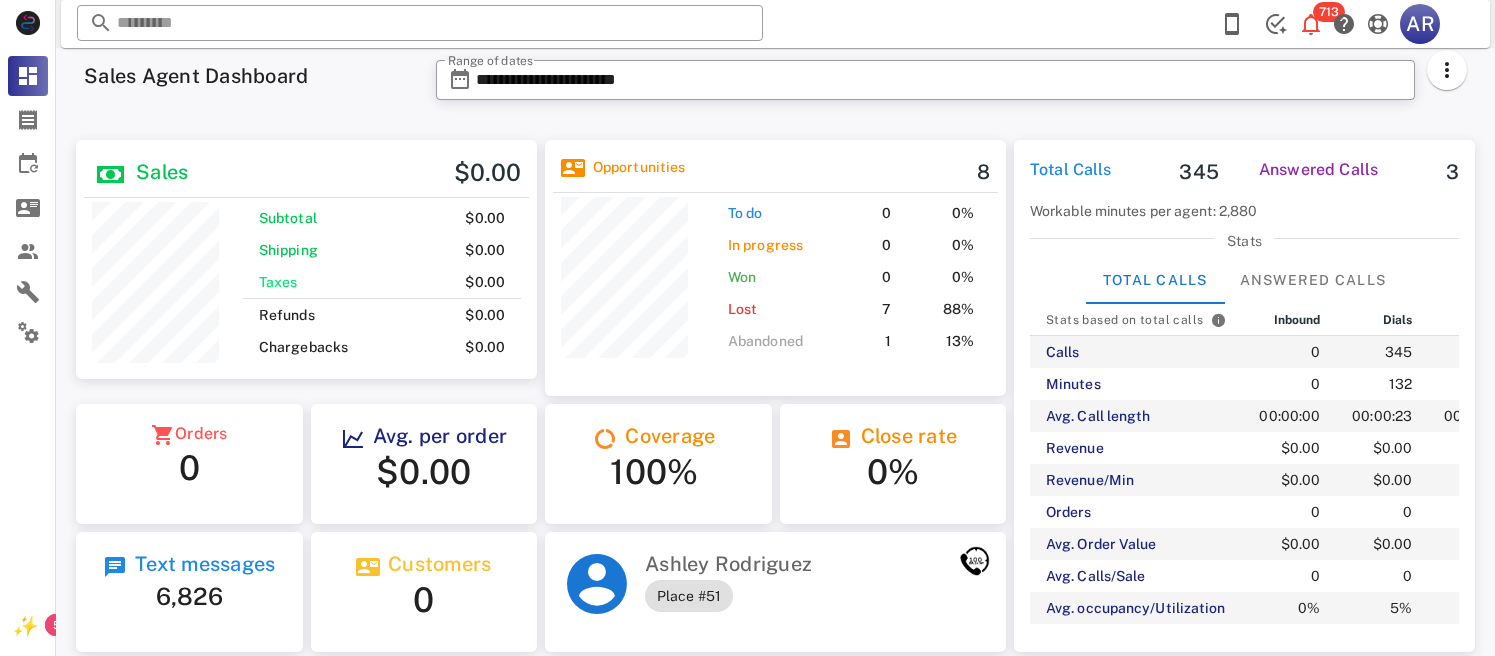 scroll, scrollTop: 0, scrollLeft: 0, axis: both 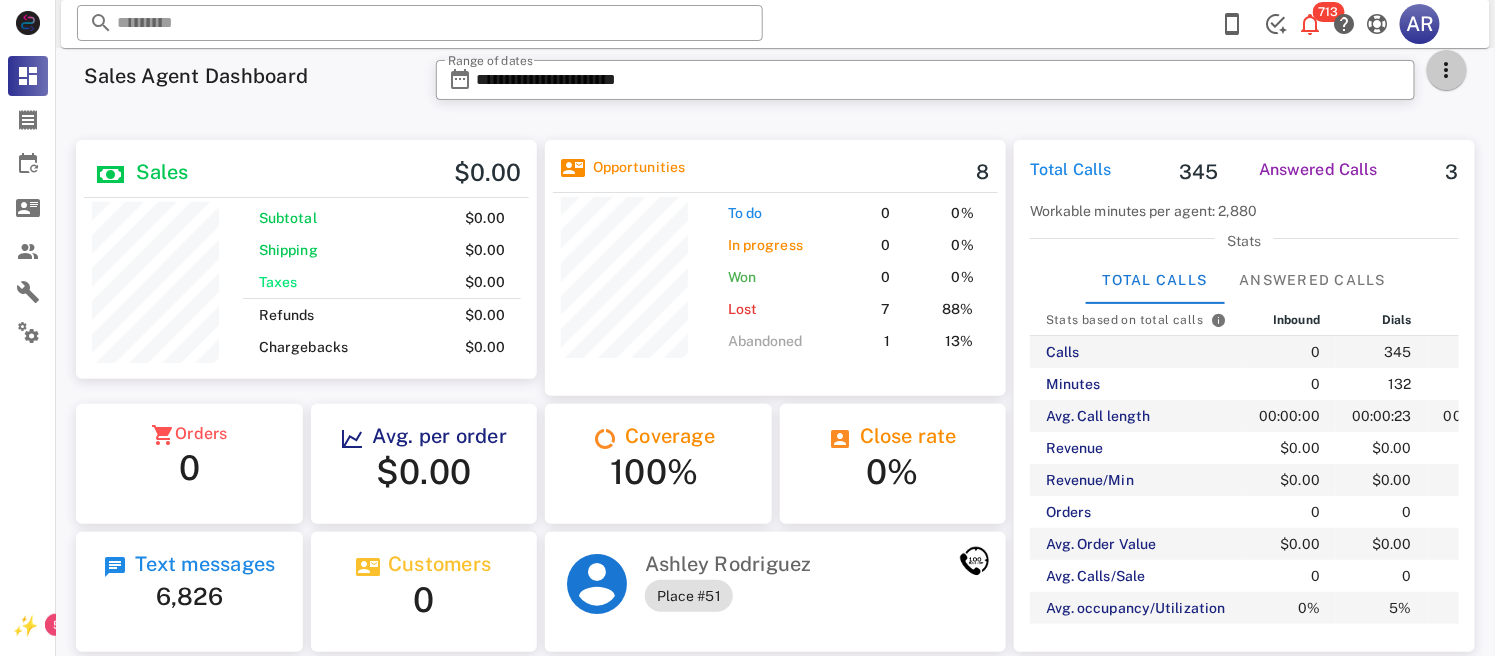 click at bounding box center [1447, 70] 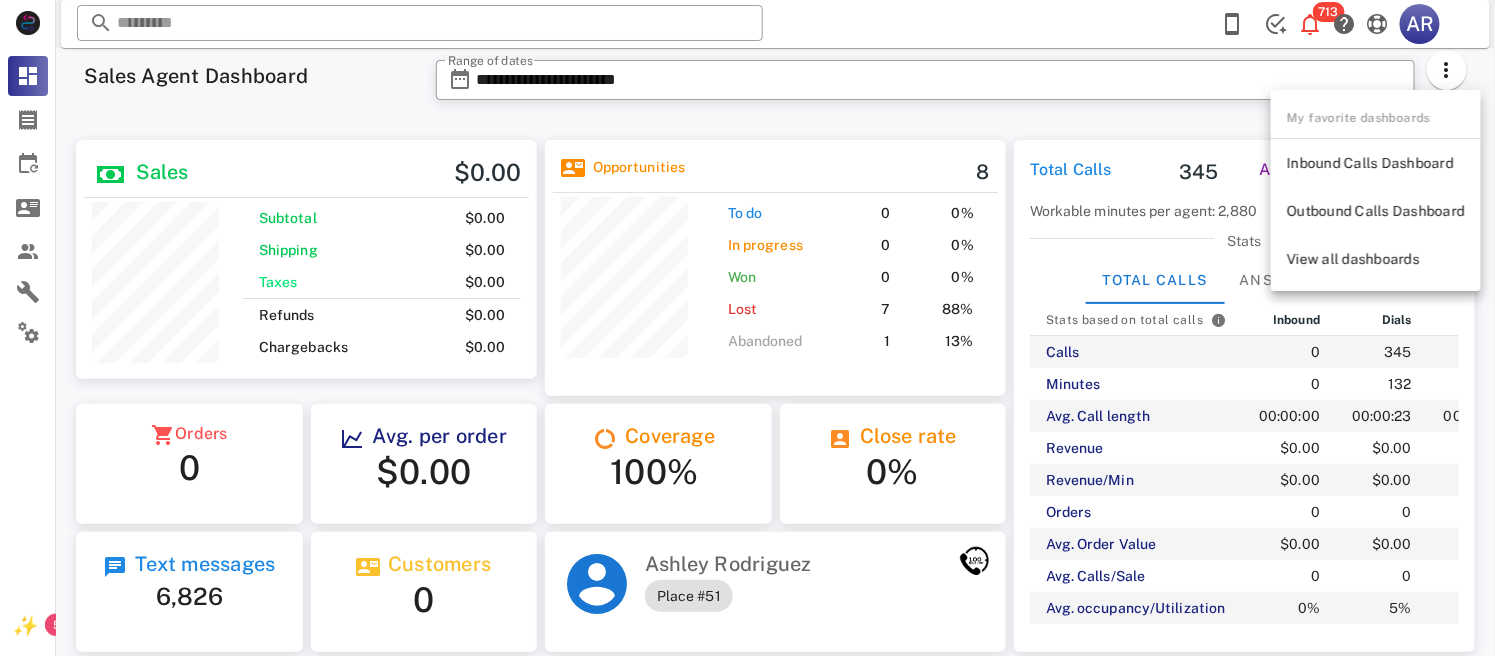 click on "**********" at bounding box center [925, 86] 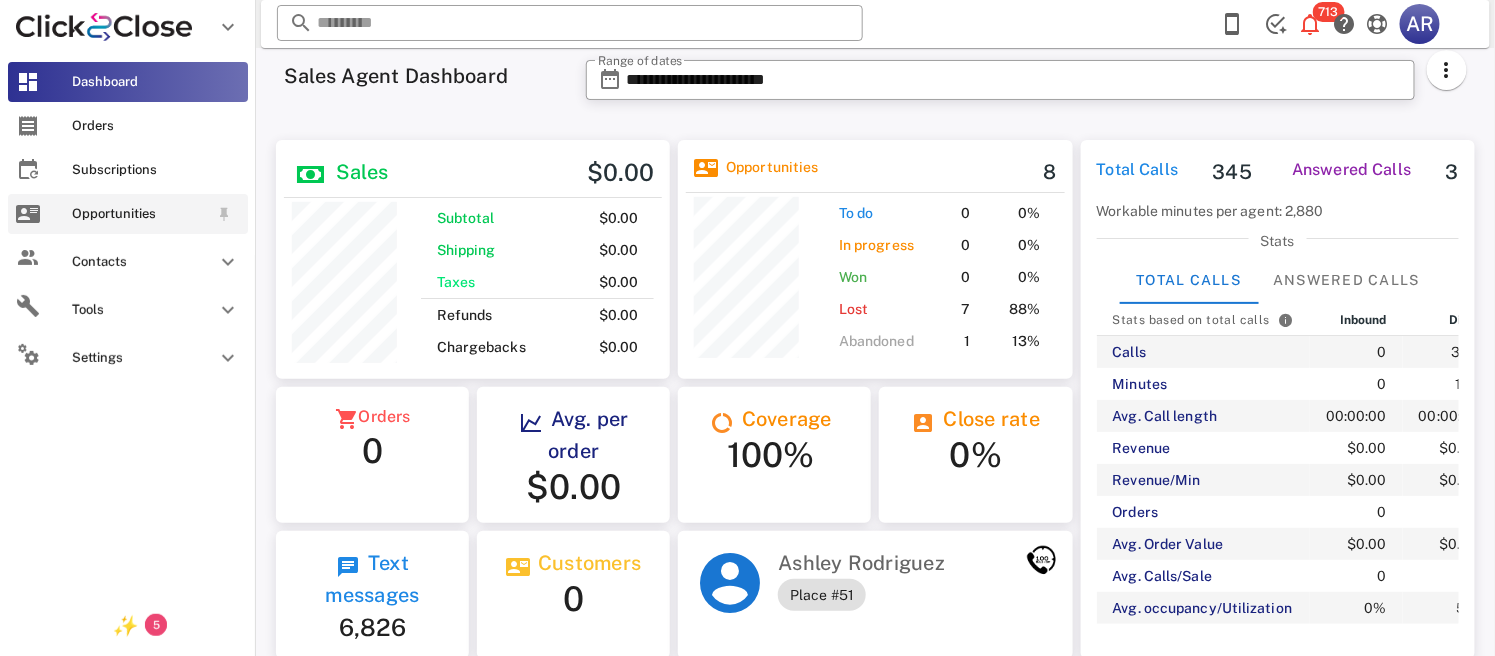 scroll, scrollTop: 238, scrollLeft: 394, axis: both 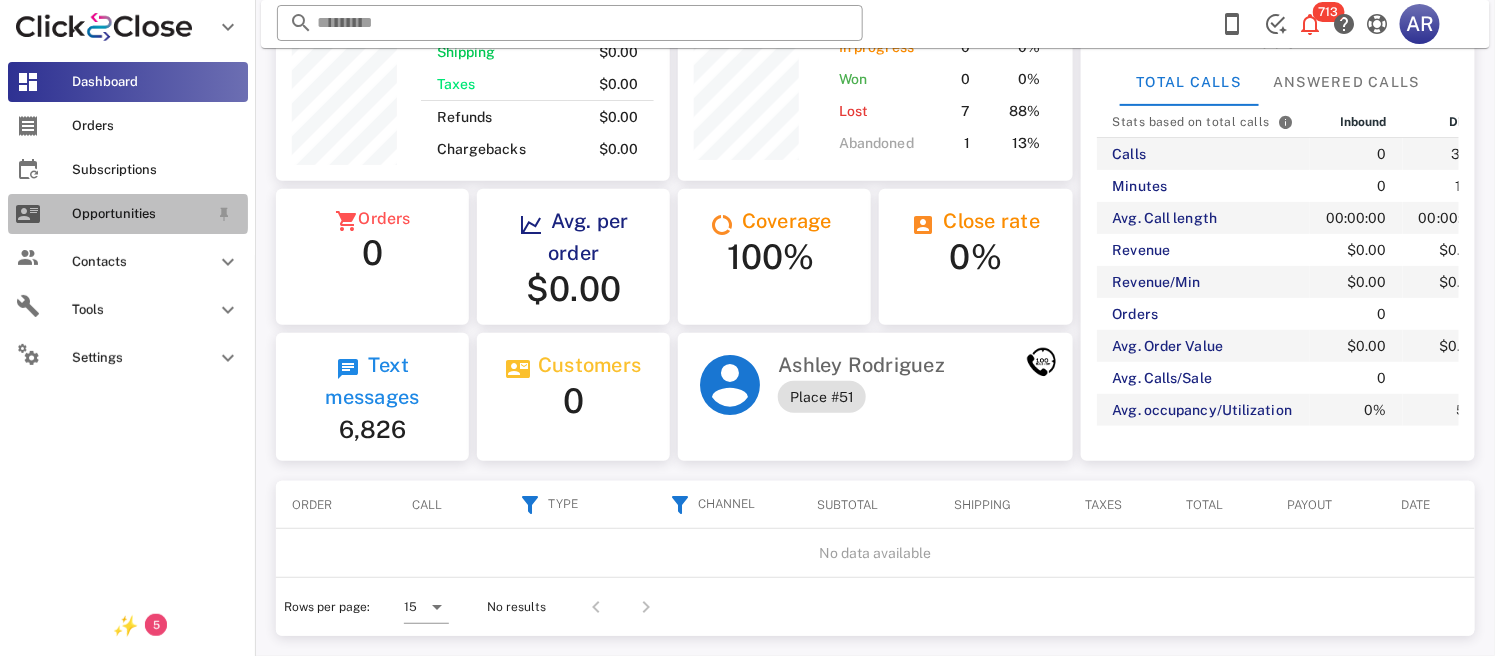 click on "Opportunities" at bounding box center (140, 214) 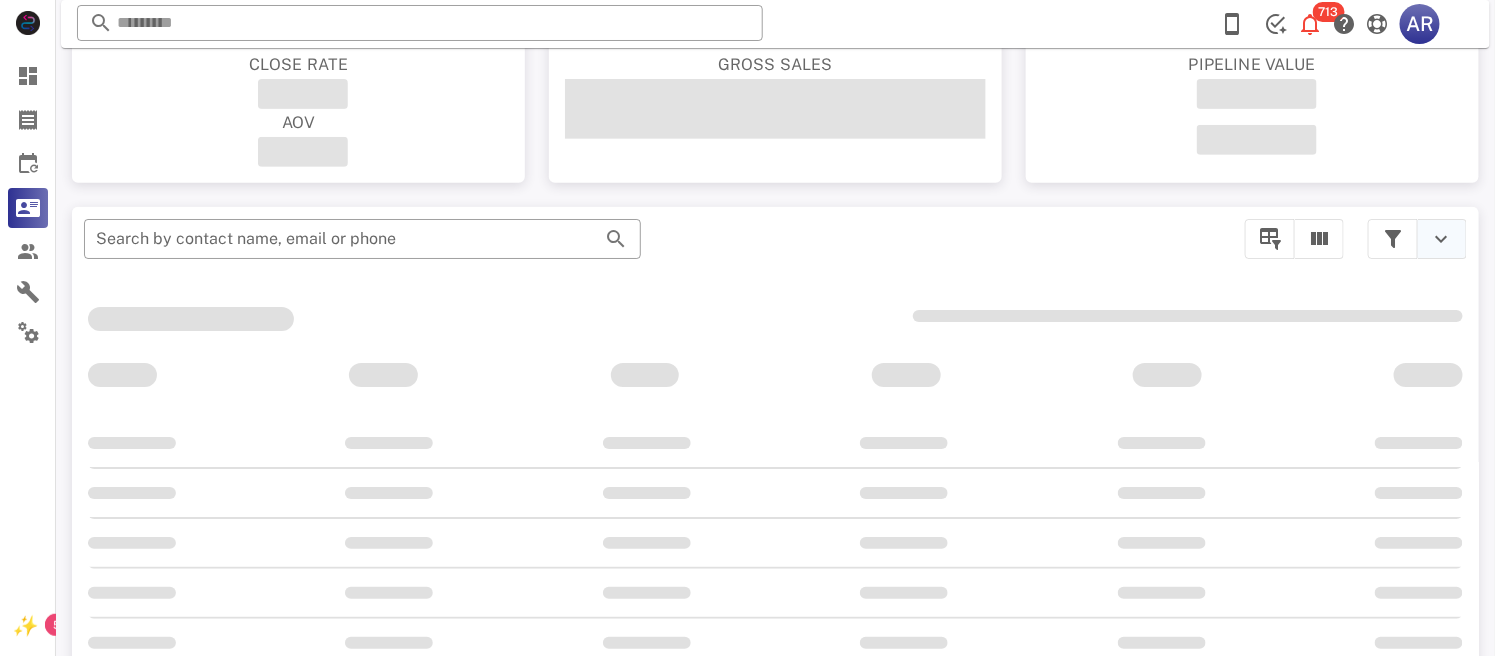 click at bounding box center (1442, 239) 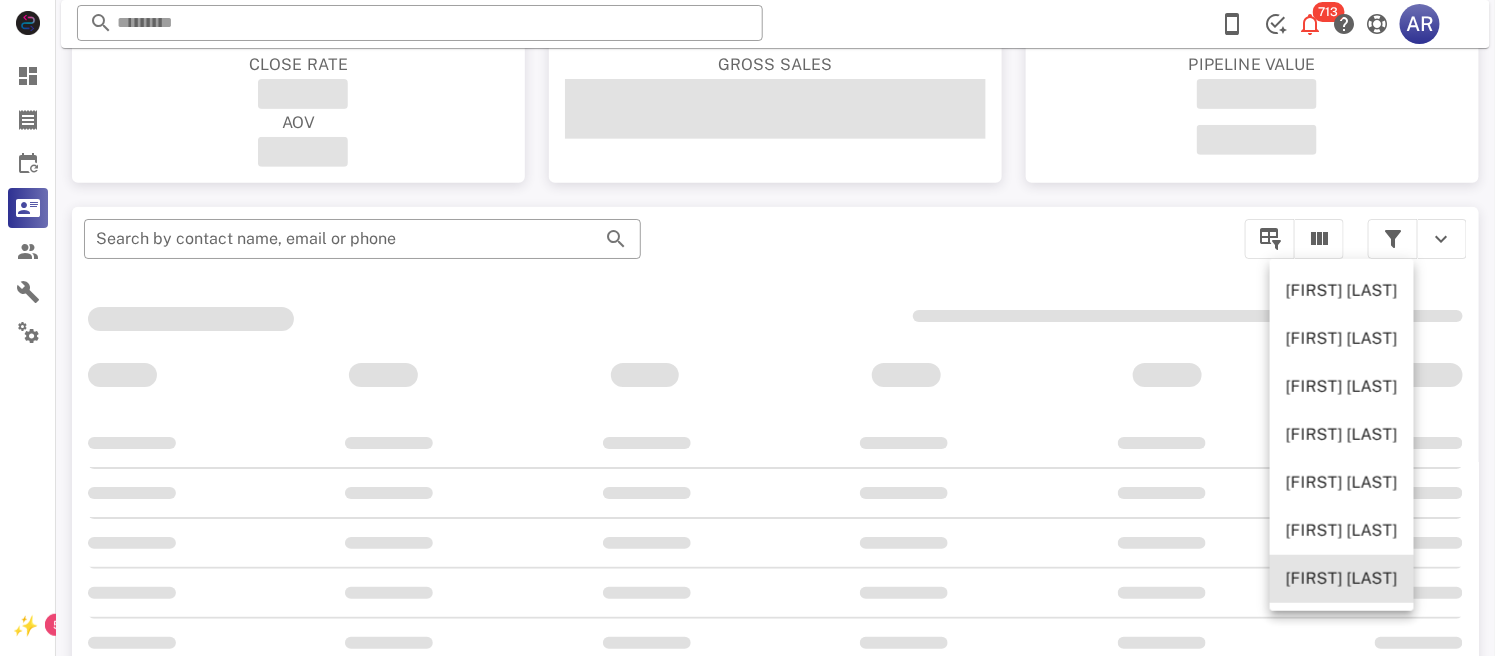 click on "[FIRST] [LAST]" at bounding box center [1368, 579] 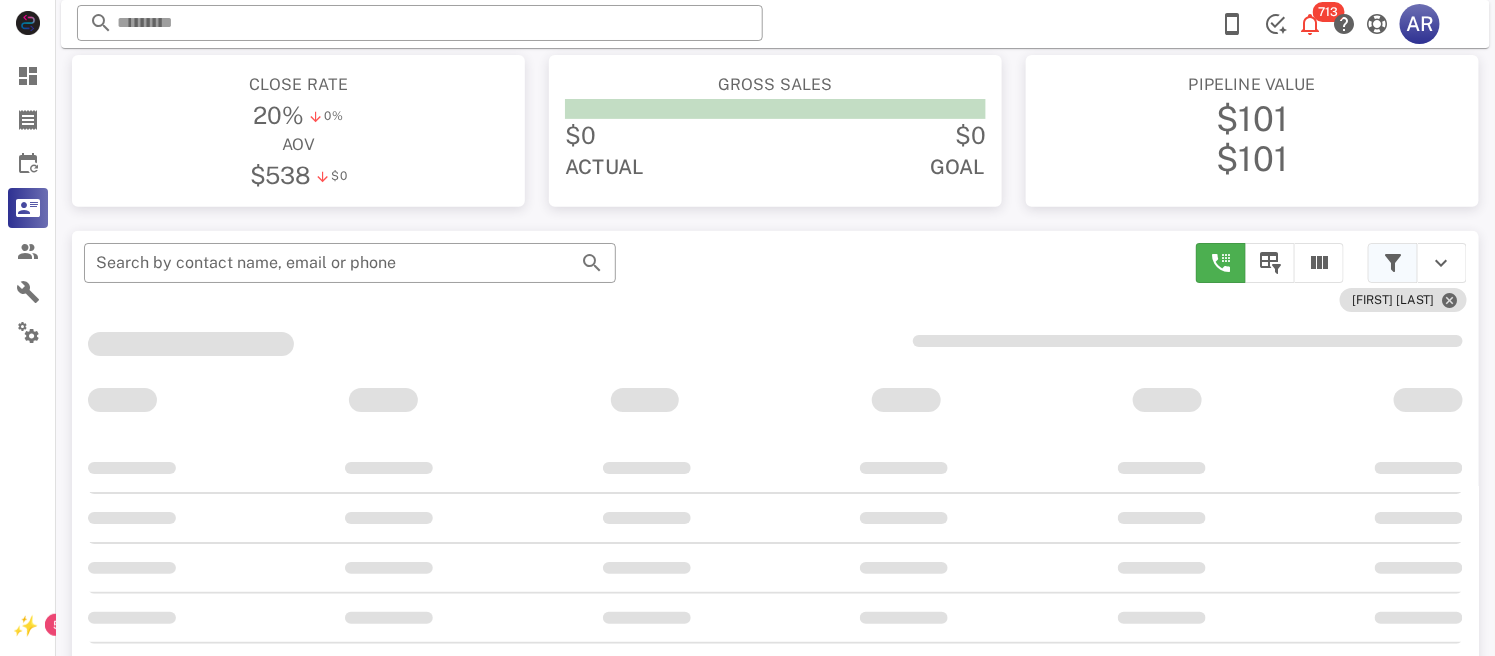 click at bounding box center [1393, 263] 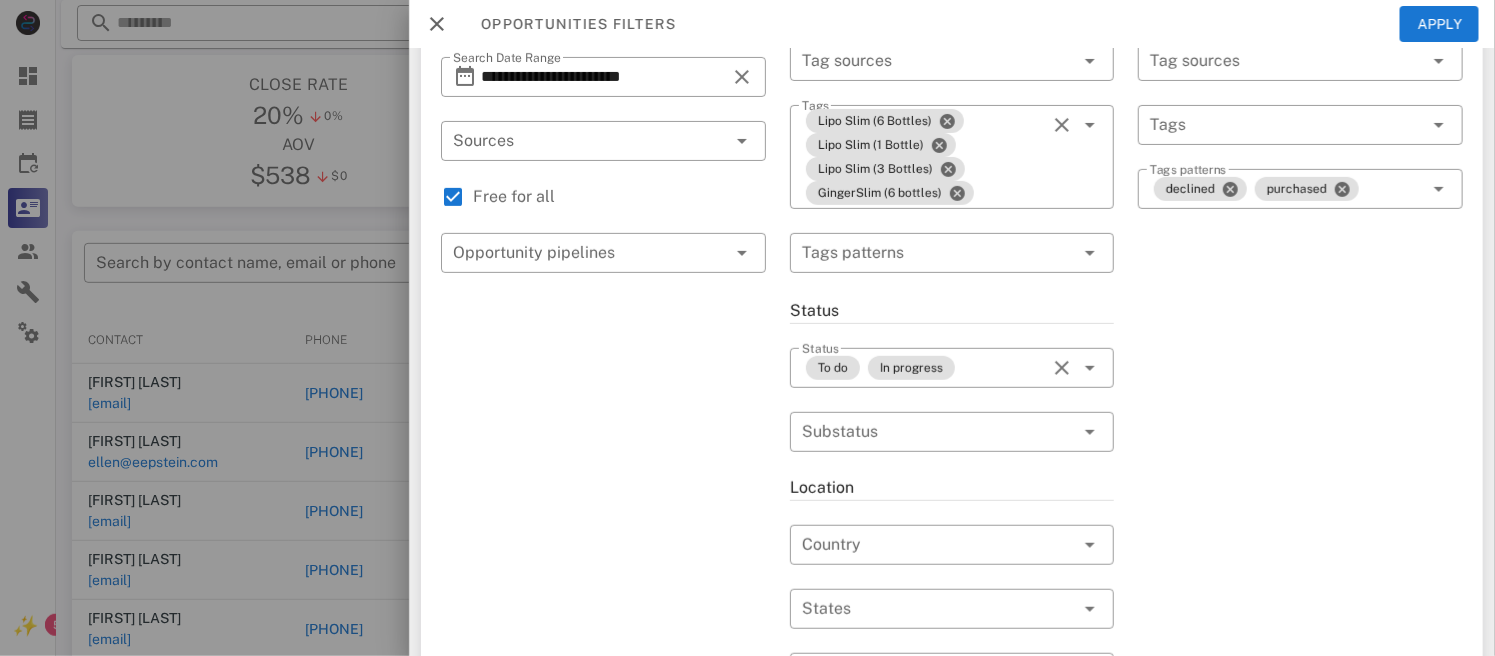 scroll, scrollTop: 0, scrollLeft: 0, axis: both 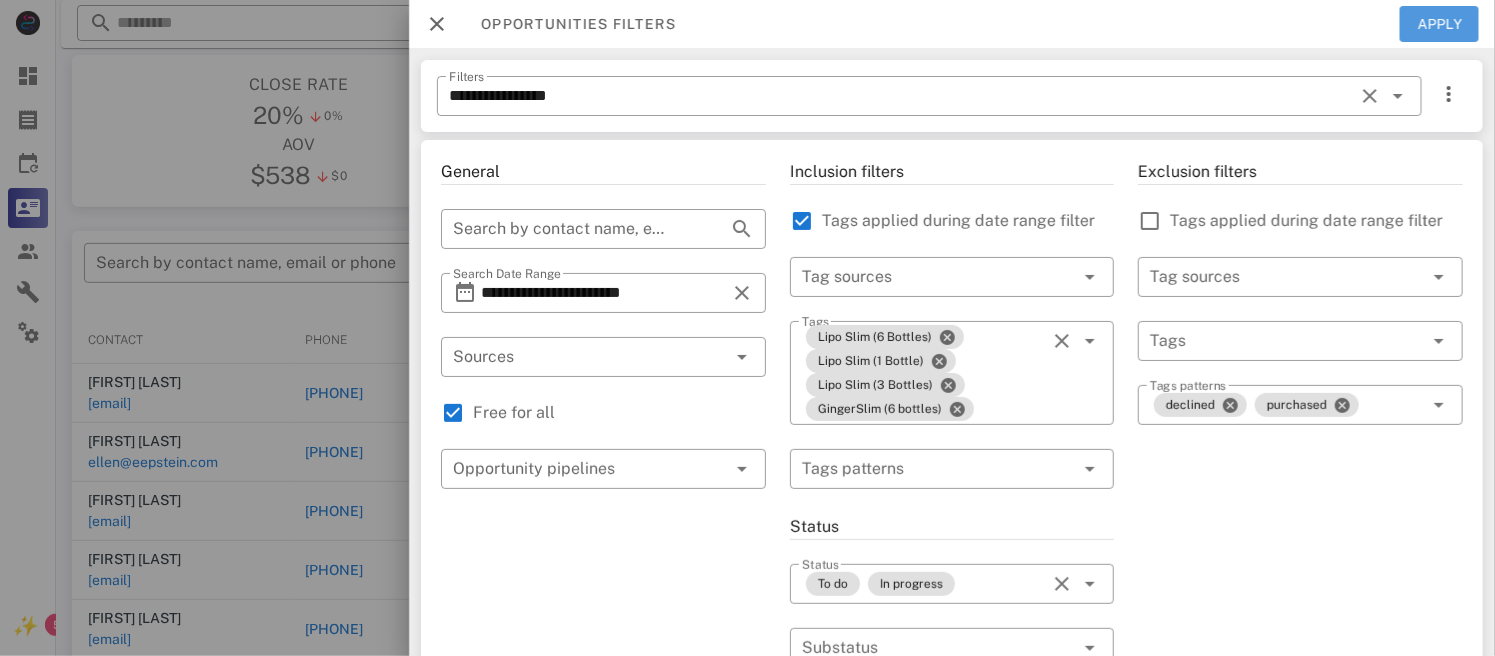 click on "Apply" at bounding box center [1440, 24] 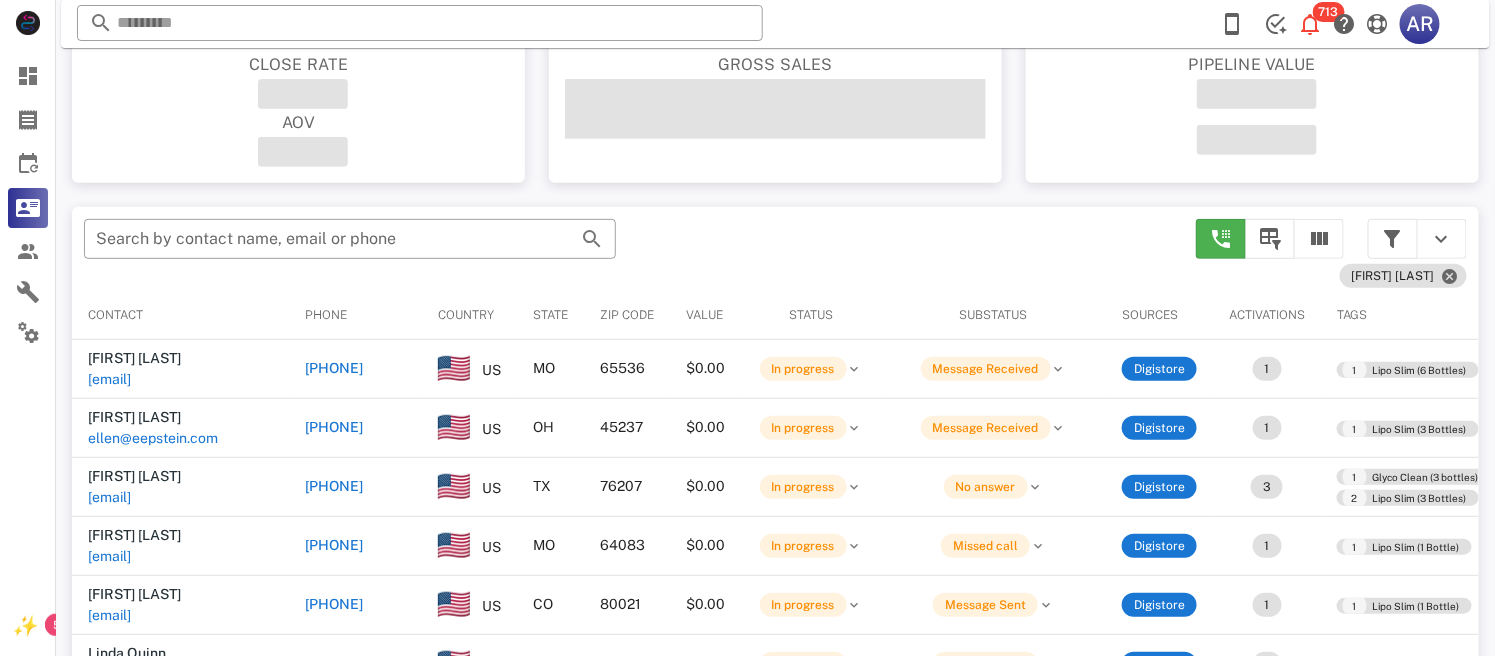 type 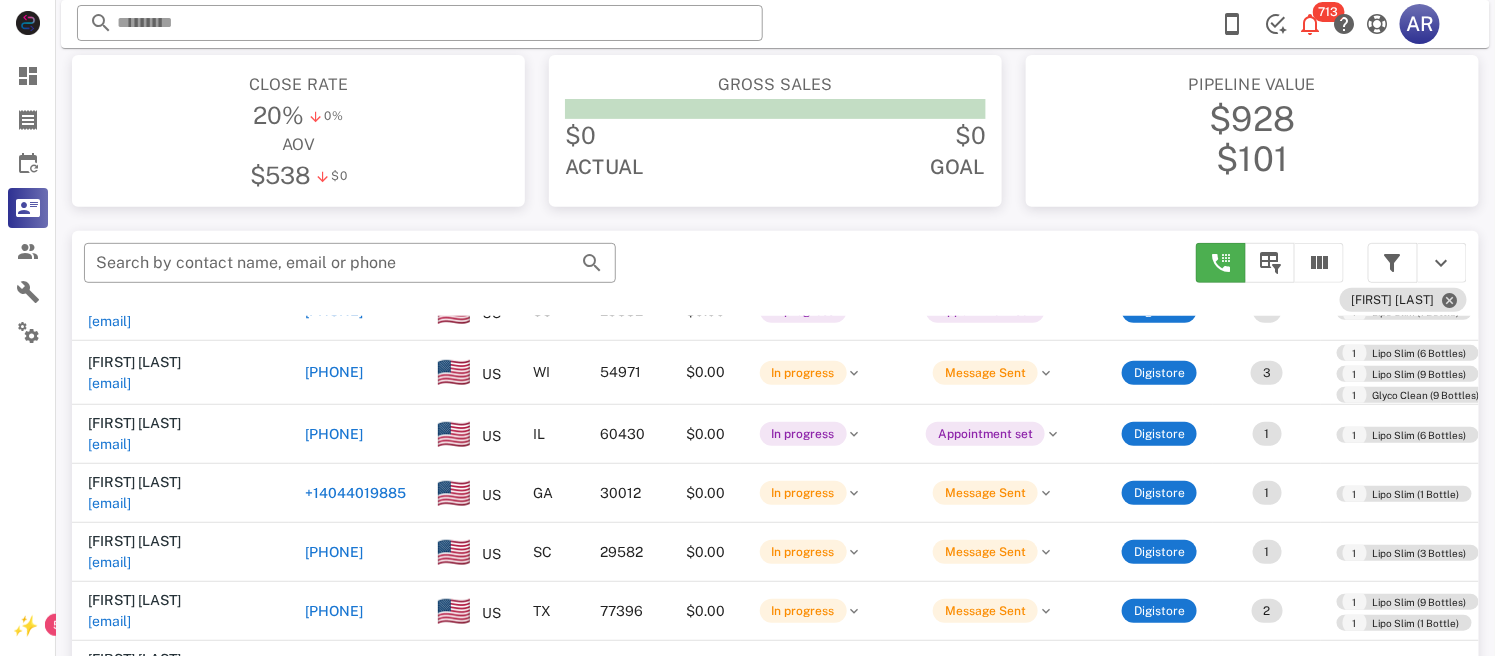 scroll, scrollTop: 521, scrollLeft: 0, axis: vertical 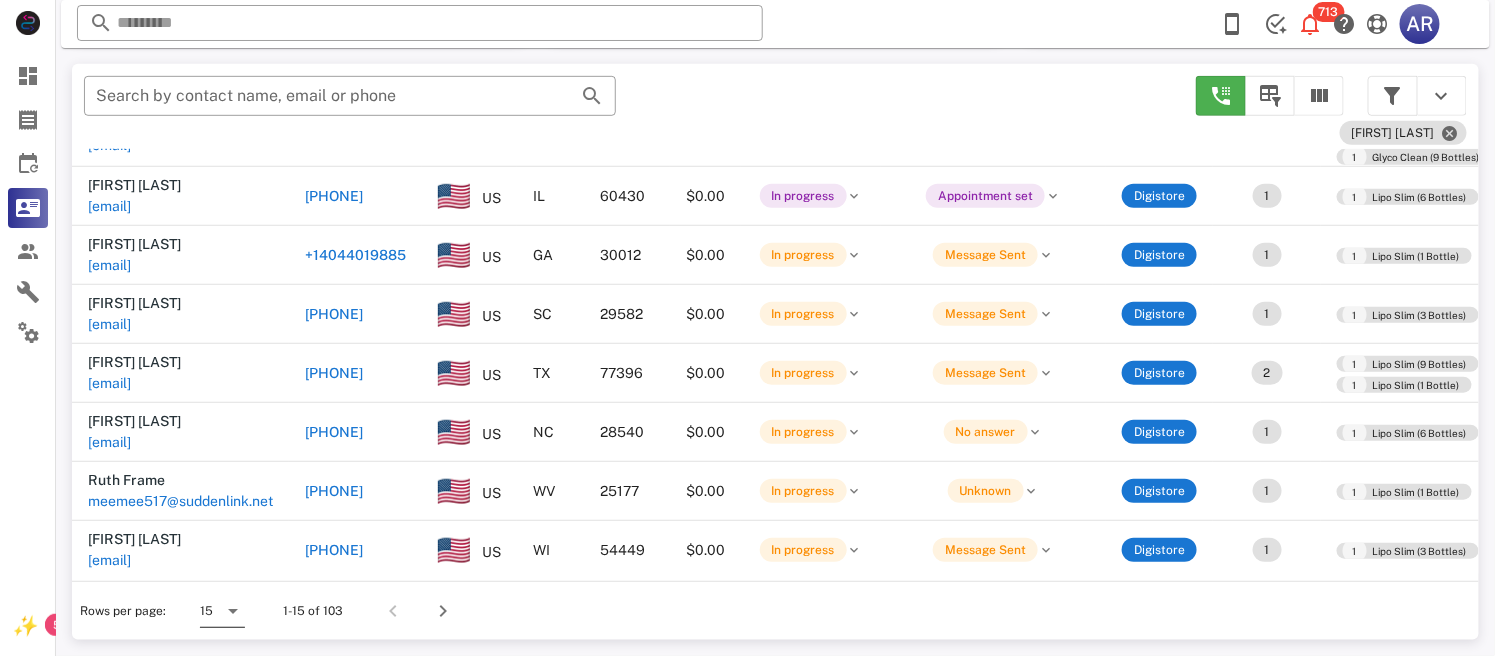 click at bounding box center [233, 611] 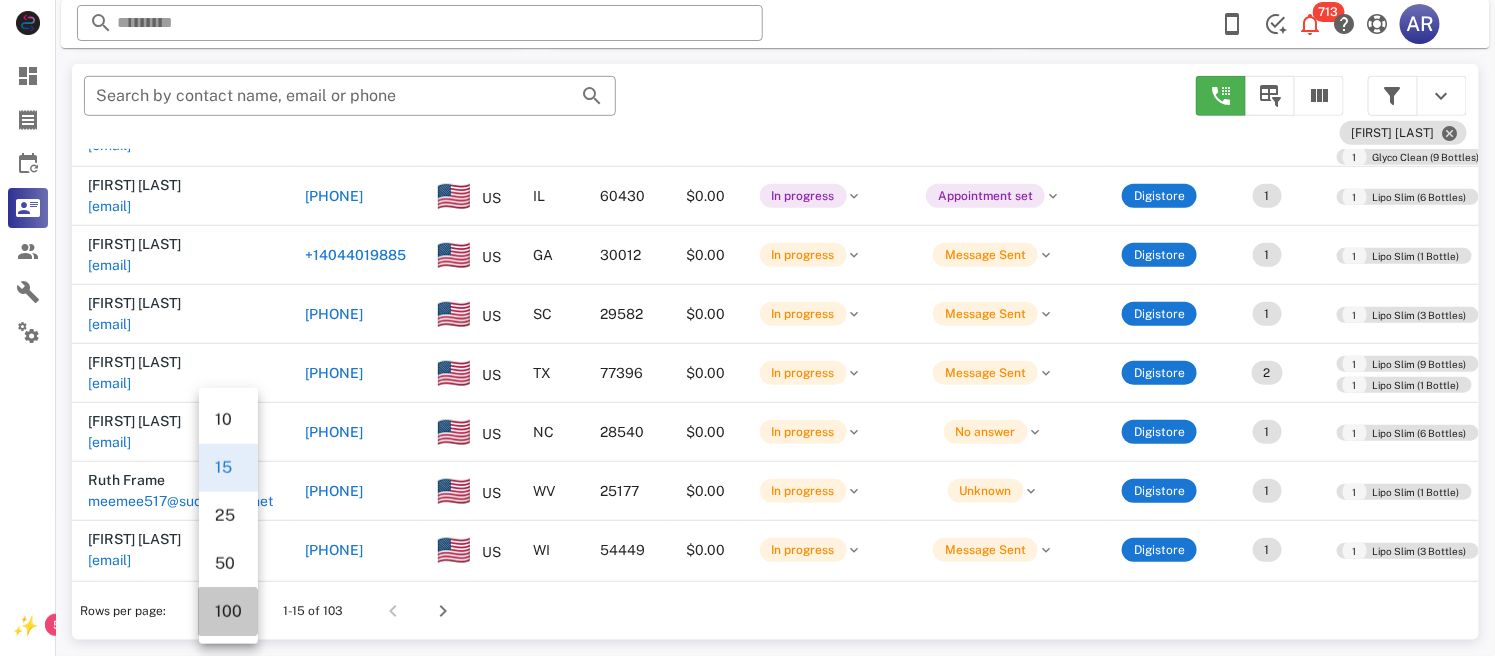 click on "100" at bounding box center (228, 611) 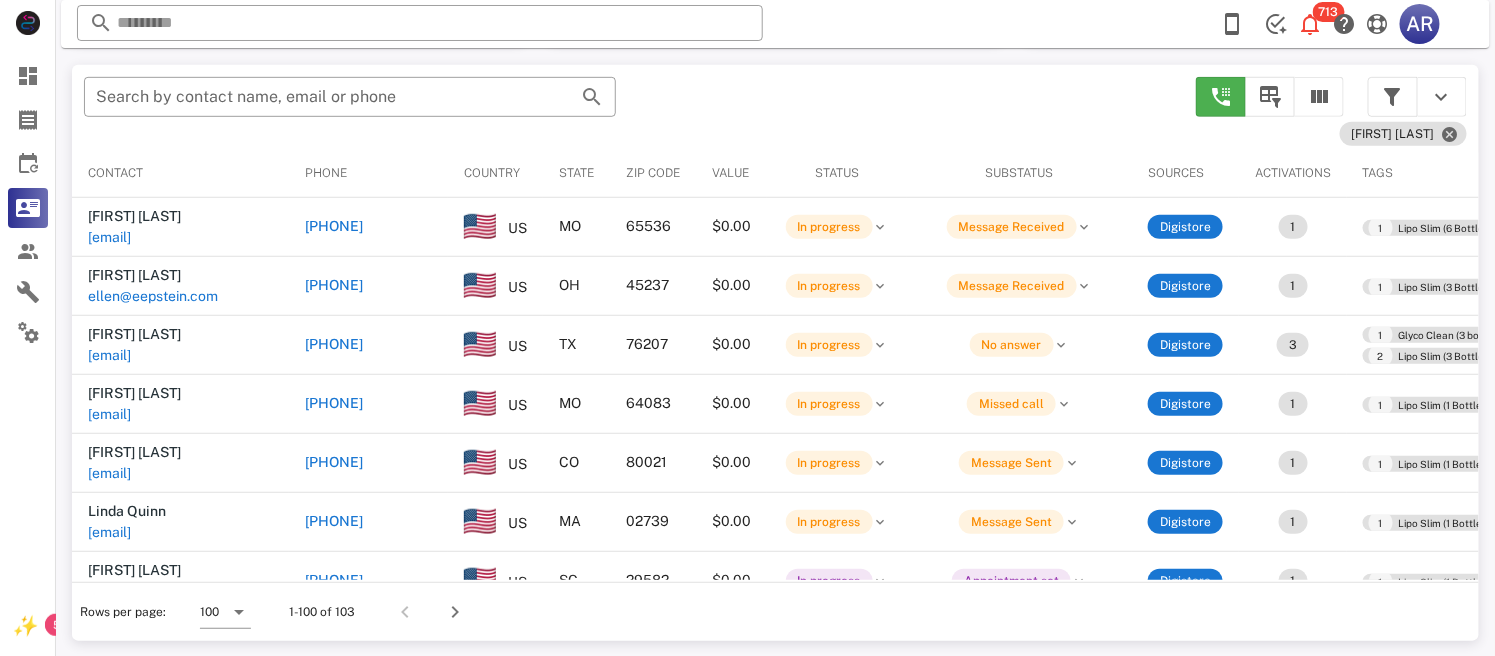 scroll, scrollTop: 380, scrollLeft: 0, axis: vertical 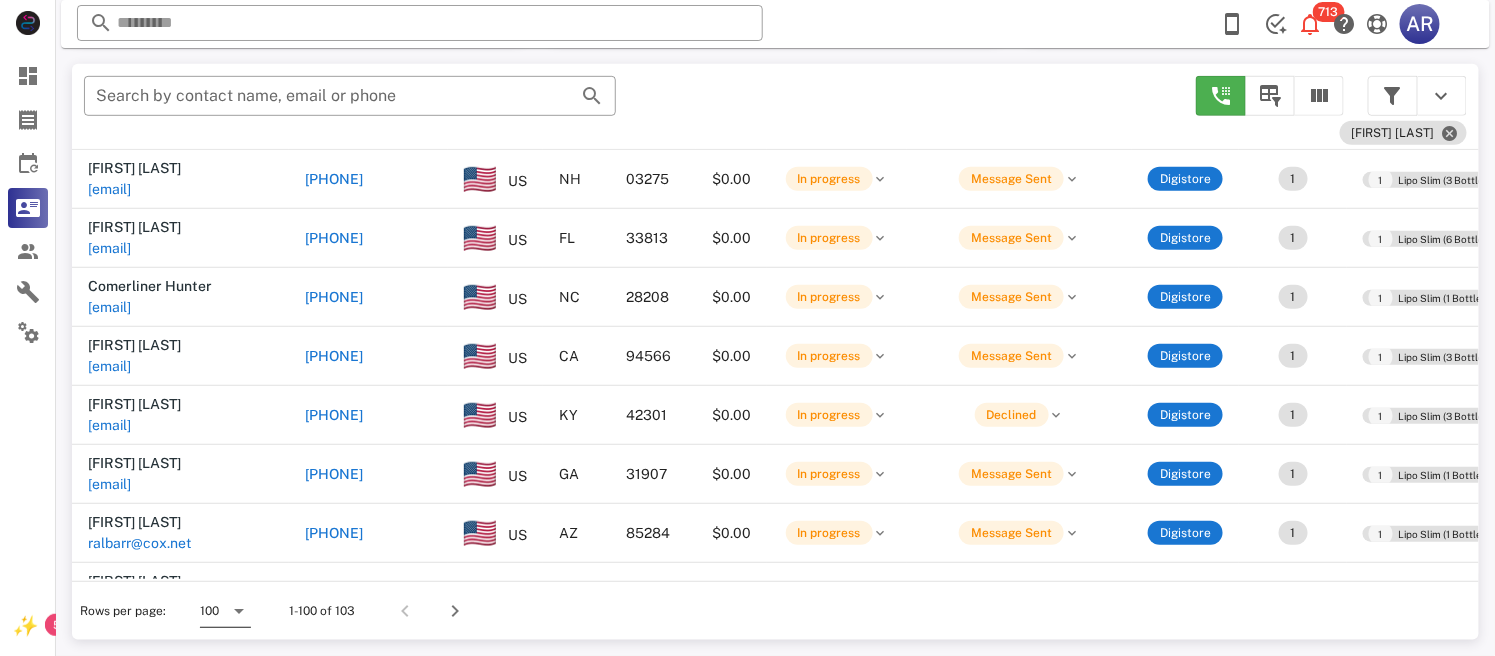 click at bounding box center (239, 611) 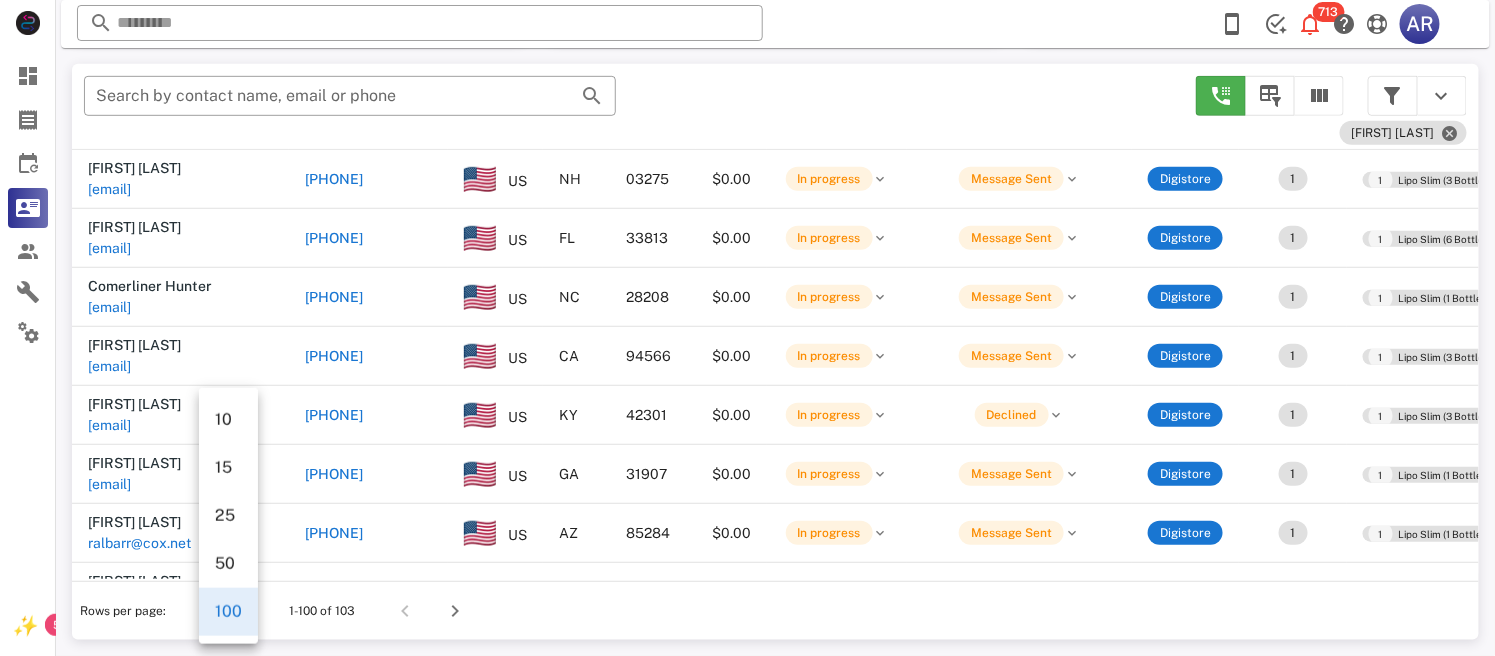 click on "100" at bounding box center (228, 612) 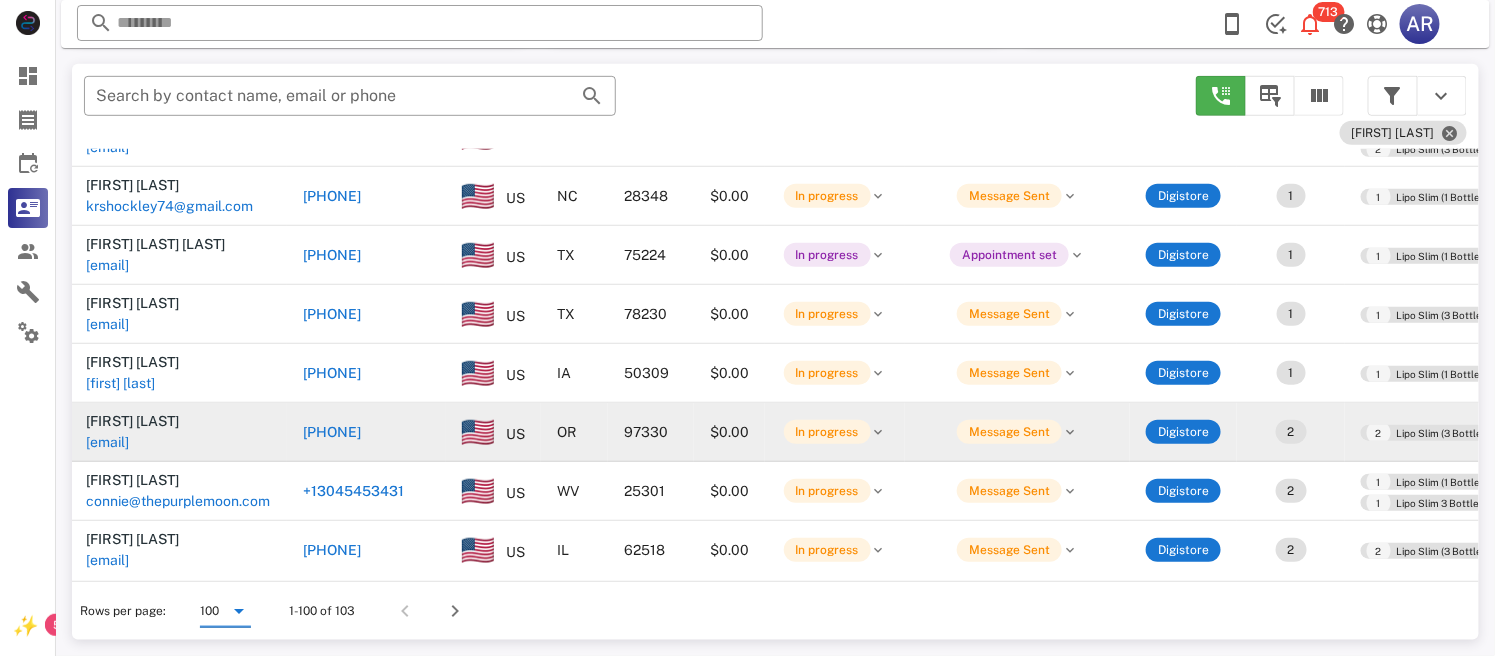 scroll, scrollTop: 5640, scrollLeft: 0, axis: vertical 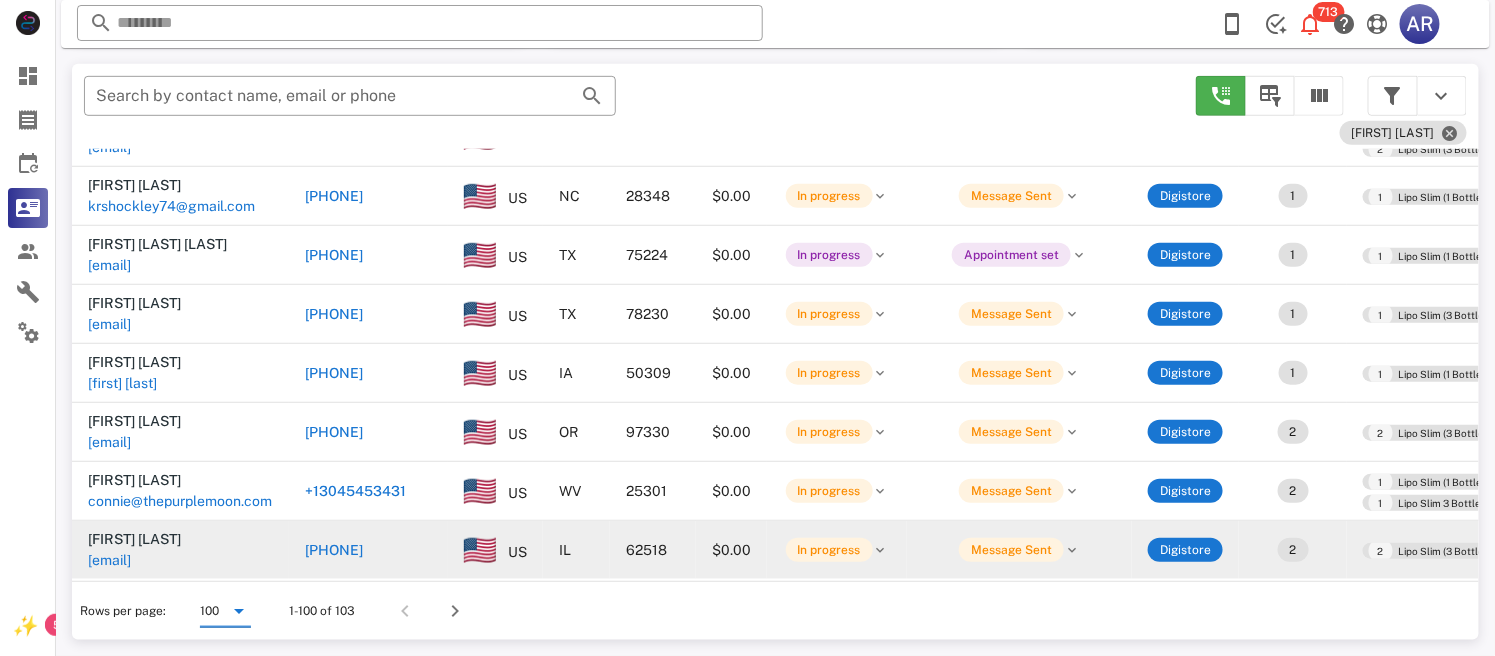 click on "[PHONE]" at bounding box center [334, 550] 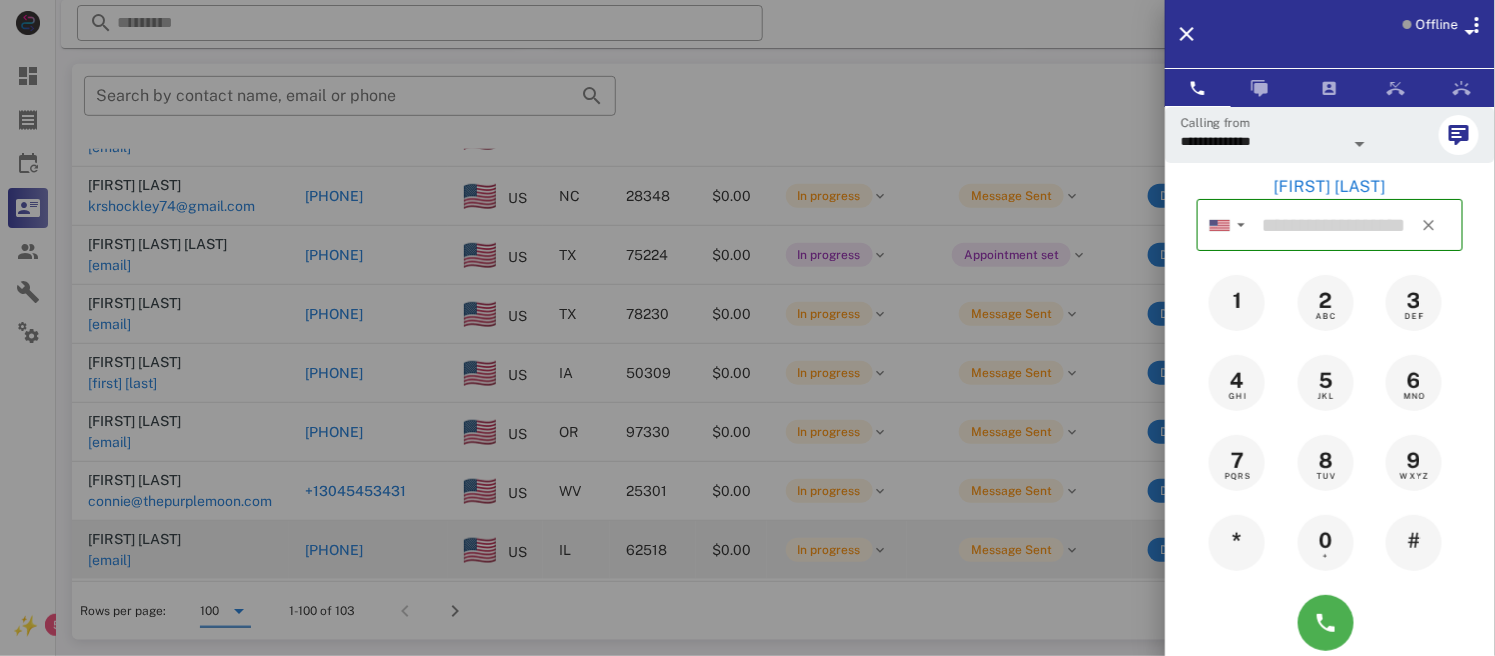 type on "**********" 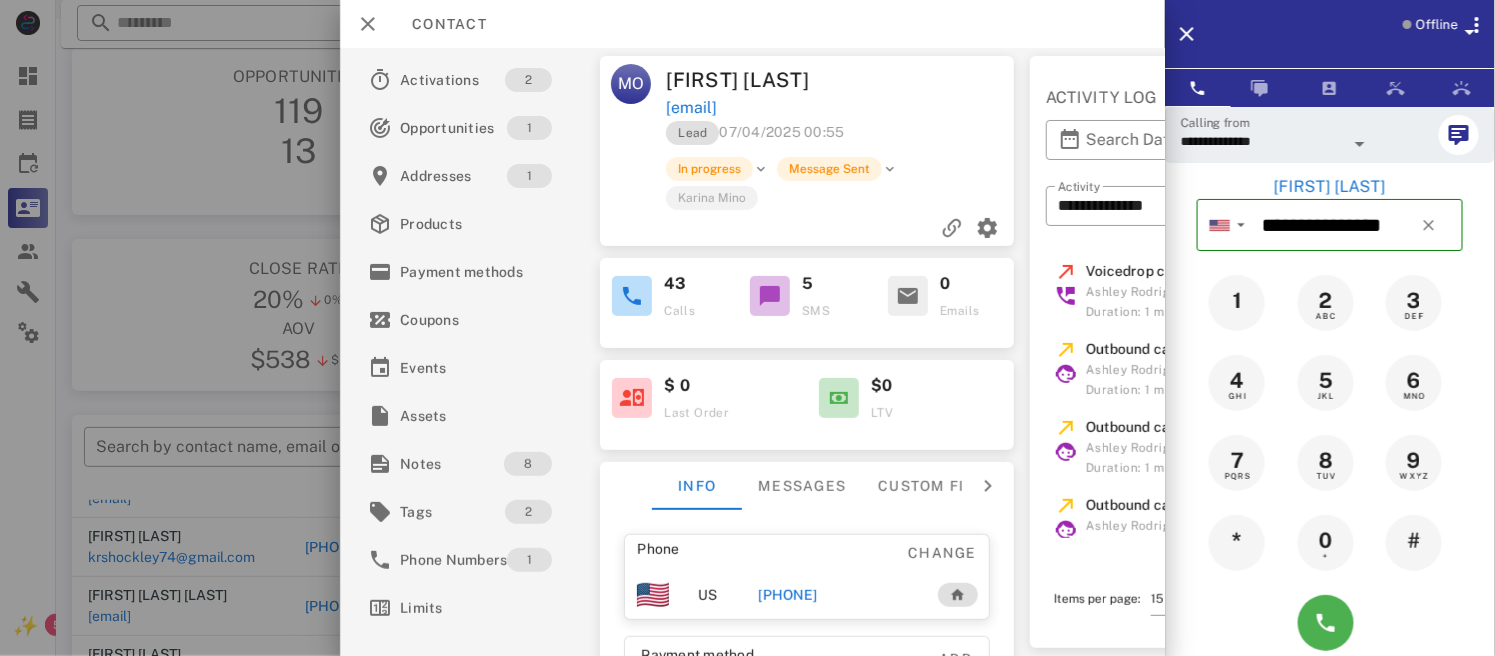scroll, scrollTop: 0, scrollLeft: 0, axis: both 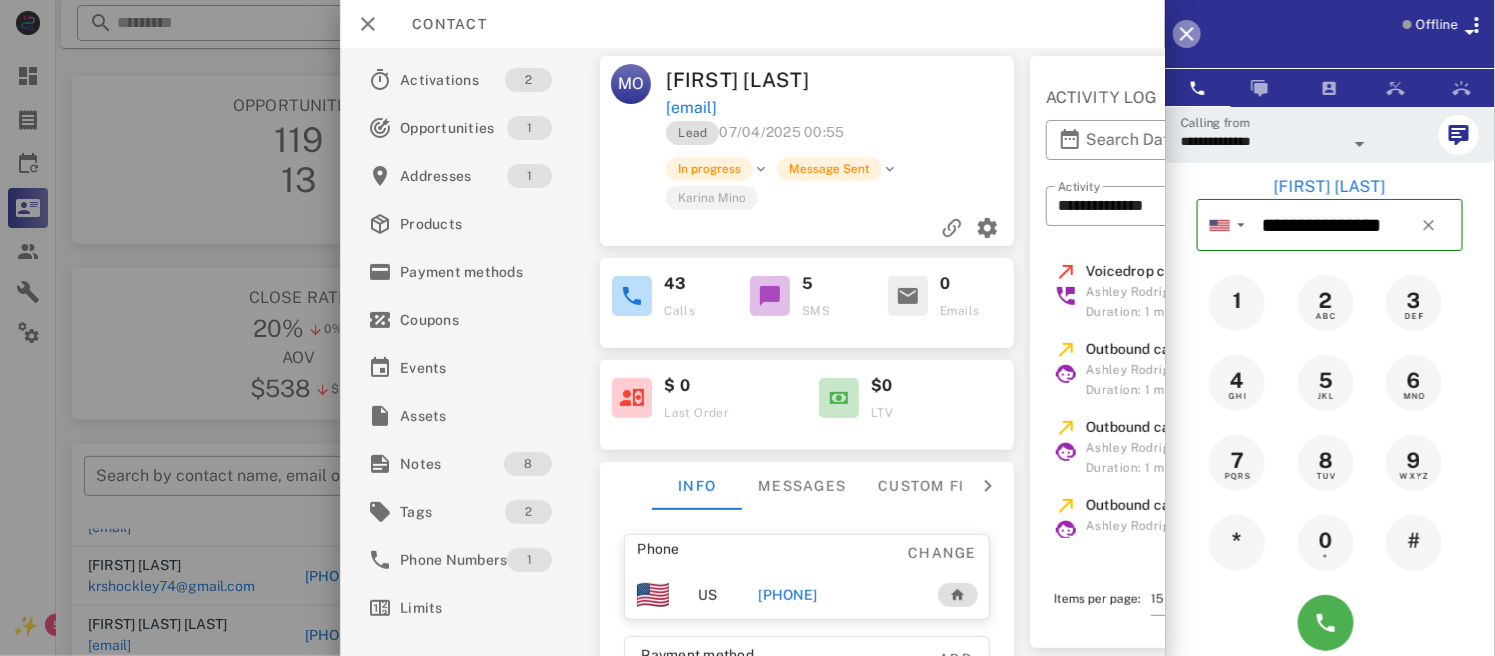 click at bounding box center (1187, 34) 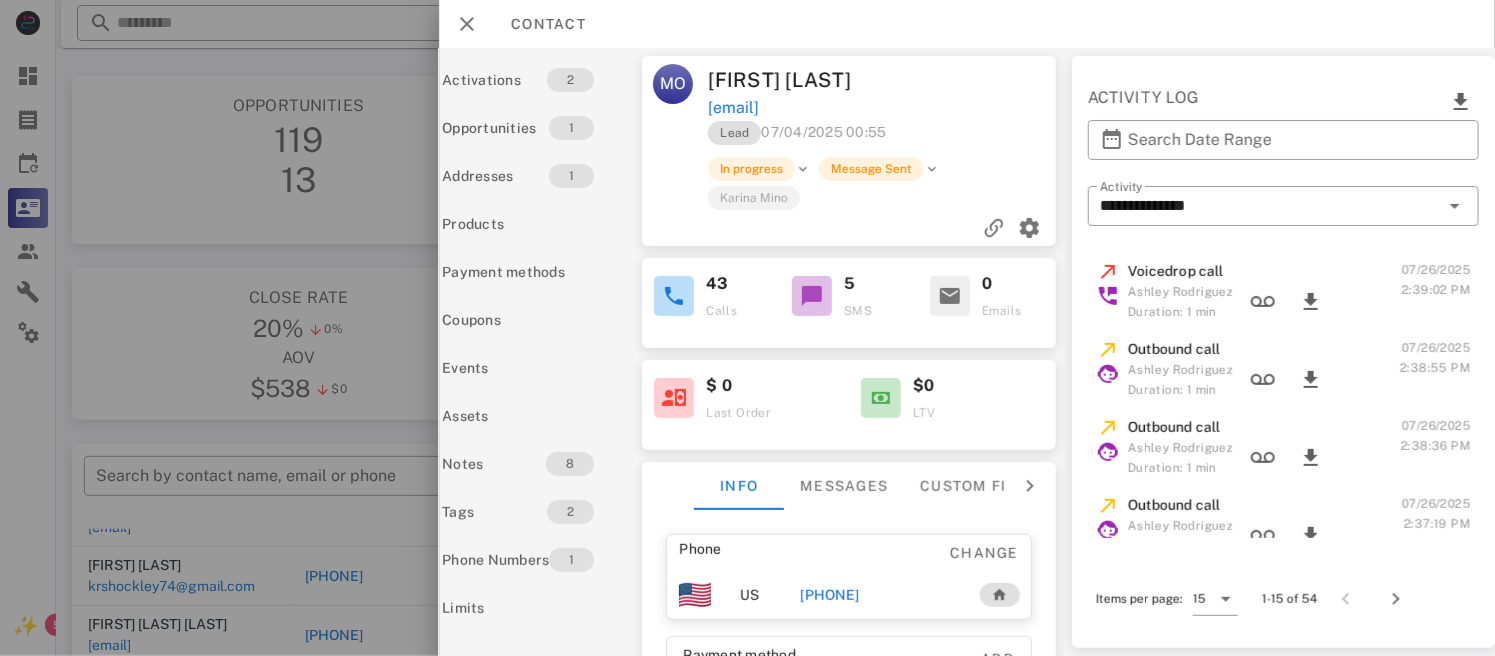 scroll, scrollTop: 0, scrollLeft: 0, axis: both 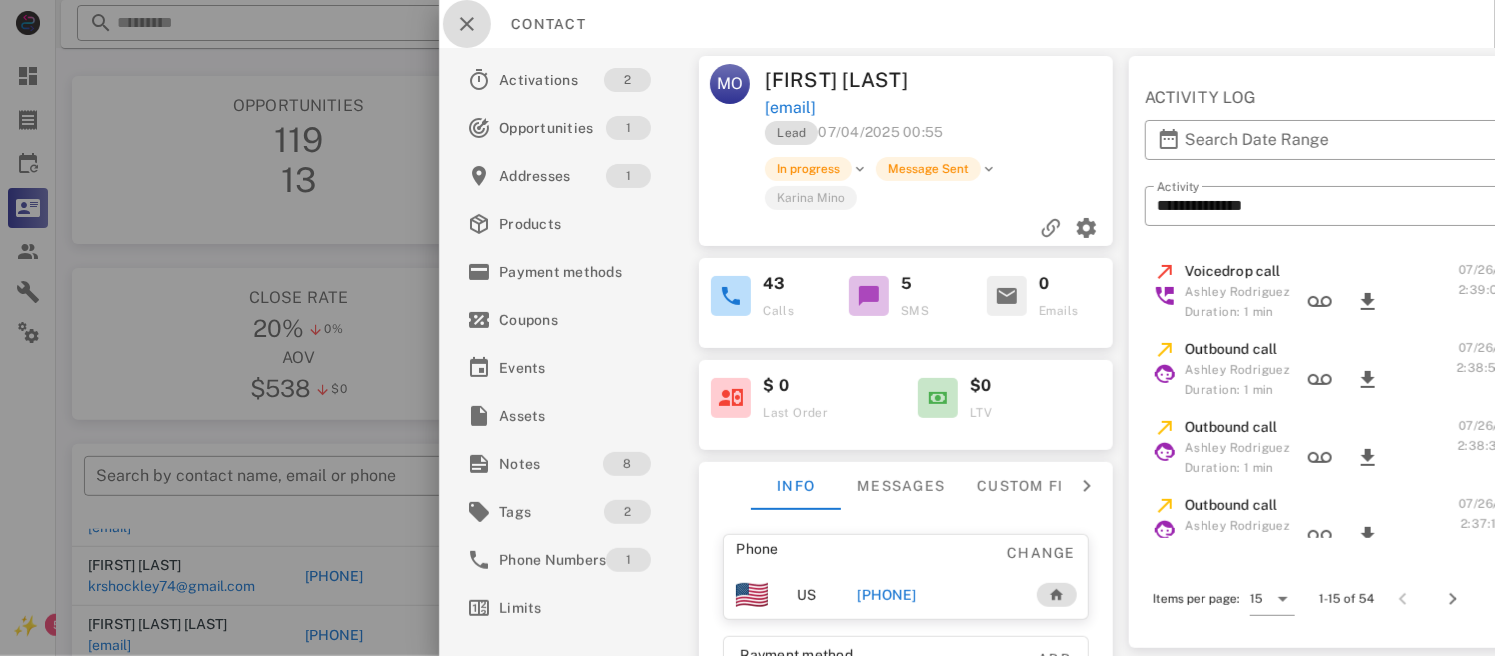 click at bounding box center [467, 24] 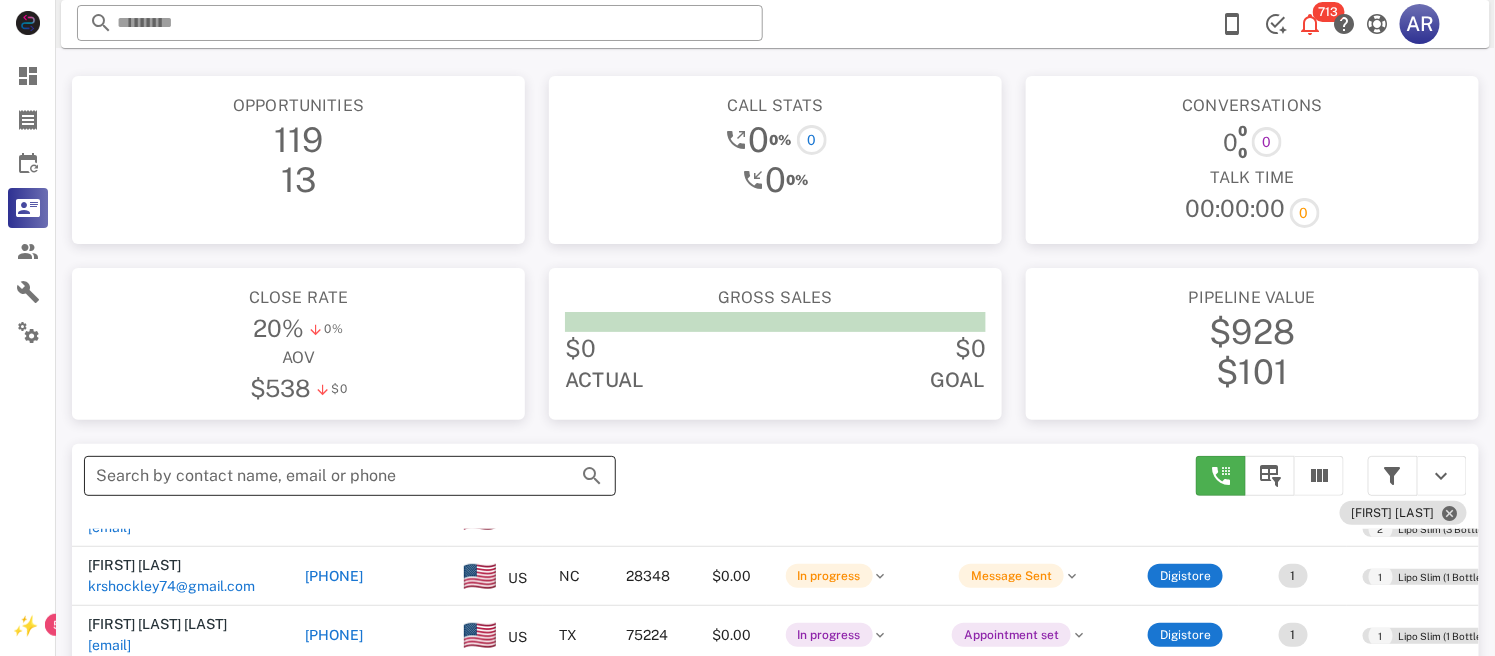 scroll, scrollTop: 380, scrollLeft: 0, axis: vertical 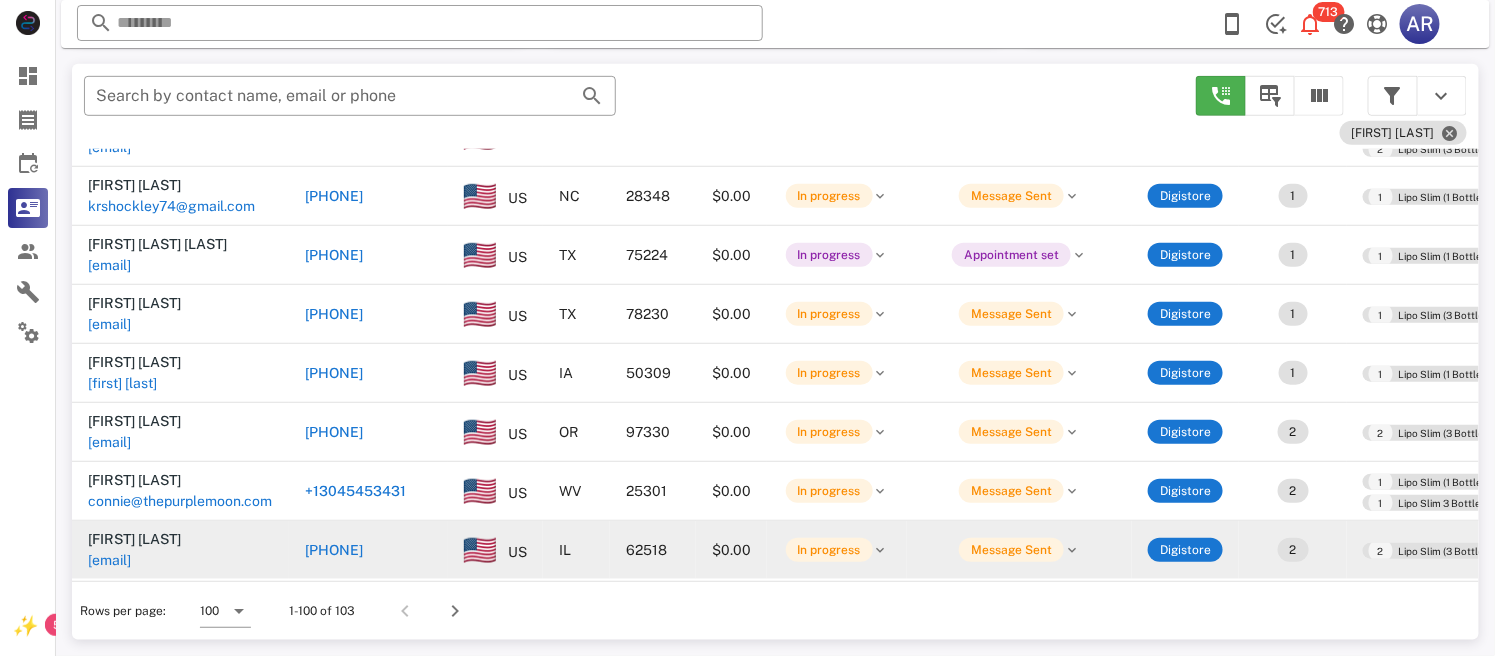 click on "[PHONE]" at bounding box center (334, 550) 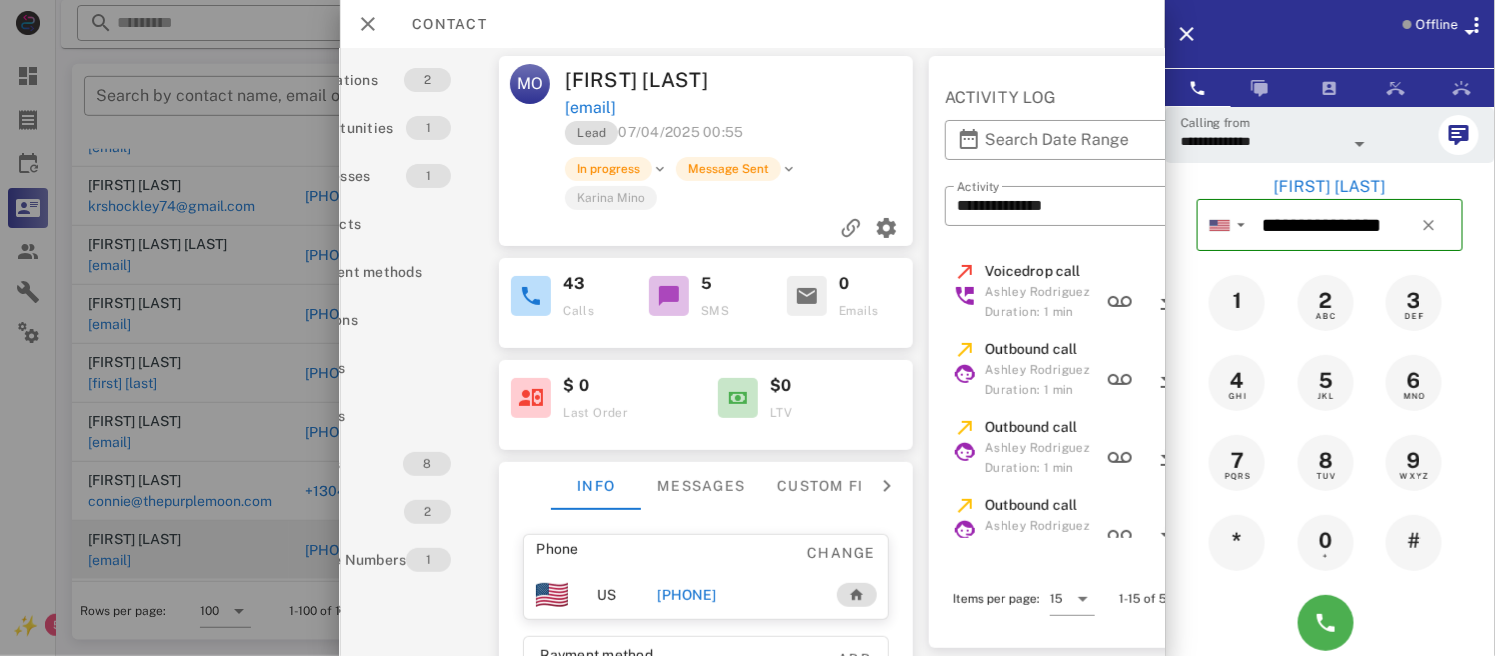 scroll, scrollTop: 0, scrollLeft: 0, axis: both 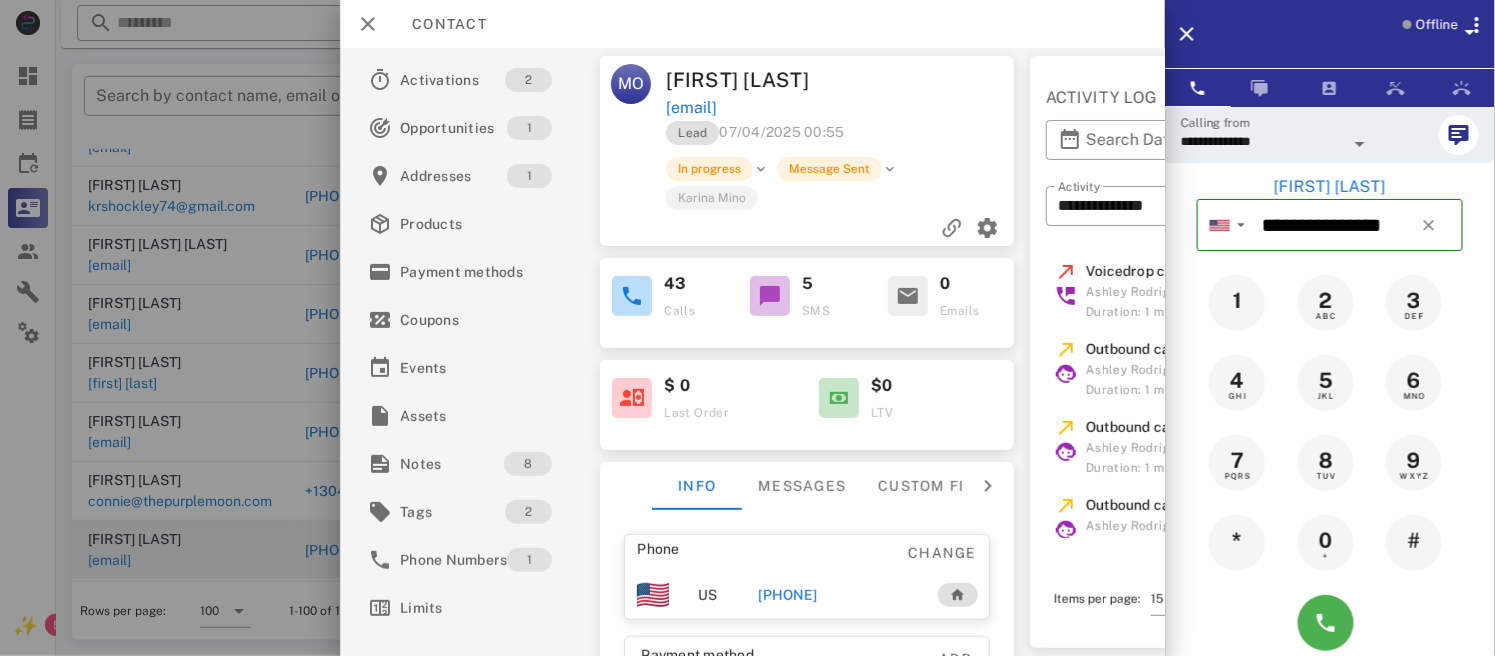 click on "[PHONE]" at bounding box center (788, 595) 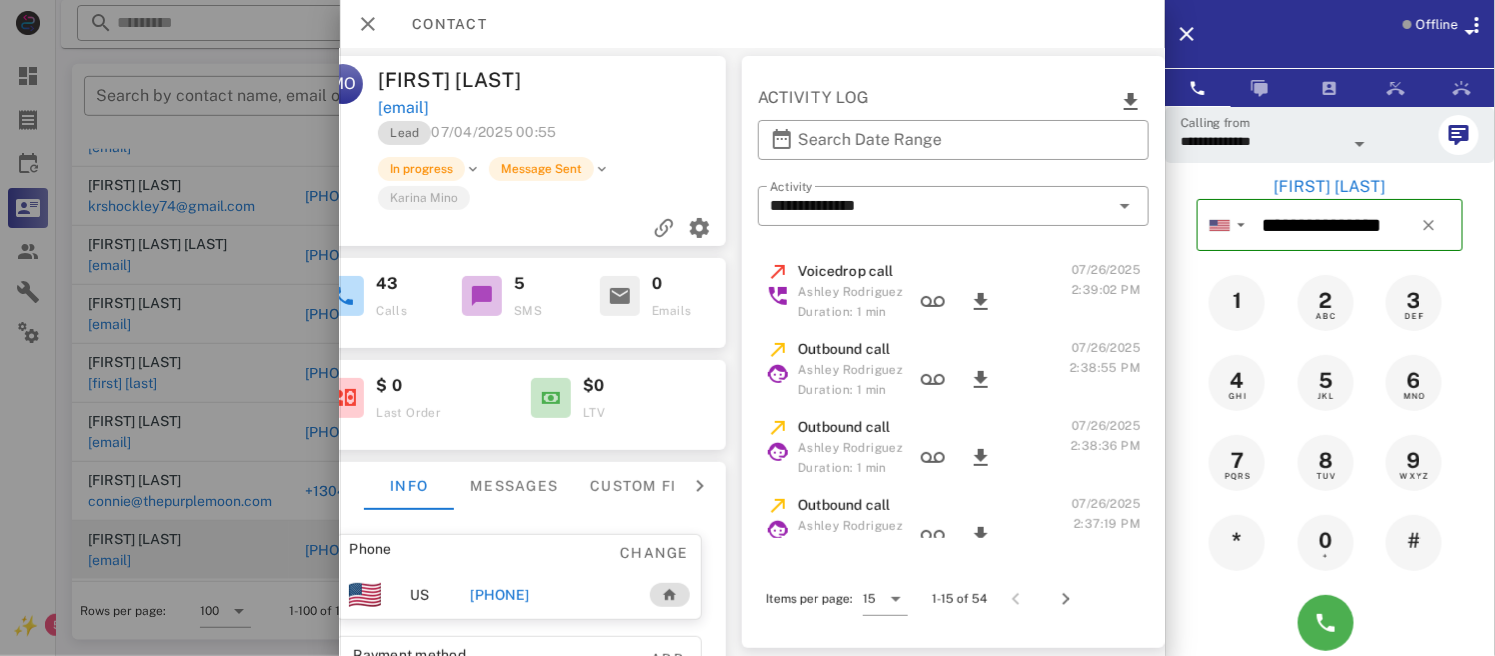 scroll, scrollTop: 0, scrollLeft: 0, axis: both 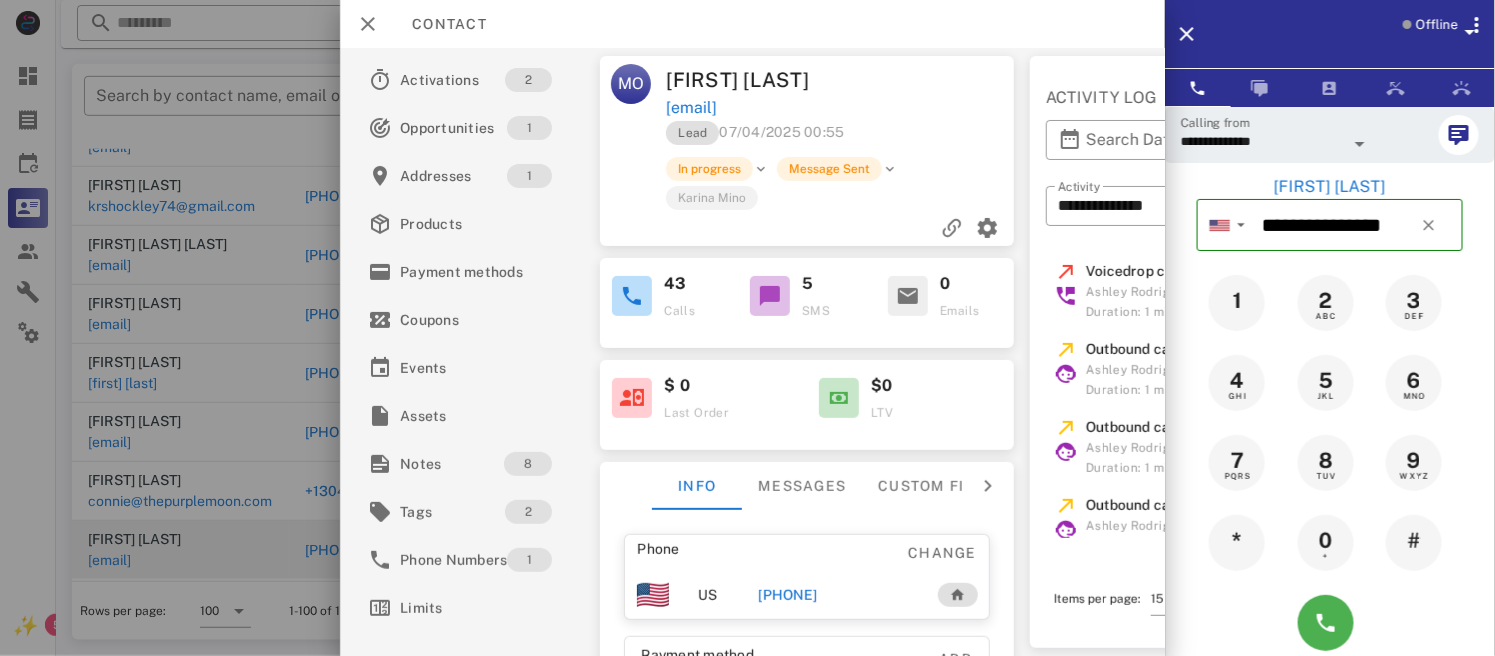 click on "[PHONE]" at bounding box center (788, 595) 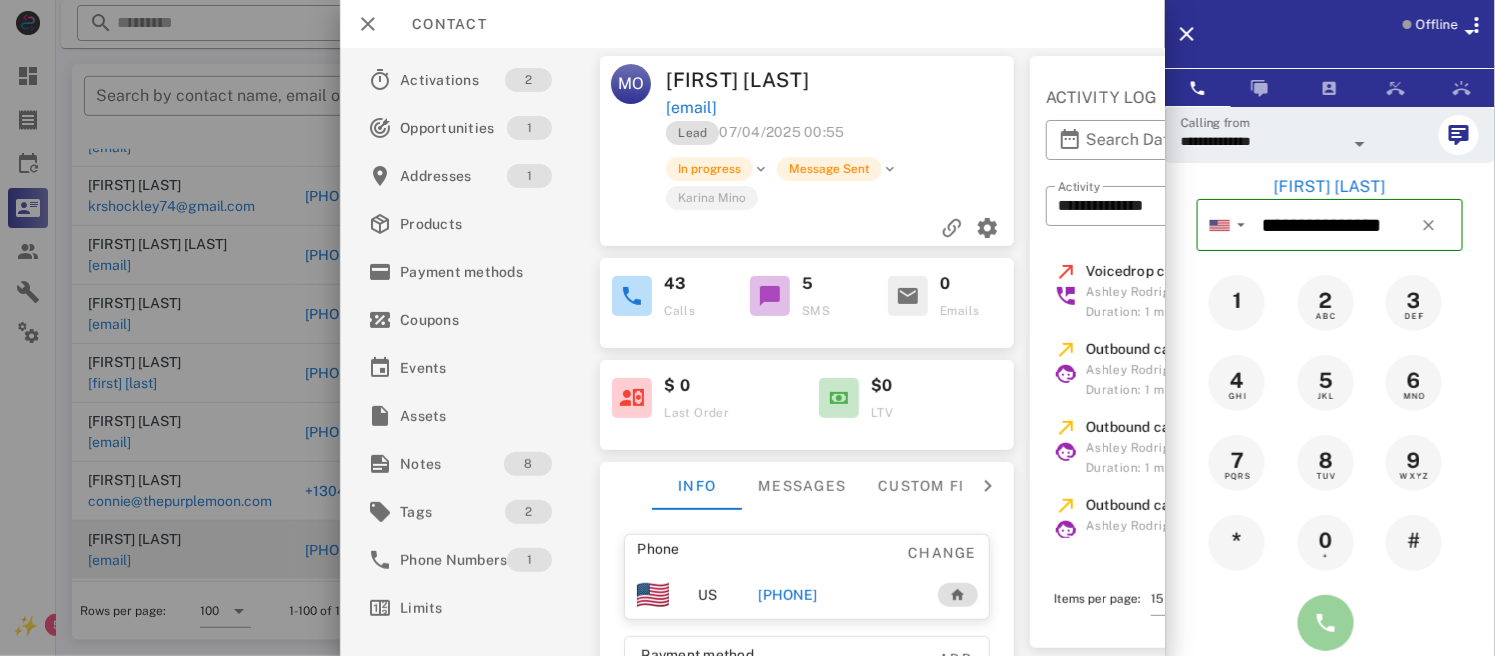 click at bounding box center [1326, 623] 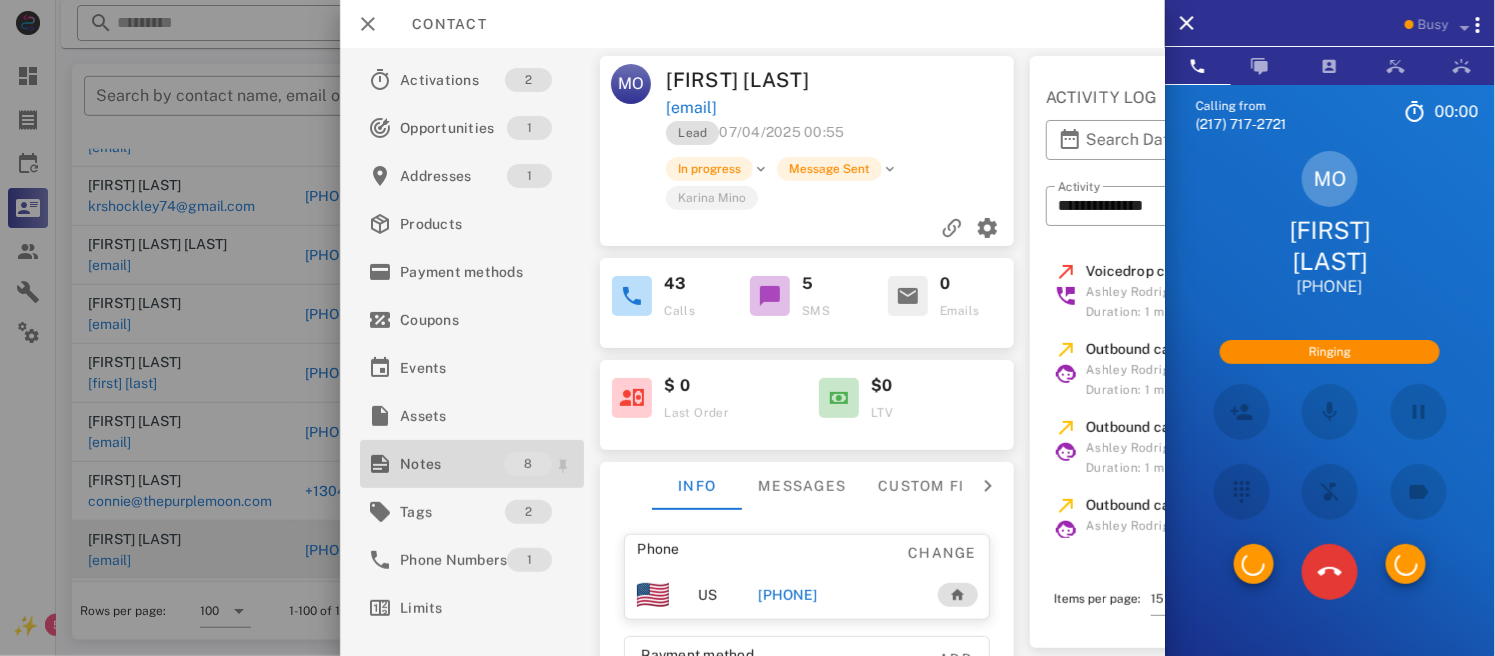 click on "Notes" at bounding box center [452, 464] 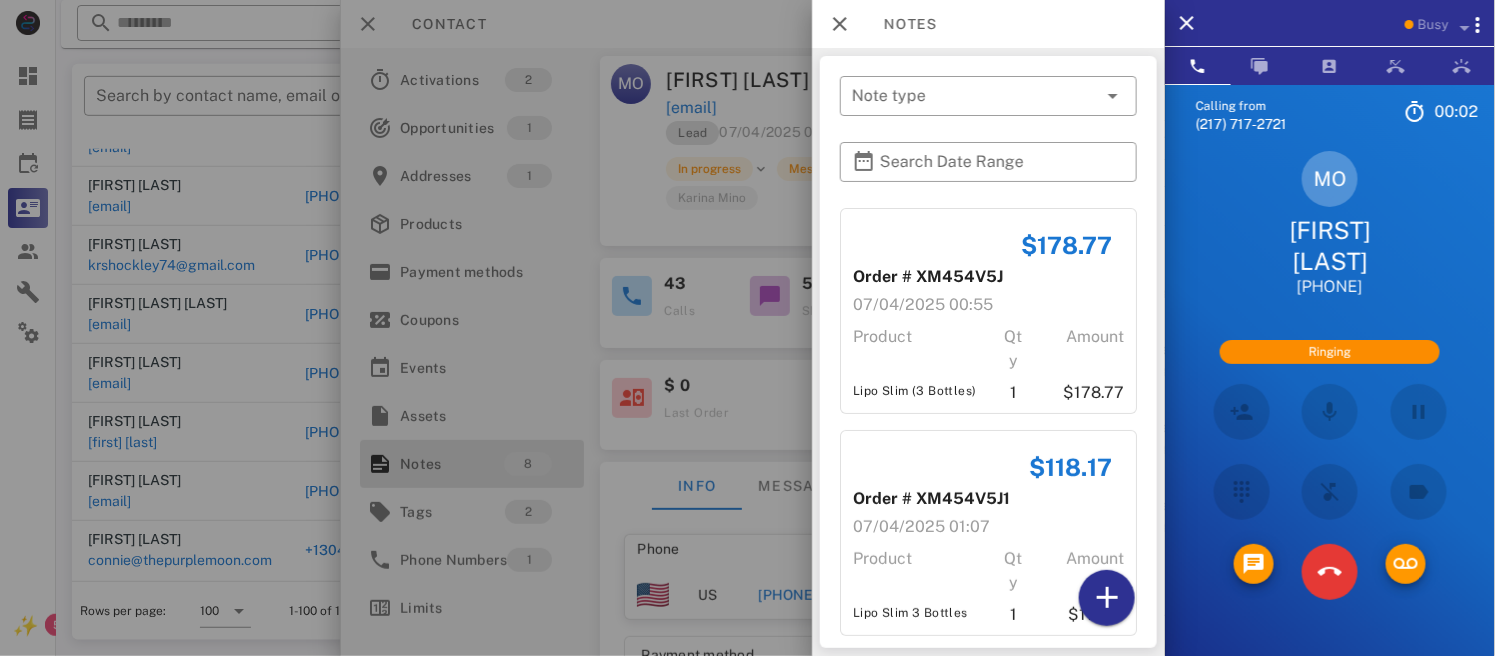 scroll, scrollTop: 5580, scrollLeft: 0, axis: vertical 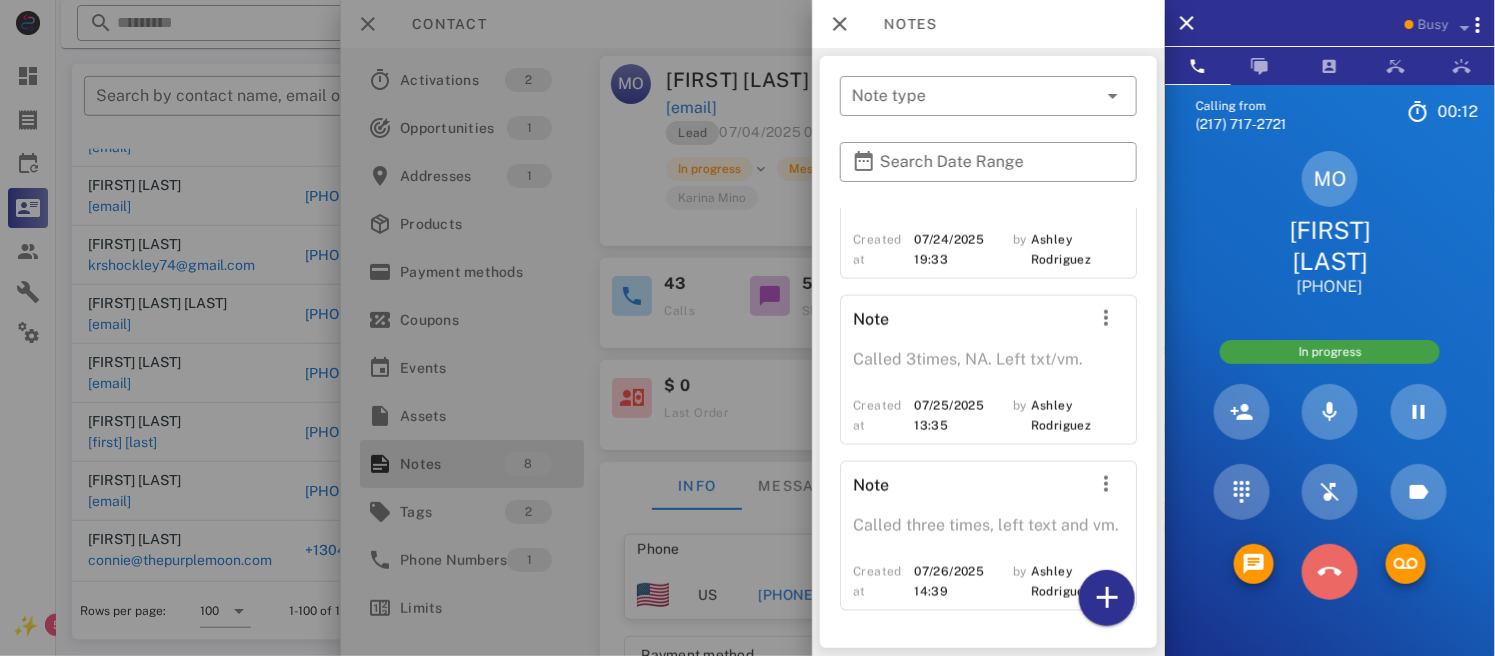click at bounding box center (1329, 572) 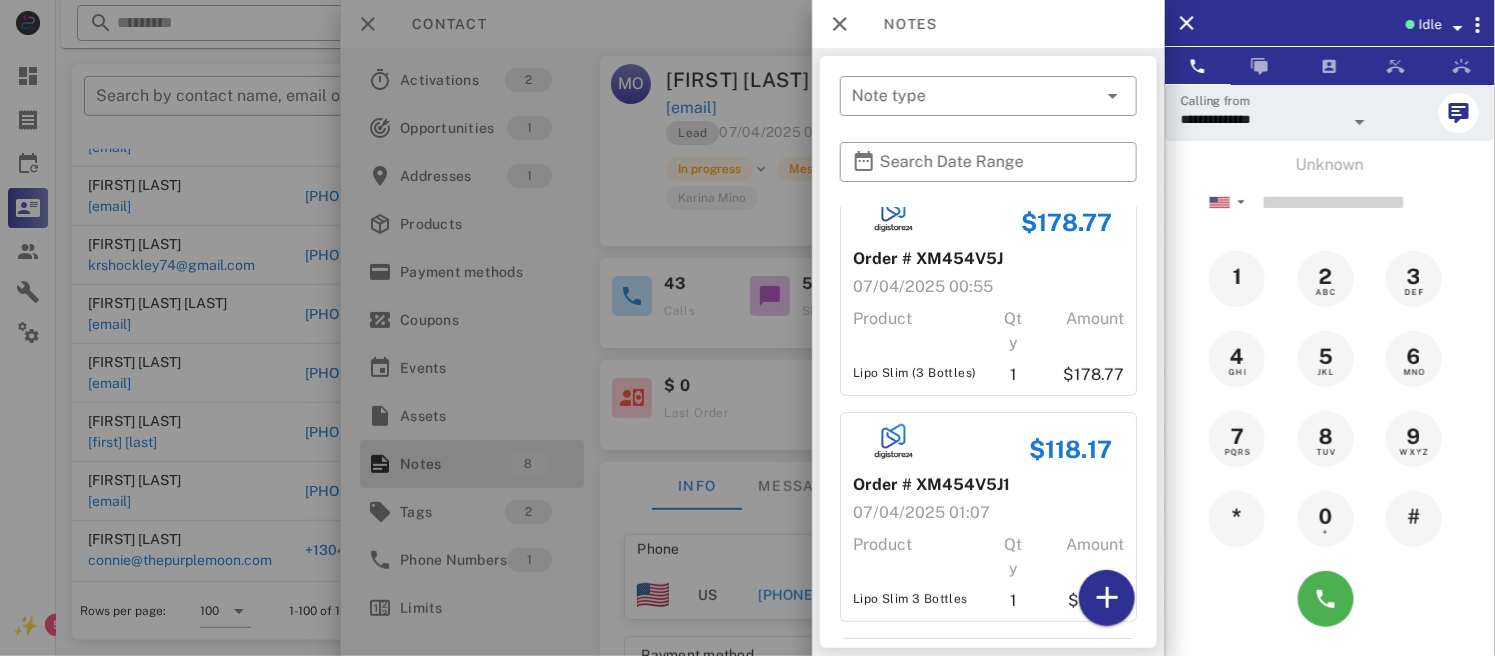scroll, scrollTop: 0, scrollLeft: 0, axis: both 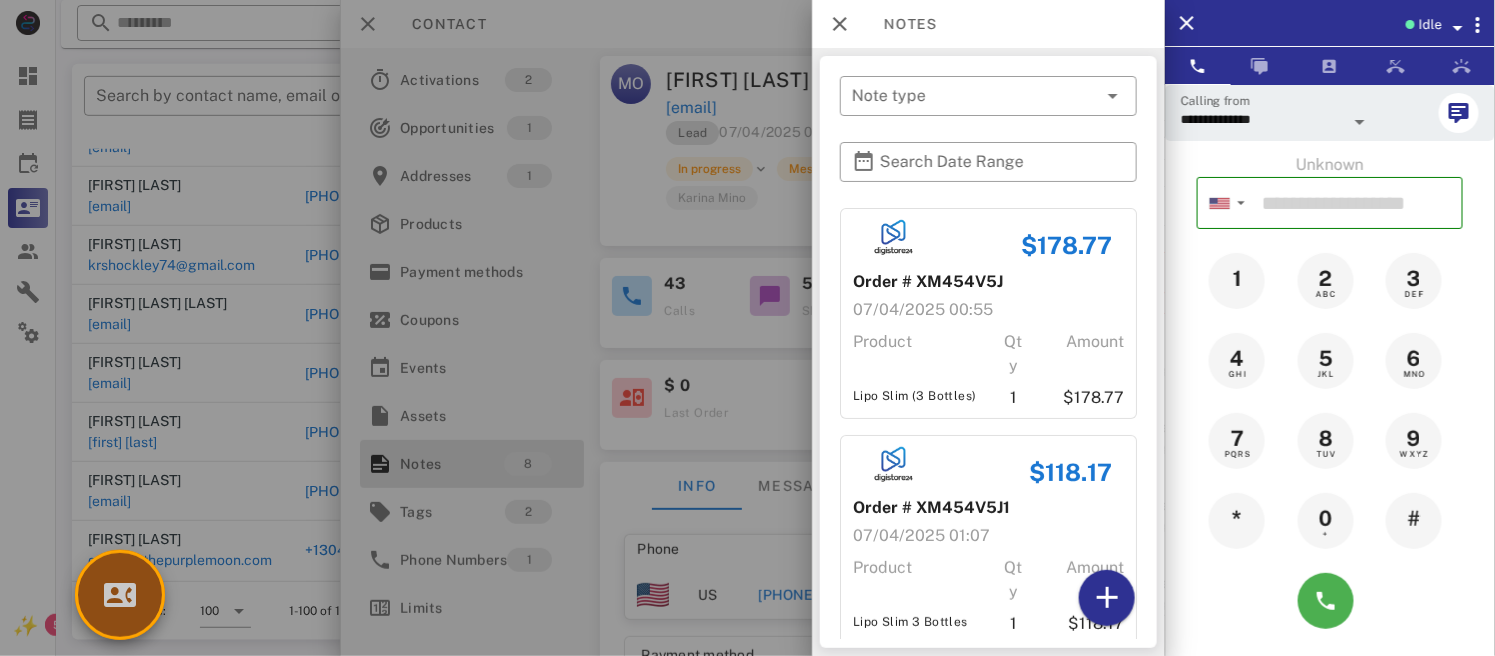 click at bounding box center (120, 595) 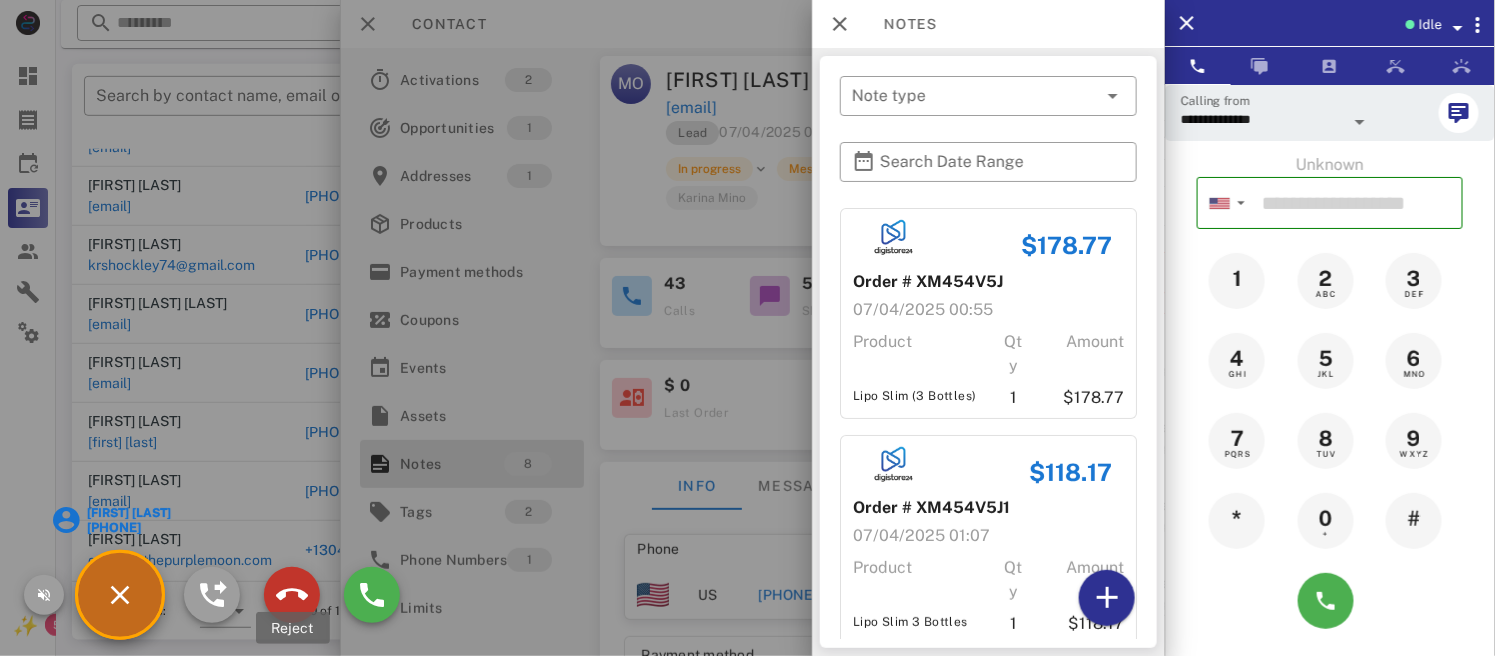 click at bounding box center (292, 595) 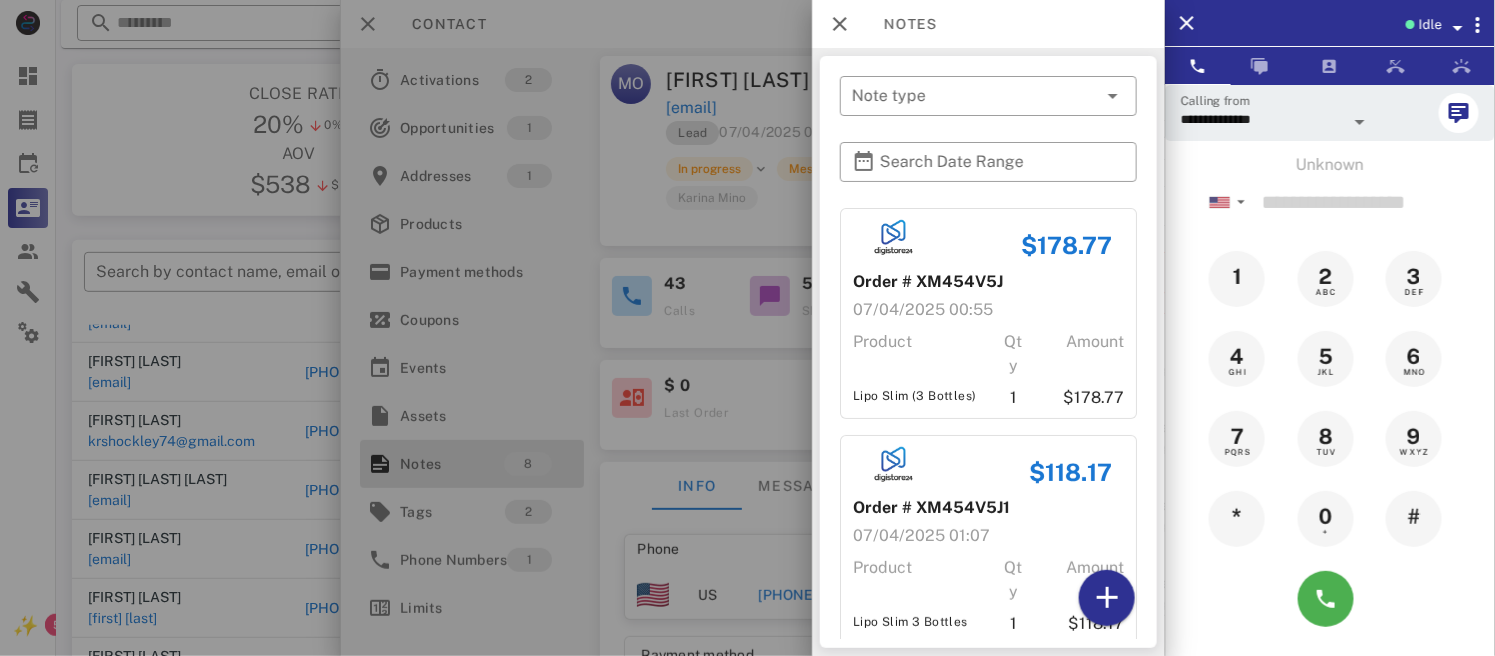 scroll, scrollTop: 174, scrollLeft: 0, axis: vertical 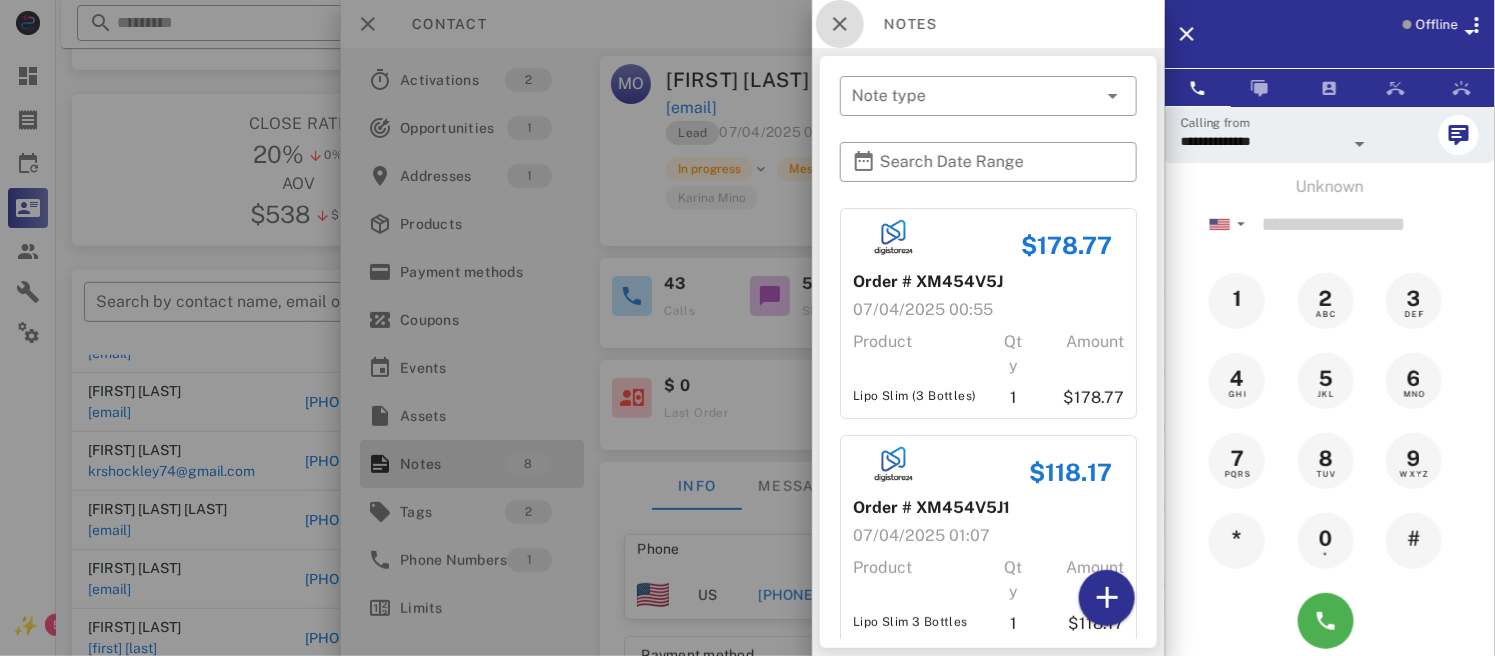 click at bounding box center (840, 24) 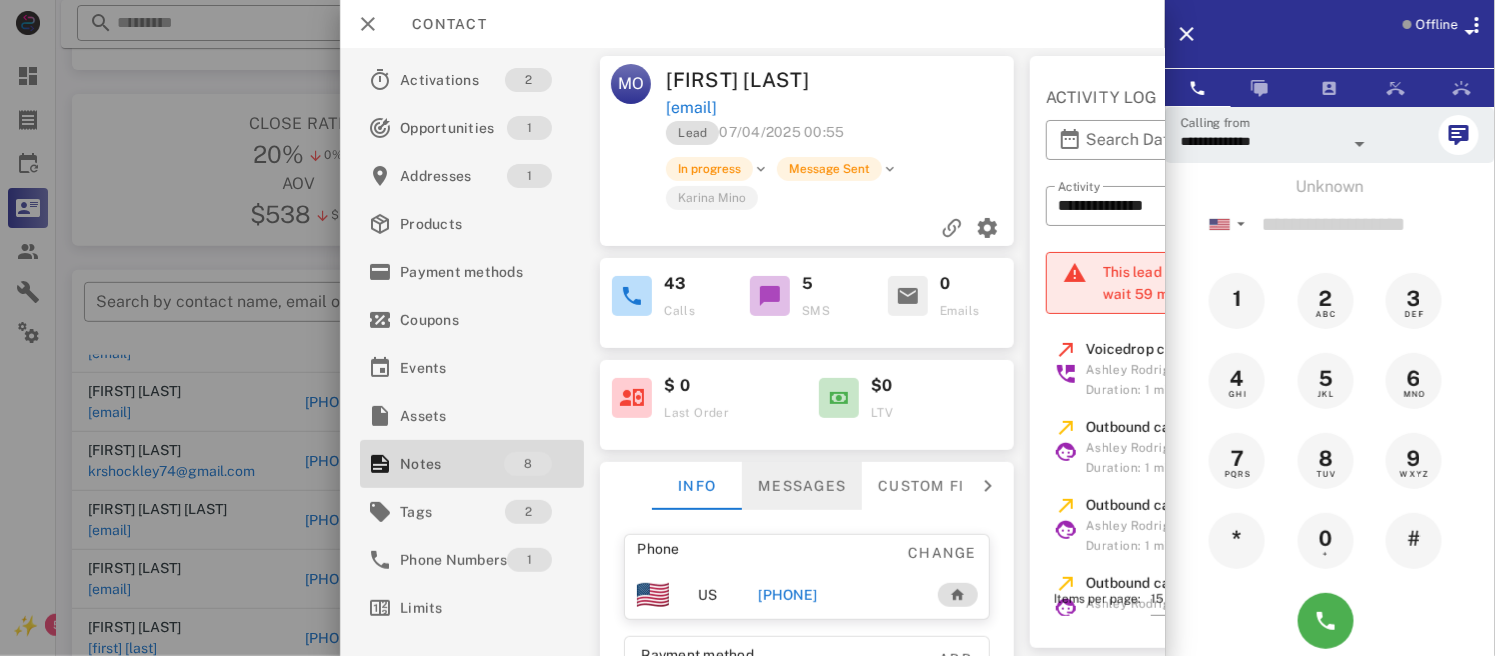 click on "Messages" at bounding box center (803, 486) 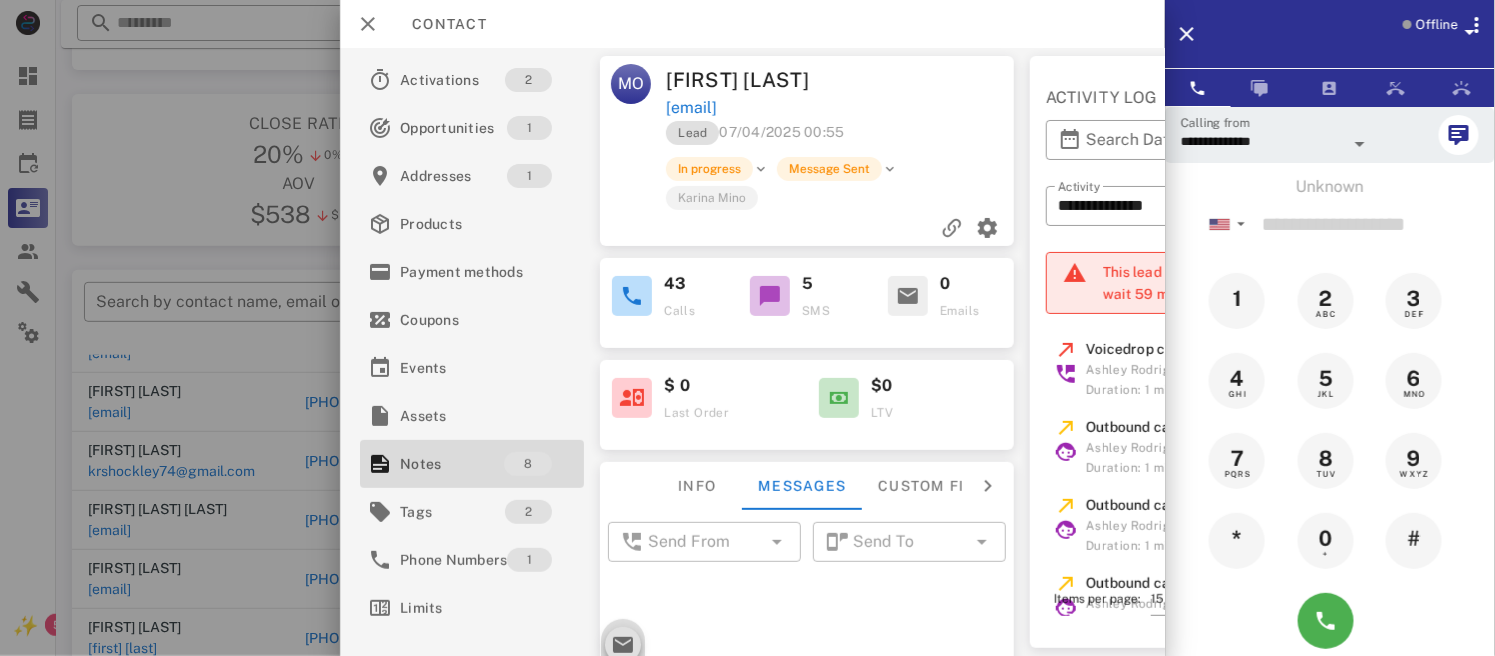 scroll, scrollTop: 295, scrollLeft: 0, axis: vertical 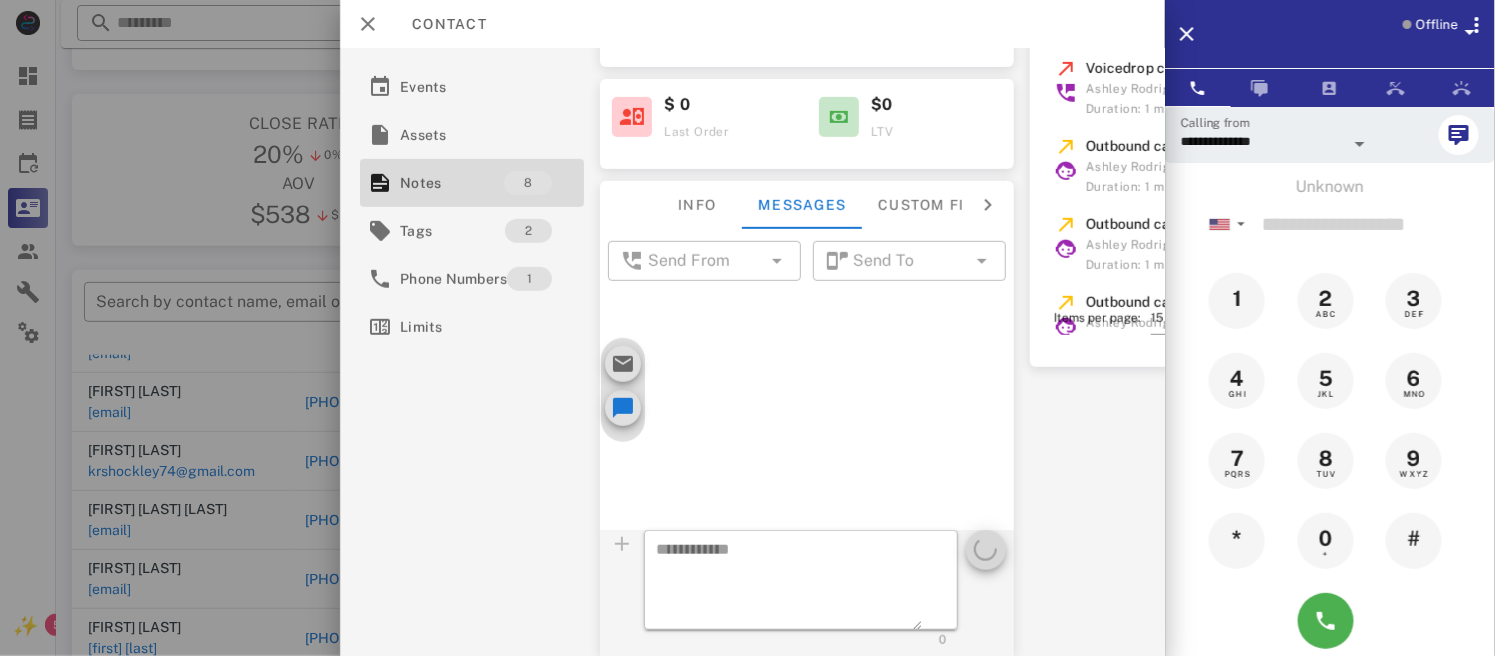 click on "​ 0" at bounding box center [808, 593] 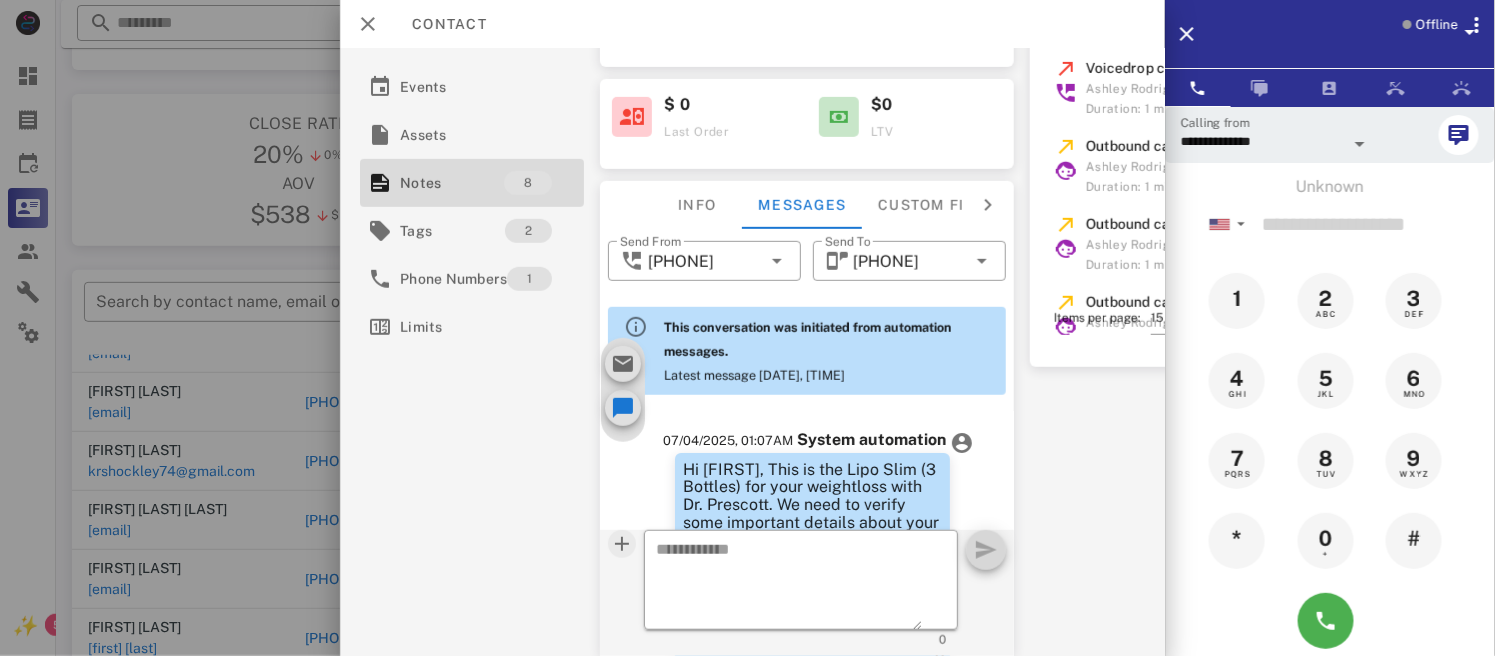 scroll, scrollTop: 2313, scrollLeft: 0, axis: vertical 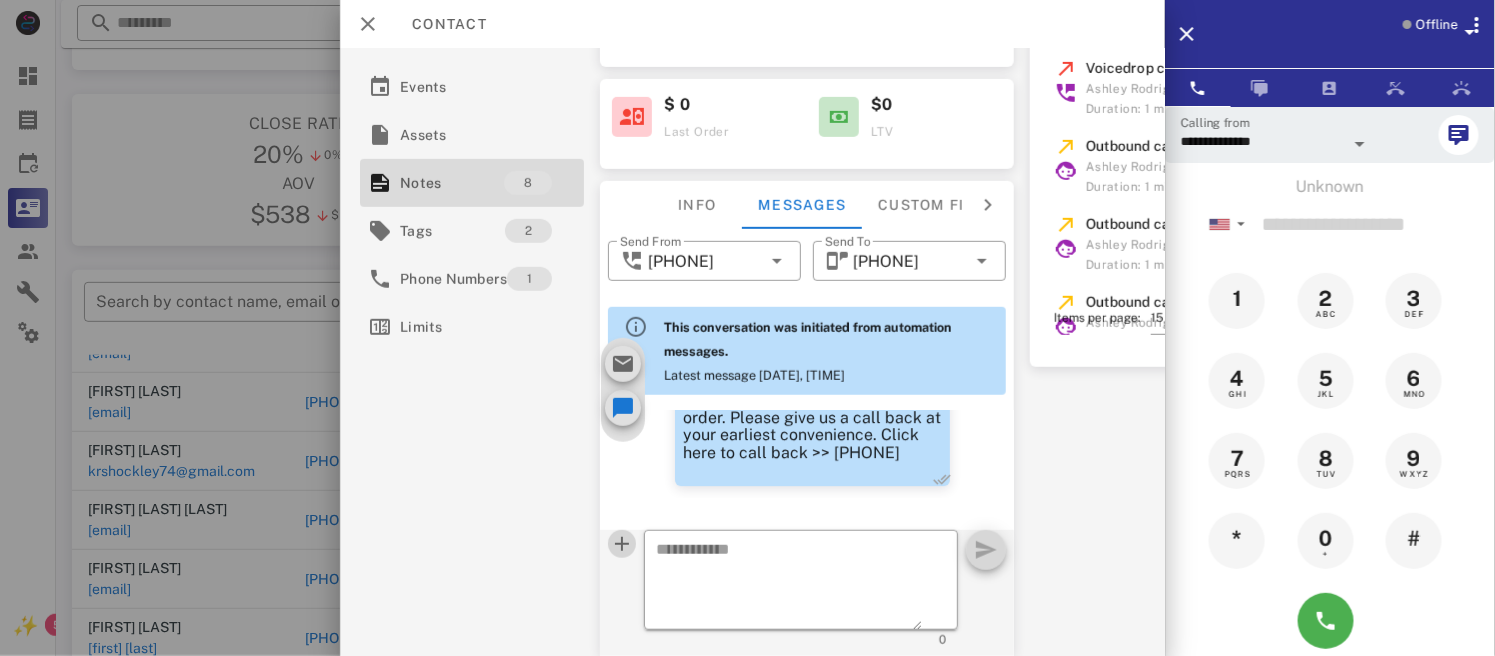 click at bounding box center [623, 544] 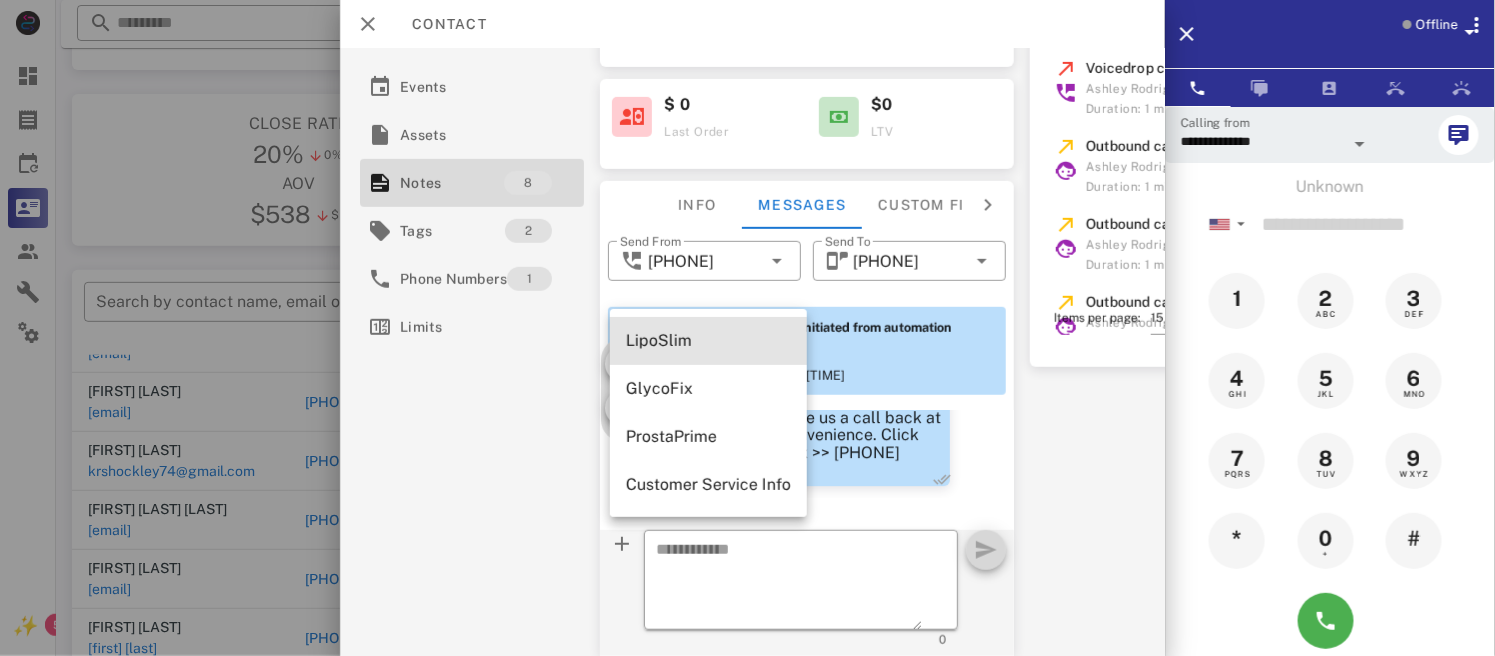 click on "LipoSlim" at bounding box center [708, 340] 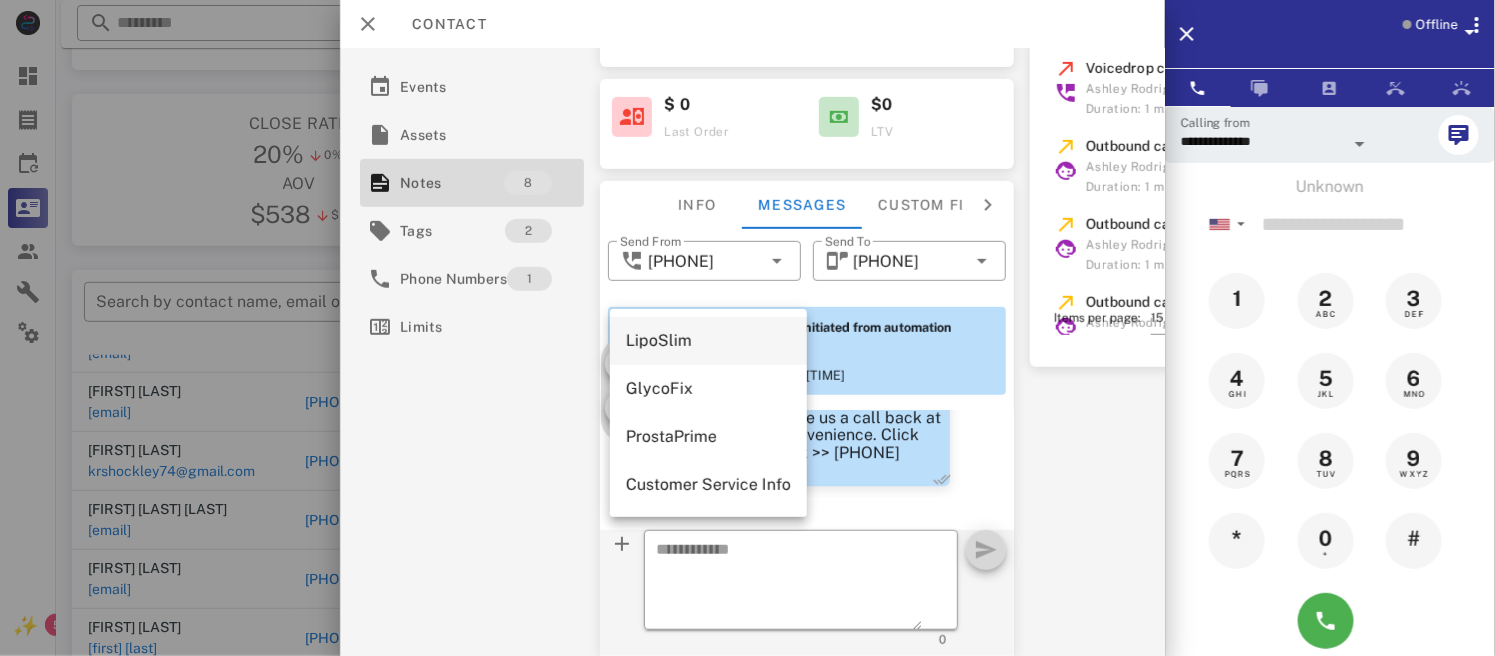 type on "**********" 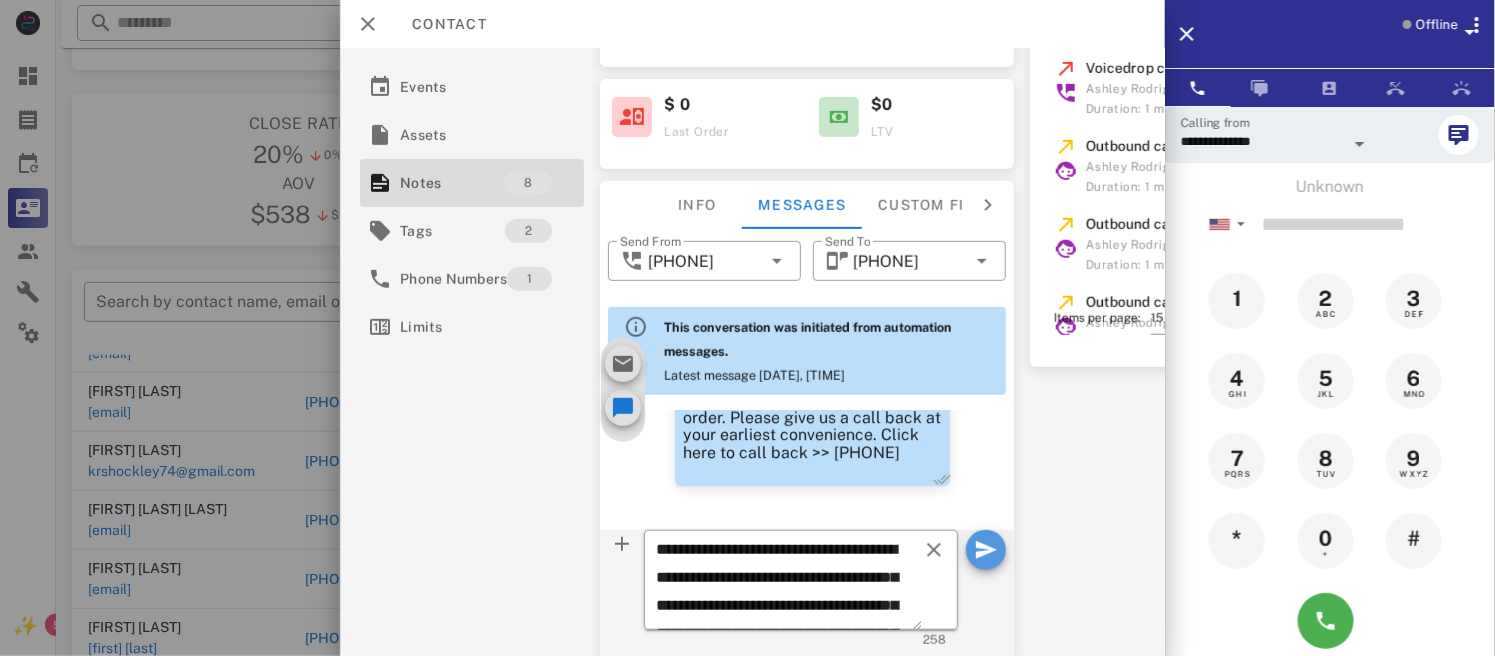 click at bounding box center [986, 550] 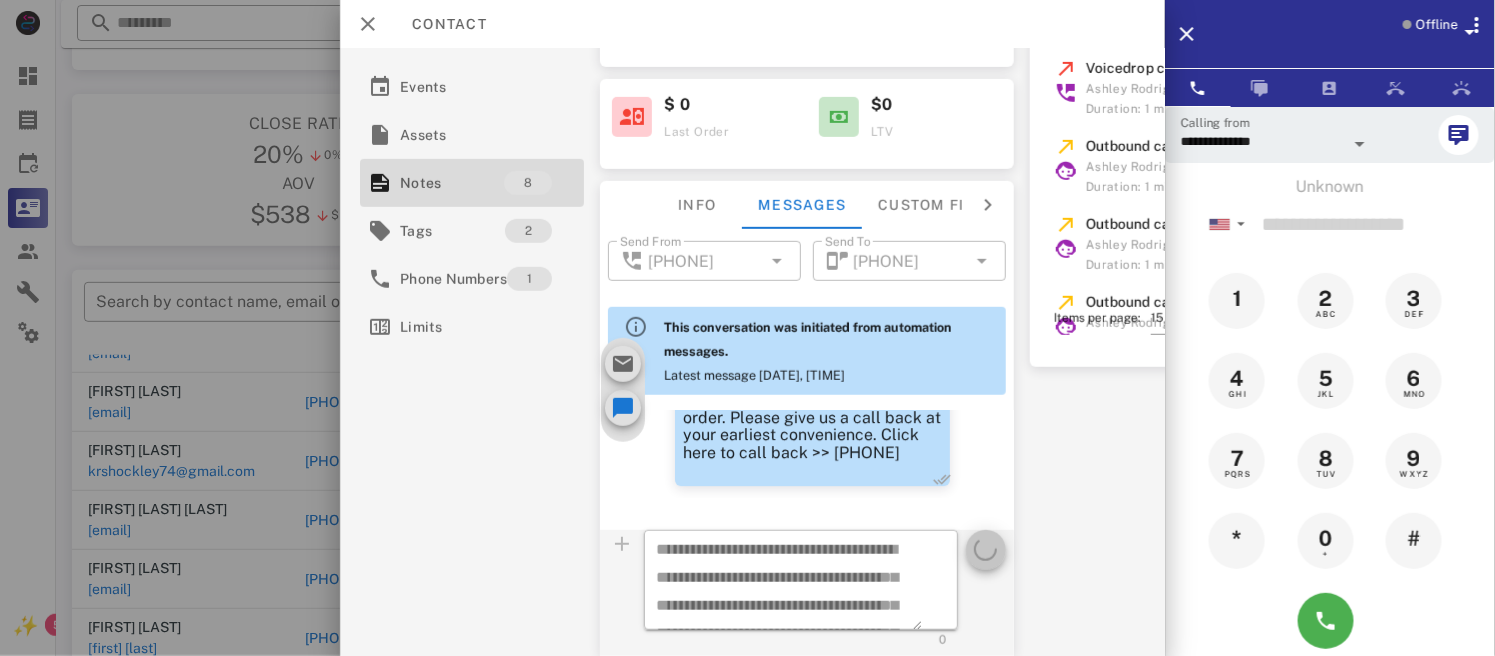 type 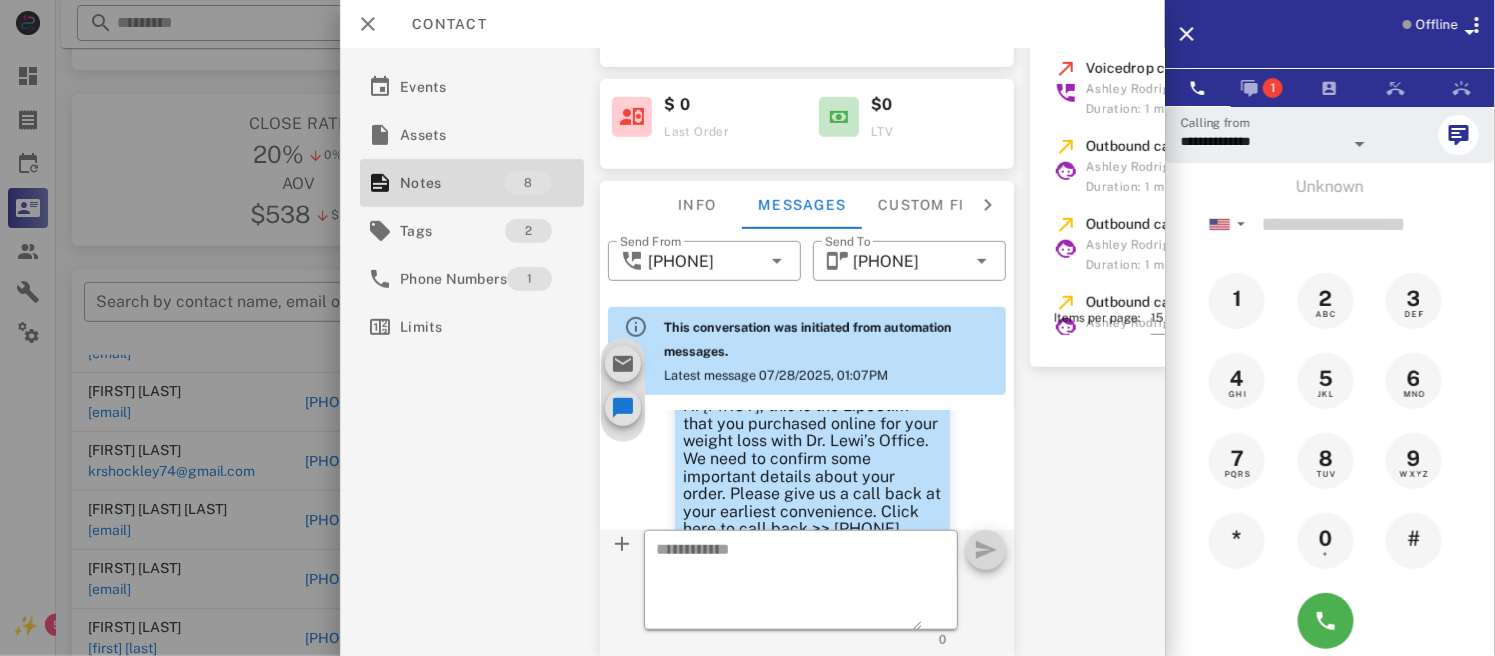 scroll, scrollTop: 2366, scrollLeft: 0, axis: vertical 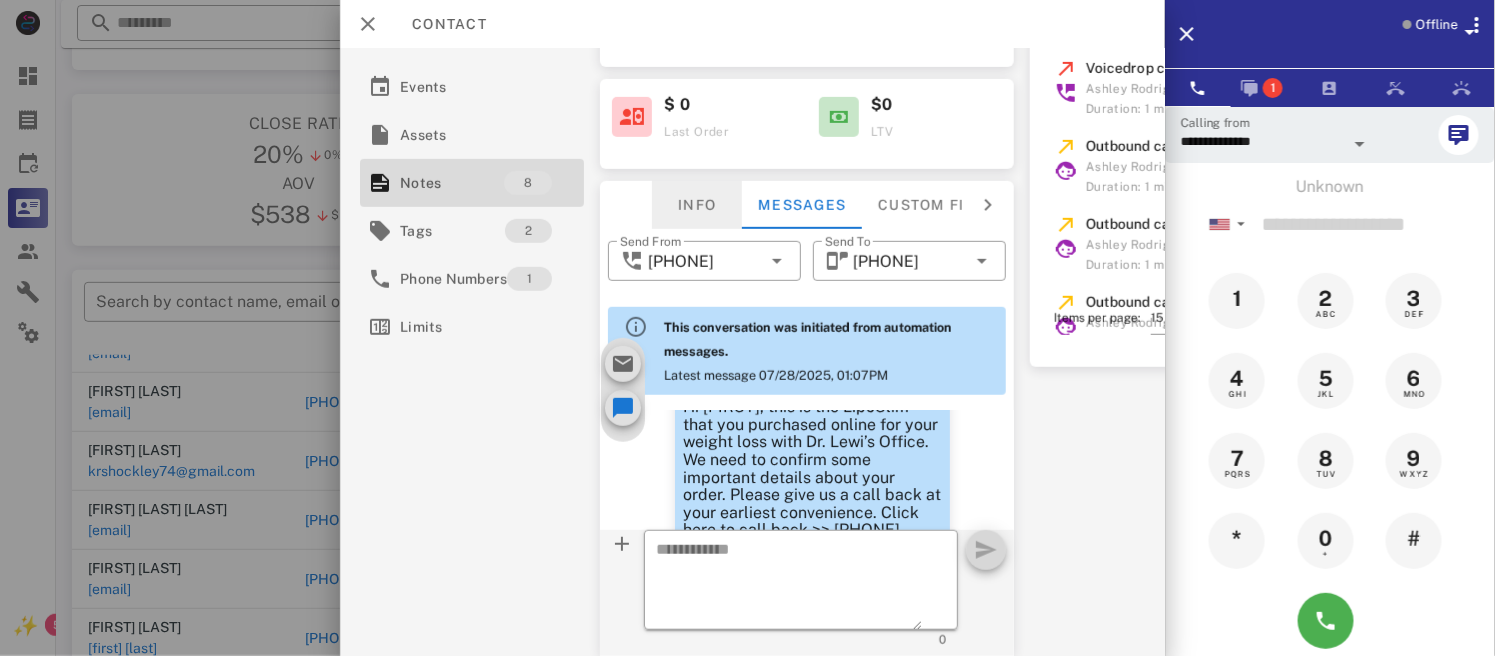click on "Info" at bounding box center (698, 205) 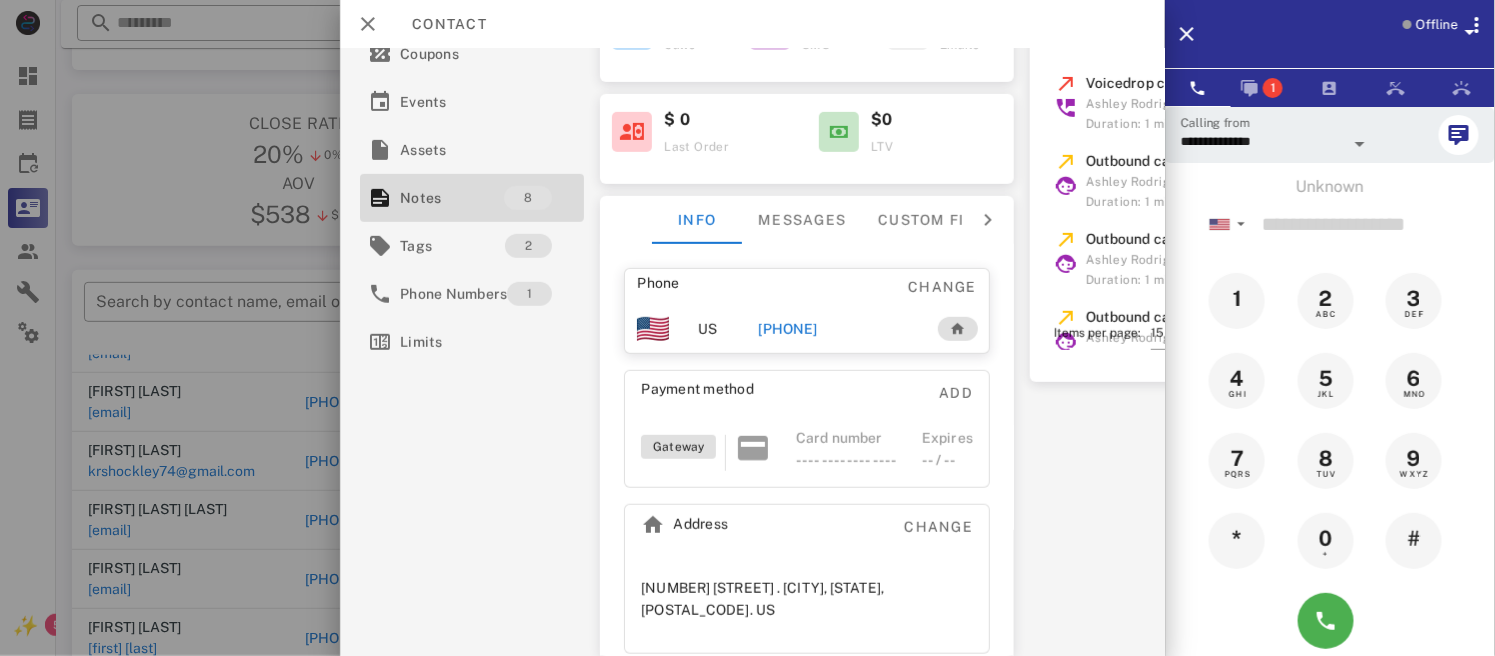 scroll, scrollTop: 281, scrollLeft: 0, axis: vertical 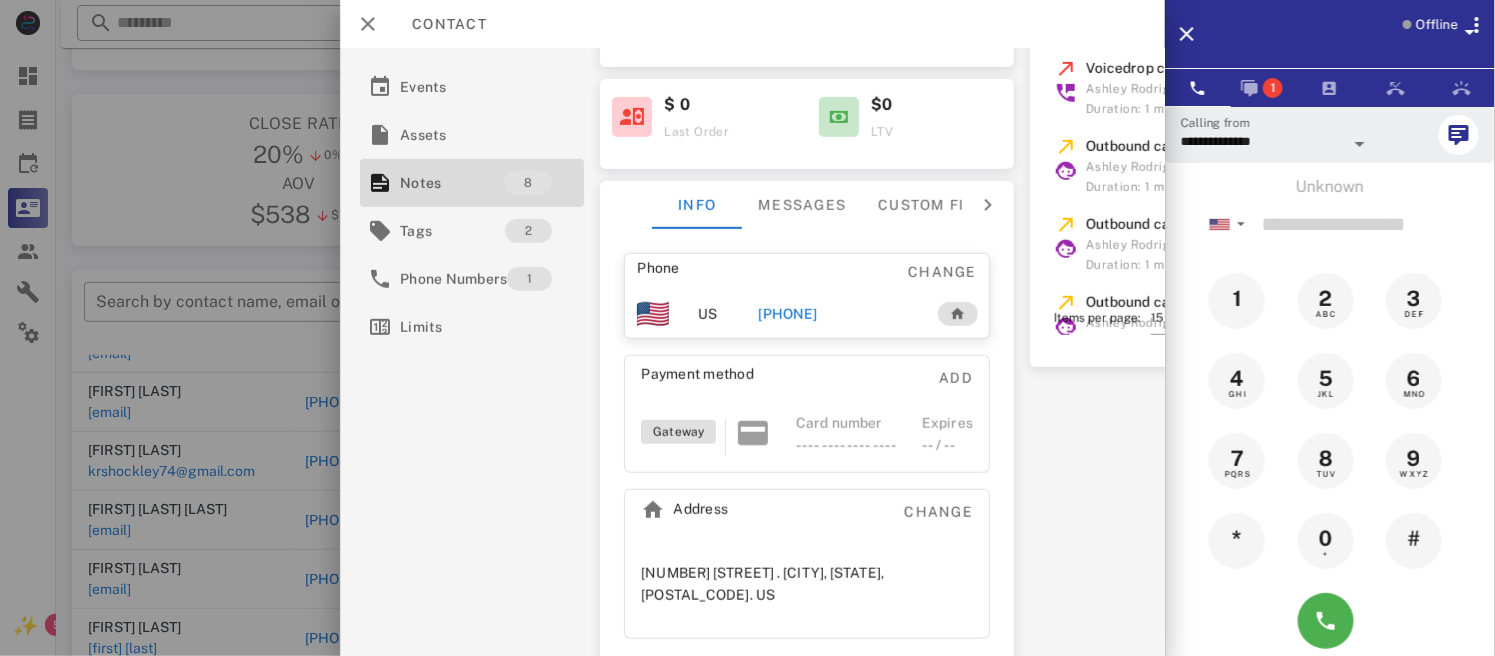click on "[PHONE]" at bounding box center [788, 314] 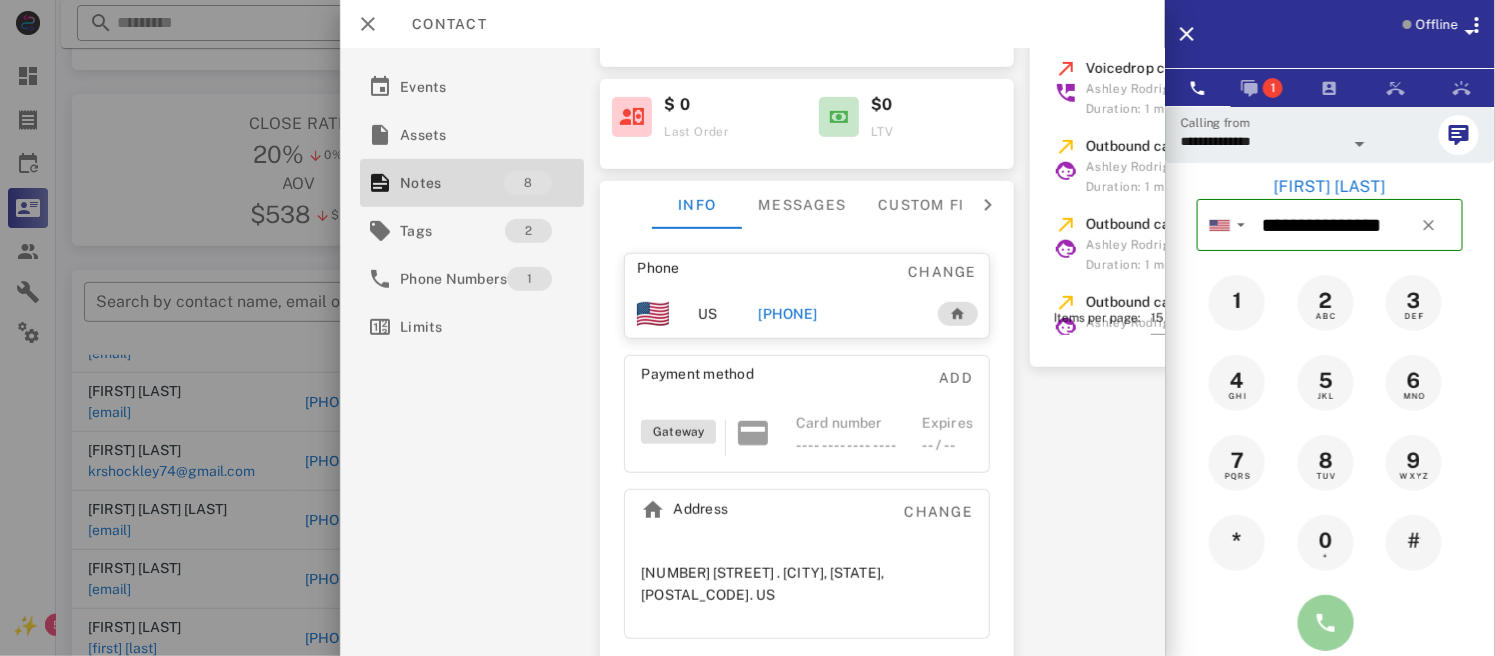 click at bounding box center [1326, 623] 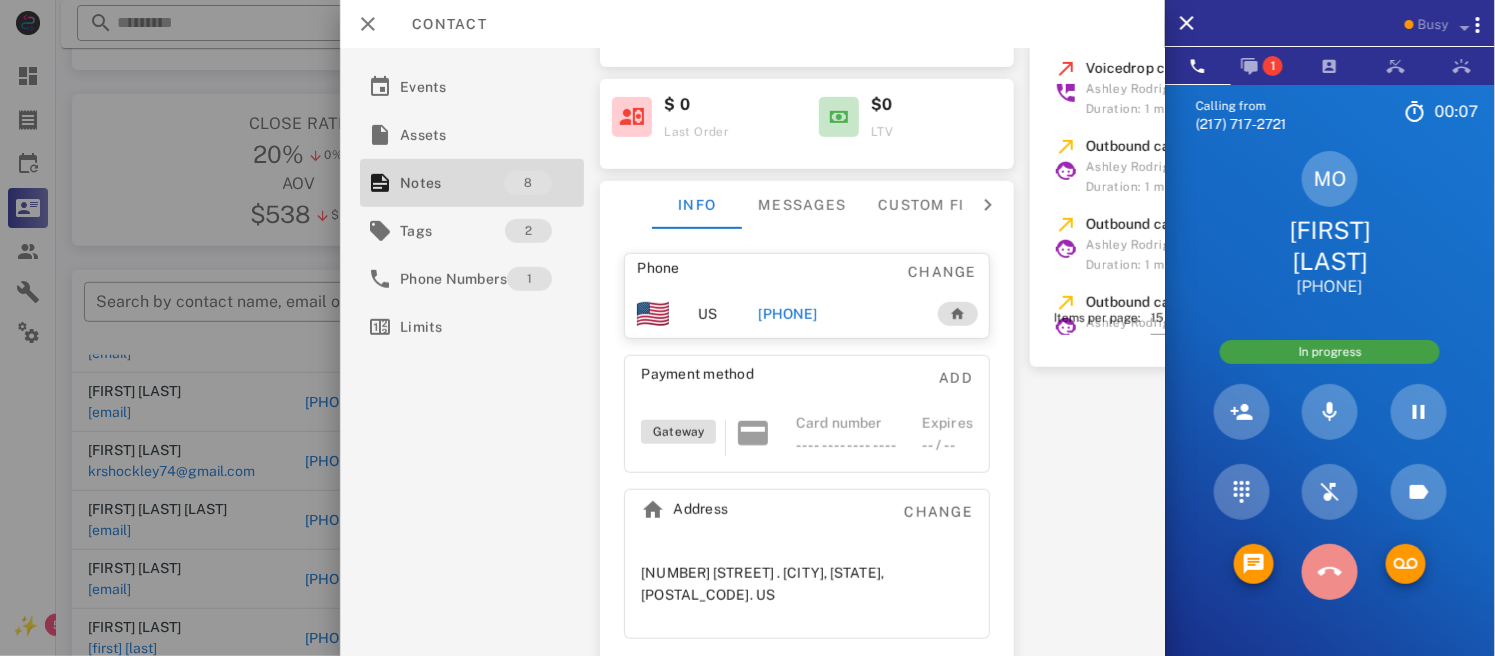 click at bounding box center (1330, 572) 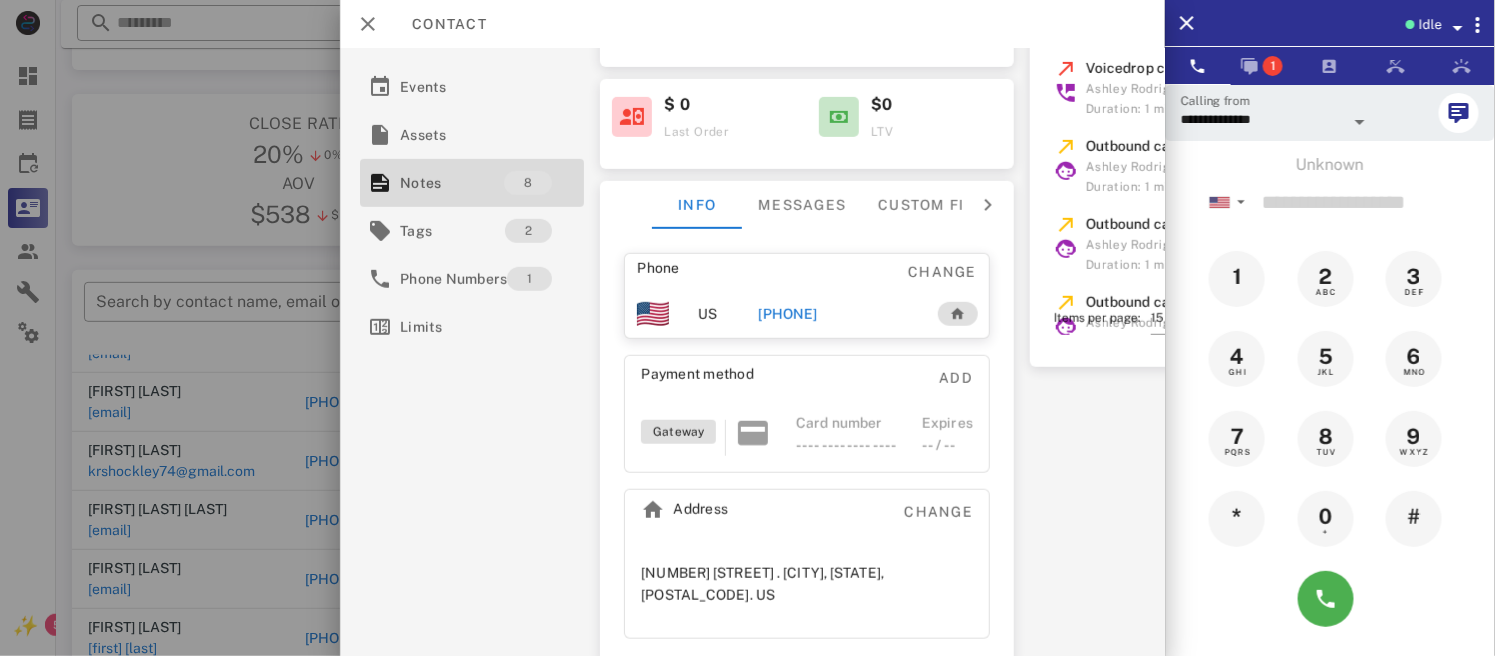 click on "[PHONE]" at bounding box center [838, 314] 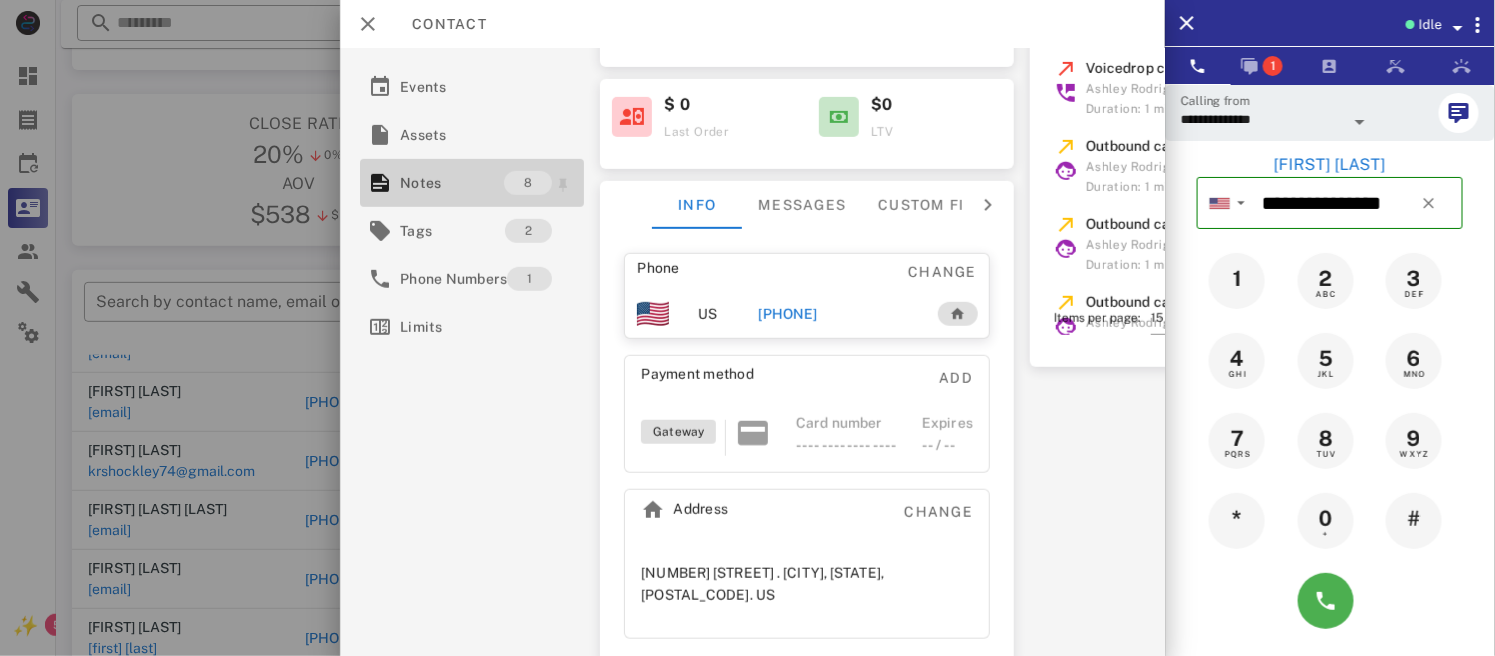 click on "Notes" at bounding box center (452, 183) 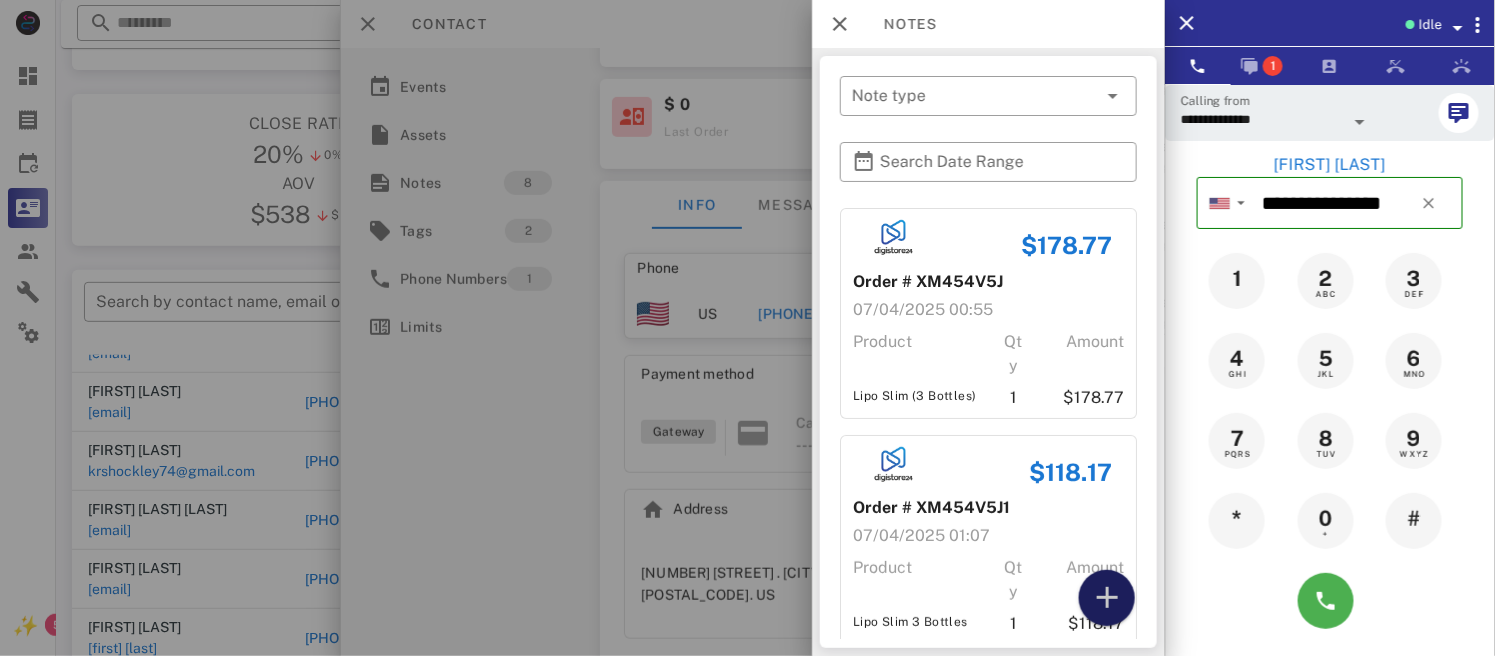 click at bounding box center [1107, 598] 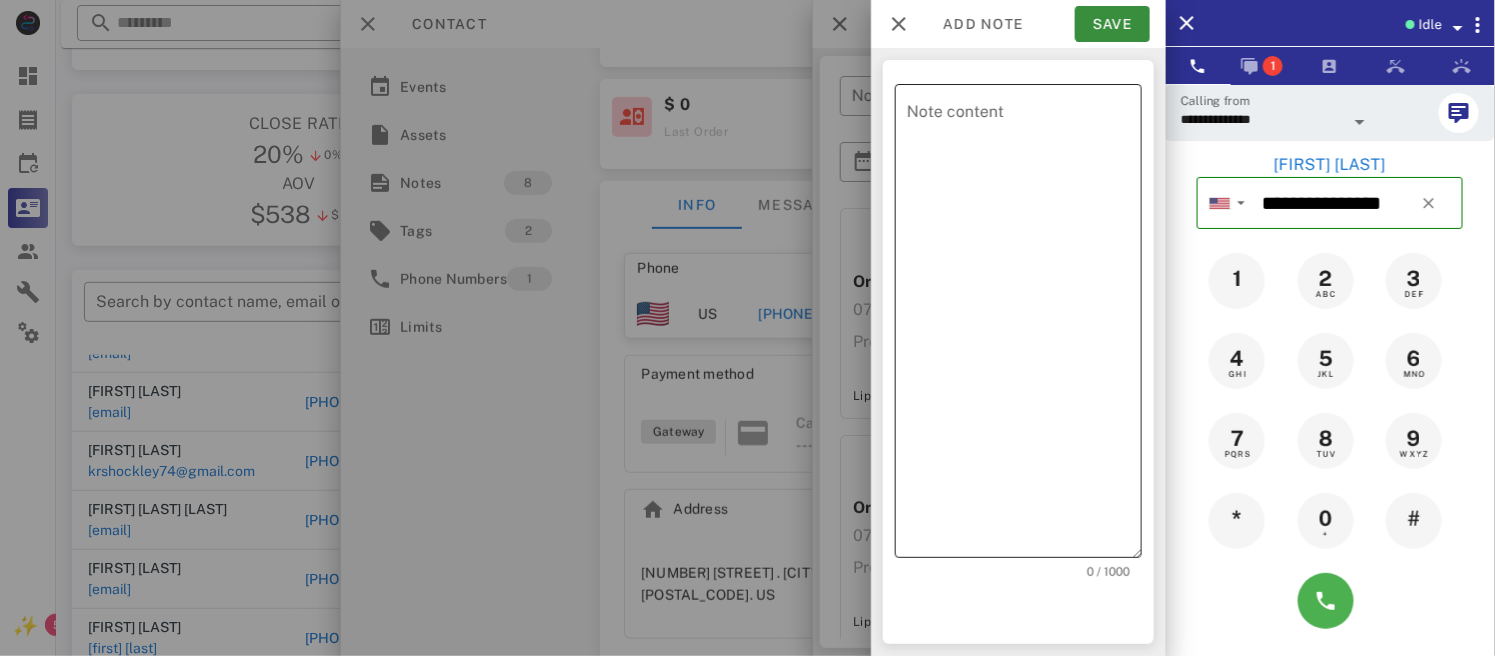 click on "Note content" at bounding box center [1024, 326] 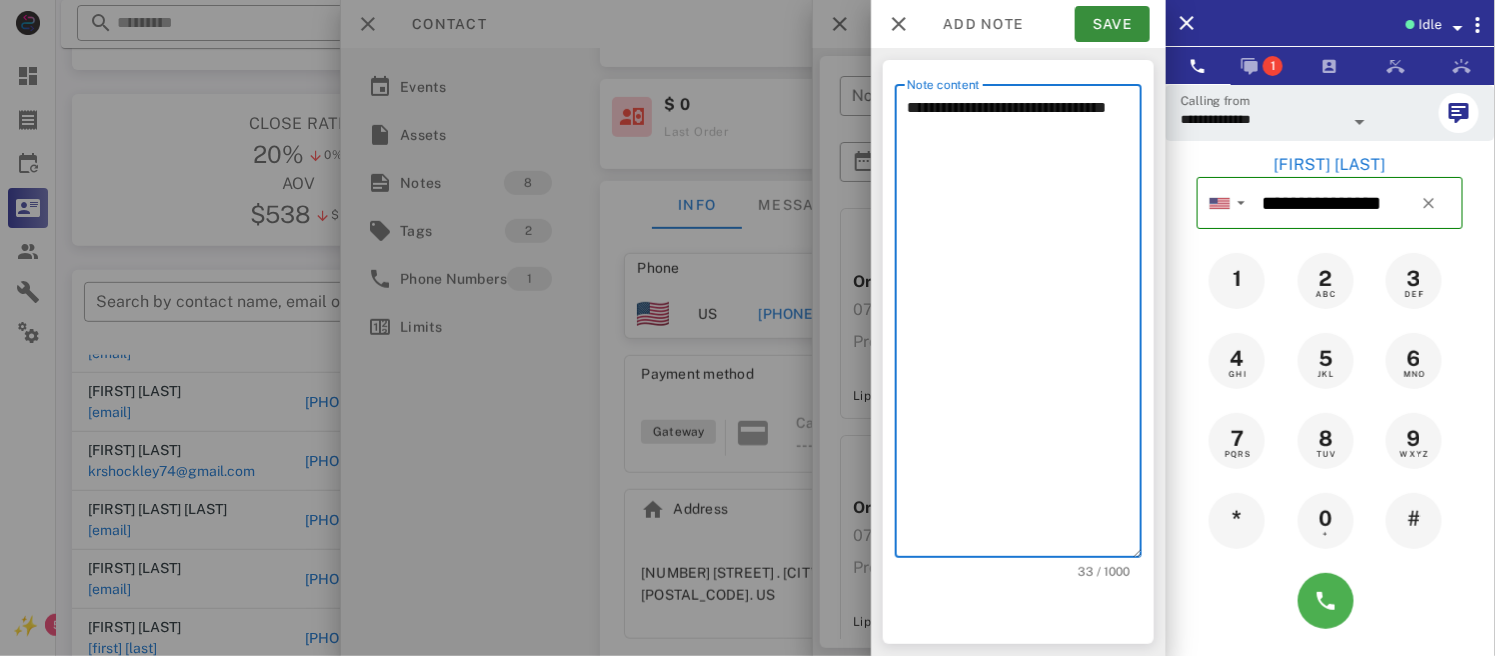 drag, startPoint x: 974, startPoint y: 173, endPoint x: 867, endPoint y: 102, distance: 128.41339 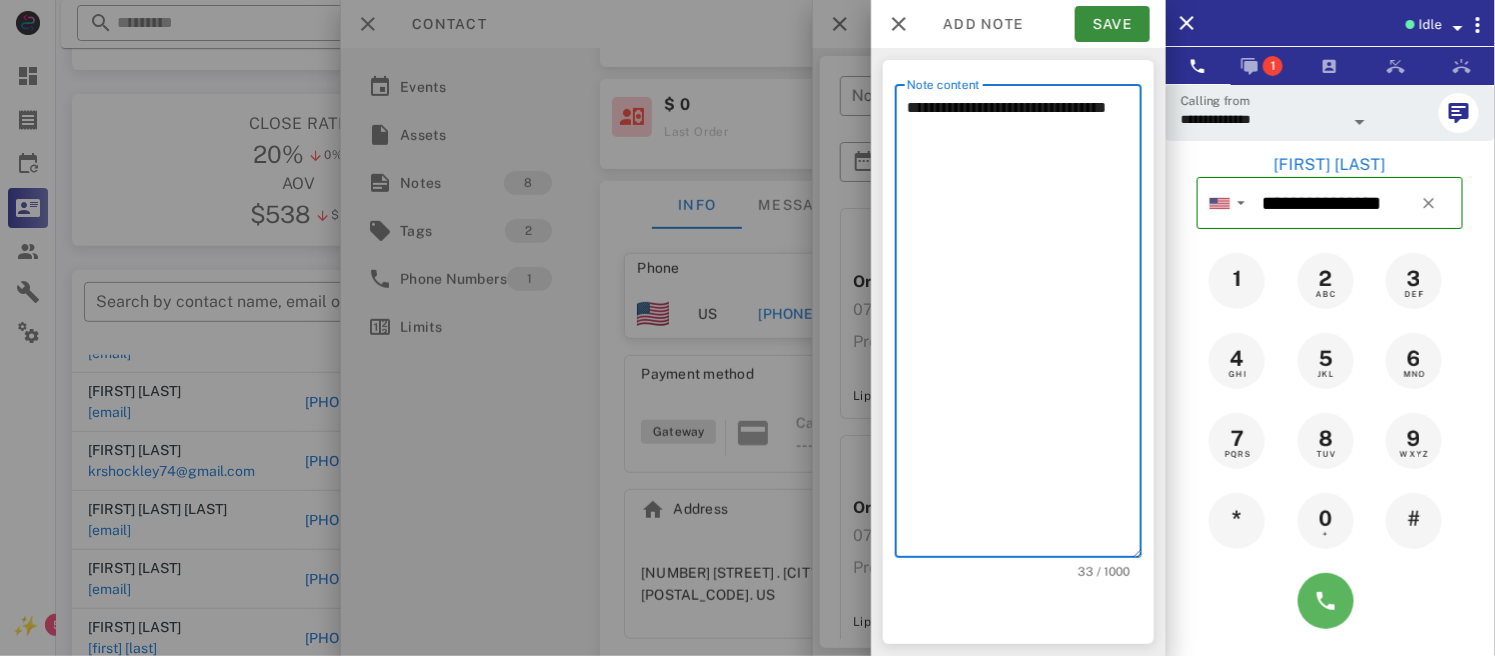 type on "**********" 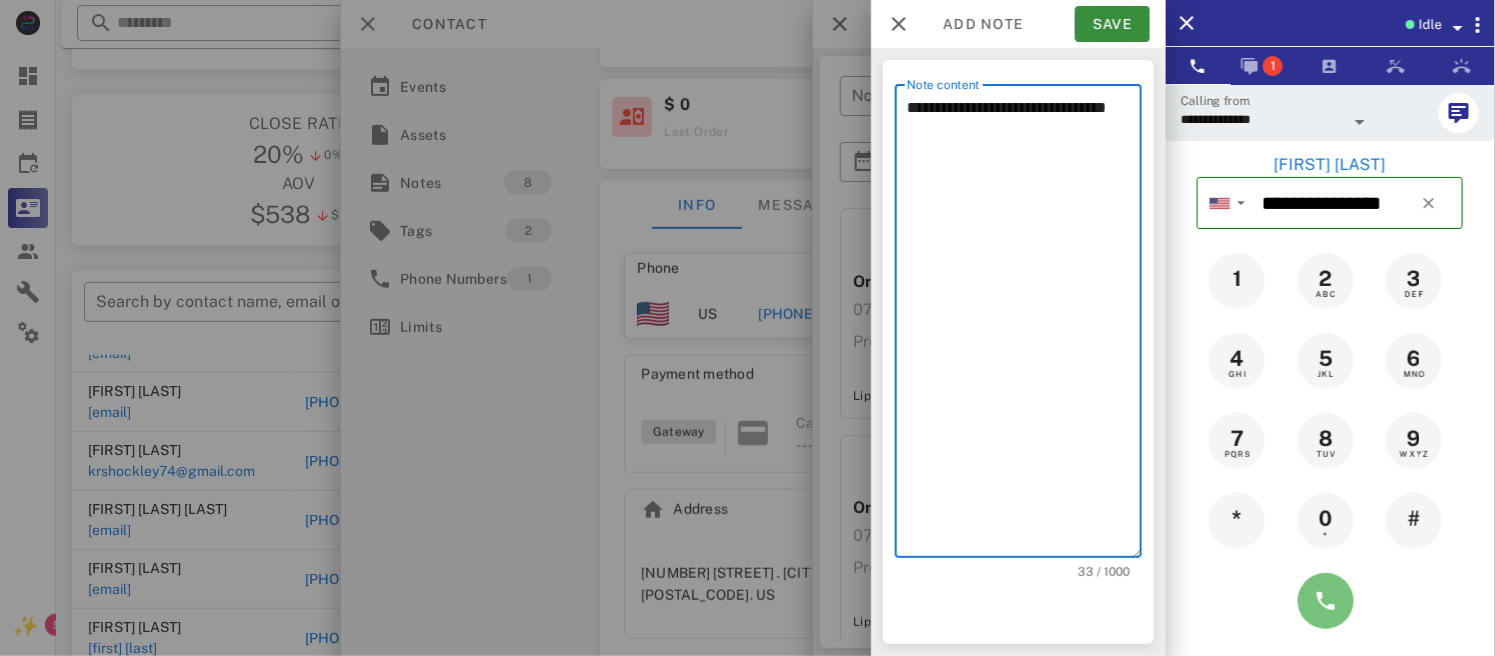 click at bounding box center (1326, 601) 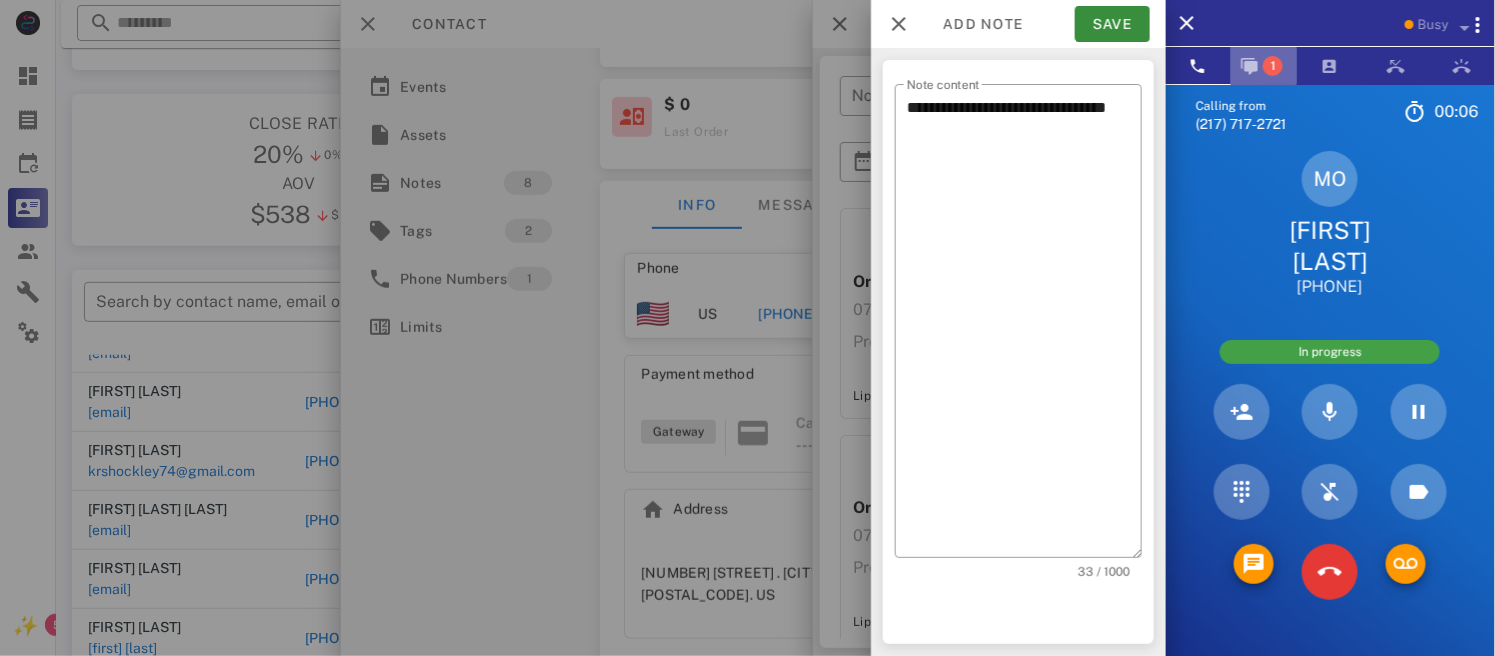 click at bounding box center [1250, 66] 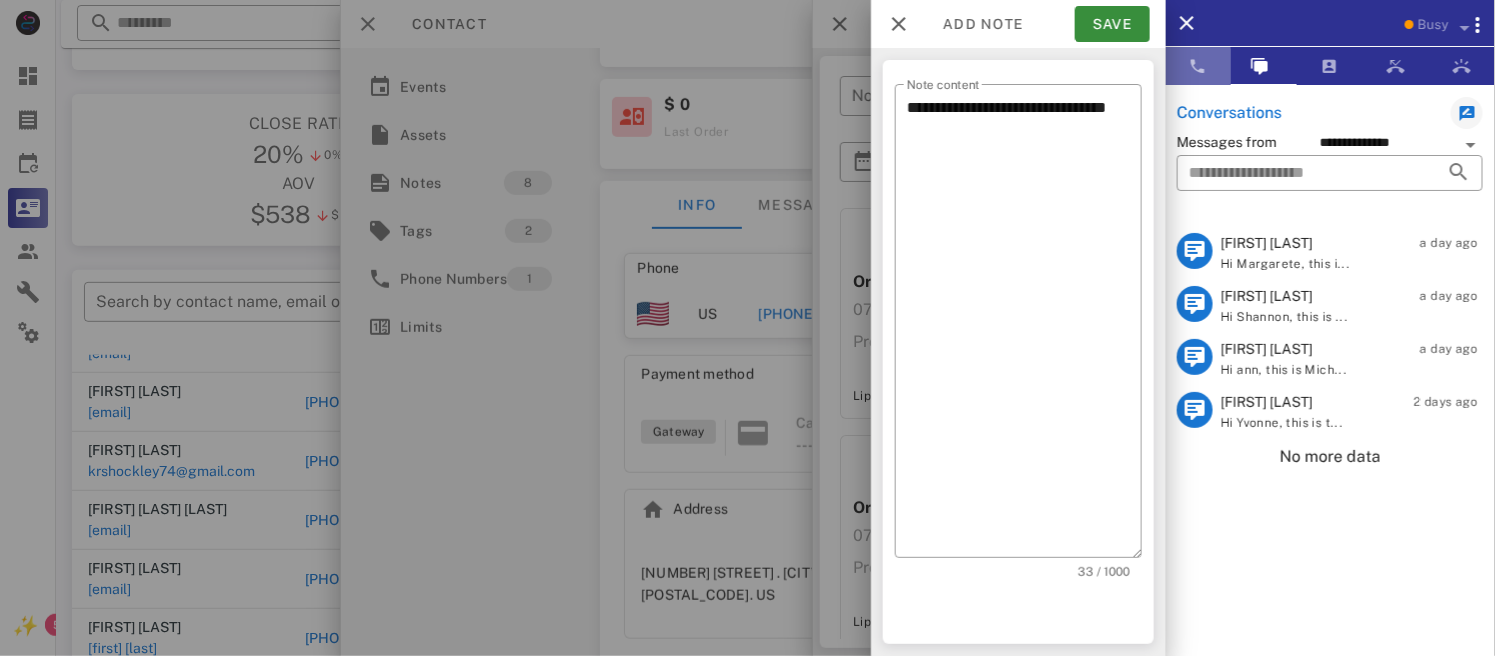 click at bounding box center [1198, 66] 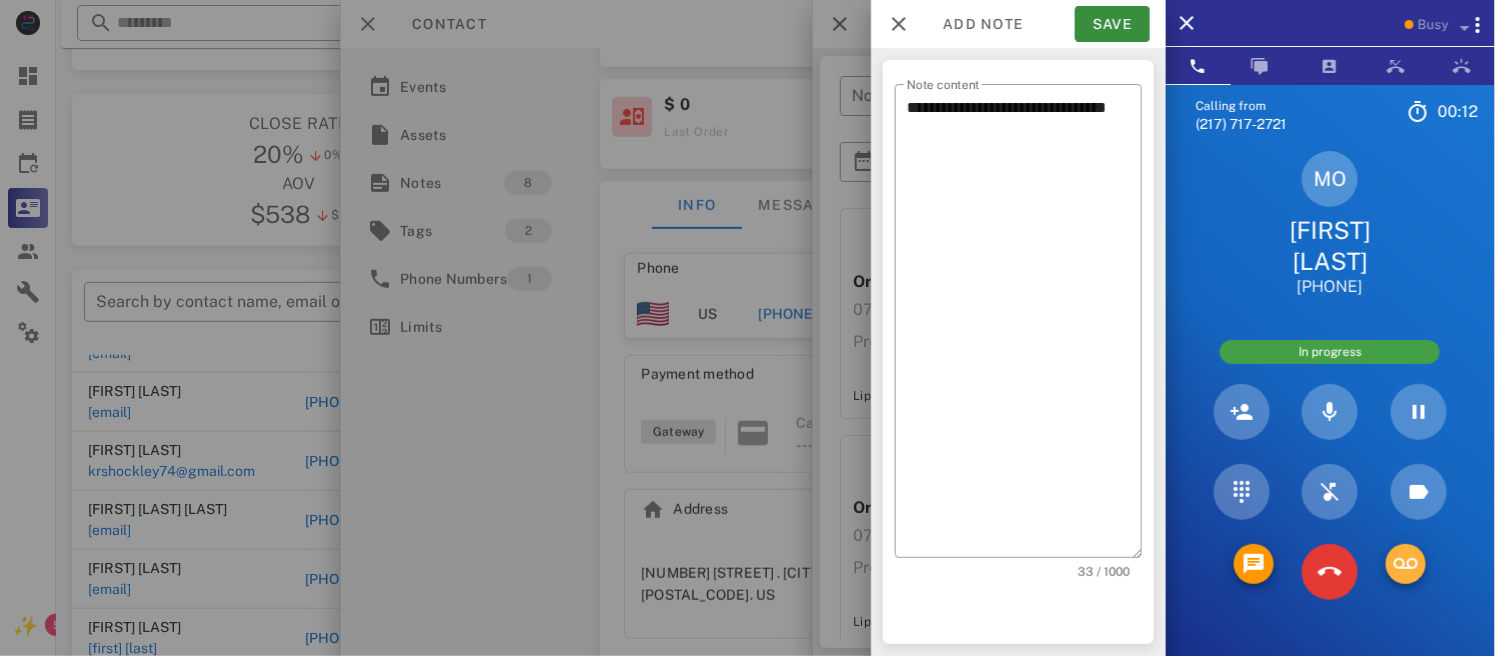 click at bounding box center [1406, 564] 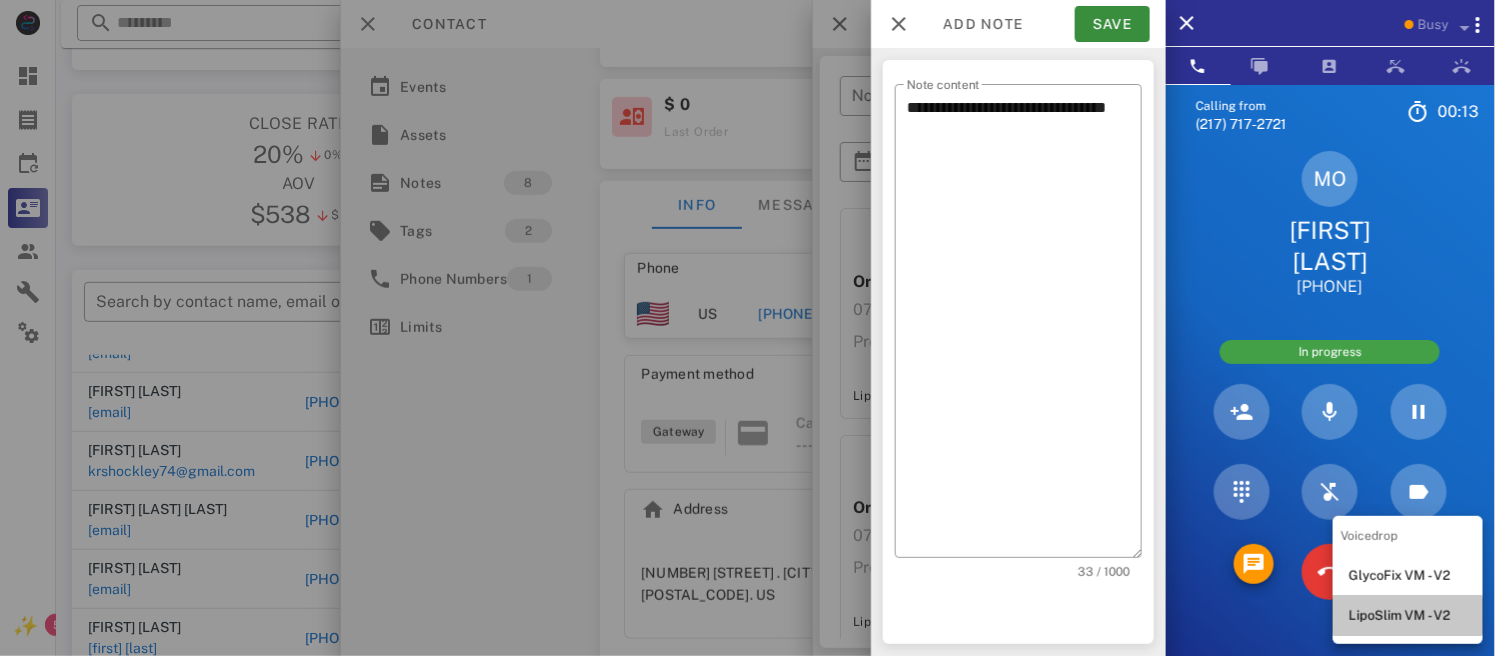click on "LipoSlim VM - V2" at bounding box center [1408, 616] 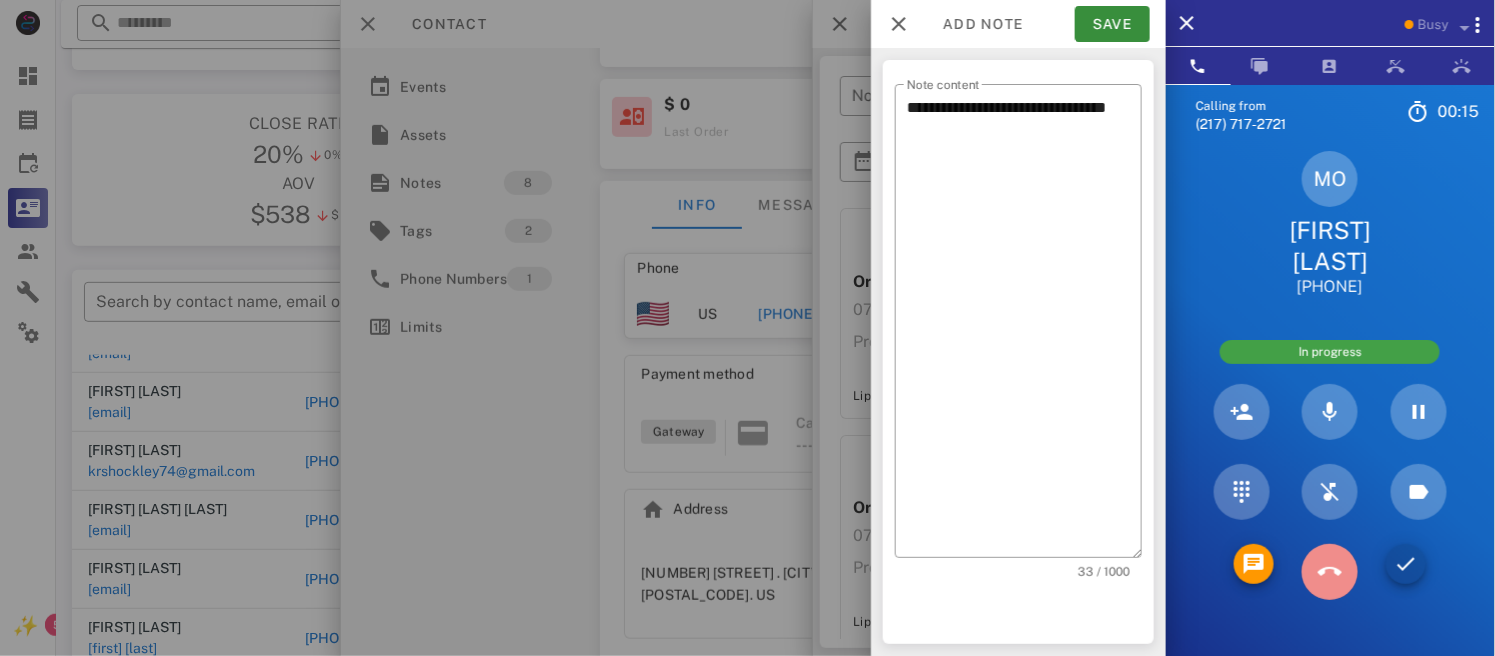 click at bounding box center (1330, 572) 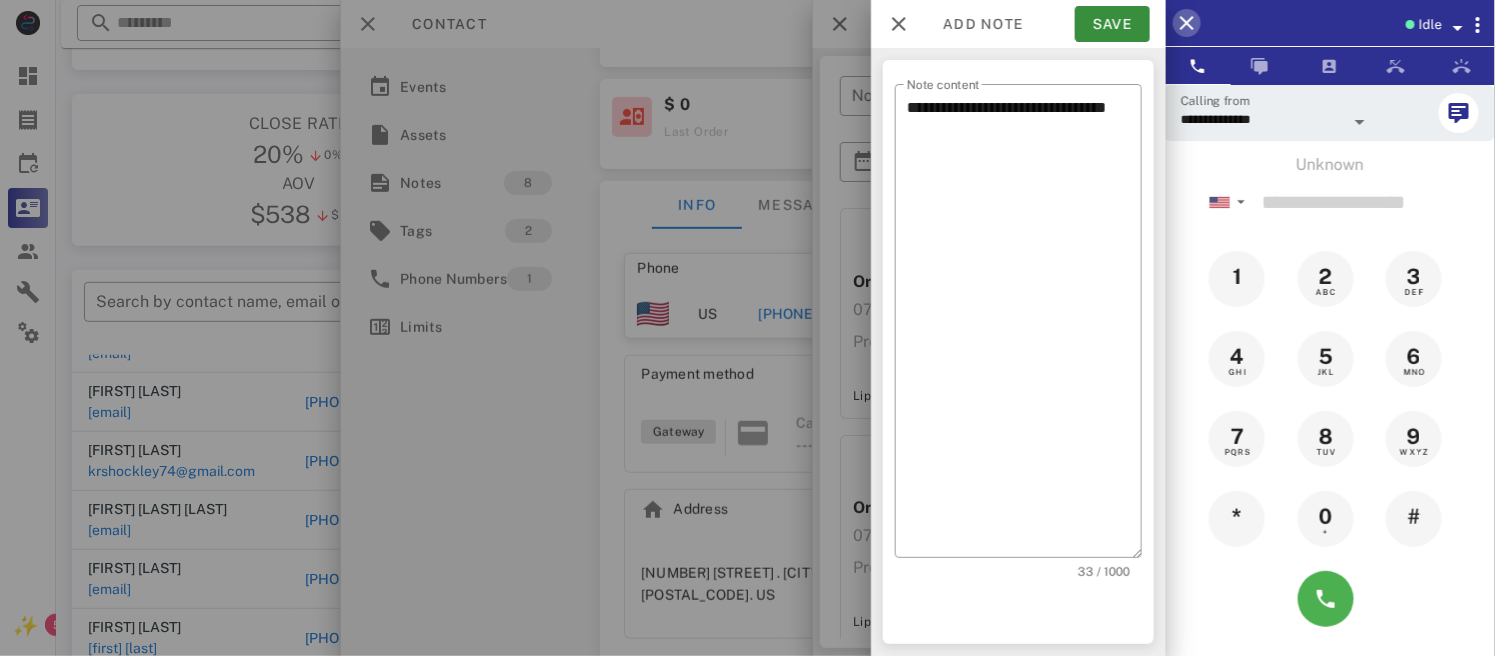 click at bounding box center (1187, 23) 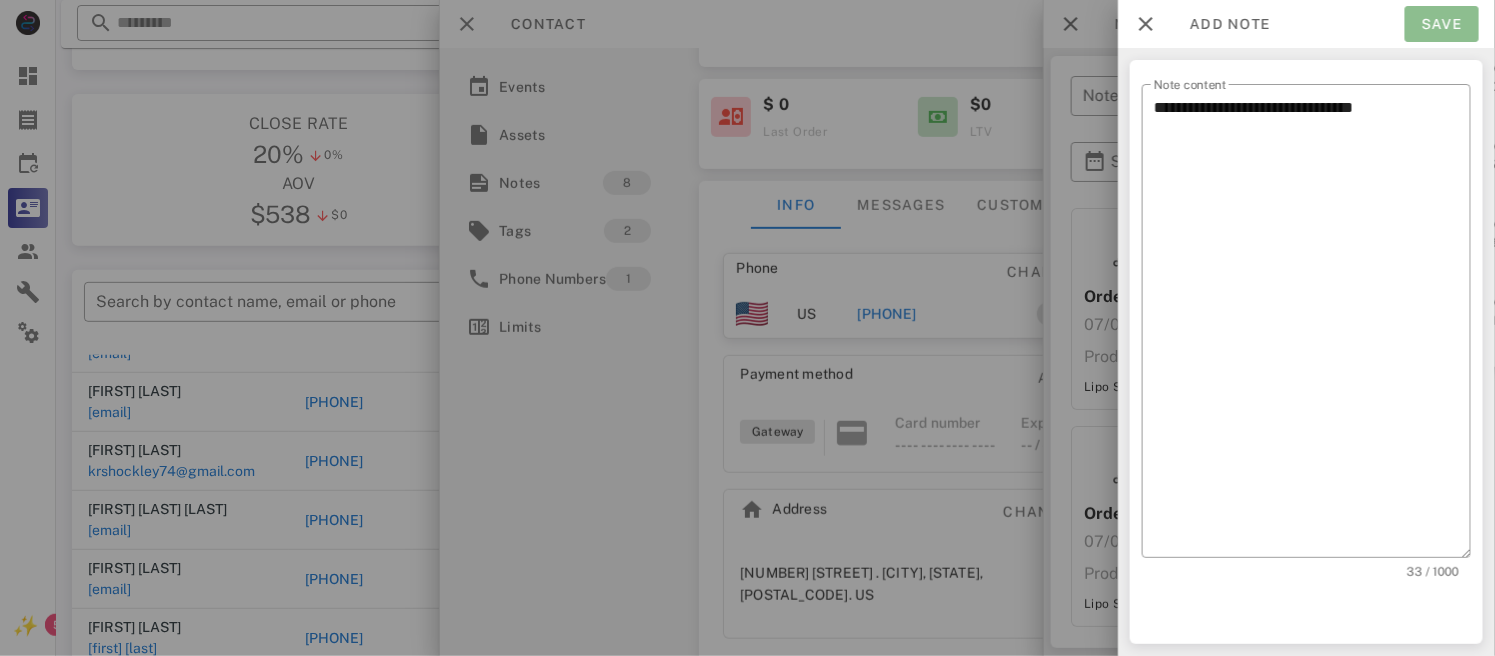 click on "Save" at bounding box center [1442, 24] 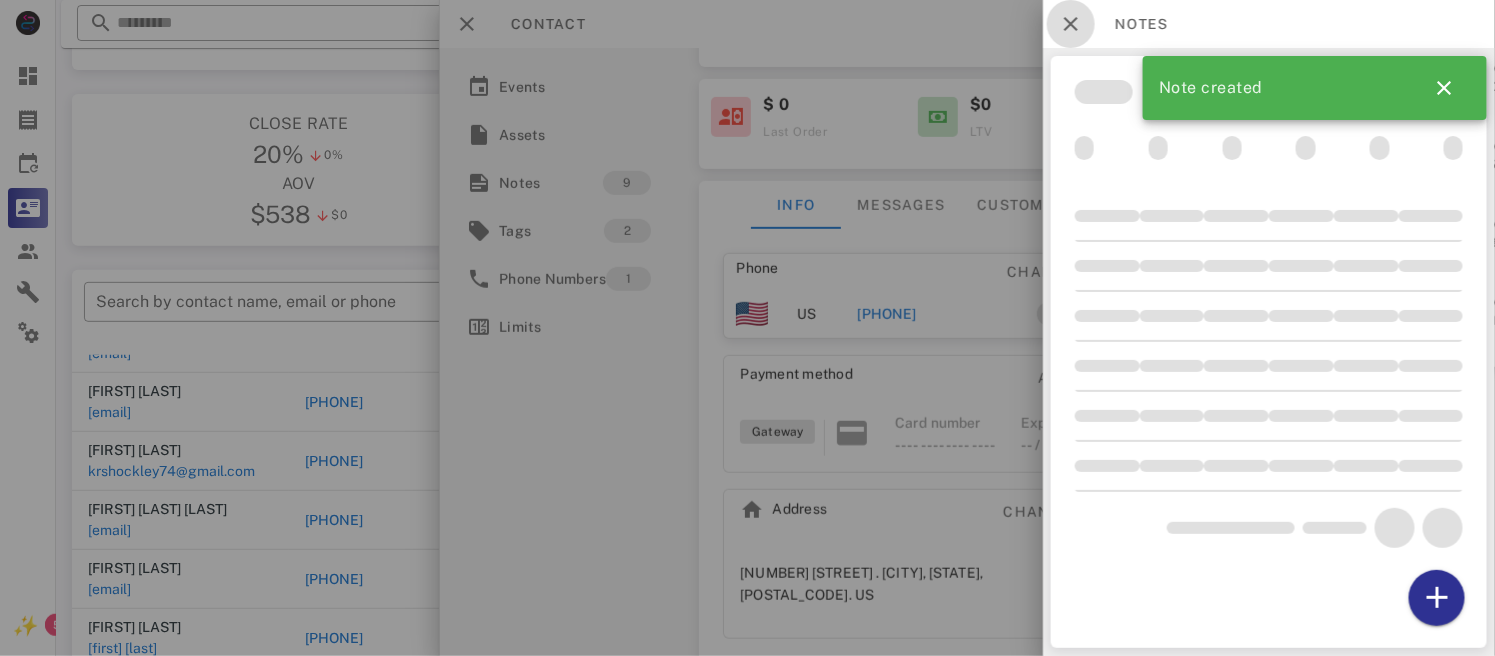click at bounding box center [1071, 24] 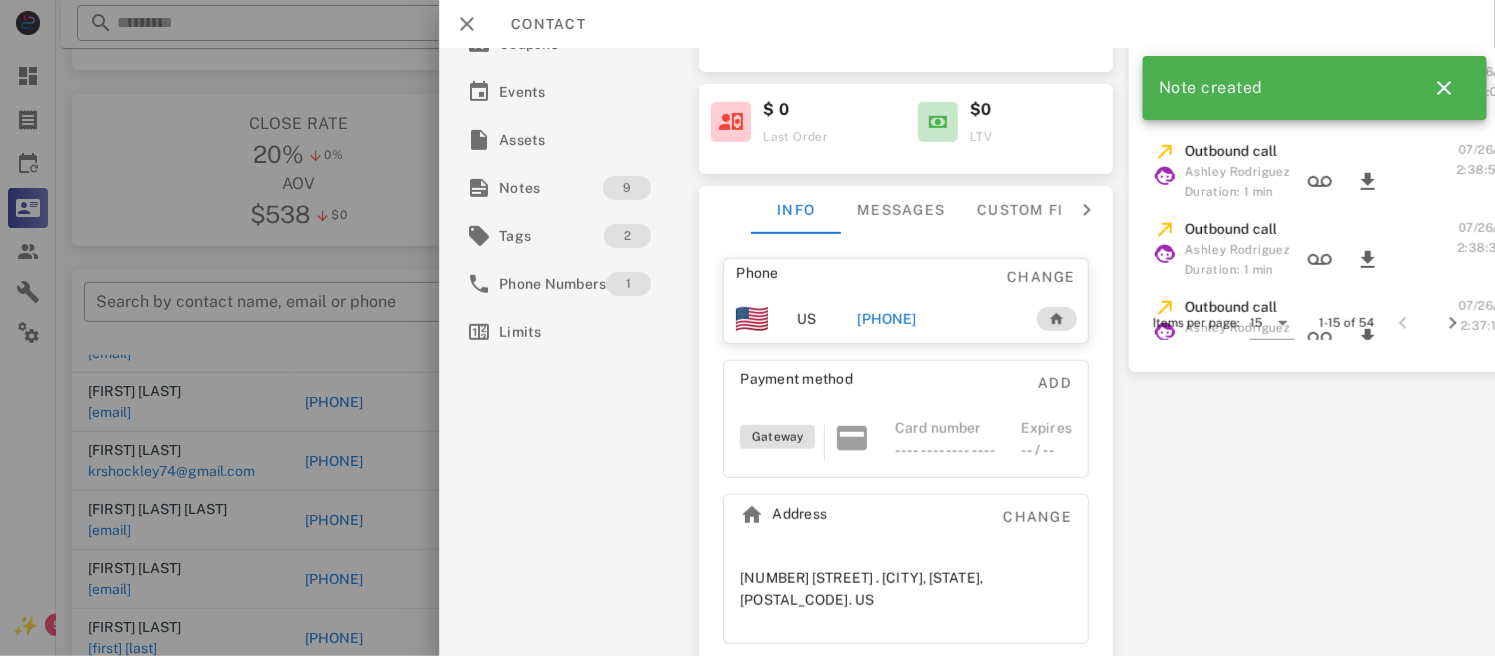 scroll, scrollTop: 281, scrollLeft: 0, axis: vertical 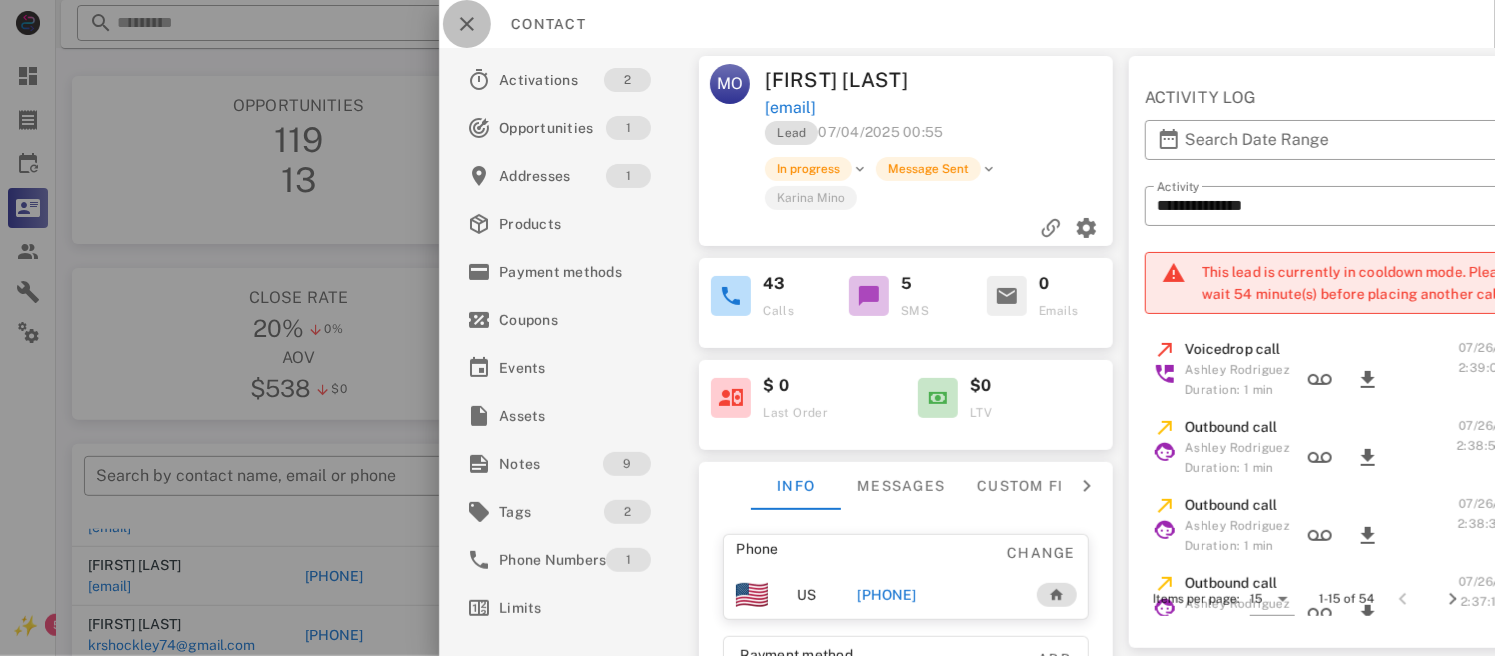 click at bounding box center (467, 24) 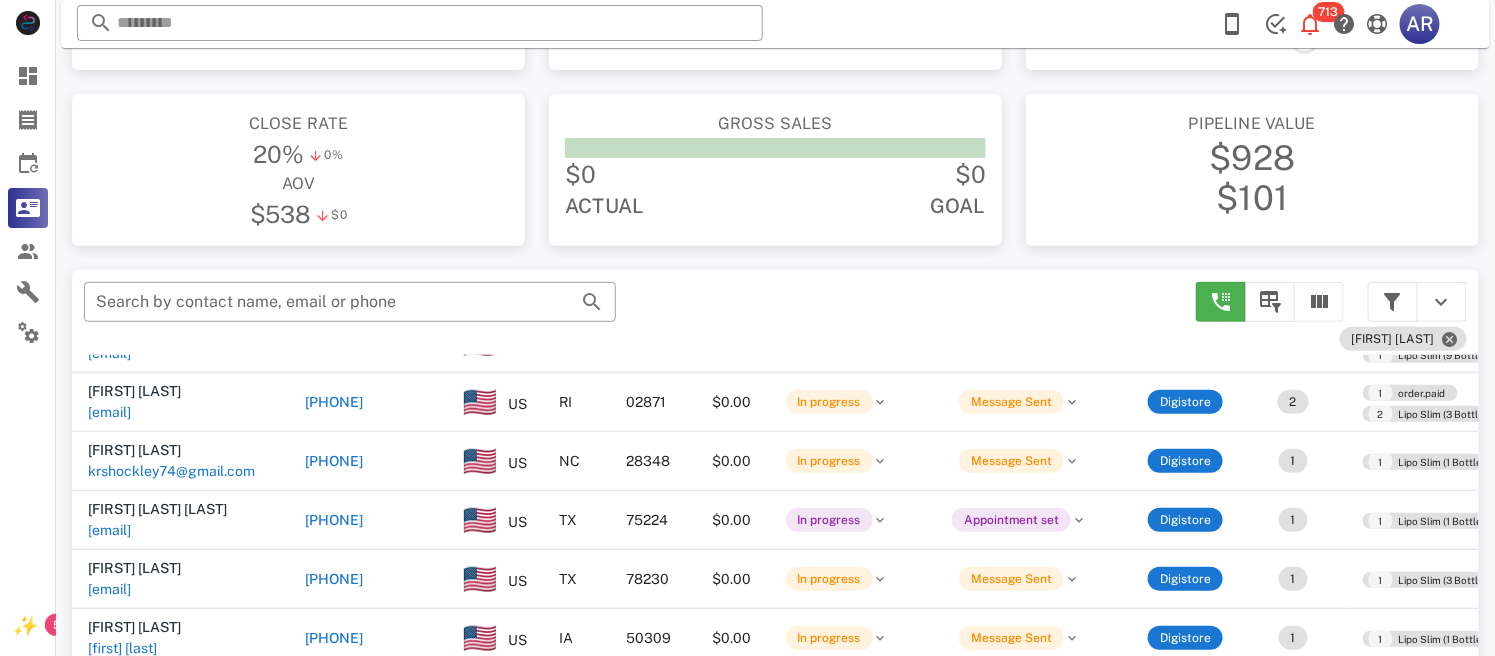 scroll, scrollTop: 380, scrollLeft: 0, axis: vertical 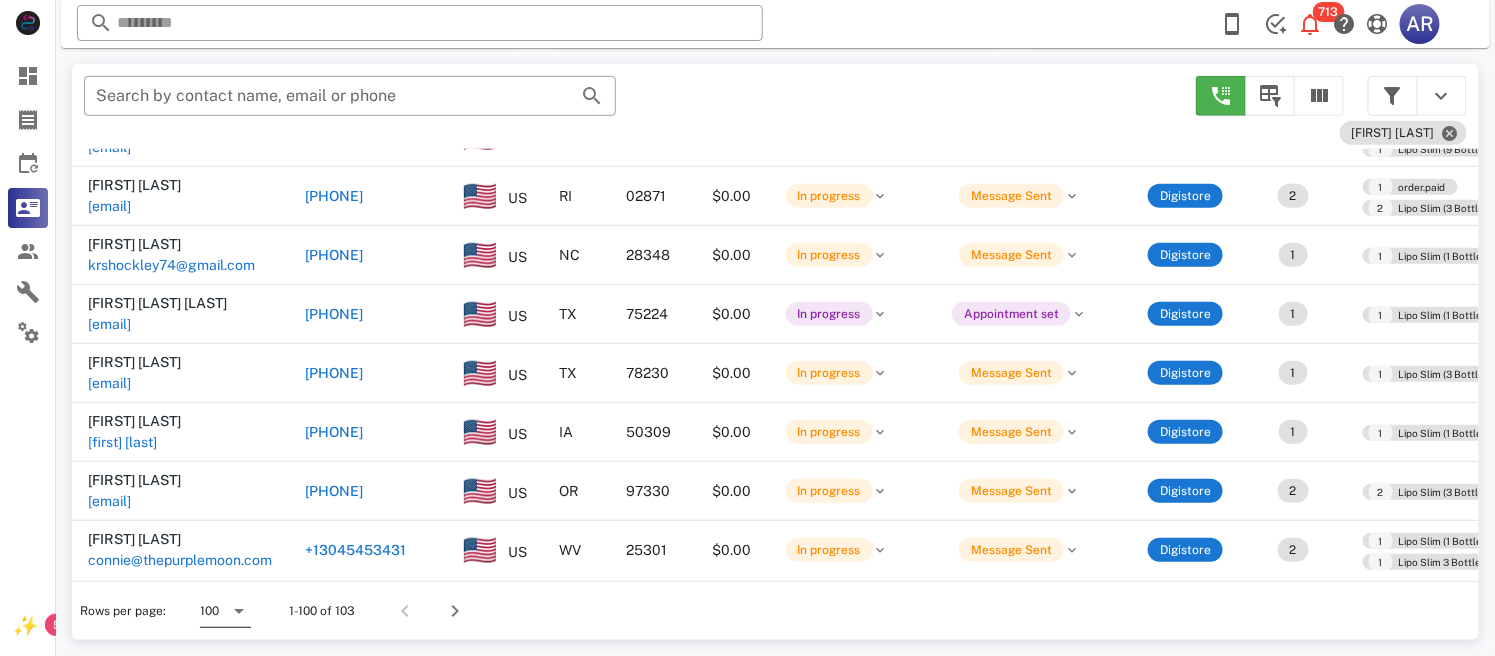 click at bounding box center [239, 611] 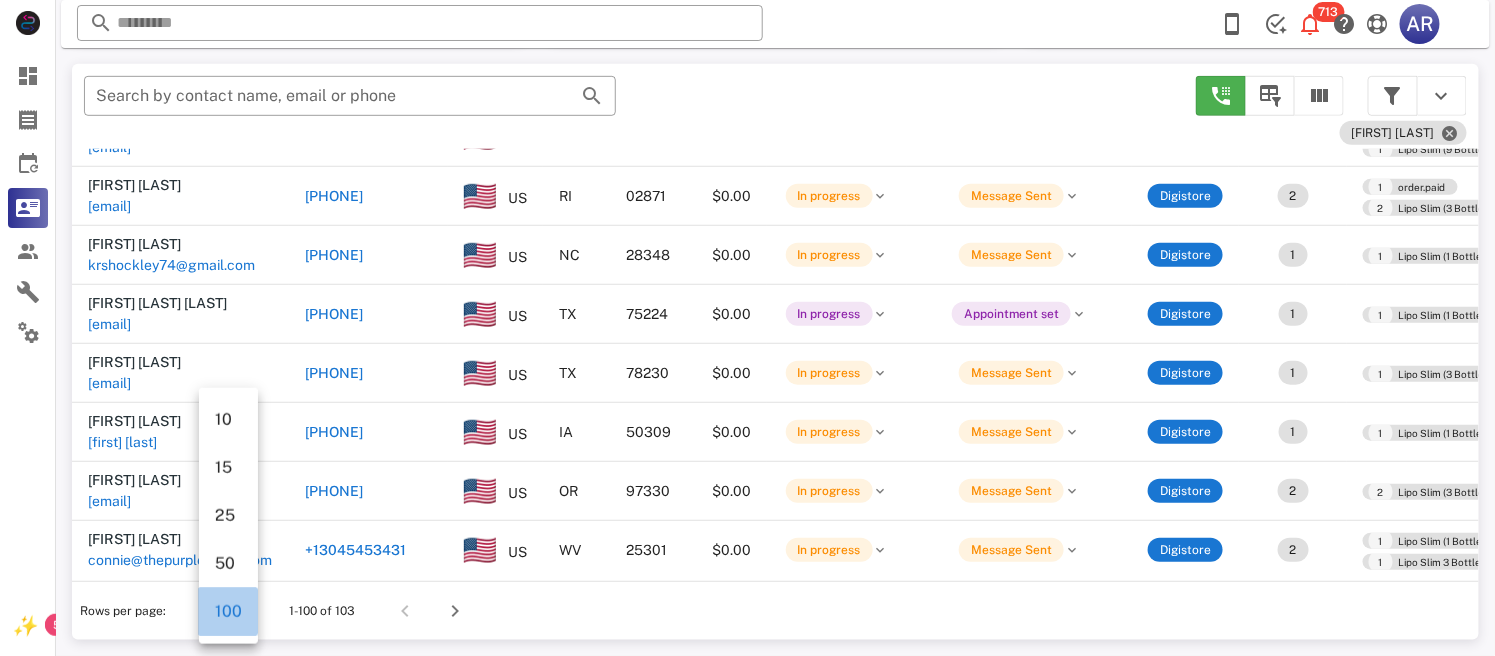 click on "100" at bounding box center [228, 611] 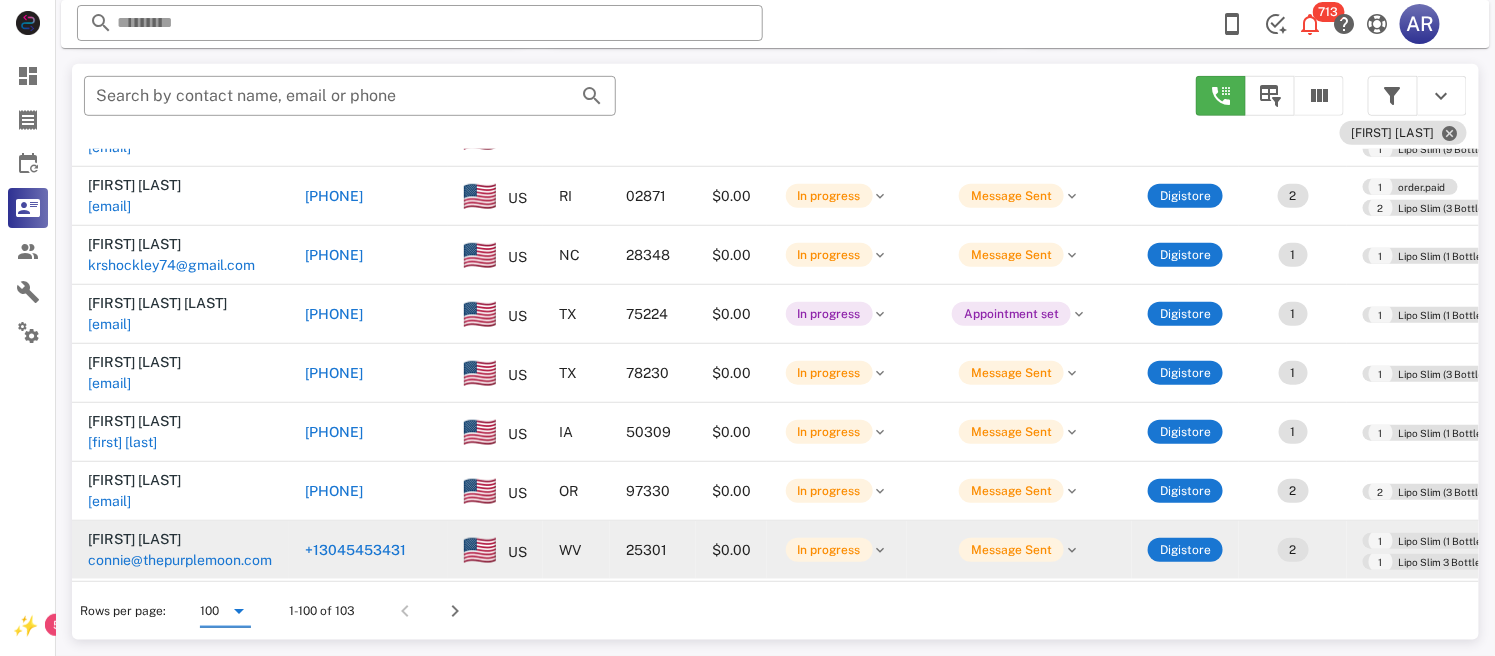 click on "+13045453431" at bounding box center (355, 550) 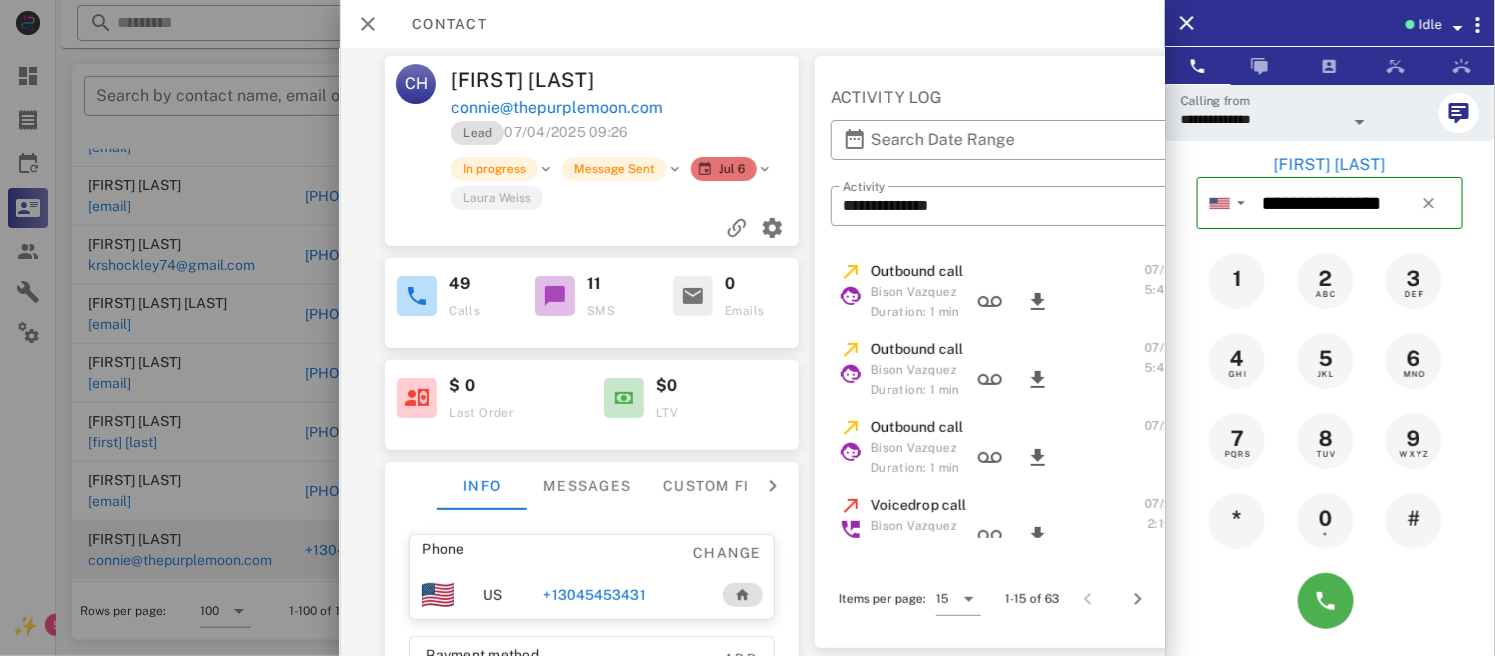 scroll, scrollTop: 0, scrollLeft: 314, axis: horizontal 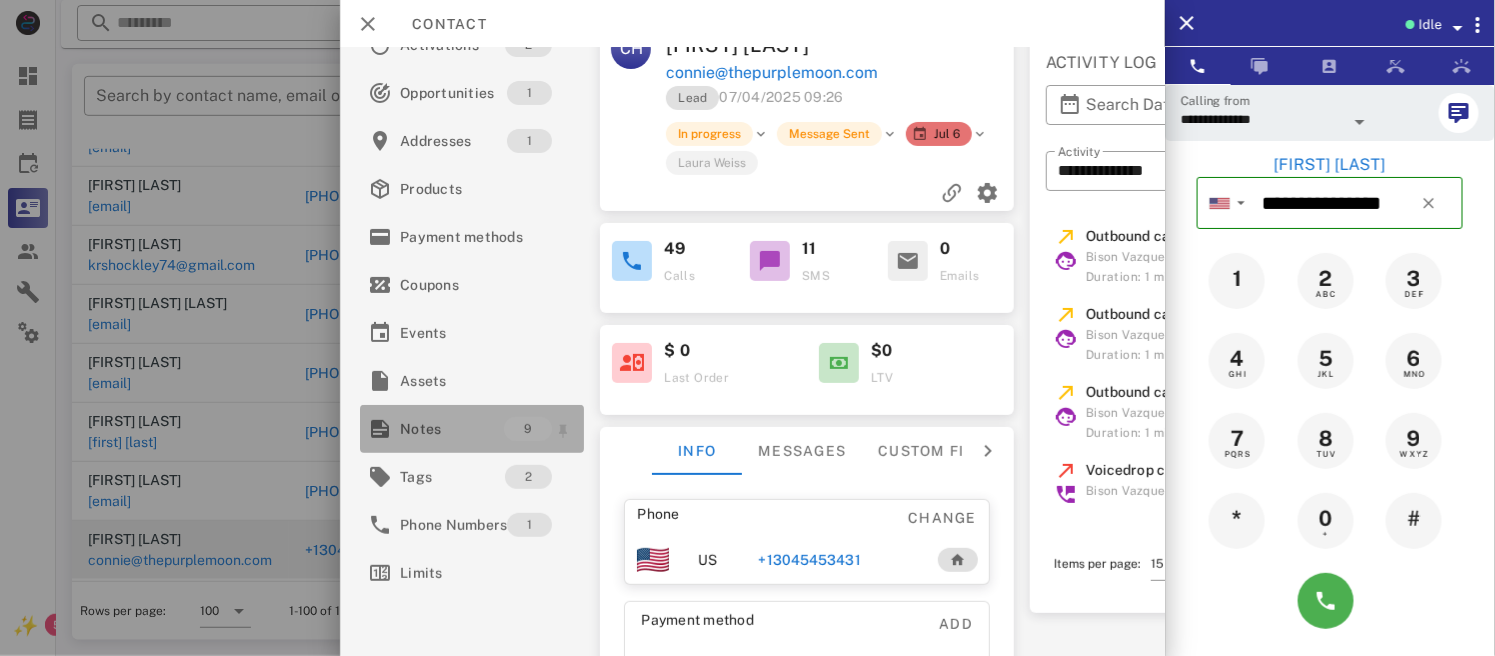 click on "Notes" at bounding box center (452, 429) 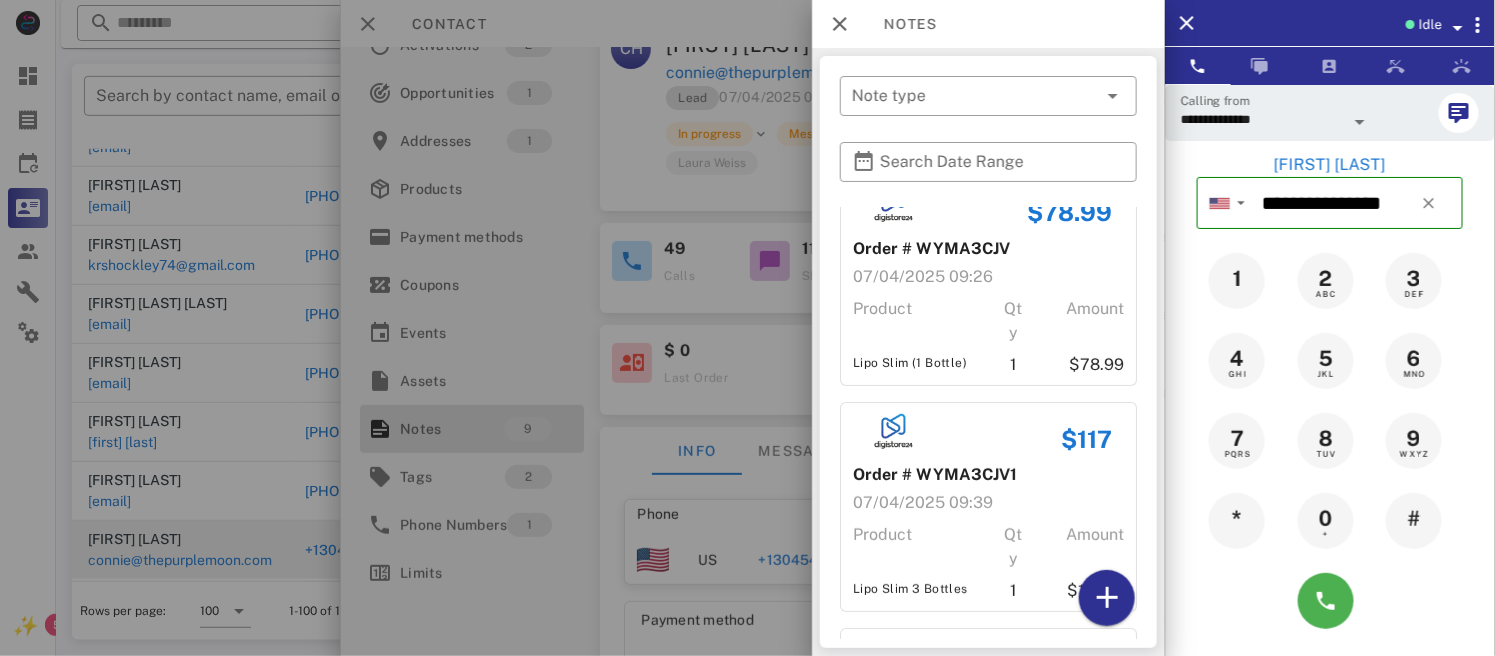 scroll, scrollTop: 0, scrollLeft: 0, axis: both 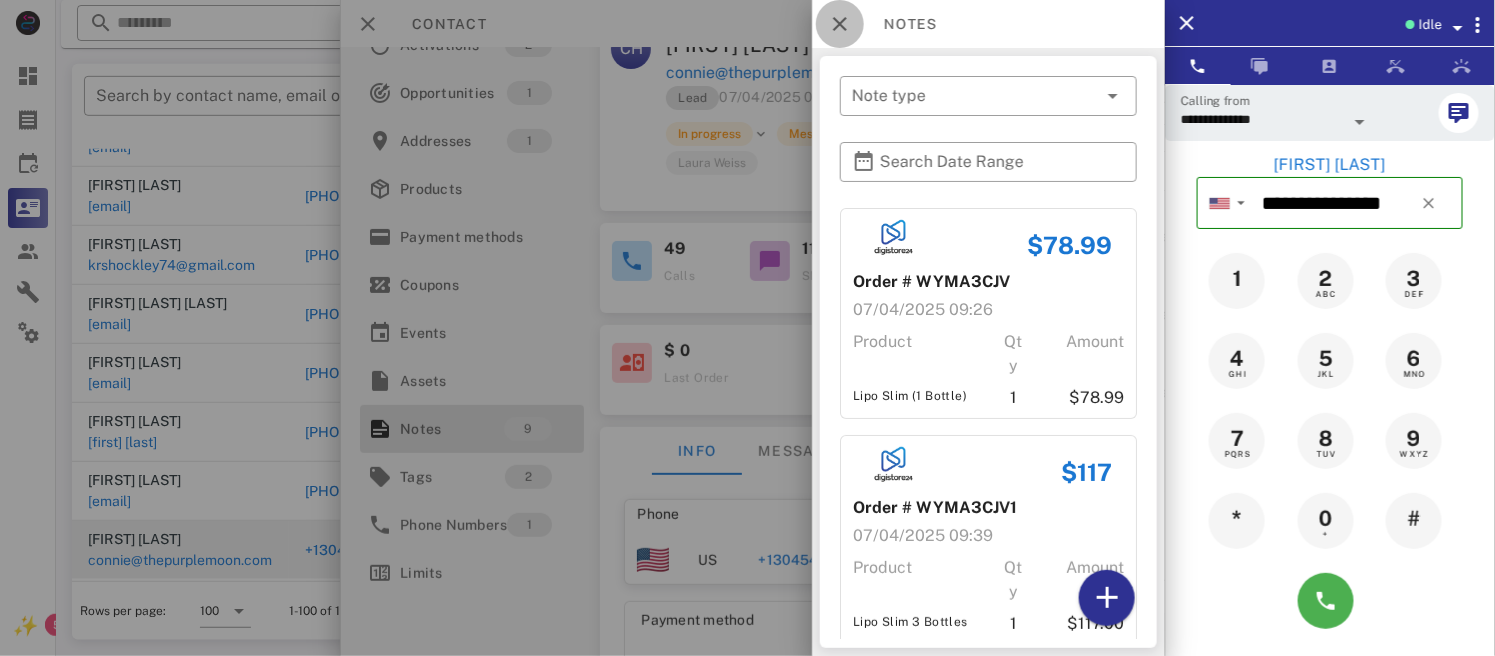 click at bounding box center (840, 24) 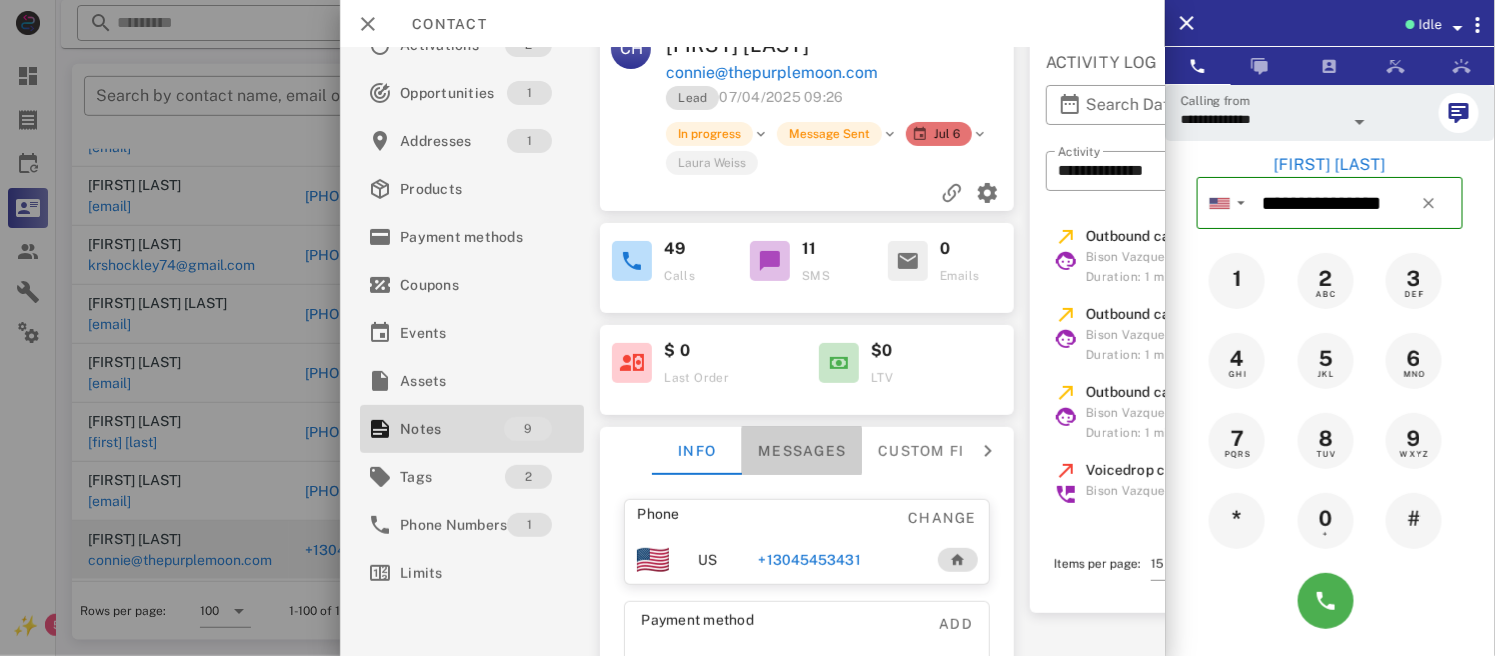 click on "Messages" at bounding box center (803, 451) 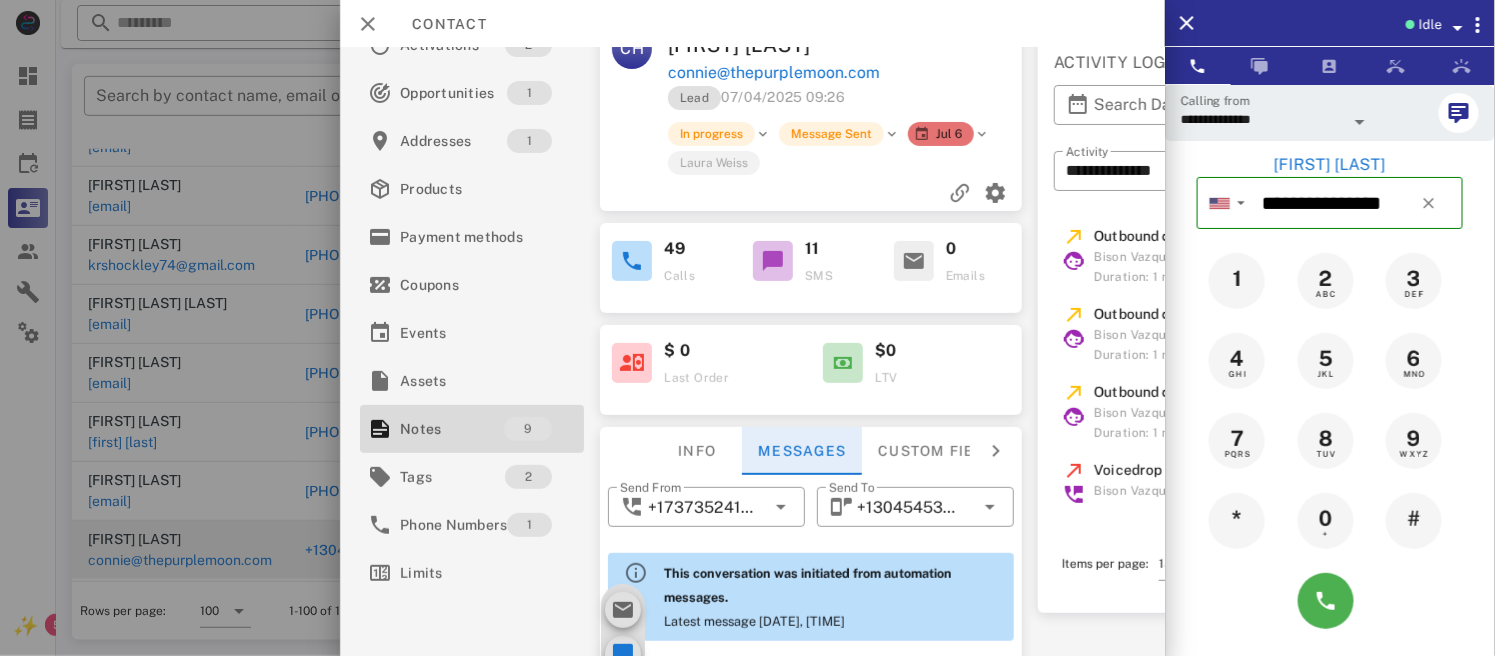 scroll, scrollTop: 295, scrollLeft: 0, axis: vertical 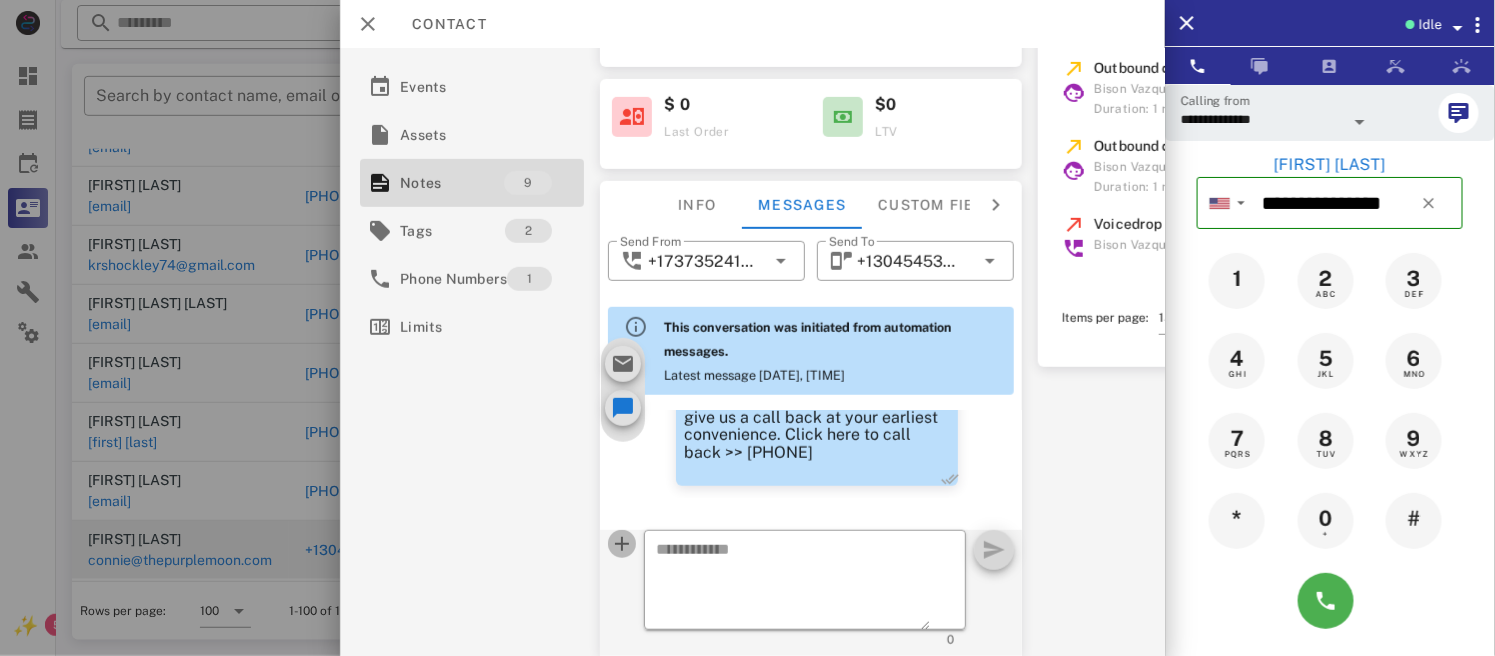 click at bounding box center (623, 544) 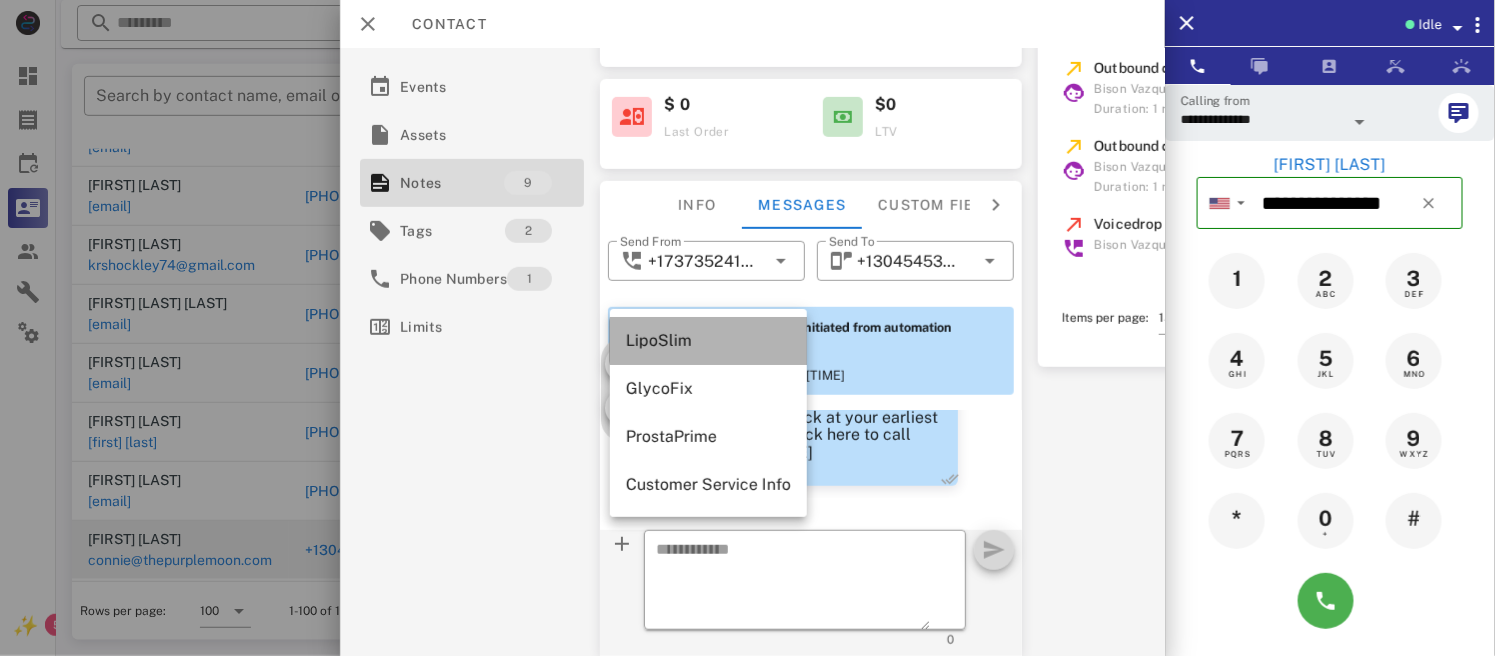 click on "LipoSlim" at bounding box center [708, 341] 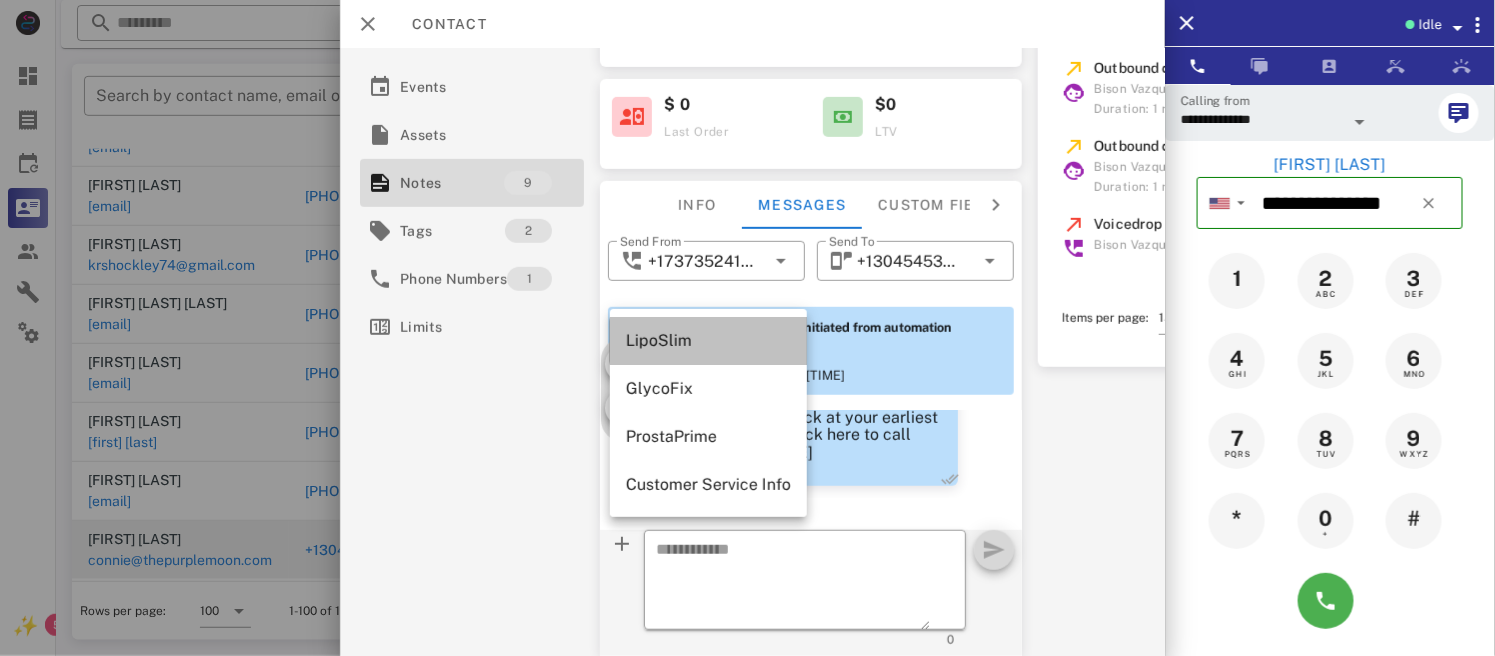 type on "**********" 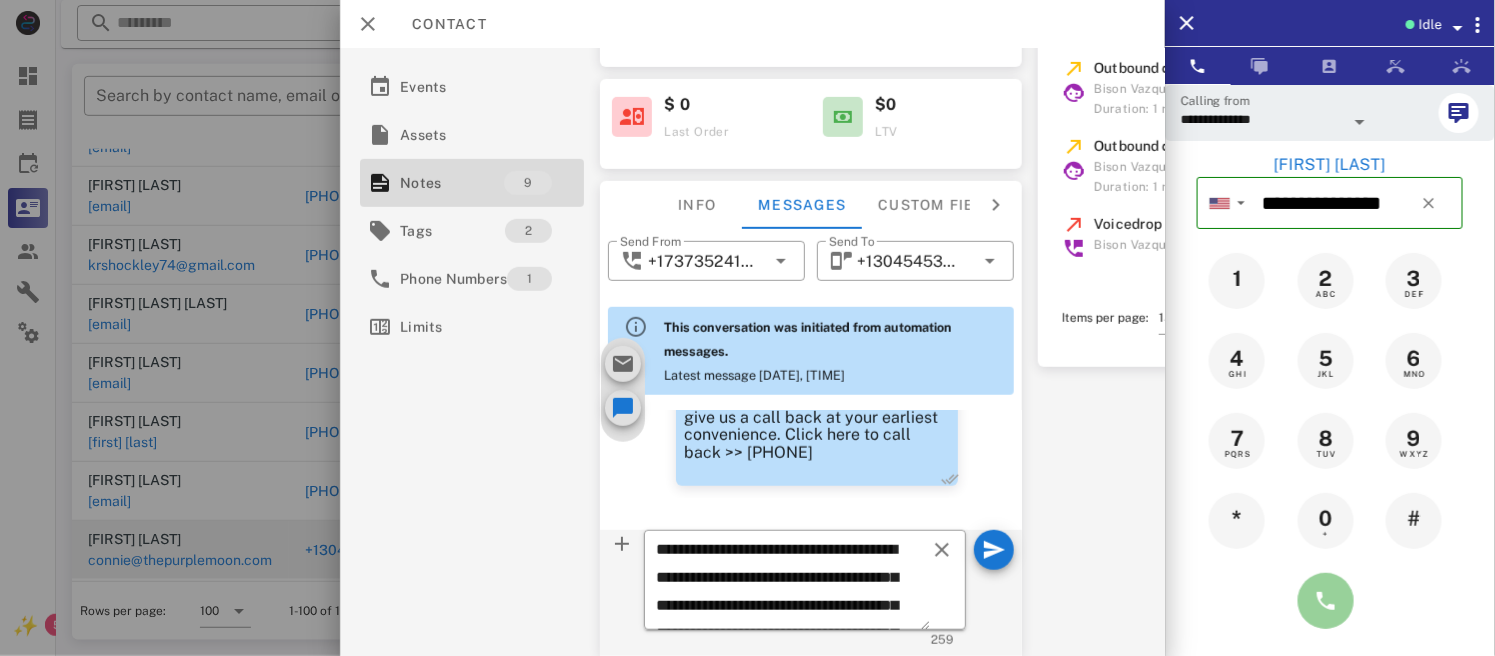 click at bounding box center (1326, 601) 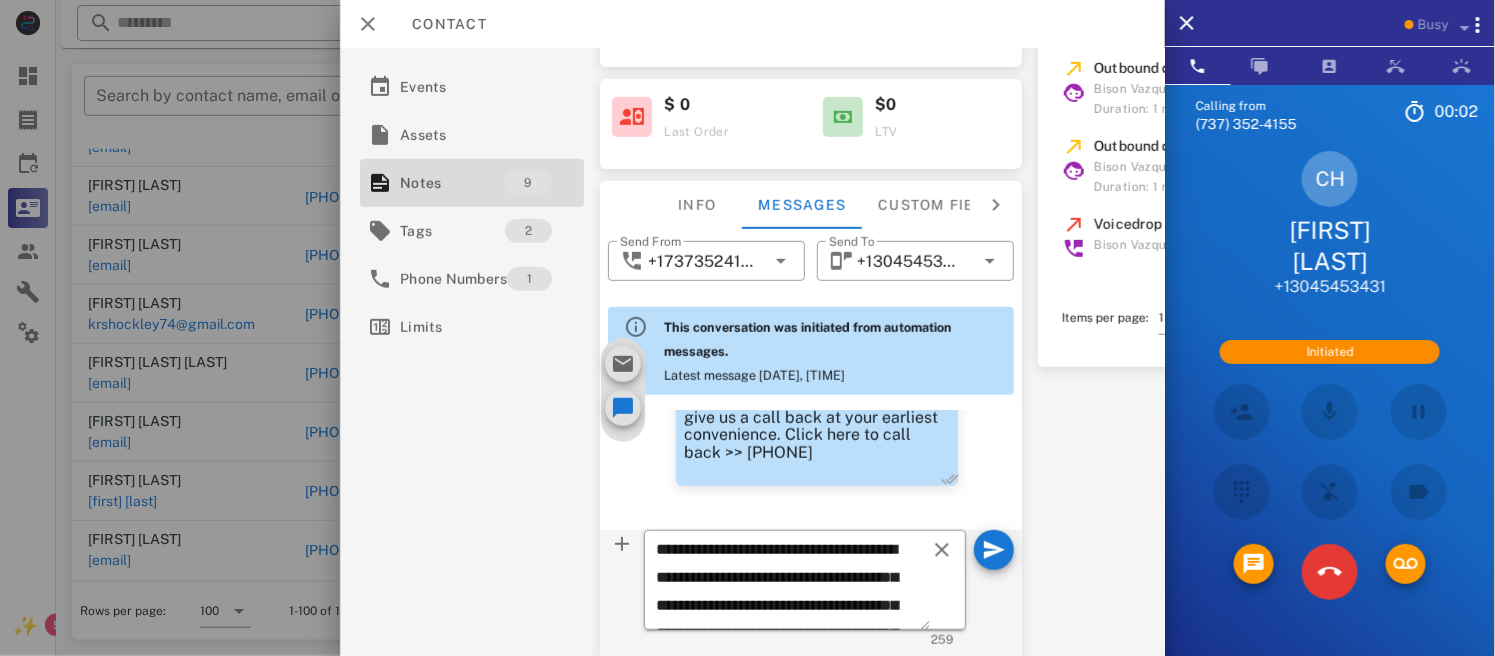 scroll, scrollTop: 5521, scrollLeft: 0, axis: vertical 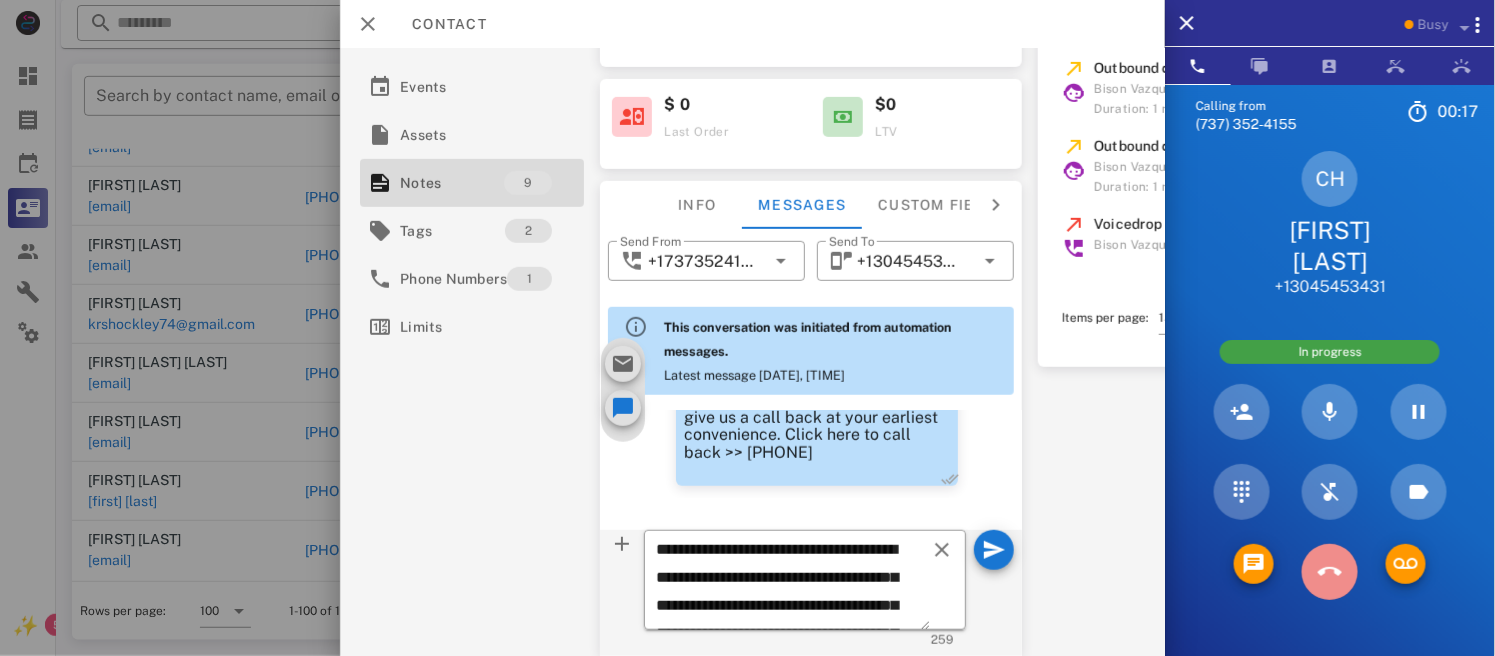 click at bounding box center [1330, 572] 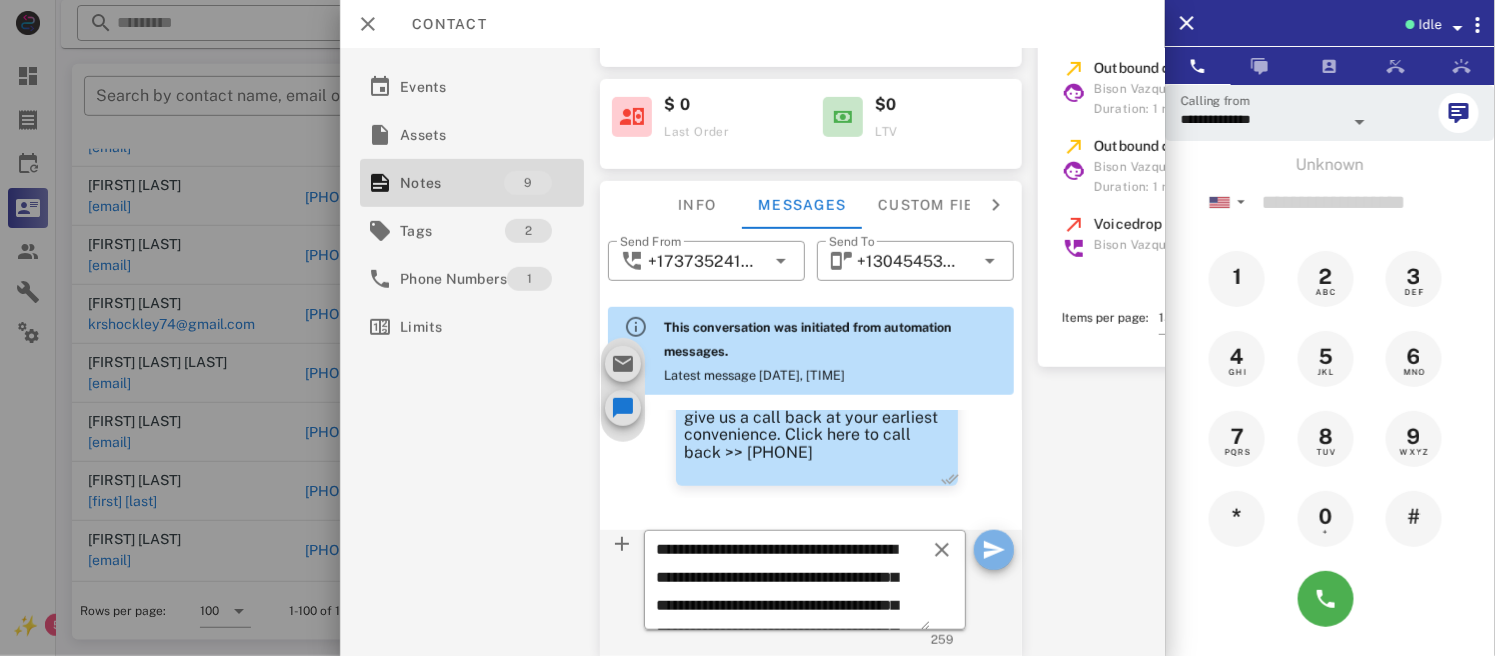 click at bounding box center (995, 550) 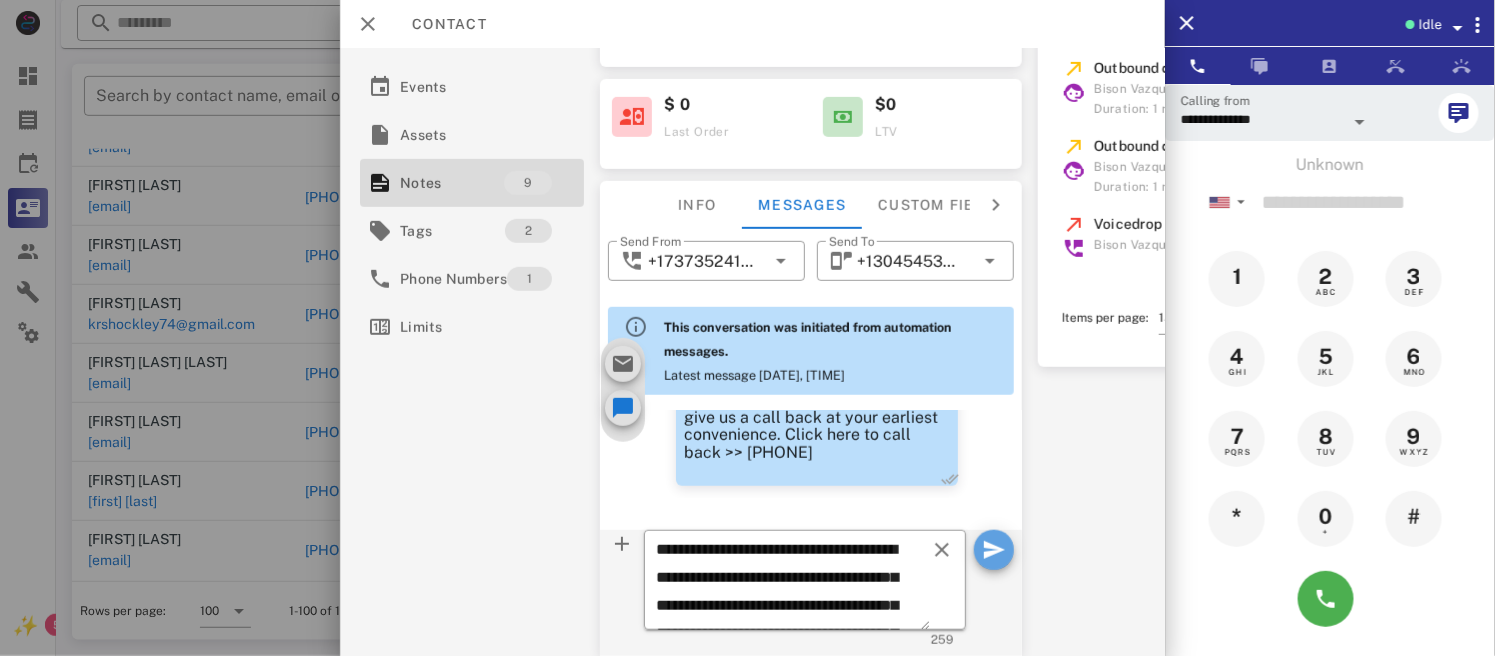 type 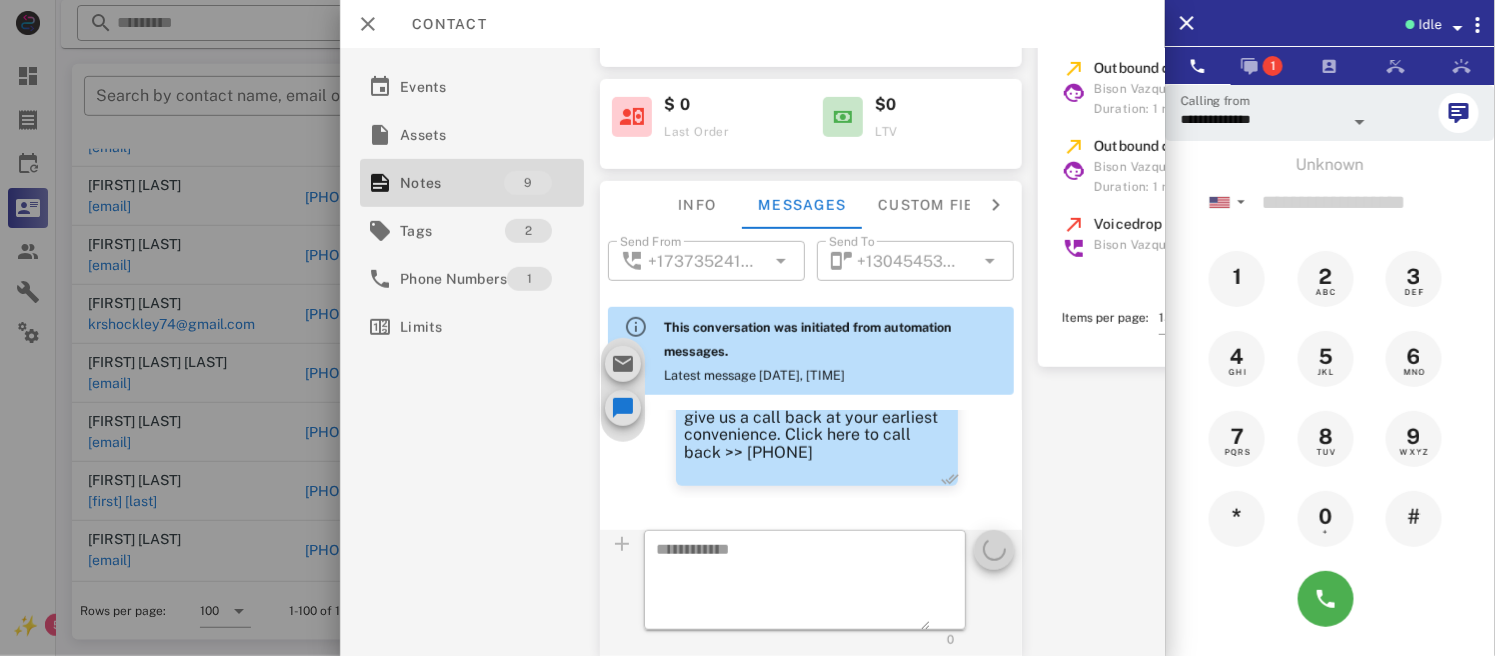 scroll, scrollTop: 3623, scrollLeft: 0, axis: vertical 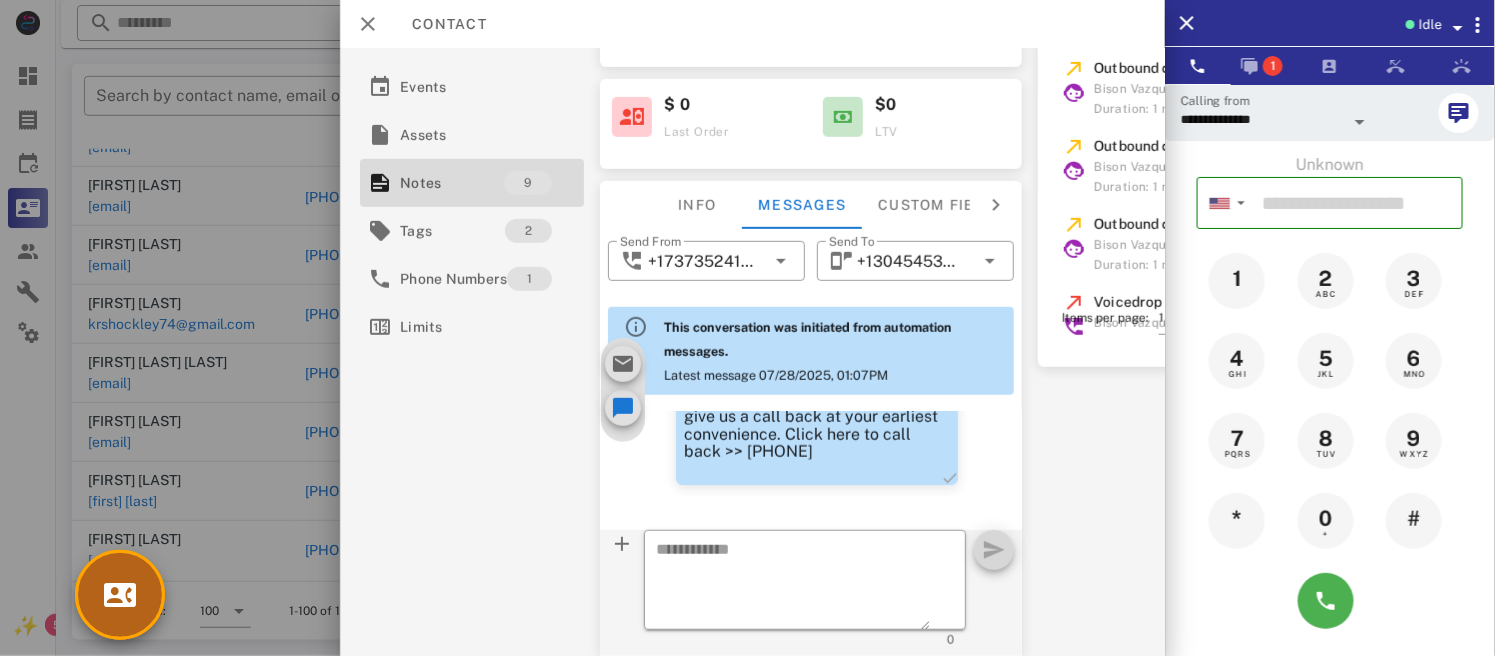 click at bounding box center [120, 595] 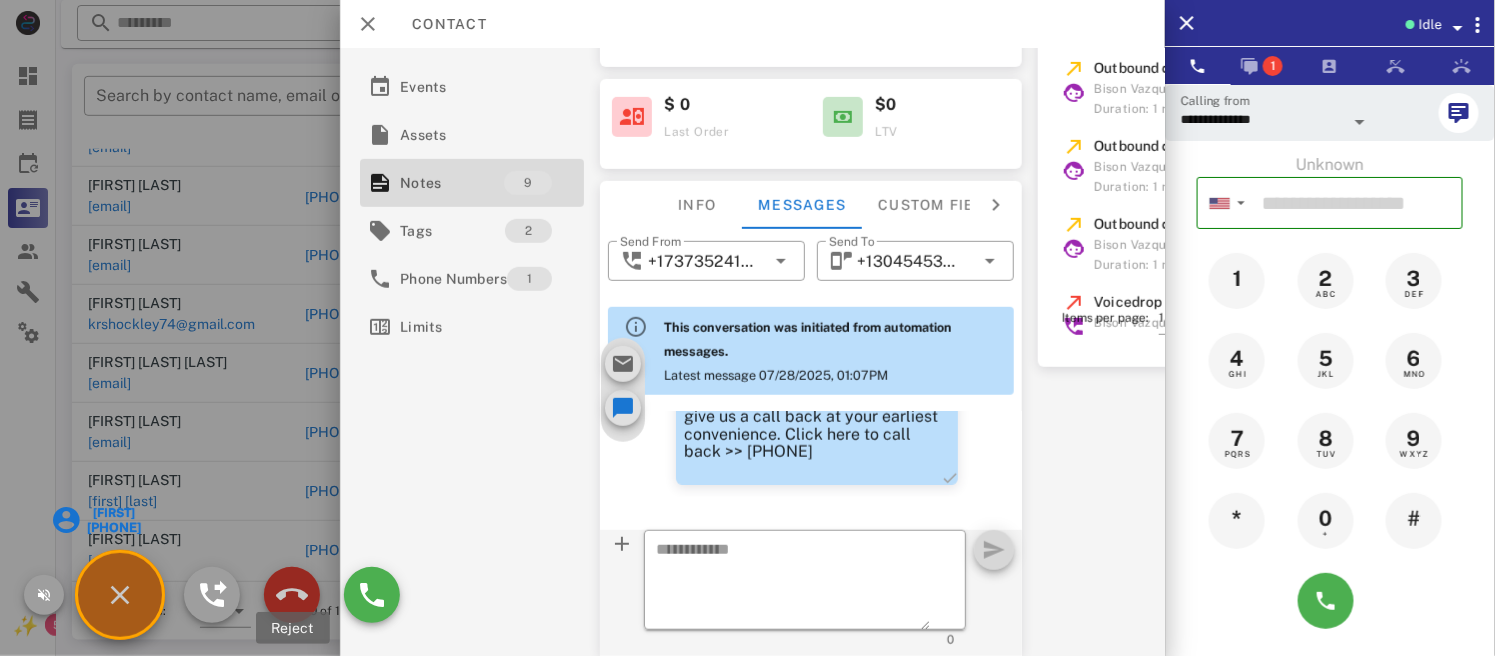 click at bounding box center (292, 595) 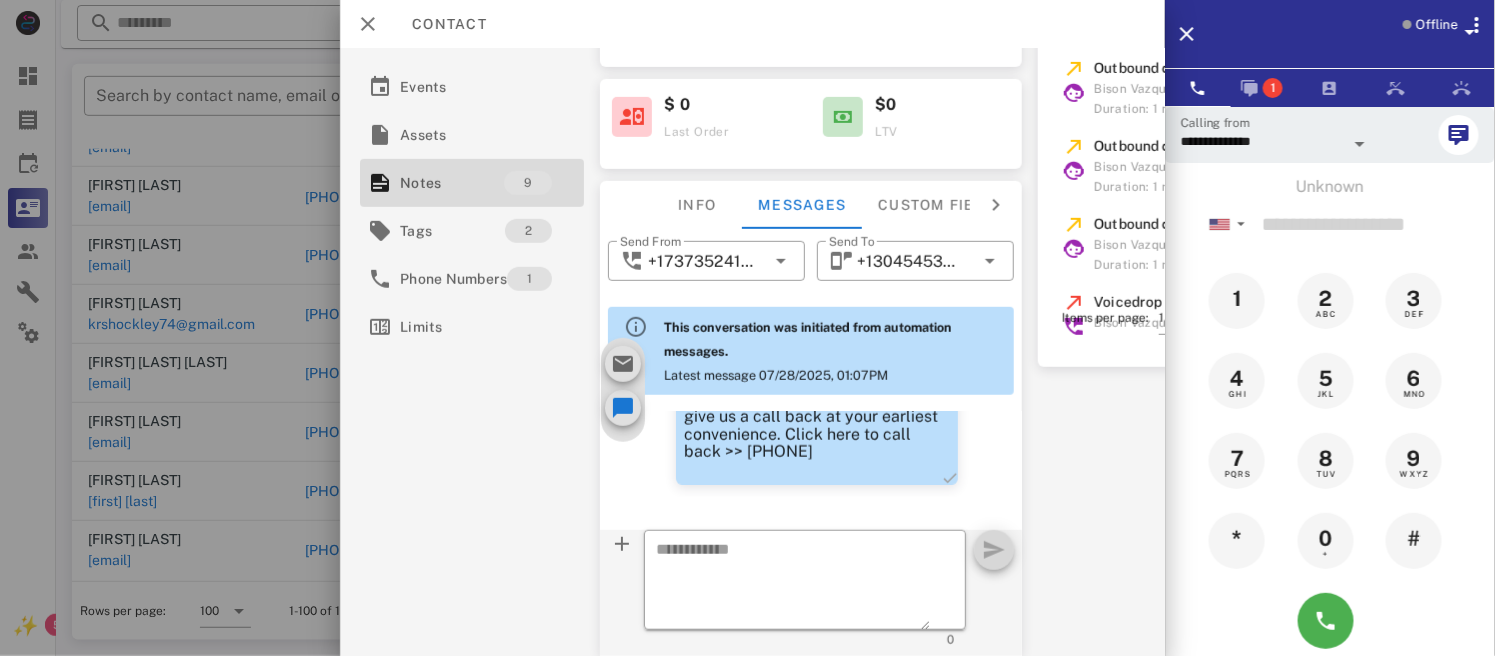 scroll, scrollTop: 5462, scrollLeft: 0, axis: vertical 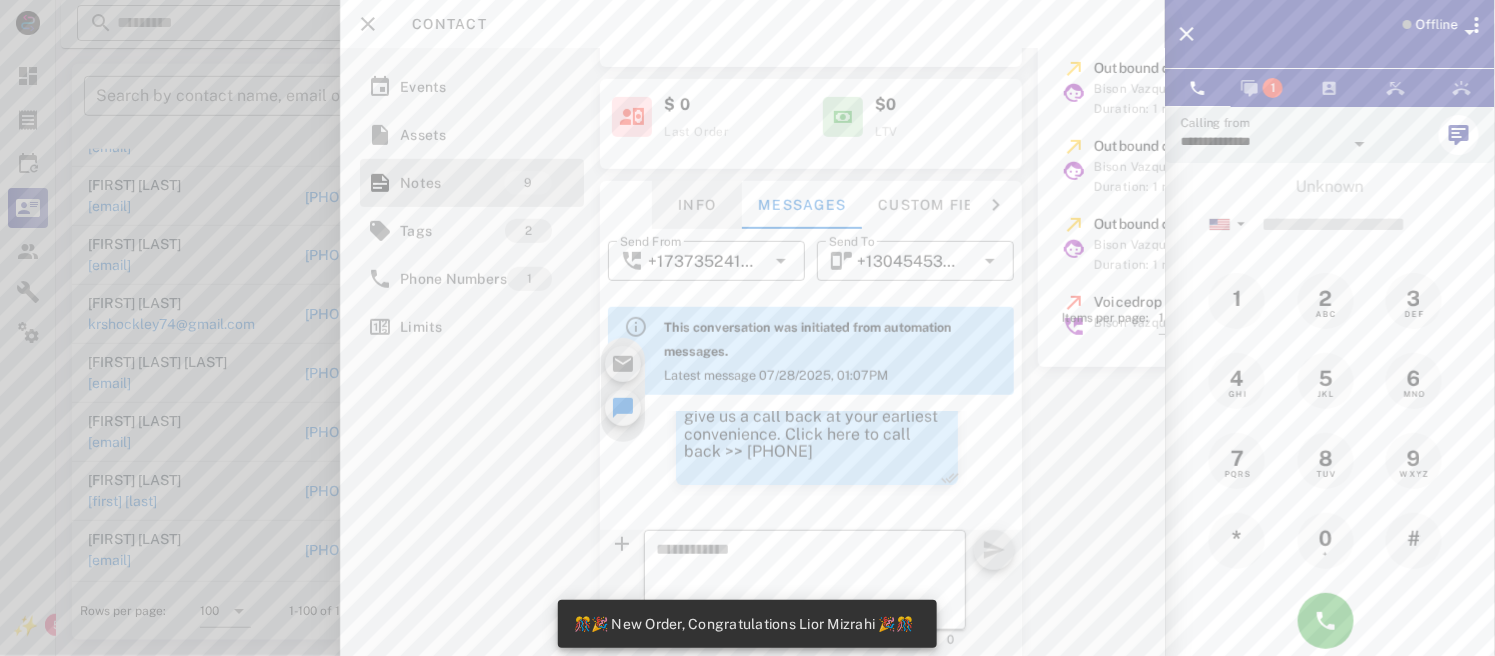 click on "Info" at bounding box center [698, 205] 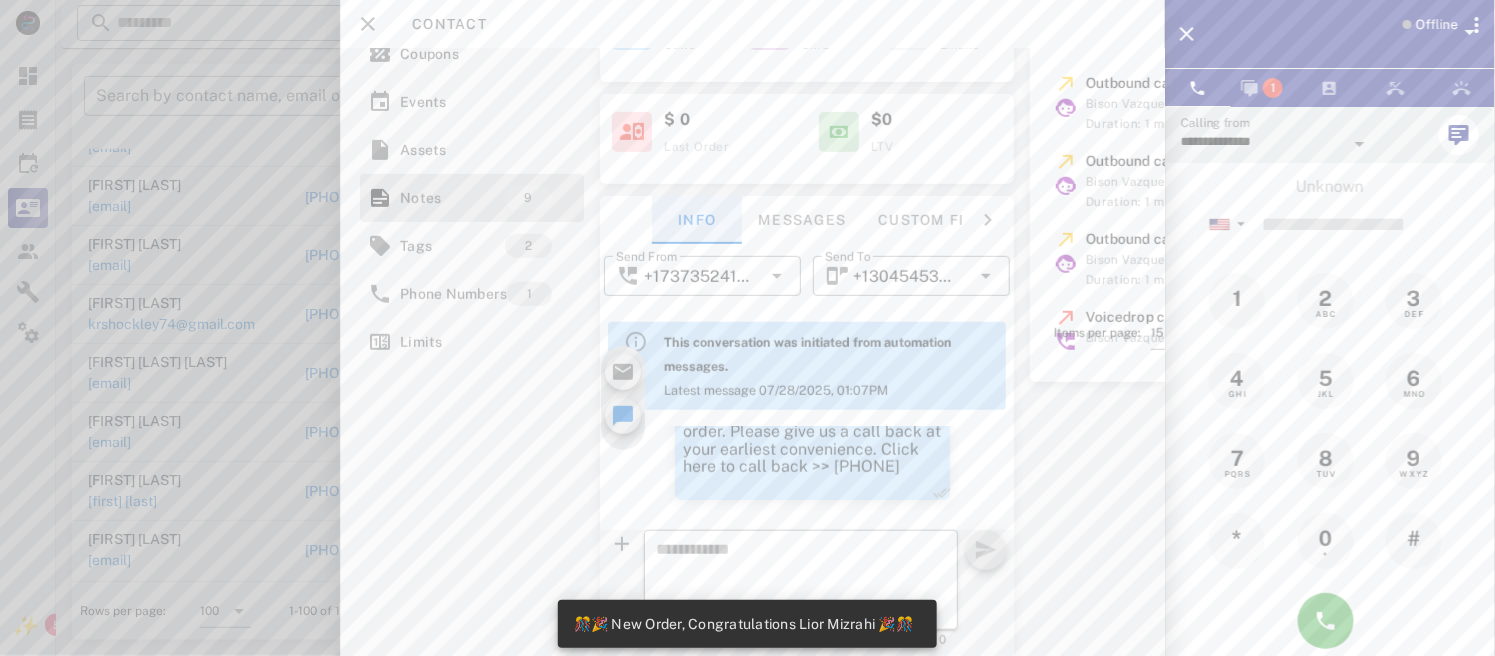 scroll, scrollTop: 281, scrollLeft: 0, axis: vertical 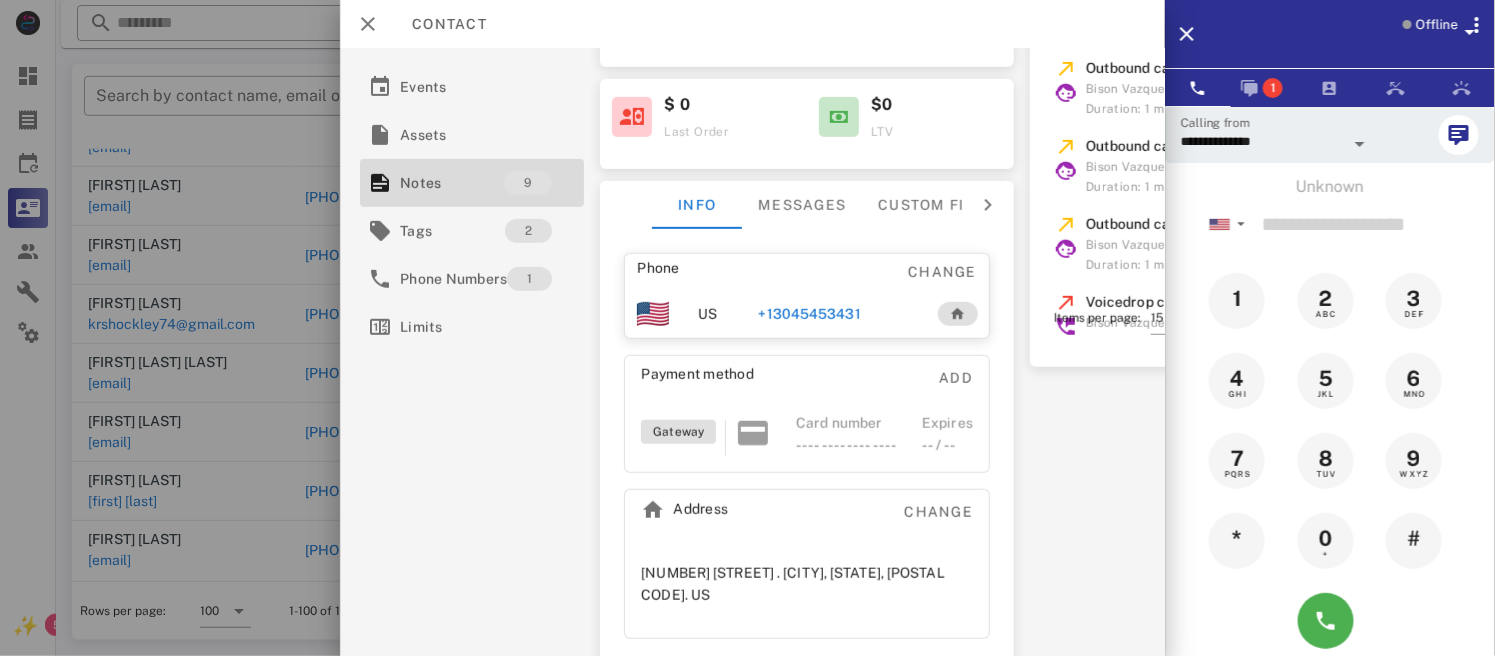 click on "+13045453431" at bounding box center [810, 314] 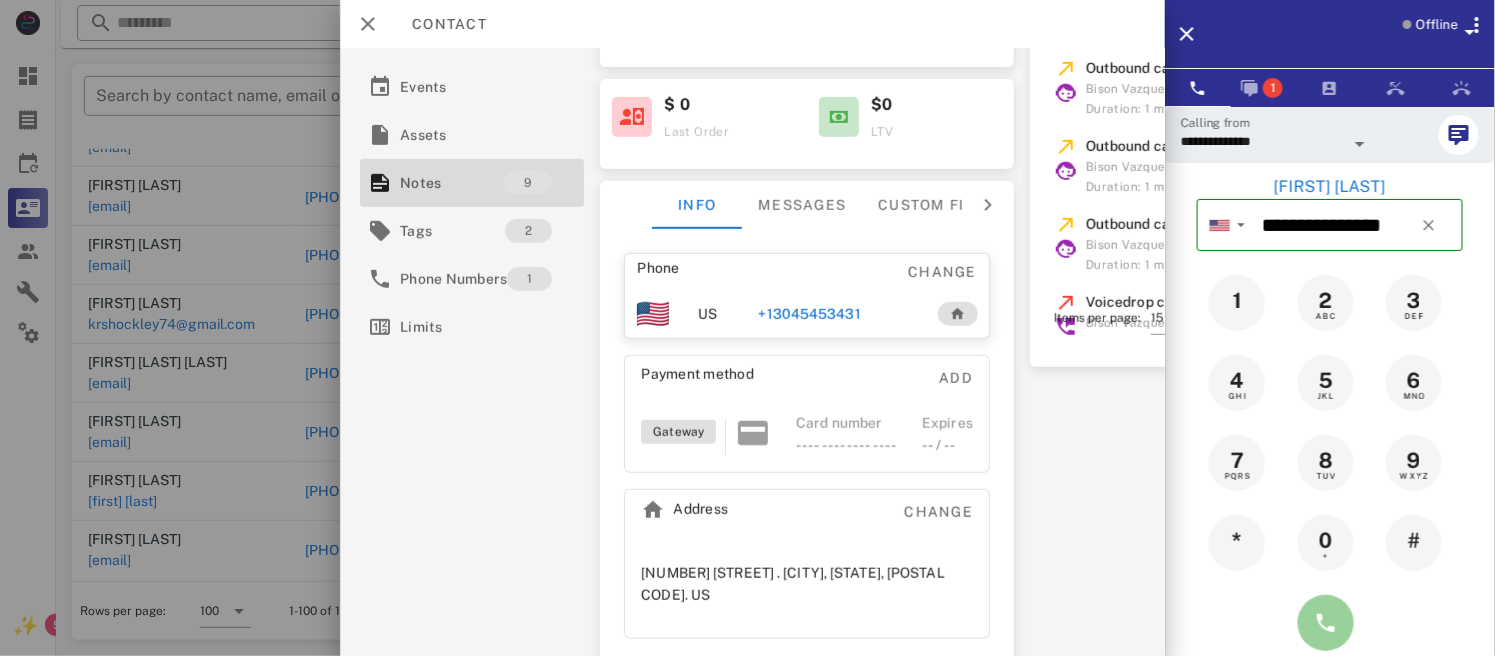 click at bounding box center [1326, 623] 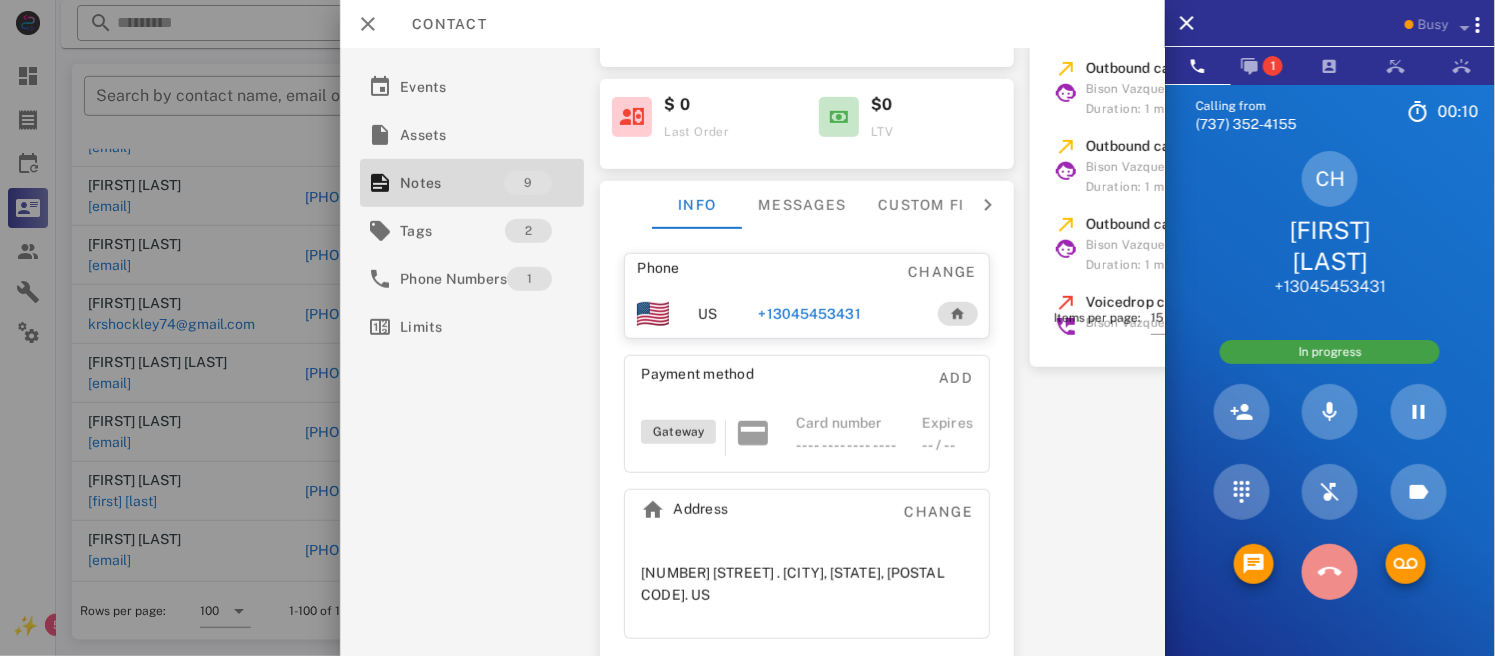 click at bounding box center (1330, 572) 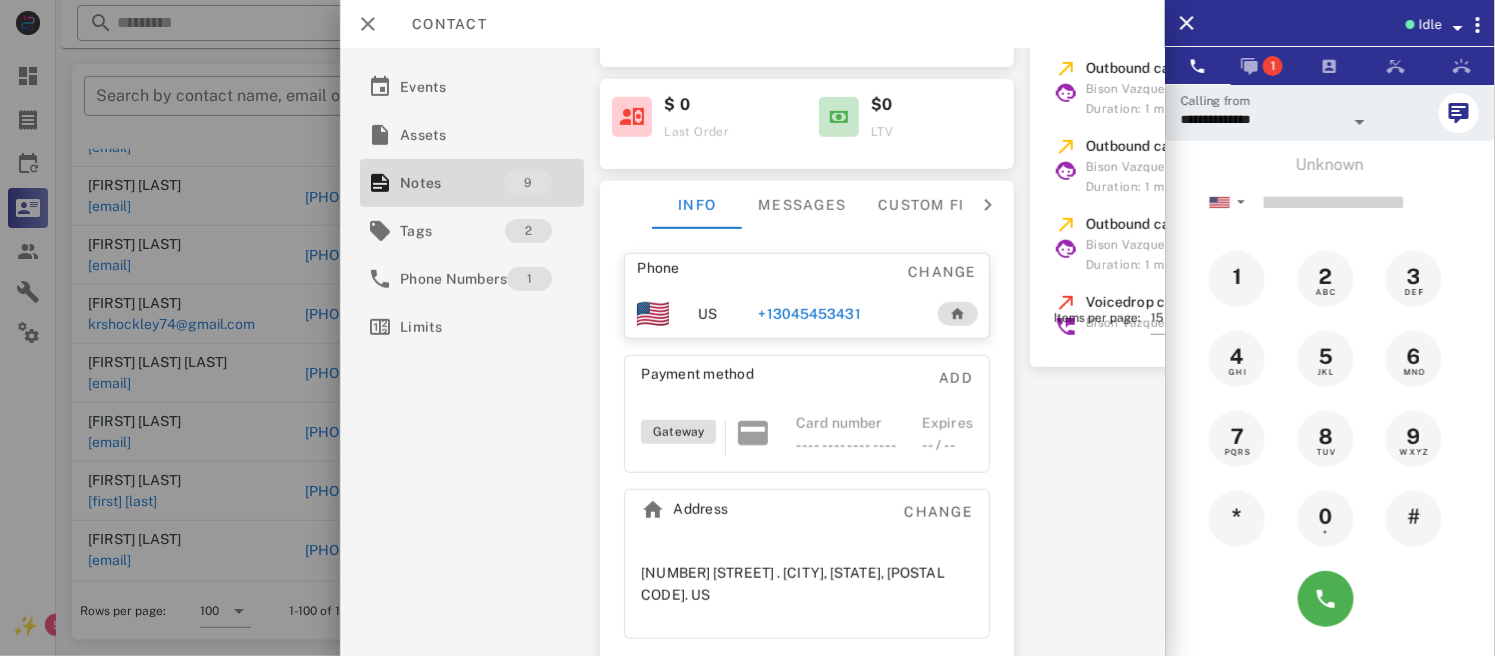 click on "+13045453431" at bounding box center [810, 314] 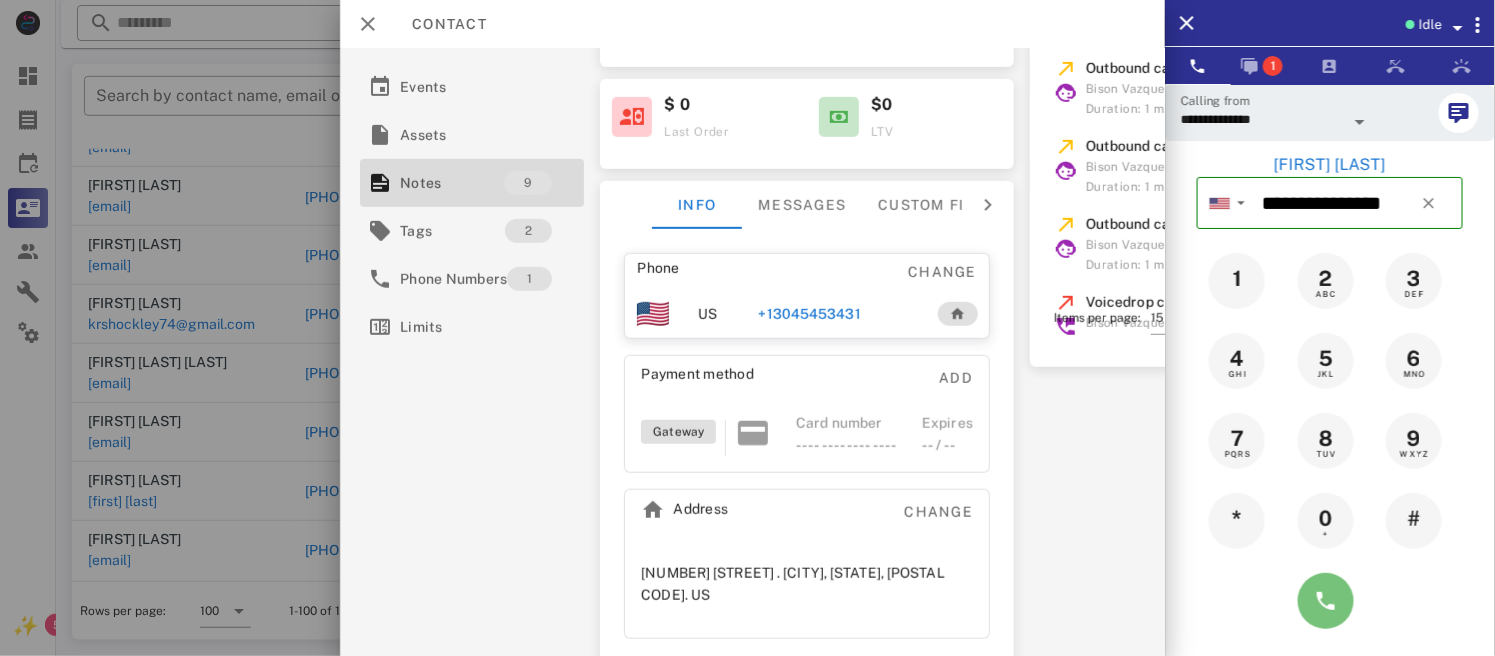 click at bounding box center (1326, 601) 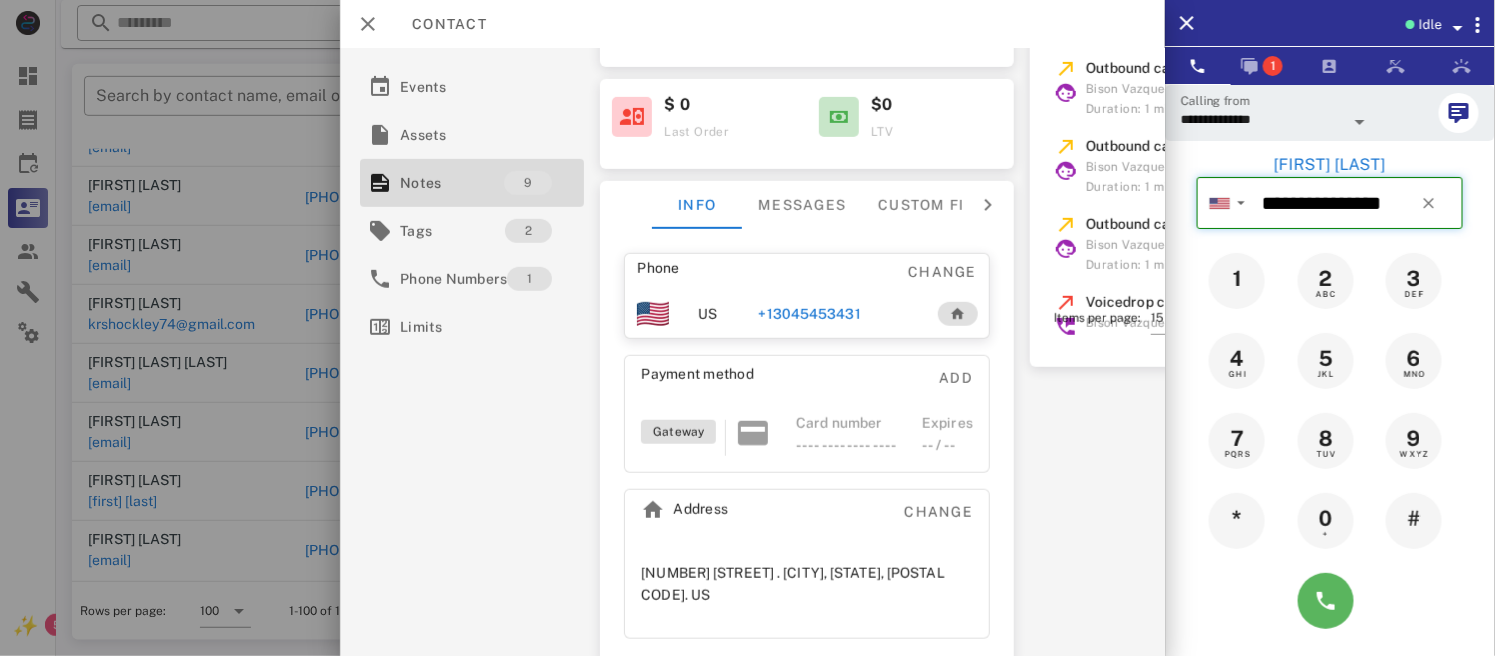 type 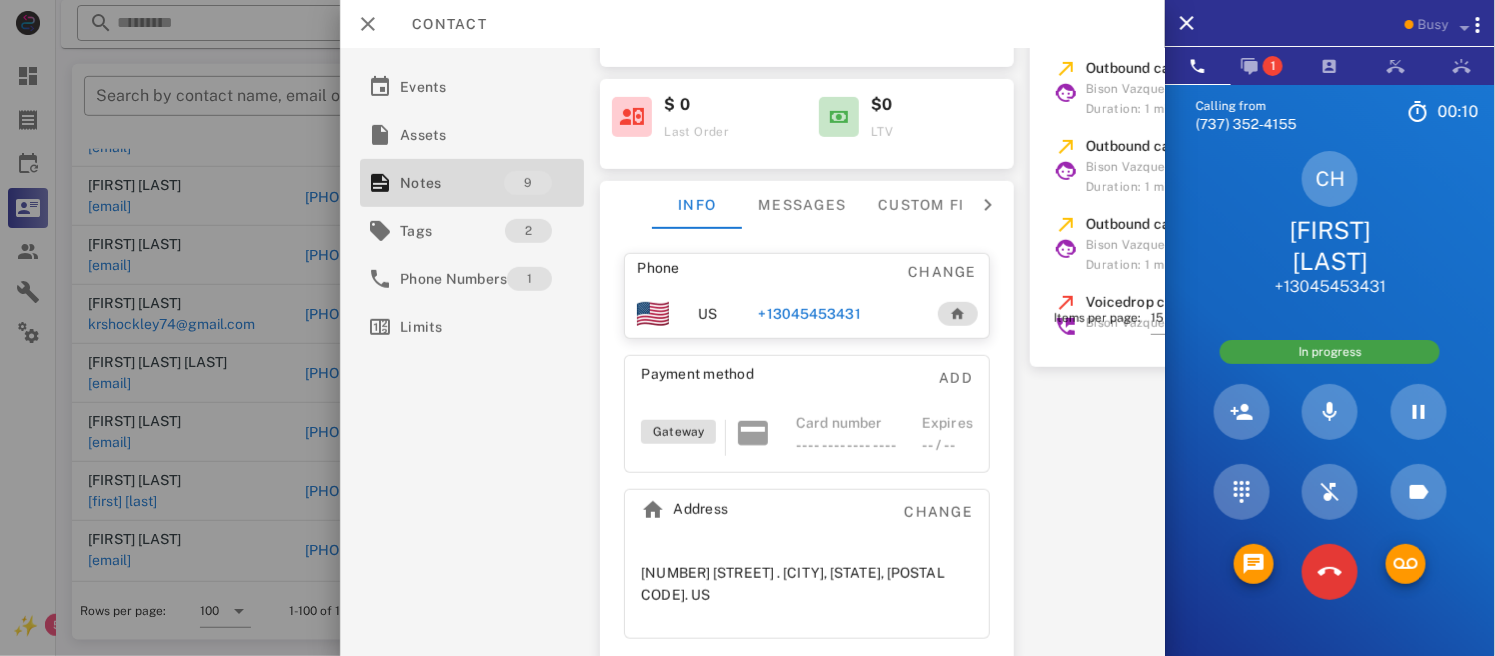 click at bounding box center (1406, 572) 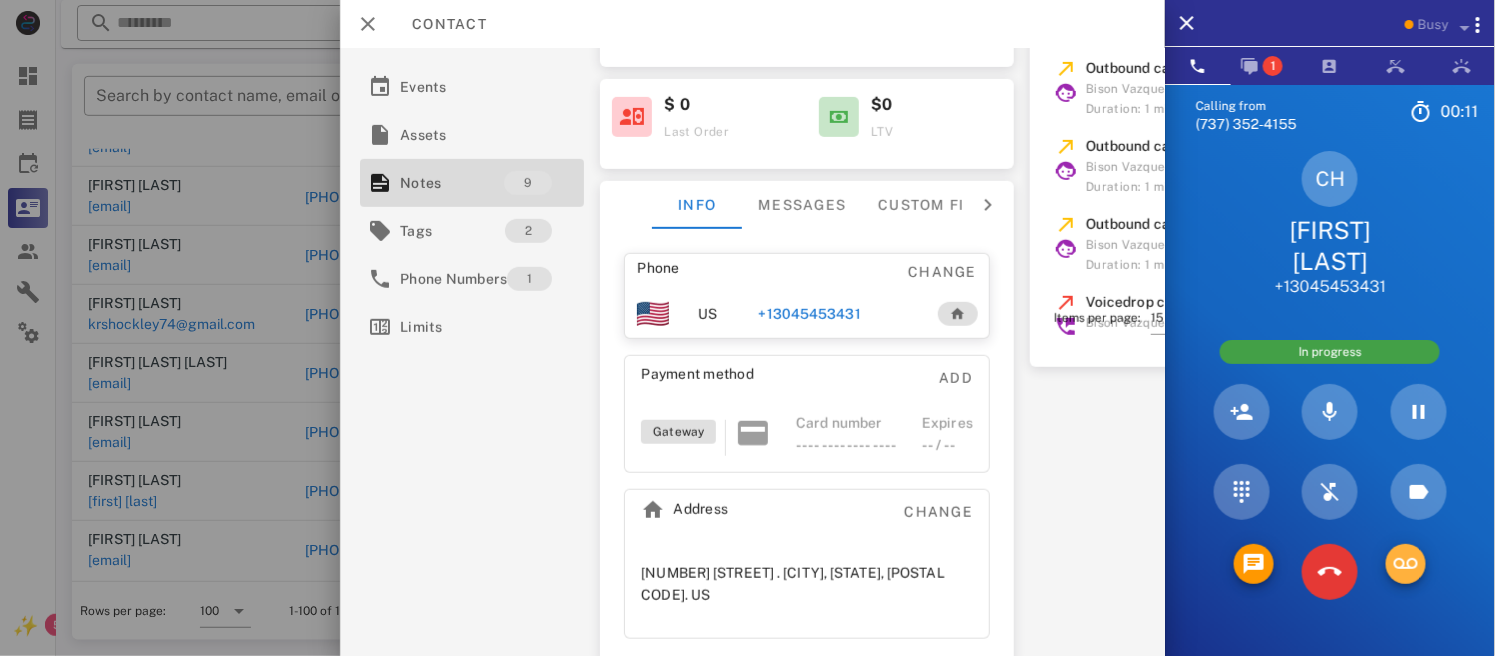 click at bounding box center (1406, 564) 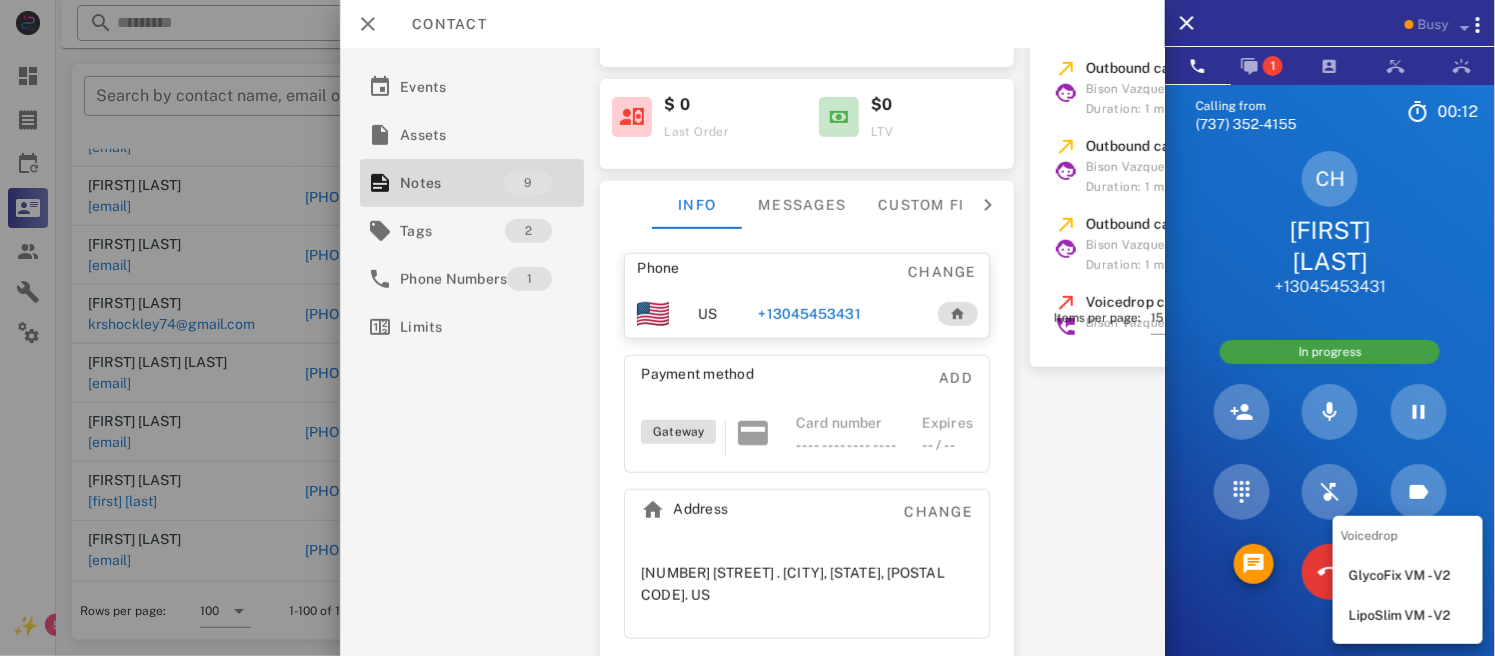 click on "LipoSlim VM - V2" at bounding box center (1408, 616) 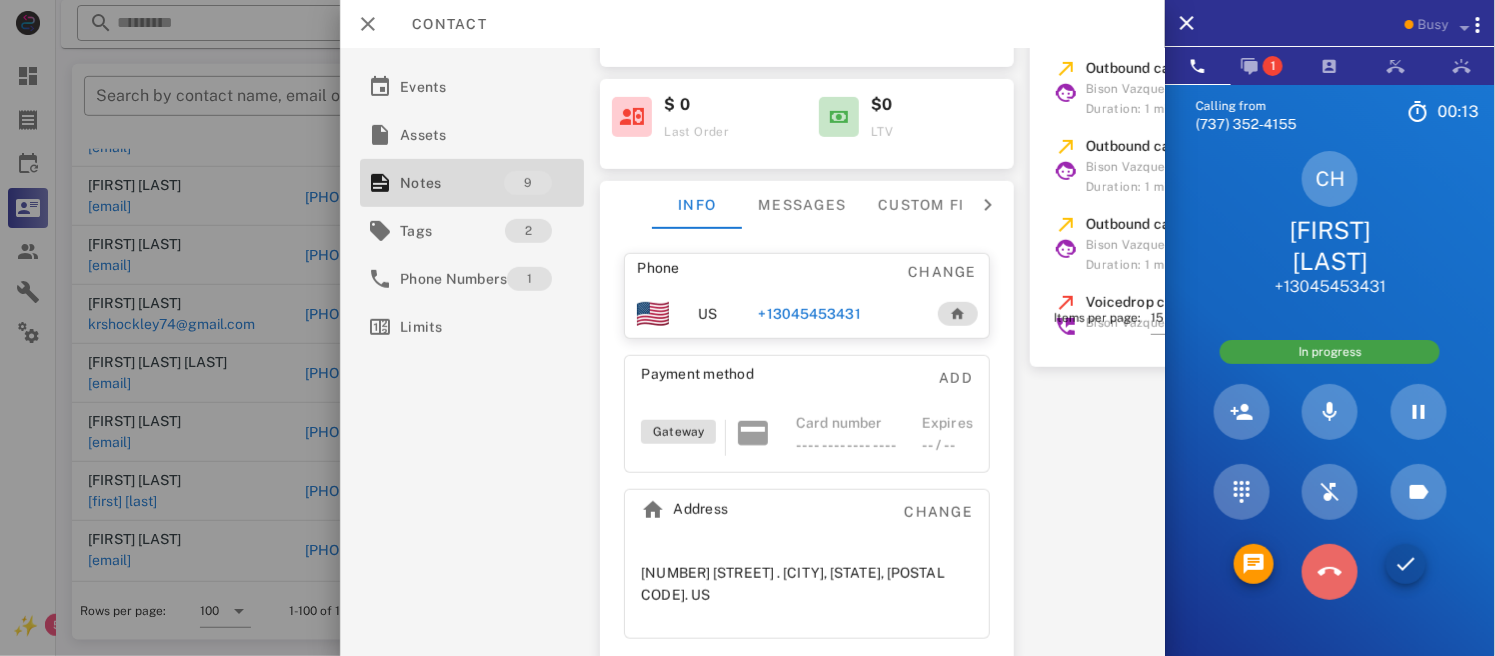 click at bounding box center [1330, 572] 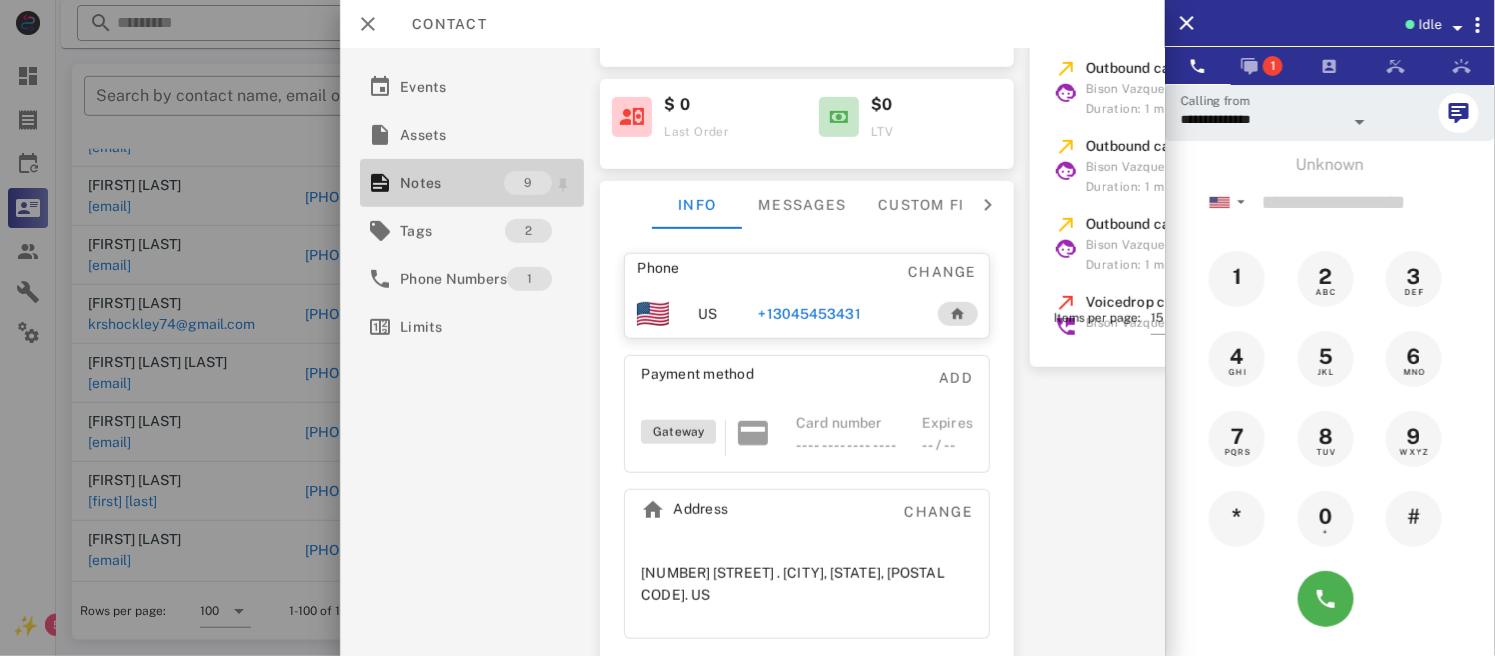 click on "Notes" at bounding box center (452, 183) 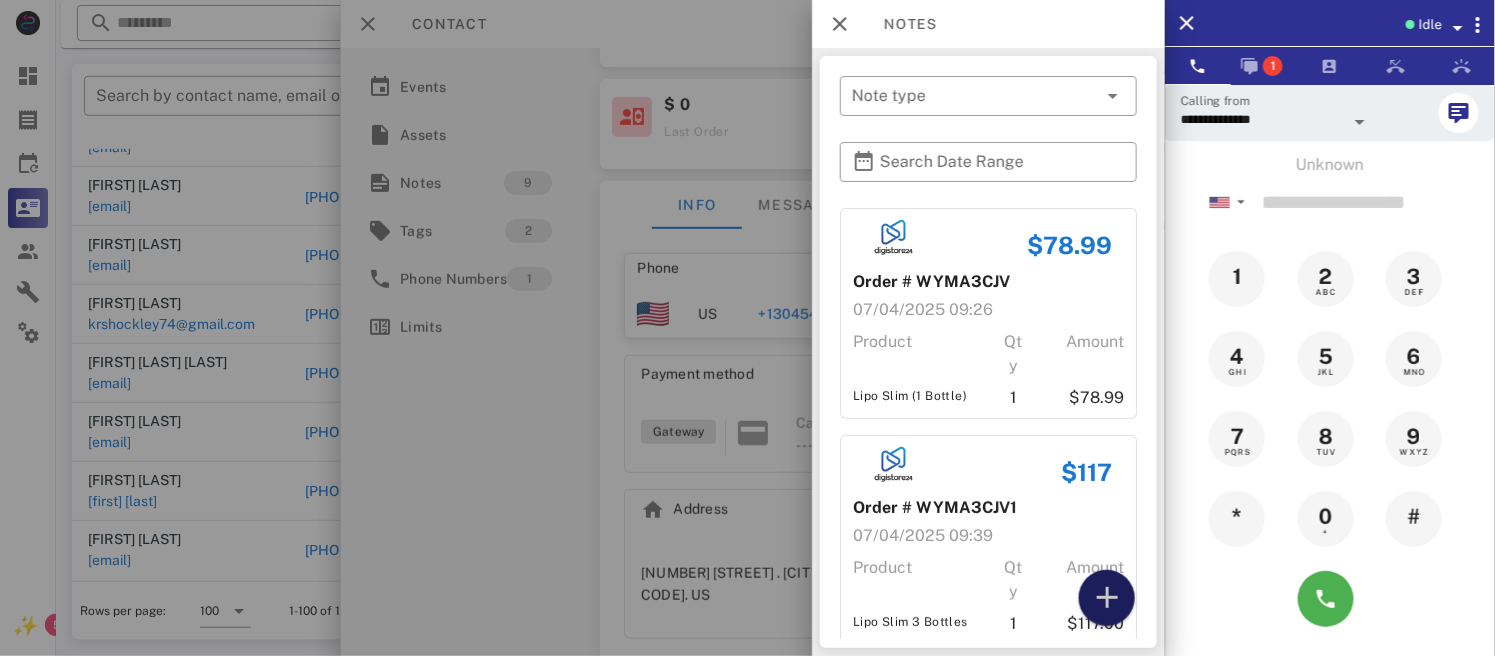 click at bounding box center (1107, 598) 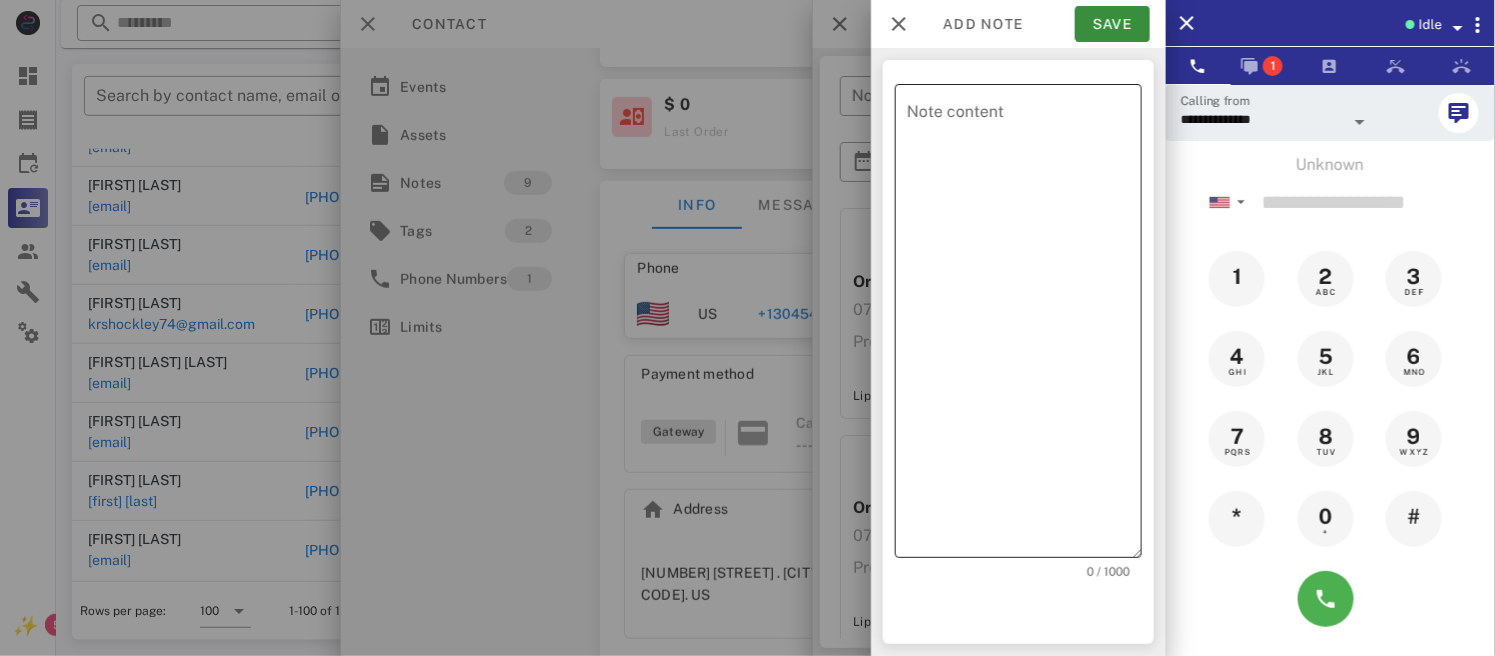 click on "Note content" at bounding box center [1024, 326] 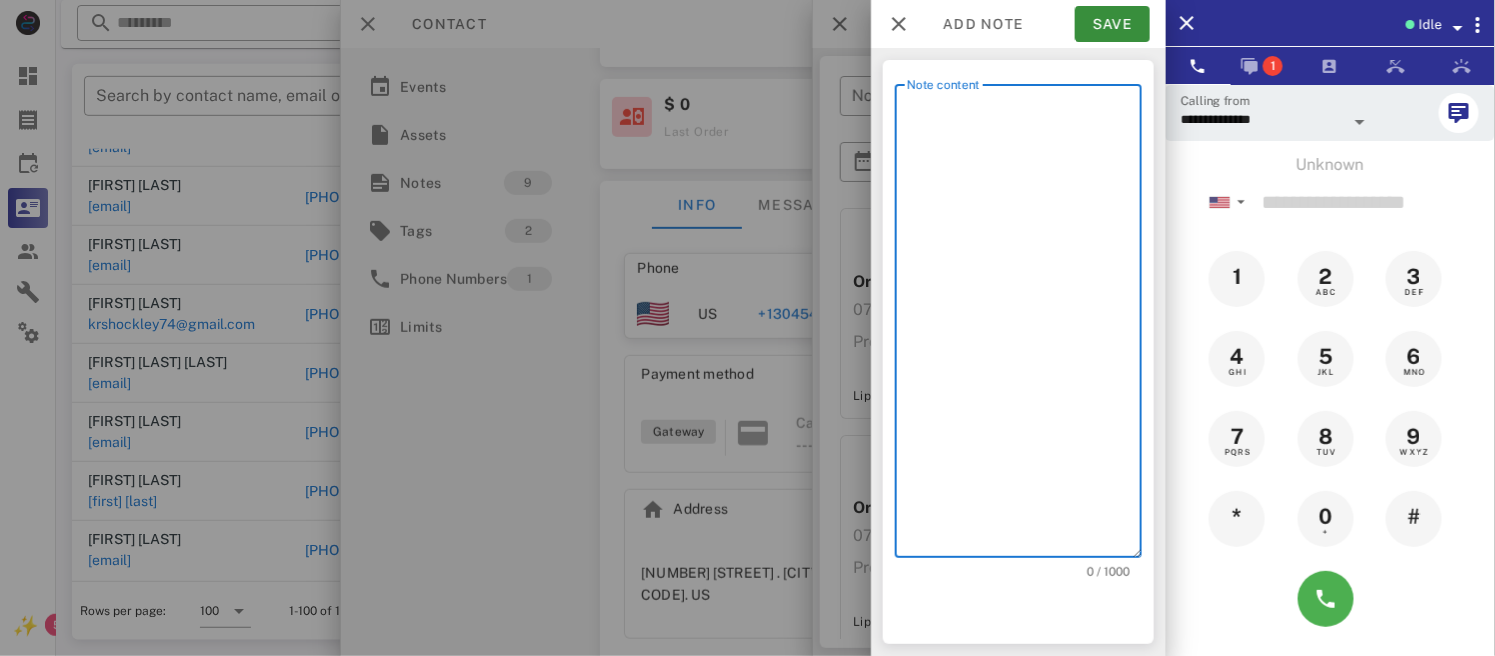 paste on "**********" 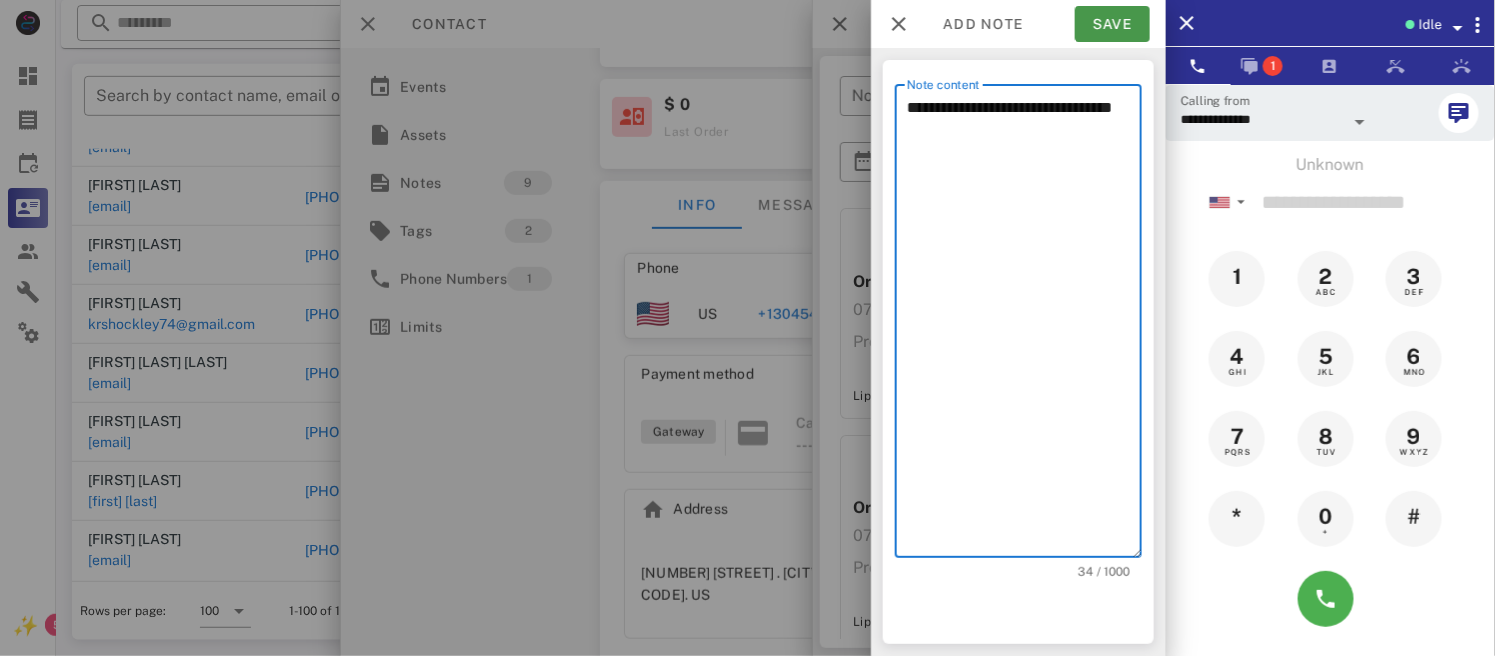 type on "**********" 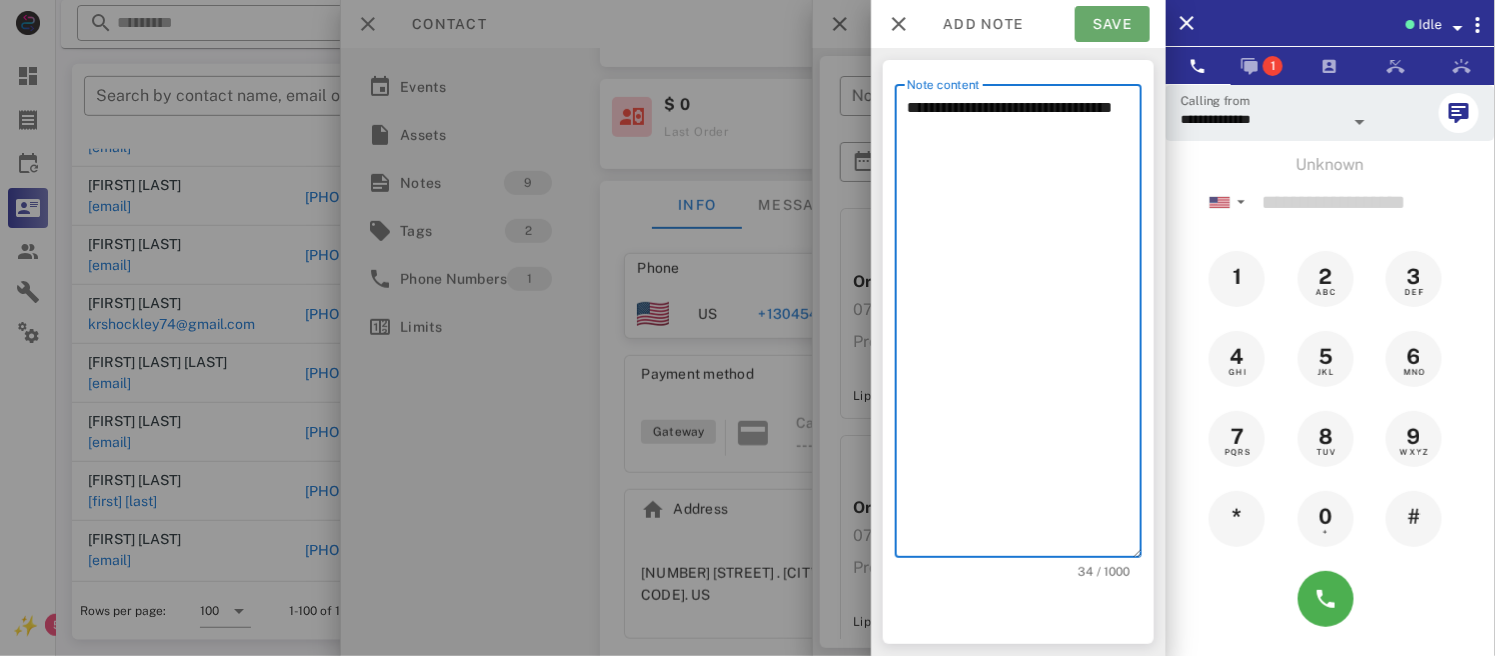 click on "Save" at bounding box center (1112, 24) 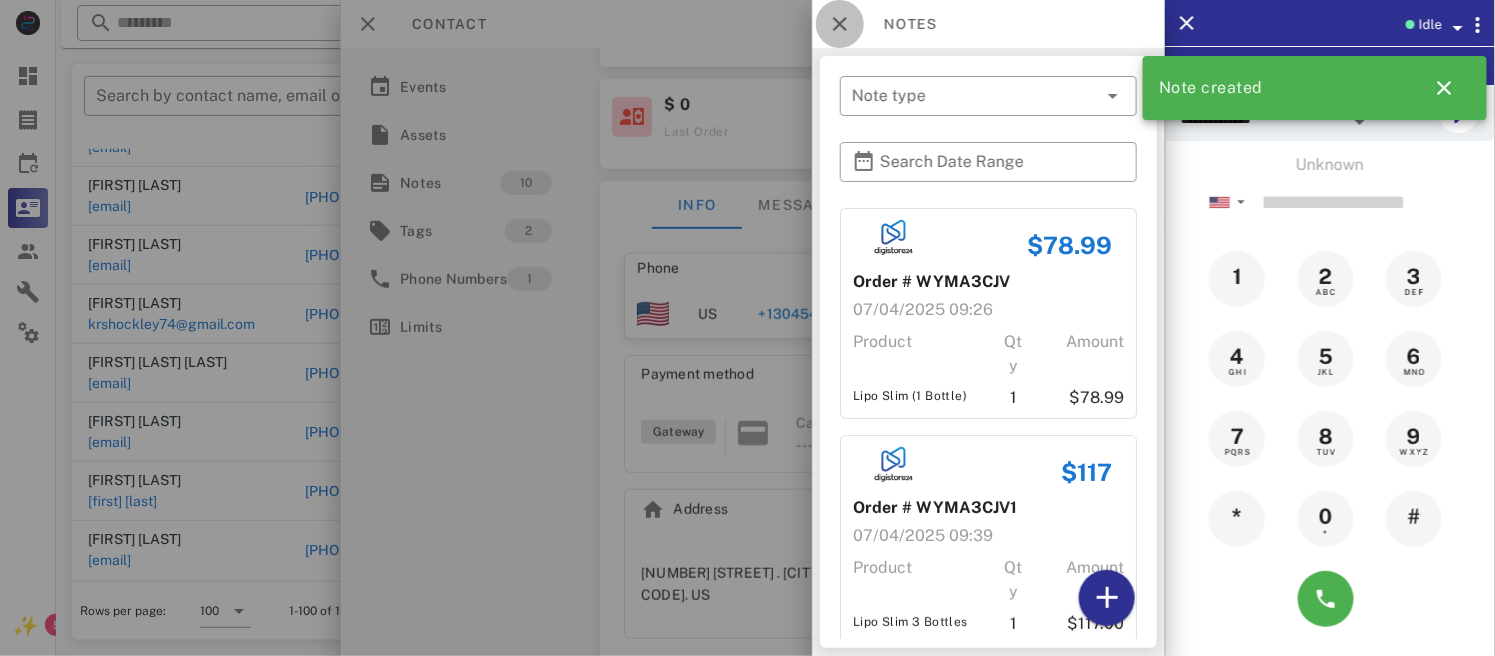 click at bounding box center (840, 24) 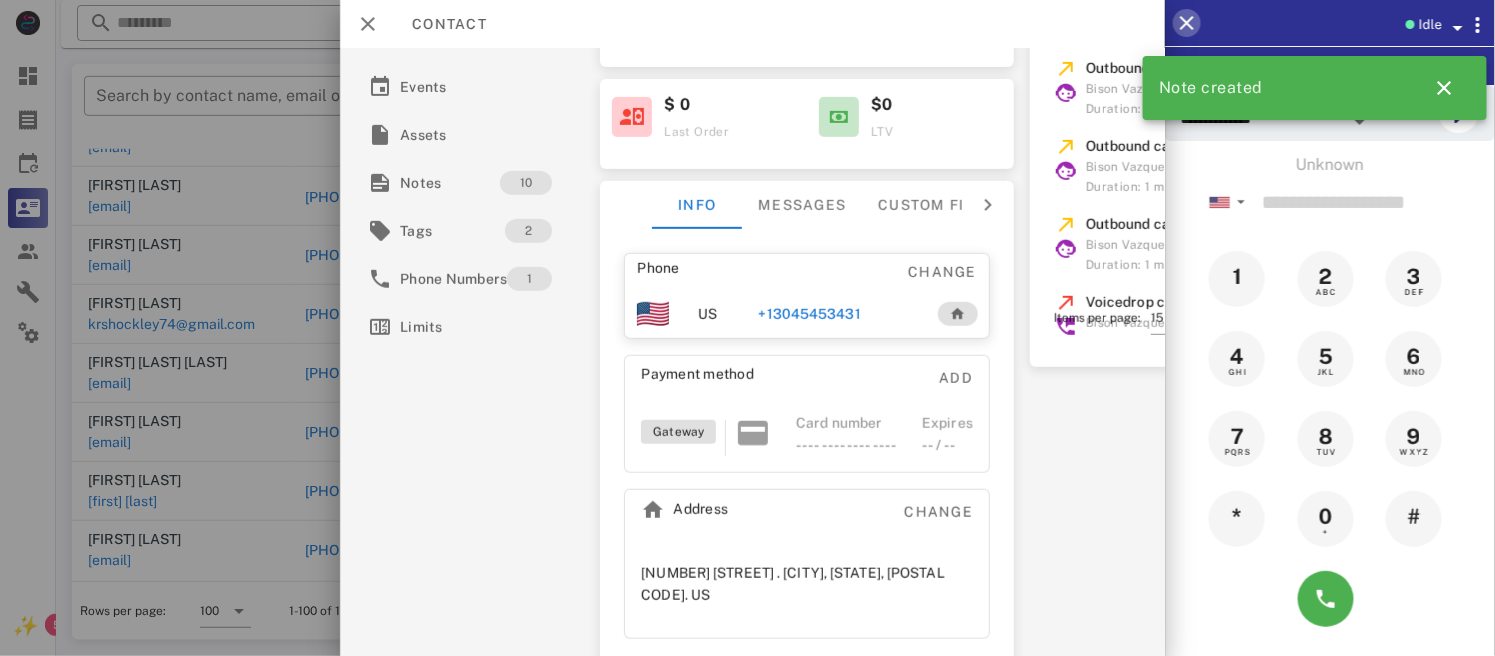 click at bounding box center [1187, 23] 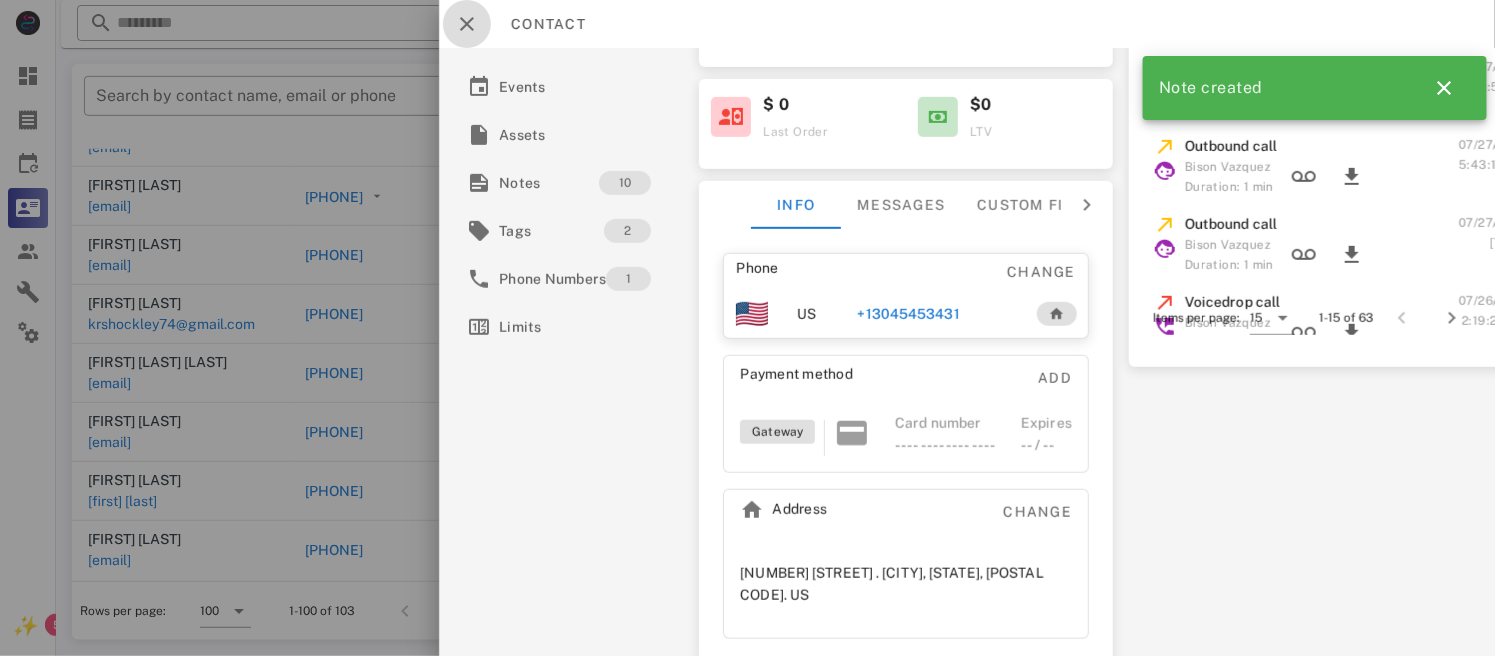 click at bounding box center [467, 24] 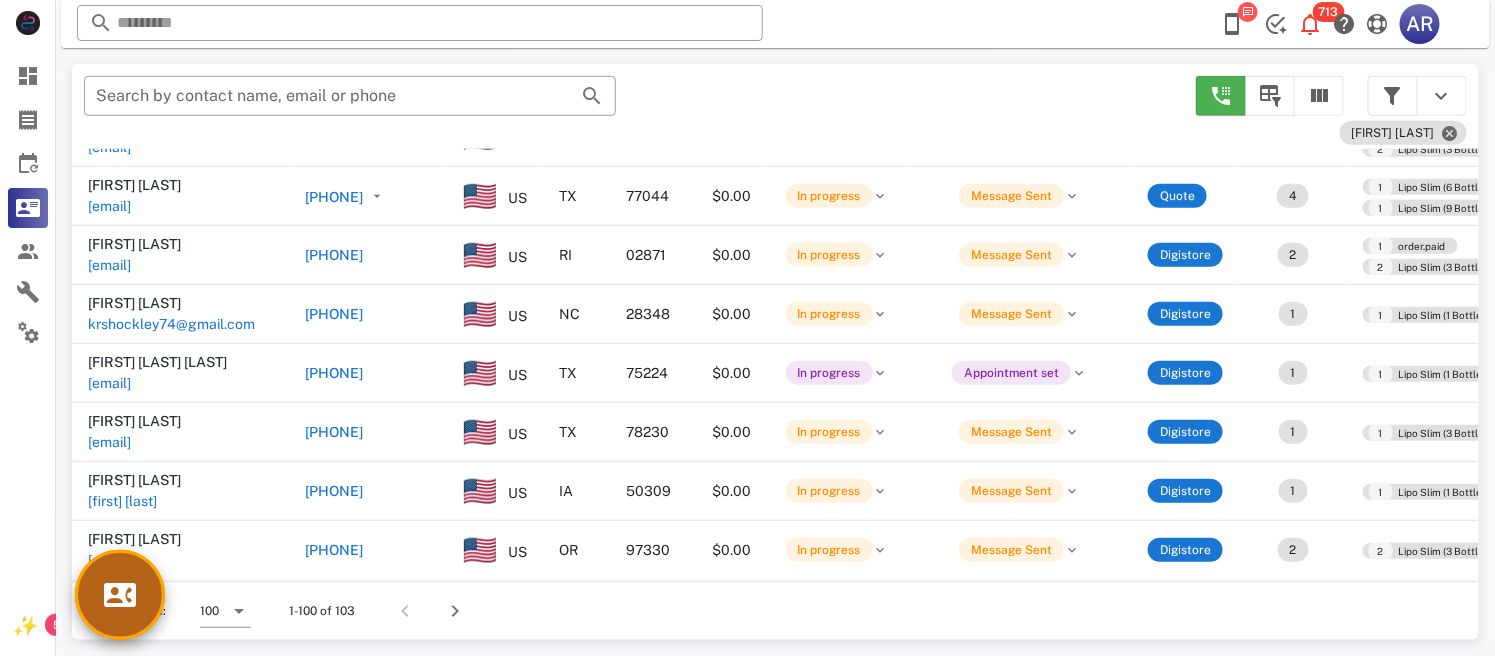 click at bounding box center (120, 595) 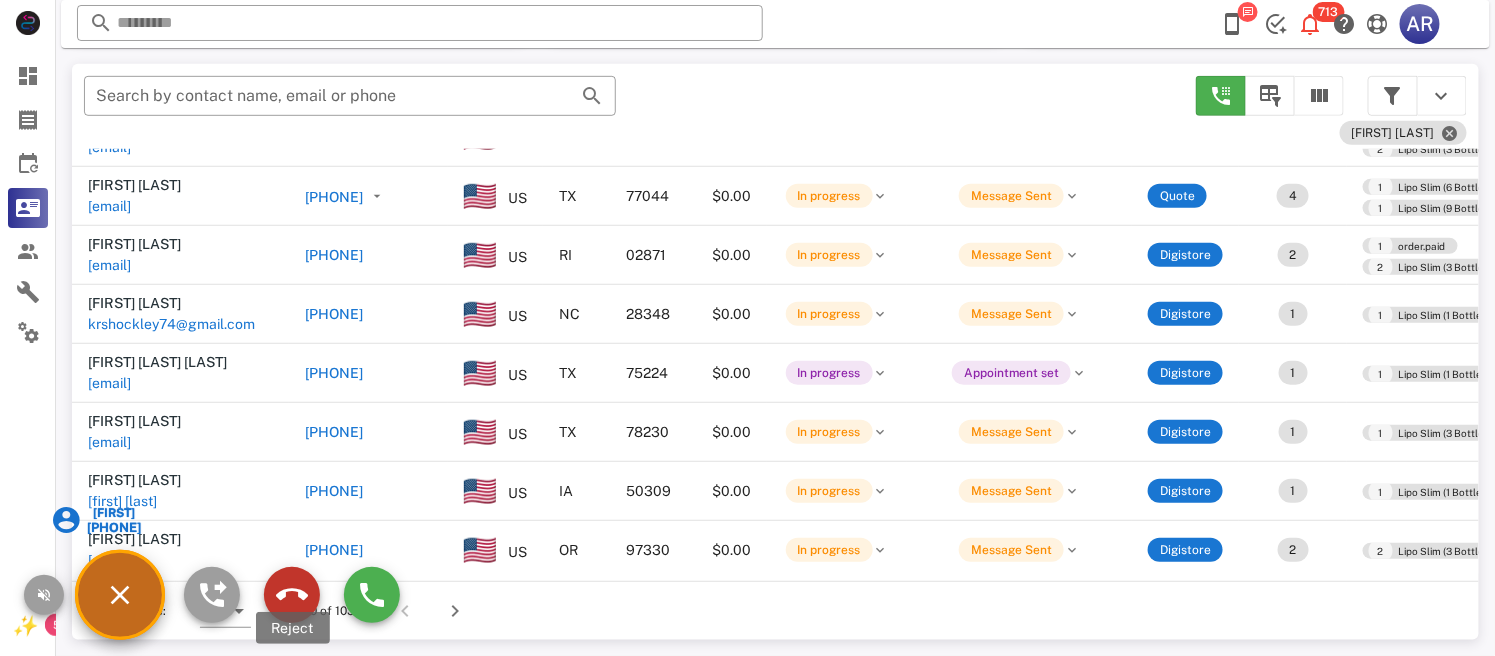 click at bounding box center (292, 595) 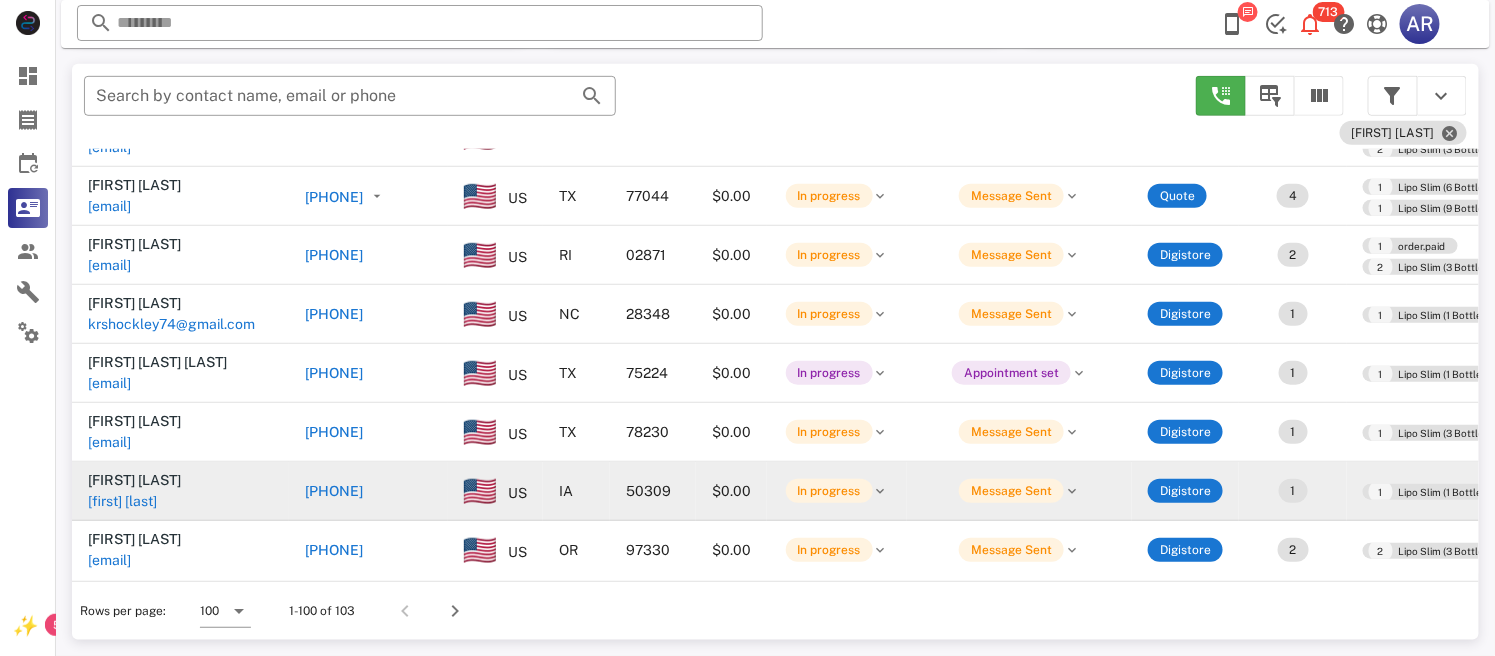 scroll, scrollTop: 5226, scrollLeft: 0, axis: vertical 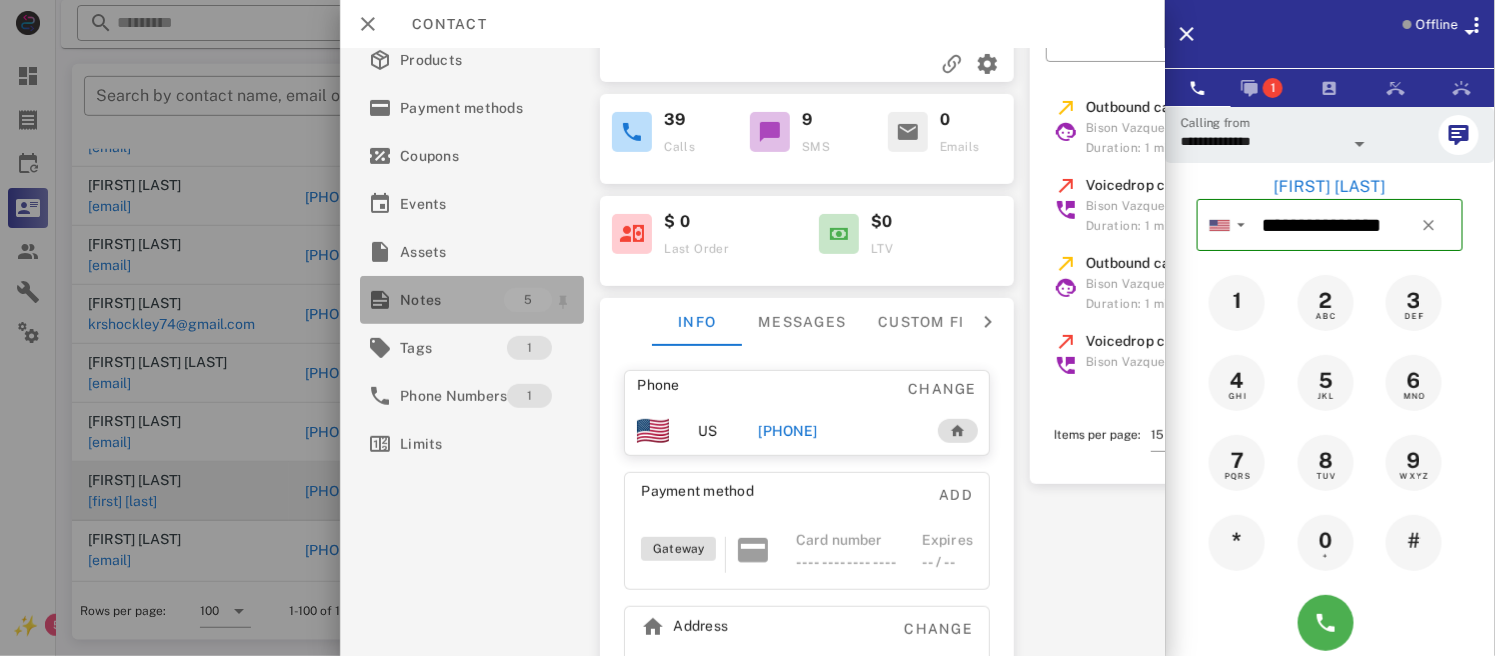 click on "Notes" at bounding box center (452, 300) 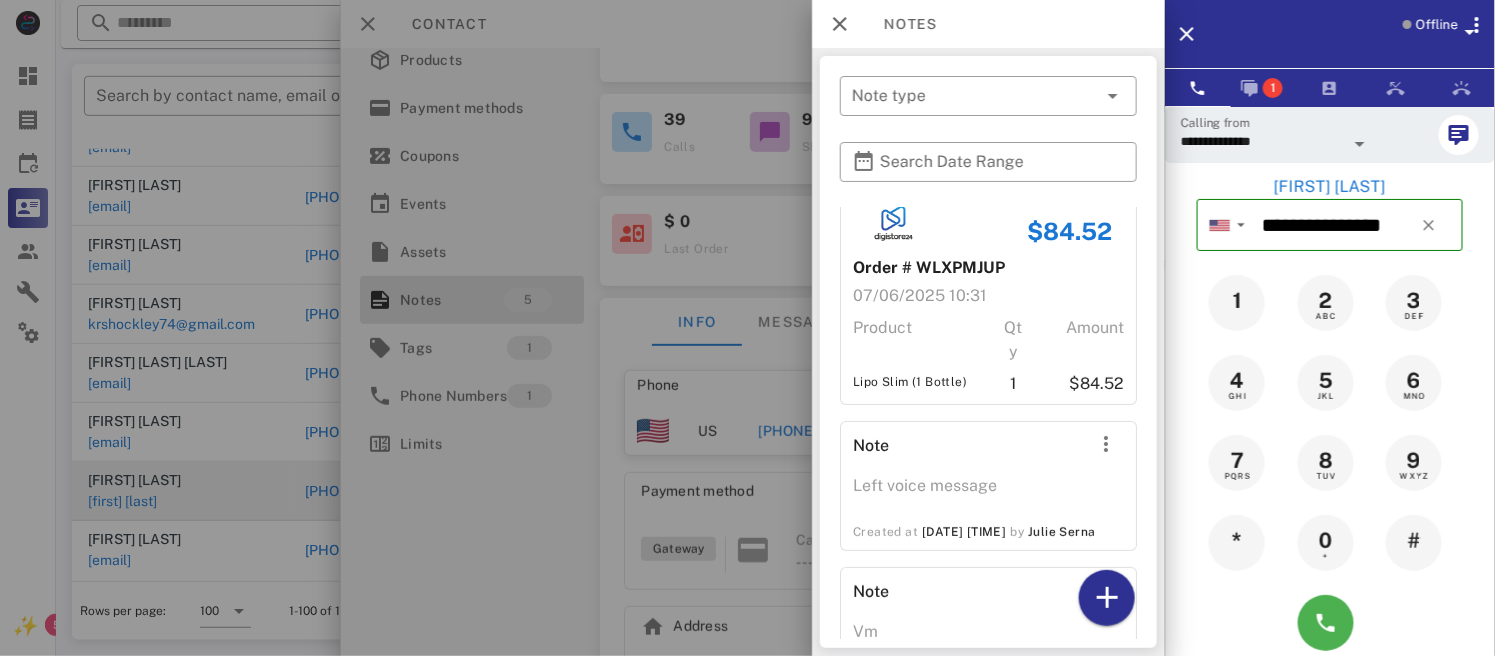 scroll, scrollTop: 0, scrollLeft: 0, axis: both 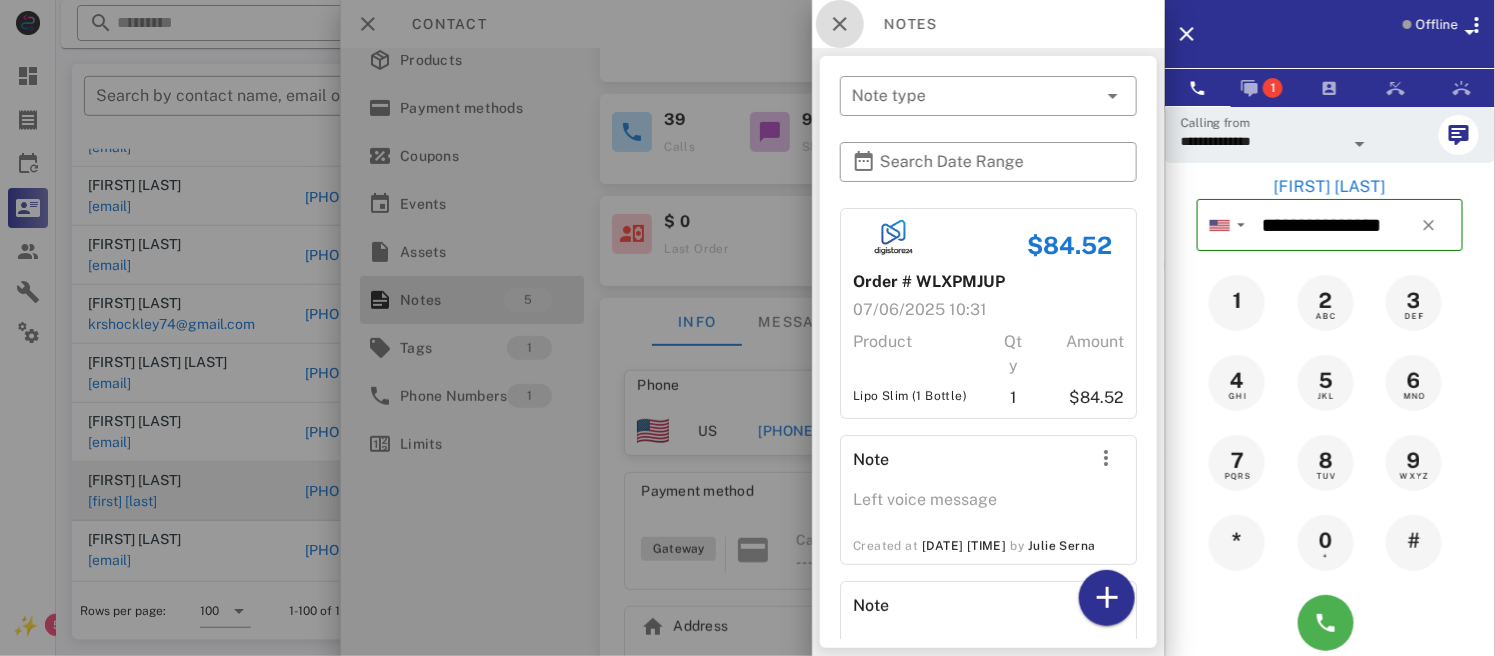 click at bounding box center [840, 24] 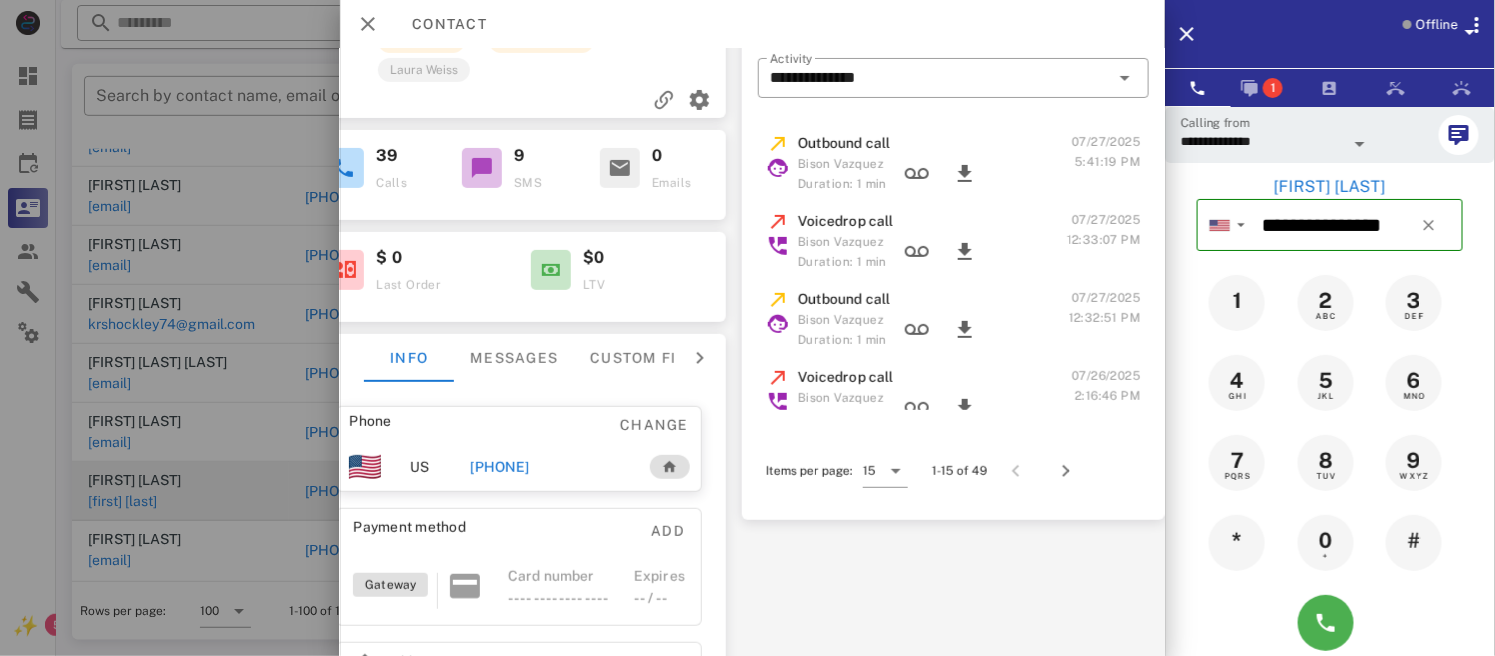 scroll, scrollTop: 123, scrollLeft: 313, axis: both 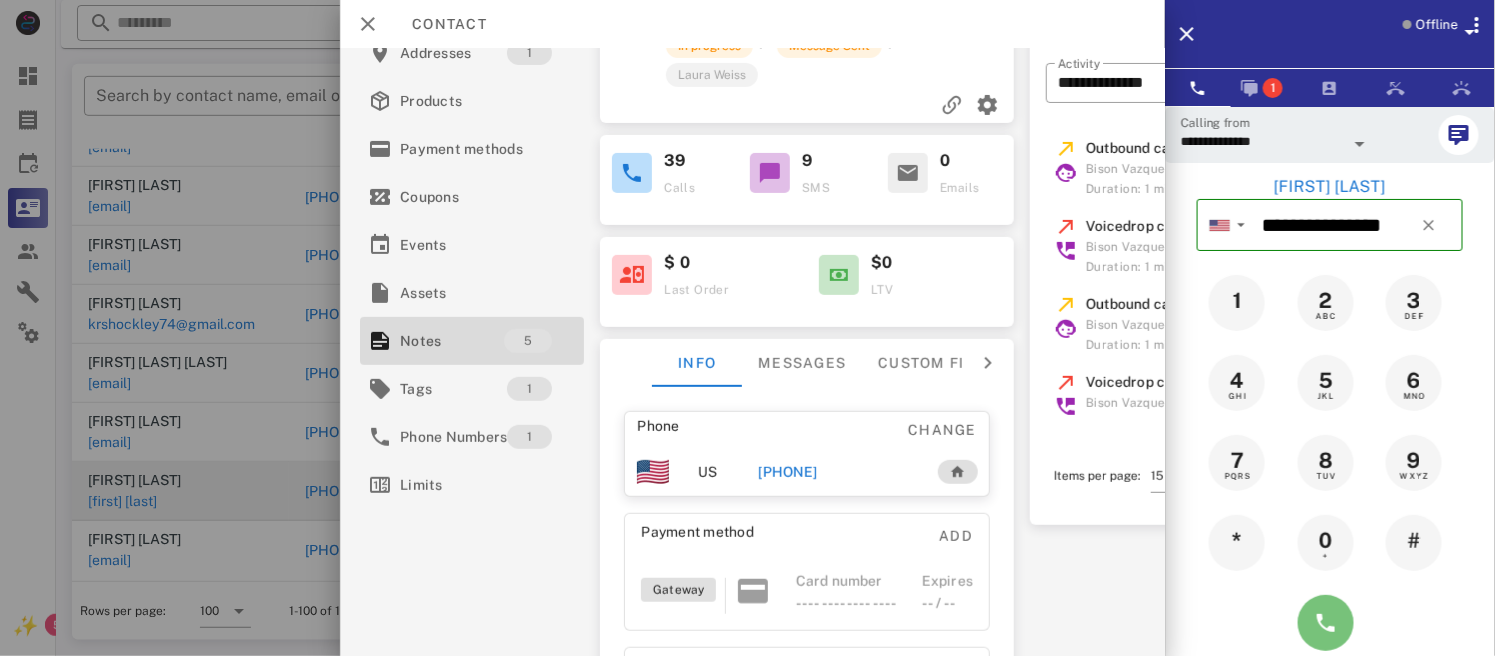 click at bounding box center (1326, 623) 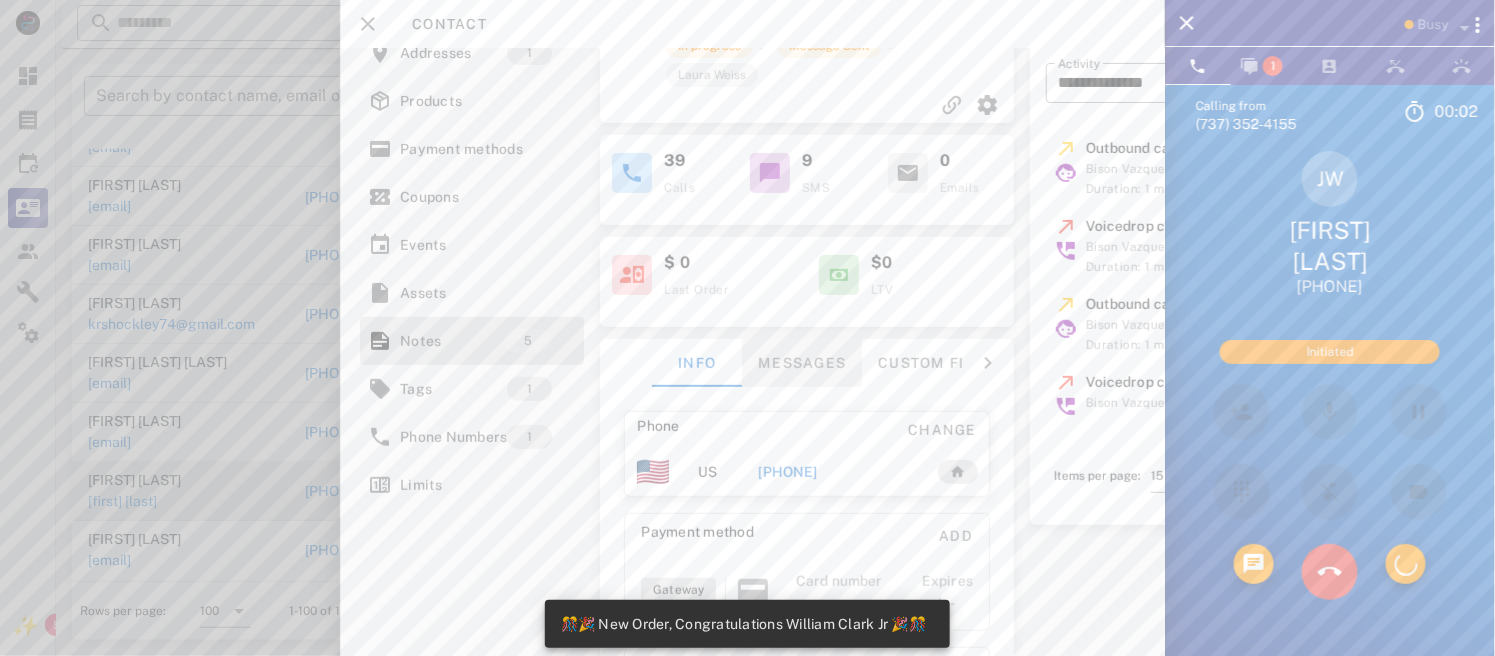 click on "Messages" at bounding box center (803, 363) 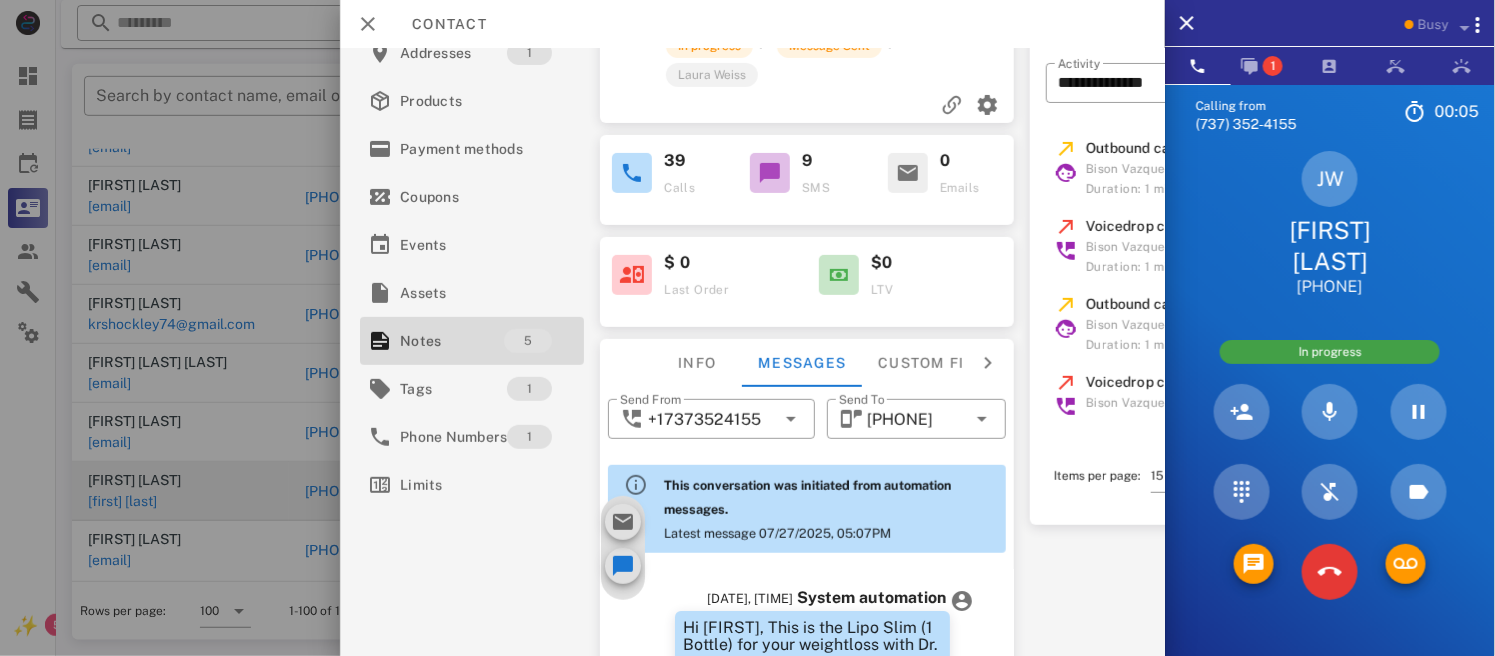 scroll, scrollTop: 2540, scrollLeft: 0, axis: vertical 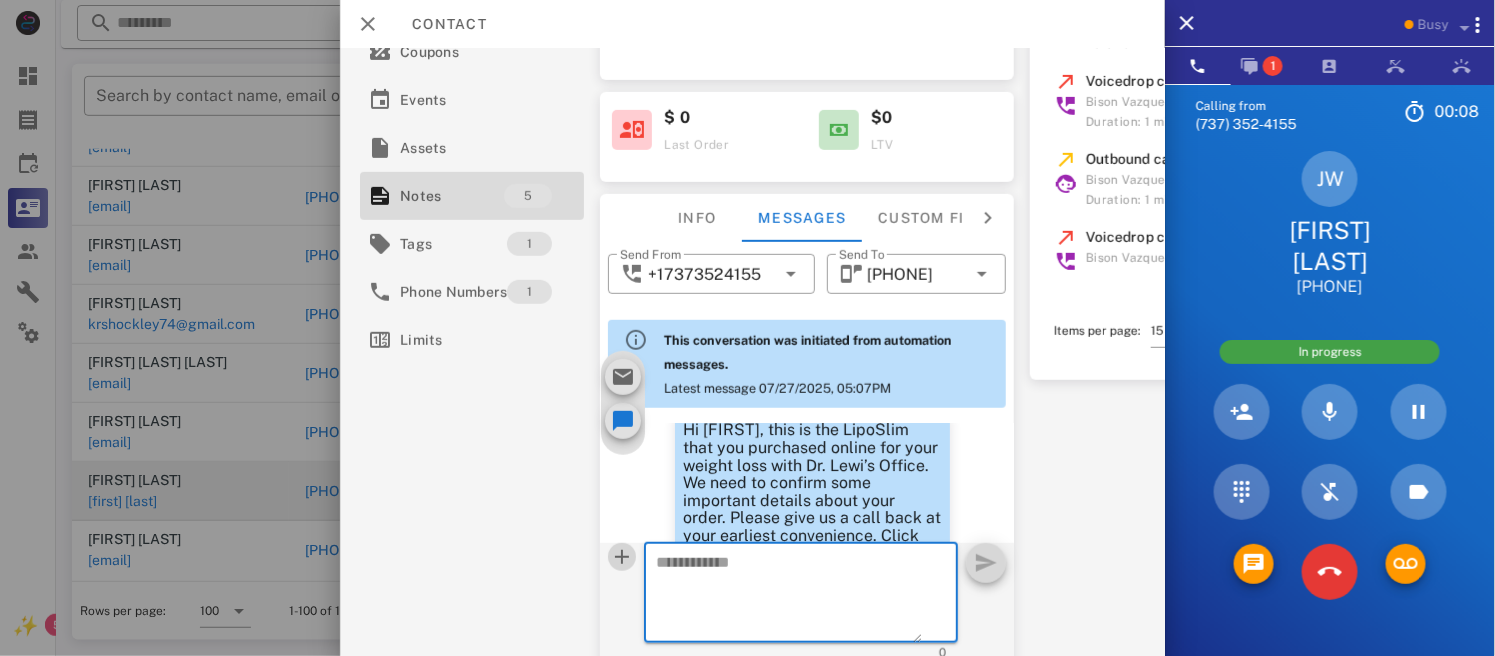 click at bounding box center [623, 557] 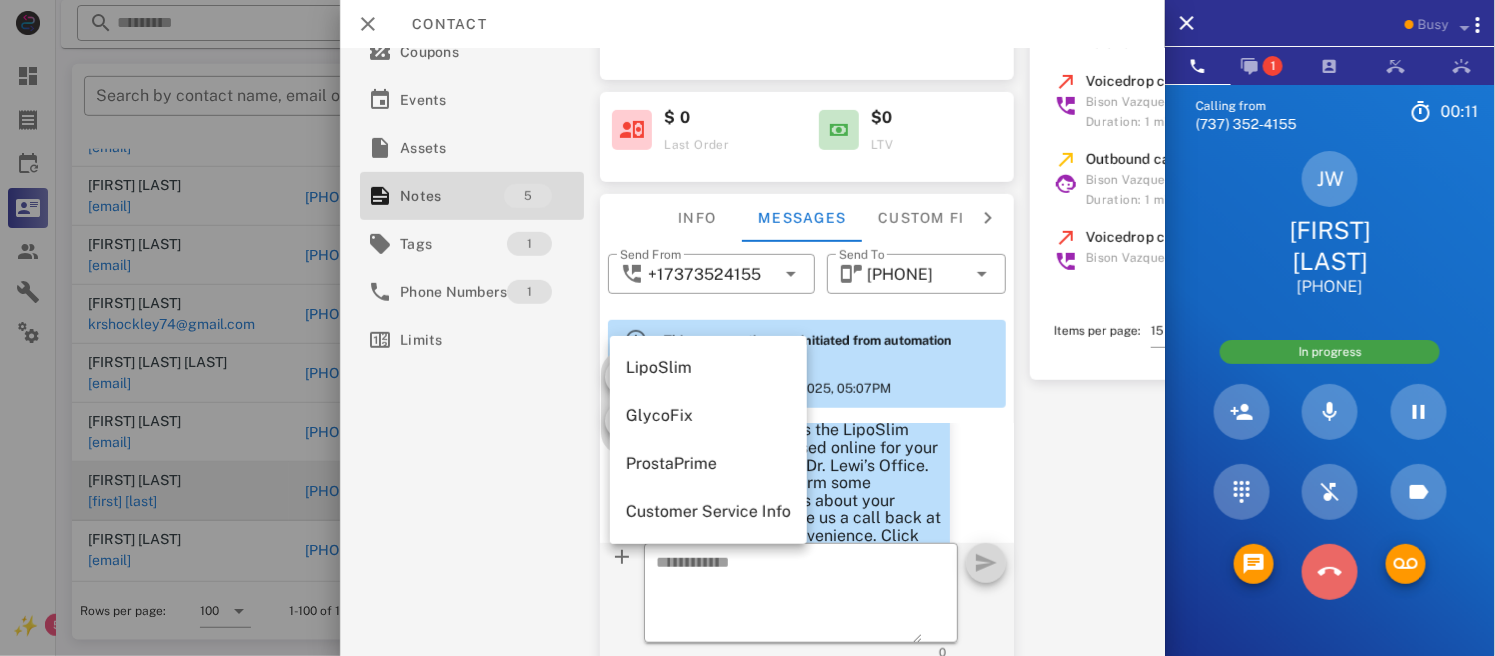 click at bounding box center [1330, 572] 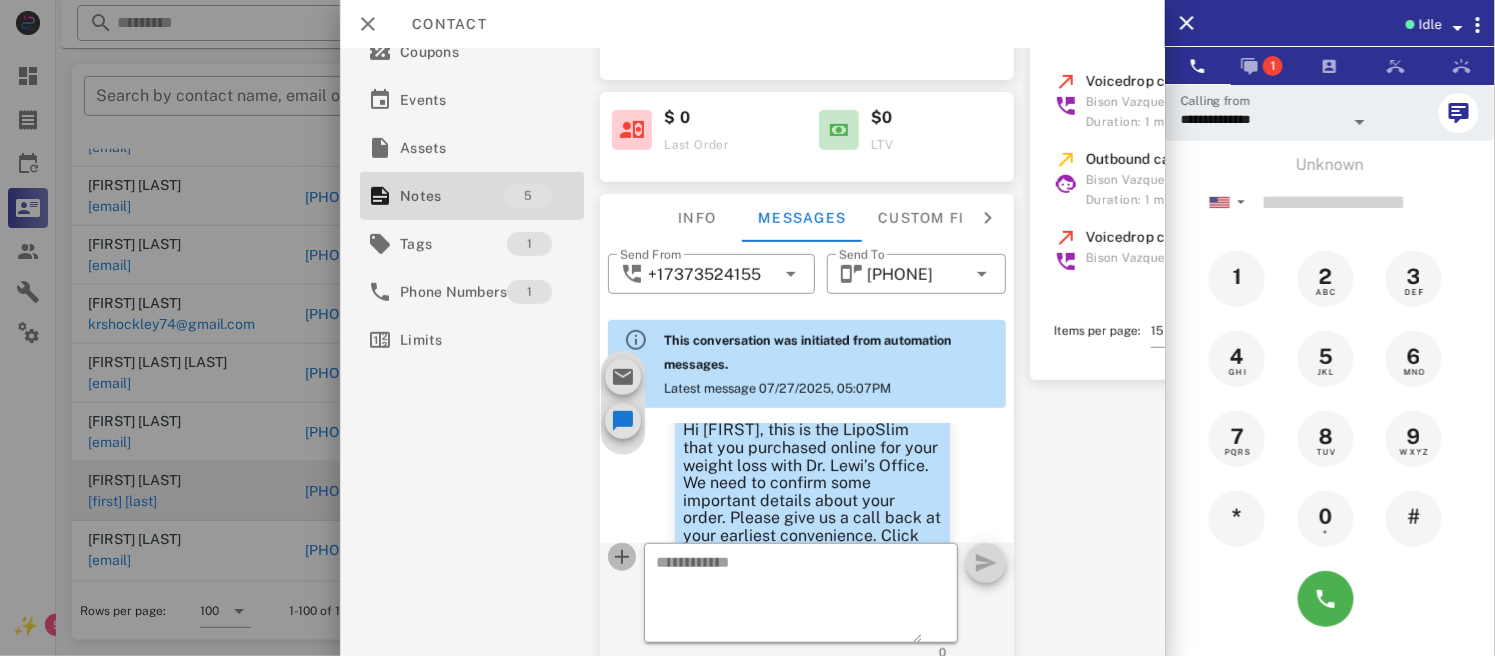 click at bounding box center [623, 557] 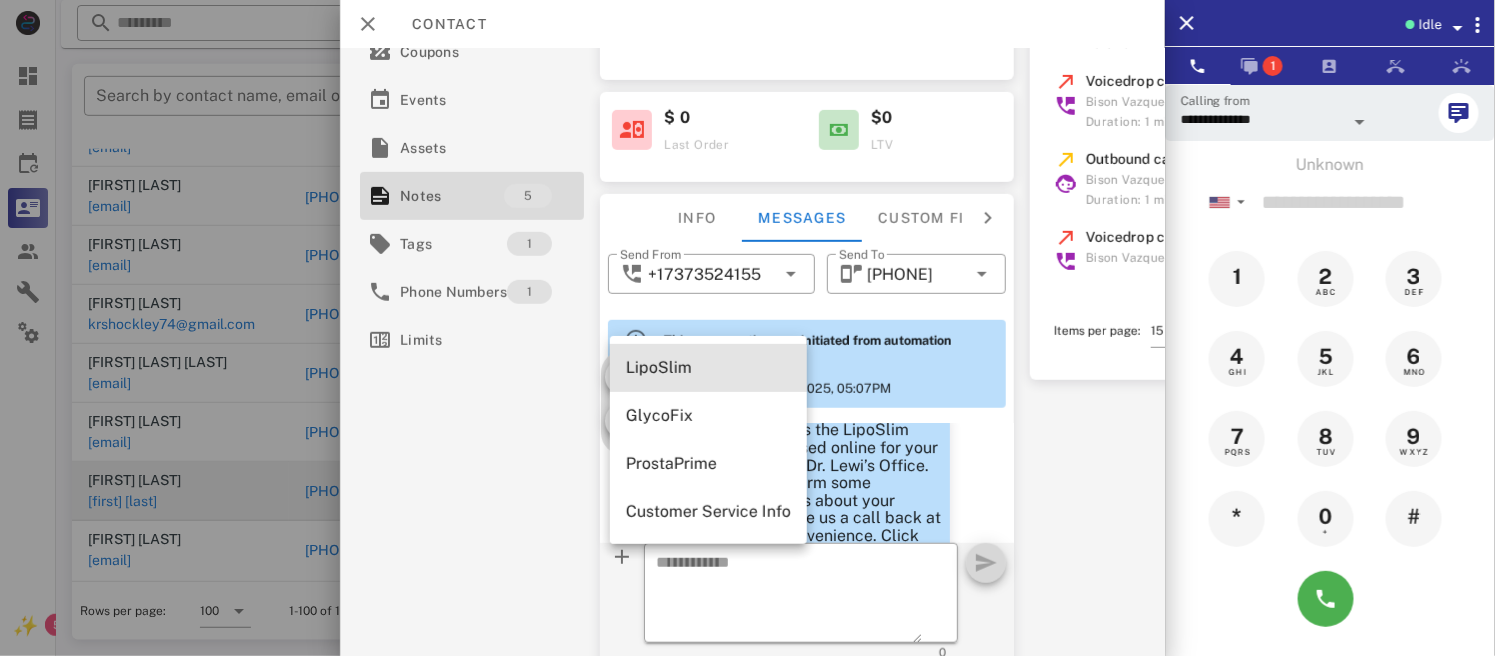 click on "LipoSlim" at bounding box center (708, 367) 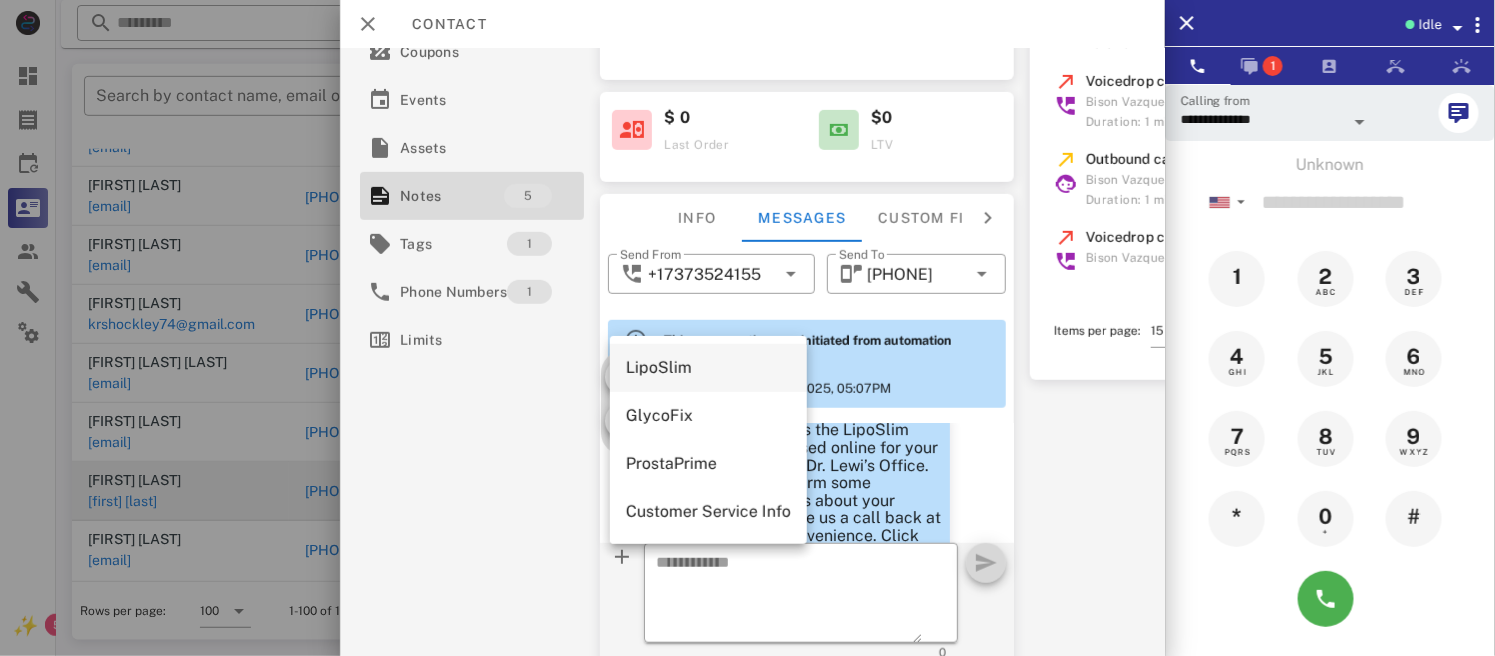 type on "**********" 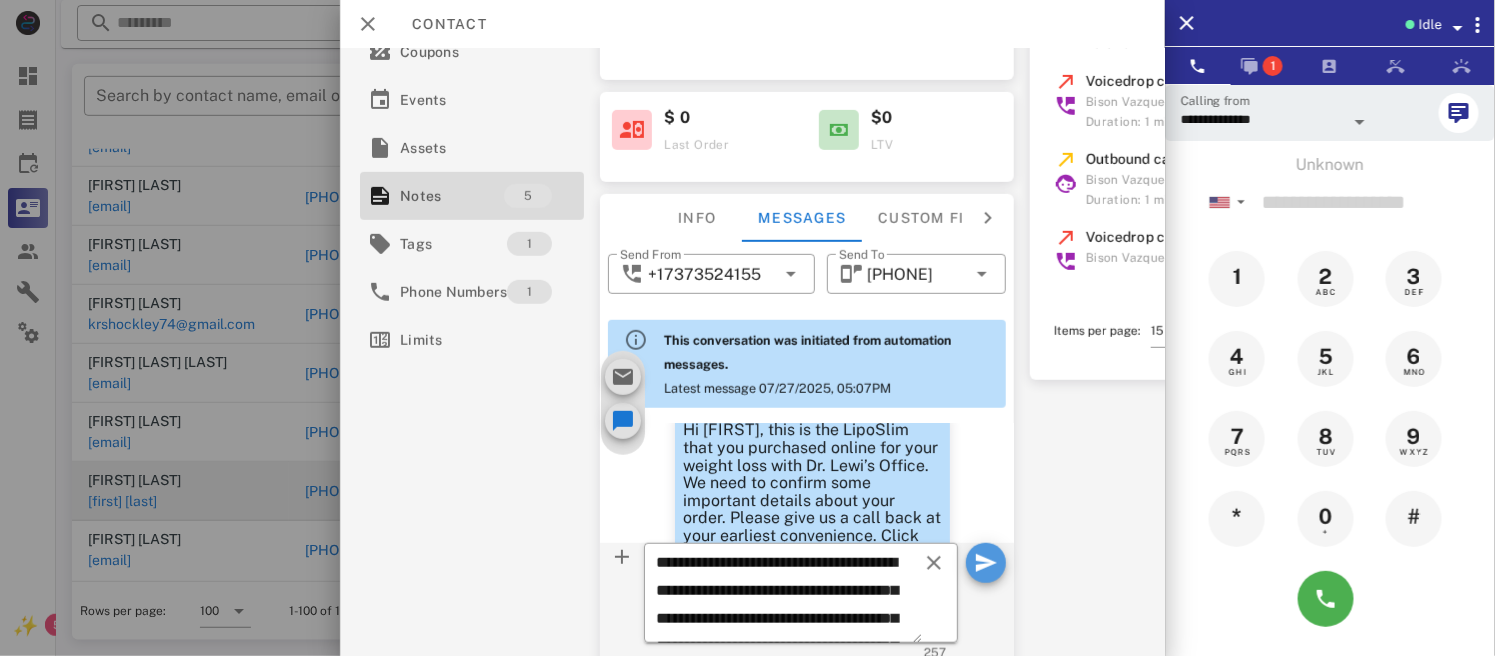 click at bounding box center [986, 563] 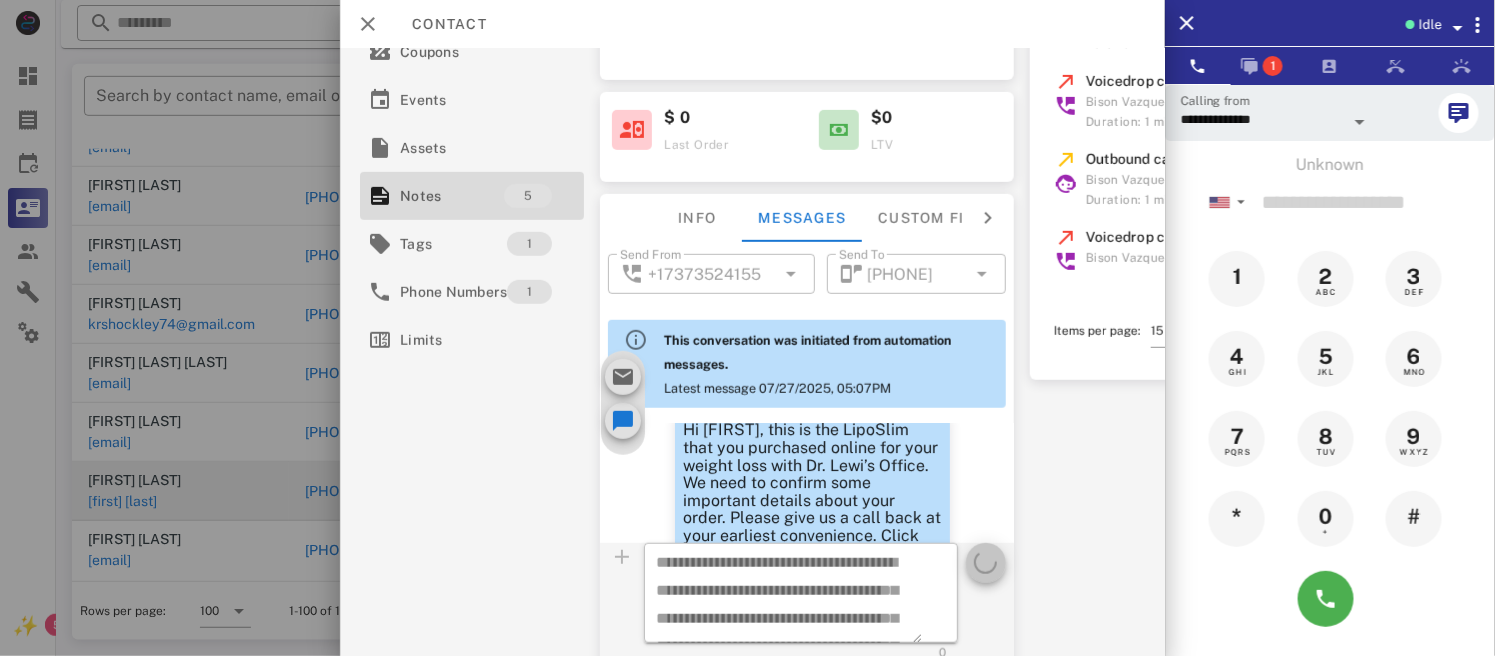 type 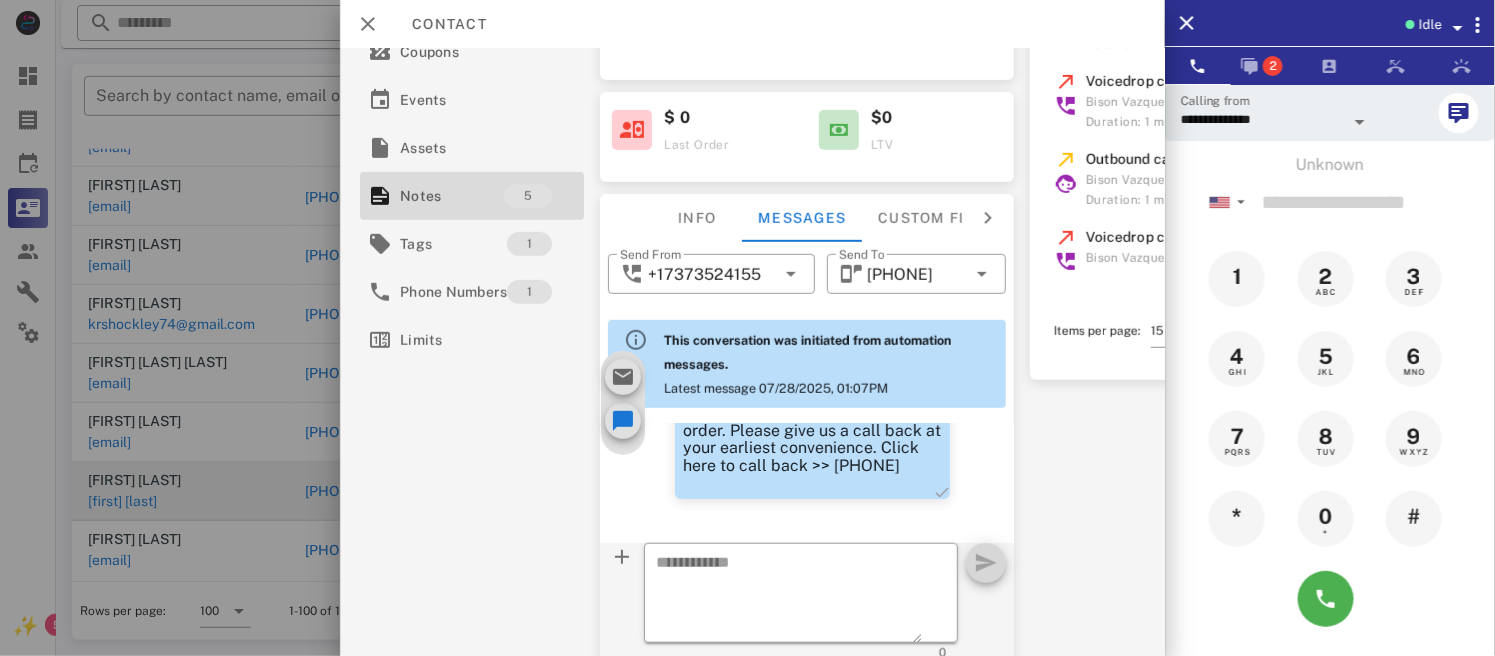 scroll, scrollTop: 2662, scrollLeft: 0, axis: vertical 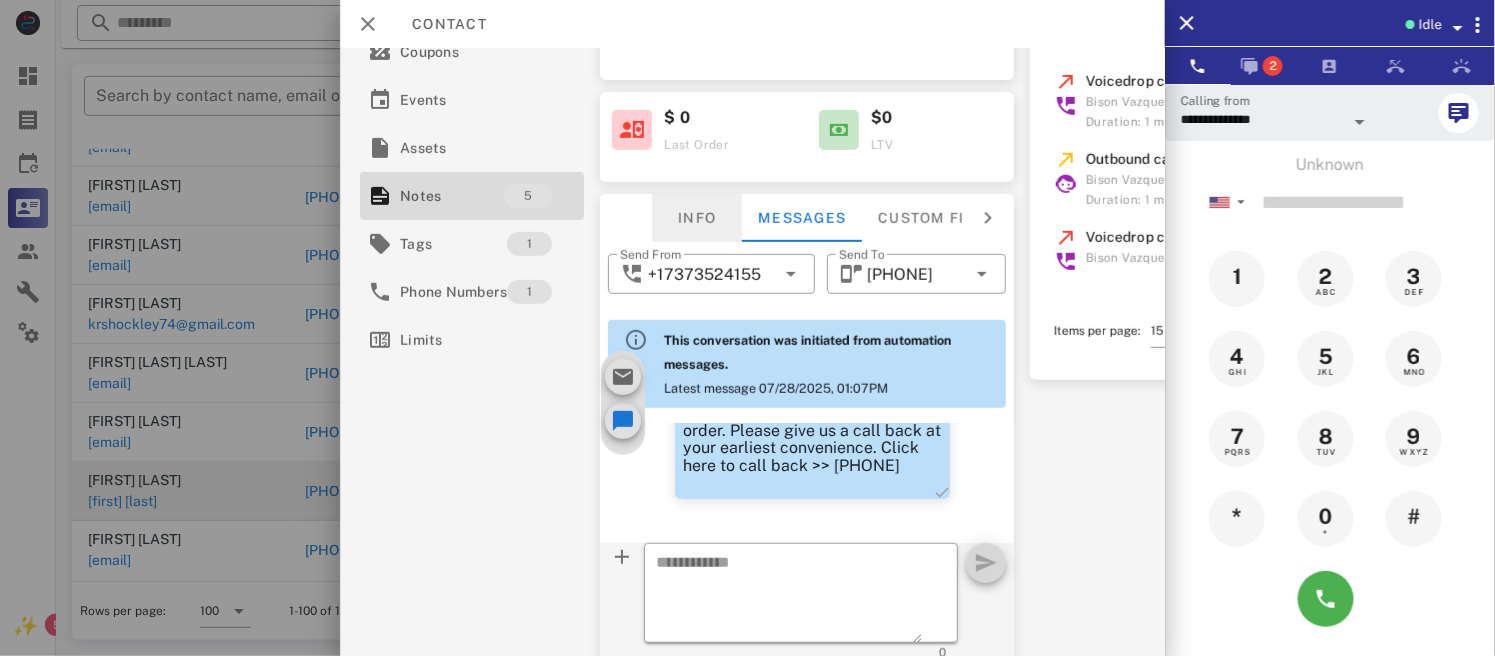 click on "Info" at bounding box center [698, 218] 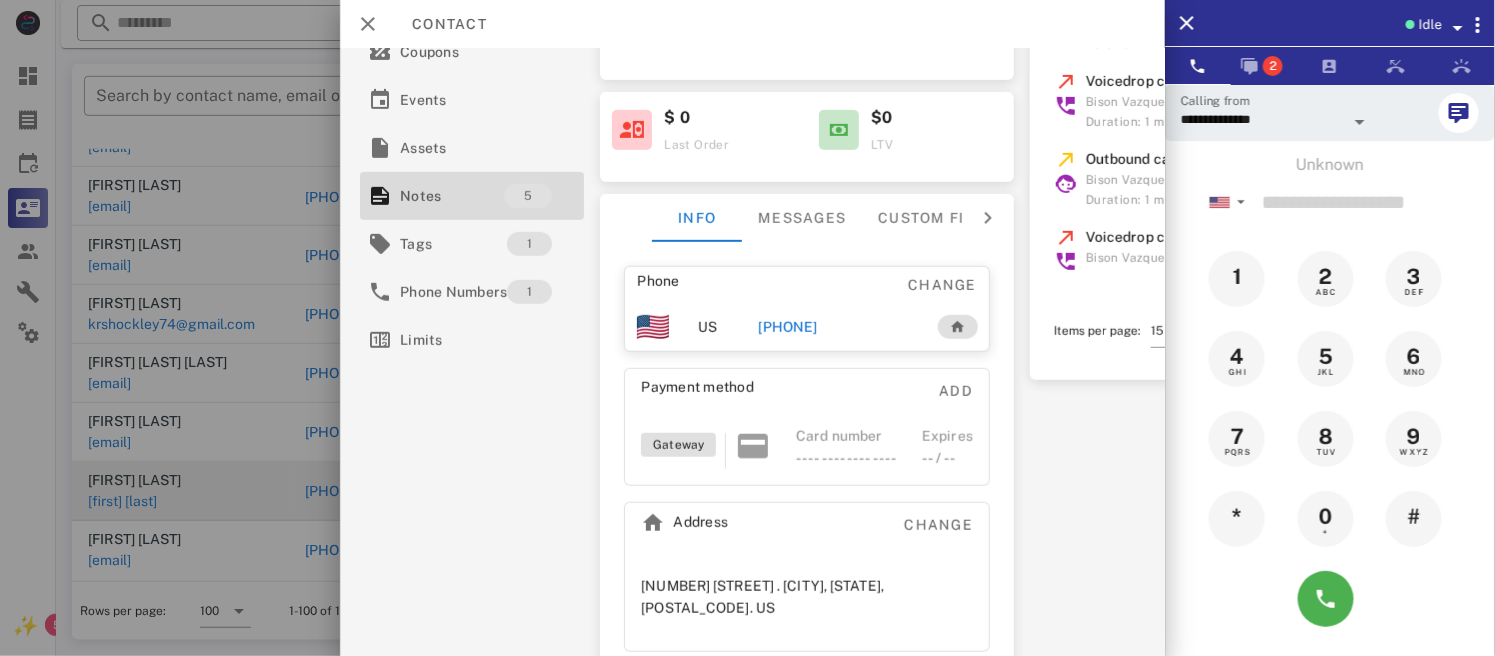 click on "[PHONE]" at bounding box center (788, 327) 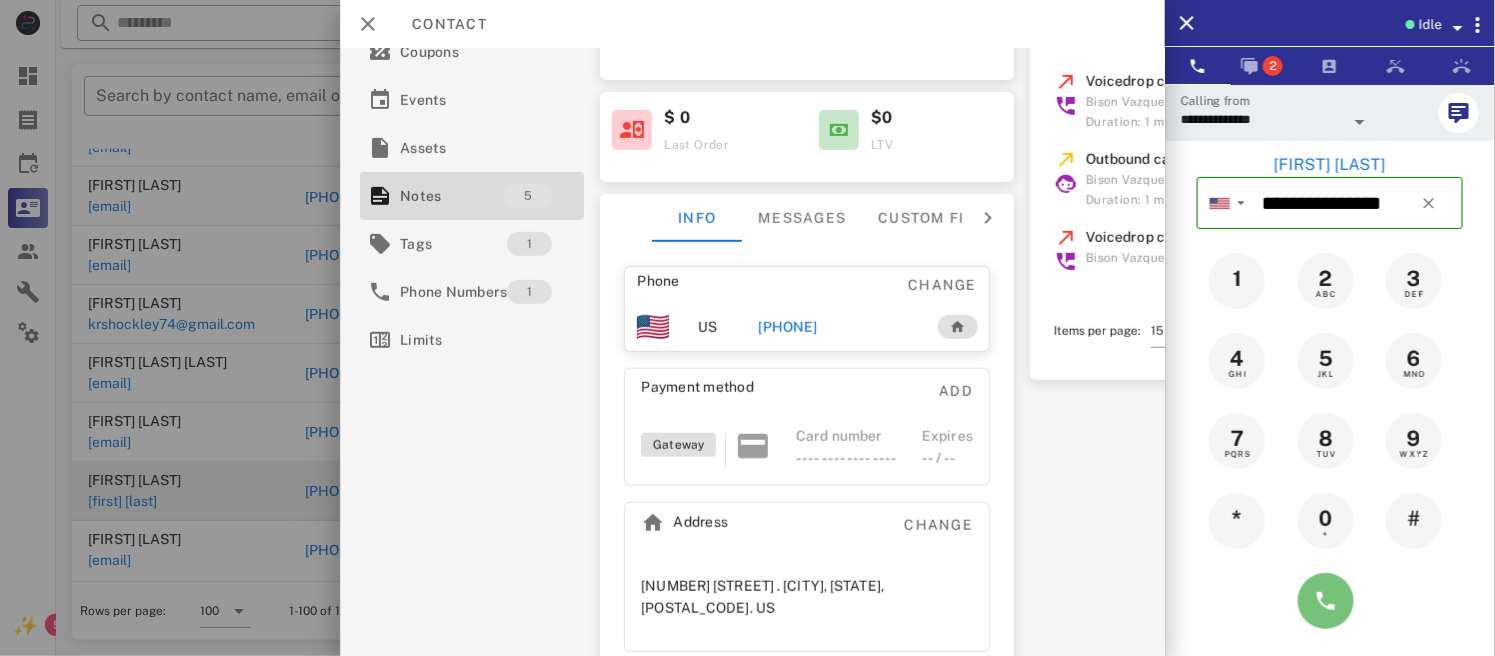 click at bounding box center [1326, 601] 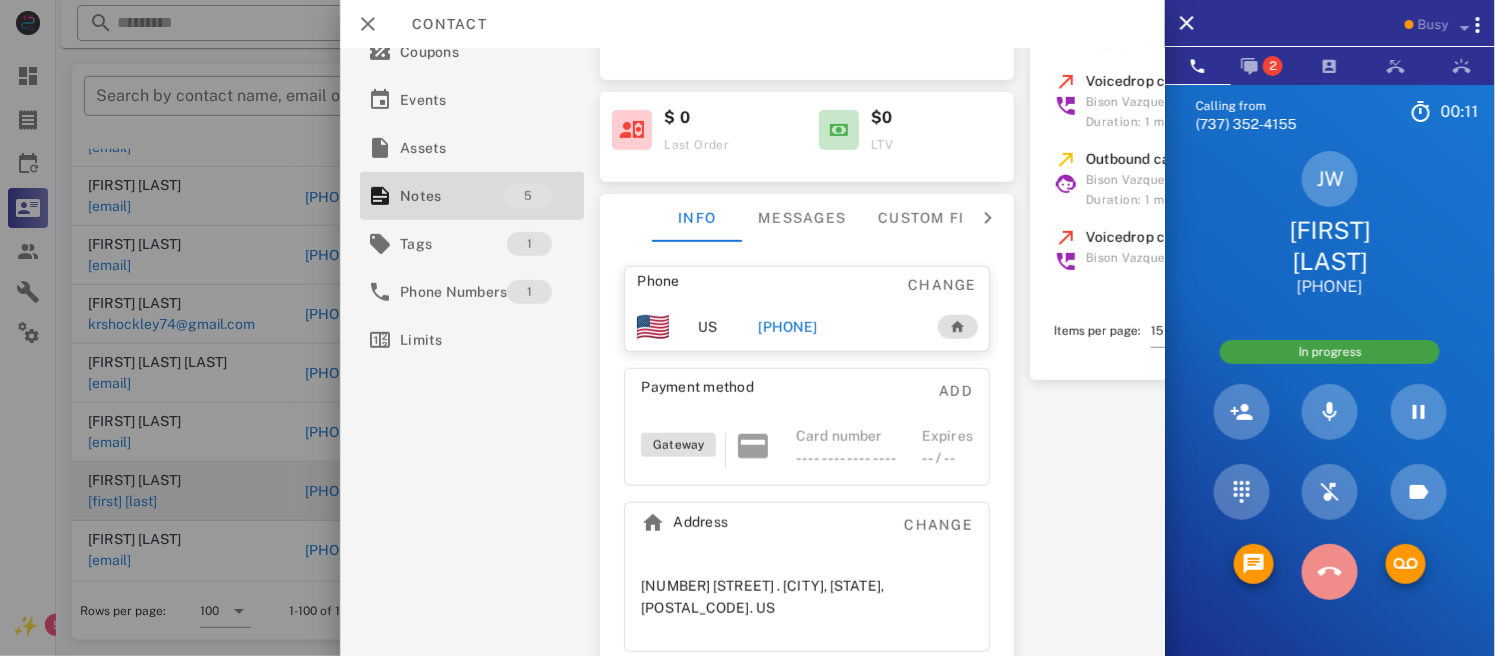 click at bounding box center [1330, 572] 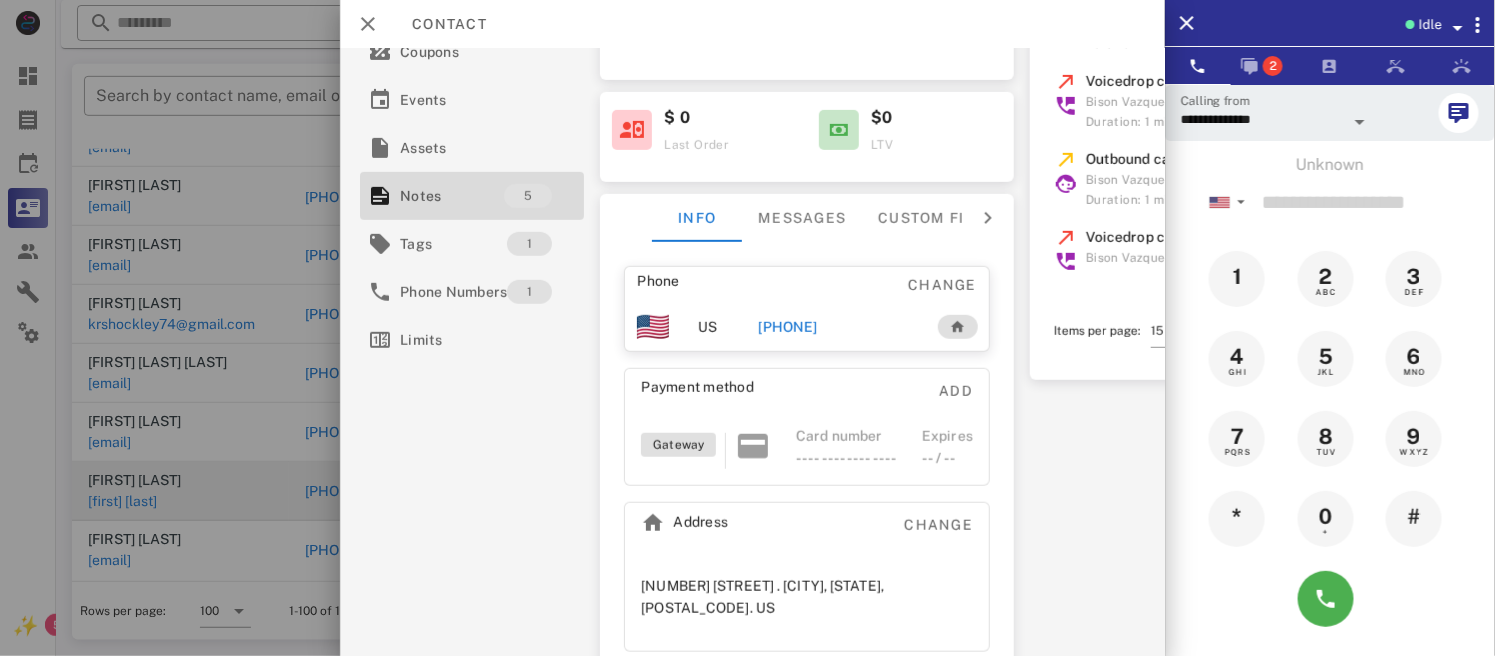 click on "[PHONE]" at bounding box center [788, 327] 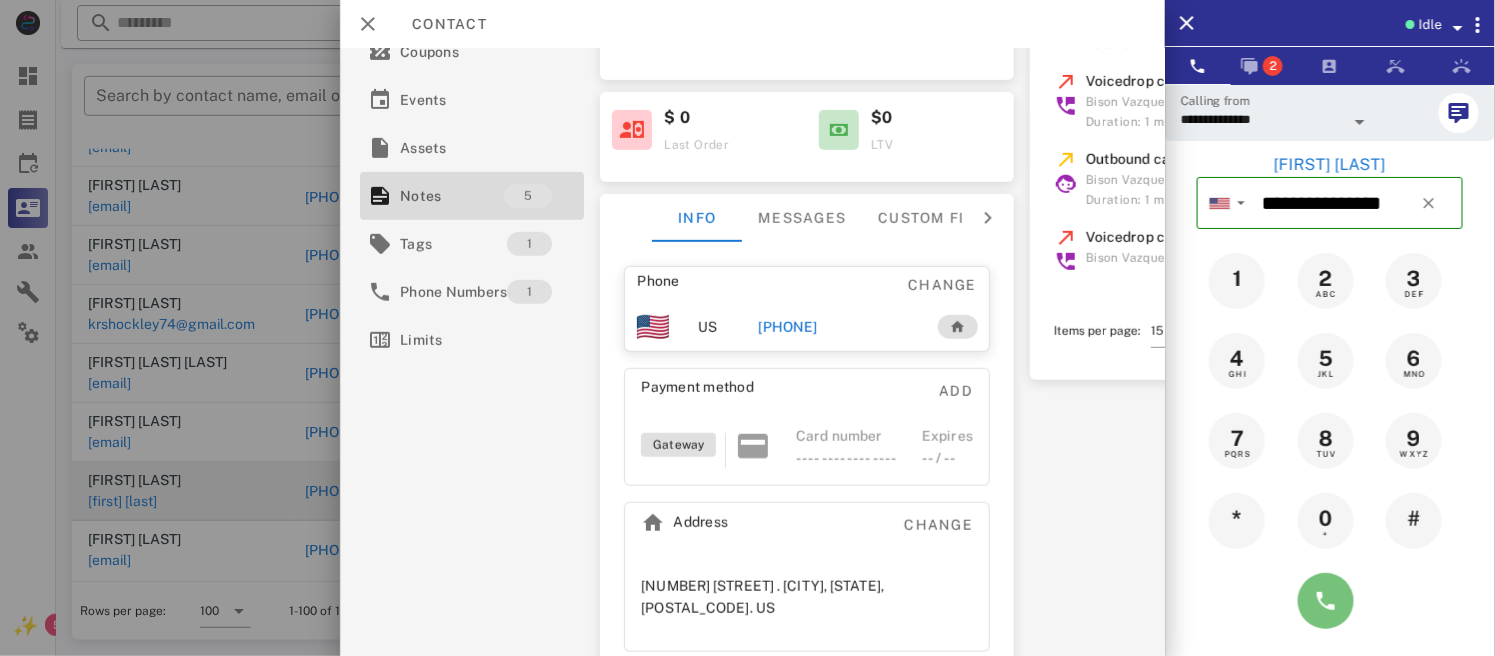click at bounding box center (1326, 601) 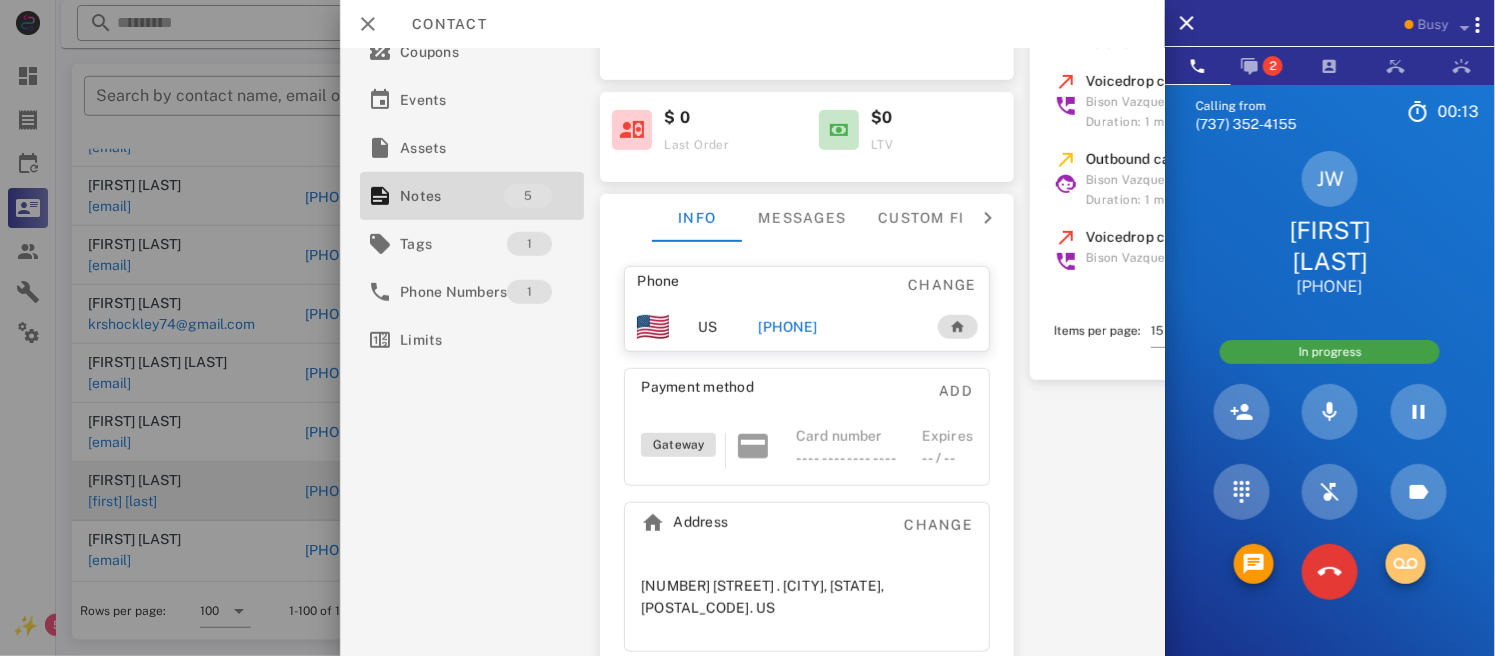 click at bounding box center (1406, 564) 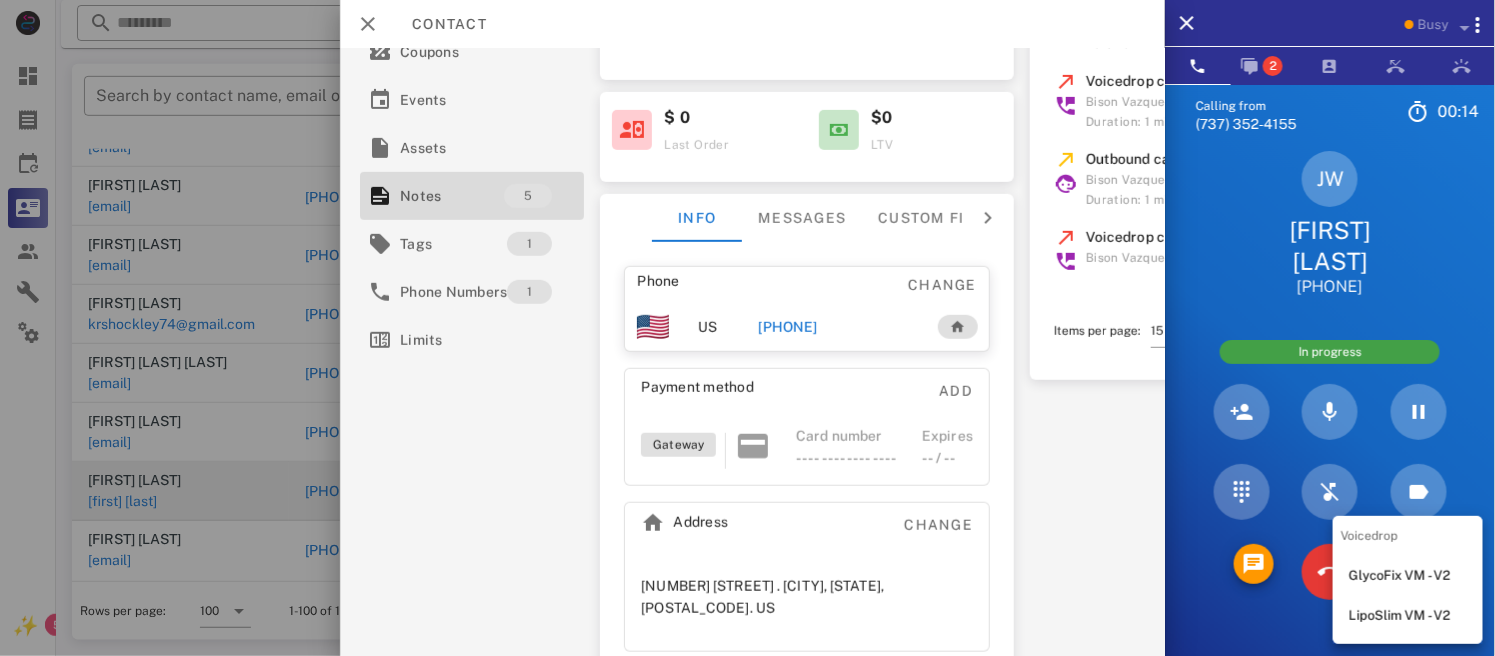 click on "LipoSlim VM - V2" at bounding box center (1408, 616) 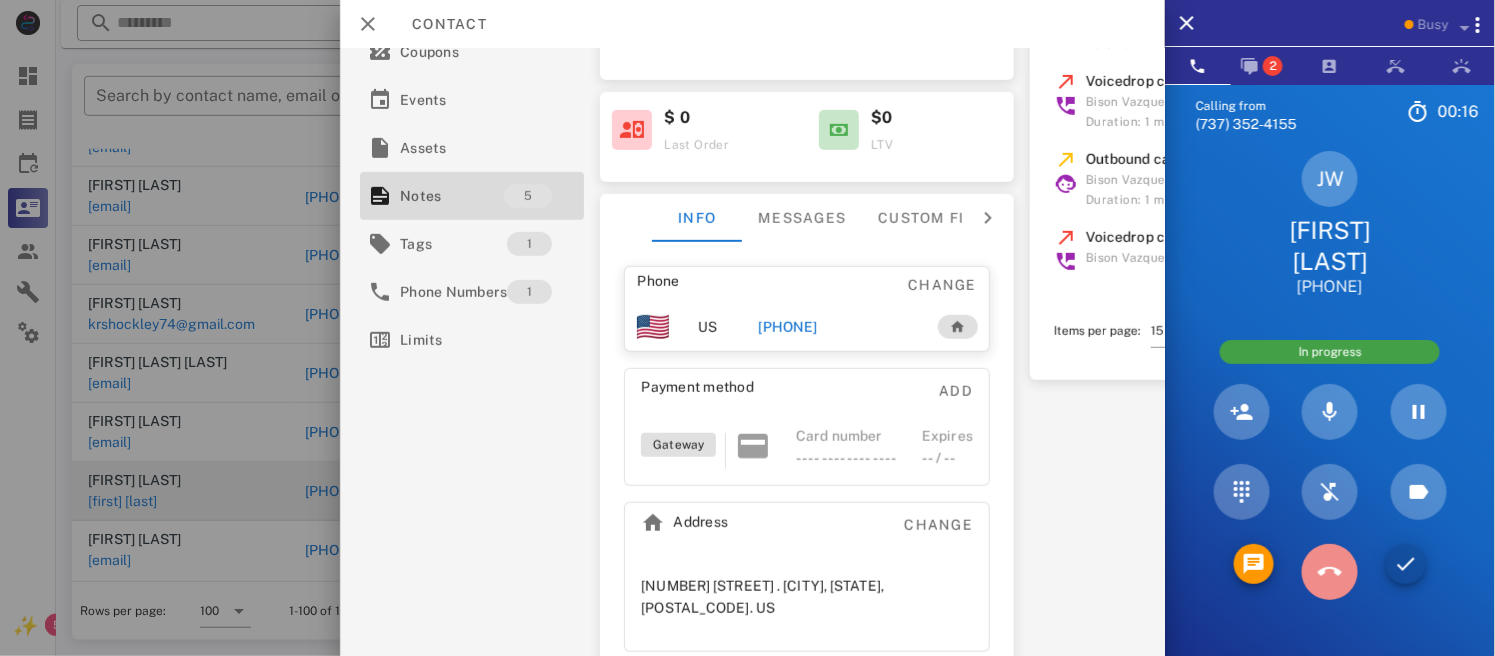 click at bounding box center [1330, 572] 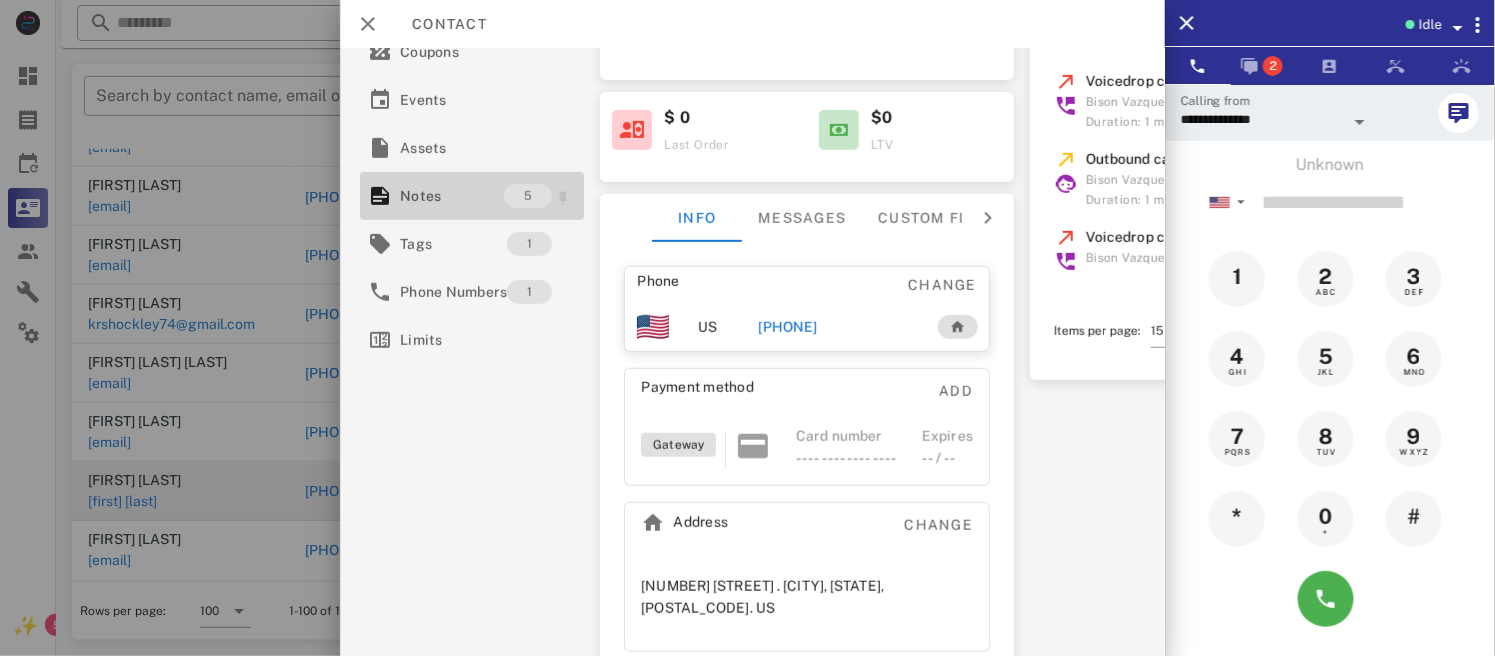 click on "Notes" at bounding box center (452, 196) 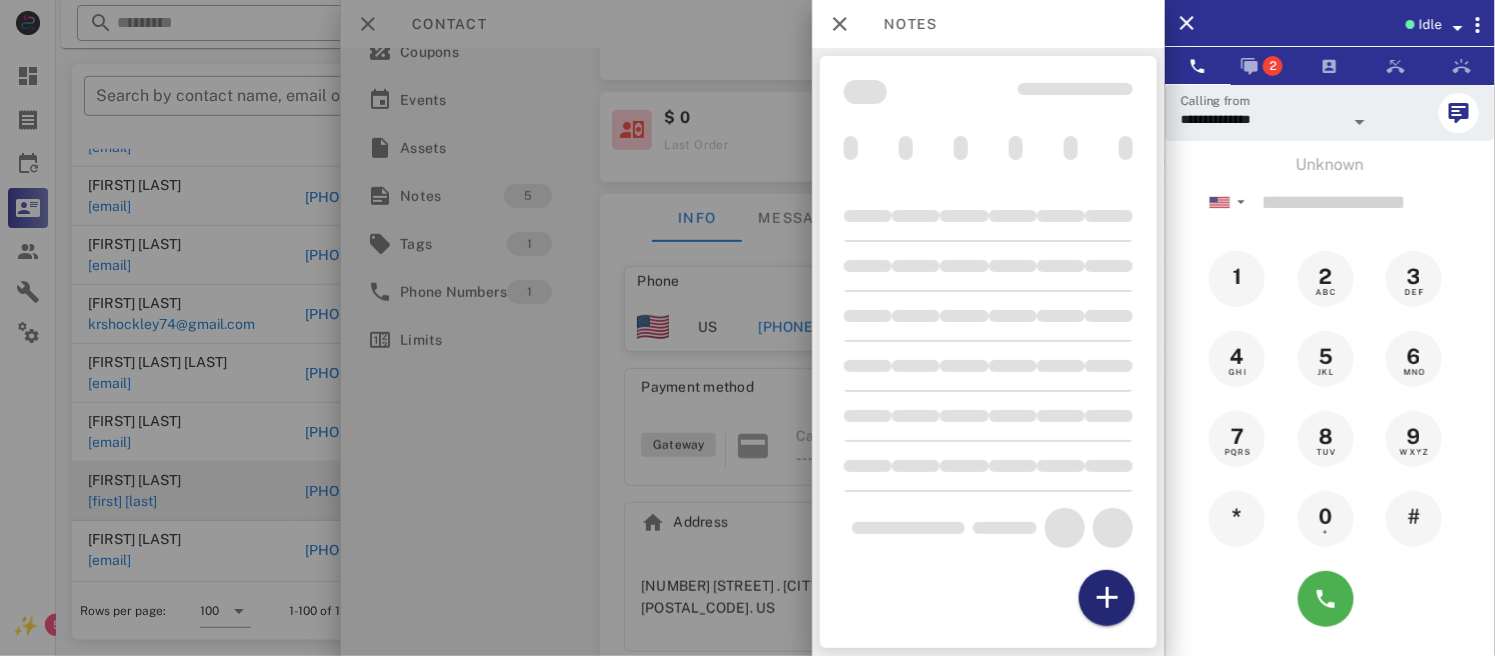 click at bounding box center [1107, 598] 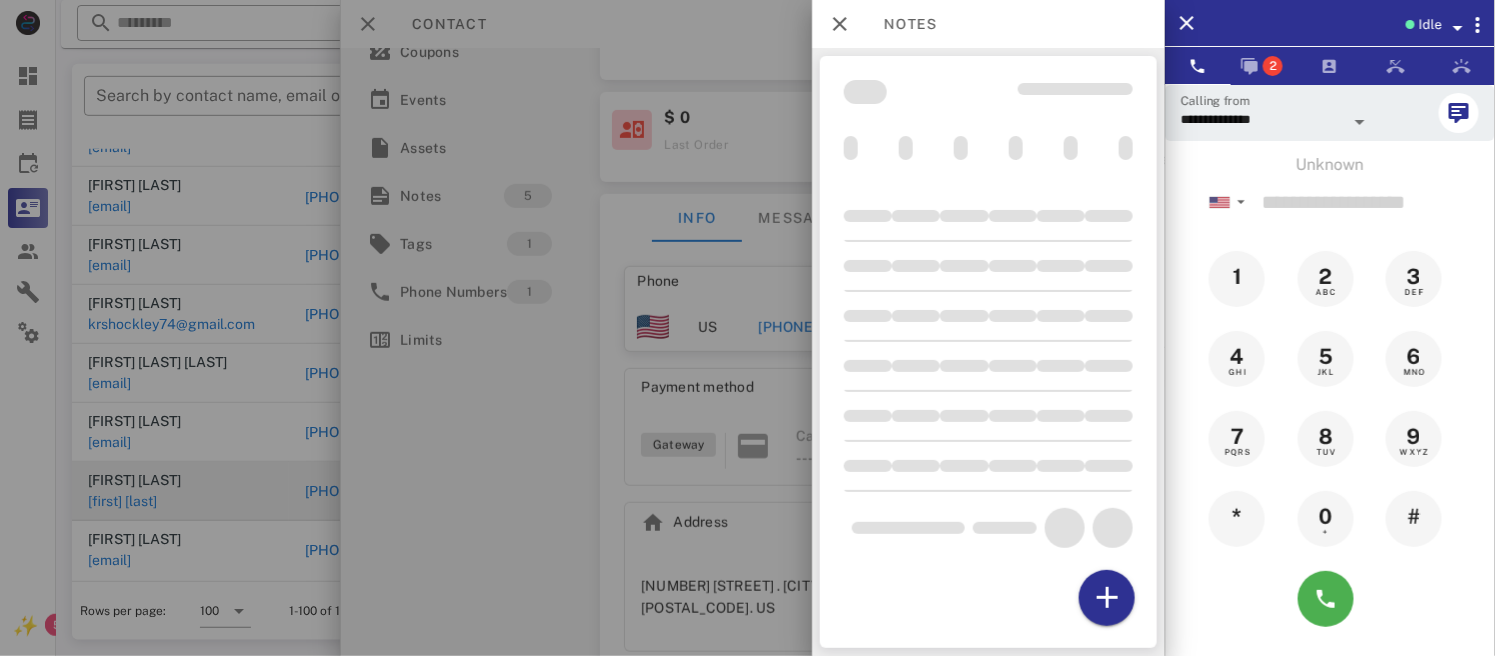 click at bounding box center [747, 328] 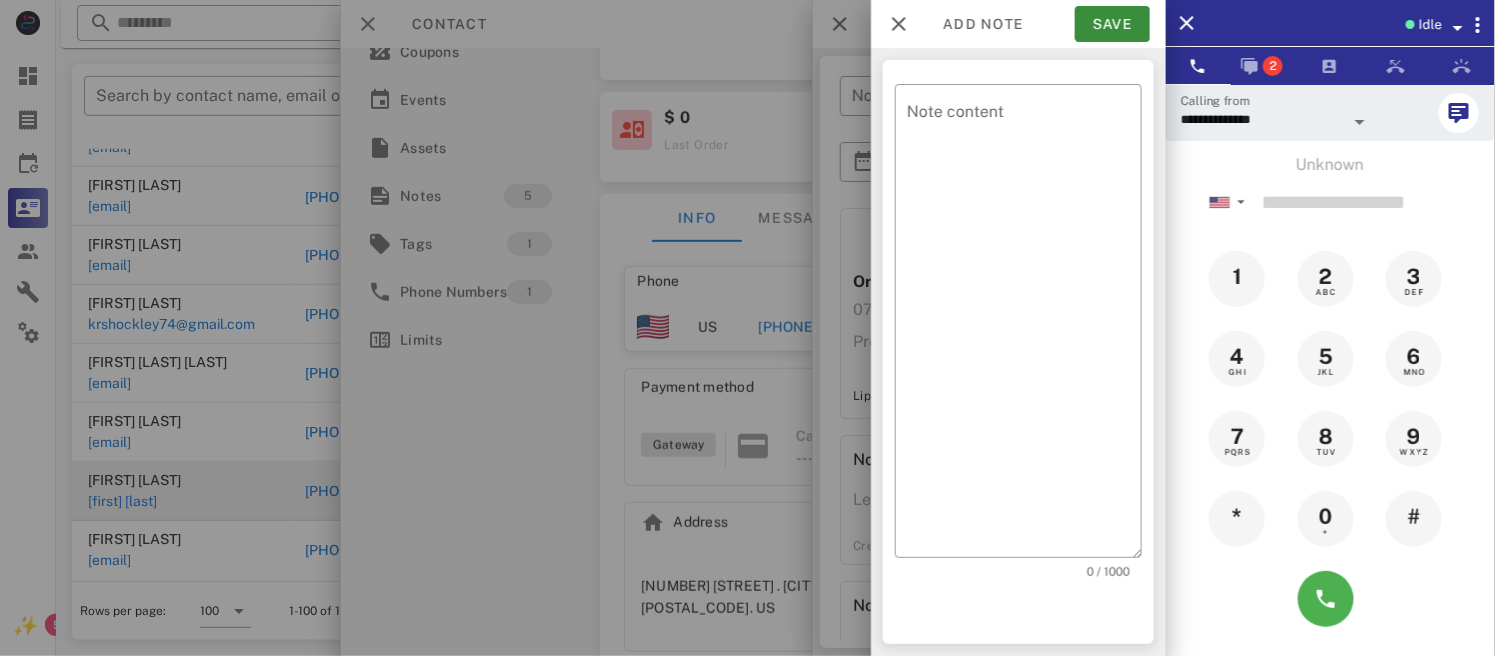 scroll, scrollTop: 228, scrollLeft: 0, axis: vertical 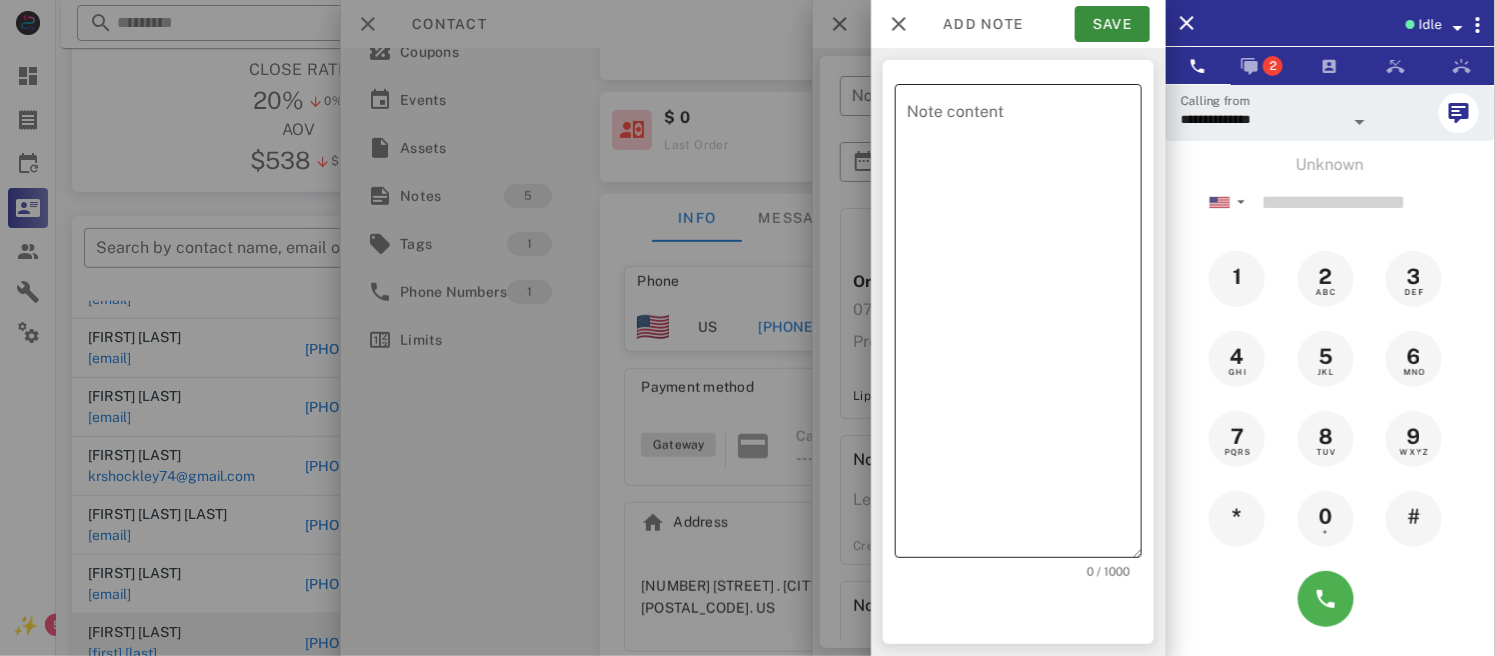 click on "Note content" at bounding box center [1024, 326] 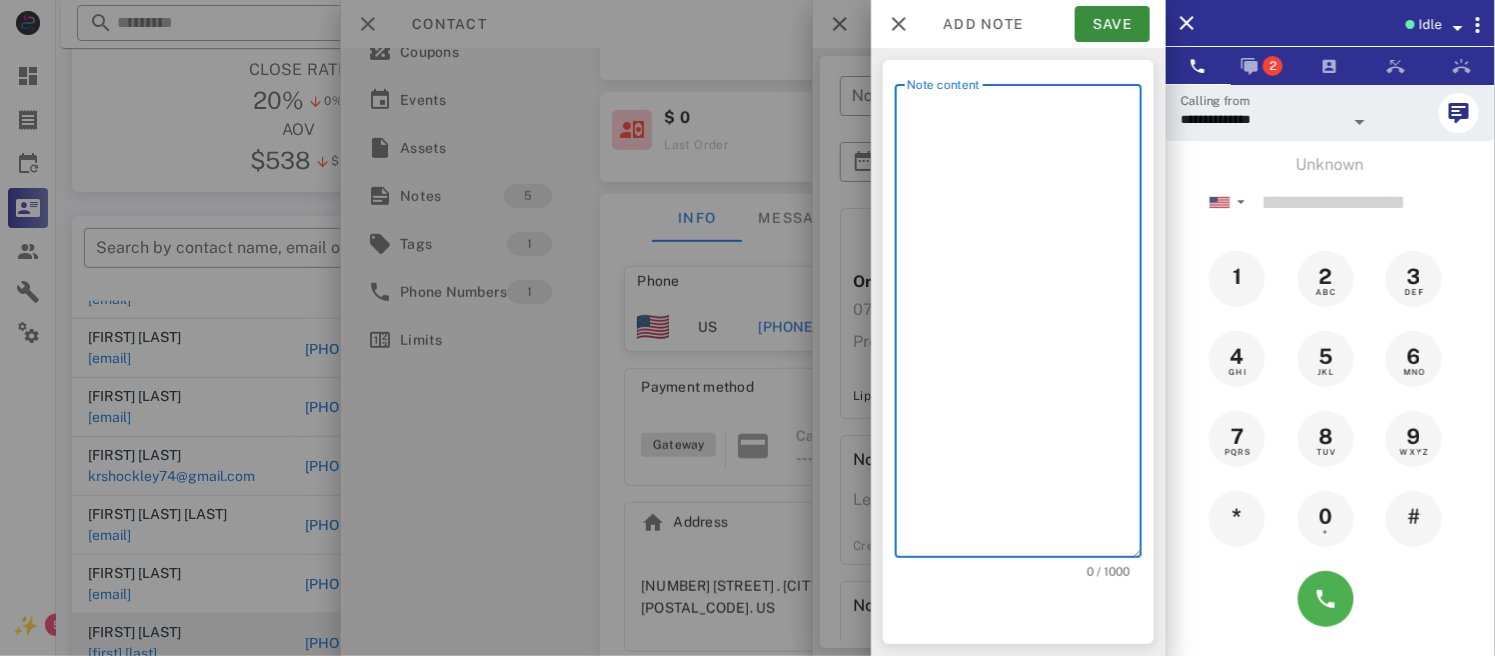 paste on "**********" 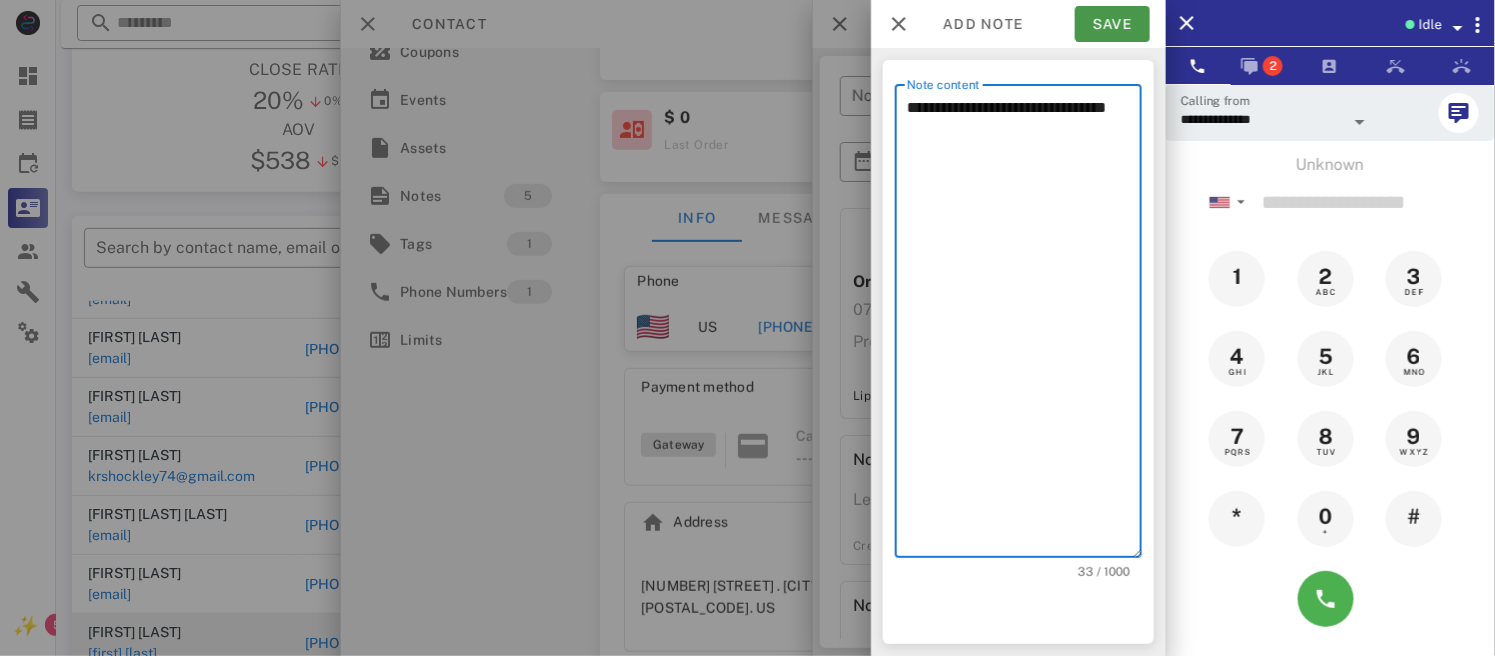 type on "**********" 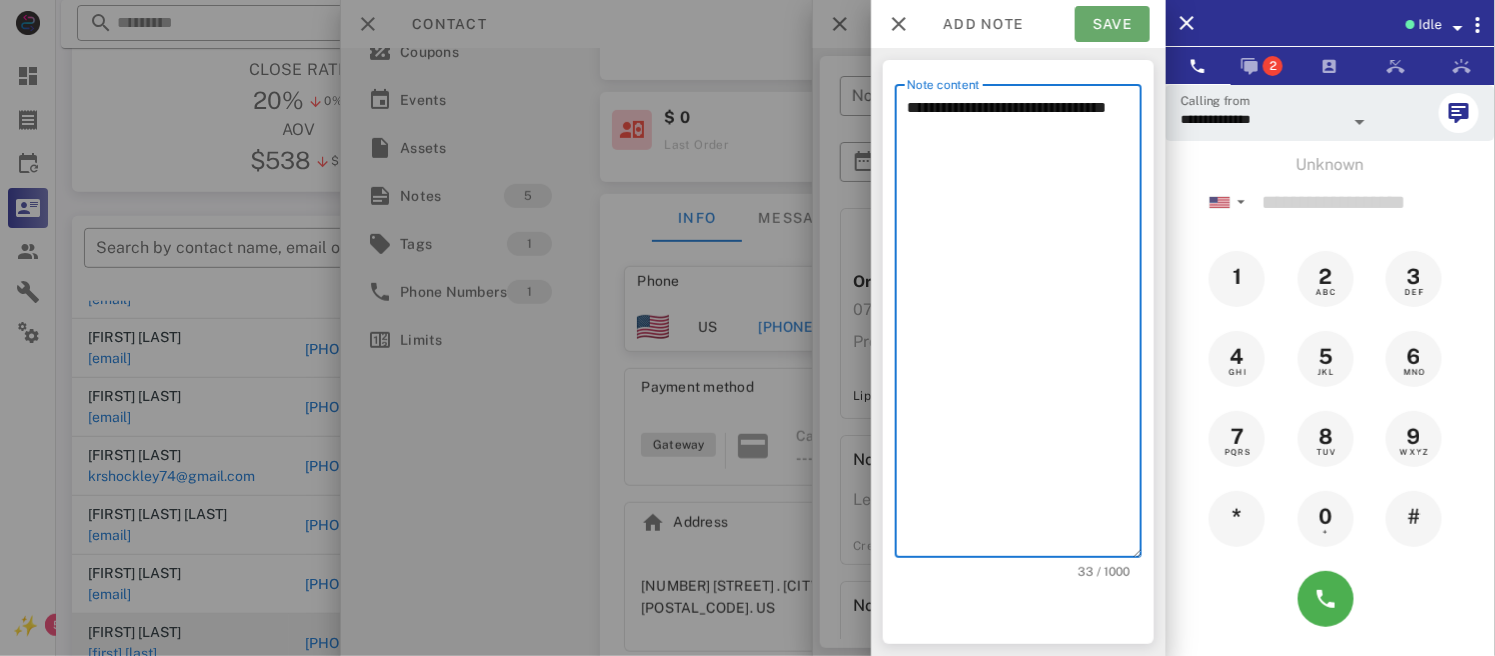 click on "Save" at bounding box center [1112, 24] 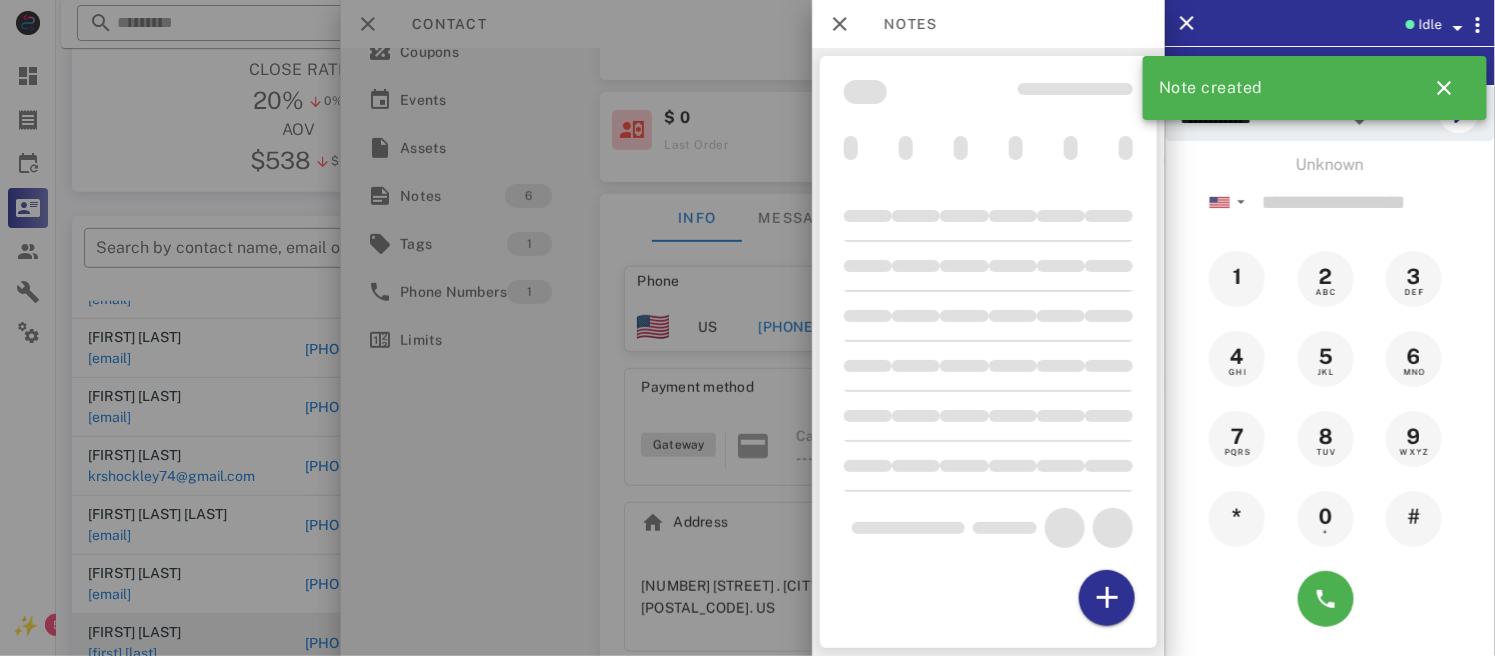 click on "Notes" at bounding box center [900, 24] 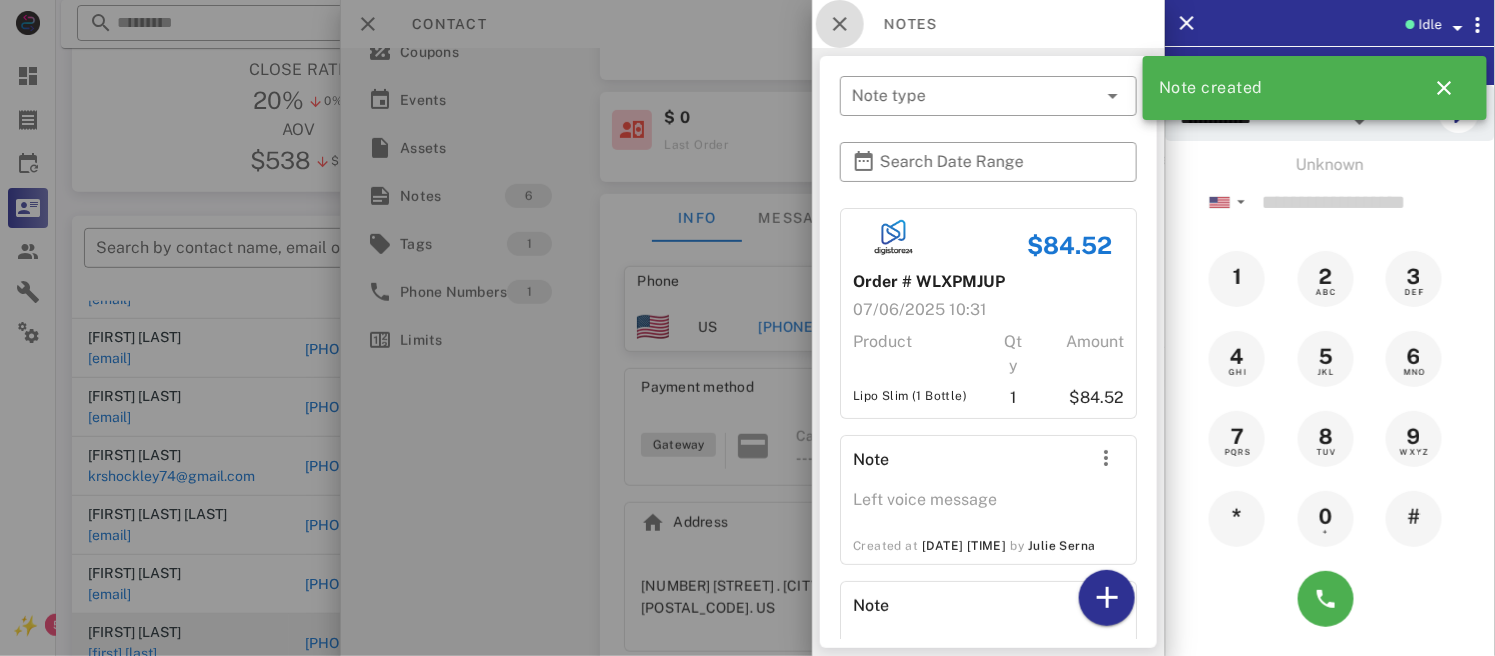 click at bounding box center (840, 24) 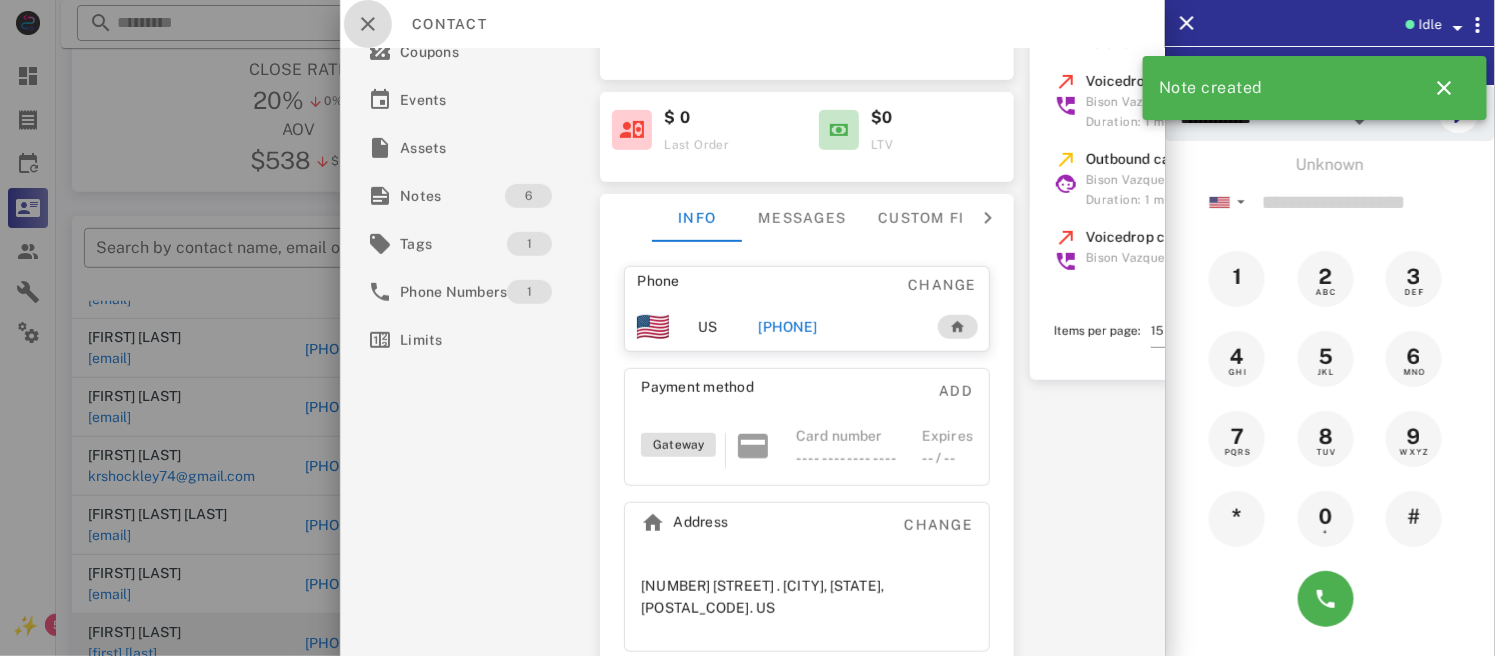 click at bounding box center [368, 24] 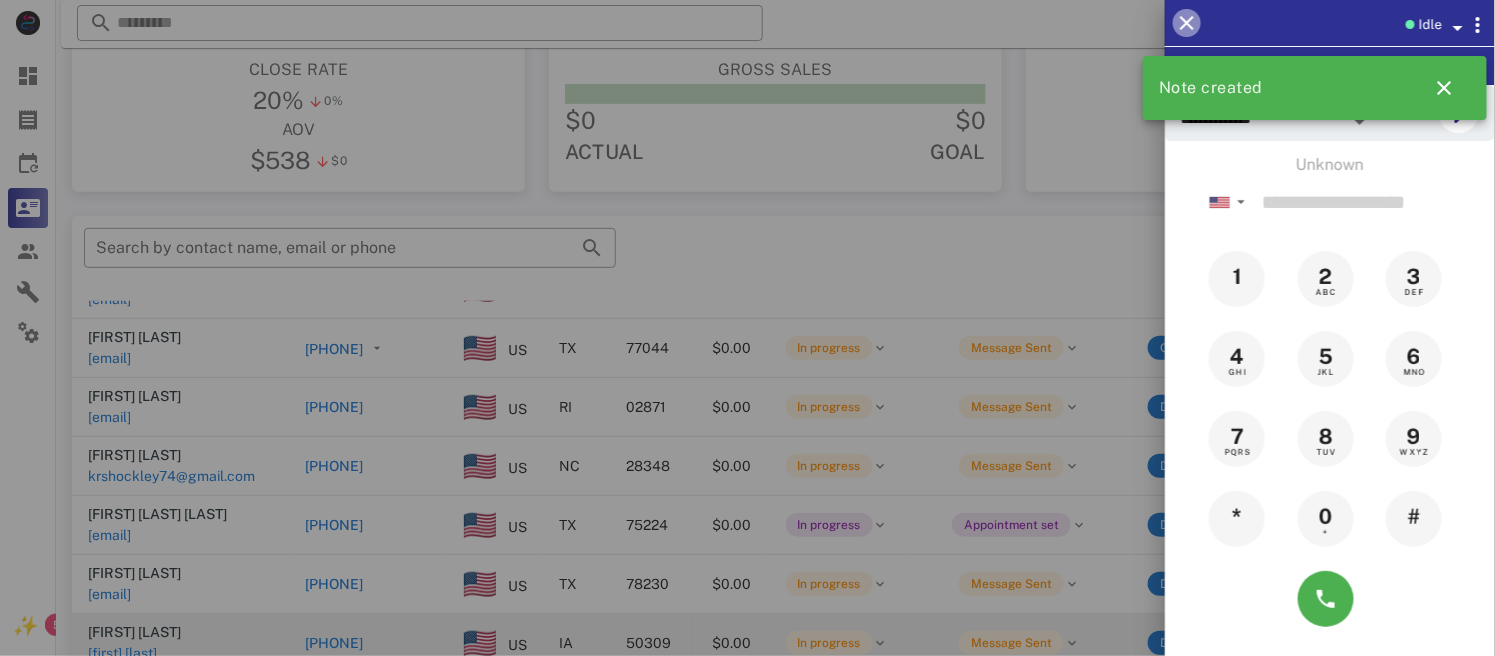 click at bounding box center [1187, 23] 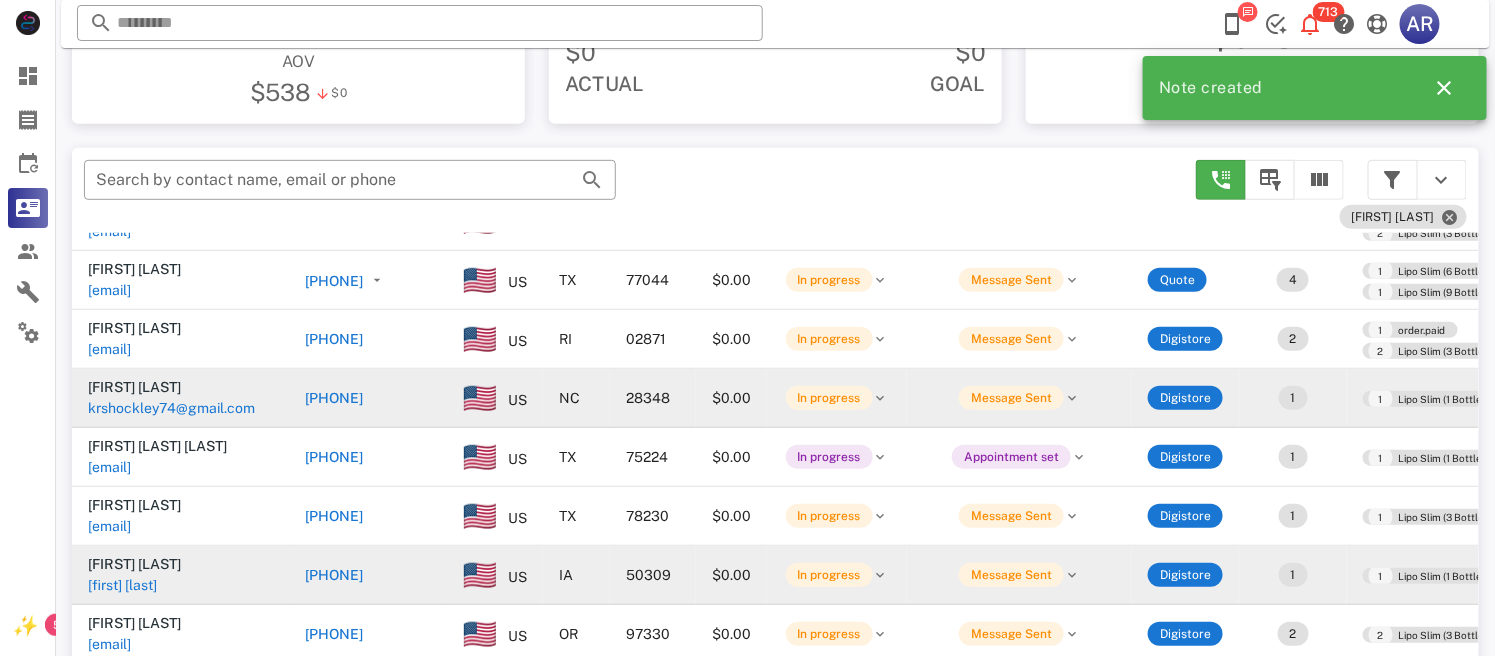 scroll, scrollTop: 380, scrollLeft: 0, axis: vertical 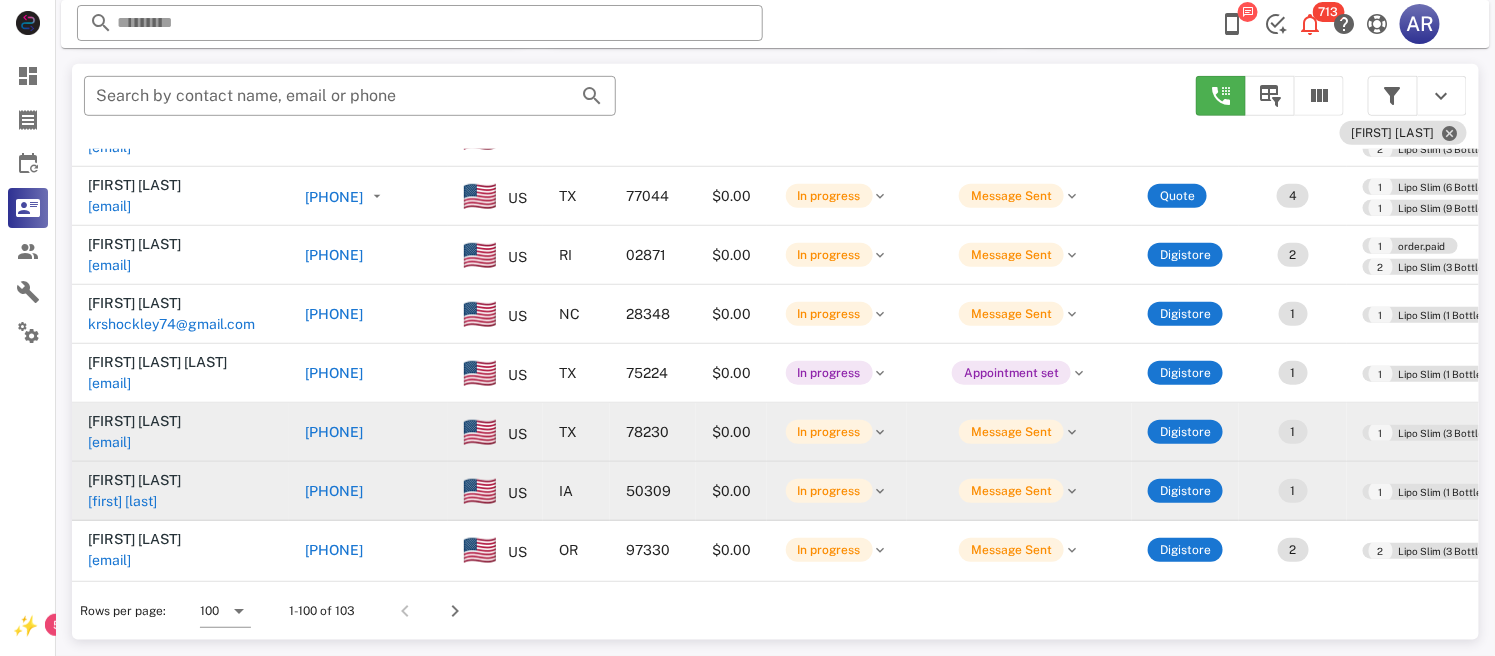 click on "[PHONE]" at bounding box center (334, 432) 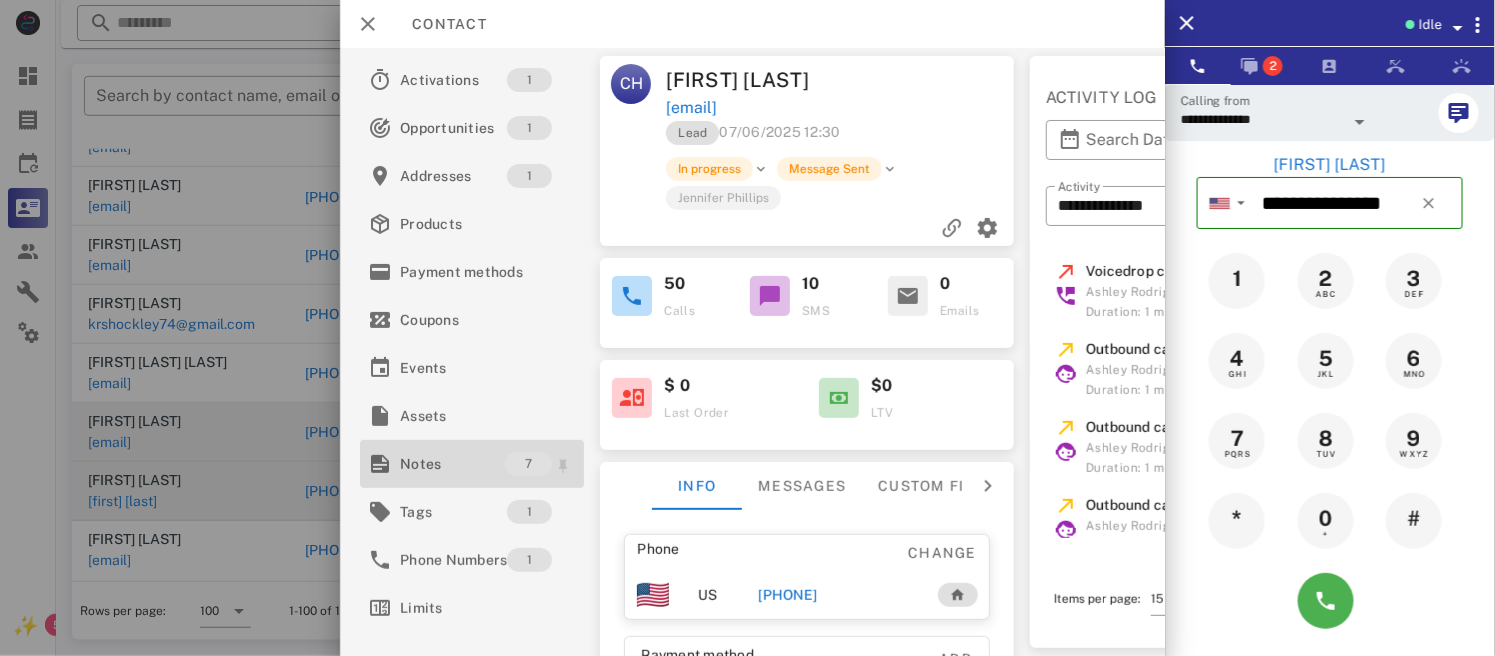 click on "Notes" at bounding box center [452, 464] 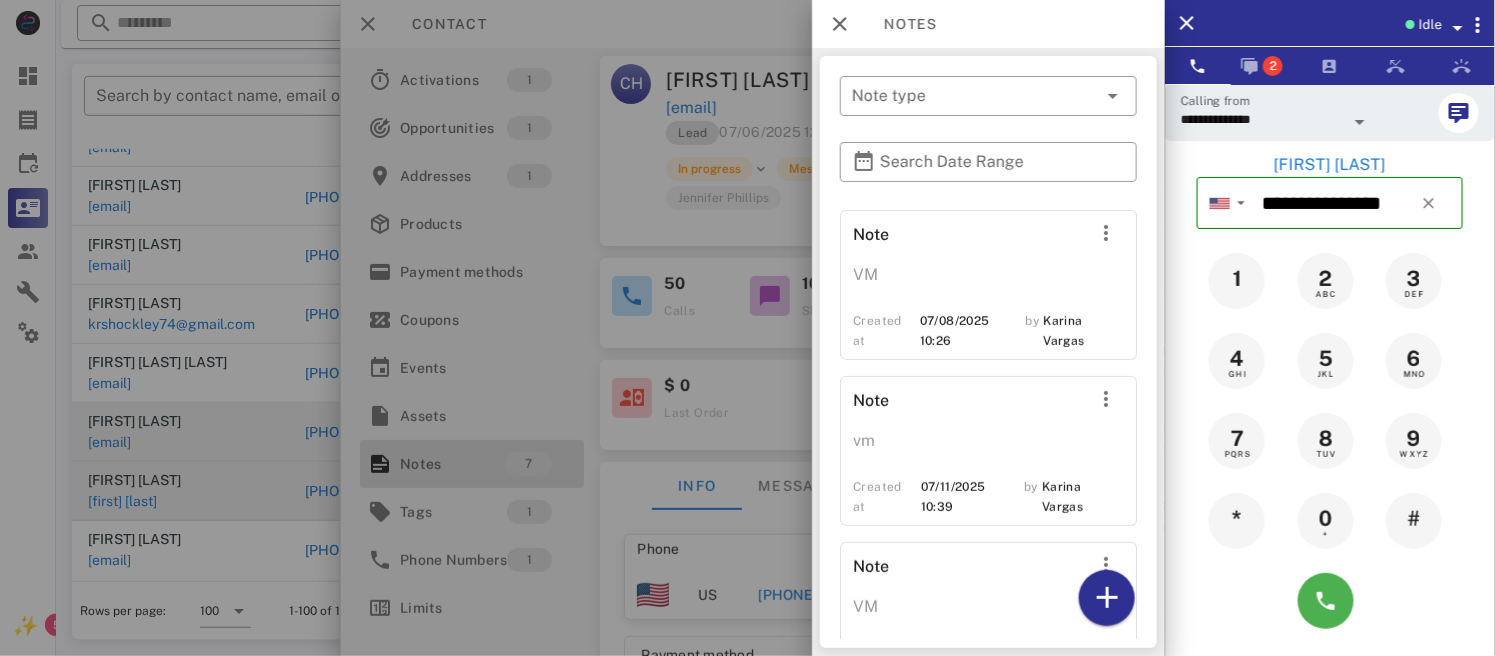 scroll, scrollTop: 0, scrollLeft: 0, axis: both 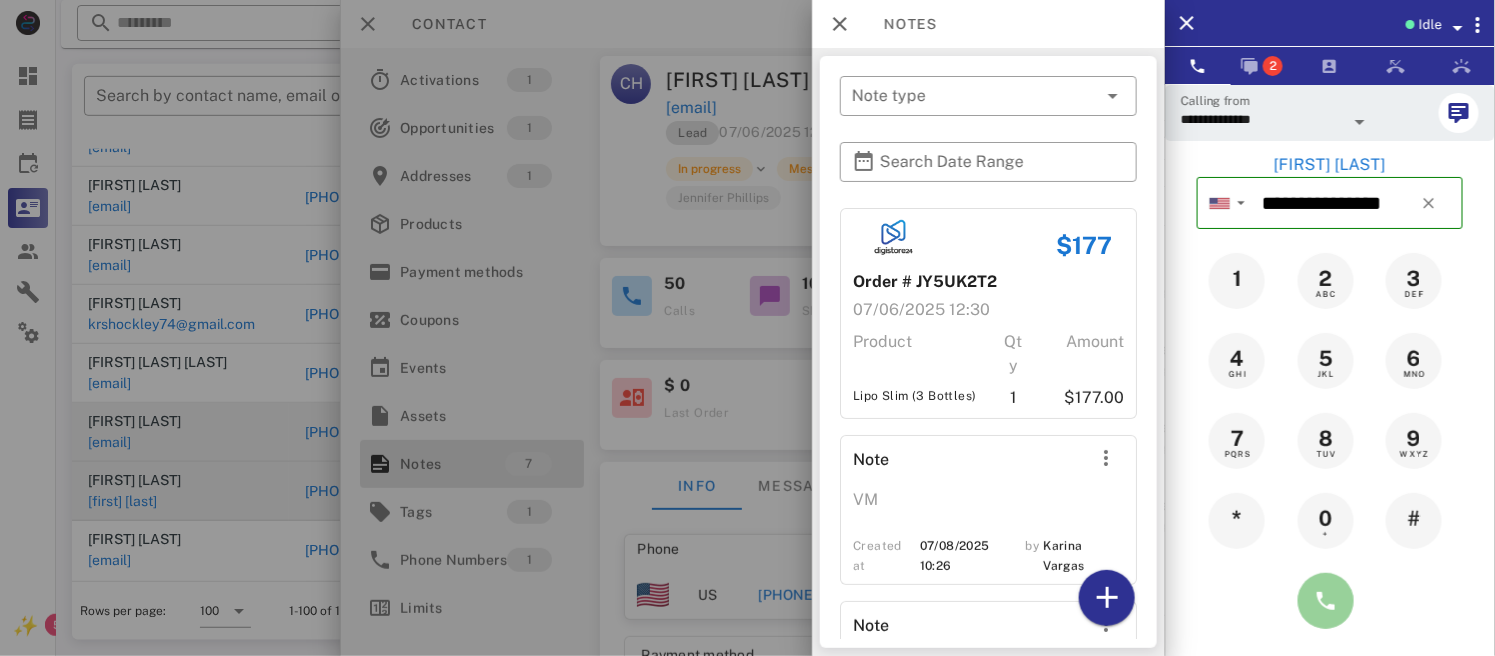 click at bounding box center (1326, 601) 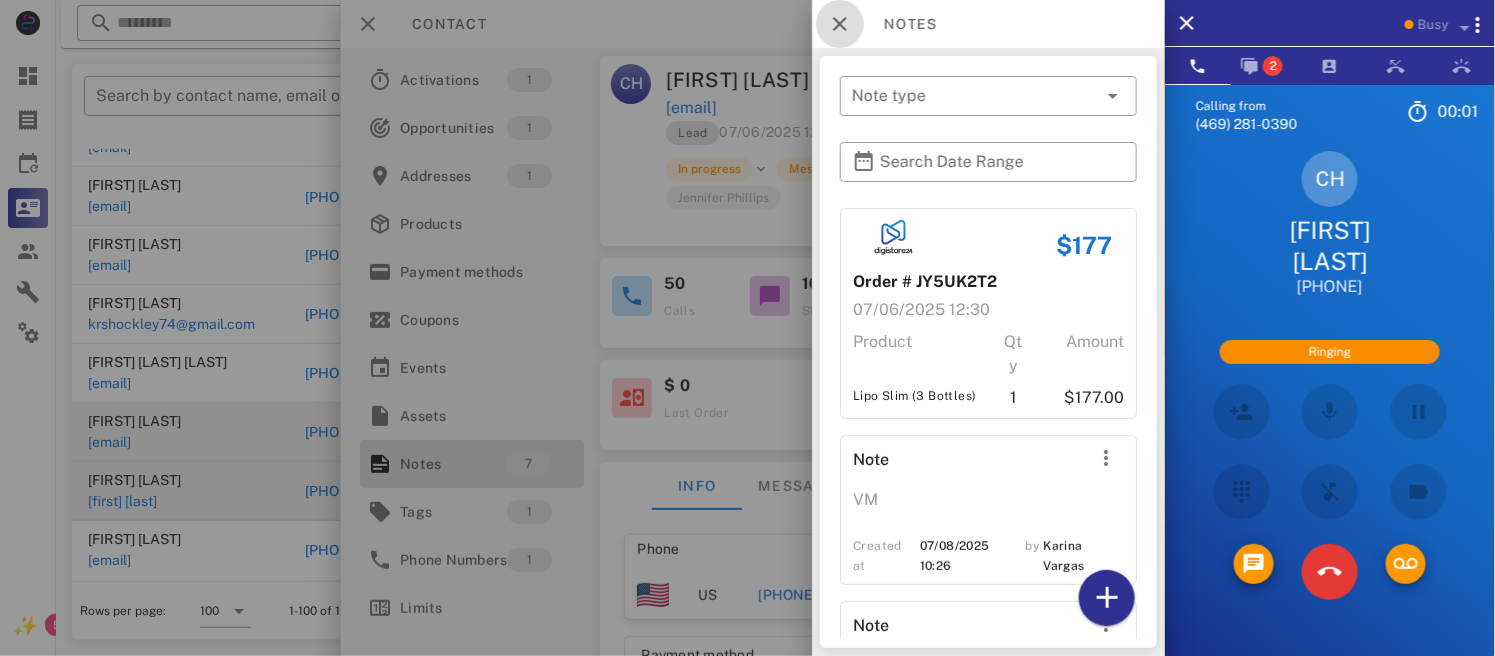 click at bounding box center (840, 24) 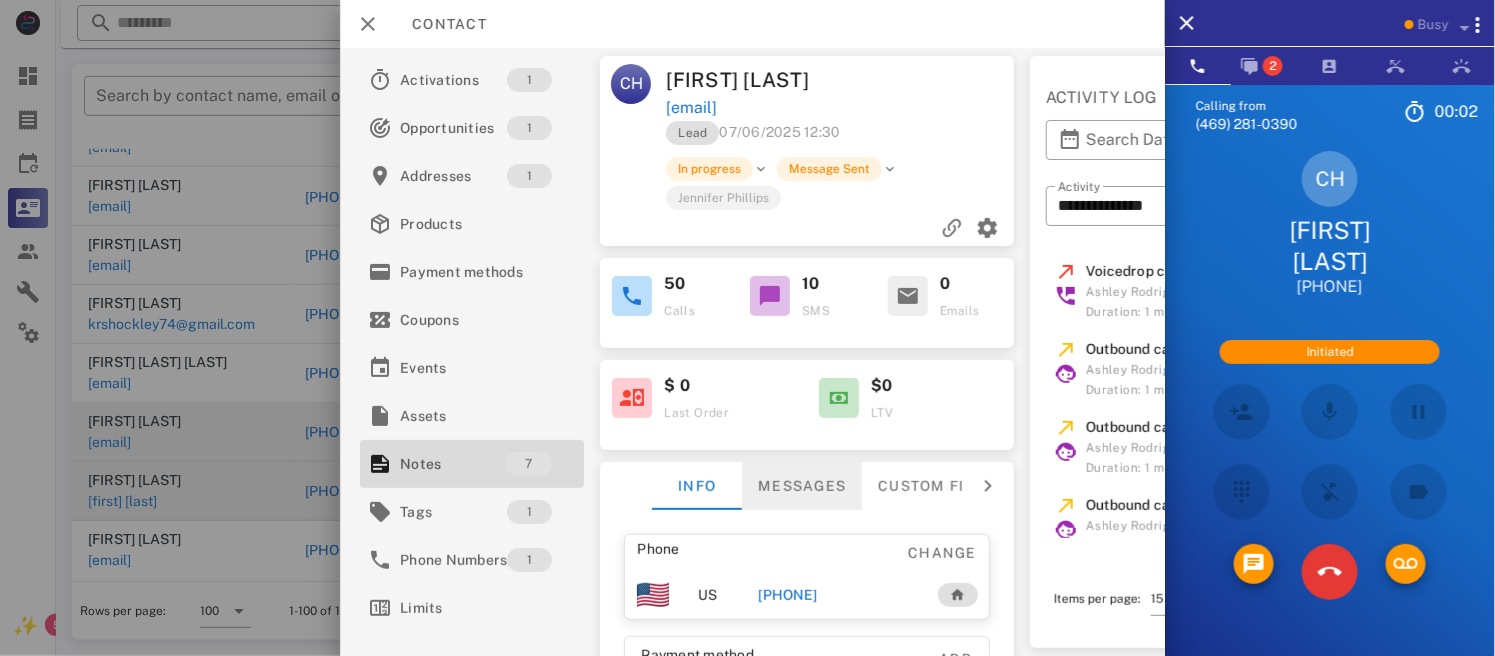 click on "Messages" at bounding box center [803, 486] 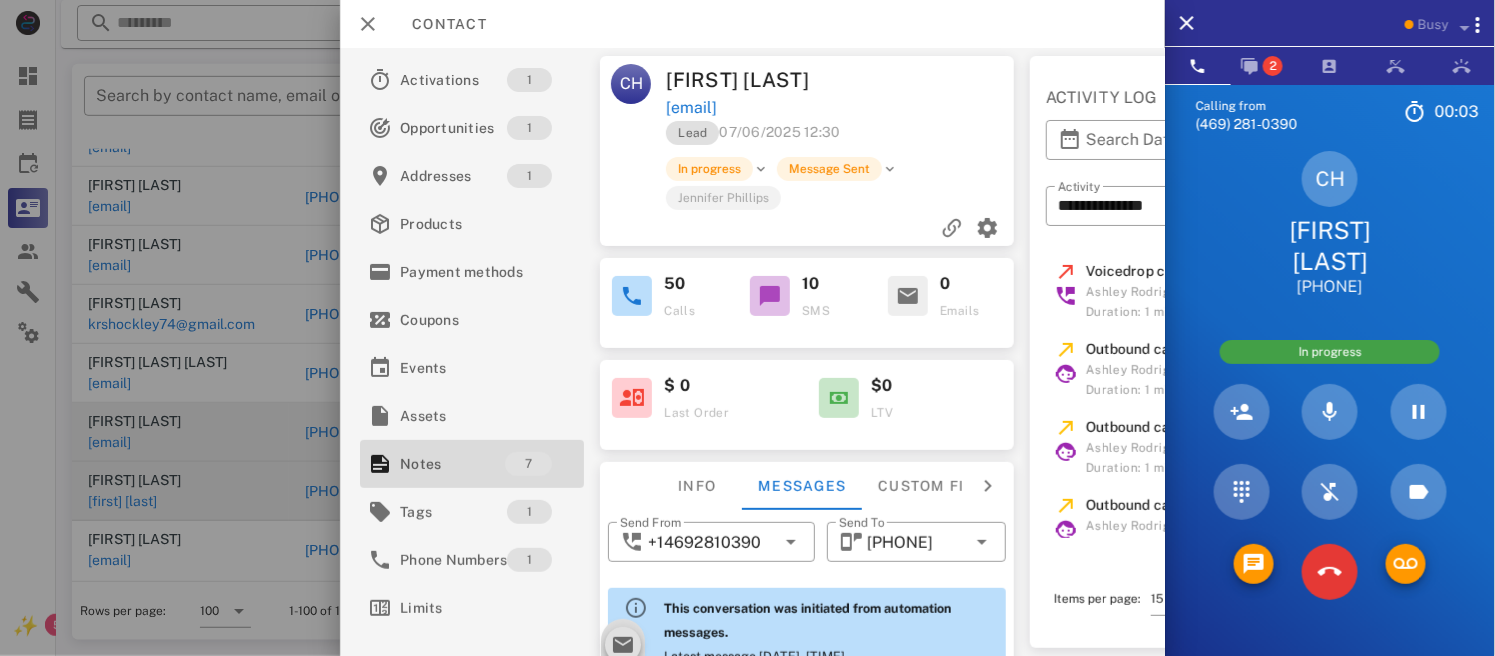 scroll, scrollTop: 2907, scrollLeft: 0, axis: vertical 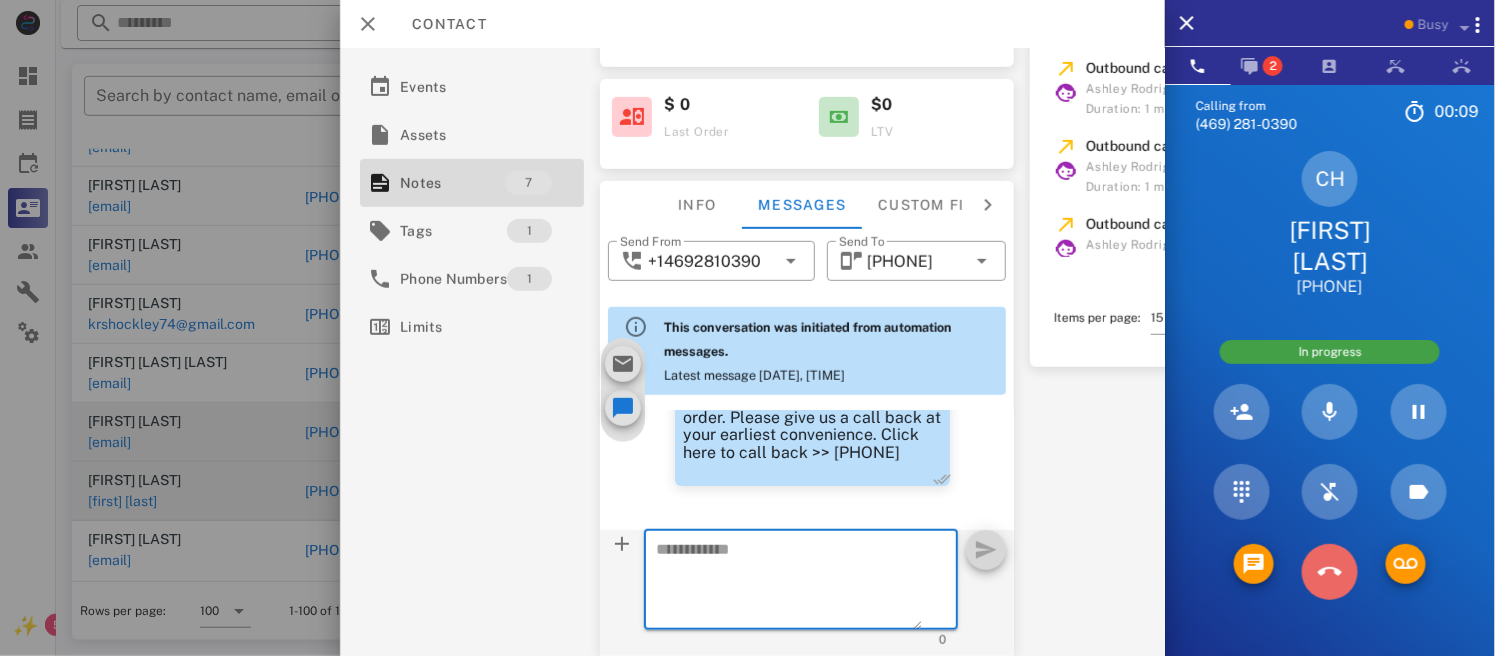 click at bounding box center (1330, 572) 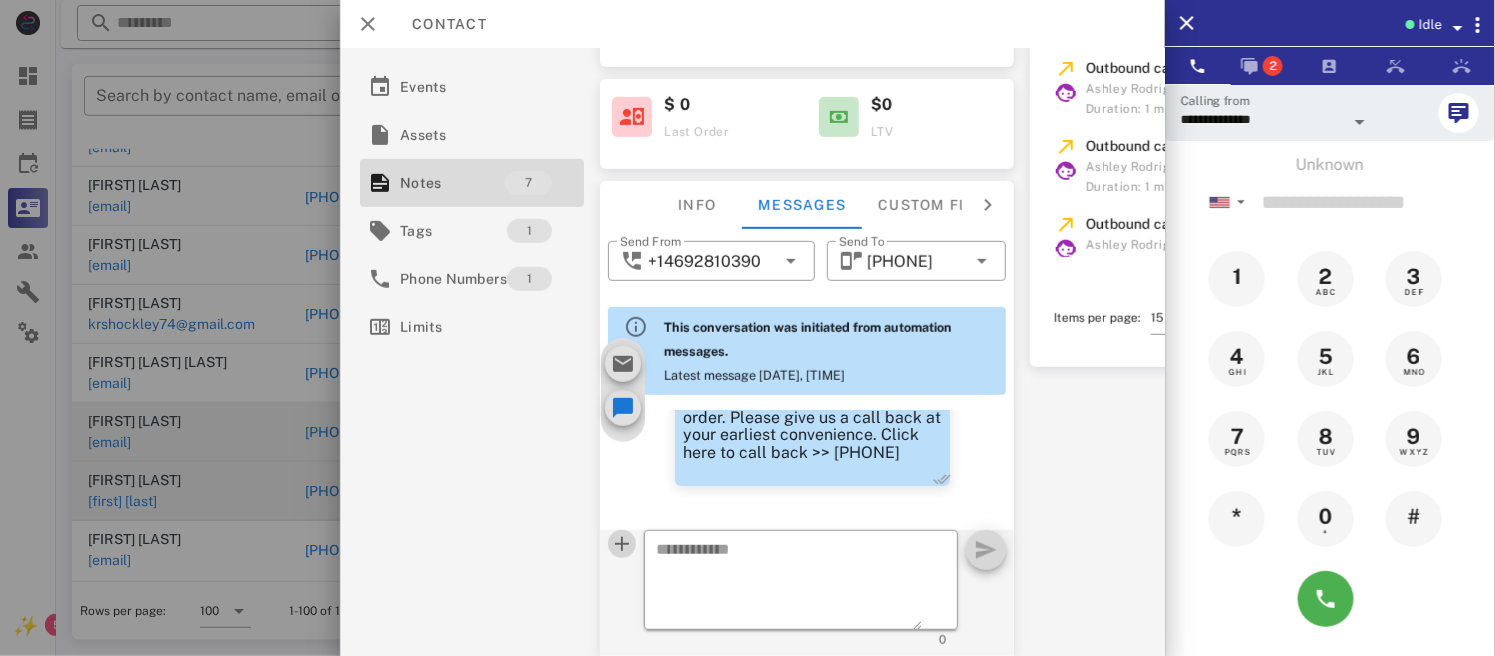 click at bounding box center [623, 544] 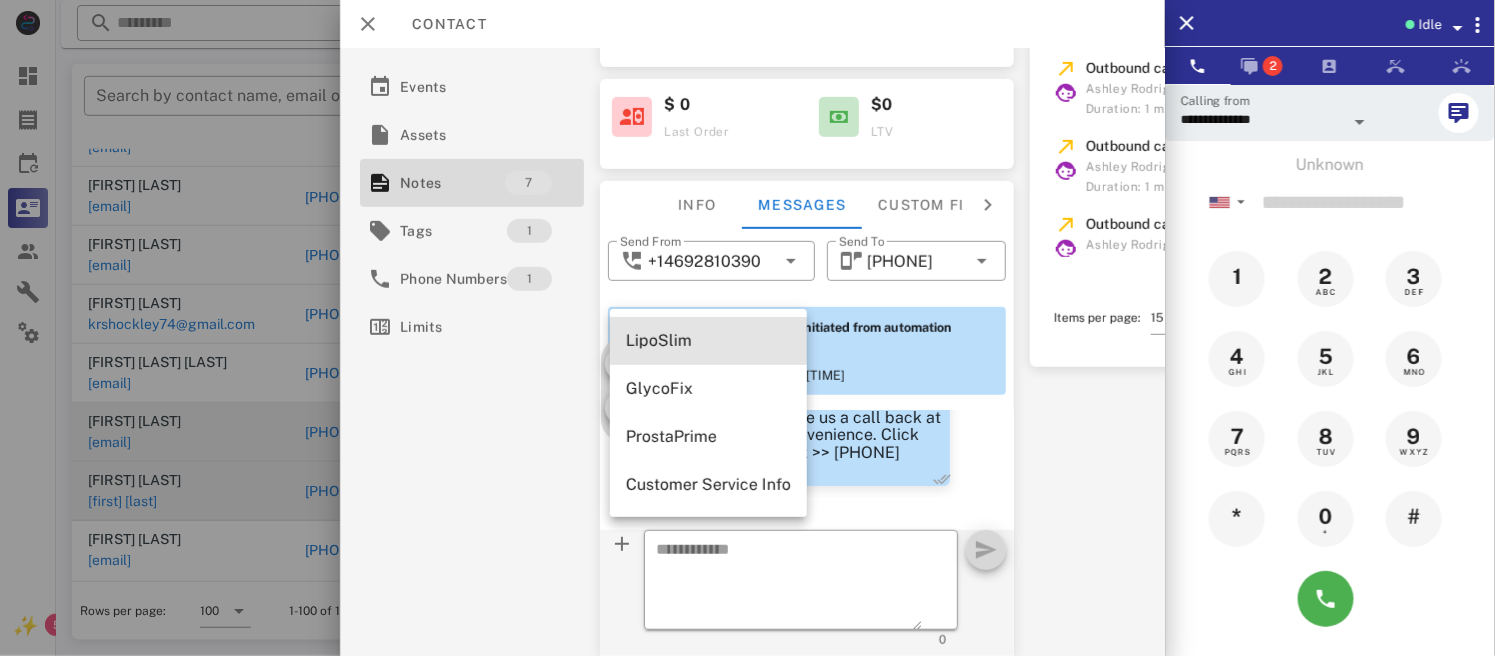click on "LipoSlim" at bounding box center (708, 340) 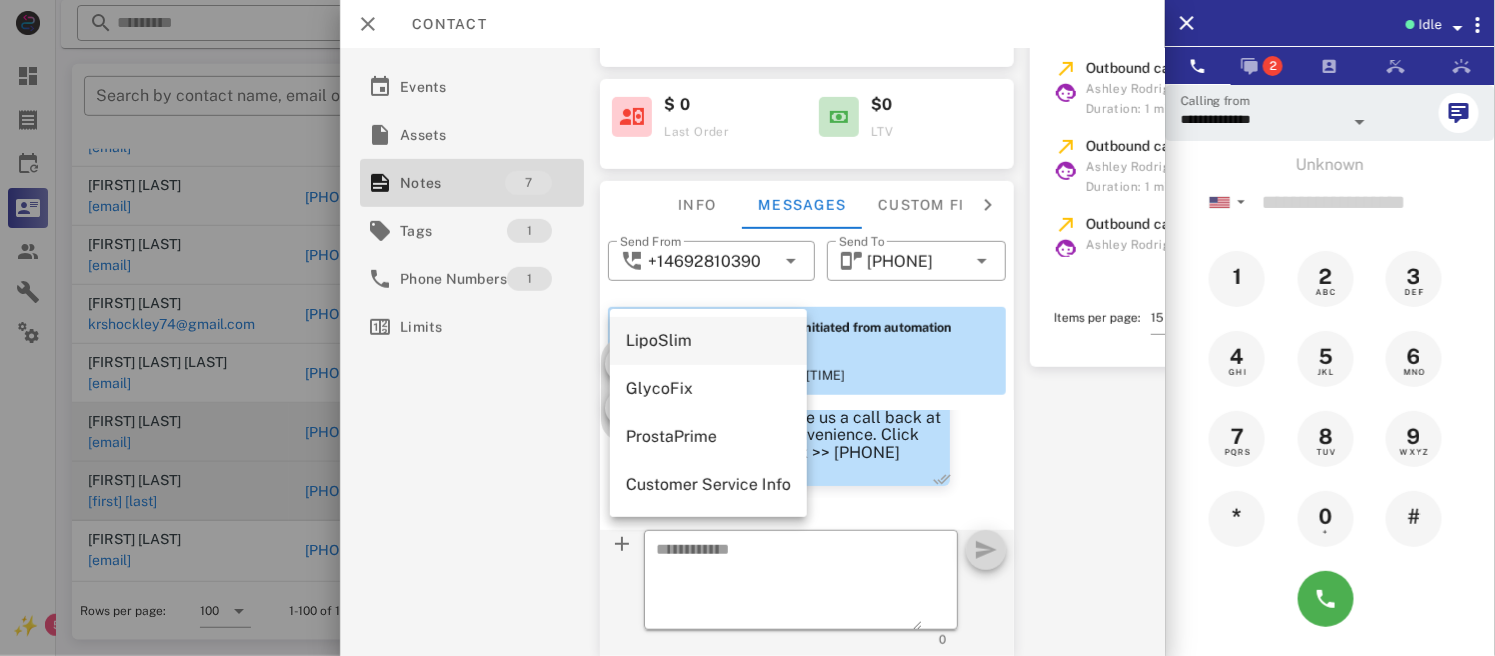 type on "**********" 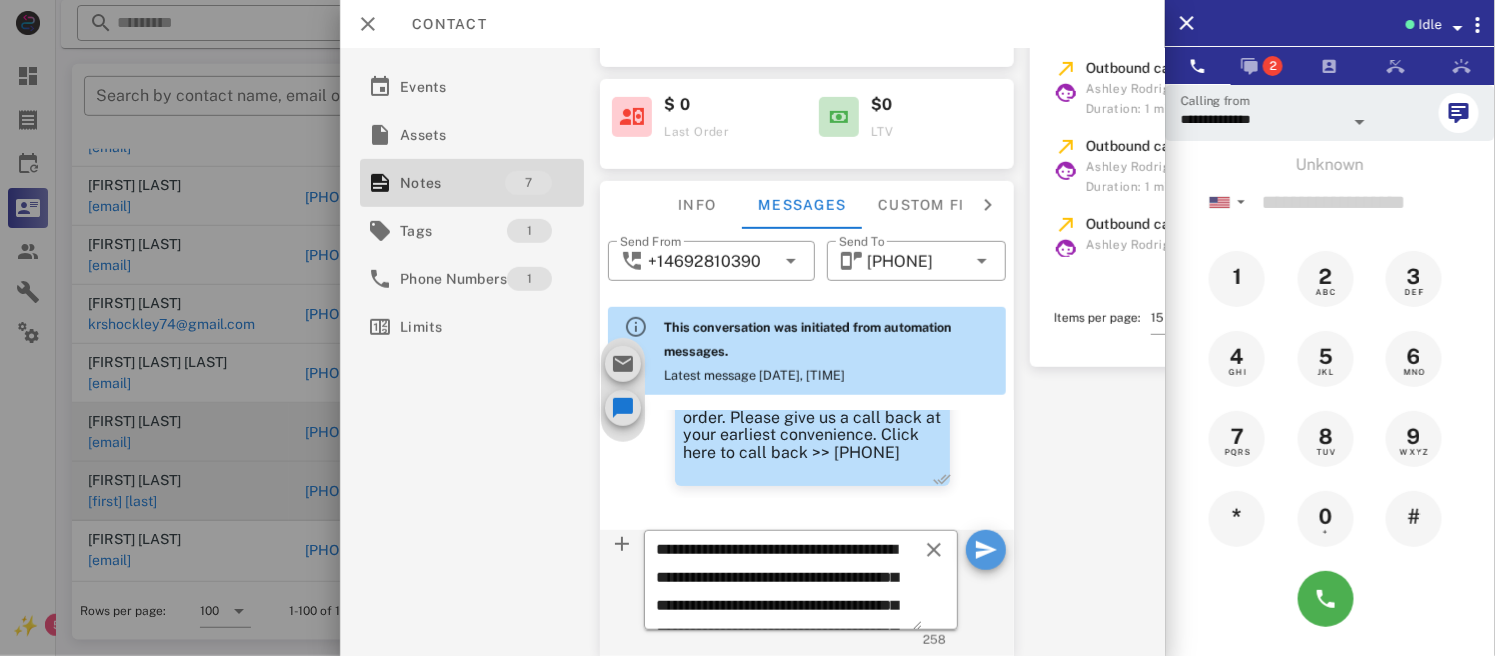 click at bounding box center [986, 550] 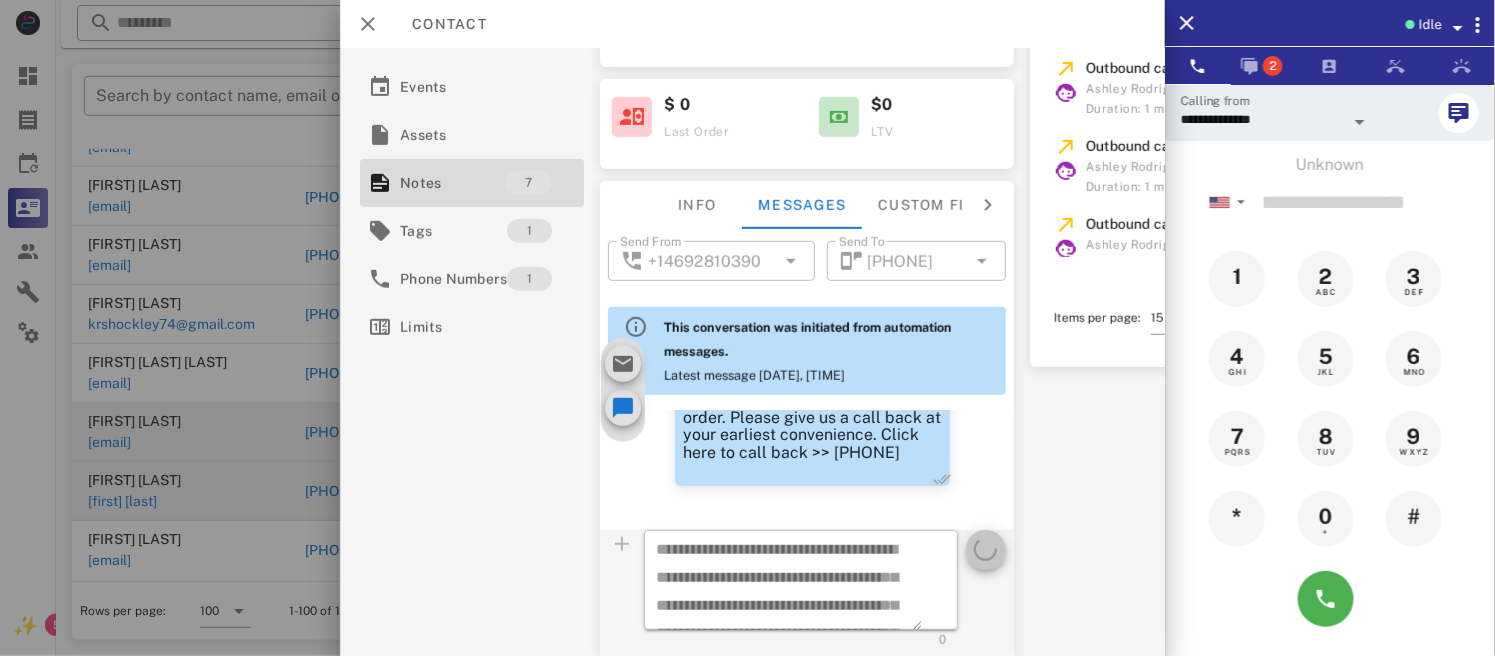 type 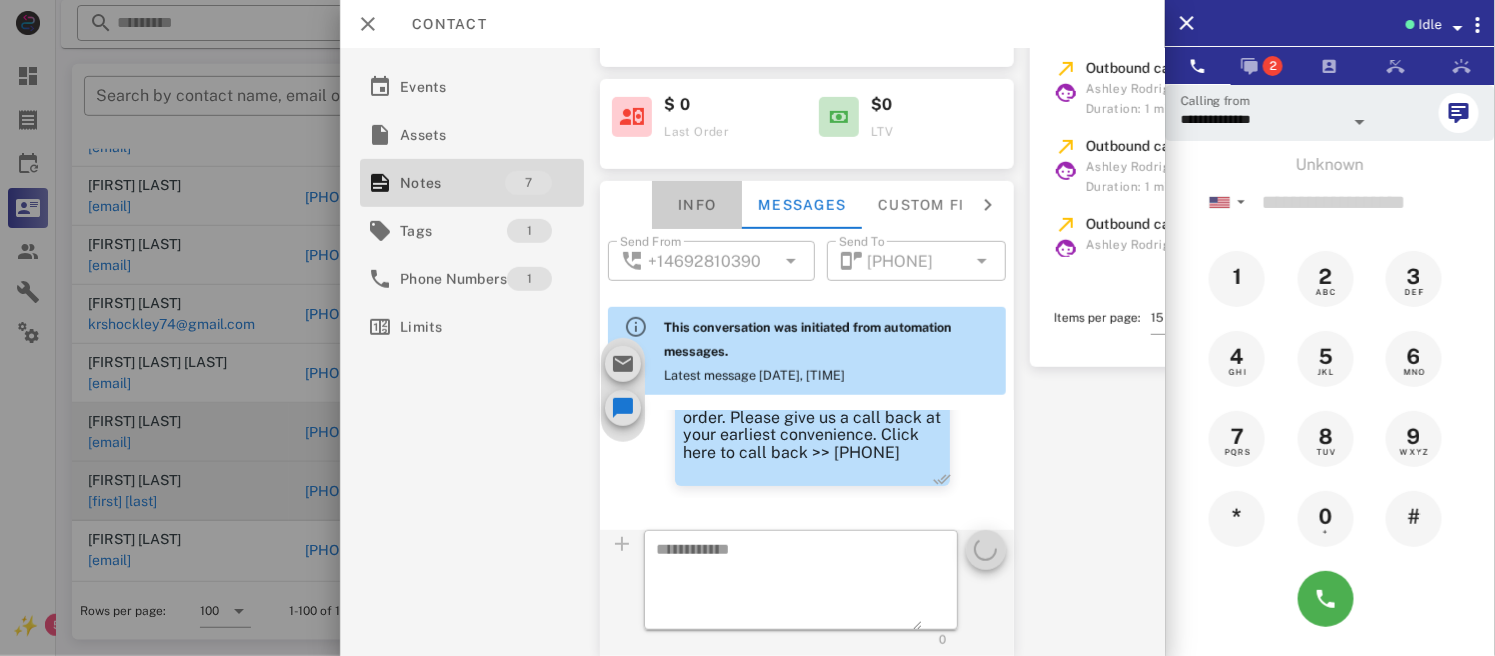 click on "Info" at bounding box center [698, 205] 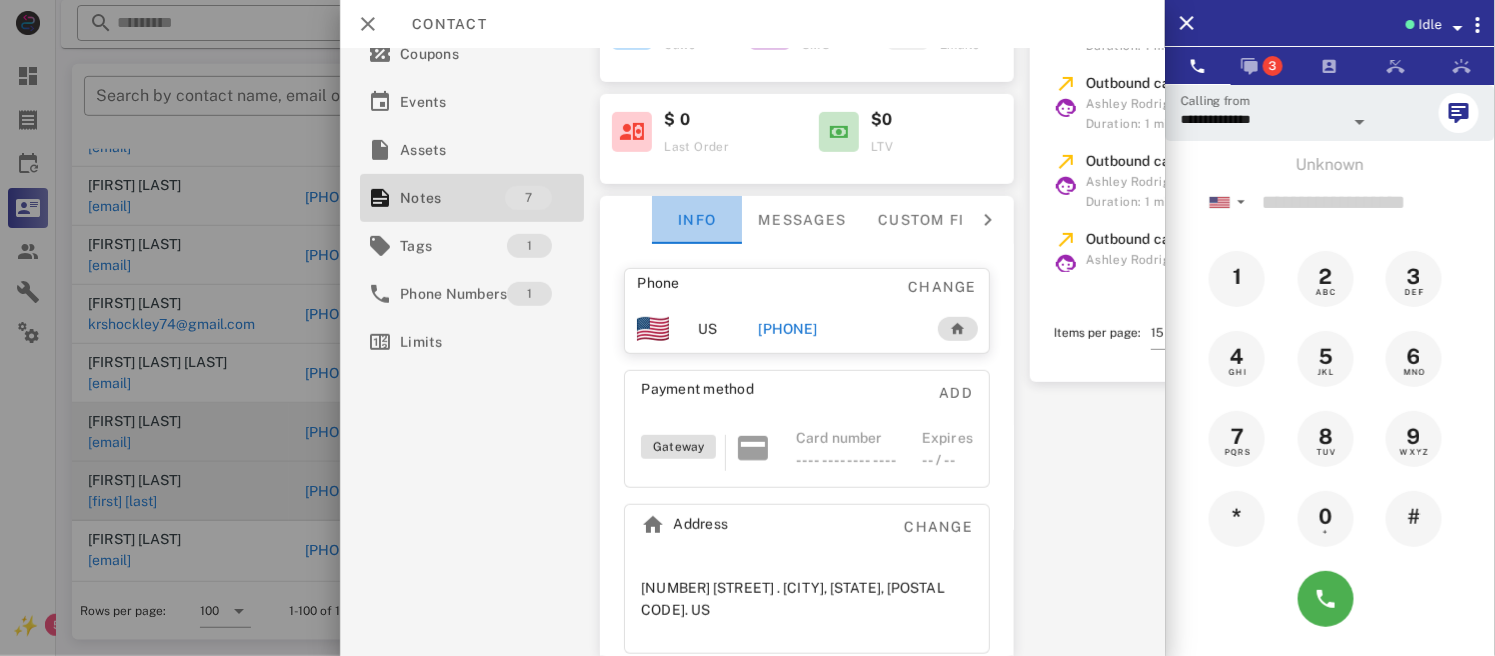 scroll, scrollTop: 281, scrollLeft: 0, axis: vertical 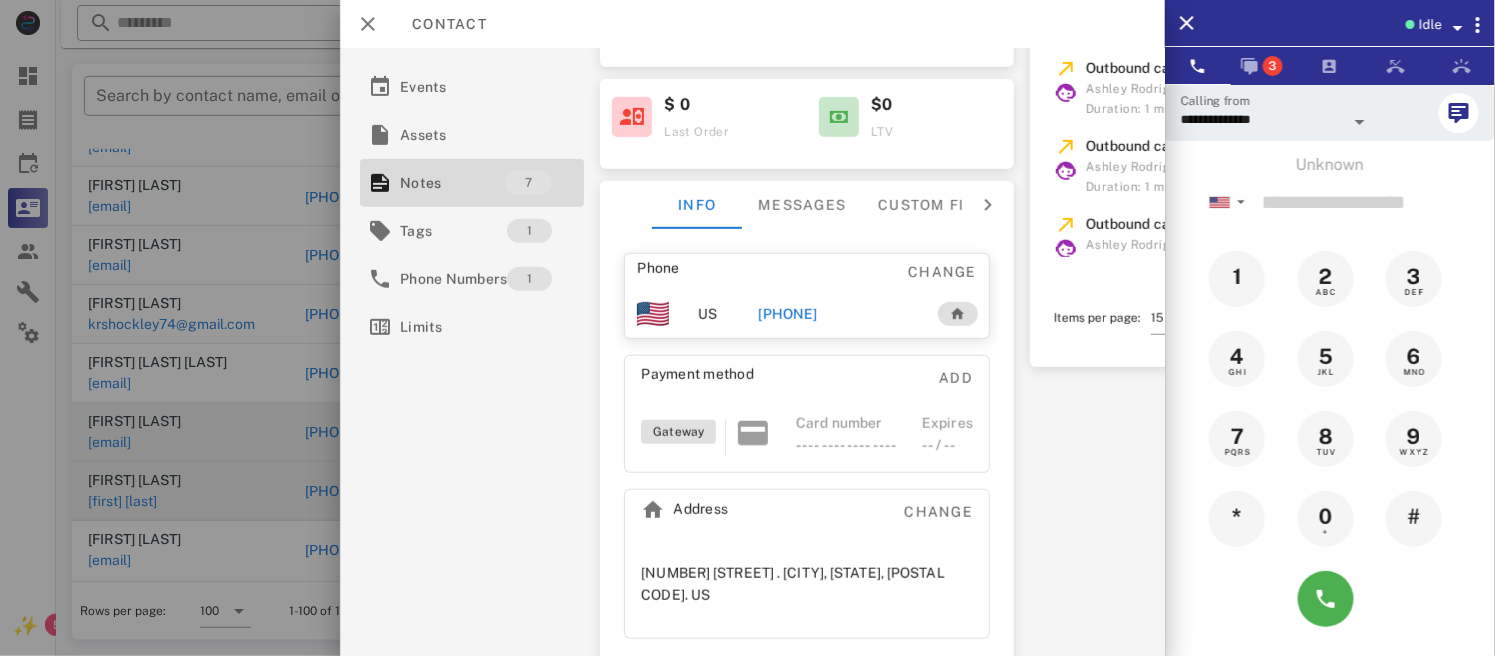 click on "[PHONE]" at bounding box center (788, 314) 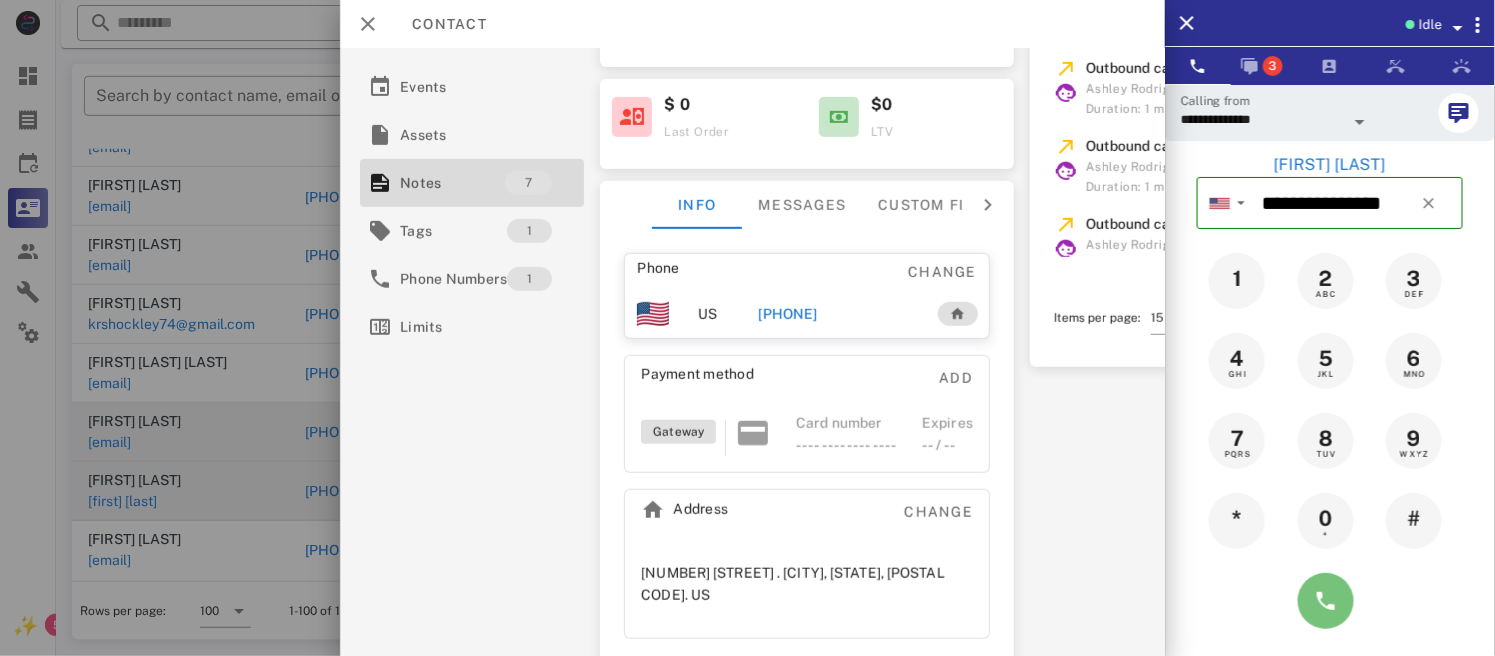 click at bounding box center (1326, 601) 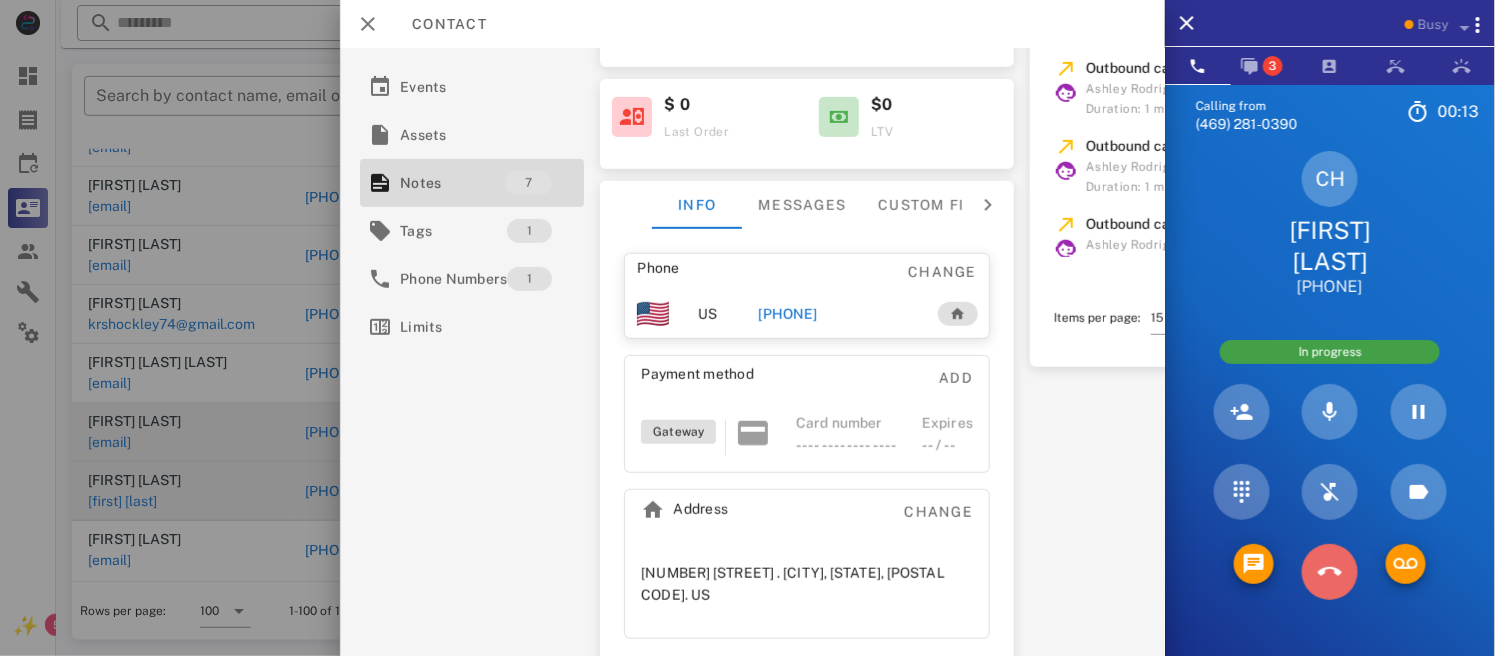 click at bounding box center [1330, 572] 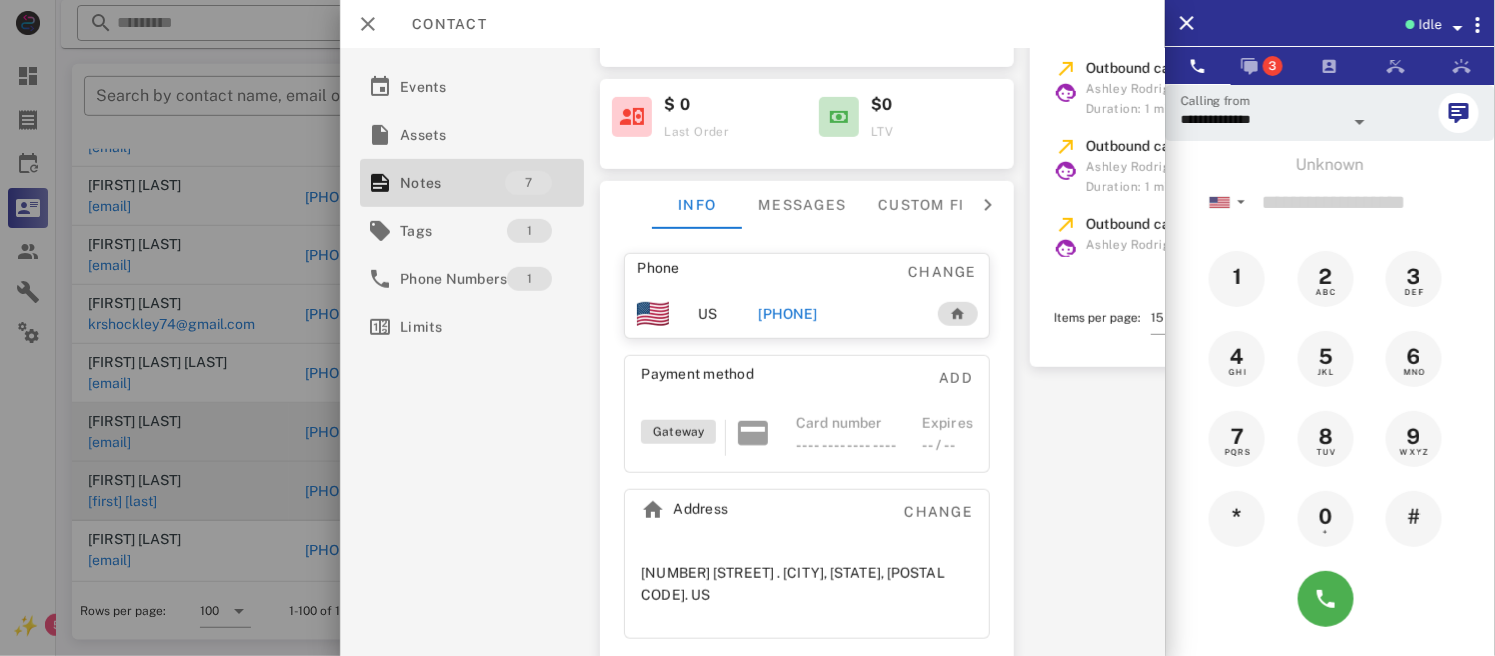 click on "[PHONE]" at bounding box center (788, 314) 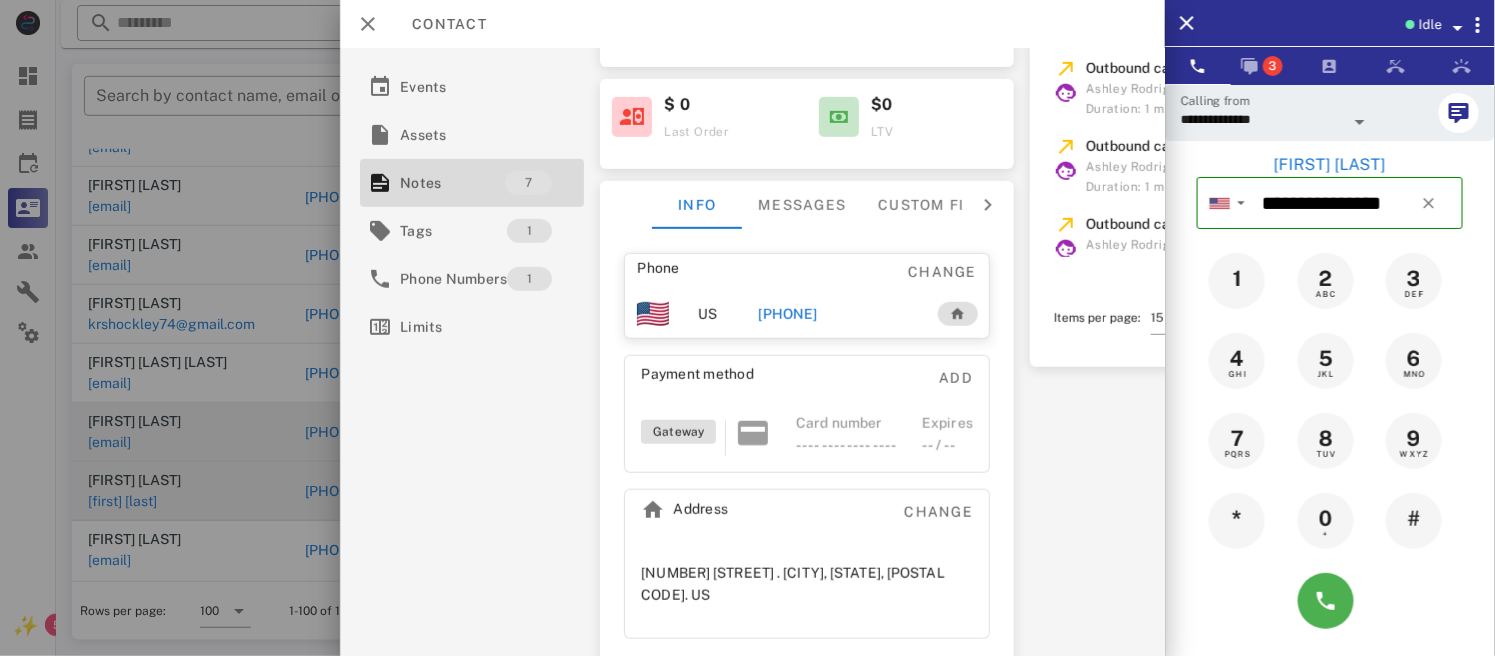 click at bounding box center (1330, 601) 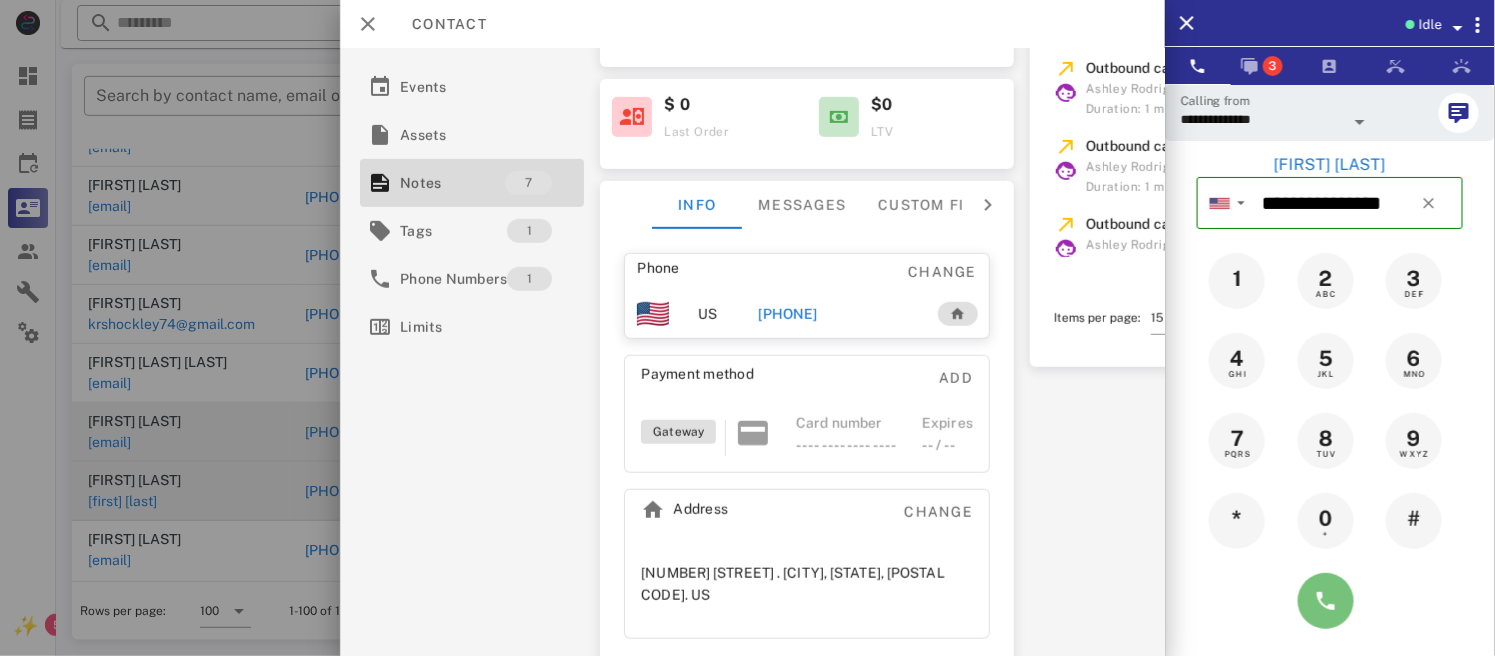 click at bounding box center (1326, 601) 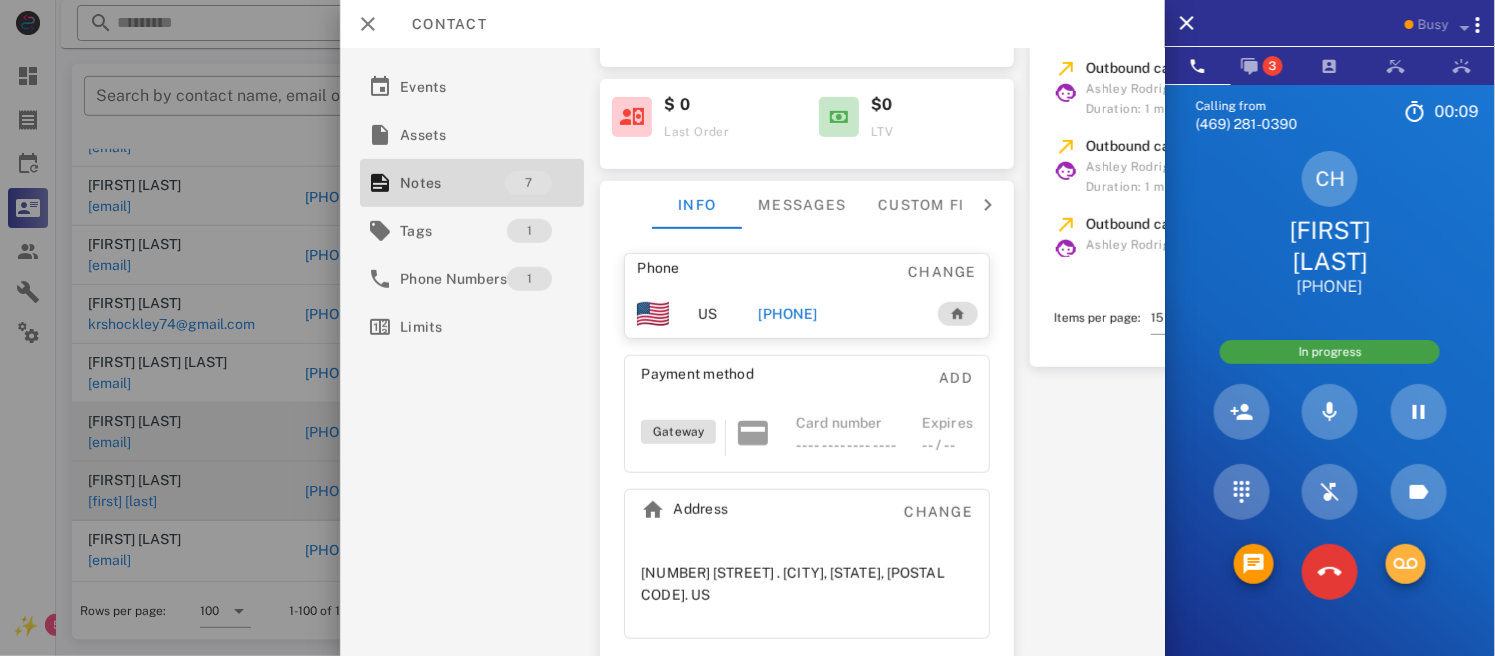 click at bounding box center (1406, 564) 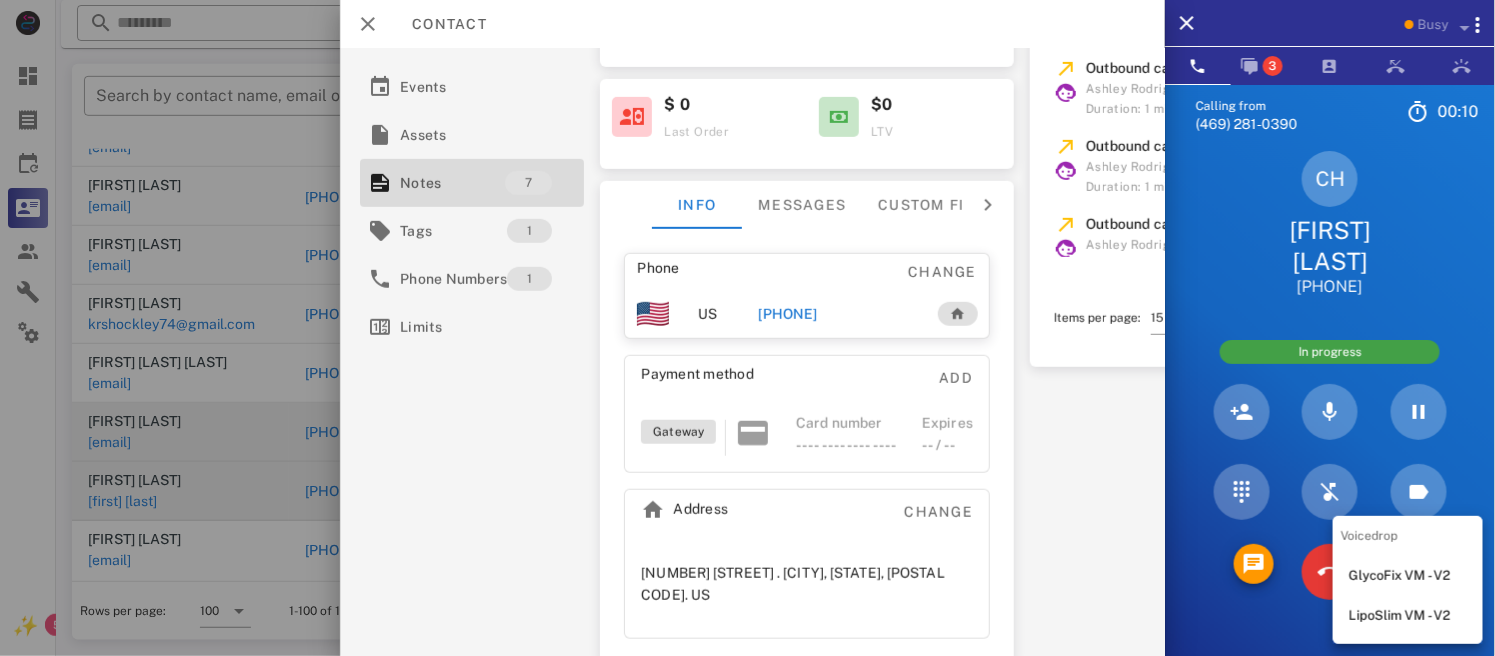 click on "LipoSlim VM - V2" at bounding box center (1408, 616) 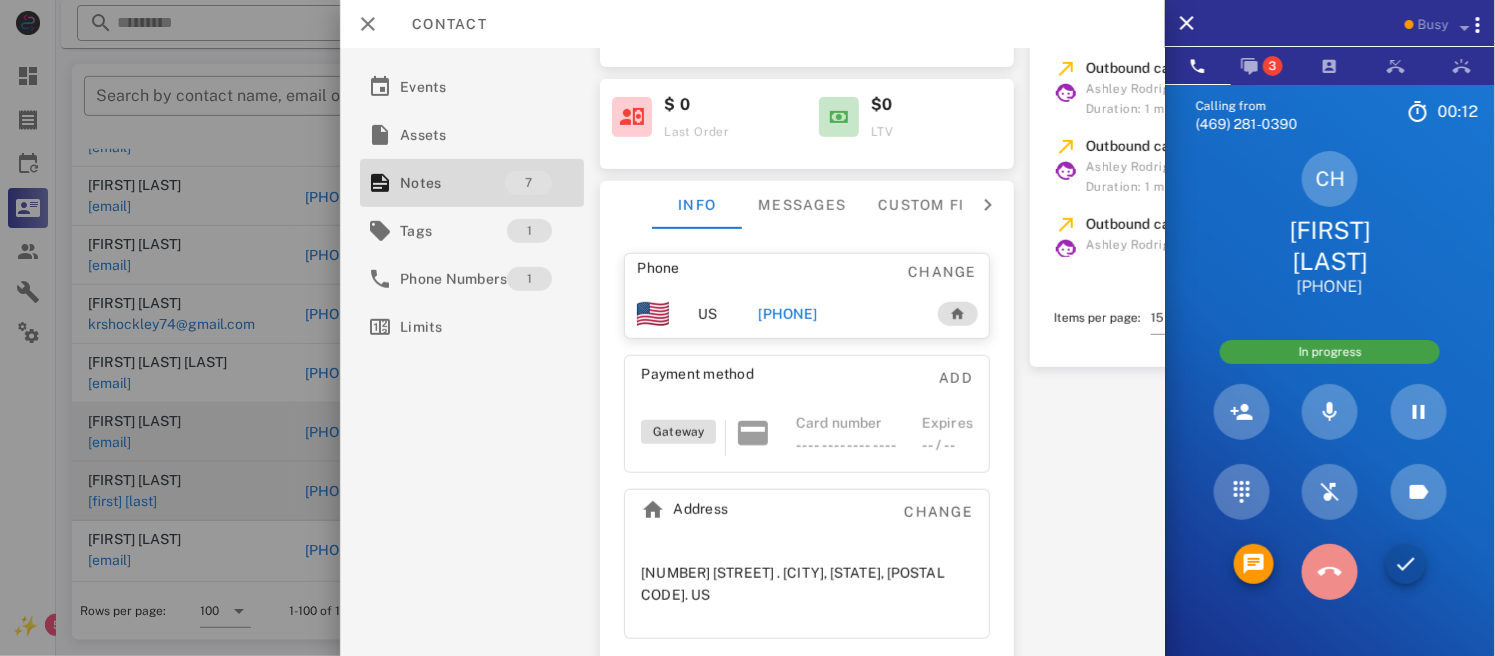 click at bounding box center (1330, 572) 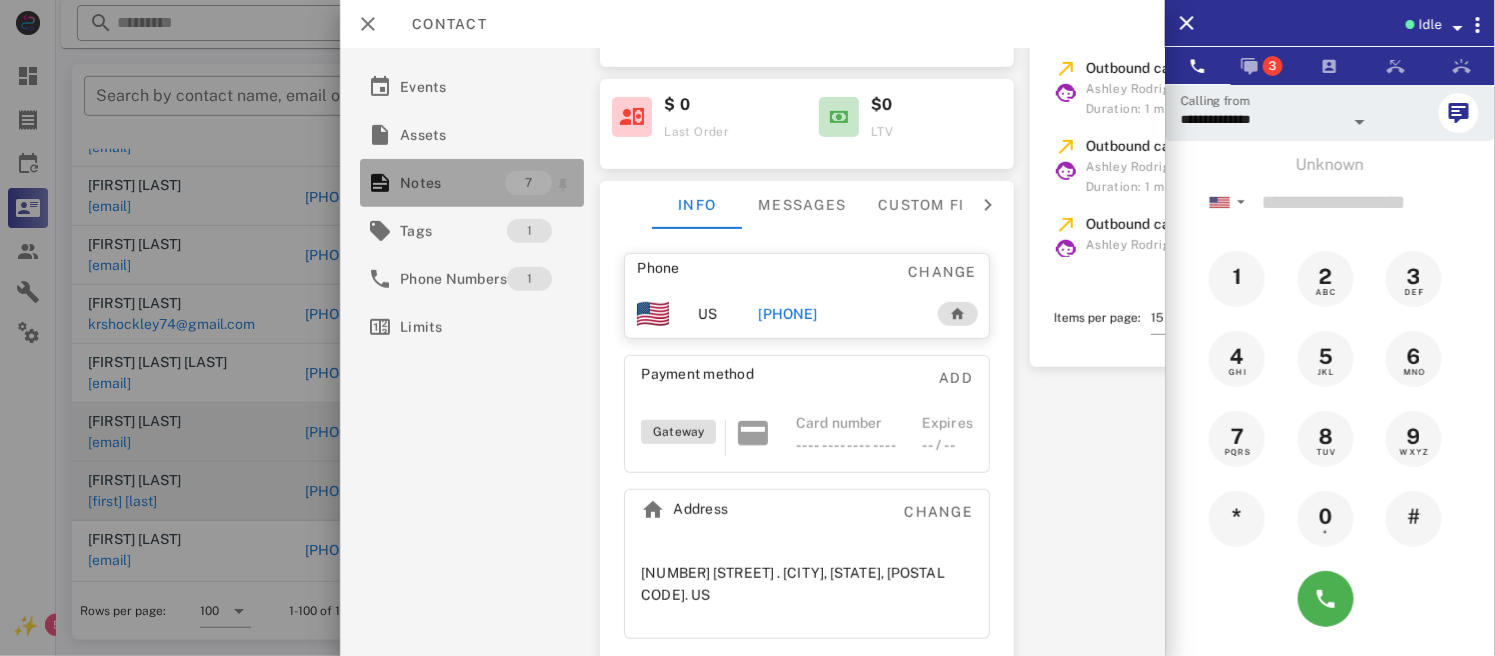 click on "Notes" at bounding box center [452, 183] 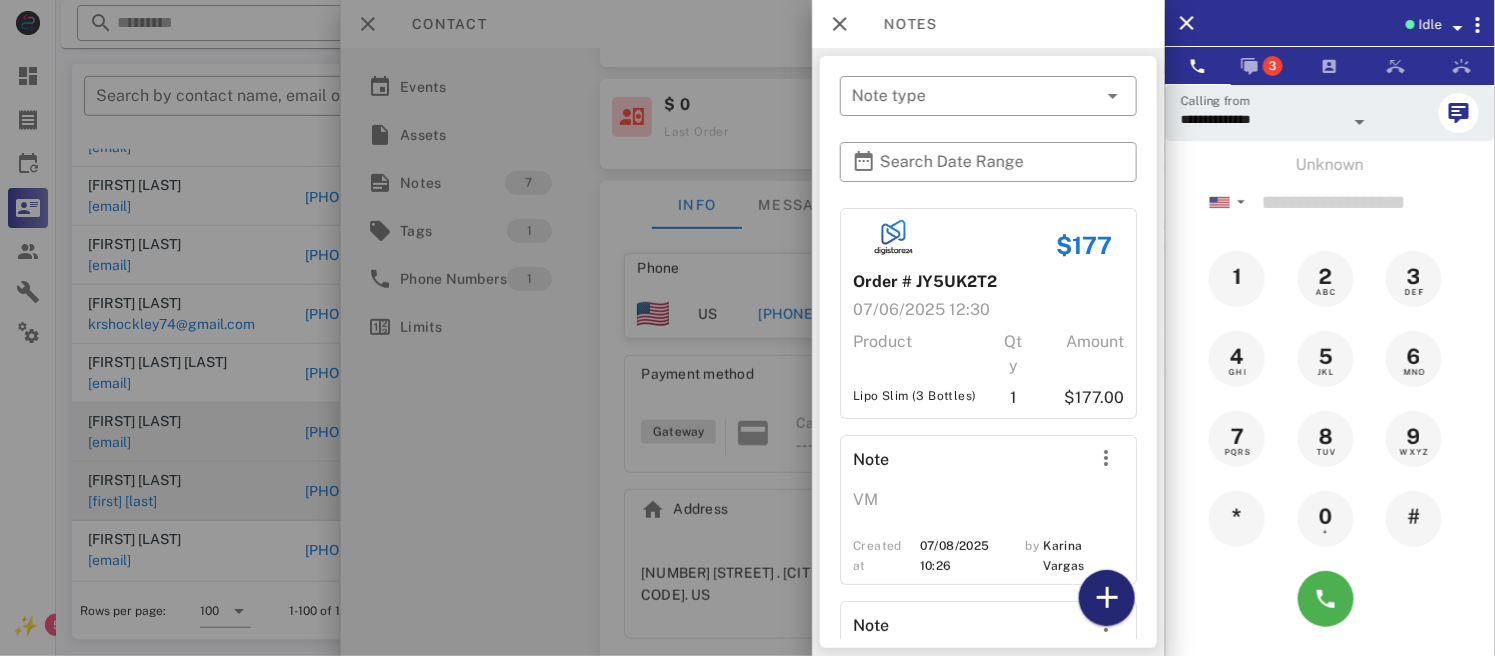 click at bounding box center [1107, 598] 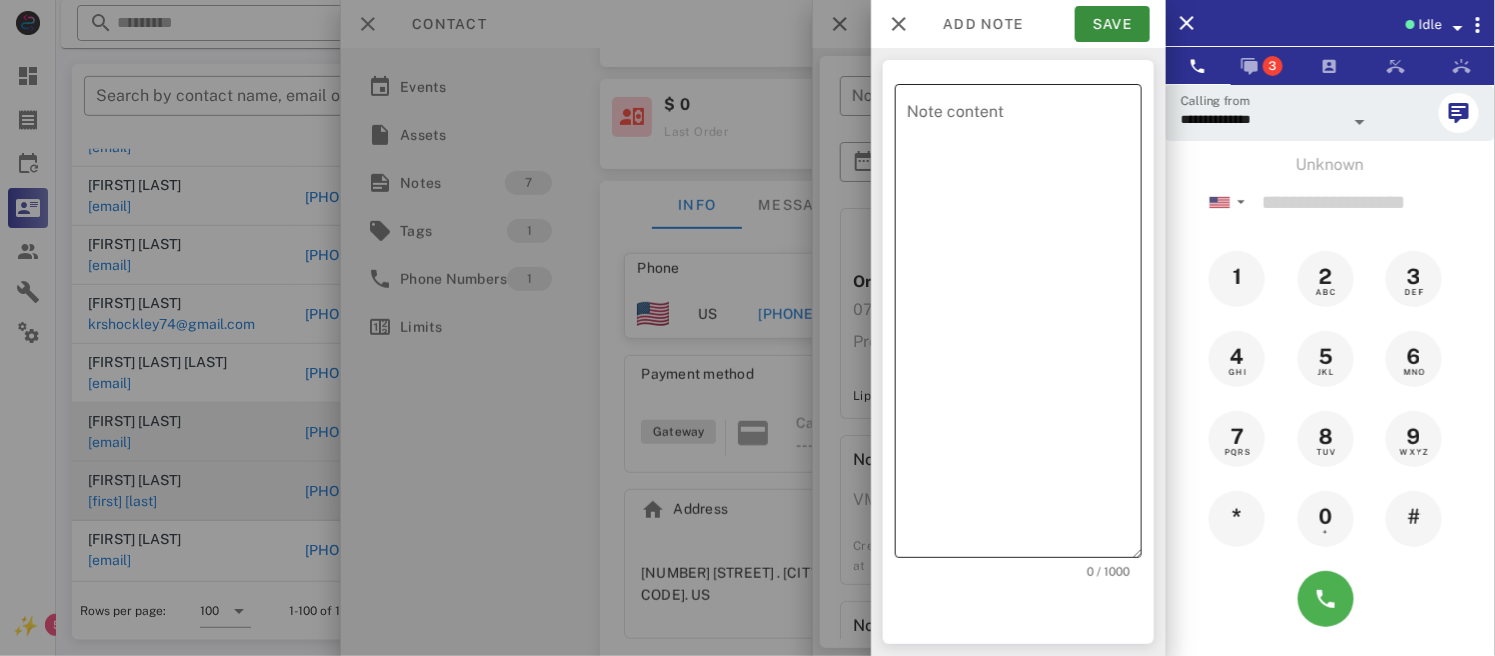 click on "Note content" at bounding box center (1024, 326) 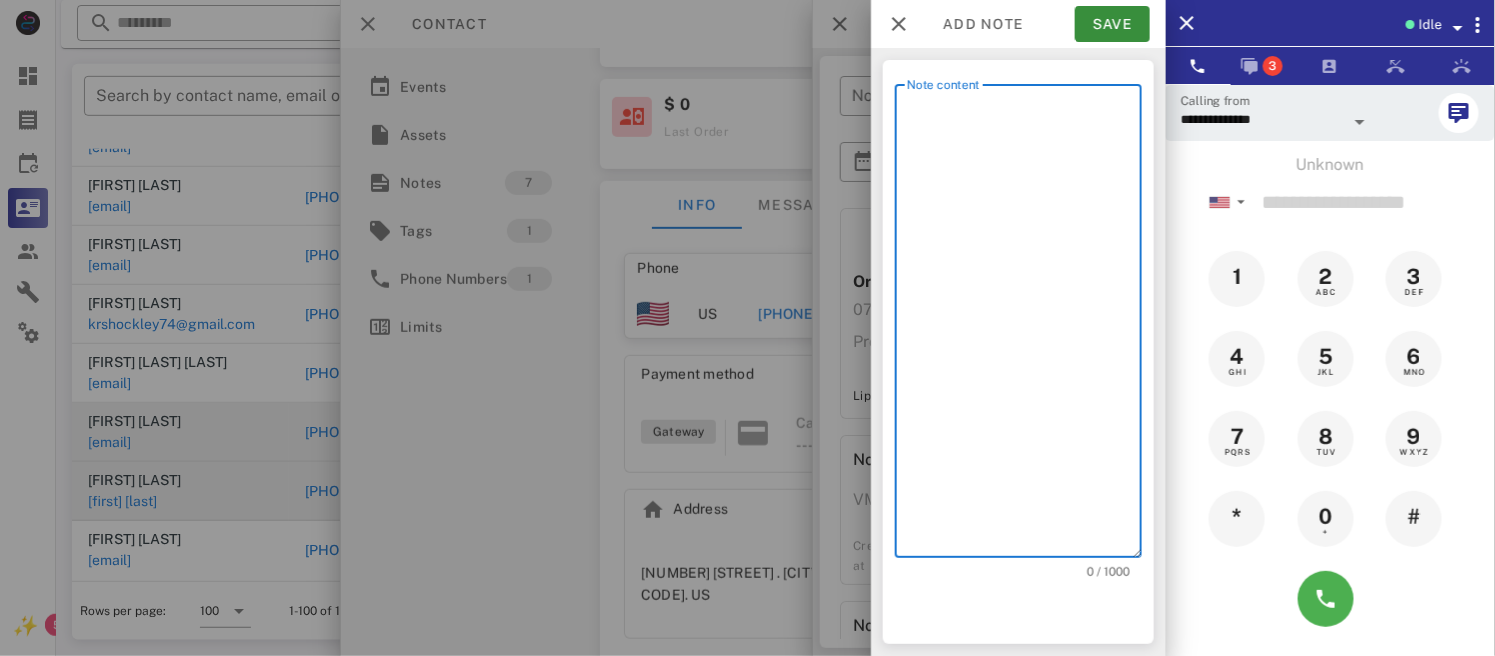 paste on "**********" 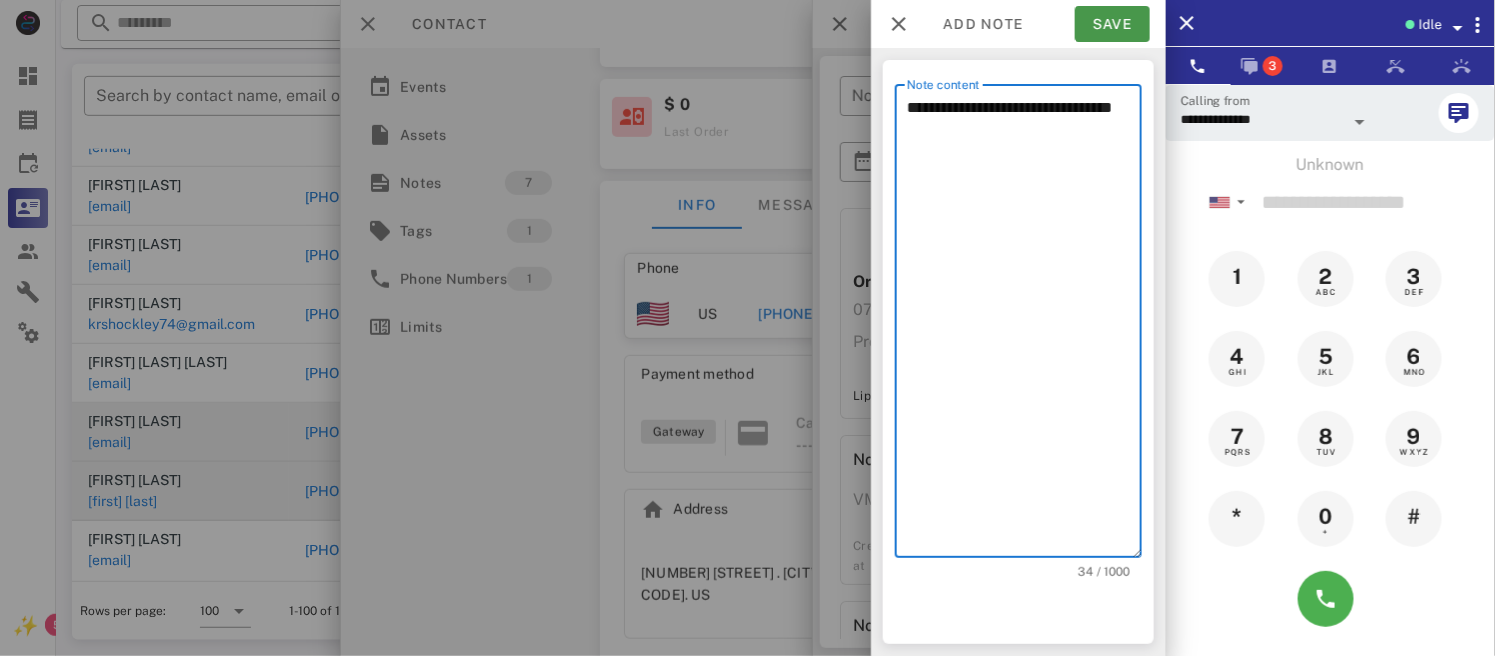 type on "**********" 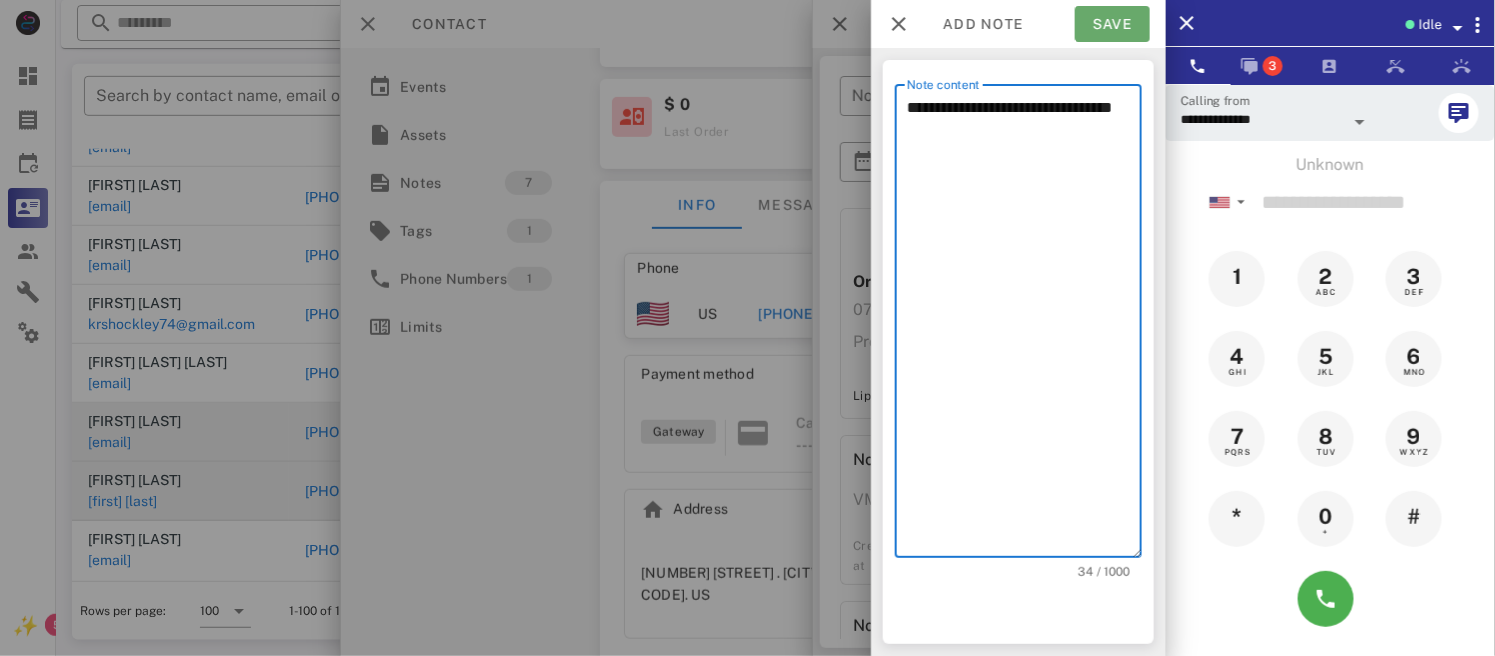 click on "Save" at bounding box center [1112, 24] 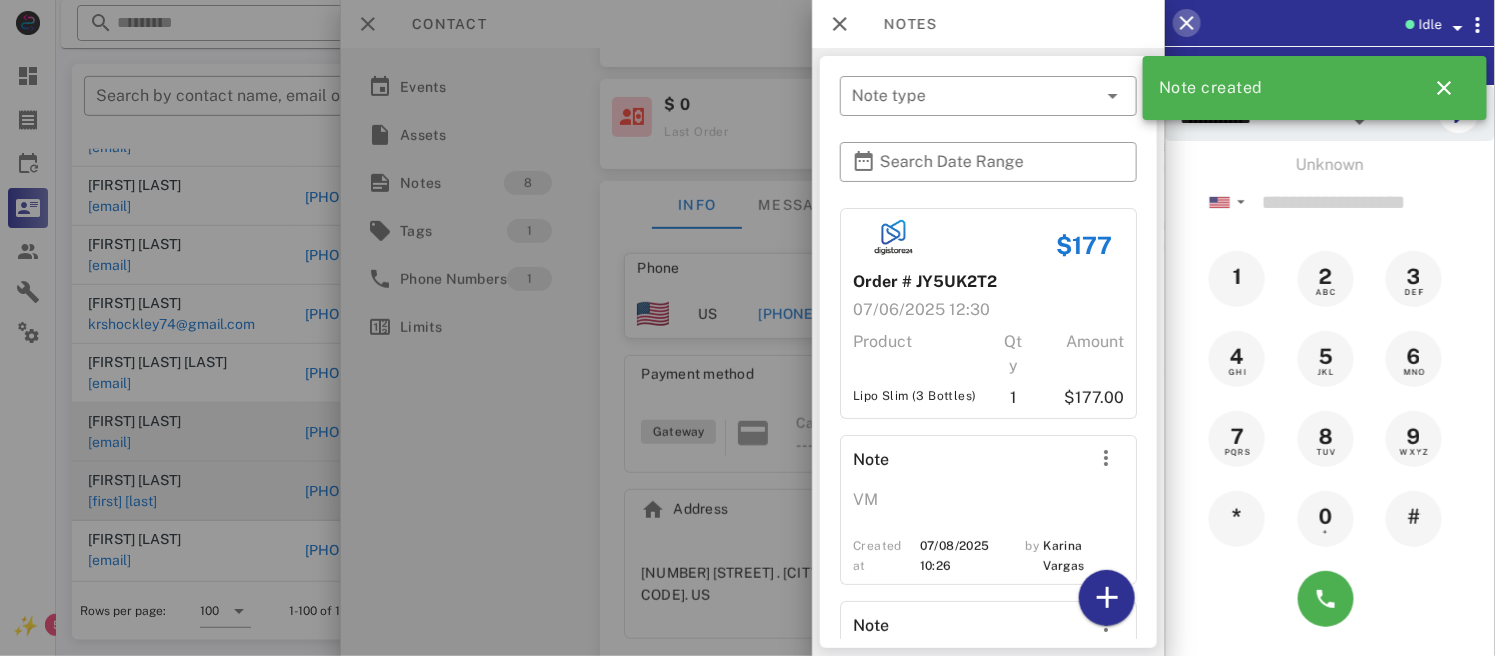 click at bounding box center [1187, 23] 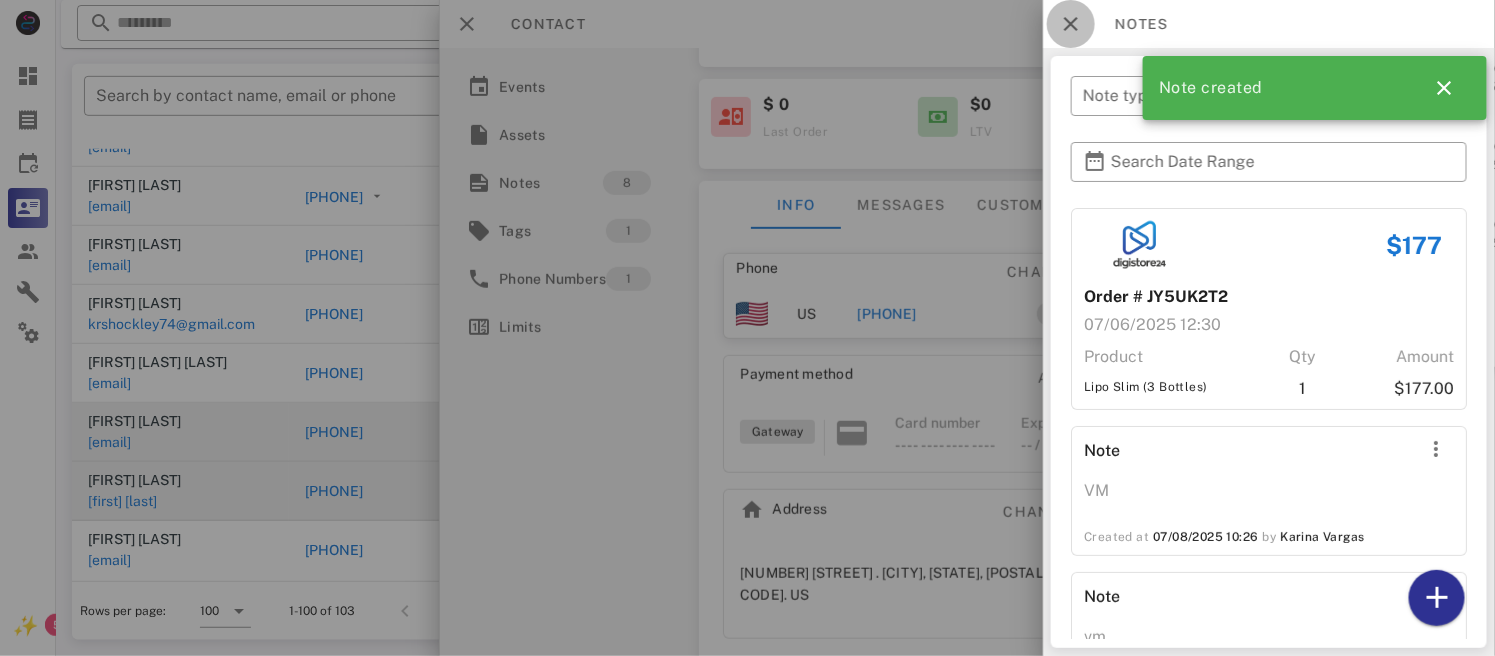 click at bounding box center (1071, 24) 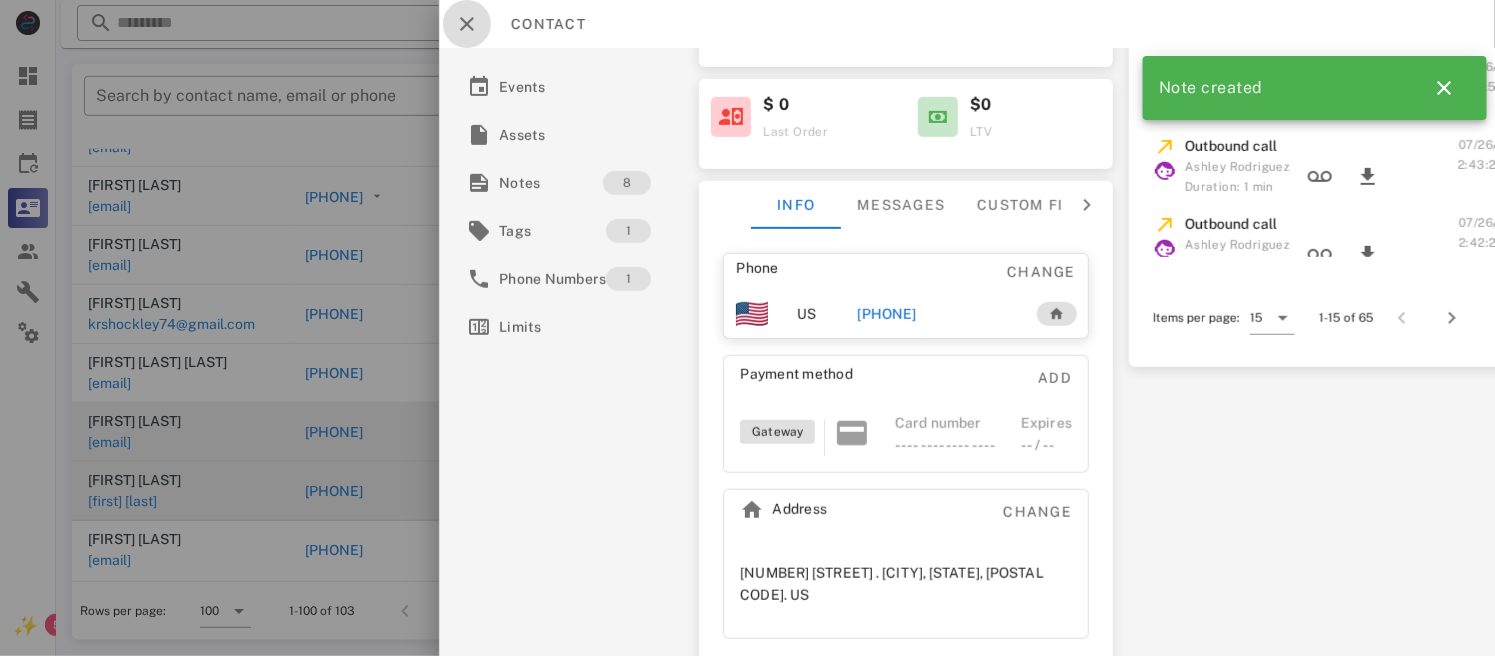 click at bounding box center [467, 24] 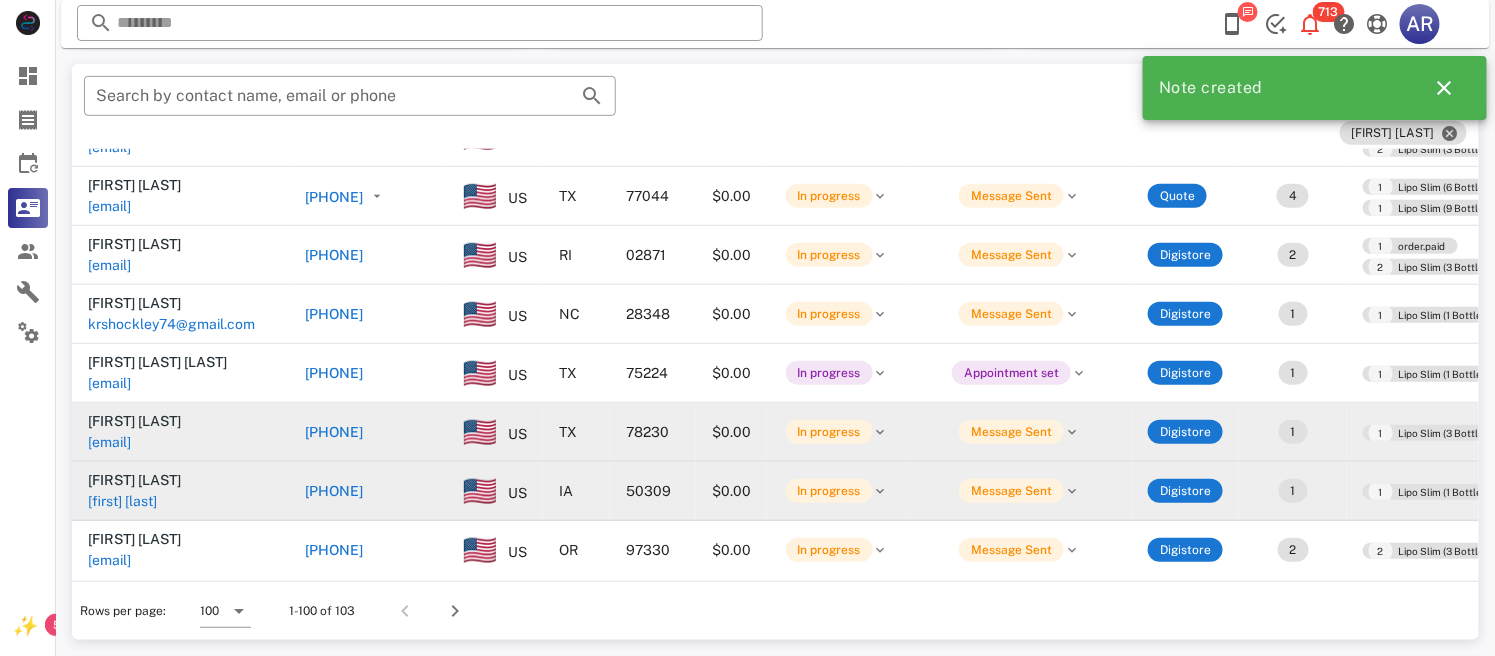 click on "[PHONE]" at bounding box center (334, 373) 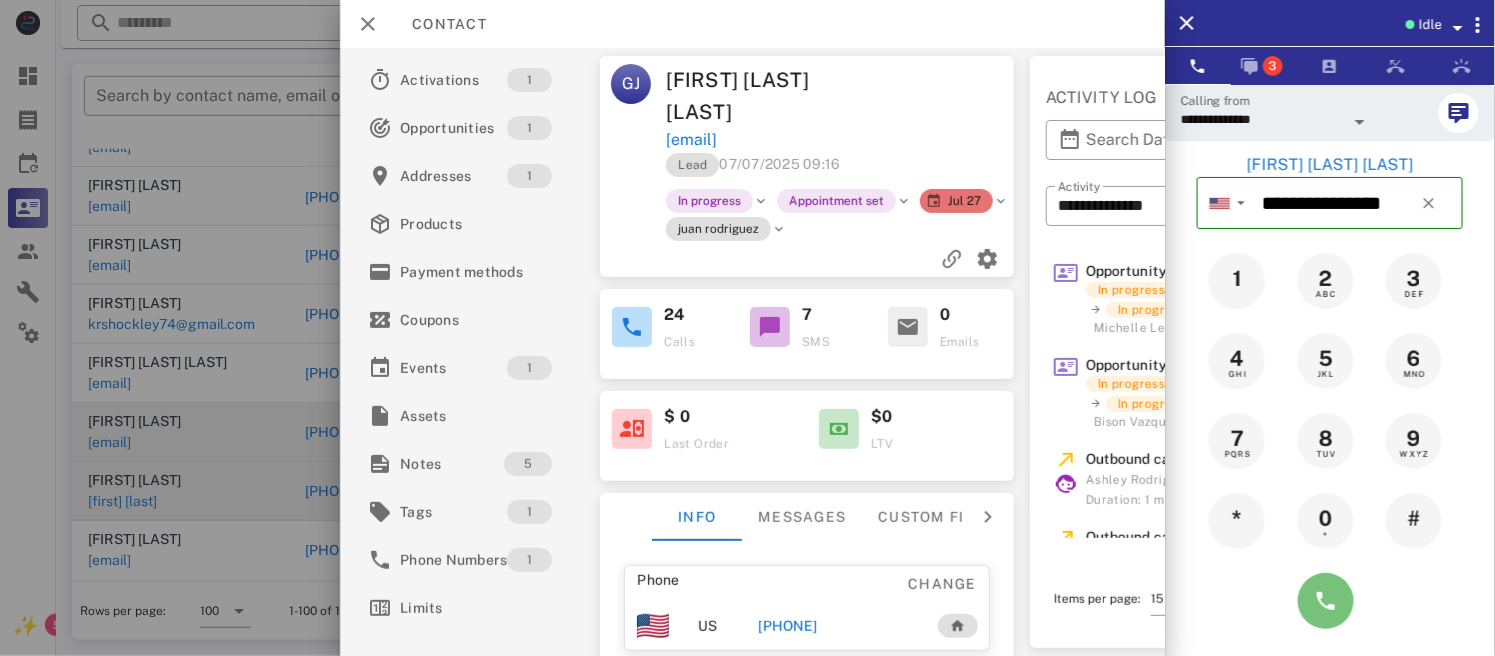 click at bounding box center (1326, 601) 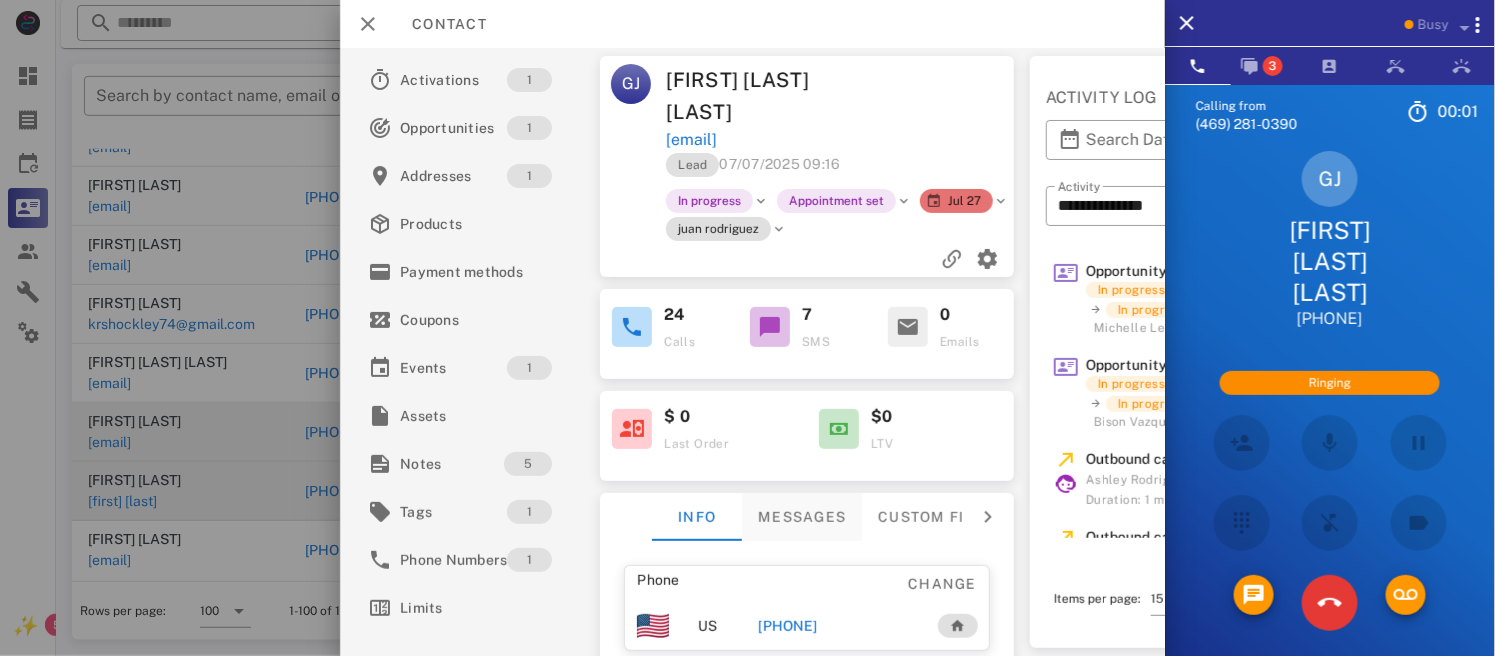 scroll, scrollTop: 226, scrollLeft: 0, axis: vertical 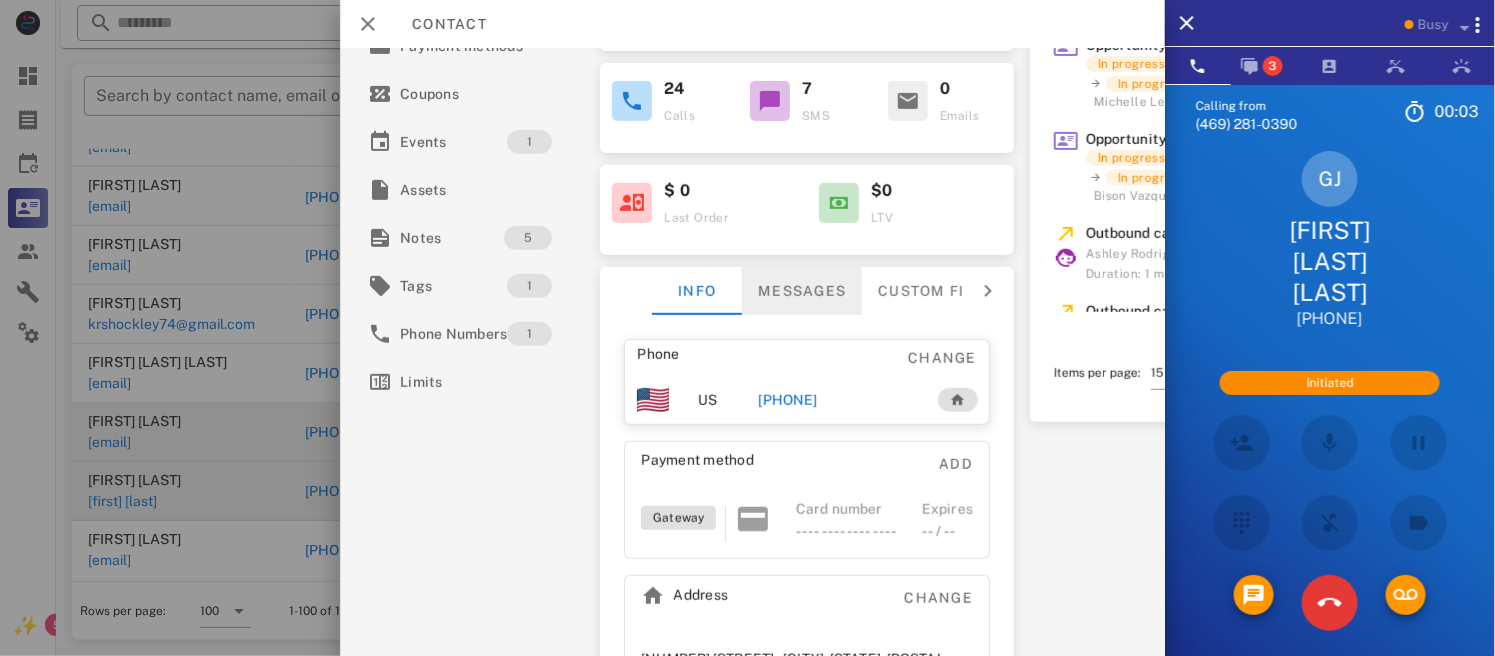 click on "Messages" at bounding box center [803, 291] 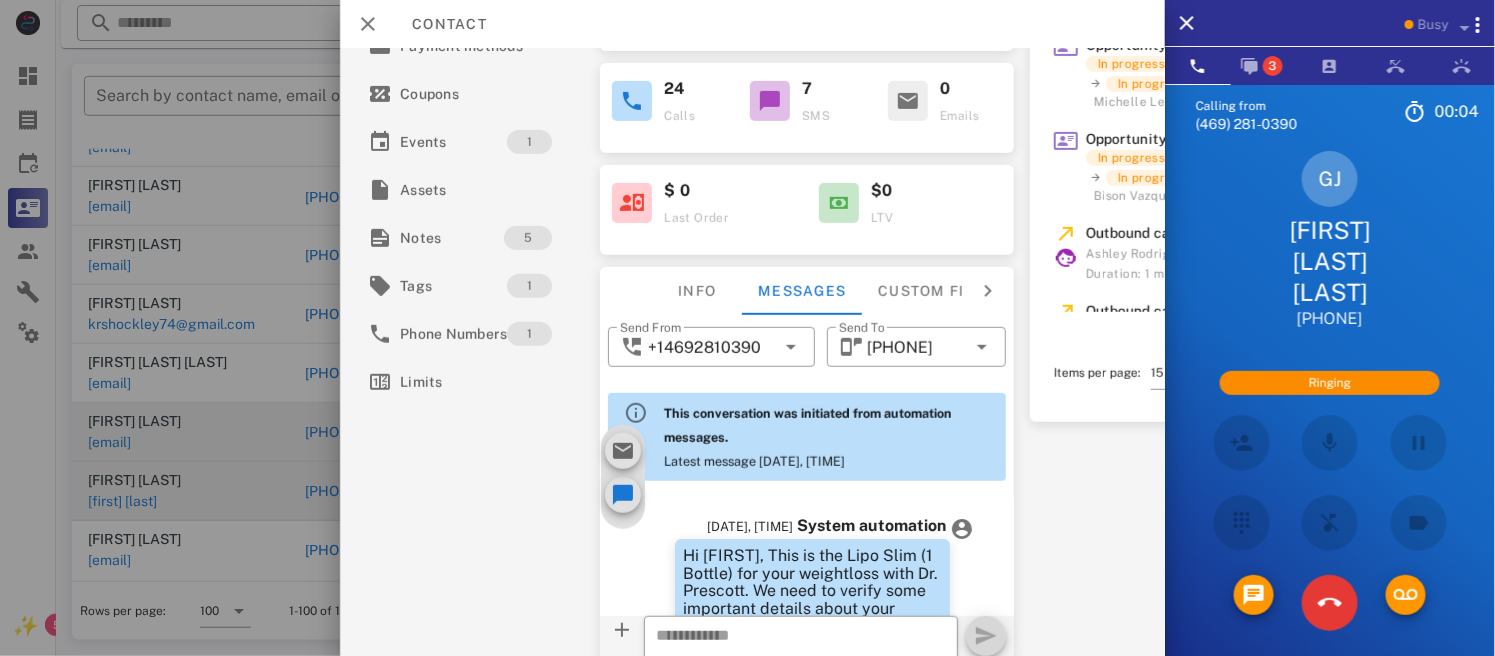 scroll, scrollTop: 1622, scrollLeft: 0, axis: vertical 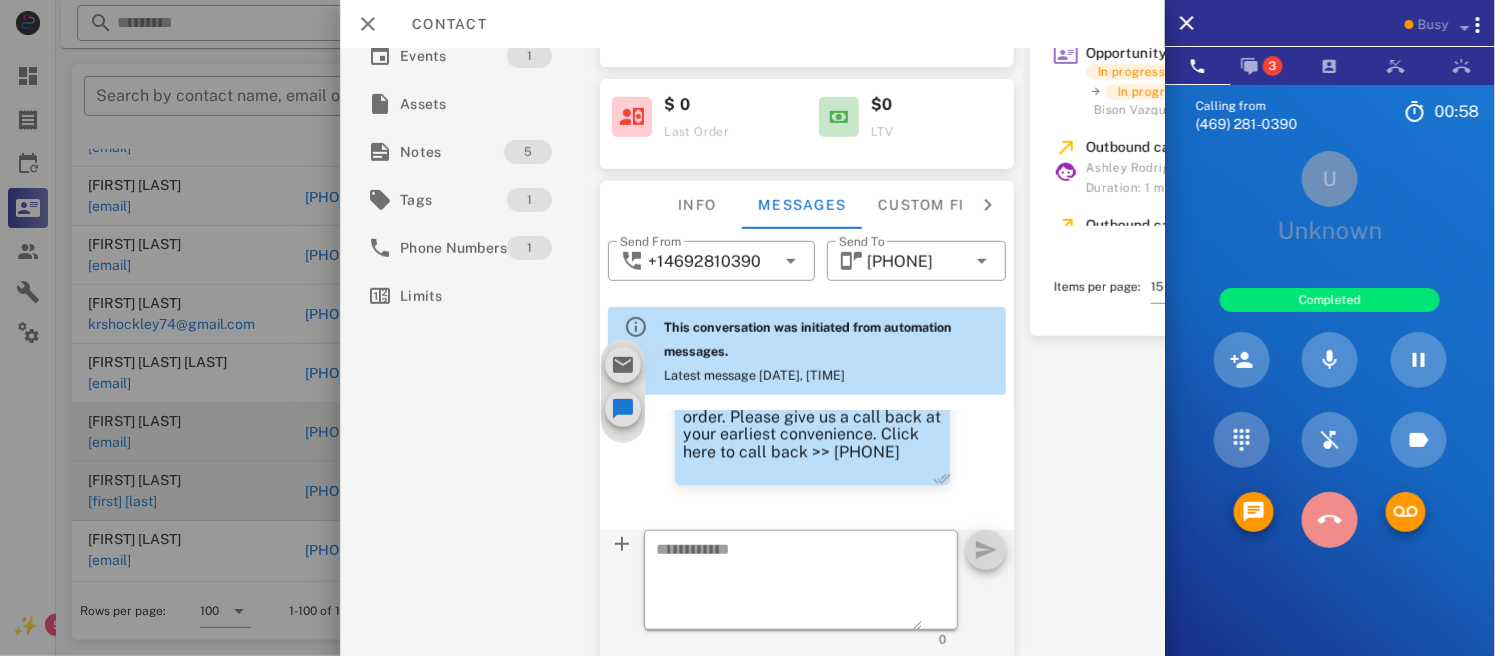click at bounding box center [1330, 520] 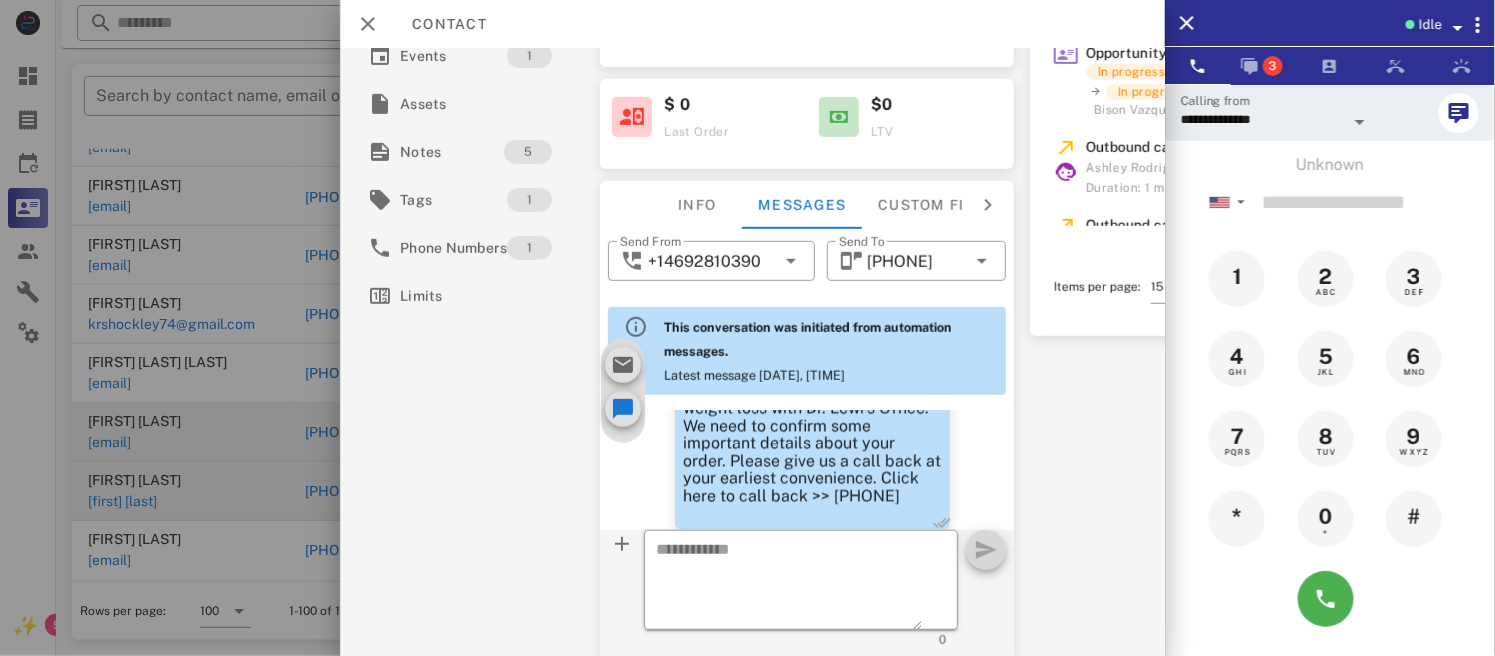 scroll, scrollTop: 1488, scrollLeft: 0, axis: vertical 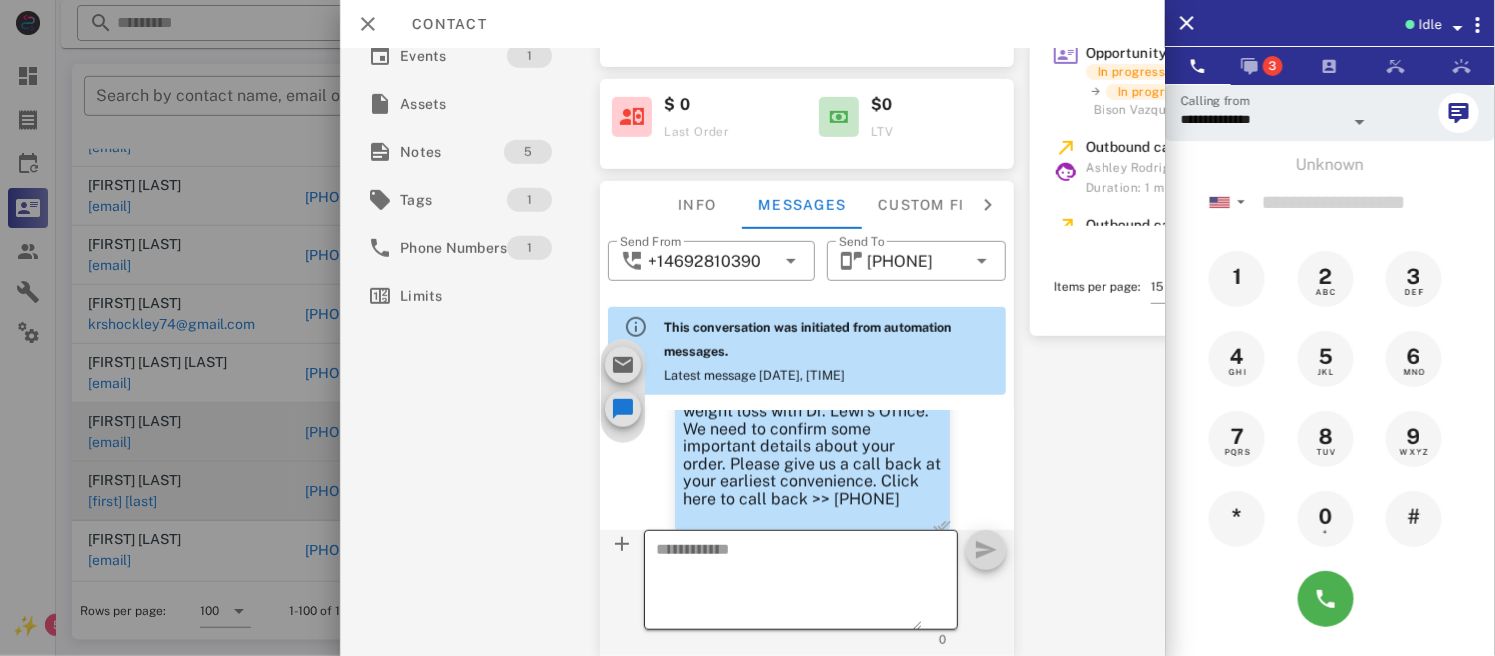 click at bounding box center [790, 583] 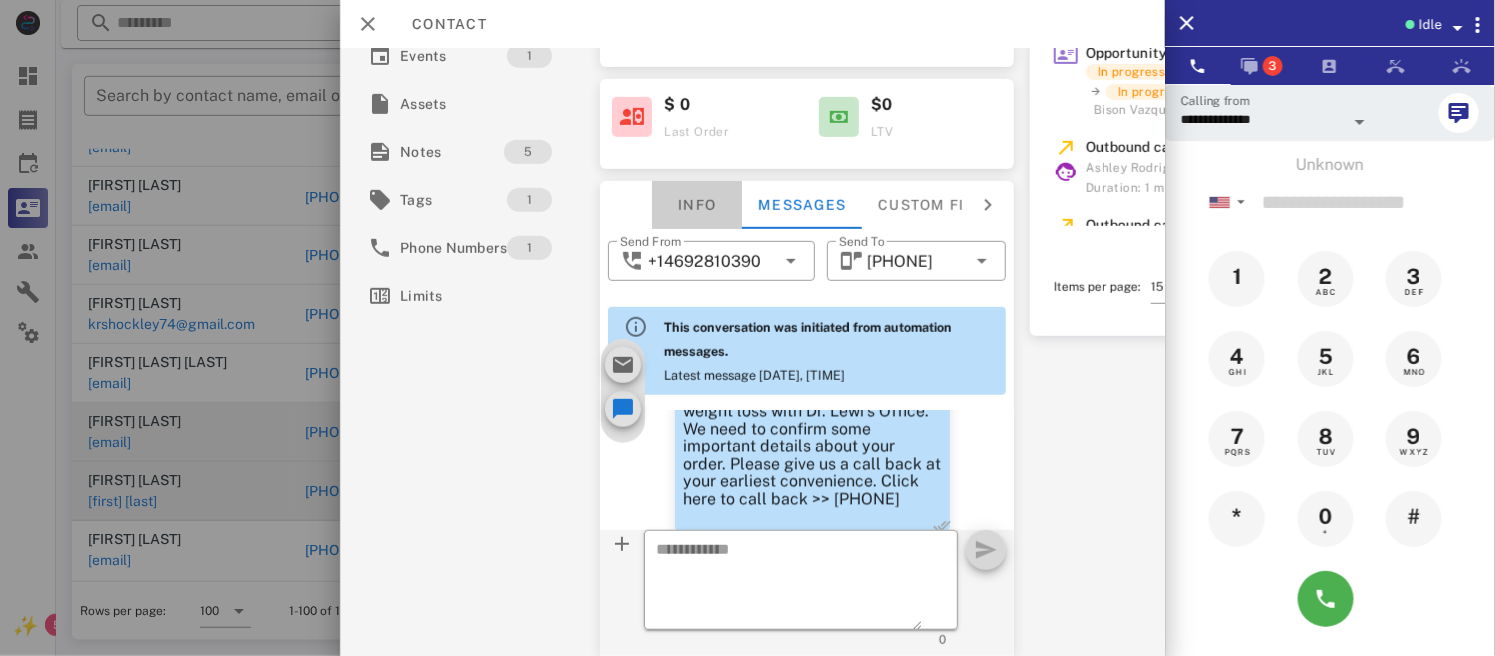 click on "Info" at bounding box center (698, 205) 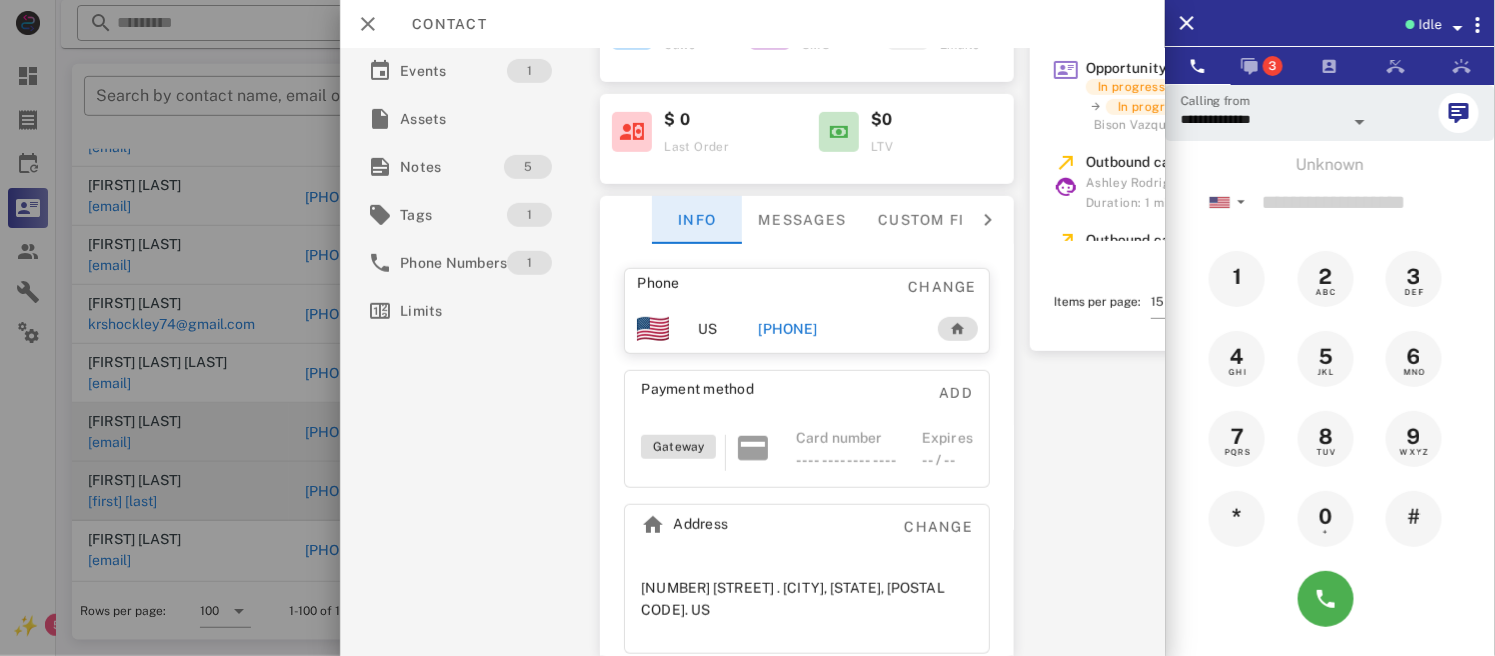 scroll, scrollTop: 311, scrollLeft: 0, axis: vertical 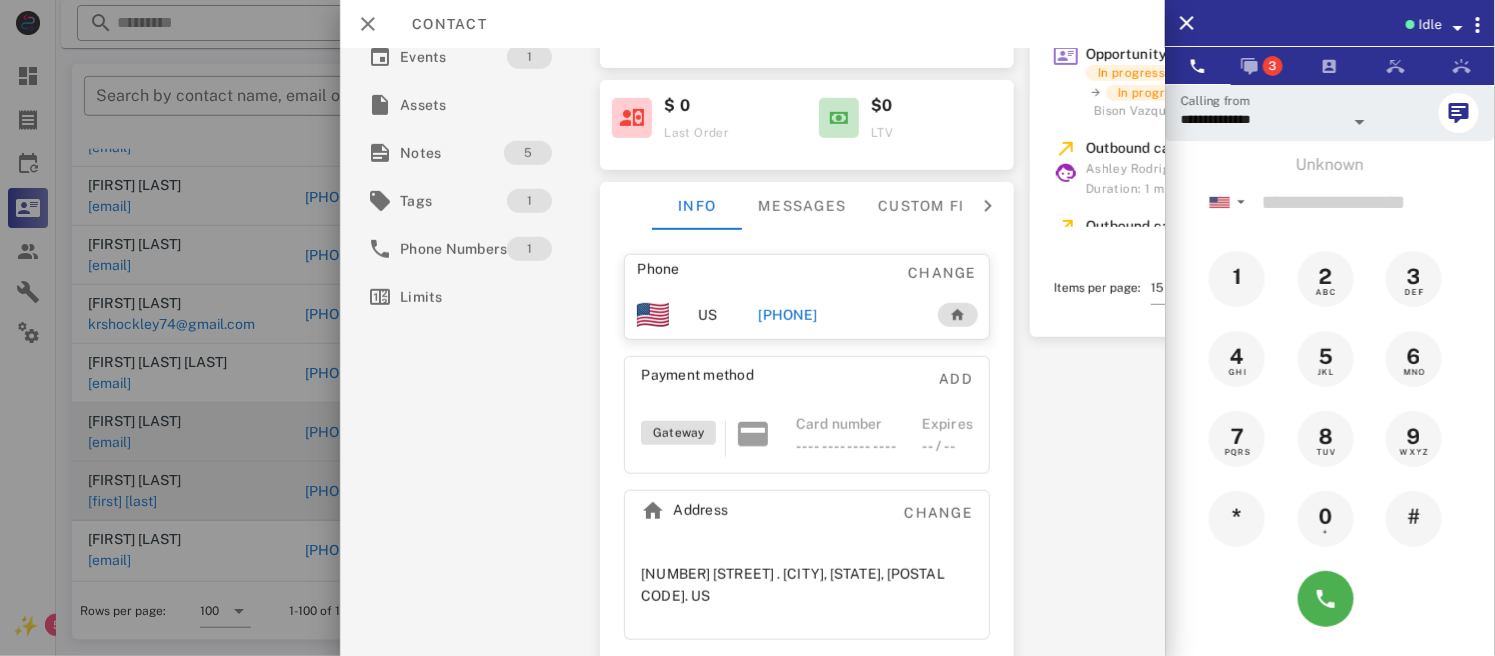 click on "[PHONE]" at bounding box center [788, 315] 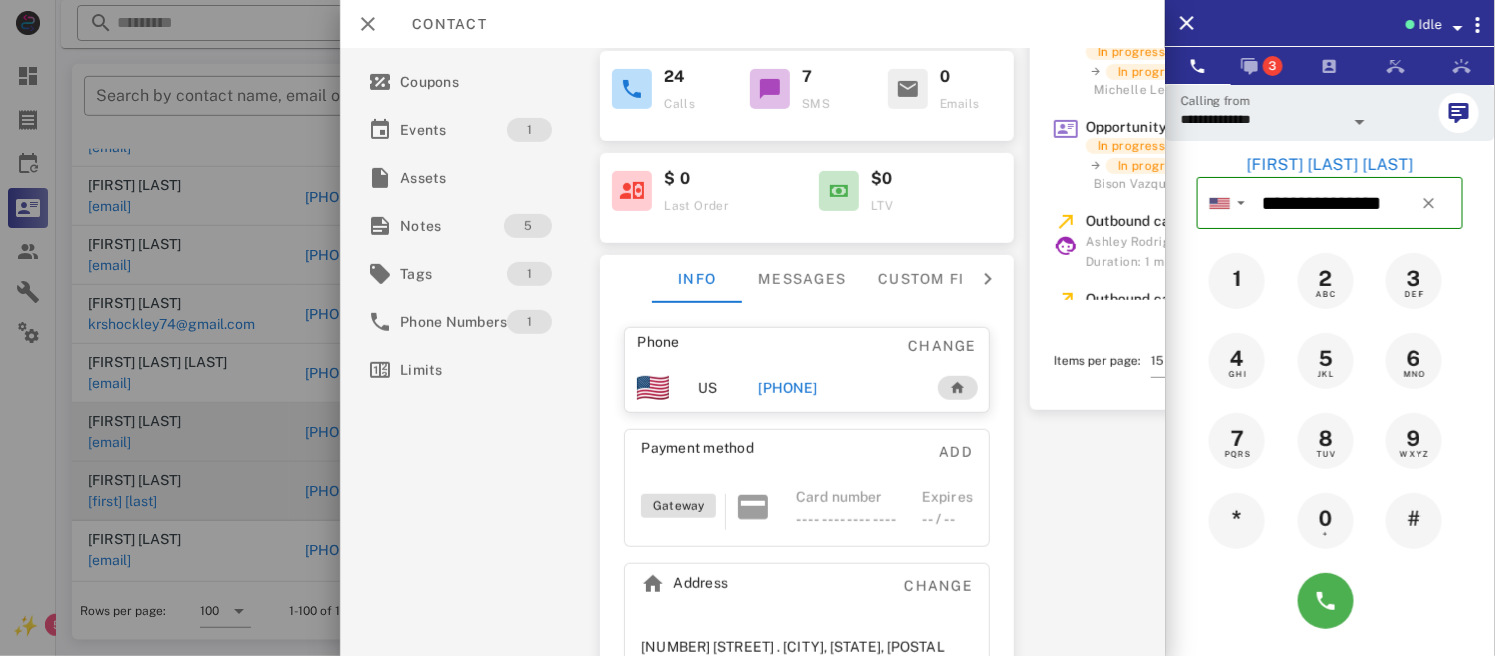 scroll, scrollTop: 227, scrollLeft: 0, axis: vertical 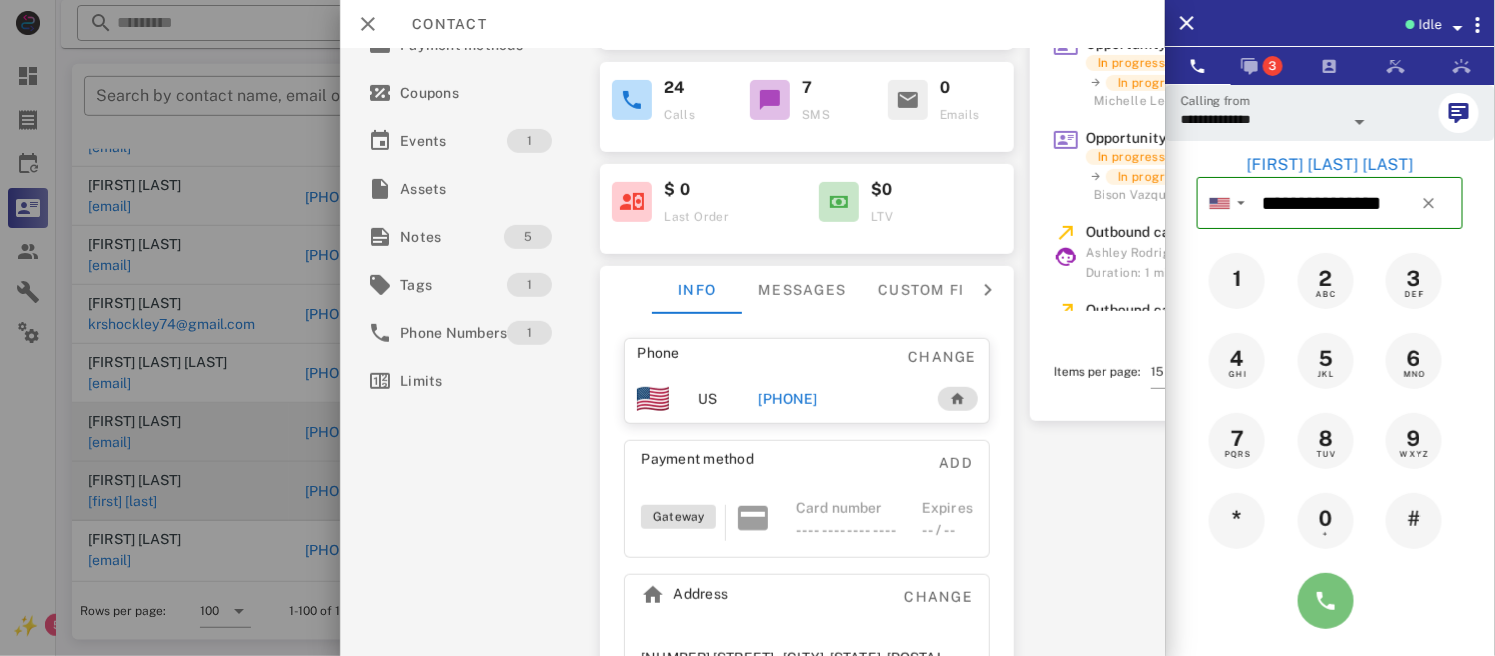 click at bounding box center [1326, 601] 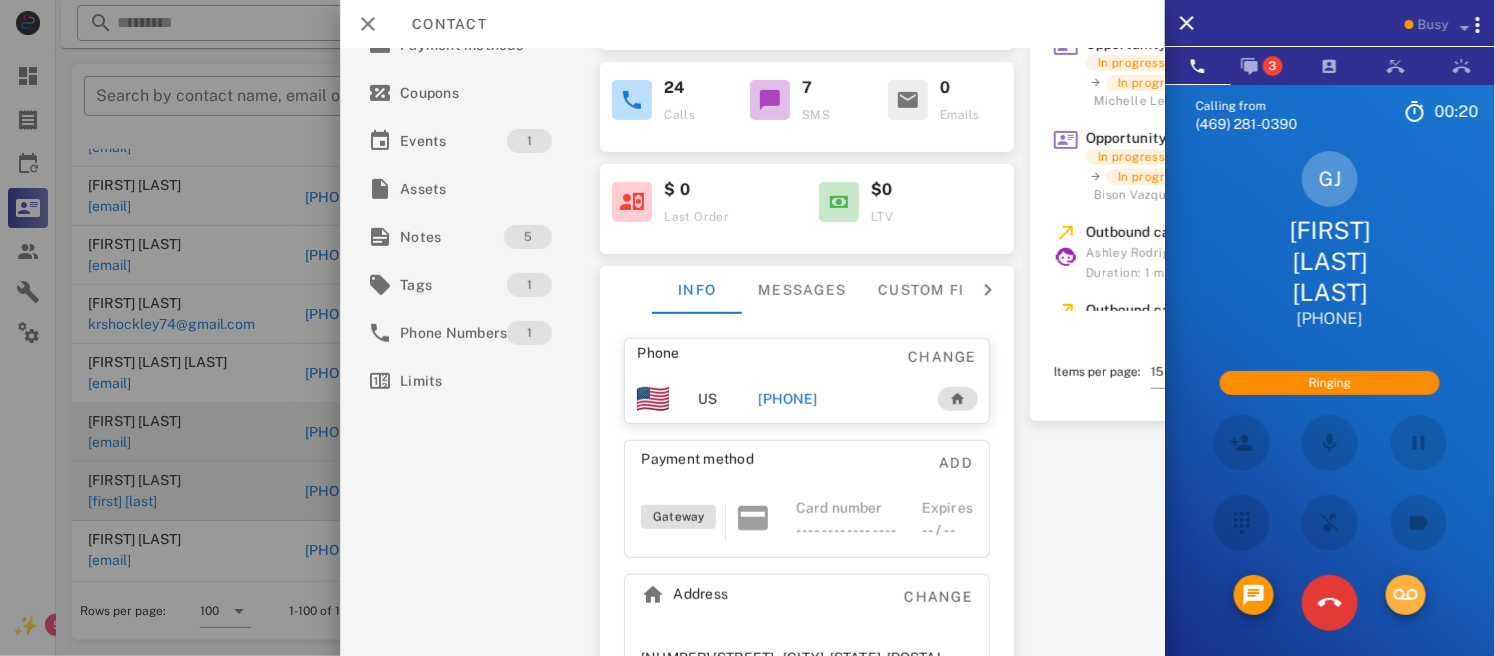 click at bounding box center (1406, 595) 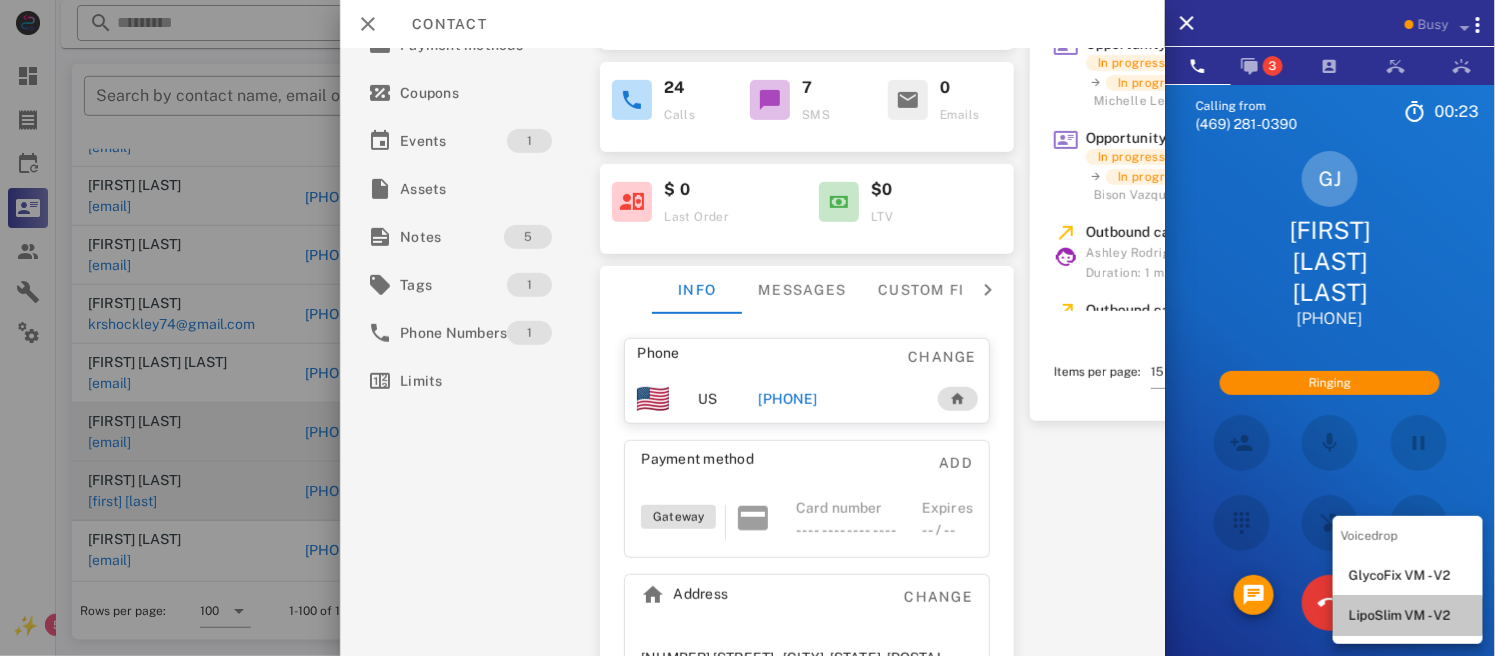 click on "LipoSlim VM - V2" at bounding box center (1408, 616) 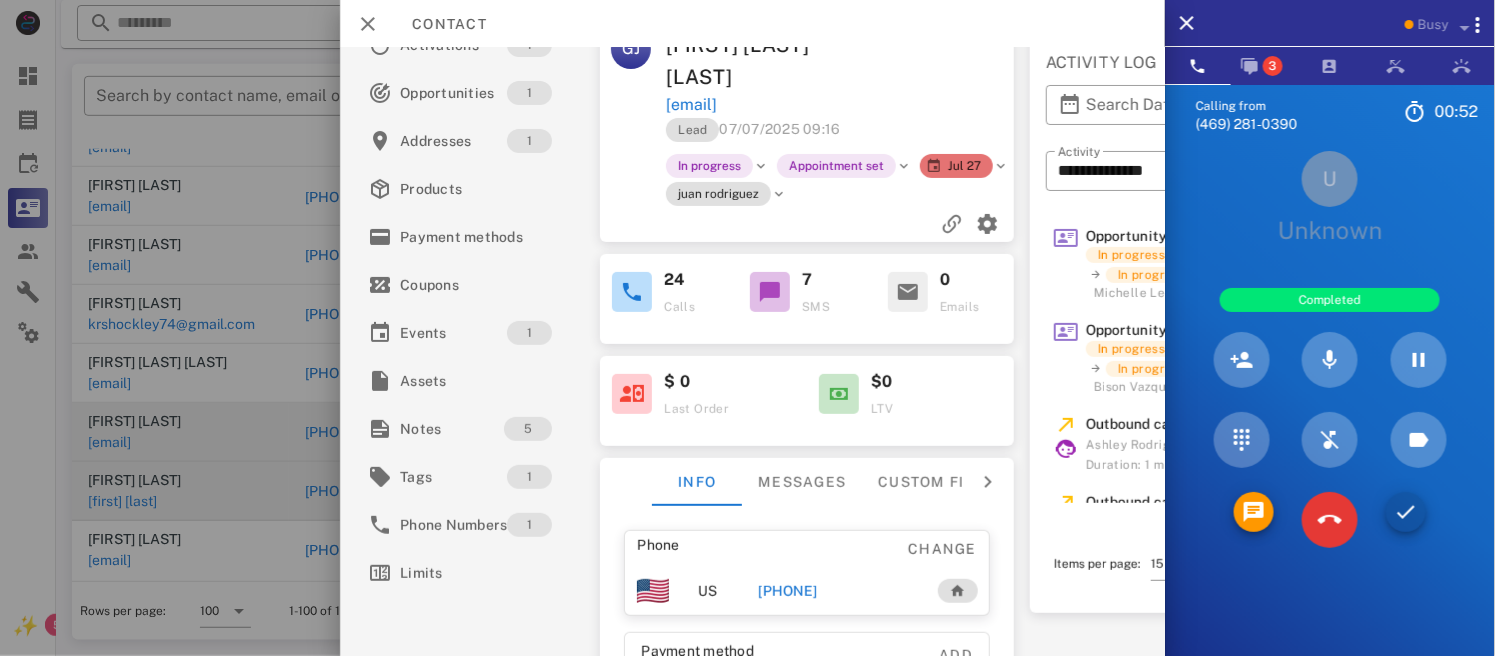 scroll, scrollTop: 0, scrollLeft: 0, axis: both 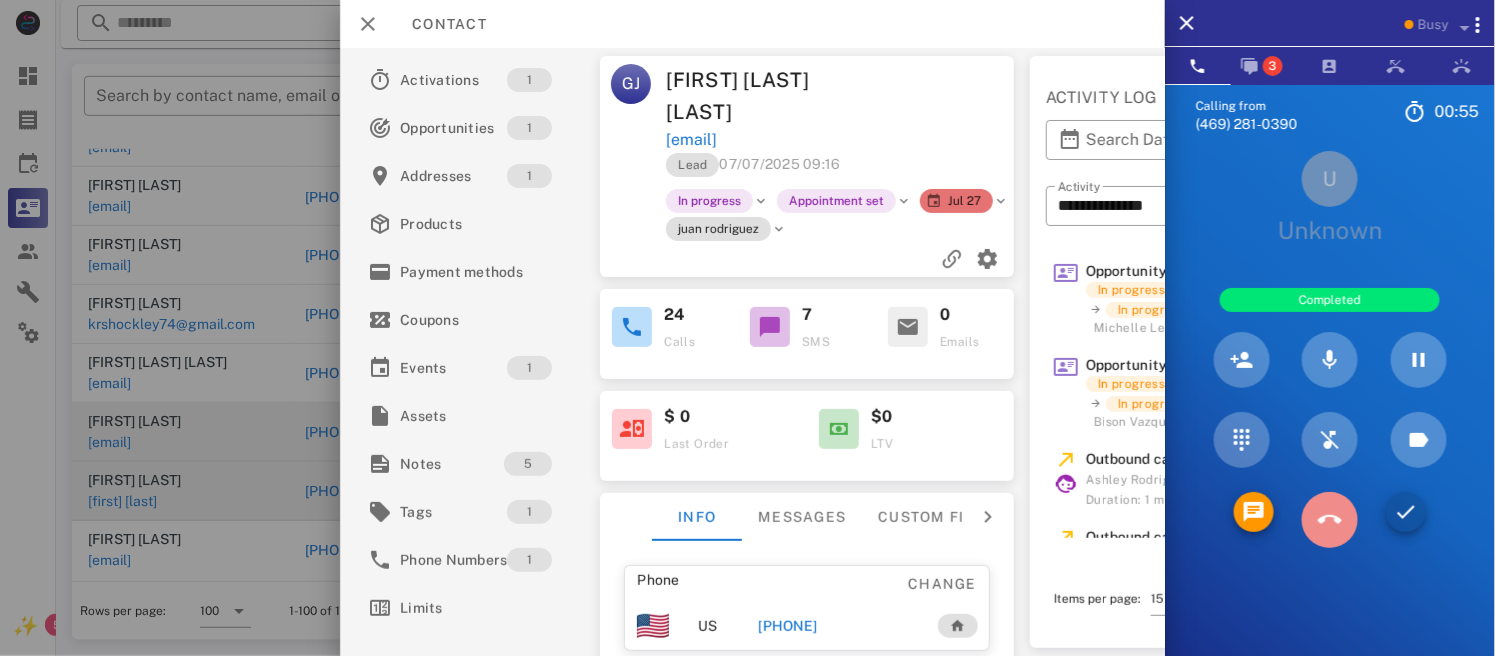 click at bounding box center [1330, 520] 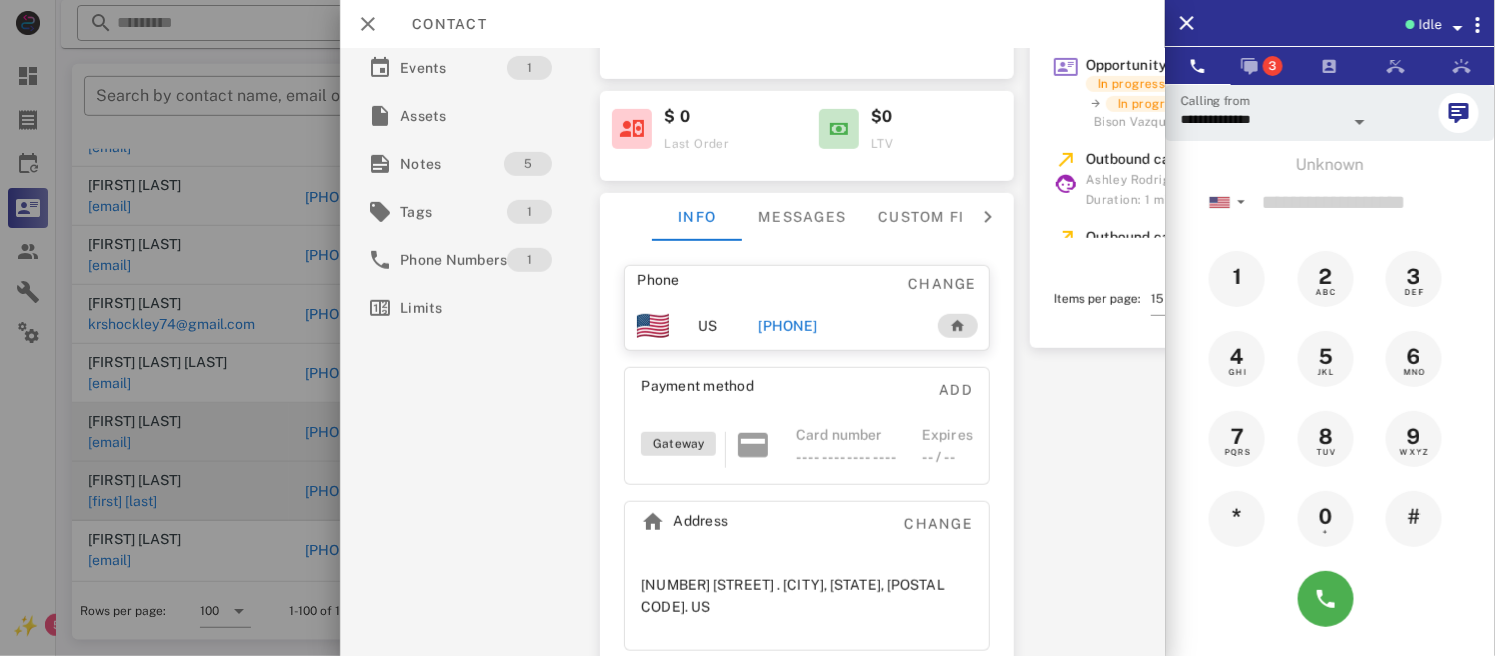 scroll, scrollTop: 311, scrollLeft: 0, axis: vertical 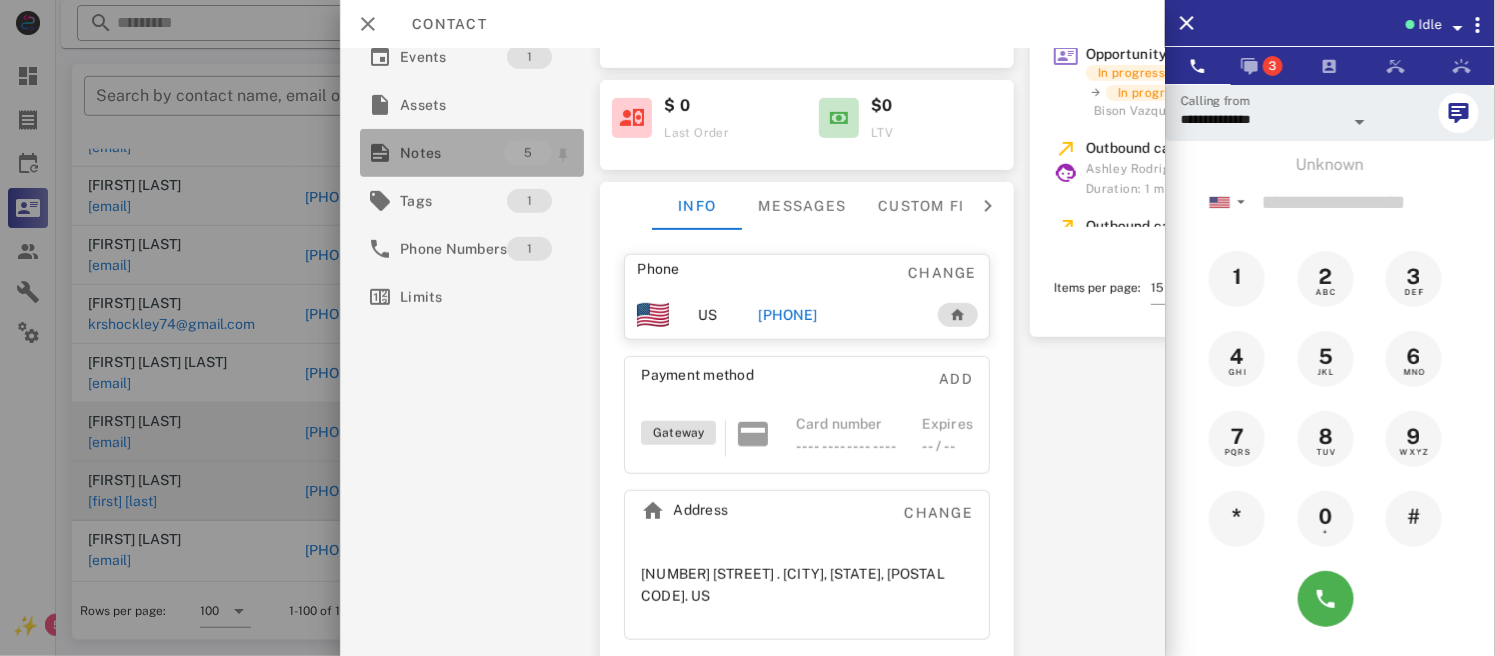 click on "Notes" at bounding box center (452, 153) 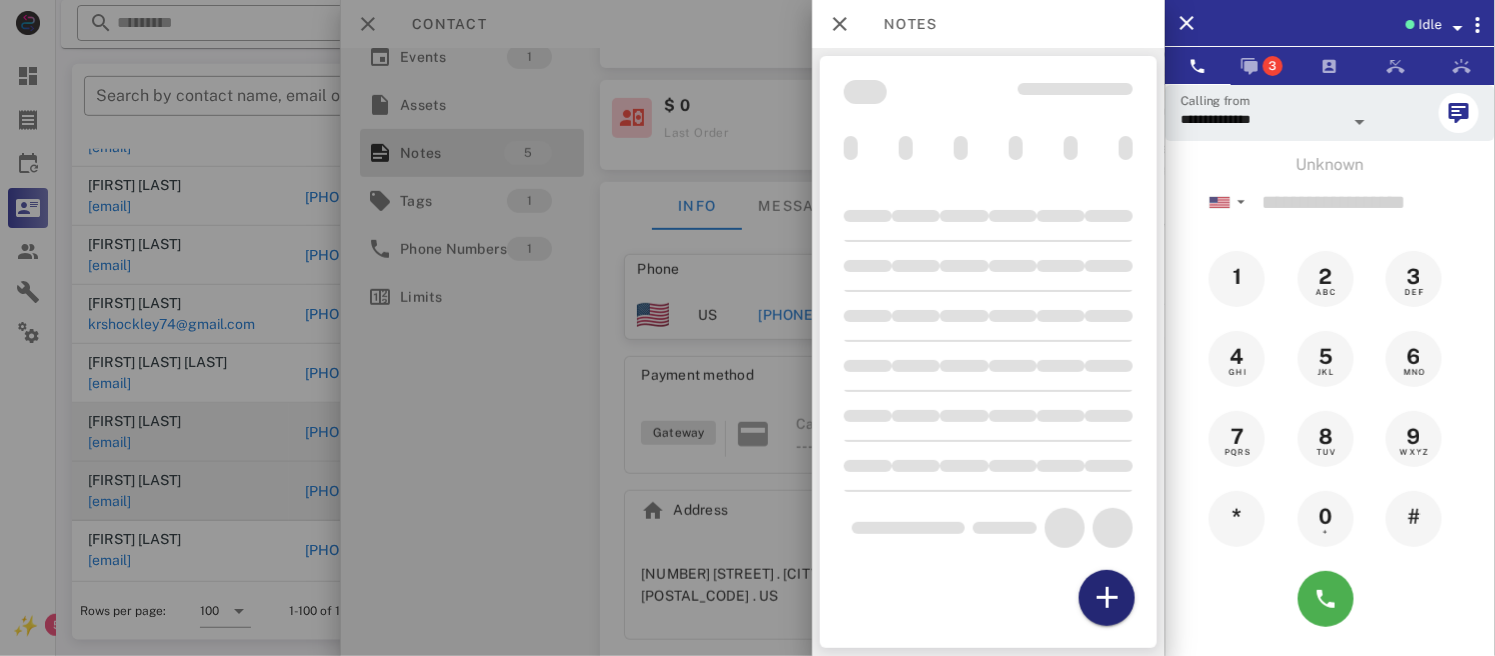 click at bounding box center [1107, 598] 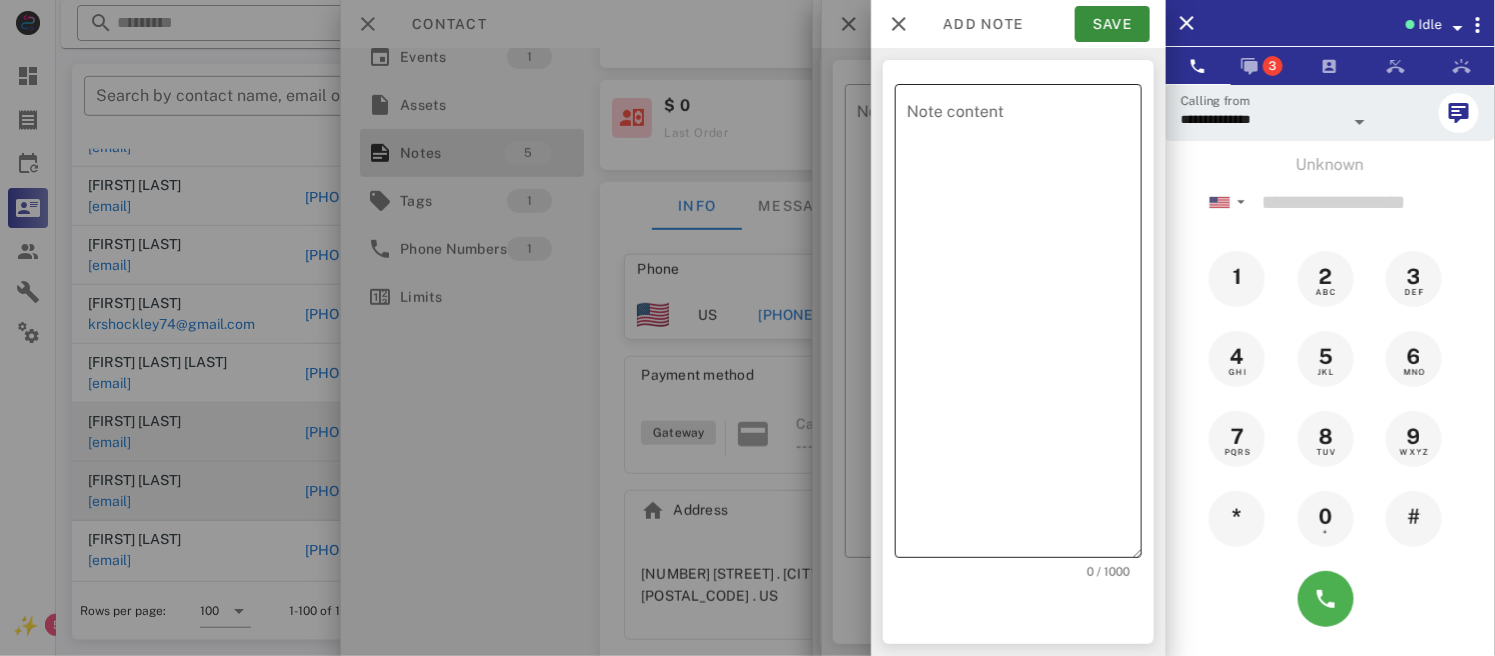 click on "Note content" at bounding box center (1024, 326) 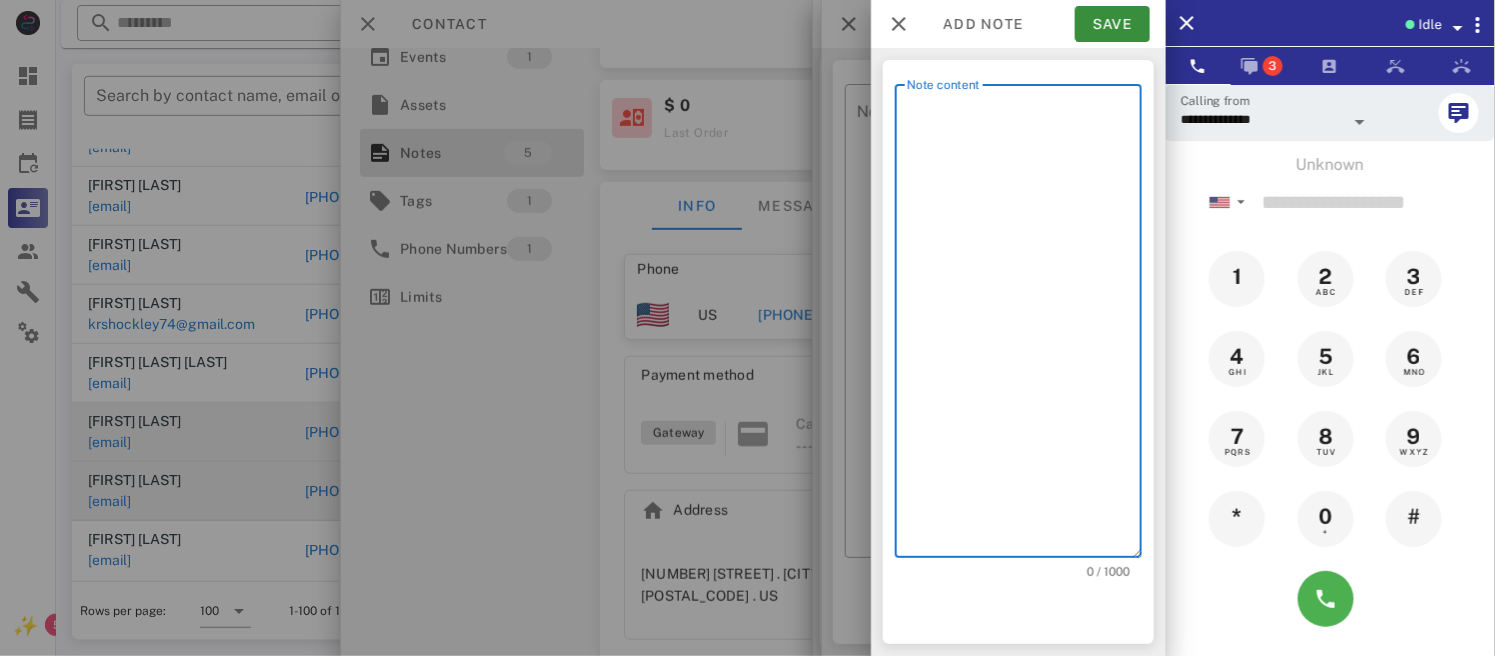 type on "*" 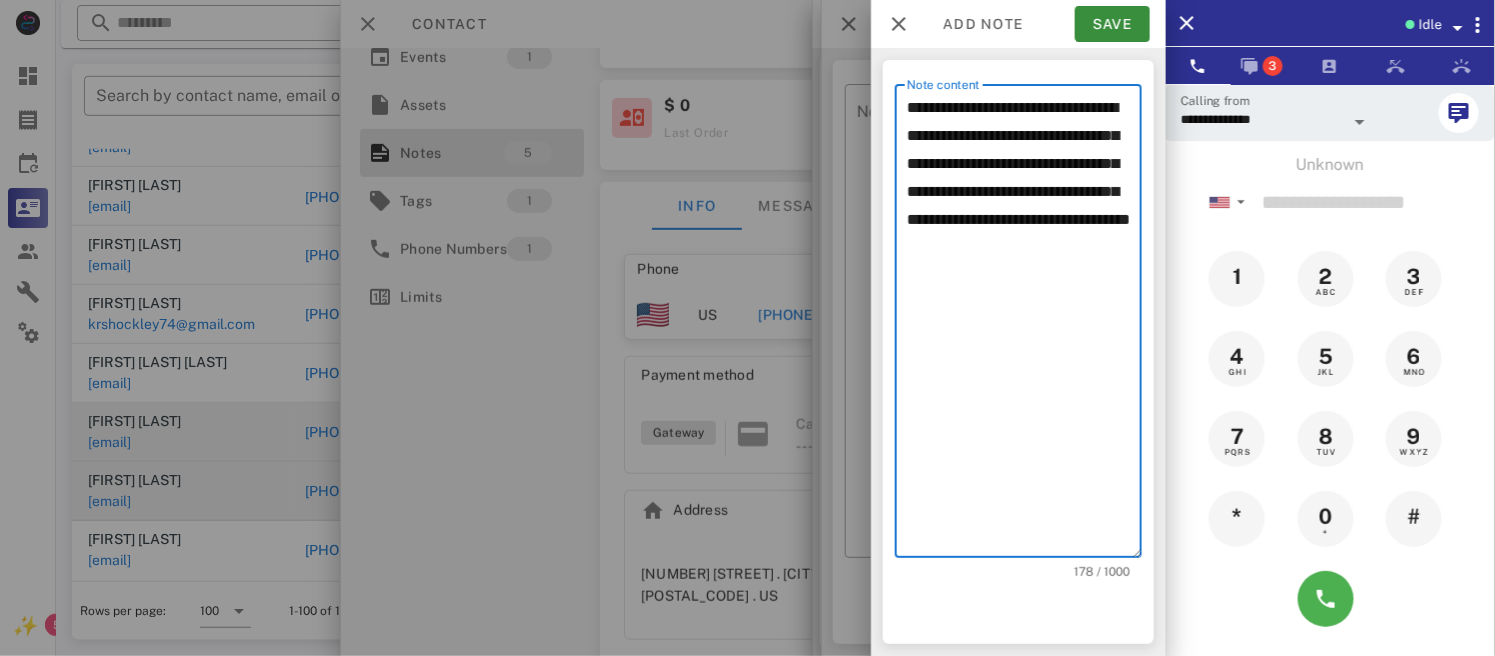 click on "**********" at bounding box center [1024, 326] 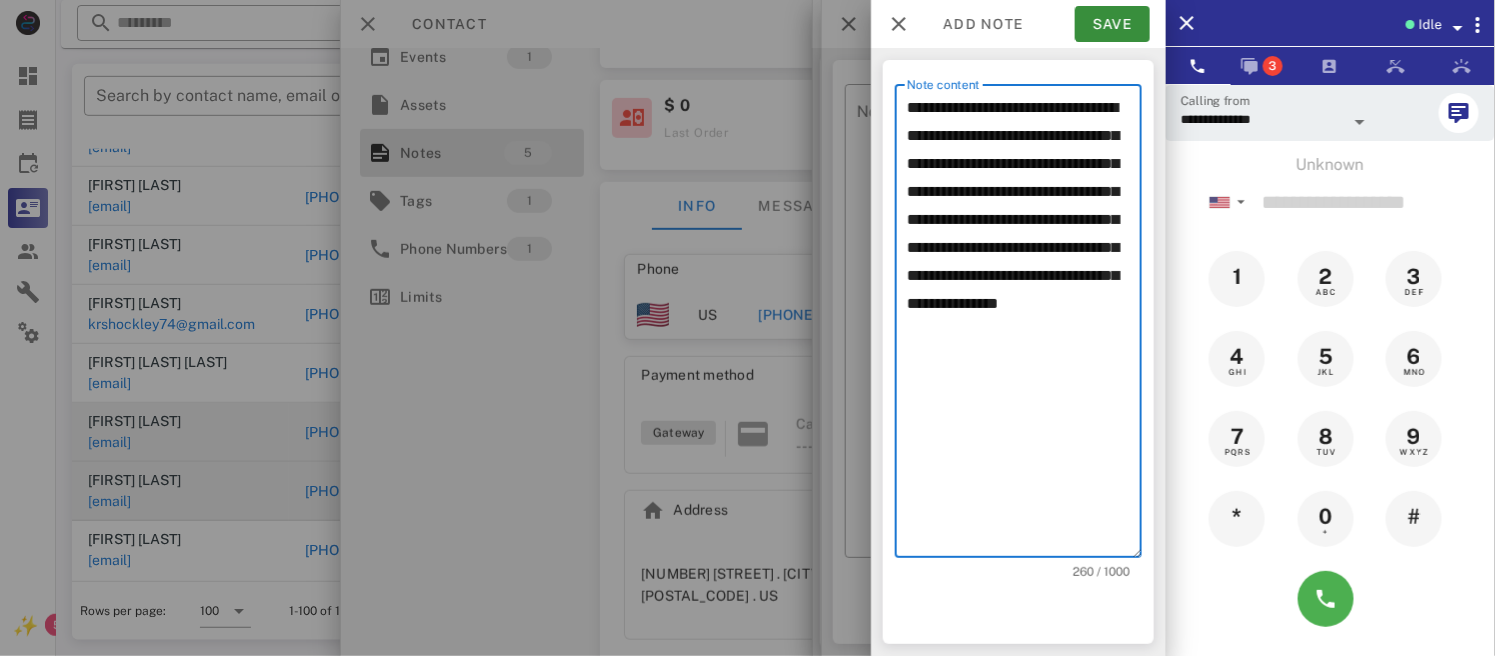drag, startPoint x: 984, startPoint y: 370, endPoint x: 895, endPoint y: 354, distance: 90.426765 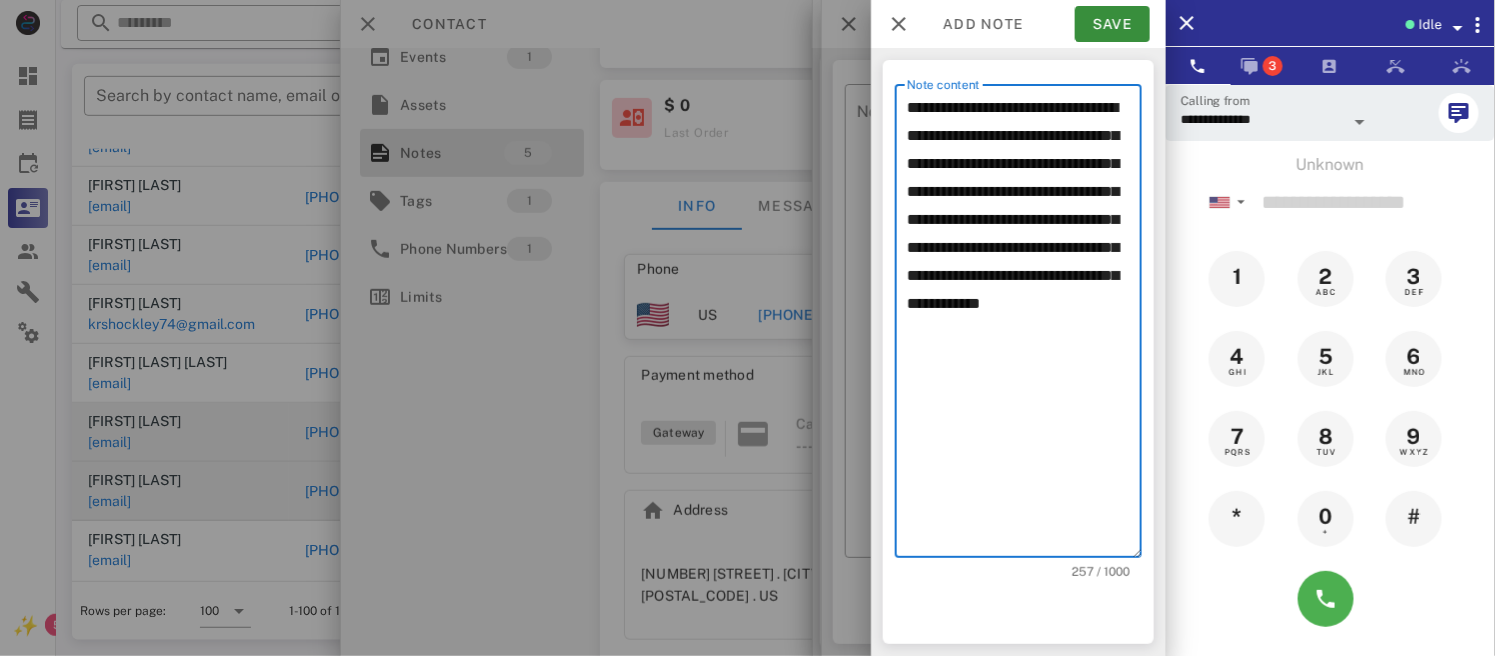 click on "**********" at bounding box center (1024, 326) 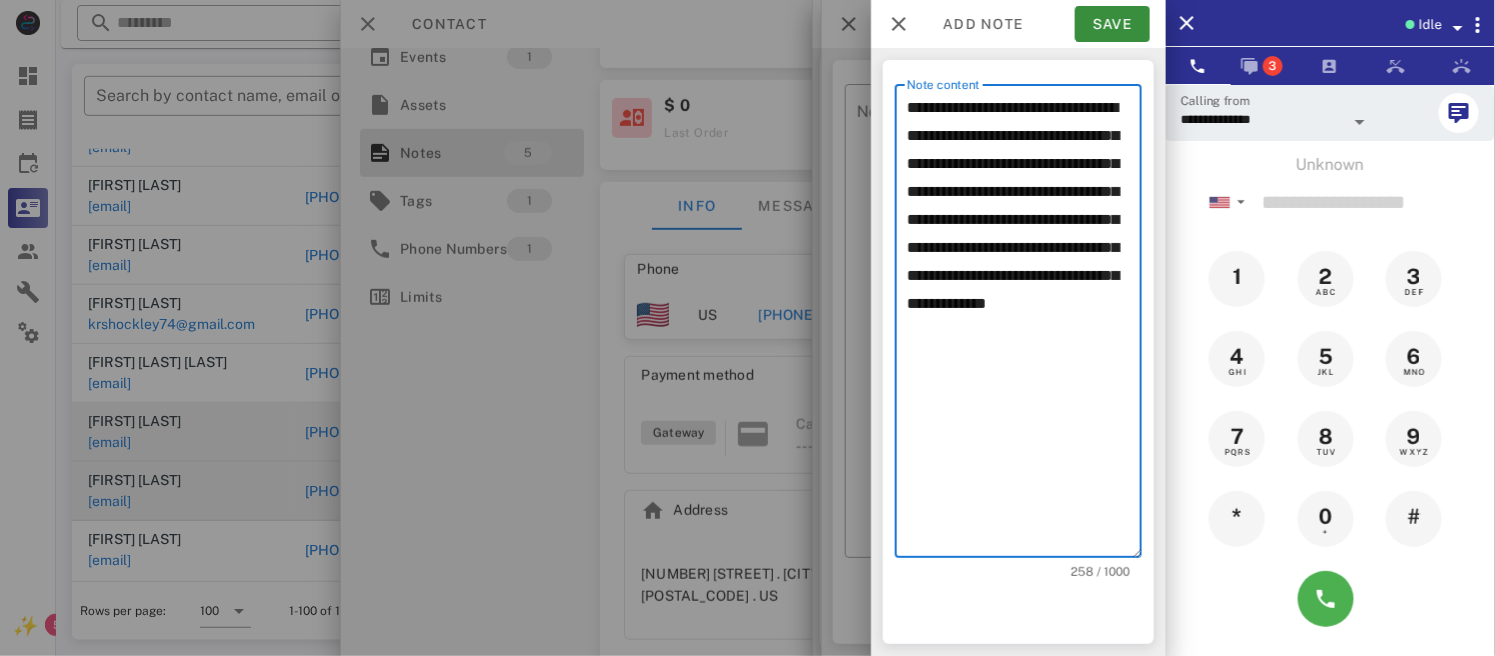 click on "**********" at bounding box center [1024, 326] 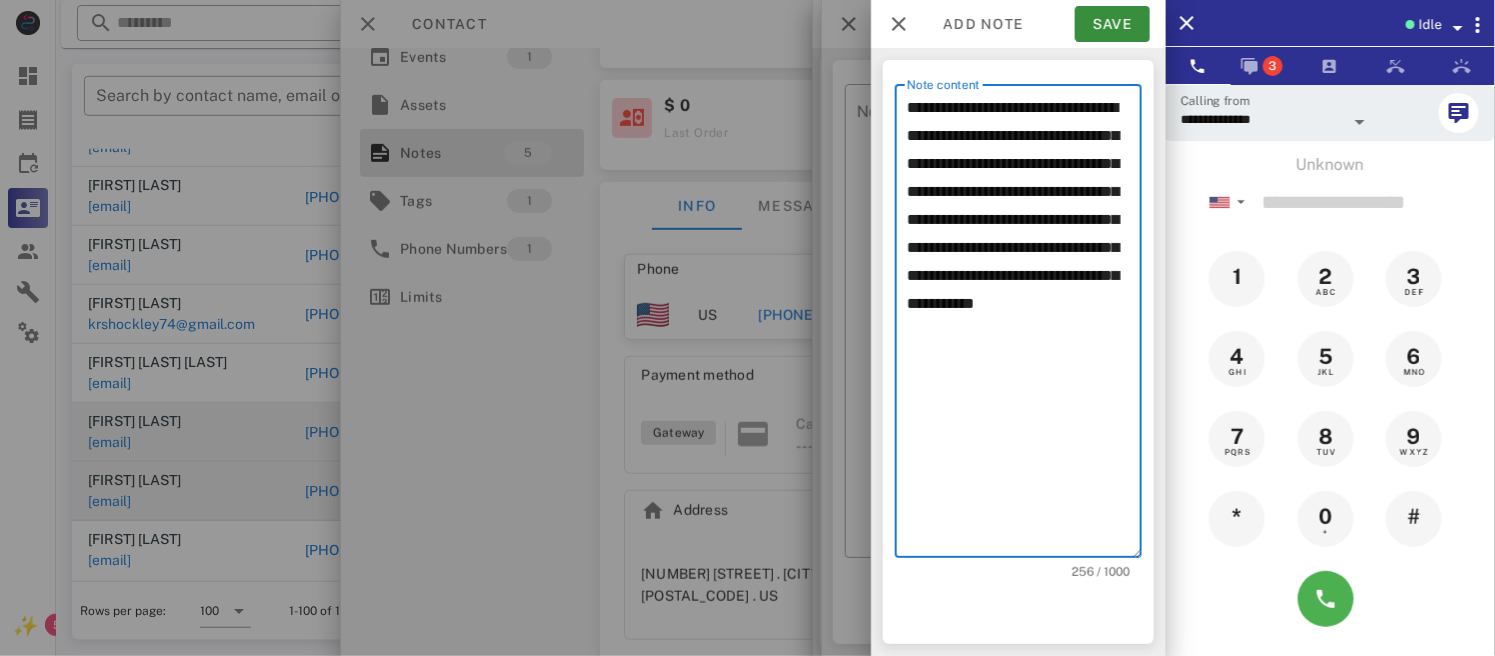click on "**********" at bounding box center [1024, 326] 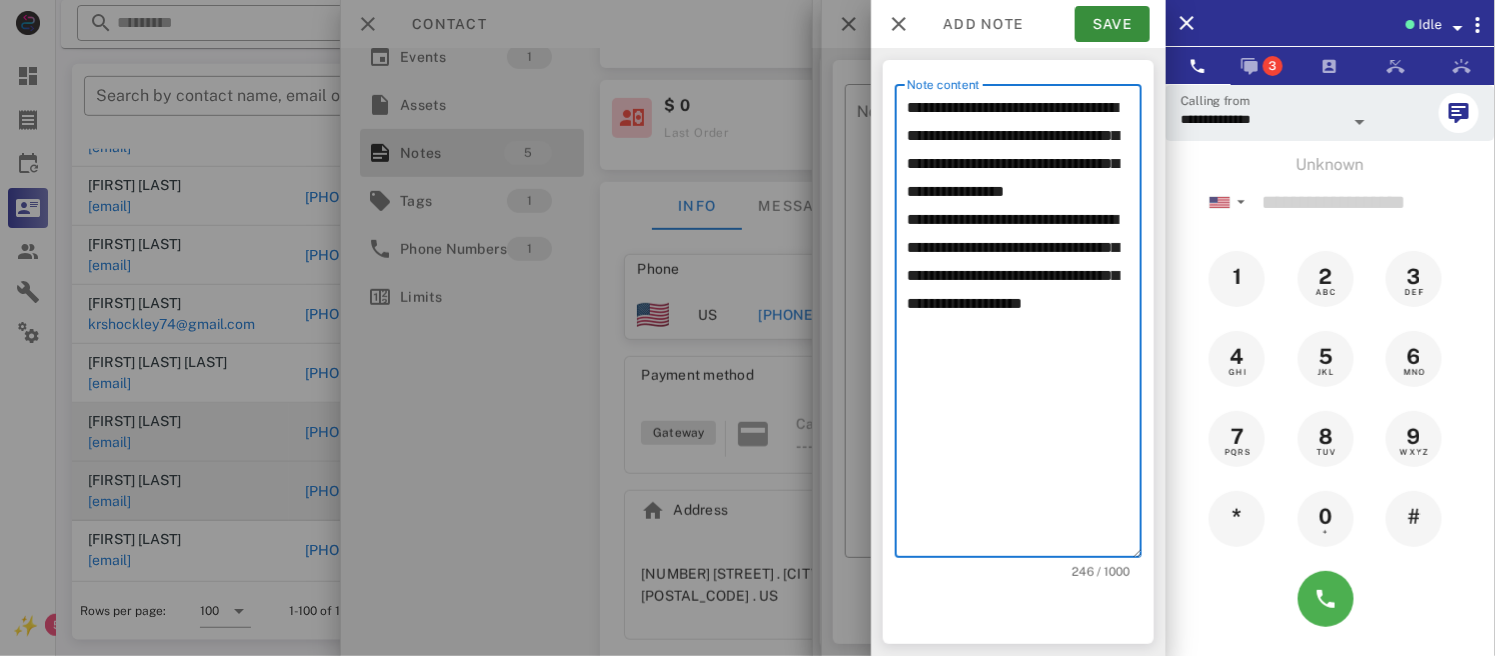 click on "**********" at bounding box center (1024, 326) 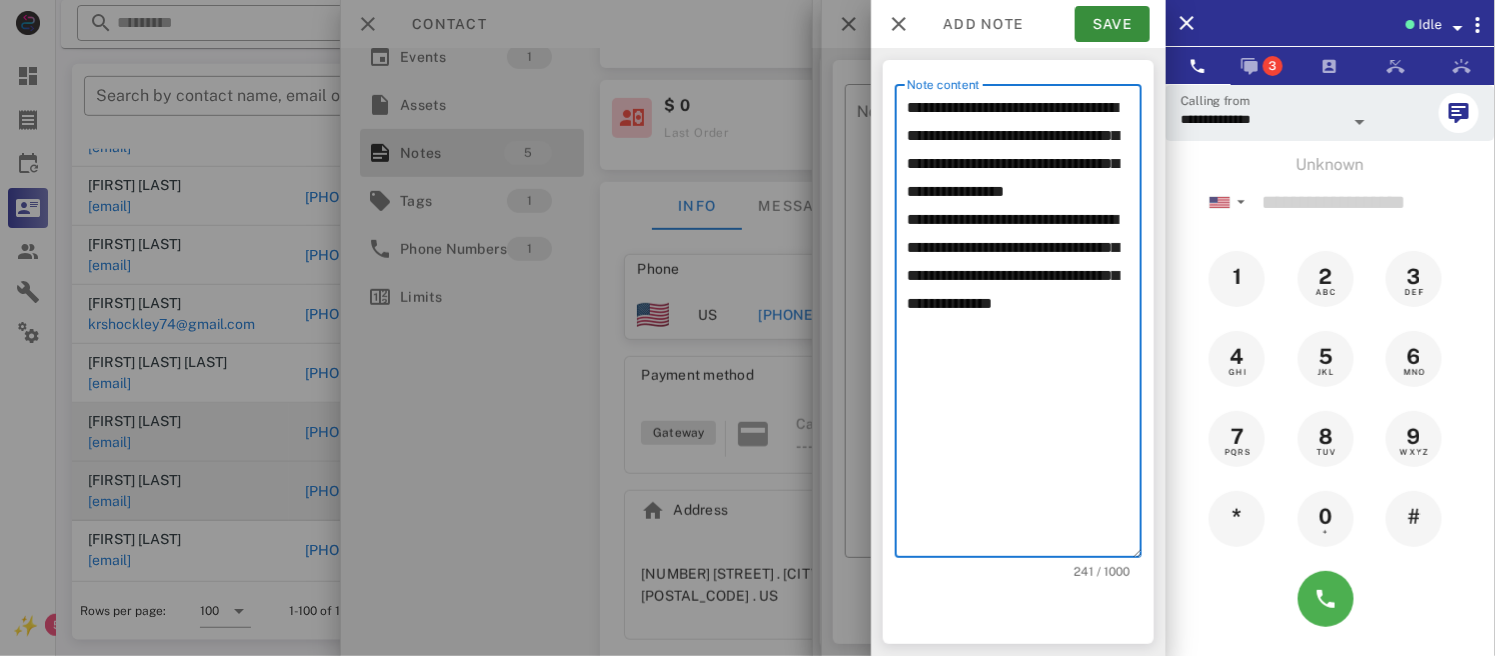 click on "**********" at bounding box center [1024, 326] 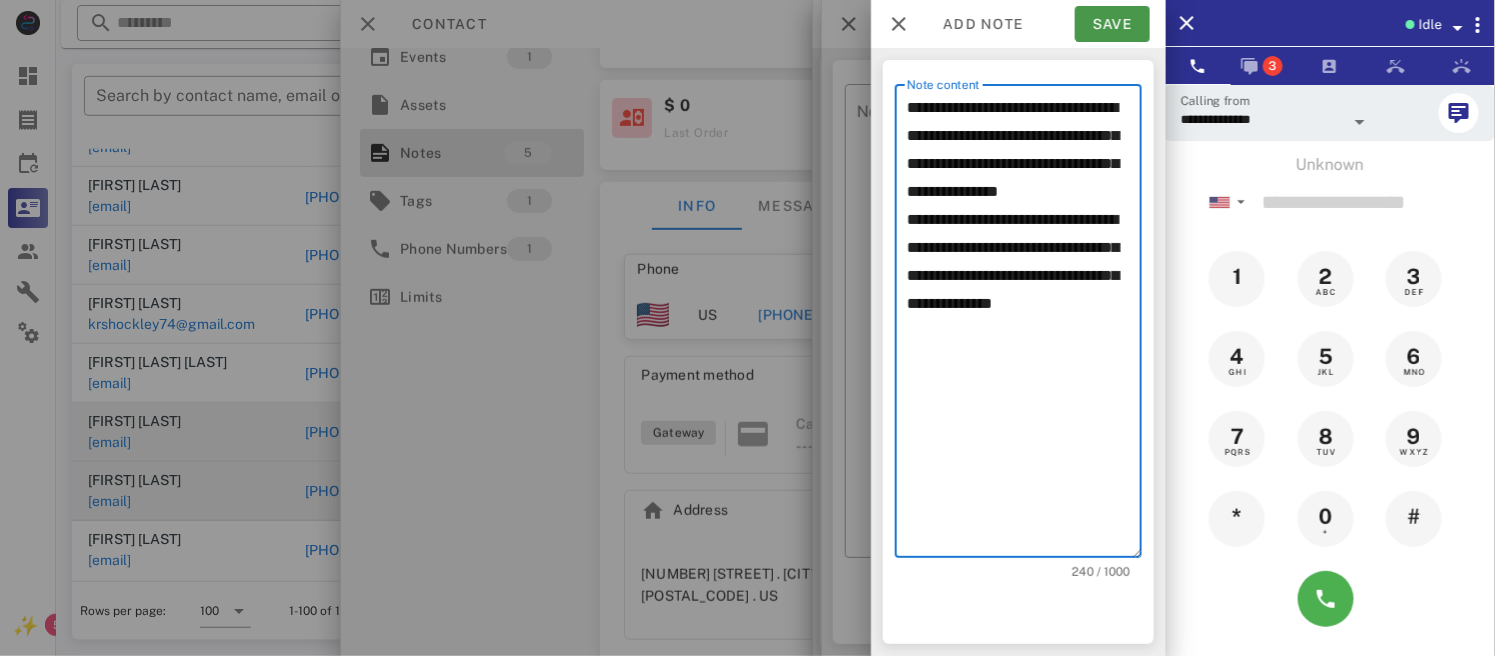 type on "**********" 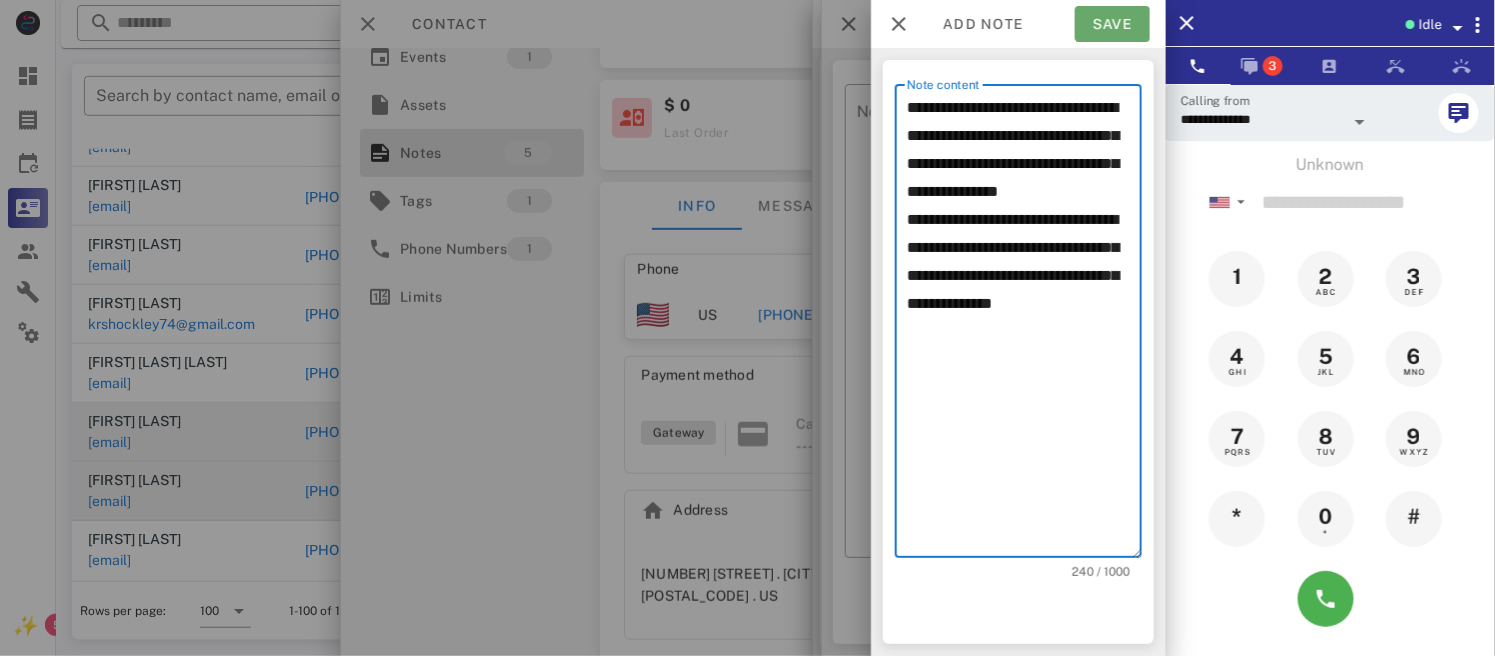 click on "Save" at bounding box center (1112, 24) 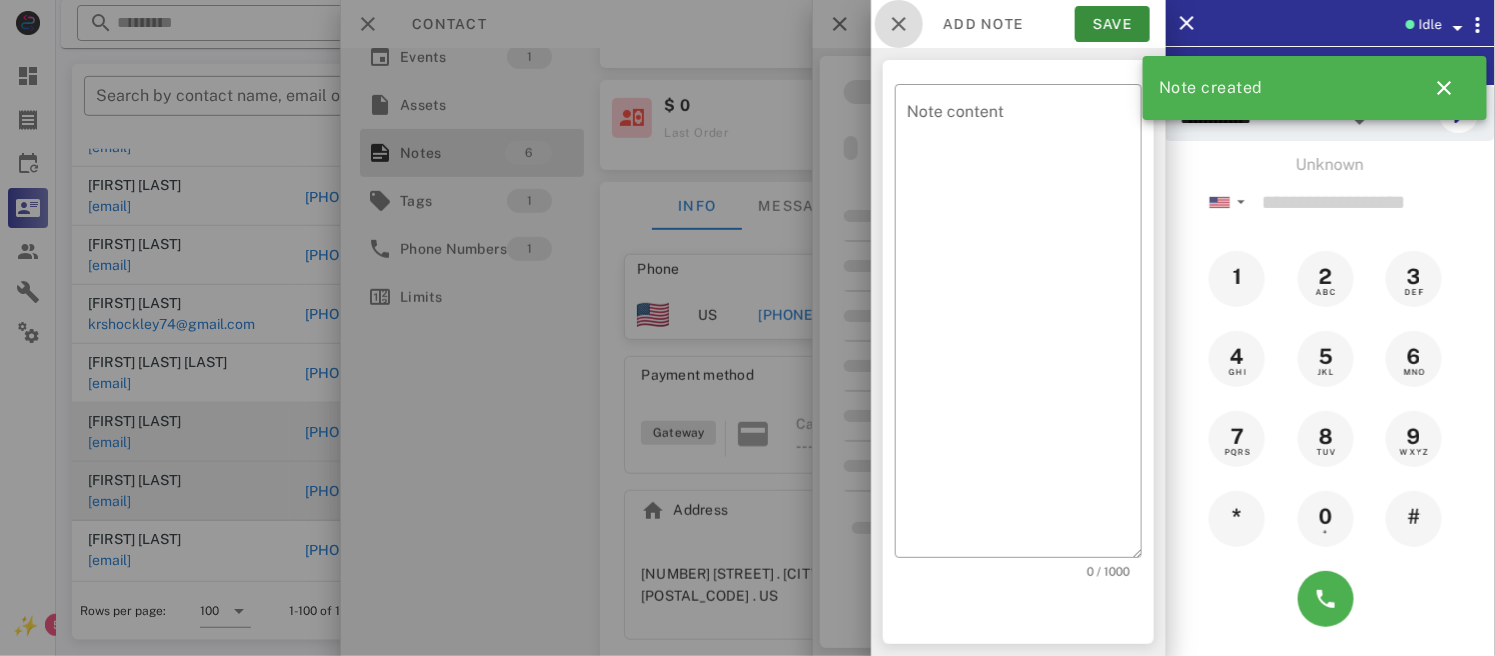 click at bounding box center (899, 24) 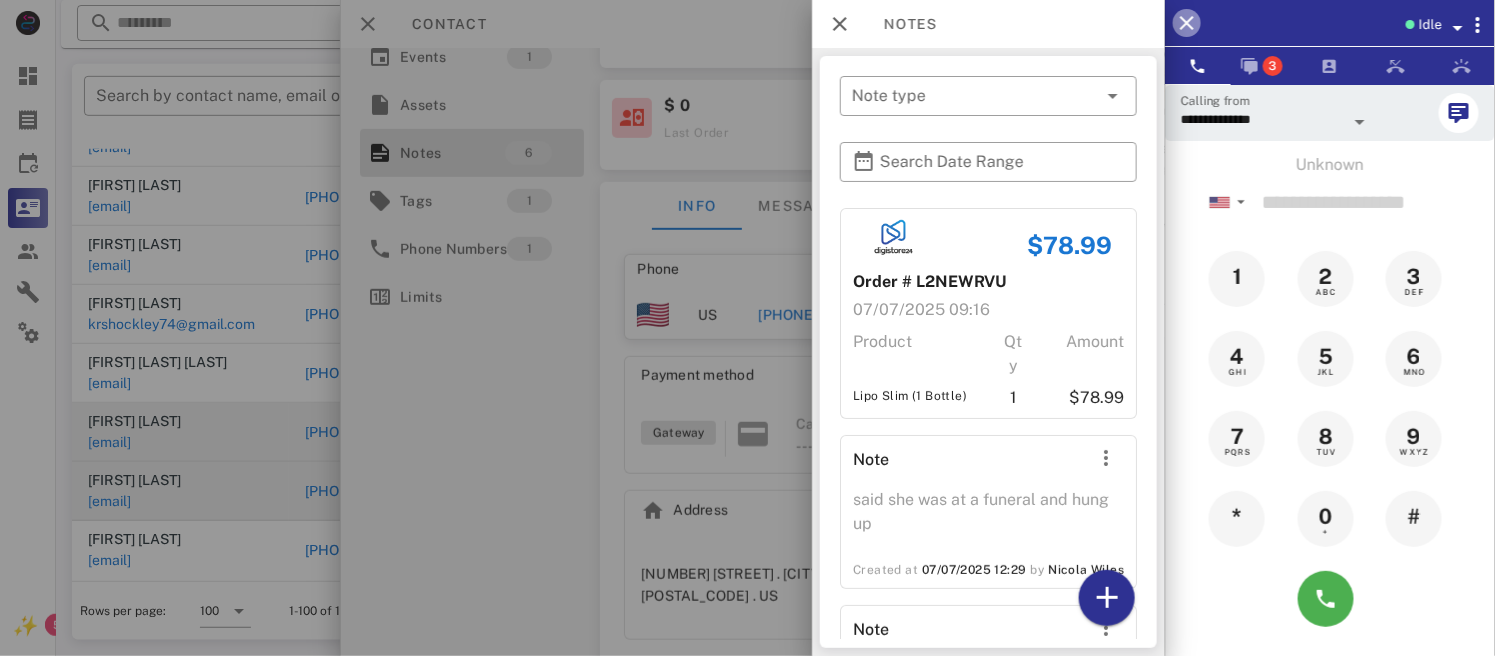 click at bounding box center (1187, 23) 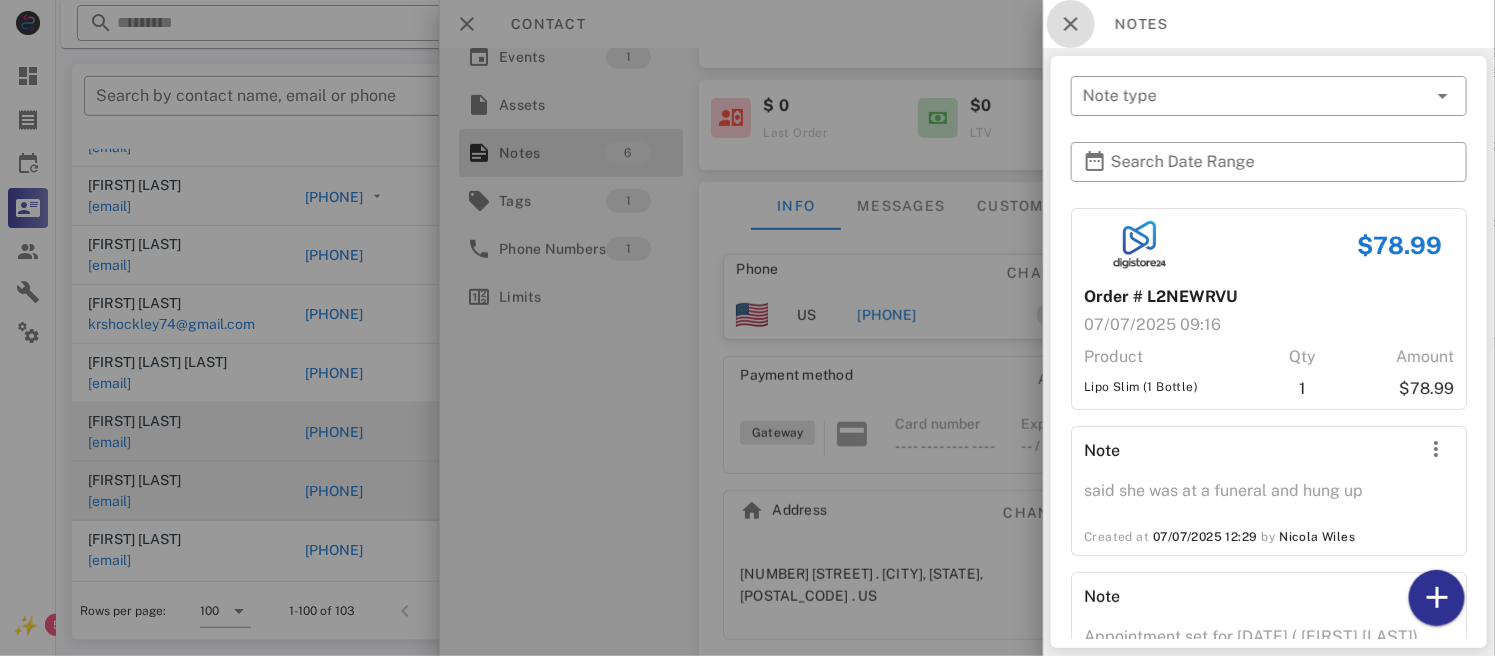 click at bounding box center (1071, 24) 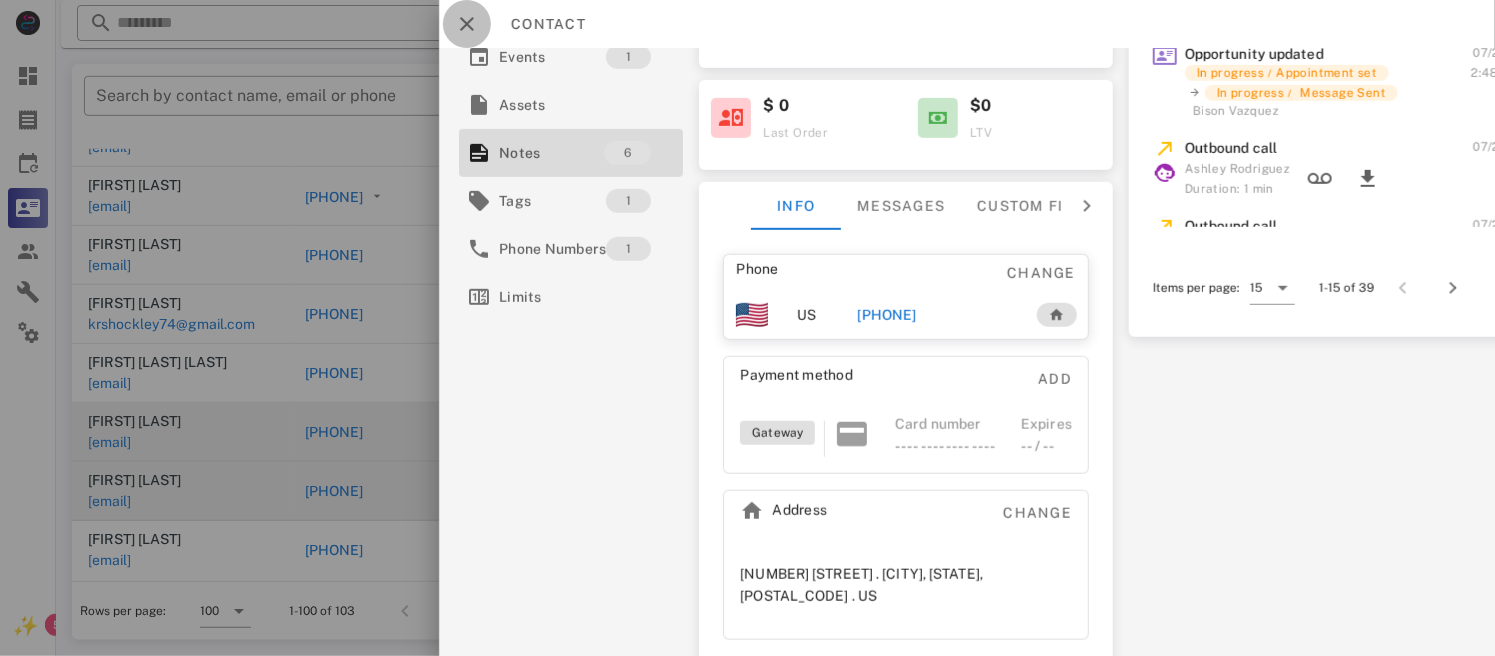 click at bounding box center [467, 24] 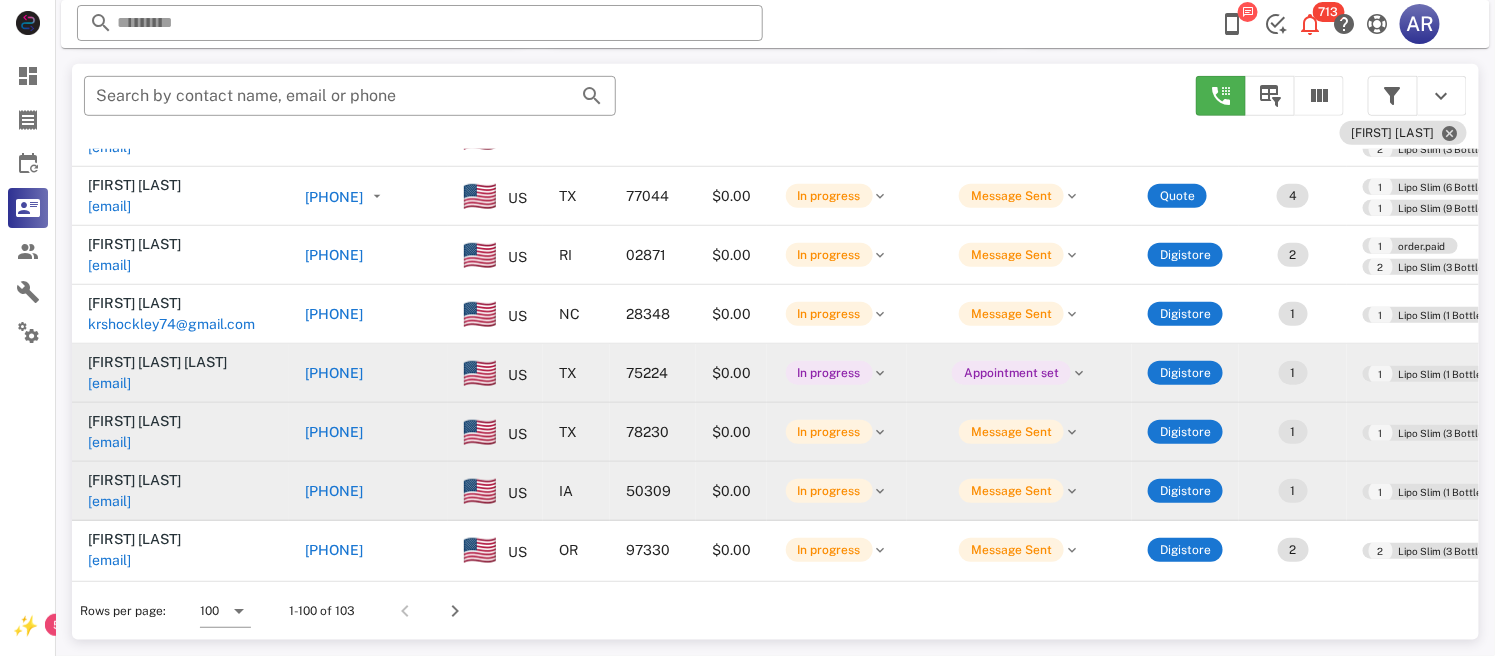 click on "[PHONE]" at bounding box center (334, 373) 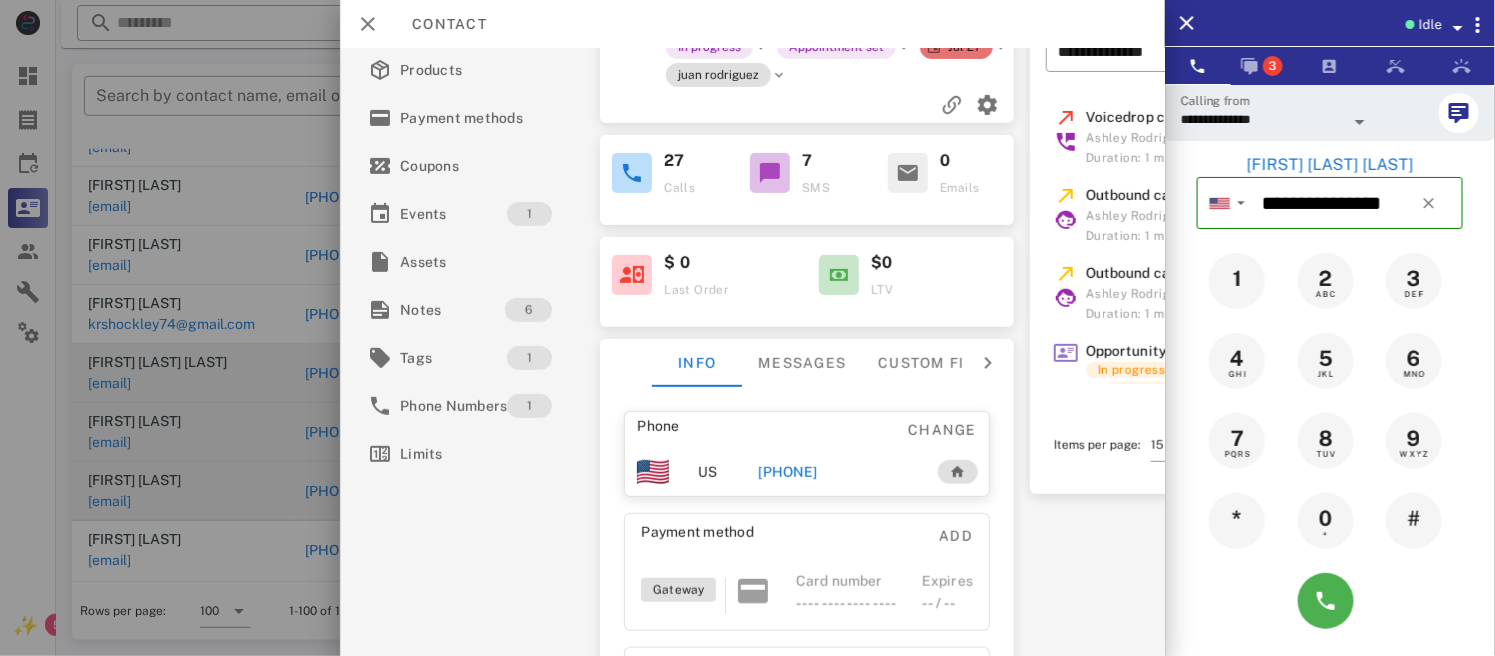 scroll, scrollTop: 213, scrollLeft: 0, axis: vertical 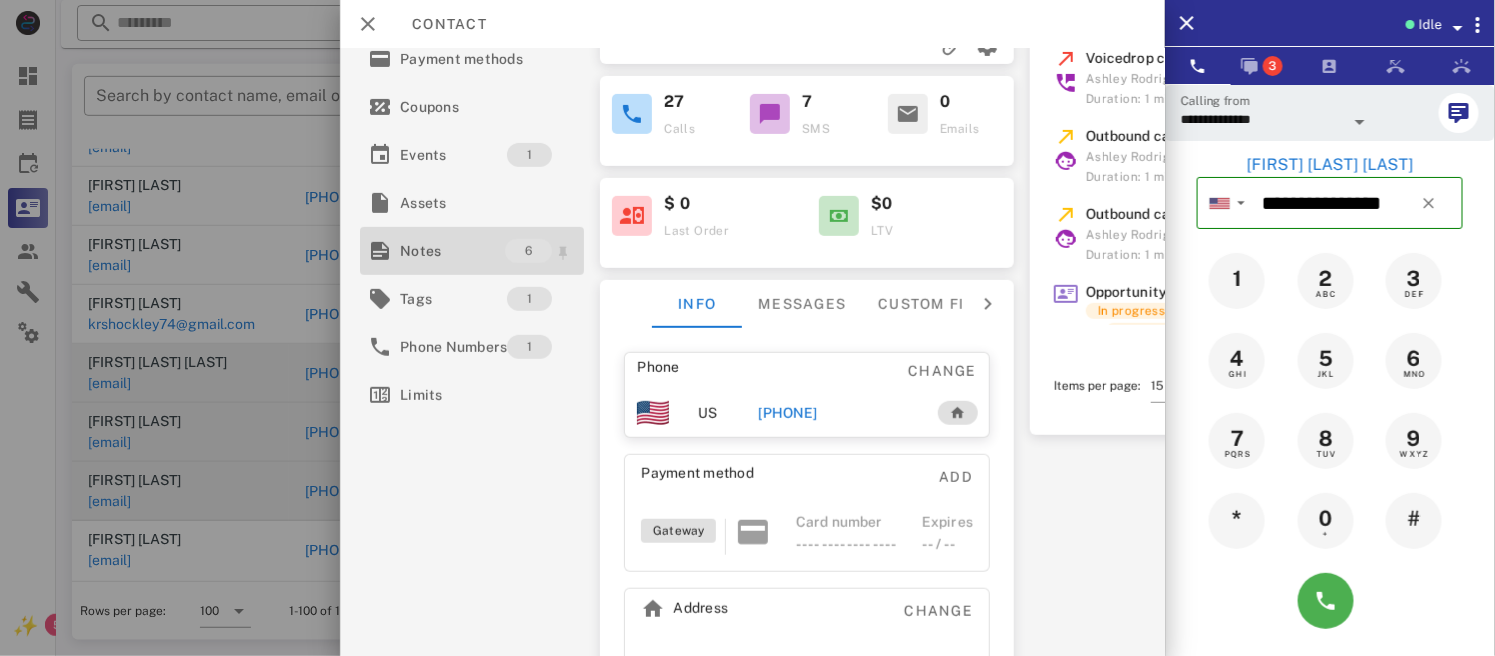 click on "Notes" at bounding box center (452, 251) 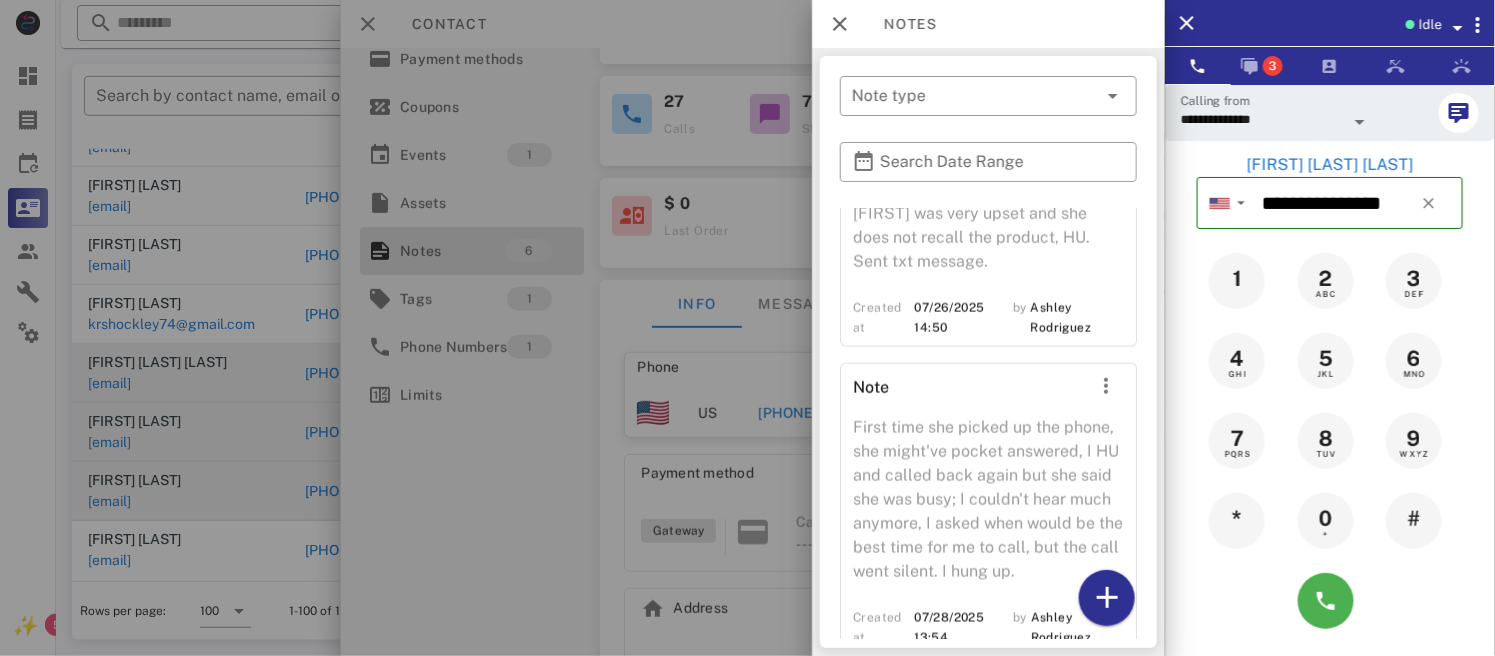 scroll, scrollTop: 1095, scrollLeft: 0, axis: vertical 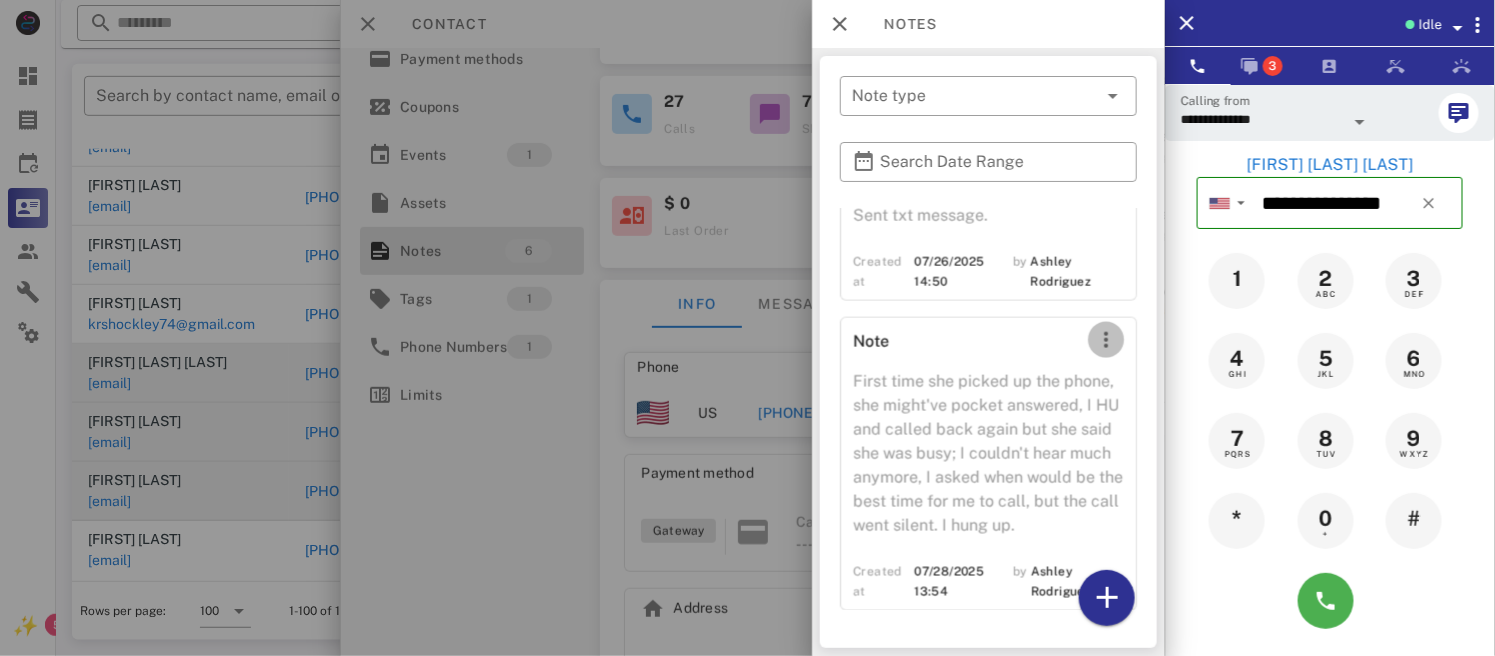 click at bounding box center (1106, 340) 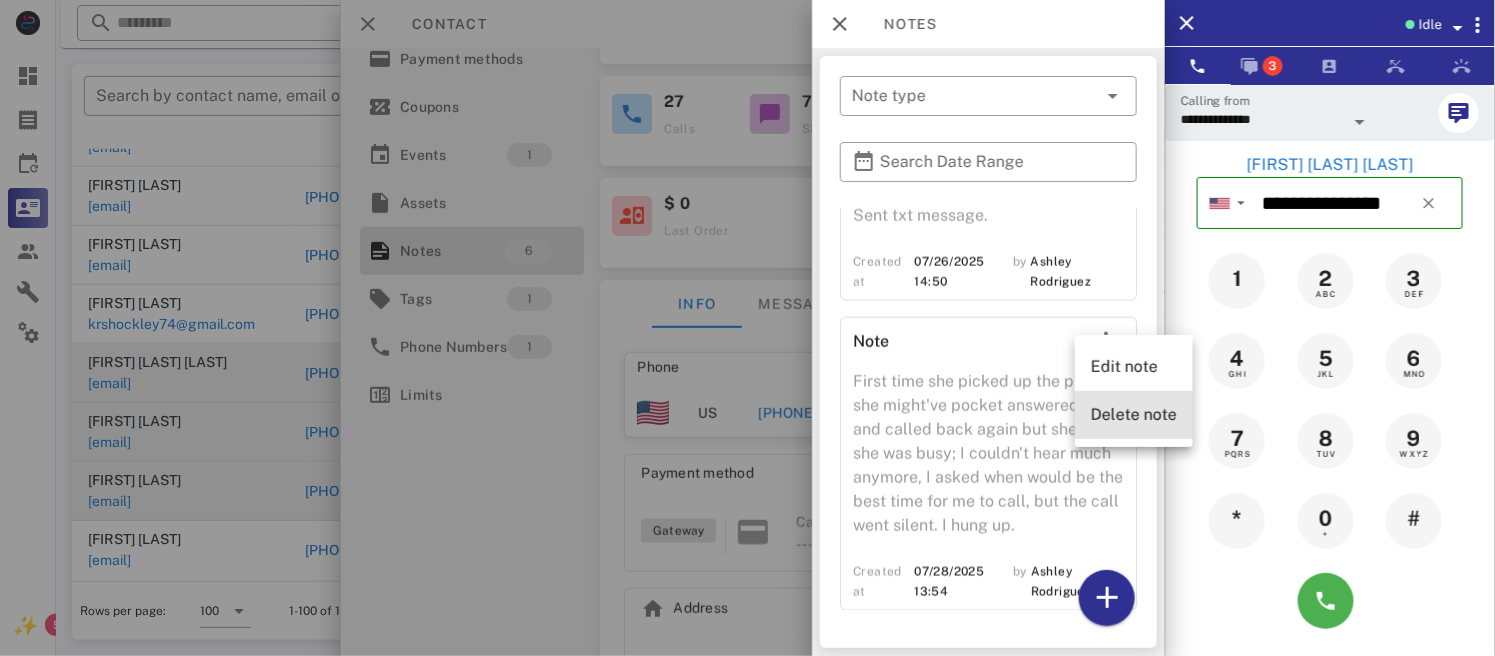 click on "Delete note" at bounding box center (1134, 414) 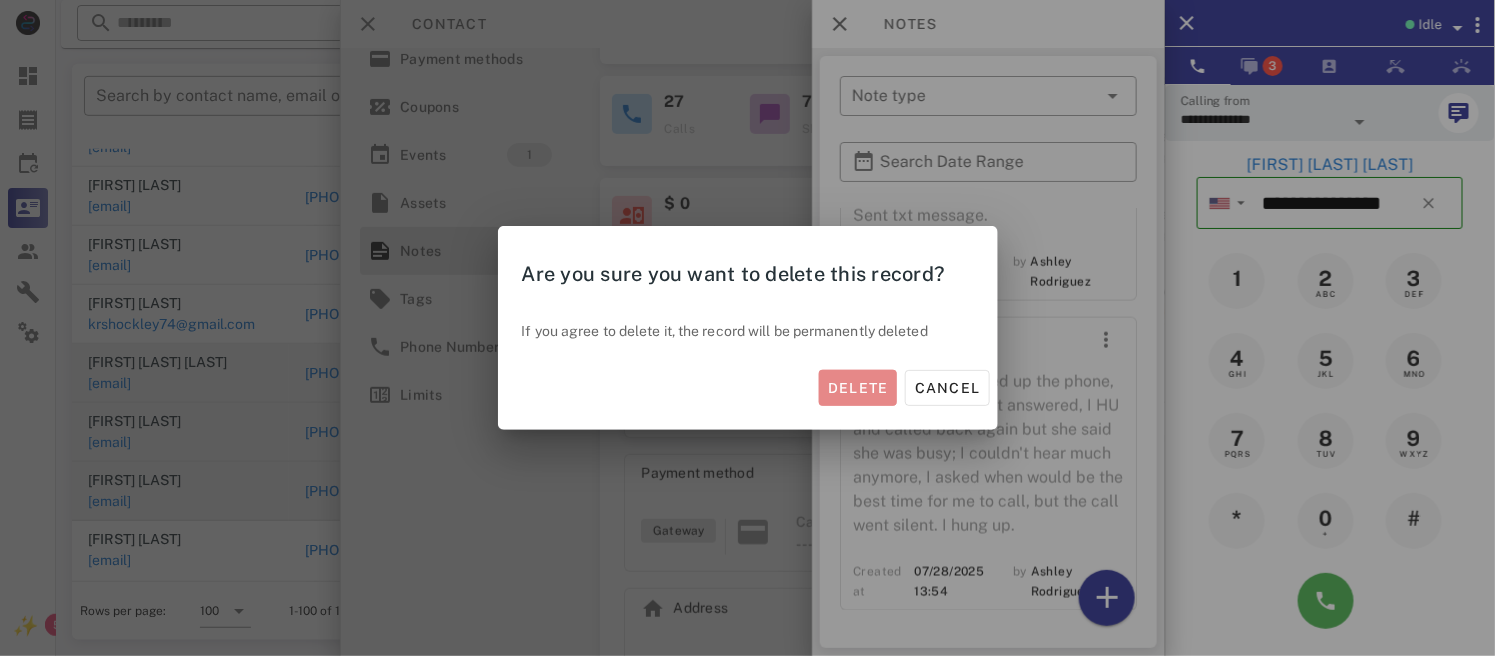 click on "Delete" at bounding box center (858, 388) 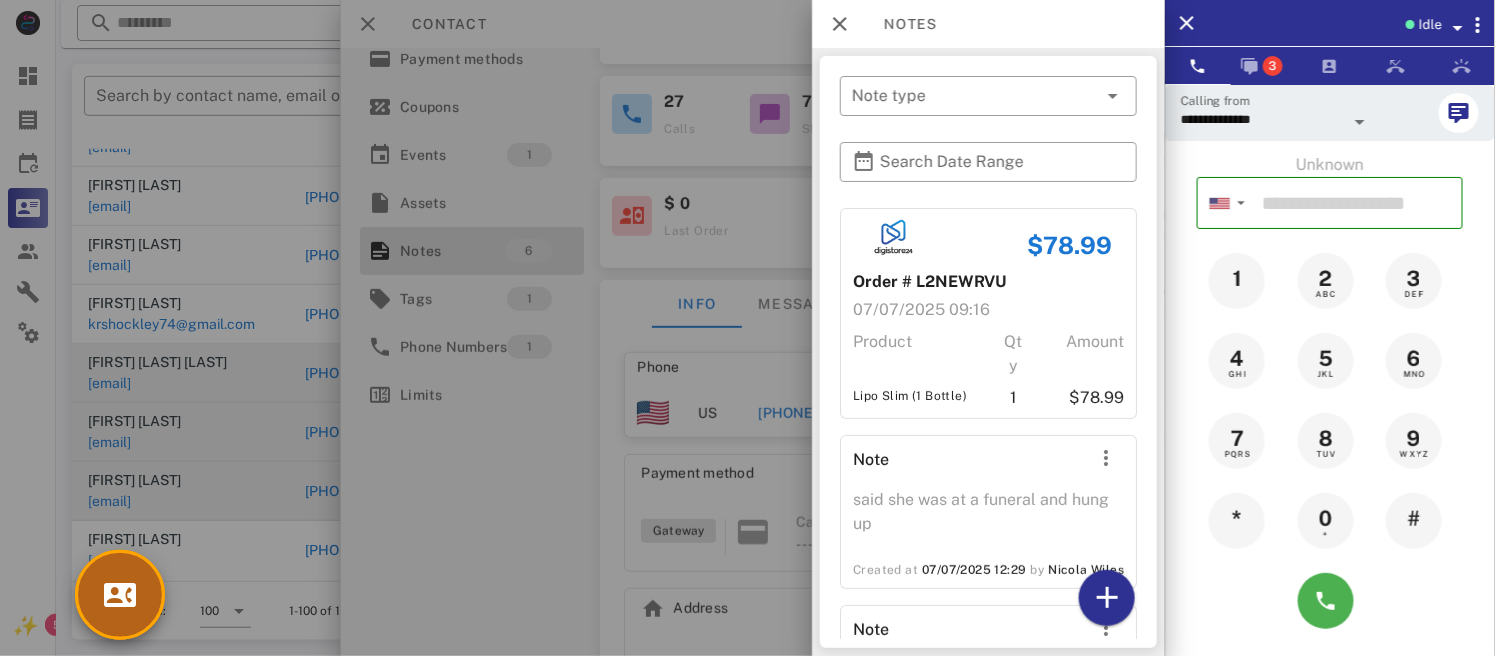 click at bounding box center [120, 595] 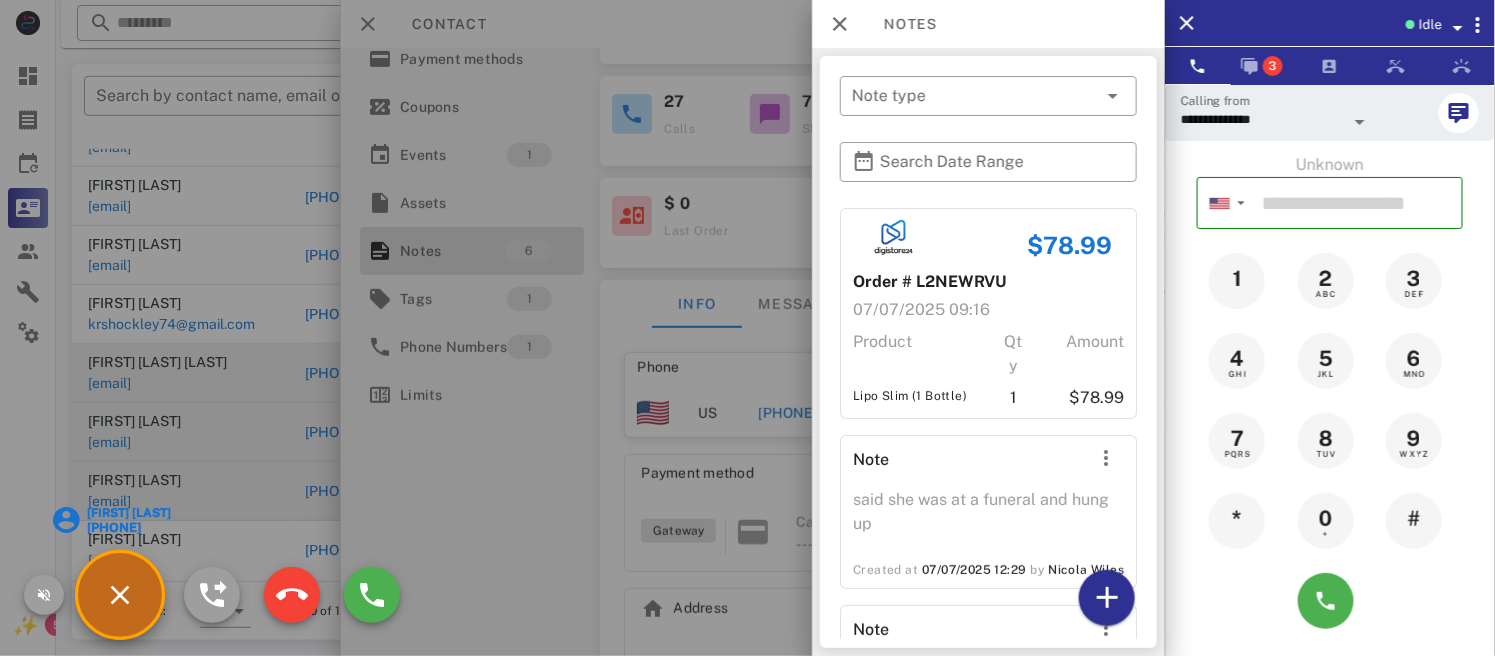 drag, startPoint x: 325, startPoint y: 618, endPoint x: 303, endPoint y: 593, distance: 33.30165 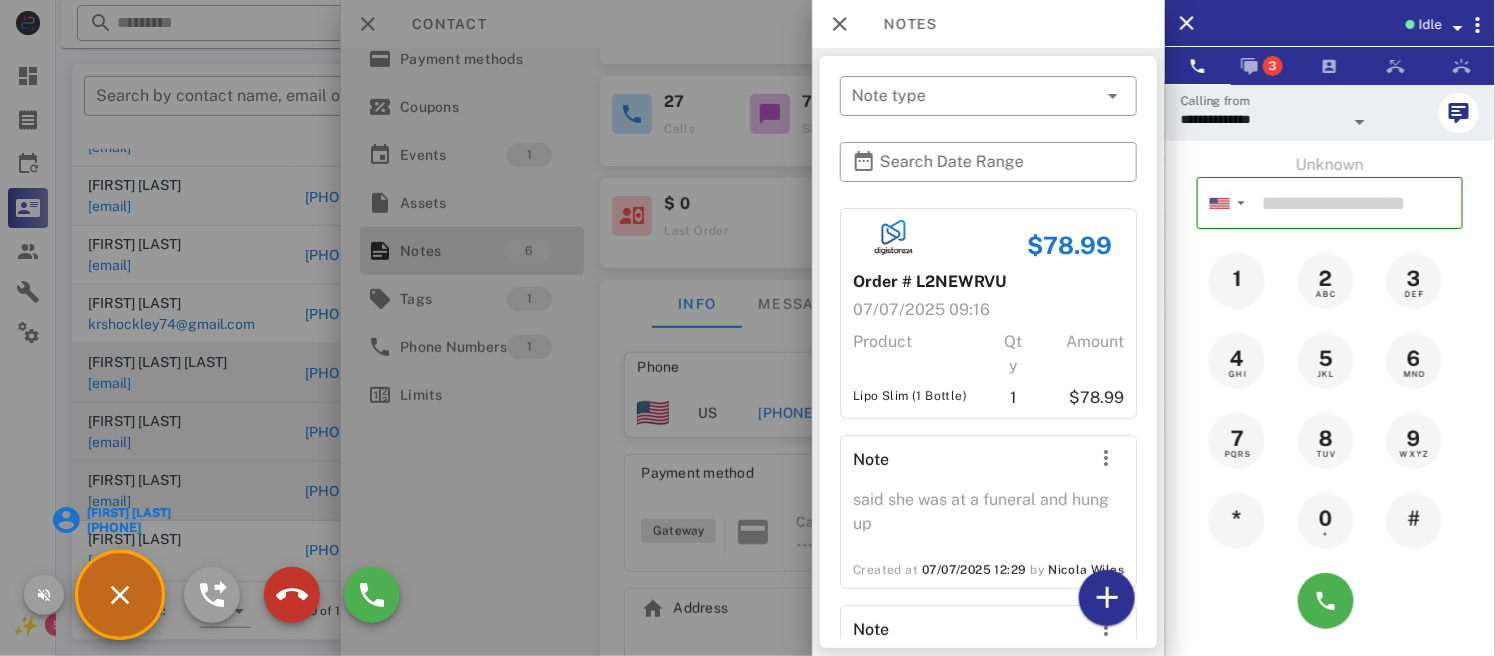 click at bounding box center (292, 595) 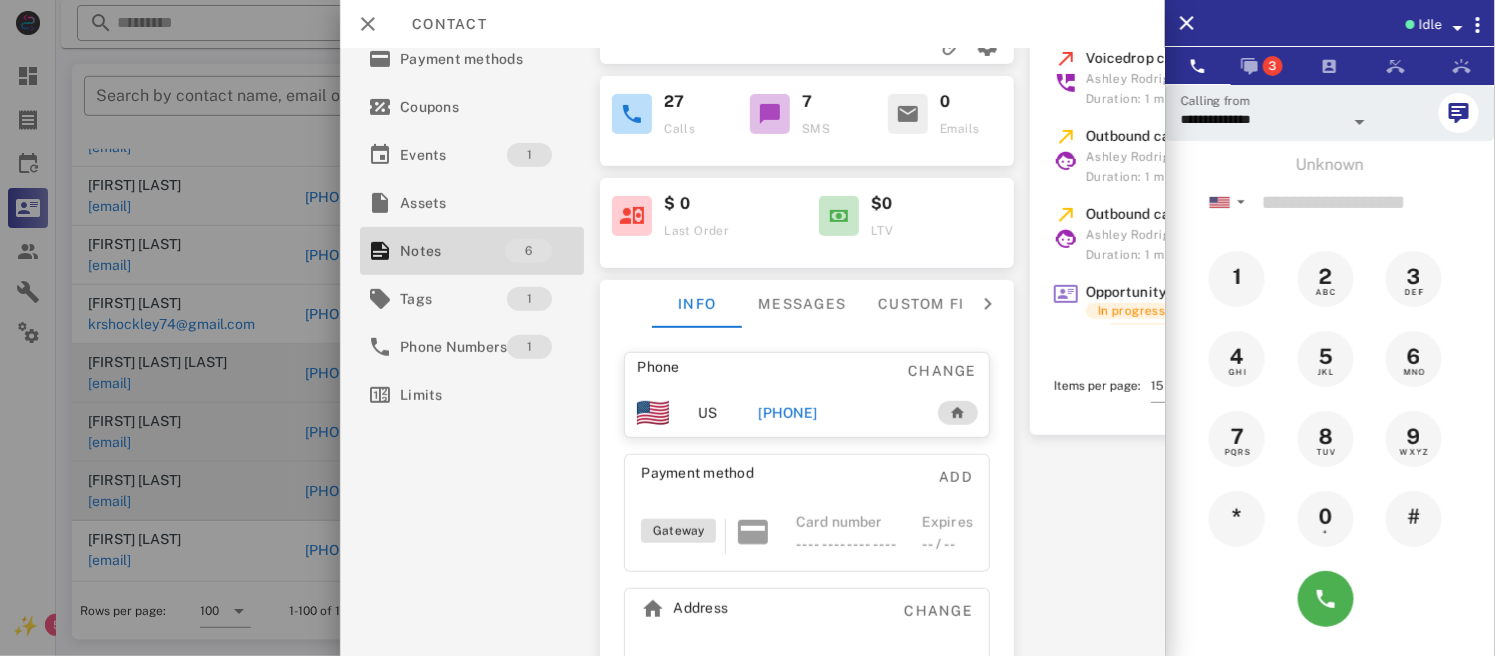 click at bounding box center [747, 328] 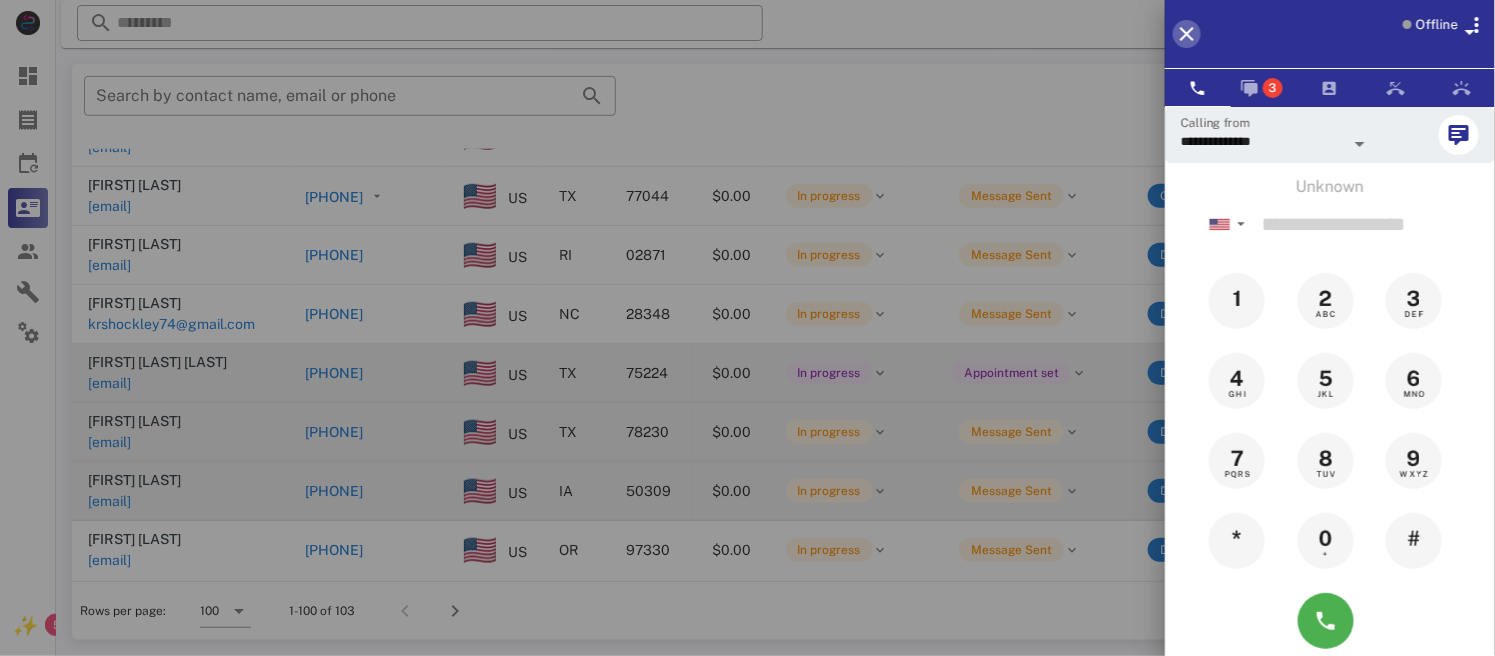 click at bounding box center (1187, 34) 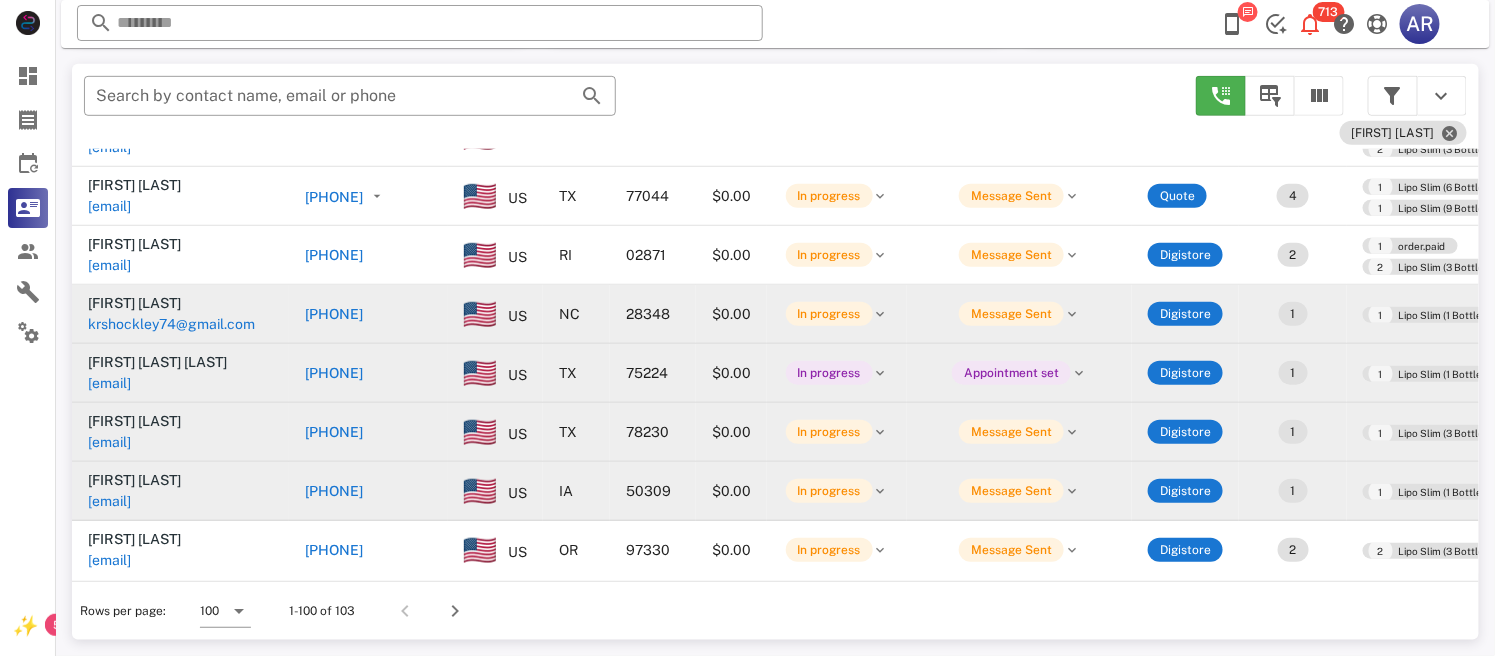 click on "[PHONE]" at bounding box center [334, 314] 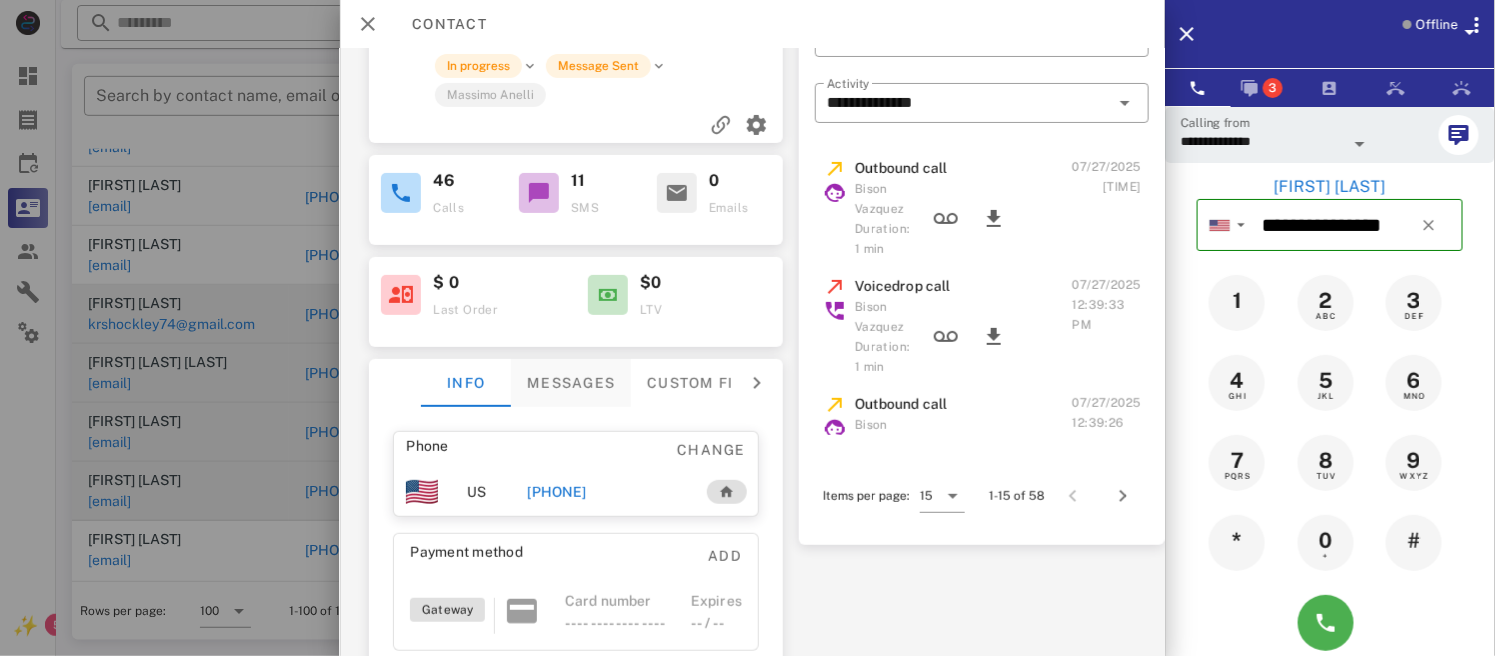 scroll, scrollTop: 103, scrollLeft: 0, axis: vertical 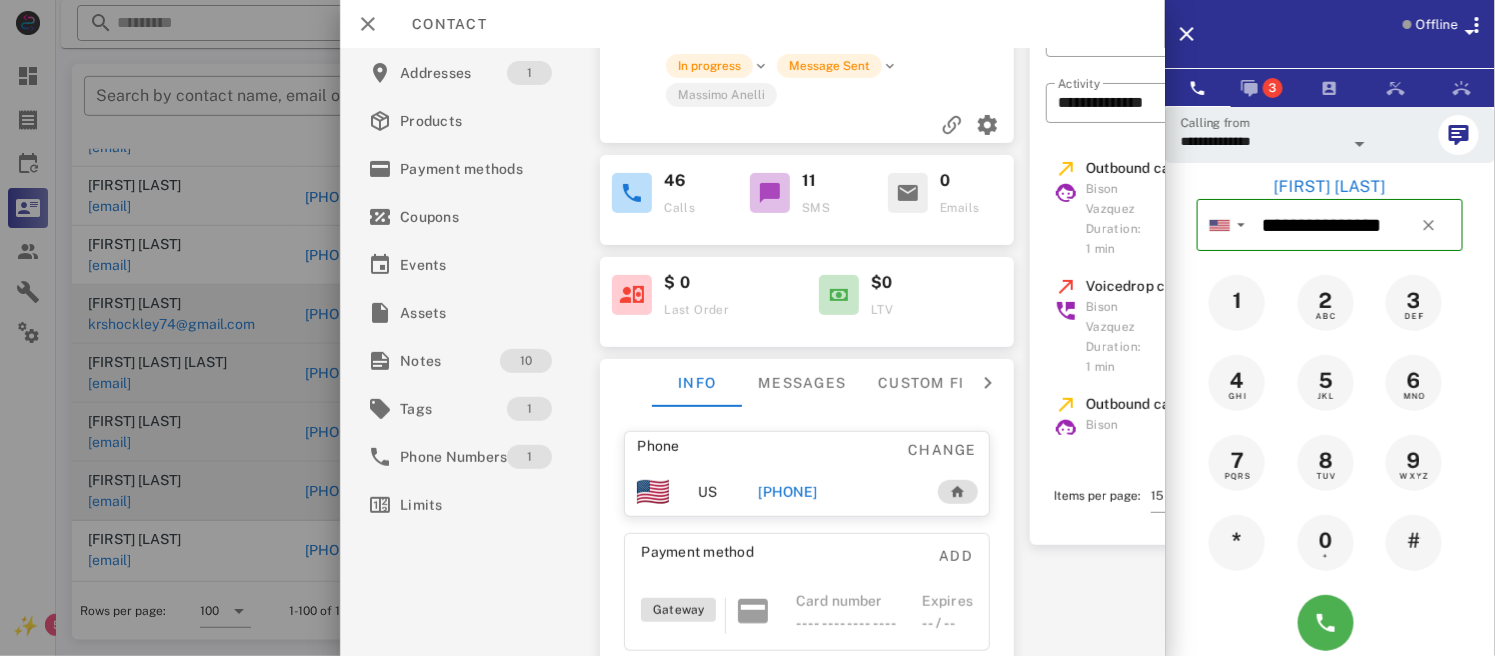 click on "[PHONE]" at bounding box center [788, 492] 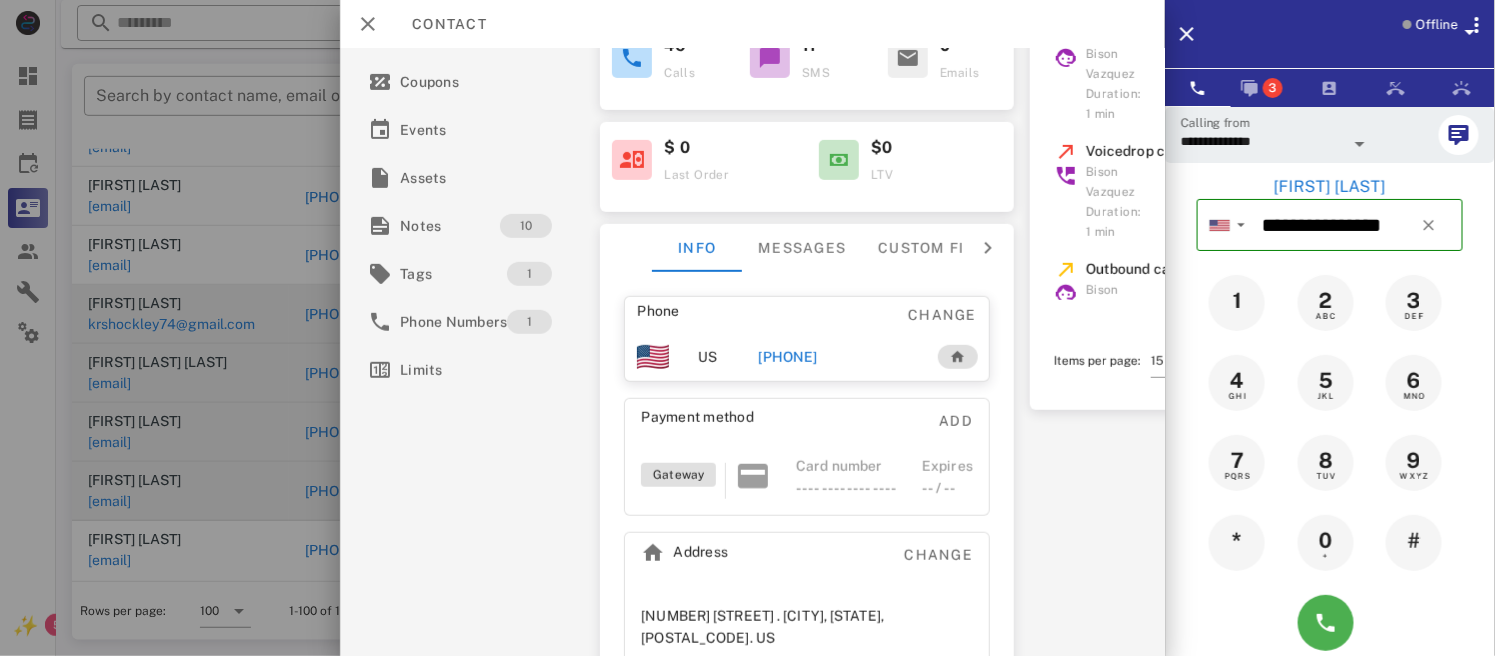 scroll, scrollTop: 237, scrollLeft: 0, axis: vertical 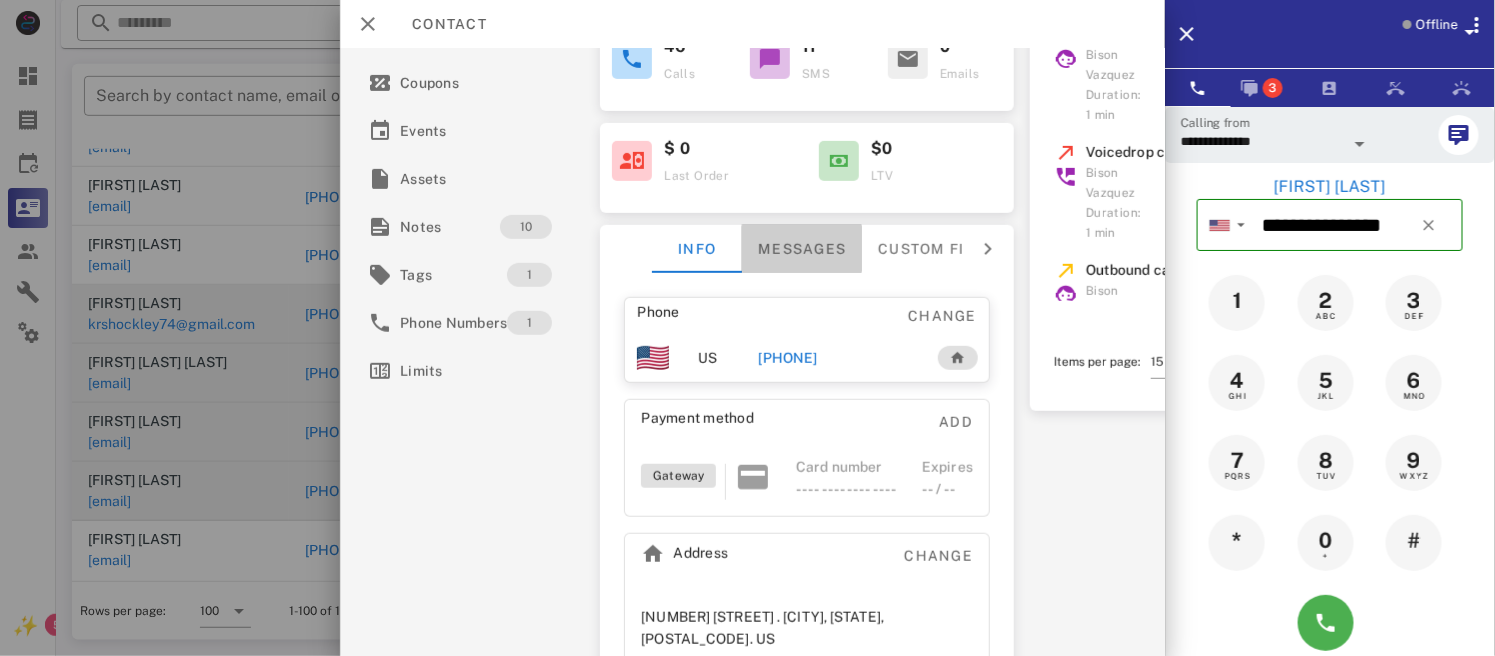 click on "Messages" at bounding box center [803, 249] 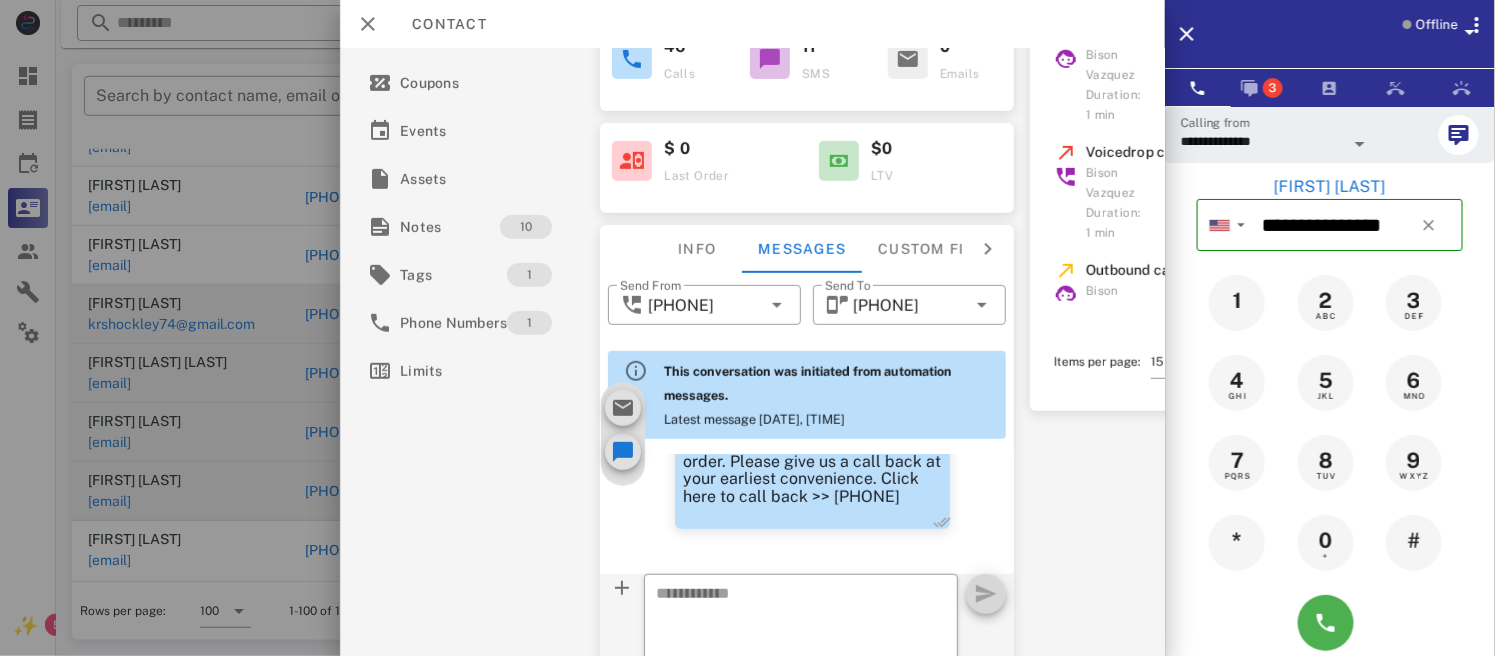scroll, scrollTop: 3056, scrollLeft: 0, axis: vertical 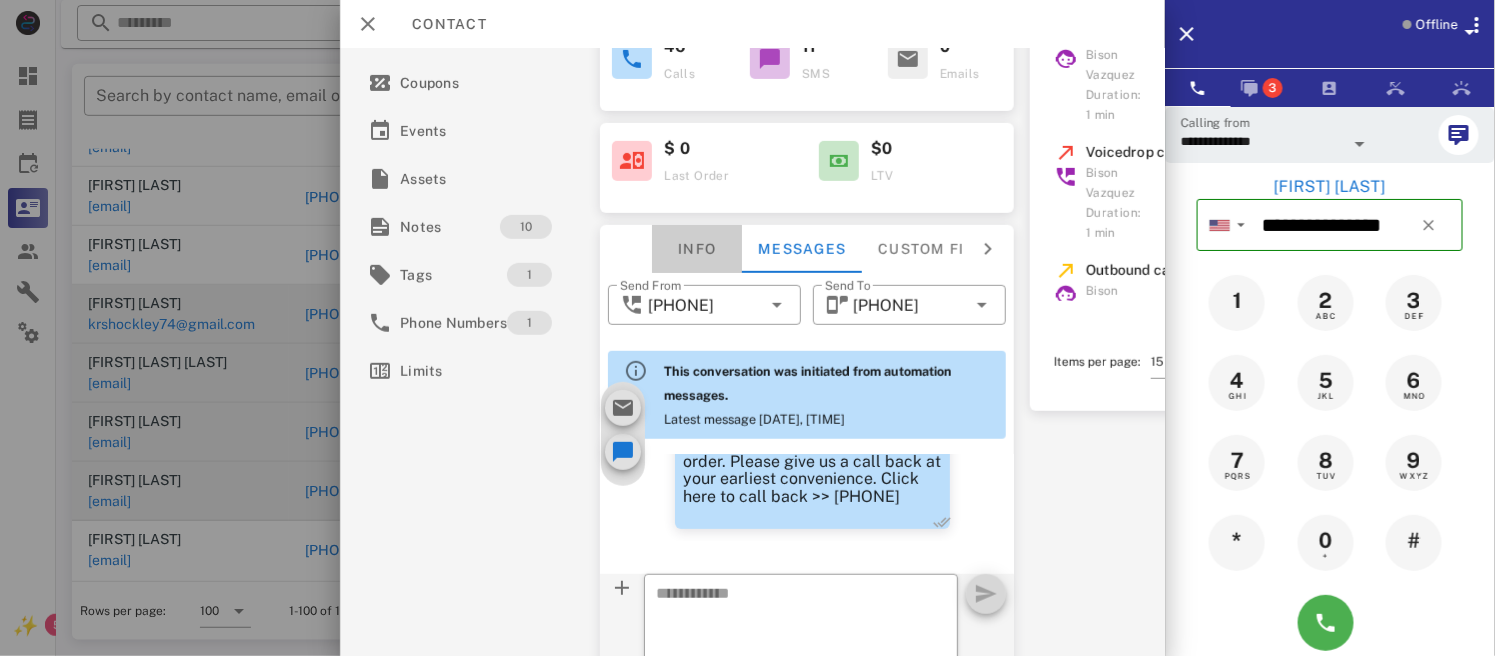 click on "Info" at bounding box center (698, 249) 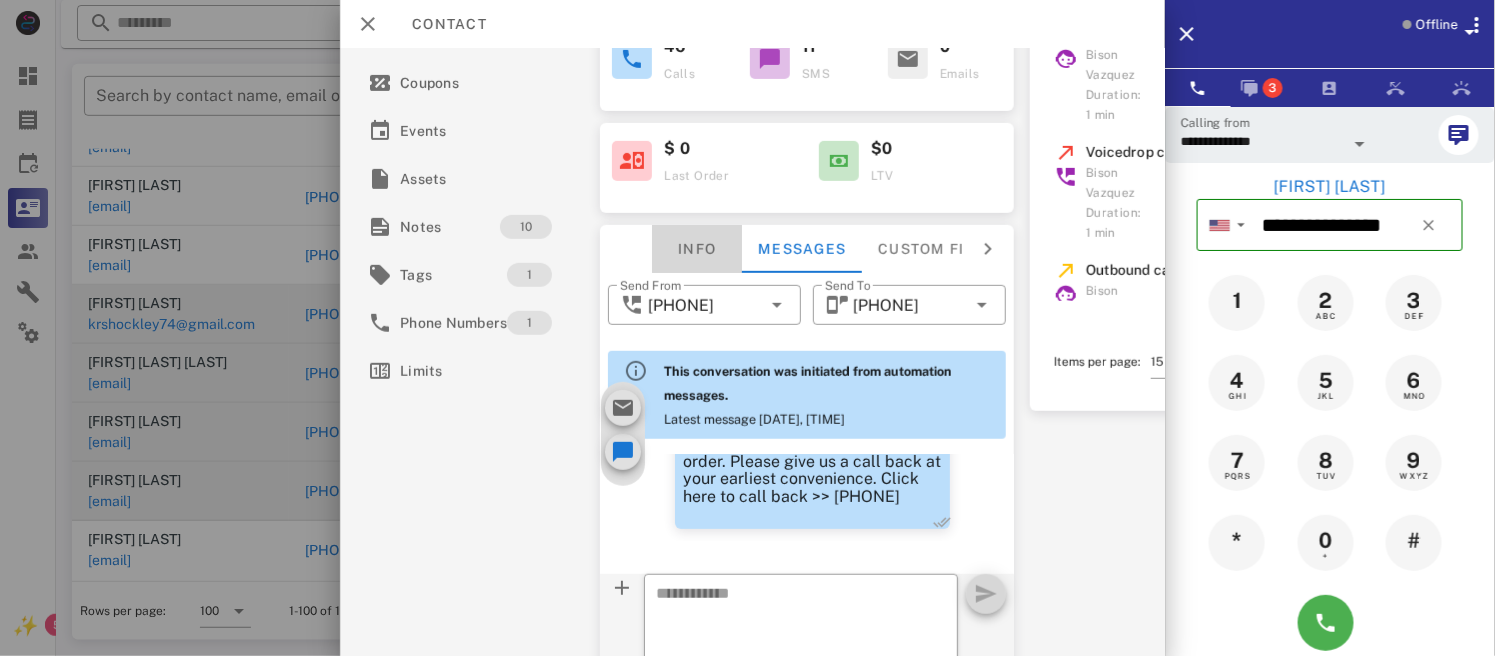 scroll, scrollTop: 3091, scrollLeft: 0, axis: vertical 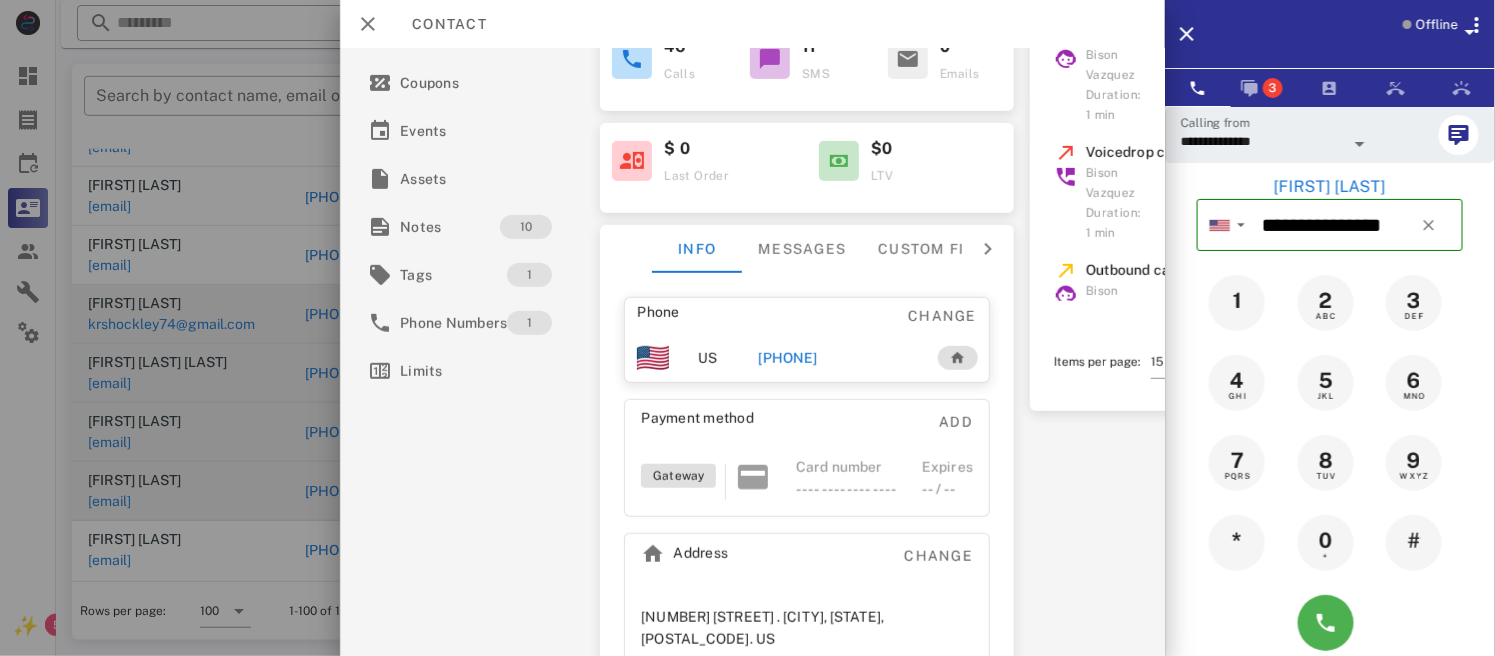 click on "[PHONE]" at bounding box center [788, 358] 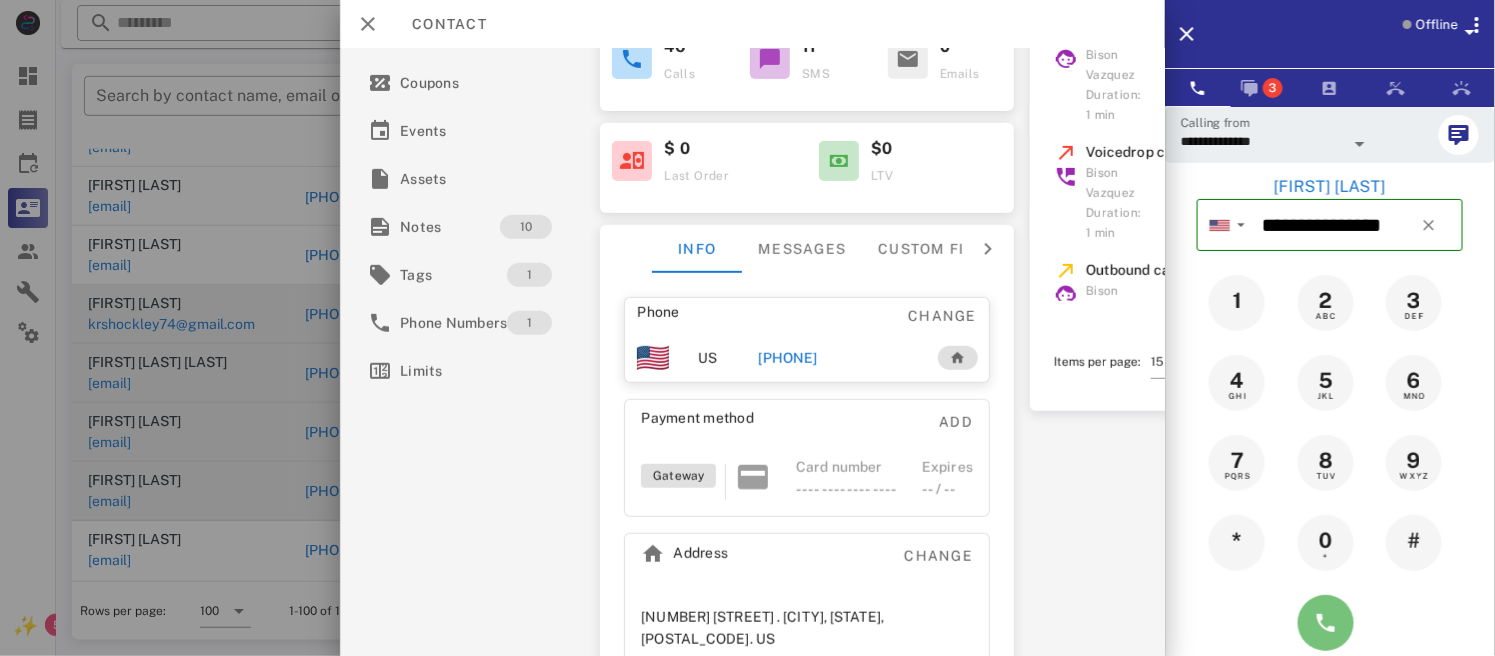 click at bounding box center [1326, 623] 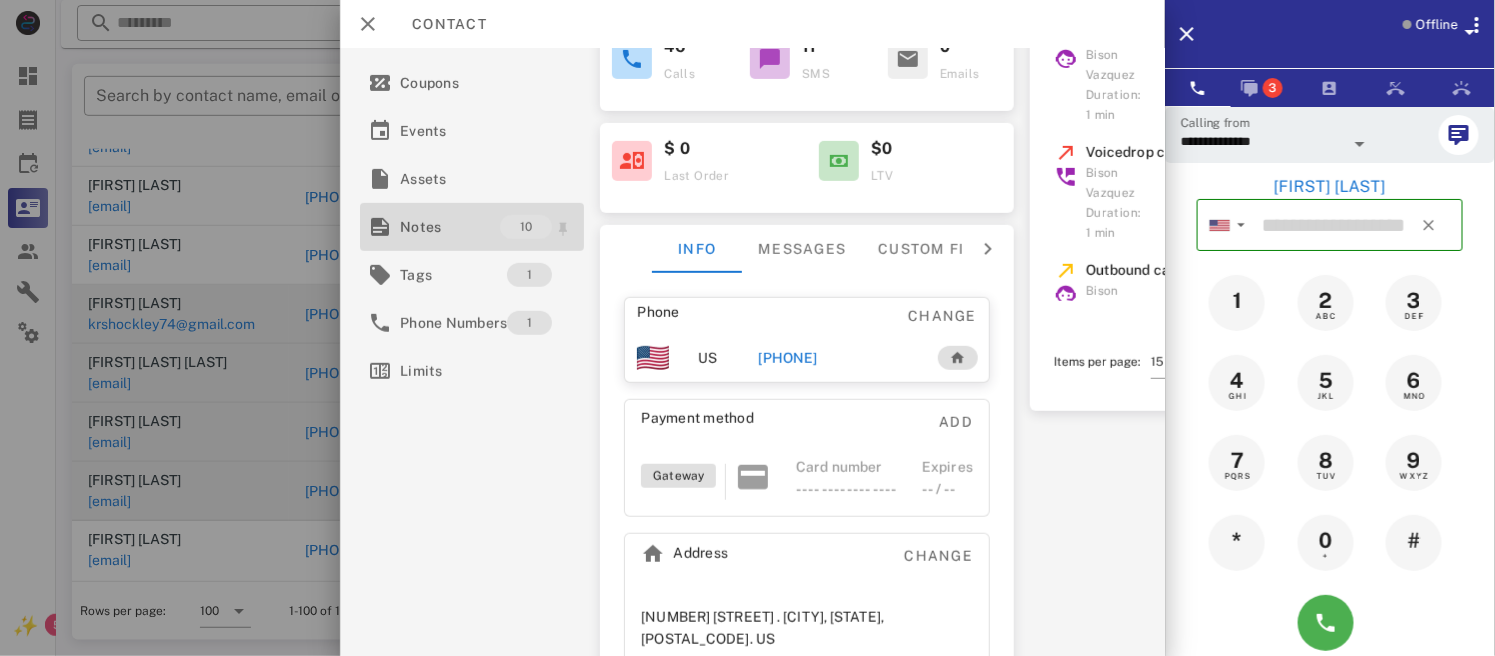 click on "Notes" at bounding box center [450, 227] 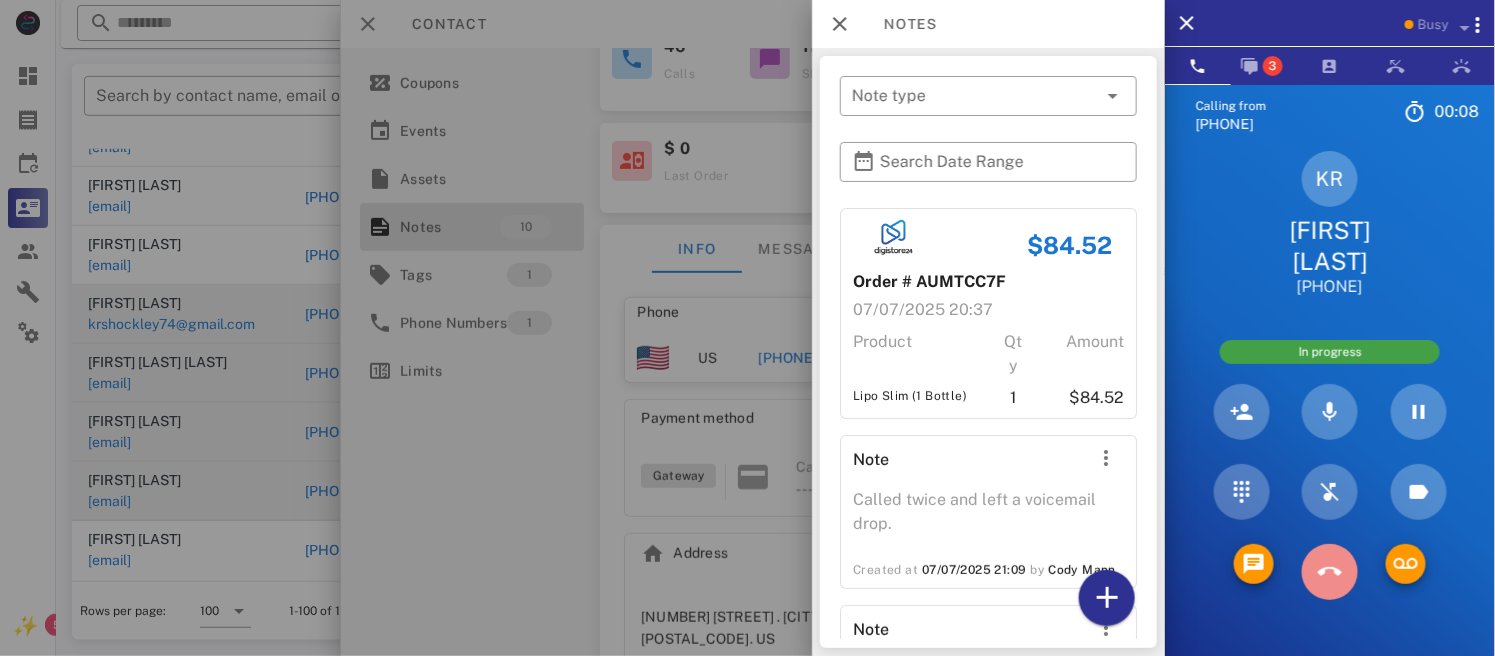 click at bounding box center [1330, 572] 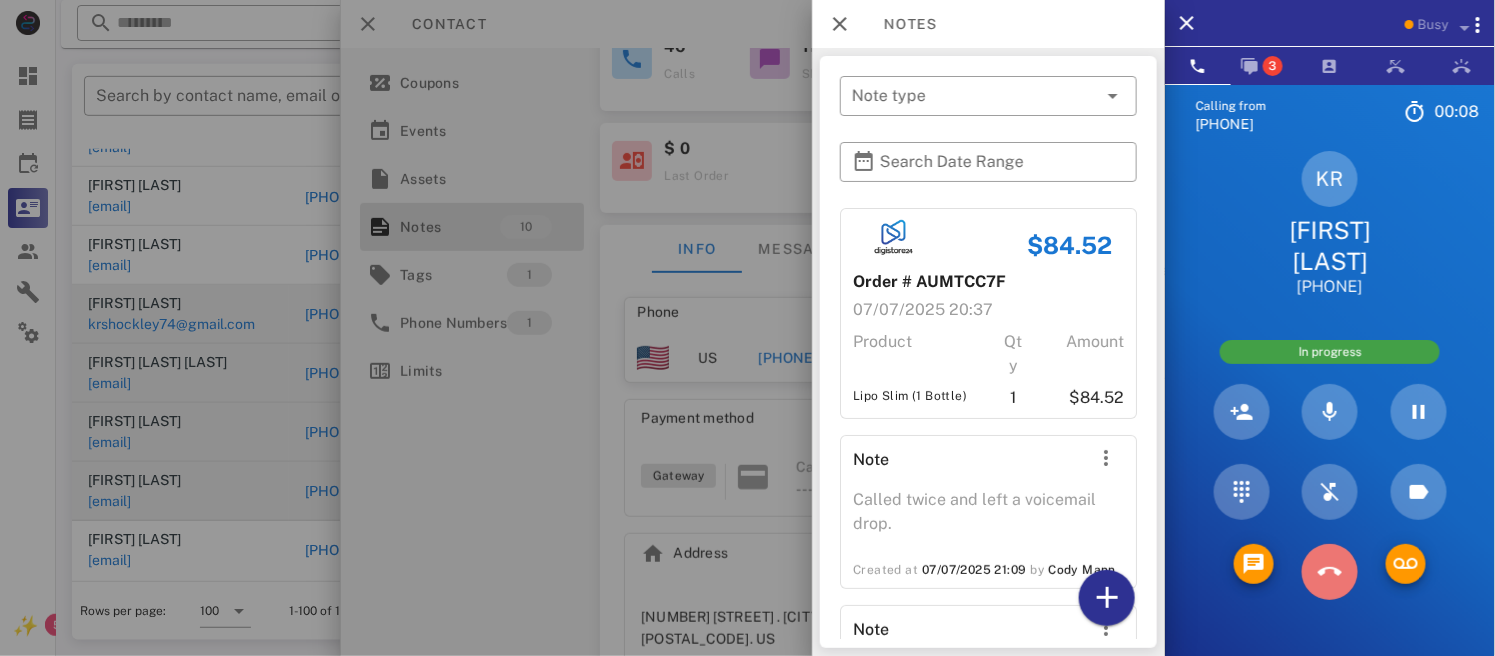 click on "5 JKL" at bounding box center [0, 0] 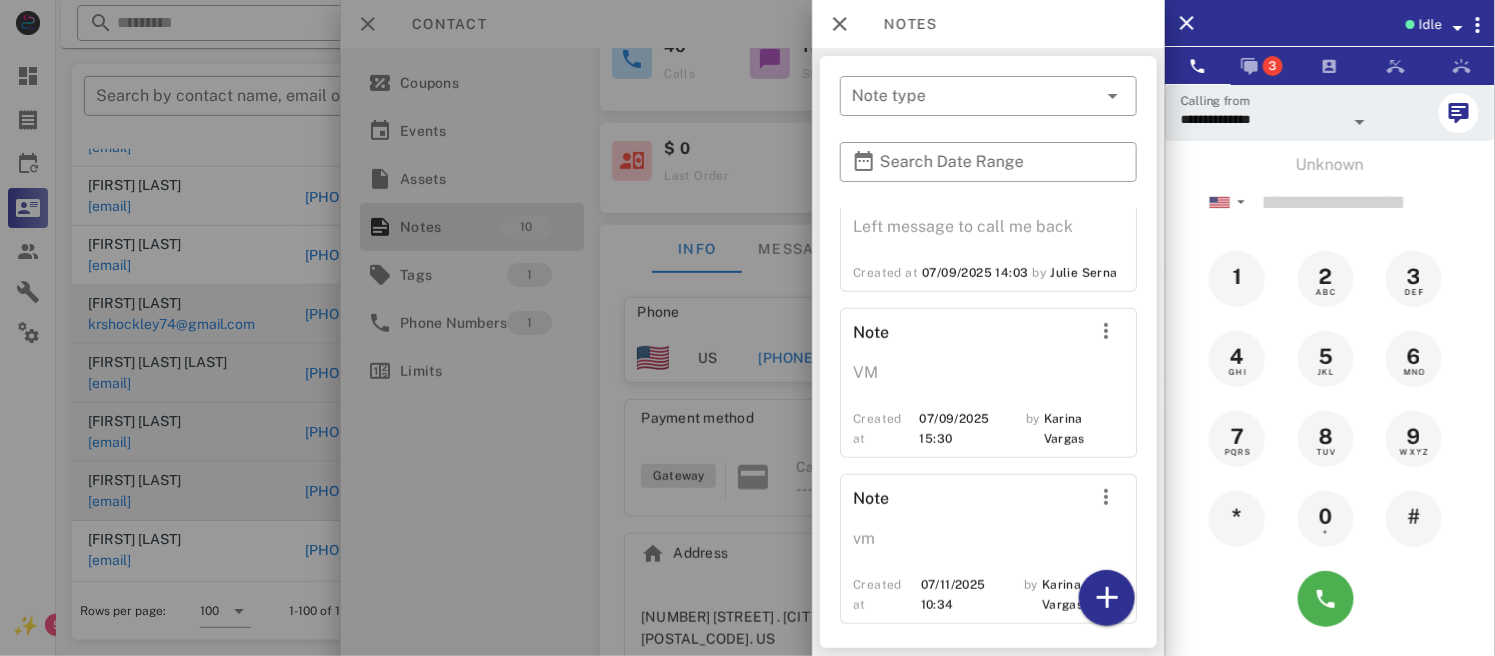 scroll, scrollTop: 0, scrollLeft: 0, axis: both 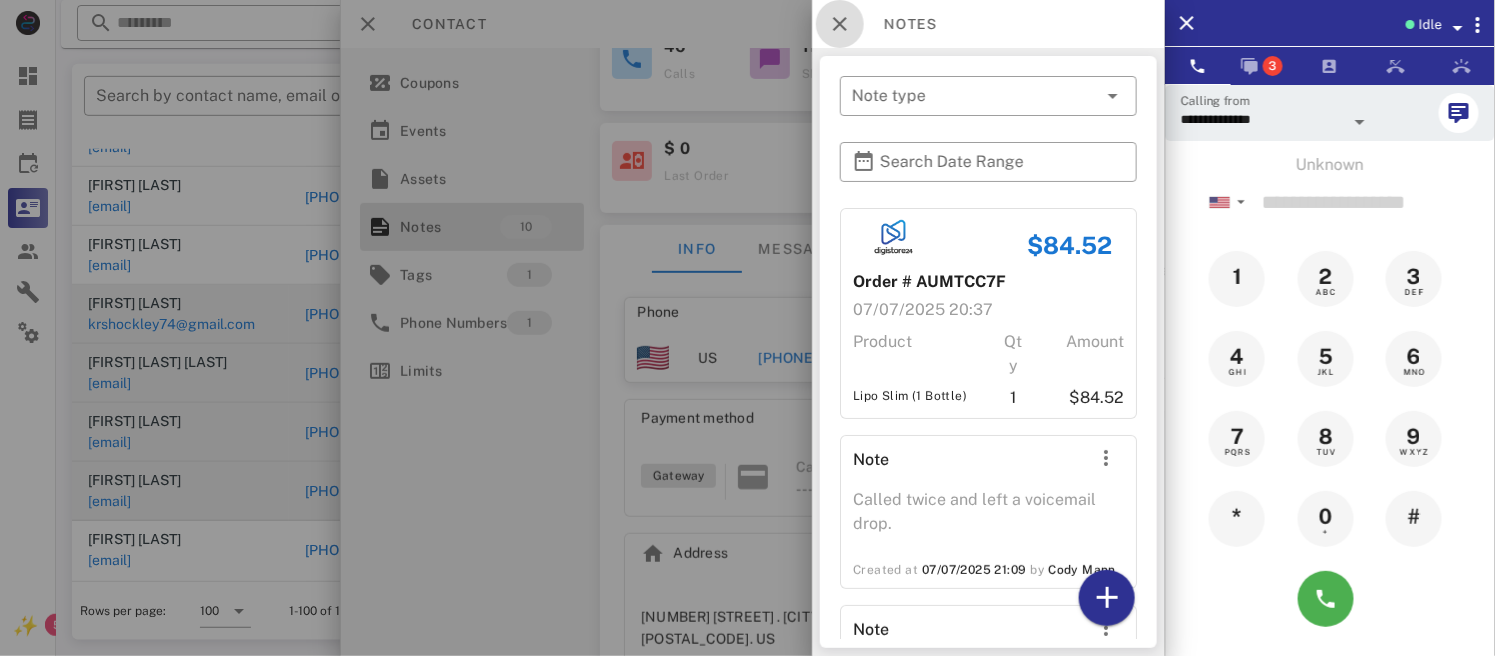 click at bounding box center [840, 24] 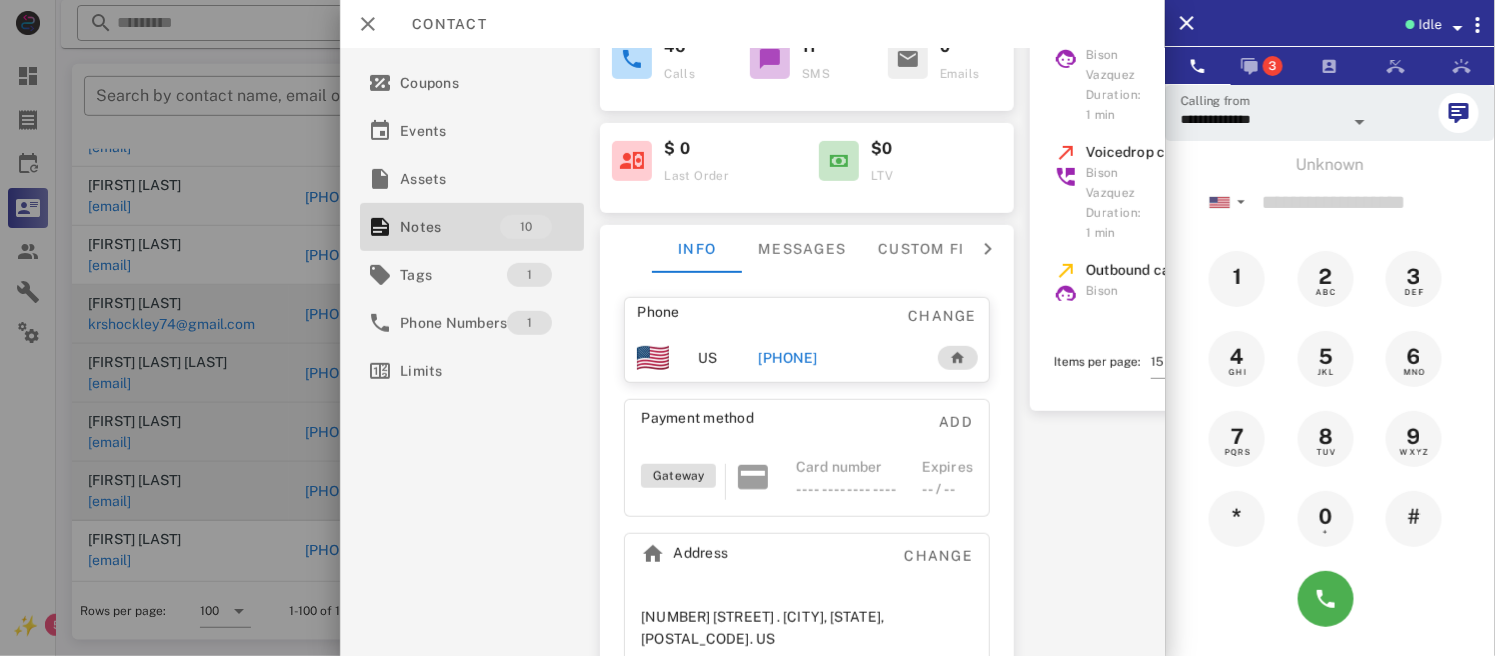 click on "[PHONE]" at bounding box center [788, 358] 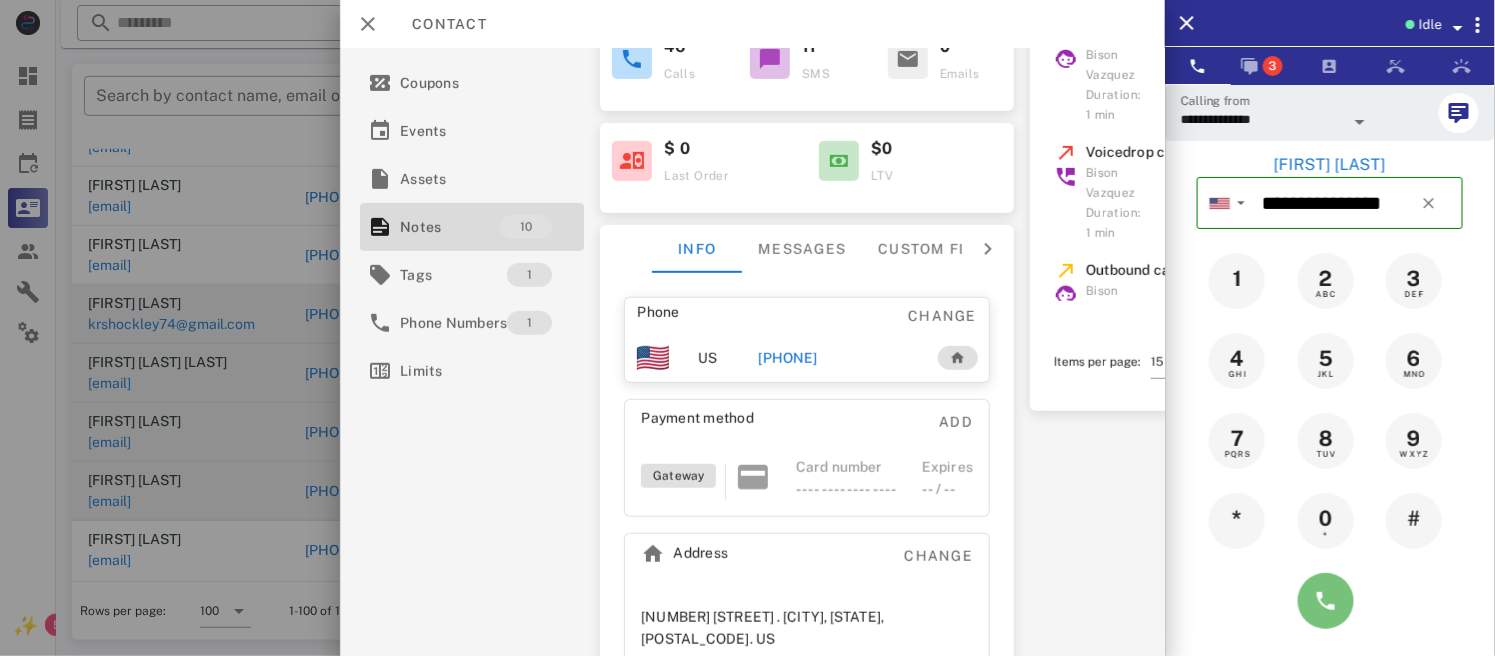 click at bounding box center [1326, 601] 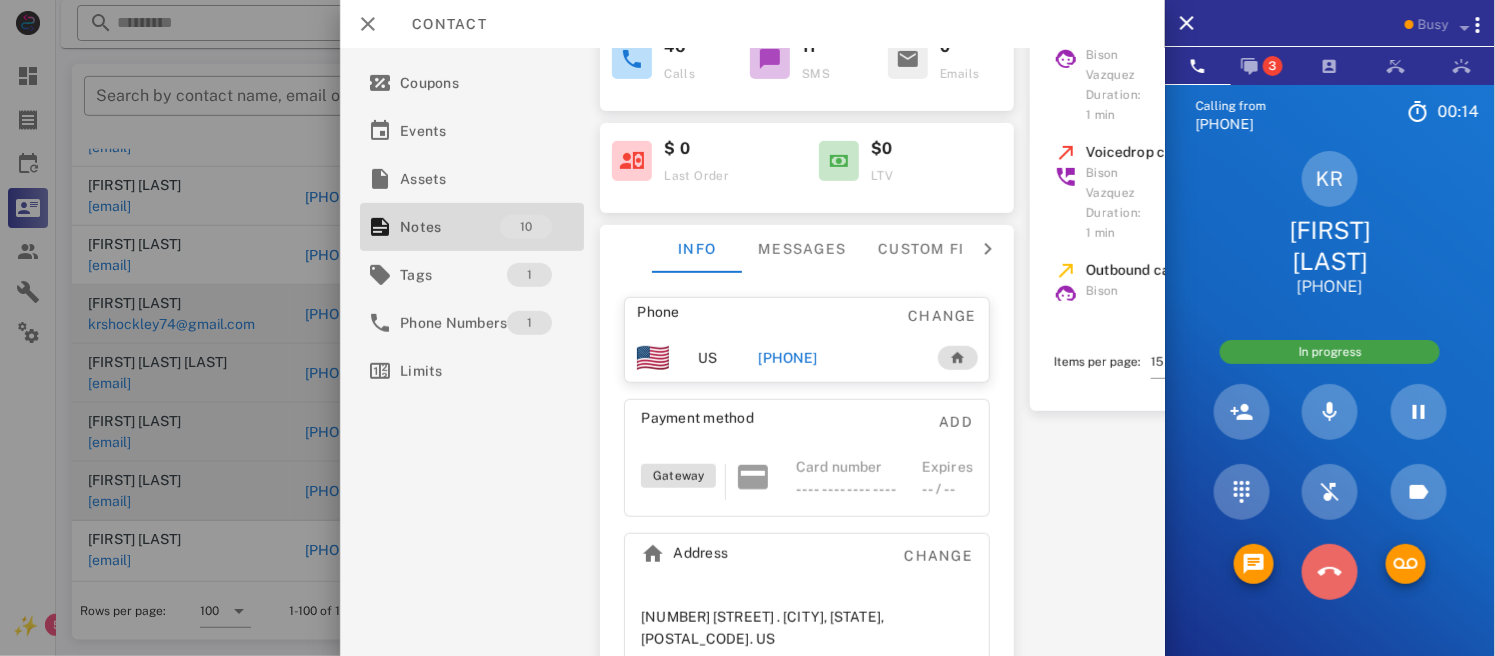 click at bounding box center [1330, 572] 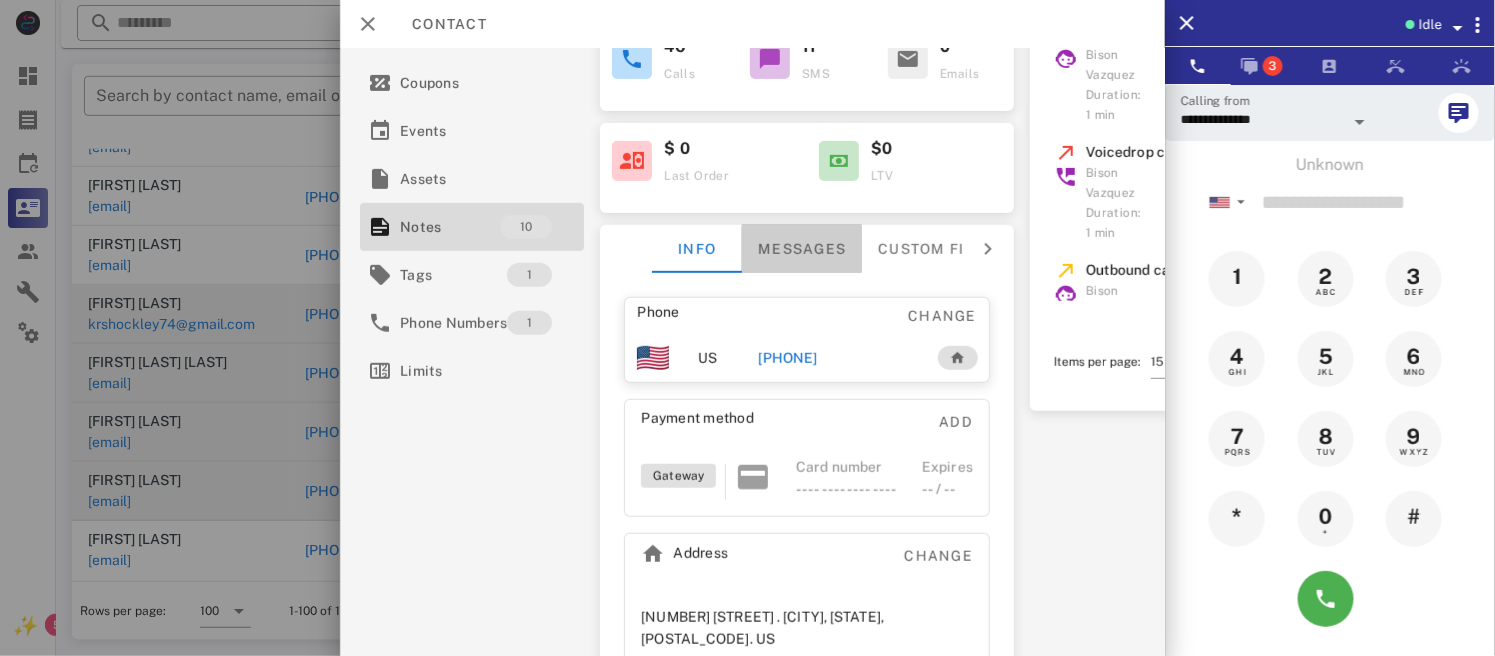click on "Messages" at bounding box center (803, 249) 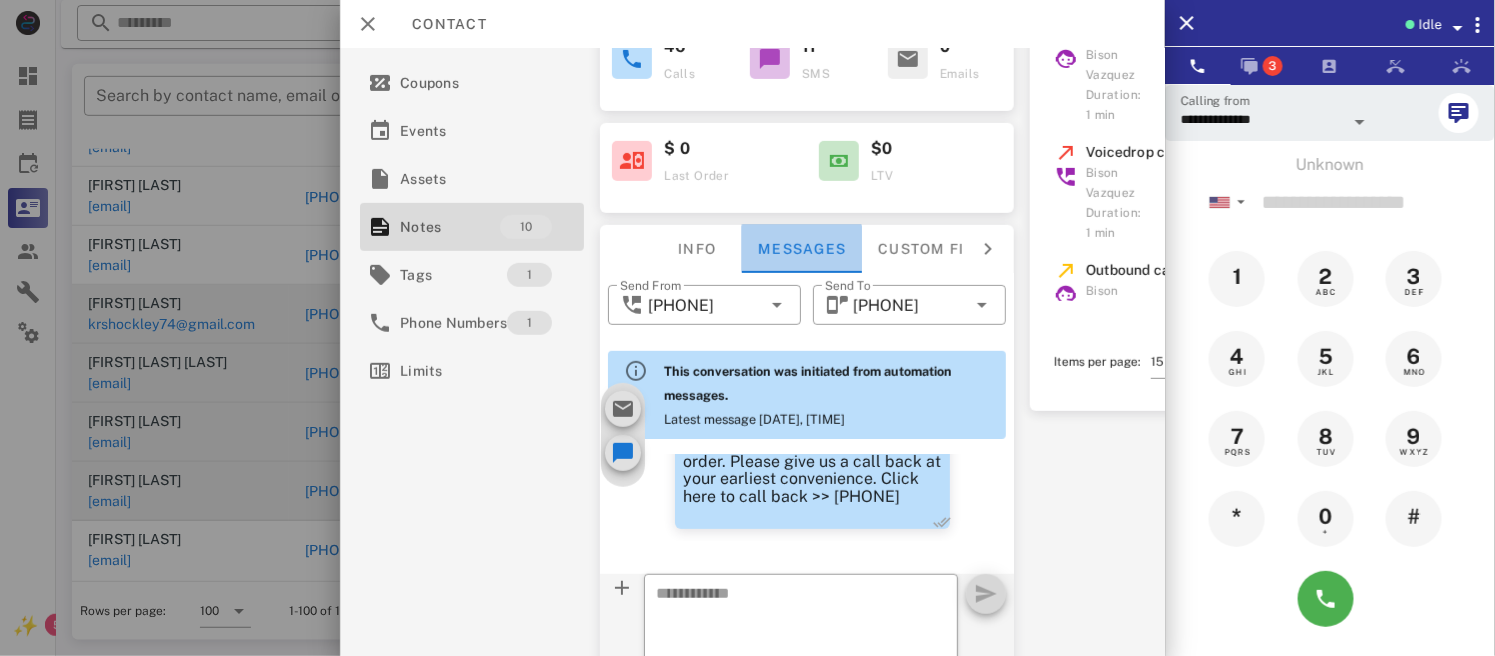 scroll, scrollTop: 3056, scrollLeft: 0, axis: vertical 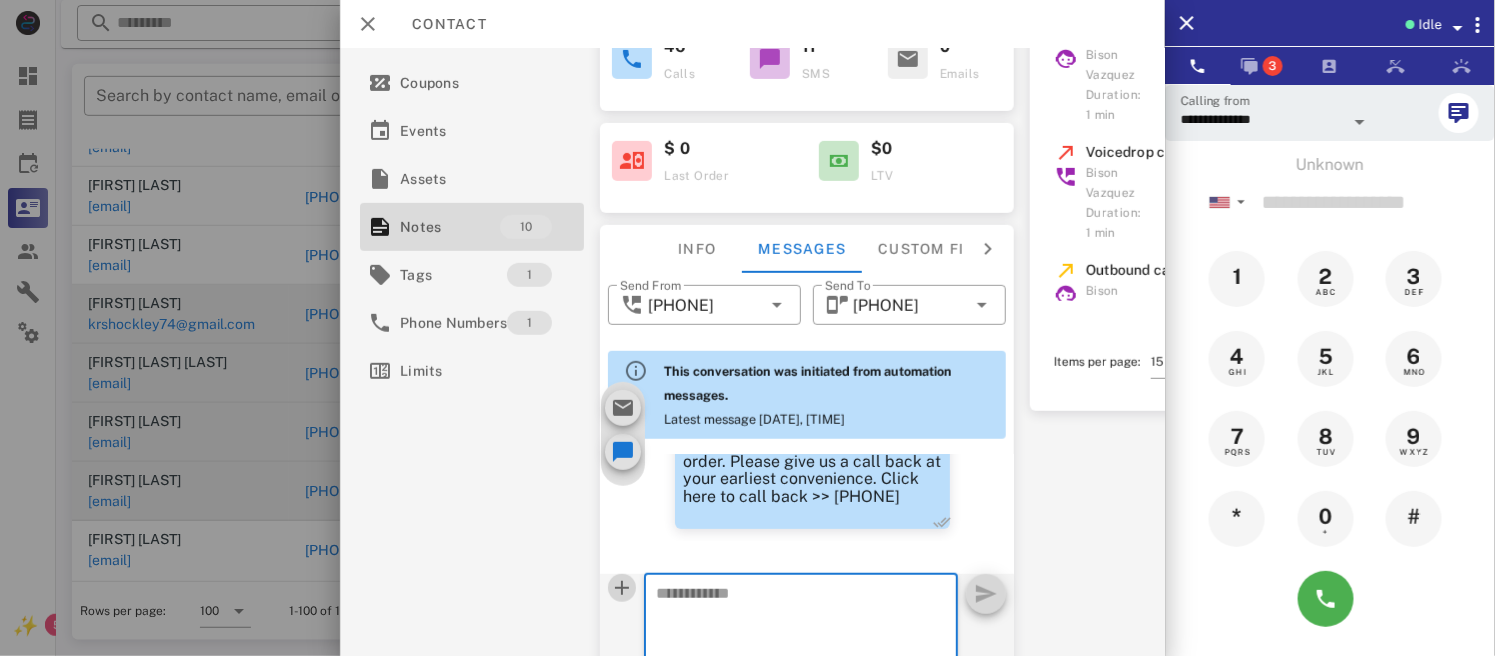 click at bounding box center (623, 588) 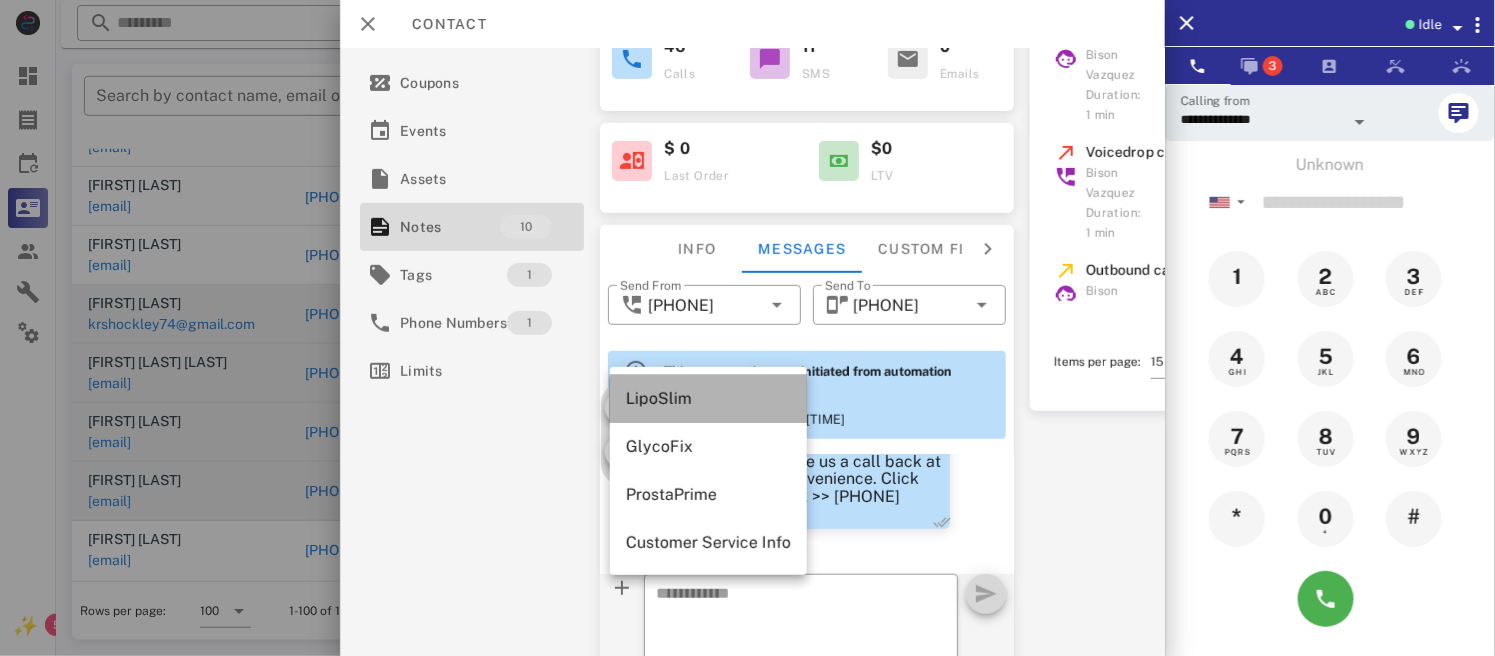 click on "LipoSlim" at bounding box center (708, 398) 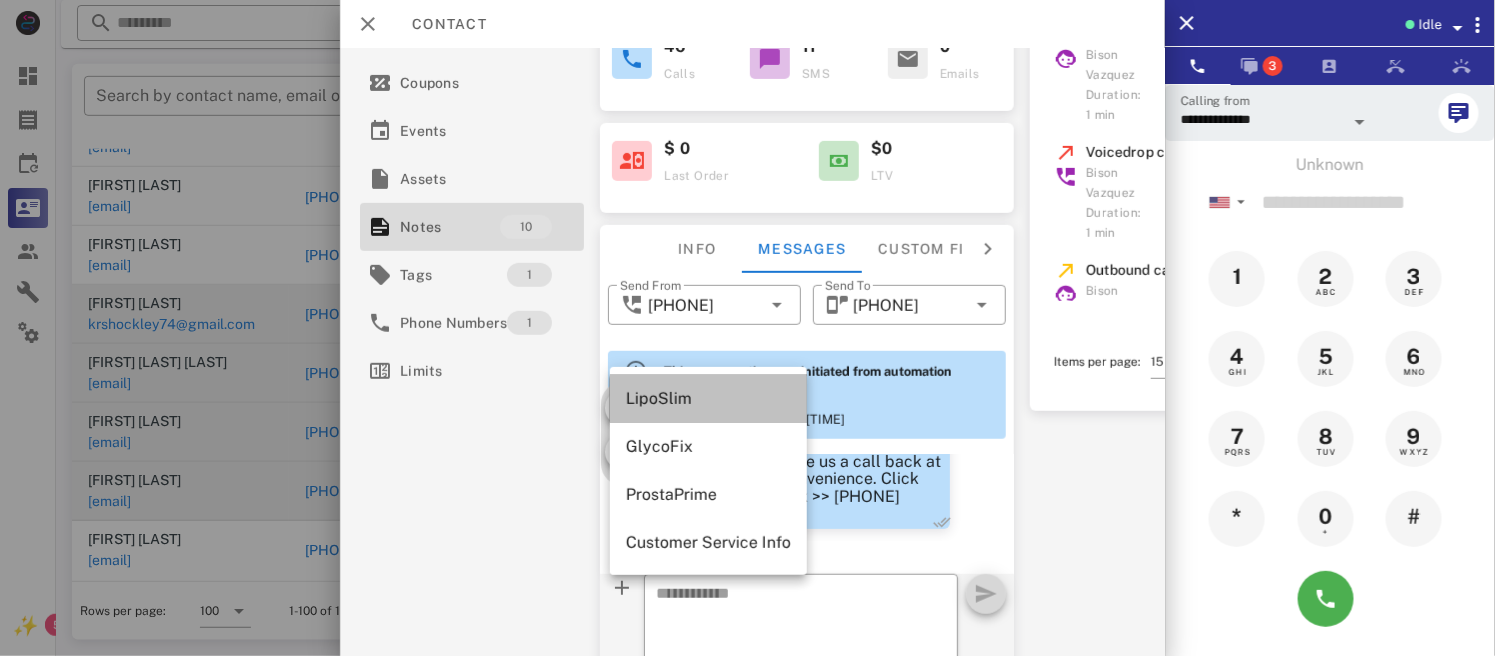 type on "**********" 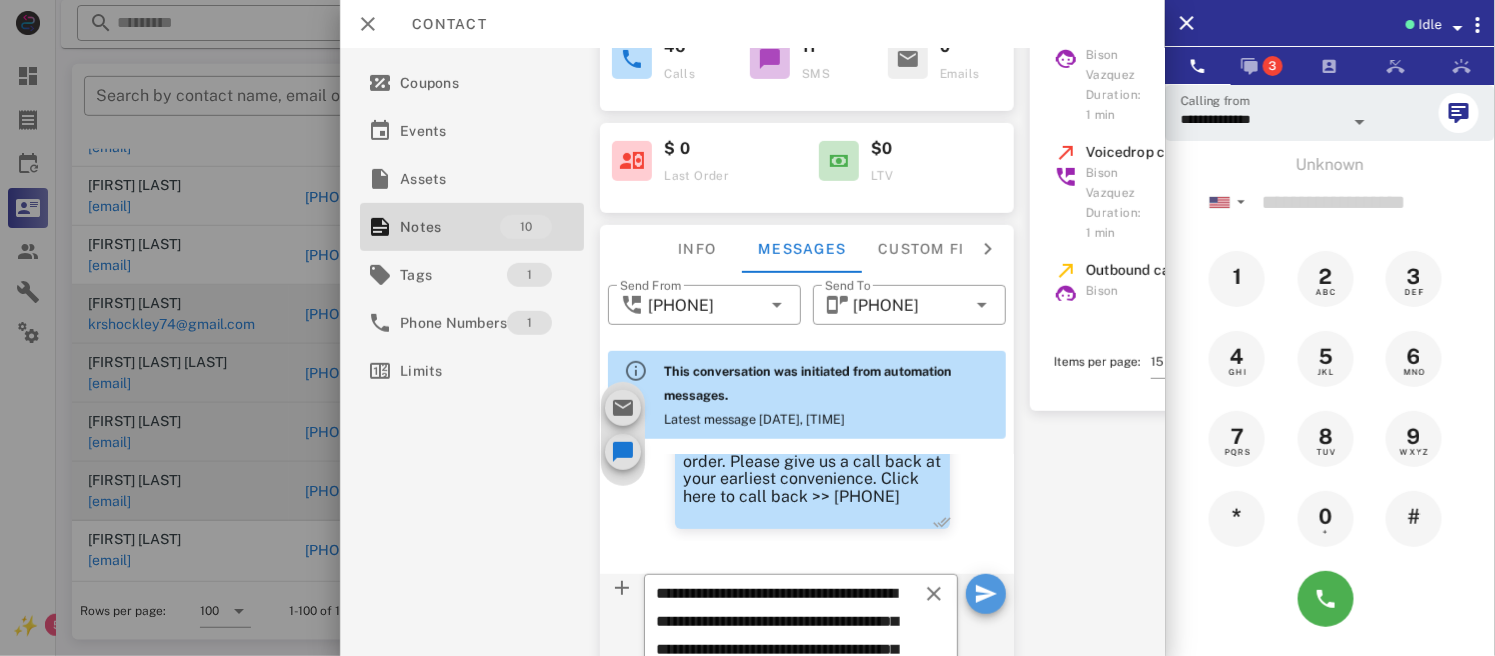 click at bounding box center (986, 594) 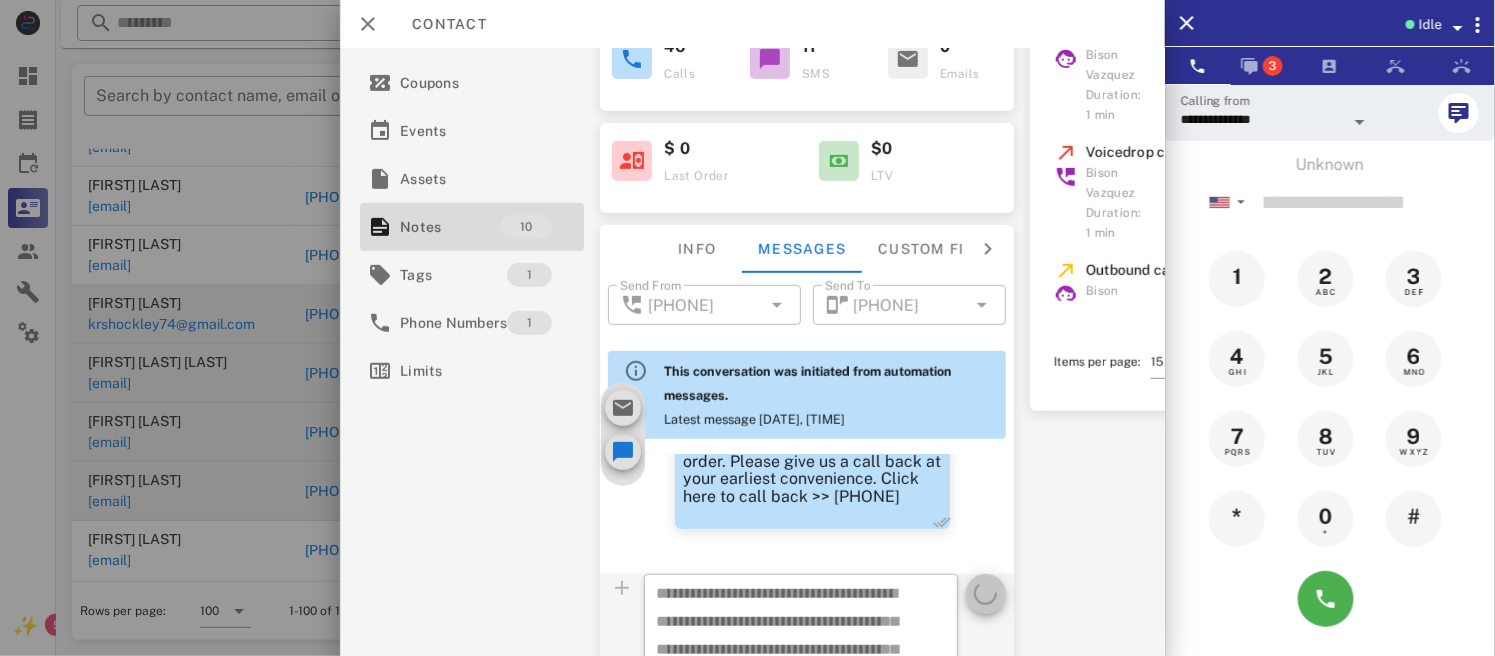 type 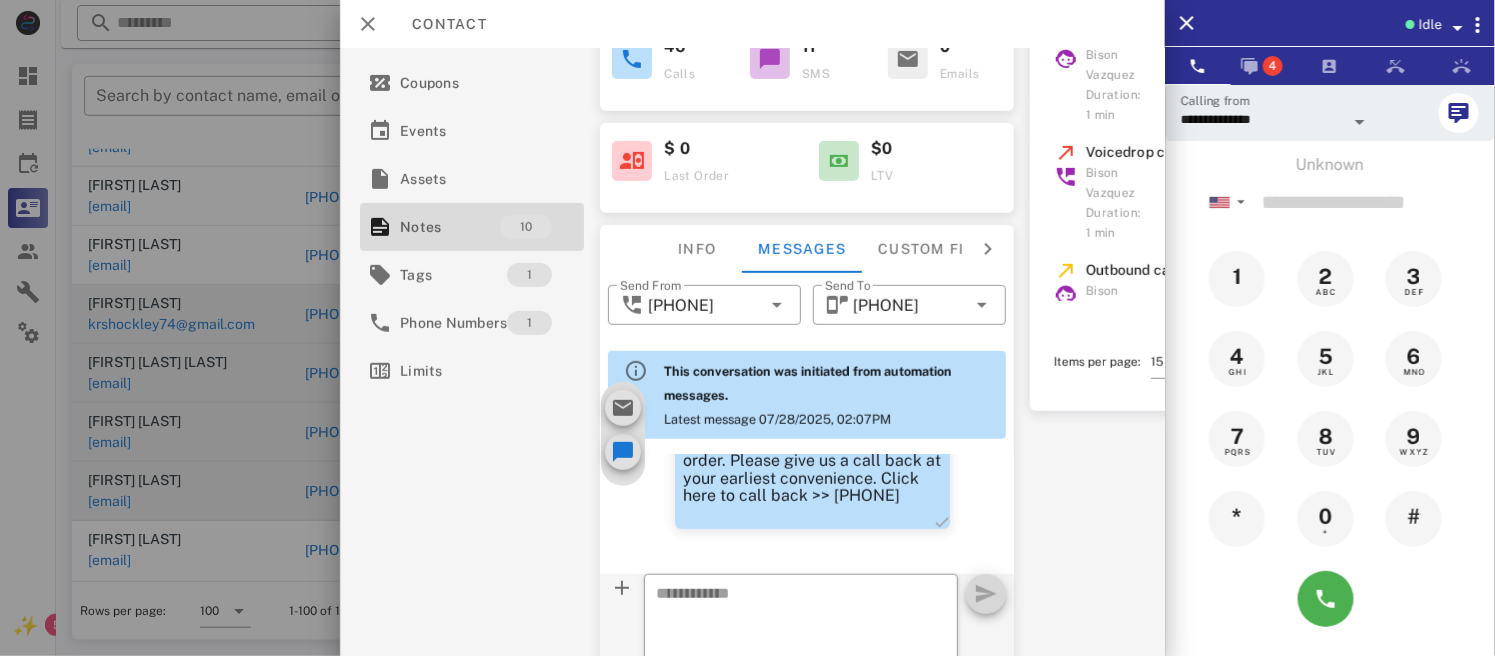 scroll, scrollTop: 3292, scrollLeft: 0, axis: vertical 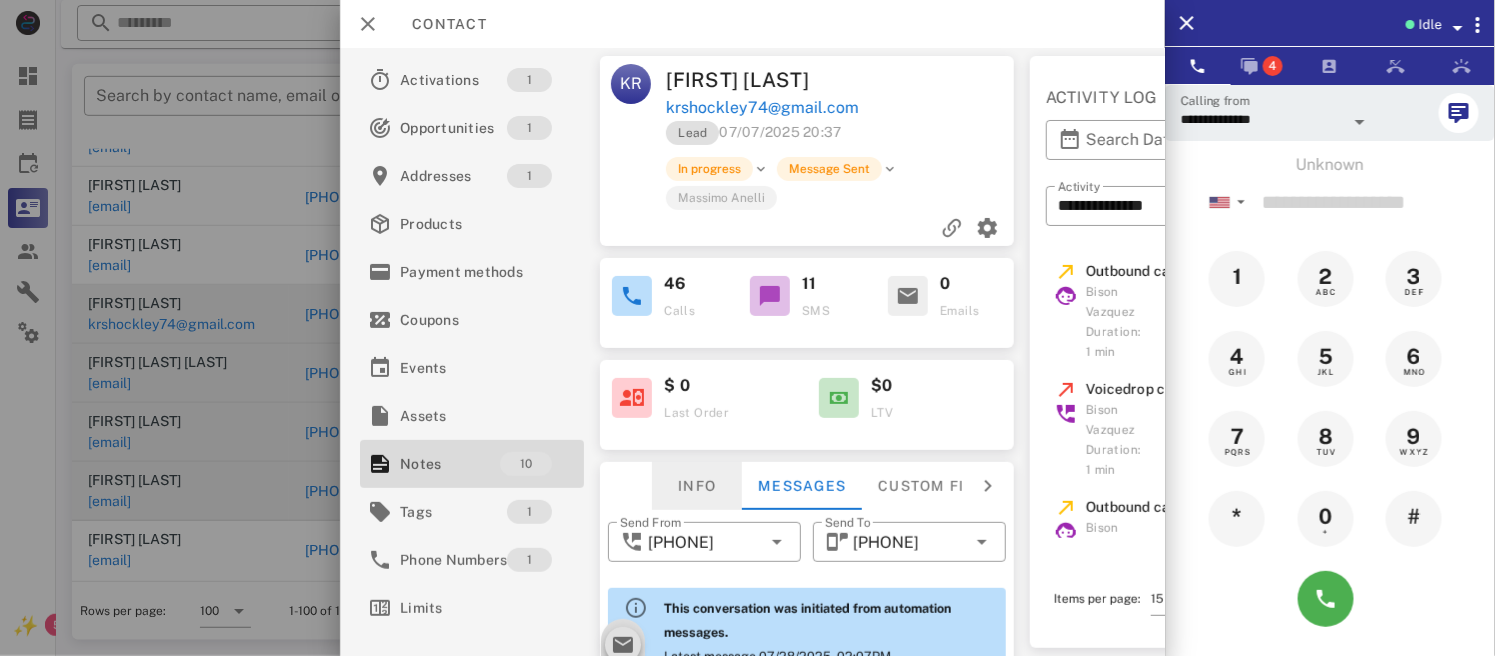 click on "Info" at bounding box center [698, 486] 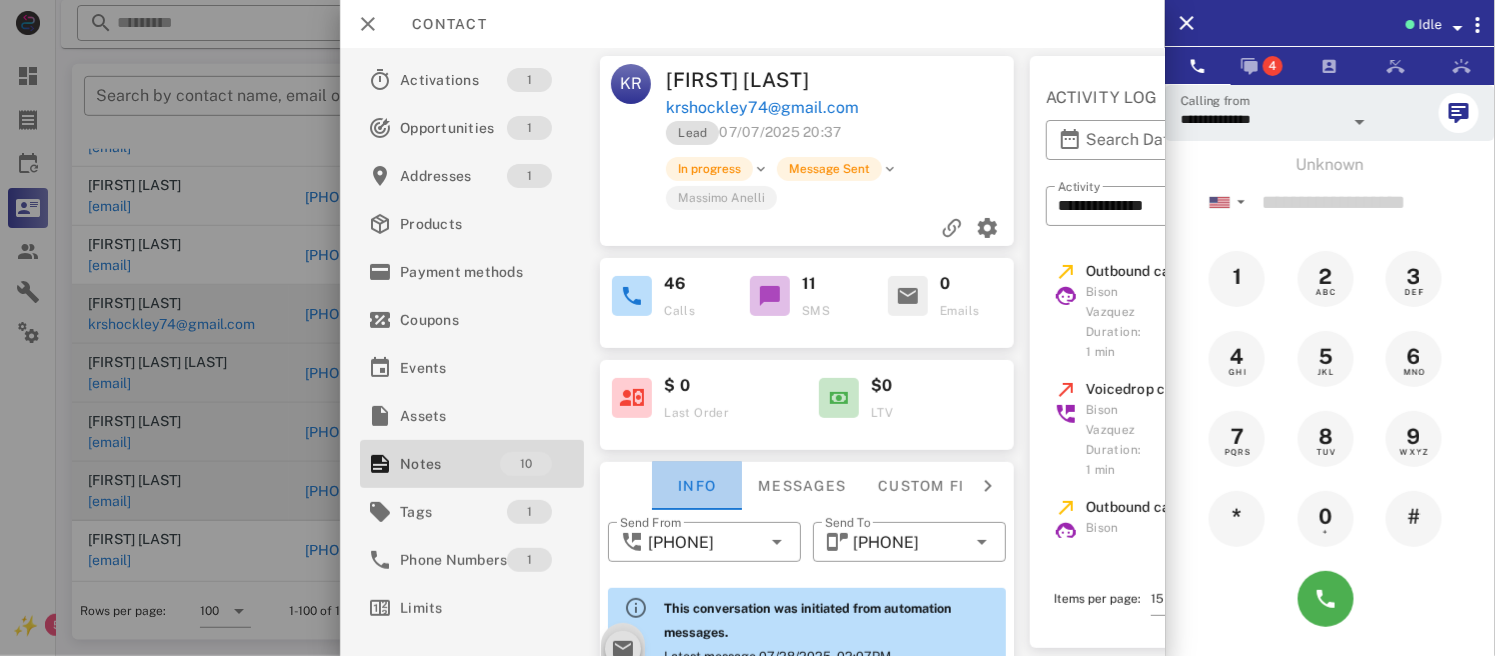 scroll, scrollTop: 3327, scrollLeft: 0, axis: vertical 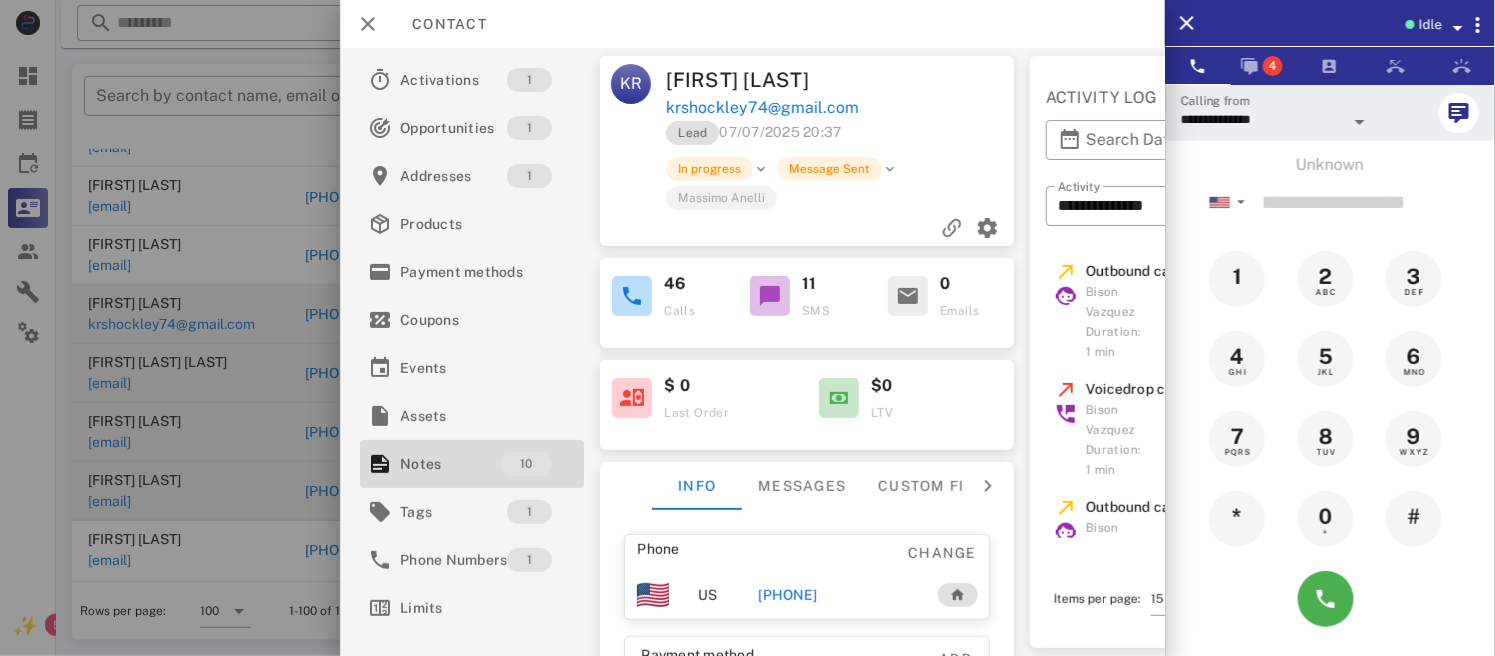 click on "[PHONE]" at bounding box center [788, 595] 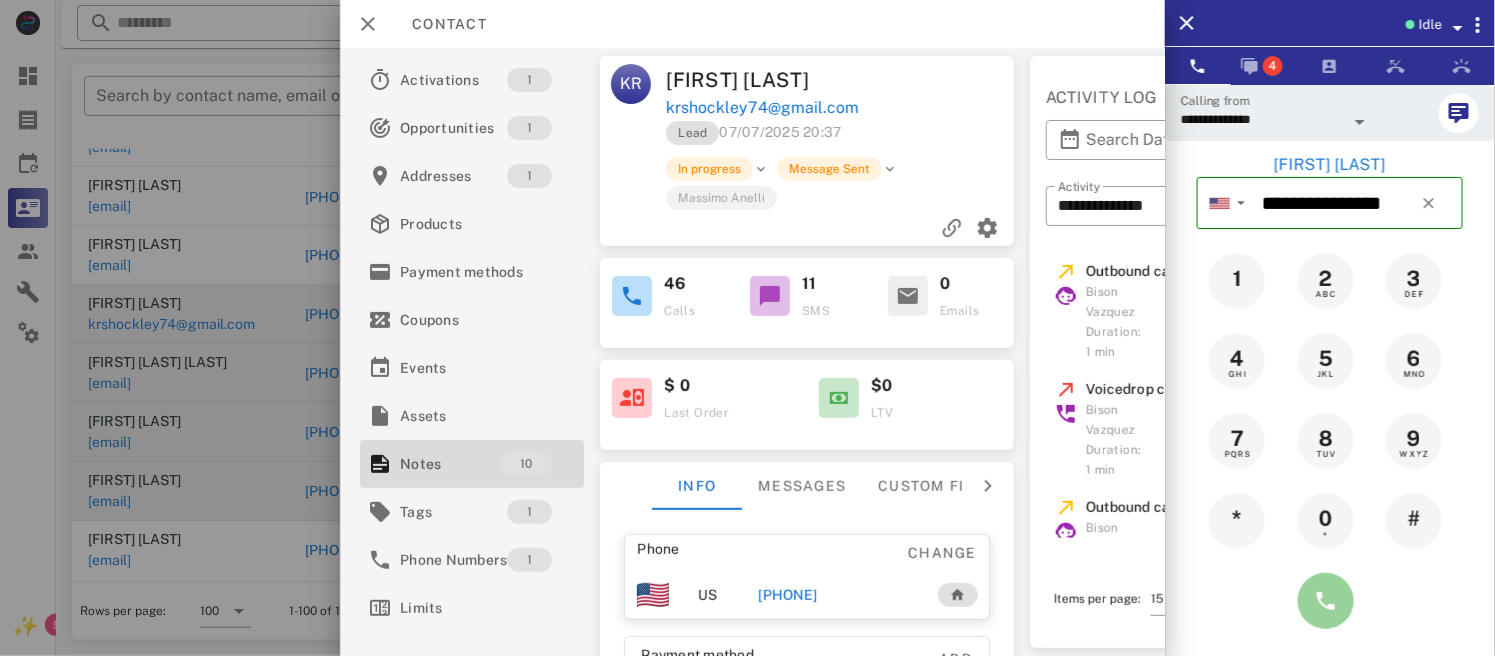 click at bounding box center (1326, 601) 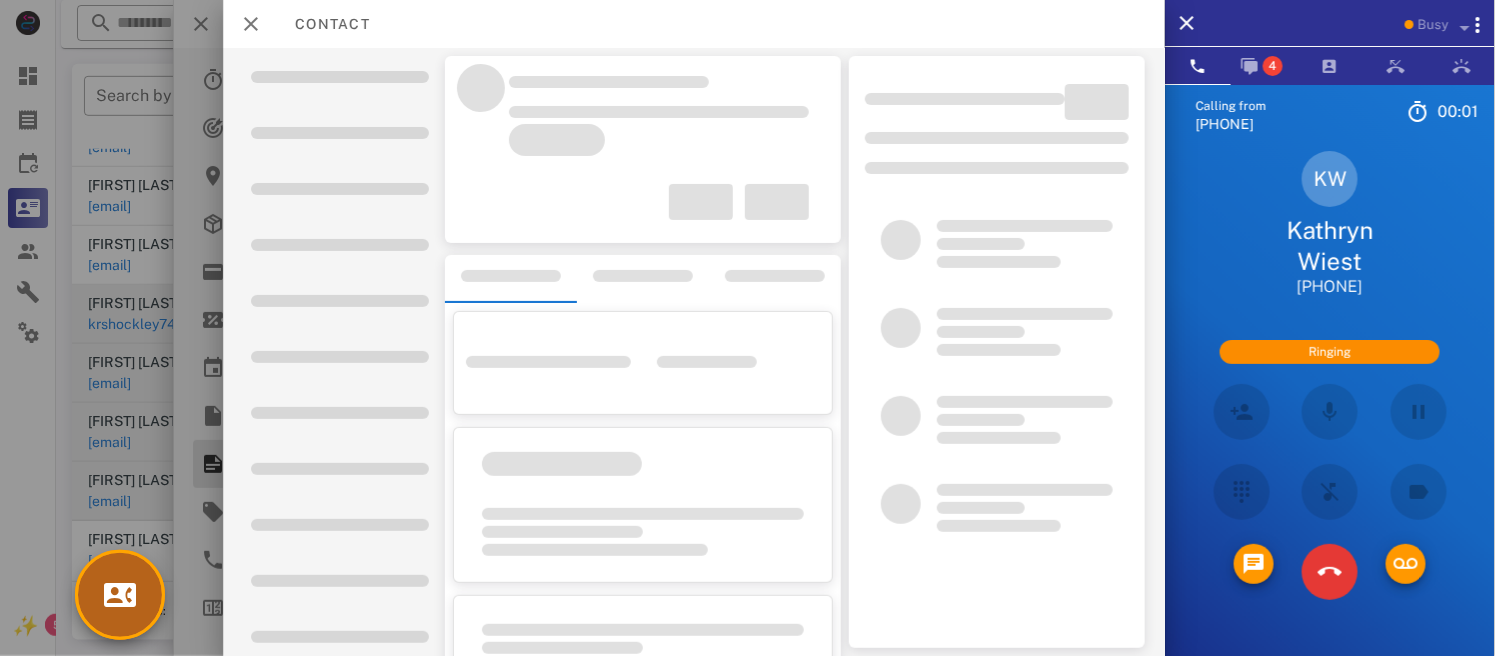 click at bounding box center (120, 595) 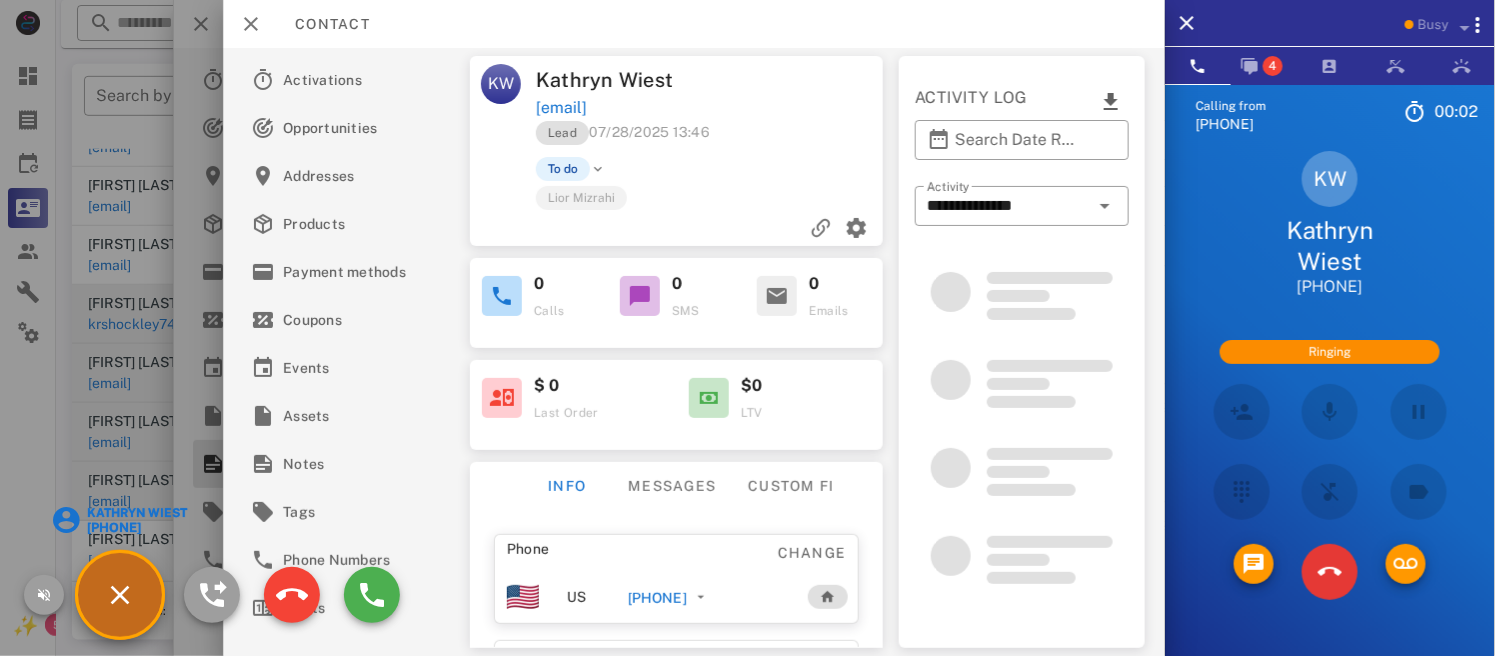 click at bounding box center (1406, 572) 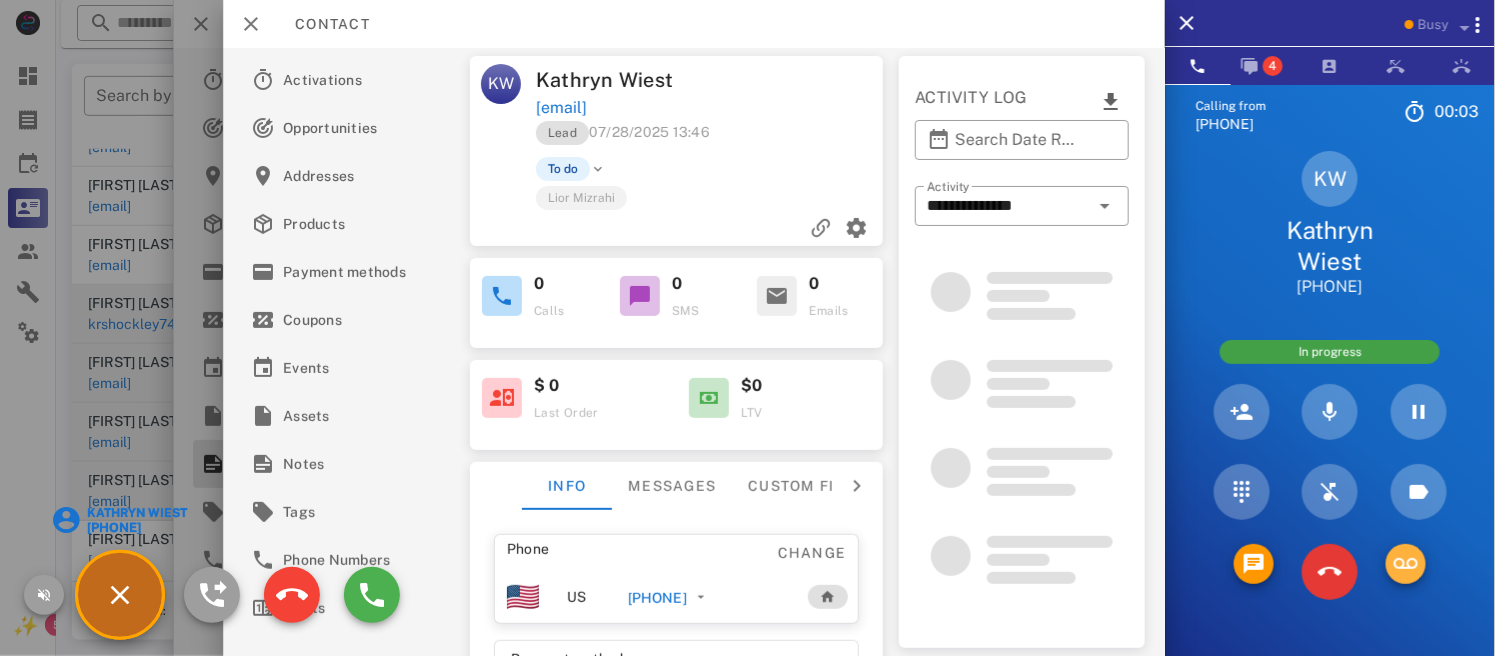 click at bounding box center [1406, 564] 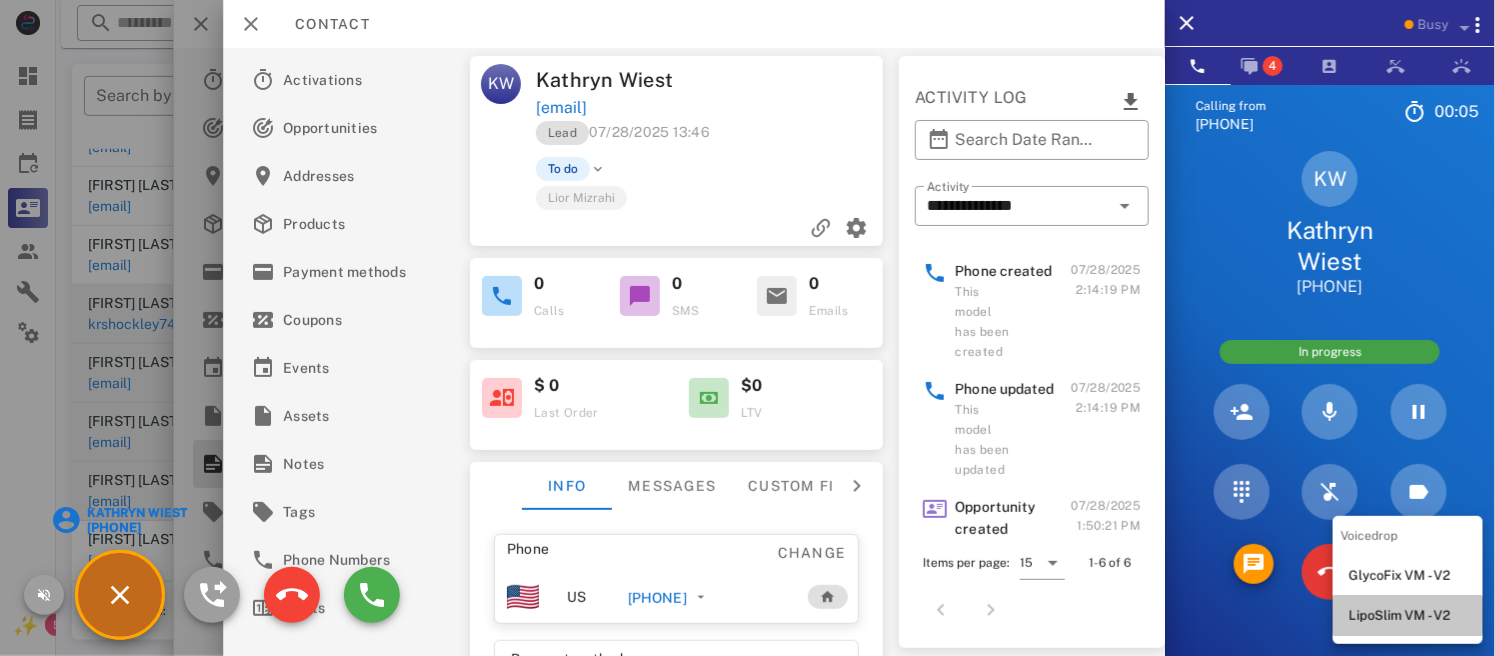 click on "LipoSlim VM - V2" at bounding box center (1408, 616) 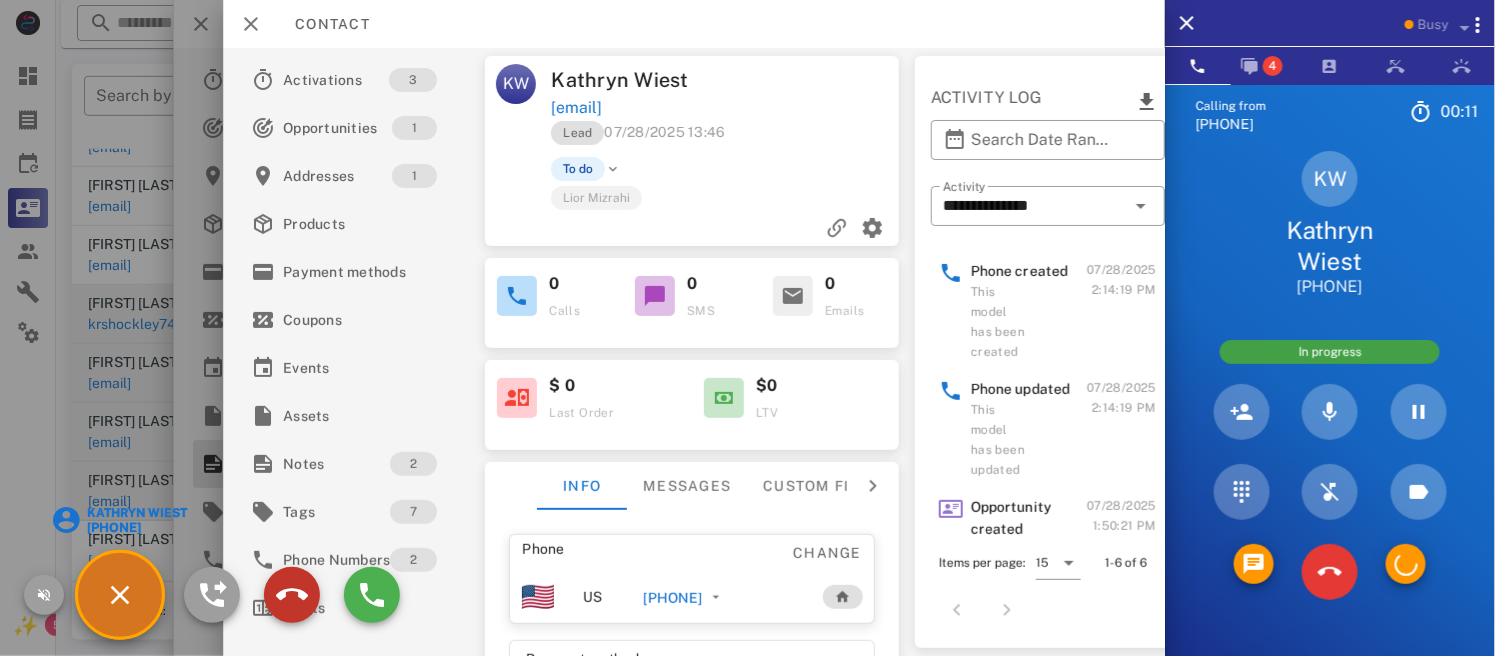 click at bounding box center (292, 595) 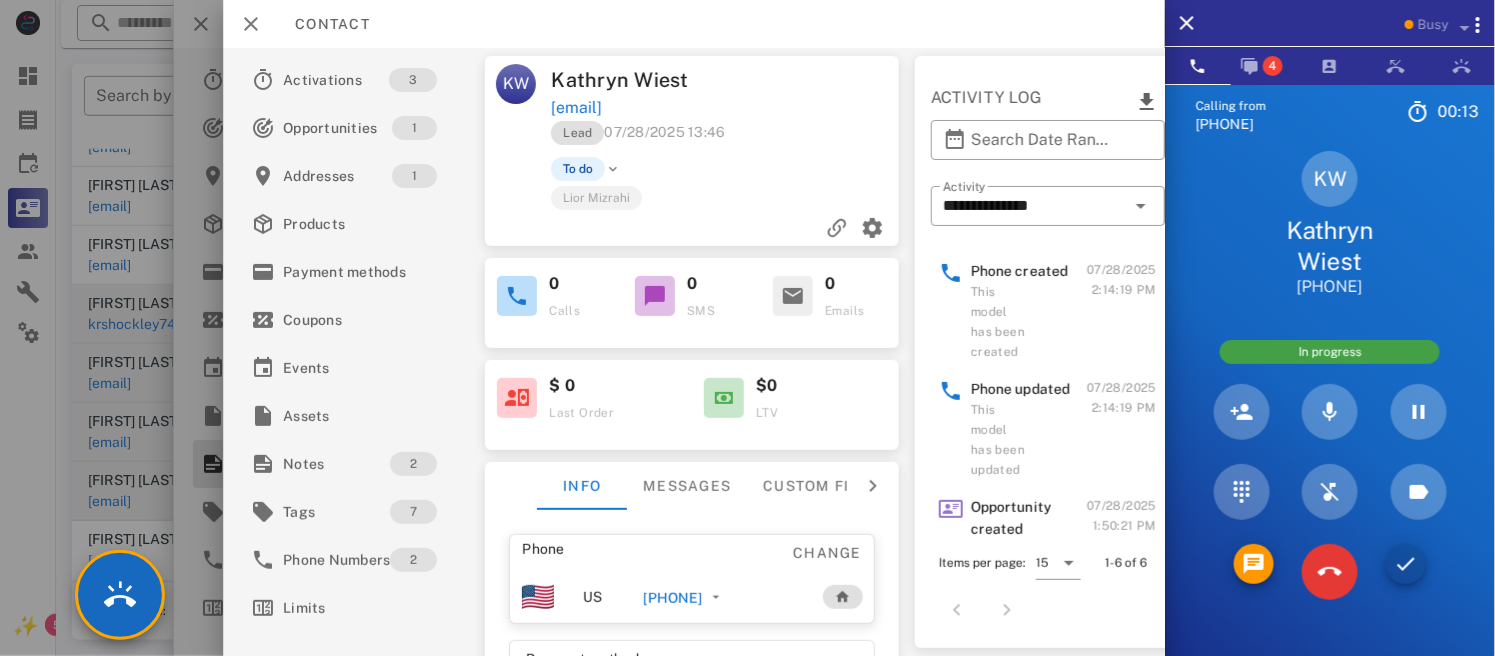 click at bounding box center [1330, 572] 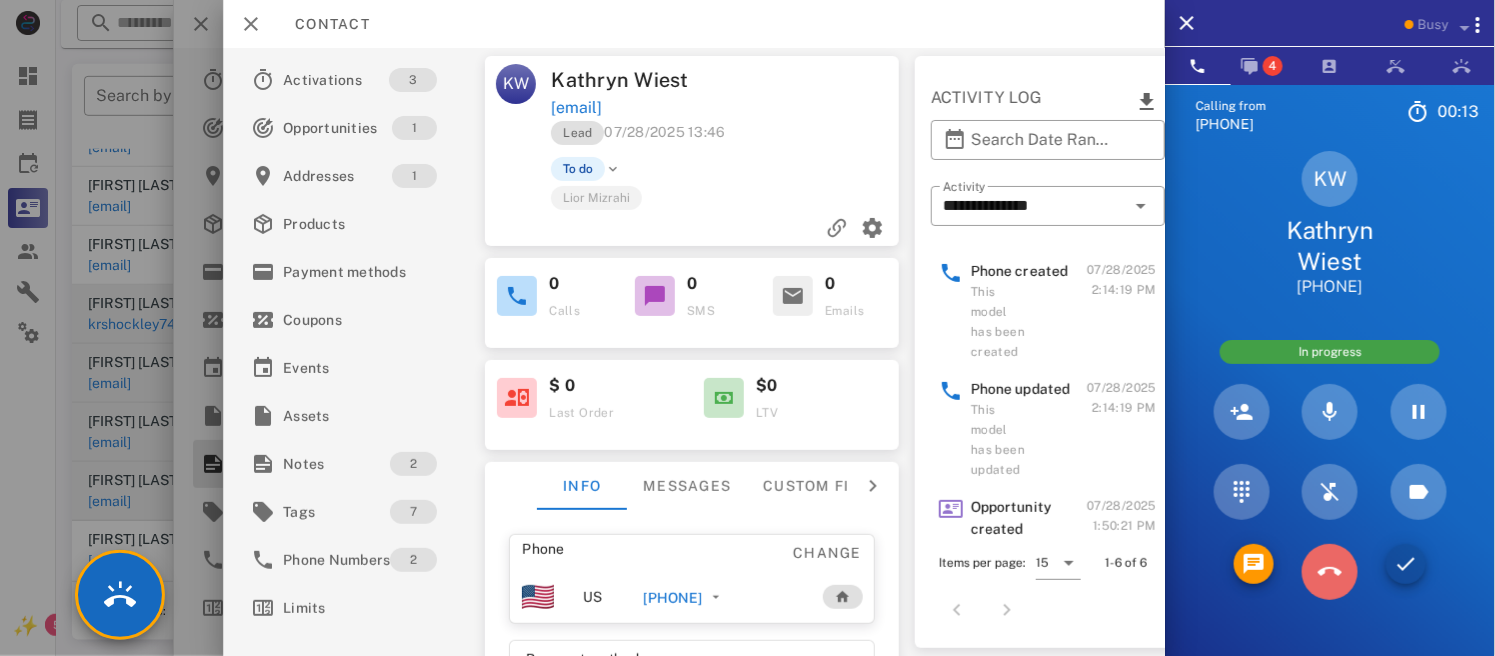 drag, startPoint x: 1324, startPoint y: 559, endPoint x: 1251, endPoint y: 279, distance: 289.35965 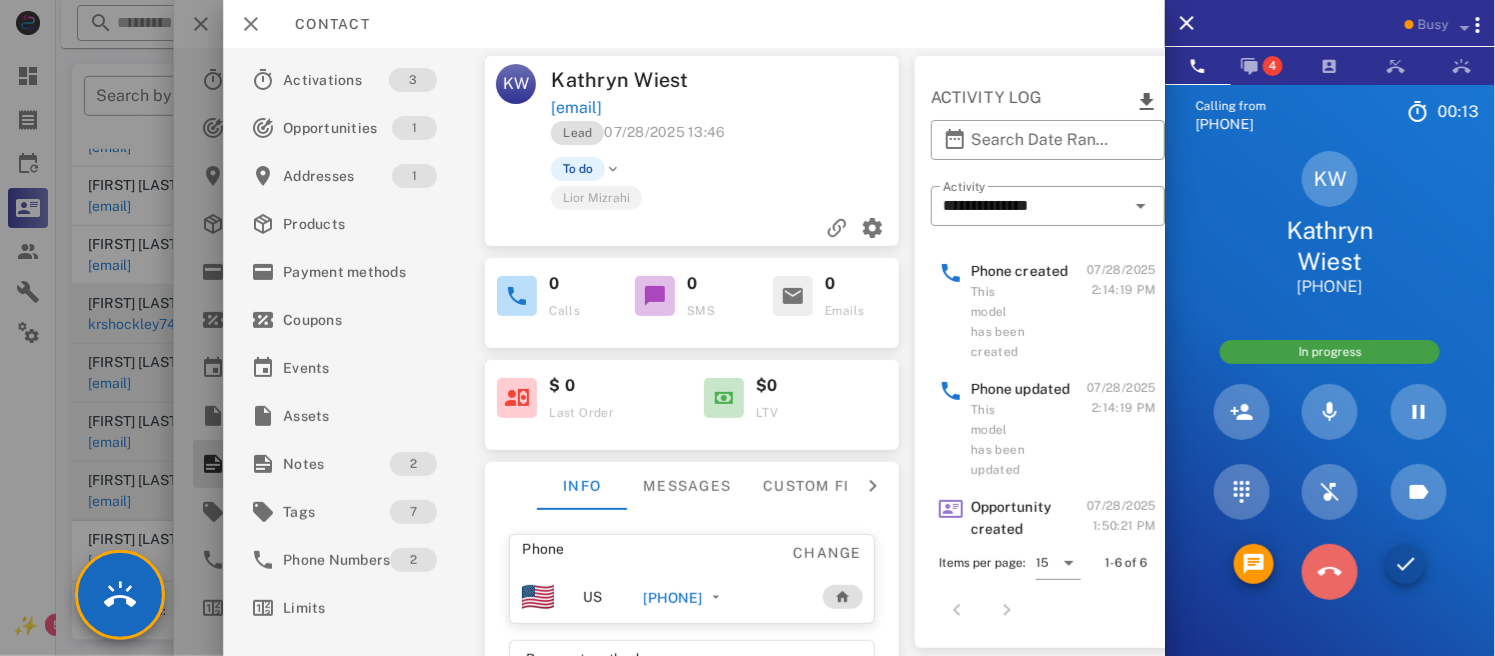 click at bounding box center (1330, 572) 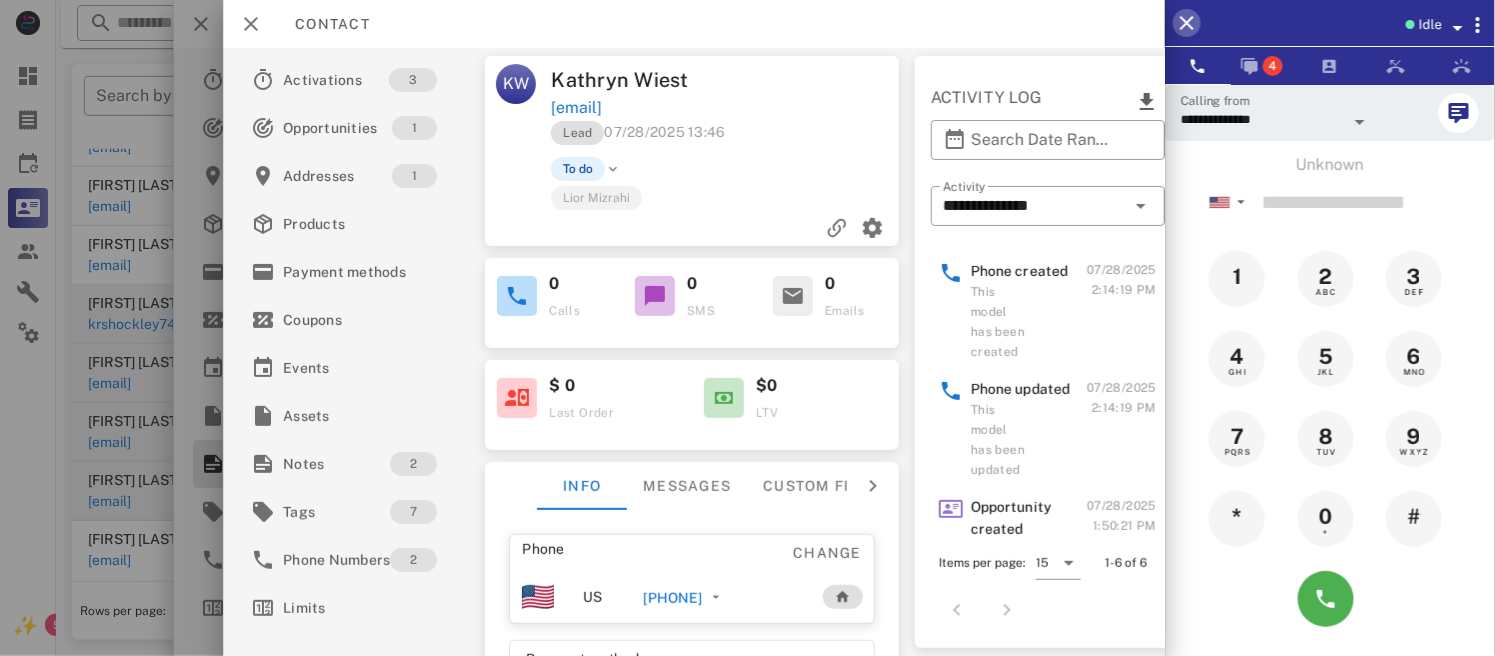 click at bounding box center (1187, 23) 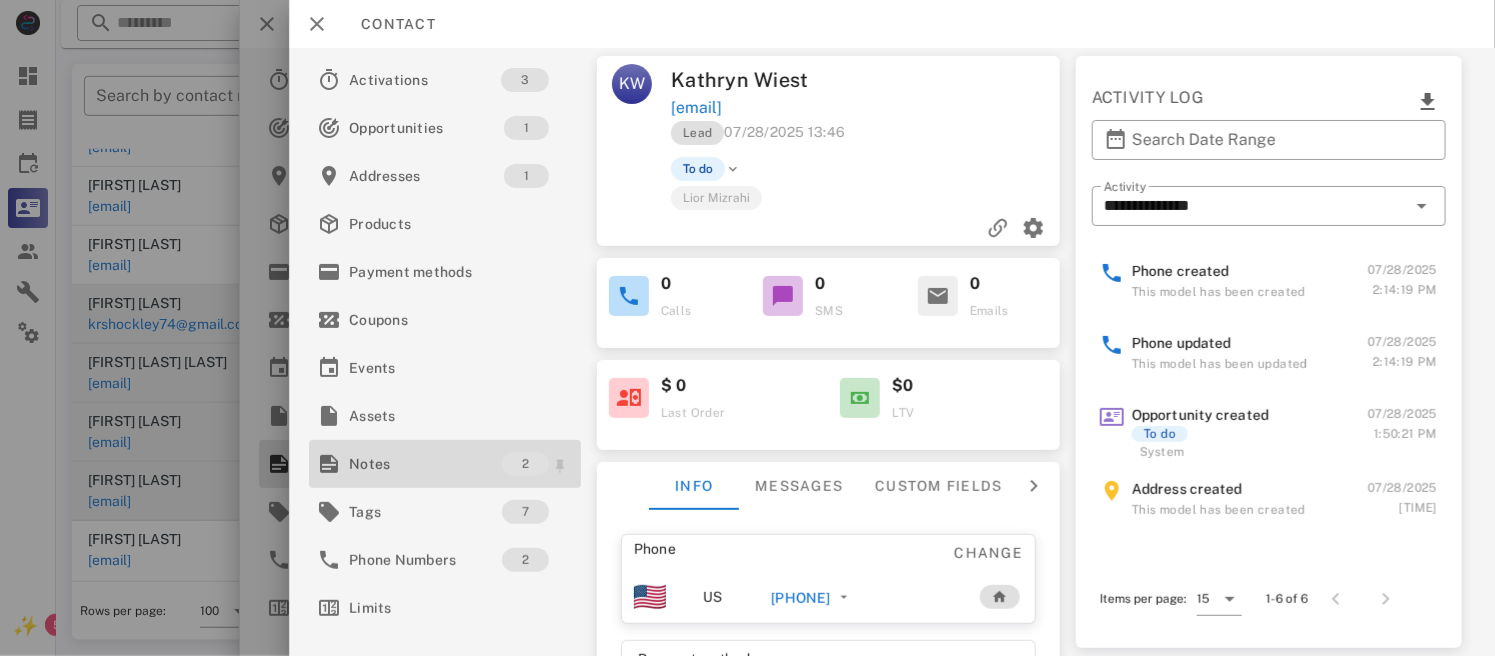 click on "Notes" at bounding box center (425, 464) 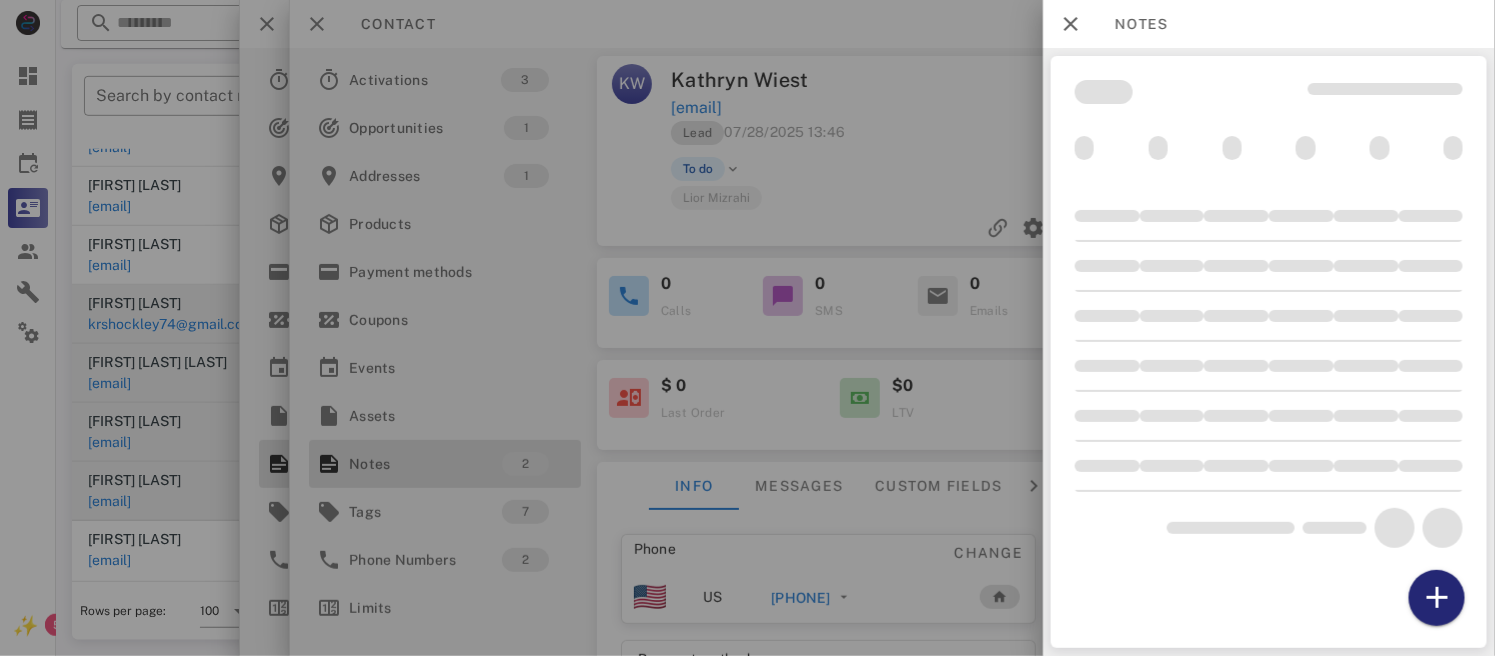 click at bounding box center (1437, 598) 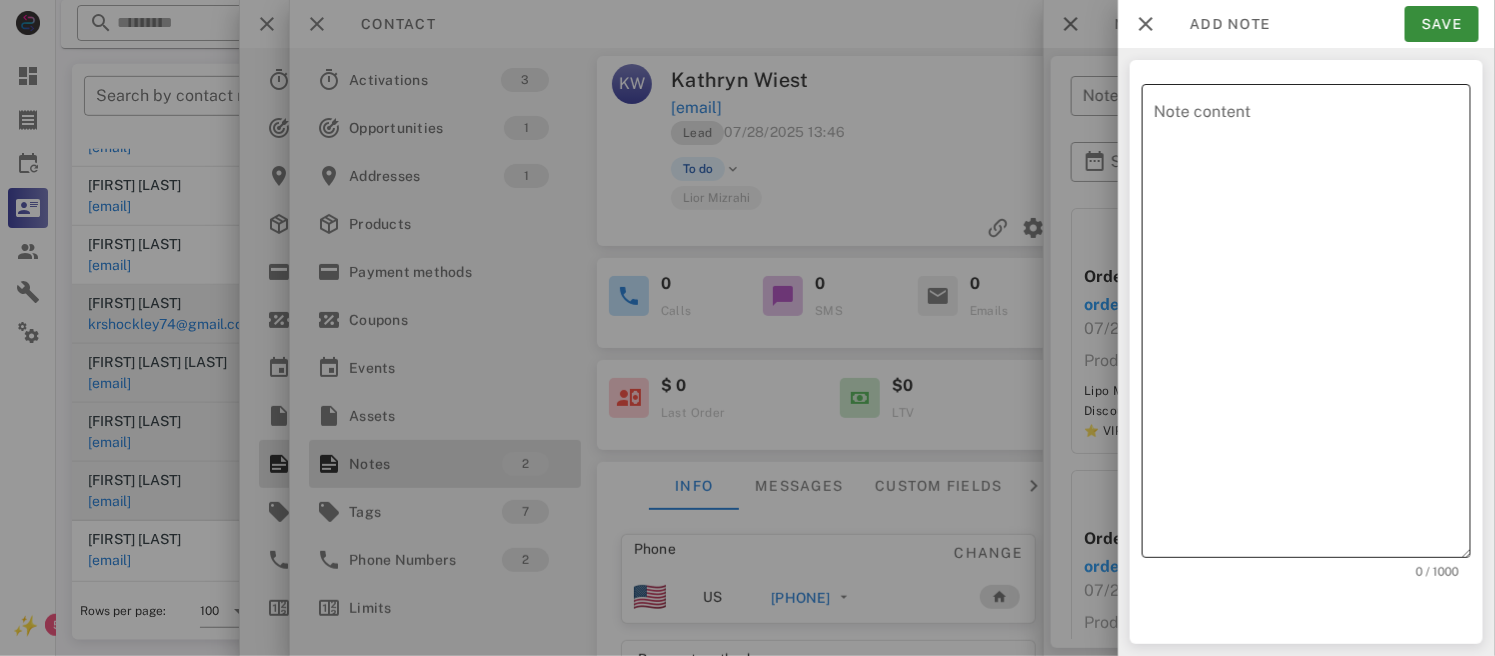 click on "Note content" at bounding box center (1312, 326) 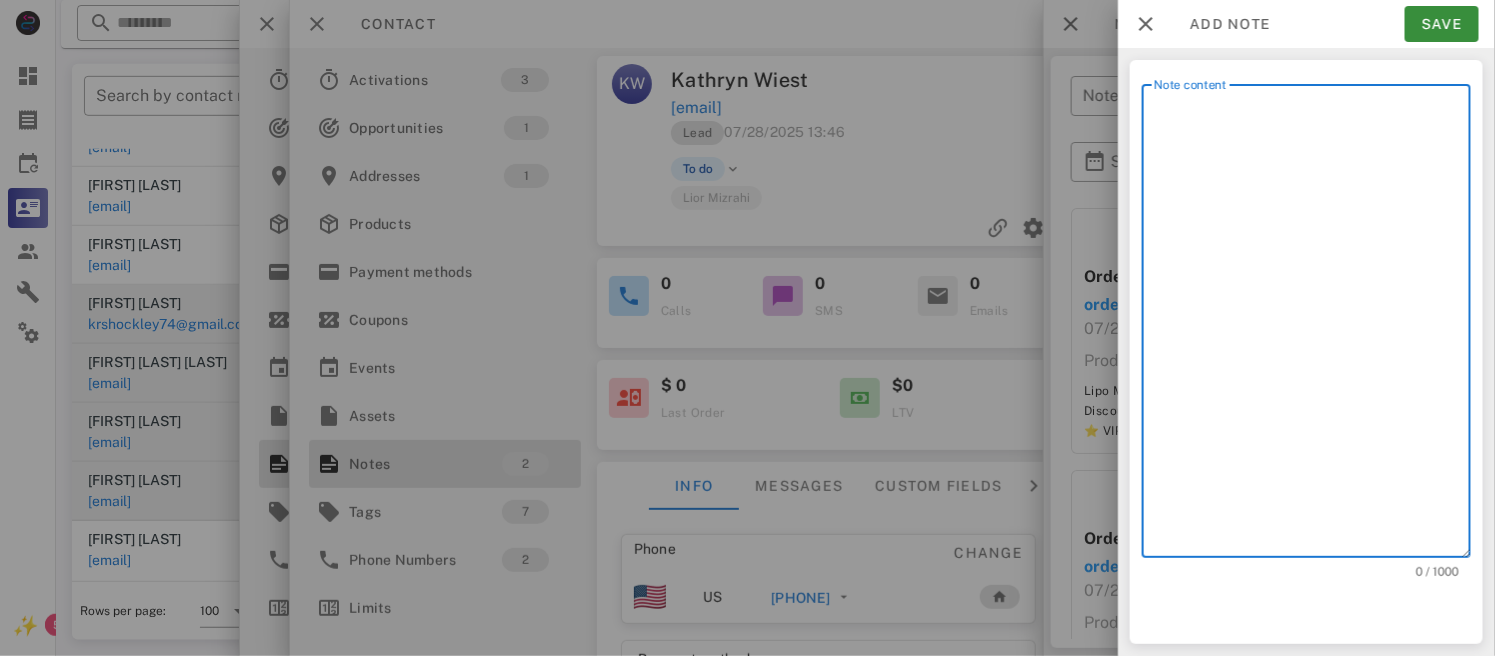 paste on "**********" 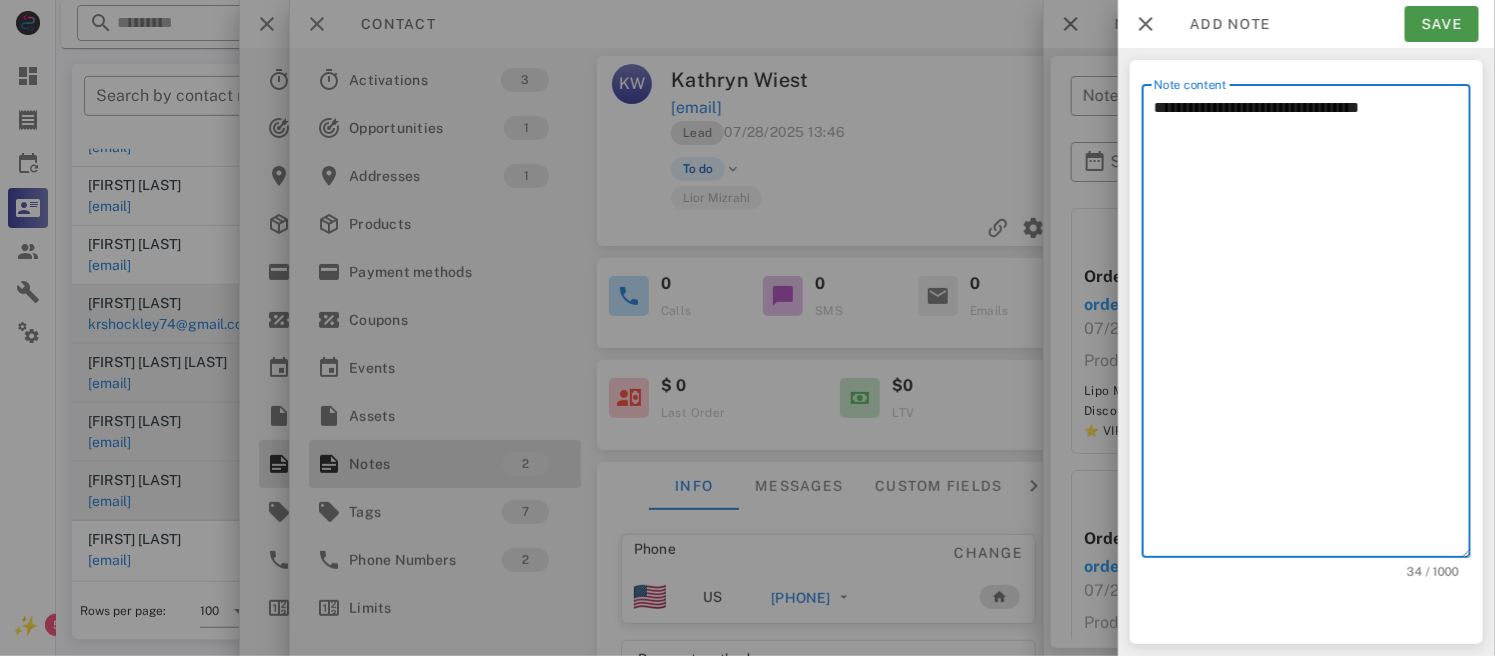 type on "**********" 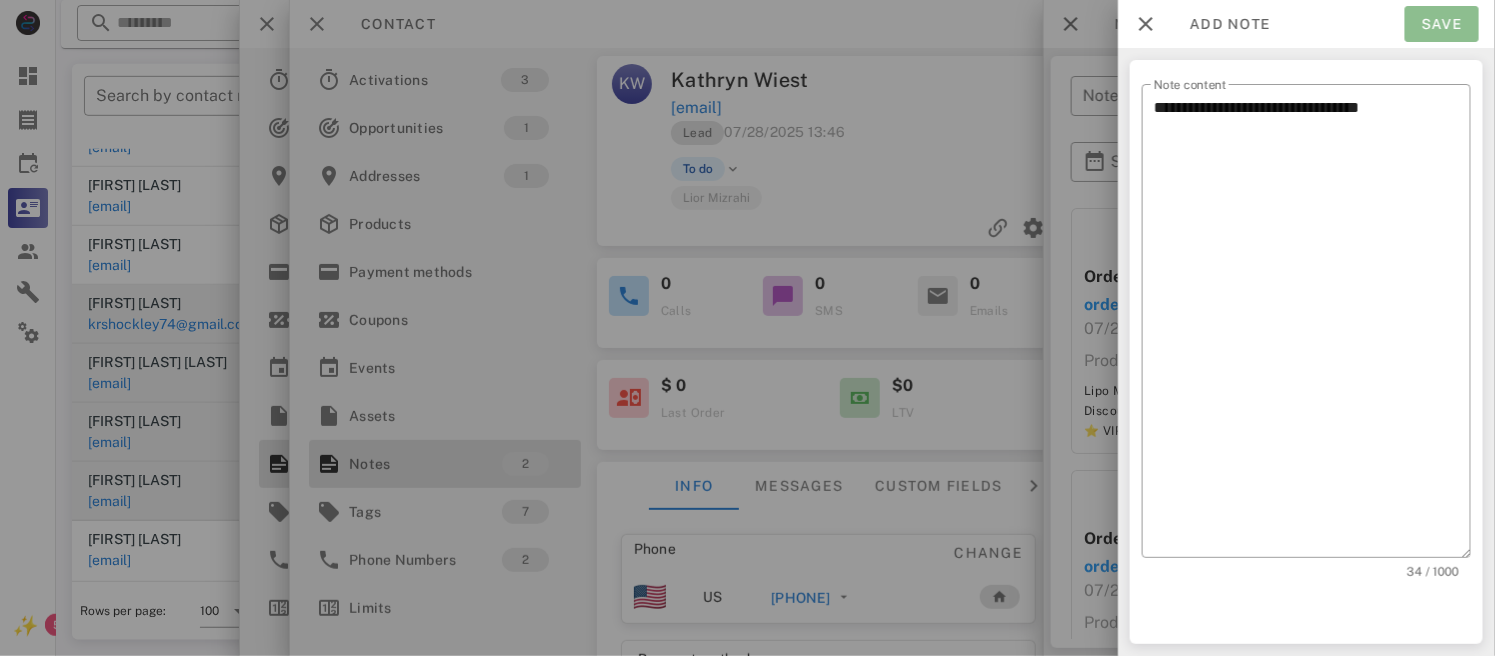 click on "Save" at bounding box center (1442, 24) 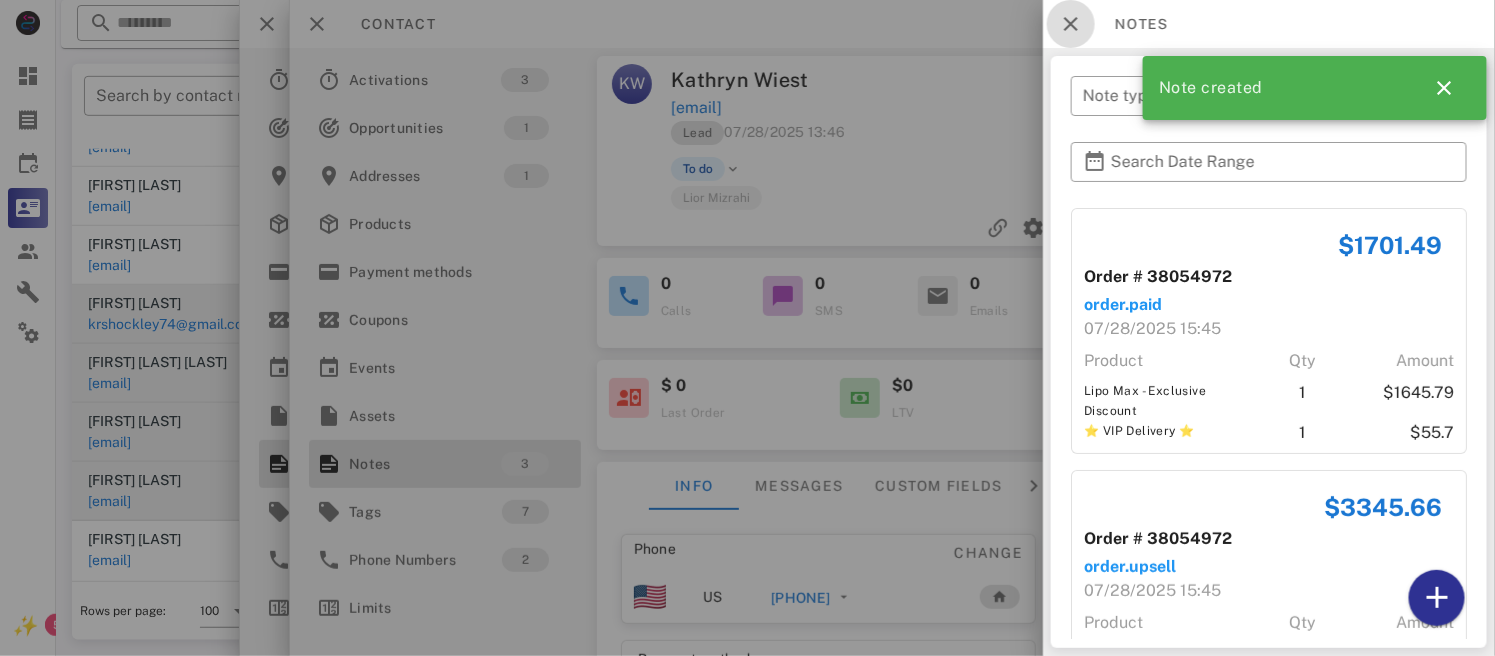 click at bounding box center [1071, 24] 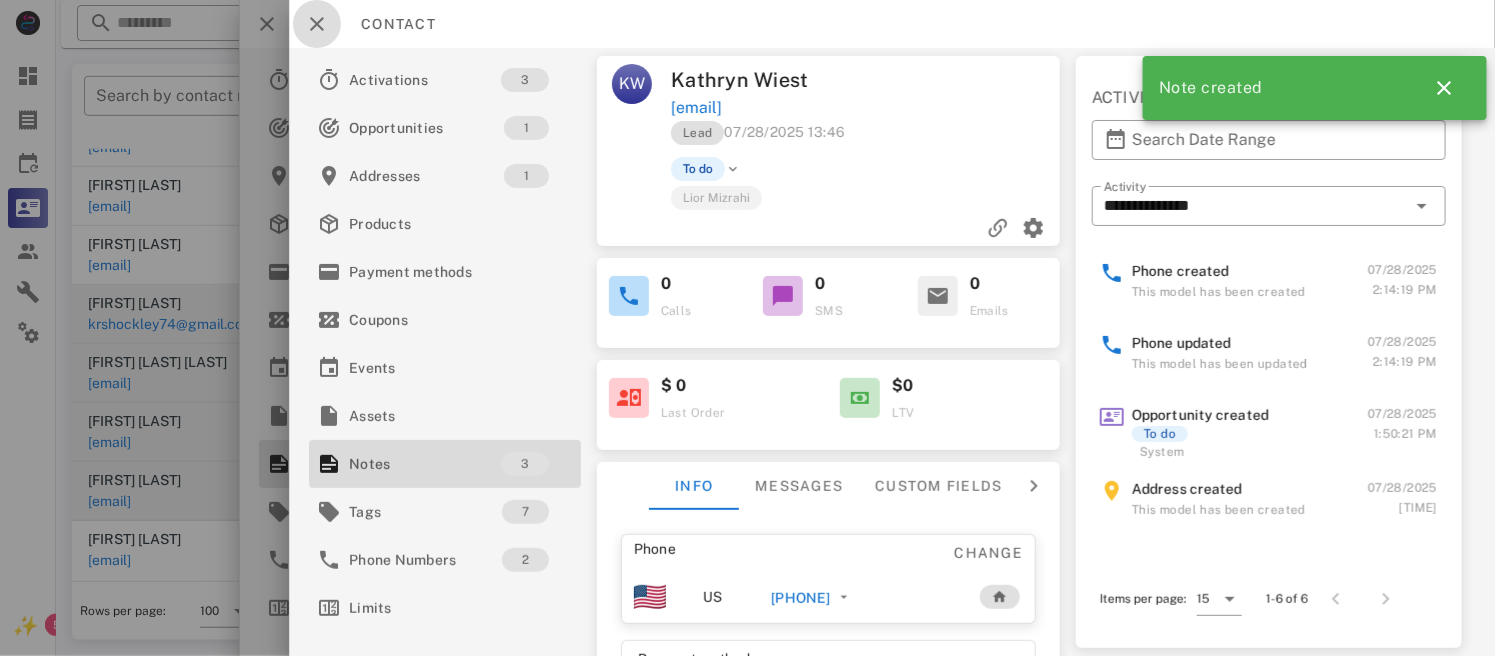 click at bounding box center [317, 24] 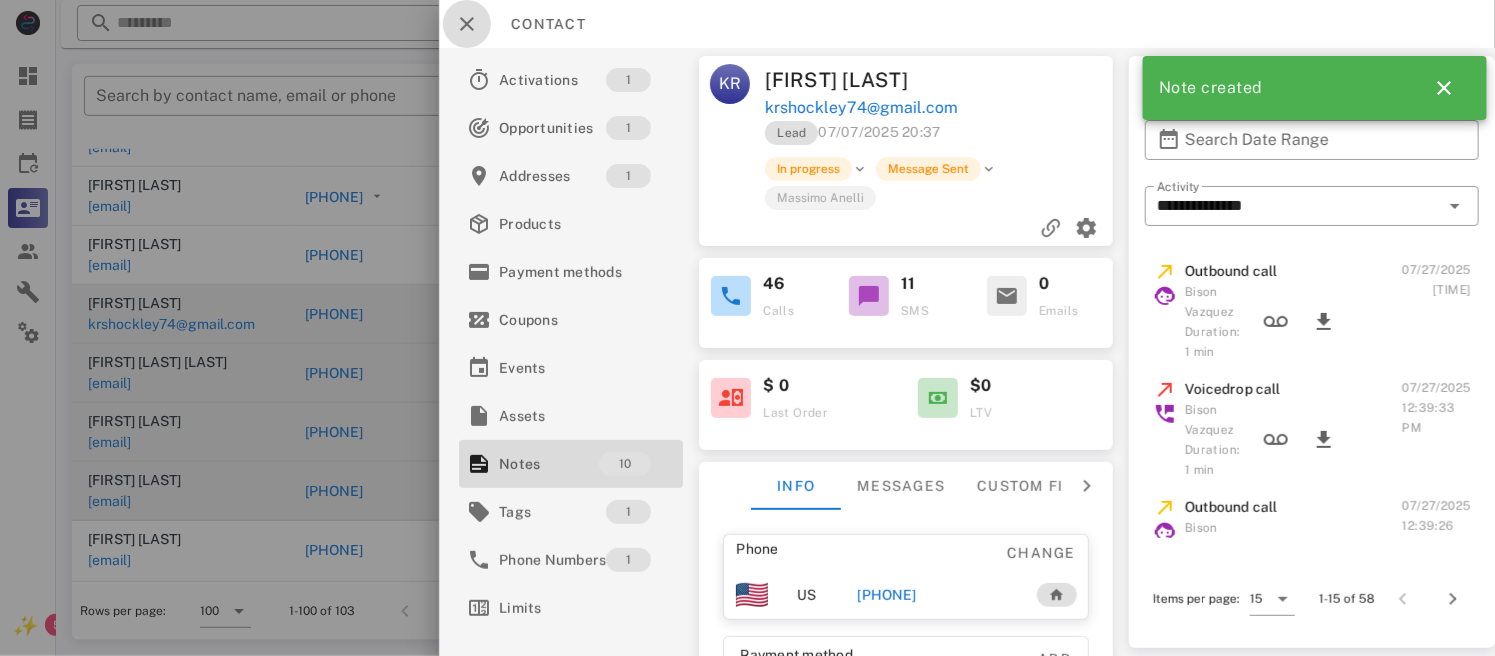 click at bounding box center (467, 24) 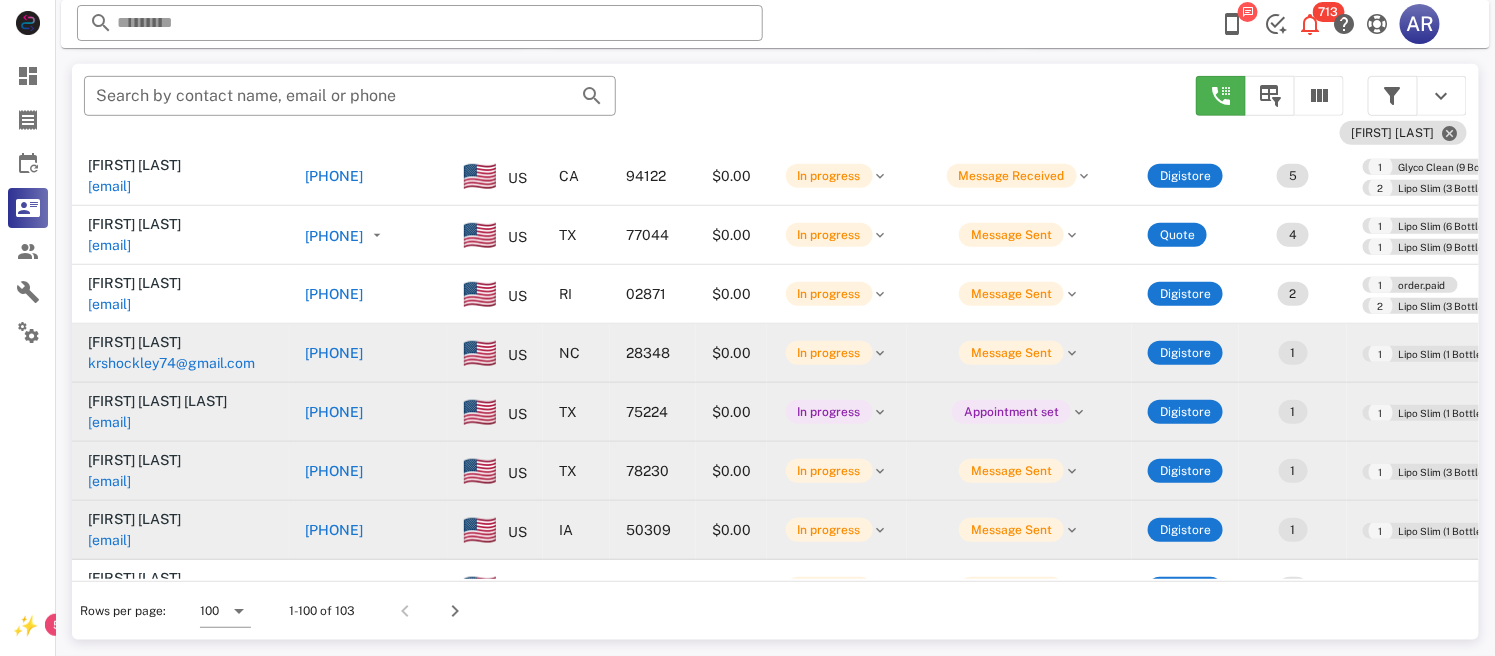 scroll, scrollTop: 5160, scrollLeft: 0, axis: vertical 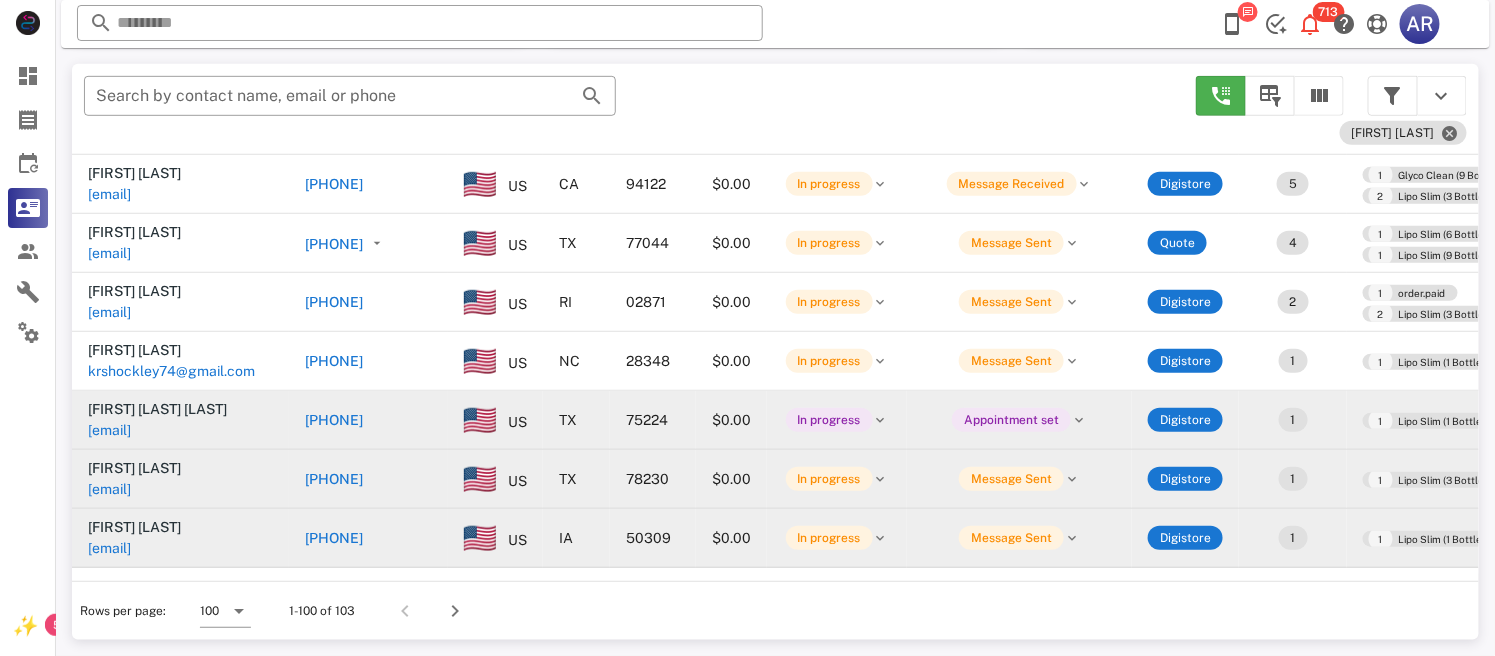 click on "[PHONE]" at bounding box center [334, 302] 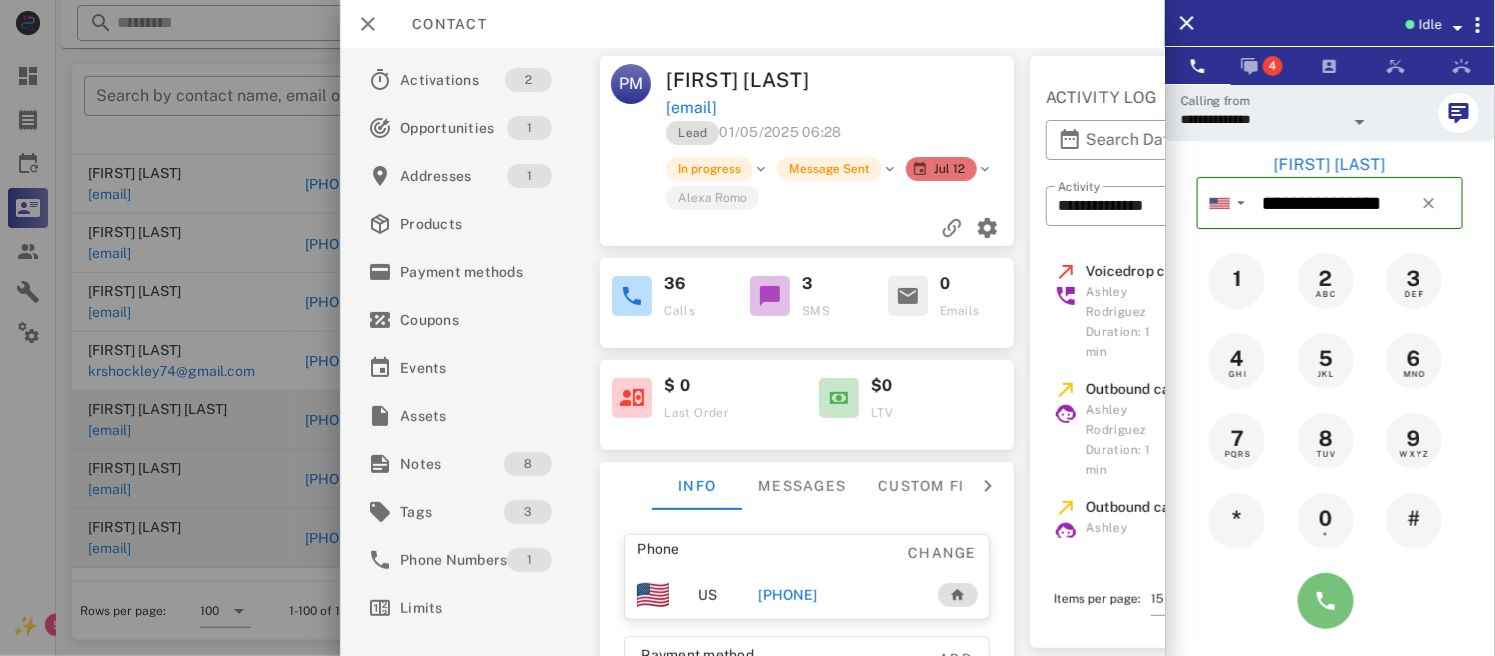 click at bounding box center (1326, 601) 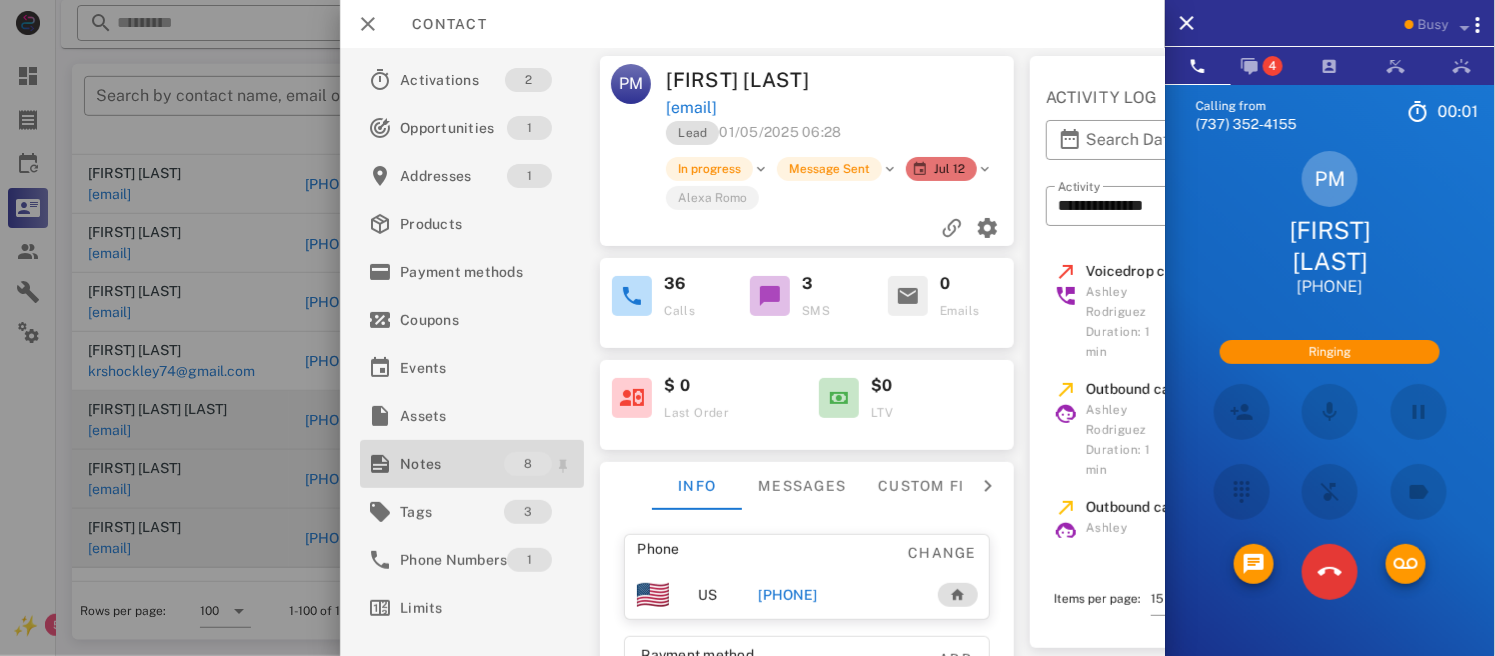 drag, startPoint x: 416, startPoint y: 459, endPoint x: 441, endPoint y: 455, distance: 25.317978 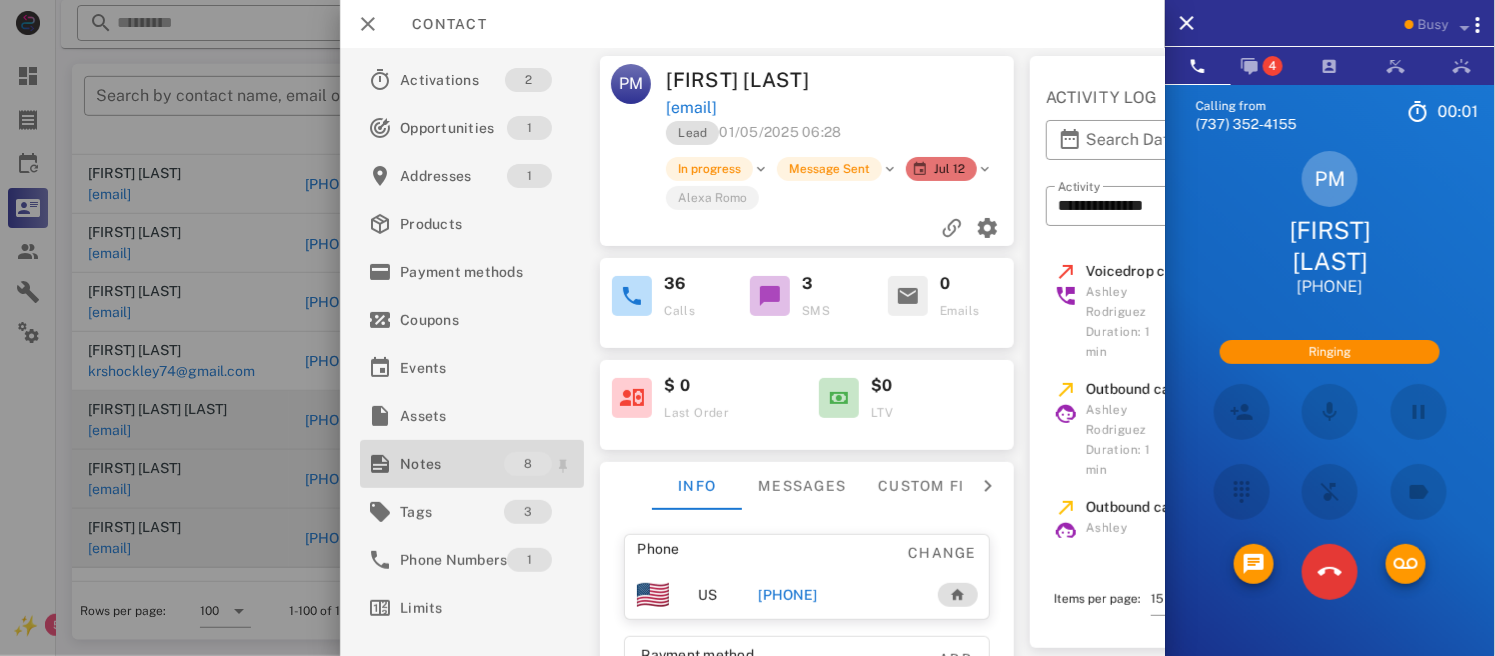click on "Notes" at bounding box center [452, 464] 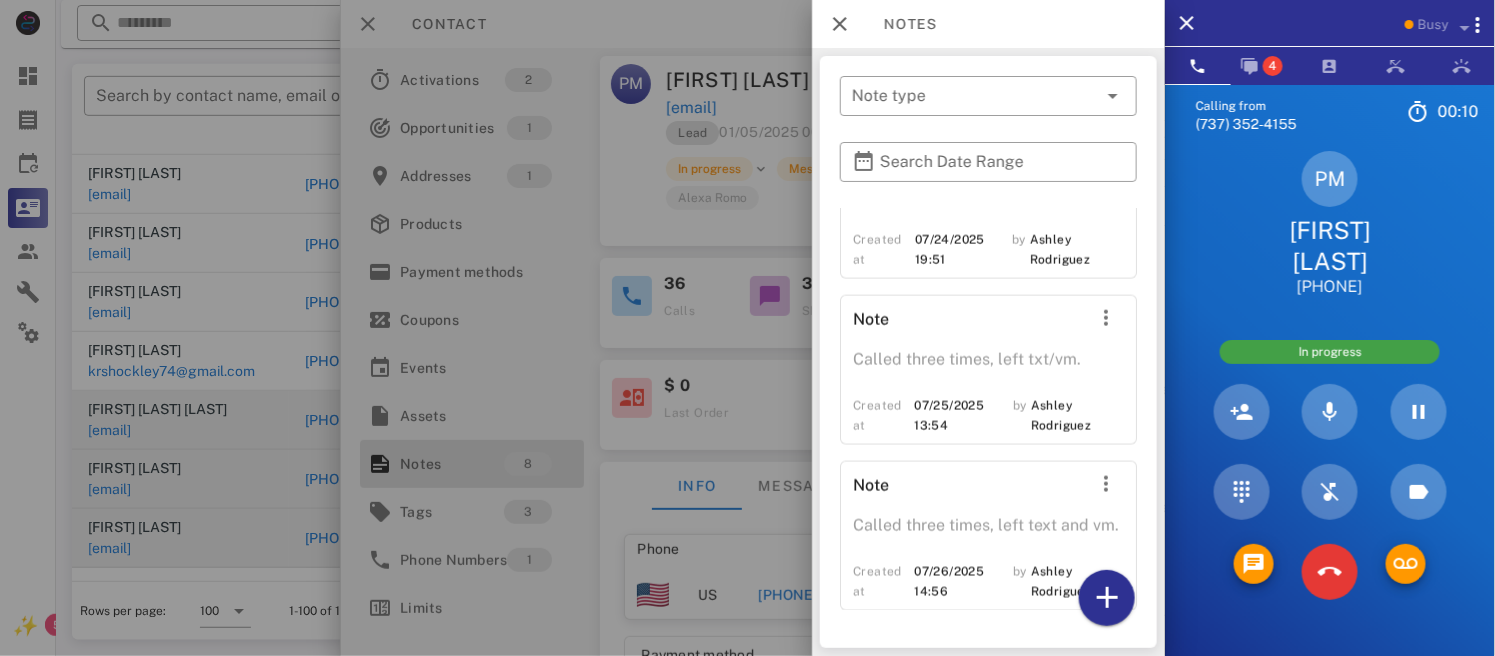 scroll, scrollTop: 1112, scrollLeft: 0, axis: vertical 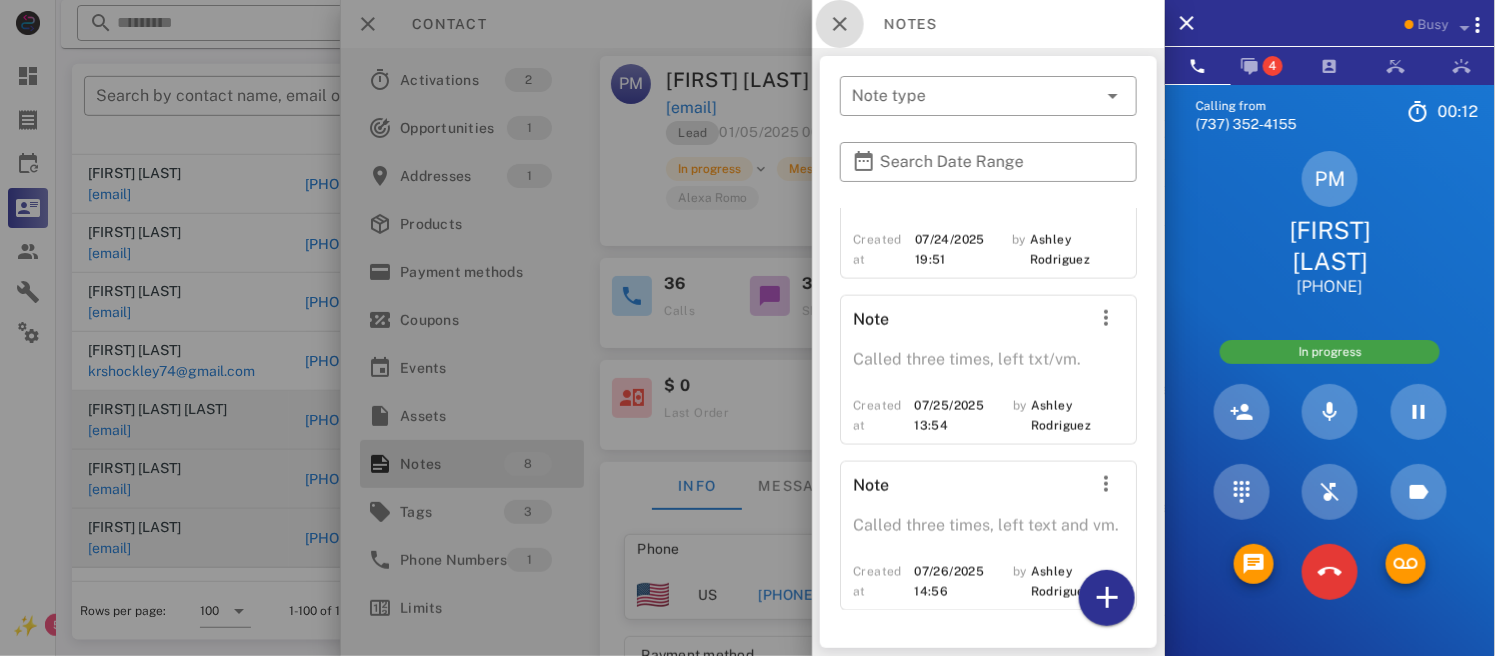 click at bounding box center (840, 24) 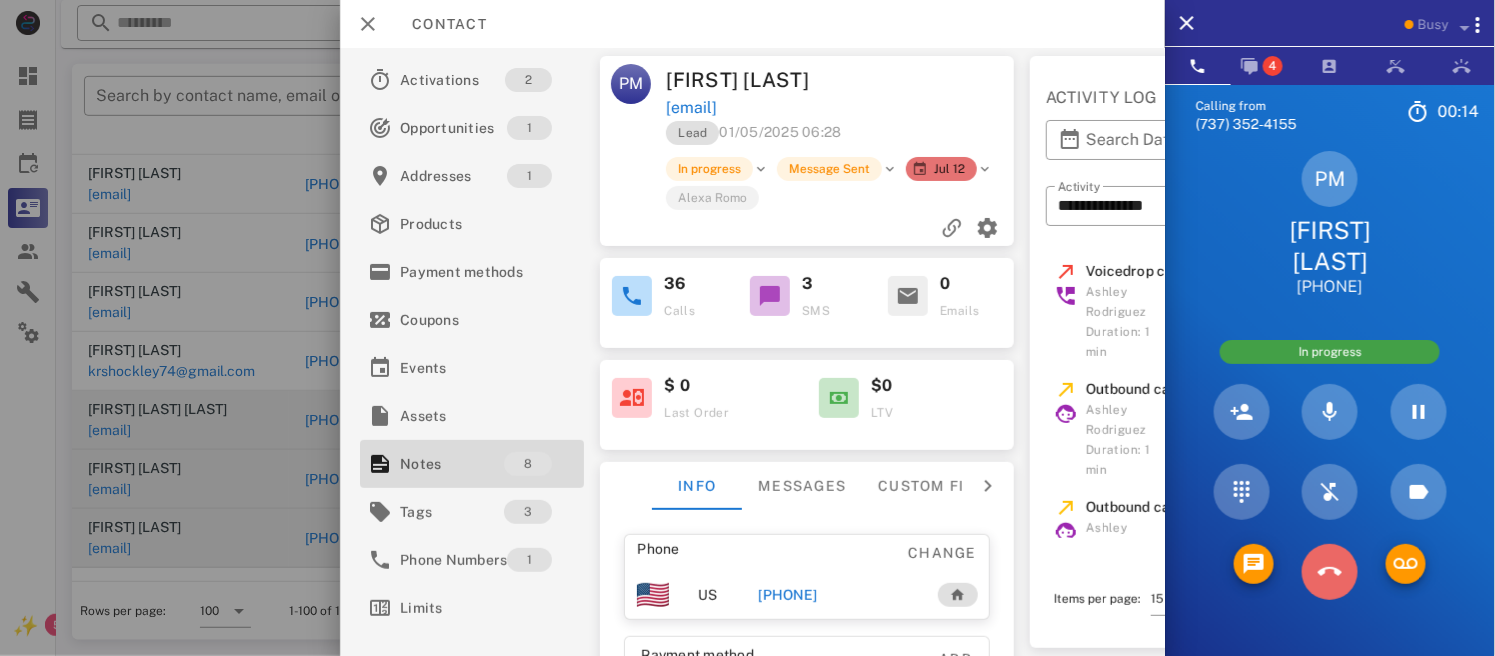 click at bounding box center (1330, 572) 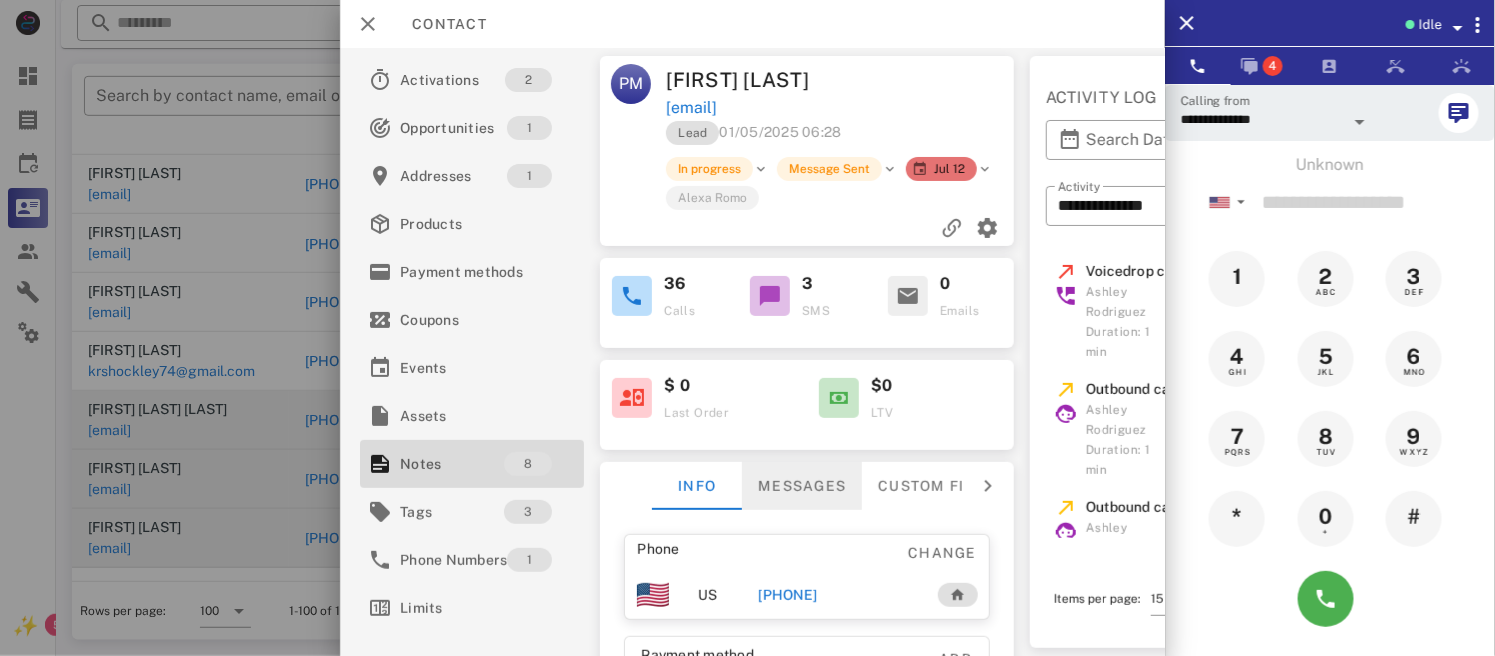 click on "Messages" at bounding box center [803, 486] 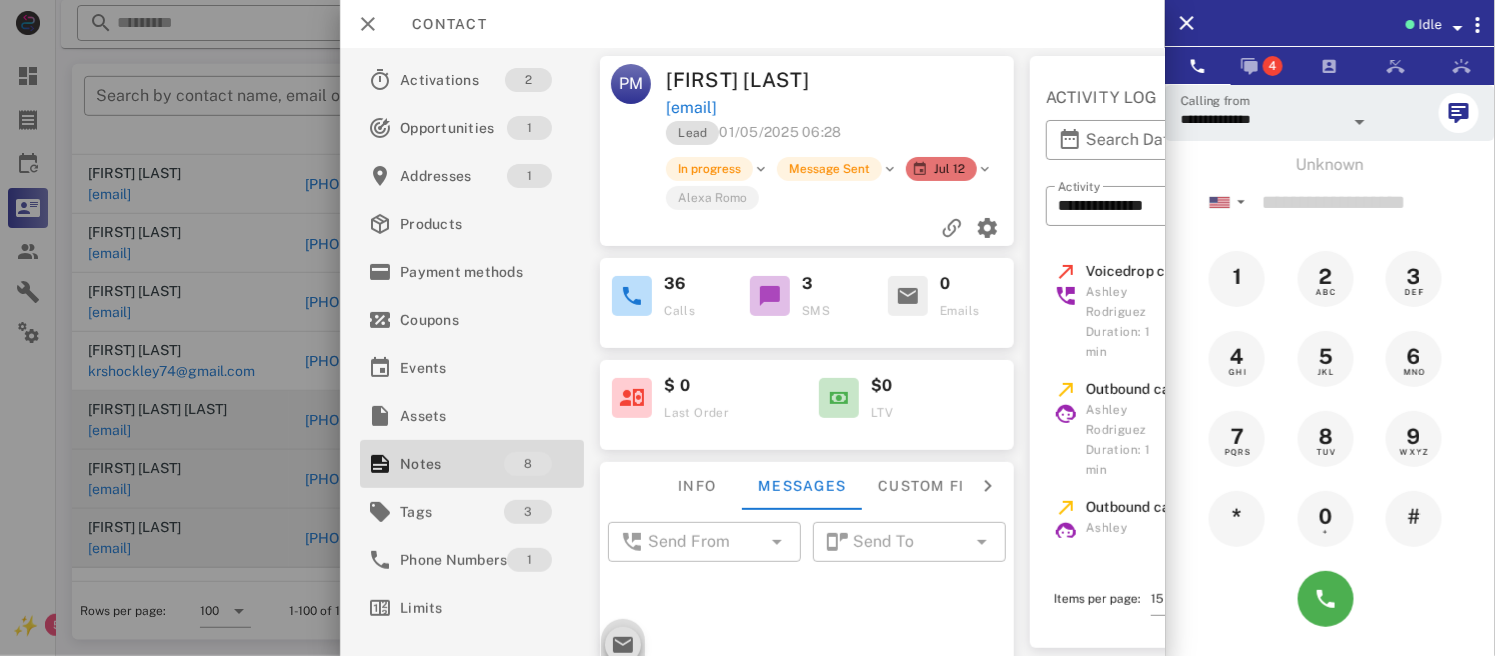 scroll, scrollTop: 90, scrollLeft: 0, axis: vertical 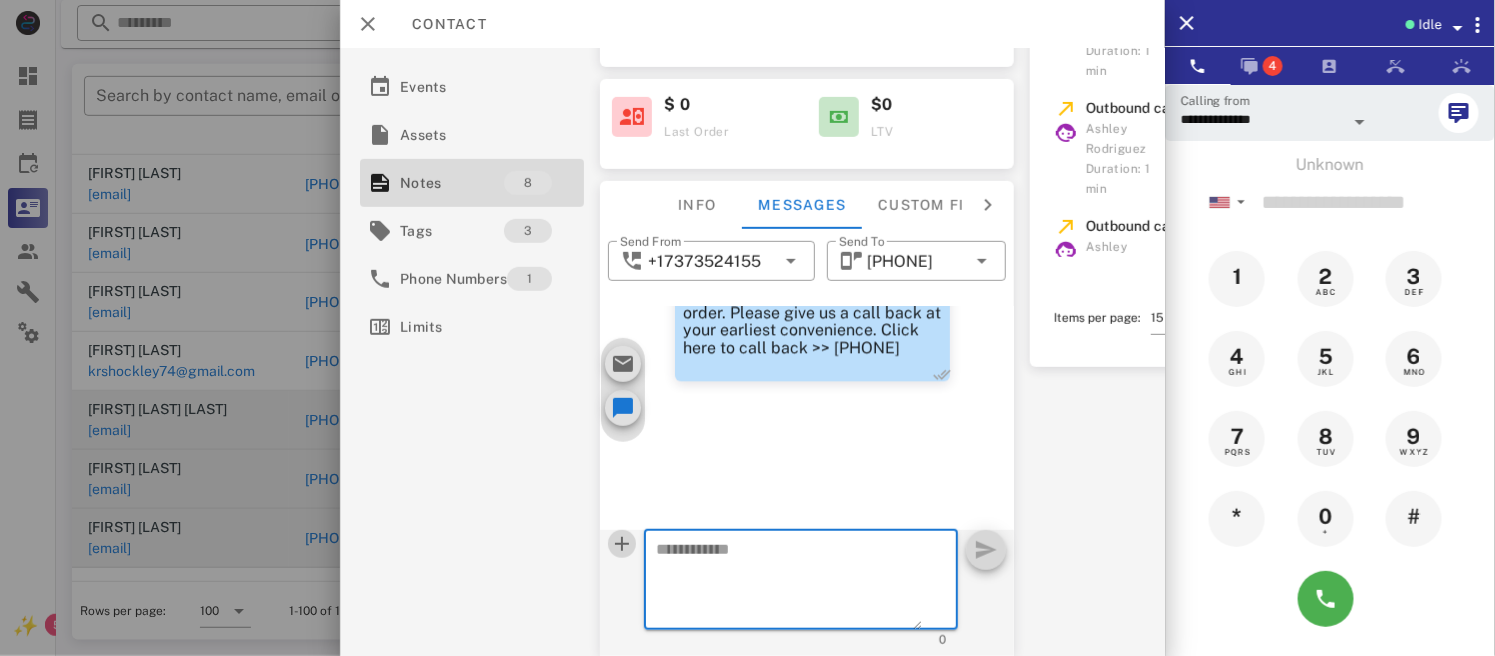 click at bounding box center [623, 544] 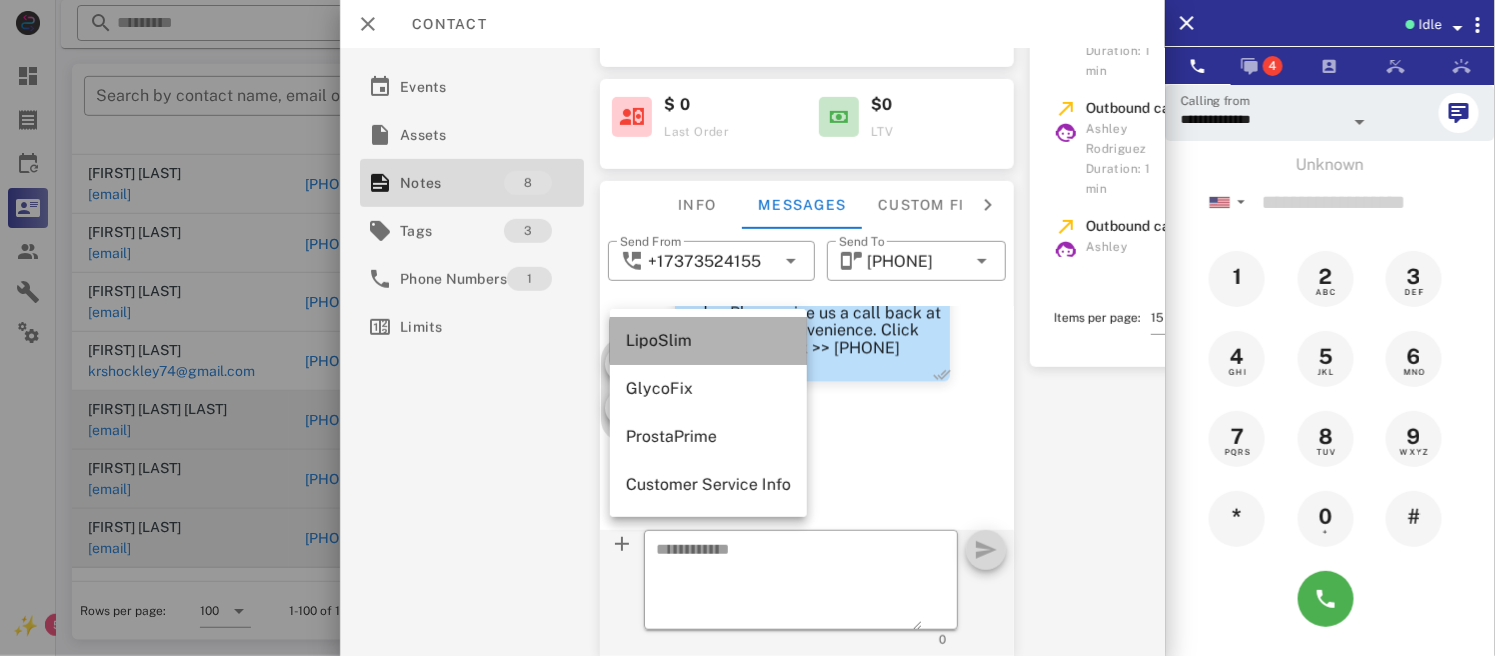 click on "LipoSlim" at bounding box center (708, 340) 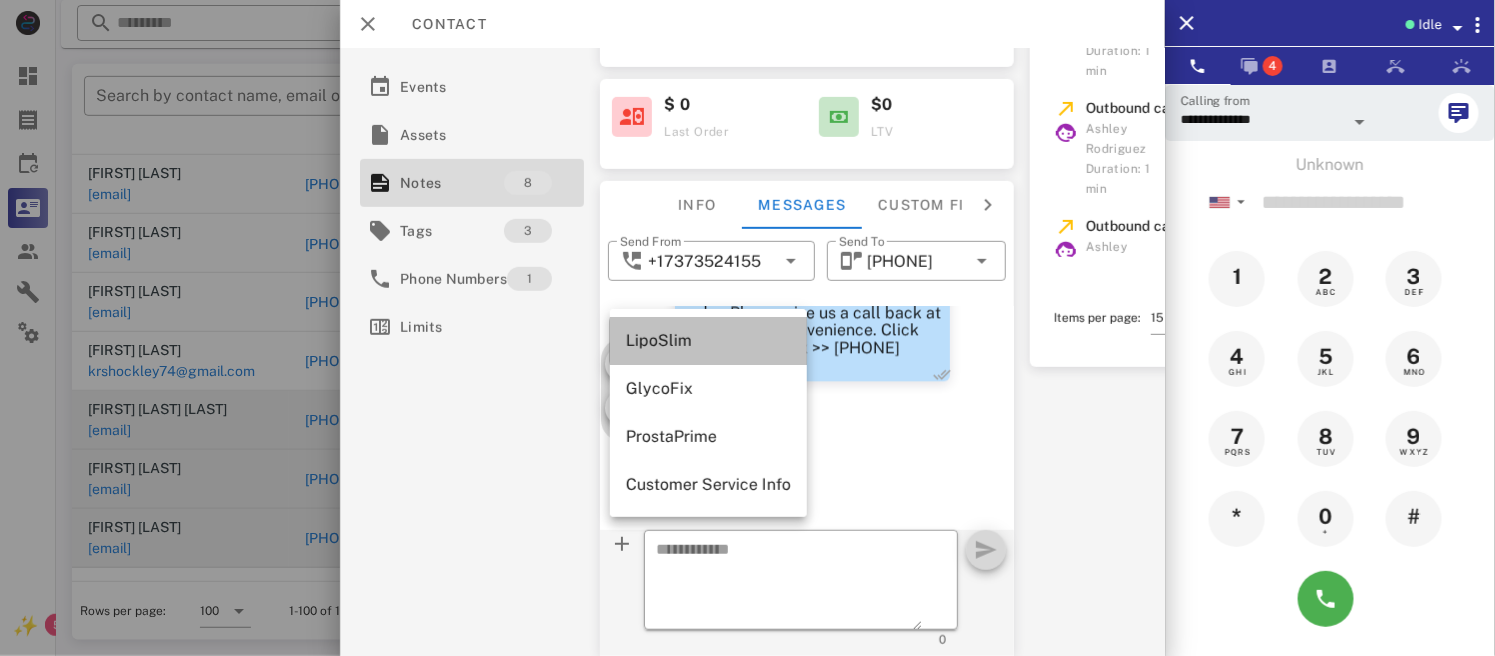 type on "**********" 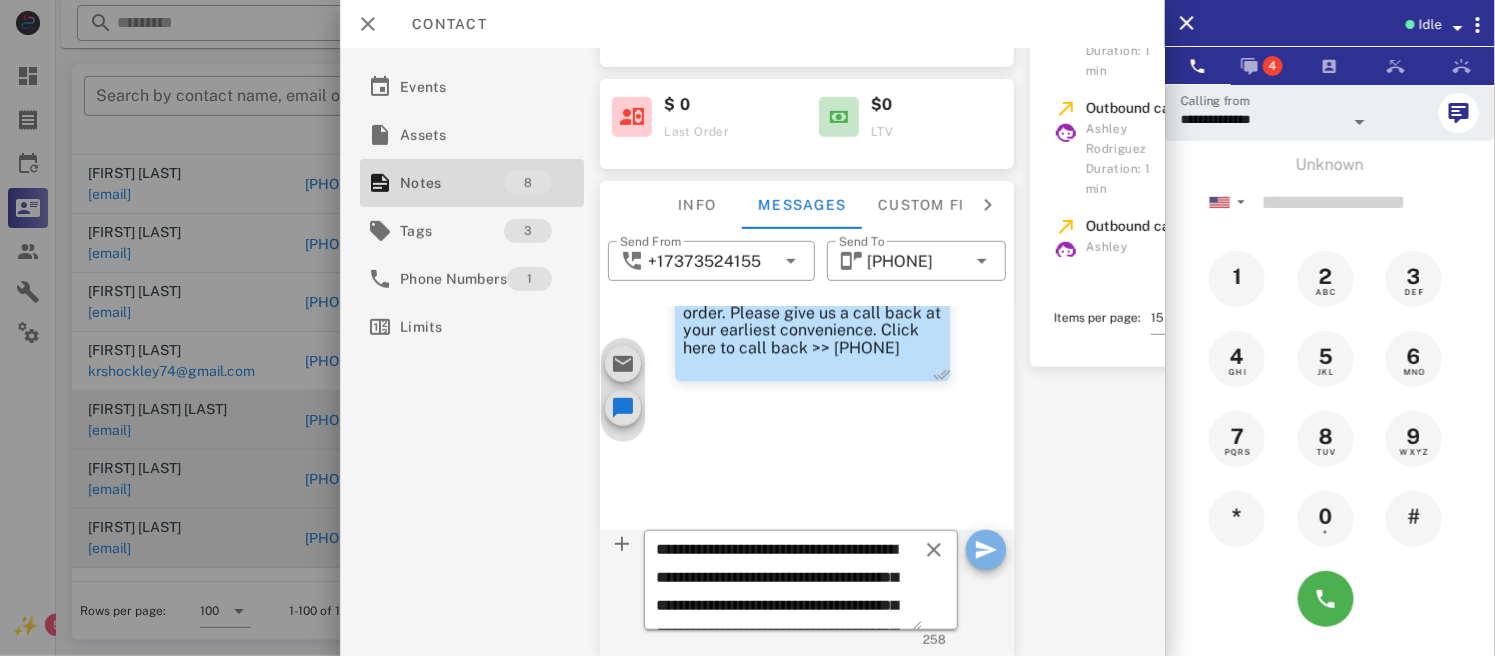 click at bounding box center (986, 550) 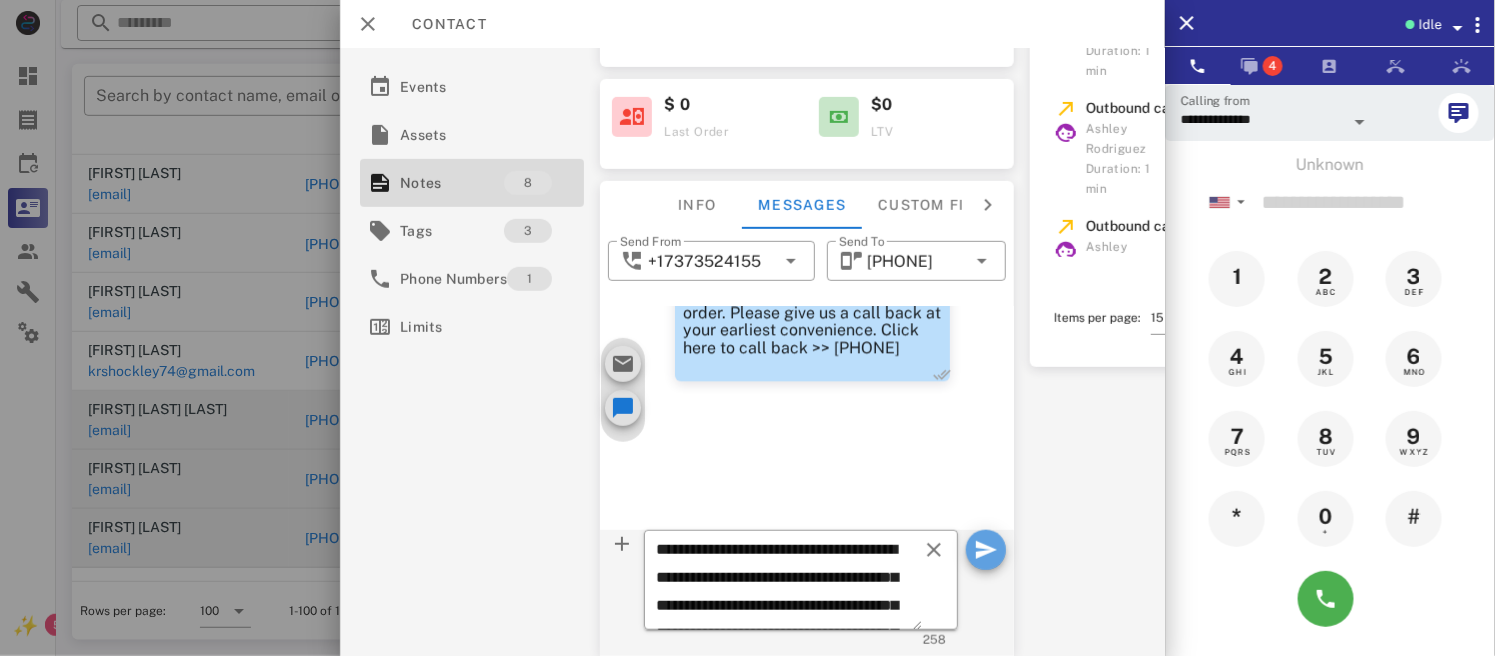 type 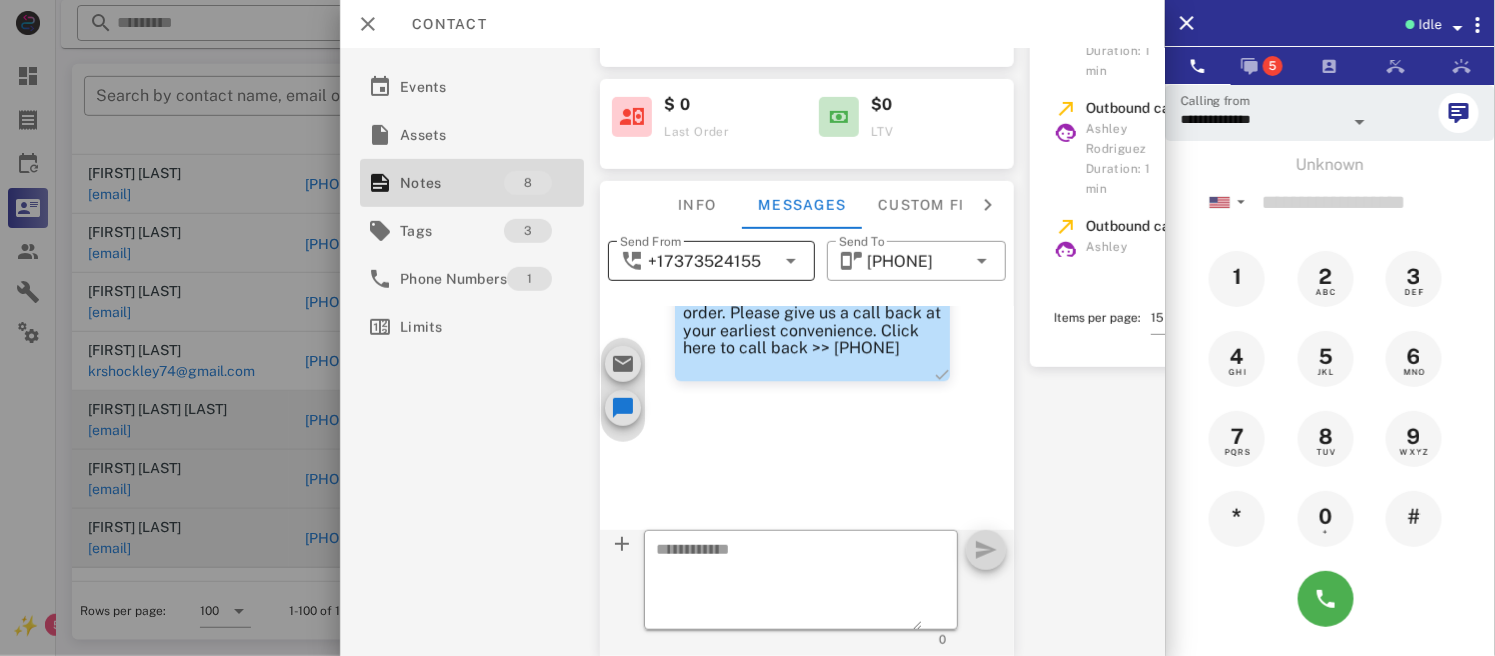 scroll, scrollTop: 1915, scrollLeft: 0, axis: vertical 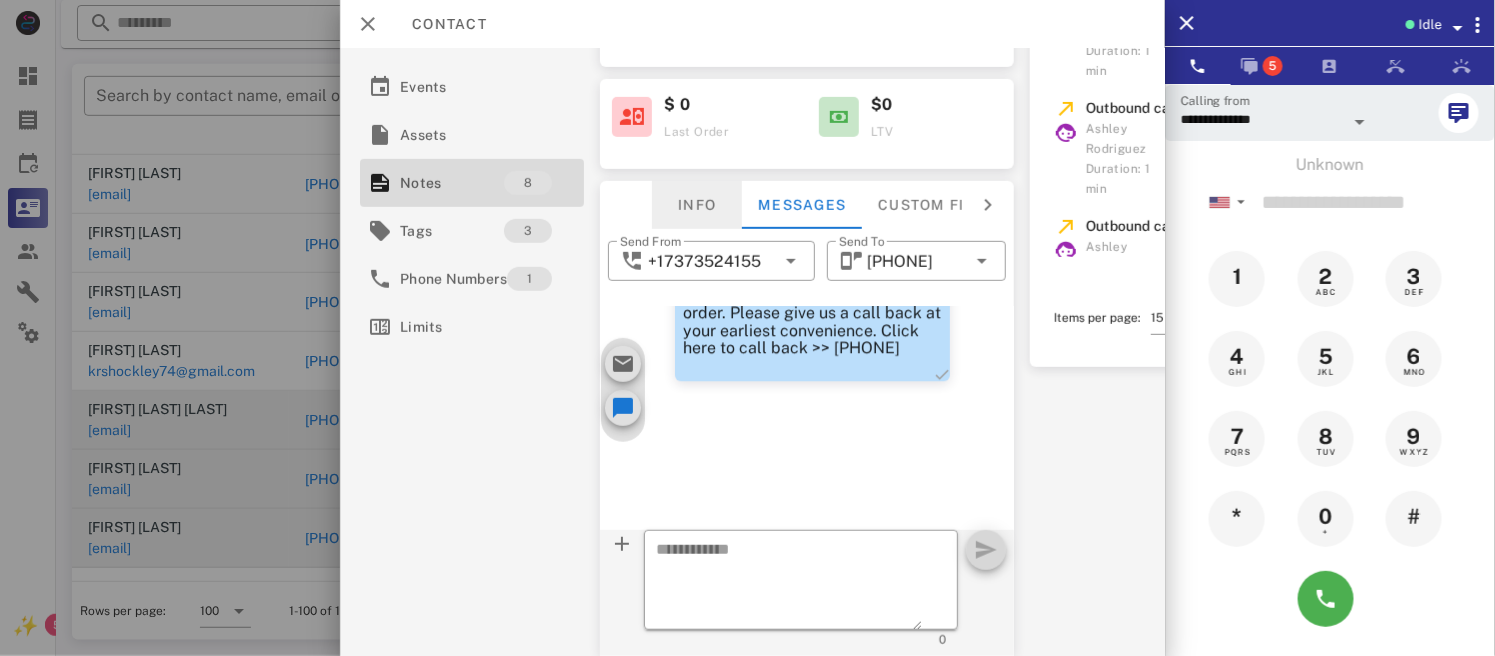click on "Info" at bounding box center [698, 205] 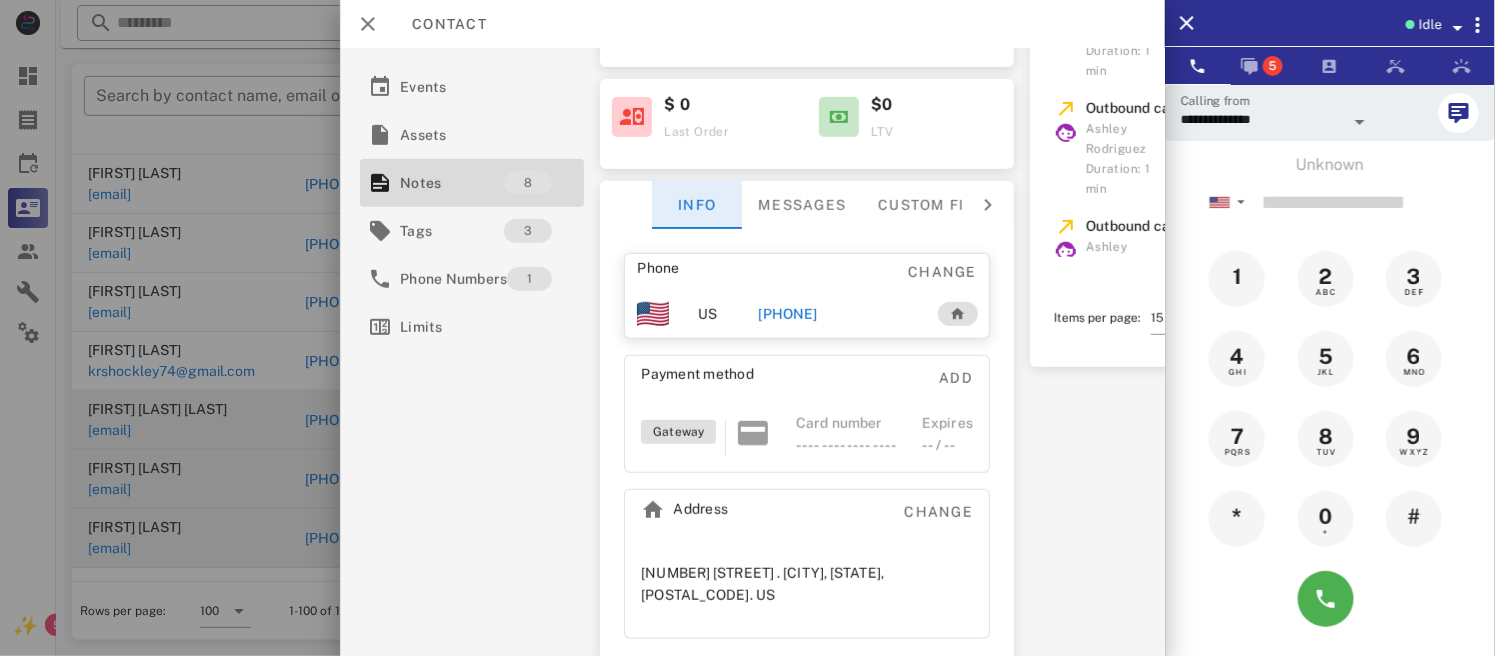 scroll, scrollTop: 281, scrollLeft: 0, axis: vertical 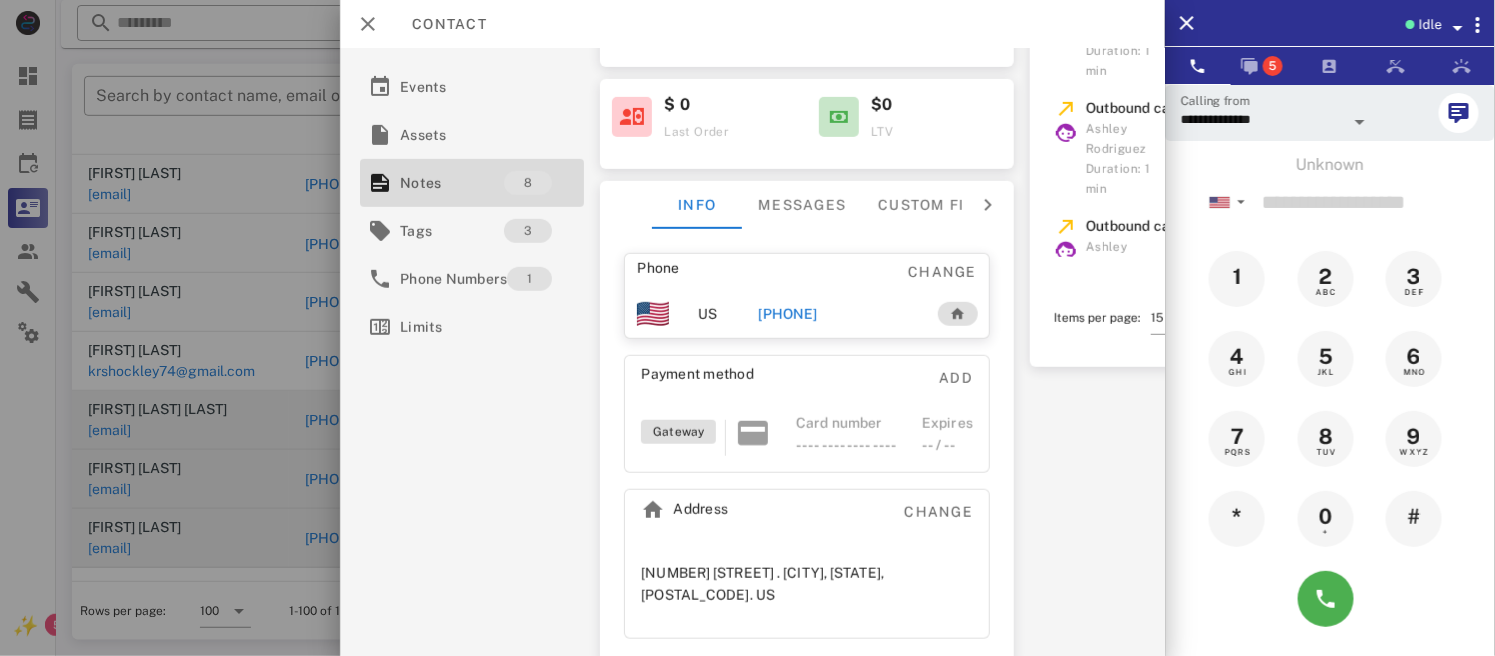 click on "[PHONE]" at bounding box center (788, 314) 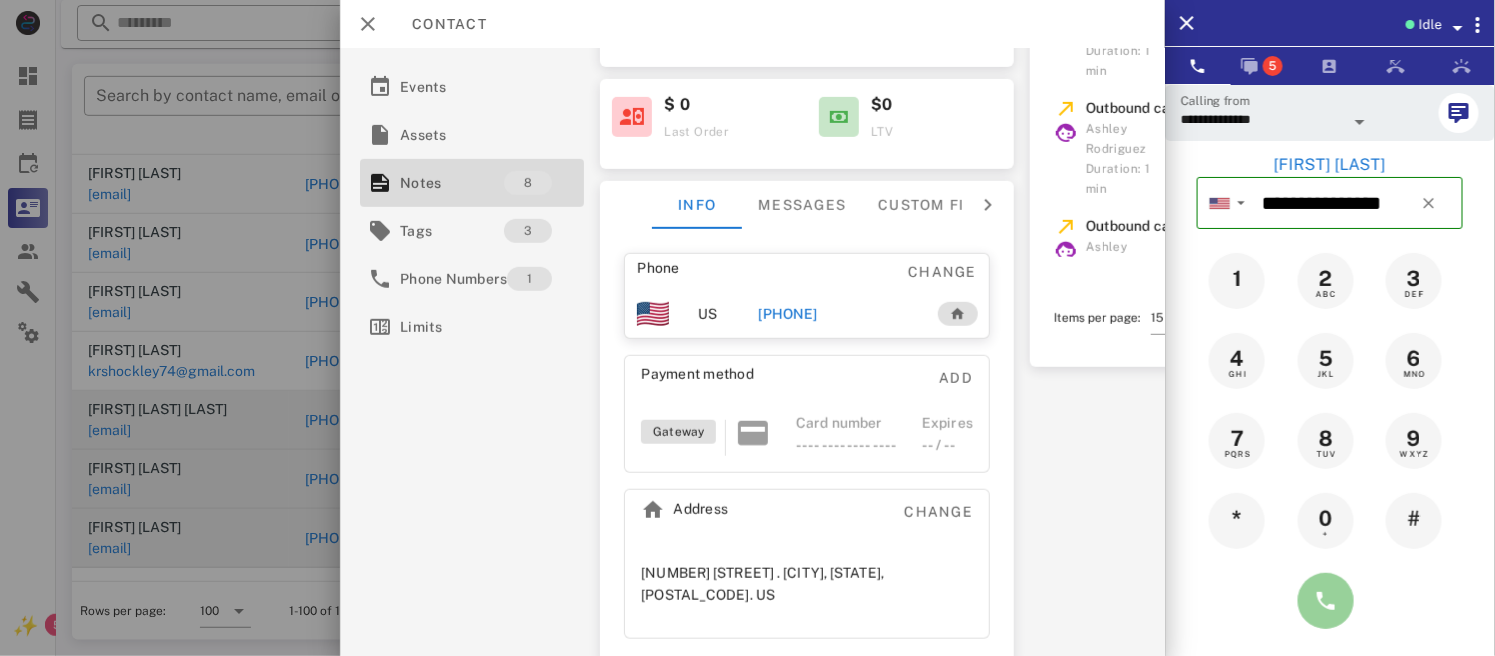 click at bounding box center [1326, 601] 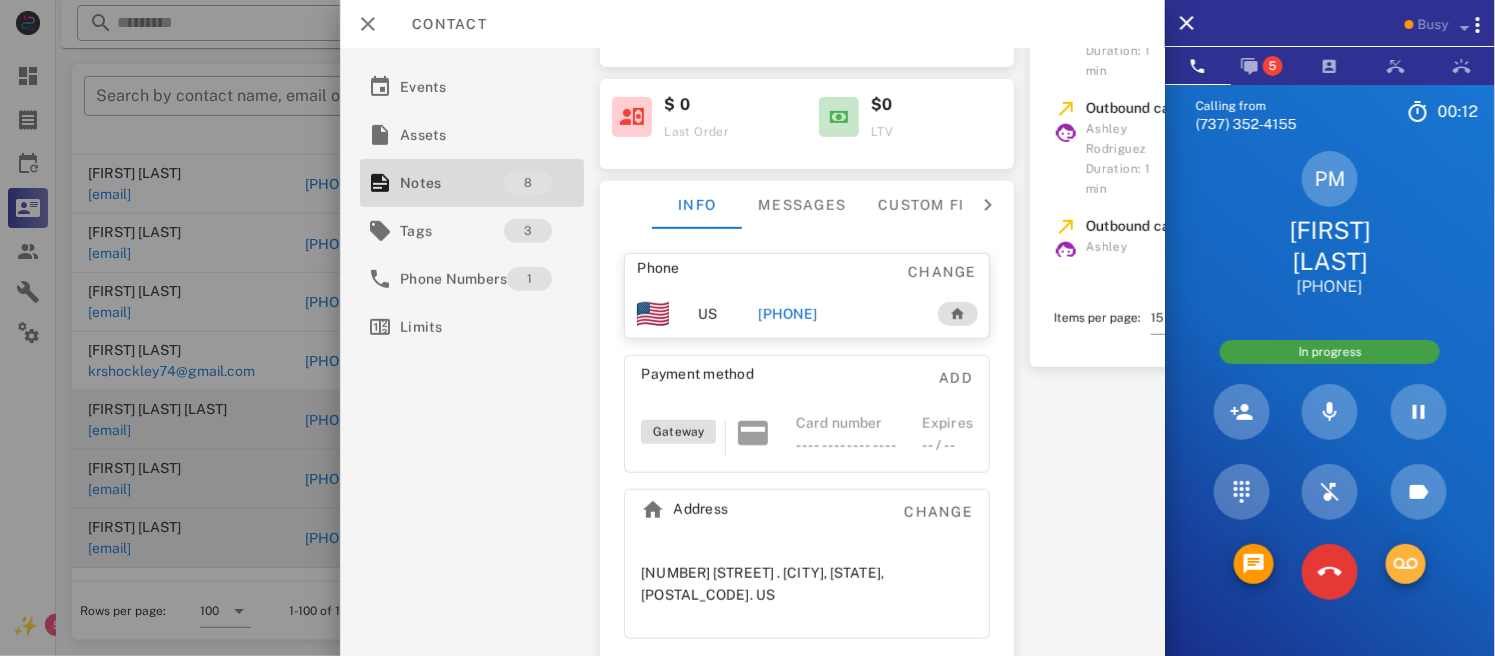 click at bounding box center [1406, 564] 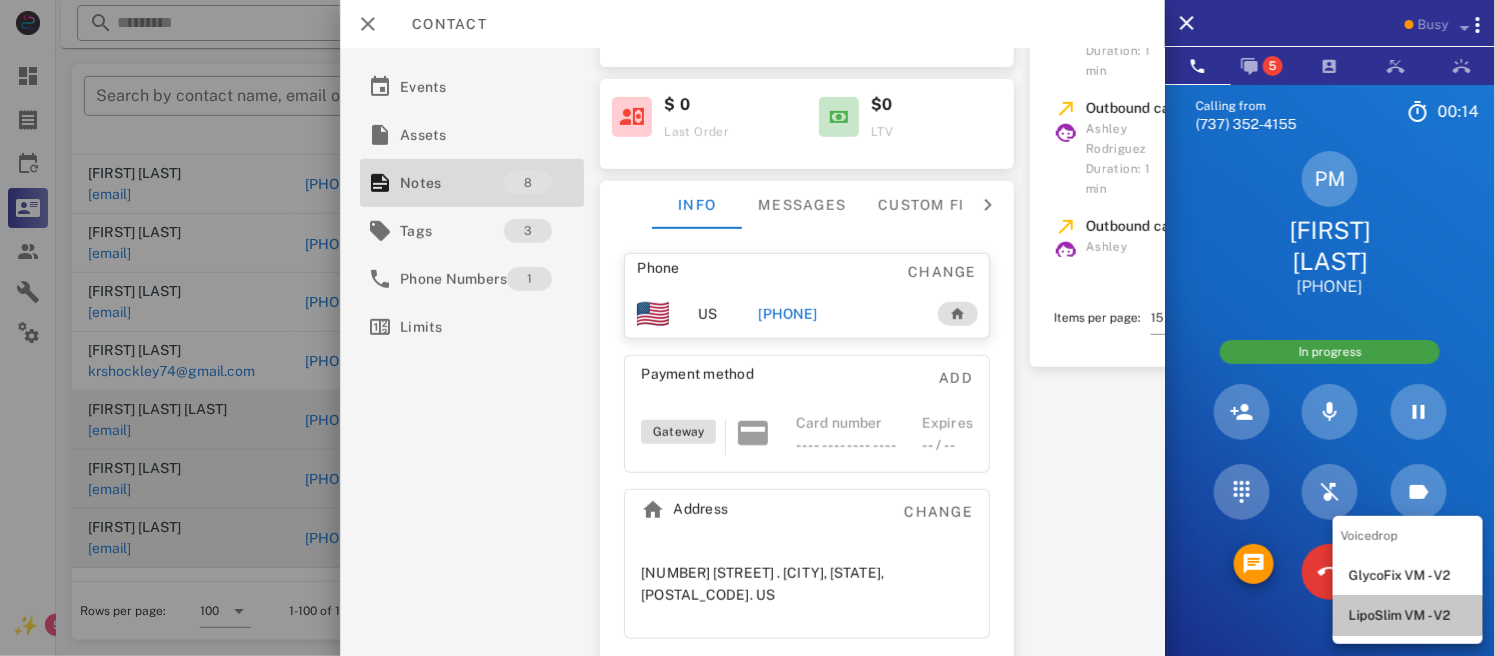 click on "LipoSlim VM - V2" at bounding box center (1408, 616) 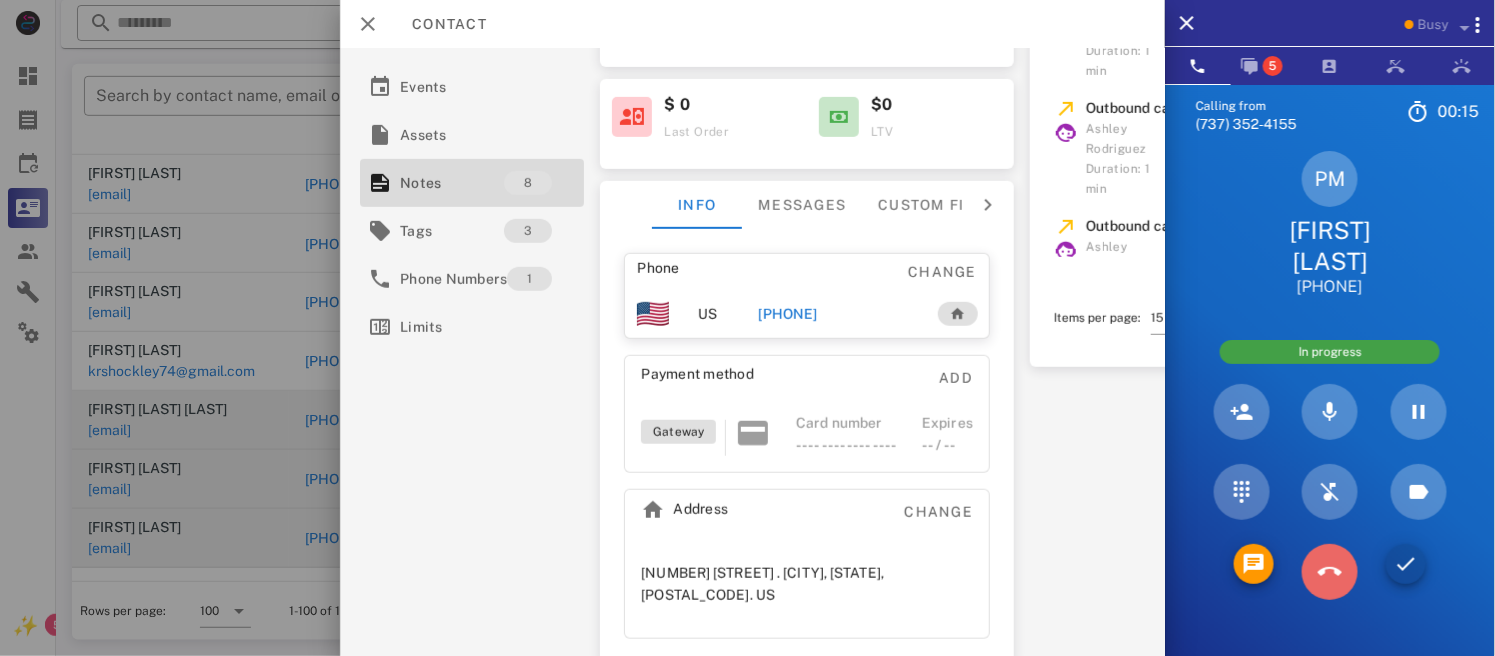click at bounding box center [1330, 572] 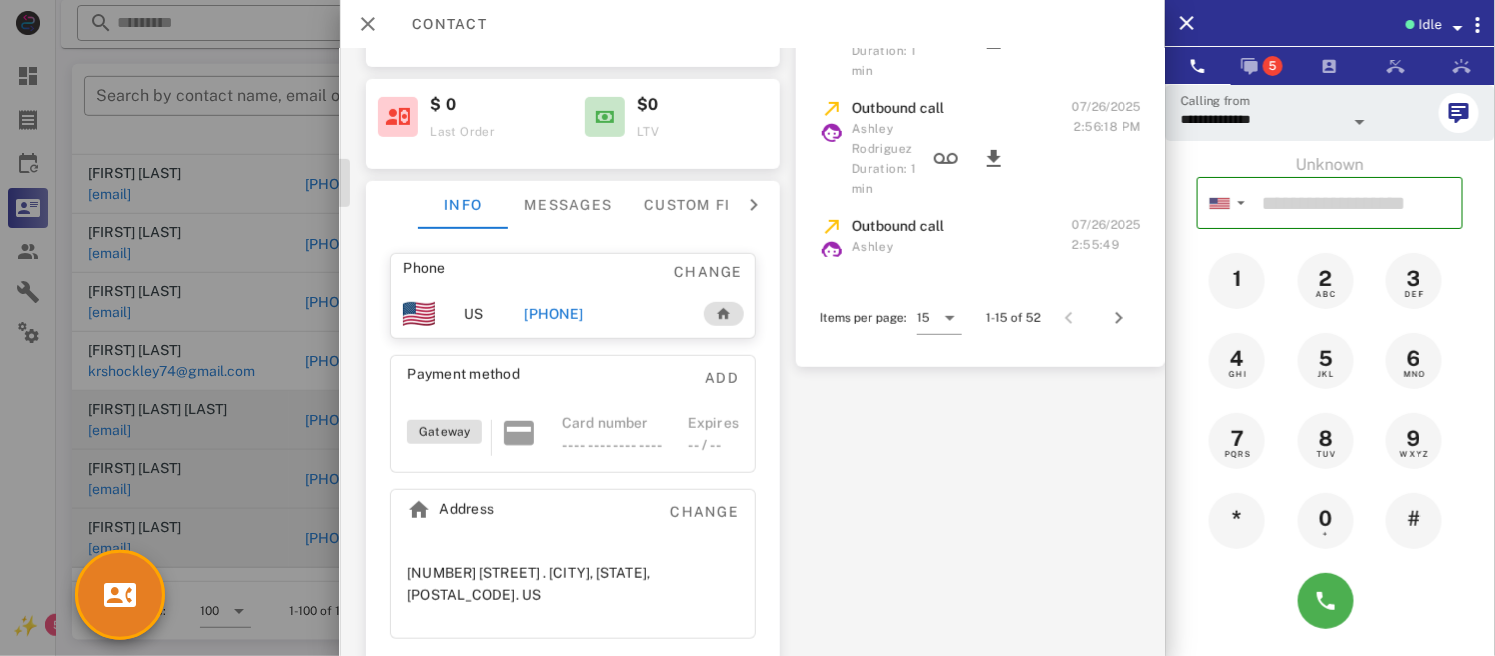 scroll, scrollTop: 281, scrollLeft: 0, axis: vertical 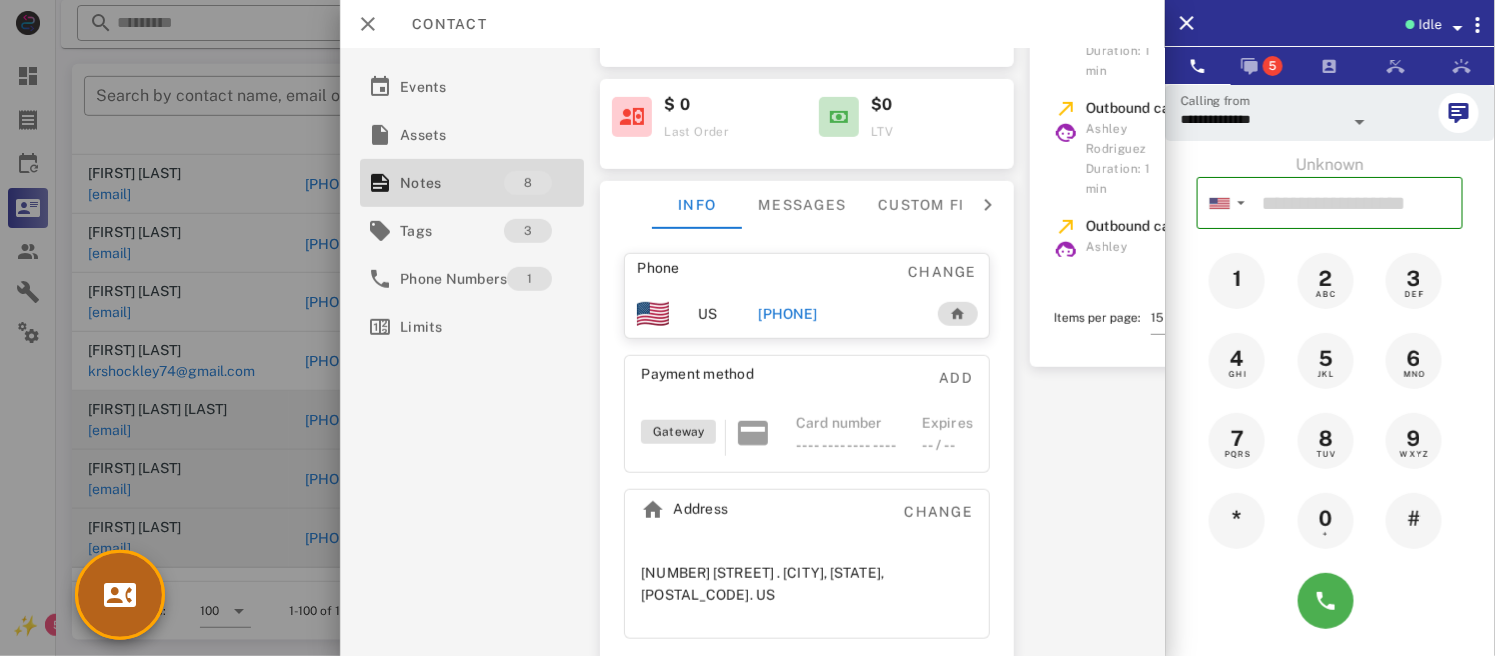 click at bounding box center [120, 595] 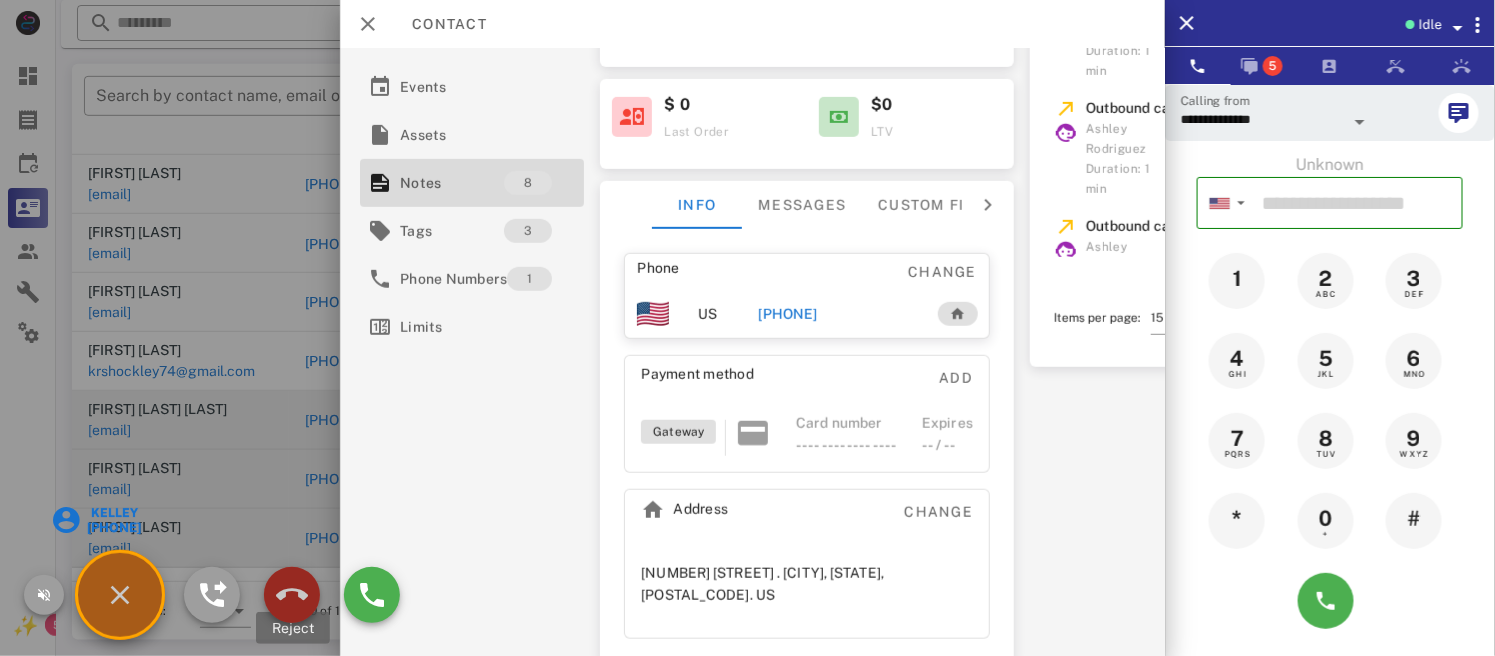 click at bounding box center (292, 595) 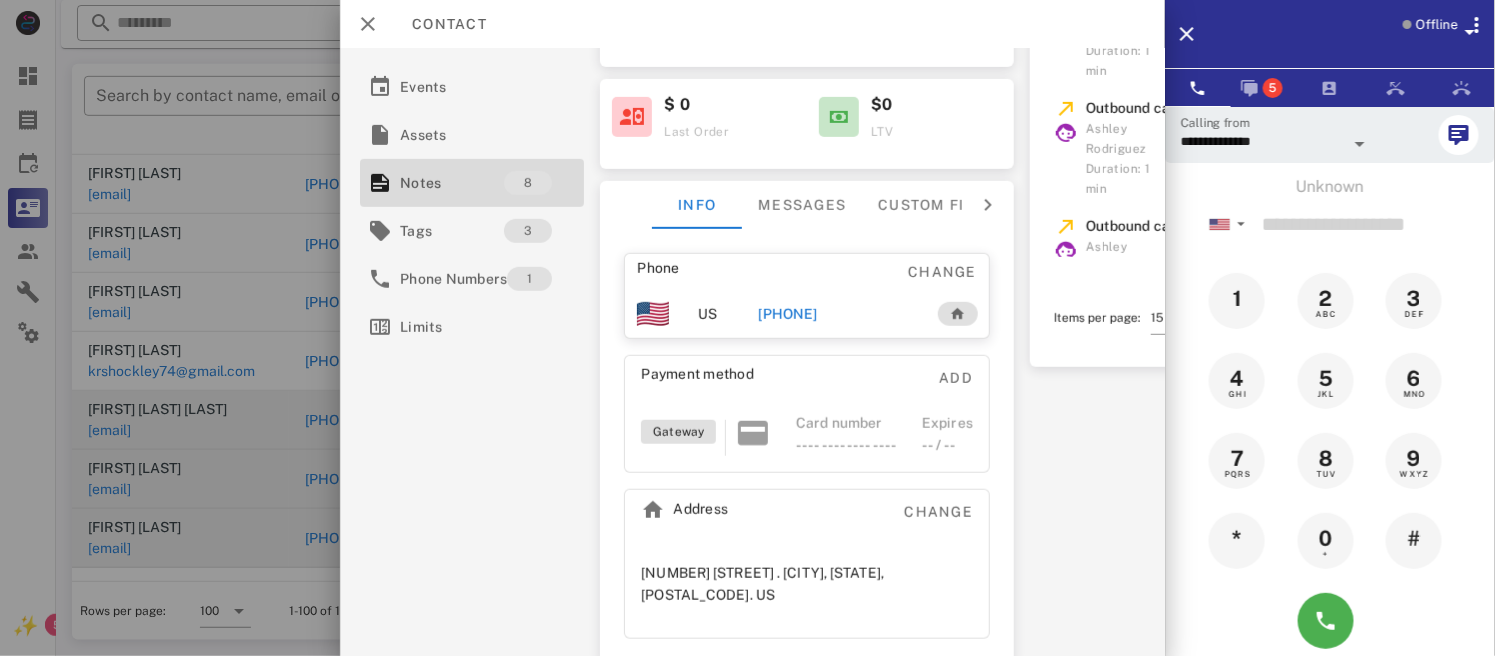 click on "Activations  2  Opportunities  1  Addresses  1  Products Payment methods Coupons Events Assets Notes  8  Tags  3  Phone Numbers  1  Limits PM [FIRST] [LAST]   [EMAIL]   Lead   [DATE] [TIME]   In progress   Message Sent   Jul 12   [FIRST] [LAST]  36 Calls 3 SMS 0 Emails $ 0 Last Order $0 LTV  Info   Messages   Custom fields   Phone   Change   US   [PHONE]   Payment method   Add  Gateway  Card number  ---- ---- ---- ----  Expires  -- / --  Address   Change   [NUMBER] [STREET] .
[CITY], [STATE], [POSTAL_CODE].
US   ​ Send From [PHONE] ​ Send To [PHONE]  This conversation was initiated from automation messages.  Latest message [DATE], [TIME] [DATE], [TIME] [FIRST] [LAST]  Hello  this is the liposlim & Dr. [LAST]’s Office. We need to confirm some important details about your order. Please give us a call back at your earliest convenience, otherwise we will try back later. Thank you have a great day  [DATE], [TIME] [FIRST] [LAST] [DATE], [TIME] [FIRST] [LAST] [DATE], [TIME]" at bounding box center [752, 352] 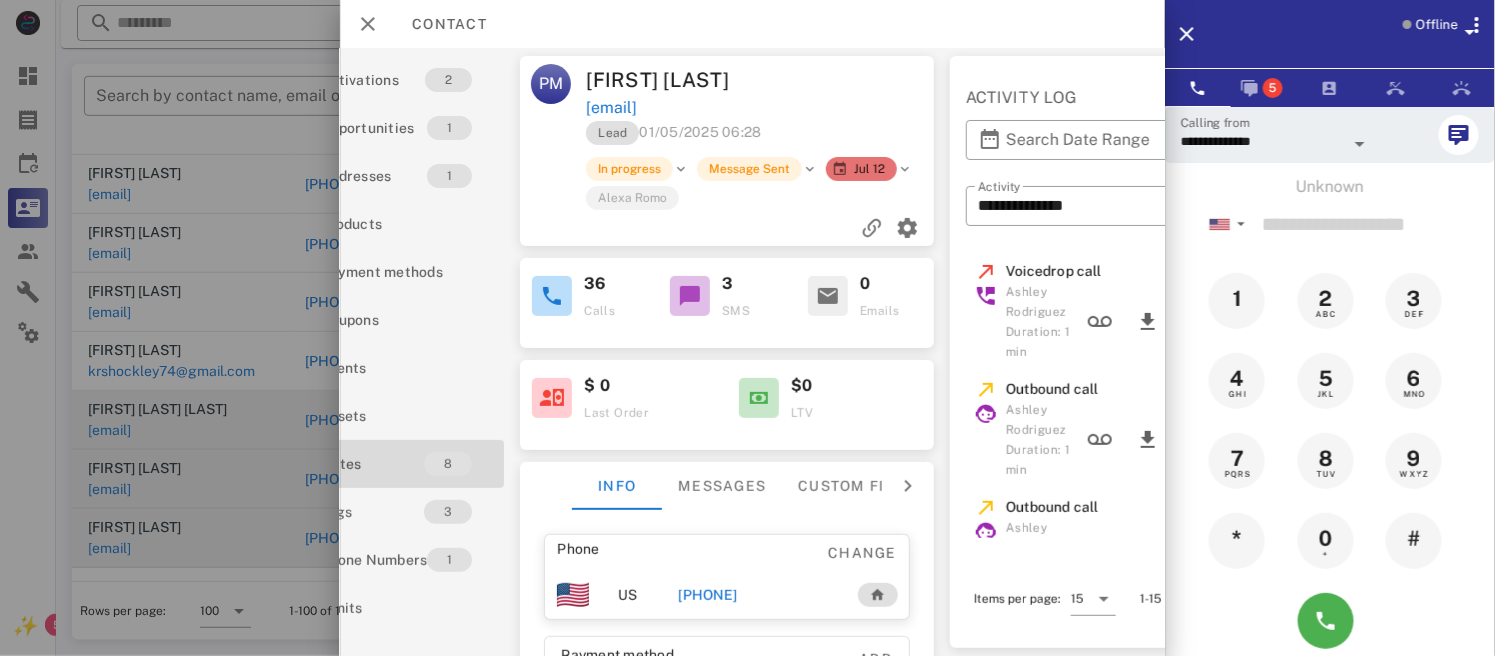 scroll, scrollTop: 0, scrollLeft: 0, axis: both 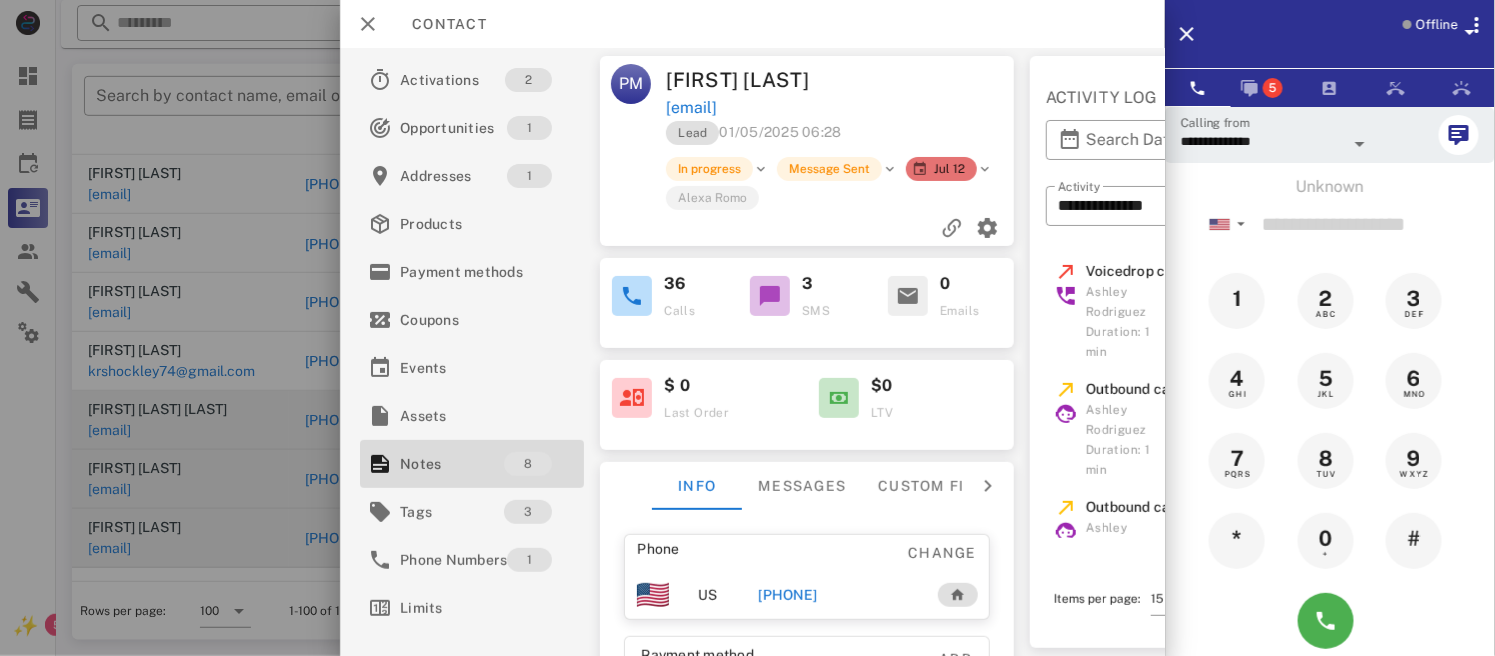 click on "[PHONE]" at bounding box center (788, 595) 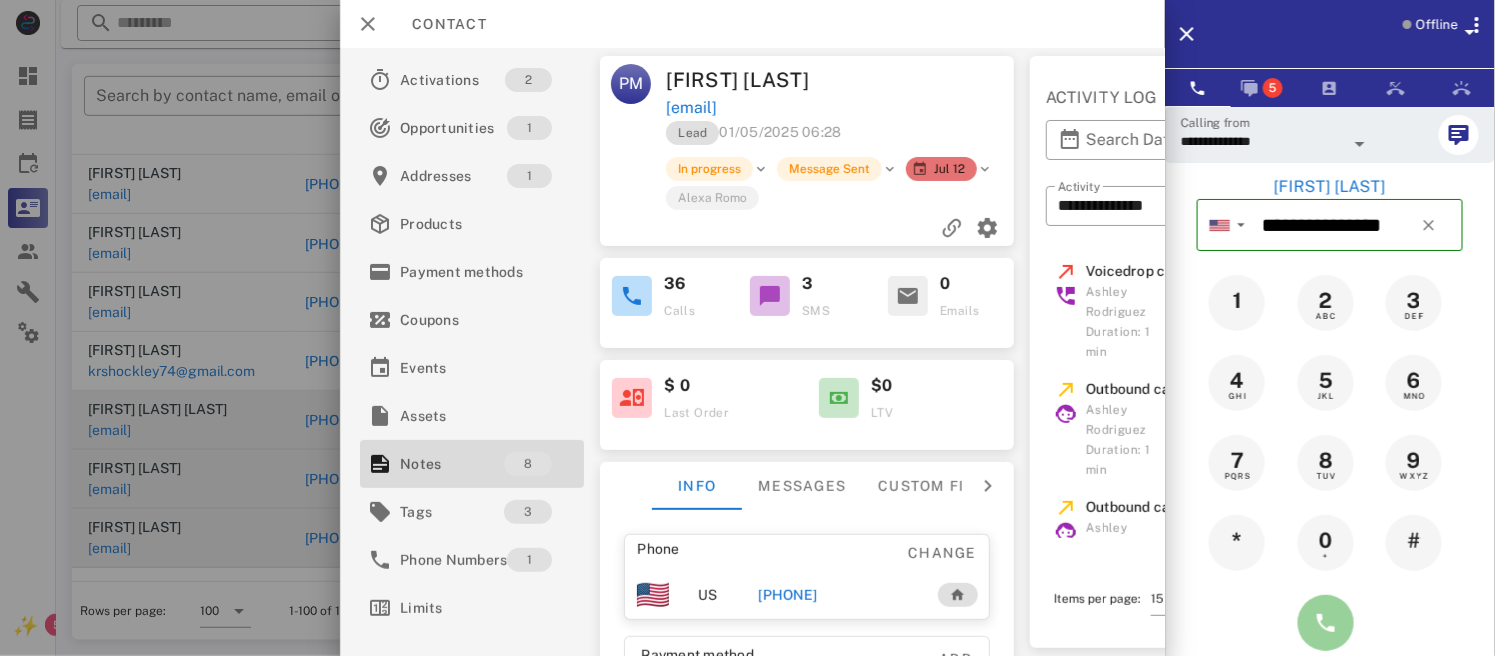 click at bounding box center [1326, 623] 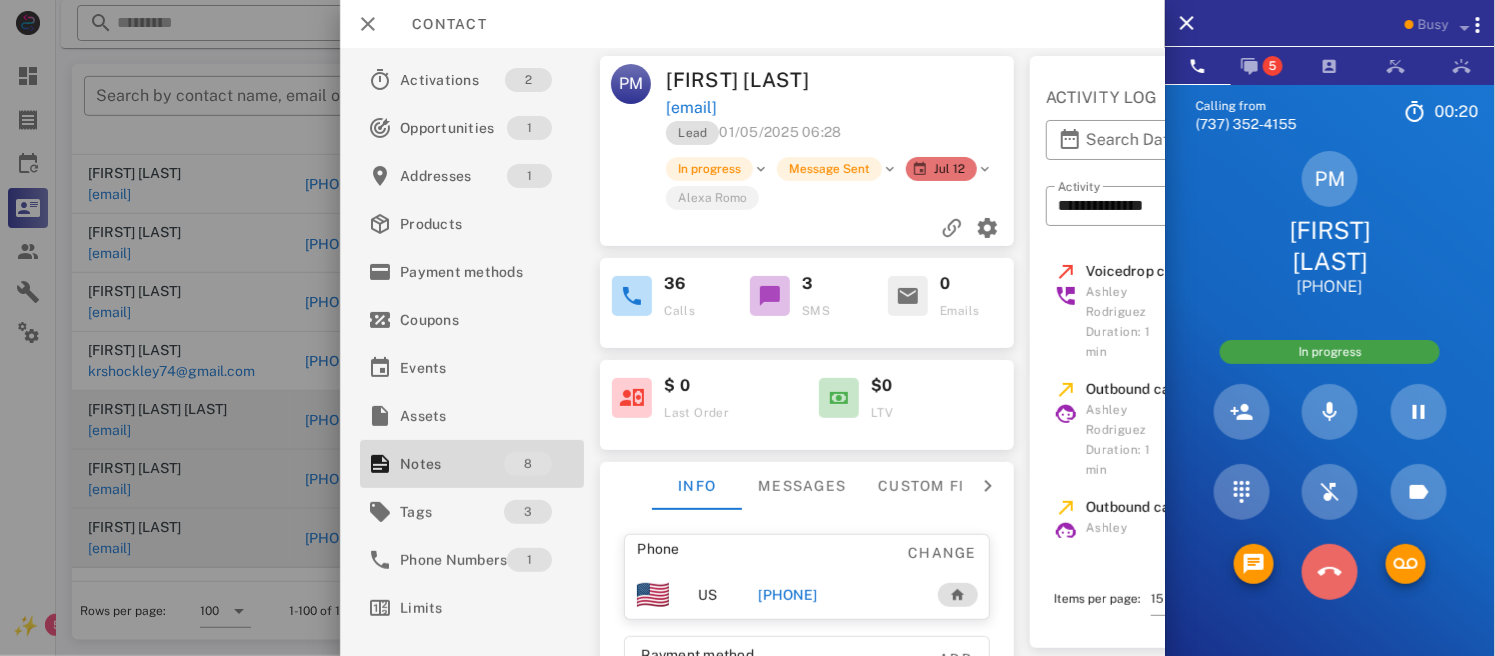 click at bounding box center (1330, 572) 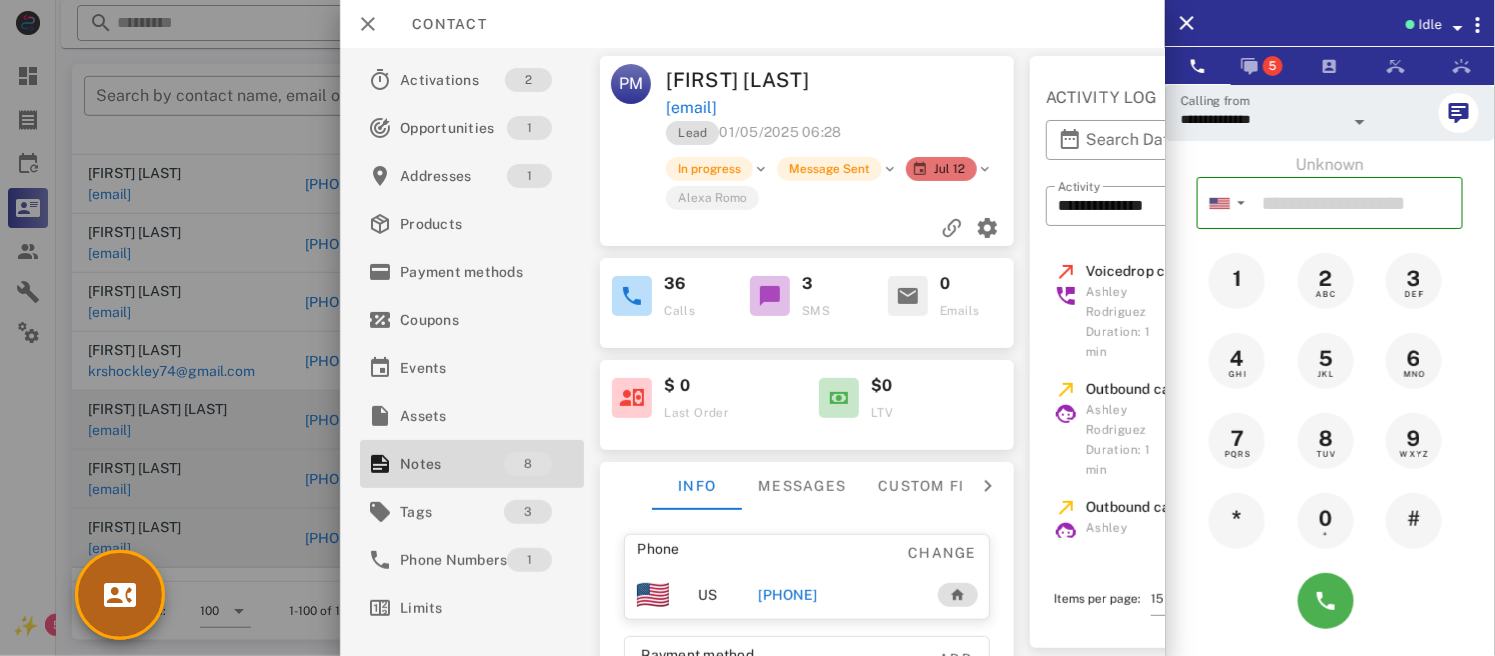 click at bounding box center [120, 595] 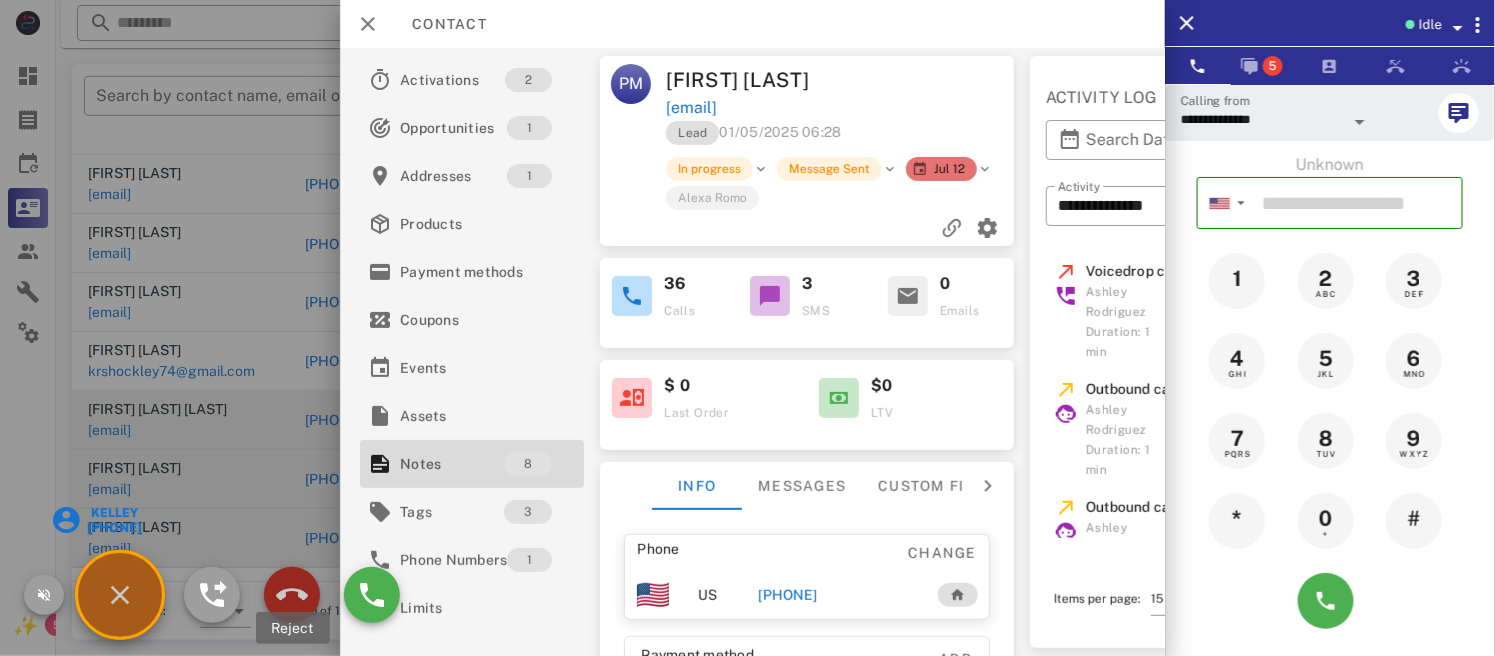 click at bounding box center [292, 595] 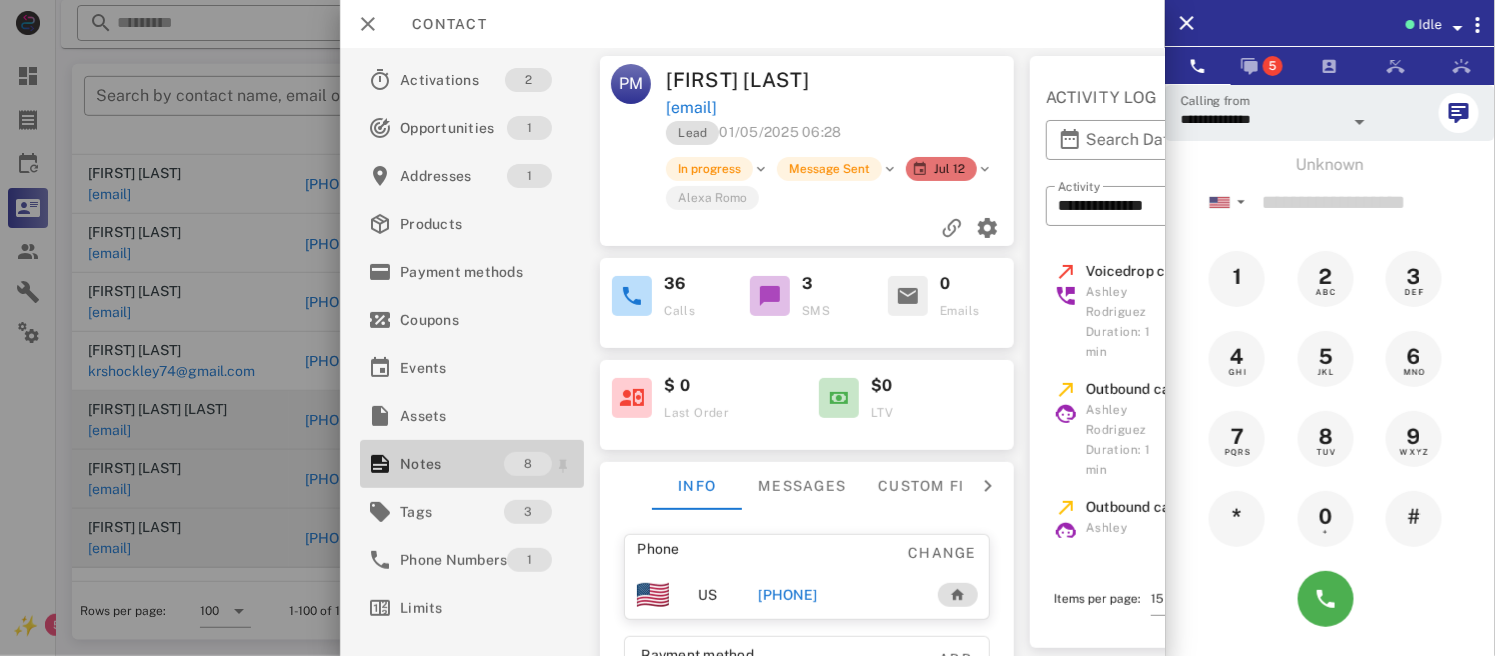 click on "Notes" at bounding box center (452, 464) 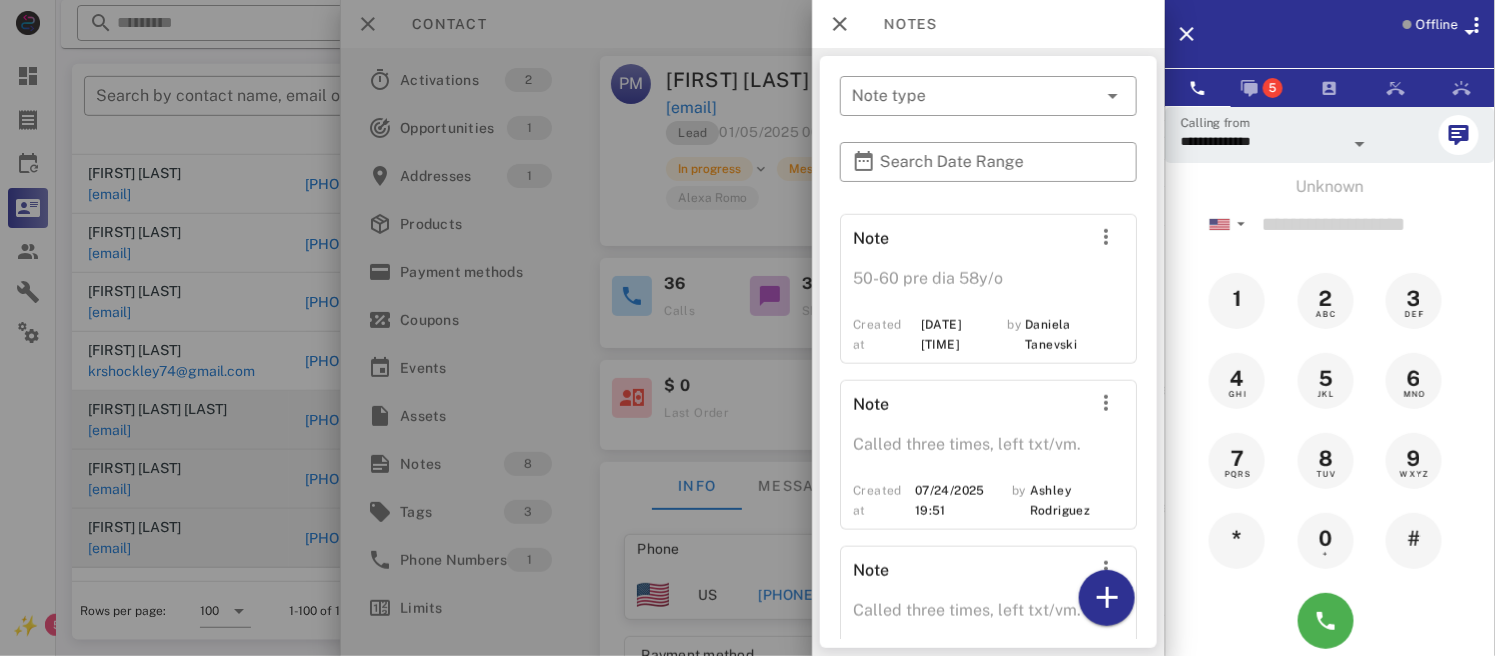 scroll, scrollTop: 1112, scrollLeft: 0, axis: vertical 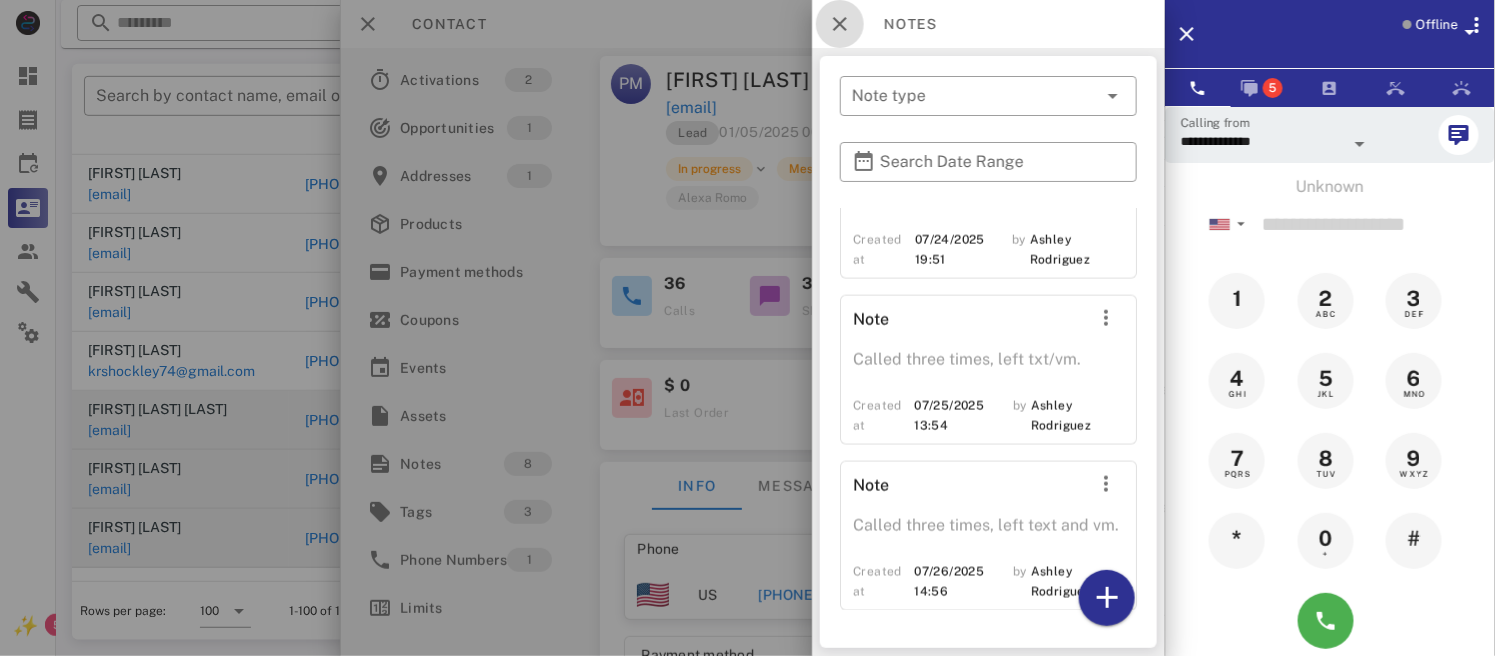 click at bounding box center [840, 24] 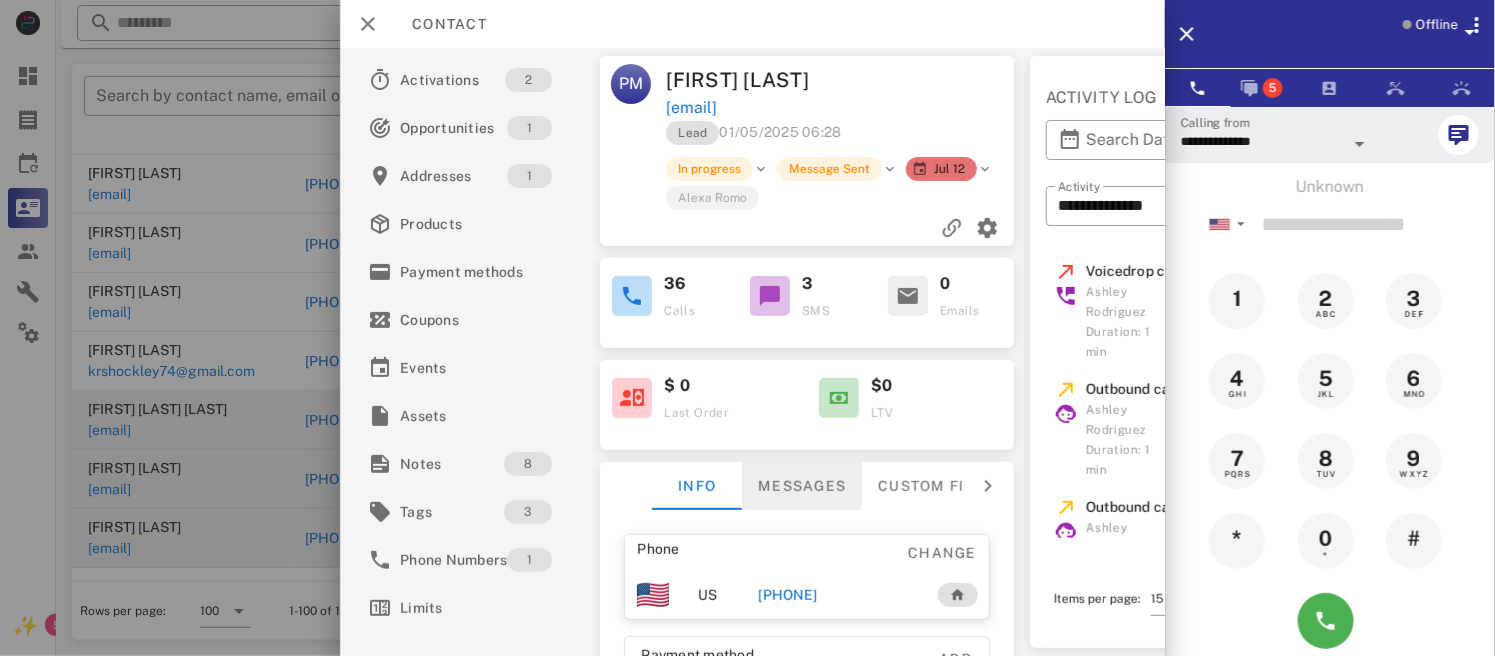 click on "Messages" at bounding box center [803, 486] 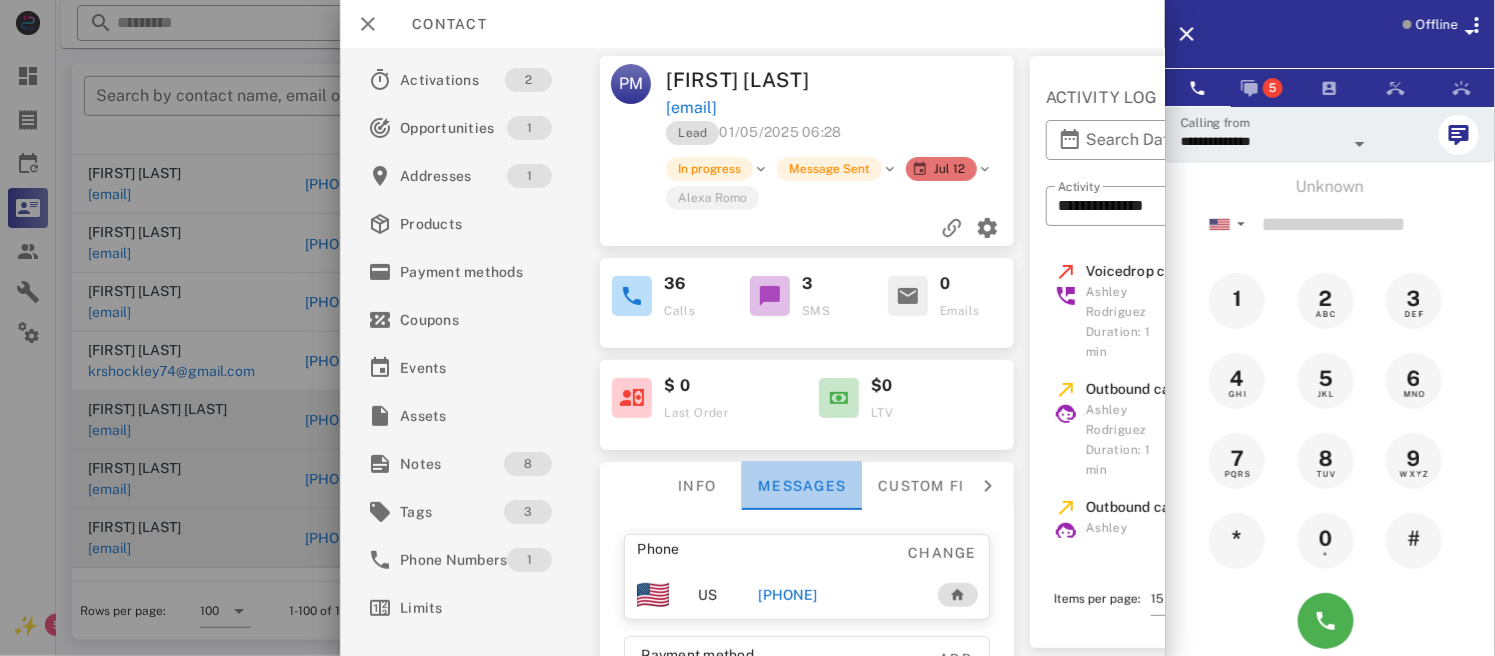 scroll, scrollTop: 2038, scrollLeft: 0, axis: vertical 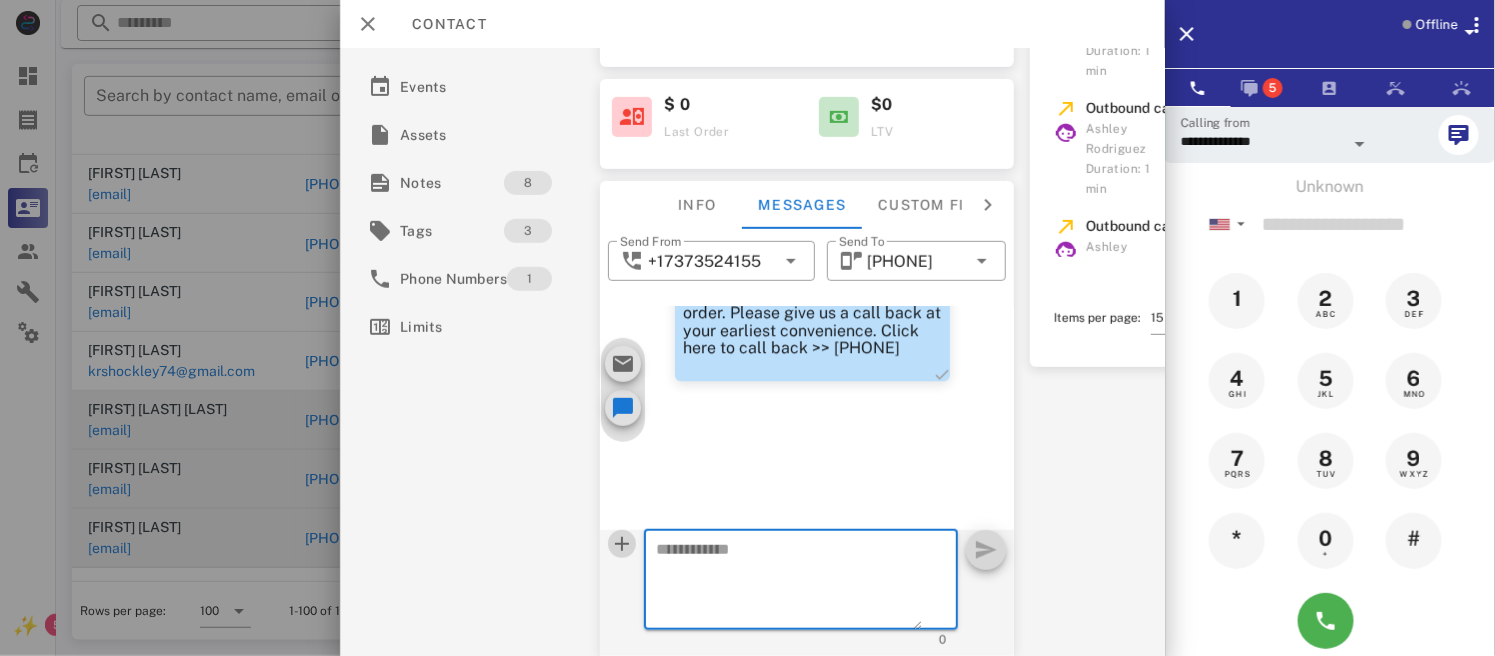 click at bounding box center (623, 544) 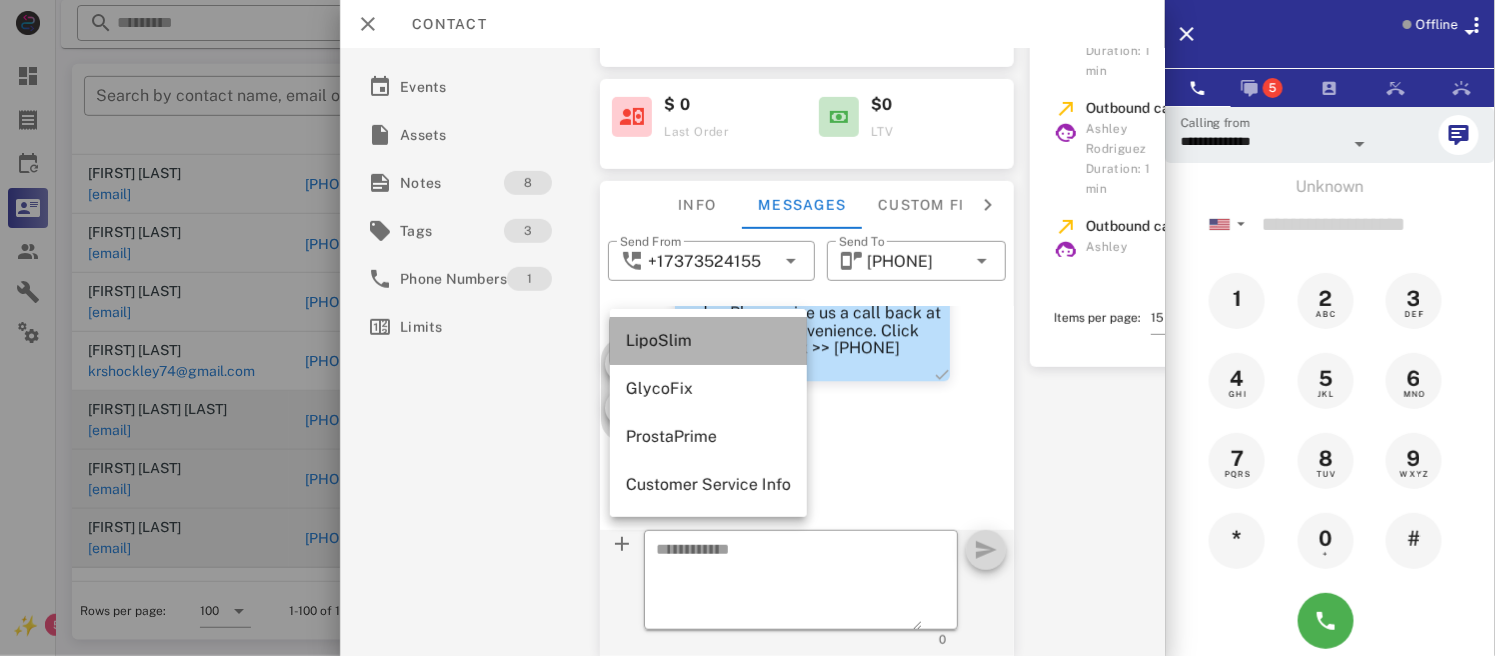 click on "LipoSlim" at bounding box center [708, 340] 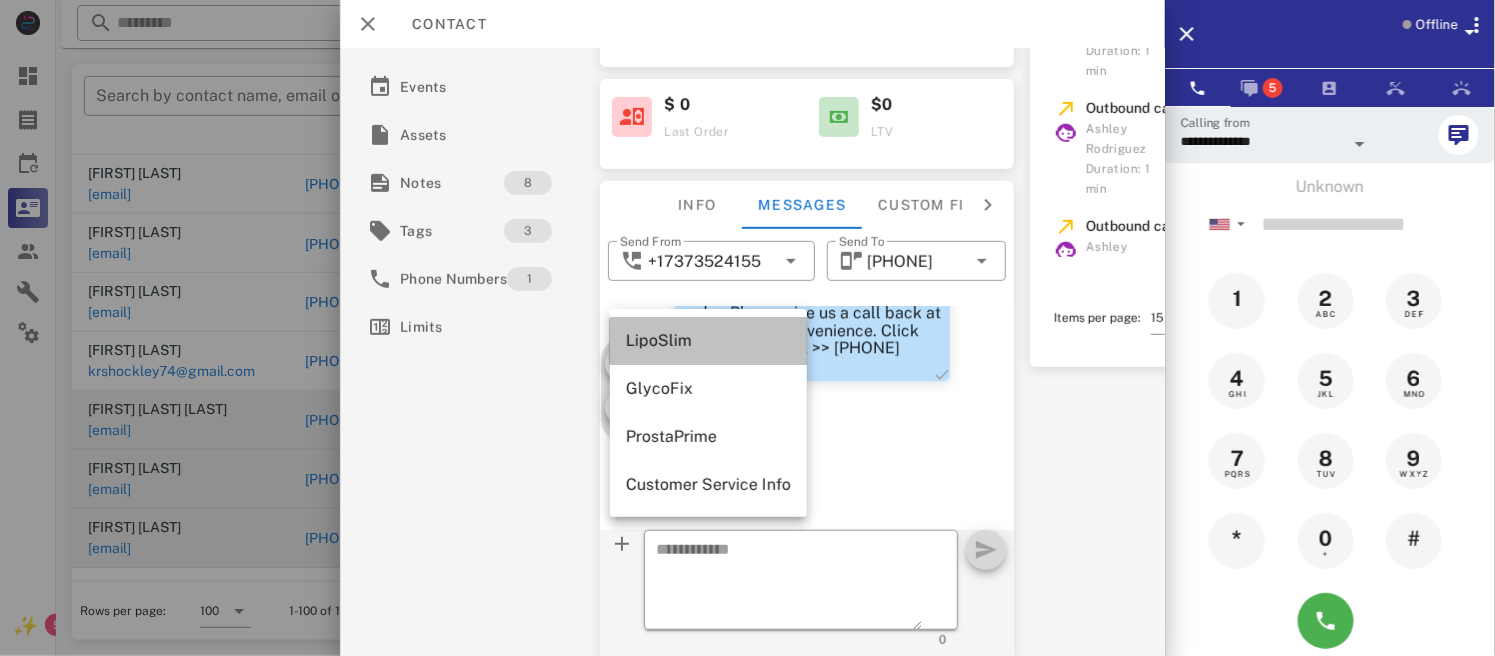 type on "**********" 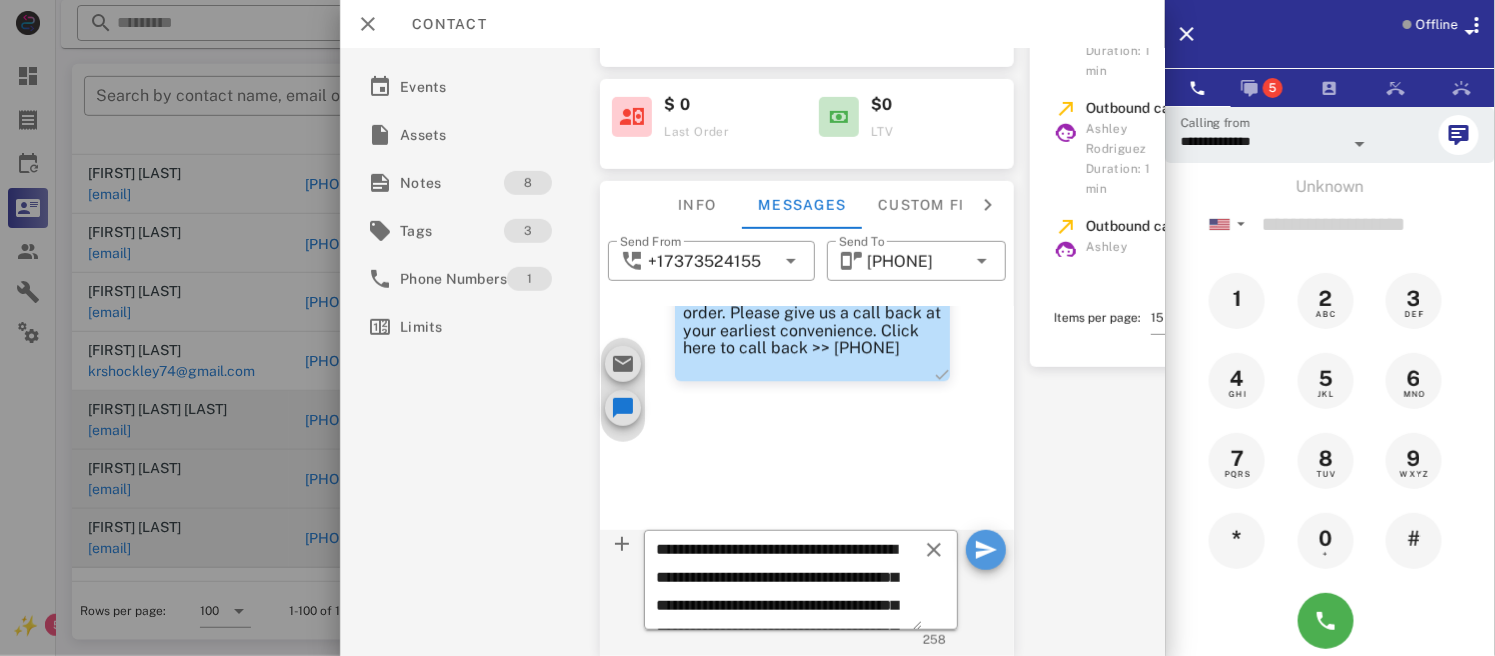 click at bounding box center (986, 550) 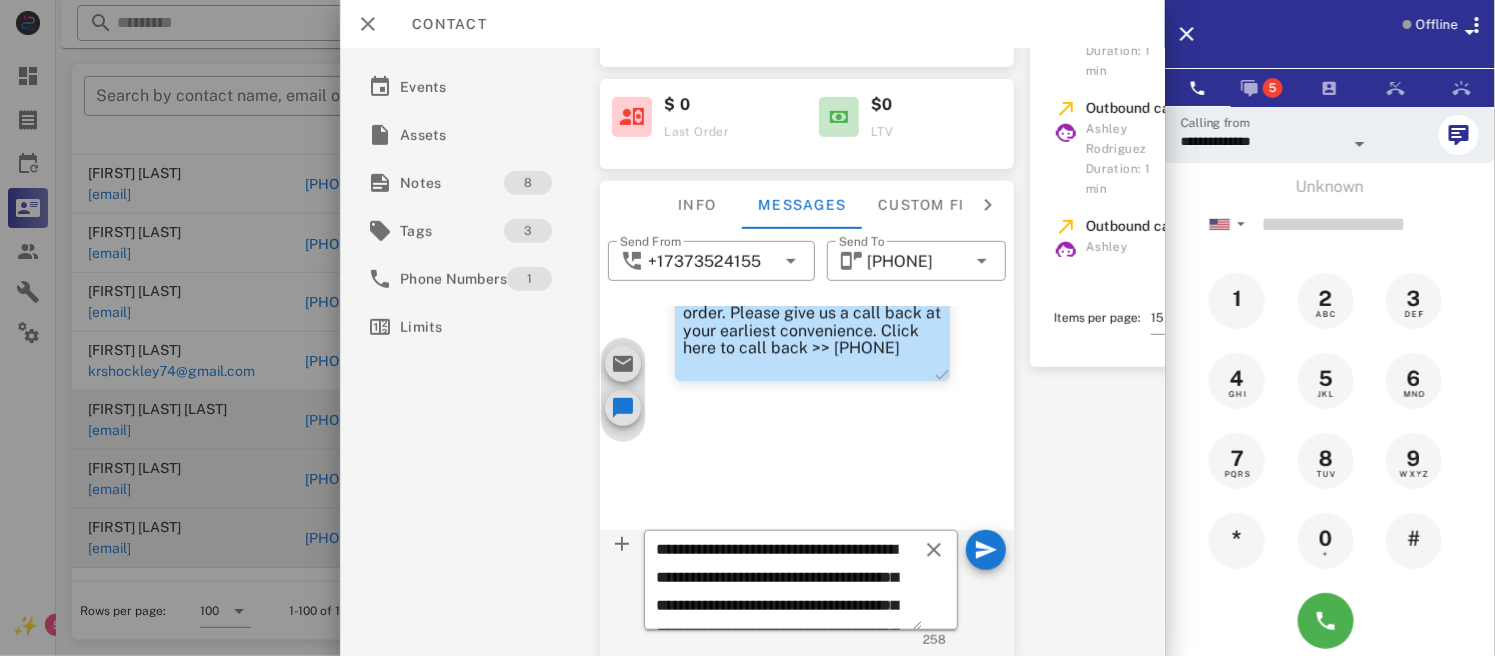type 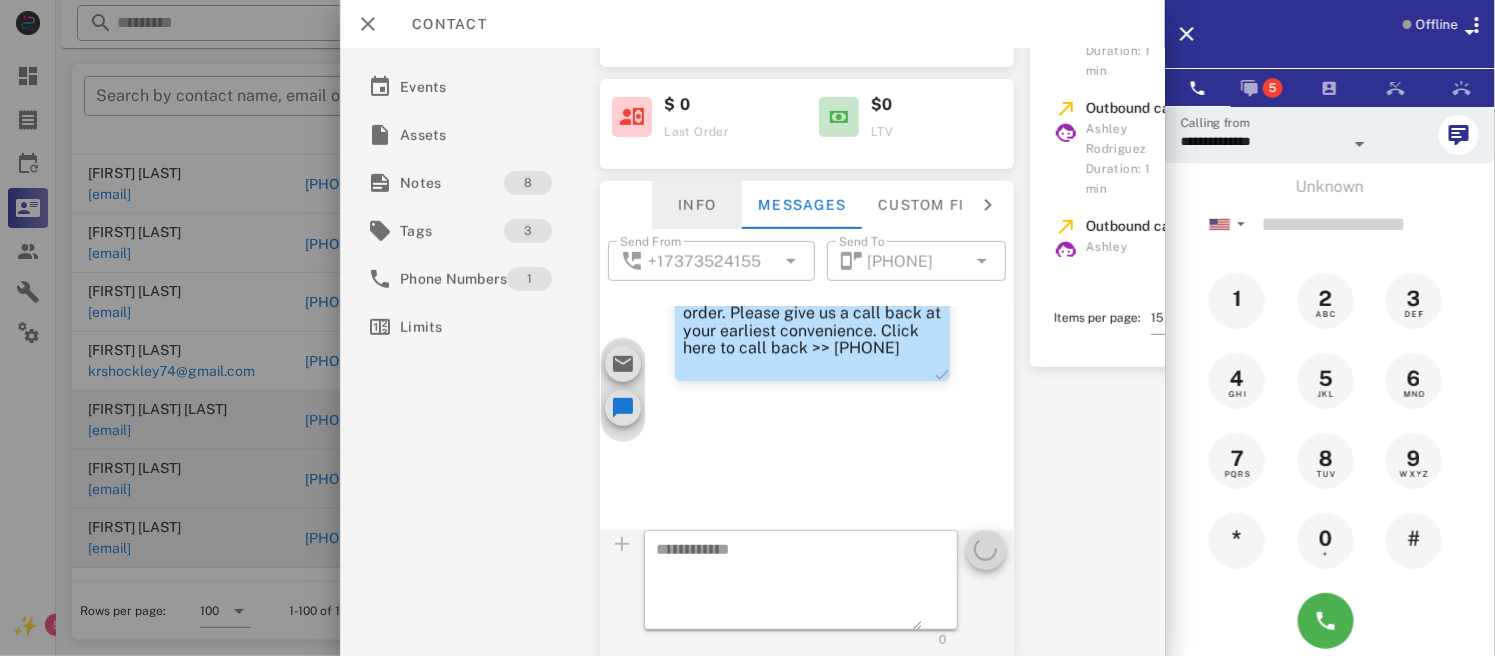 click on "Info" at bounding box center (698, 205) 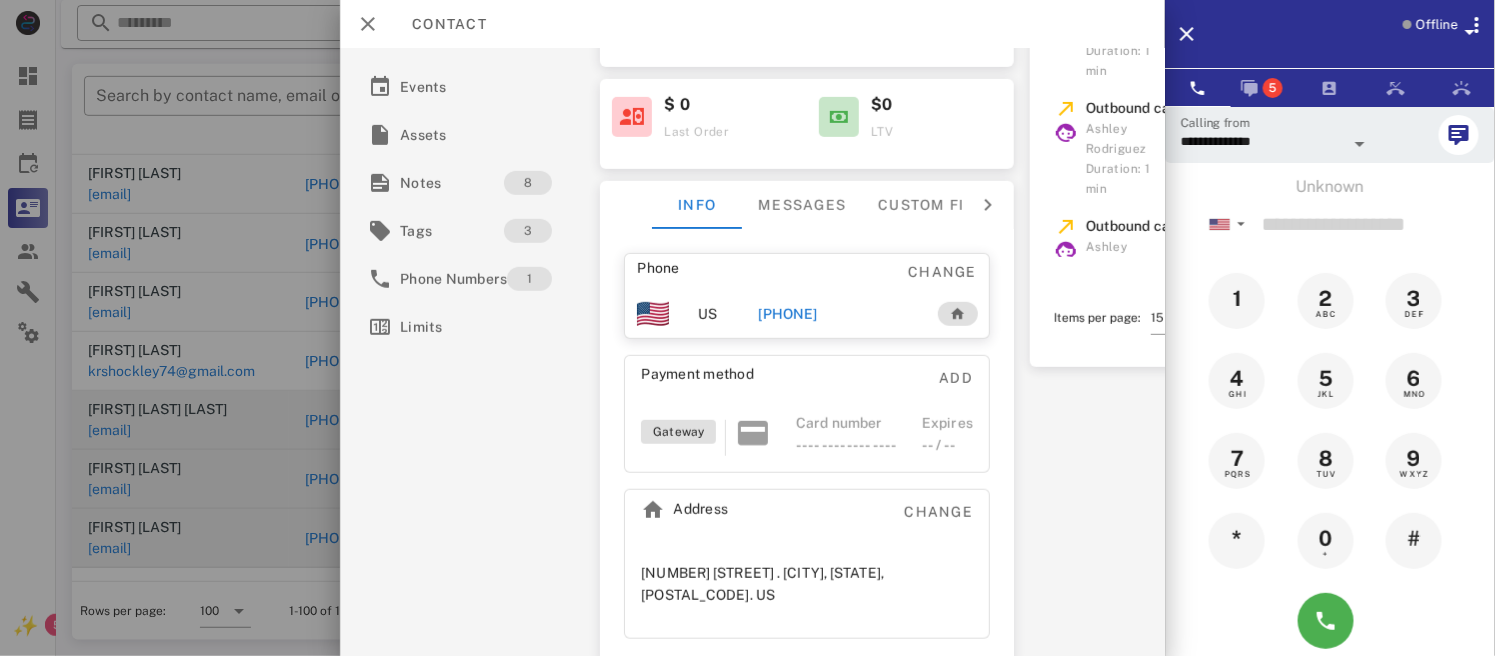 scroll, scrollTop: 281, scrollLeft: 0, axis: vertical 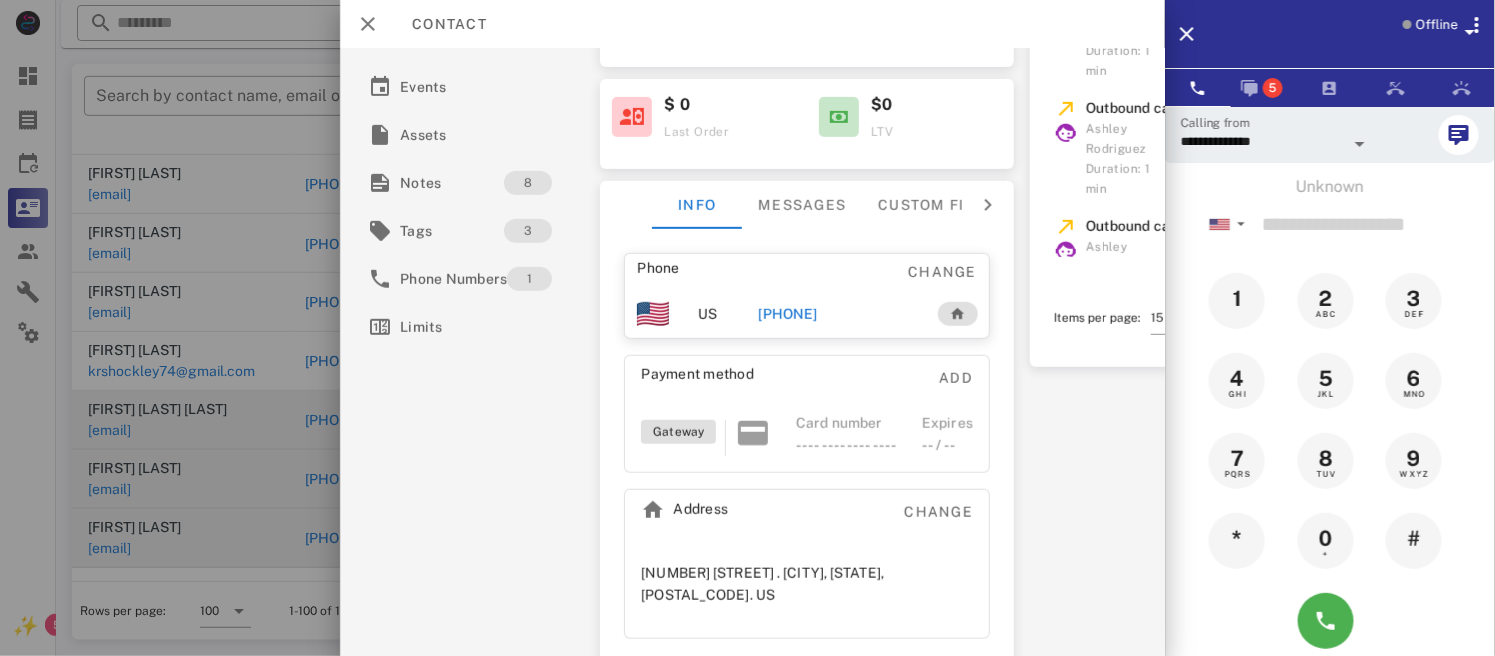 click on "[PHONE]" at bounding box center (788, 314) 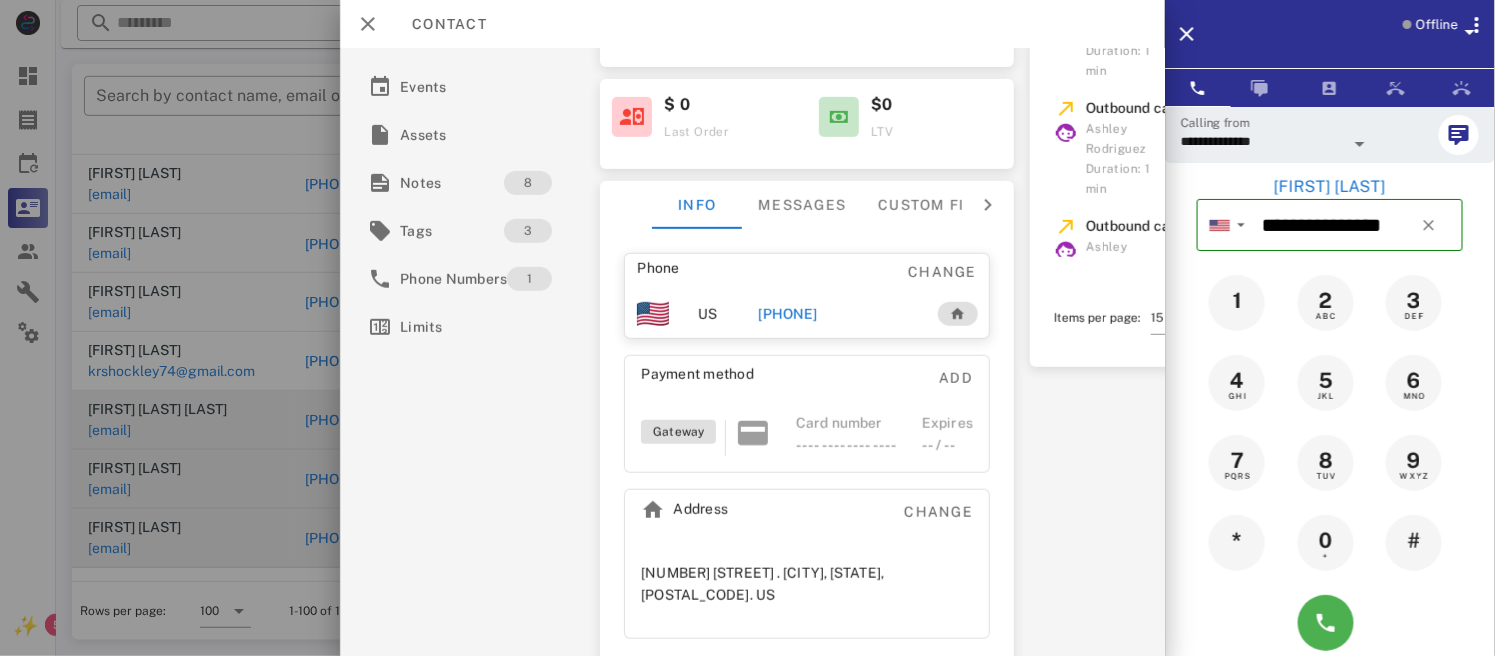 scroll, scrollTop: 0, scrollLeft: 0, axis: both 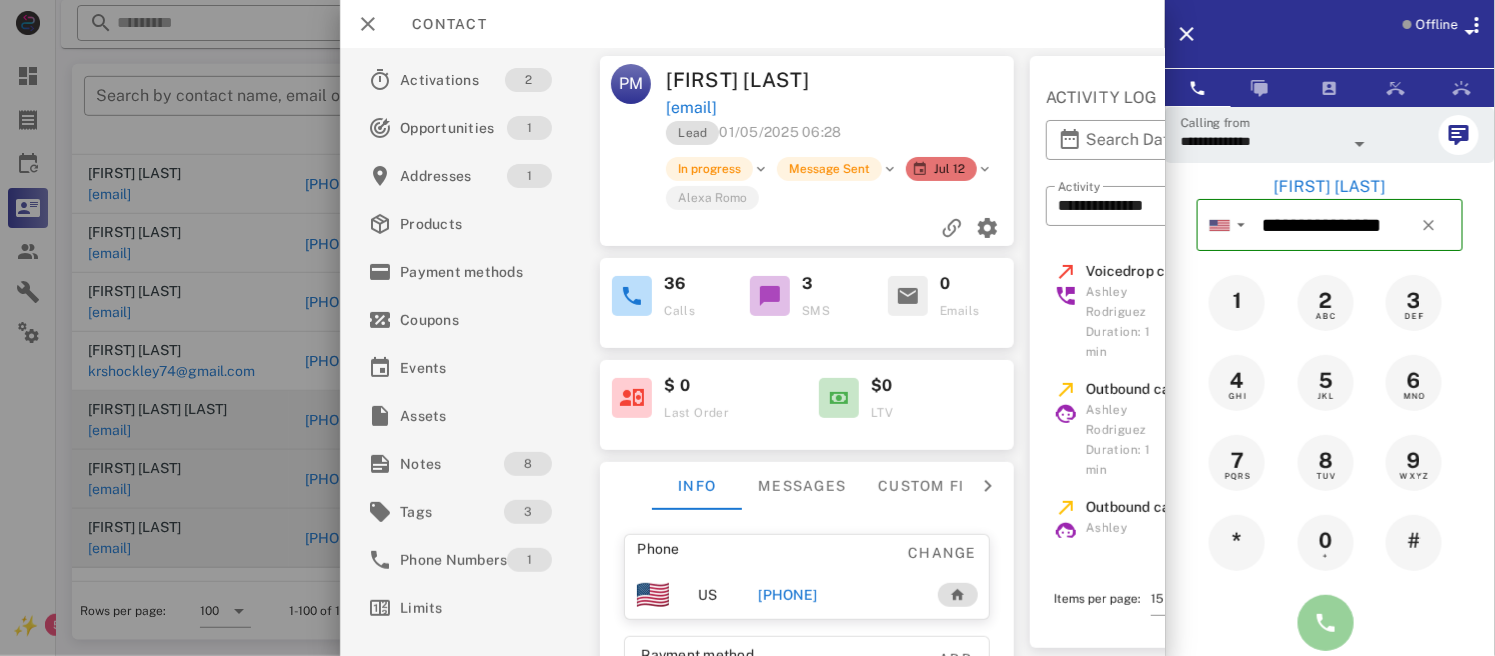 click at bounding box center (1326, 623) 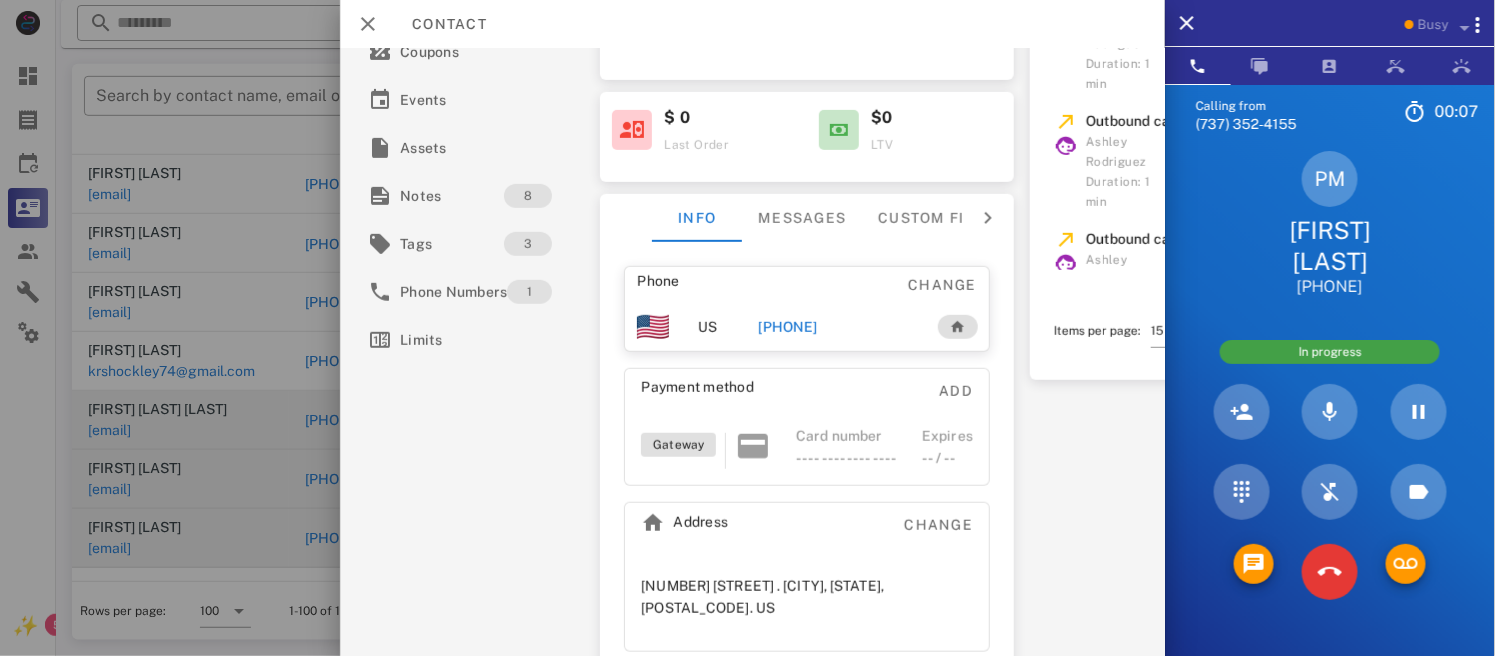 scroll, scrollTop: 281, scrollLeft: 0, axis: vertical 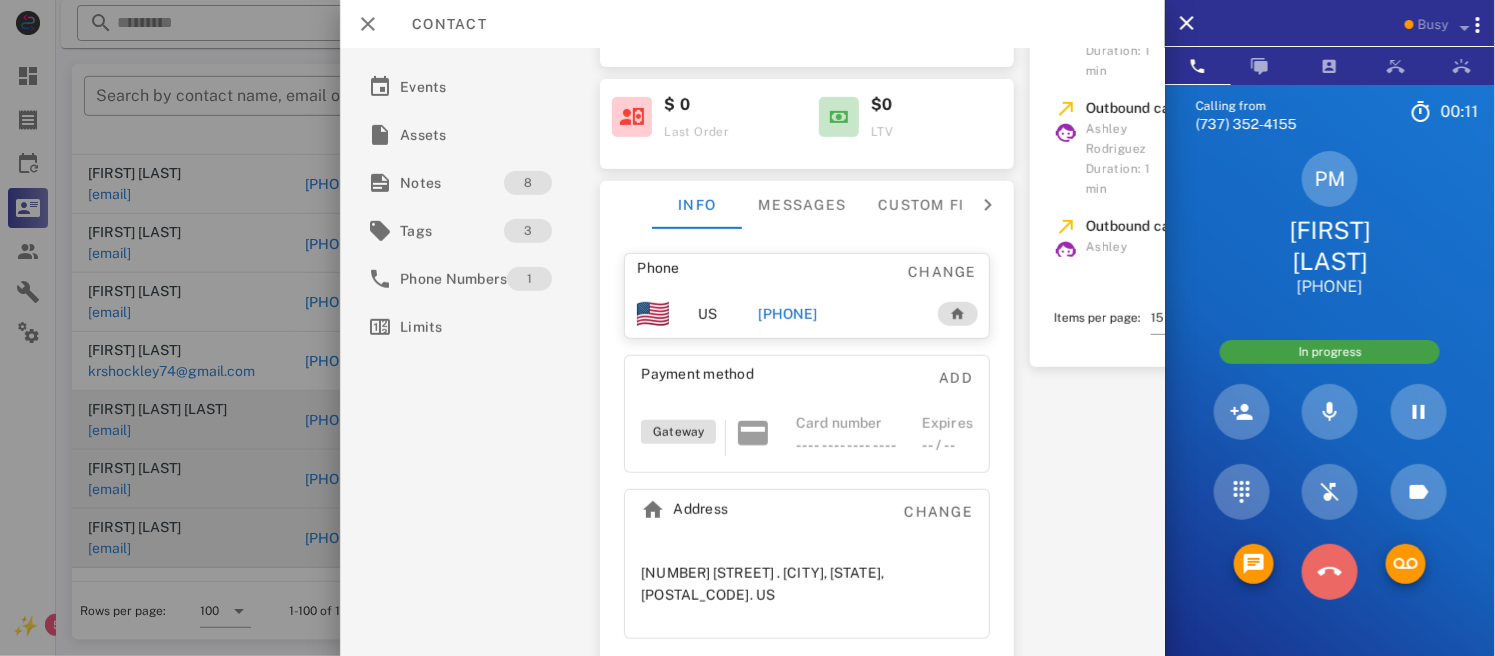 click at bounding box center (1330, 572) 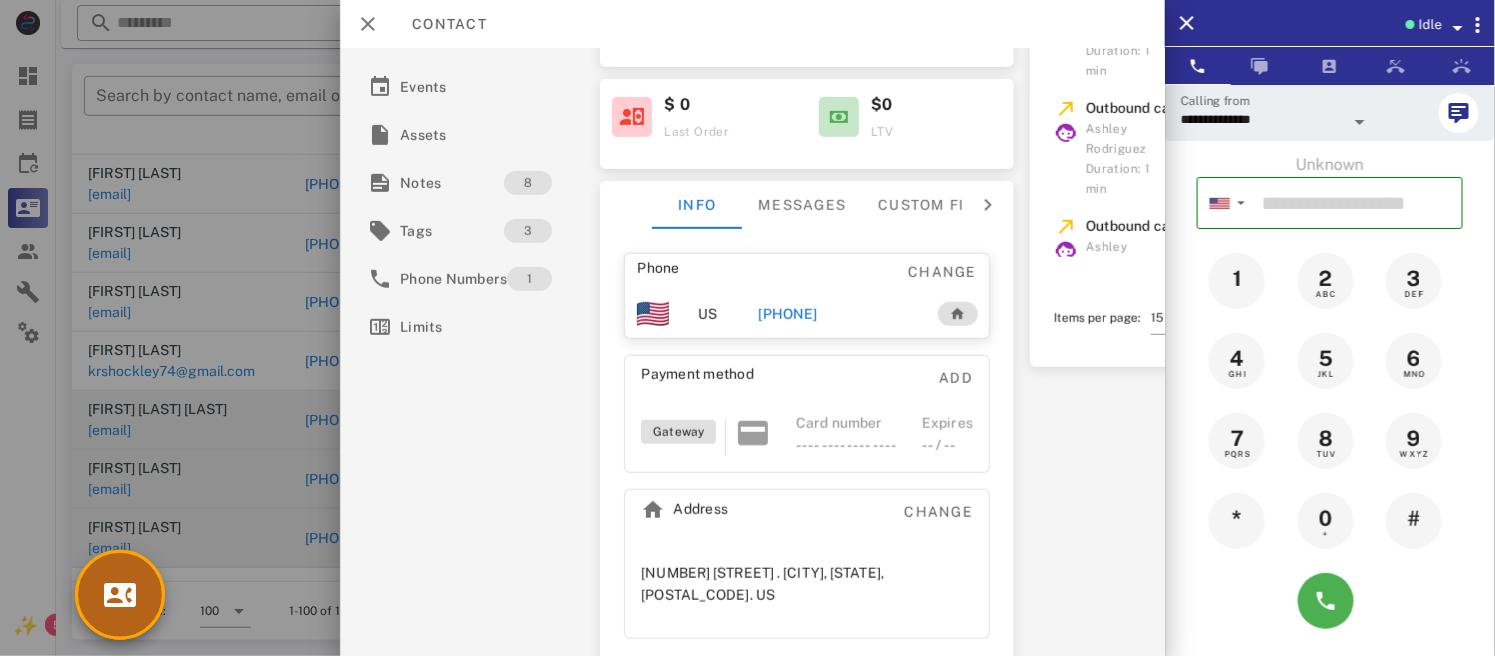 click at bounding box center [120, 595] 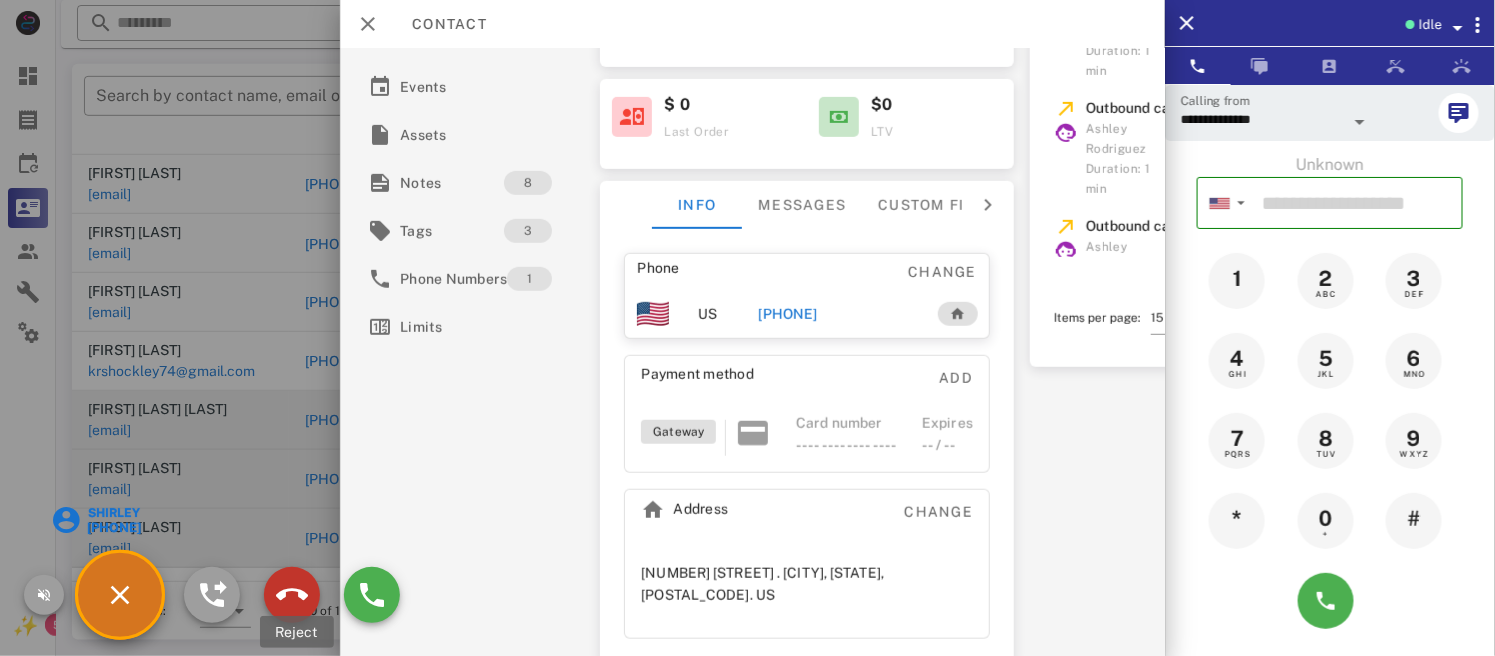 click at bounding box center [292, 595] 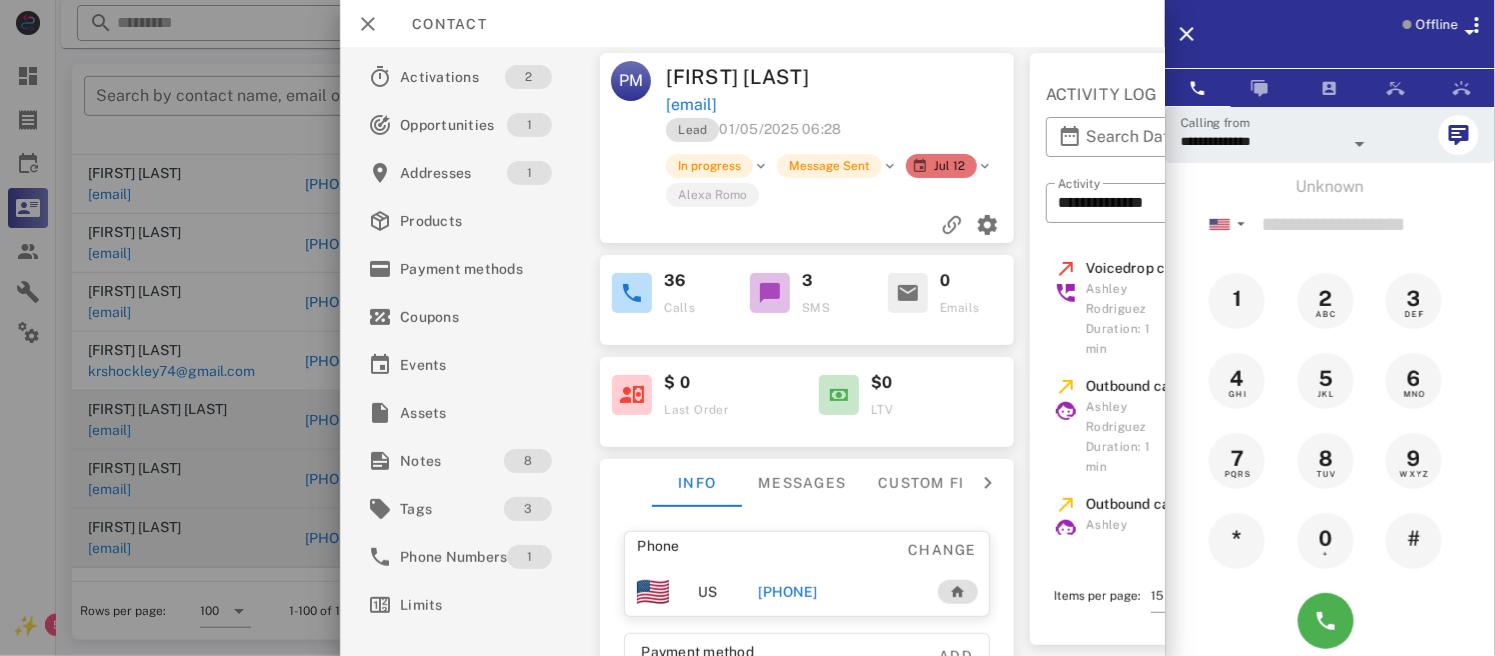scroll, scrollTop: 212, scrollLeft: 0, axis: vertical 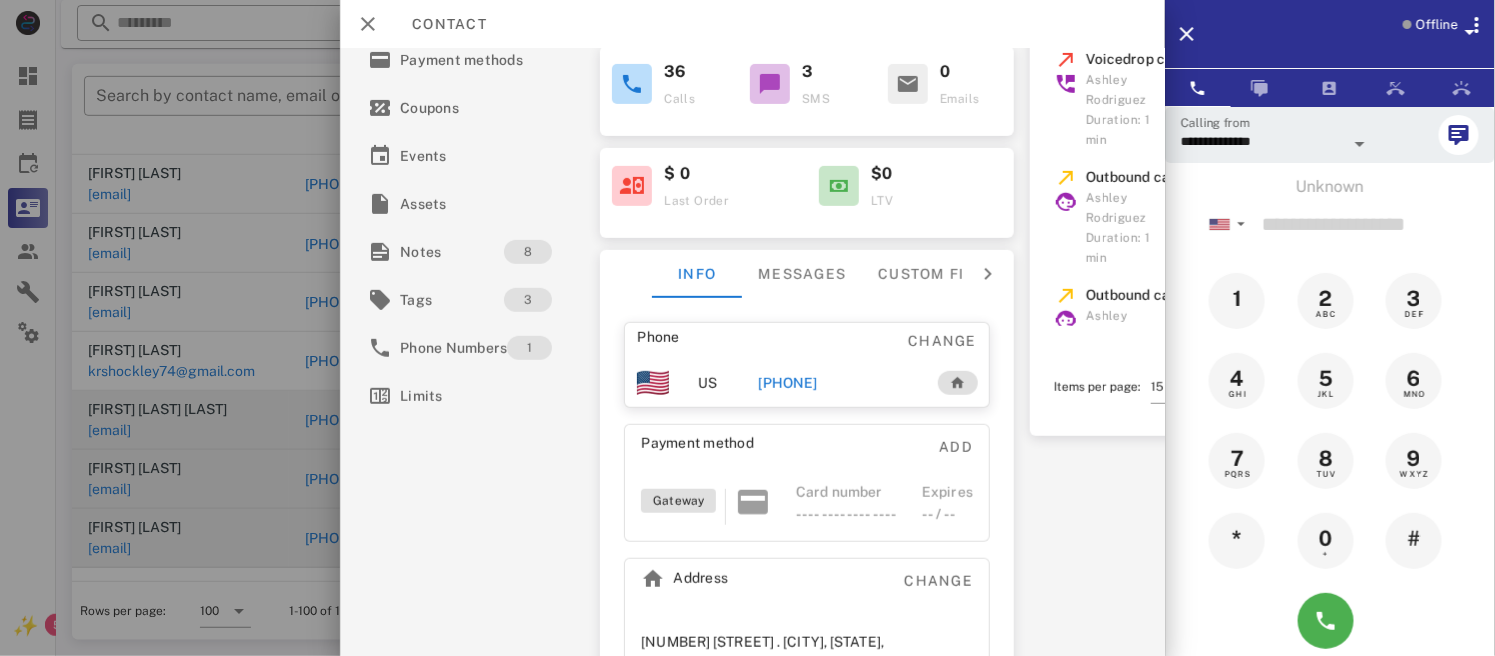 click on "[PHONE]" at bounding box center (788, 383) 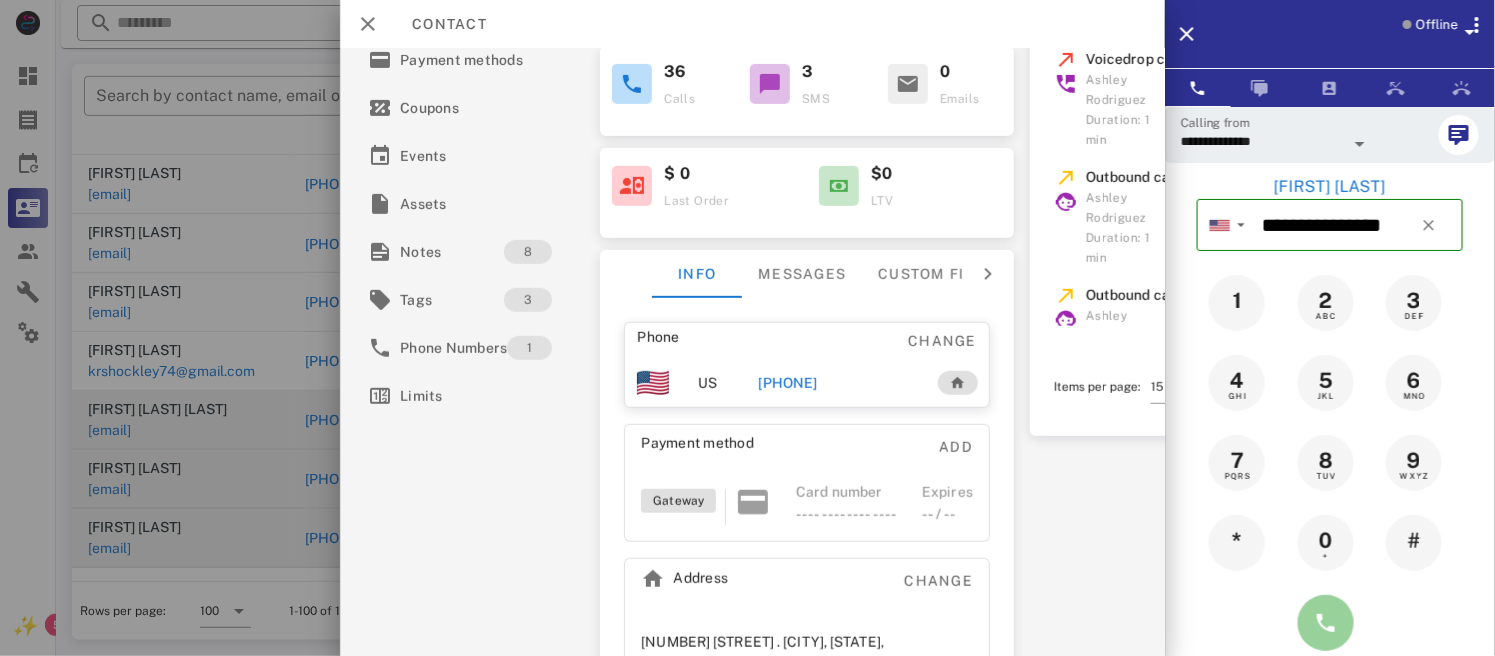 click at bounding box center (1326, 623) 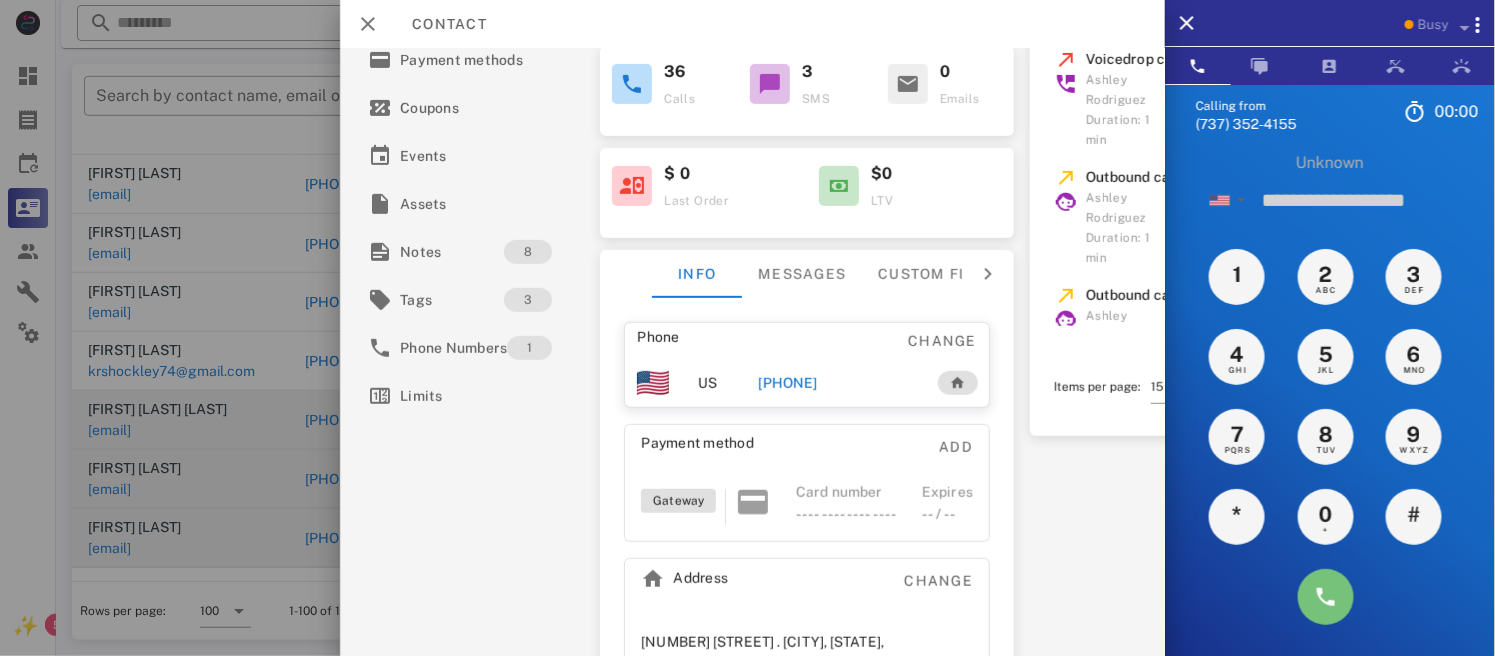 click on "Unknown      ▼     Australia
+61
Canada
+1
Guam
+1671
Mexico (México)
+52
New Zealand
+64
United Kingdom
+44
United States
+1
1 2 ABC 3 DEF 4 GHI 5 JKL 6 MNO 7 PQRS 8 TUV 9 WXYZ * 0 + #  PM   [FIRST] [LAST]  [PHONE]  Ringing  Directory ​  SJ  [FIRST] [LAST]  Idle   KM  [FIRST] [LAST]  Idle   LM  [FIRST] [LAST]  Idle   JH  [FIRST] [LAST]  Idle   A1  Agent 131  Idle   AH  [FIRST] [LAST]  Idle   AB  [FIRST] [LAST]  Idle   AA  [FIRST] [LAST]  Idle   DT  [FIRST] [LAST]  Idle   DM  [FIRST] [LAST]  Idle   LJ  [FIRST] [LAST]  Busy   HR  [FIRST] [LAST]  Busy   SS  [FIRST] [LAST]  Busy   MR  [FIRST] [LAST]  Busy   MB  [FIRST] [LAST]  Busy   MA  [FIRST] [LAST]  Busy   LW  [FIRST] [LAST]  Busy   WC  [FIRST] [LAST]  Busy   CA  [FIRST] [LAST]  Busy   LM  [FIRST] [LAST]  Offline   JM  [FIRST] [LAST]  Offline   JR  [FIRST] [LAST]  Offline   RN  [FIRST] [LAST]  Offline   JP   Offline" at bounding box center [1330, 630] 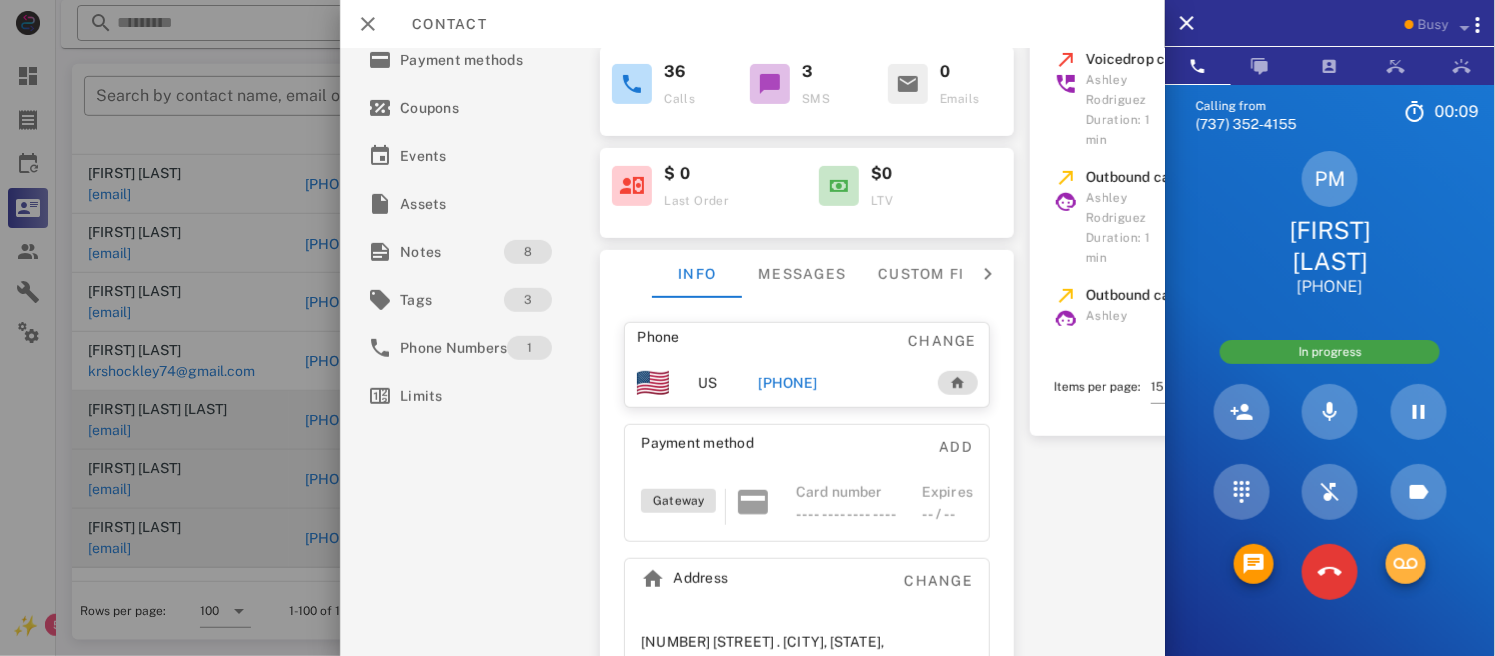 click at bounding box center (1406, 564) 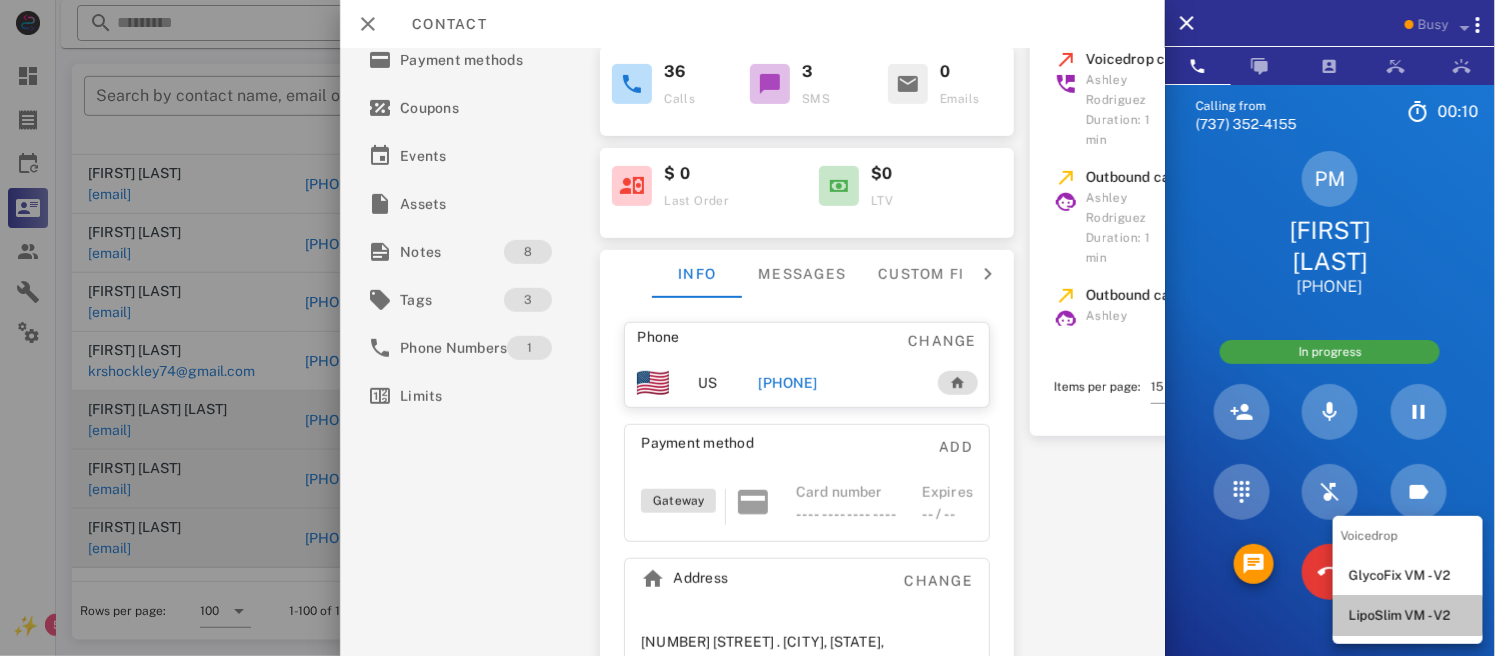 click on "LipoSlim VM - V2" at bounding box center [1408, 616] 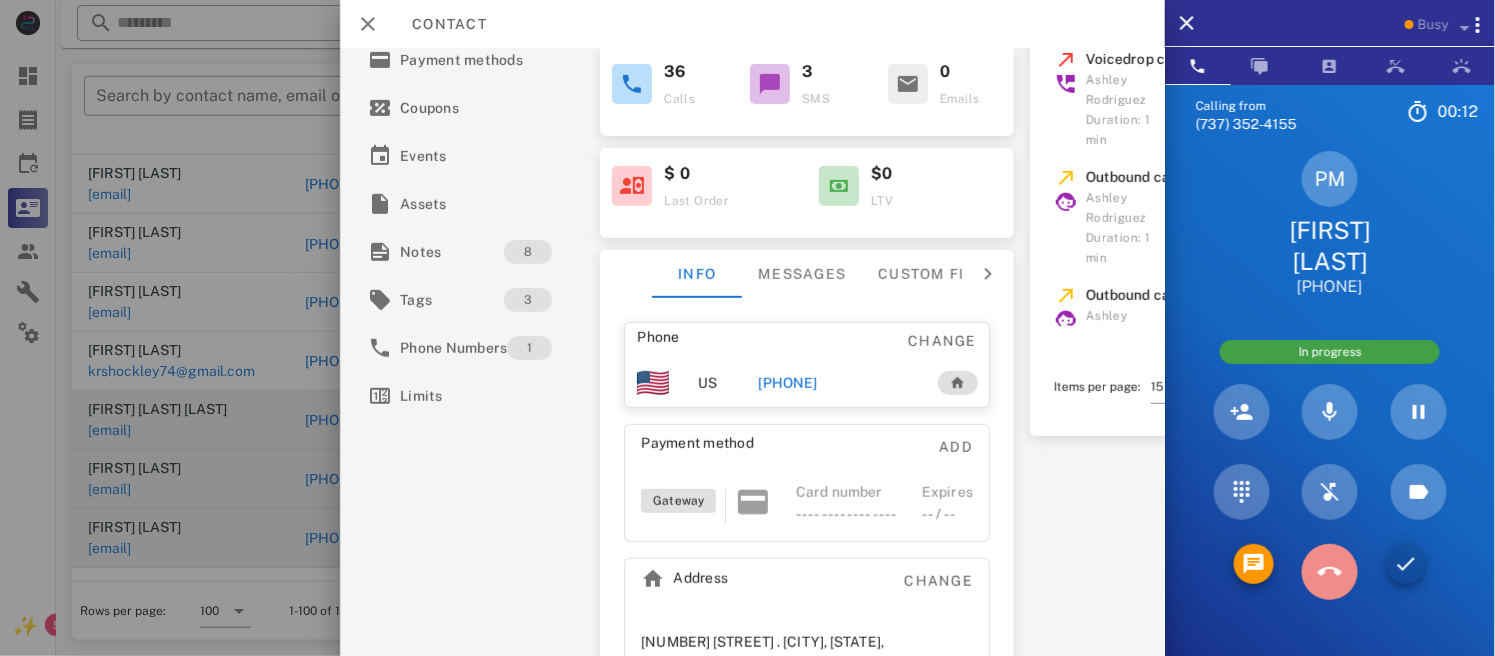 click at bounding box center [1330, 572] 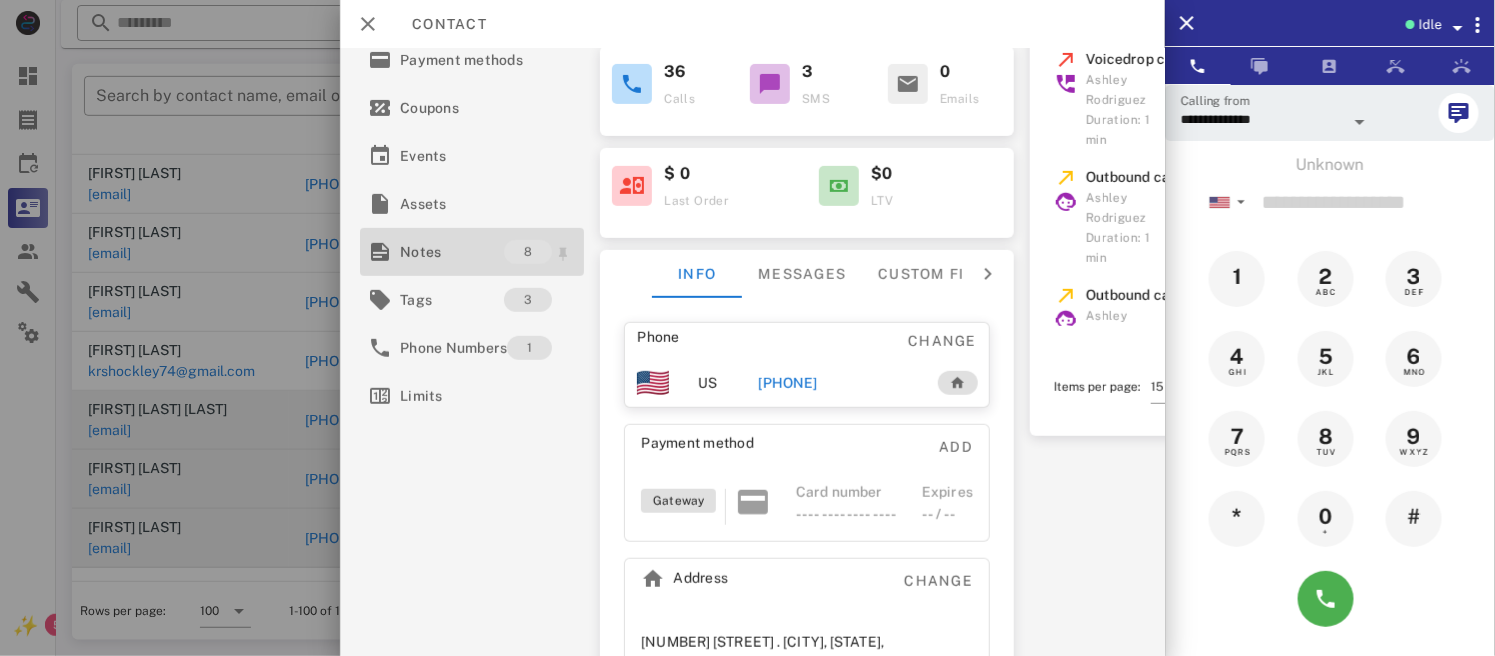 drag, startPoint x: 384, startPoint y: 249, endPoint x: 436, endPoint y: 248, distance: 52.009613 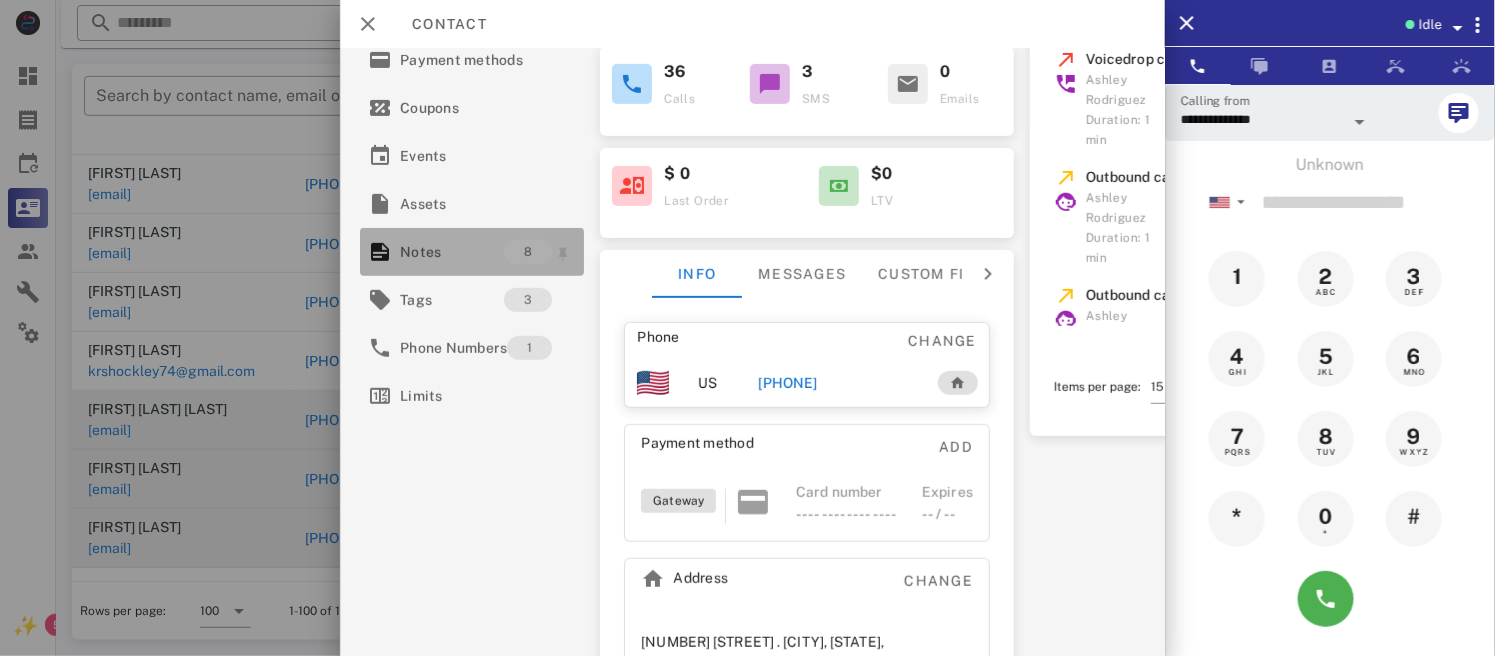 click at bounding box center (747, 328) 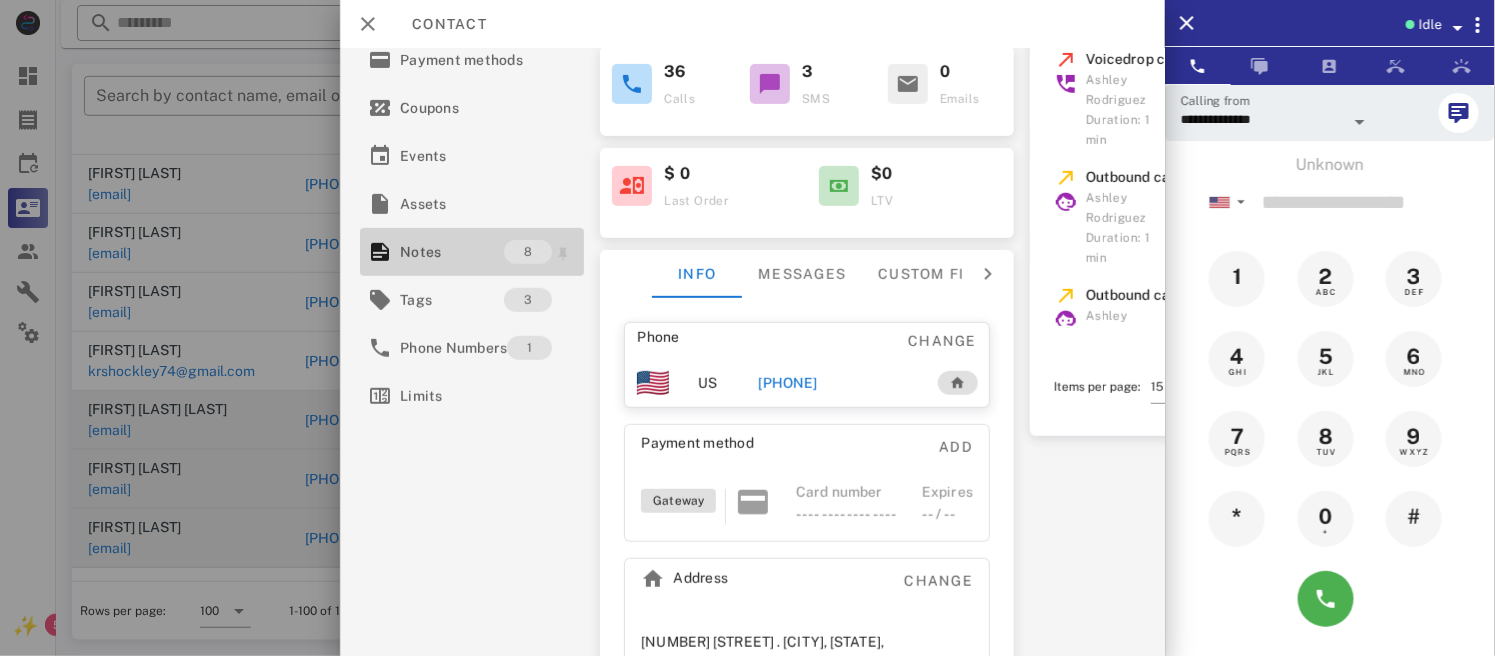 click on "Notes" at bounding box center (452, 252) 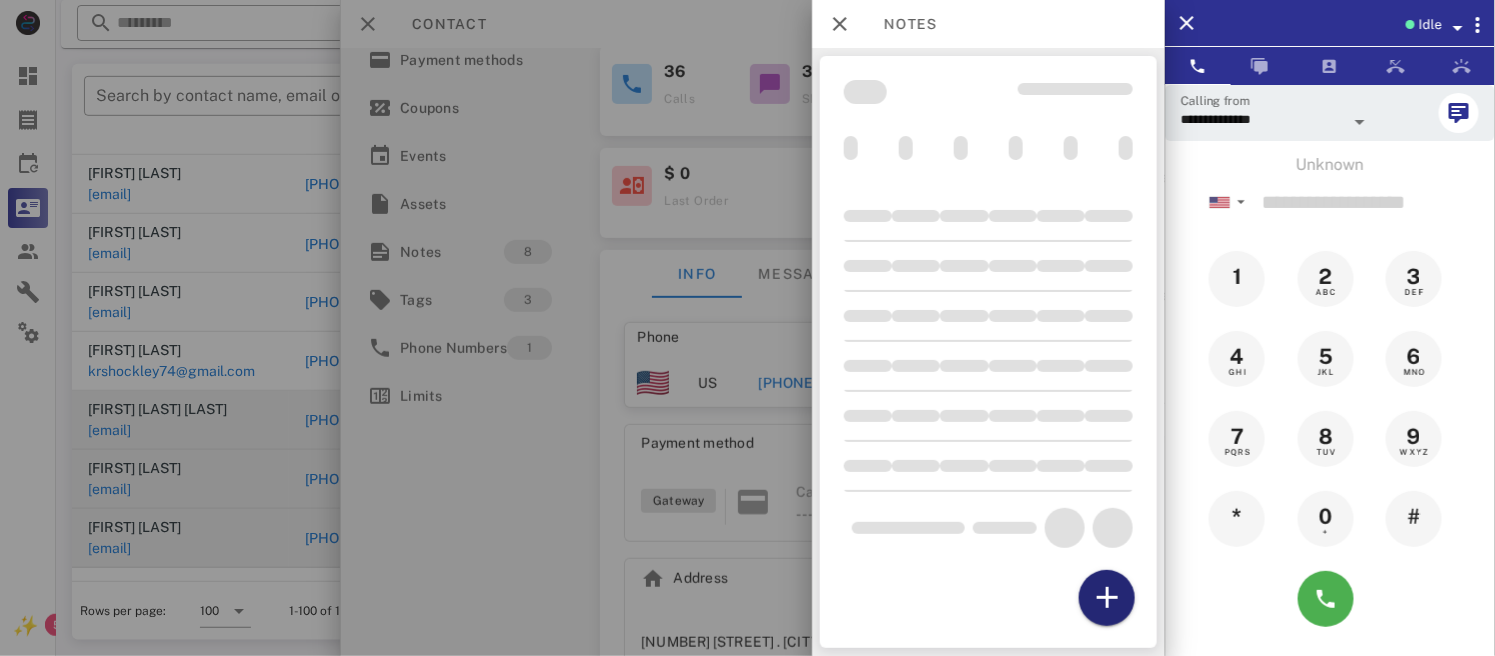 click at bounding box center [1107, 598] 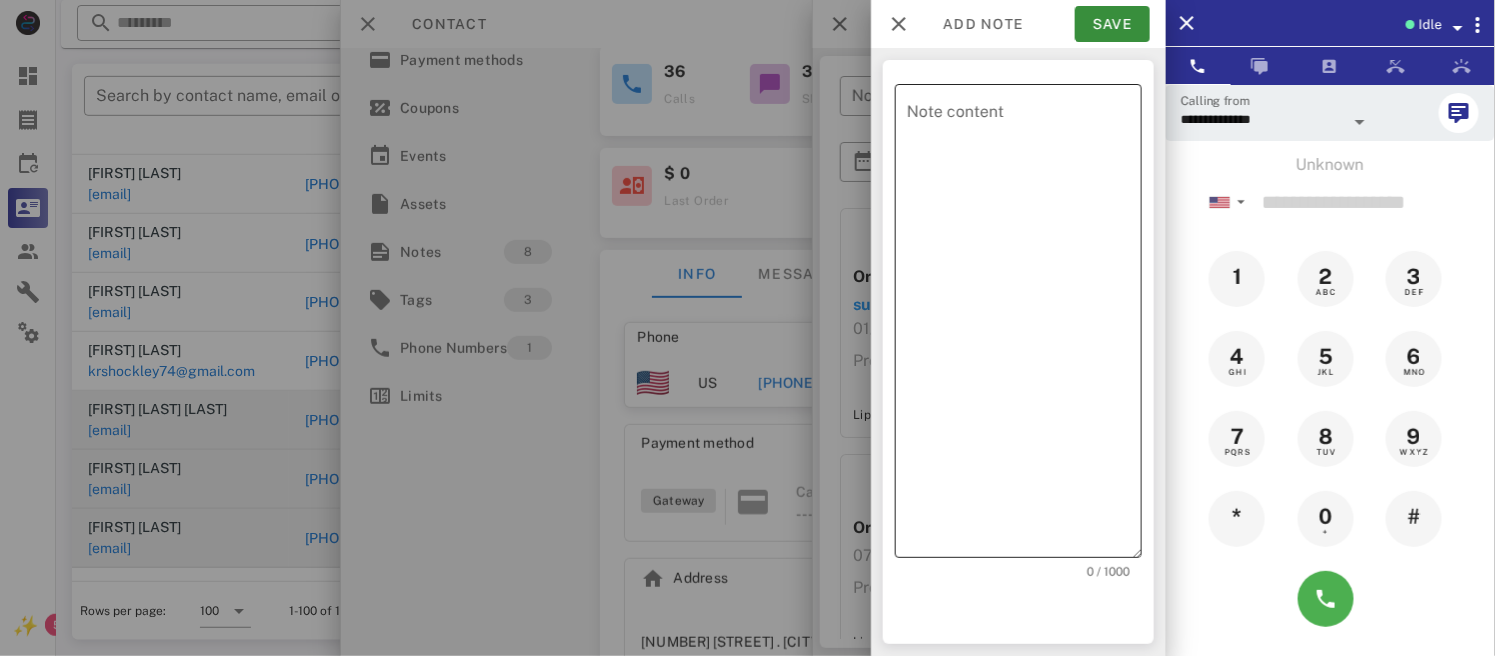 click on "Note content" at bounding box center (1024, 326) 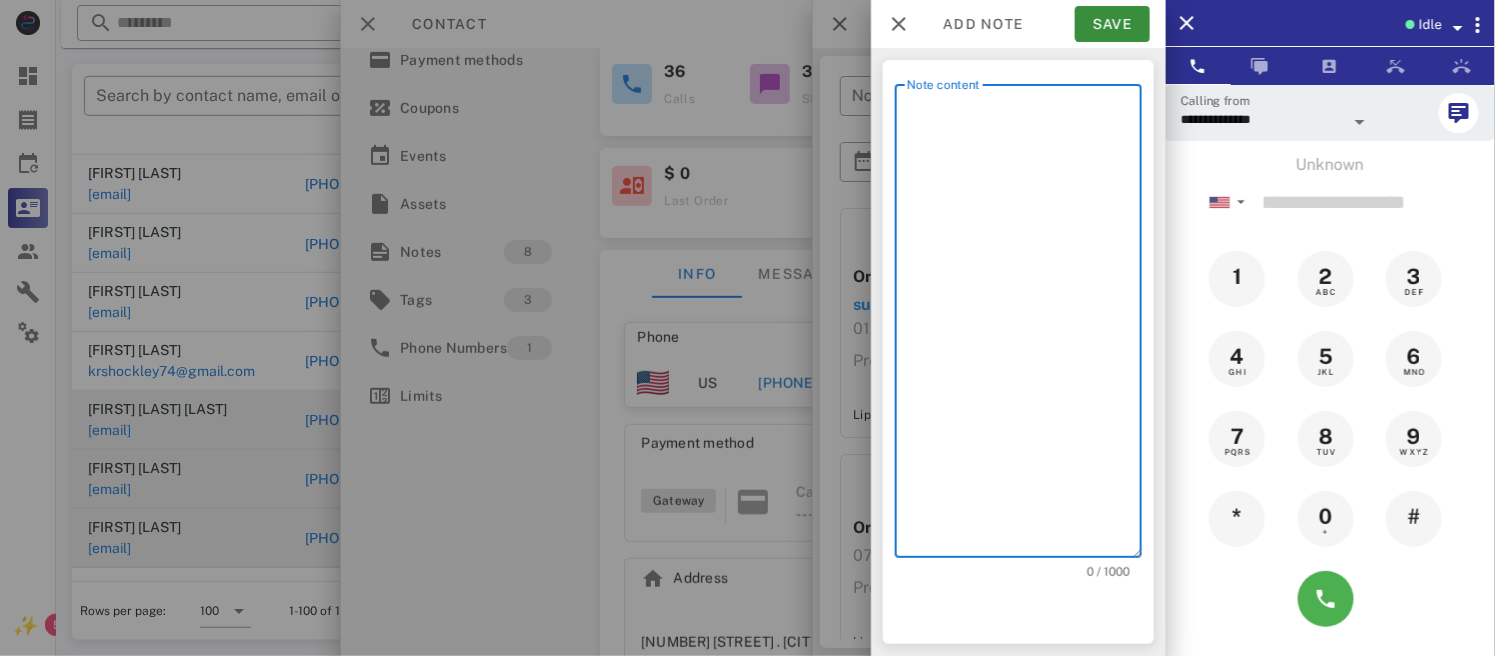 paste on "**********" 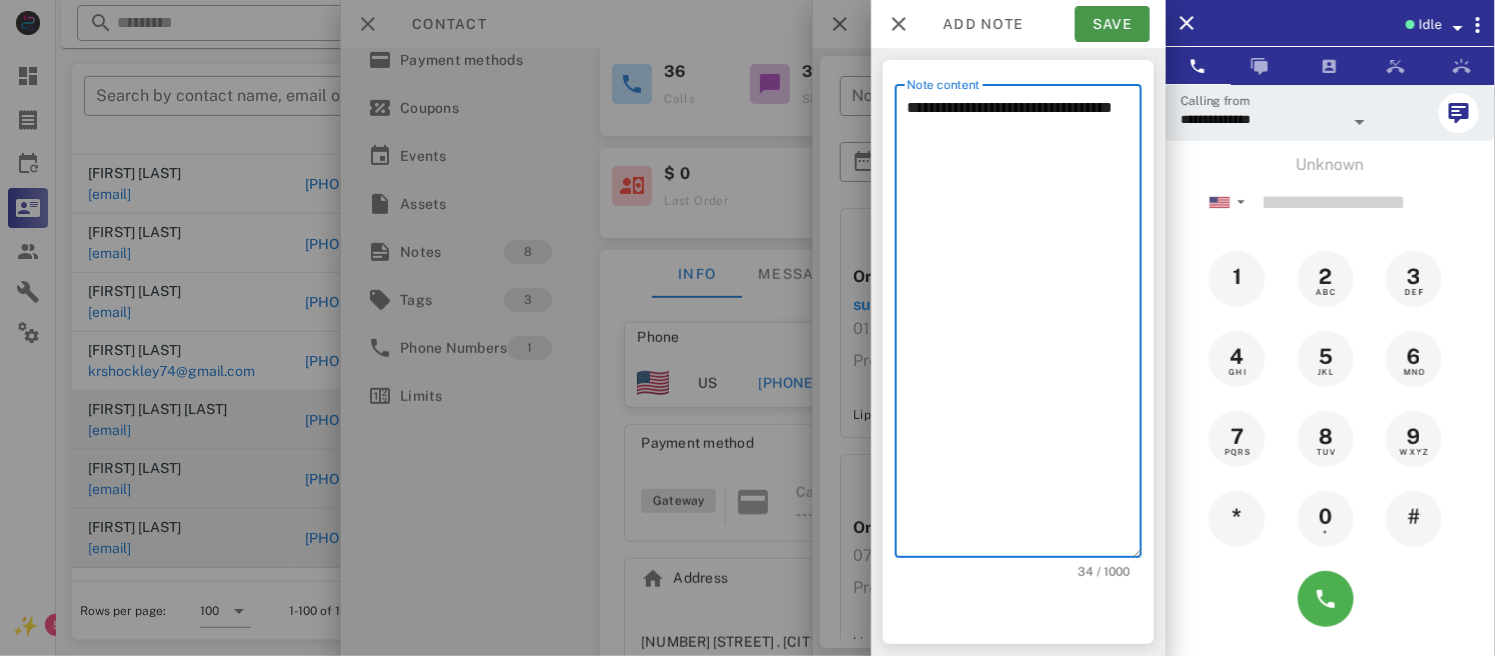 type on "**********" 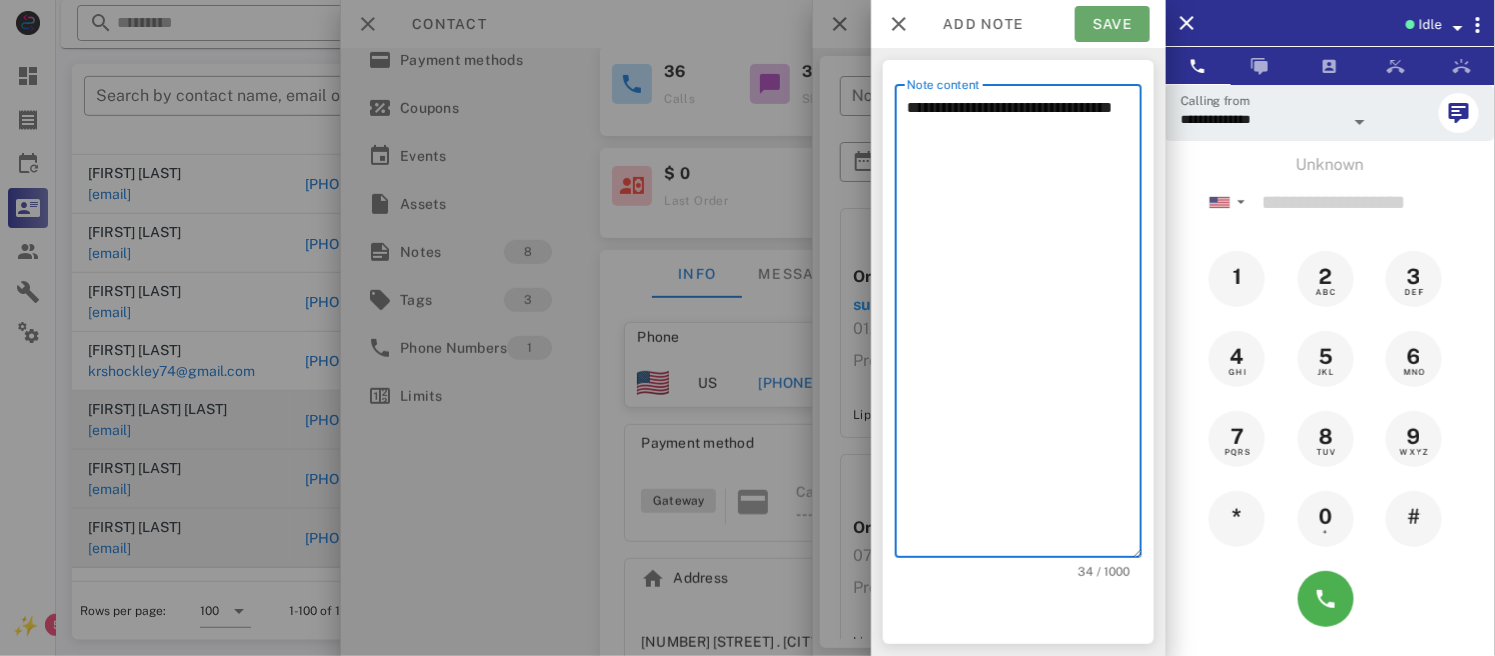 click on "Save" at bounding box center (1112, 24) 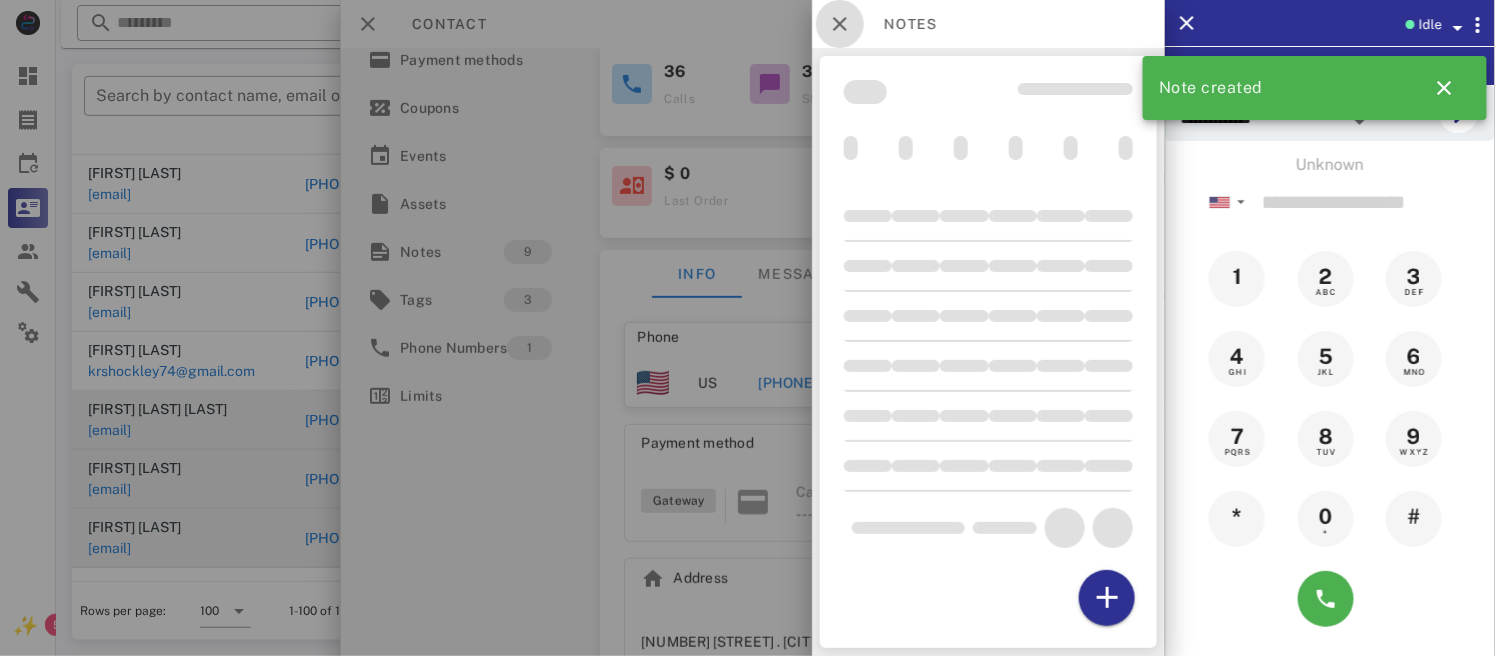click at bounding box center (840, 24) 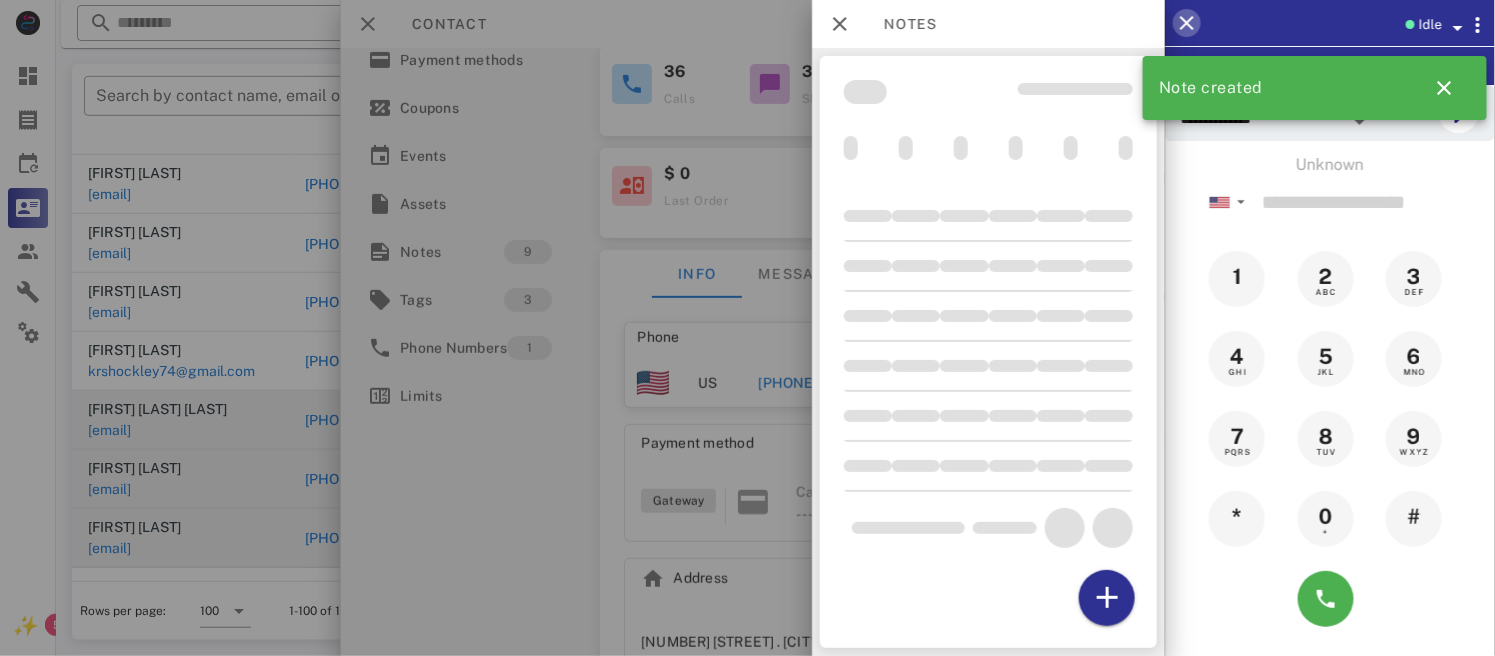 click at bounding box center [1187, 23] 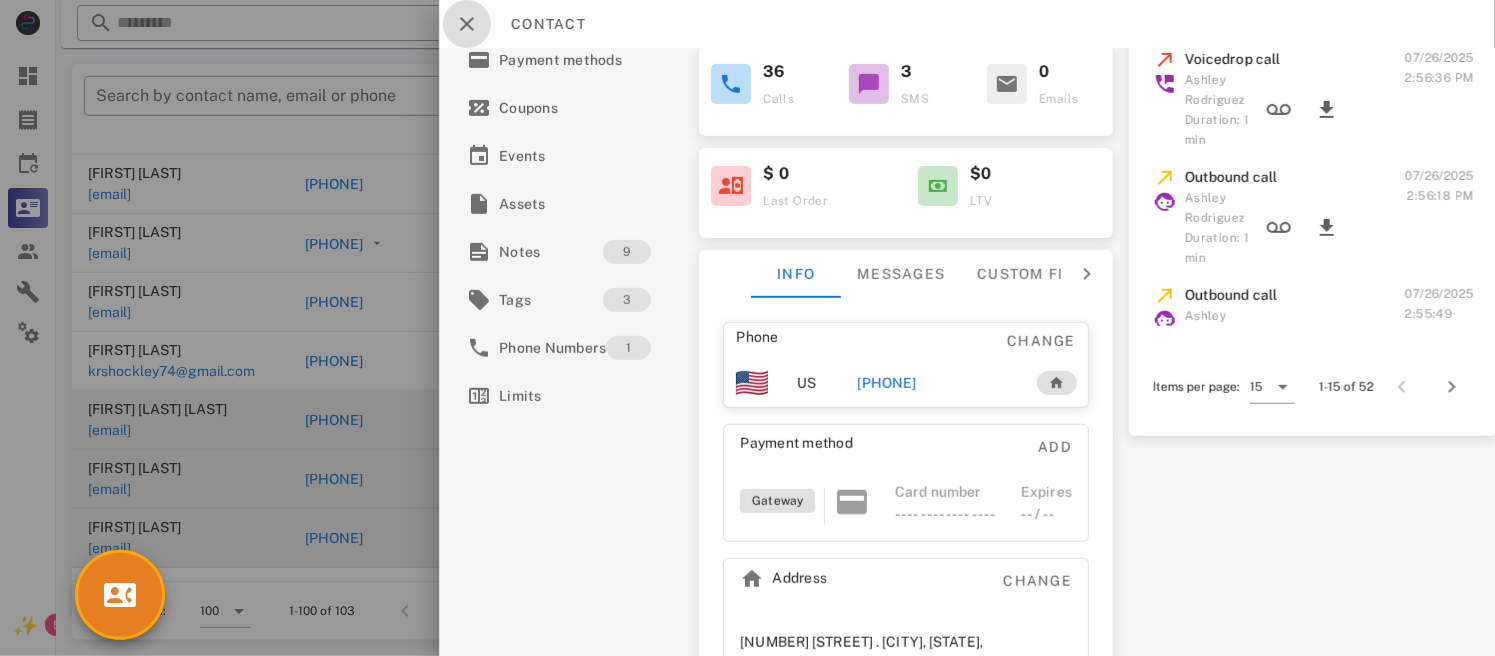 click at bounding box center (467, 24) 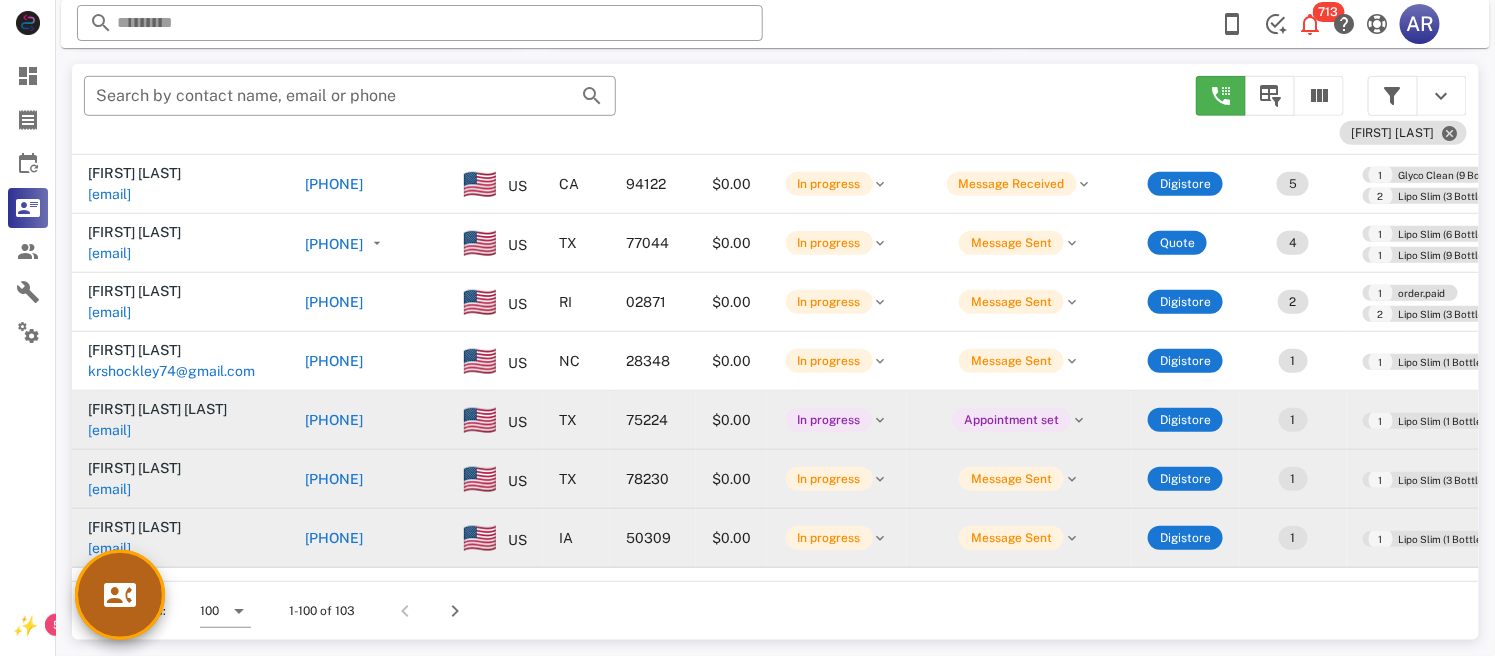 click at bounding box center (120, 595) 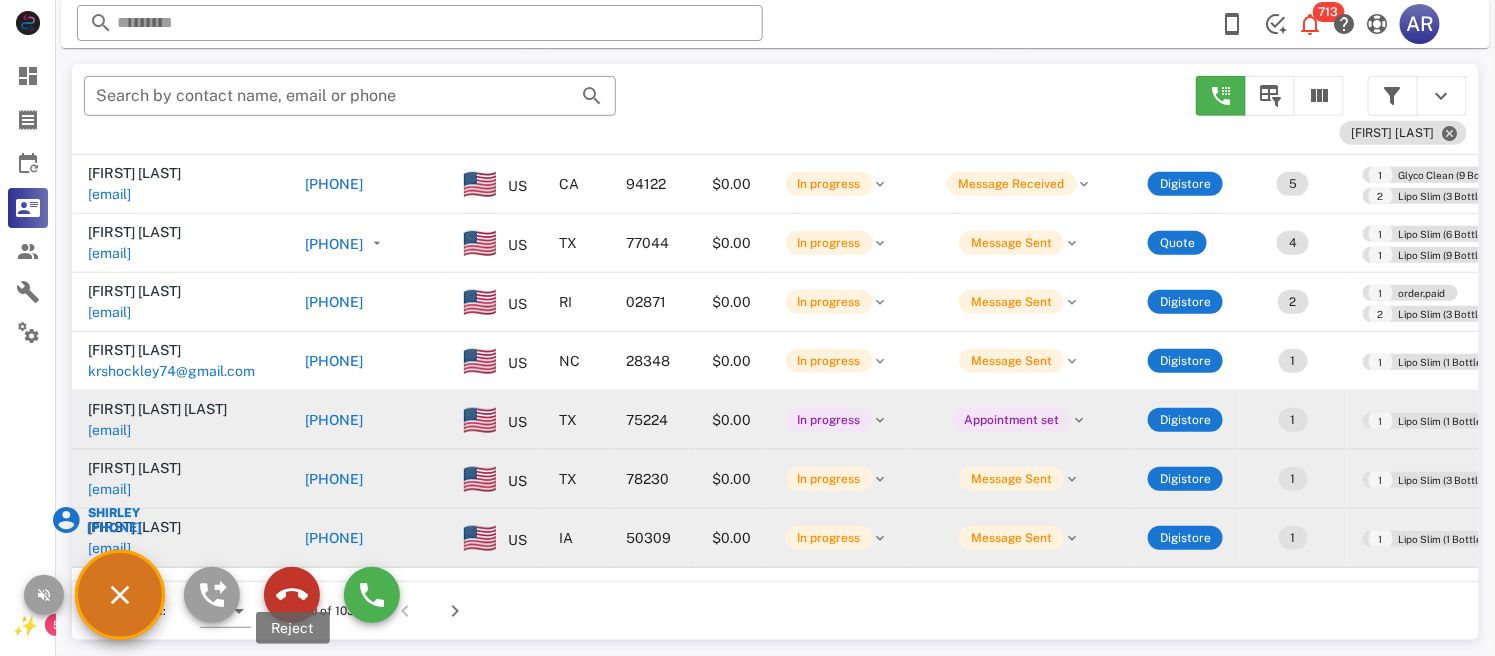 click at bounding box center (292, 595) 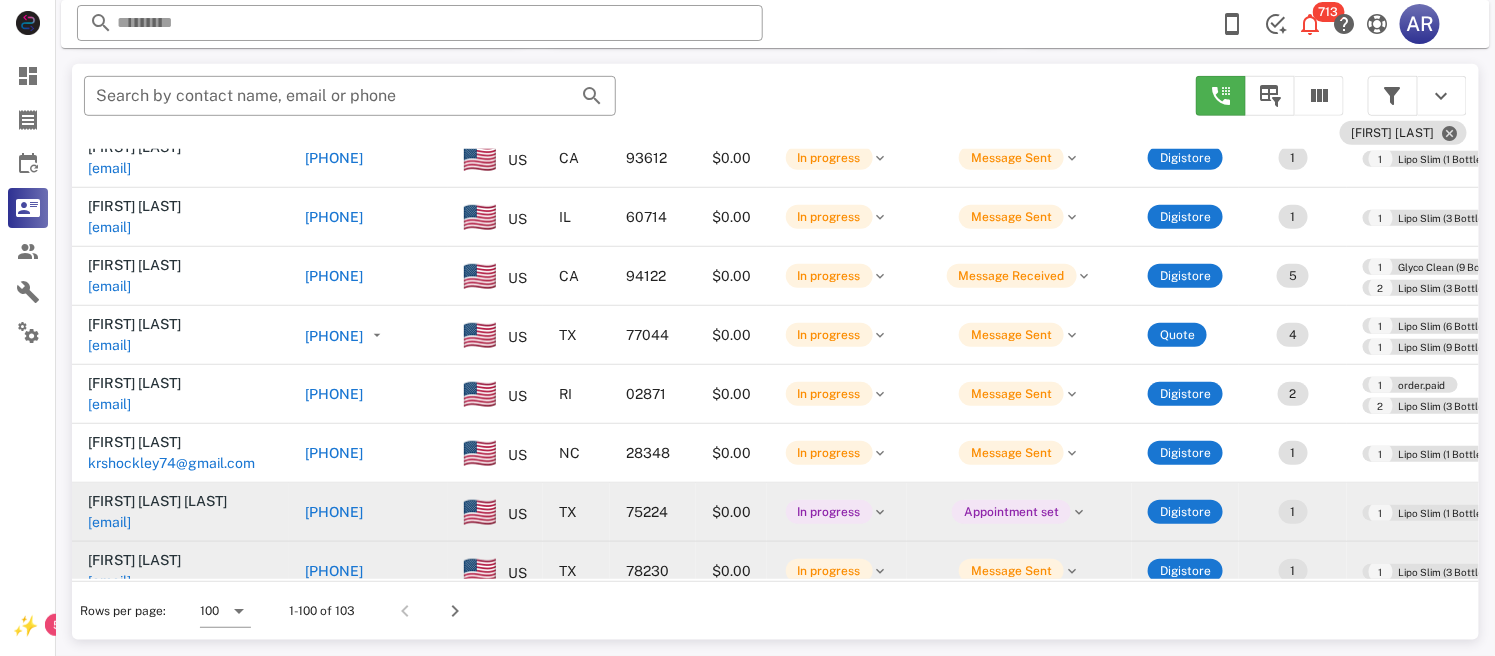 scroll, scrollTop: 5067, scrollLeft: 0, axis: vertical 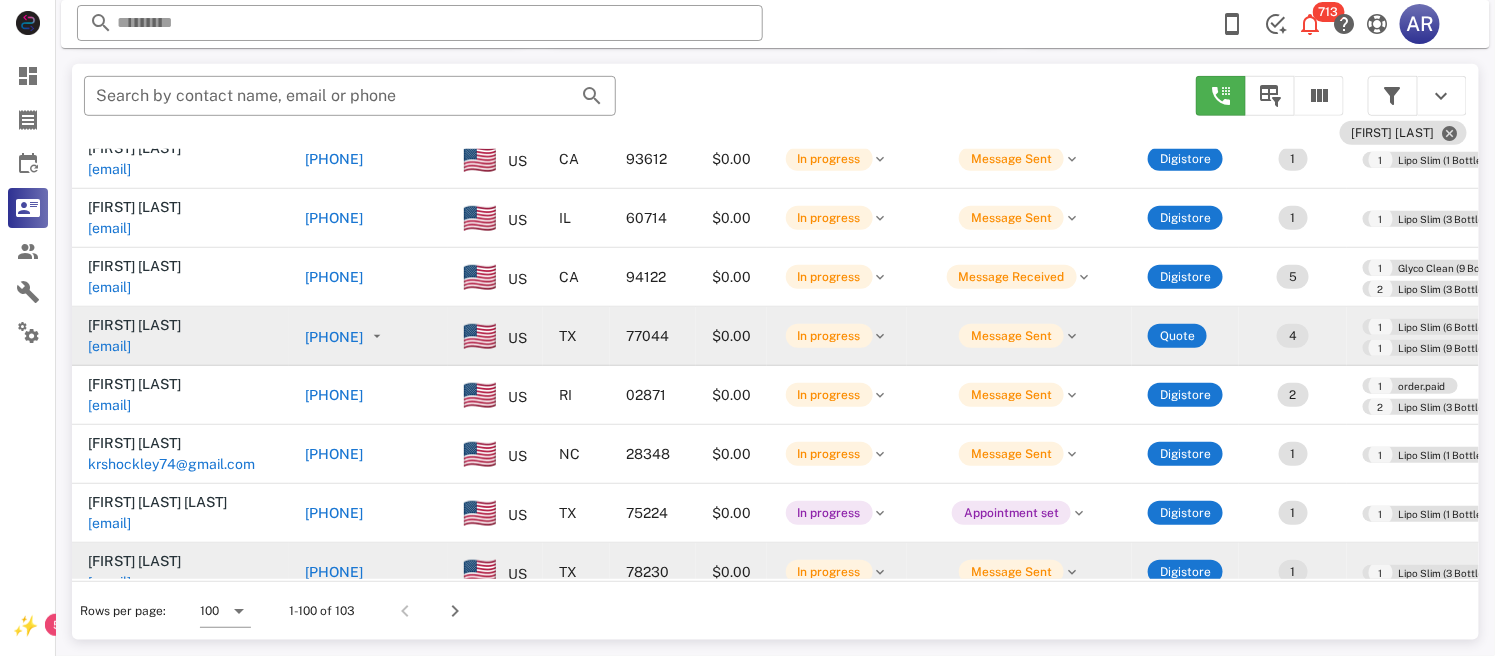 click on "[PHONE]" at bounding box center [334, 337] 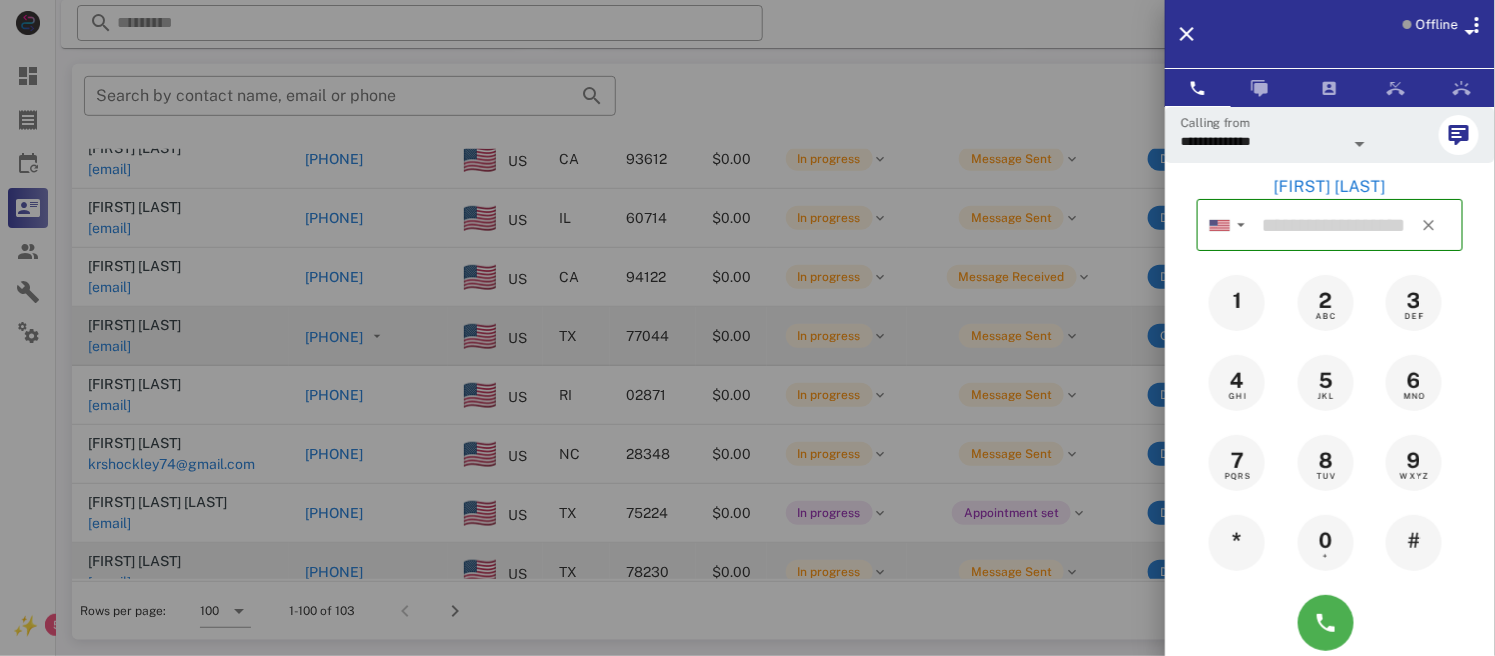type on "**********" 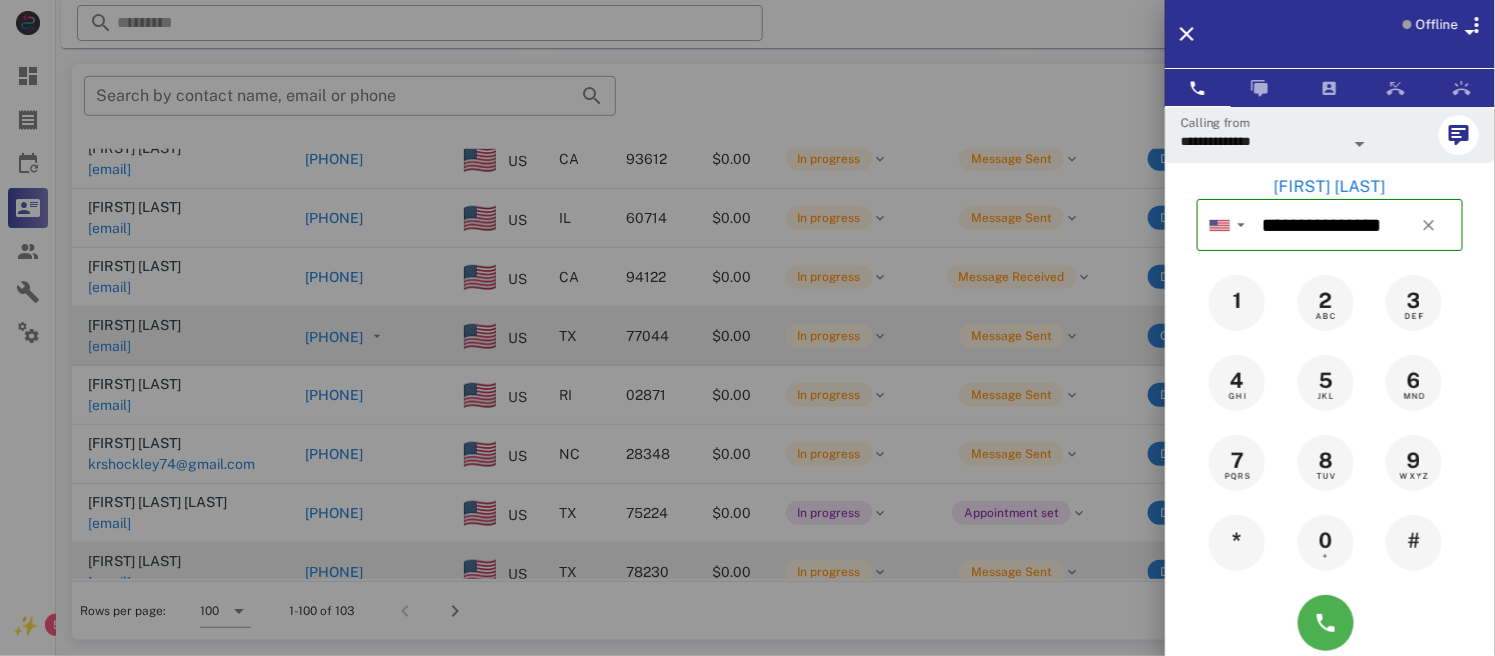 type on "**********" 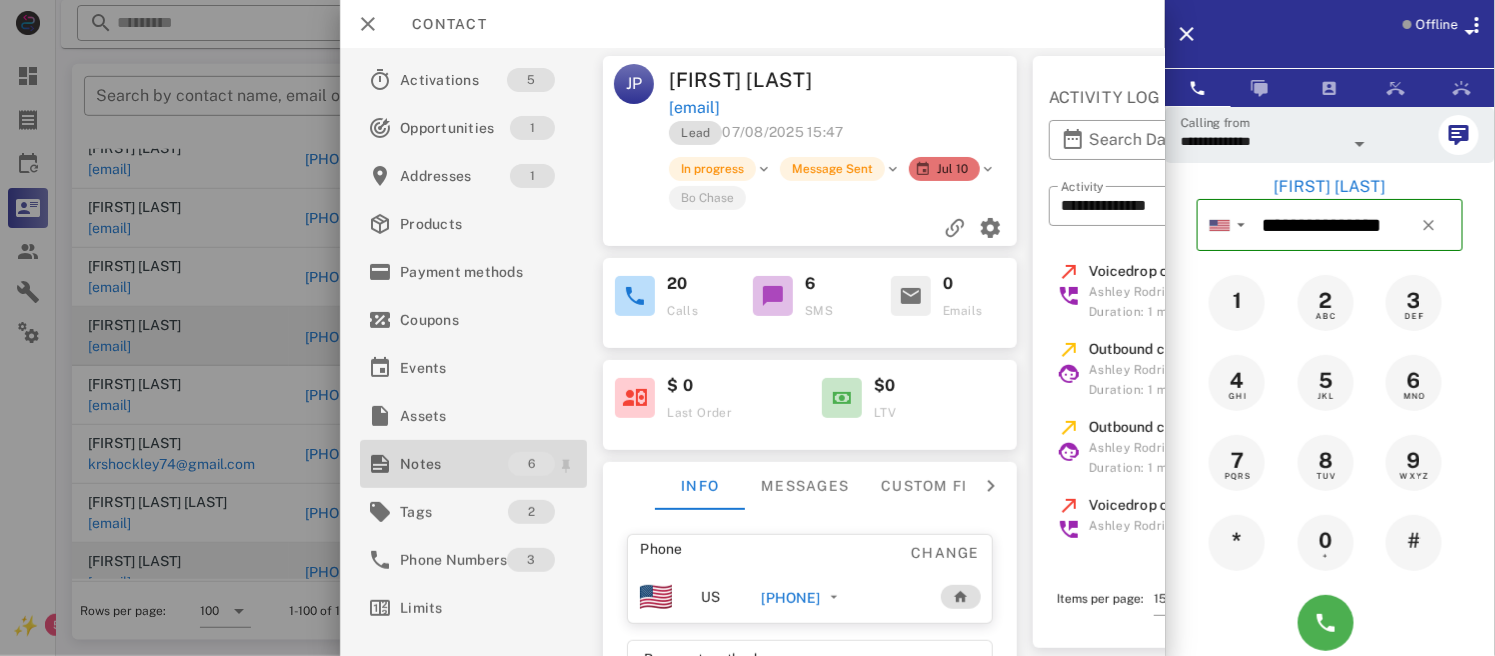 click on "Notes" at bounding box center [454, 464] 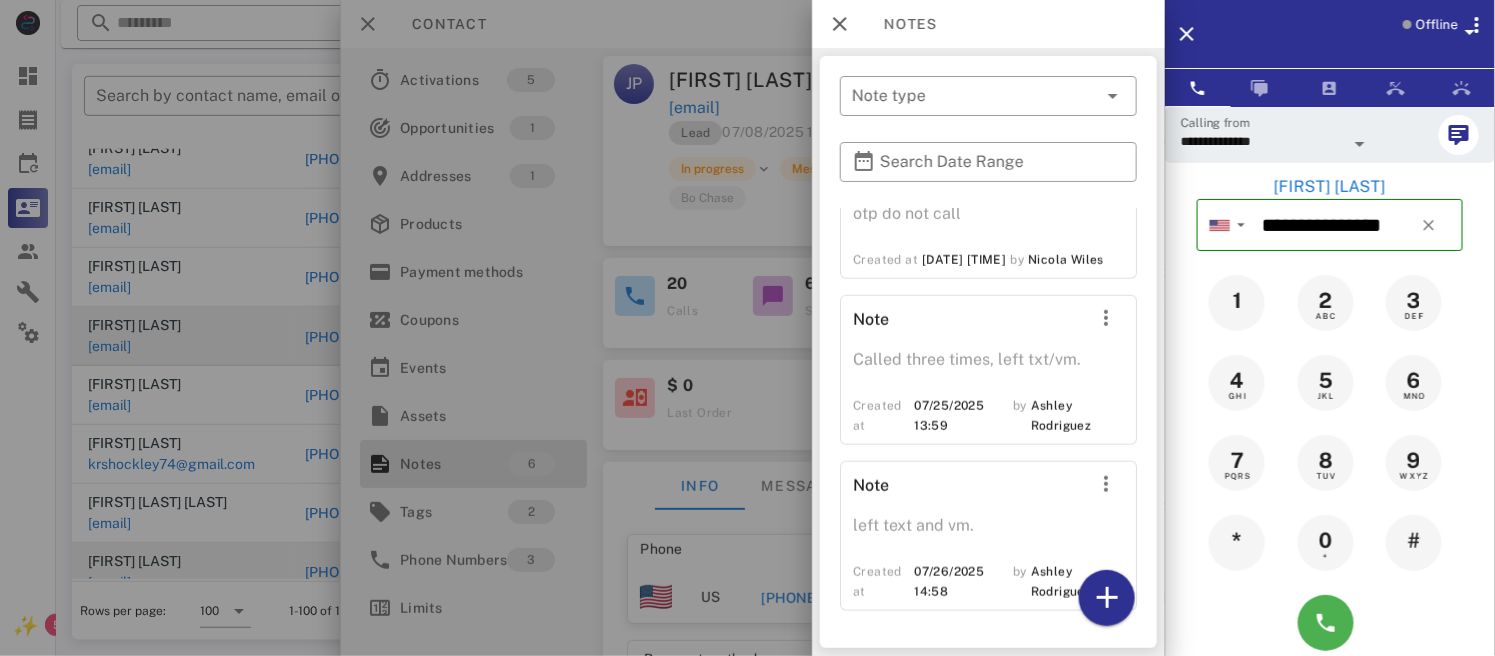 scroll, scrollTop: 726, scrollLeft: 0, axis: vertical 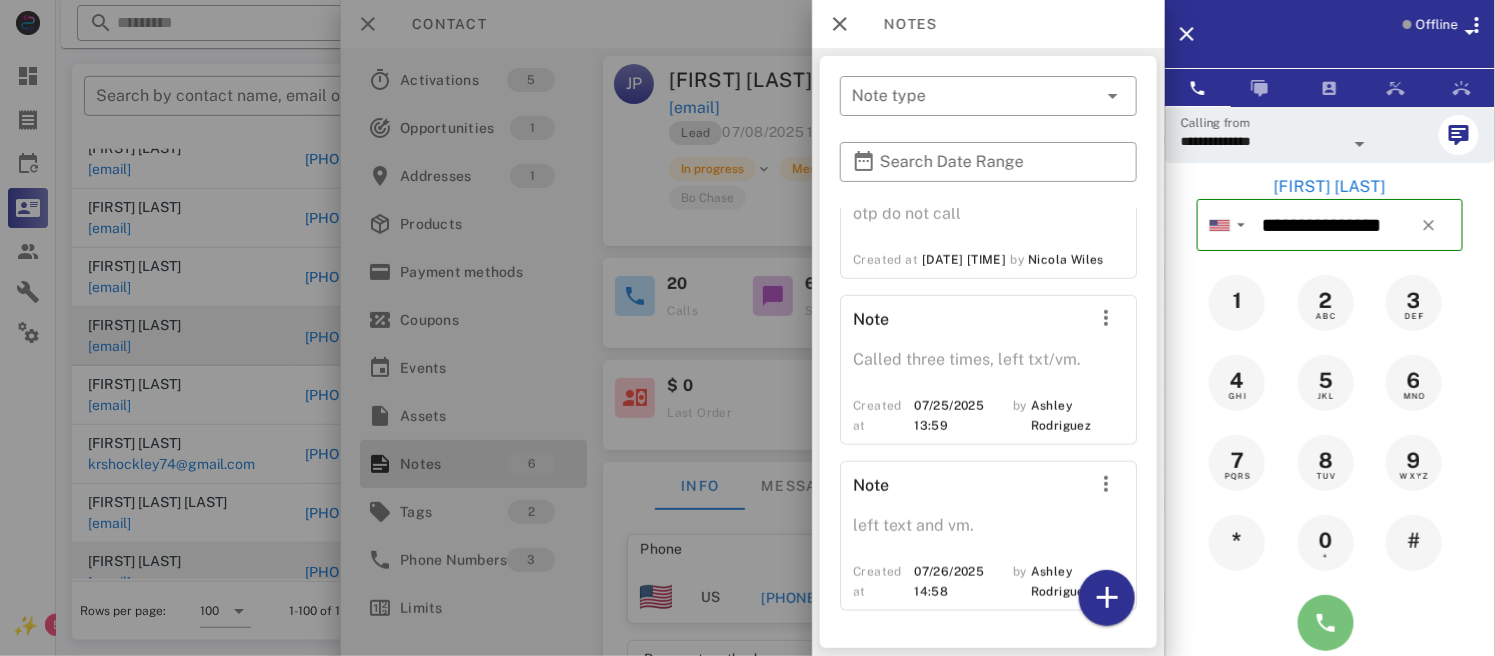 click at bounding box center [1326, 623] 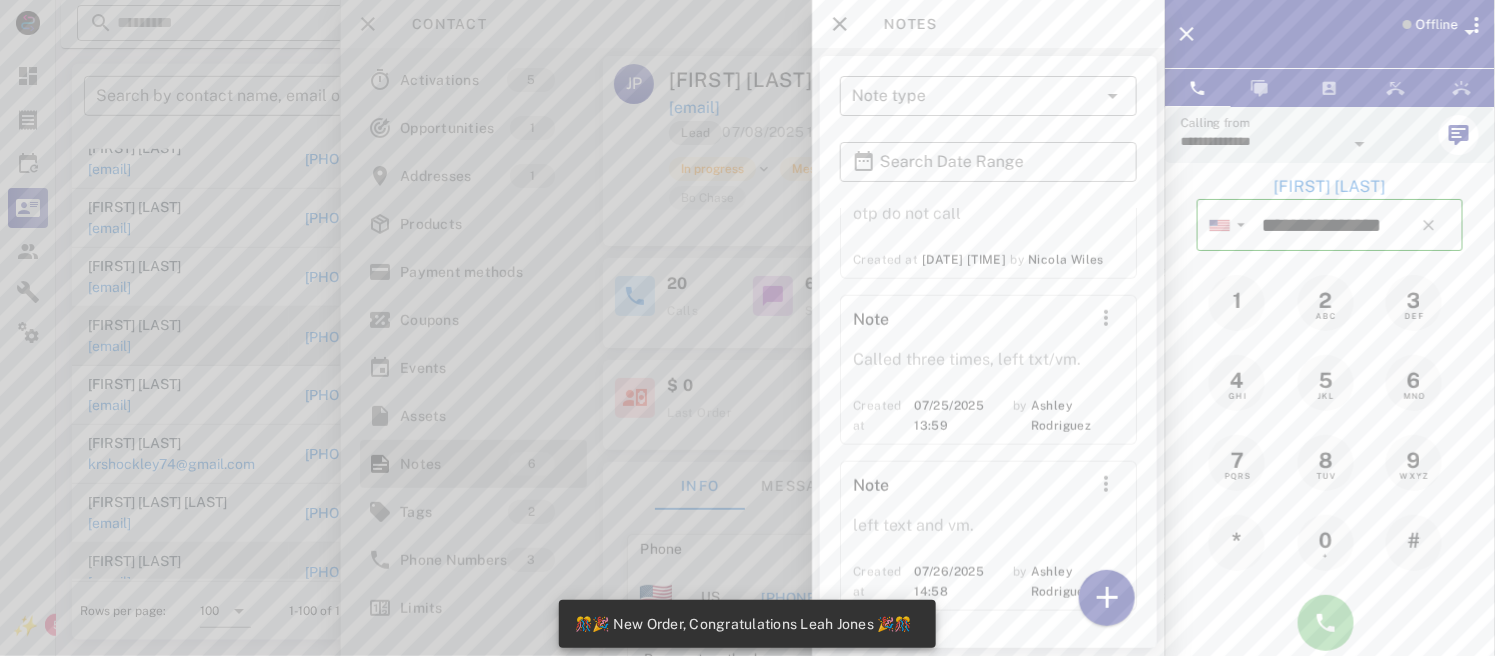 click at bounding box center [1326, 623] 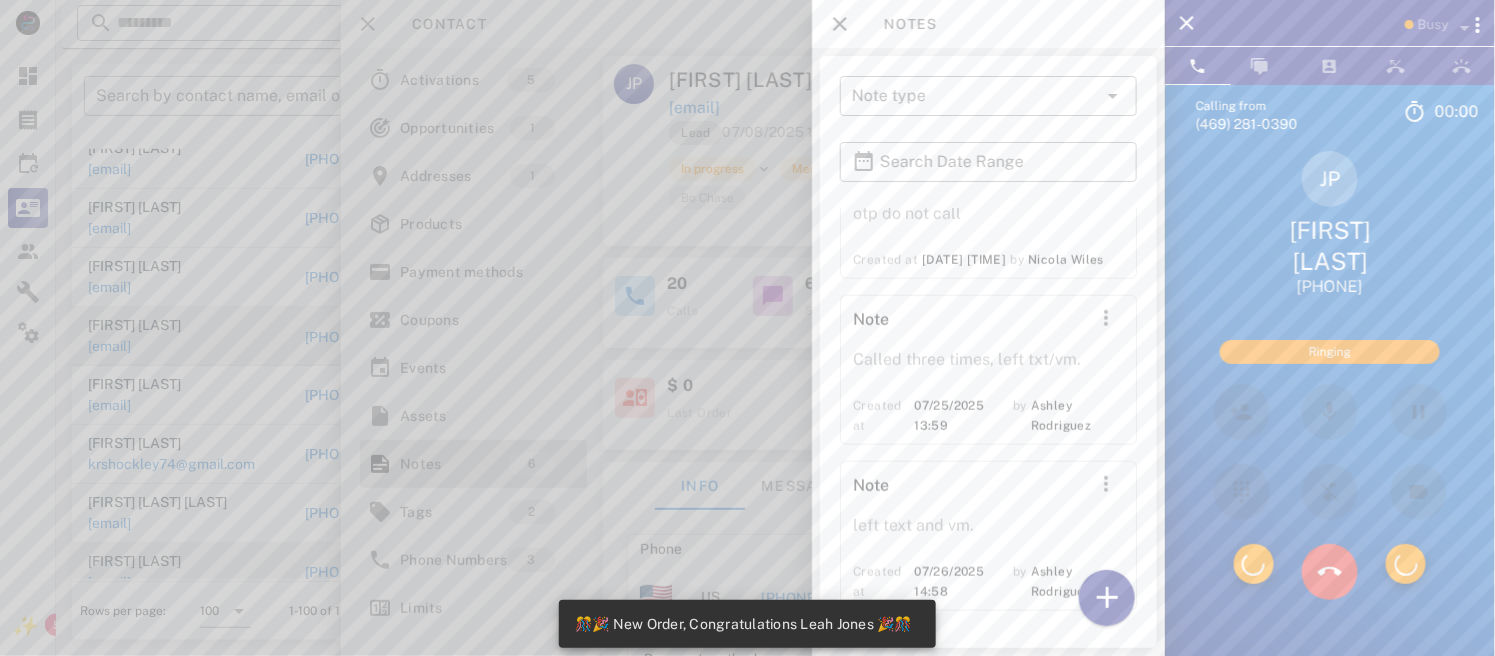 scroll, scrollTop: 0, scrollLeft: 0, axis: both 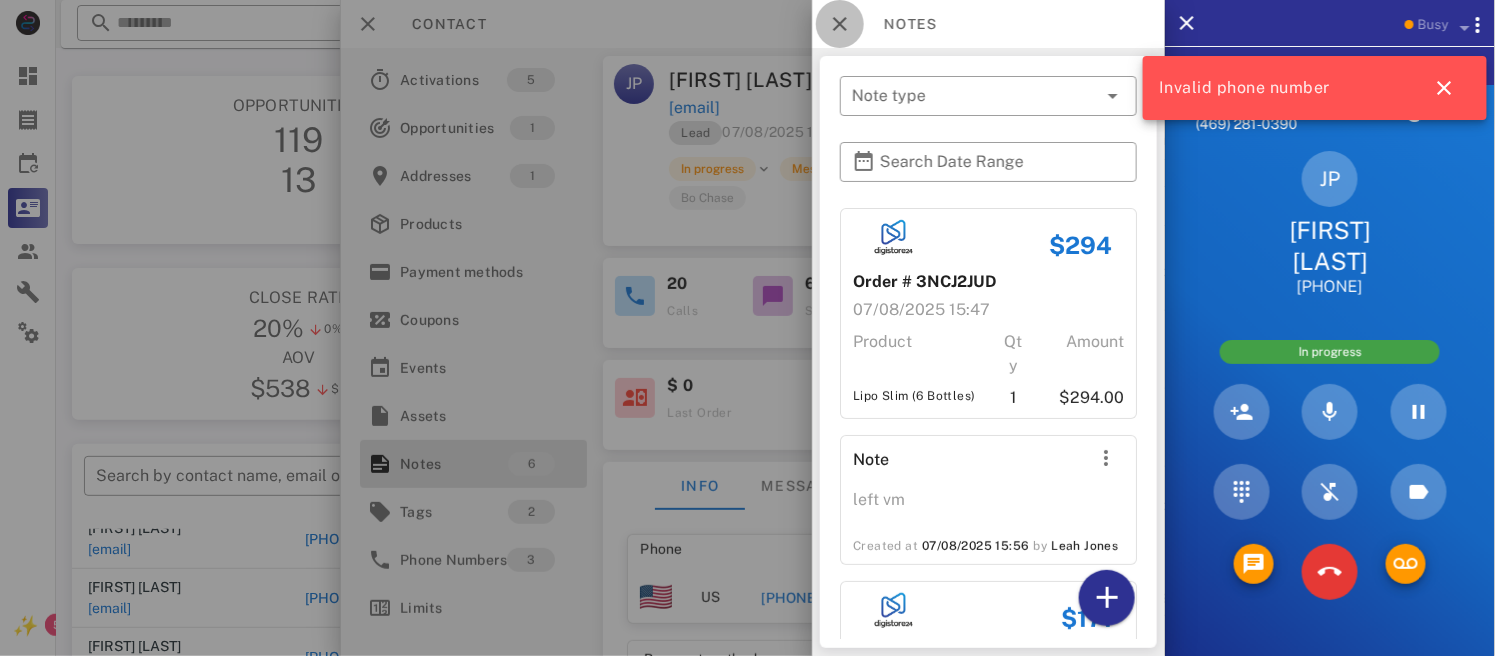 click at bounding box center (840, 24) 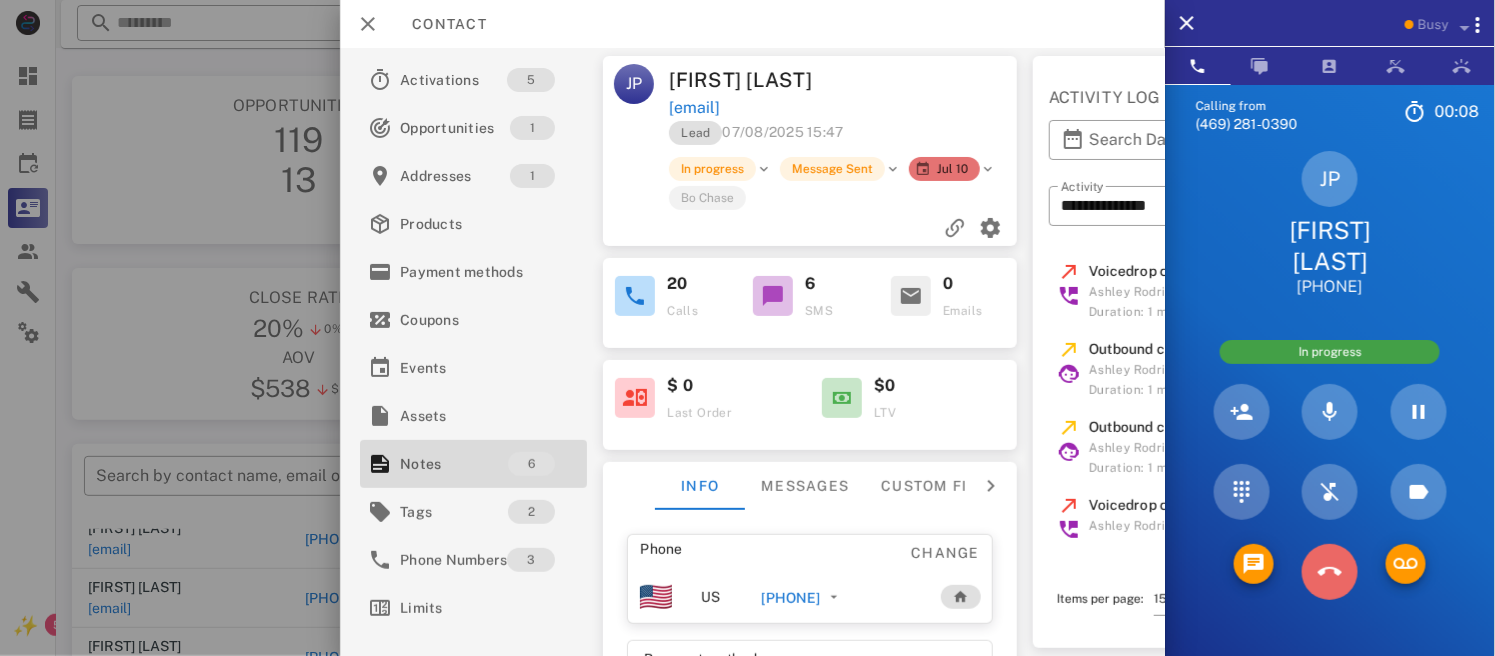 click at bounding box center (1330, 572) 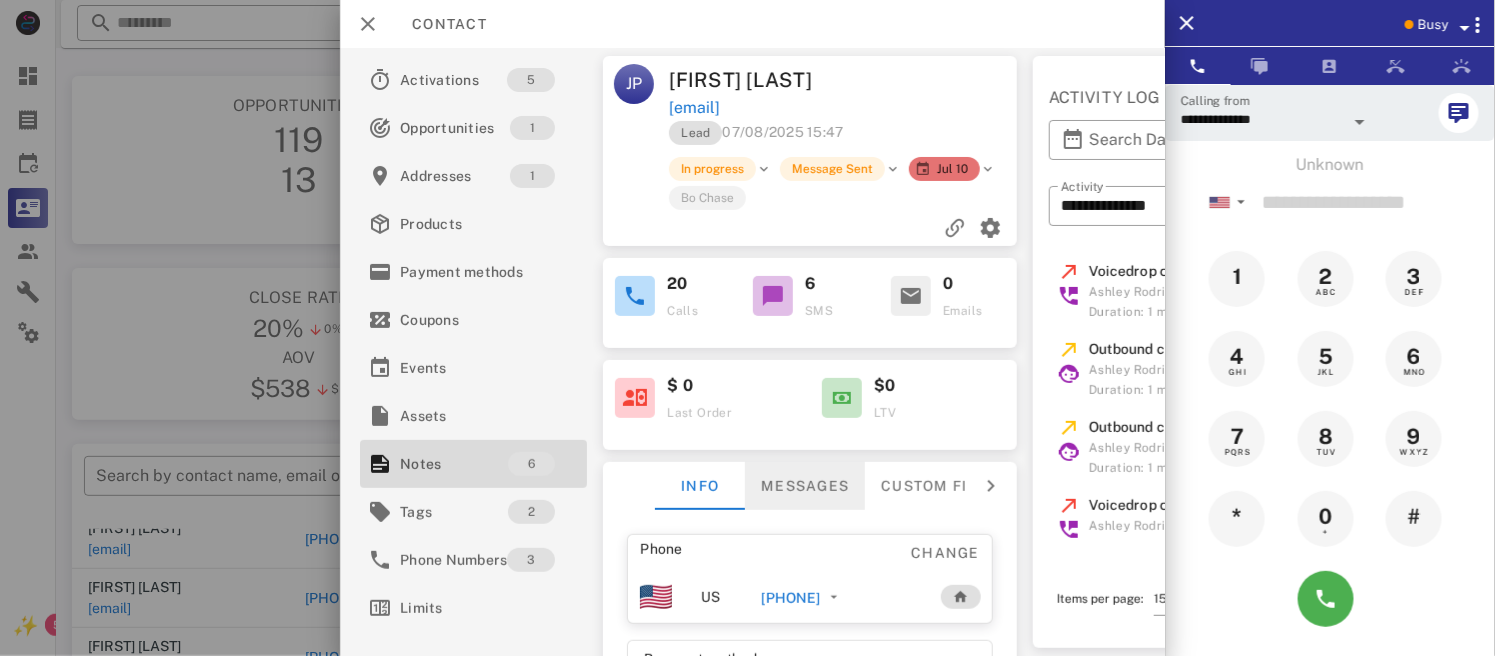click on "Messages" at bounding box center (806, 486) 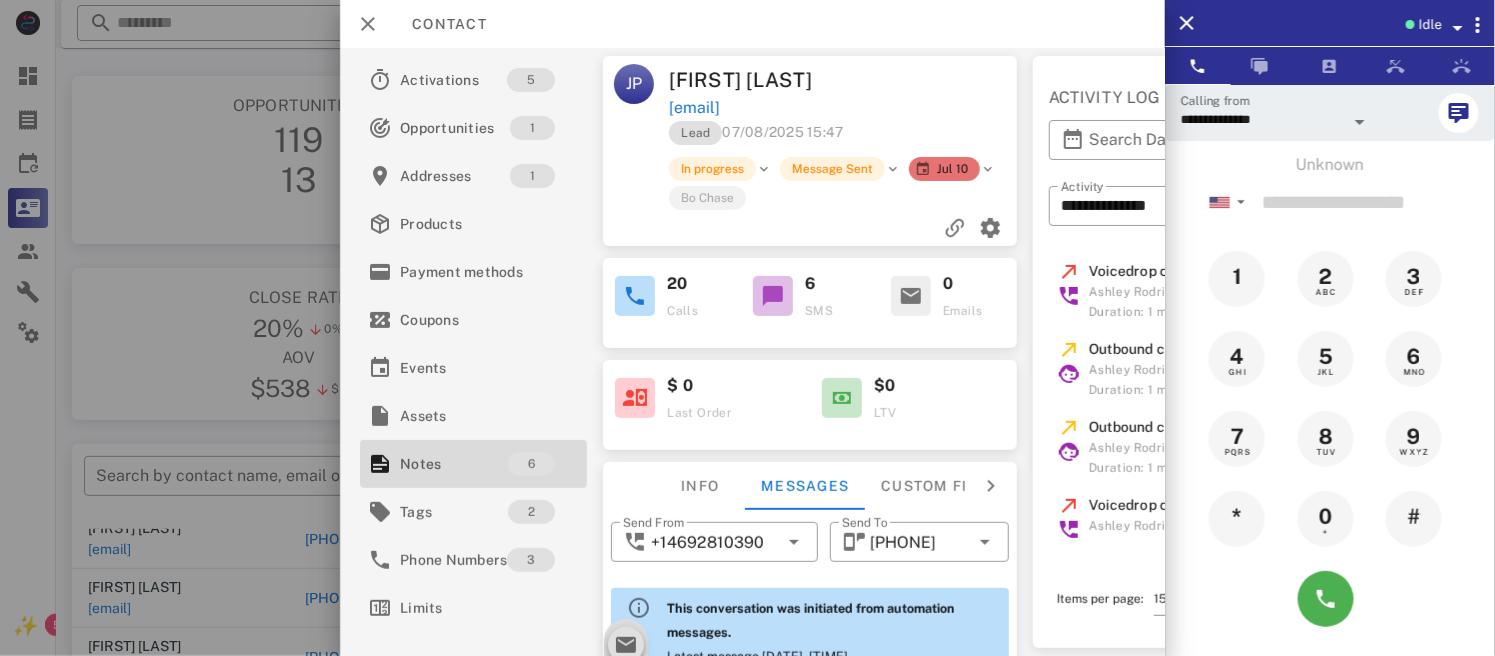 scroll, scrollTop: 1368, scrollLeft: 0, axis: vertical 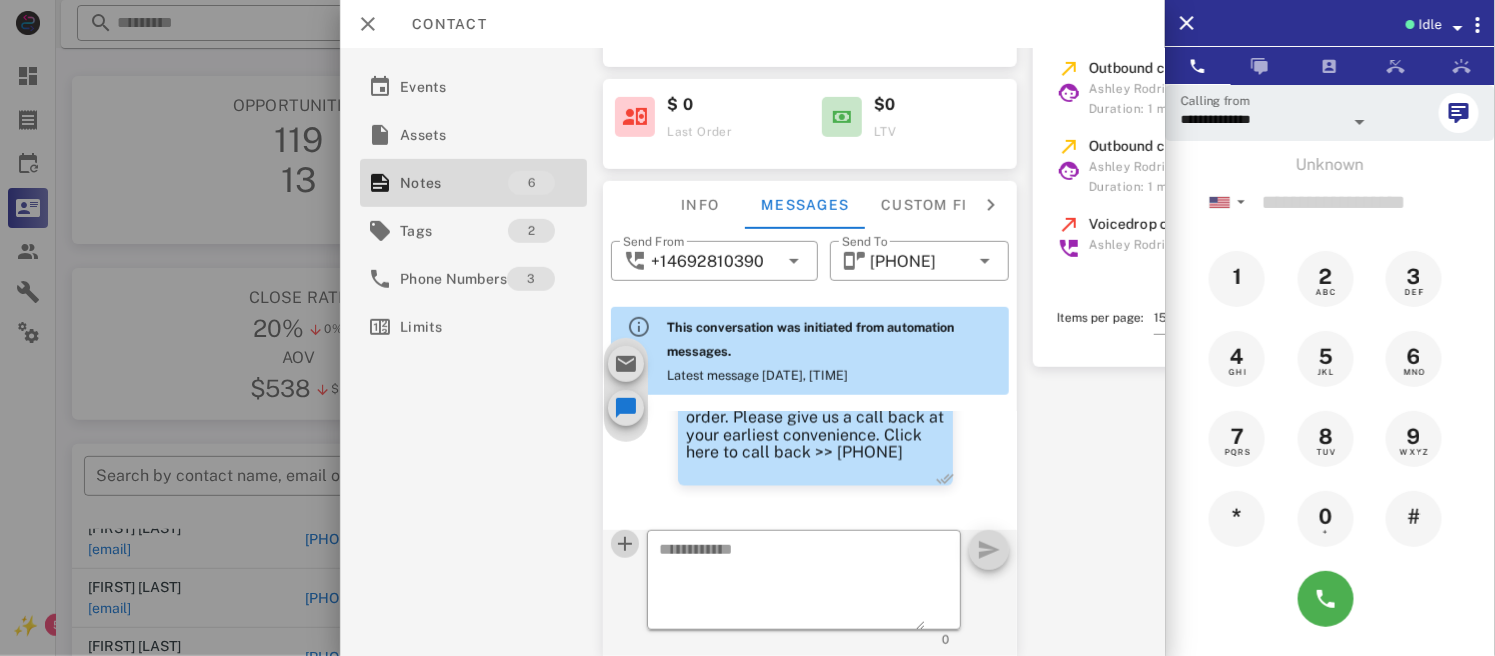 click at bounding box center [626, 544] 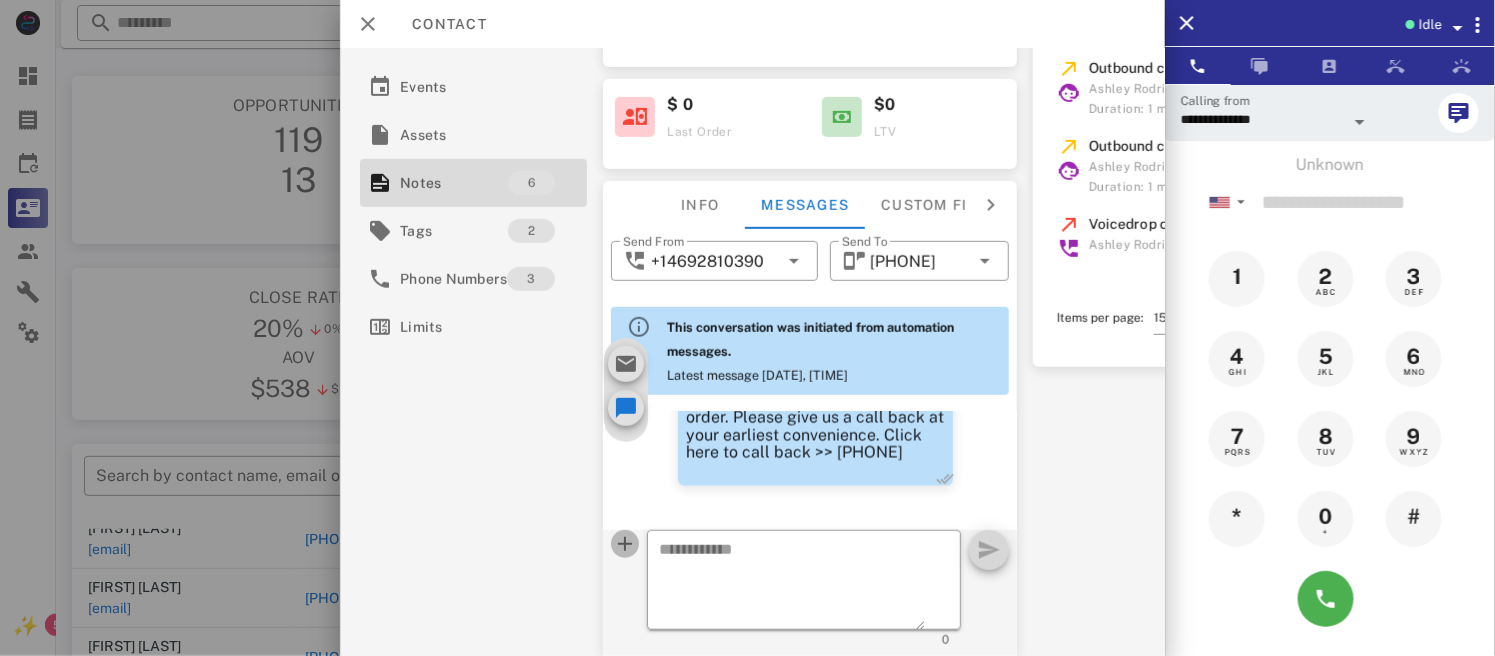 click at bounding box center [626, 544] 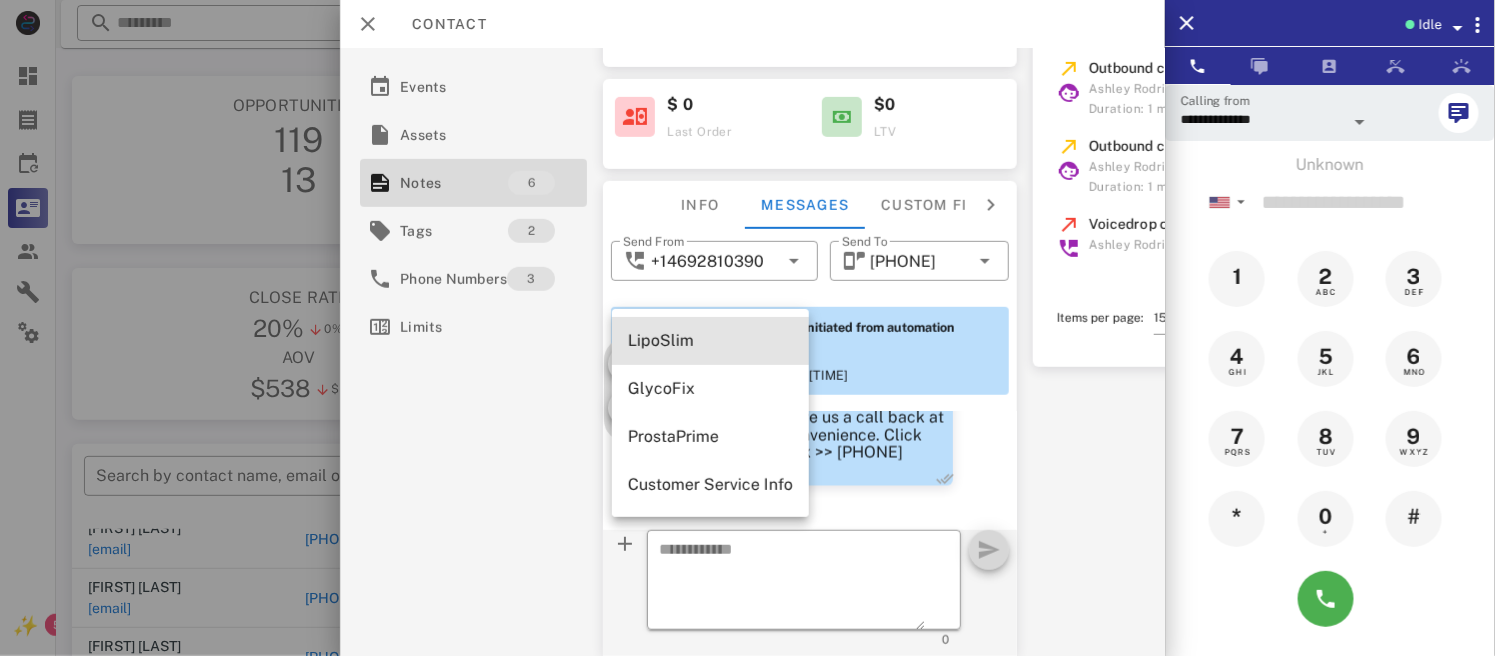 click on "LipoSlim" at bounding box center [710, 341] 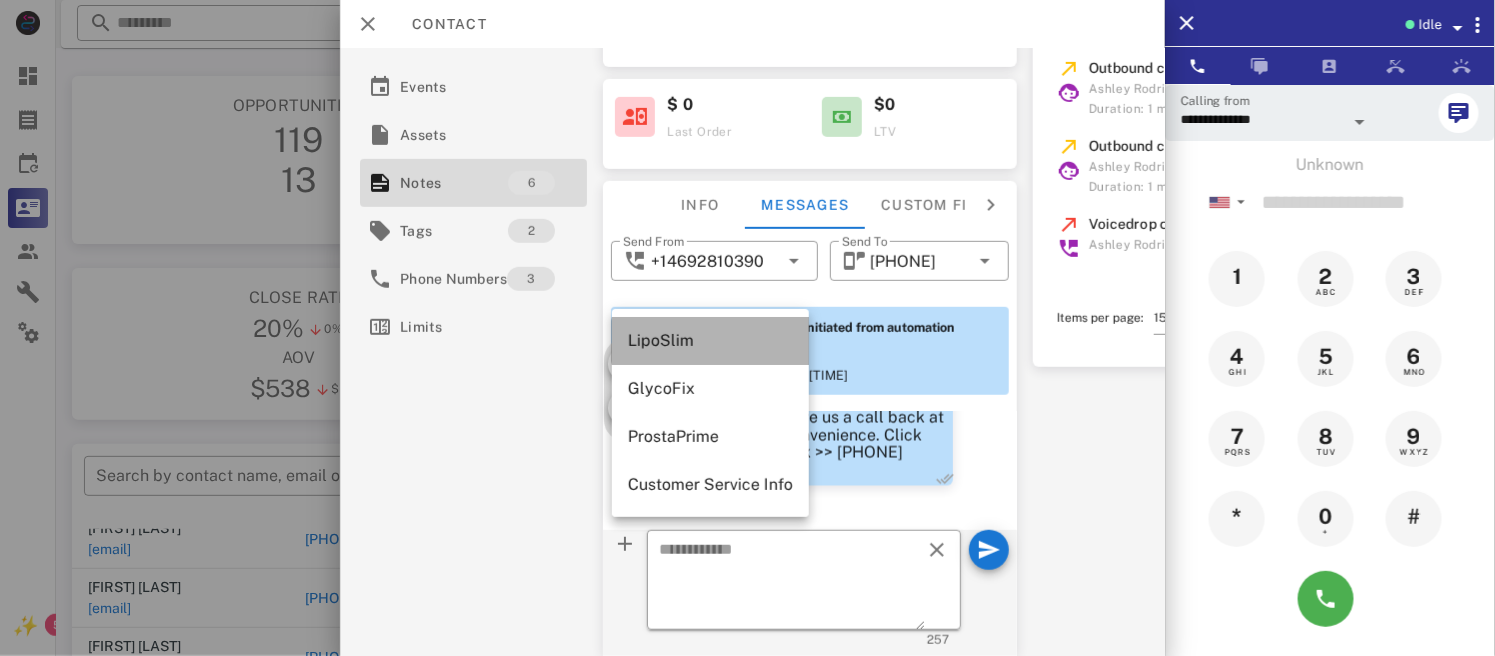 type on "**********" 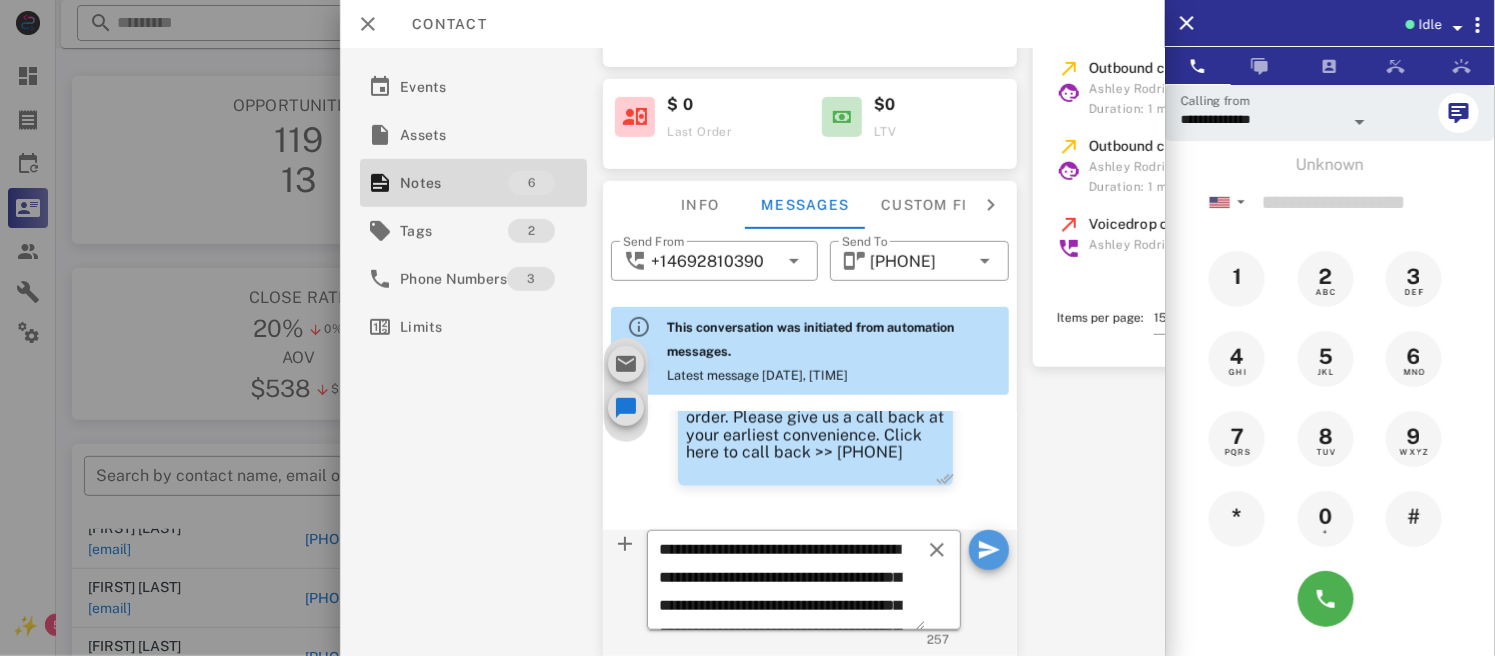 click at bounding box center [989, 550] 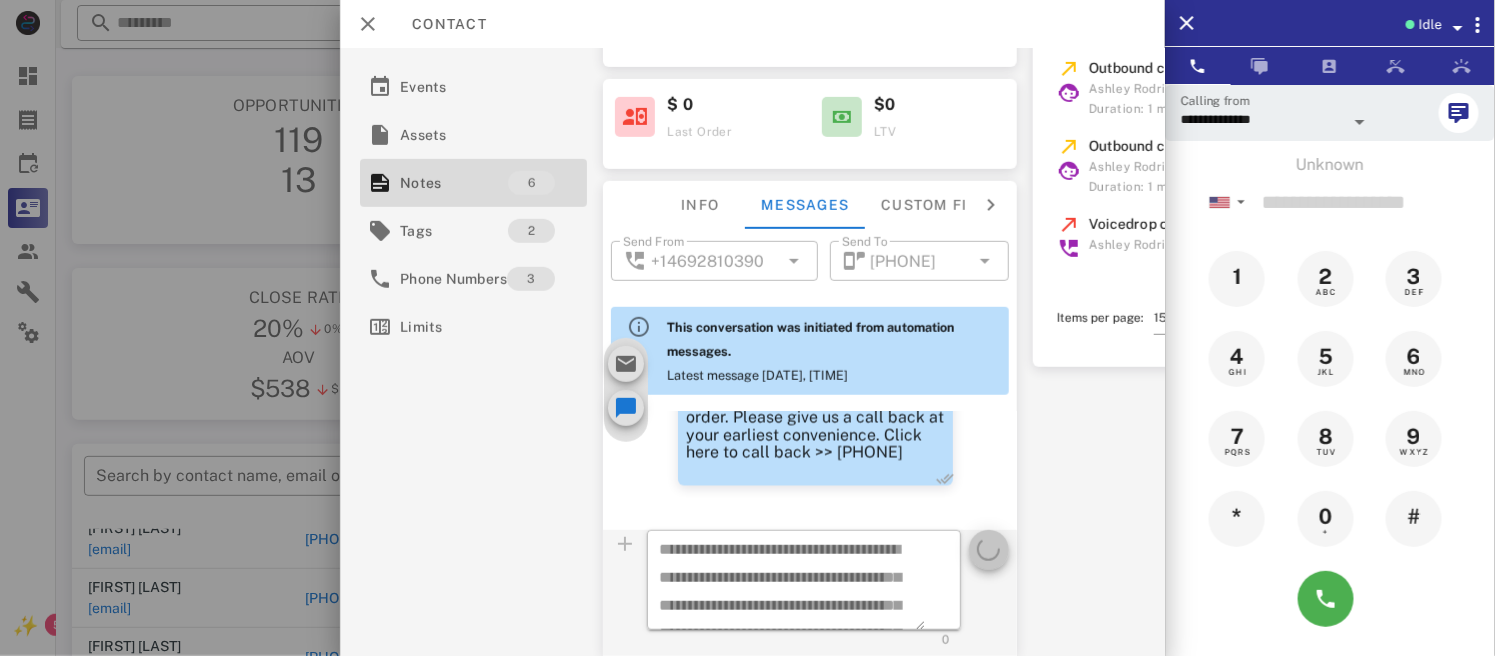 type 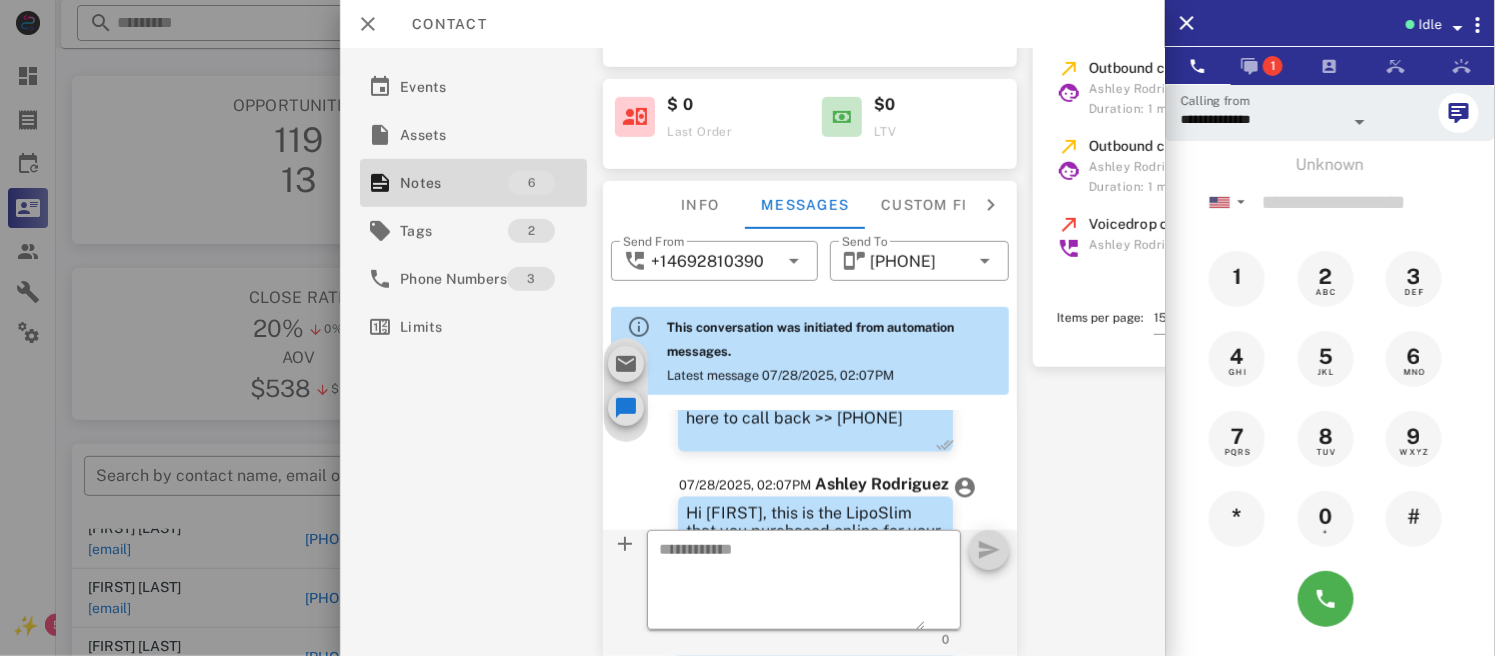 scroll, scrollTop: 1605, scrollLeft: 0, axis: vertical 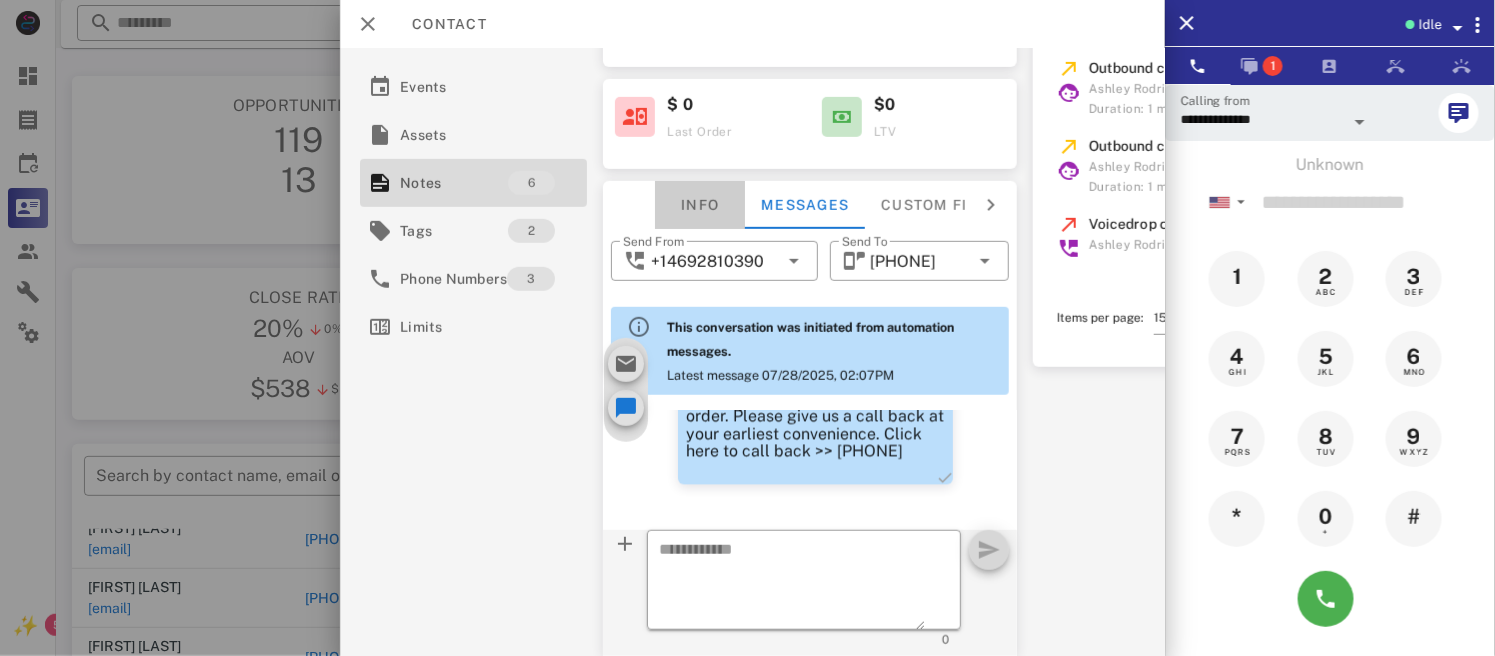 click on "Info" at bounding box center [701, 205] 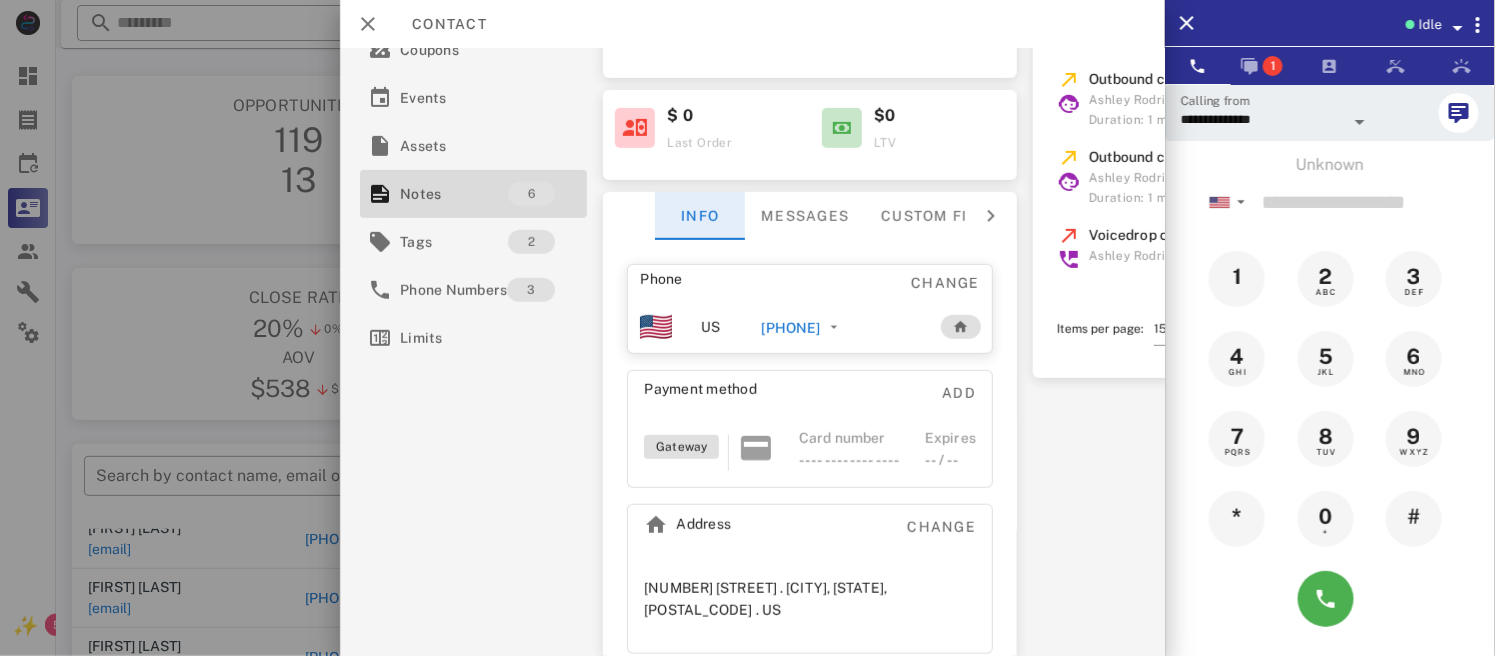 scroll, scrollTop: 284, scrollLeft: 0, axis: vertical 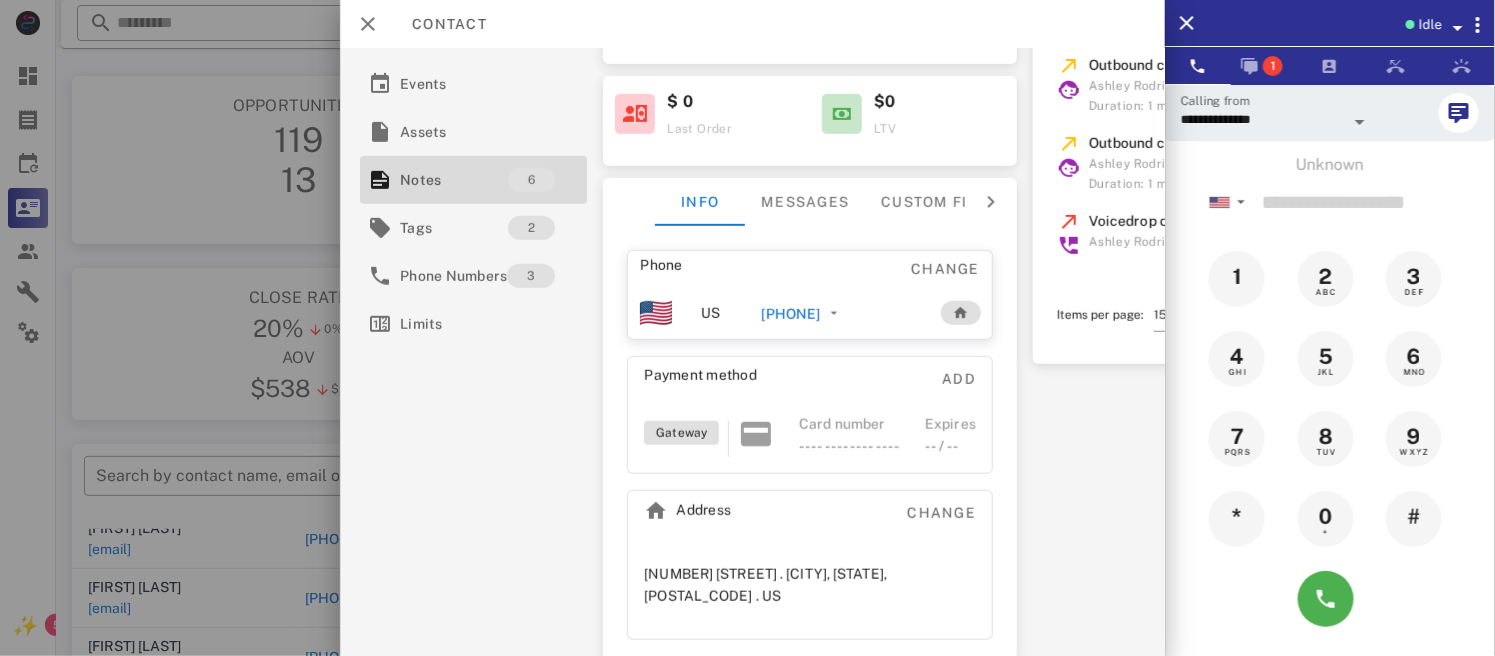 click on "[PHONE]" at bounding box center [791, 314] 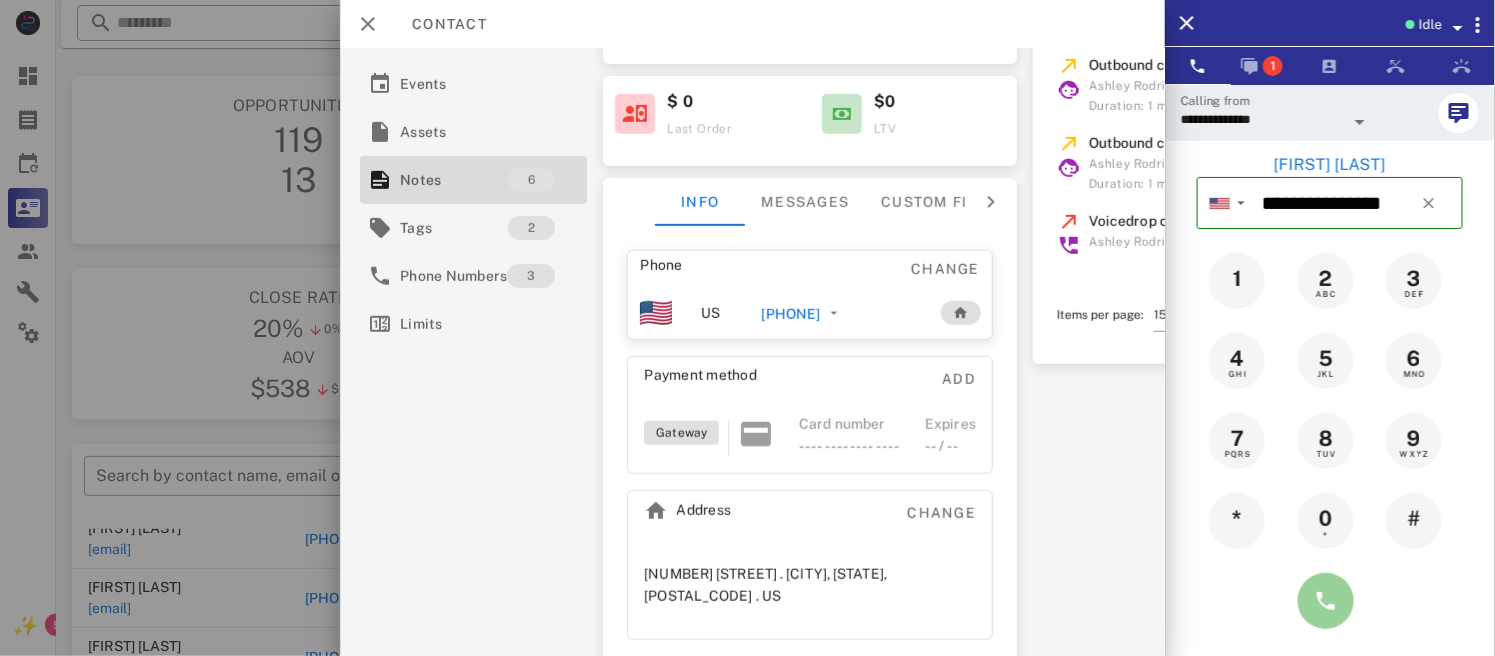 click at bounding box center [1326, 601] 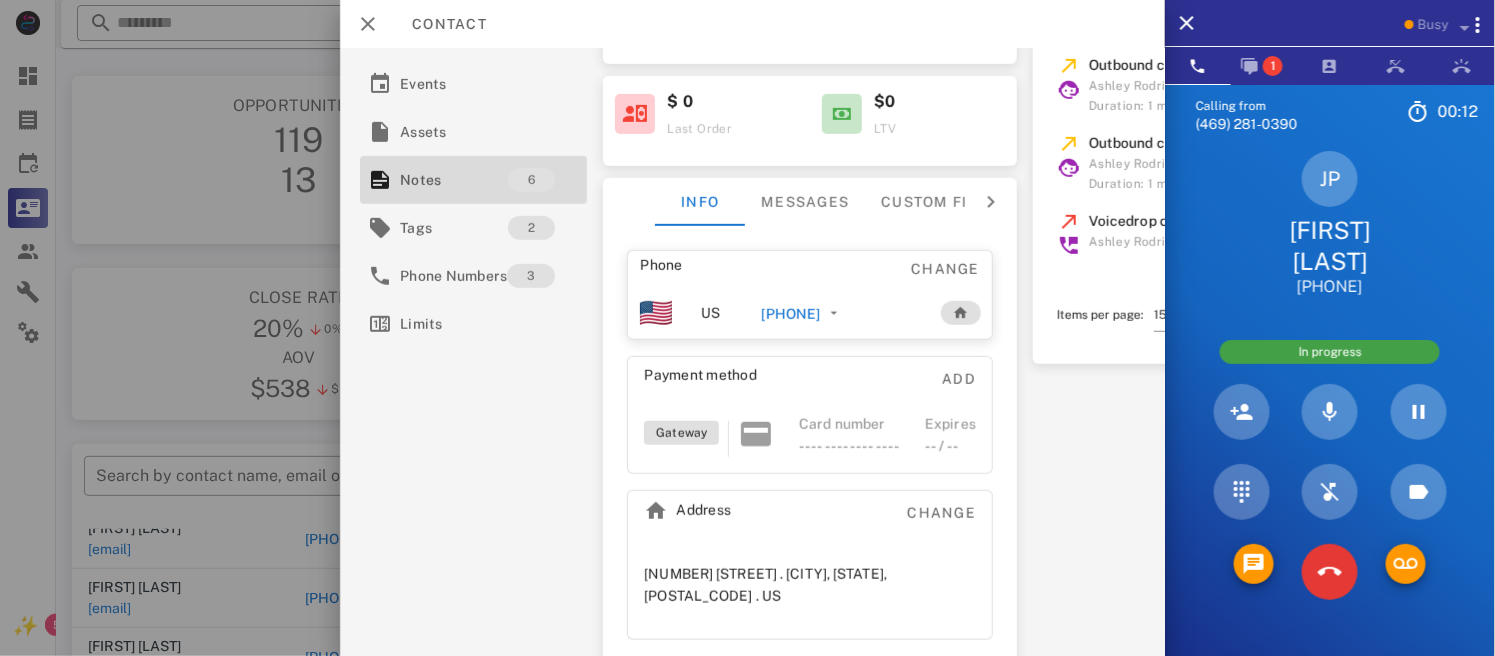 click at bounding box center (1406, 572) 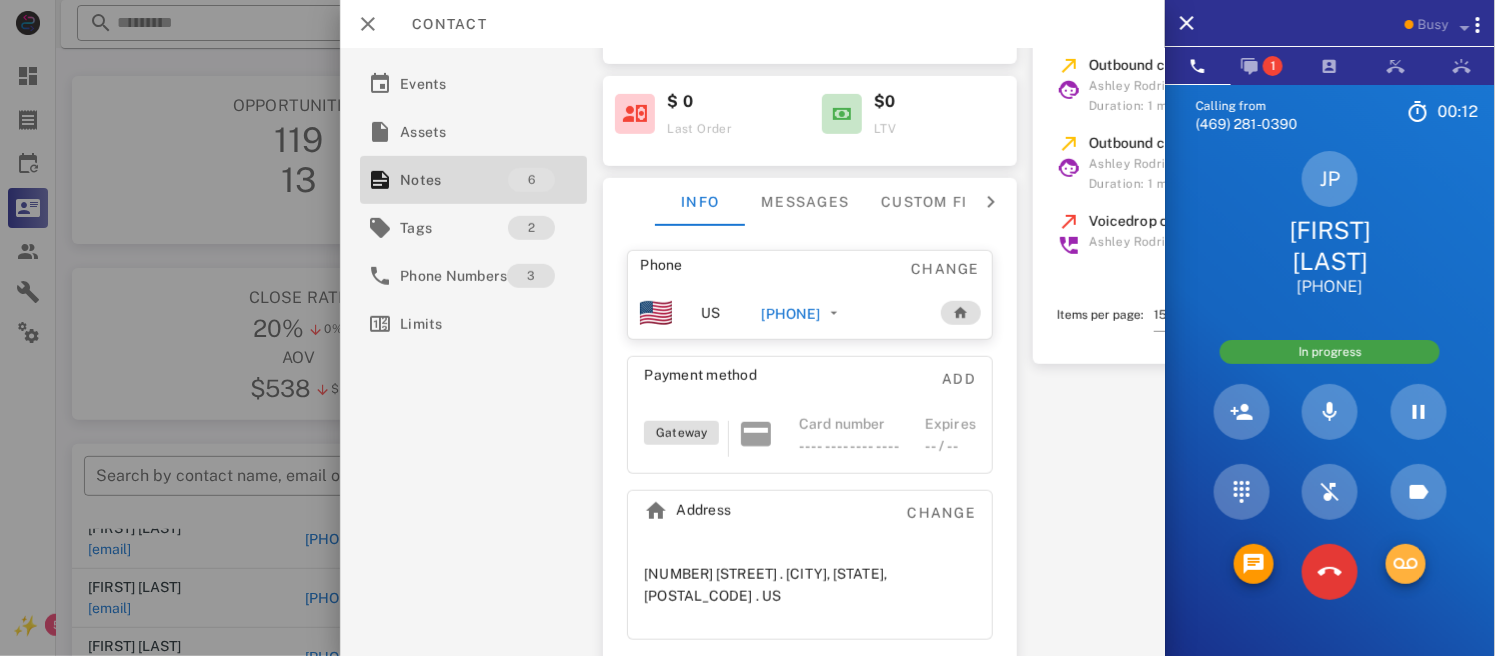 click at bounding box center (1406, 564) 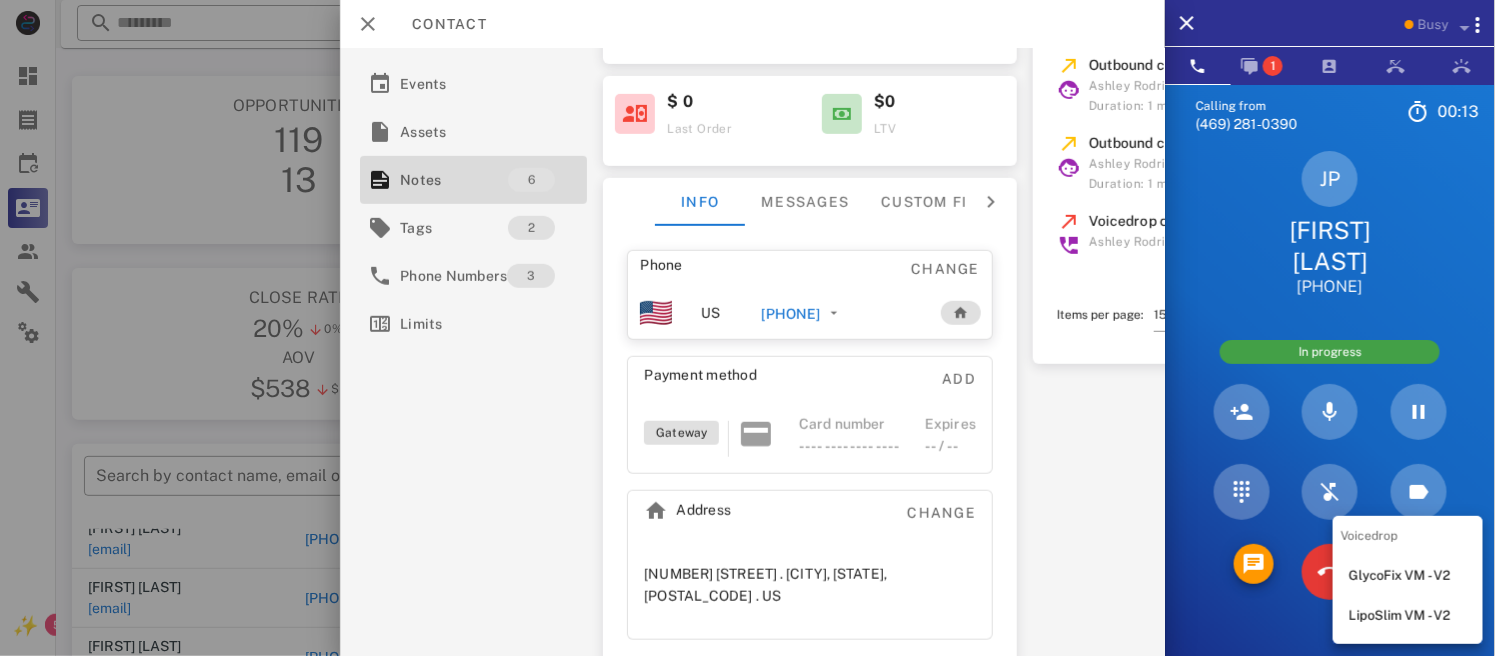 click on "LipoSlim VM - V2" at bounding box center (1408, 616) 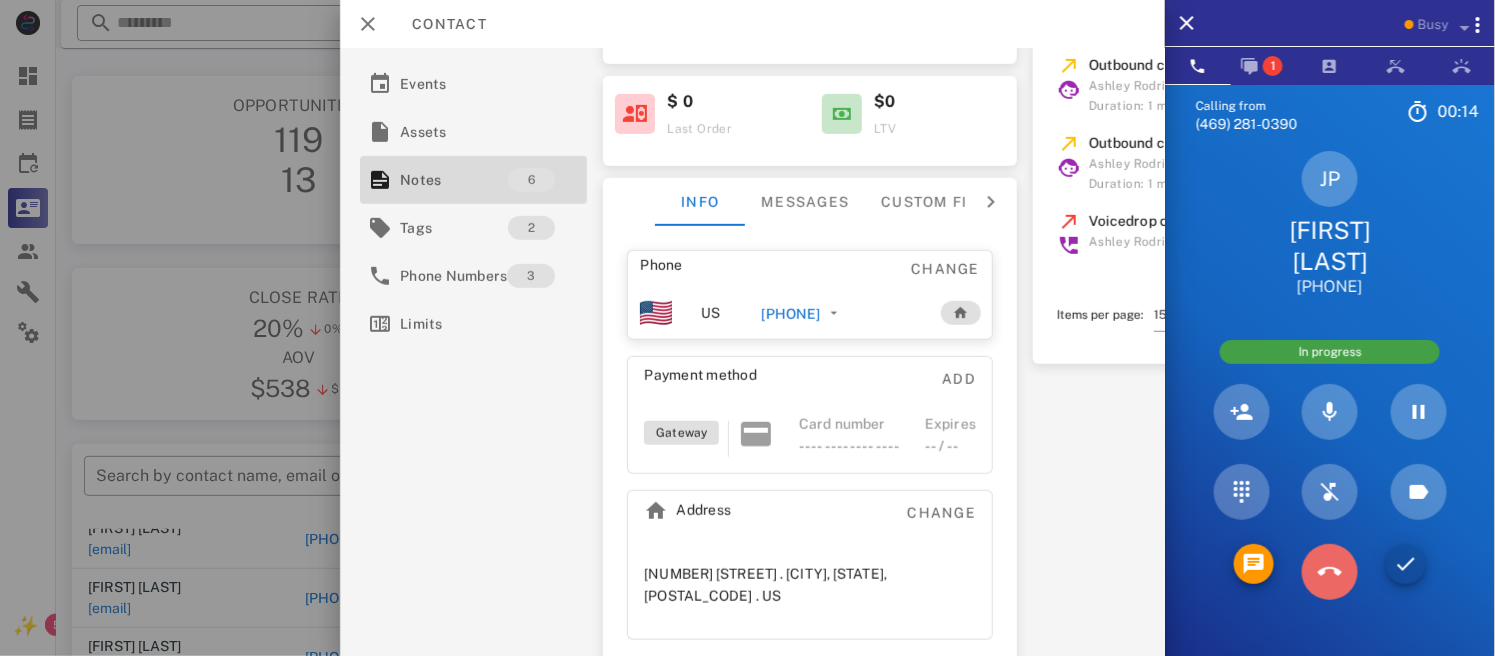 click at bounding box center [1330, 572] 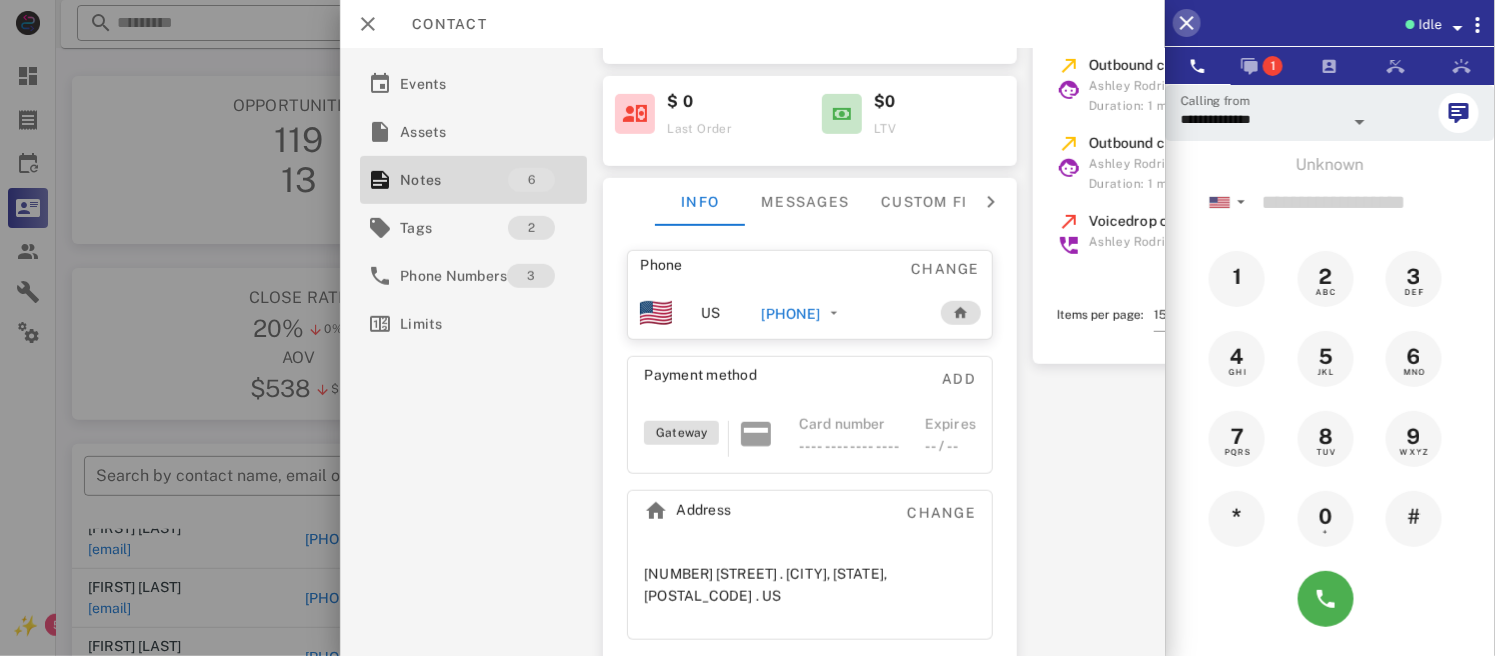 click at bounding box center (1187, 23) 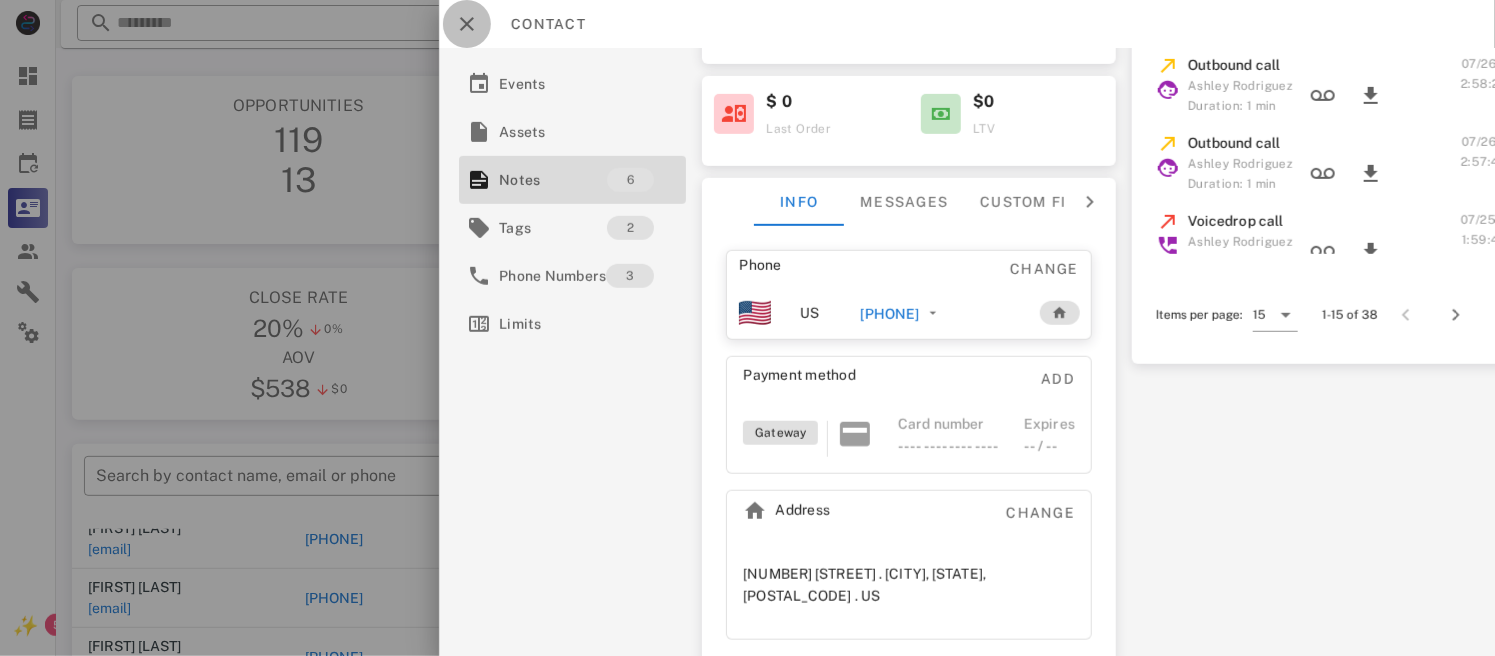 click at bounding box center (467, 24) 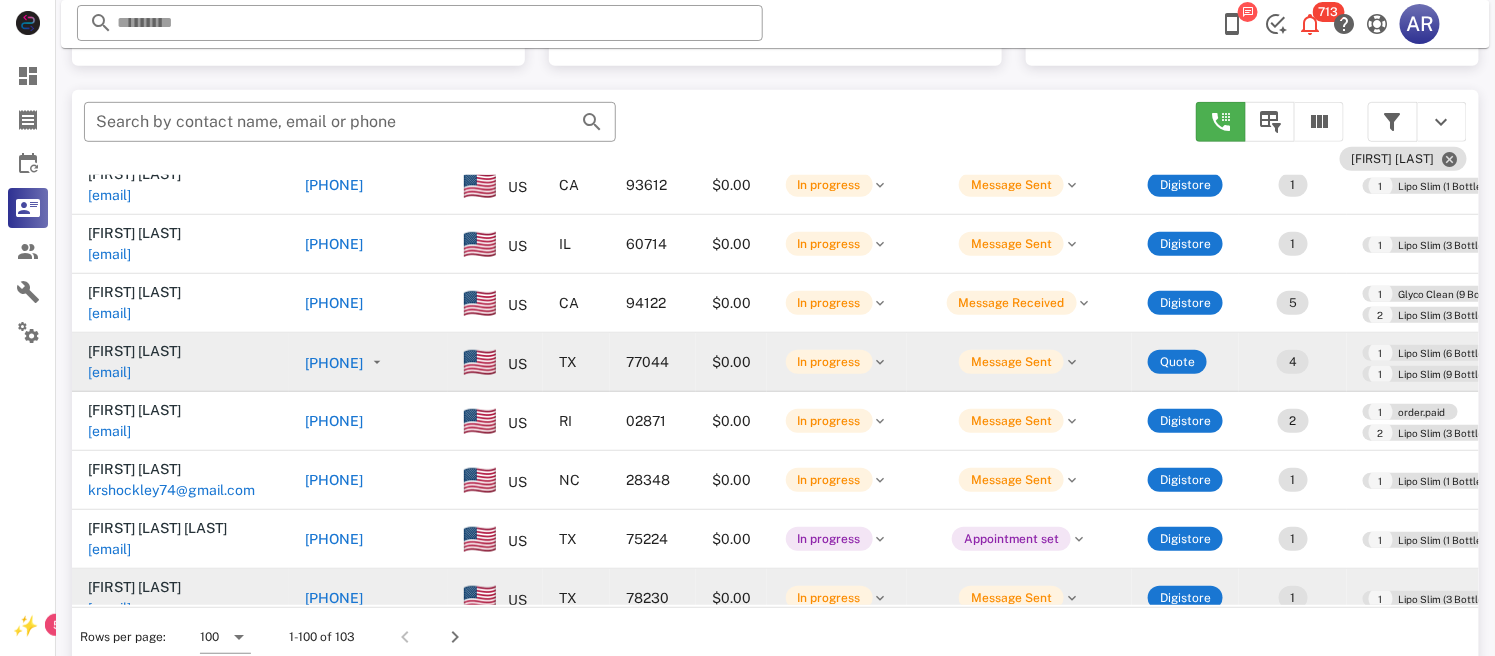 scroll, scrollTop: 380, scrollLeft: 0, axis: vertical 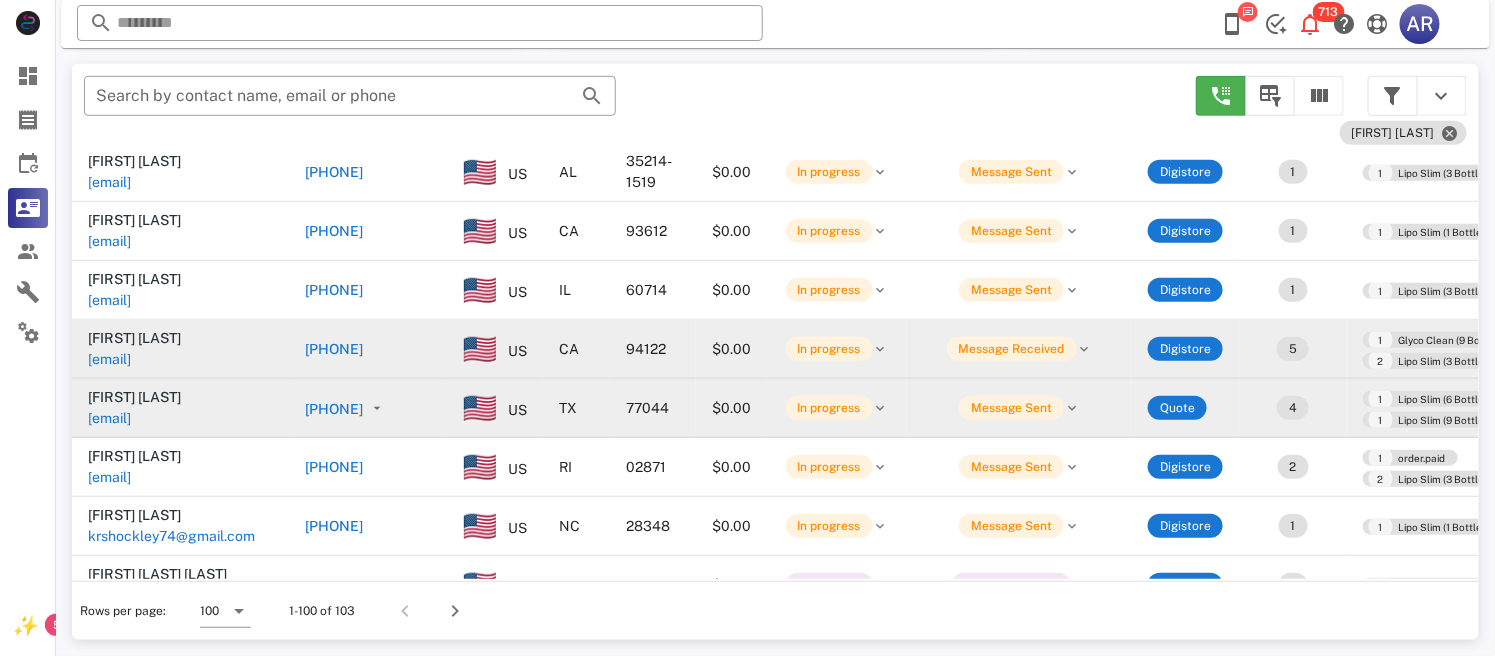 click on "[PHONE]" at bounding box center [334, 349] 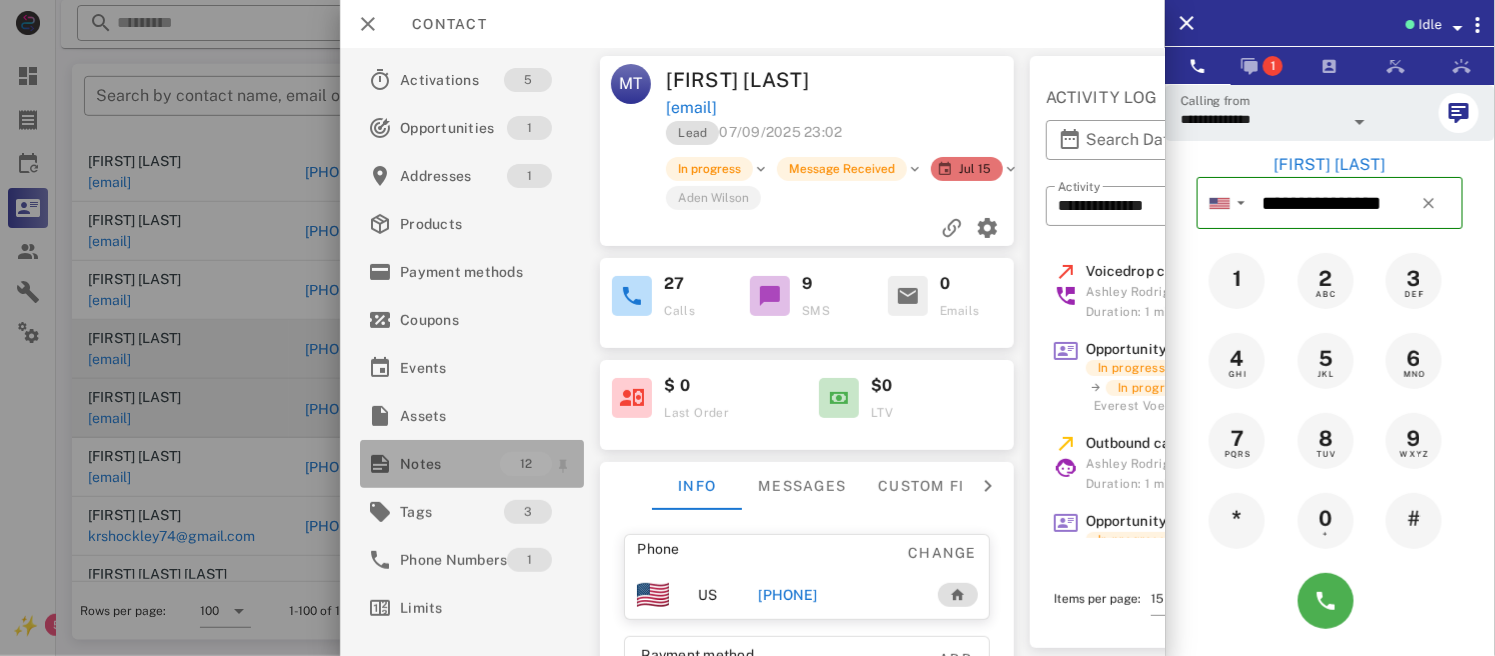 click on "Notes" at bounding box center (450, 464) 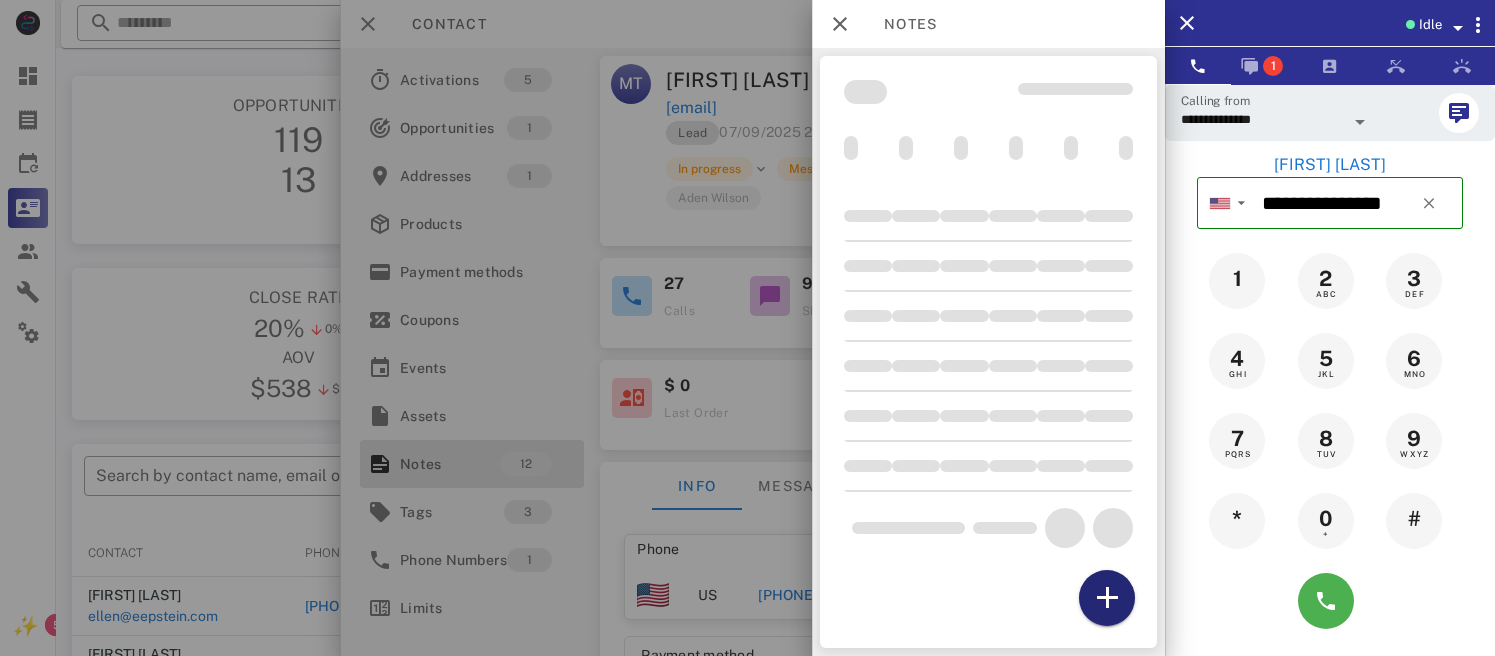 click at bounding box center (1107, 598) 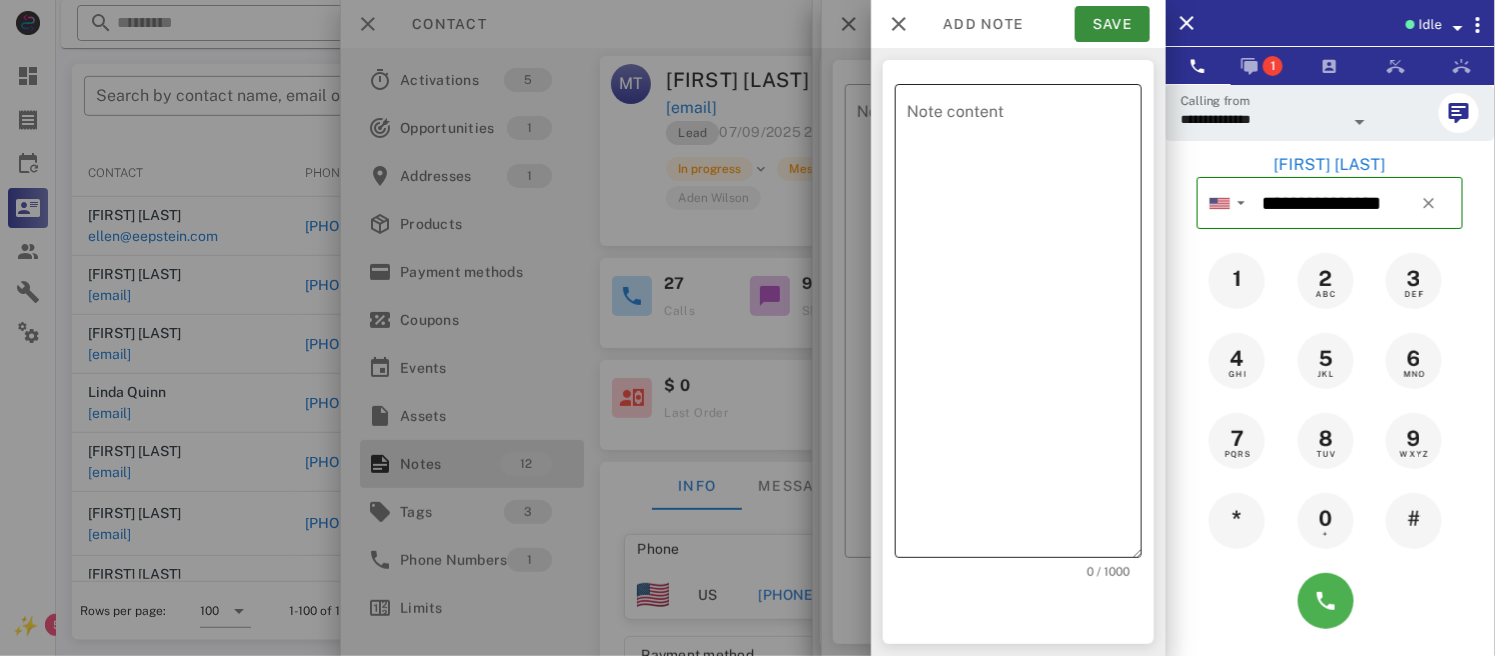 click on "Note content" at bounding box center (1024, 326) 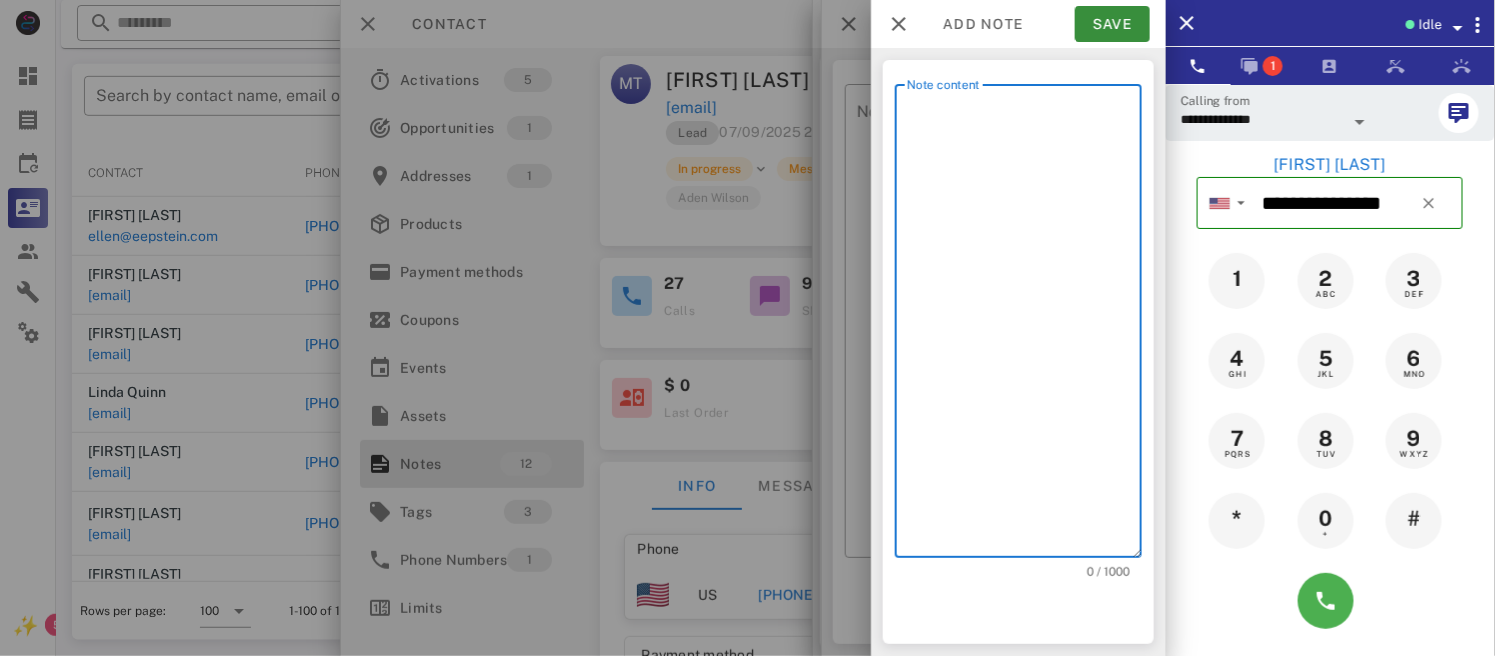 scroll, scrollTop: 380, scrollLeft: 0, axis: vertical 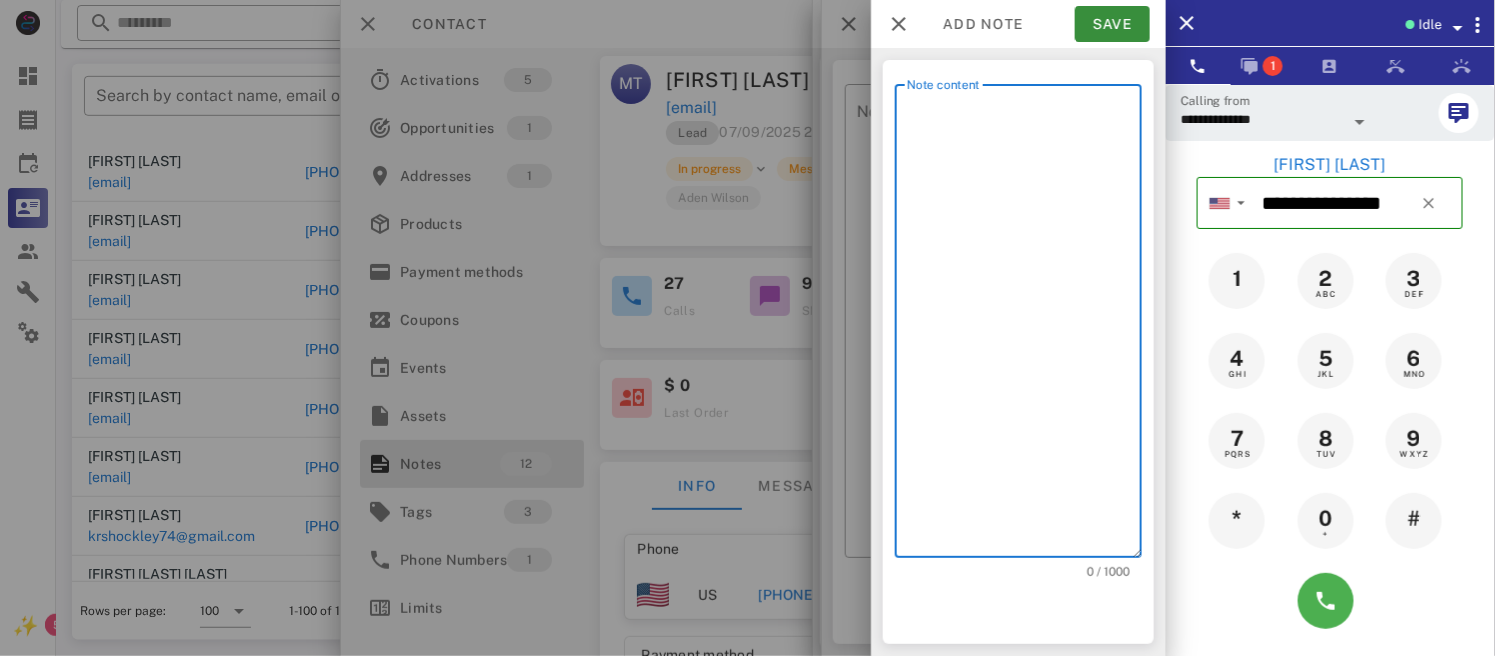 paste on "**********" 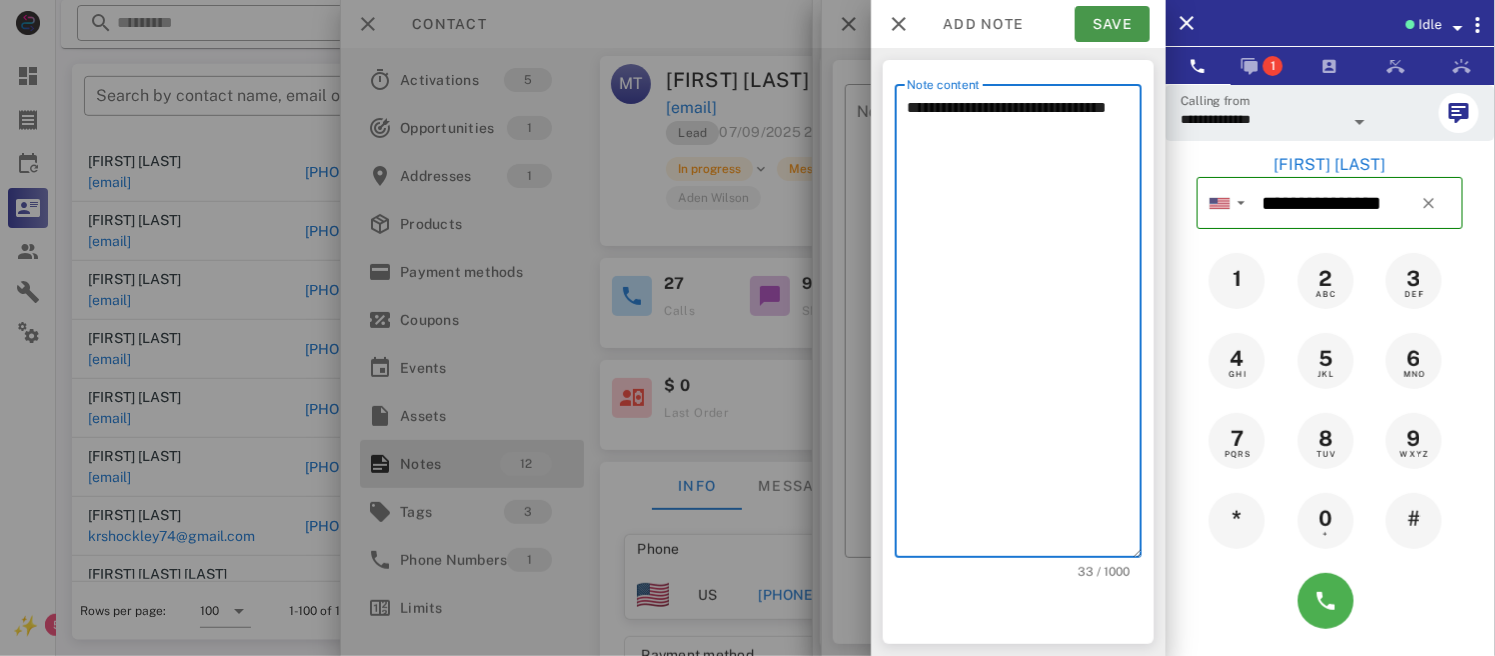type on "**********" 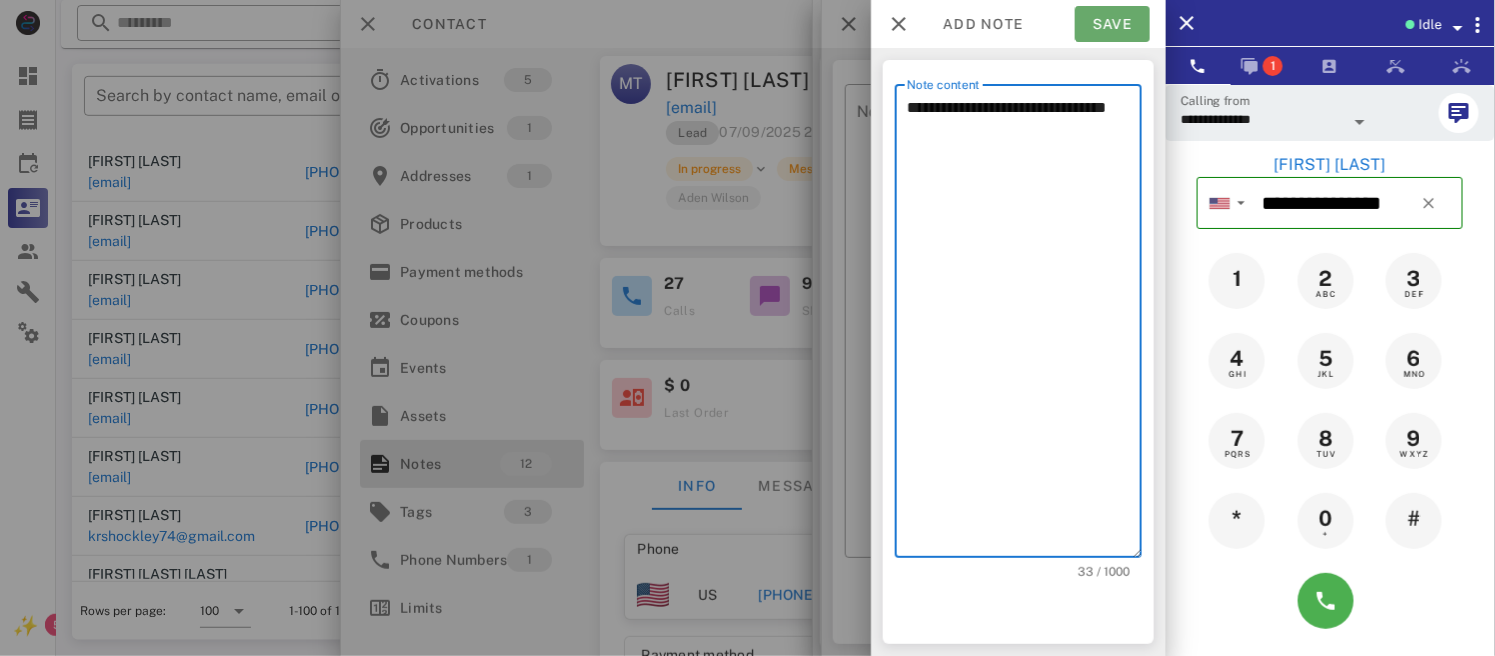 click on "Save" at bounding box center [1112, 24] 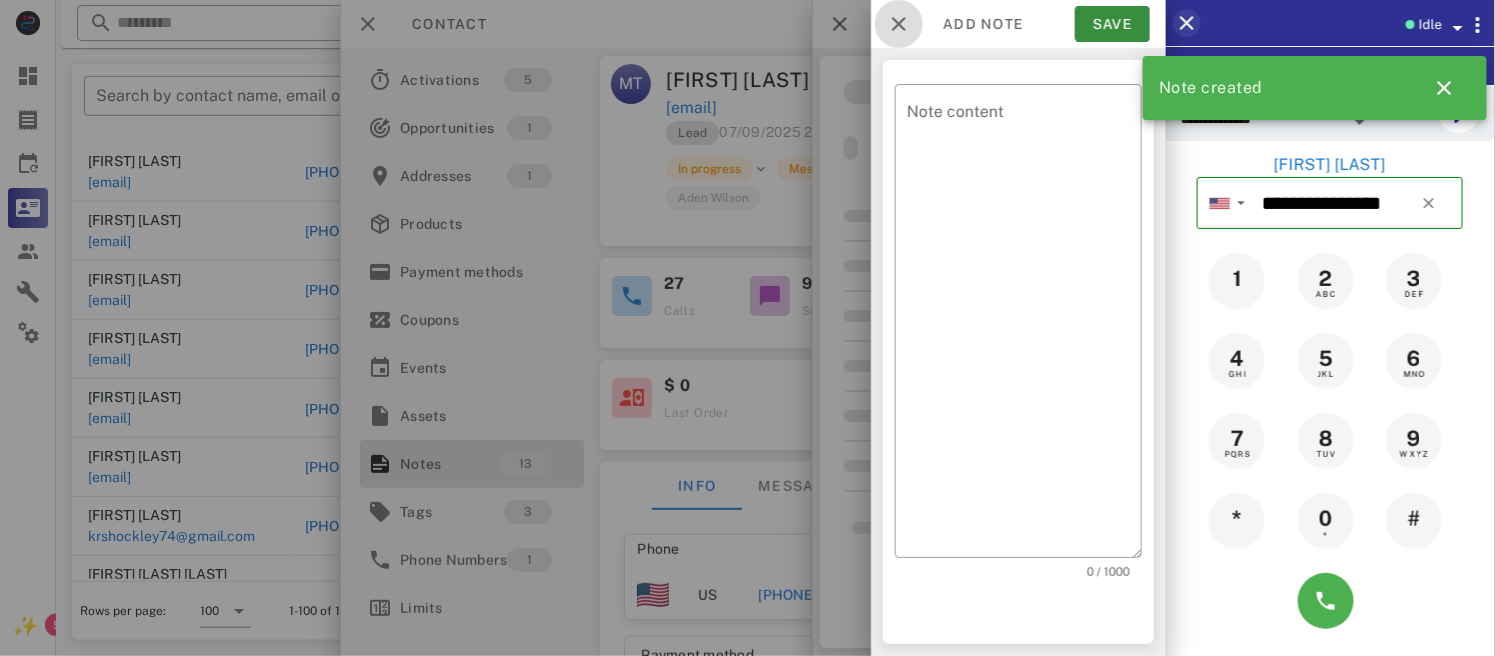 click at bounding box center [899, 24] 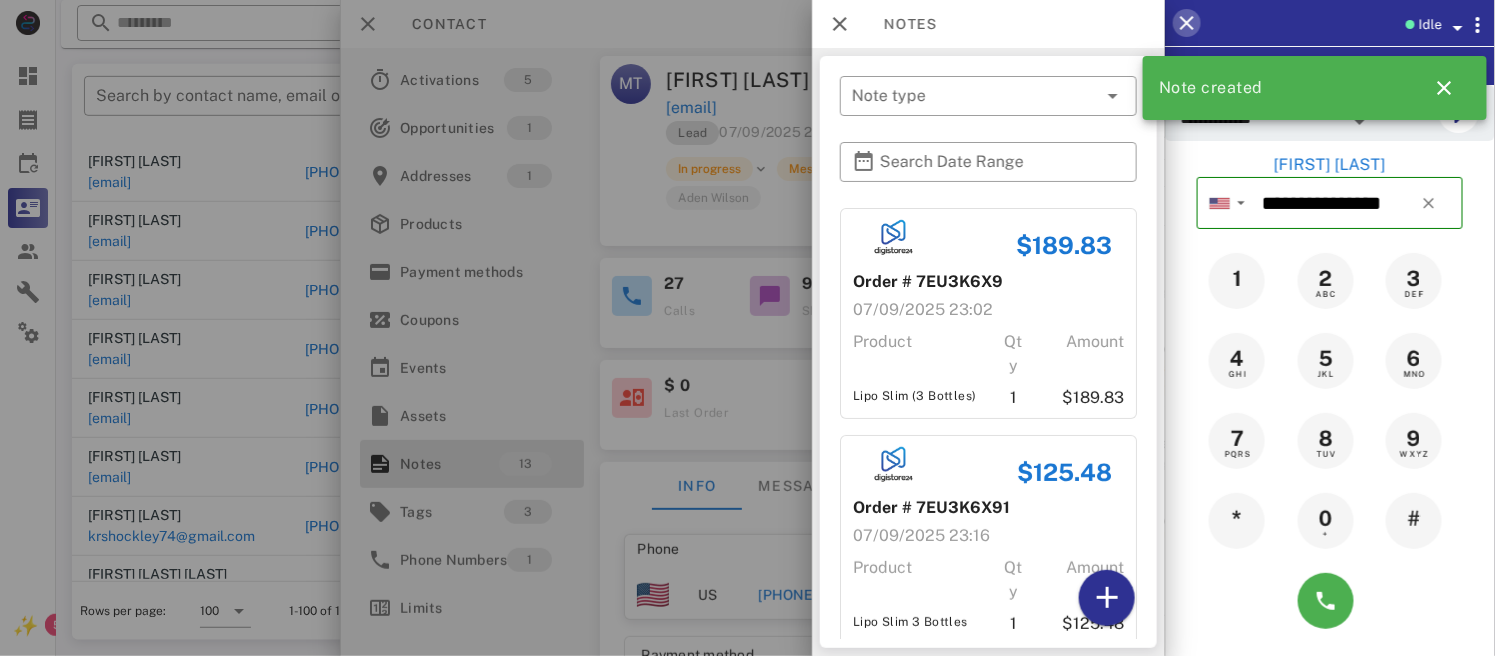click at bounding box center [1187, 23] 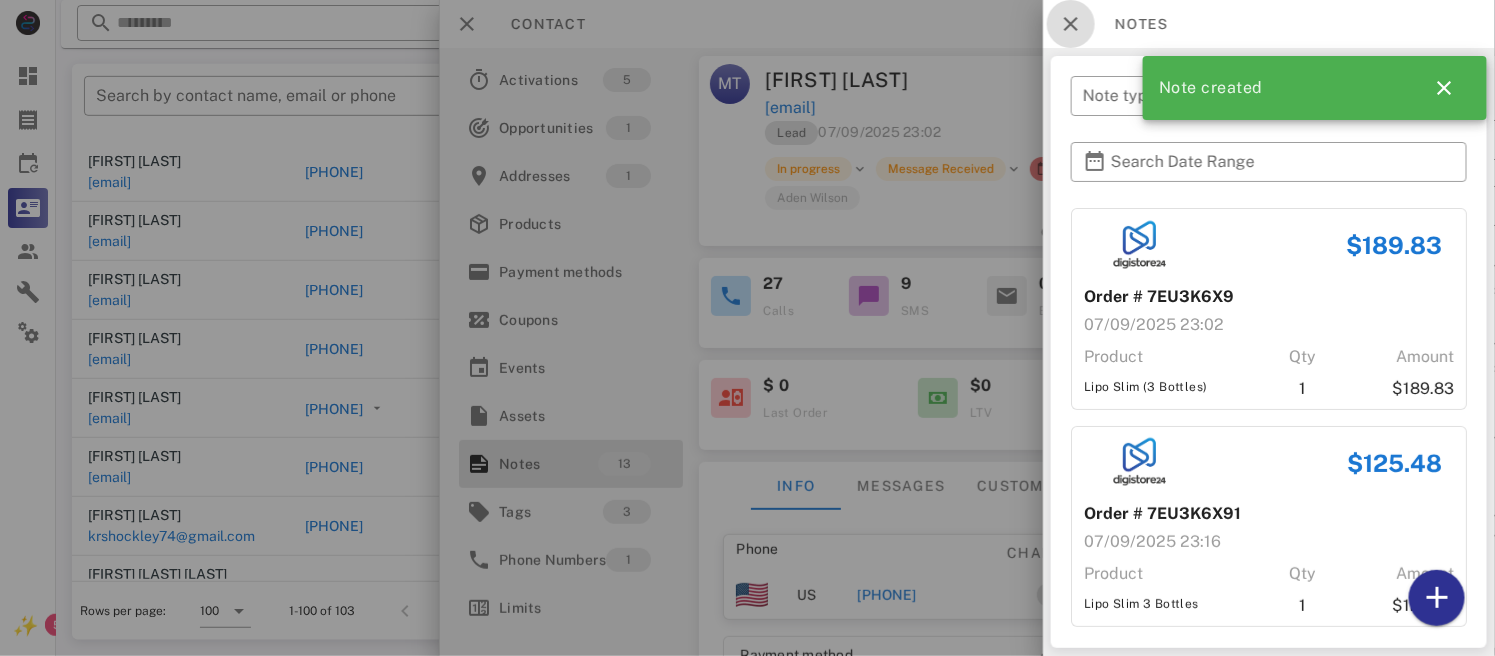 click at bounding box center [1071, 24] 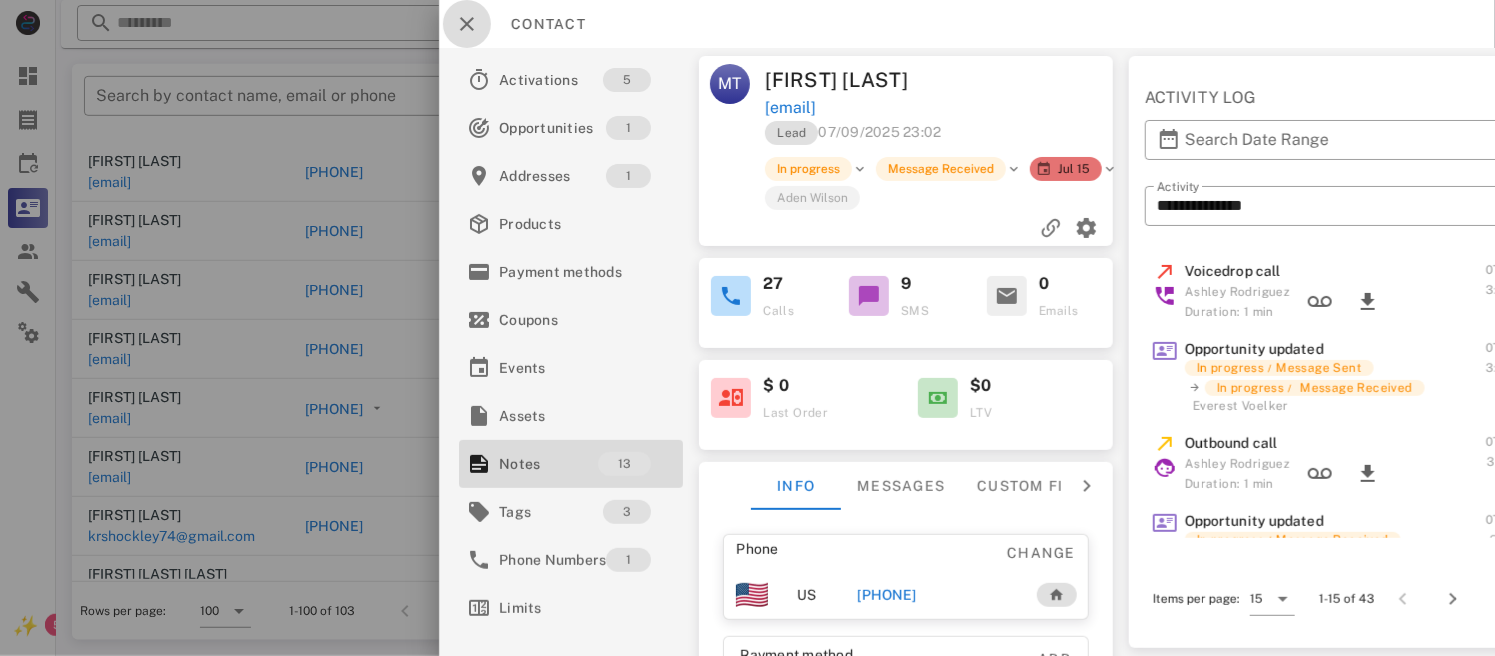 click at bounding box center (467, 24) 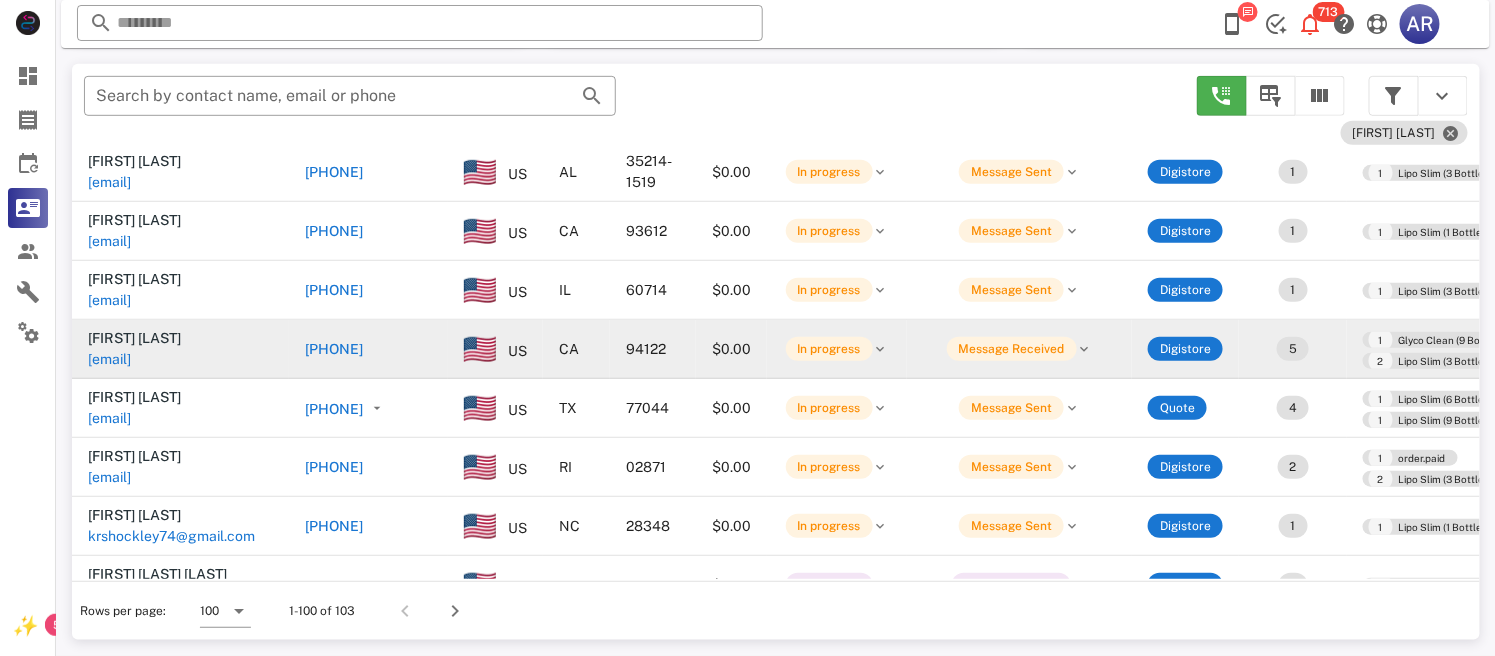 click on "[PHONE]" at bounding box center (391, 349) 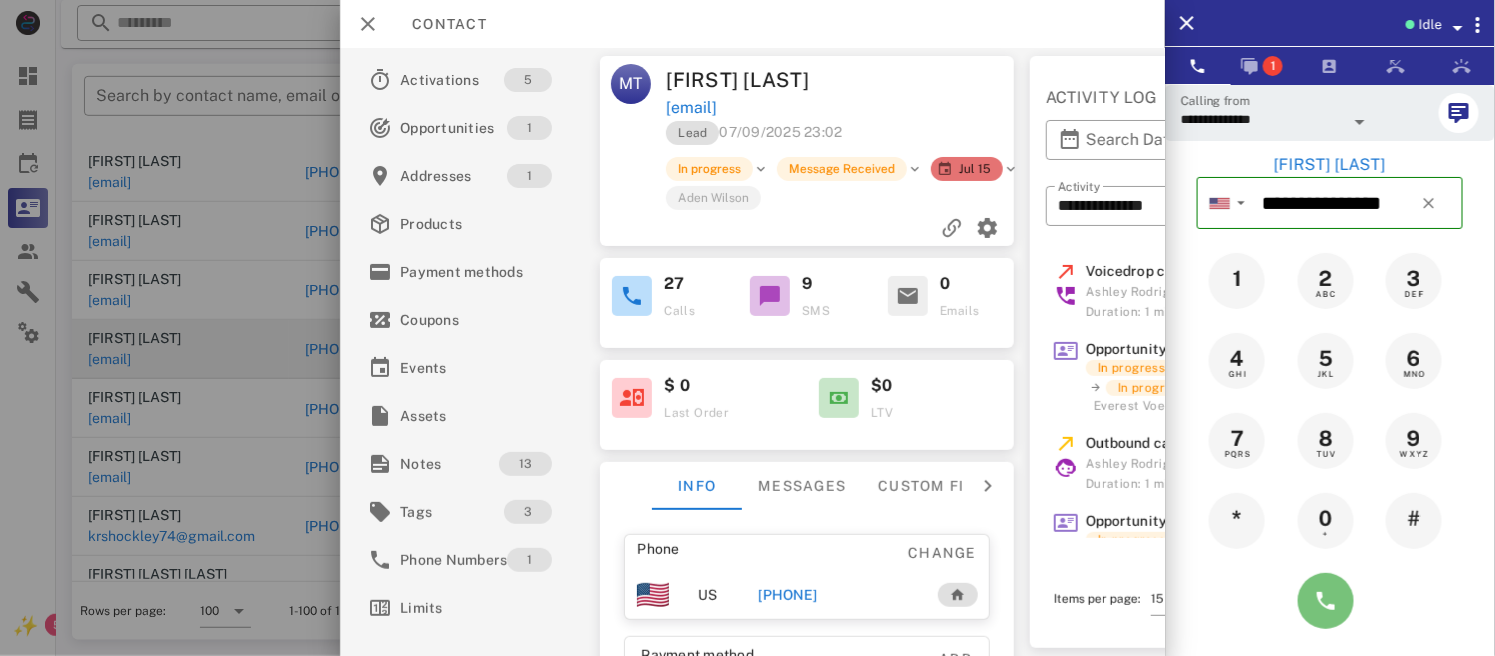 click at bounding box center (1326, 601) 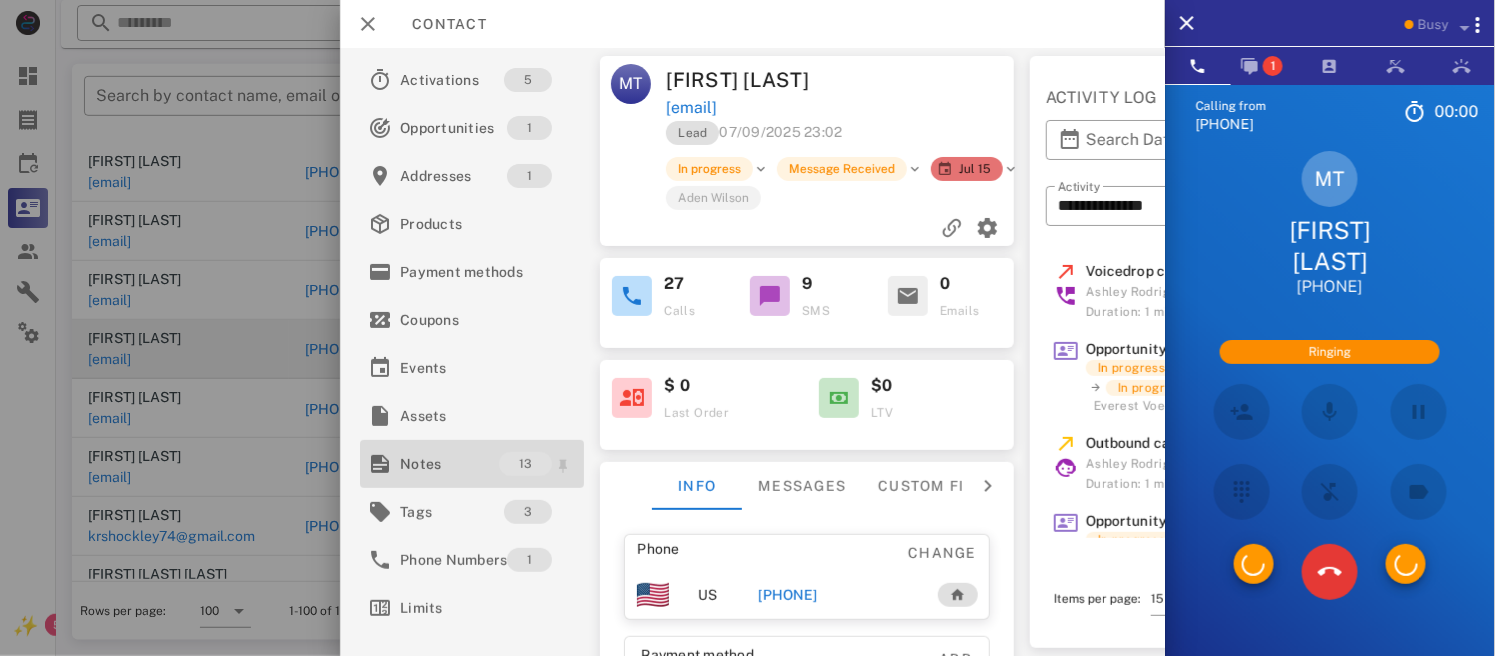 click on "Notes" at bounding box center (449, 464) 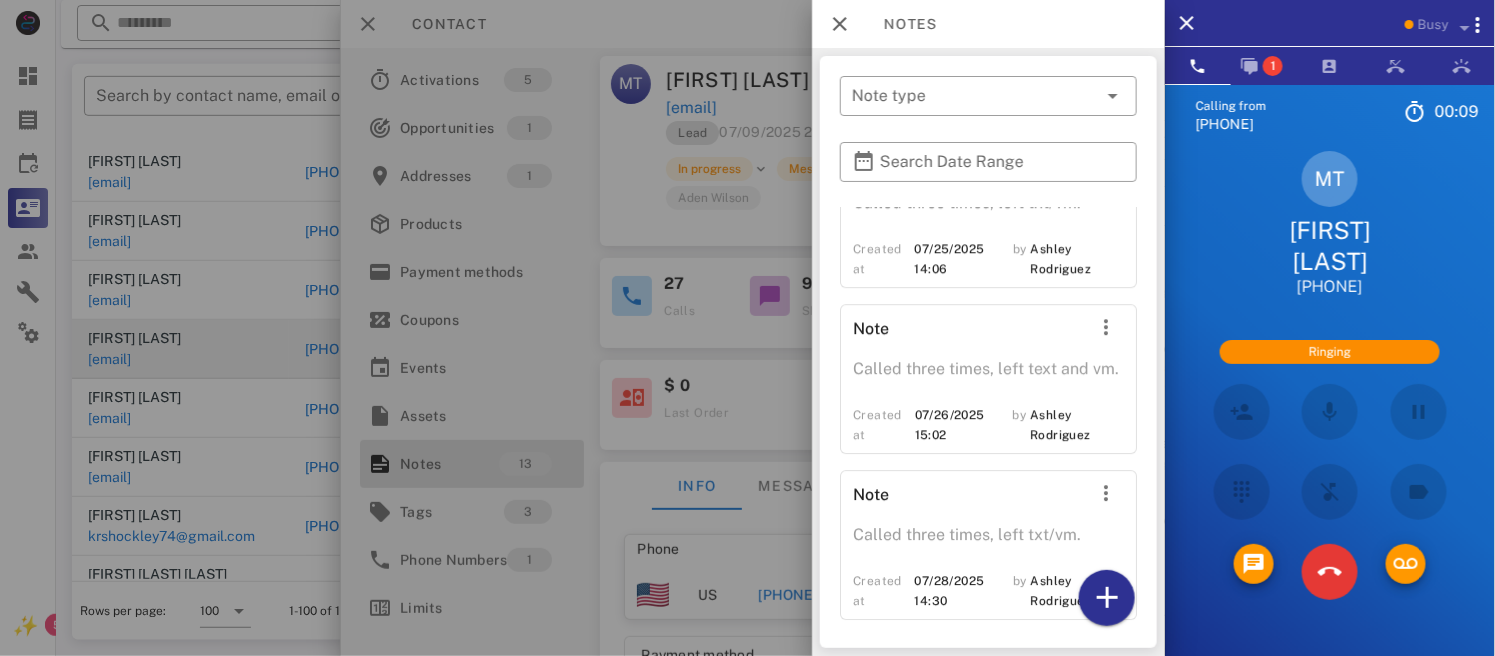 scroll, scrollTop: 2172, scrollLeft: 0, axis: vertical 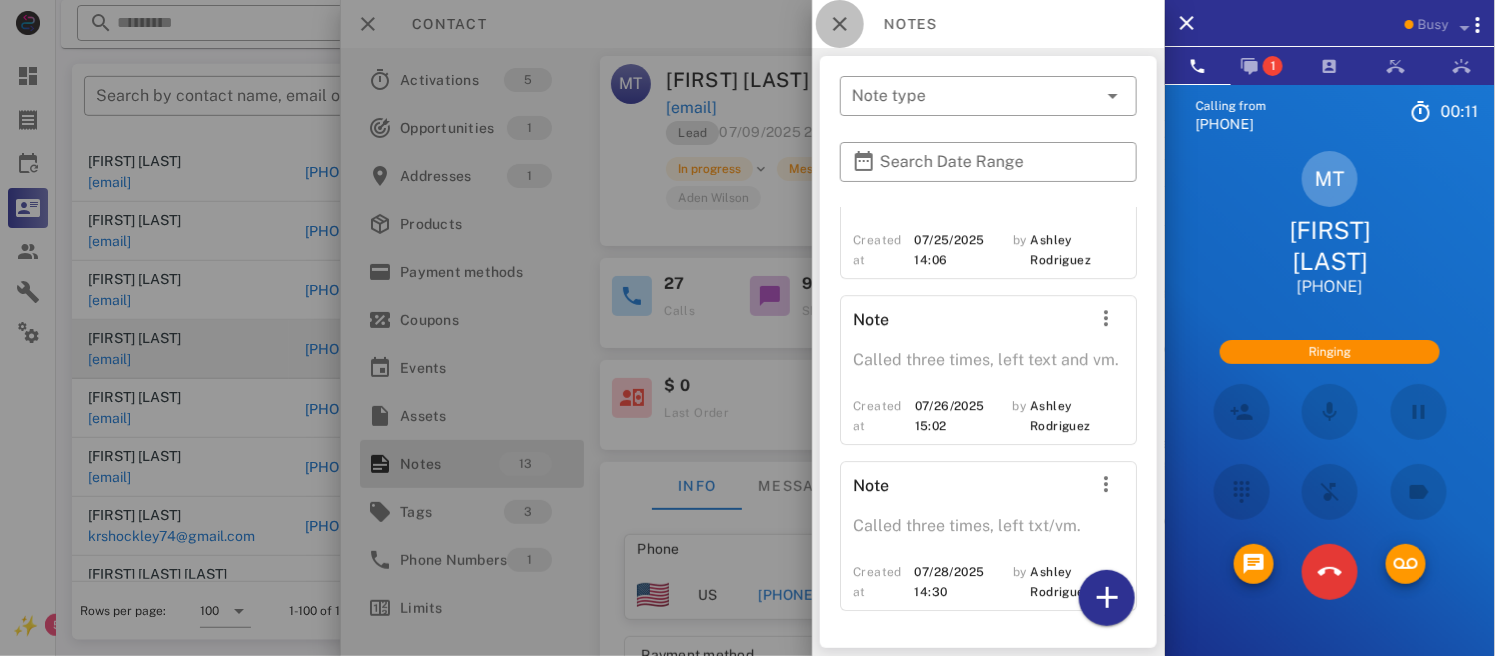 click at bounding box center (840, 24) 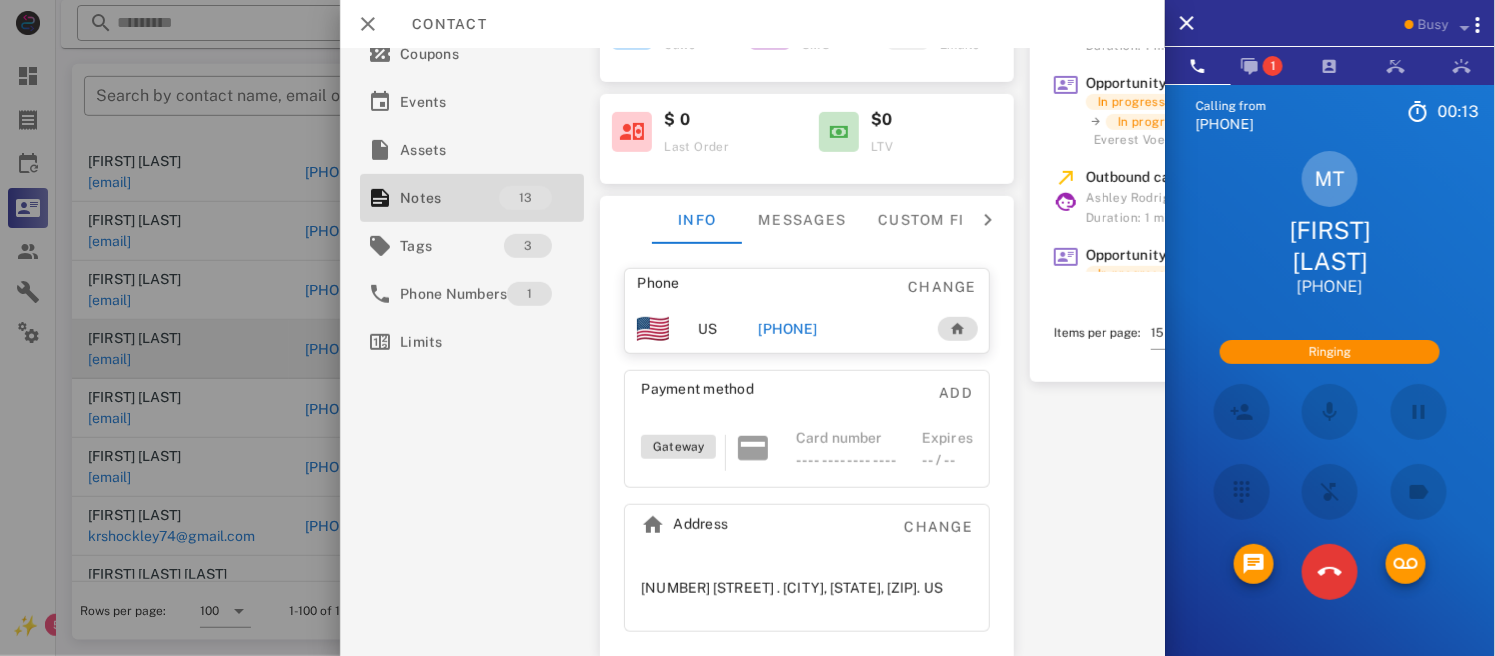scroll, scrollTop: 281, scrollLeft: 0, axis: vertical 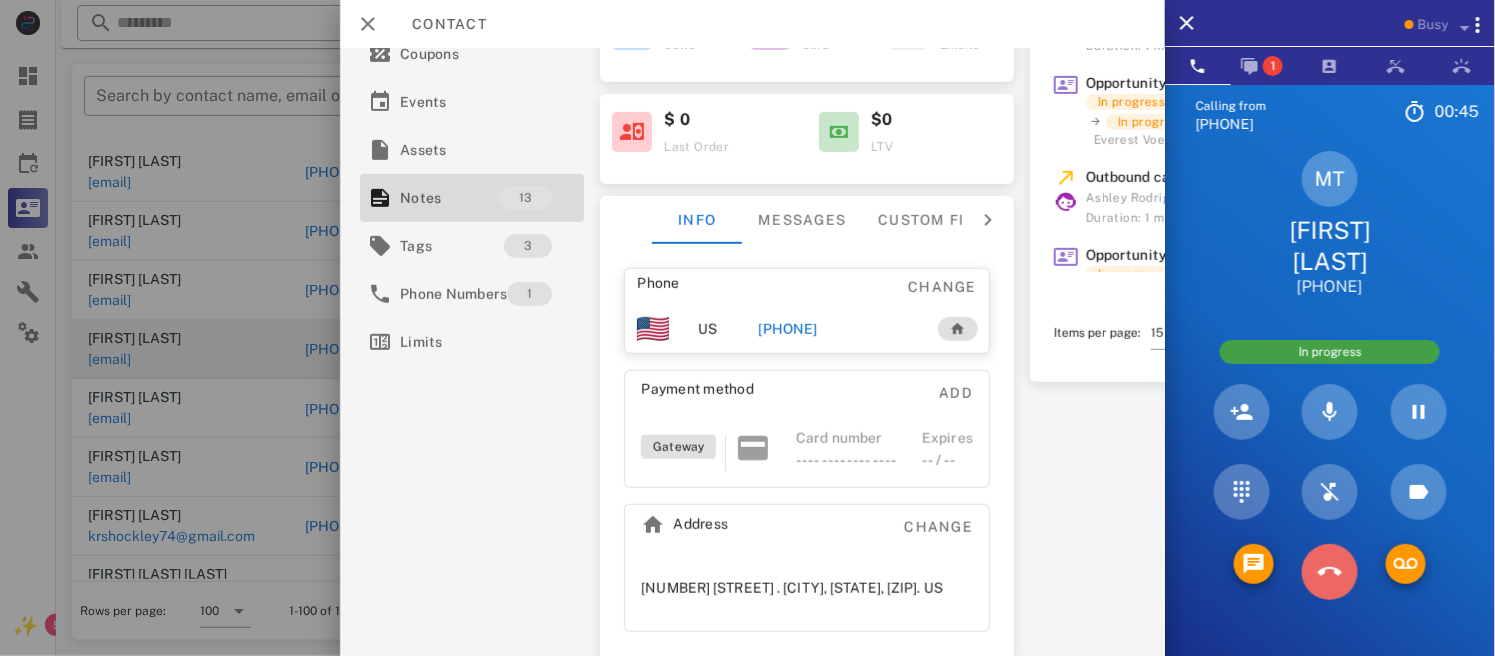 click at bounding box center (1330, 572) 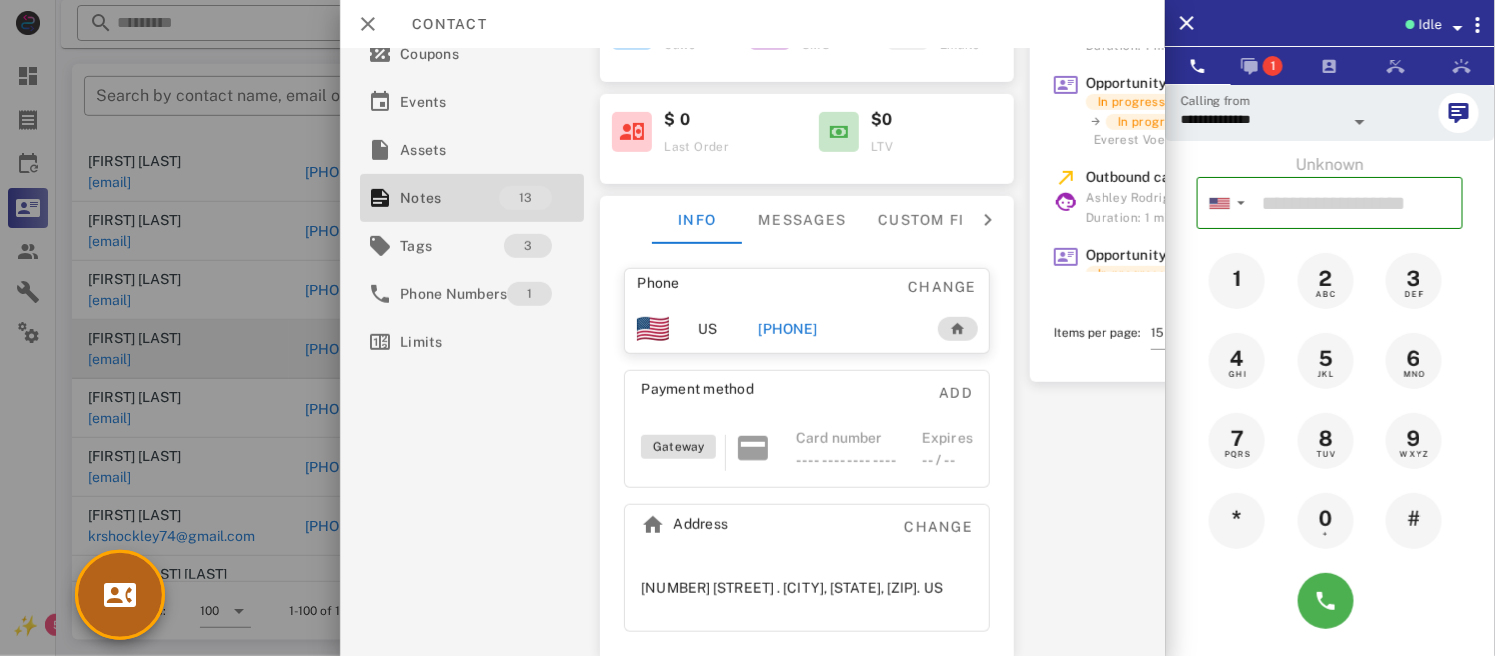 click at bounding box center (120, 595) 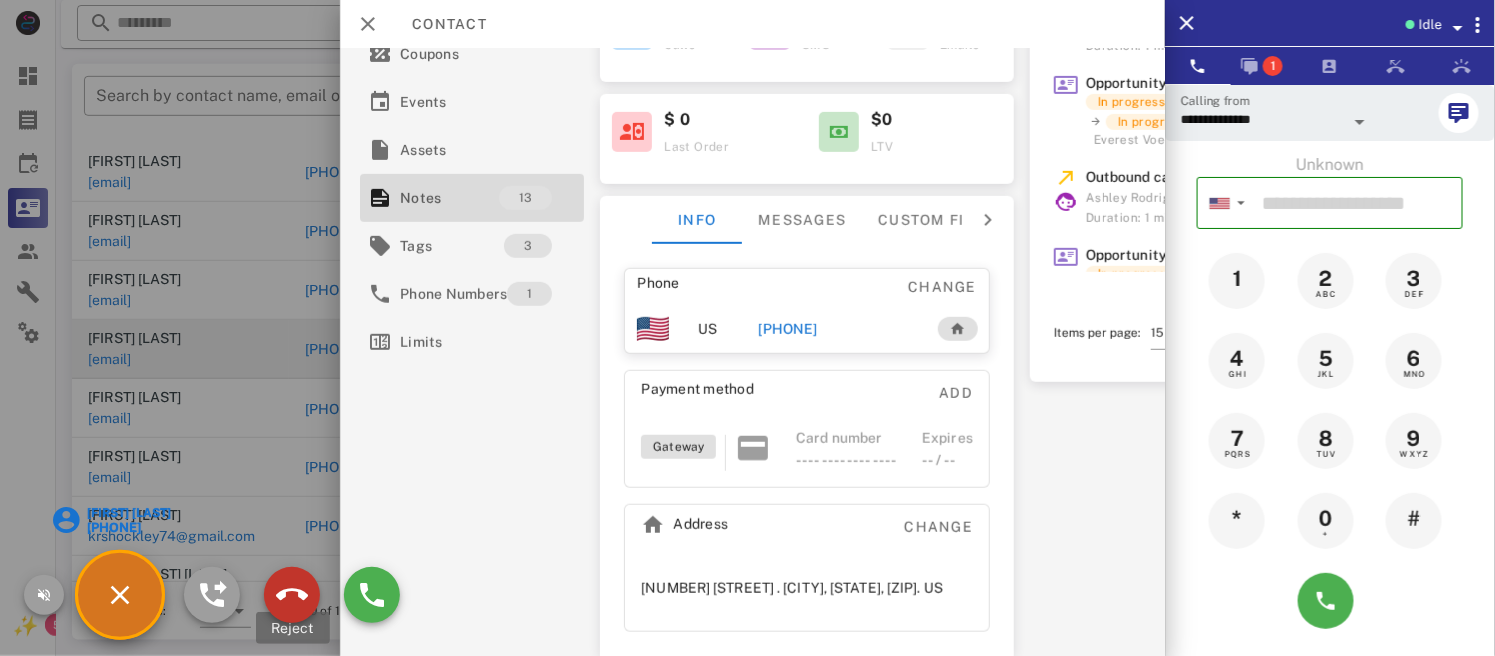 click at bounding box center (292, 595) 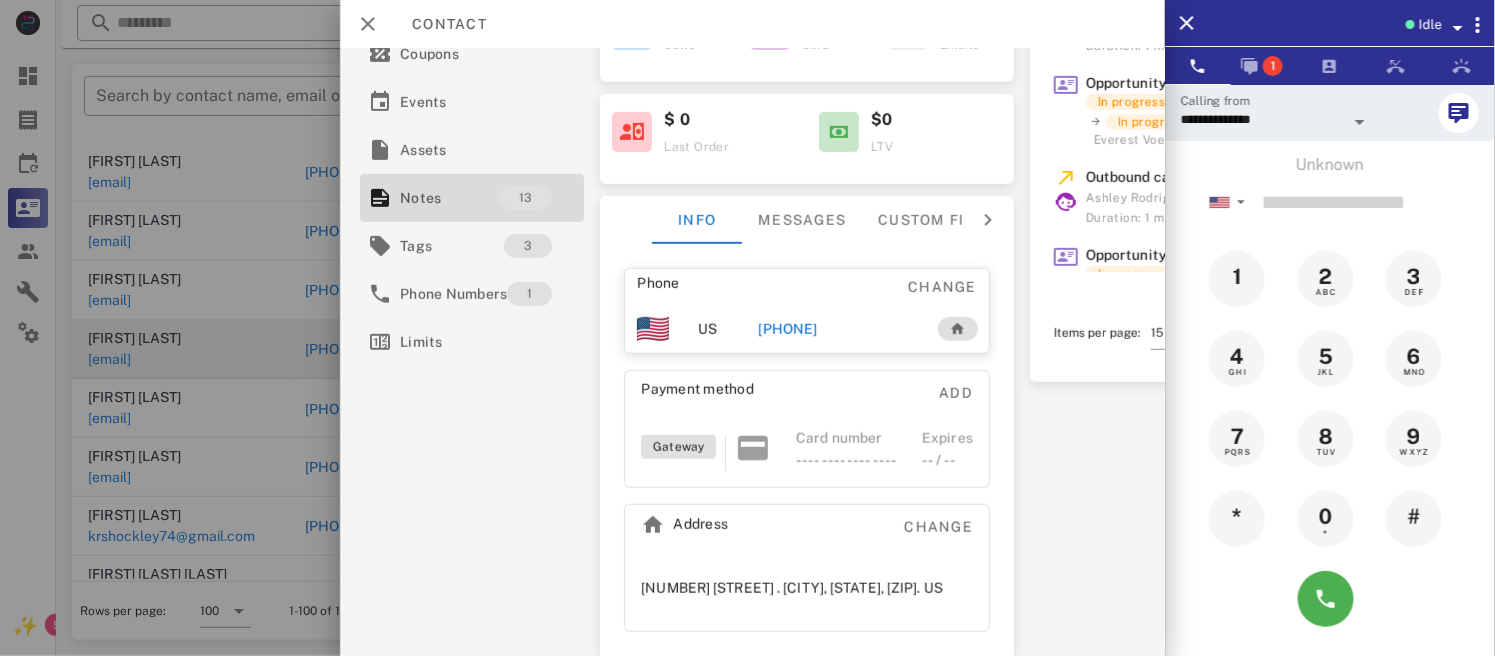 click on "[PHONE]" at bounding box center (788, 314) 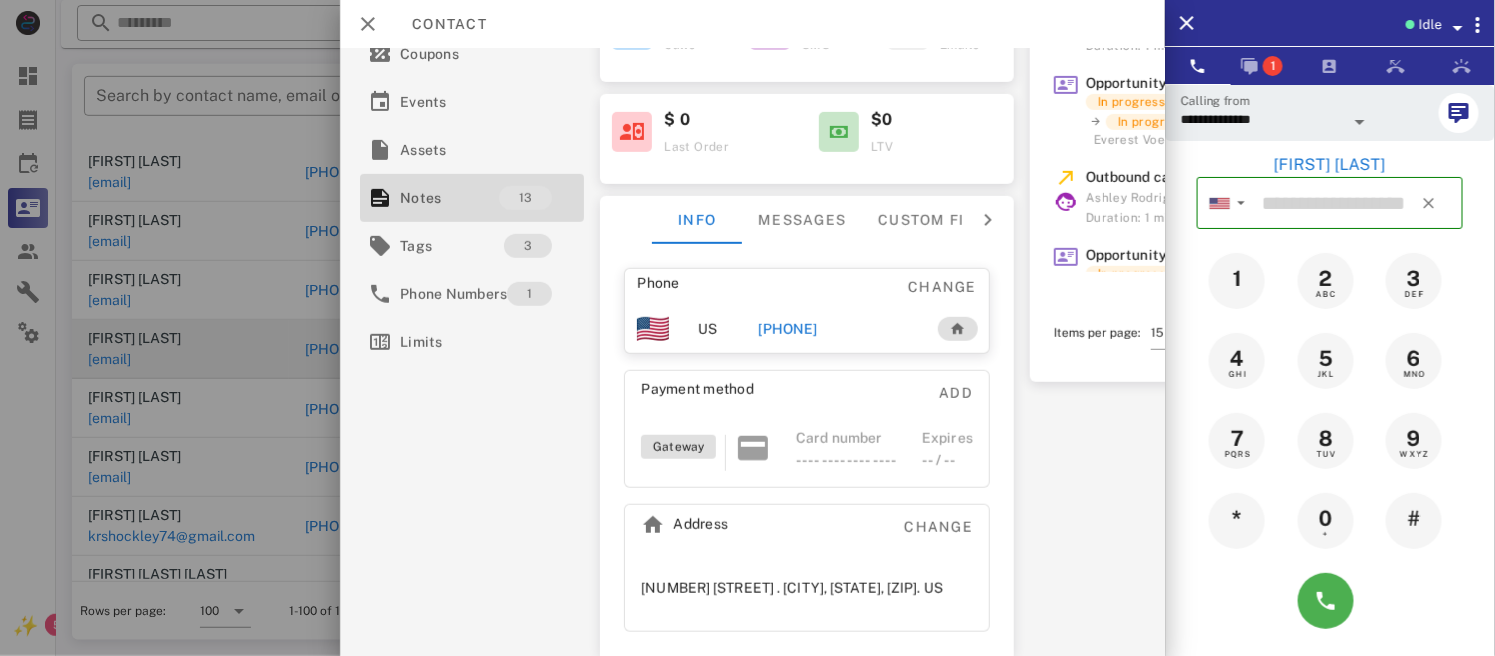 type on "**********" 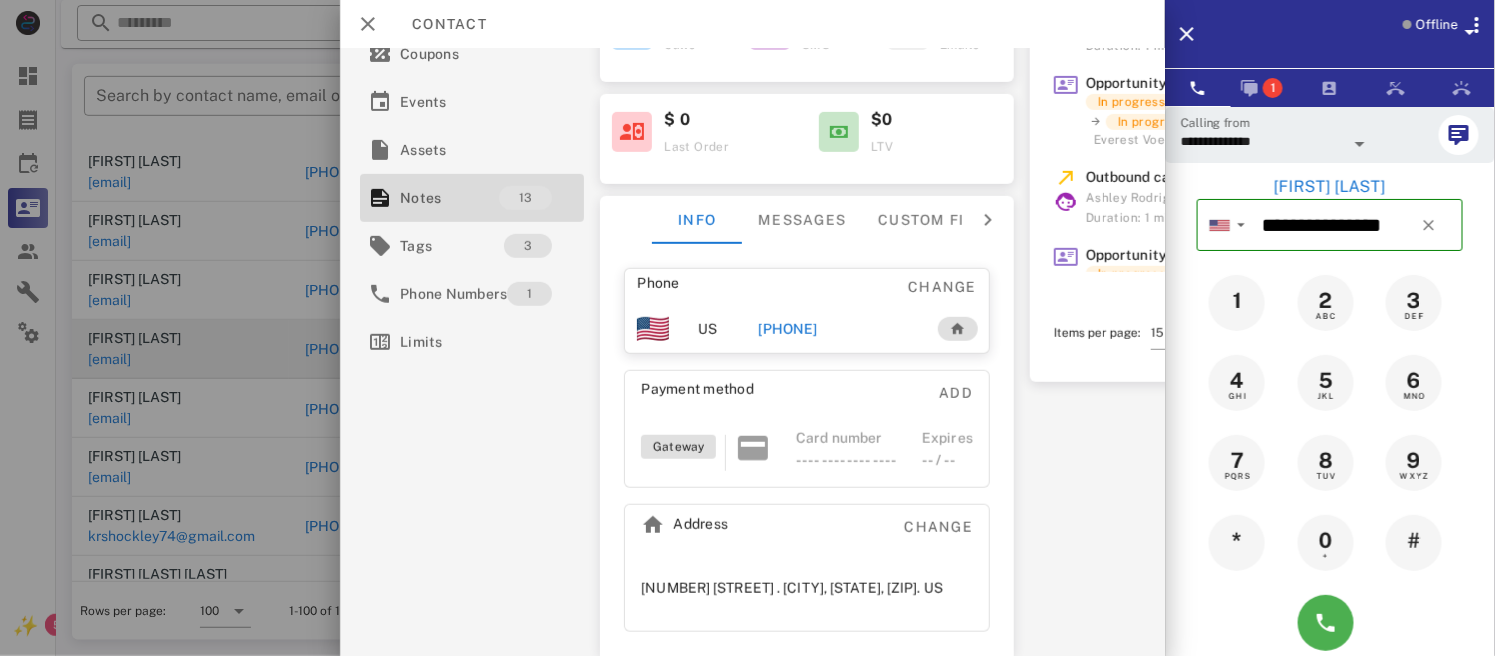 click on "[PHONE]" at bounding box center [788, 314] 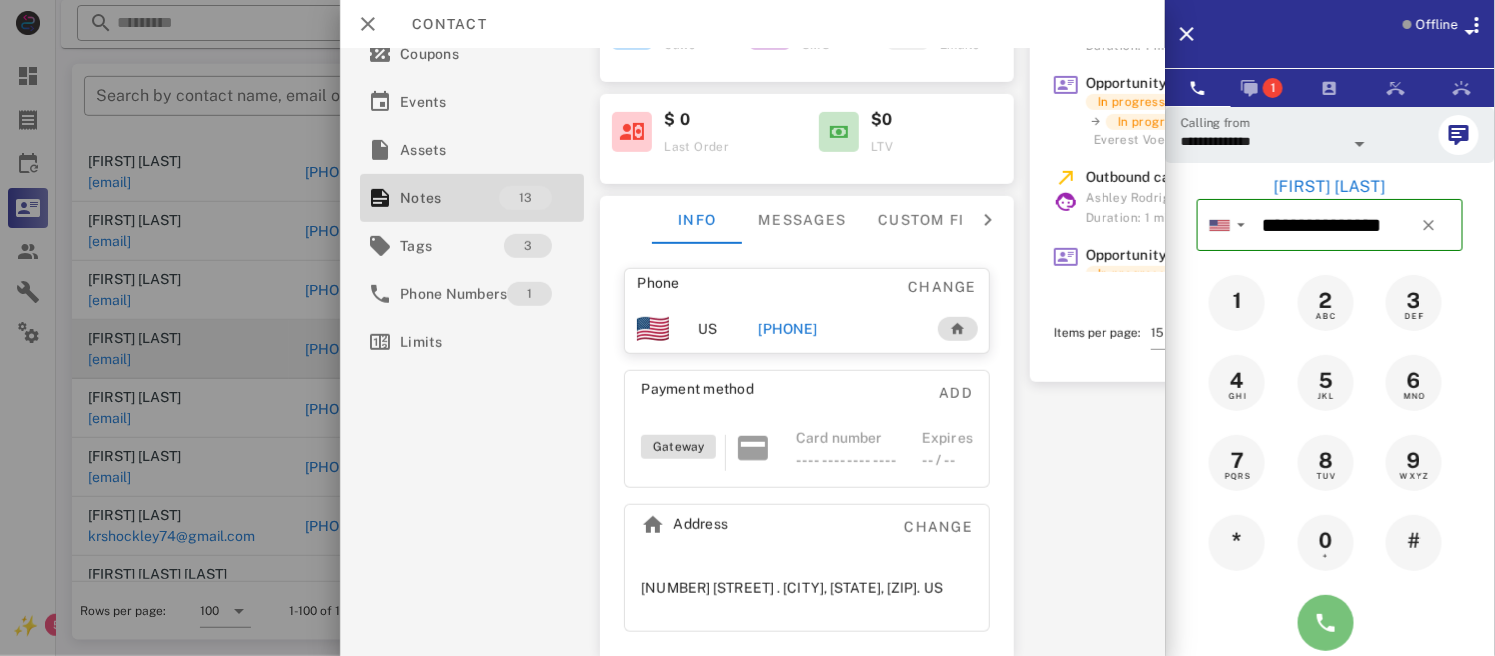 click at bounding box center (1326, 623) 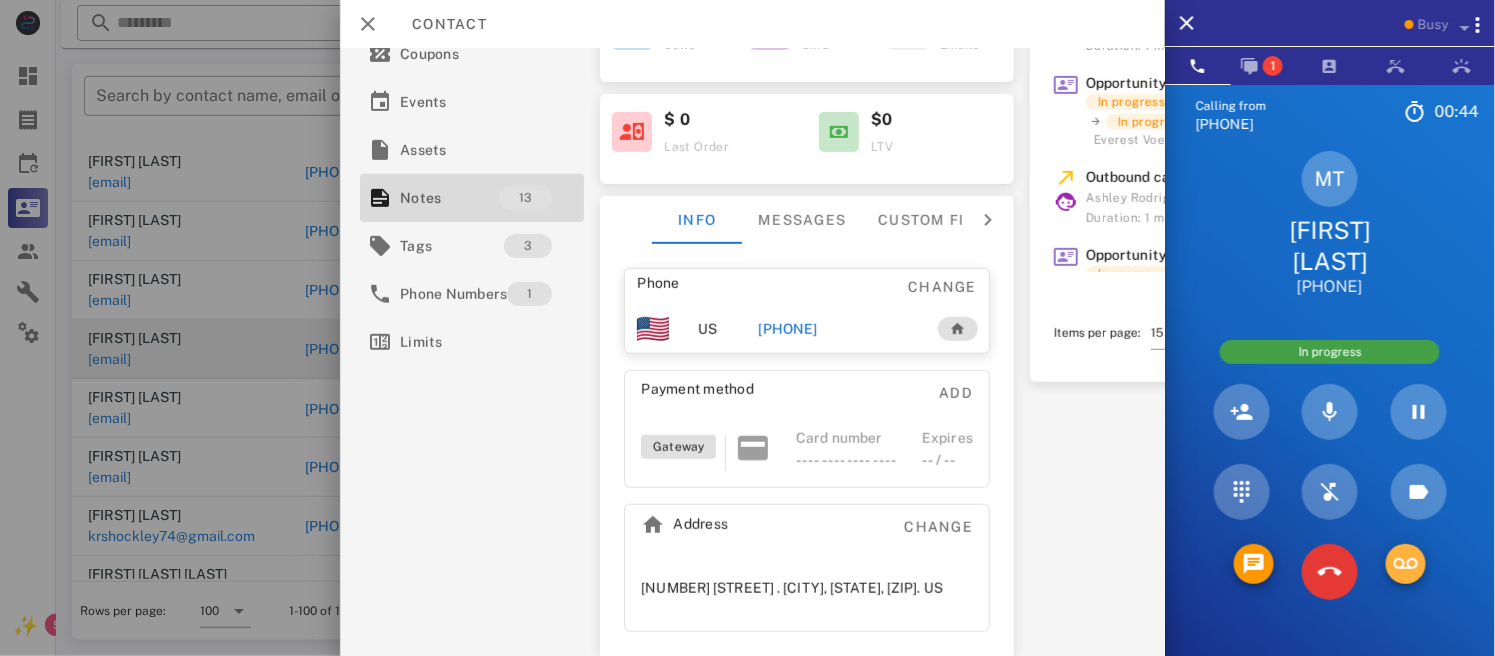 click at bounding box center [1406, 564] 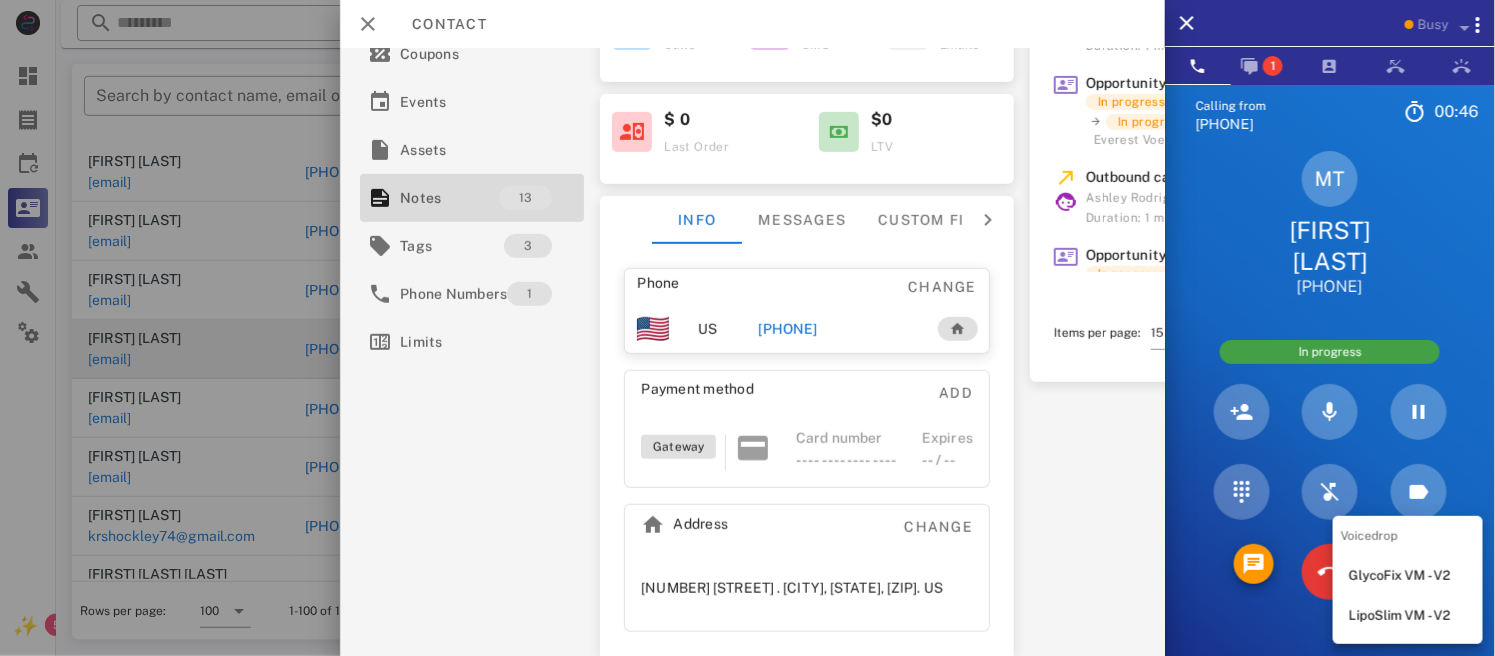 click on "LipoSlim VM - V2" at bounding box center [1408, 616] 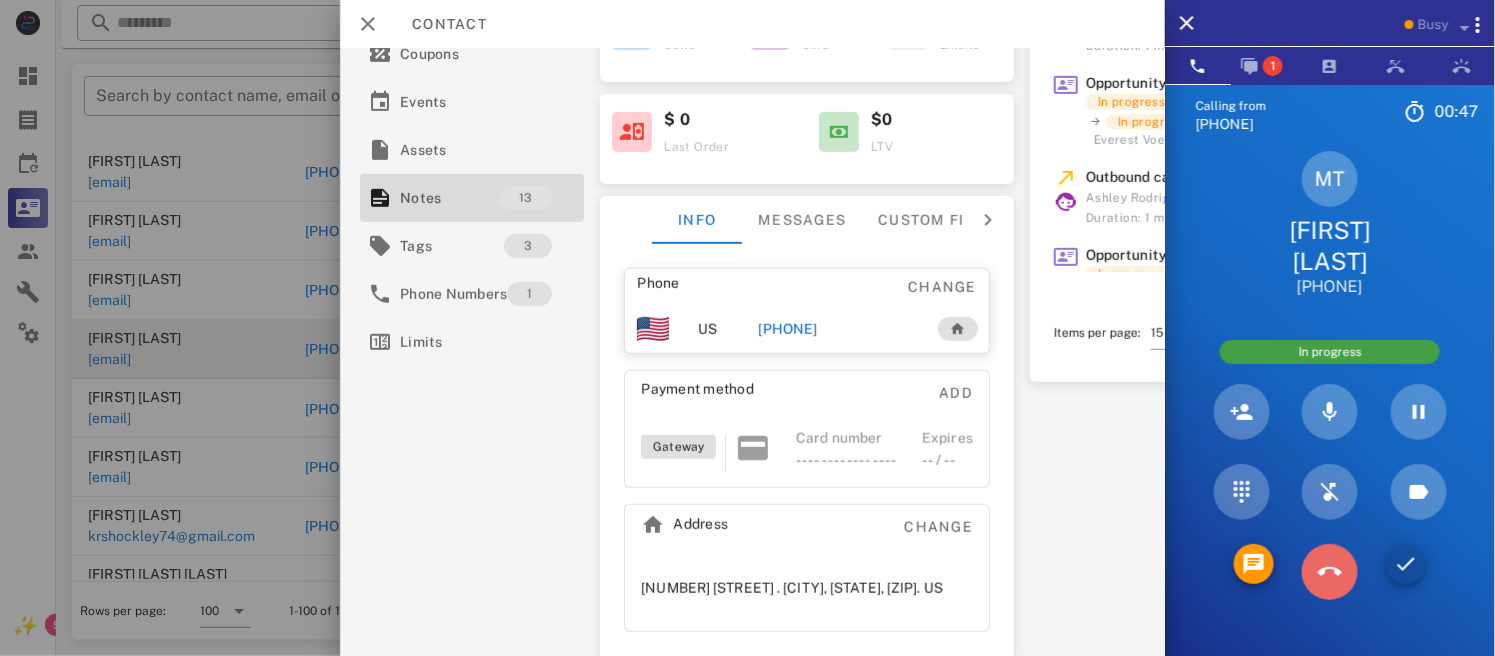 click at bounding box center (1330, 572) 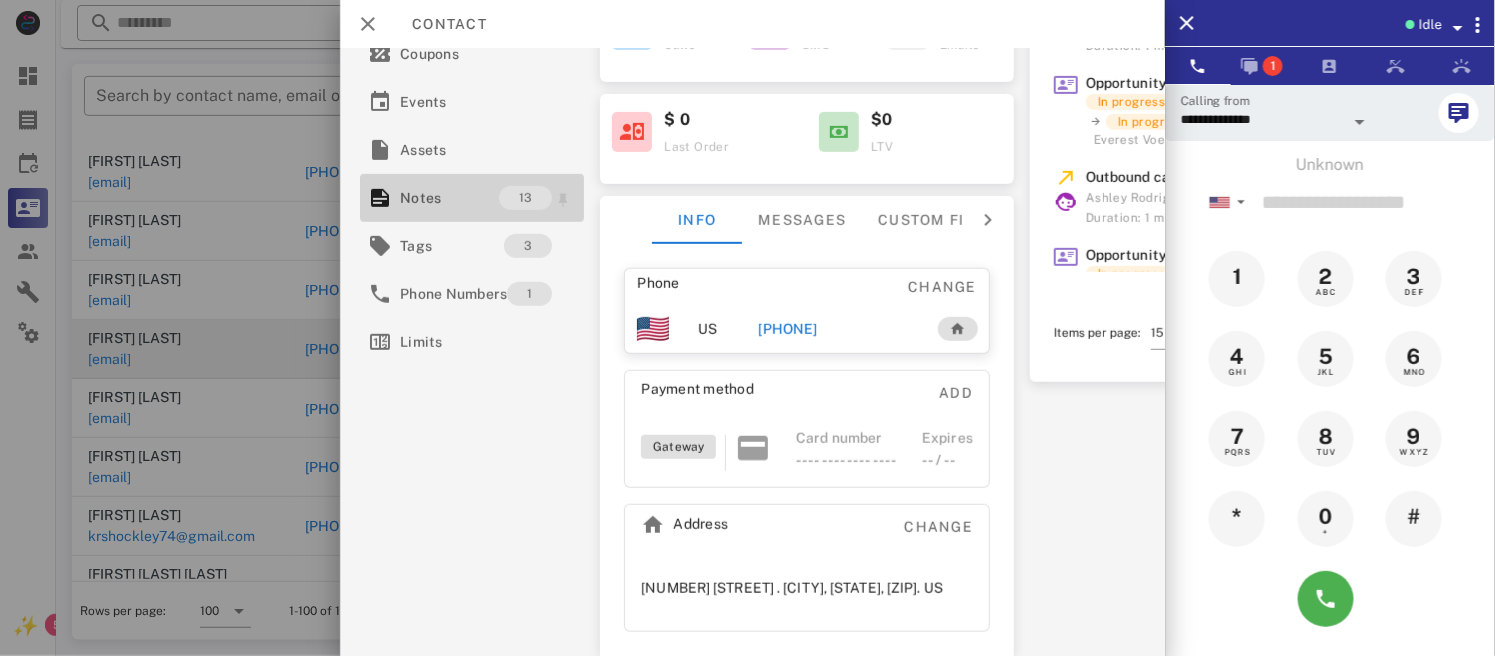 click on "Notes" at bounding box center [449, 183] 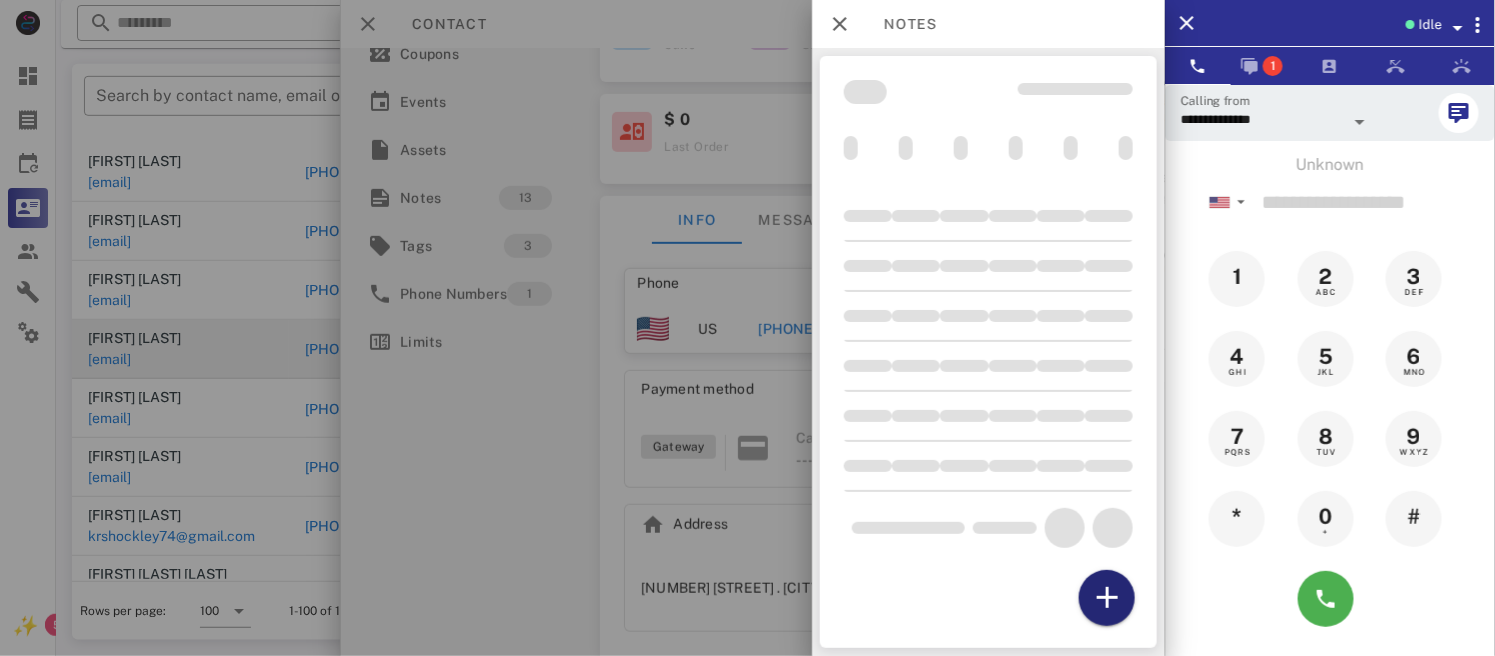 click at bounding box center [1107, 598] 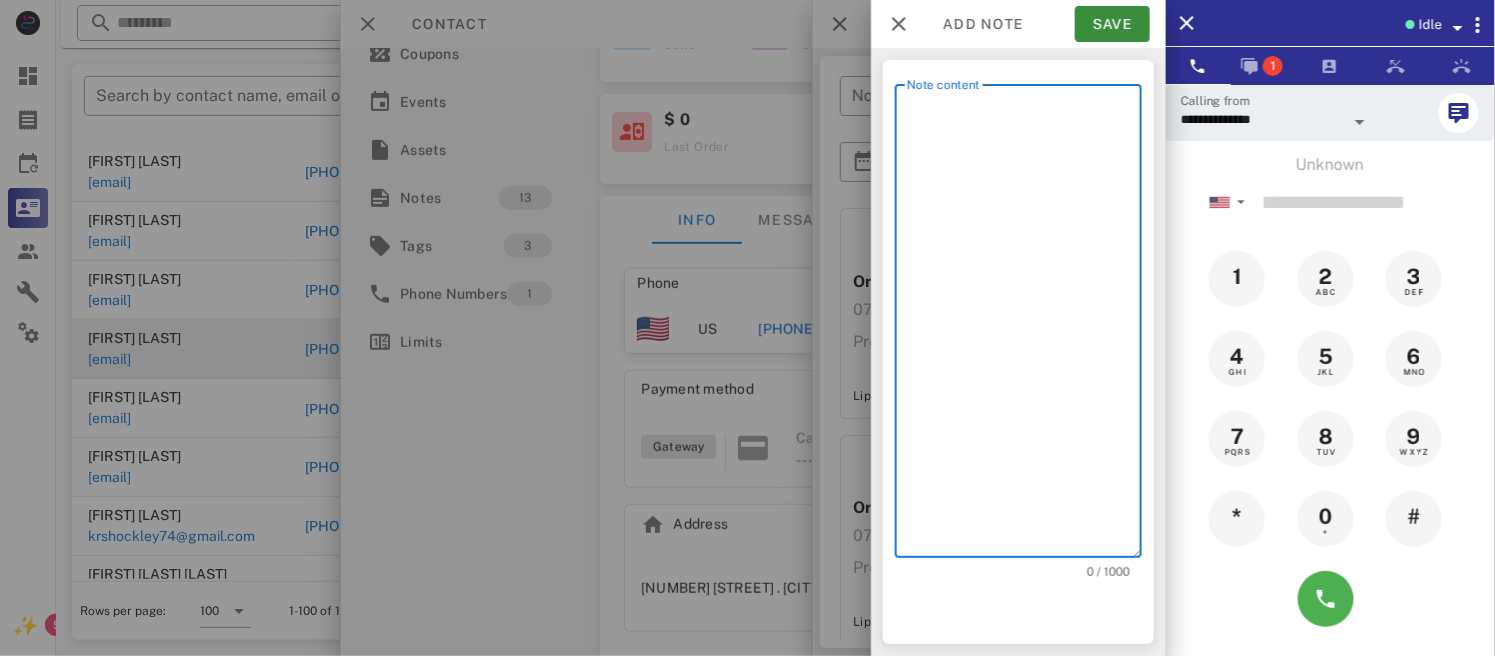 click on "Note content" at bounding box center (1024, 326) 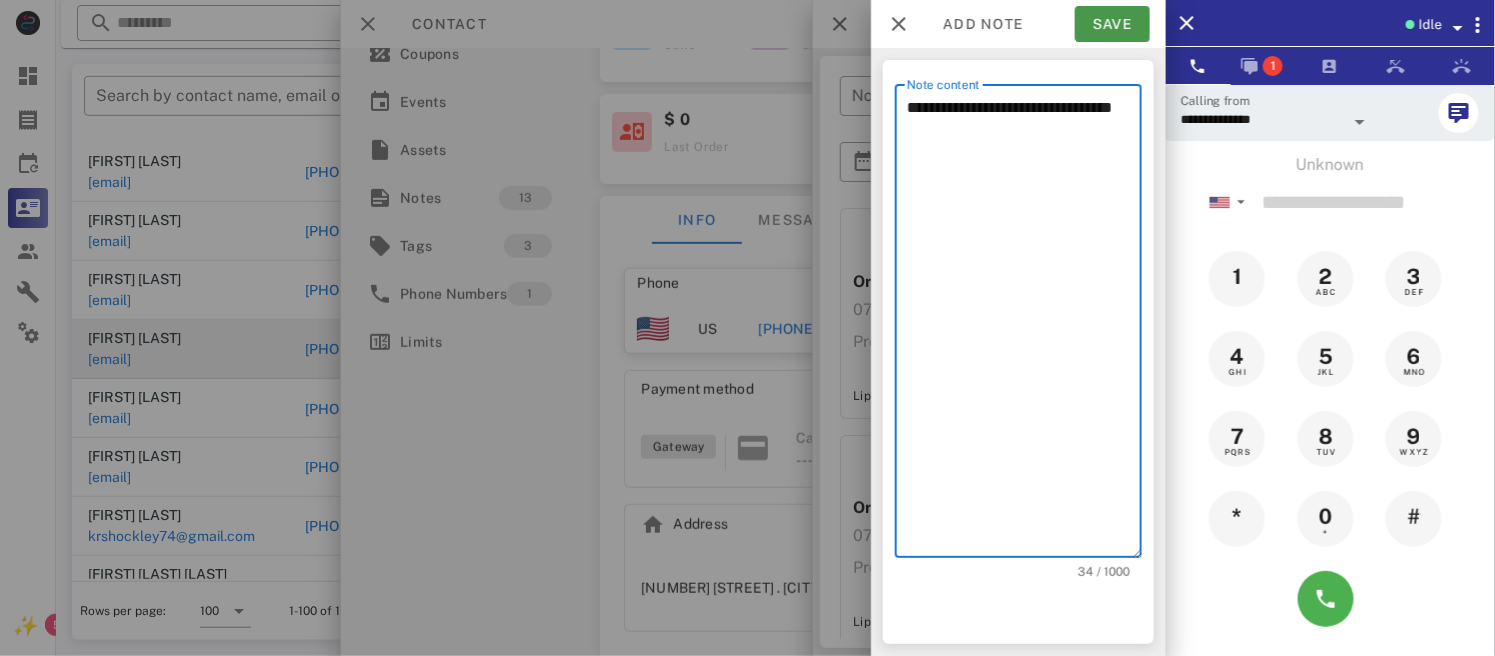 type on "**********" 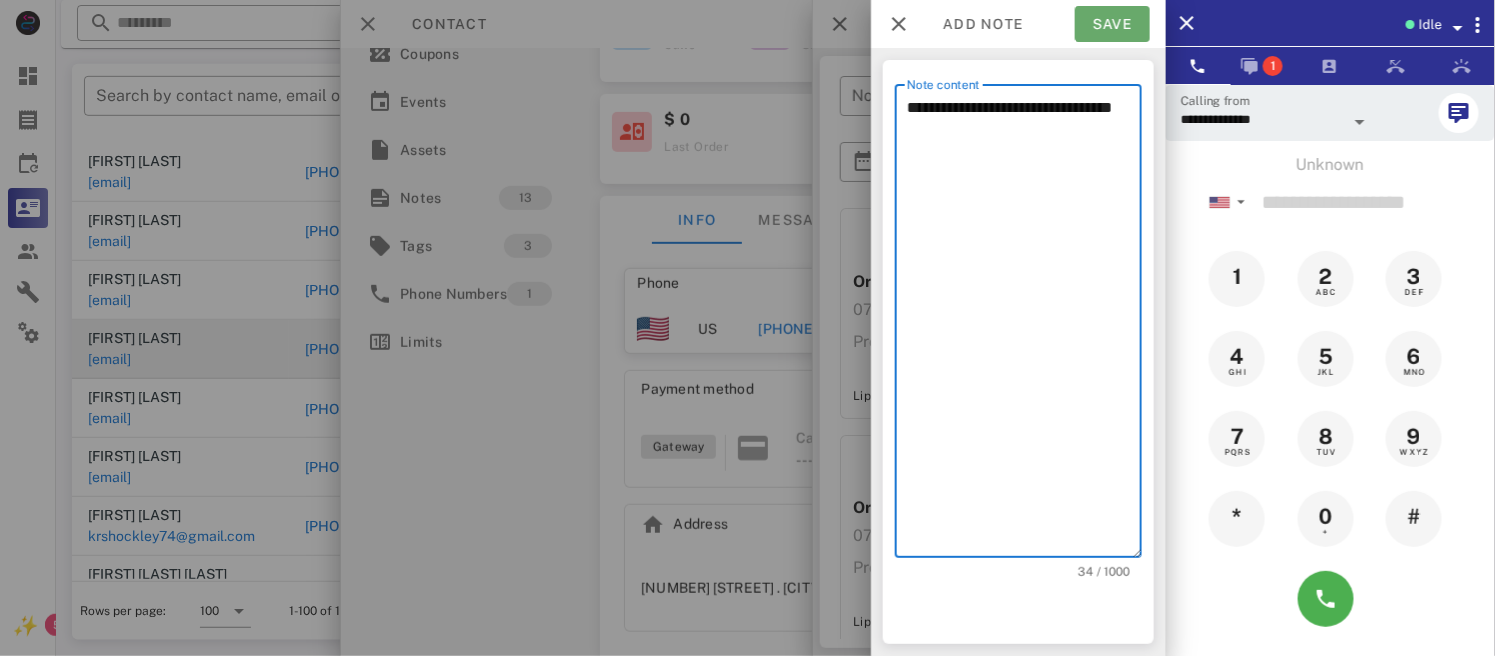click on "Save" at bounding box center (1112, 24) 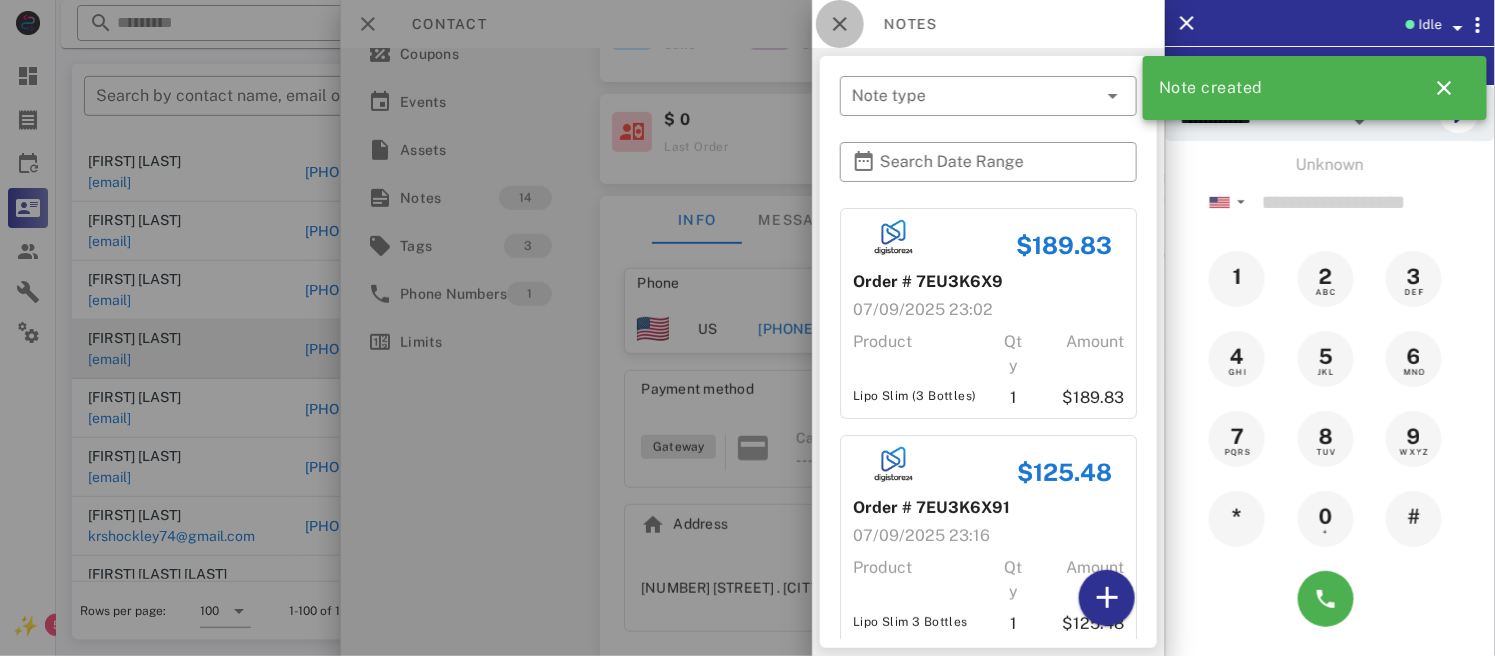 drag, startPoint x: 842, startPoint y: 25, endPoint x: 1303, endPoint y: 31, distance: 461.03903 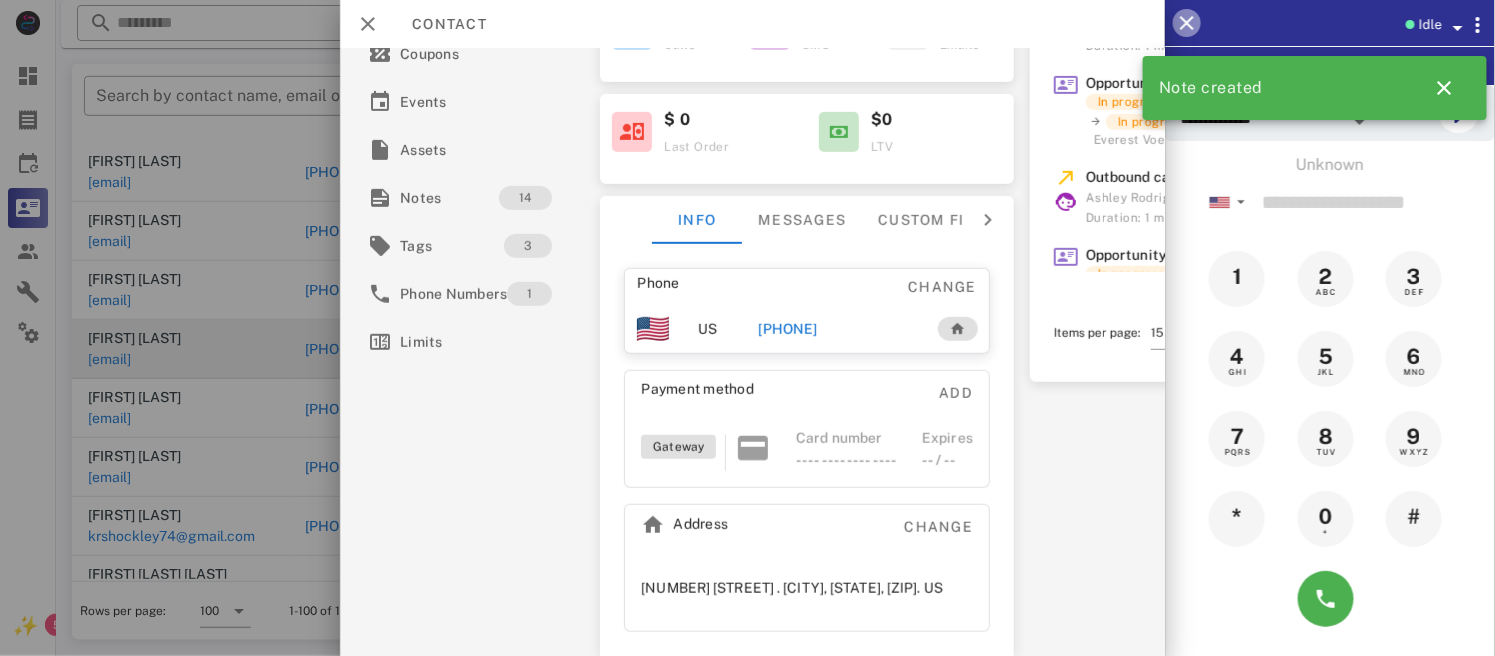click at bounding box center [1187, 23] 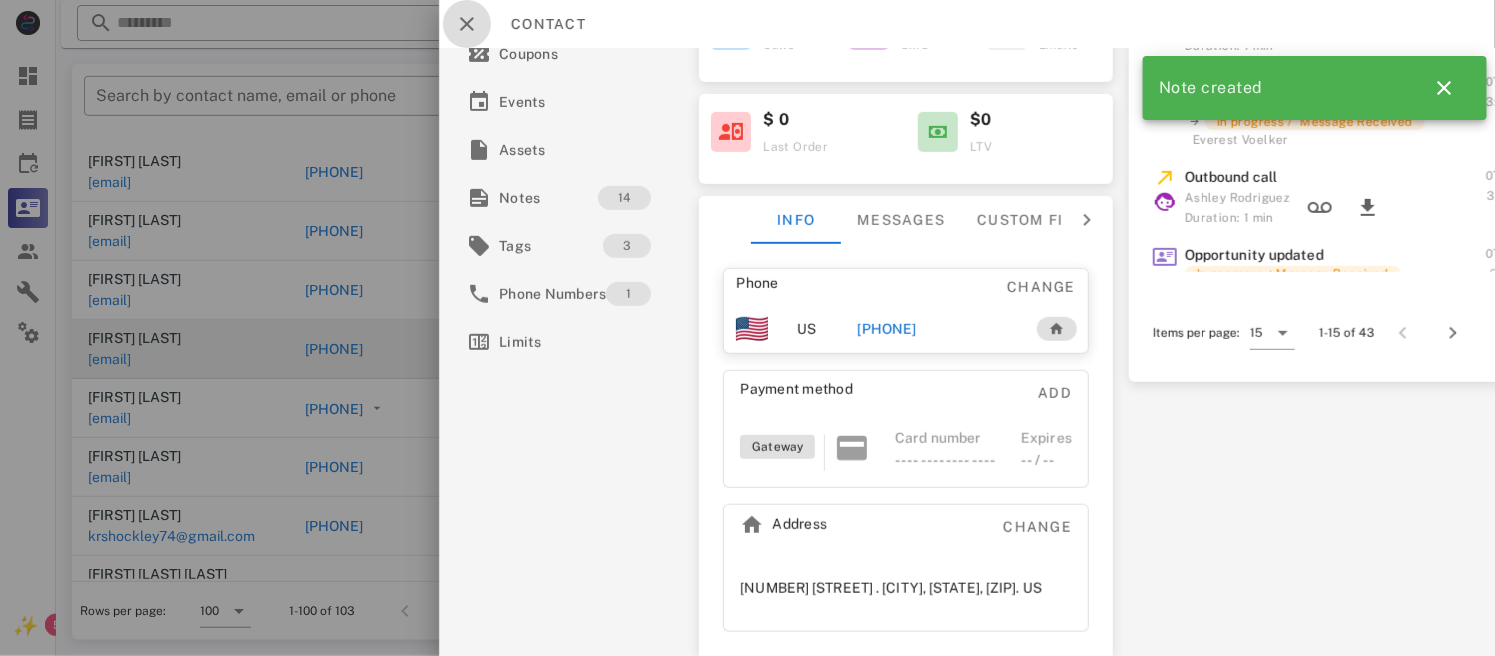click at bounding box center [467, 24] 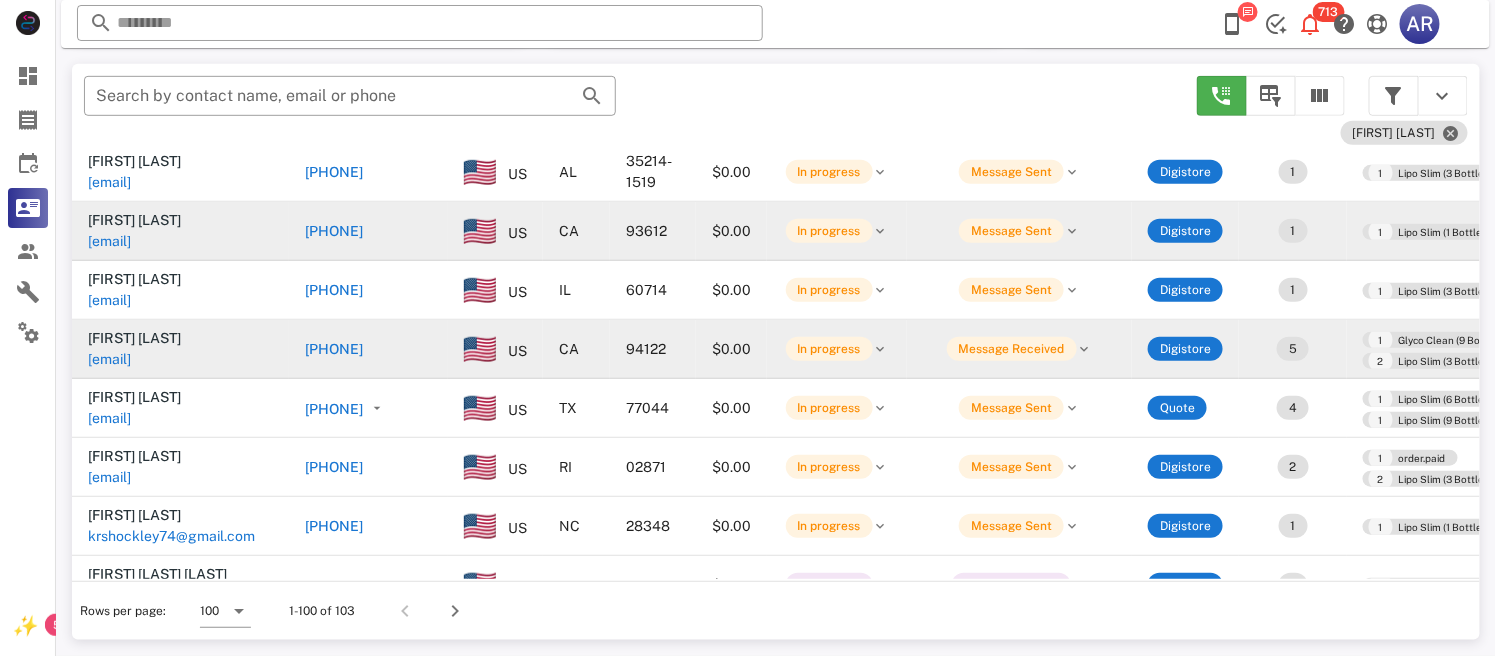 click on "[PHONE]" at bounding box center (391, 231) 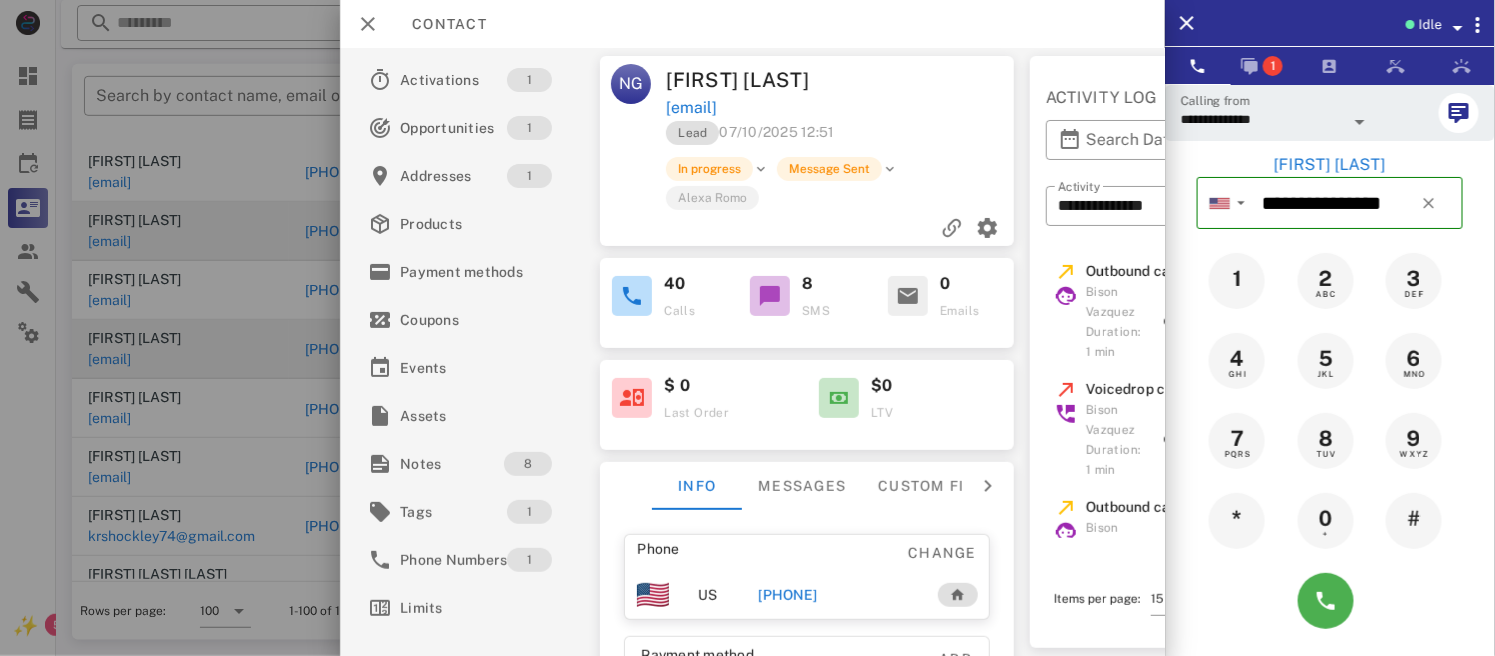 click on "$ 0 Last Order $0 LTV" at bounding box center [808, 399] 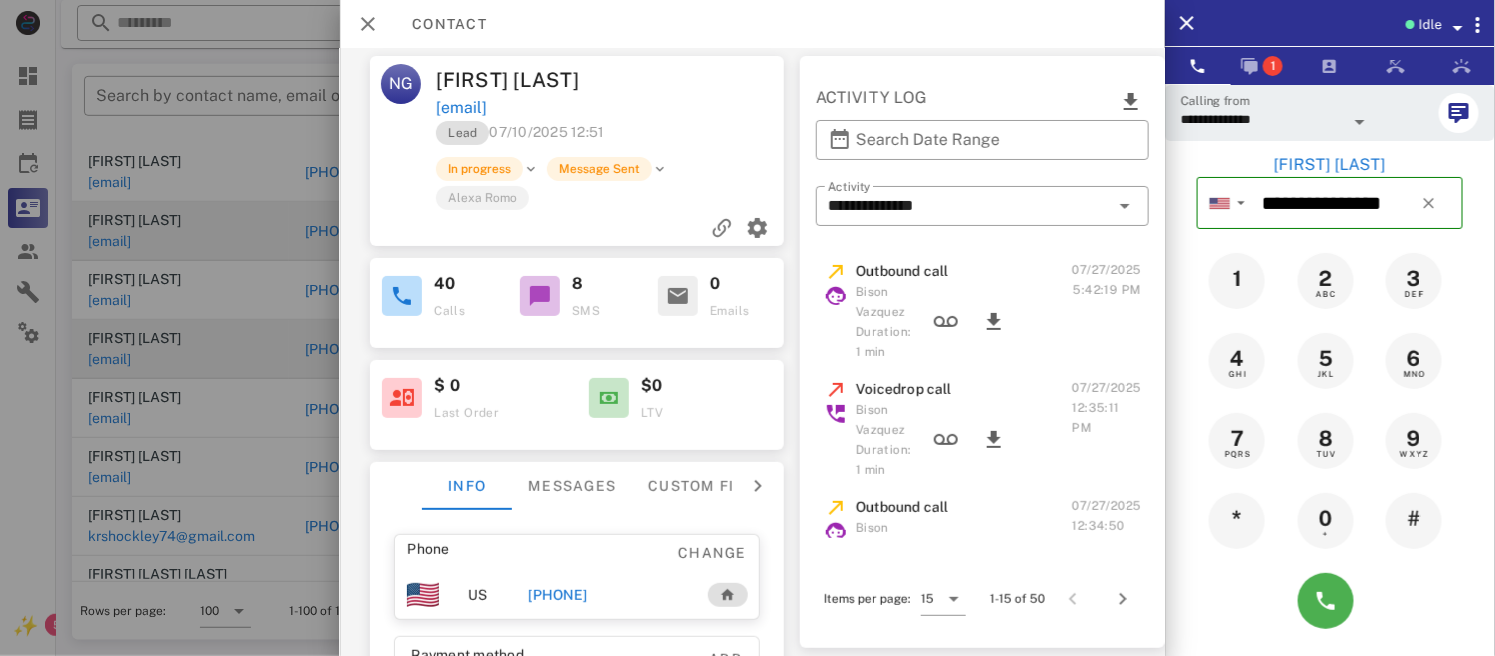 scroll, scrollTop: 0, scrollLeft: 0, axis: both 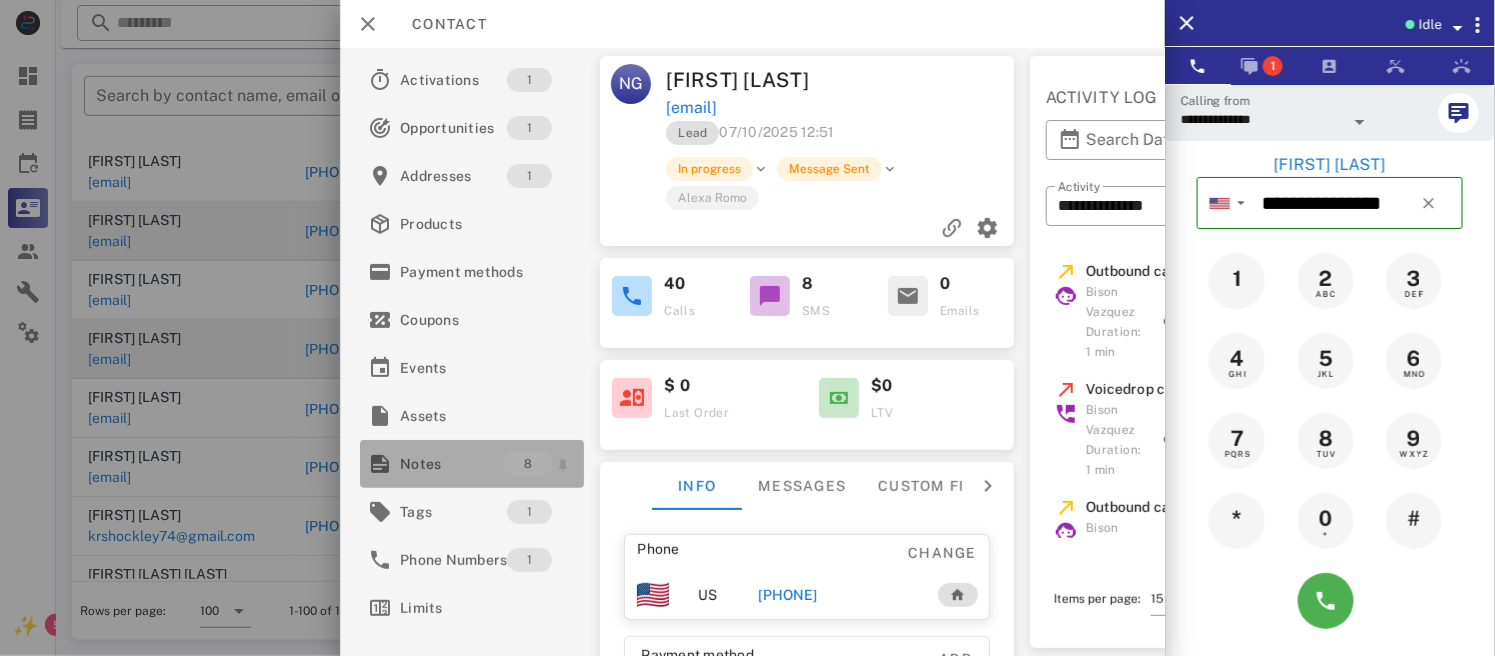click on "Notes" at bounding box center [452, 464] 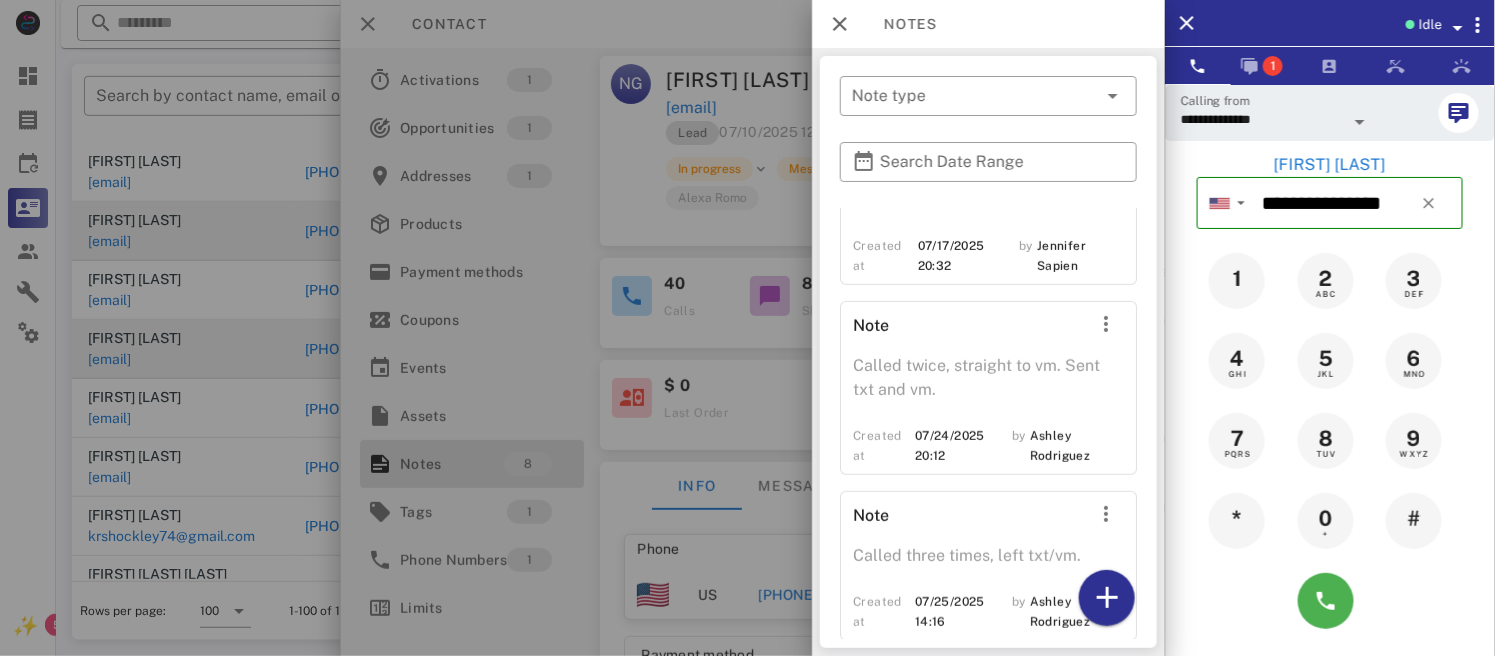 scroll, scrollTop: 0, scrollLeft: 0, axis: both 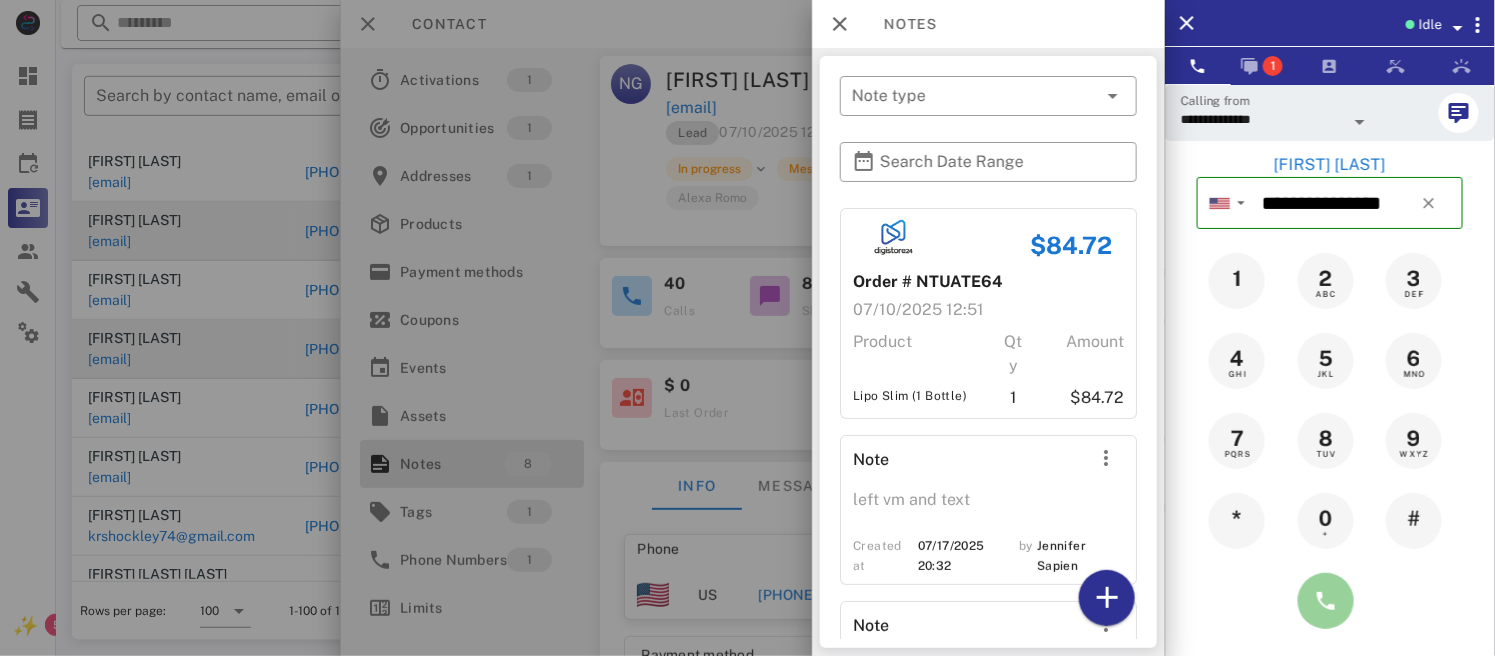 click at bounding box center (1326, 601) 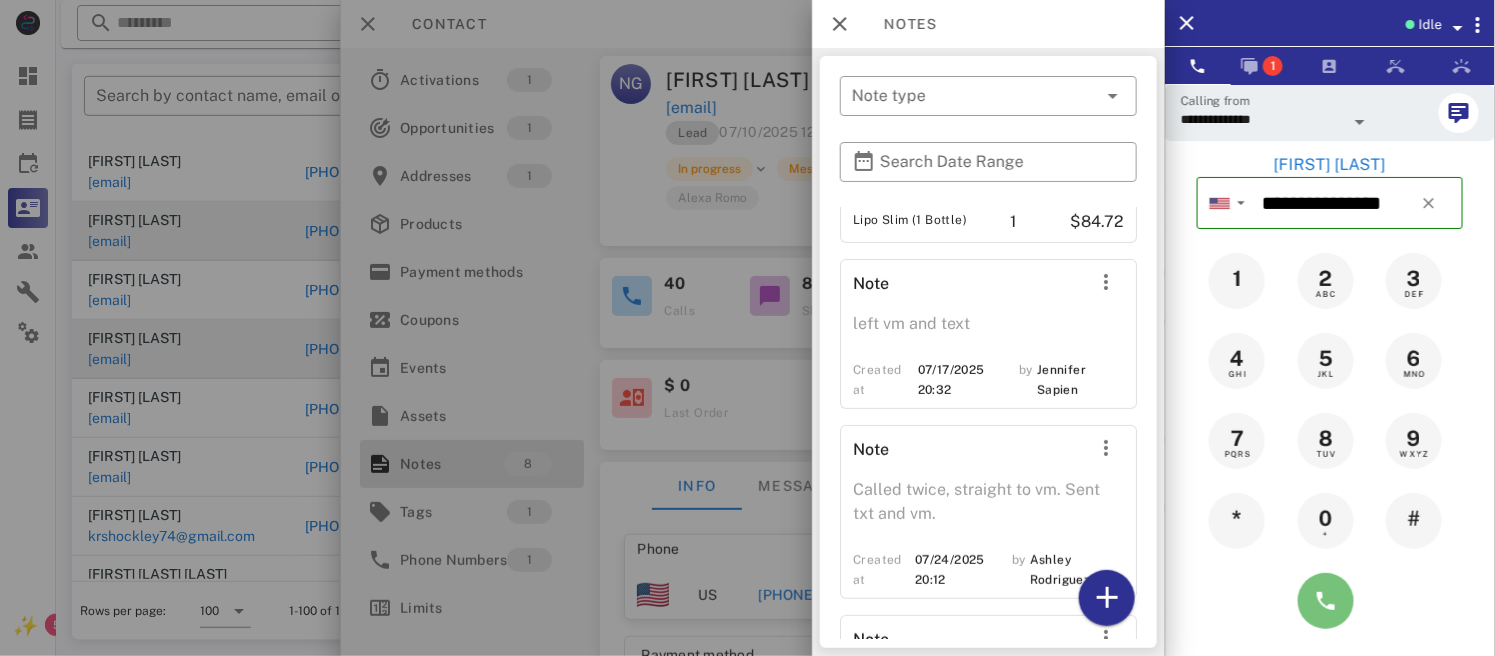 scroll, scrollTop: 178, scrollLeft: 0, axis: vertical 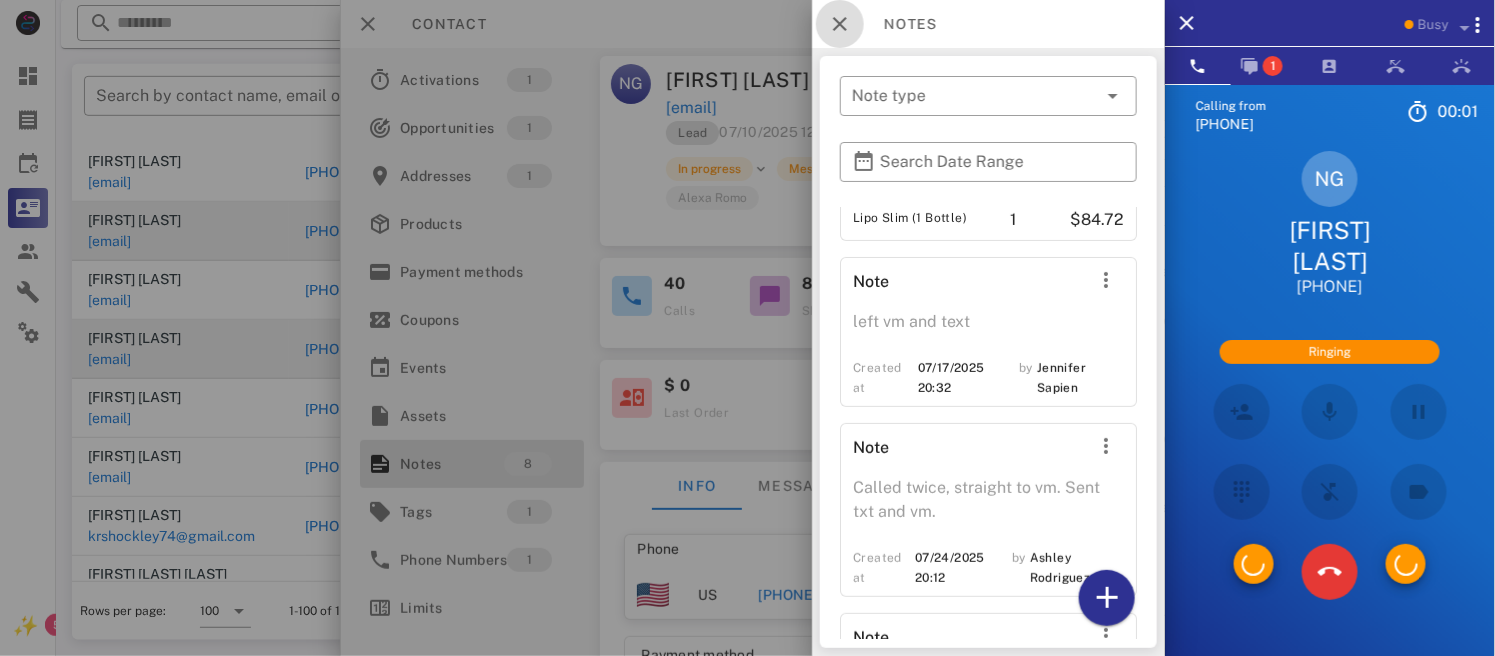 click at bounding box center [840, 24] 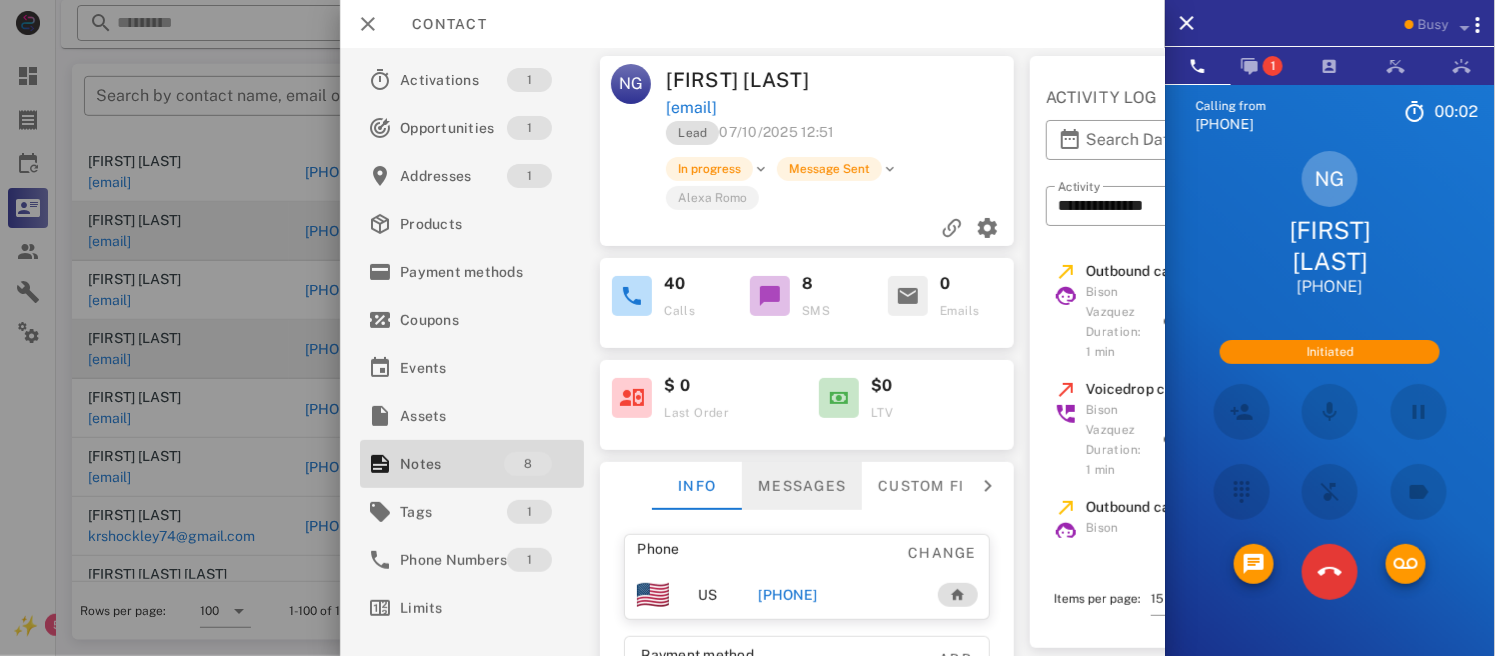 click on "Messages" at bounding box center (803, 486) 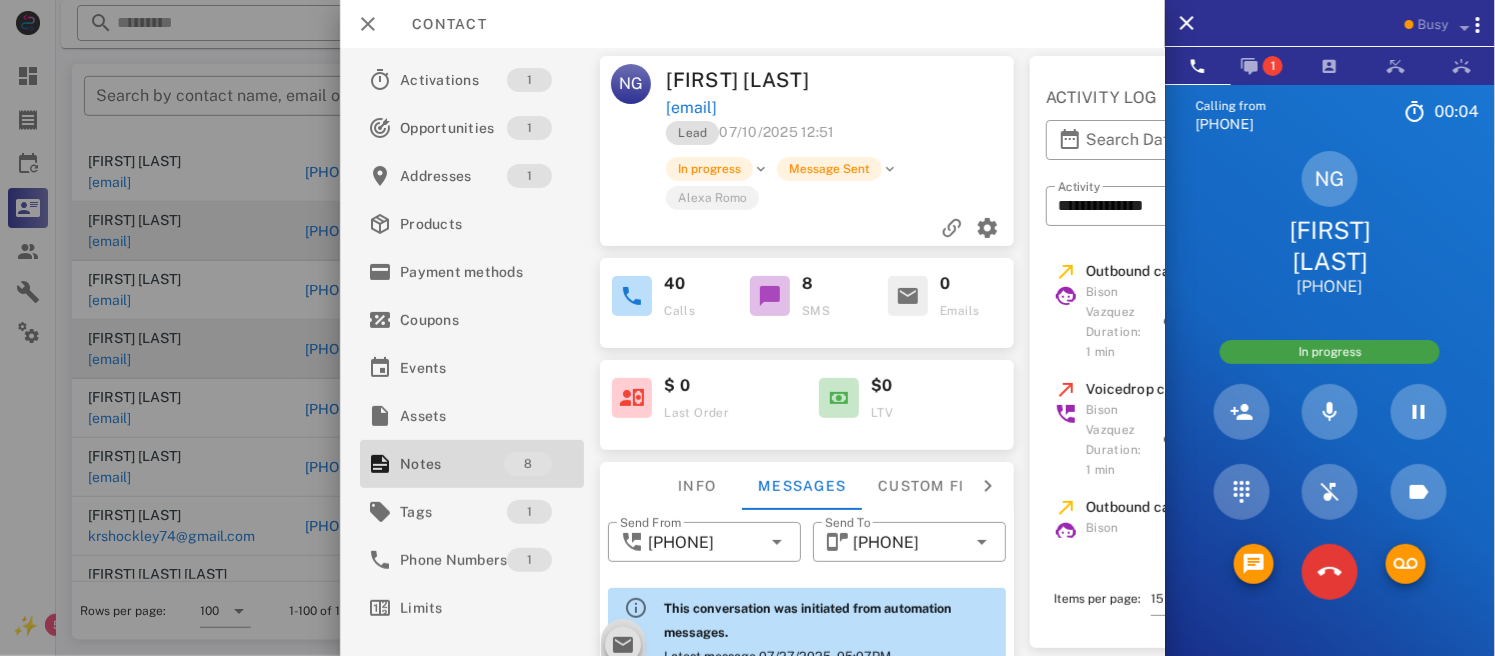 scroll, scrollTop: 198, scrollLeft: 0, axis: vertical 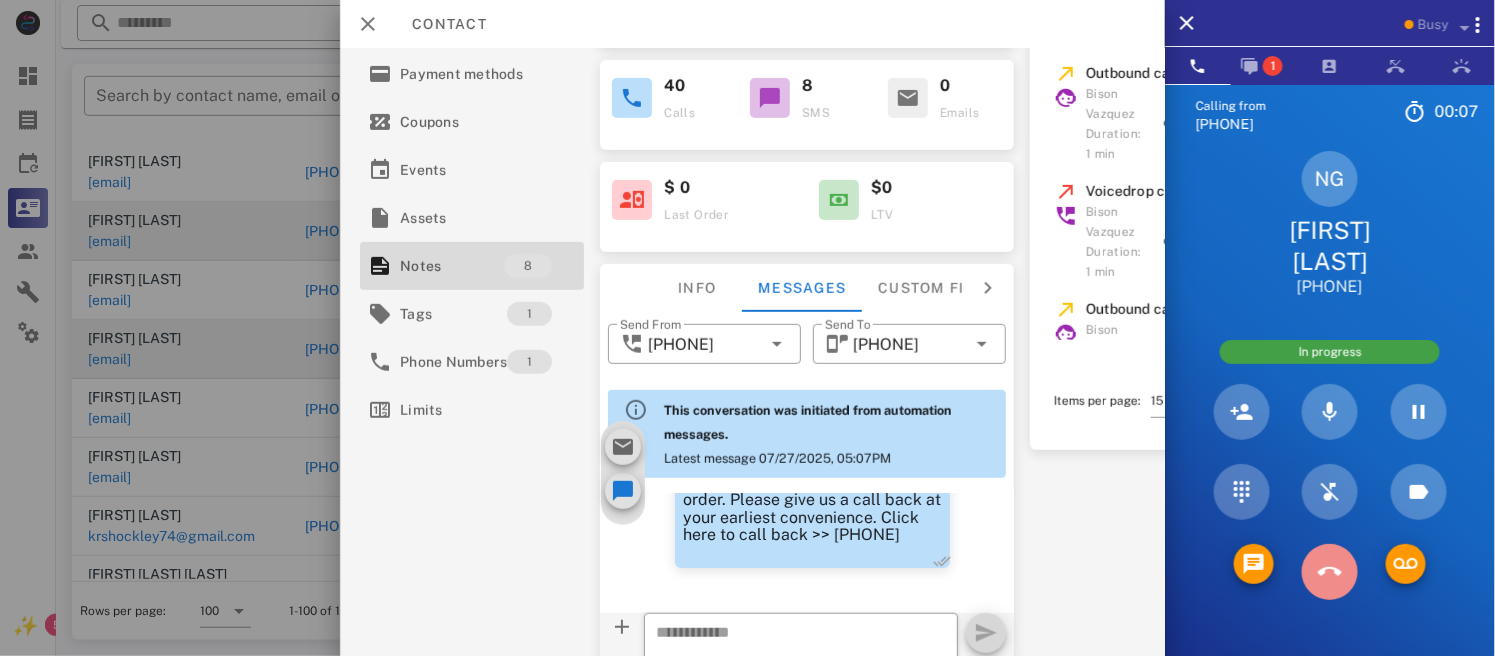 click at bounding box center [1330, 572] 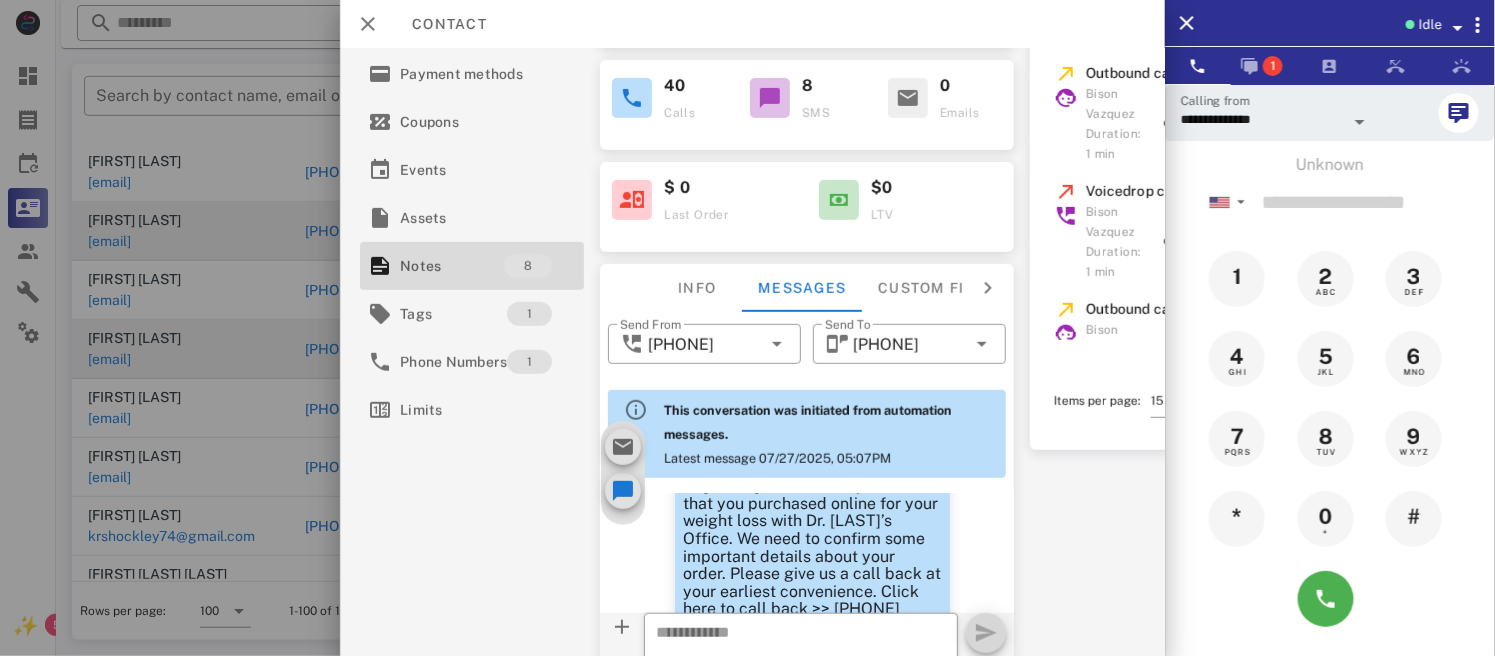 scroll, scrollTop: 2785, scrollLeft: 0, axis: vertical 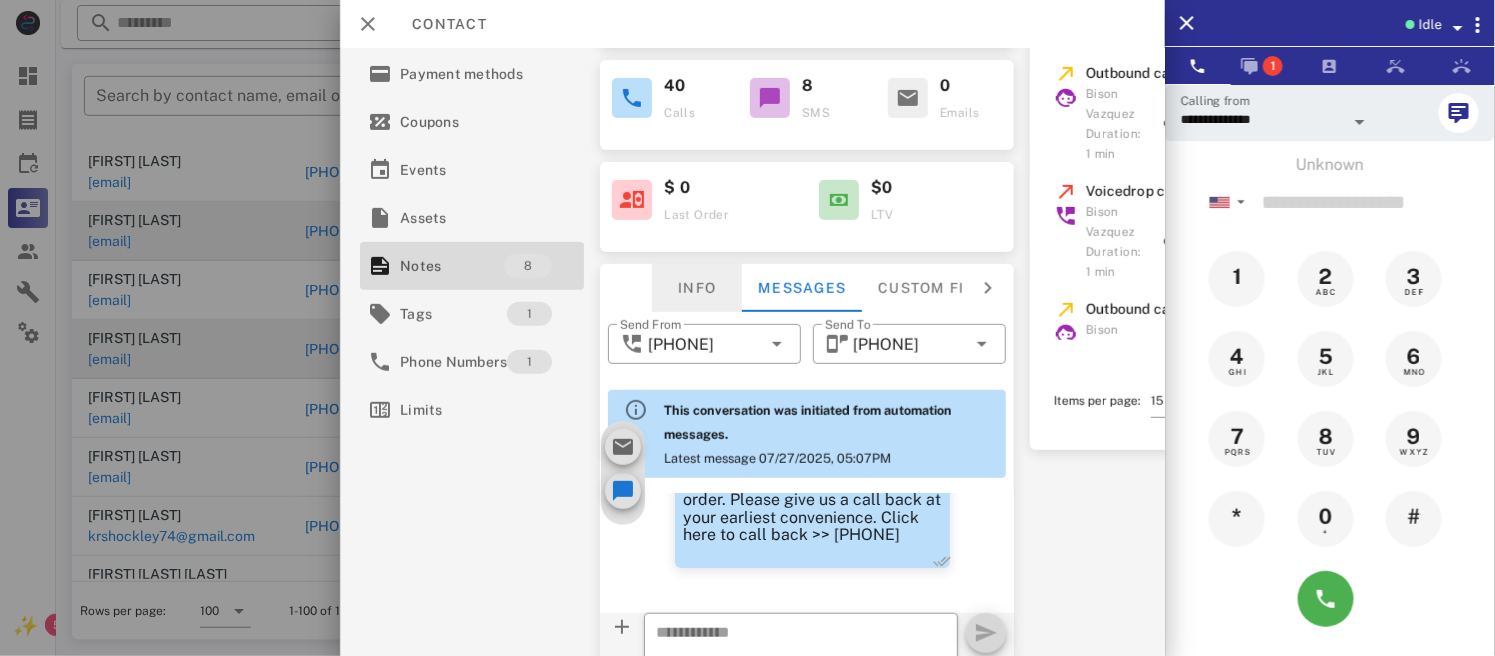click on "Info" at bounding box center (698, 288) 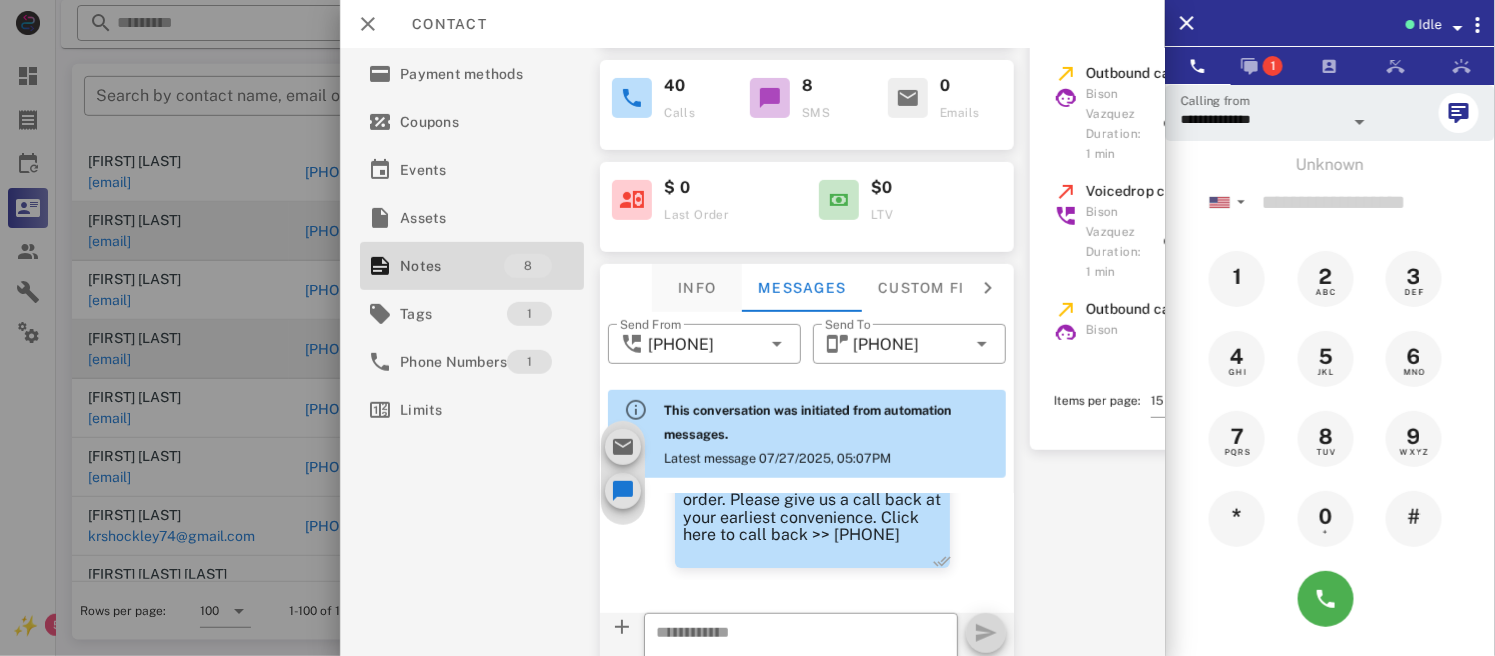 scroll, scrollTop: 2802, scrollLeft: 0, axis: vertical 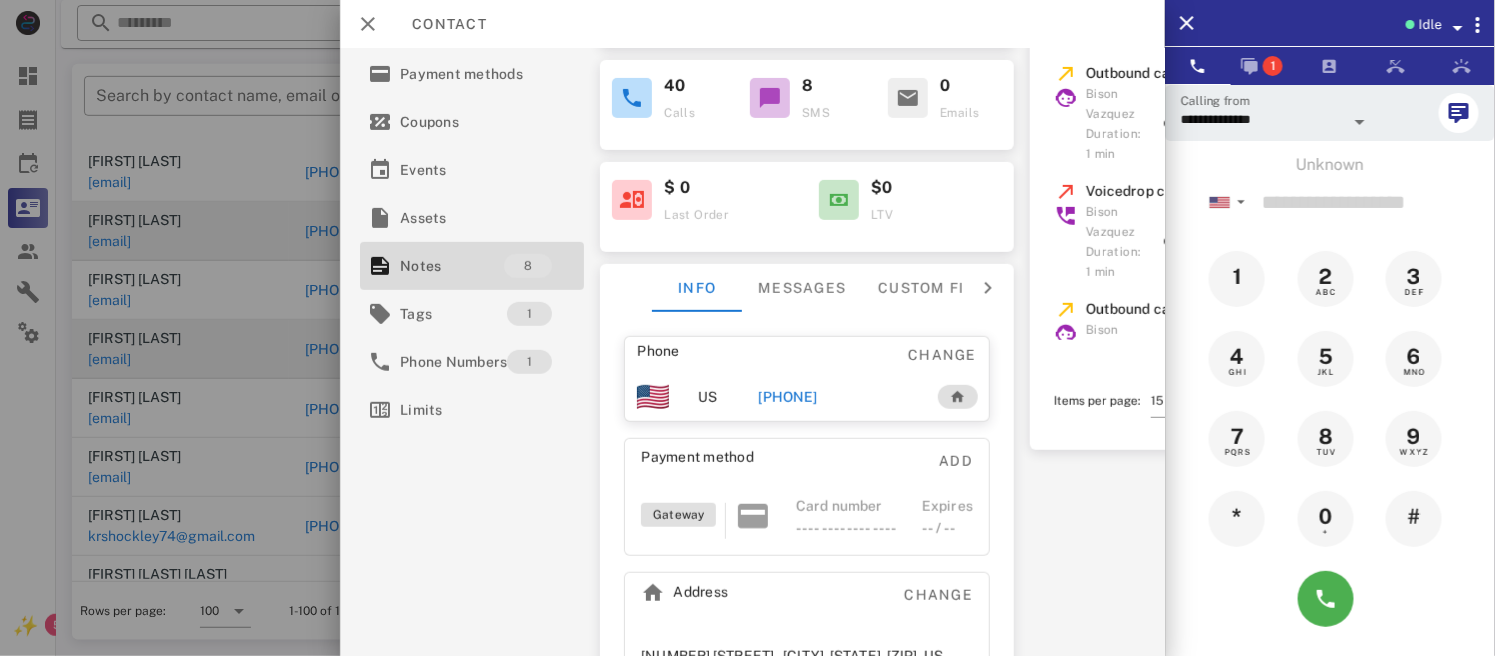 click on "[PHONE]" at bounding box center [788, 397] 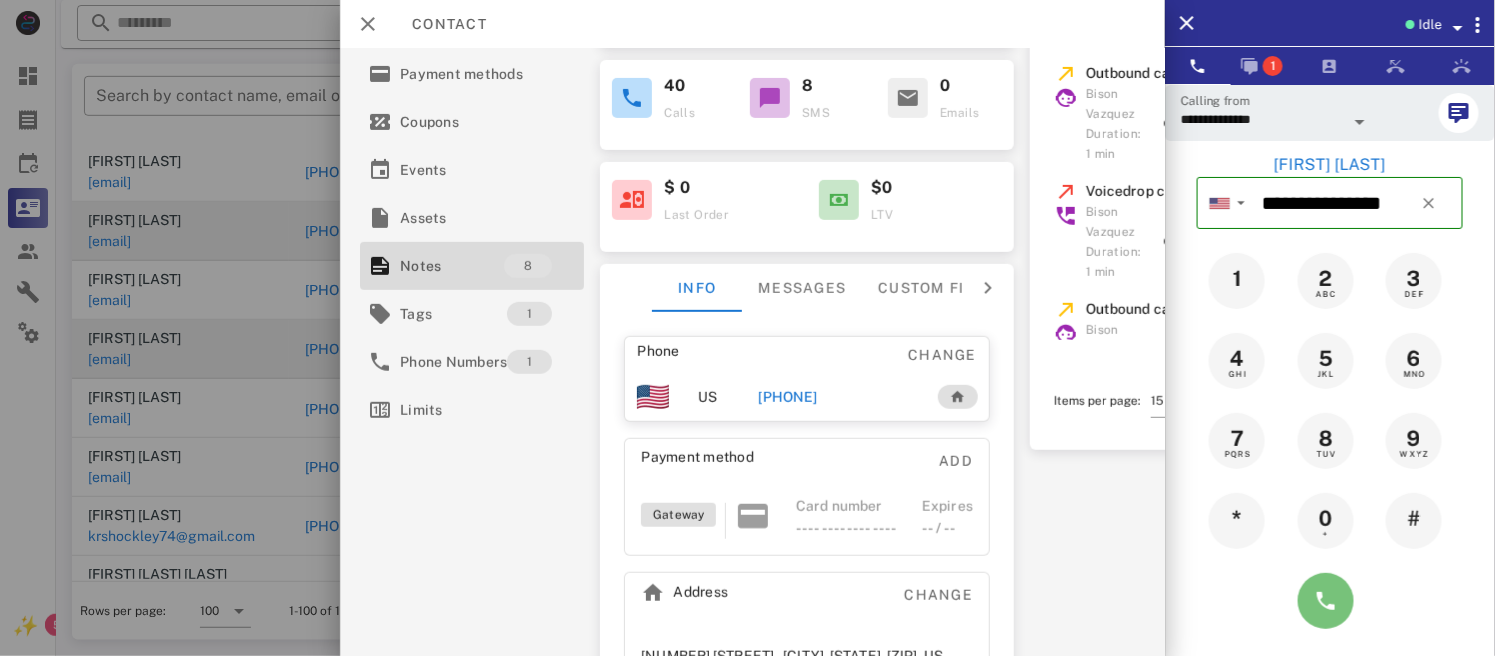 click at bounding box center [1326, 601] 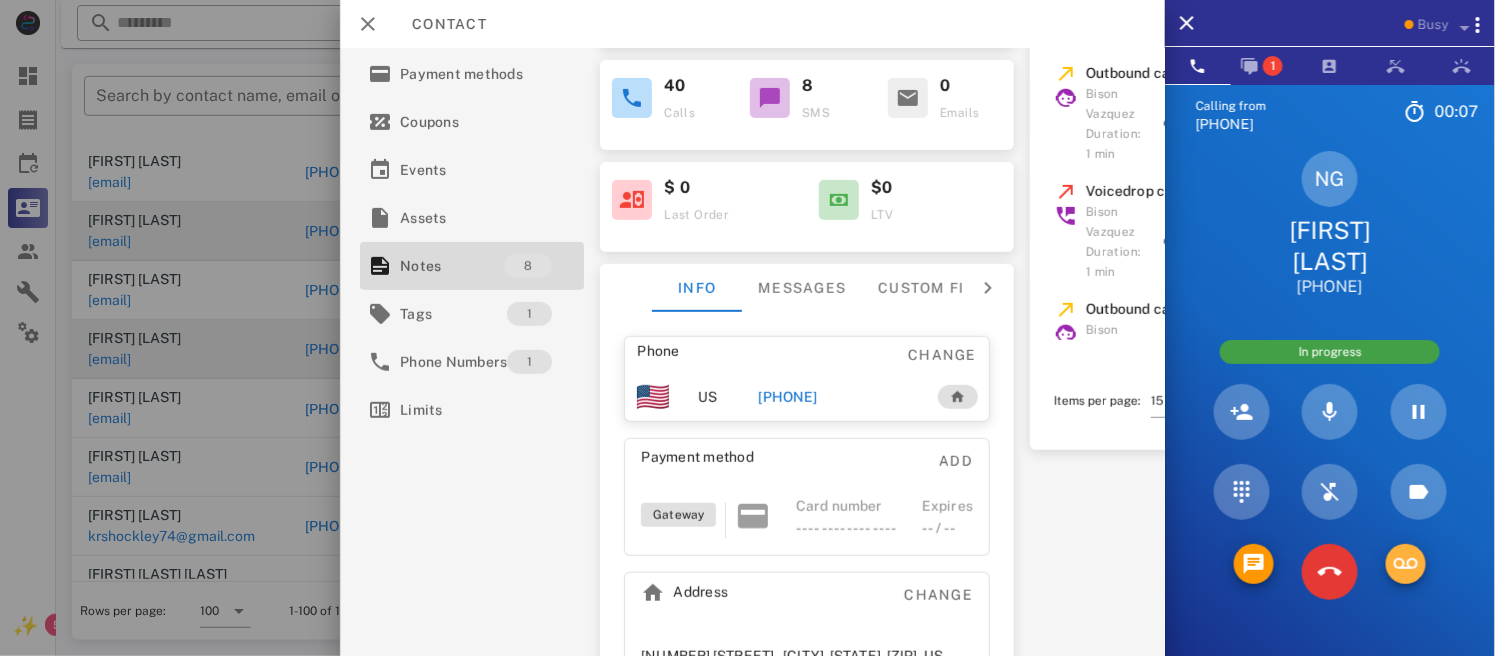 click at bounding box center [1406, 564] 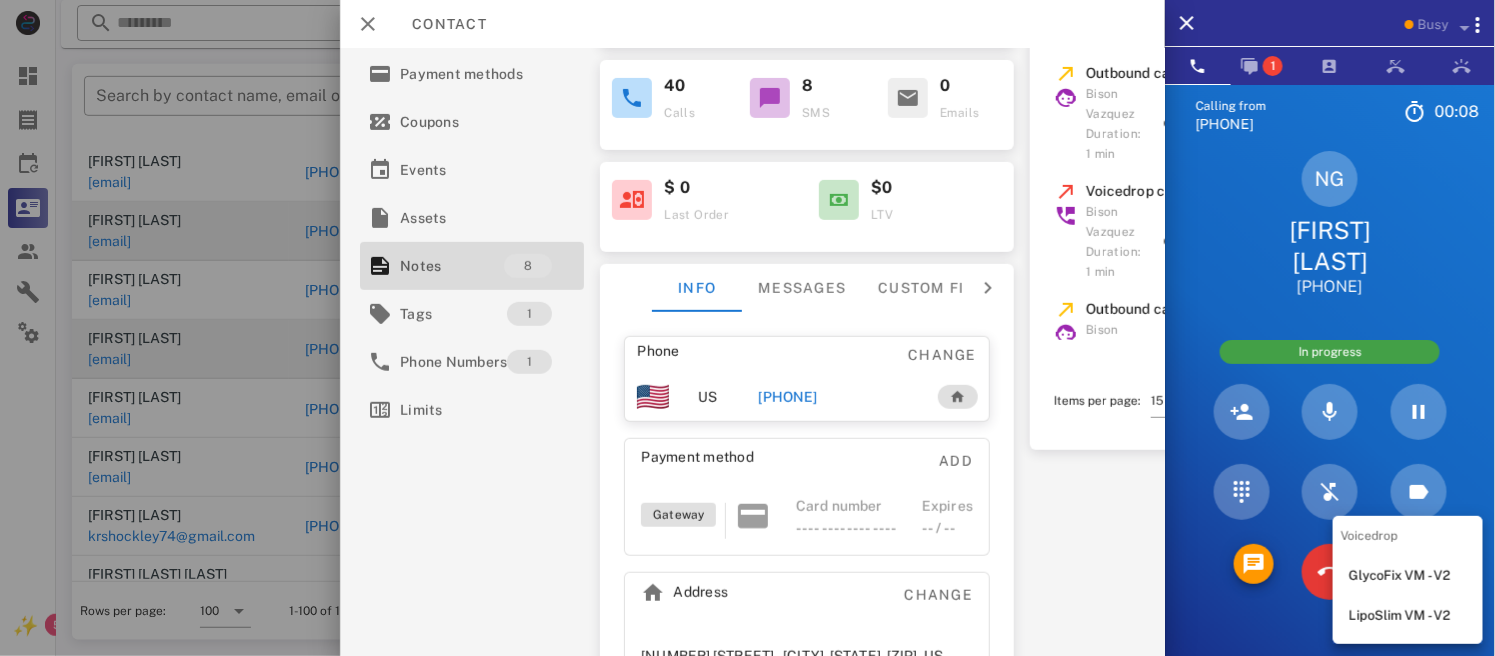 click on "LipoSlim VM - V2" at bounding box center (1408, 616) 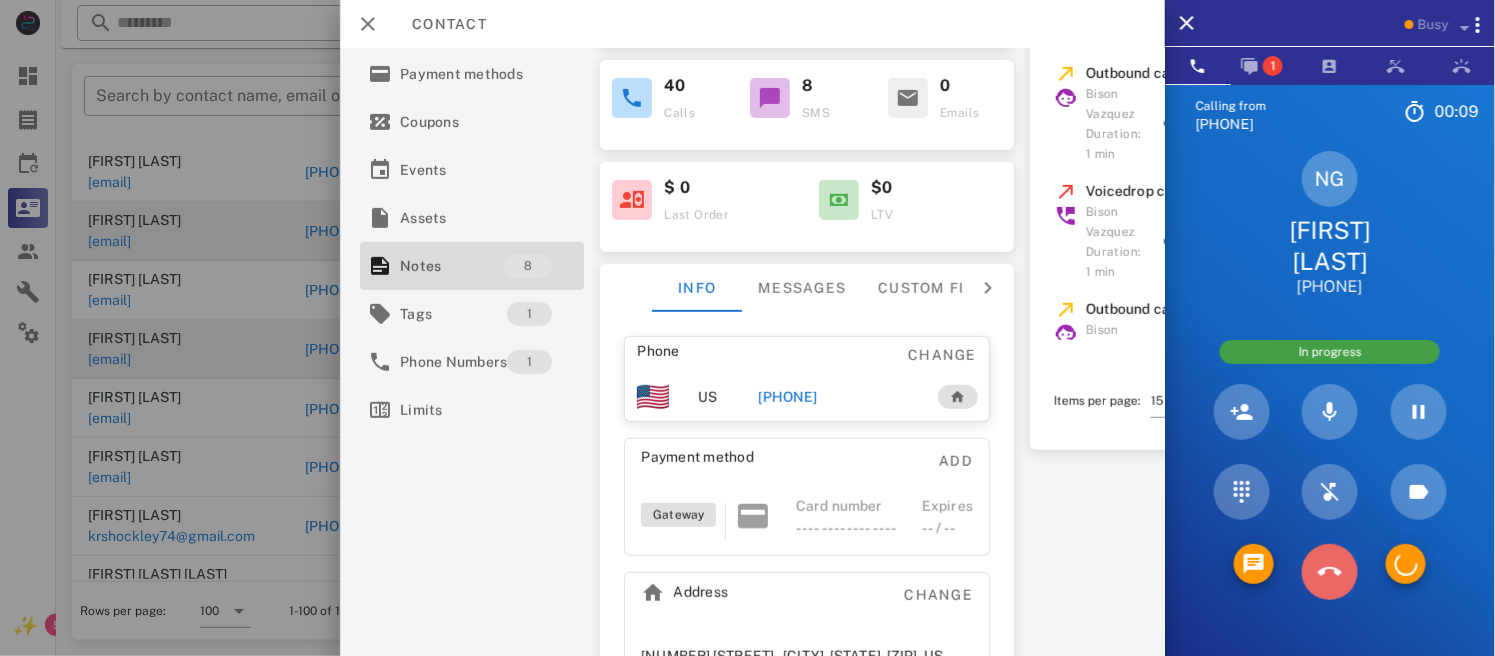 click at bounding box center (1330, 572) 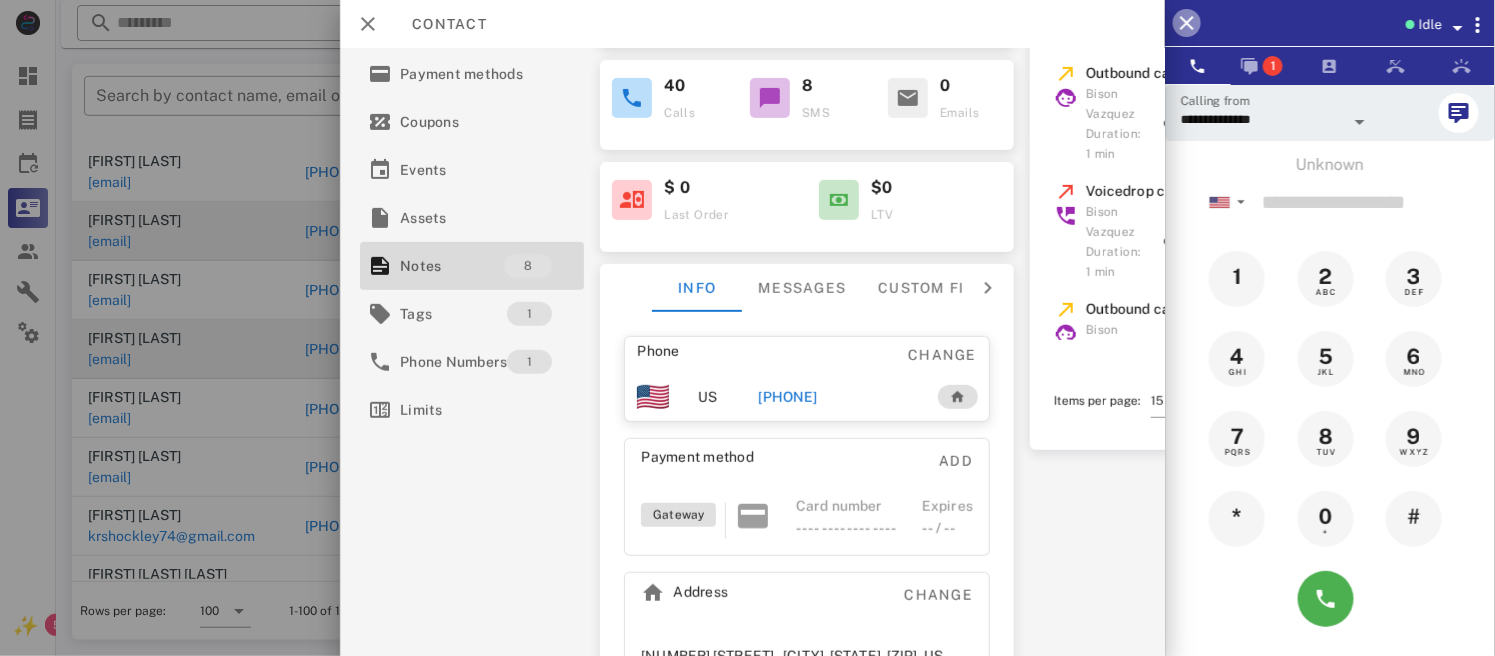 click at bounding box center (1187, 23) 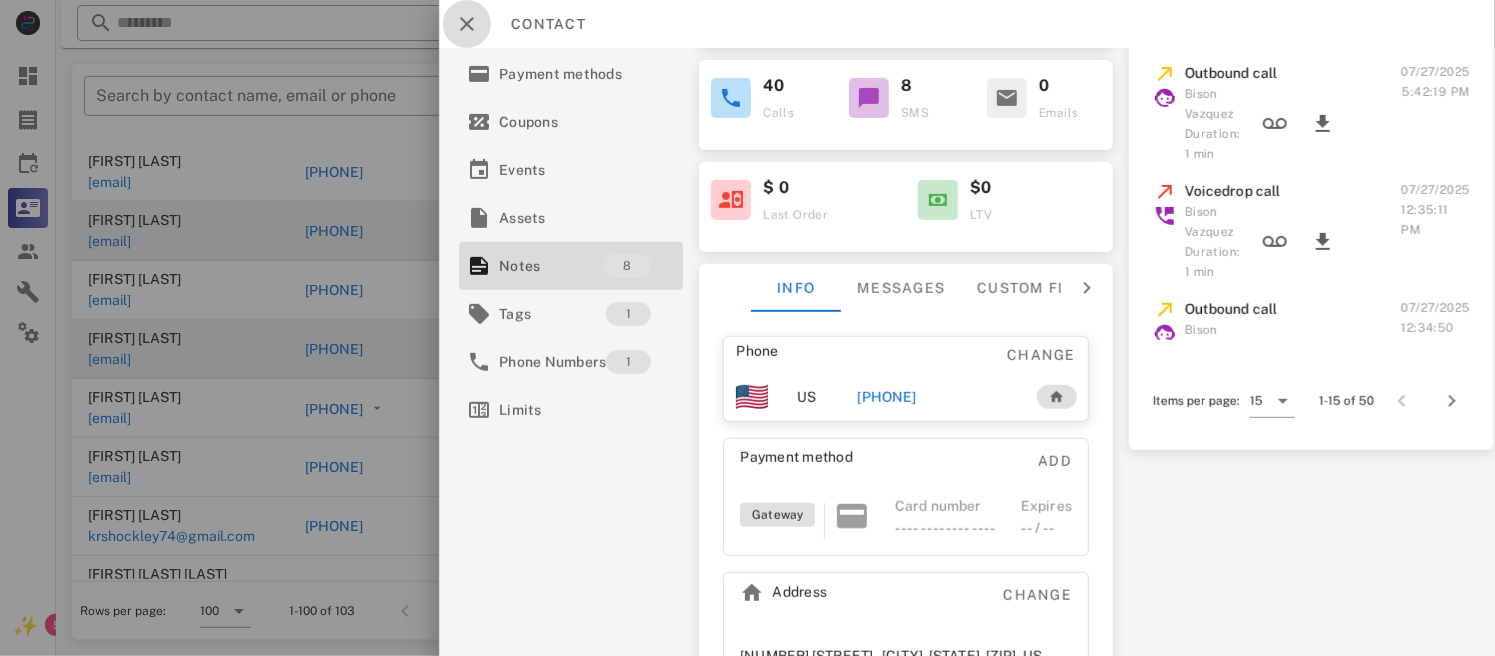 click at bounding box center (467, 24) 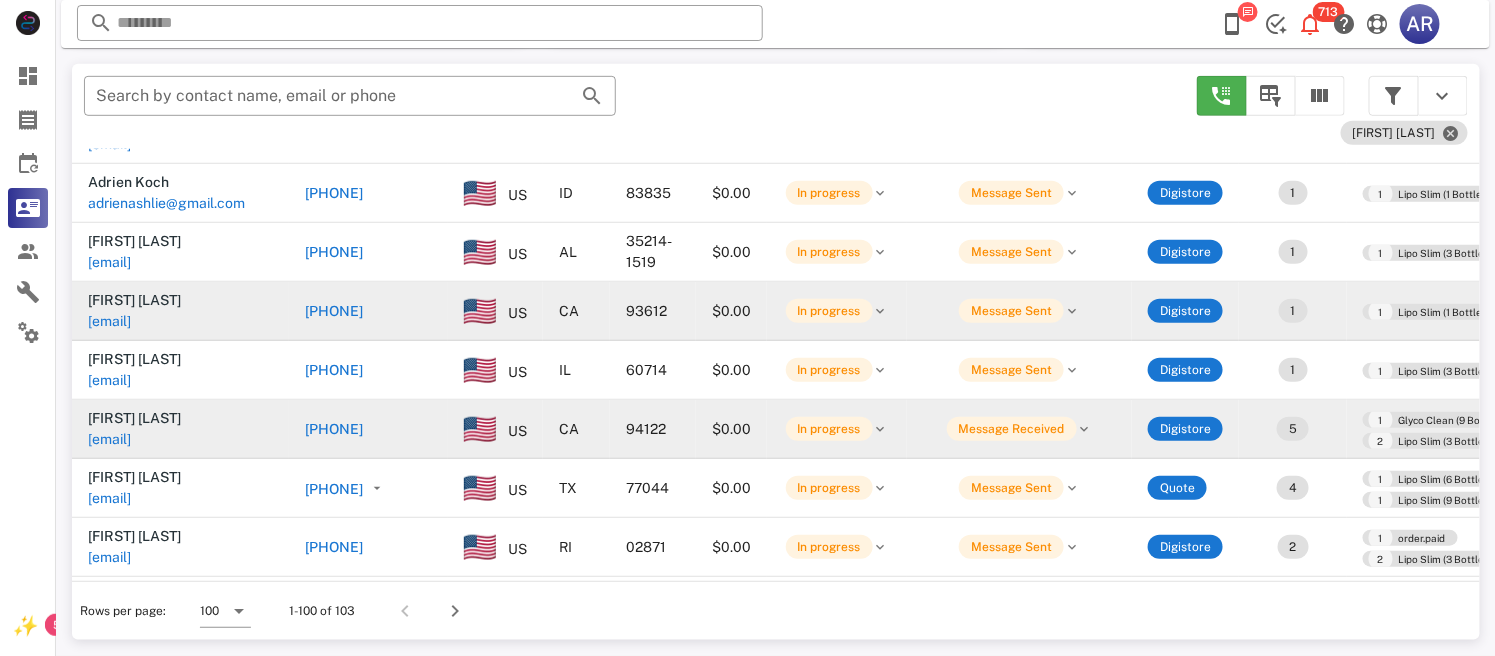 scroll, scrollTop: 4914, scrollLeft: 0, axis: vertical 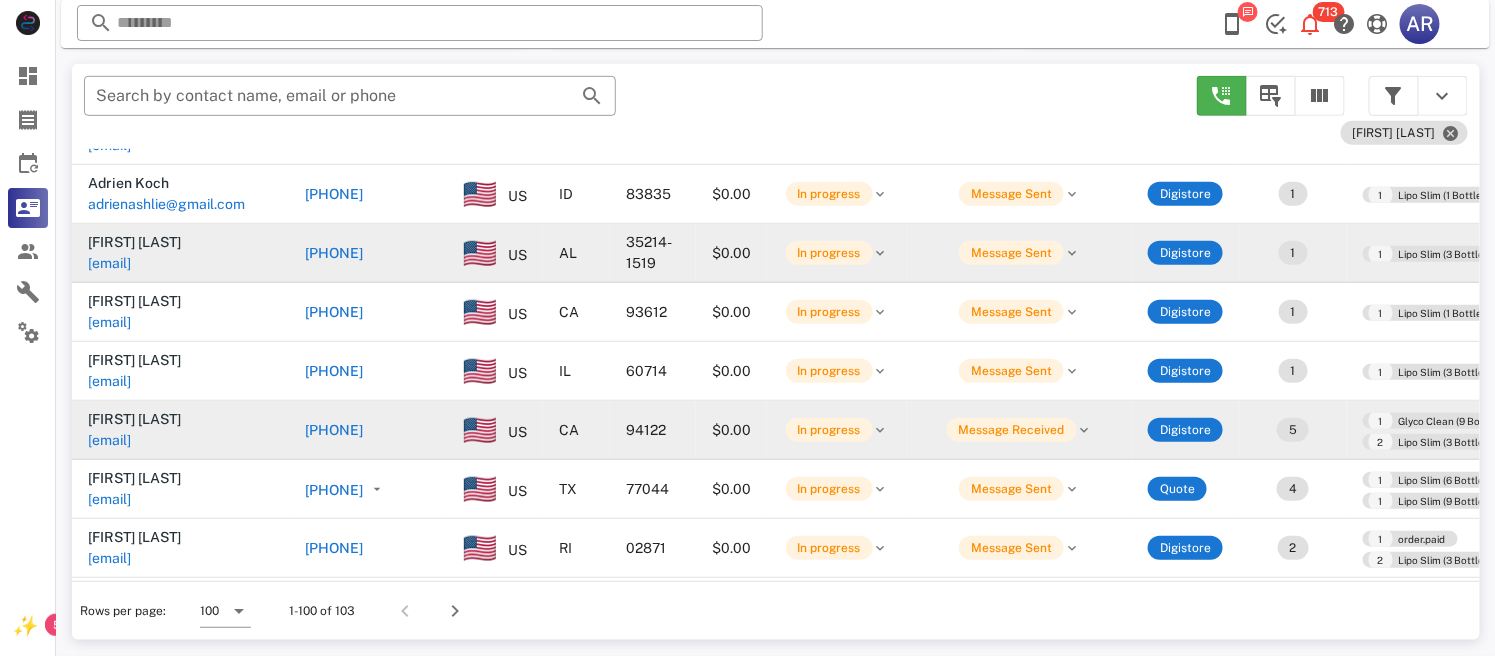 click on "[PHONE]" at bounding box center (391, 253) 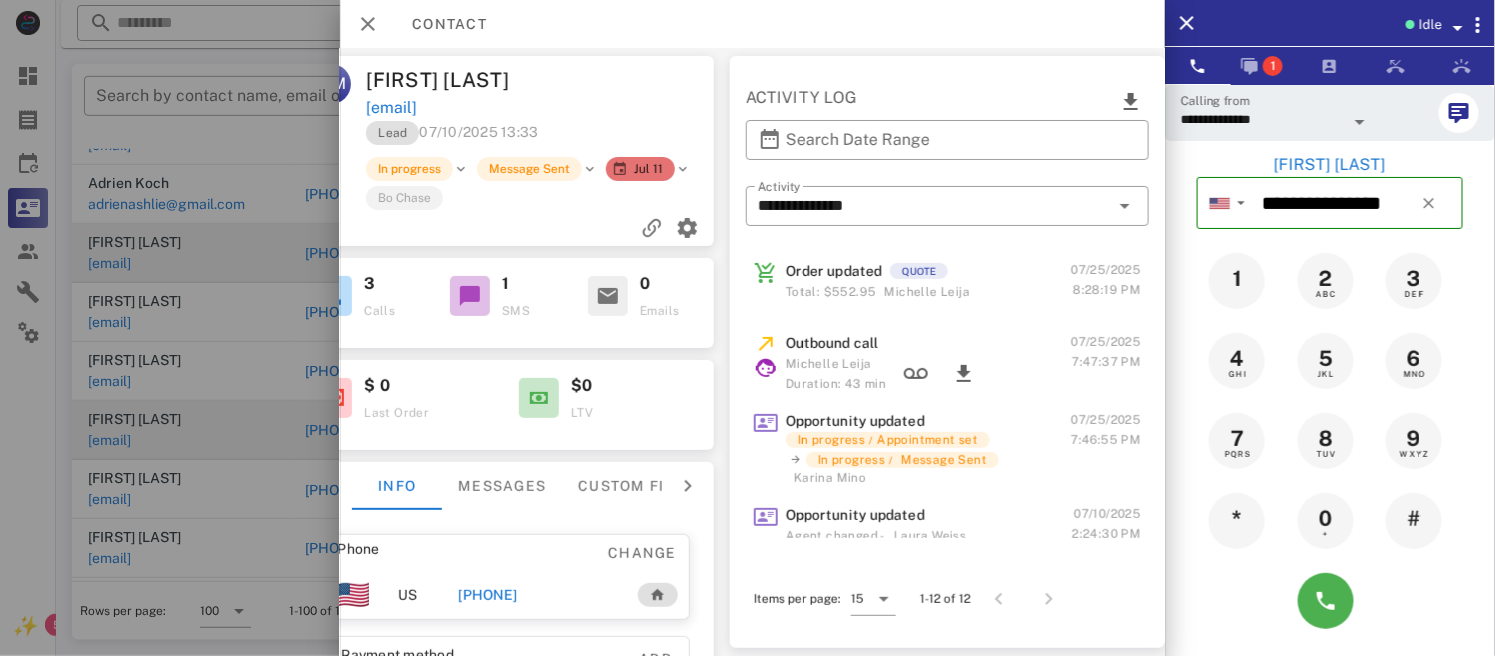 scroll, scrollTop: 0, scrollLeft: 326, axis: horizontal 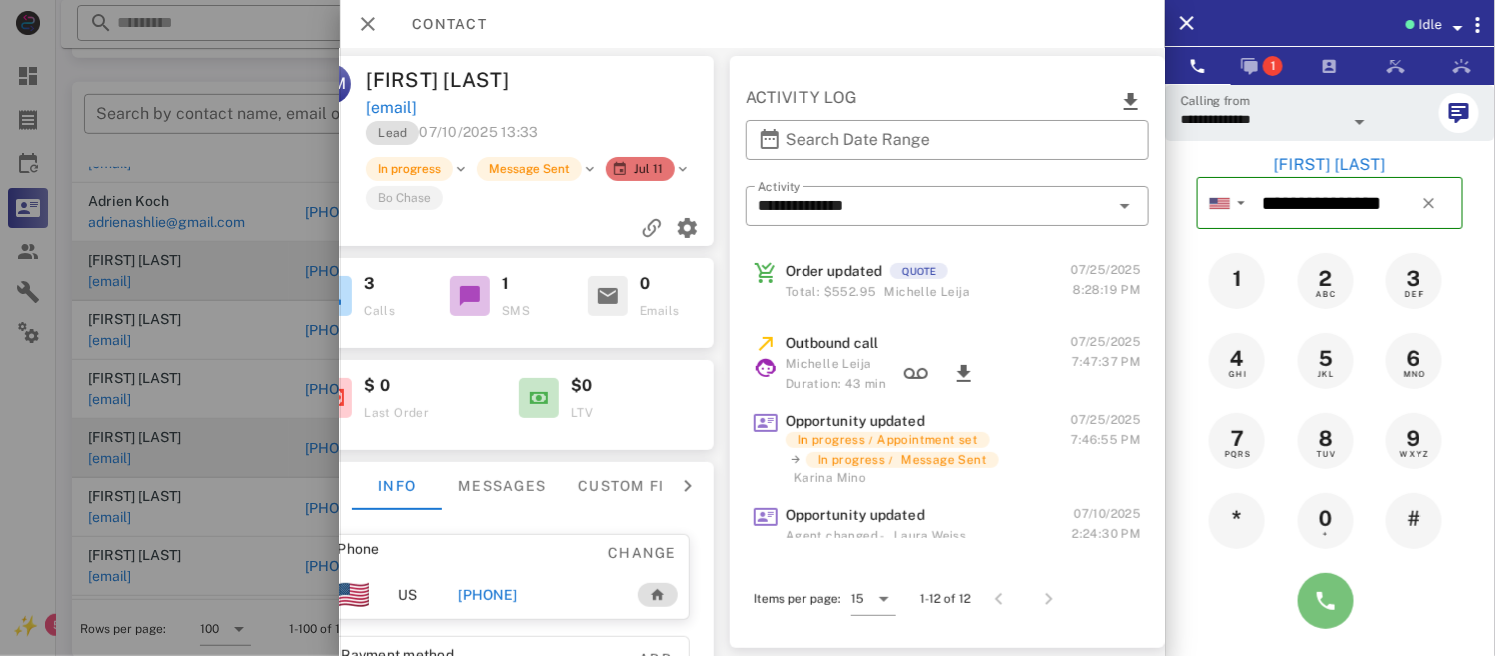 click at bounding box center [1326, 601] 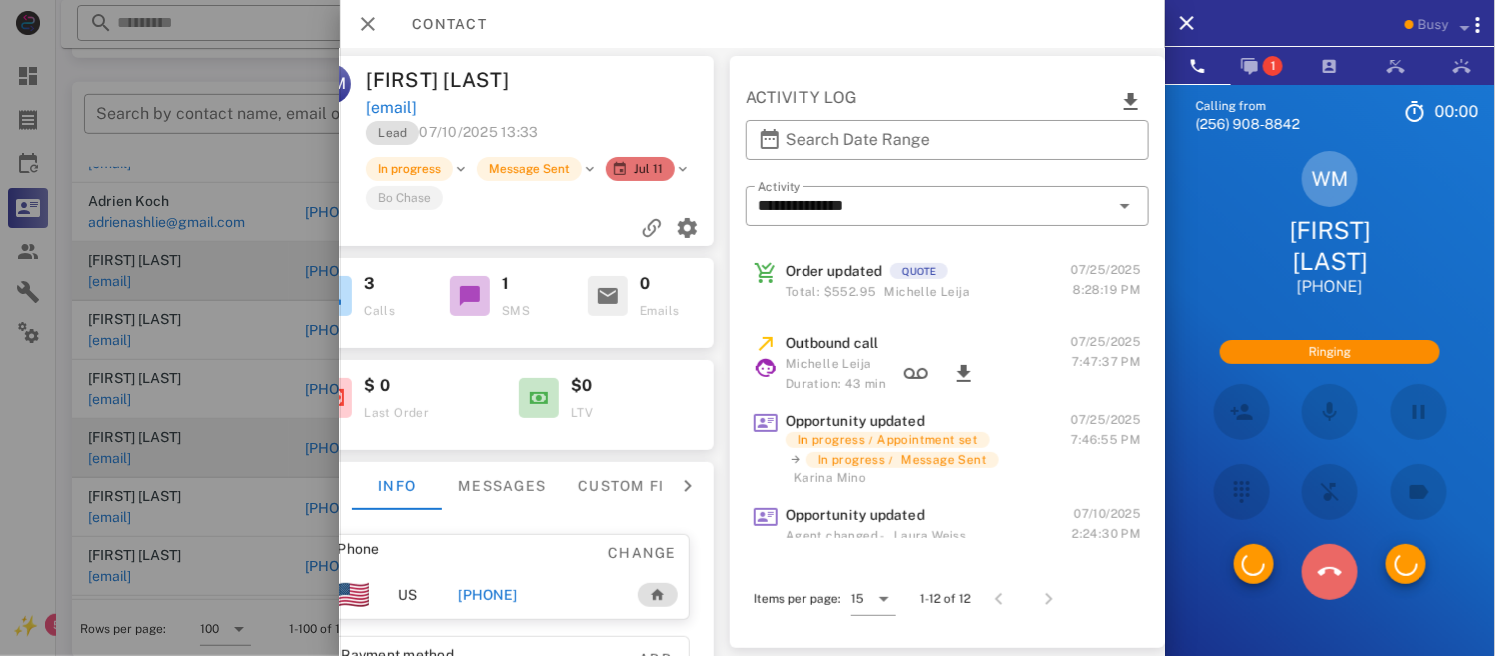 click at bounding box center (1330, 572) 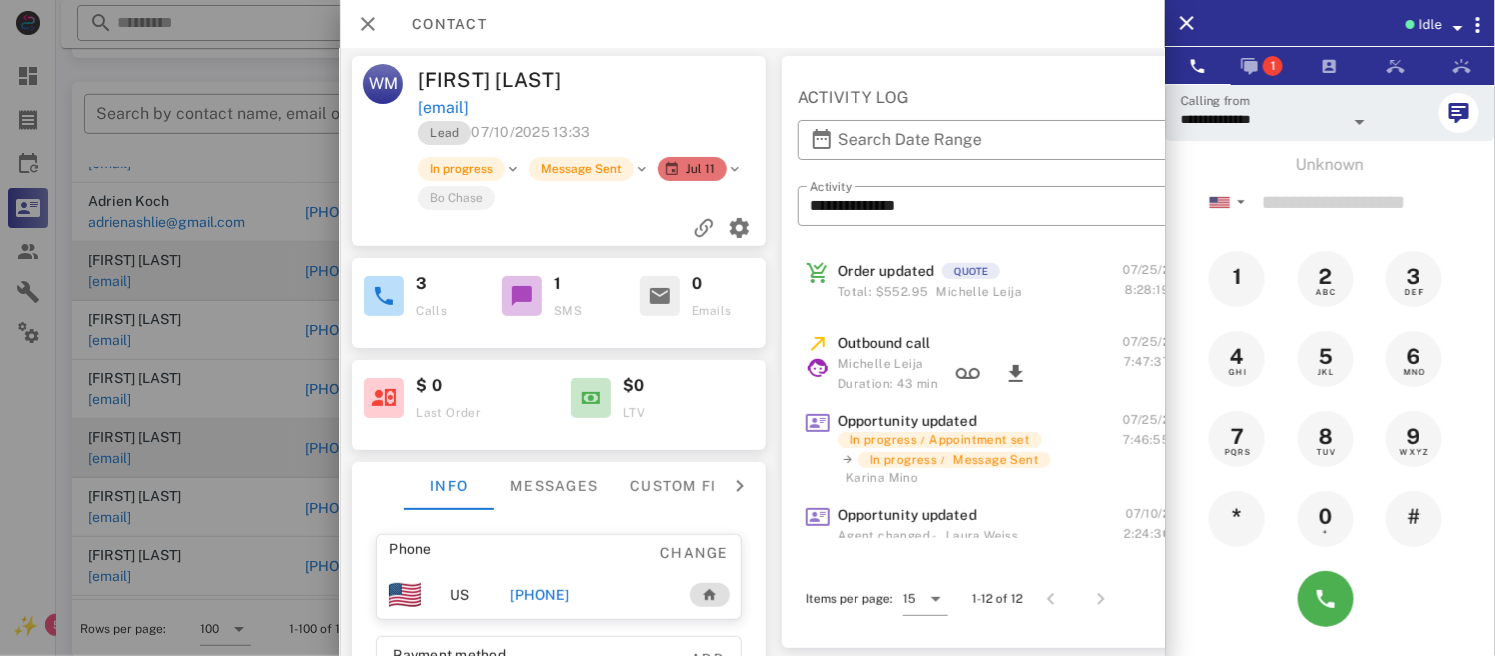 scroll, scrollTop: 0, scrollLeft: 254, axis: horizontal 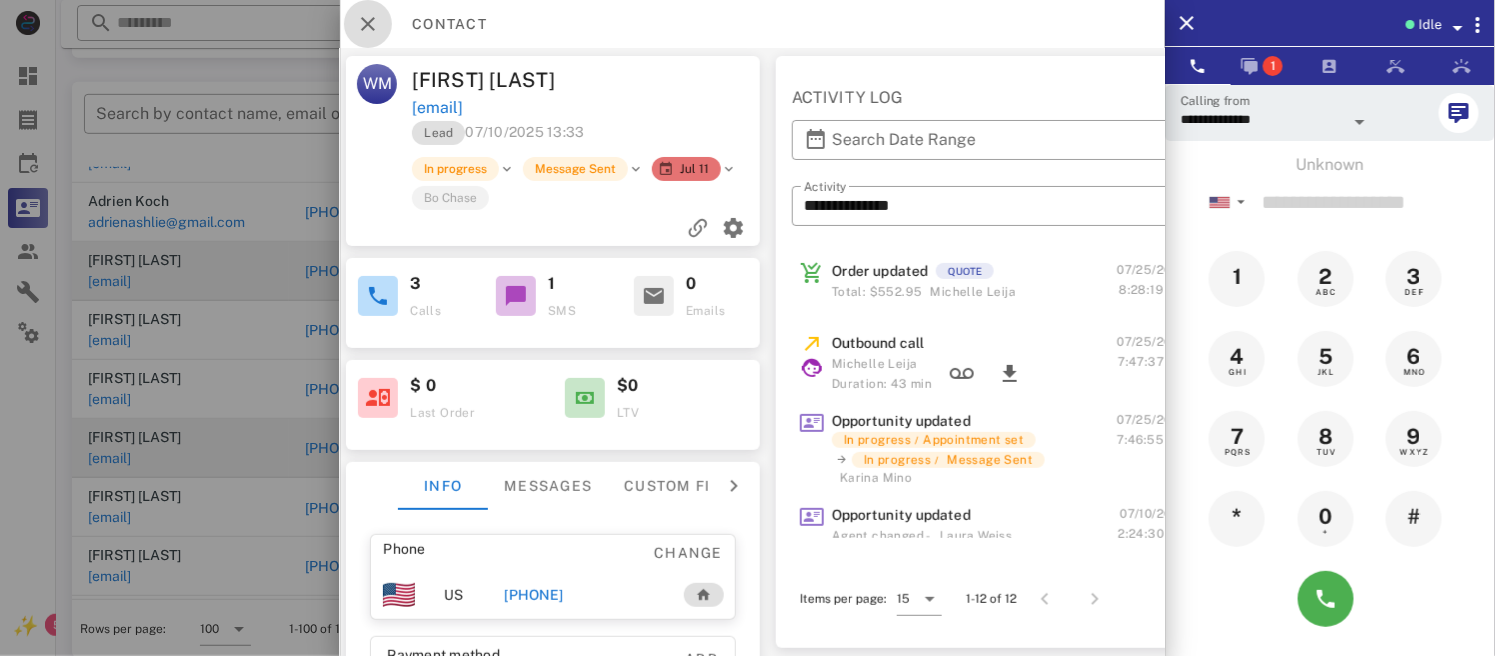 click at bounding box center (368, 24) 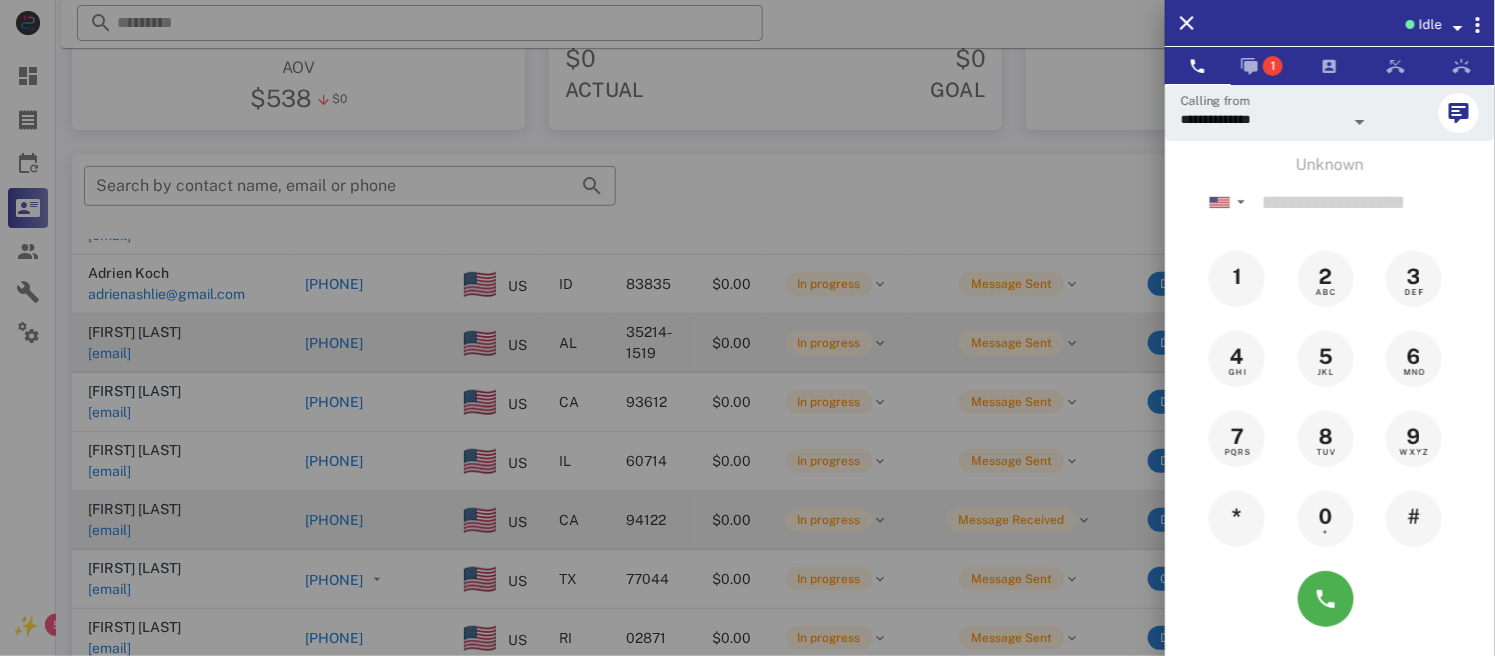 scroll, scrollTop: 263, scrollLeft: 0, axis: vertical 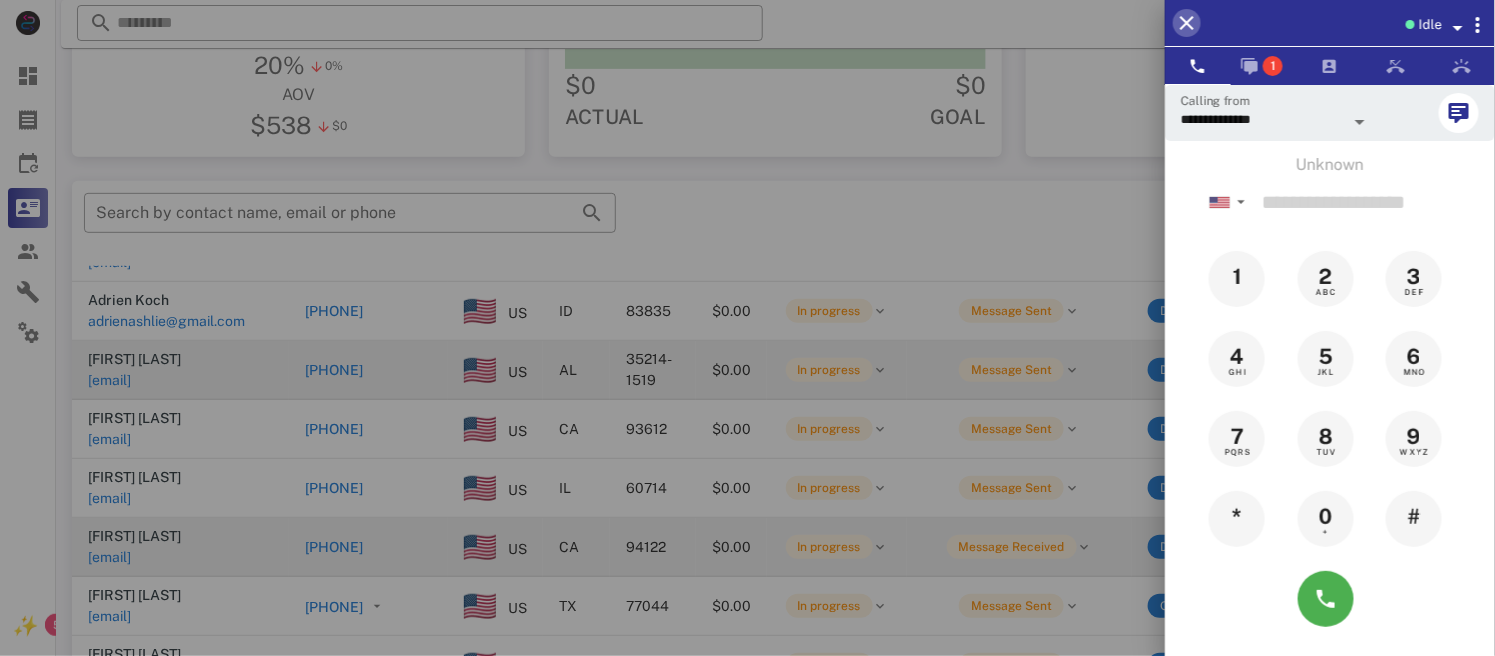 click at bounding box center [1187, 23] 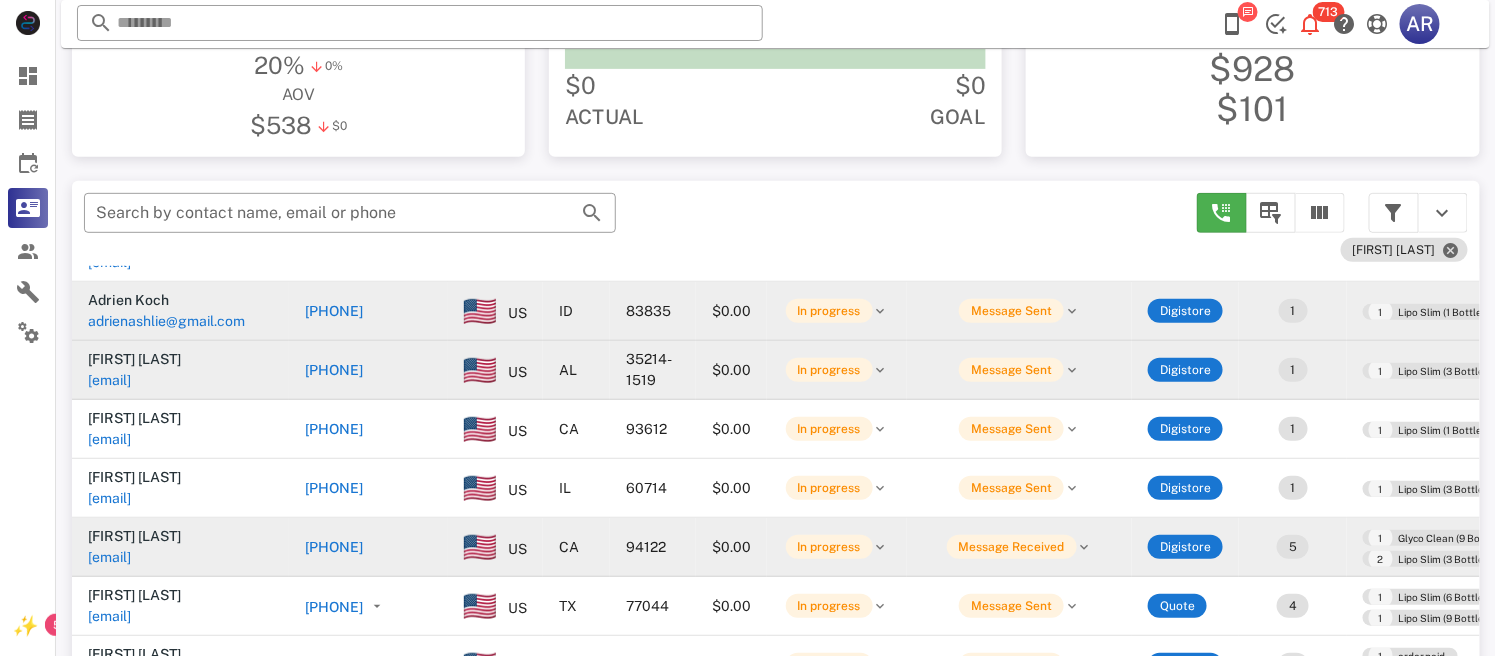 click on "[PHONE]" at bounding box center [391, 311] 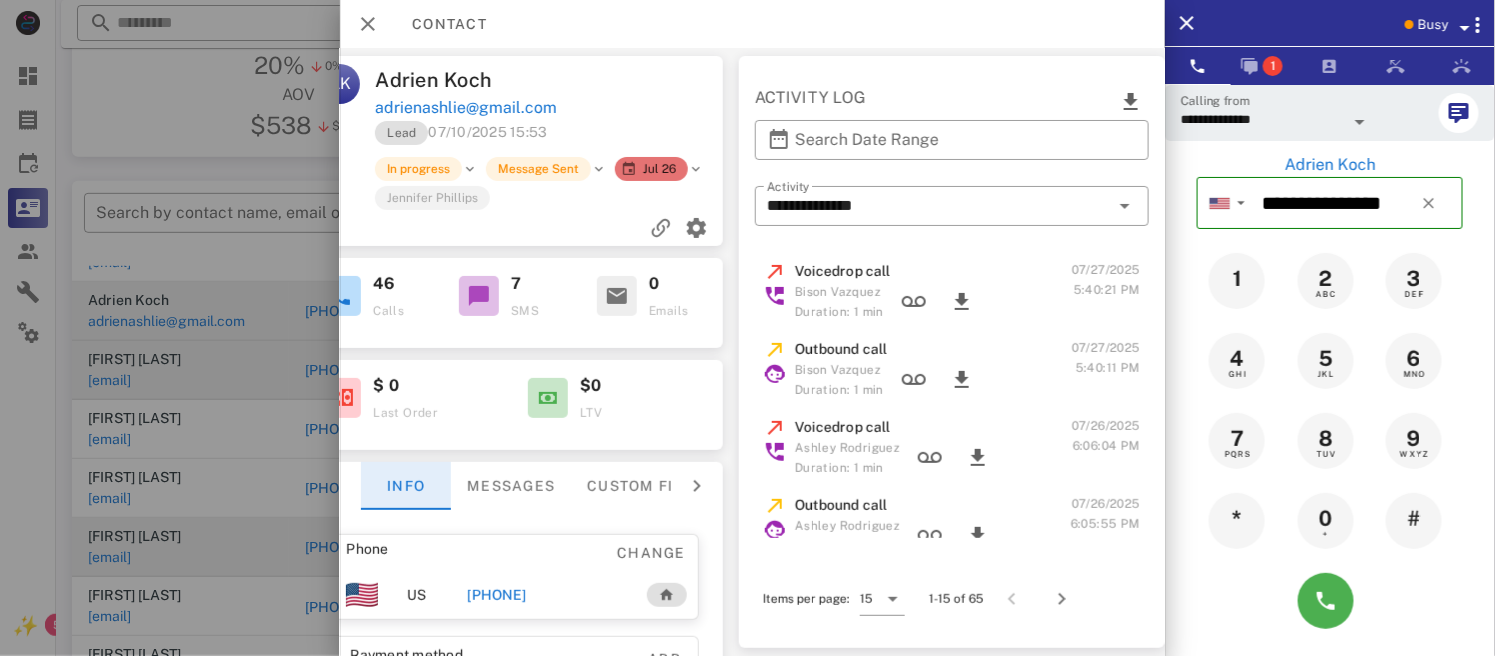 scroll, scrollTop: 0, scrollLeft: 315, axis: horizontal 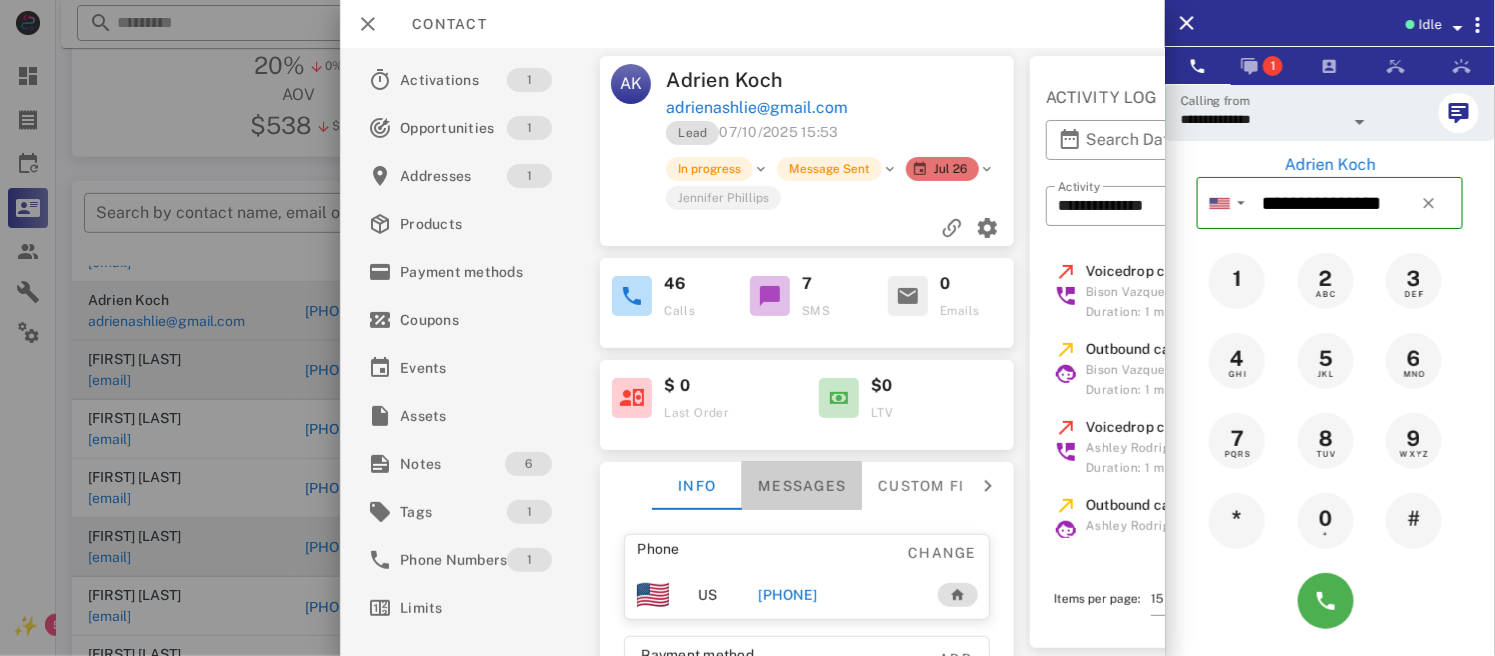 click on "Messages" at bounding box center (803, 486) 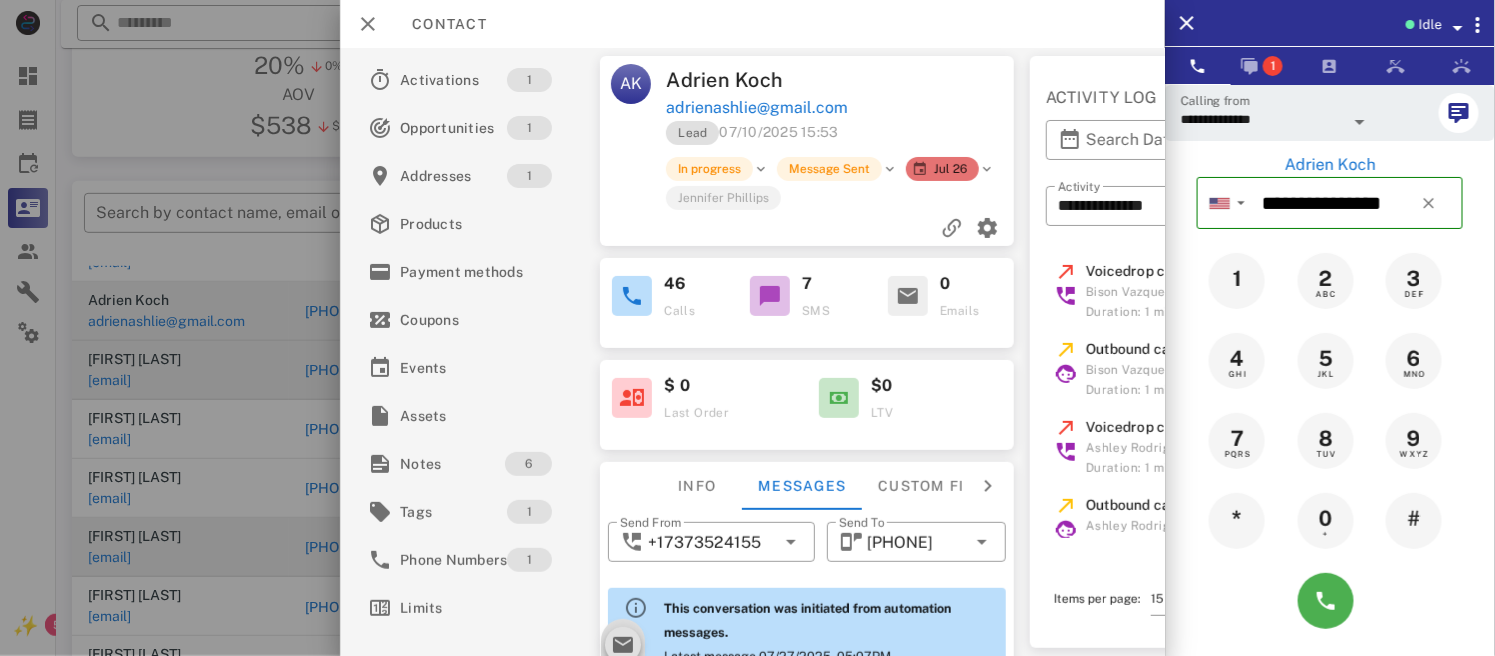 scroll, scrollTop: 3066, scrollLeft: 0, axis: vertical 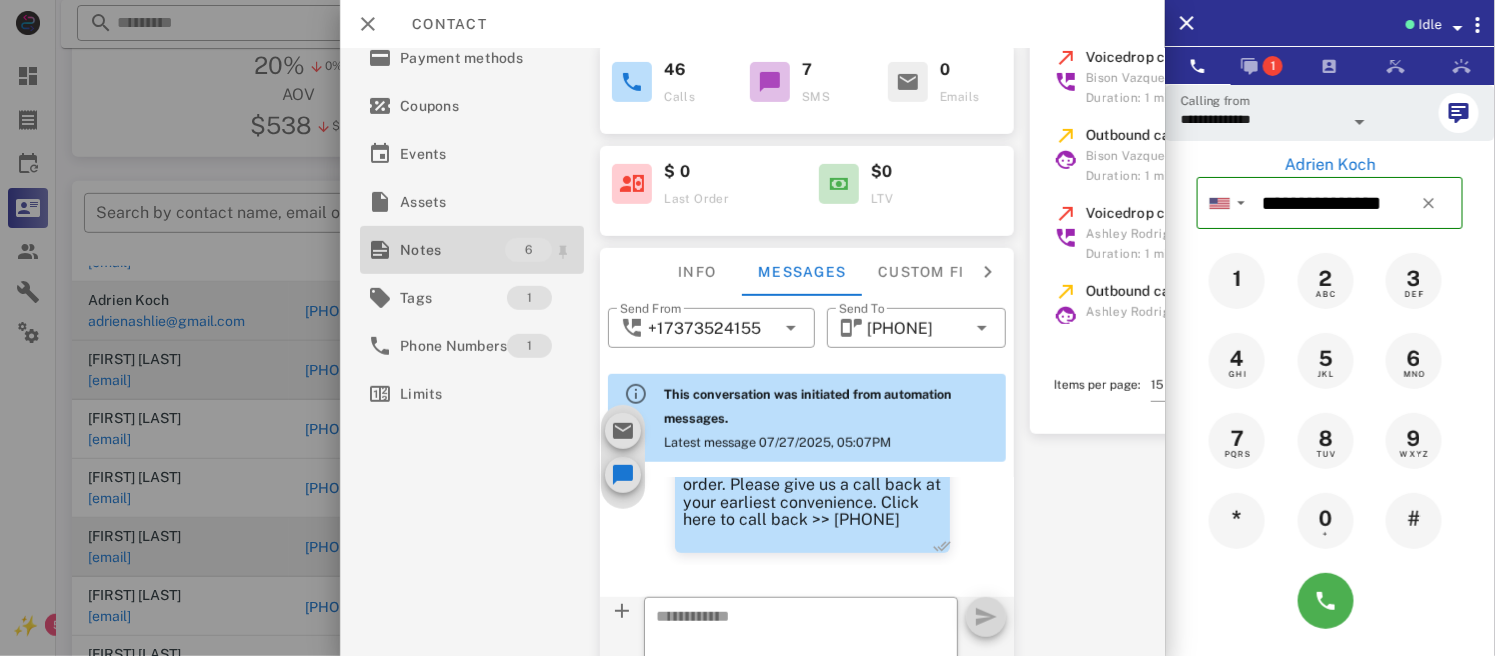 click on "Notes" at bounding box center [452, 250] 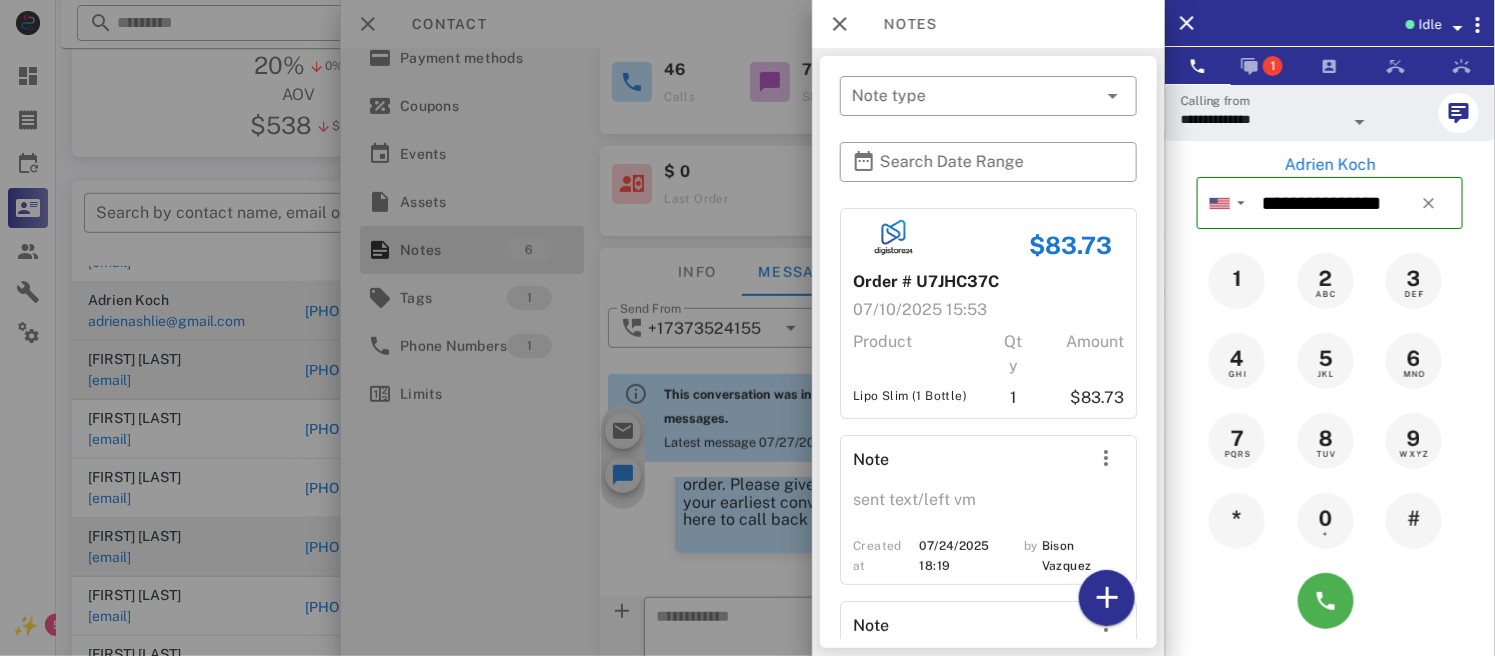 click on "Product" at bounding box center [915, 354] 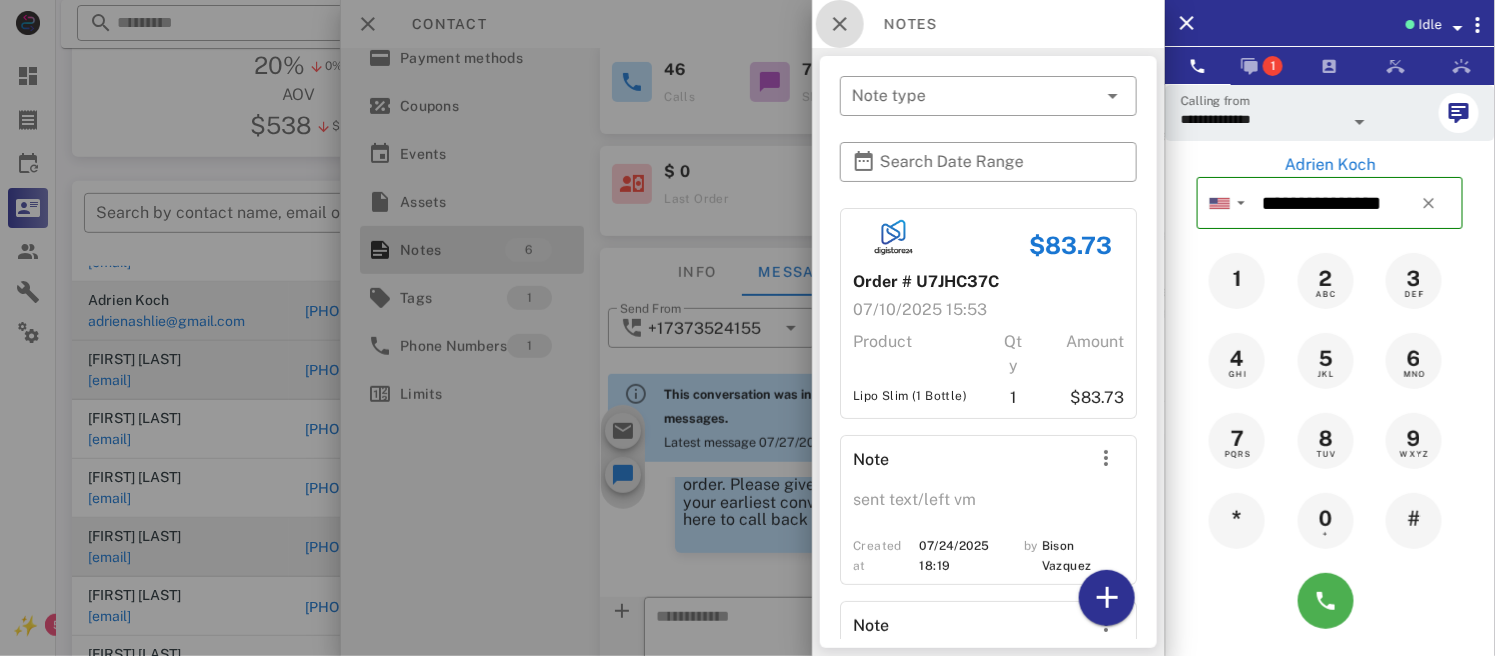 click at bounding box center [840, 24] 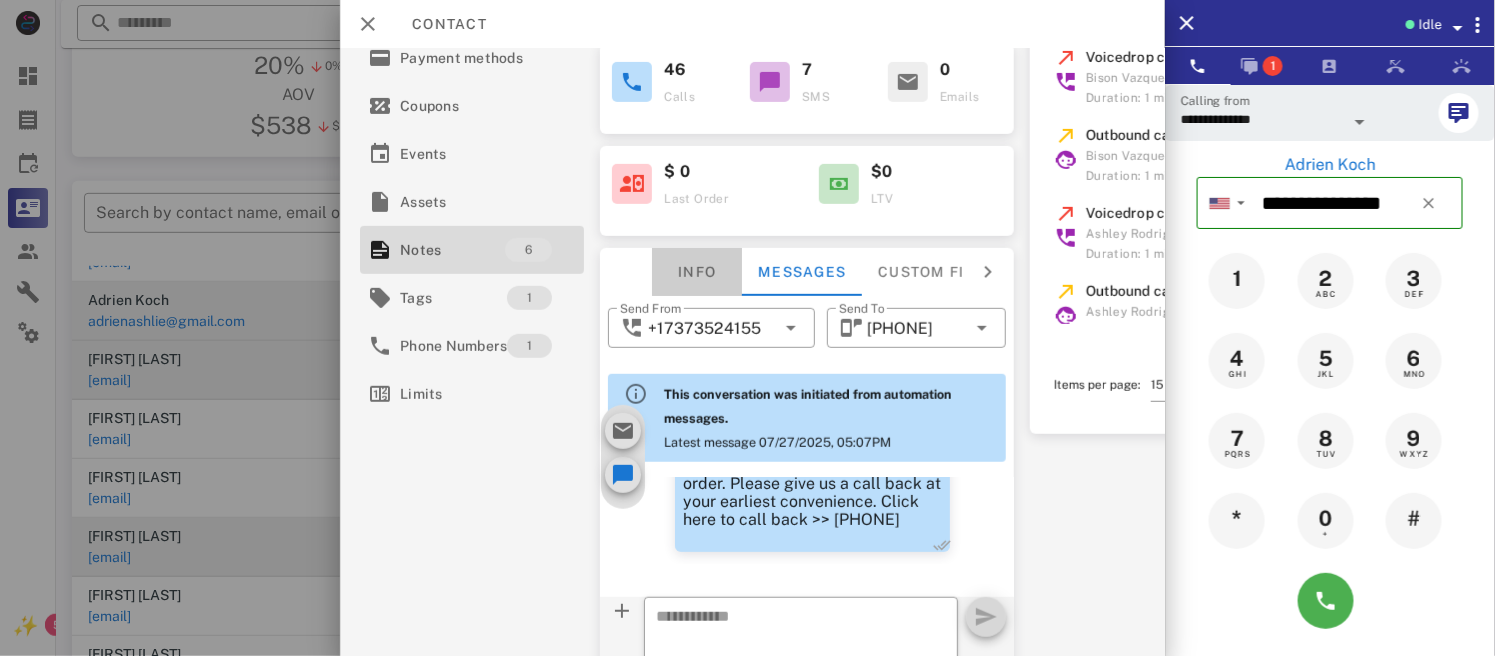click on "Info" at bounding box center (698, 272) 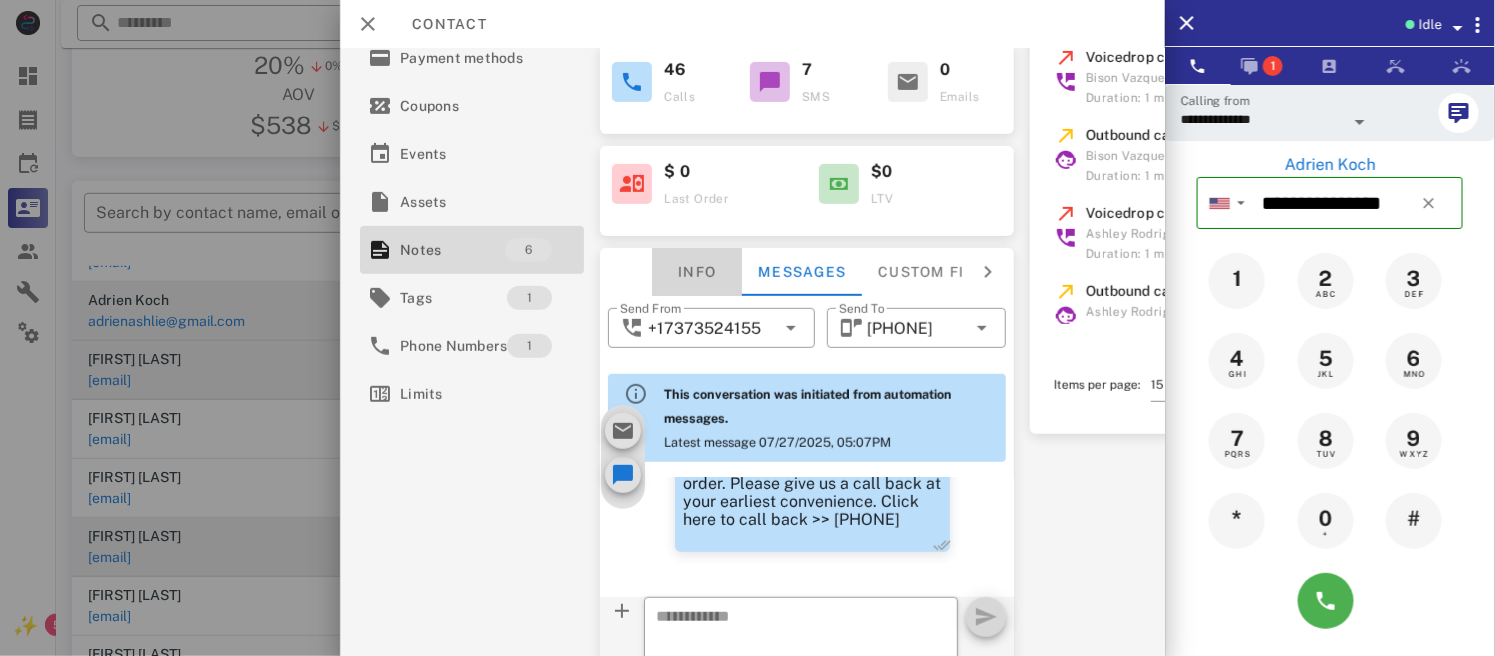 scroll, scrollTop: 3102, scrollLeft: 0, axis: vertical 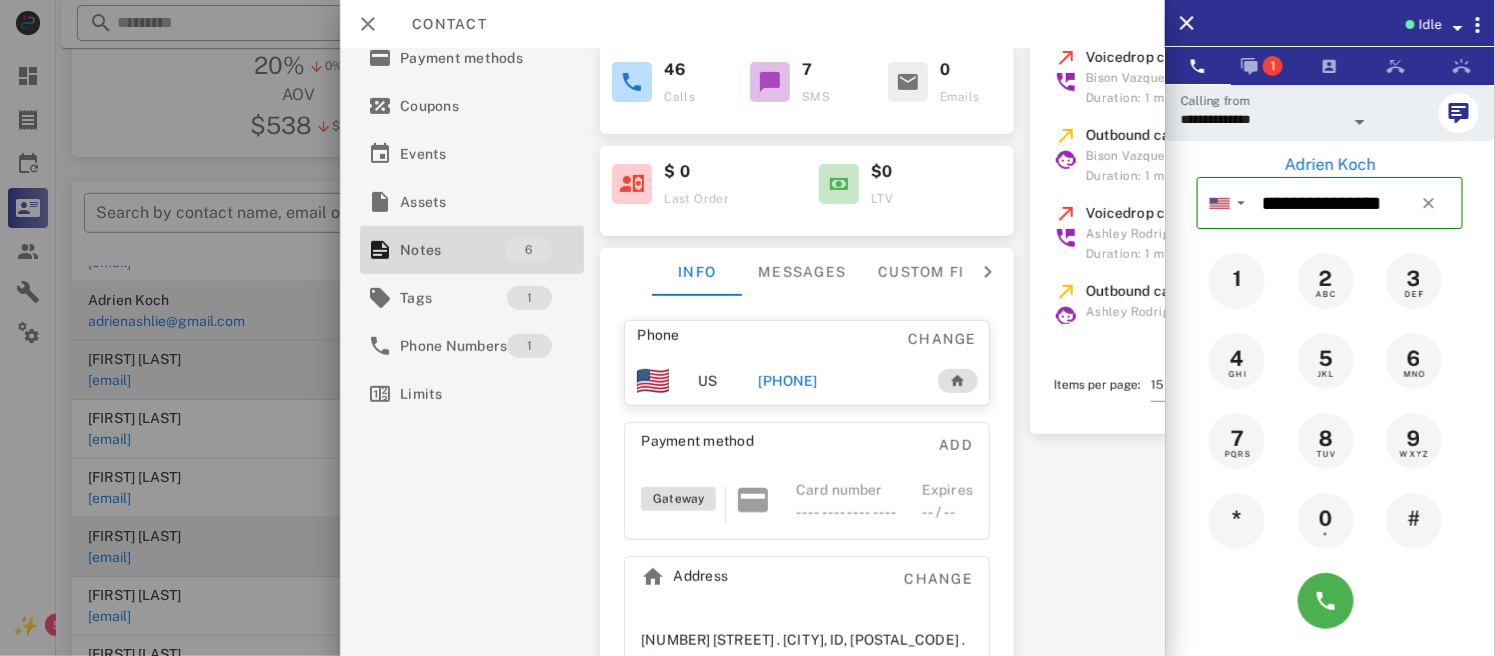 click on "[PHONE]" at bounding box center [788, 381] 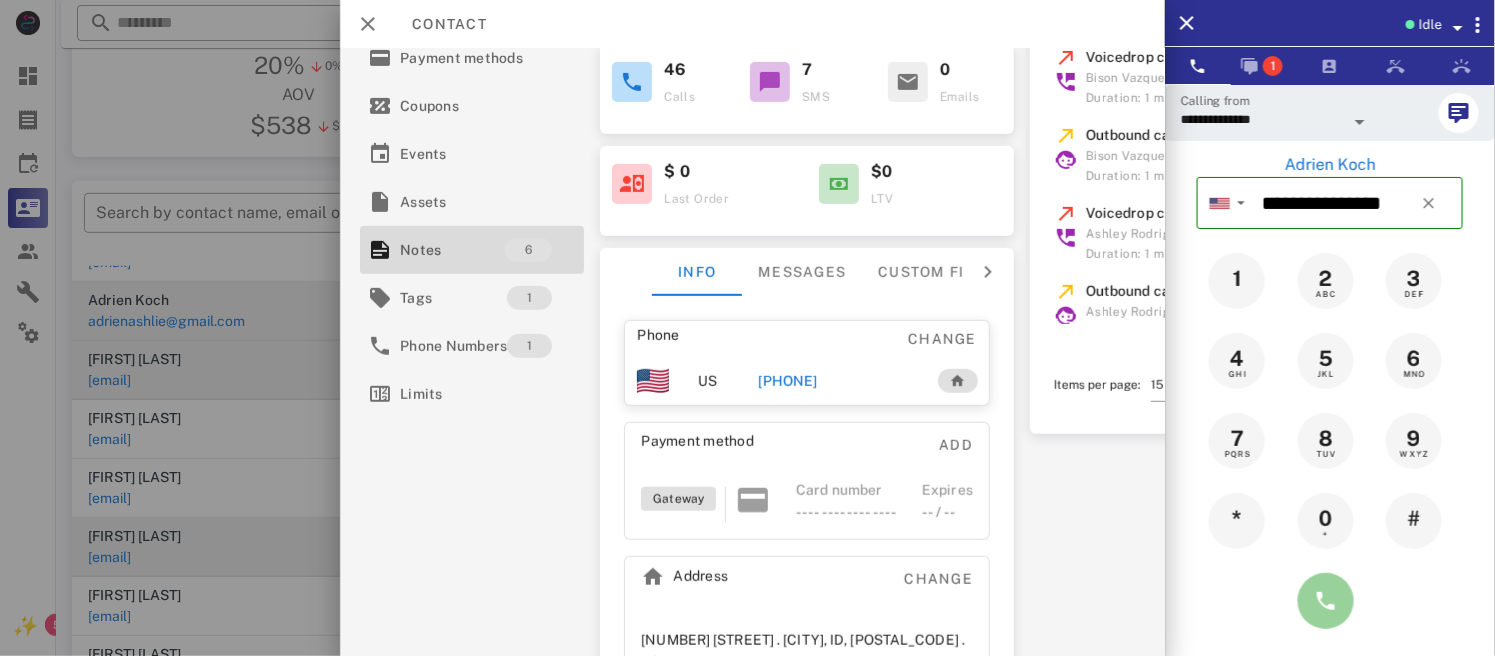 click at bounding box center [1326, 601] 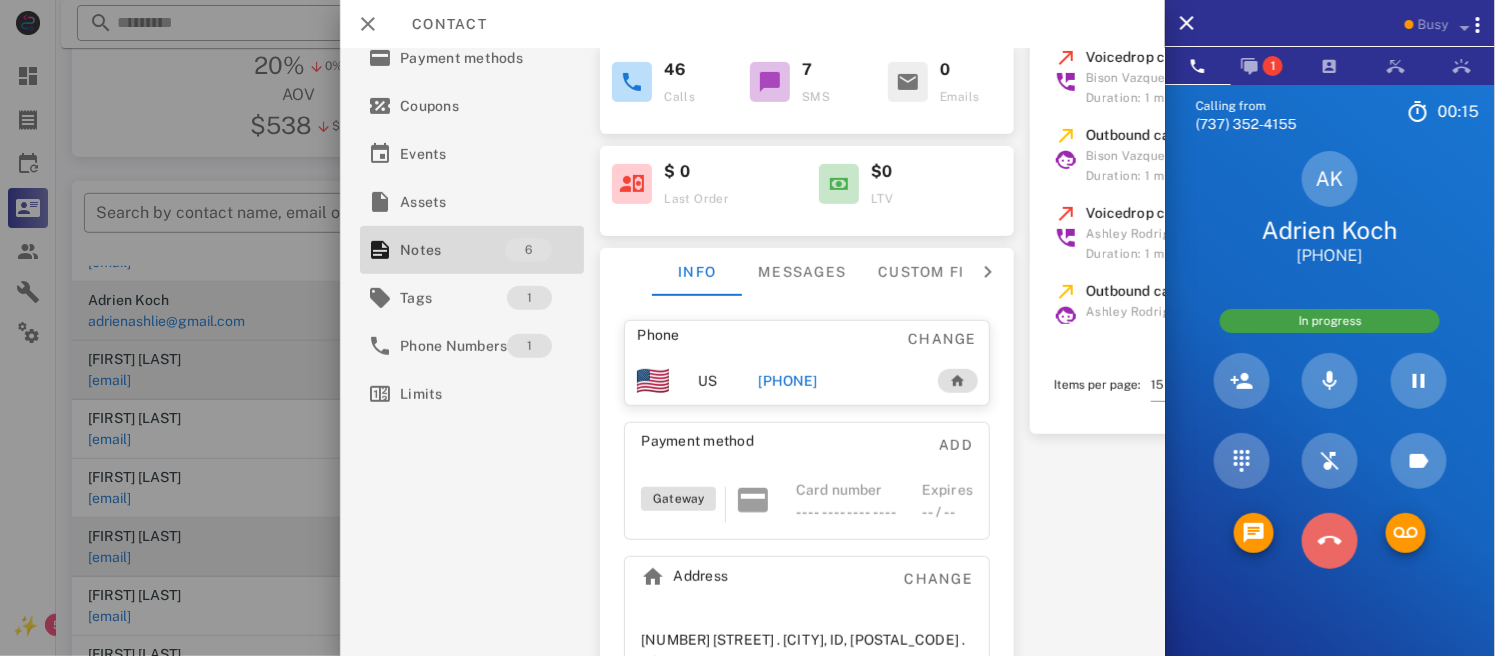 click at bounding box center [1330, 541] 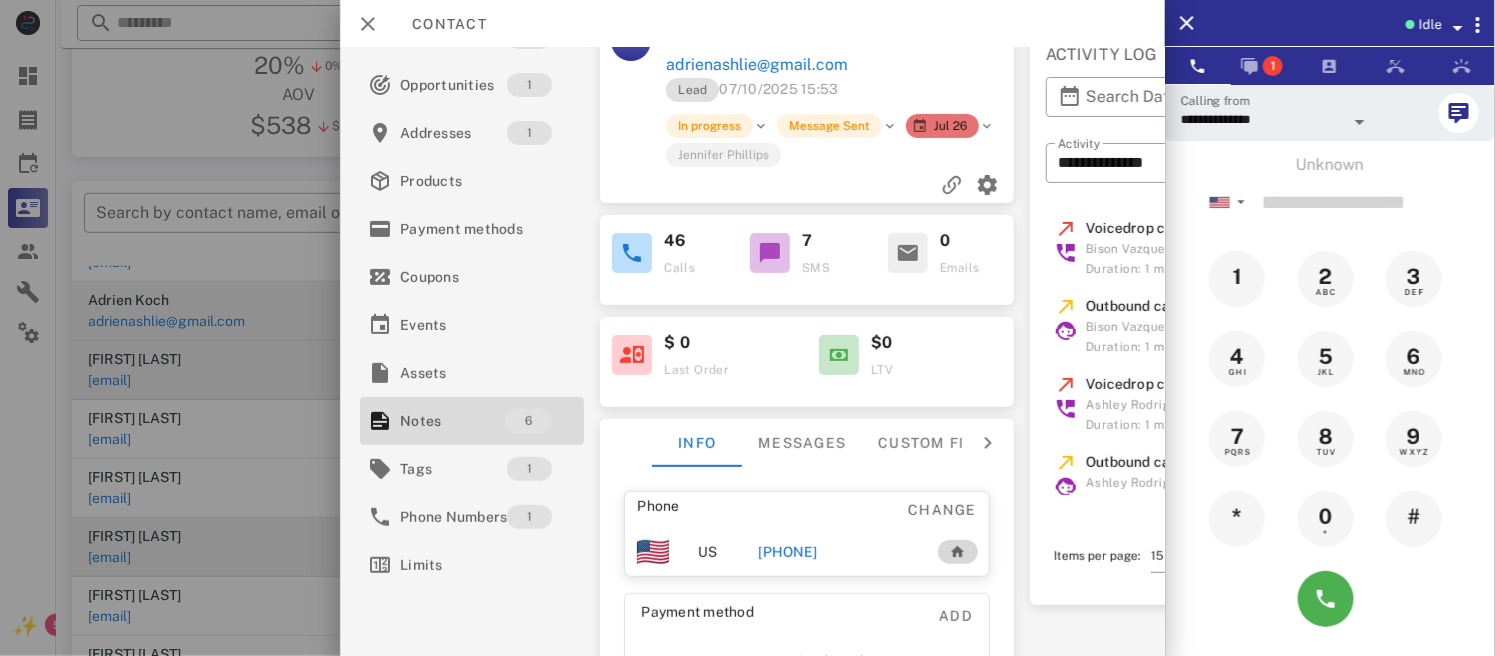 scroll, scrollTop: 0, scrollLeft: 0, axis: both 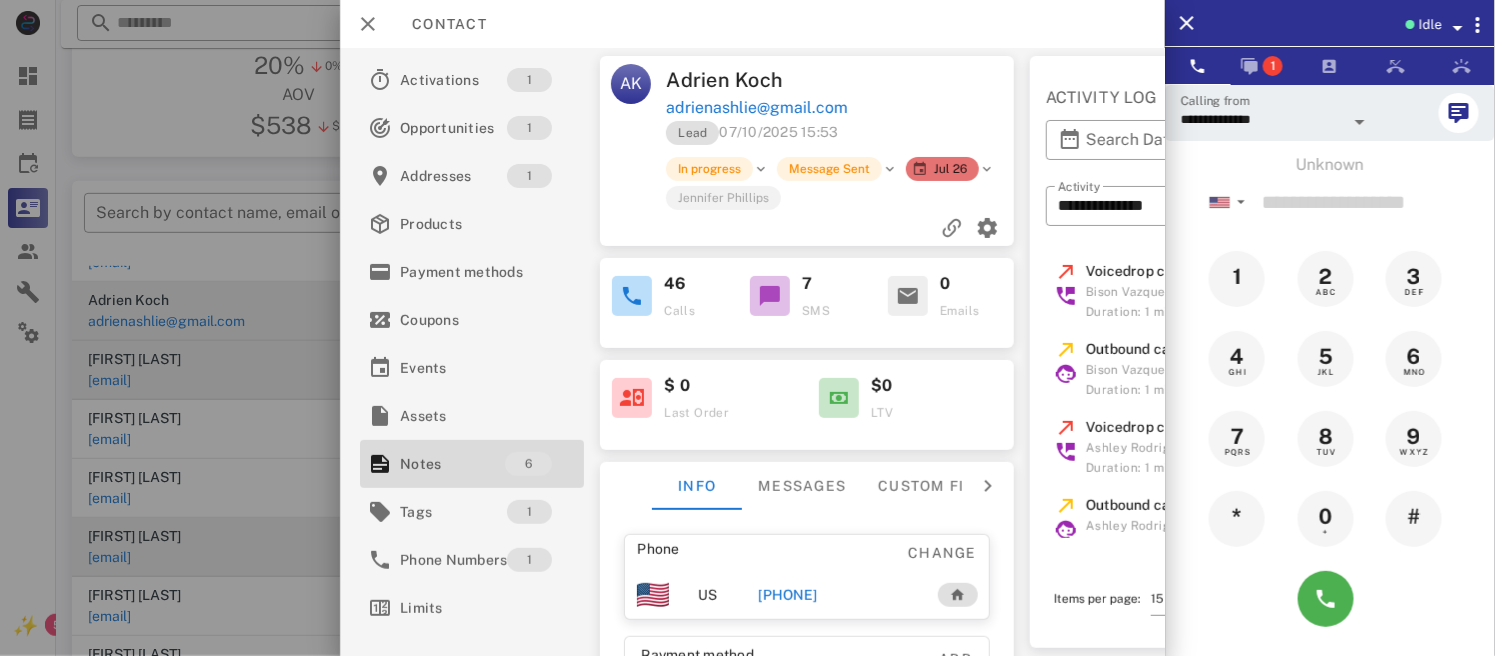 click on "[PHONE]" at bounding box center [788, 595] 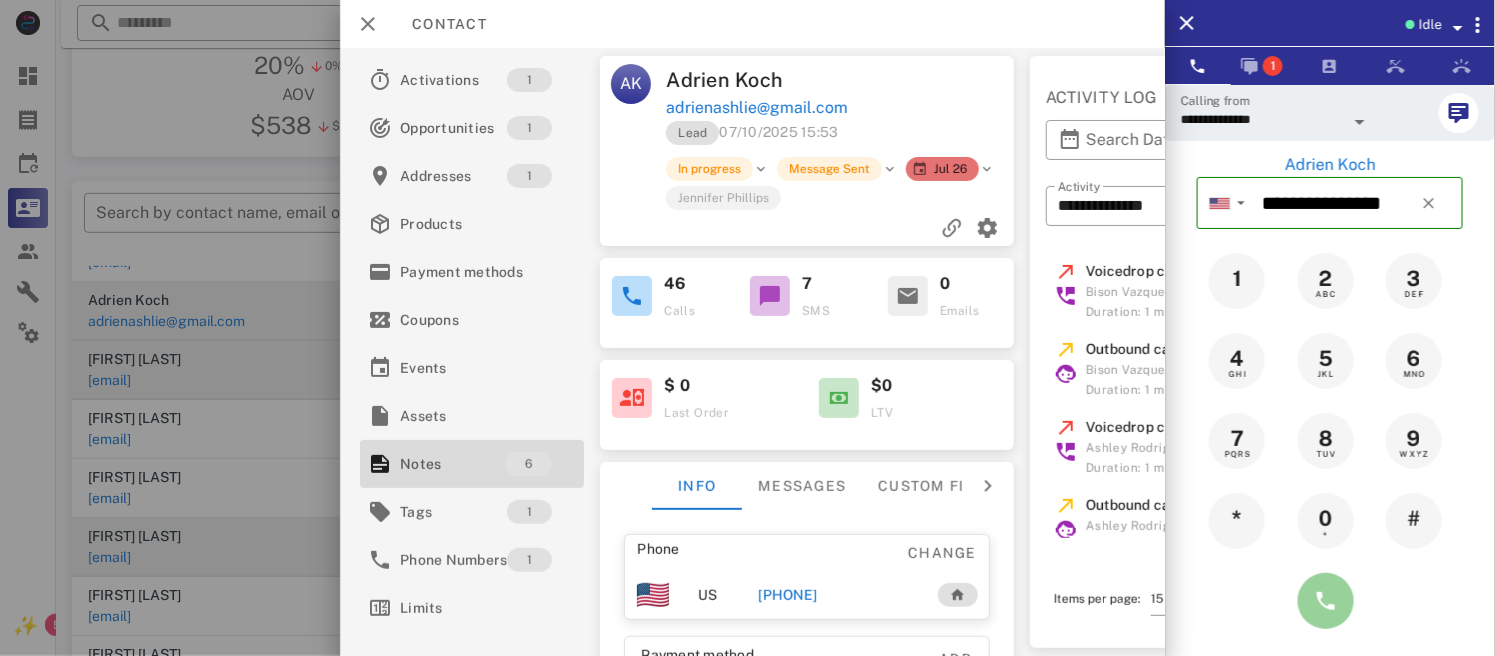 click at bounding box center [1326, 601] 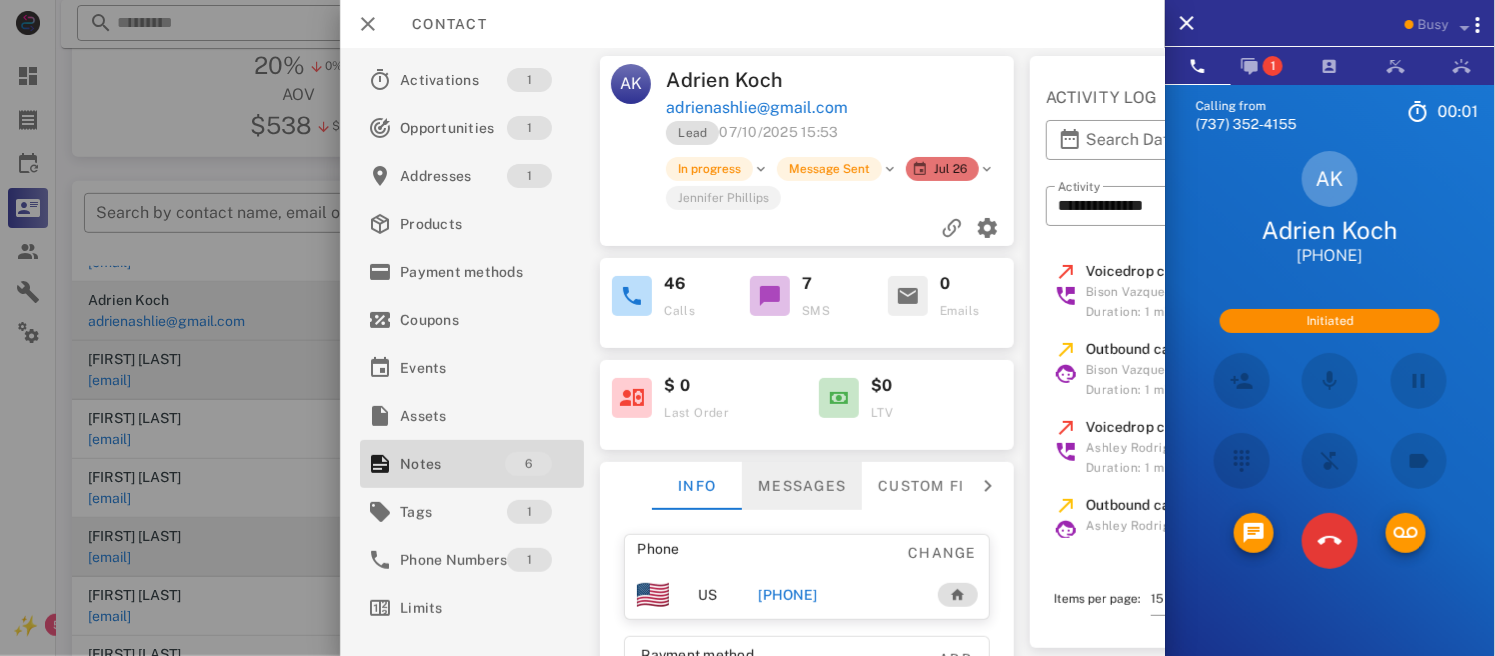 click on "Messages" at bounding box center [803, 486] 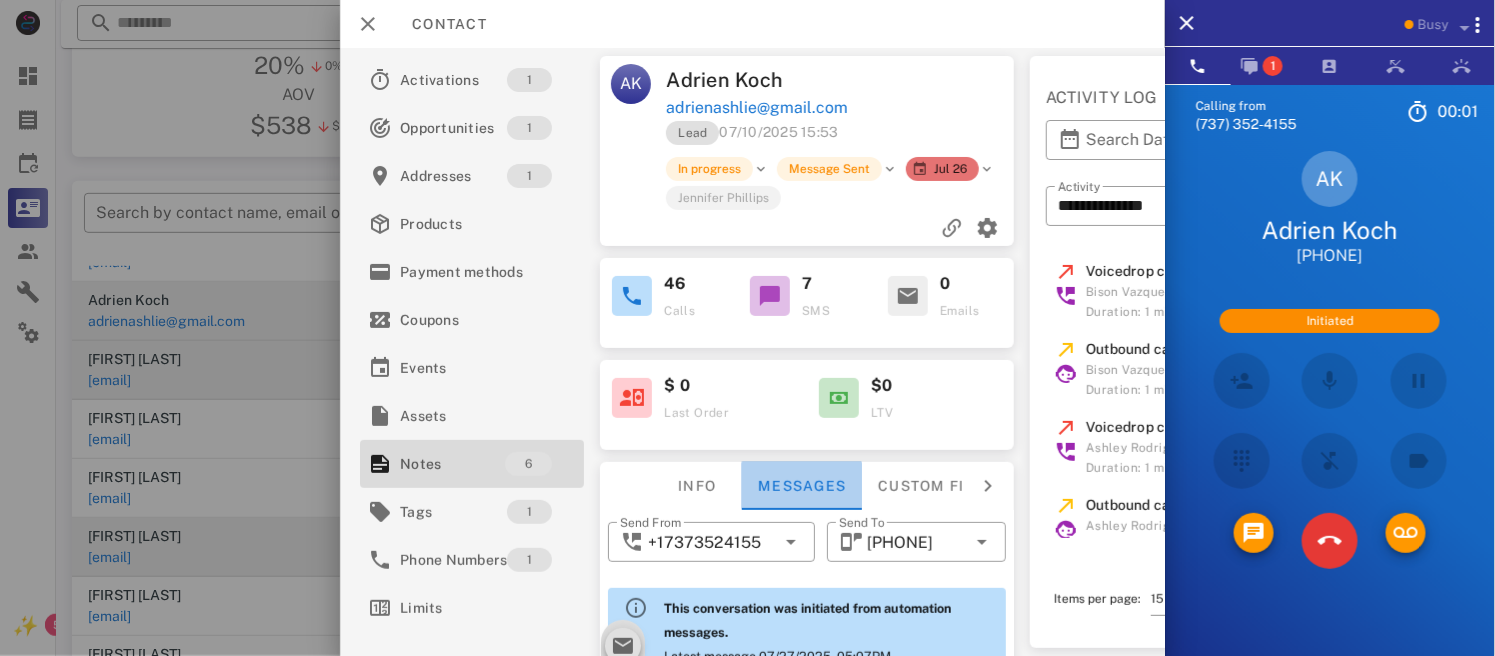 scroll, scrollTop: 3066, scrollLeft: 0, axis: vertical 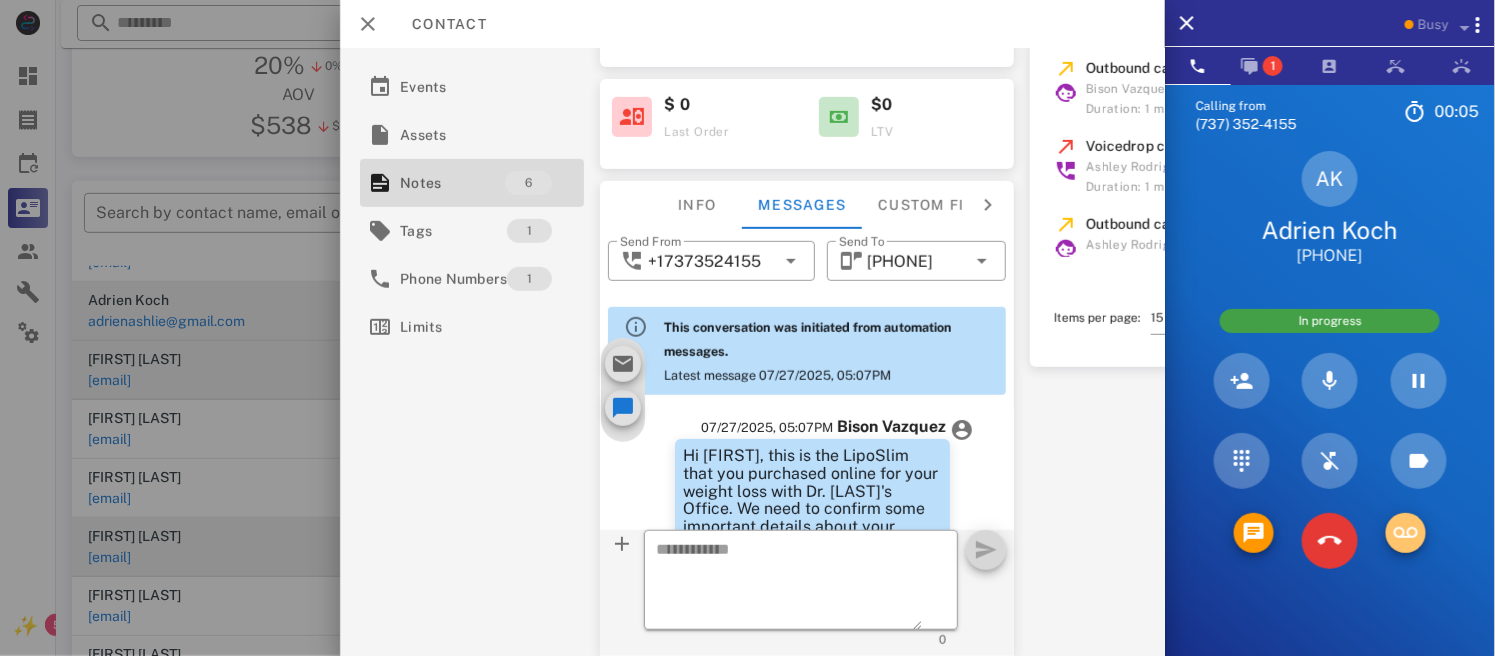 click at bounding box center [1406, 533] 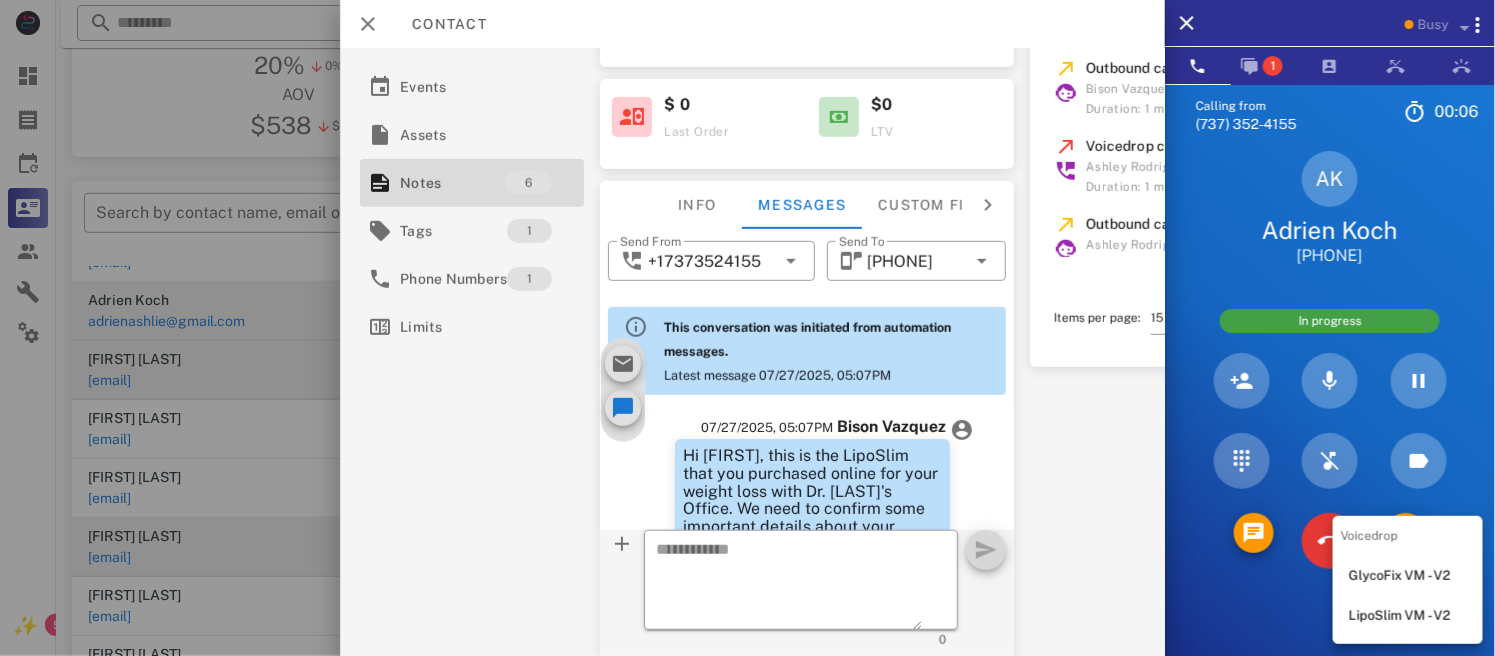 click on "LipoSlim VM - V2" at bounding box center (1408, 616) 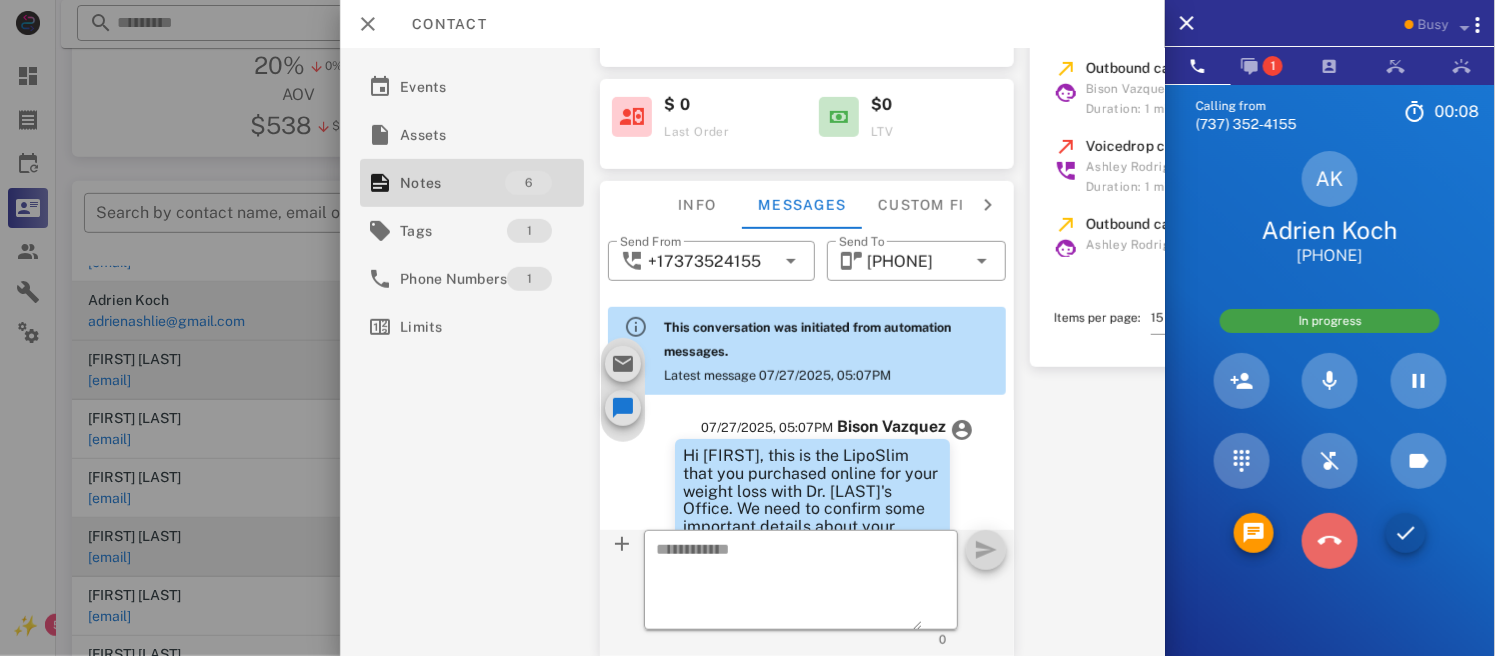 click at bounding box center (1330, 541) 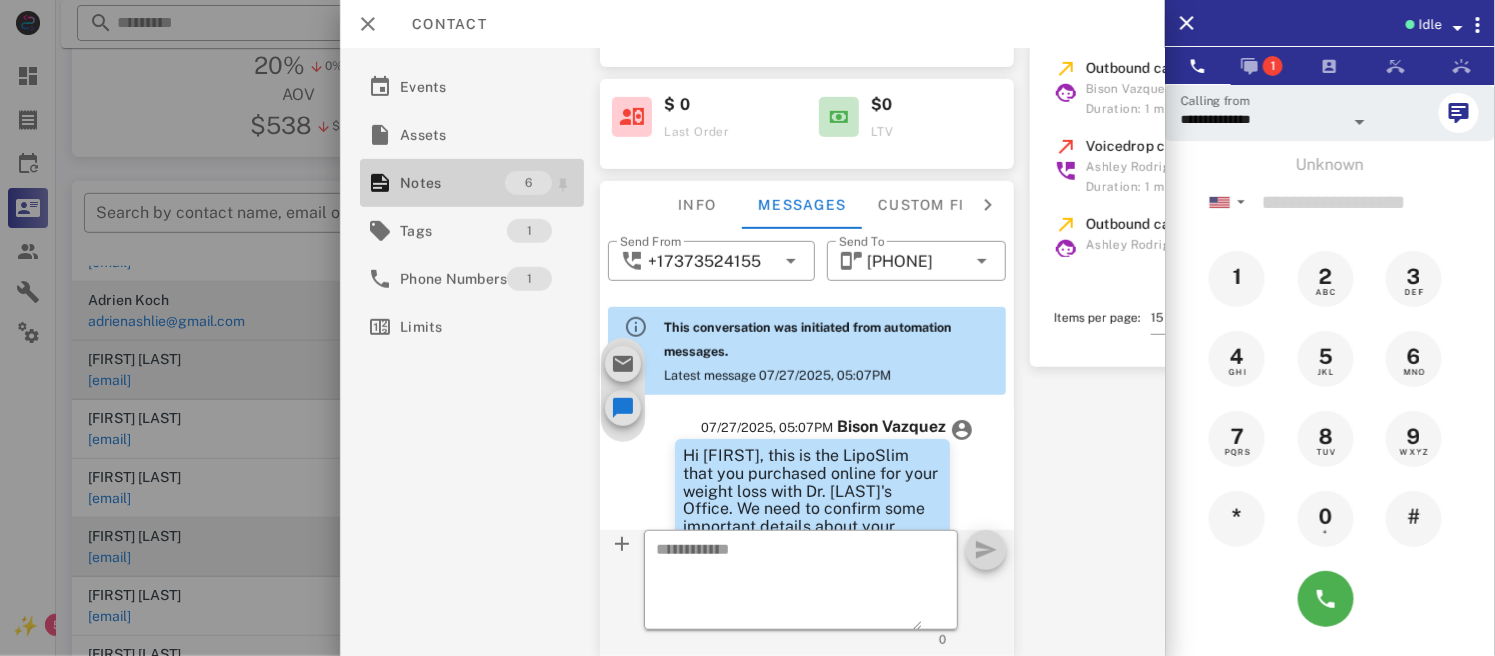 click on "Notes" at bounding box center [452, 183] 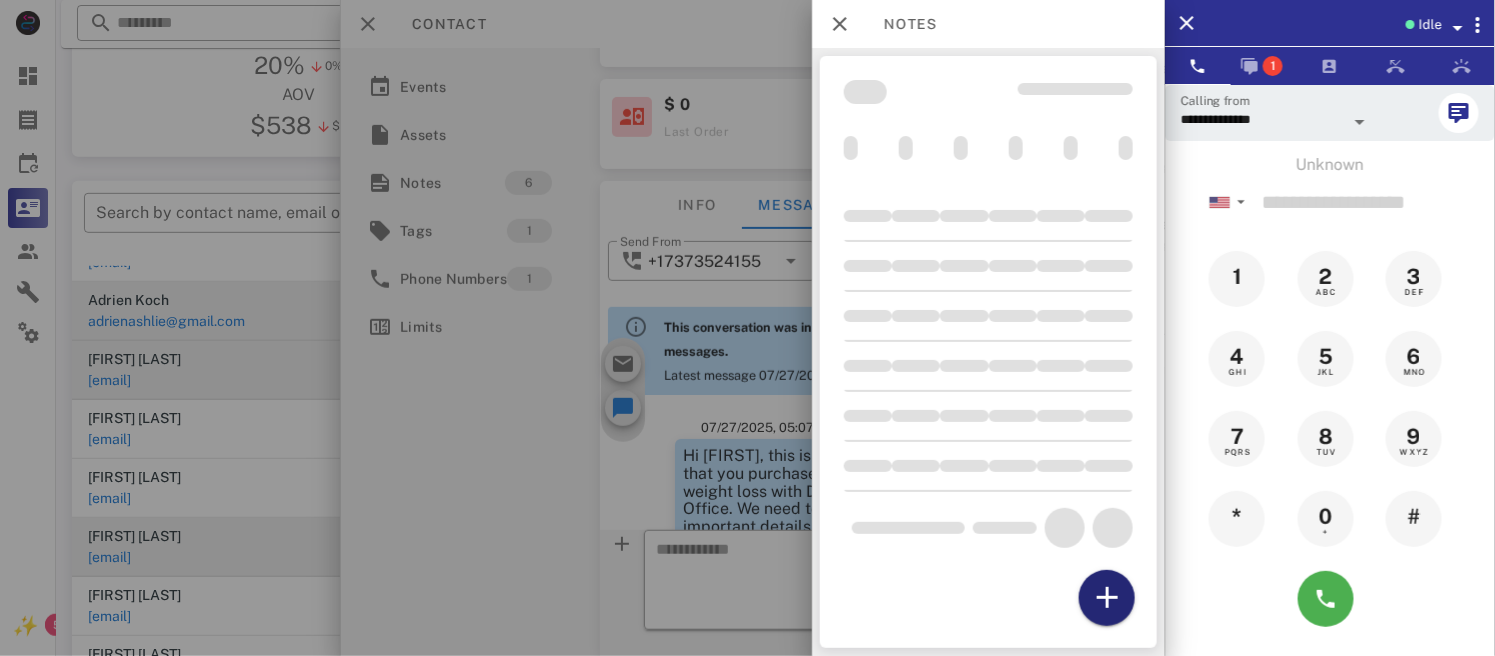 click at bounding box center [1107, 598] 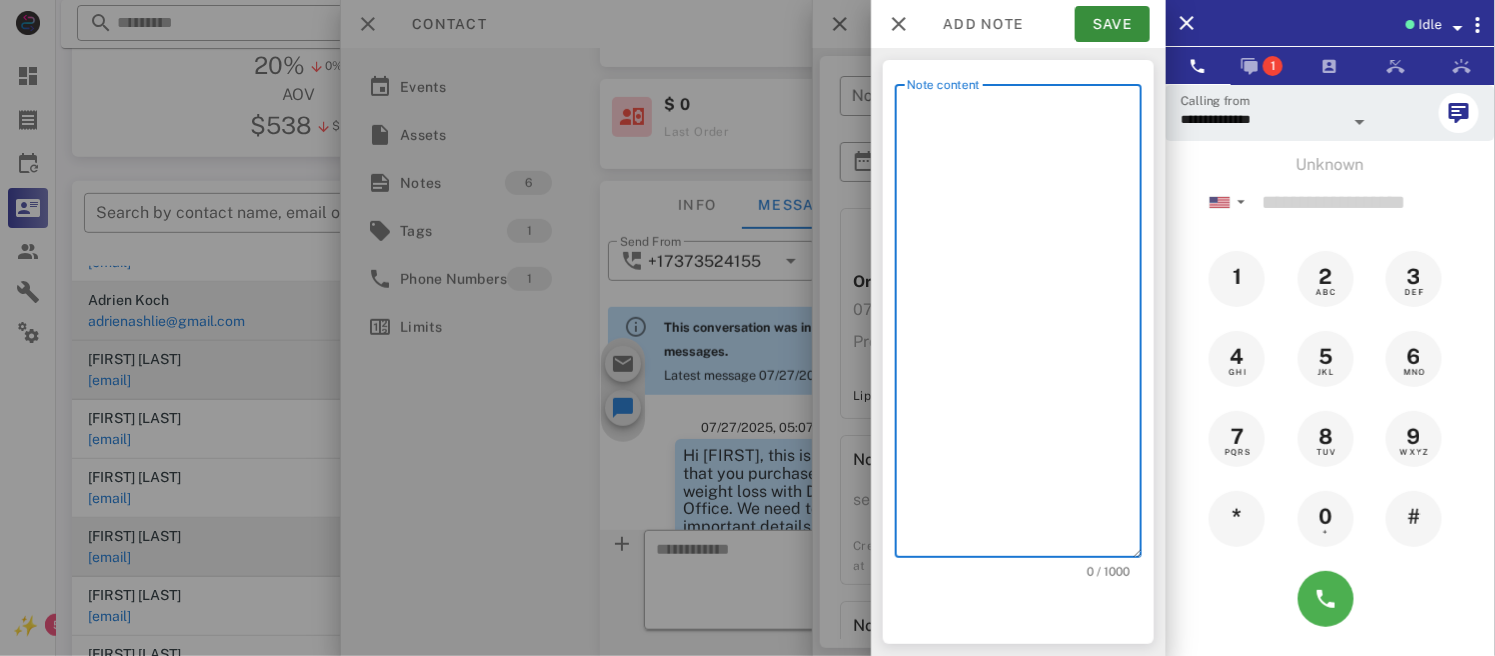 click on "Note content" at bounding box center (1024, 326) 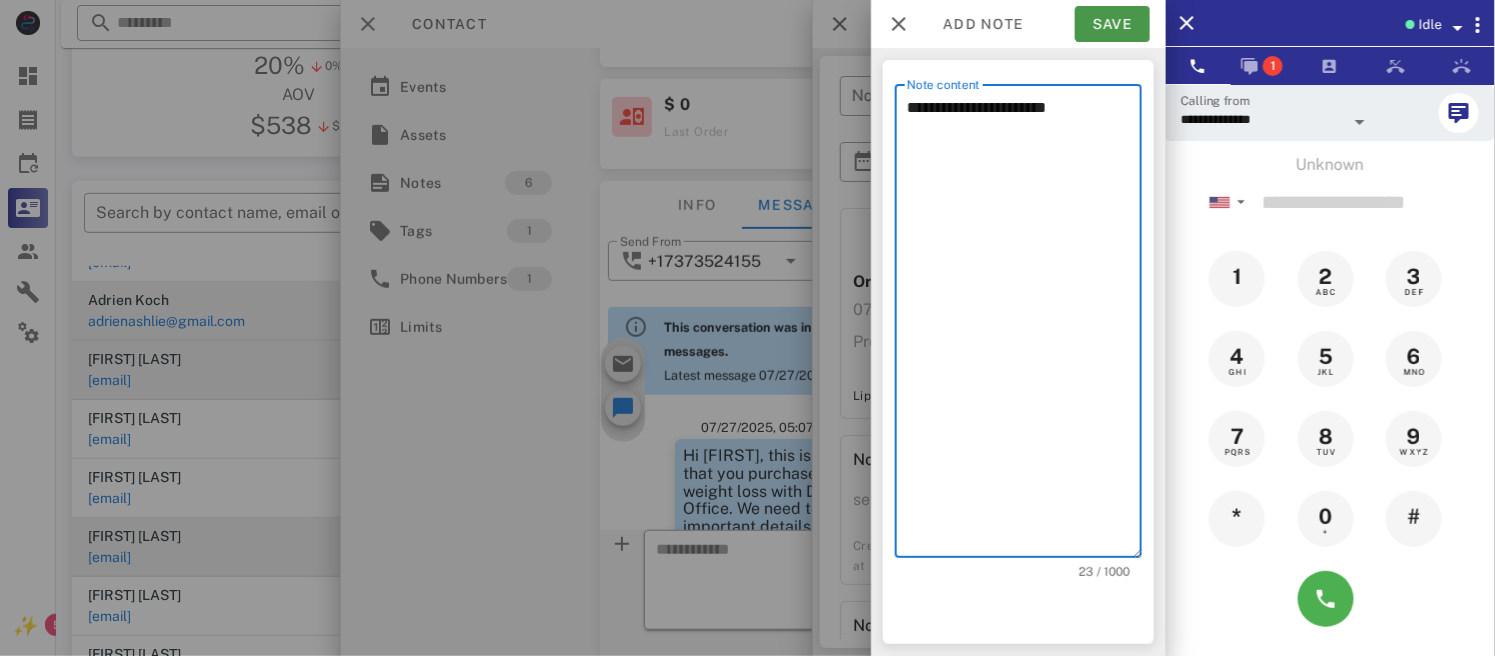 type on "**********" 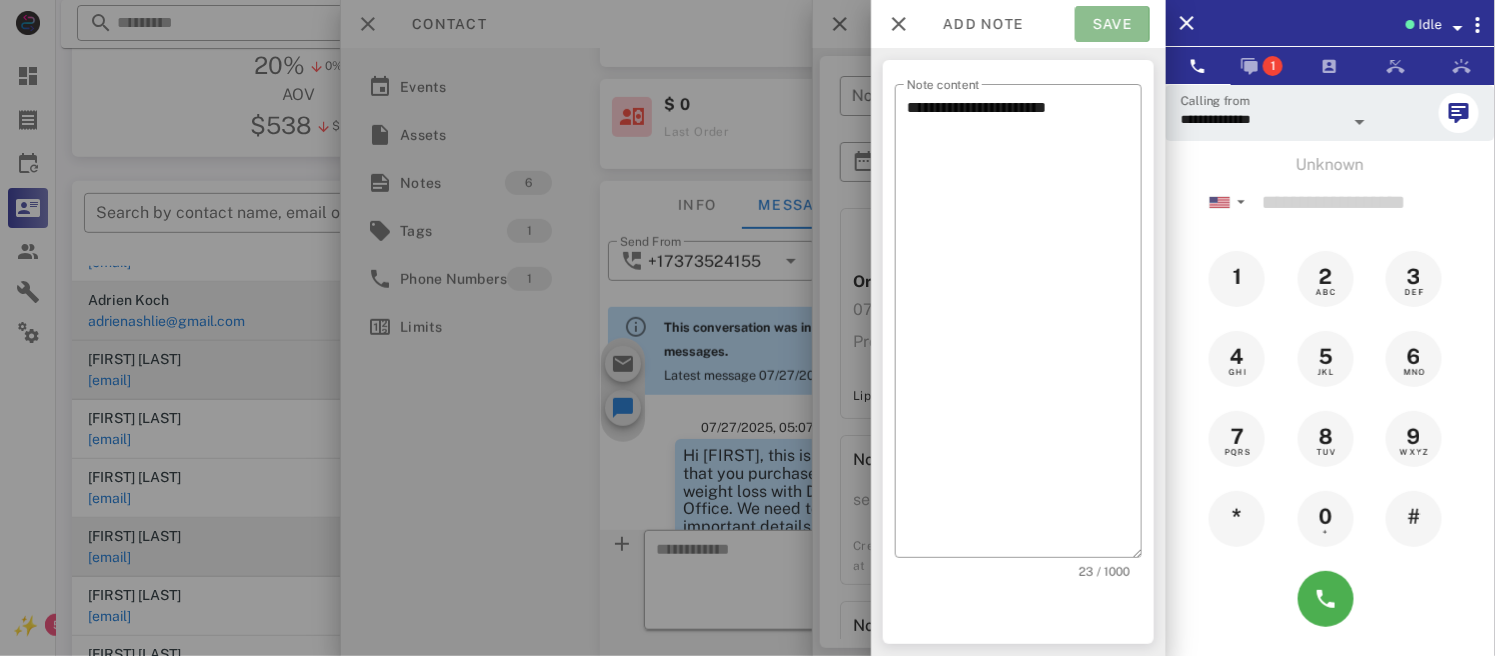 click on "Save" at bounding box center [1112, 24] 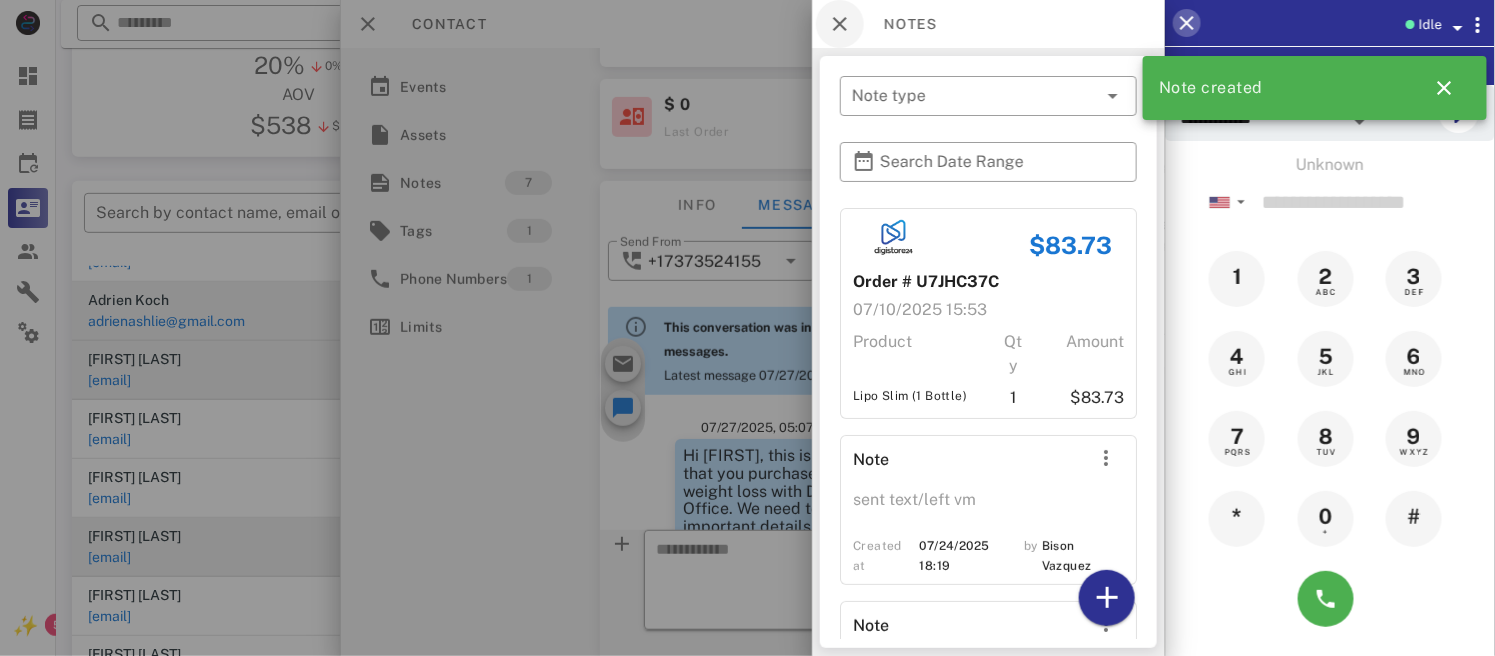 click at bounding box center (1187, 23) 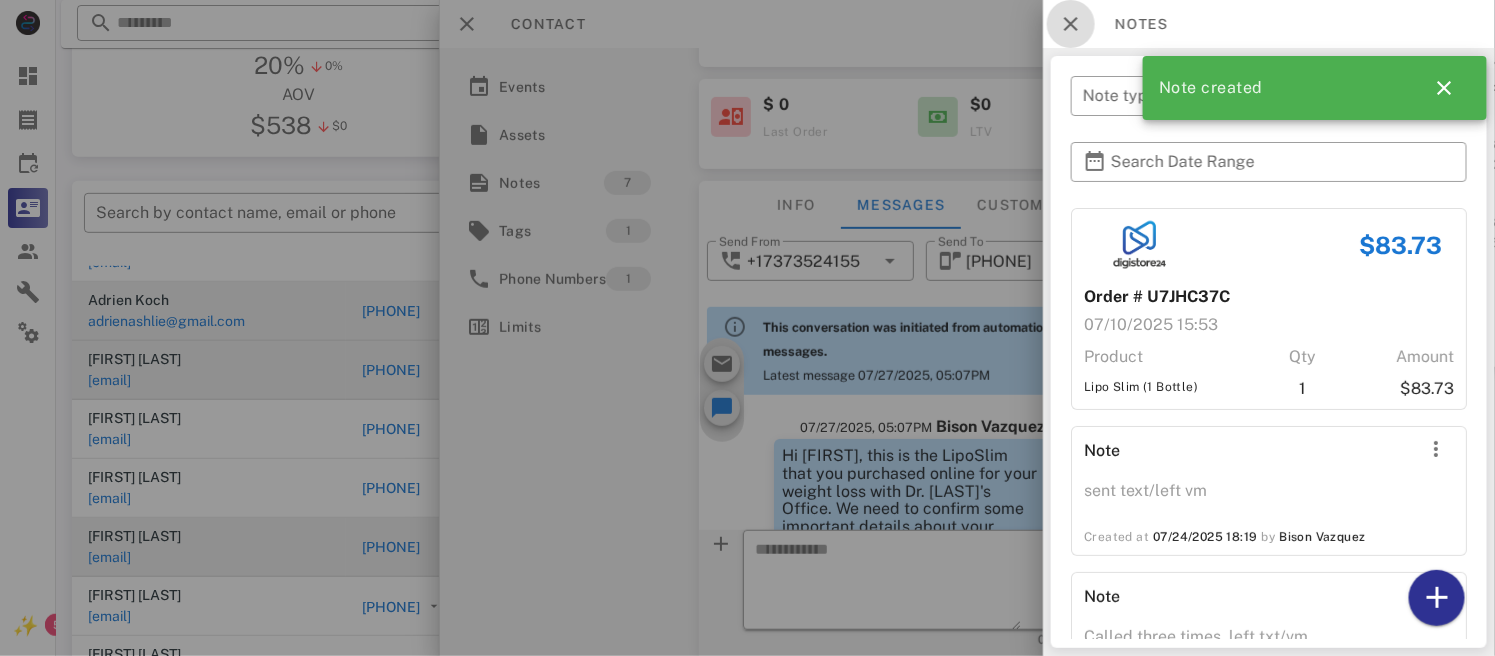 click at bounding box center (1071, 24) 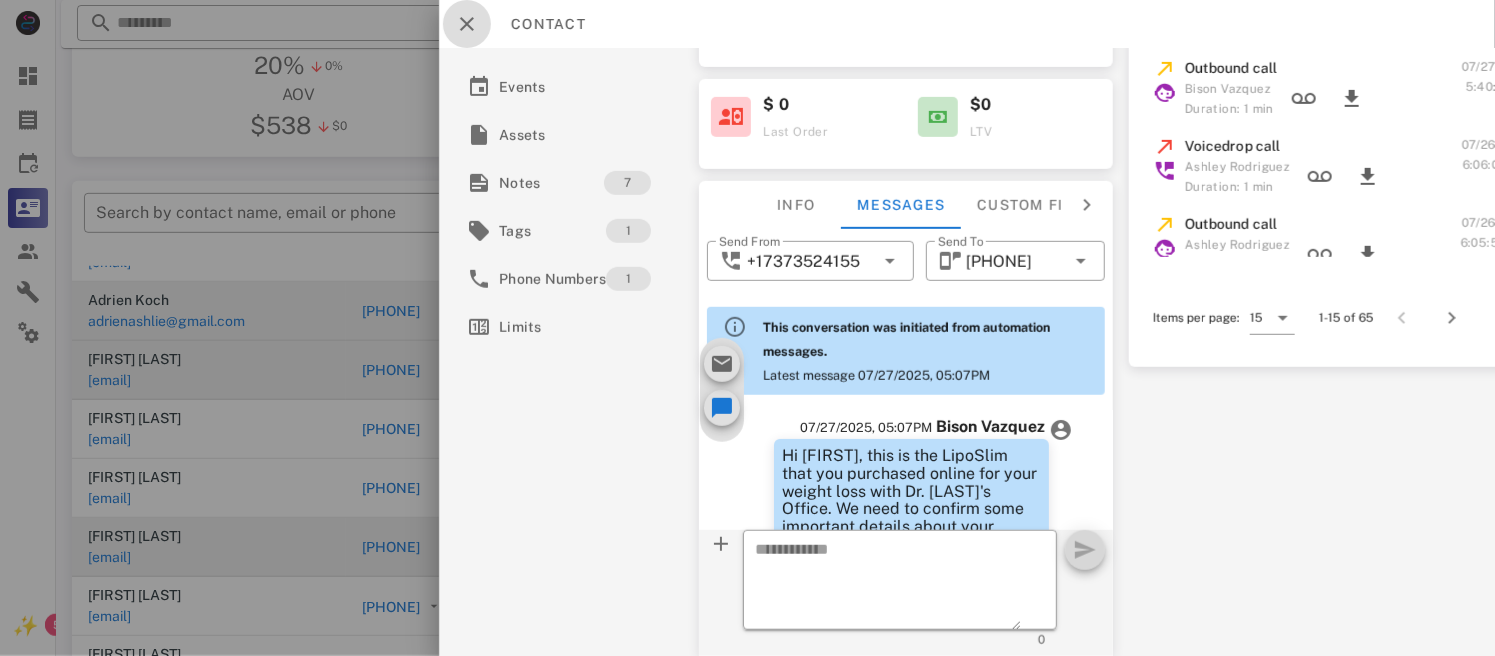 click at bounding box center (467, 24) 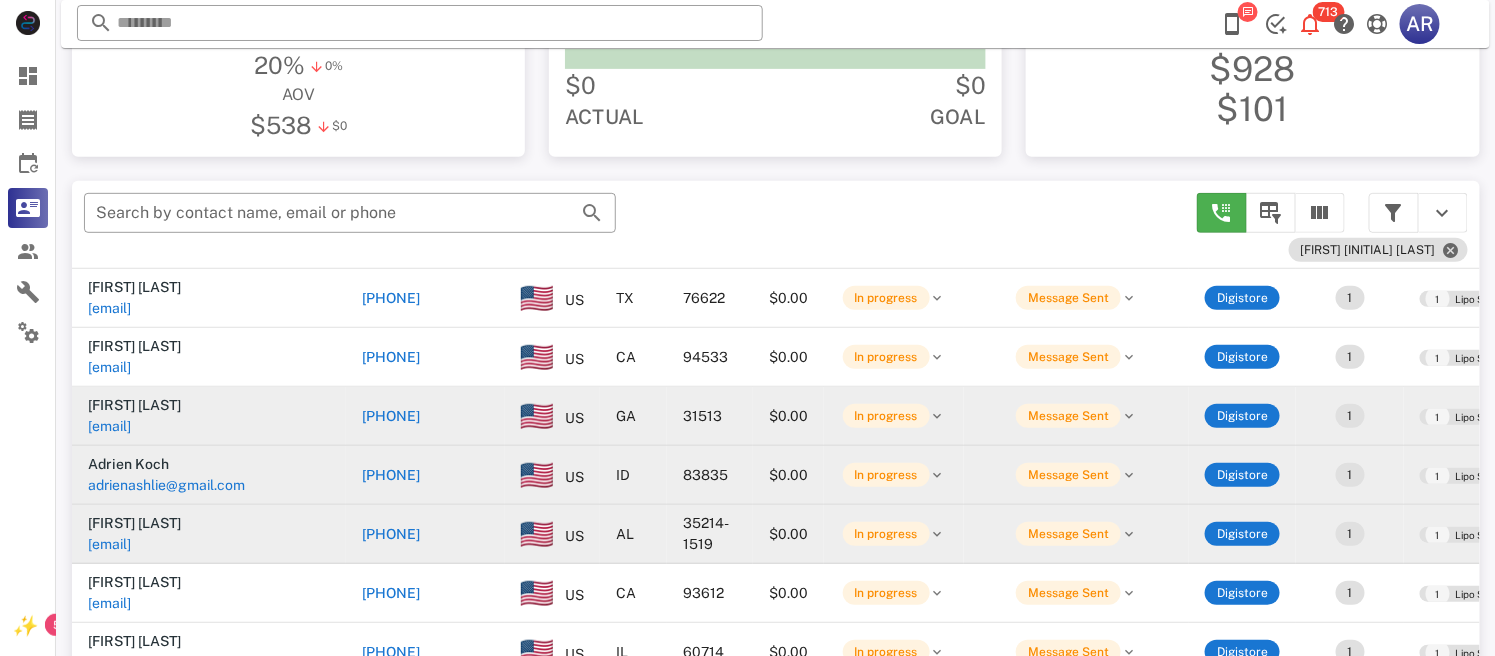 scroll, scrollTop: 4748, scrollLeft: 0, axis: vertical 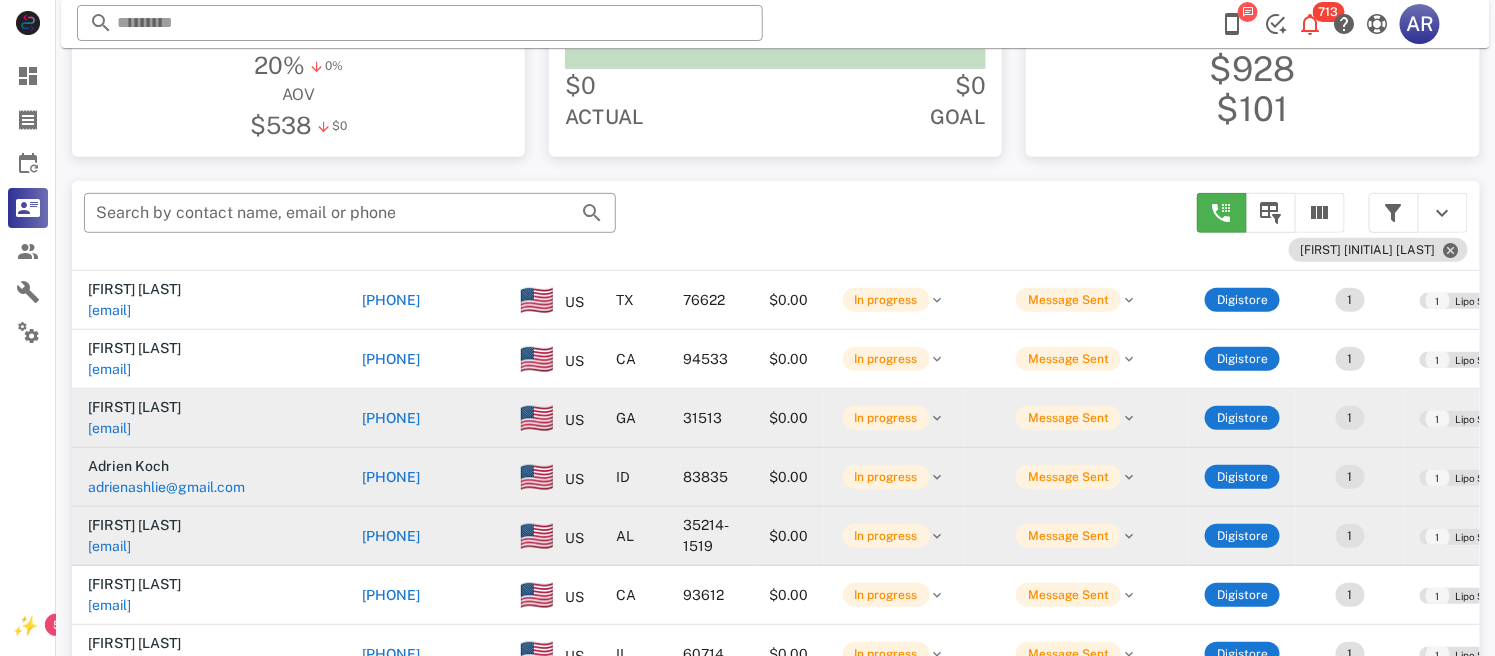 click on "[PHONE]" at bounding box center (391, 418) 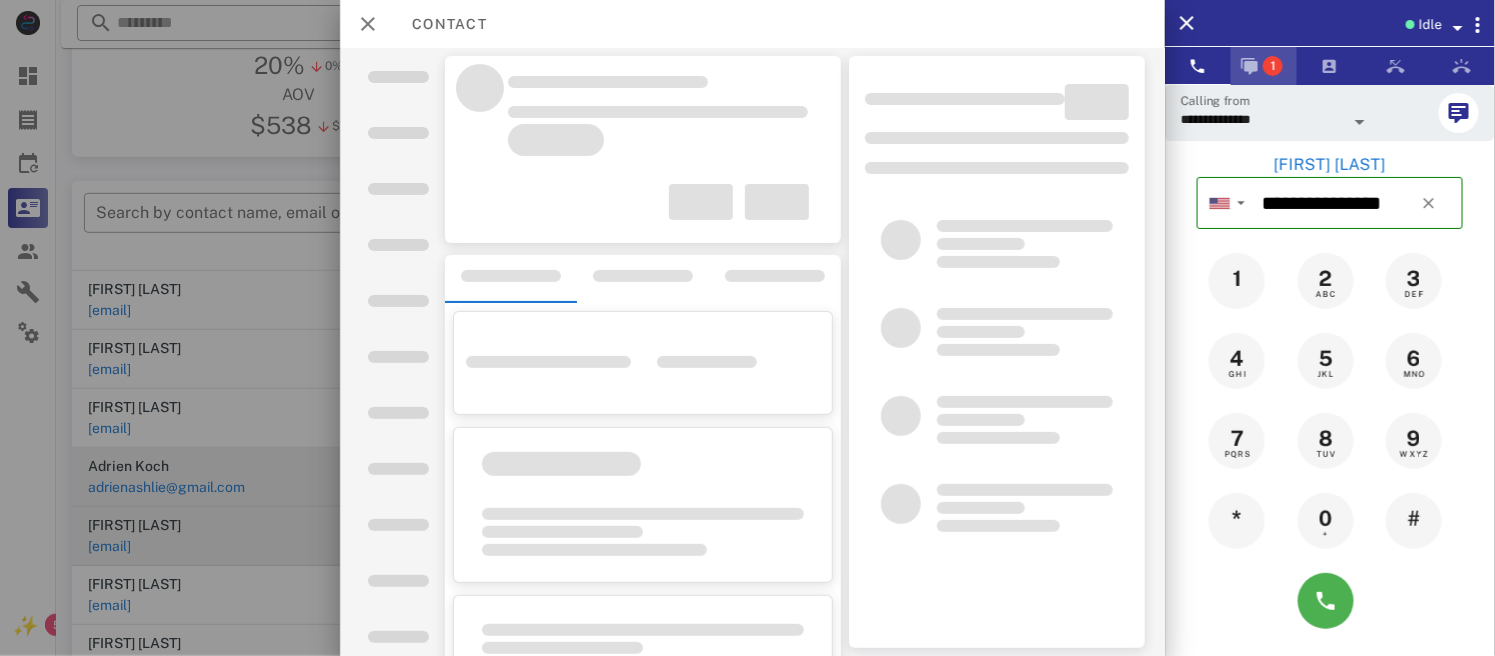click on "1" at bounding box center (1273, 66) 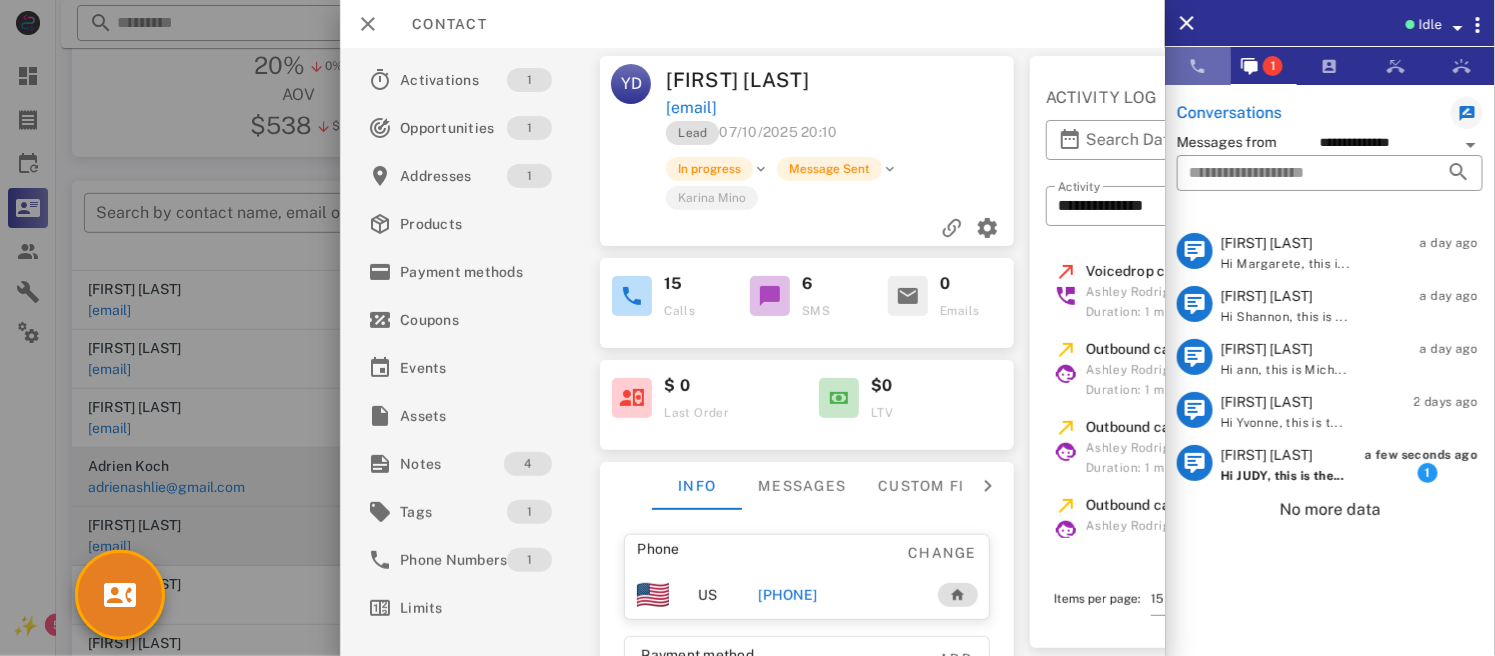 click at bounding box center (1198, 66) 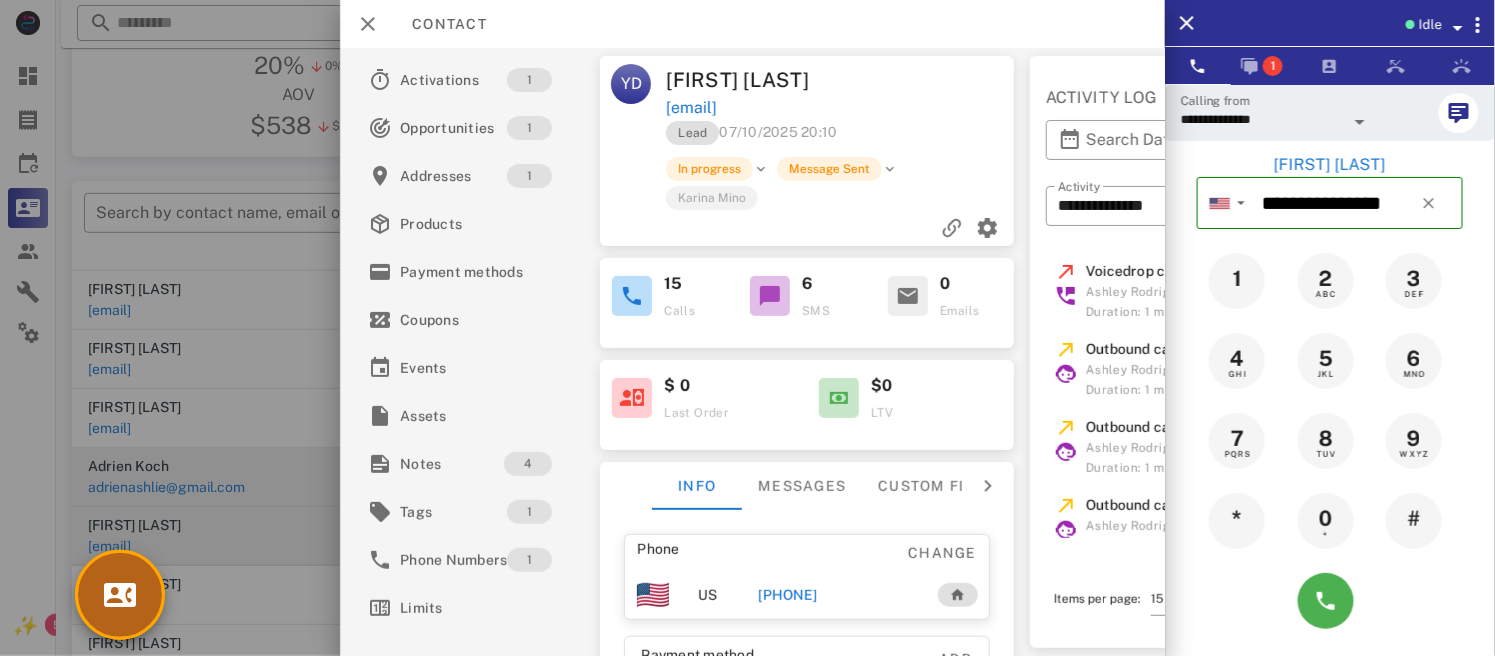 click at bounding box center [120, 595] 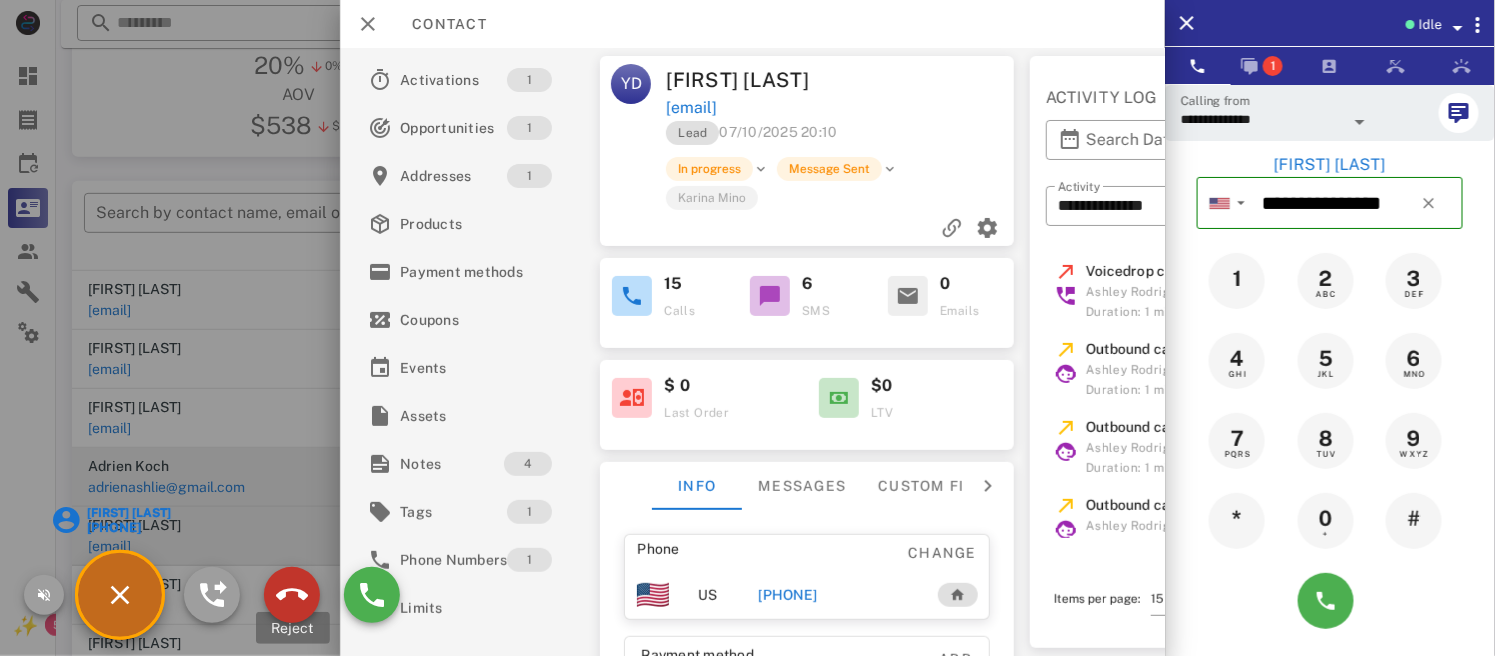 click at bounding box center [292, 595] 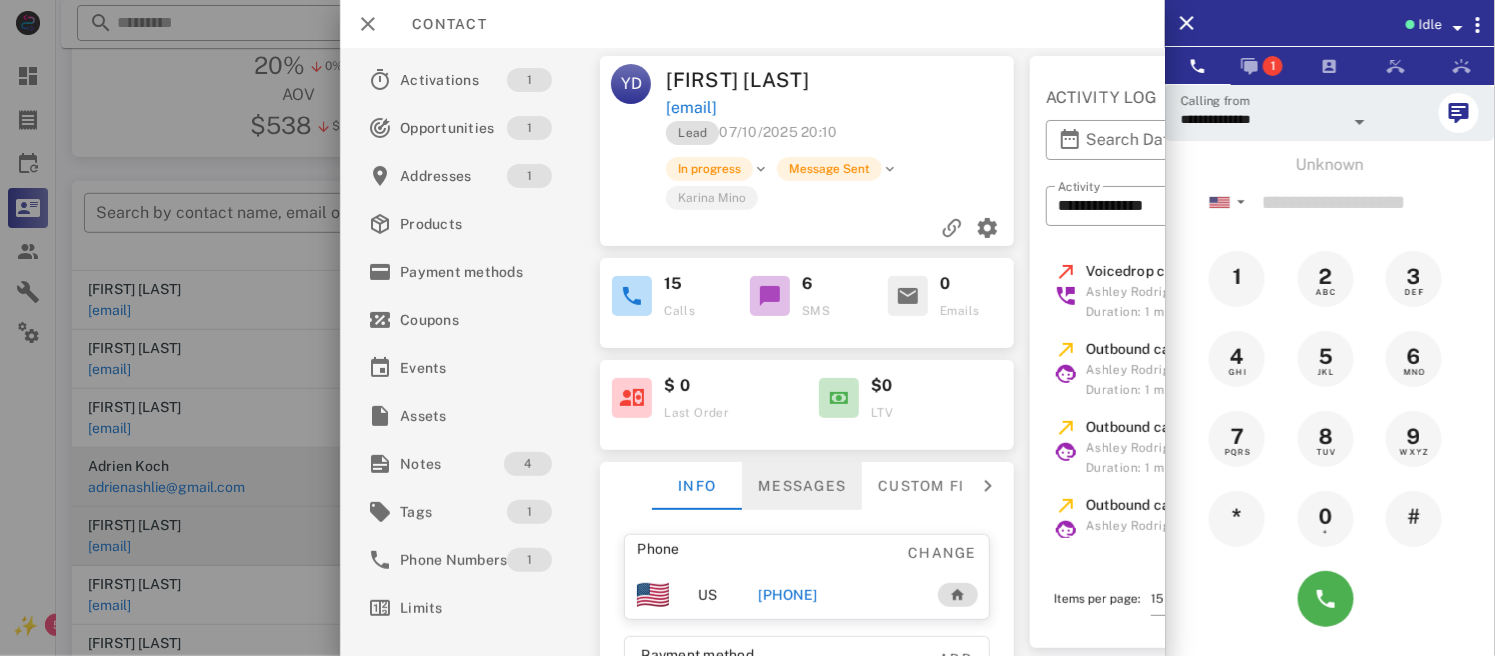 click on "Messages" at bounding box center [803, 486] 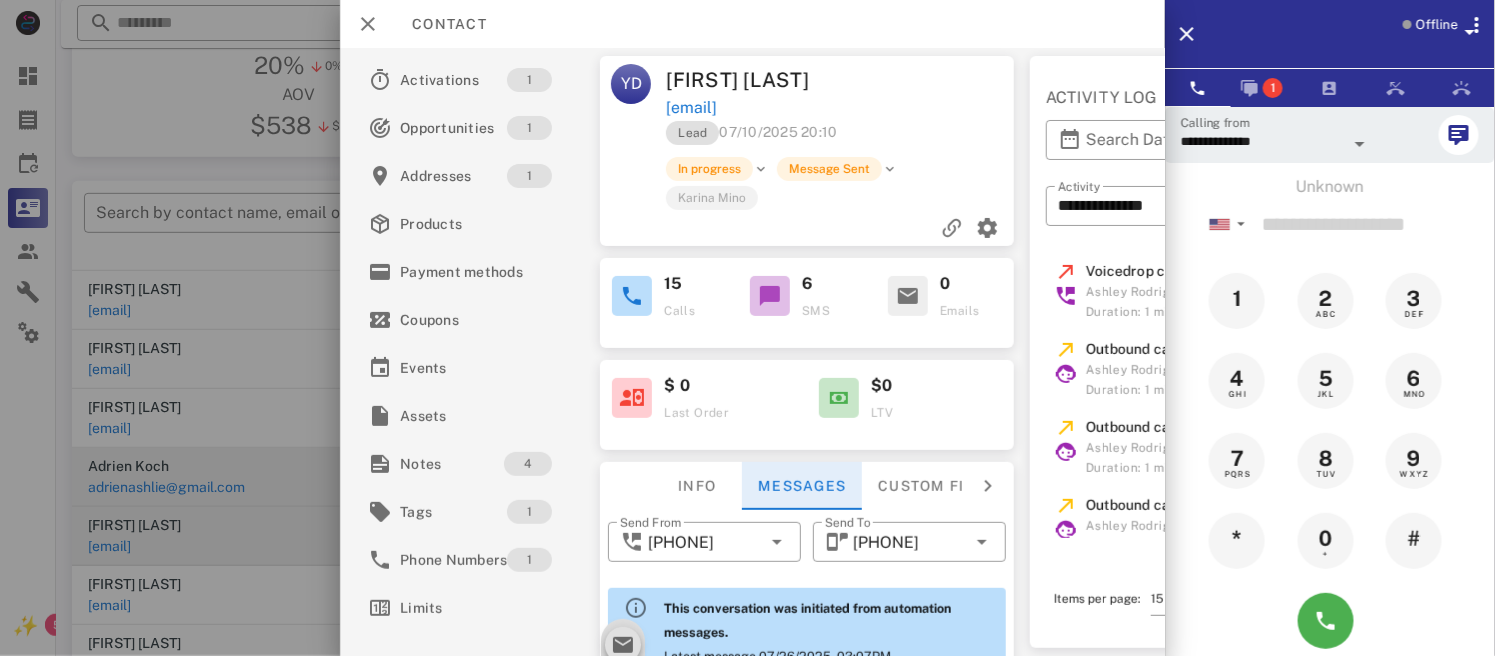 scroll, scrollTop: 1221, scrollLeft: 0, axis: vertical 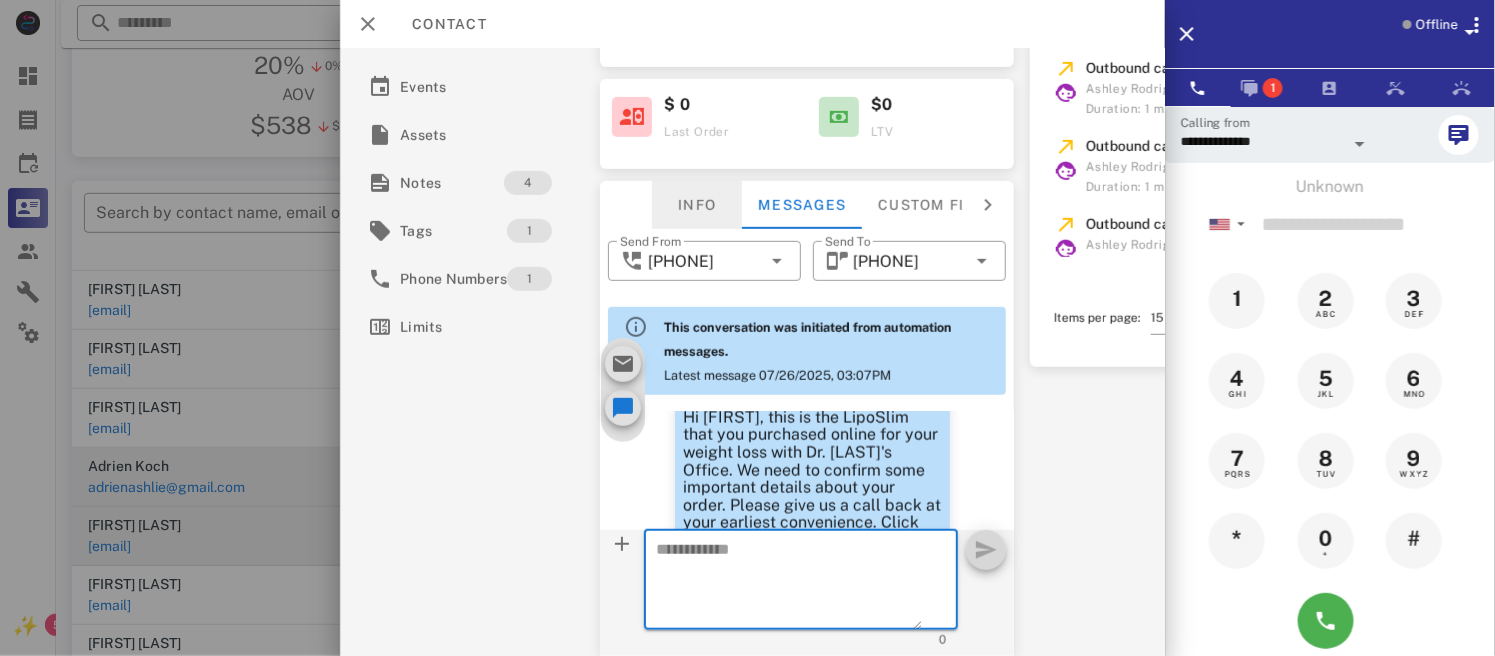 click on "Info" at bounding box center (698, 205) 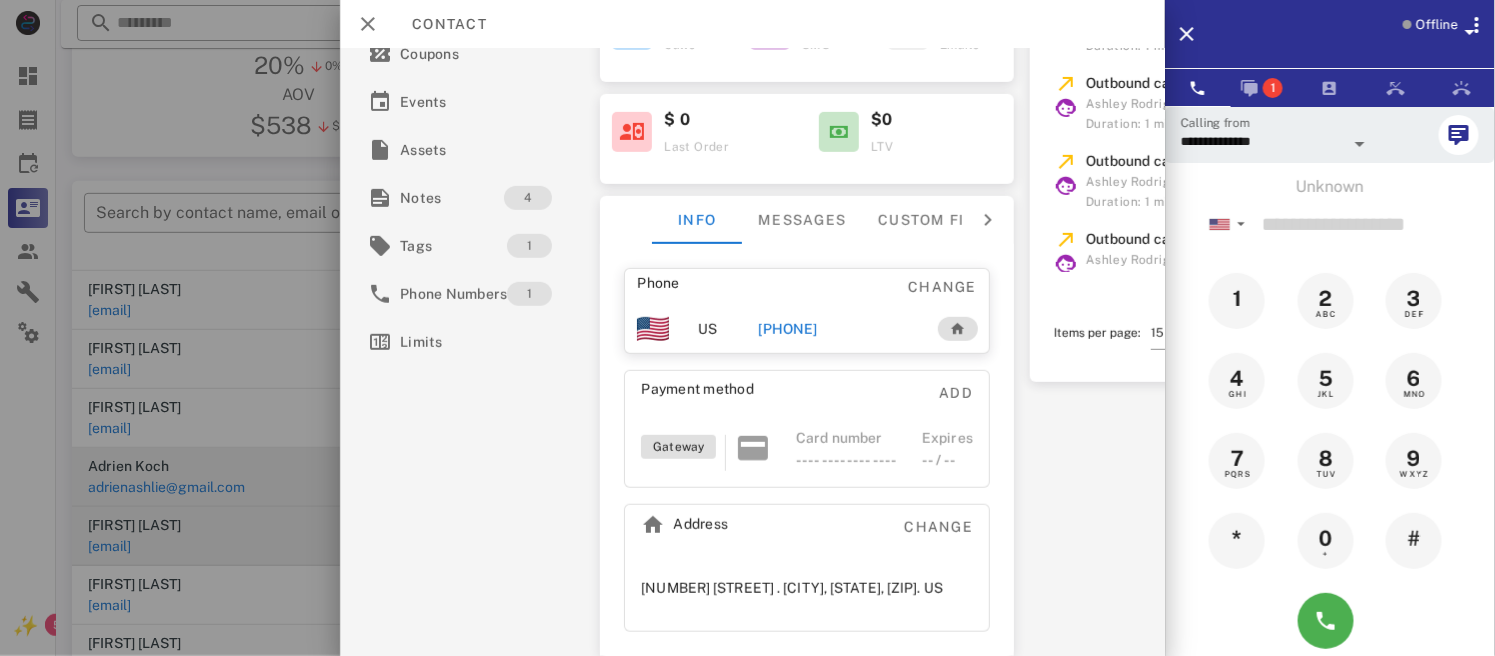 scroll, scrollTop: 281, scrollLeft: 0, axis: vertical 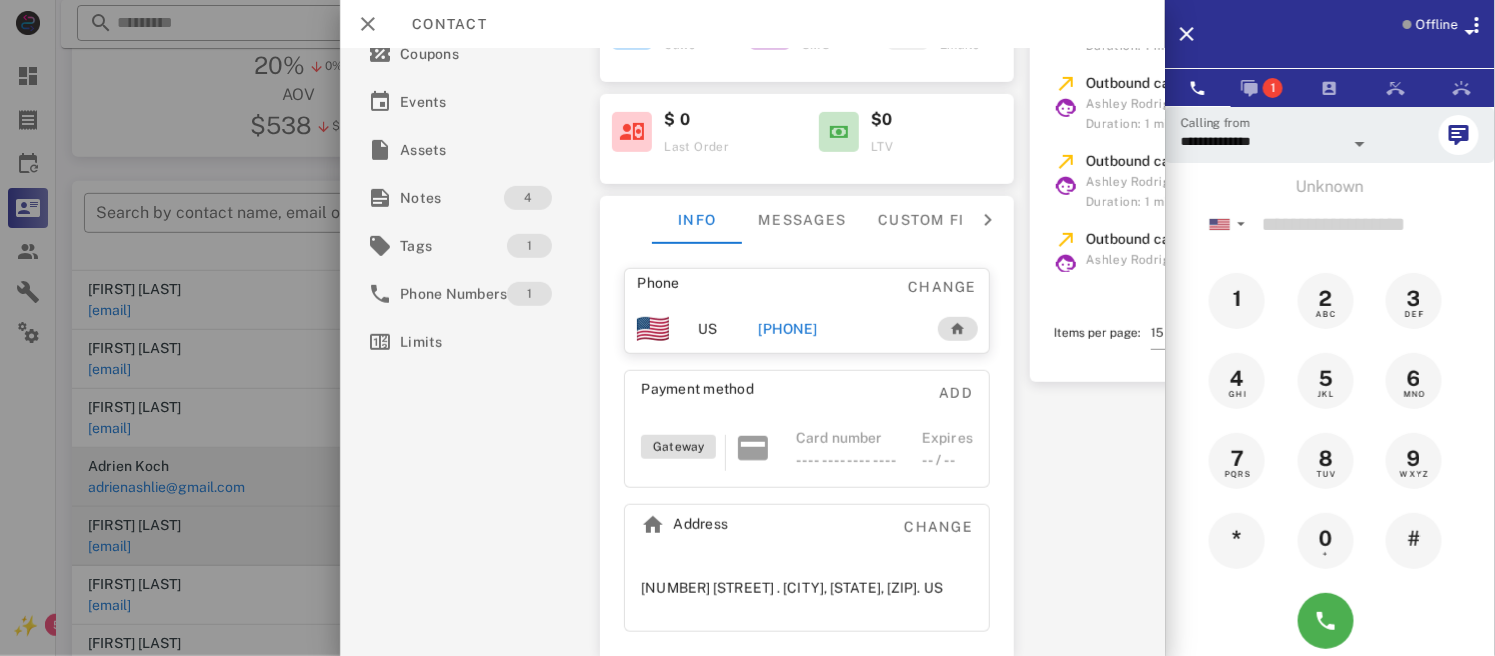 click on "[PHONE]" at bounding box center (788, 329) 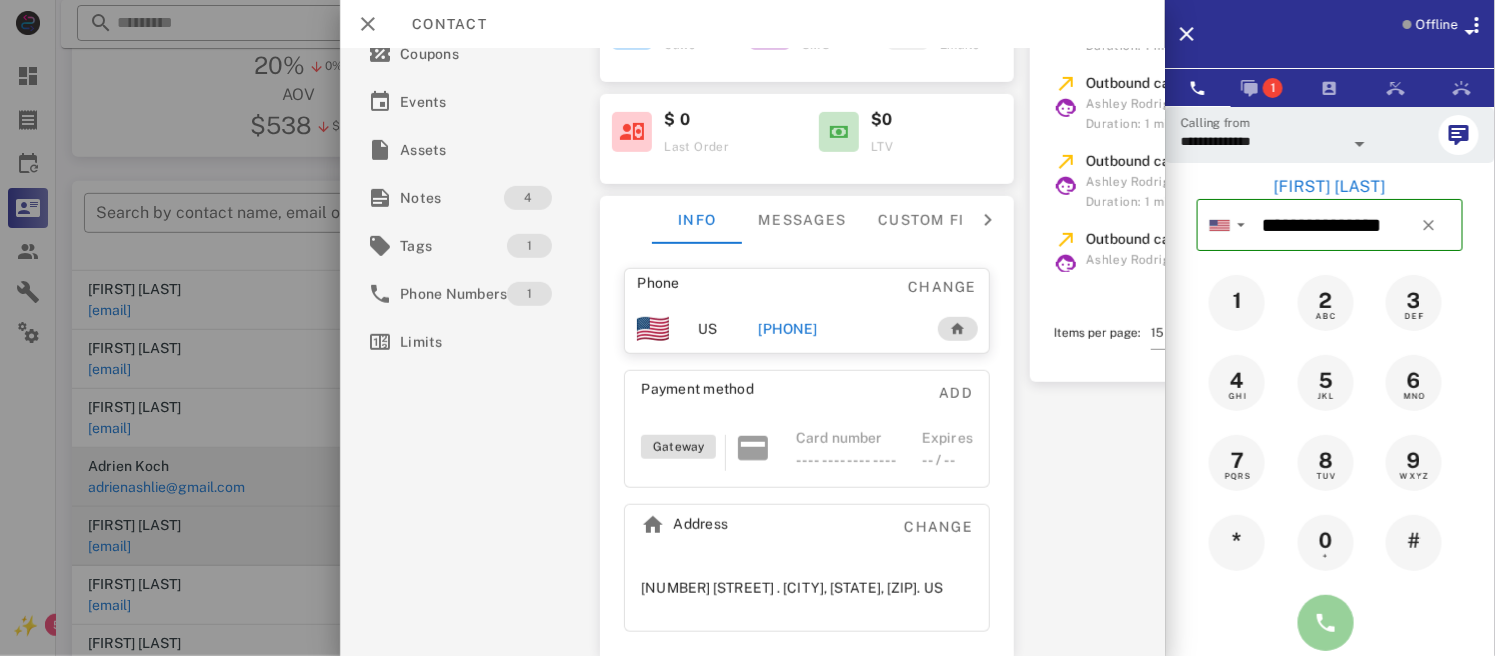 click at bounding box center (1326, 623) 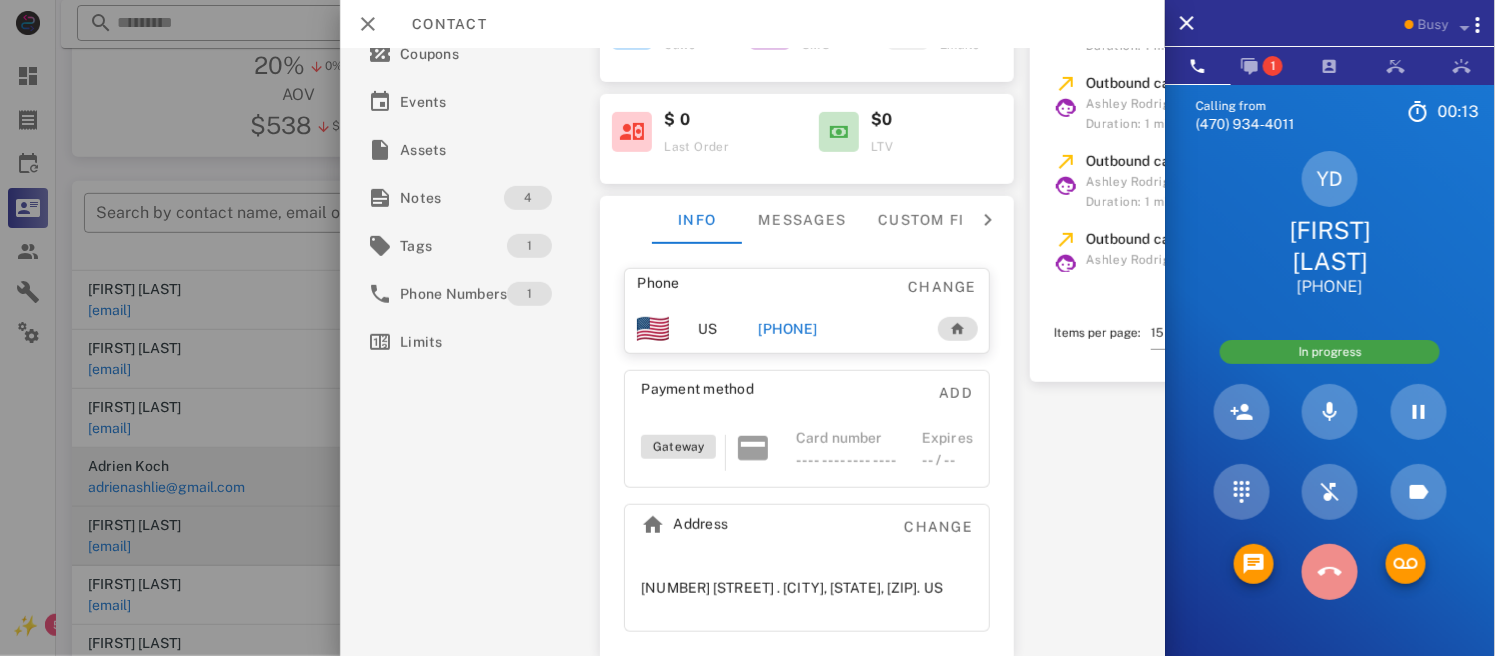 click at bounding box center [1330, 572] 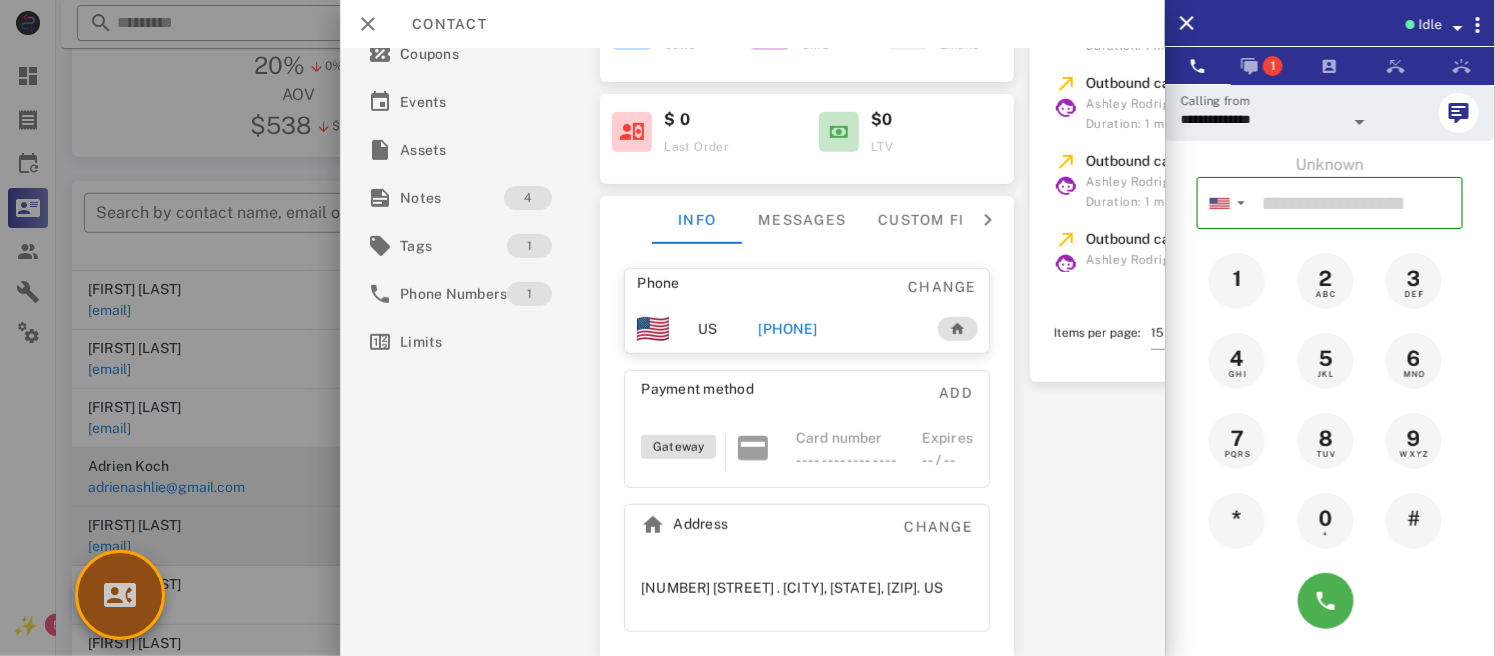 click at bounding box center (120, 595) 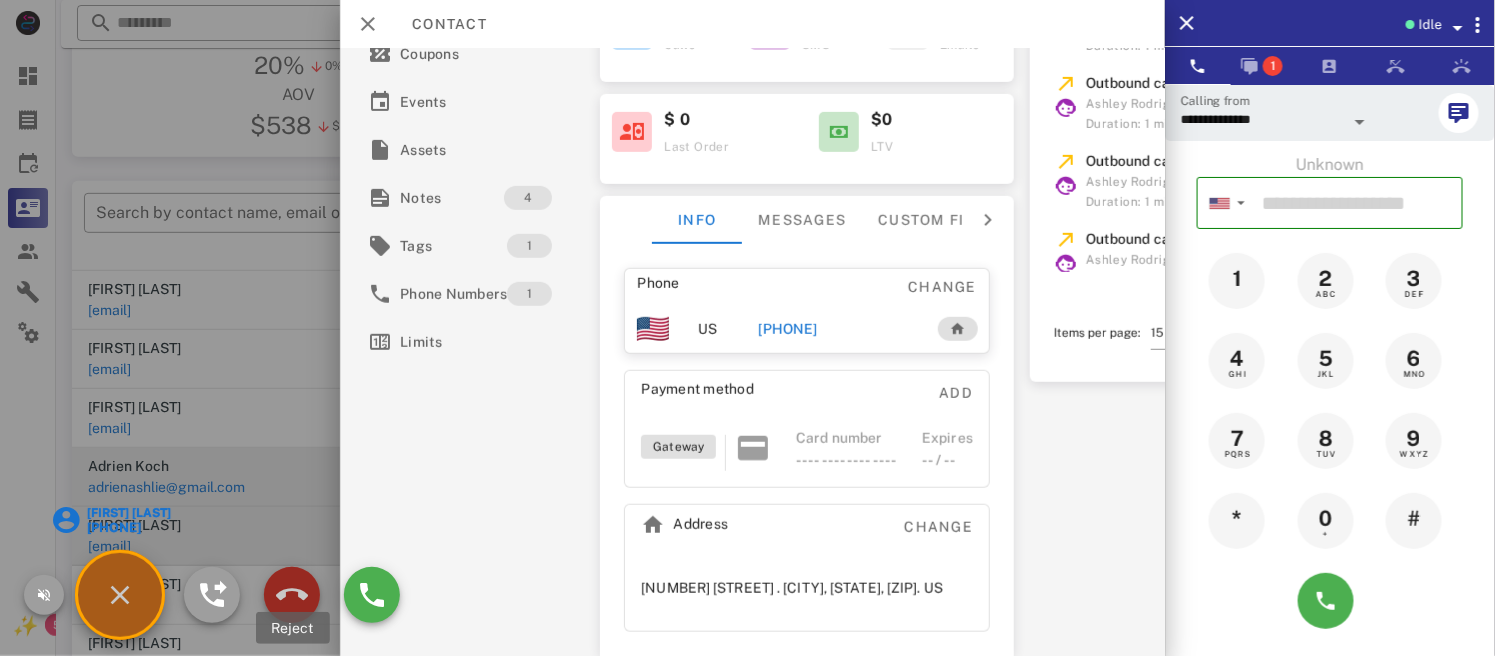 click at bounding box center (292, 595) 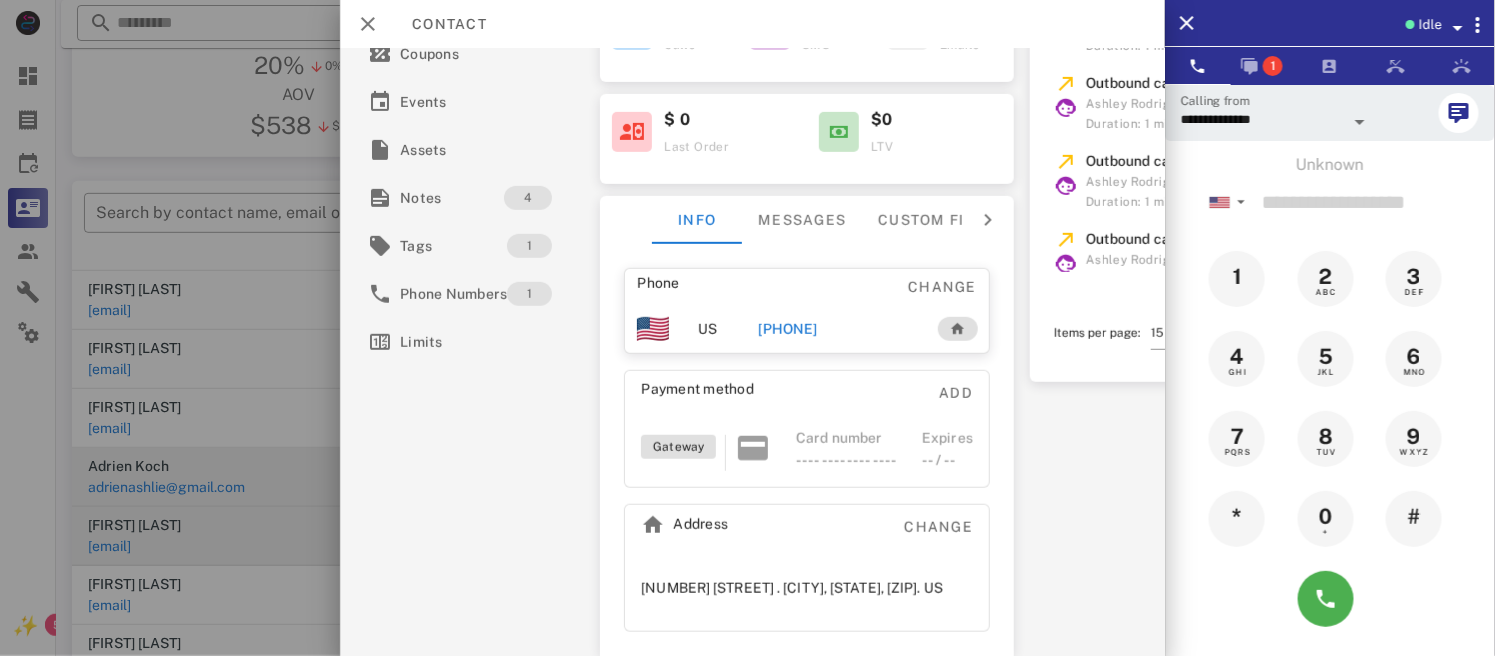 click on "[PHONE]" at bounding box center (788, 329) 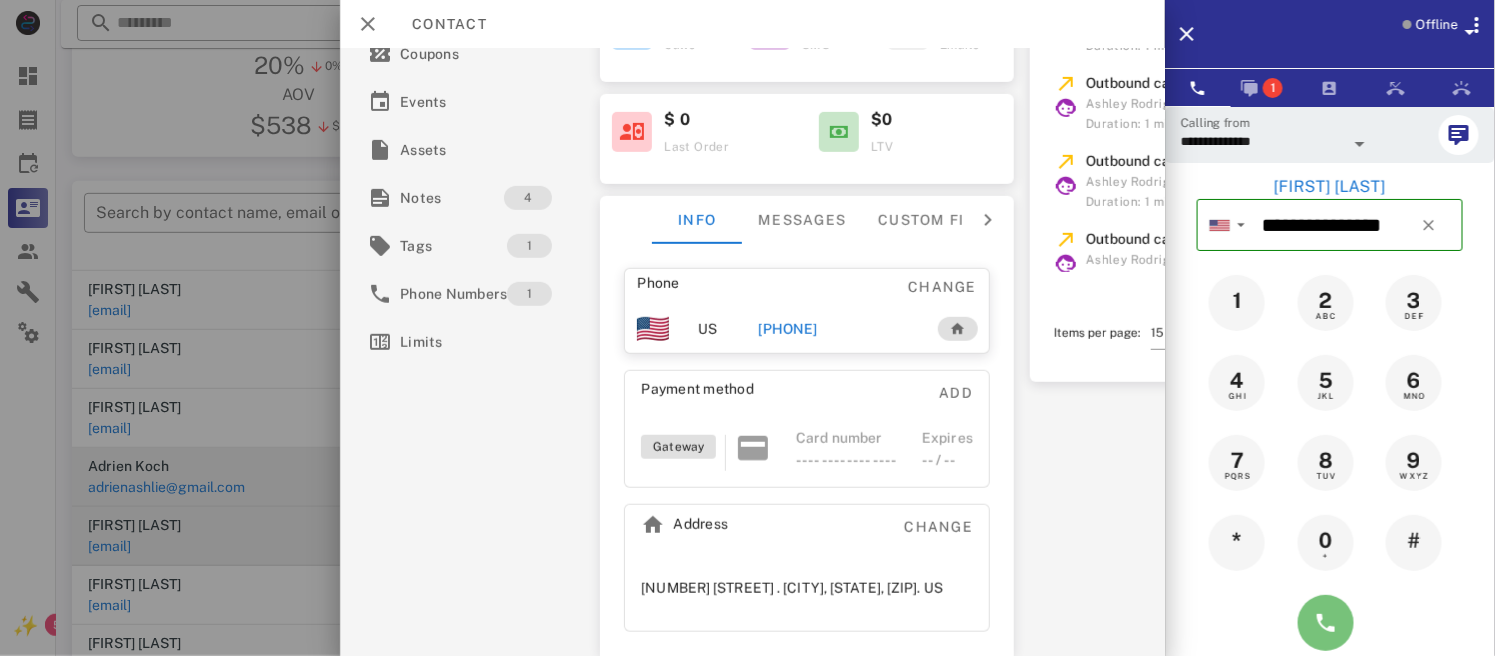 click at bounding box center (1326, 623) 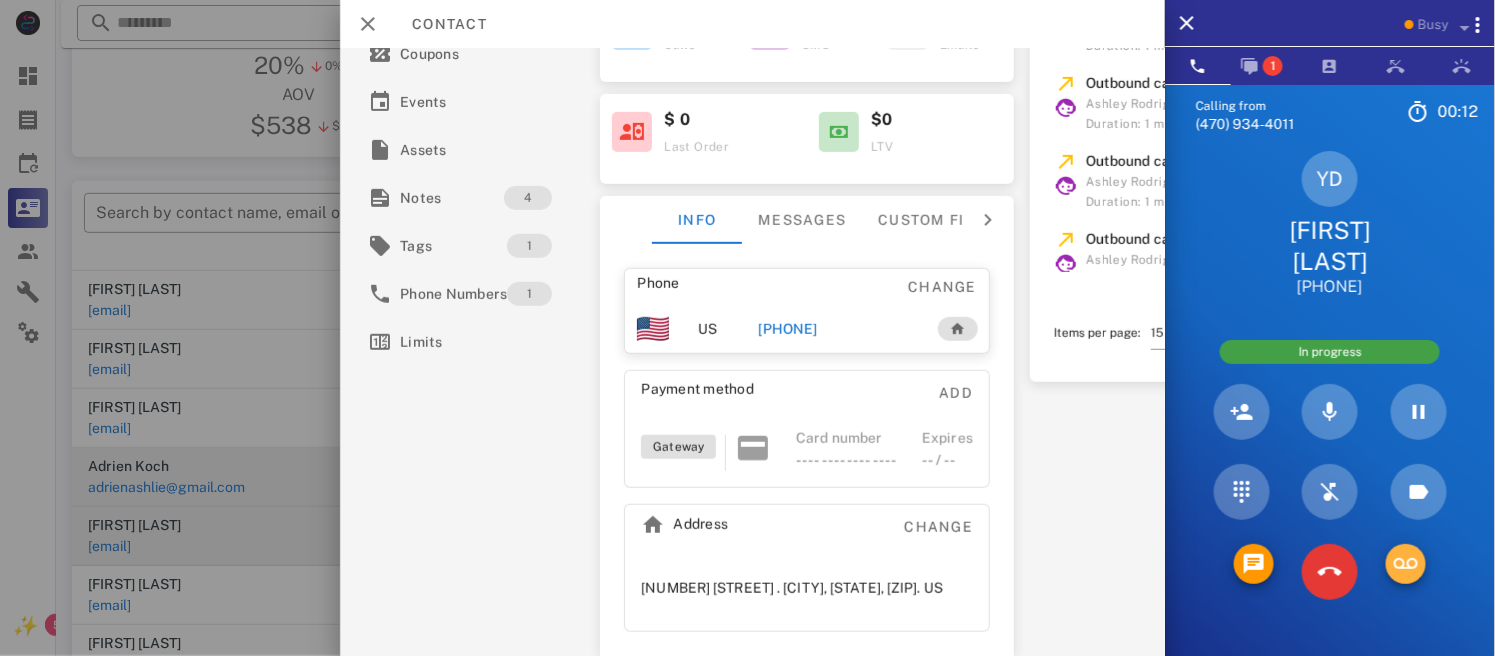 click at bounding box center (1406, 564) 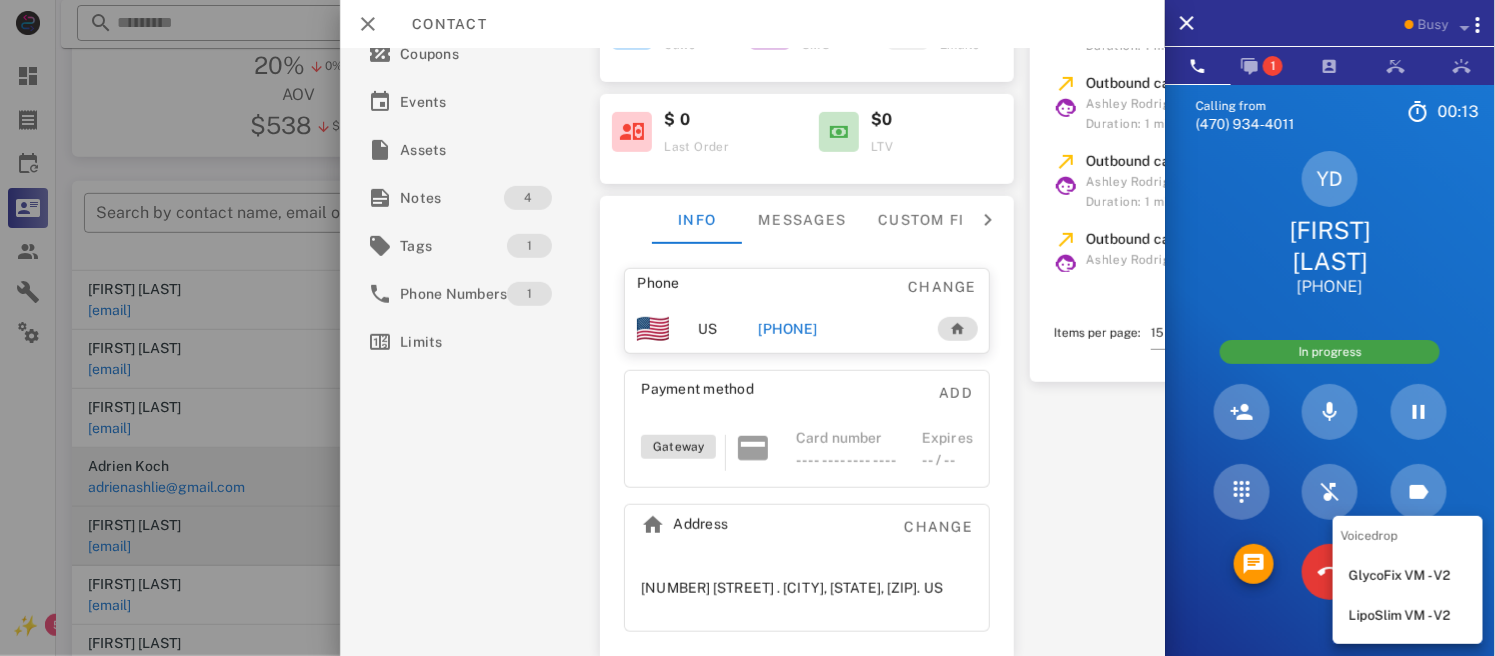 click on "LipoSlim VM - V2" at bounding box center (1408, 616) 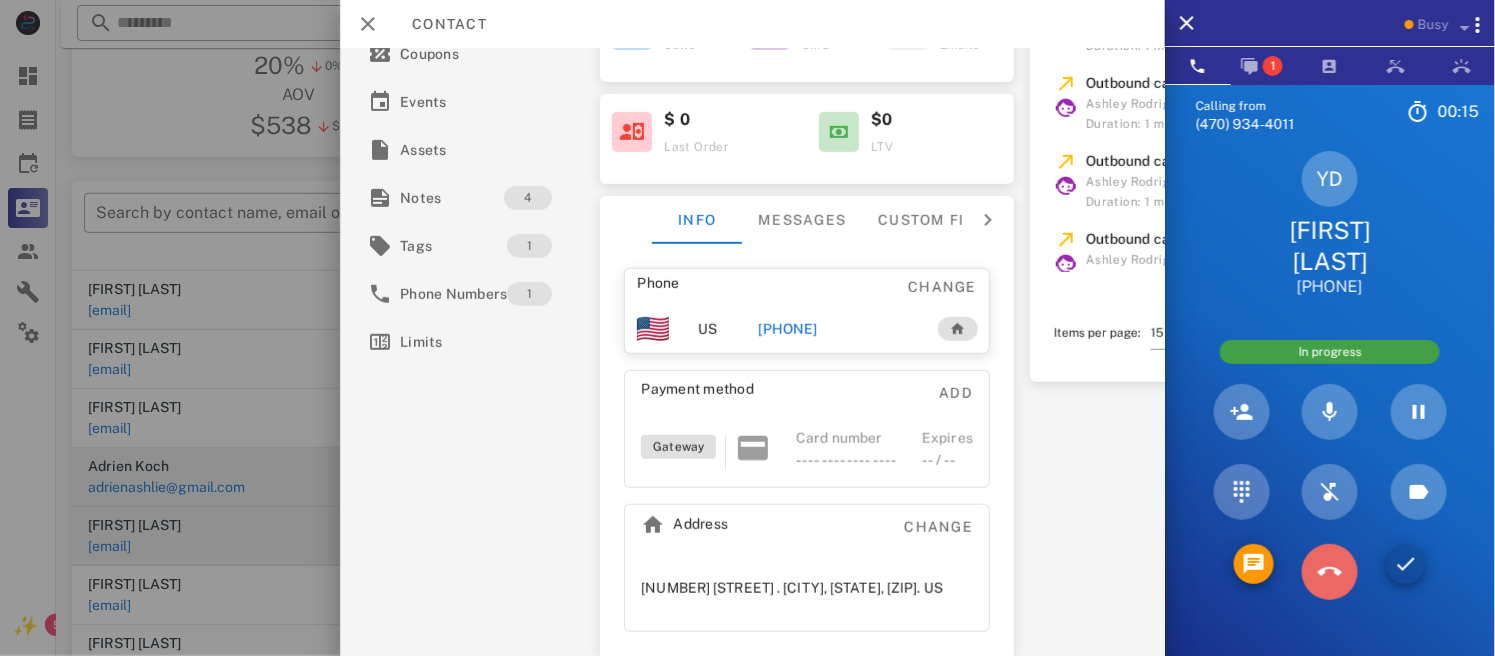 click at bounding box center [1330, 572] 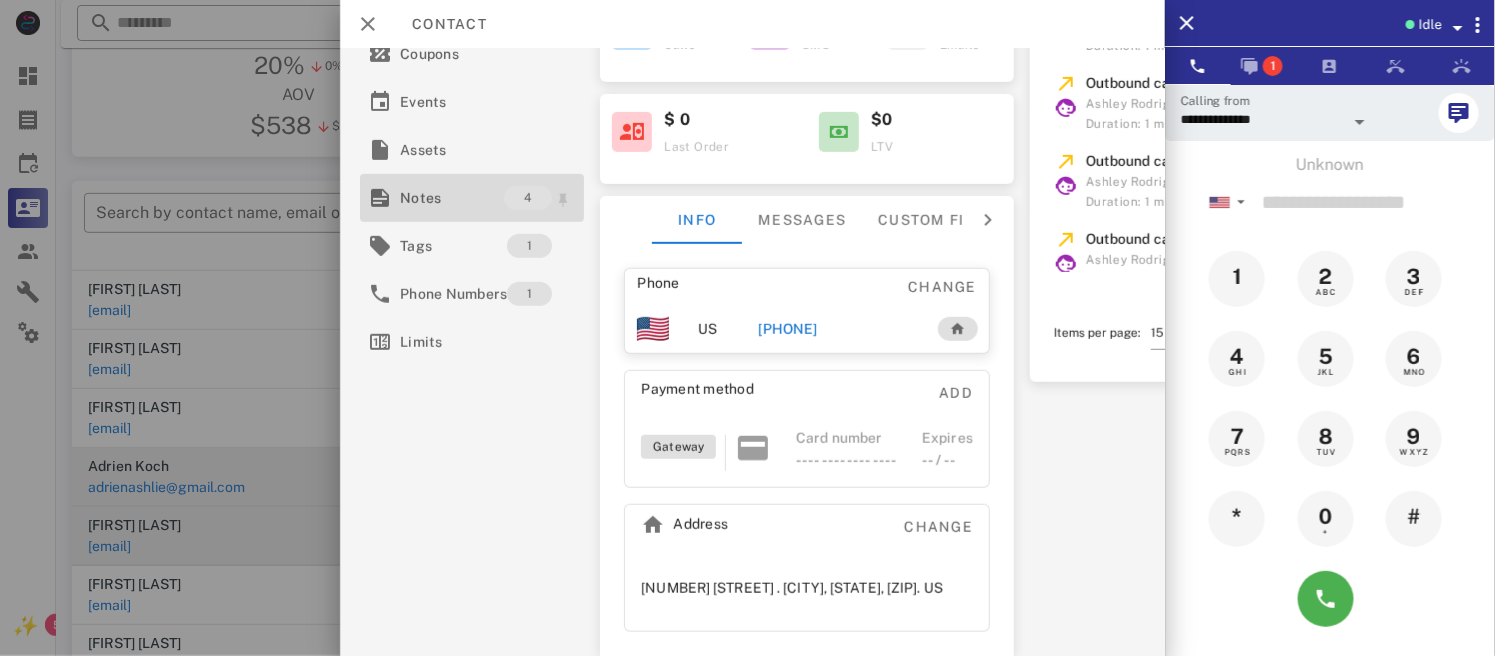 click on "Notes" at bounding box center (452, 198) 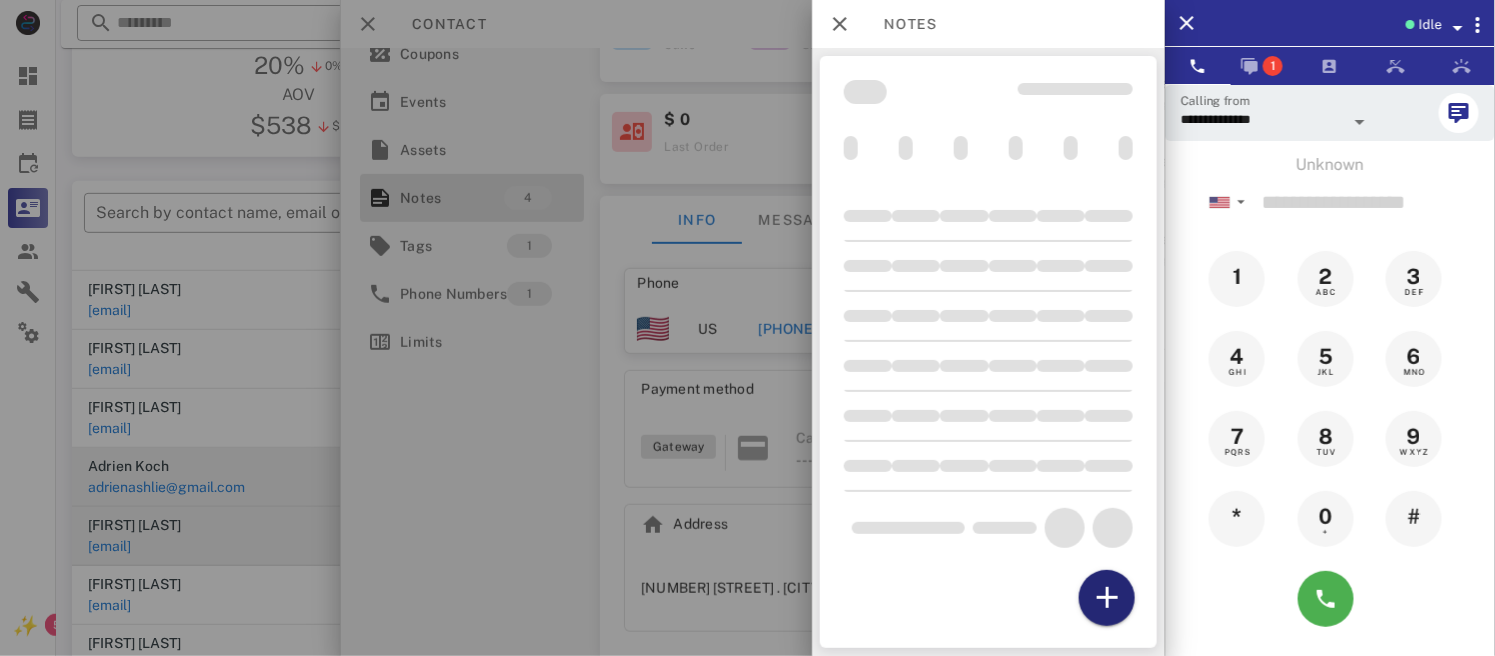 click at bounding box center [1107, 598] 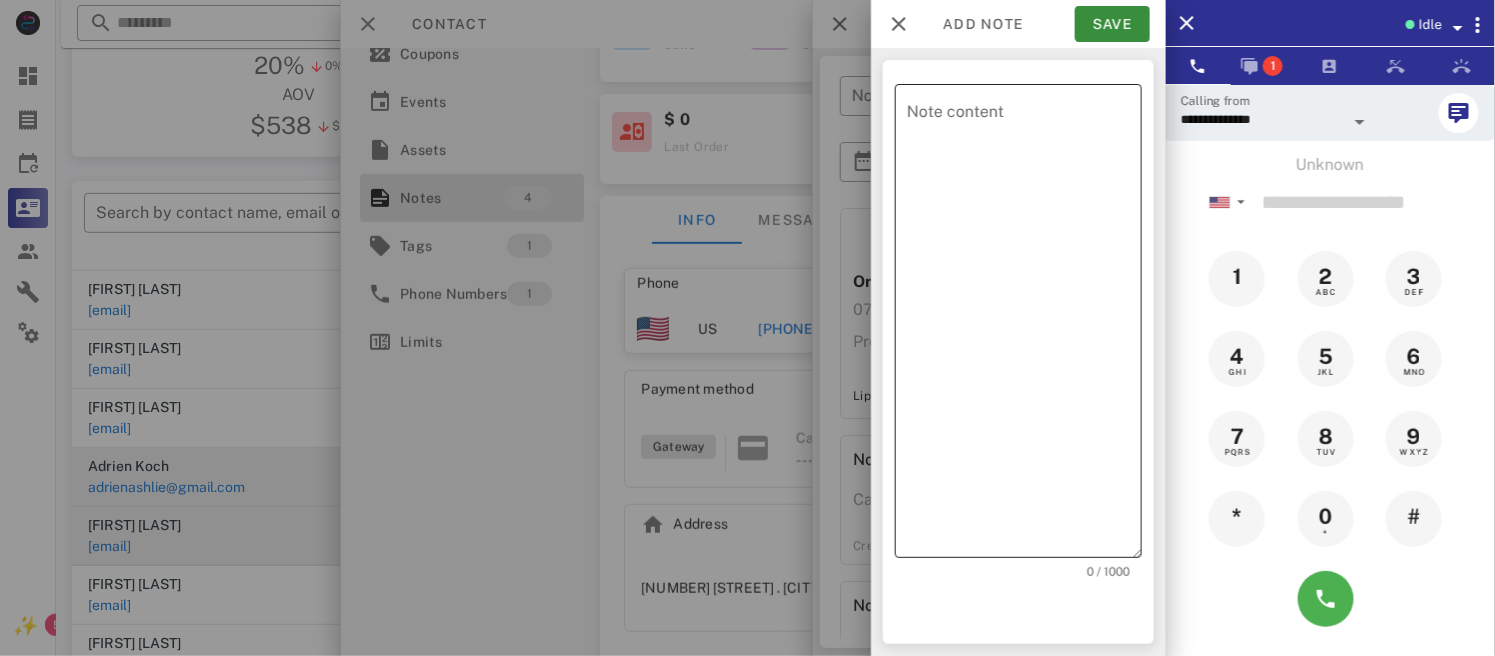 click on "Note content" at bounding box center [1024, 326] 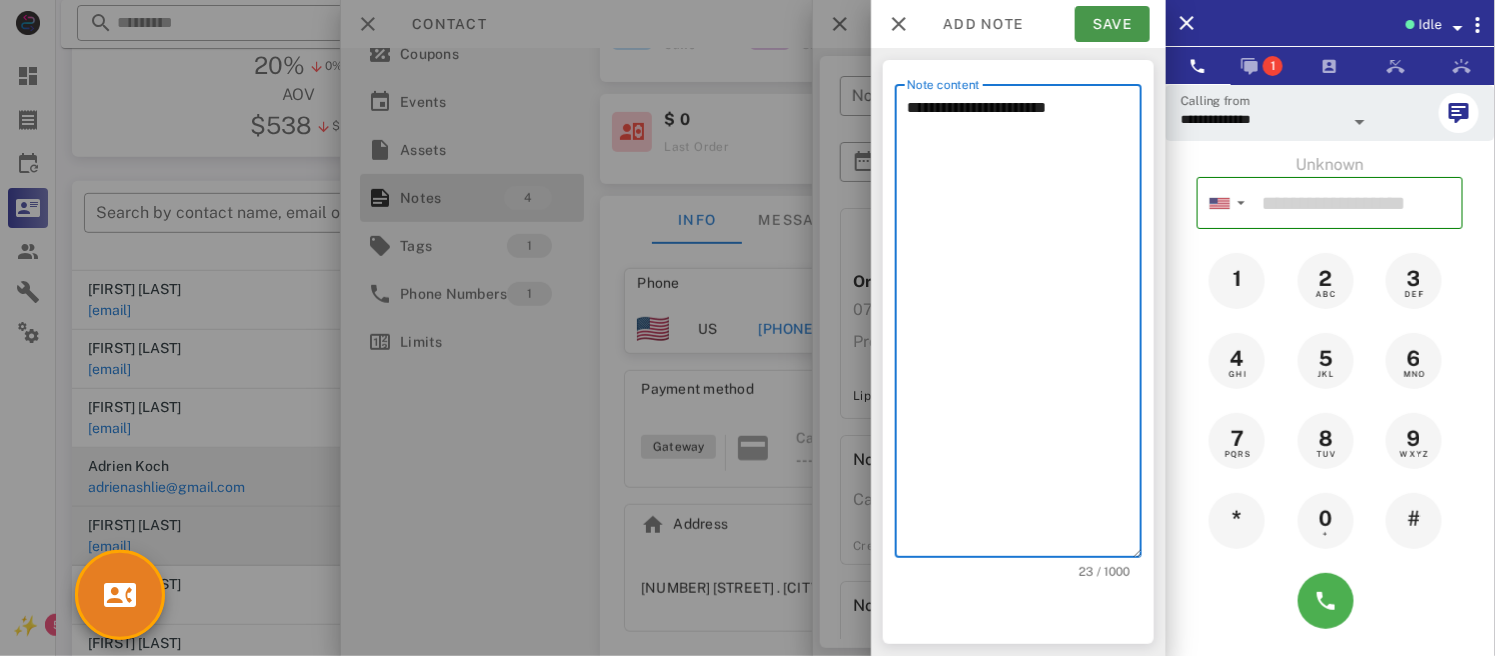 type on "**********" 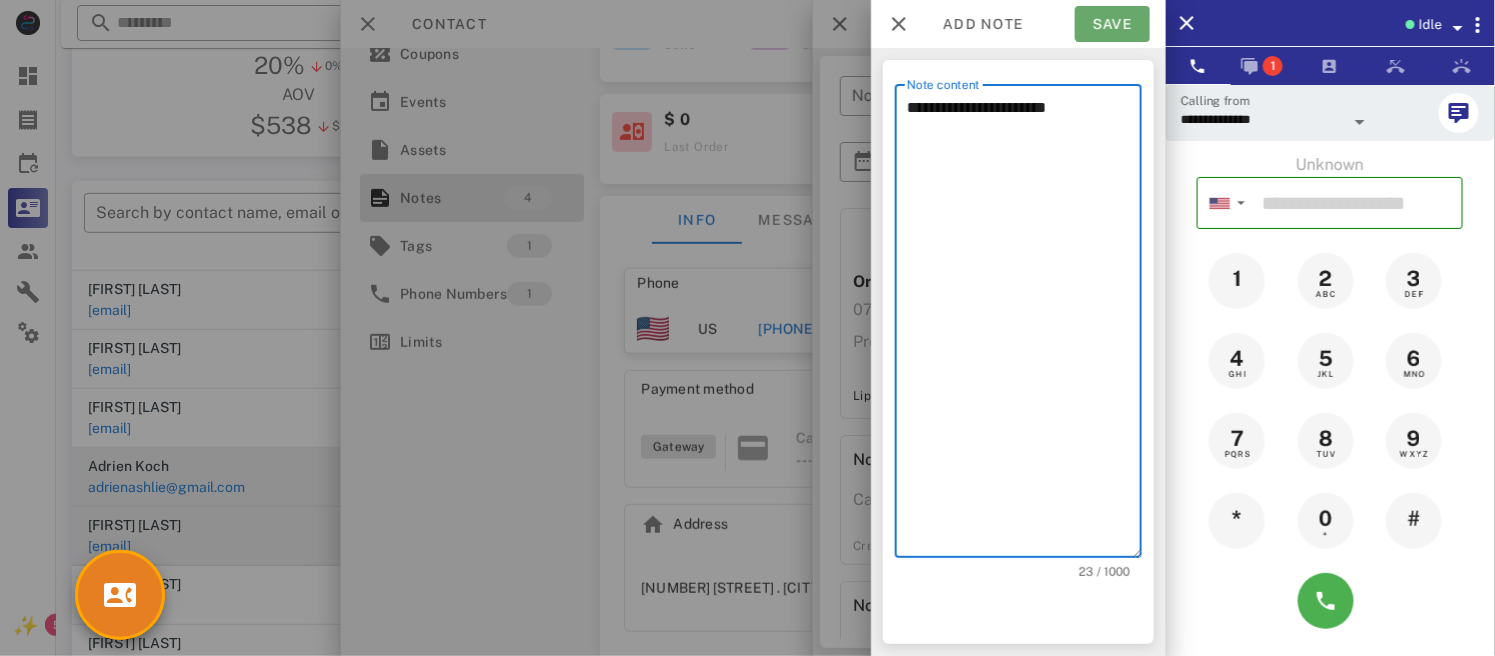 click on "Save" at bounding box center (1112, 24) 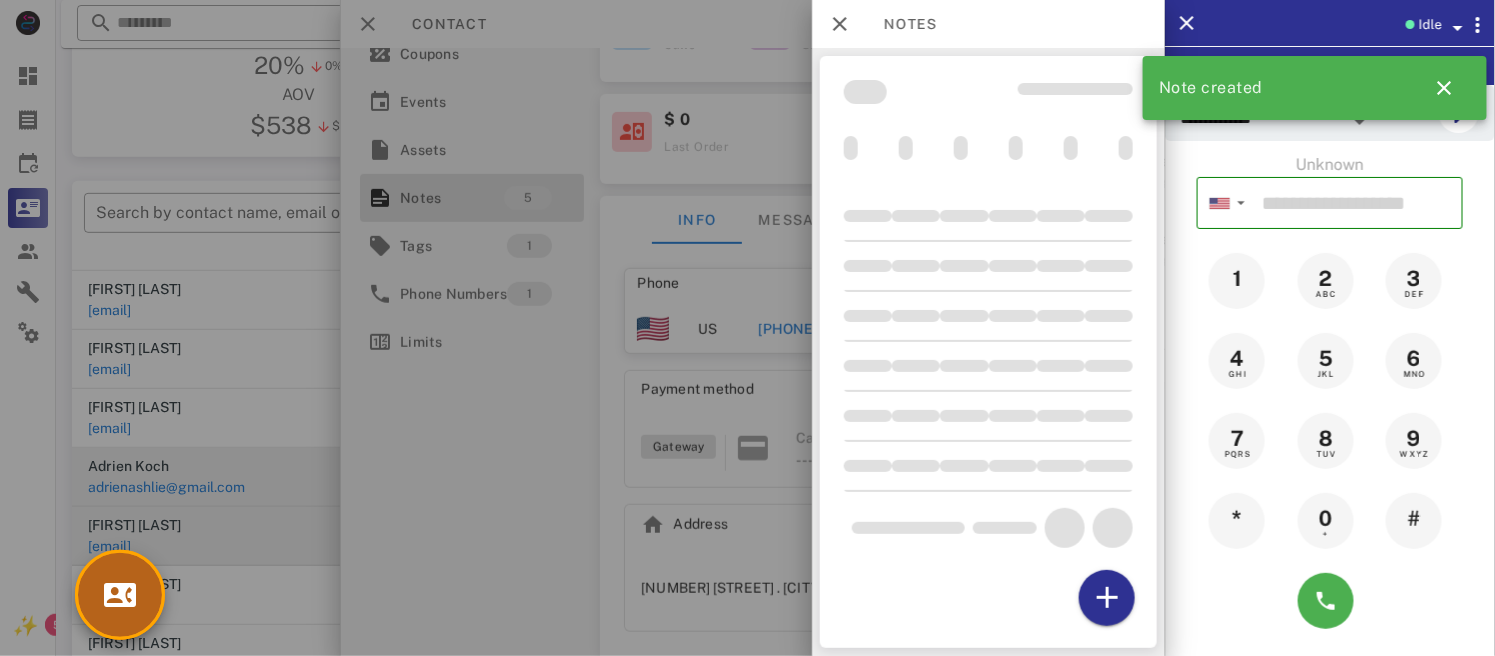 click at bounding box center (120, 595) 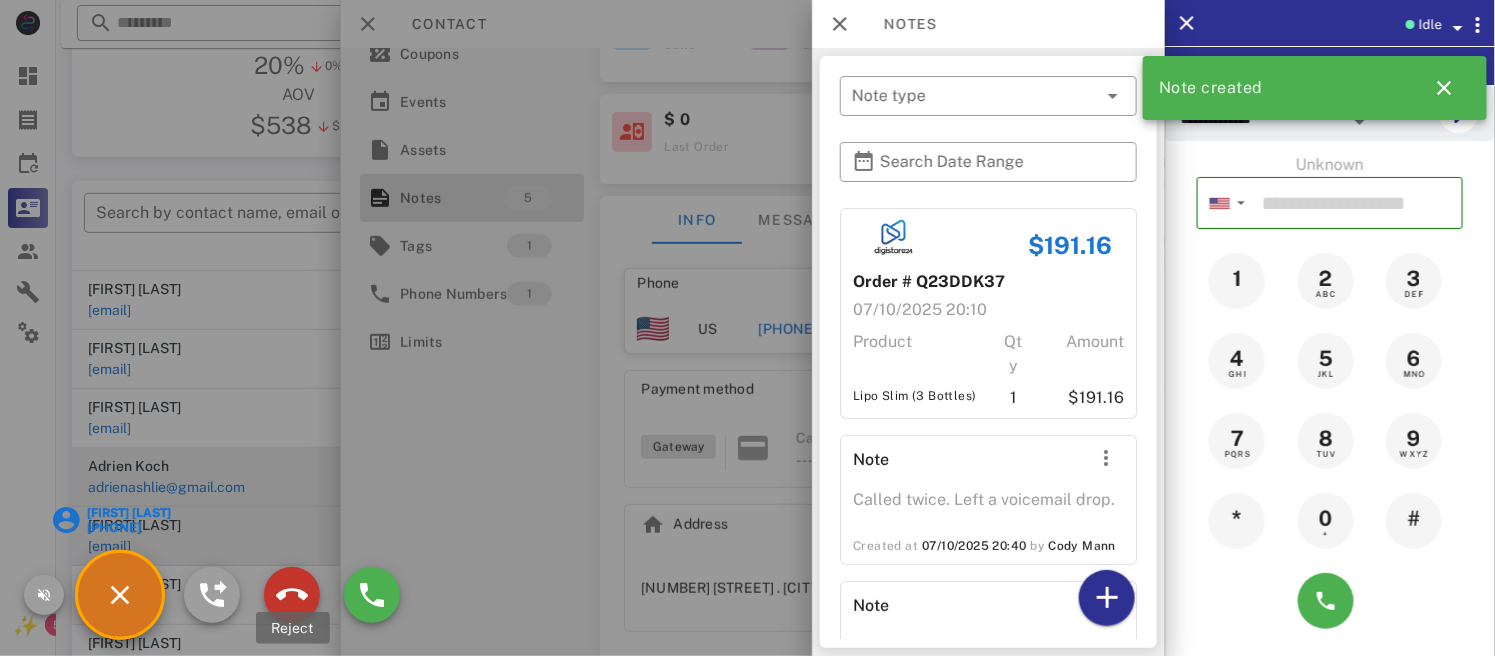 click at bounding box center (292, 595) 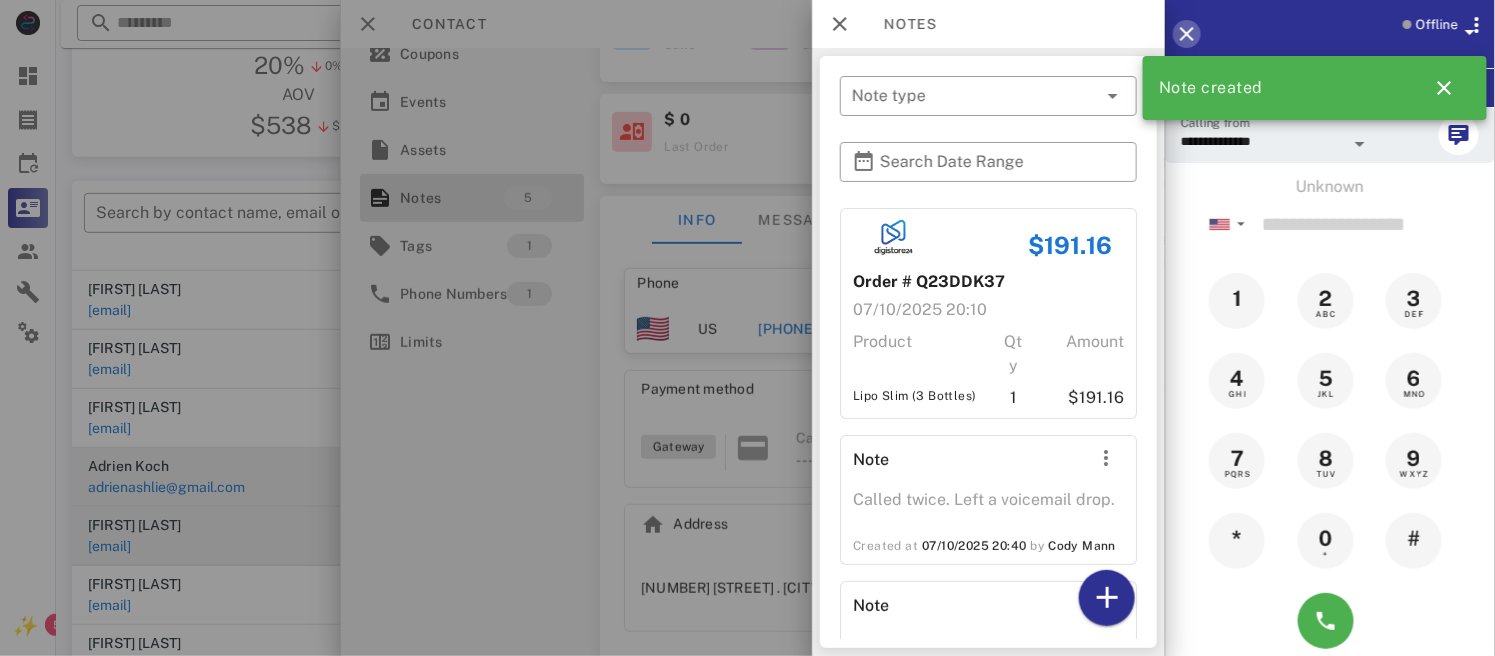 click at bounding box center [1187, 34] 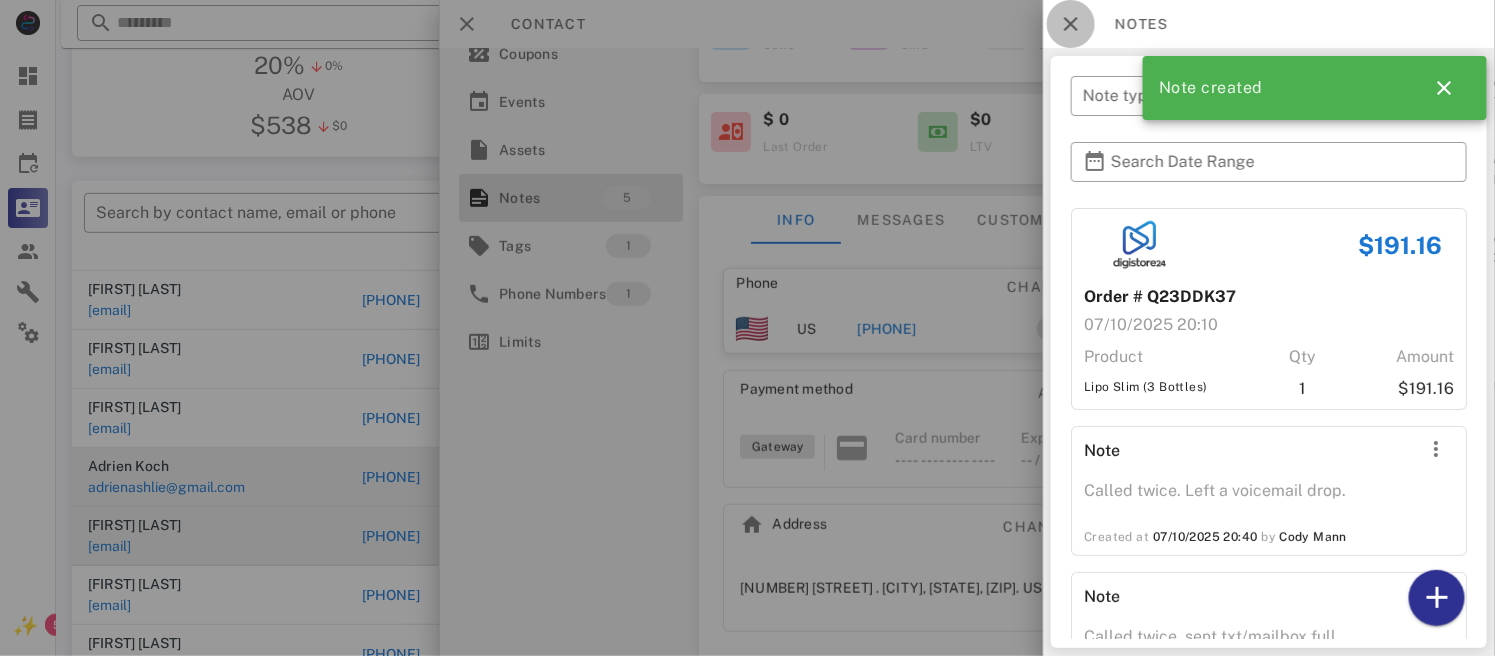 click at bounding box center (1071, 24) 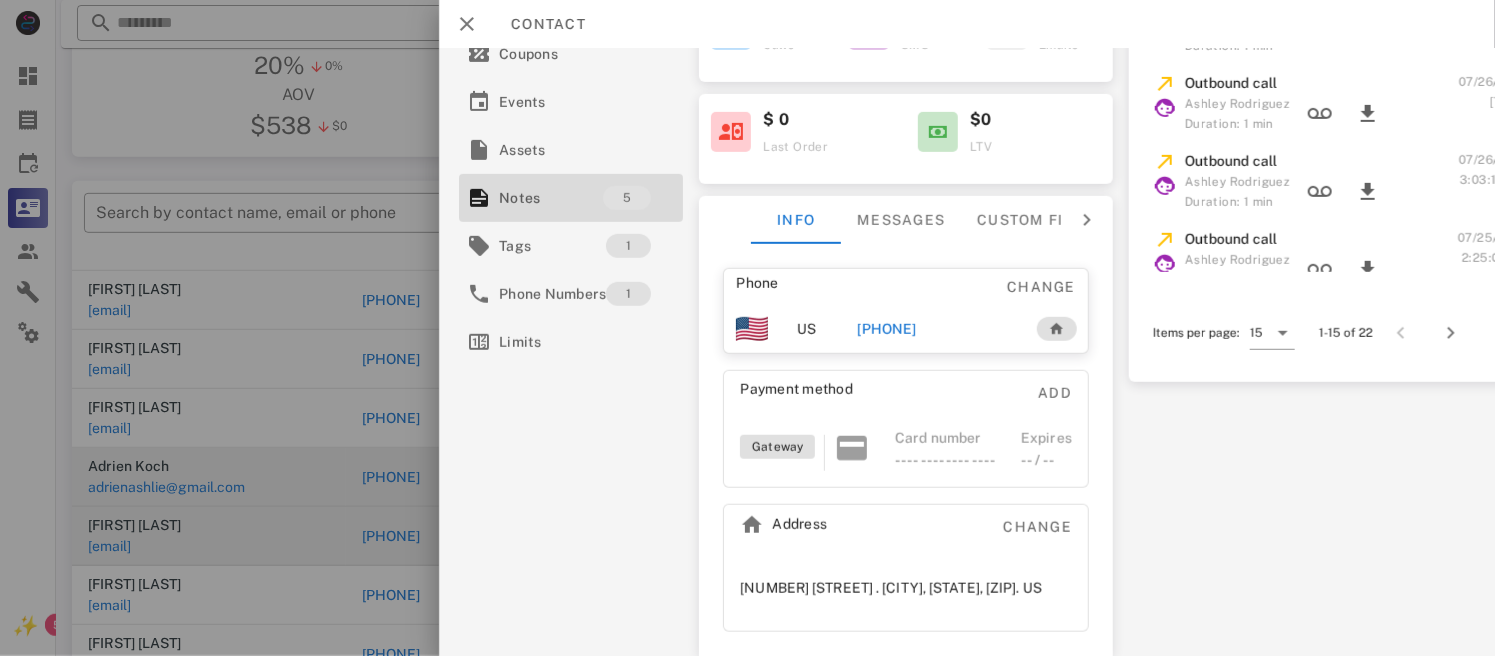 scroll, scrollTop: 0, scrollLeft: 0, axis: both 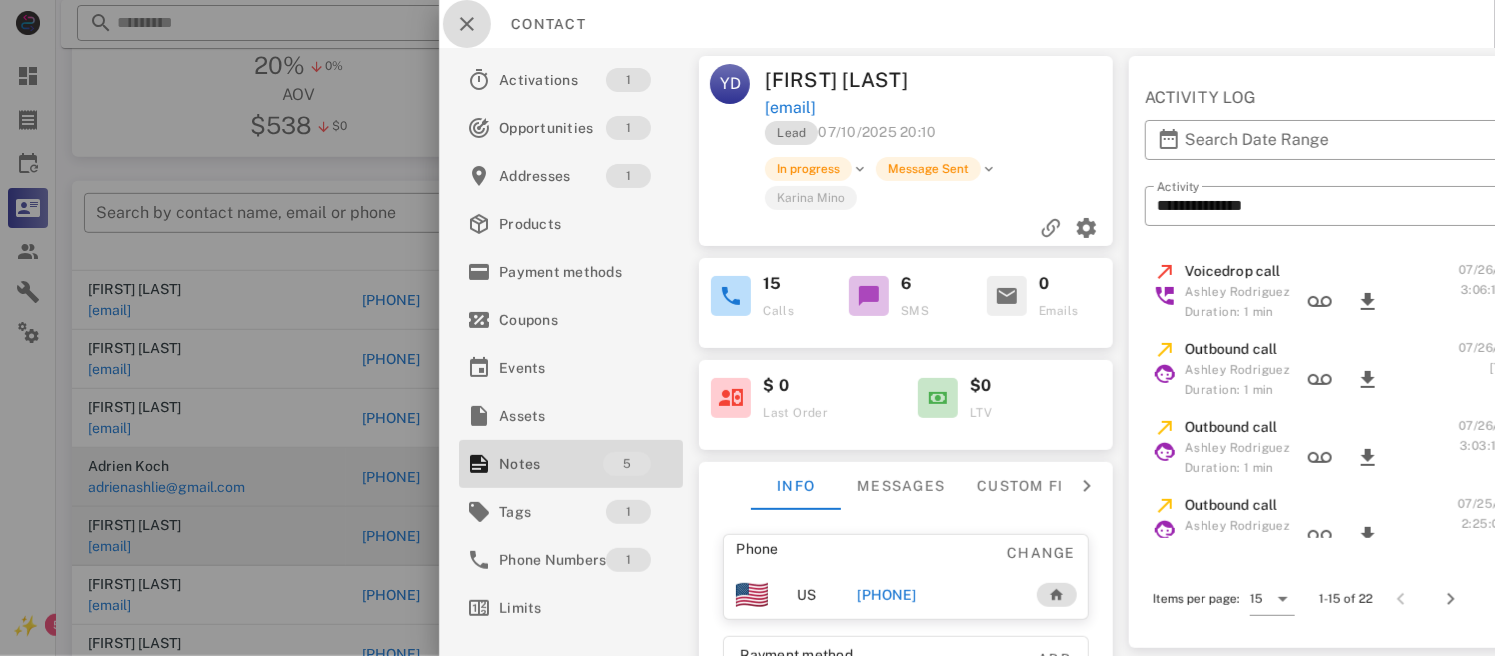 drag, startPoint x: 460, startPoint y: 18, endPoint x: 270, endPoint y: 250, distance: 299.87332 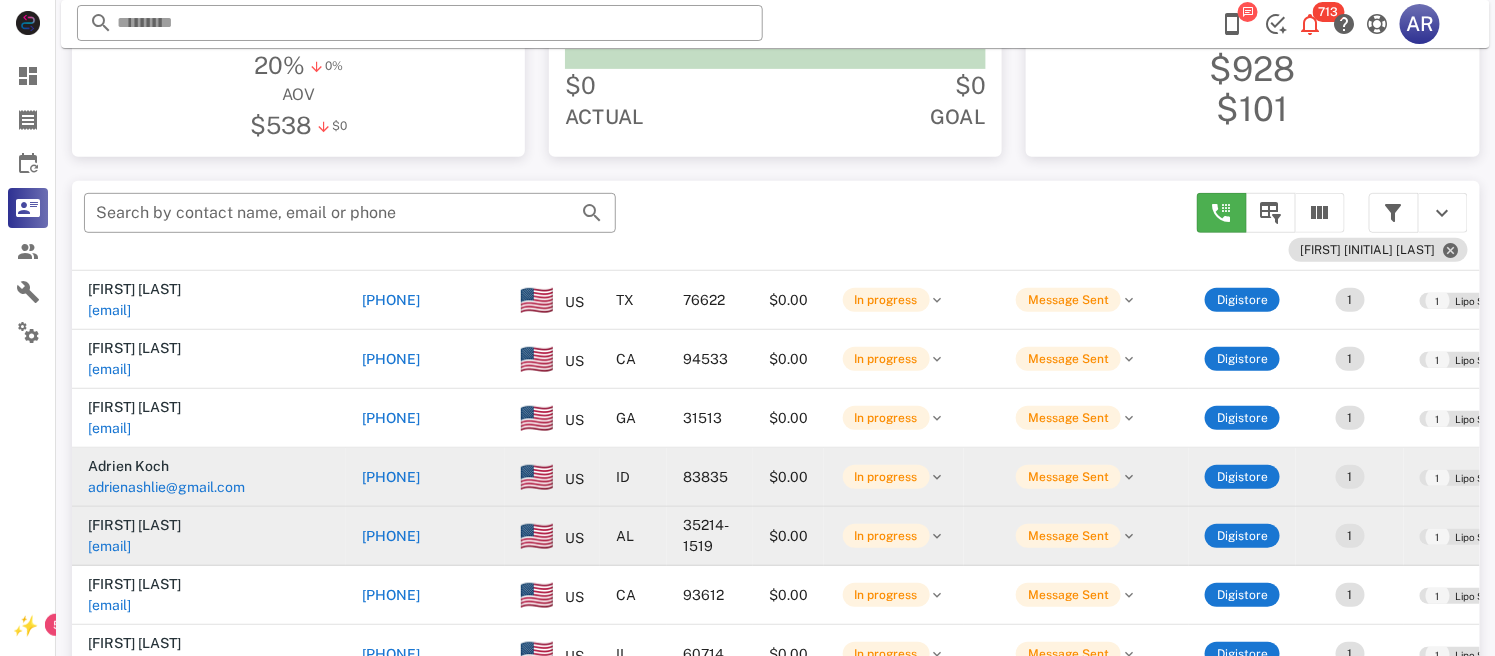 click on "[PHONE]" at bounding box center [391, 359] 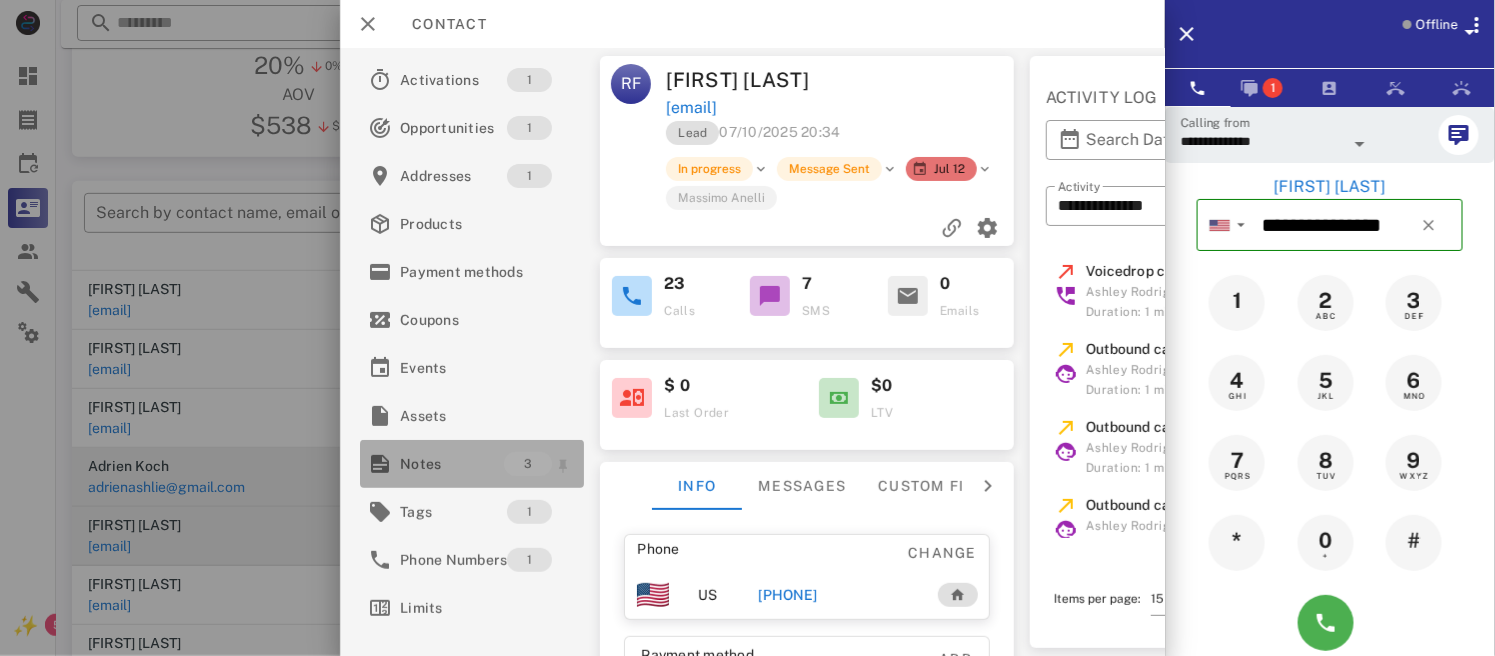 click on "Notes" at bounding box center [452, 464] 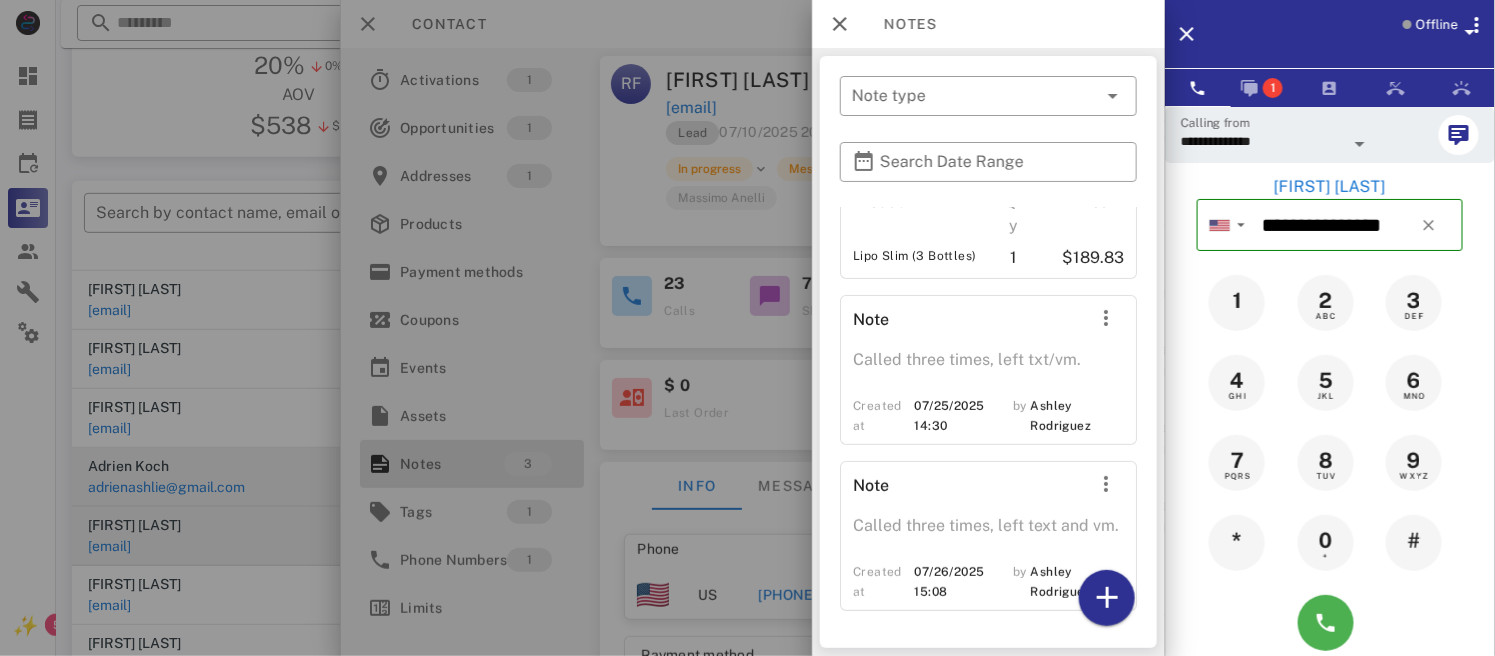 scroll, scrollTop: 176, scrollLeft: 0, axis: vertical 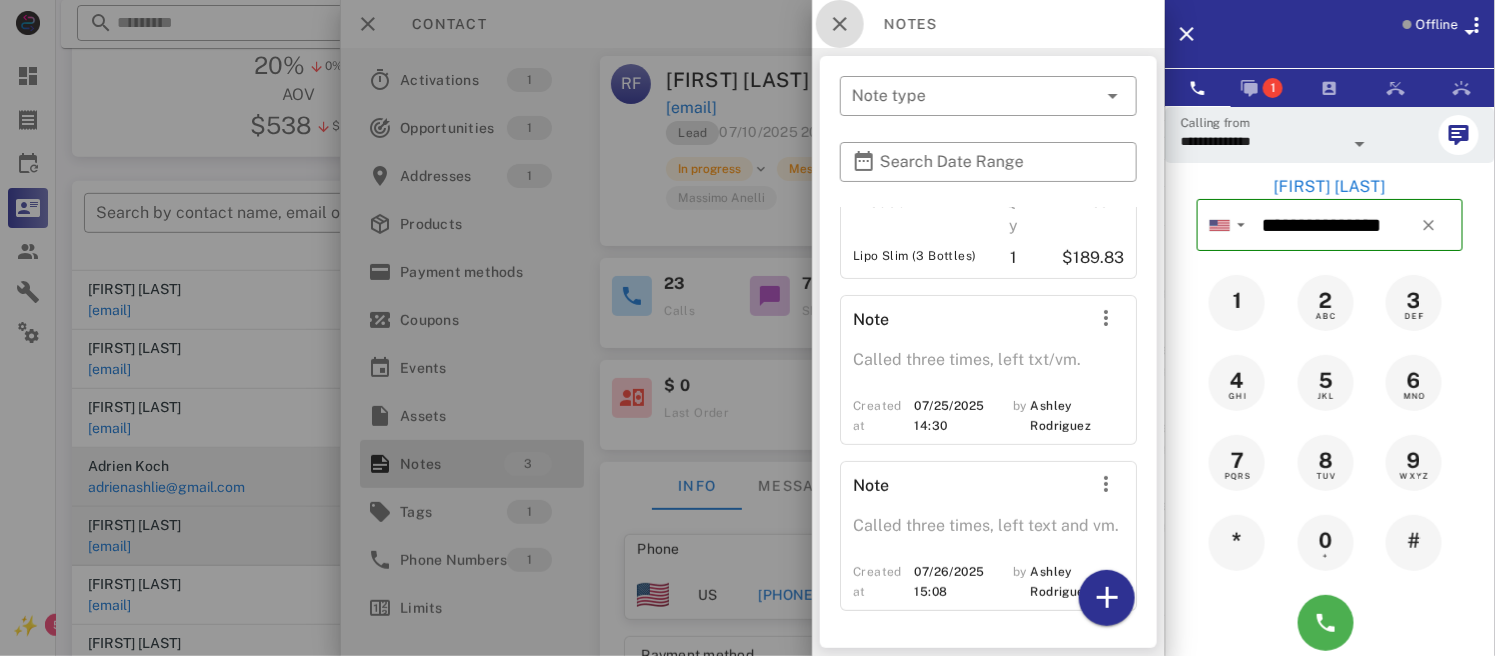 click at bounding box center [840, 24] 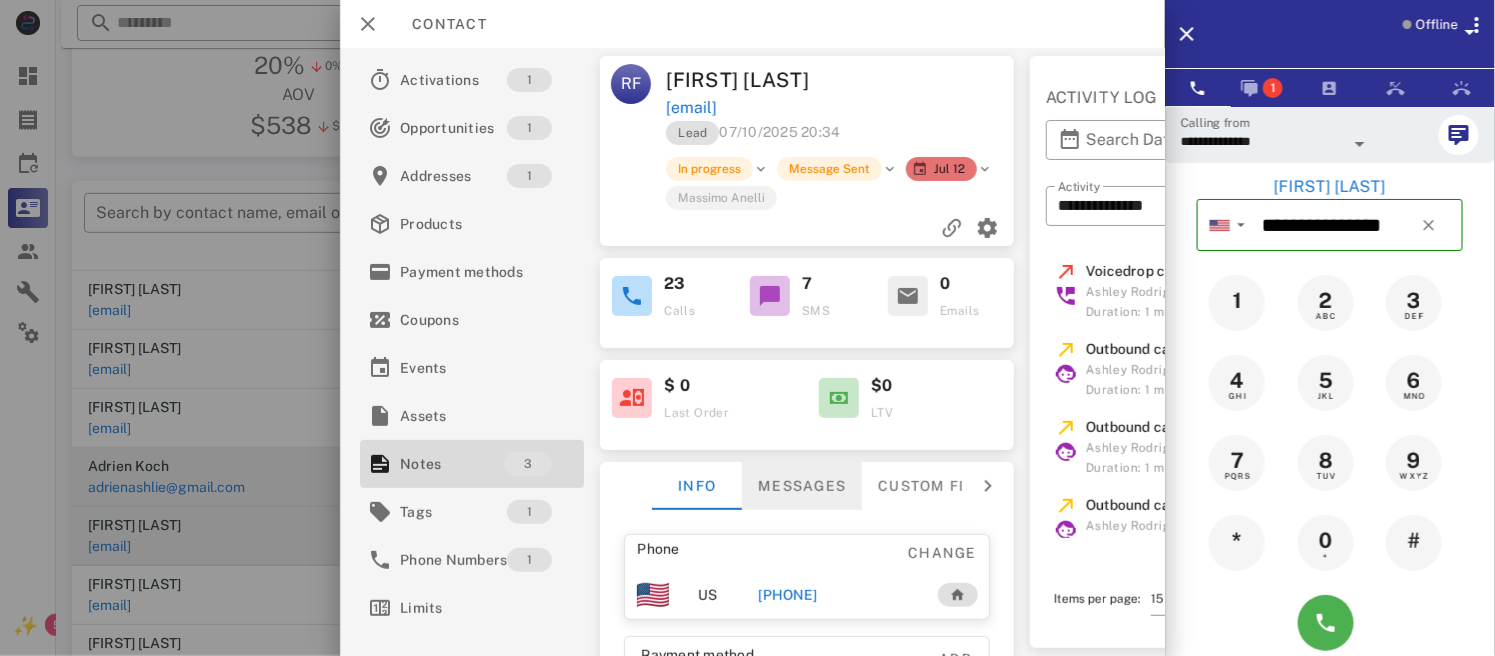 click on "Messages" at bounding box center [803, 486] 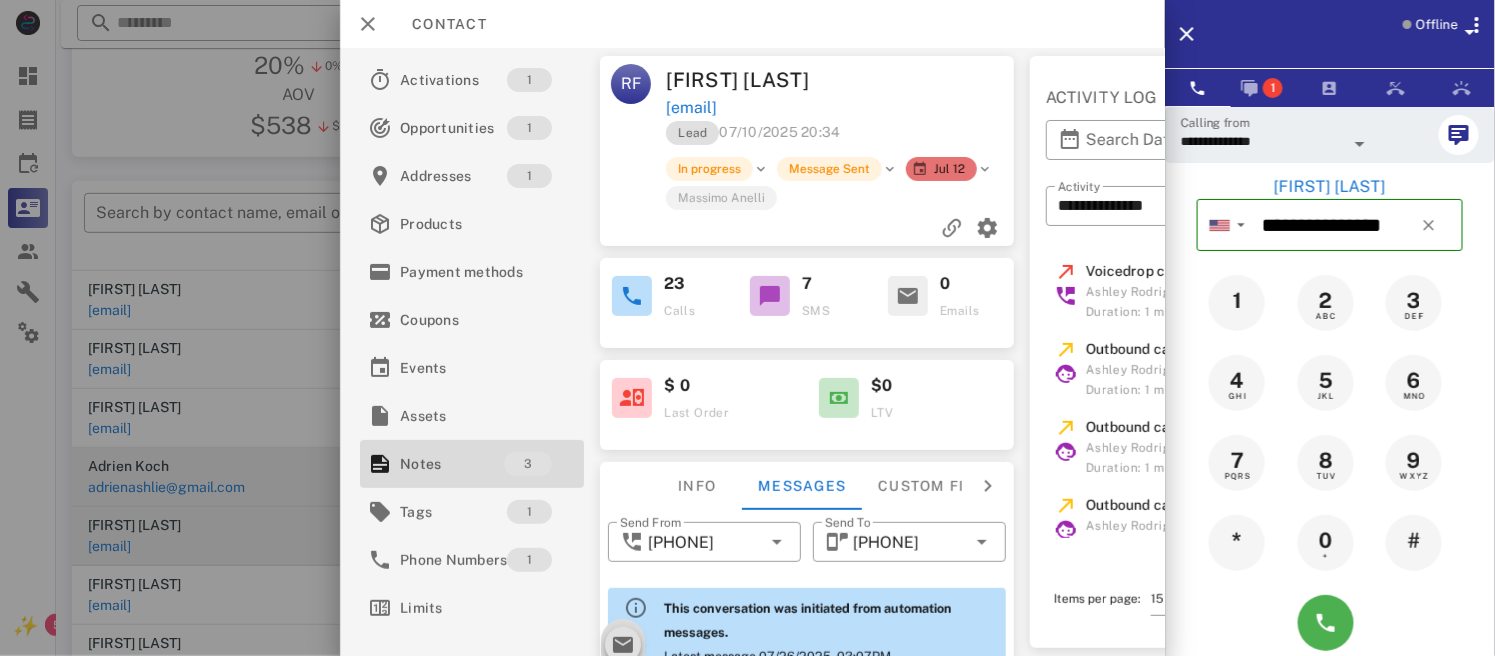 scroll, scrollTop: 1787, scrollLeft: 0, axis: vertical 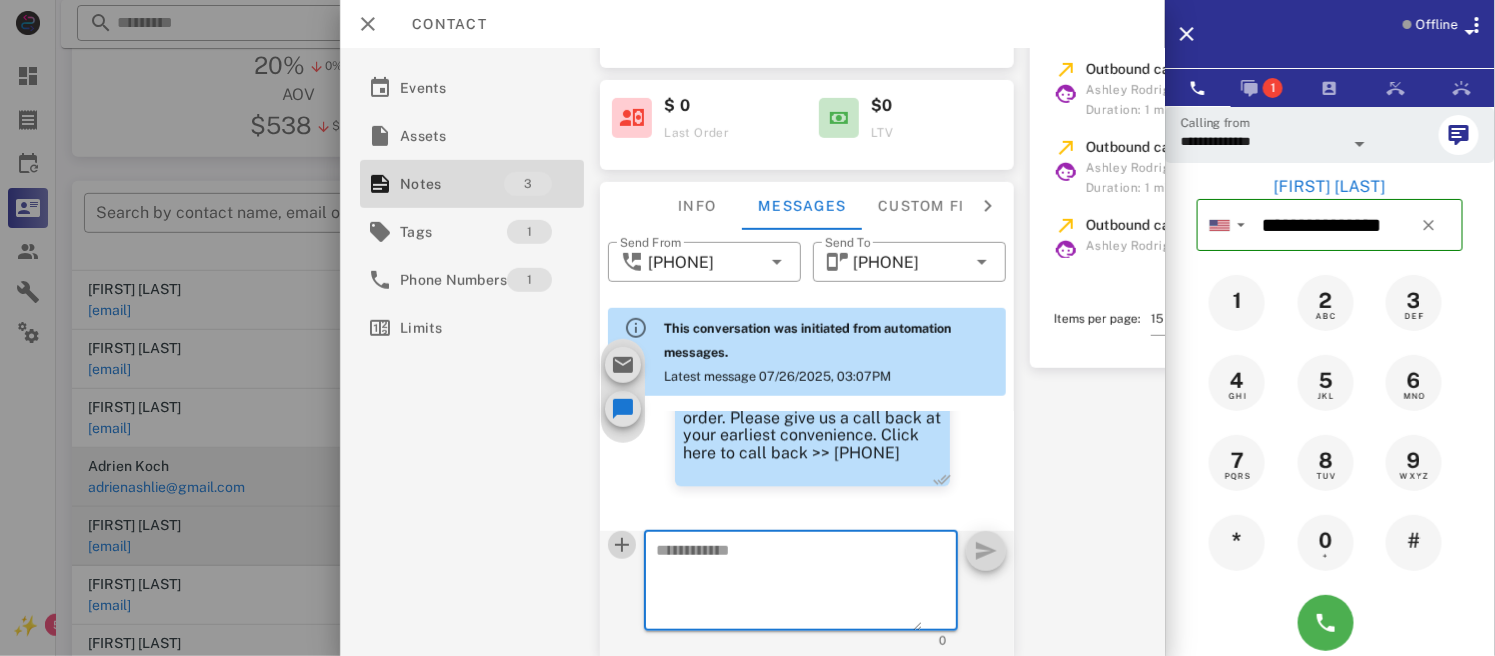 click at bounding box center (623, 545) 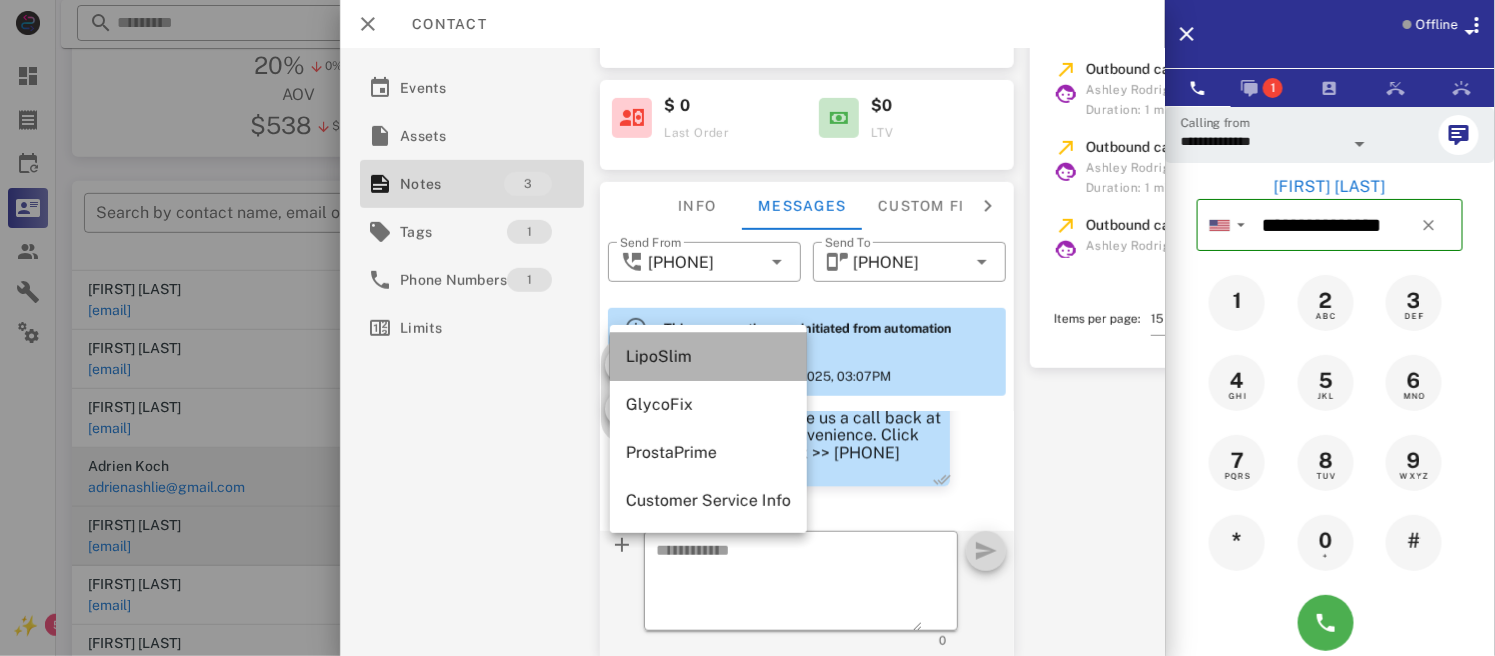 click on "LipoSlim" at bounding box center (708, 356) 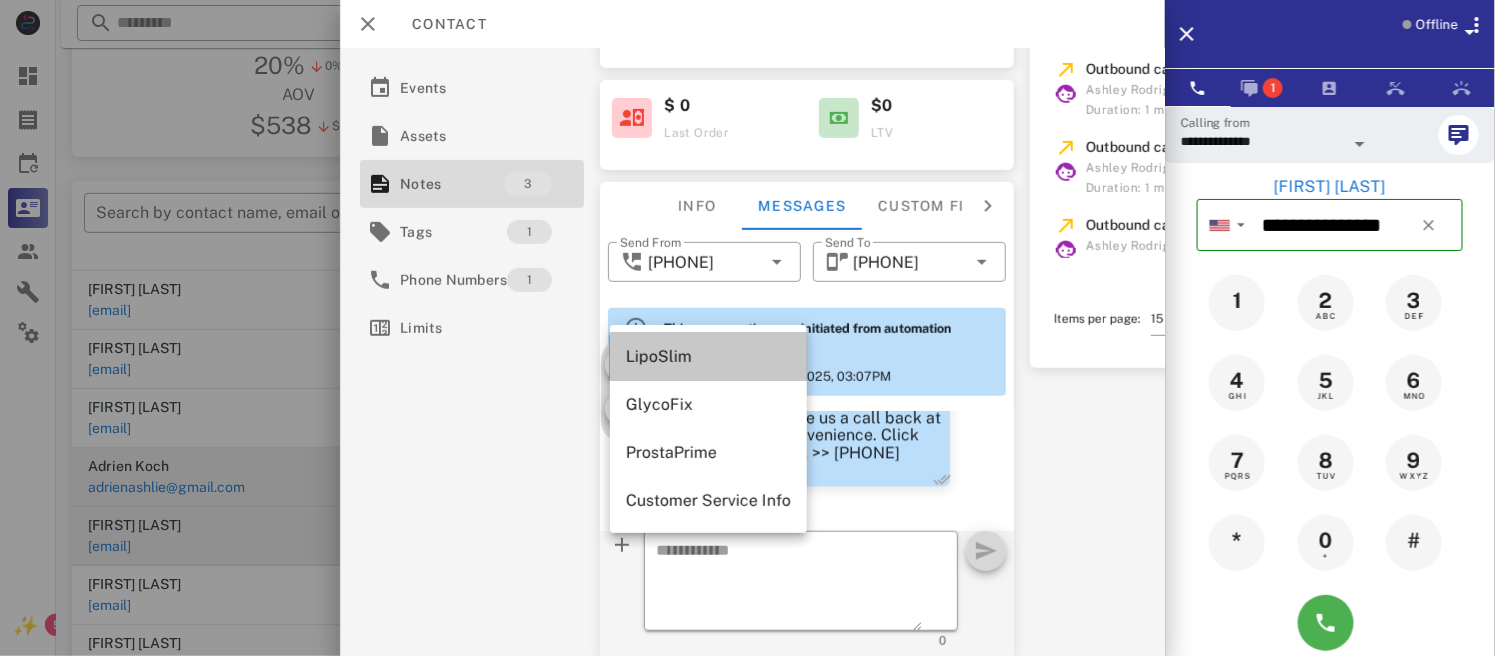 type on "**********" 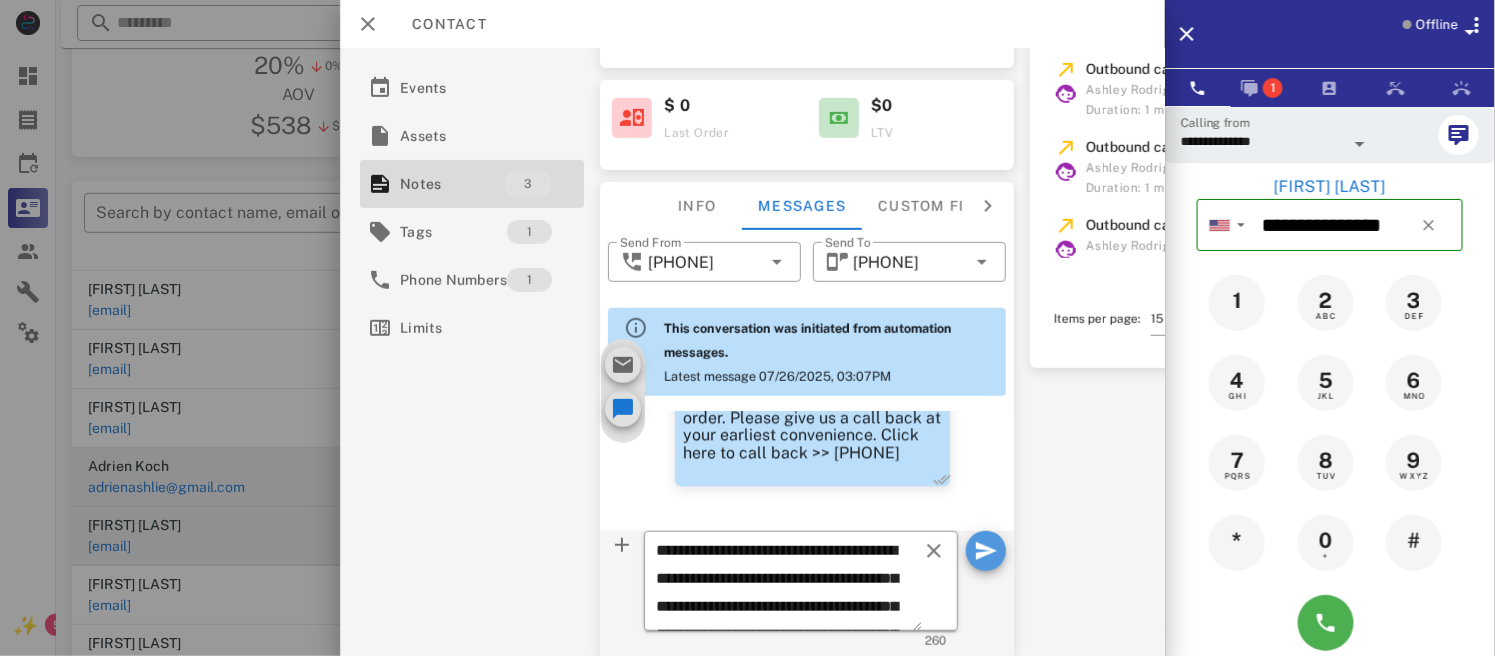 click at bounding box center (986, 551) 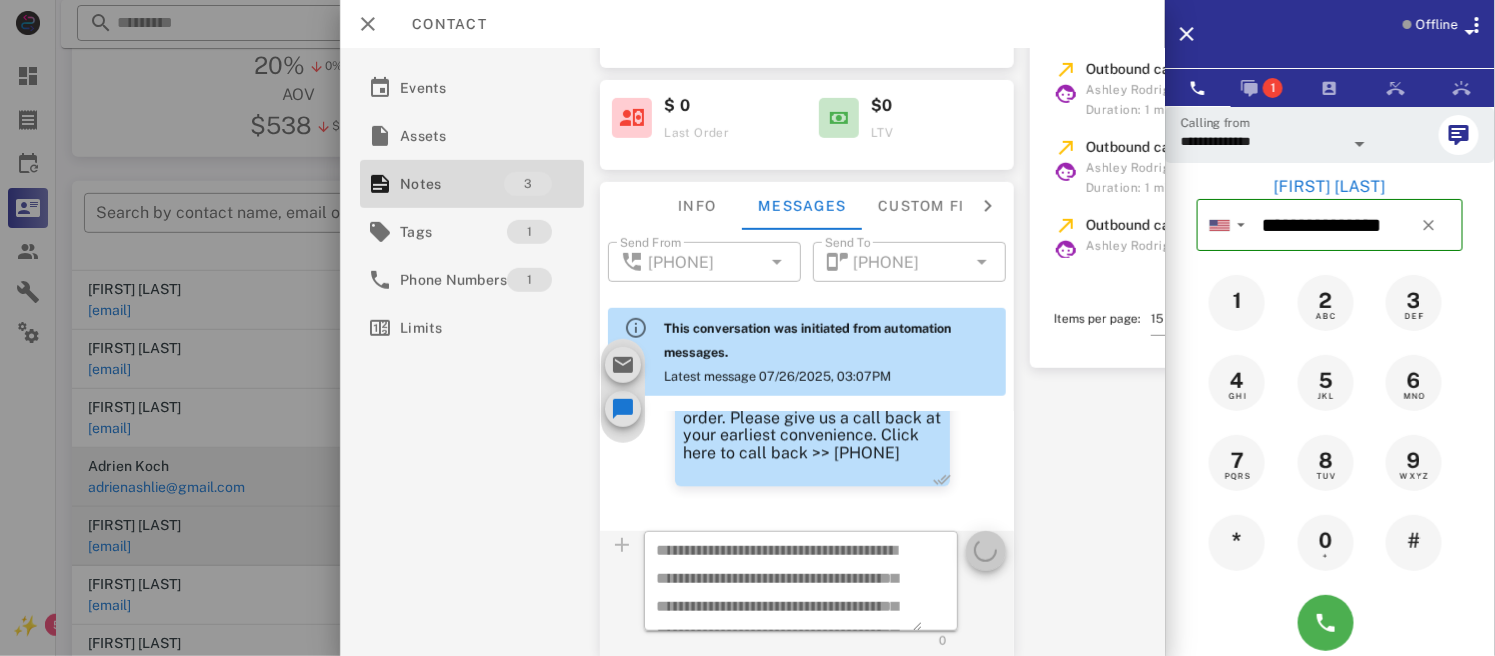 type 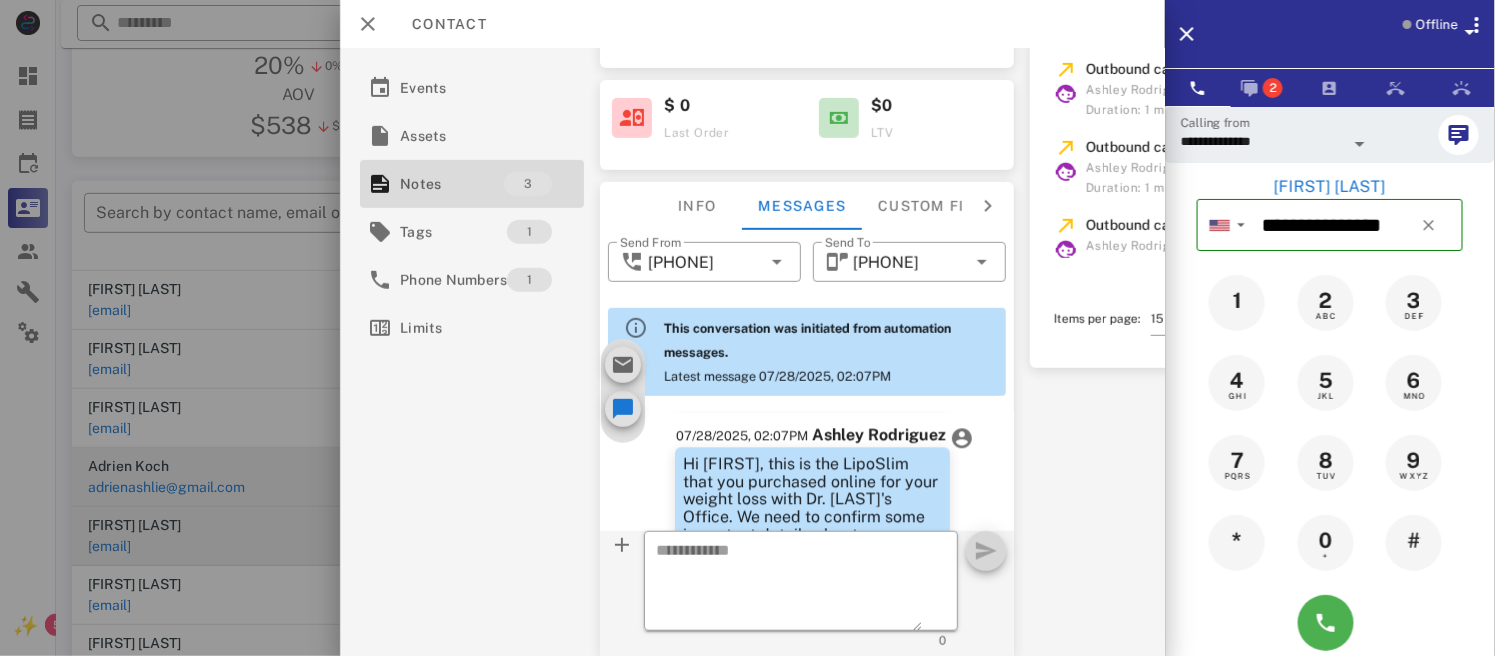 scroll, scrollTop: 1798, scrollLeft: 0, axis: vertical 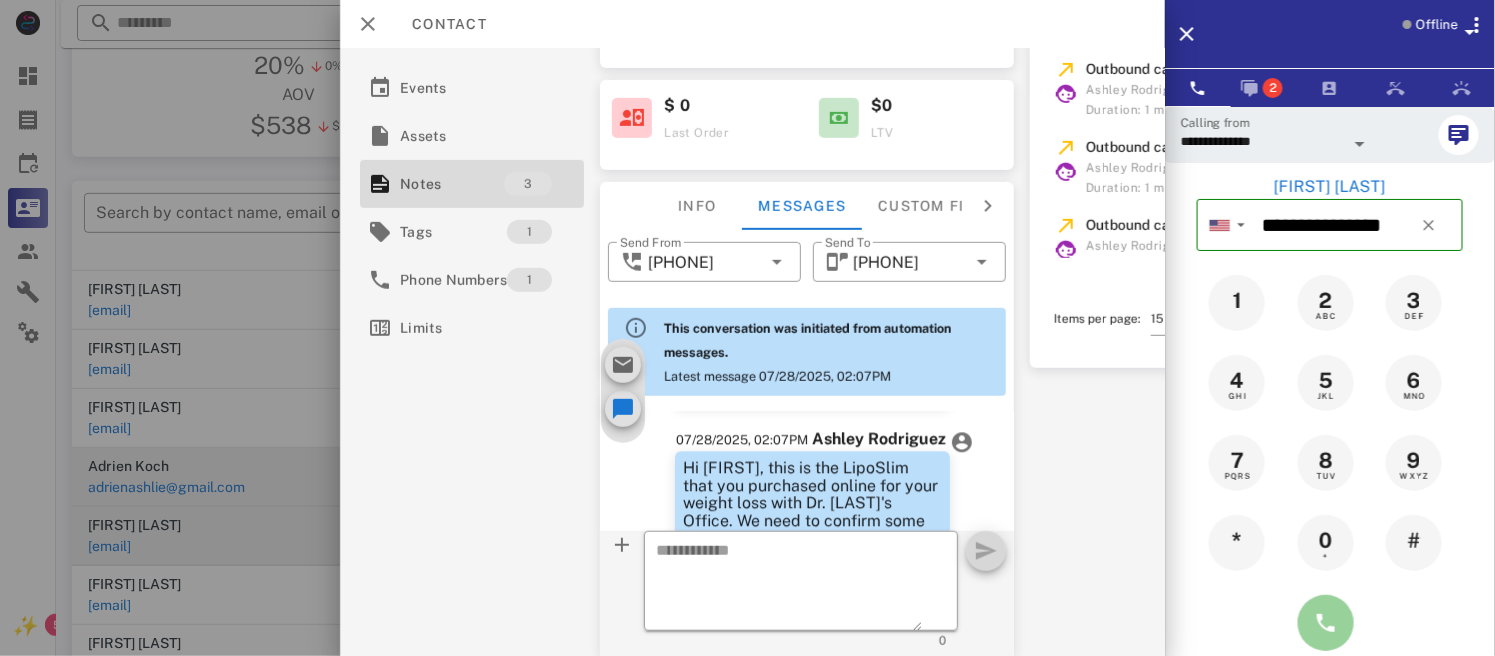 click at bounding box center [1326, 623] 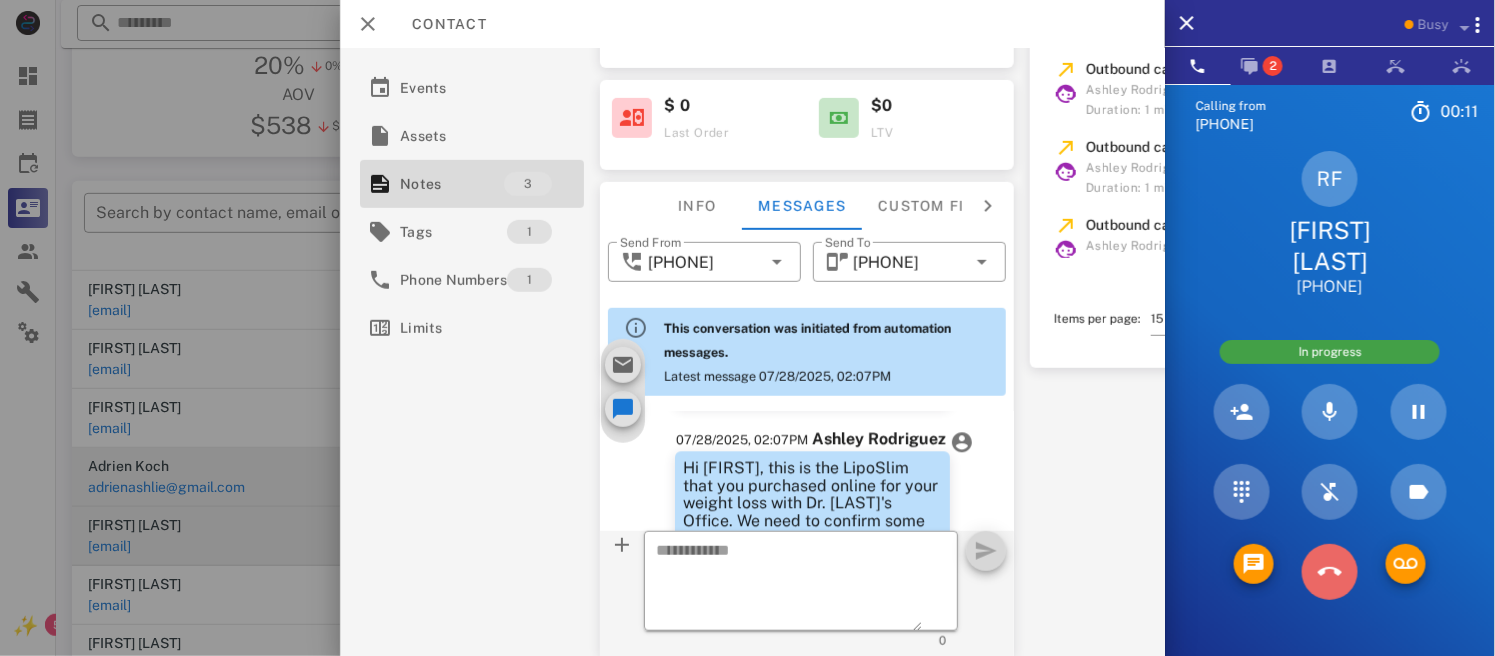 click at bounding box center [1330, 572] 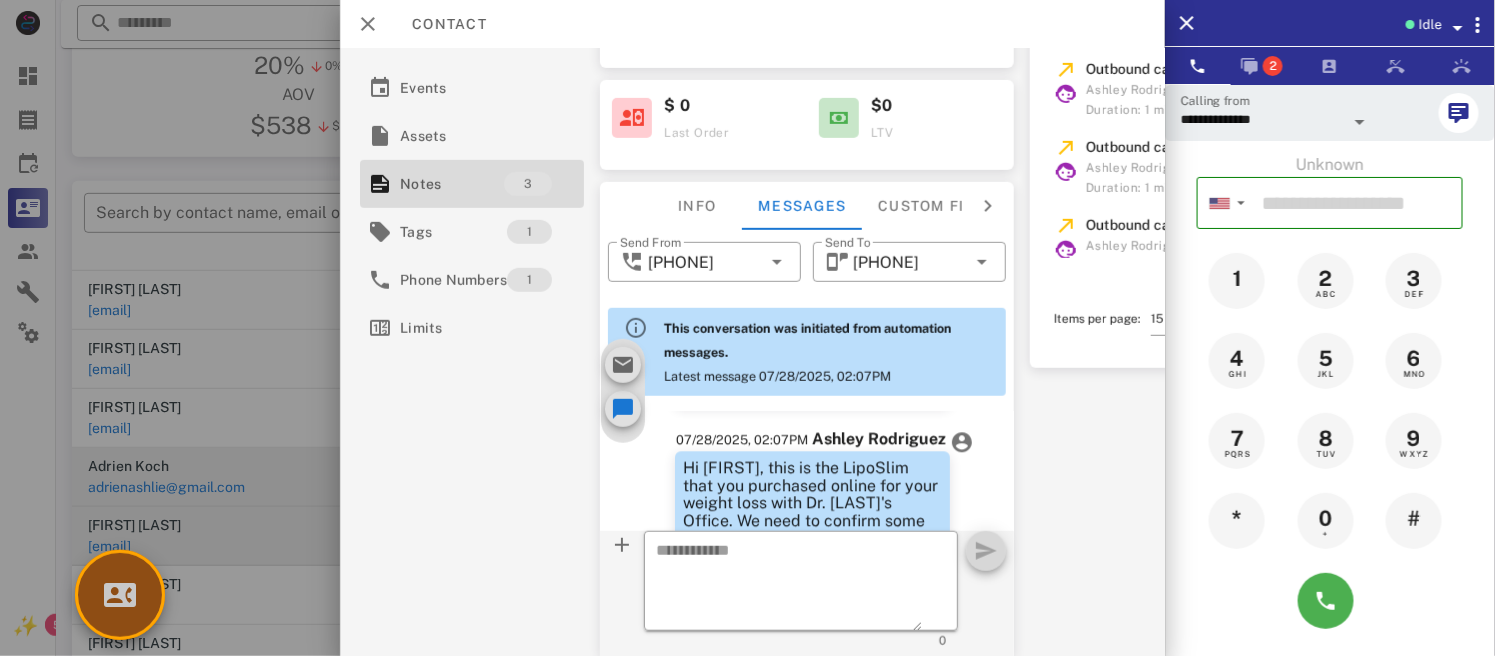 click at bounding box center (120, 595) 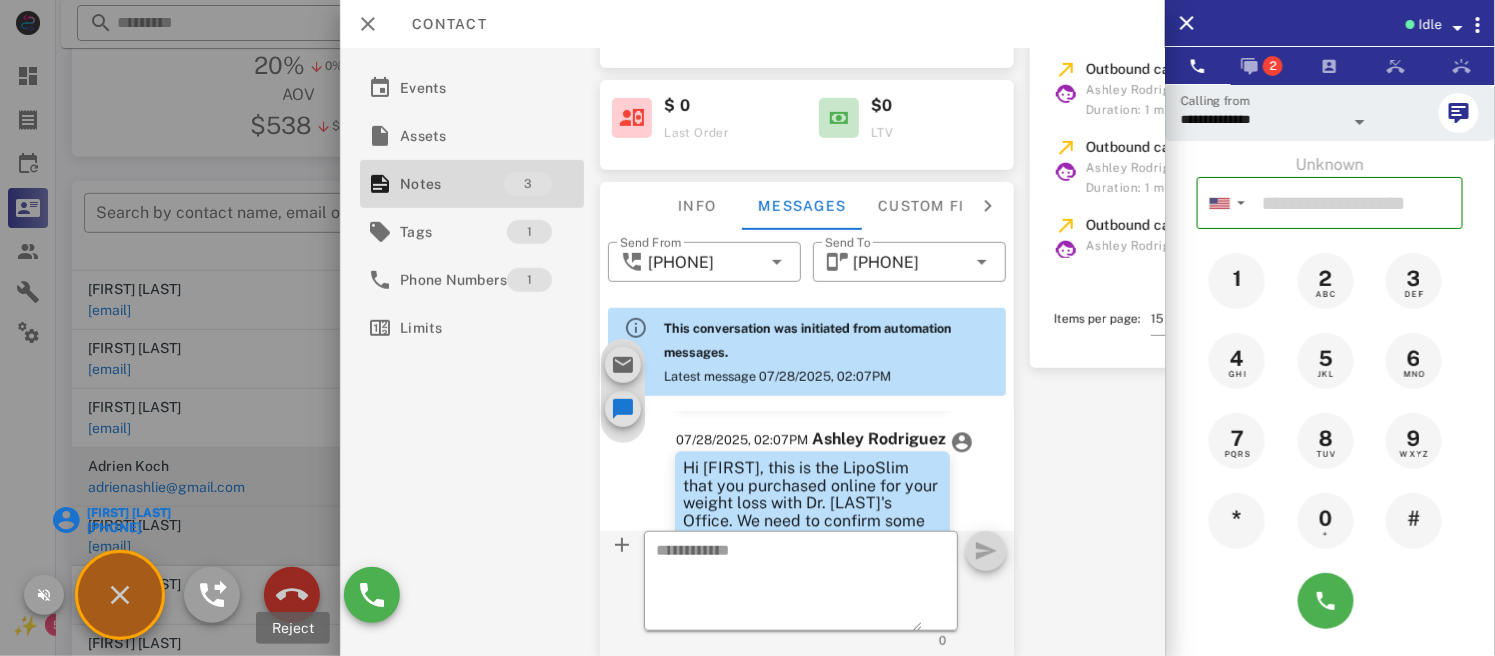 click at bounding box center (292, 595) 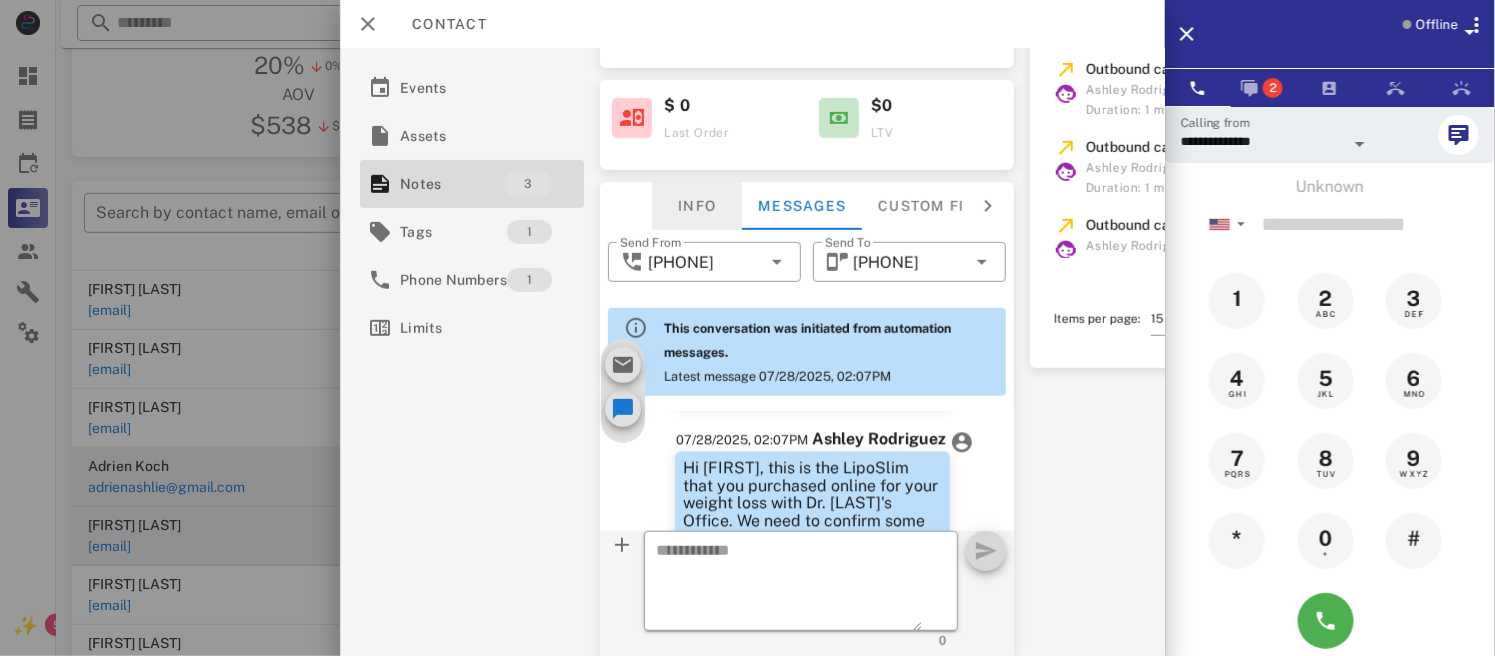 click on "Info" at bounding box center [698, 206] 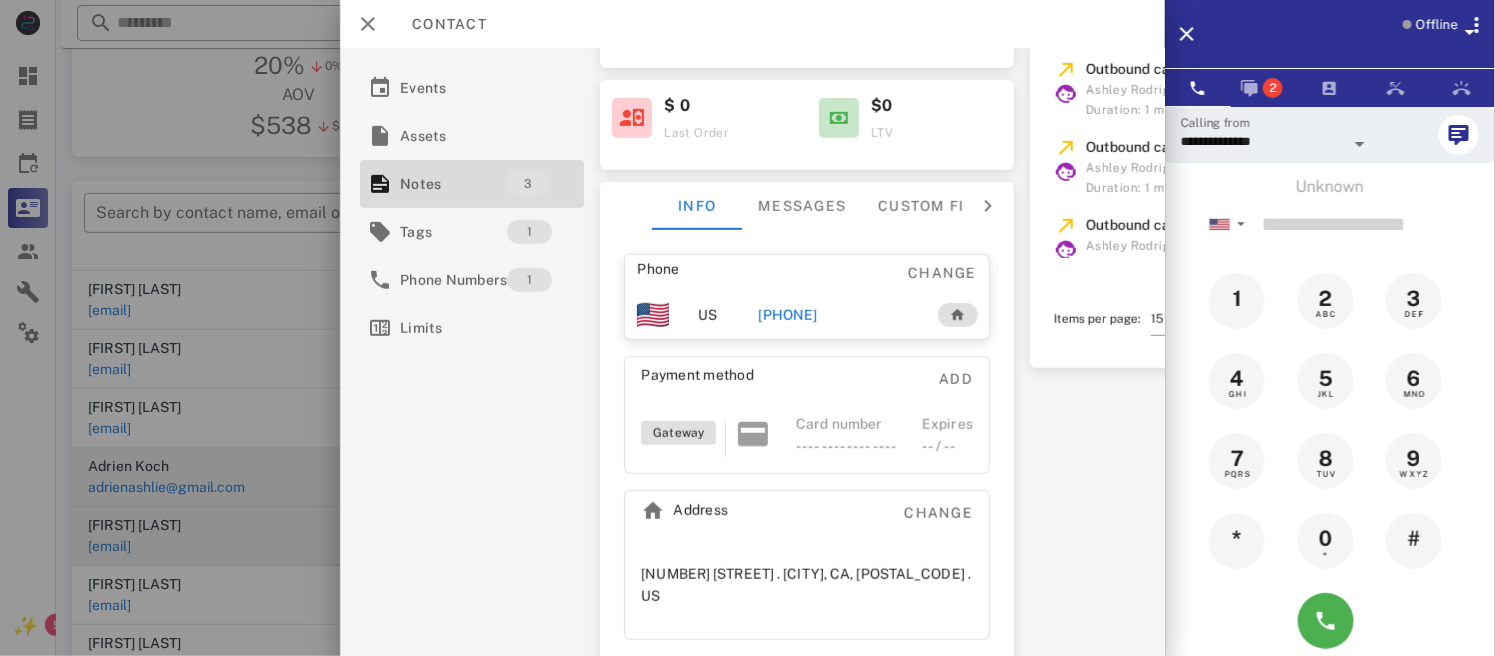 click on "[PHONE]" at bounding box center (788, 315) 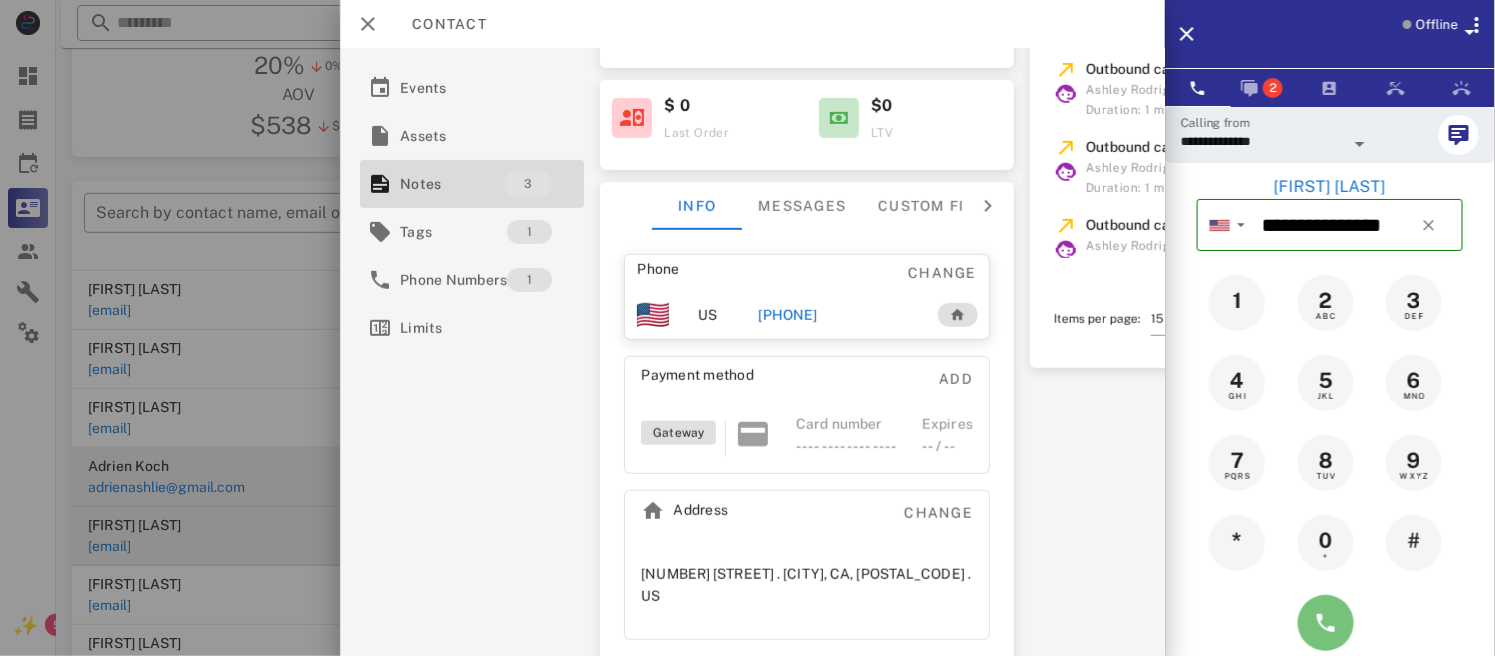 click at bounding box center [1326, 623] 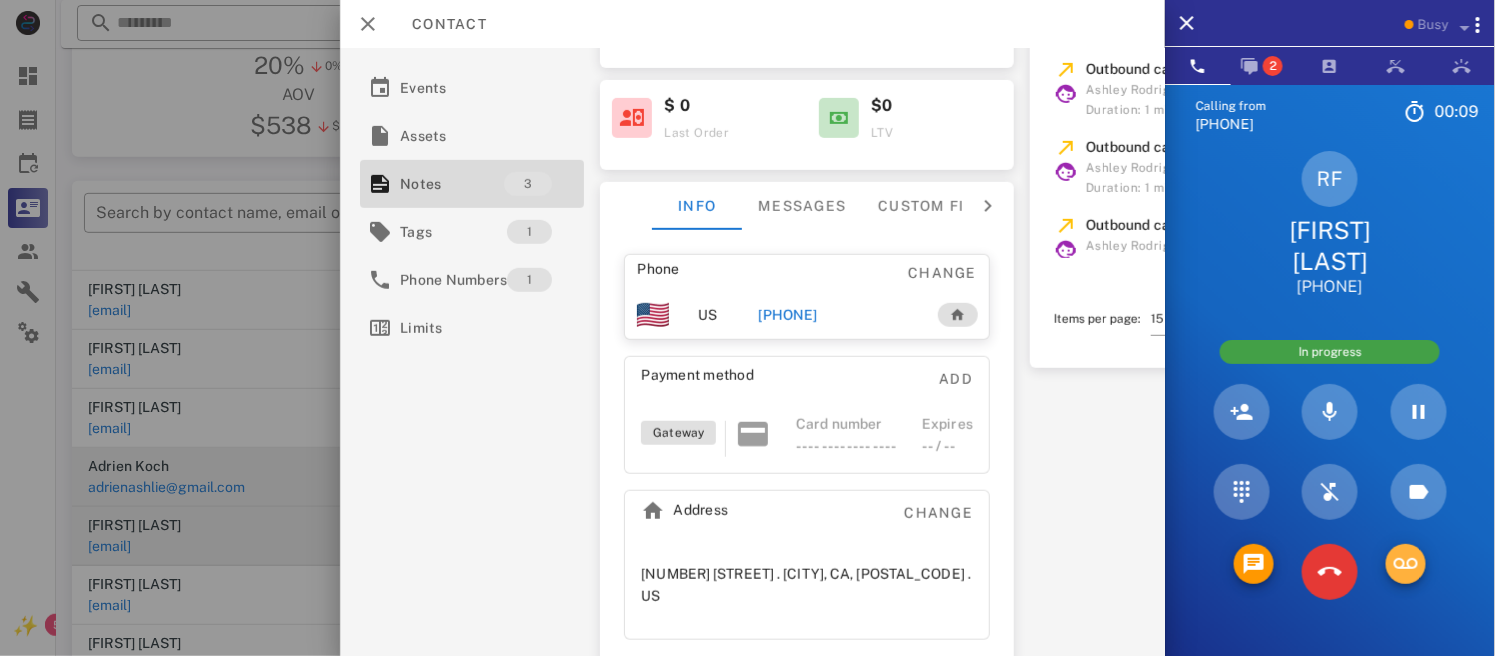 click at bounding box center (1406, 564) 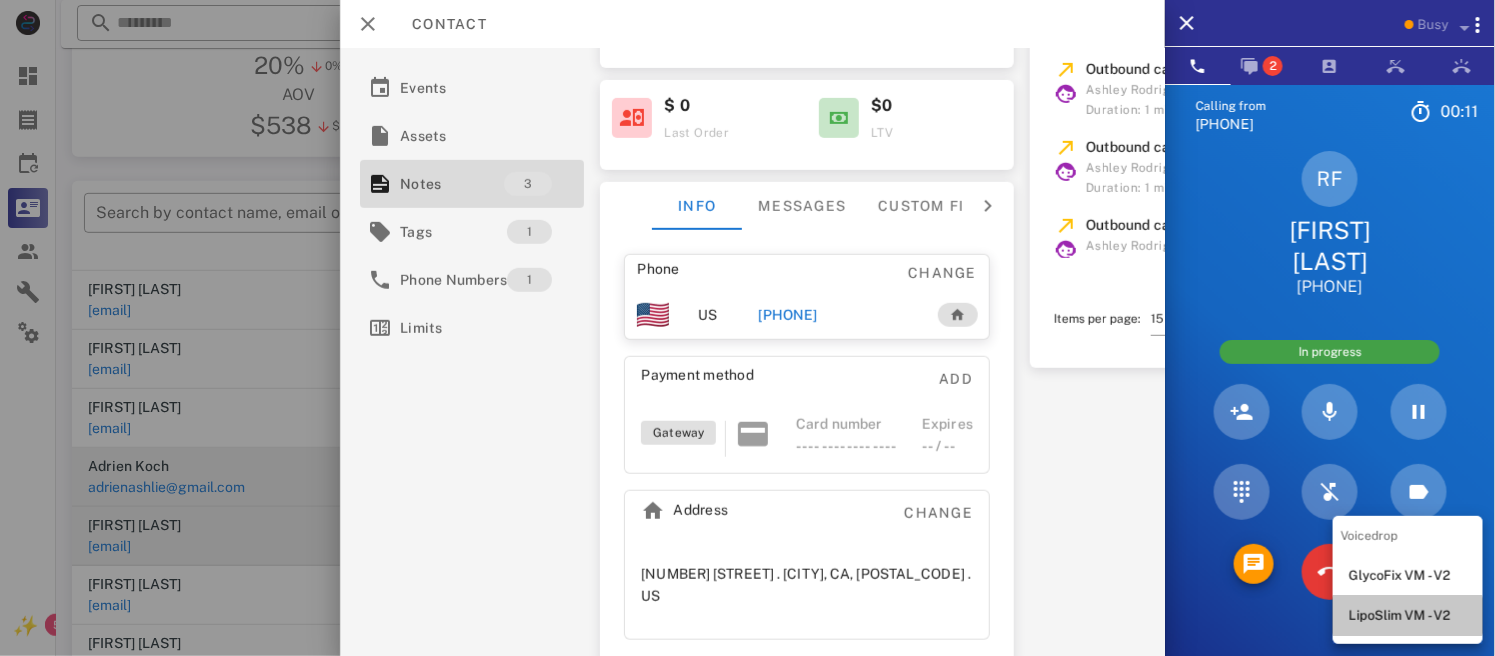 click on "LipoSlim VM - V2" at bounding box center (1408, 616) 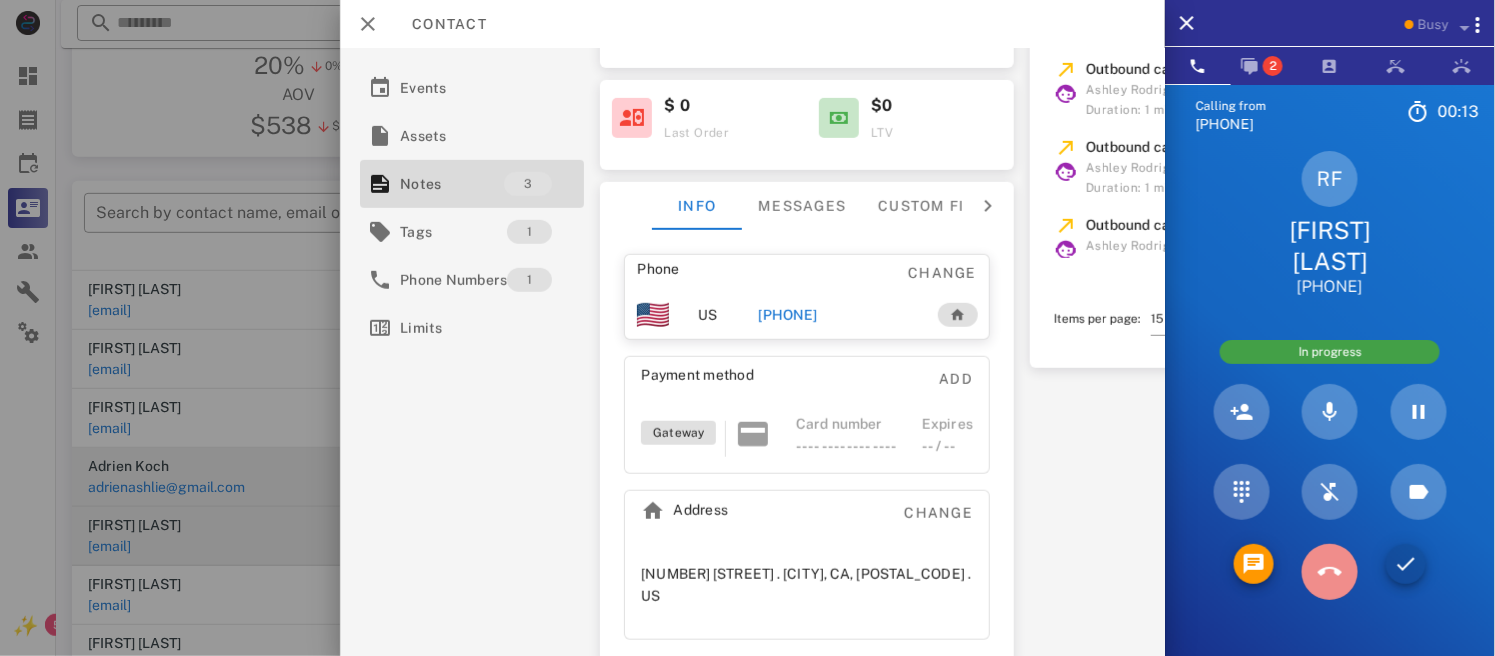 click at bounding box center [1330, 572] 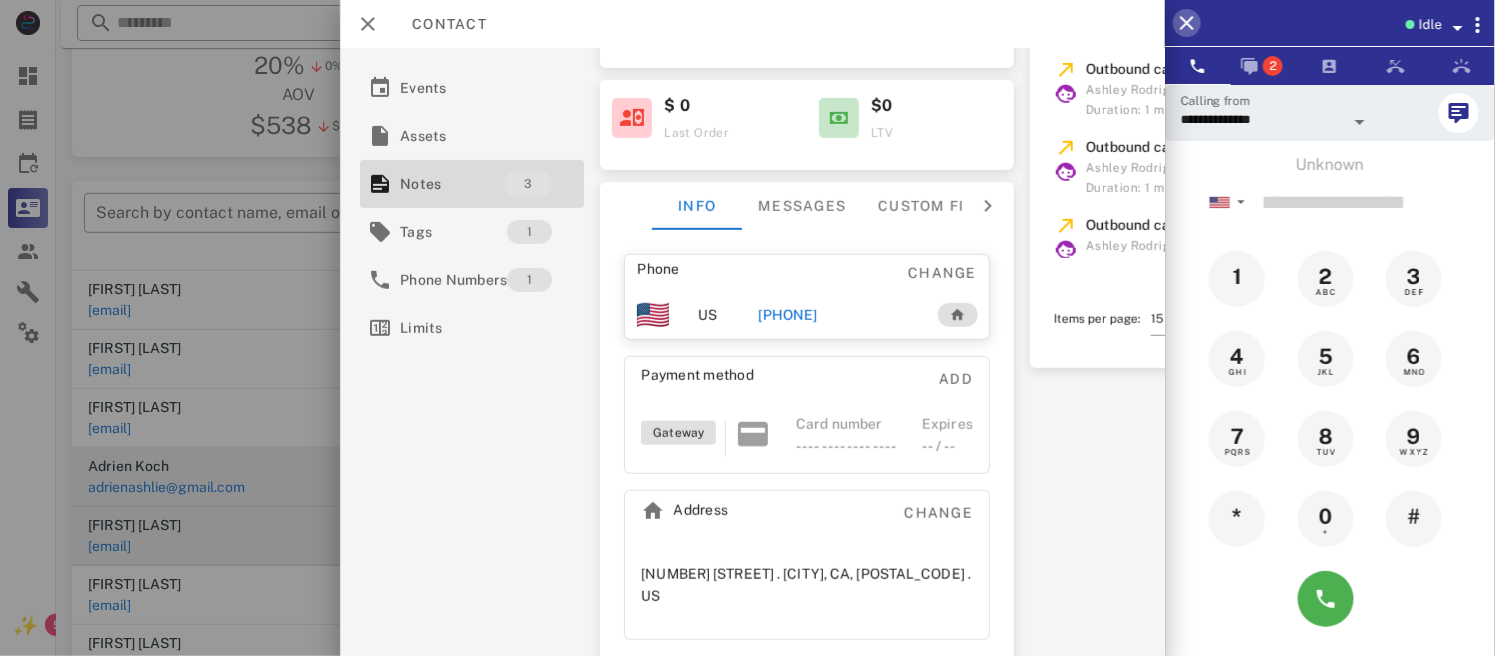 click at bounding box center [1187, 23] 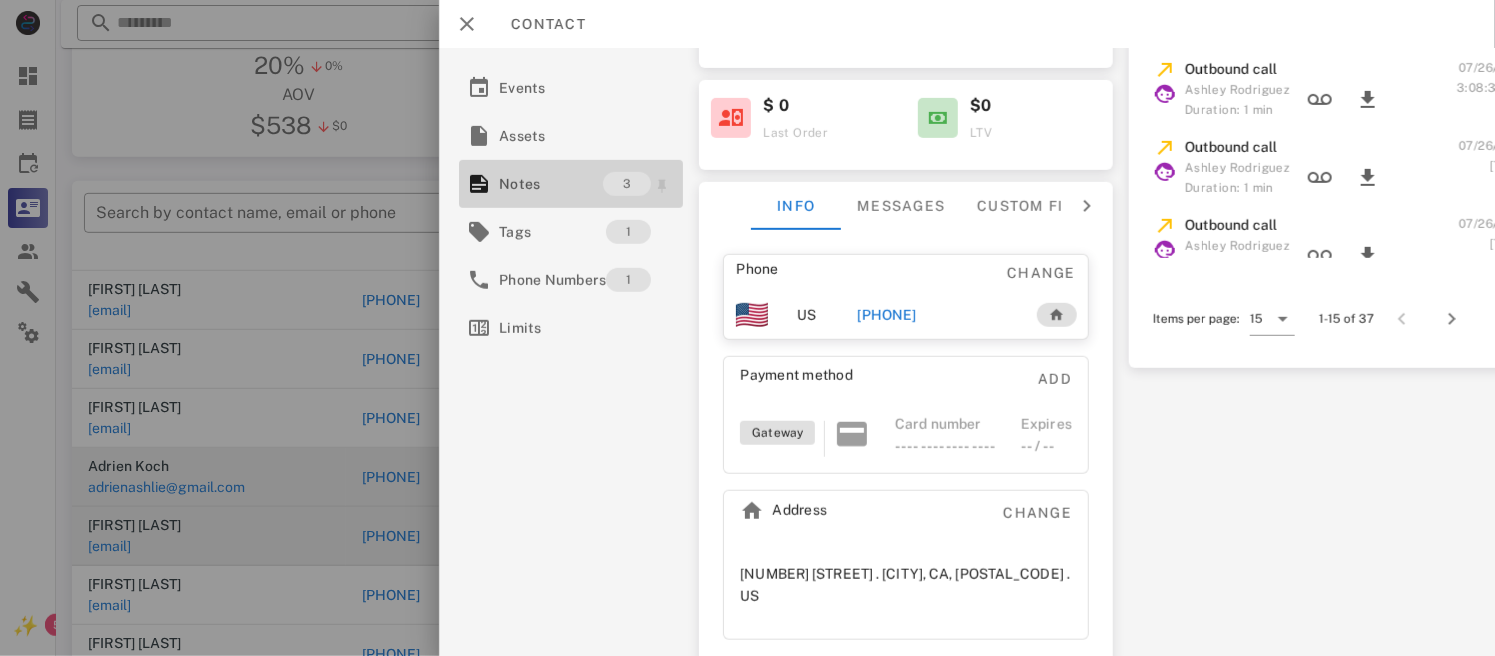 click on "Notes" at bounding box center [551, 184] 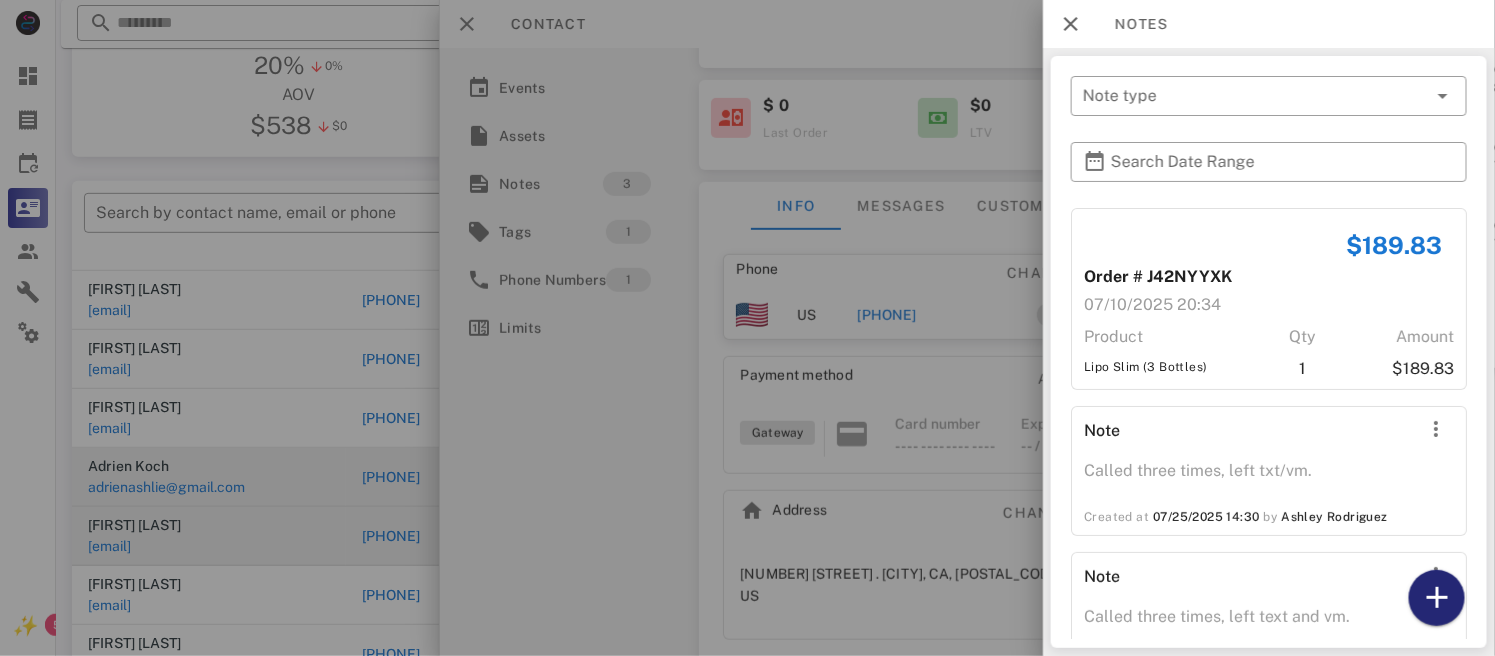 click at bounding box center (1437, 598) 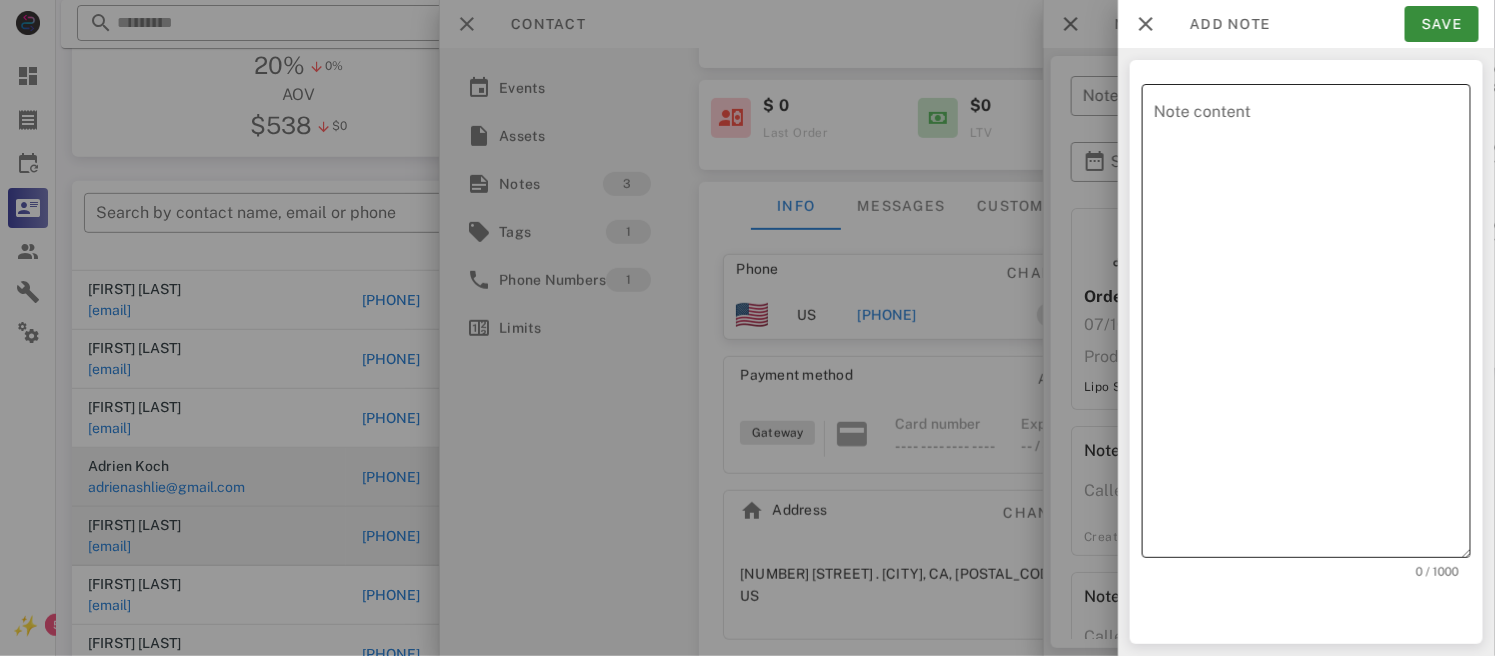 click on "Note content" at bounding box center (1312, 326) 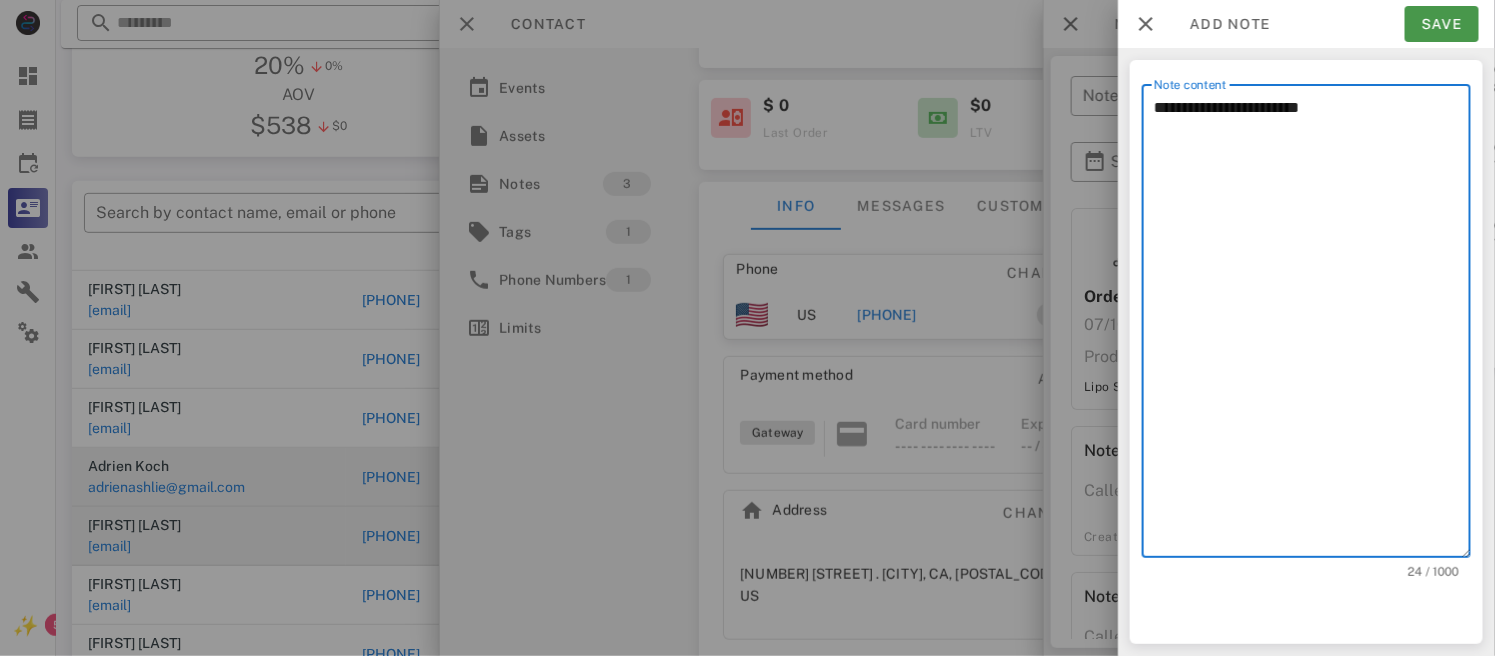type on "**********" 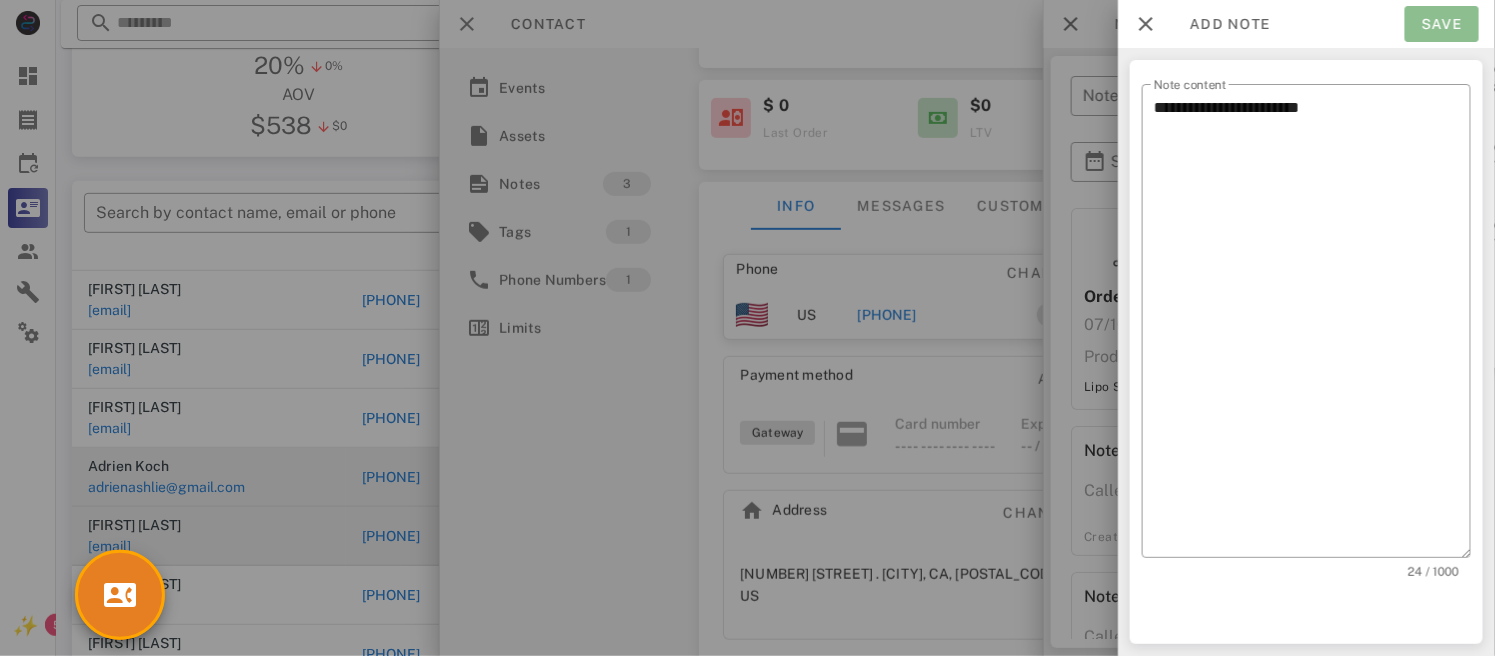 click on "Save" at bounding box center (1442, 24) 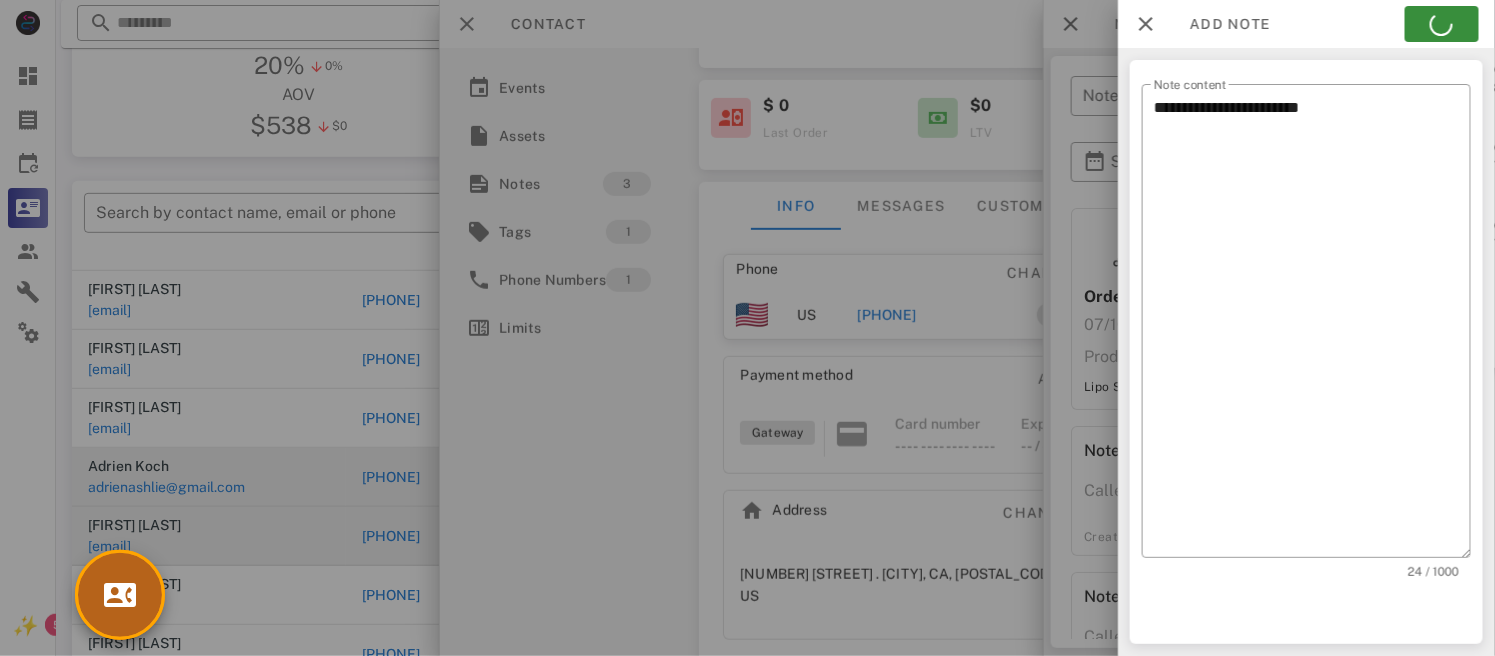 click at bounding box center [120, 595] 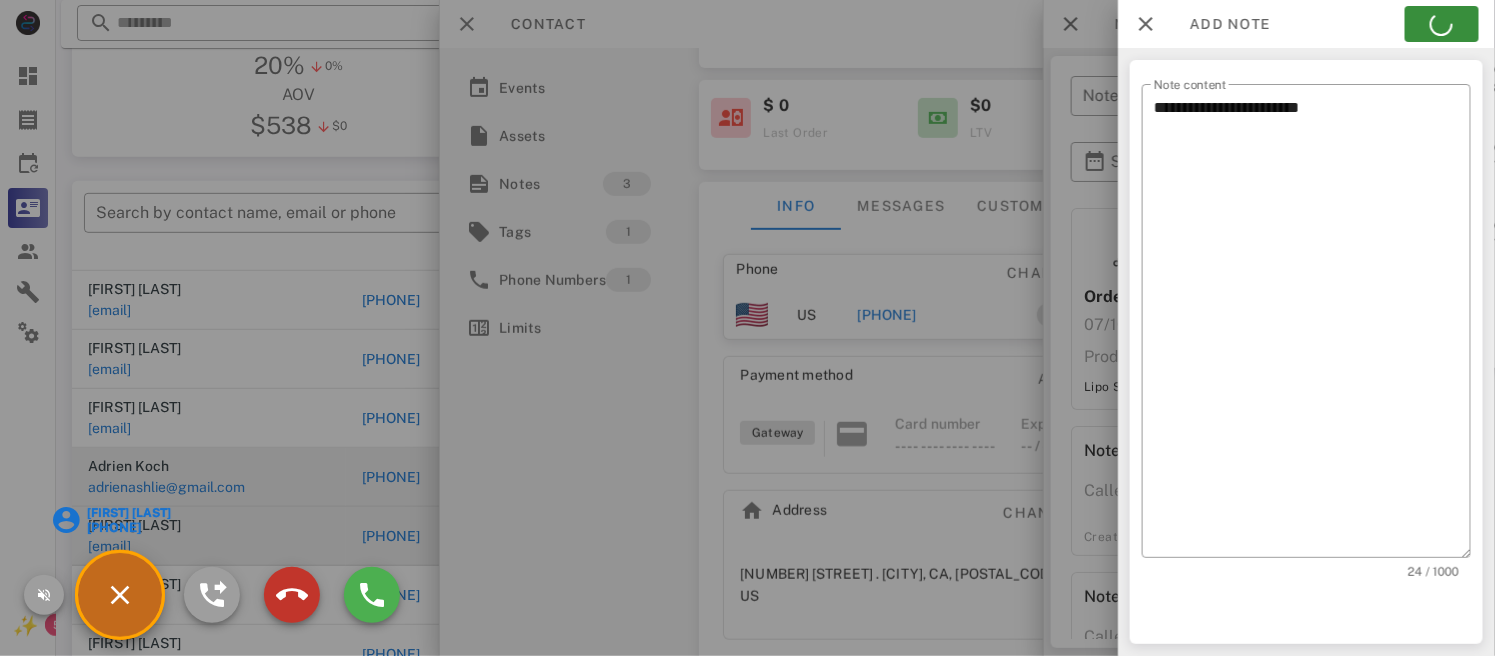 click at bounding box center (292, 595) 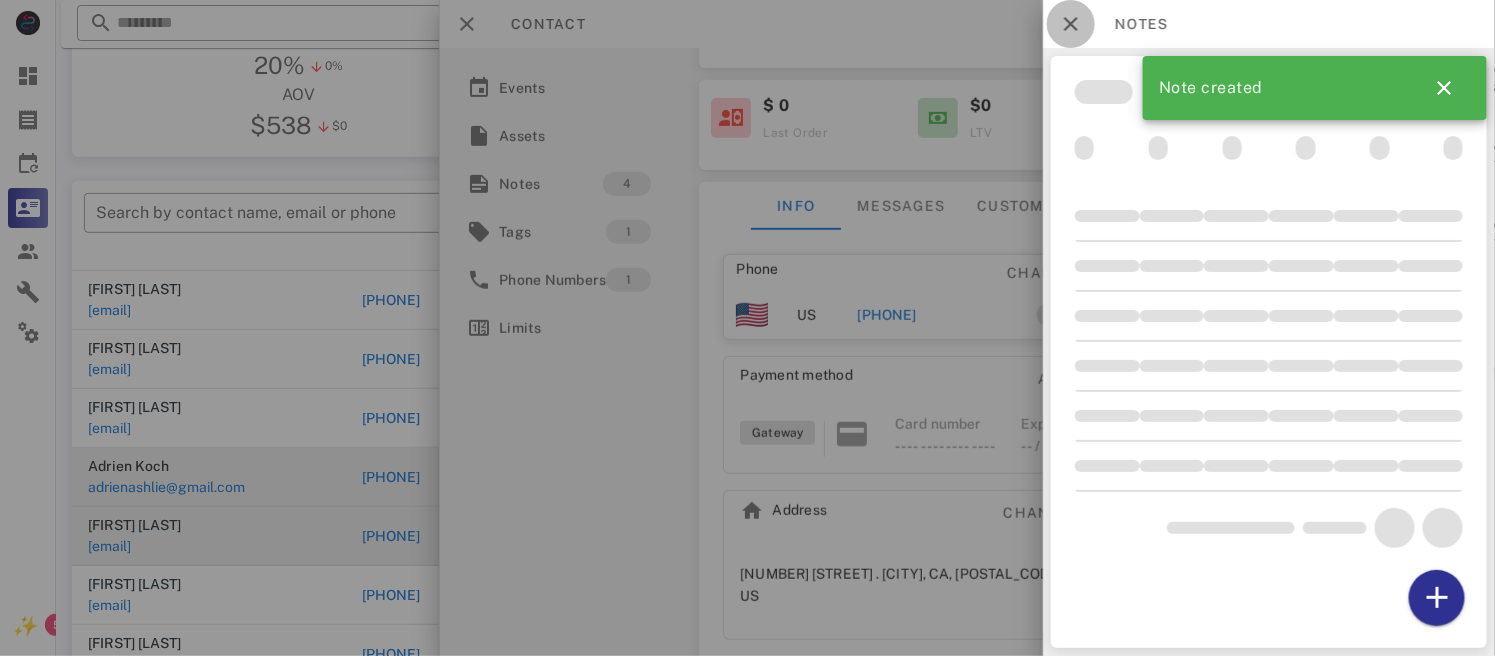 click at bounding box center (1071, 24) 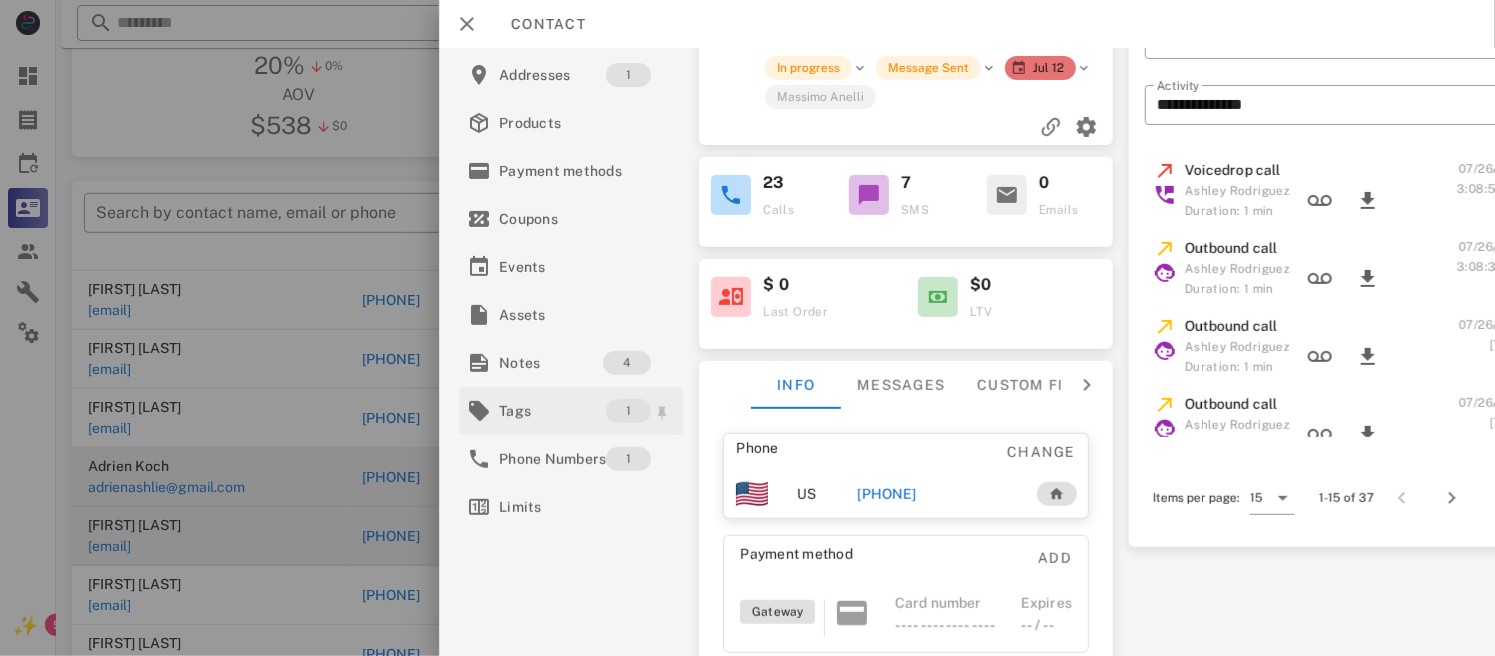 scroll, scrollTop: 0, scrollLeft: 0, axis: both 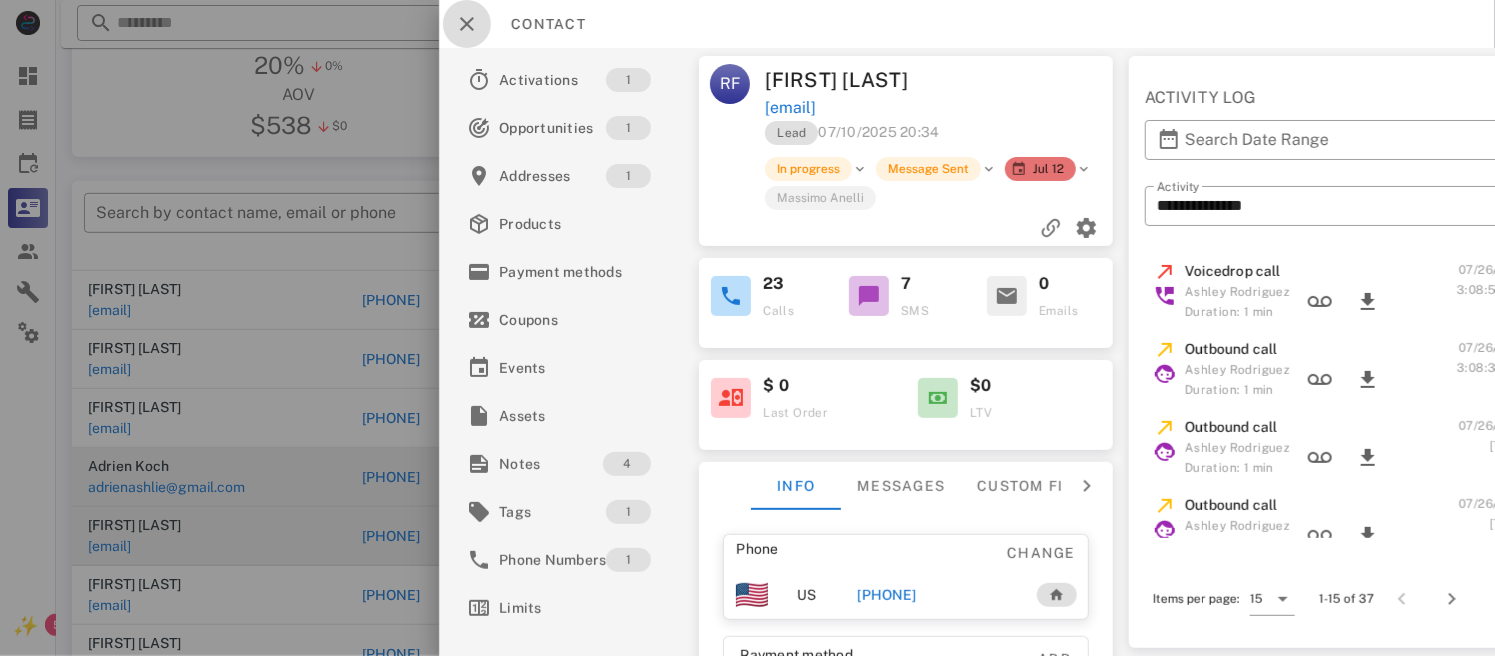 click at bounding box center [467, 24] 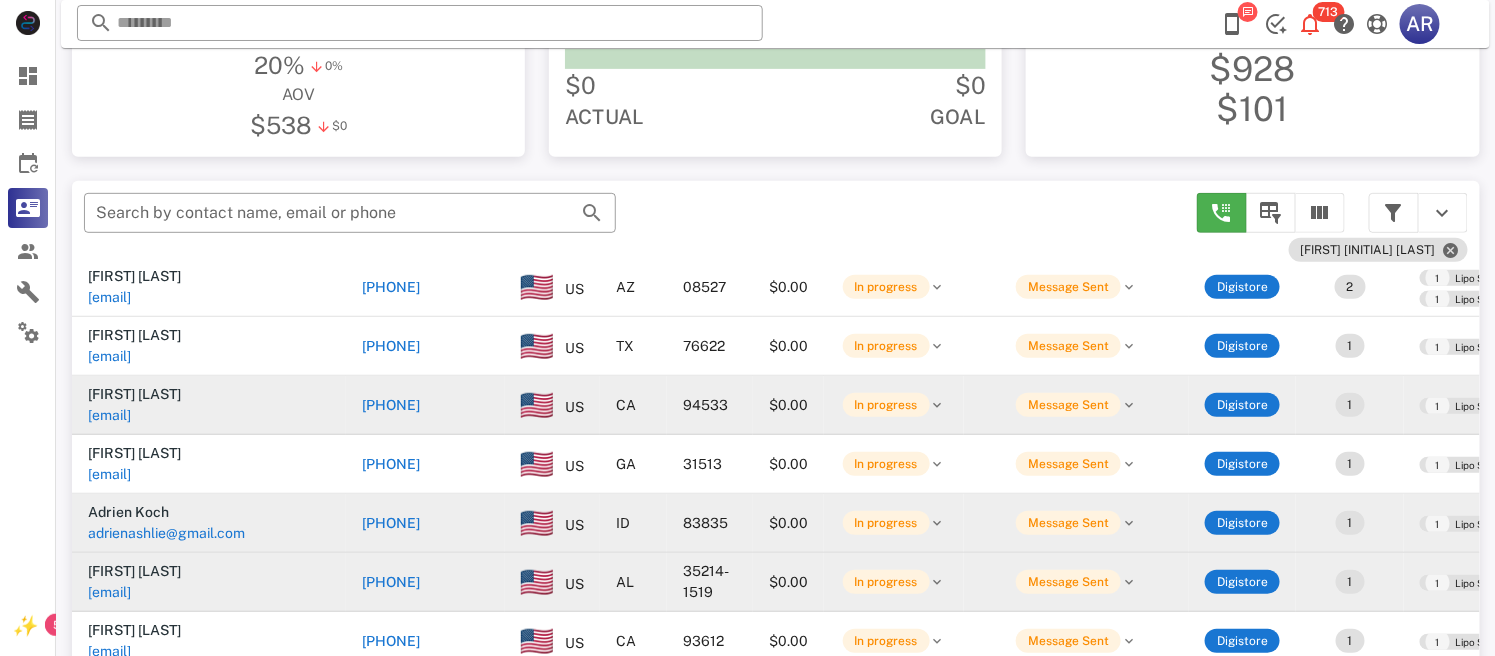 scroll, scrollTop: 4701, scrollLeft: 0, axis: vertical 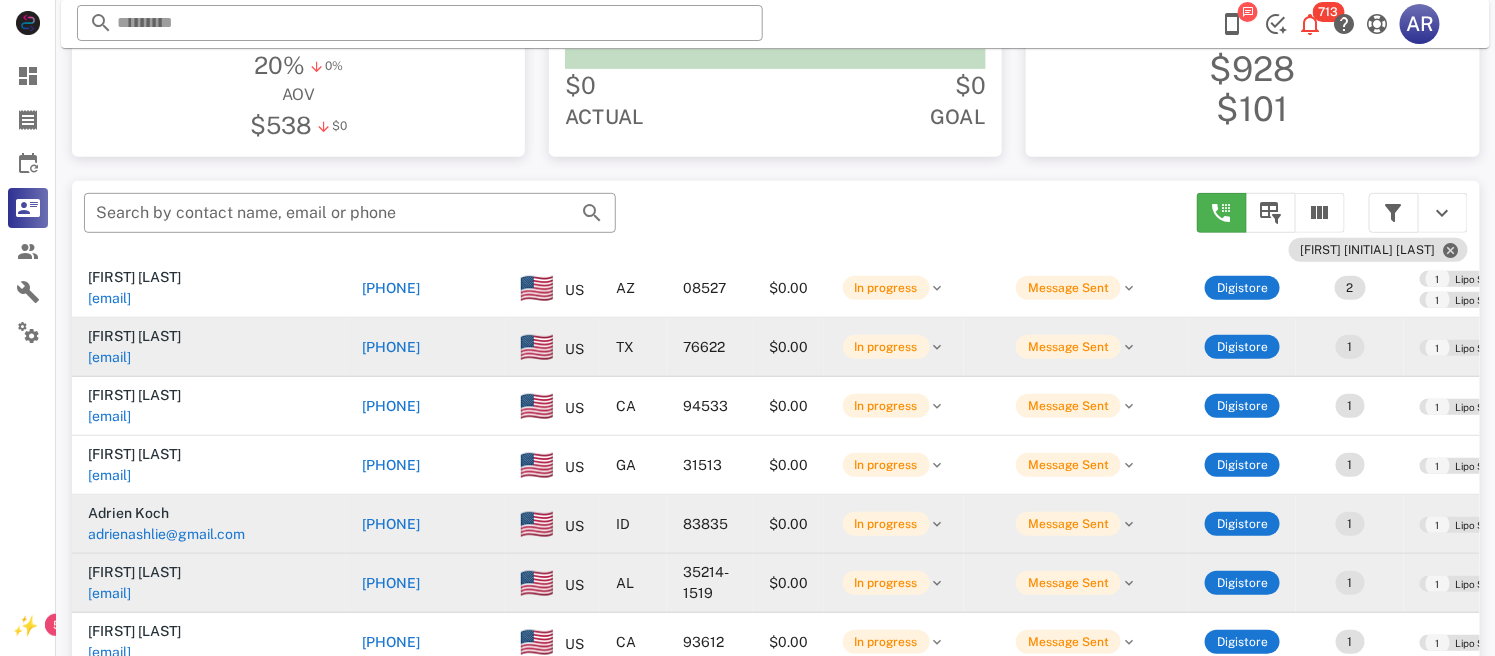 click on "[PHONE]" at bounding box center [391, 347] 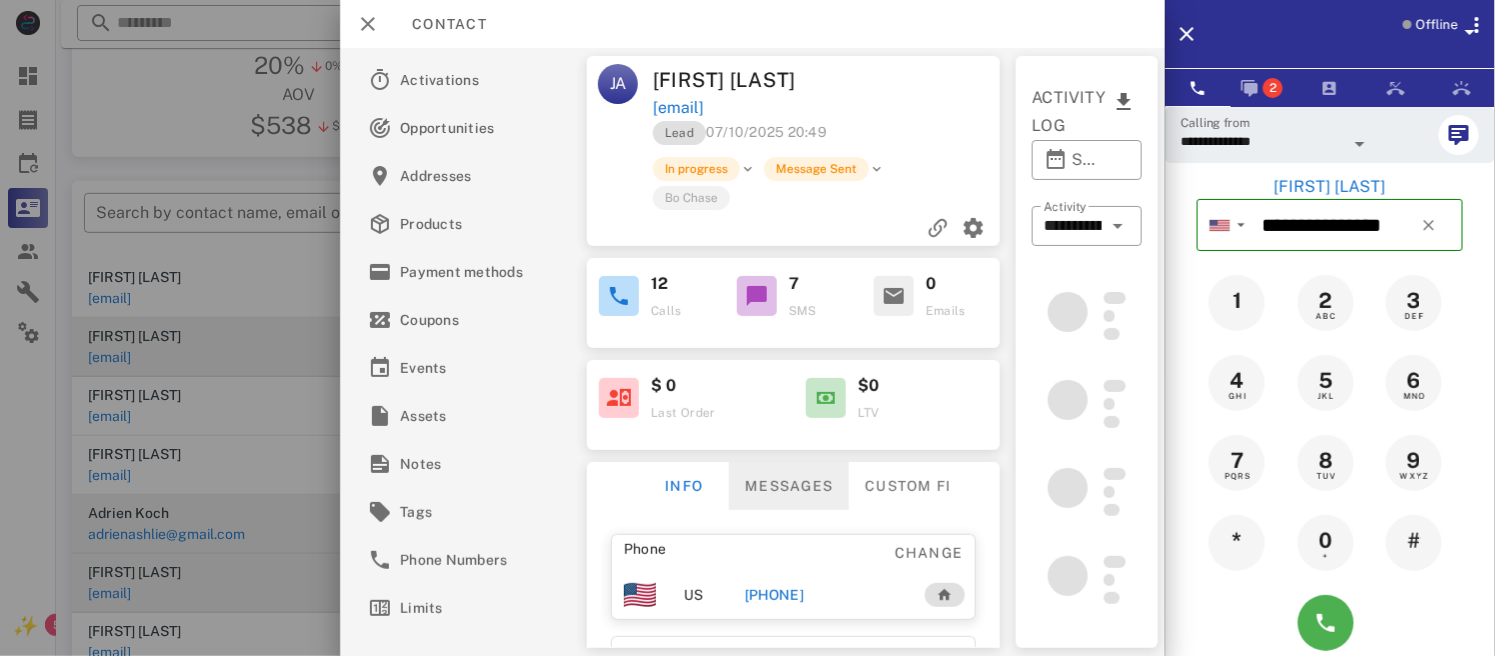 click on "Messages" at bounding box center [789, 486] 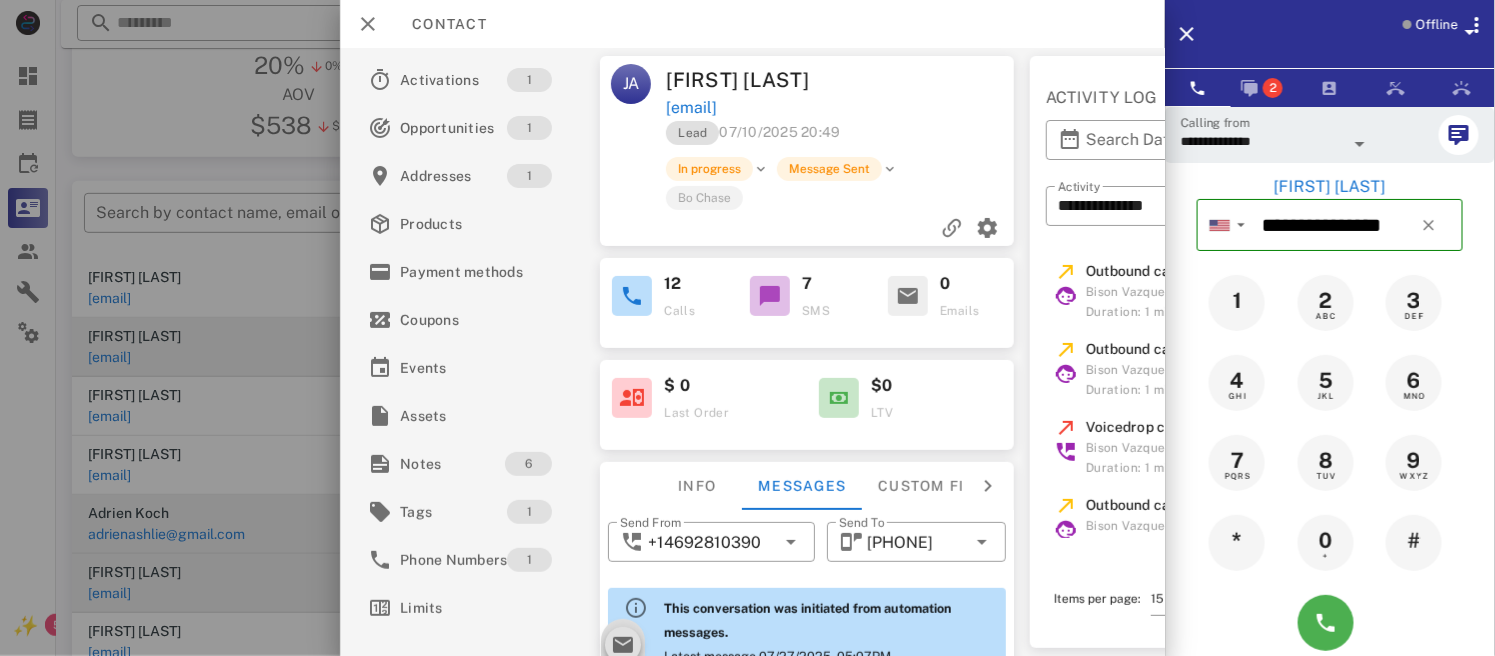 scroll, scrollTop: 1876, scrollLeft: 0, axis: vertical 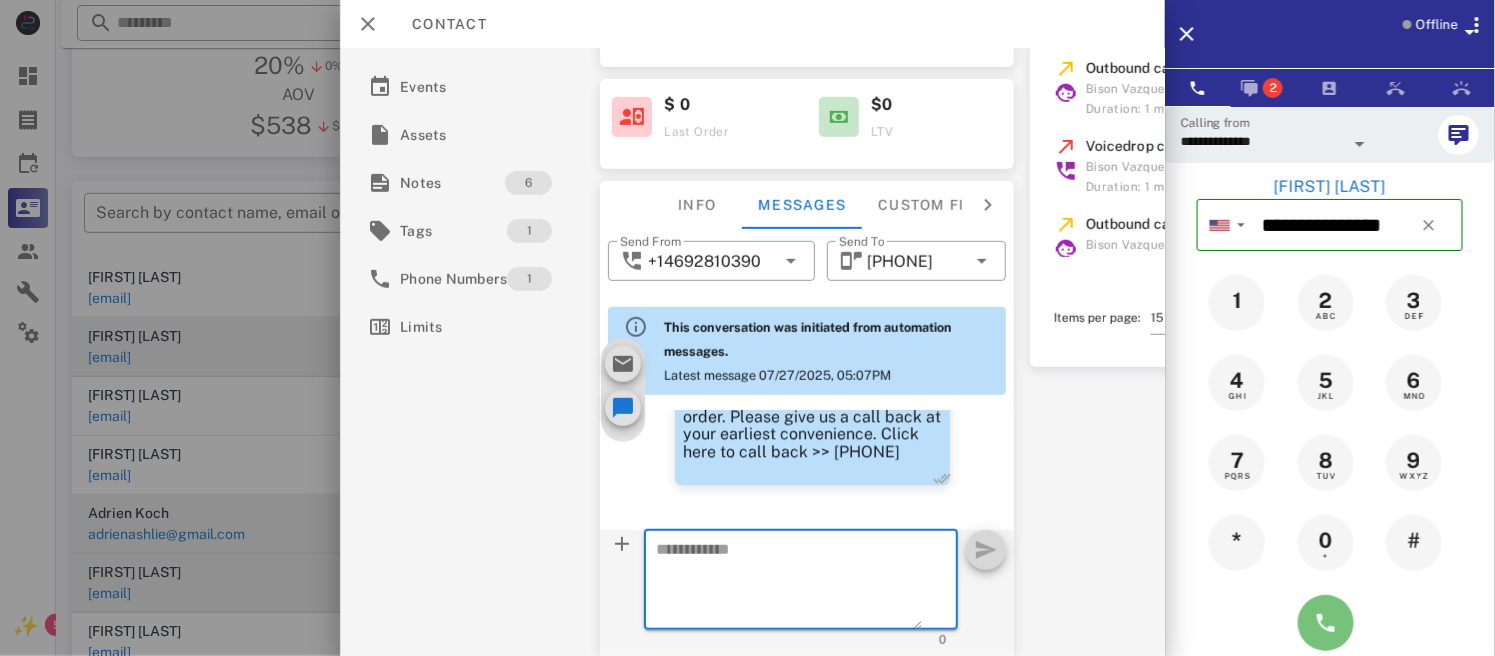 click at bounding box center (1326, 623) 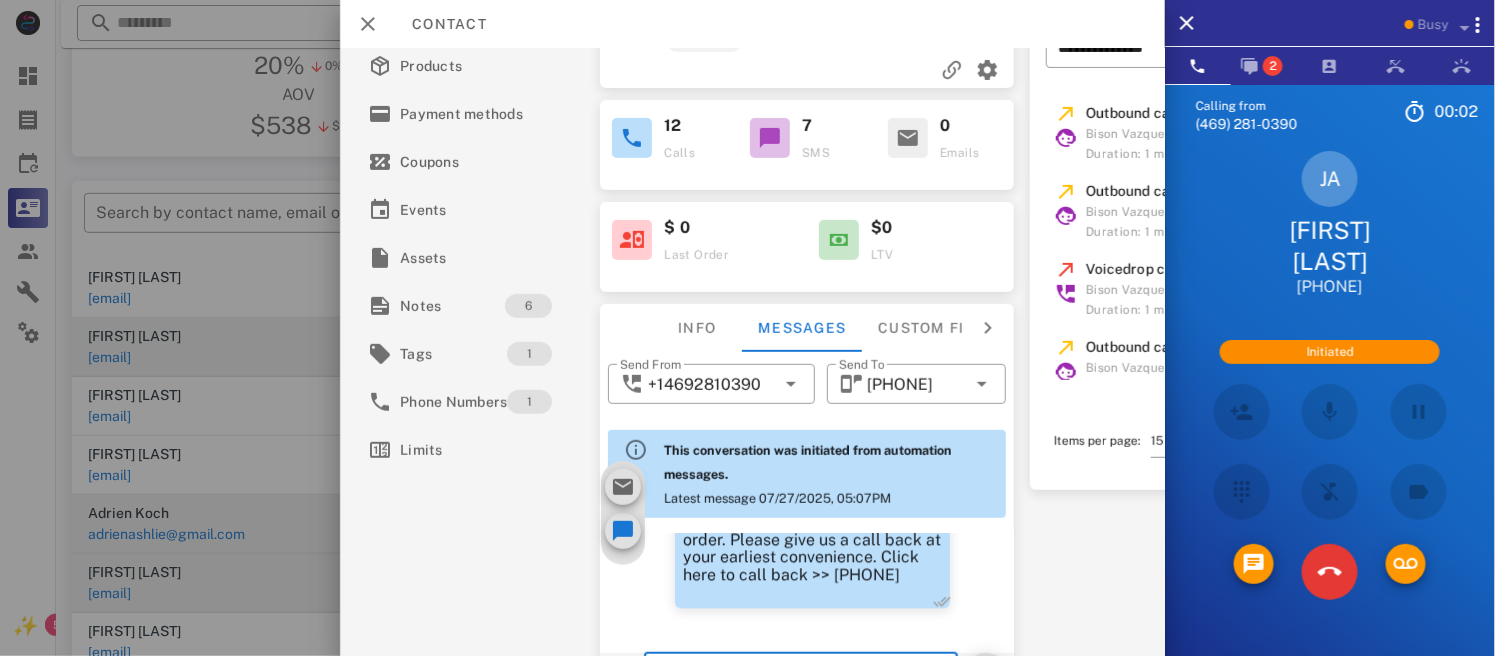 scroll, scrollTop: 295, scrollLeft: 0, axis: vertical 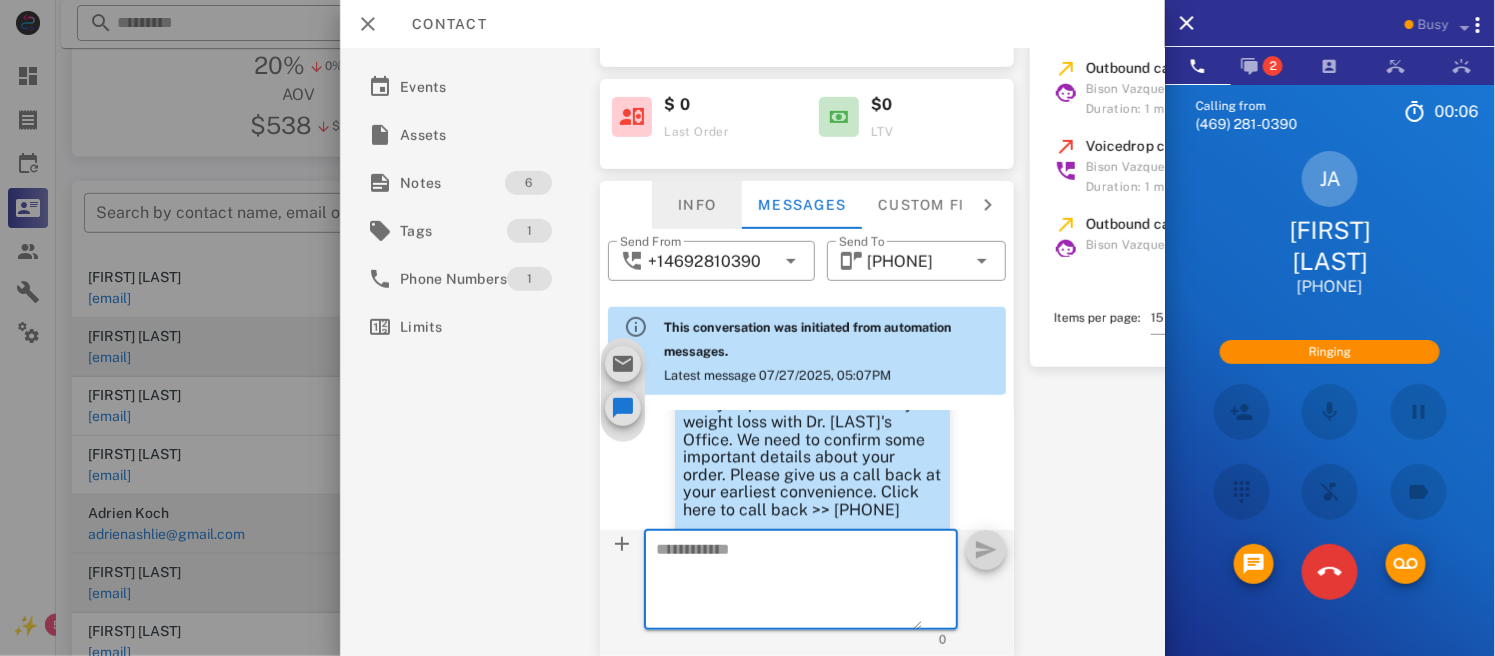 click on "Info" at bounding box center (698, 205) 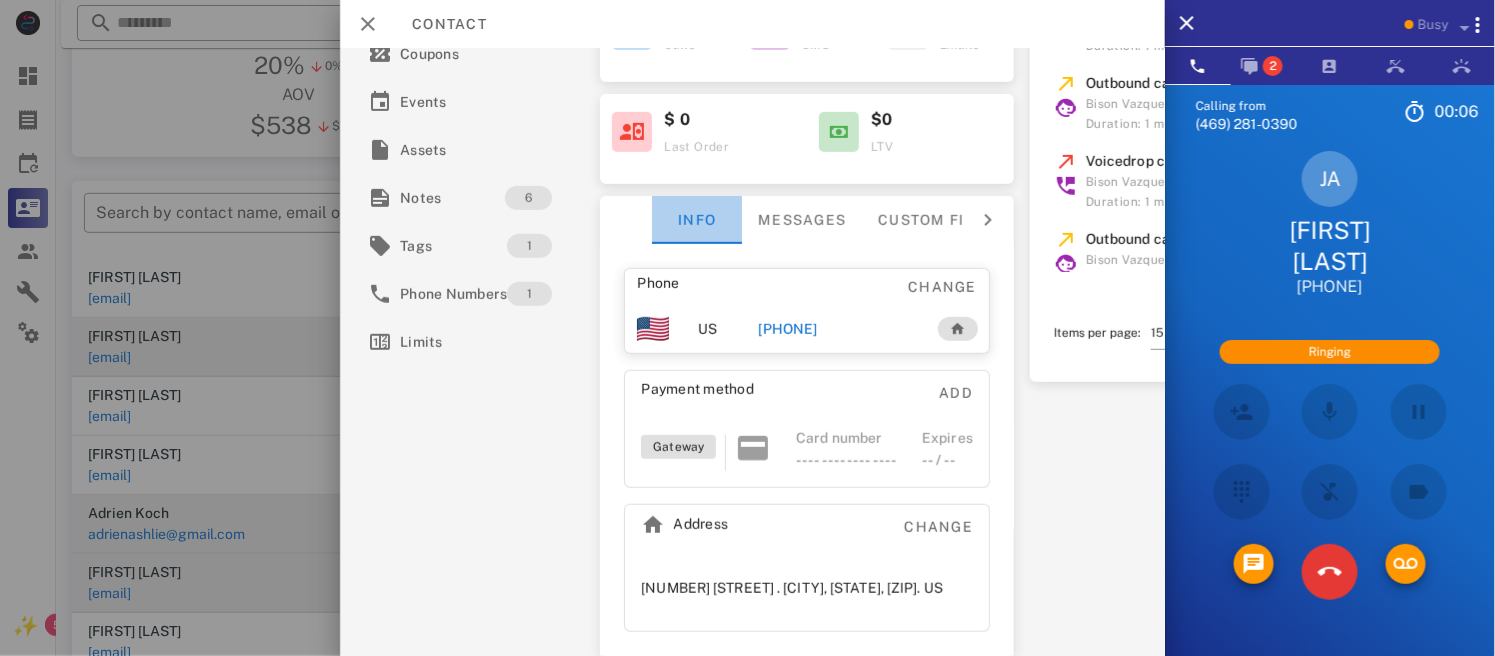 scroll, scrollTop: 281, scrollLeft: 0, axis: vertical 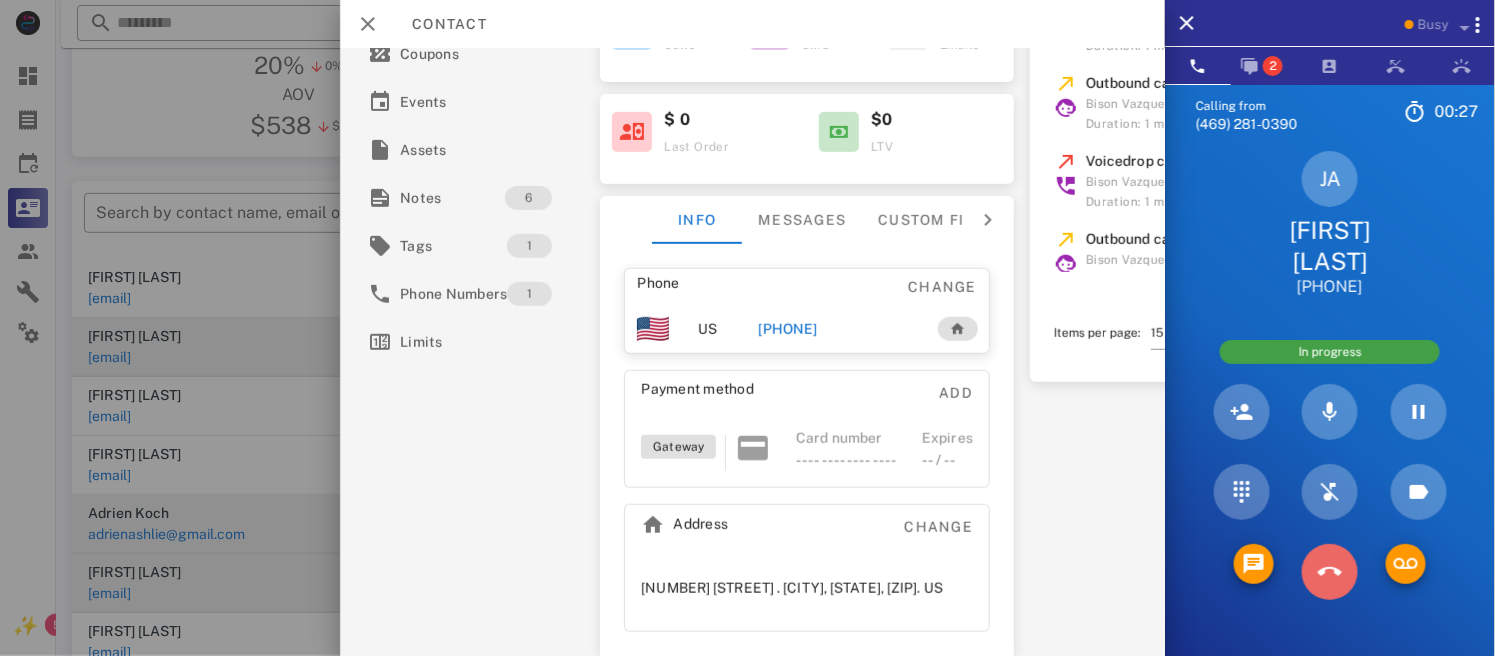 click at bounding box center (1330, 572) 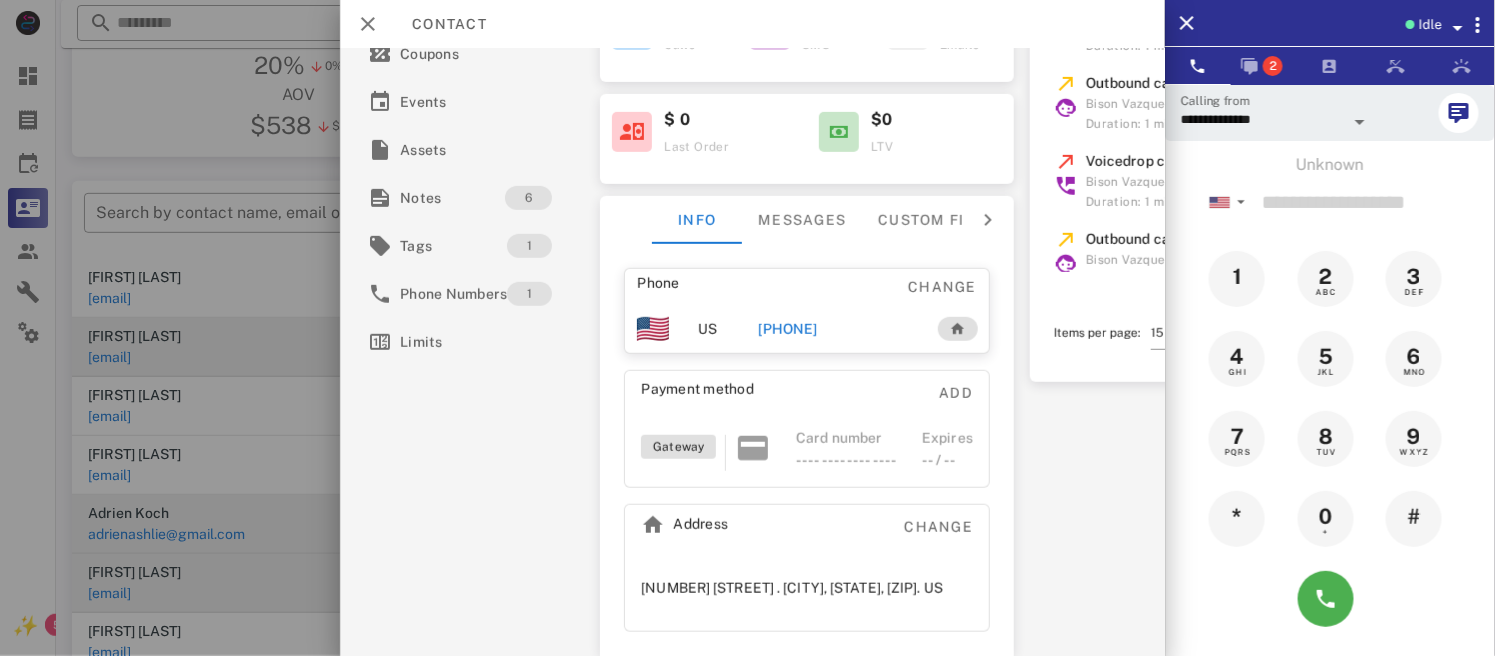click on "[PHONE]" at bounding box center (788, 329) 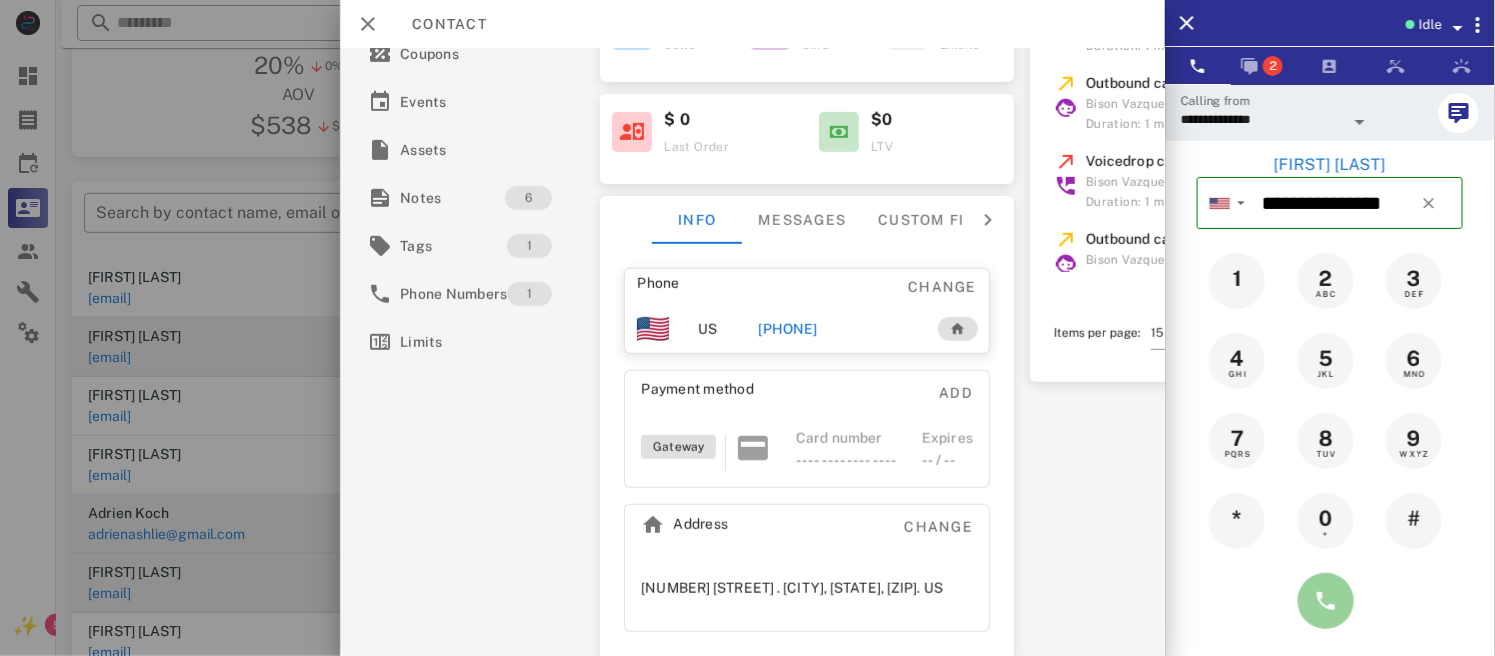 click at bounding box center (1326, 601) 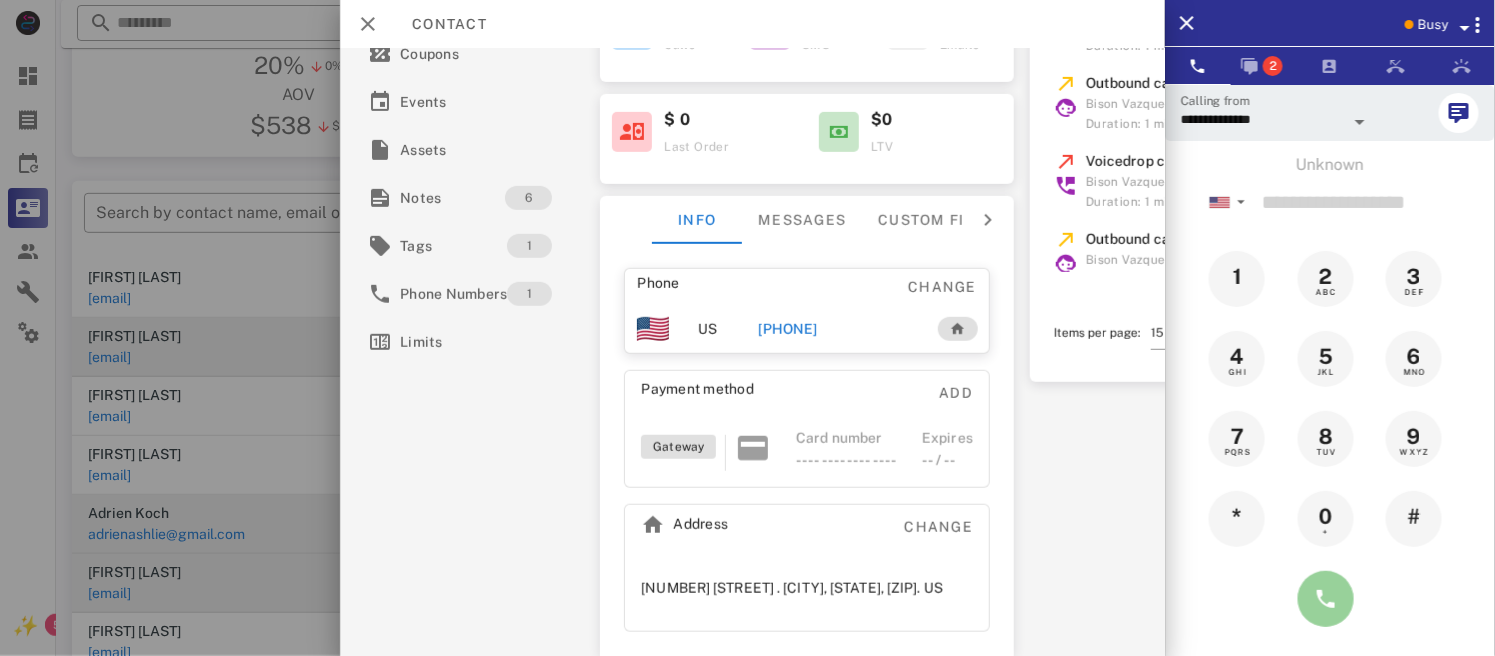 click at bounding box center [1326, 599] 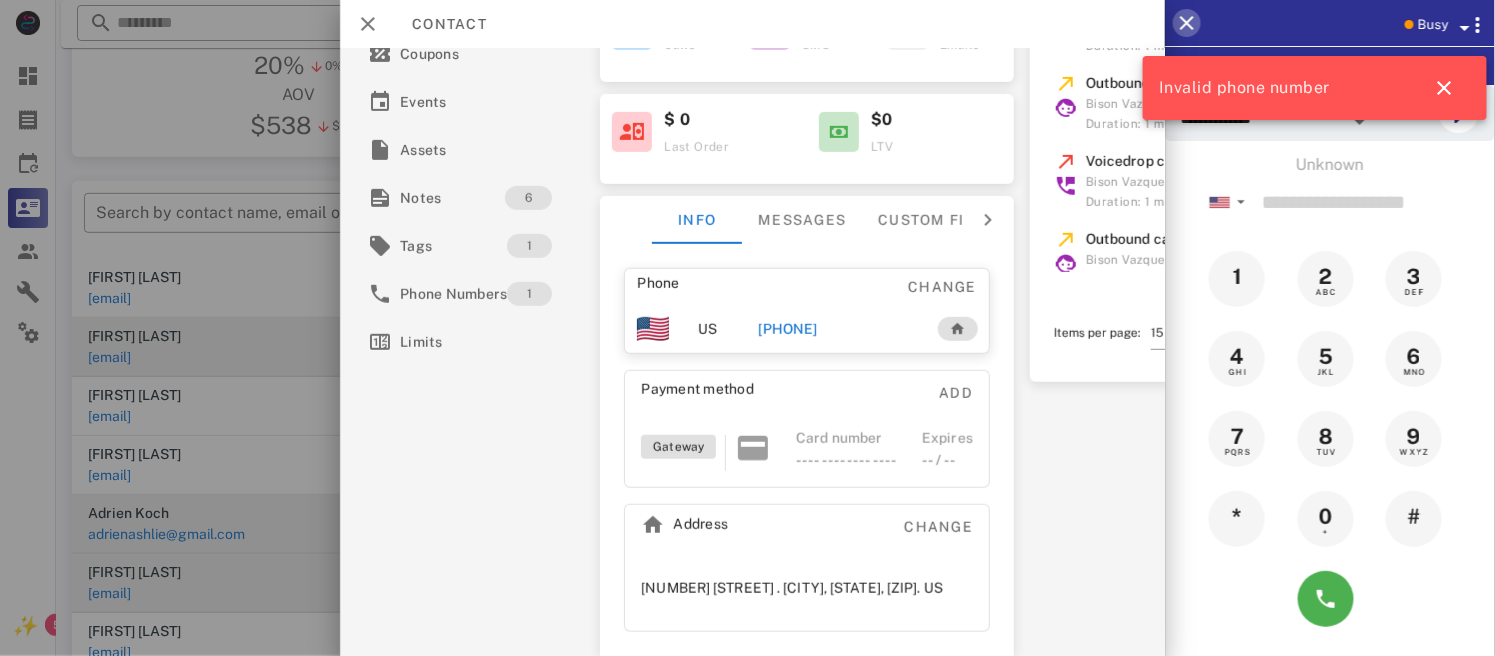 click at bounding box center [1187, 23] 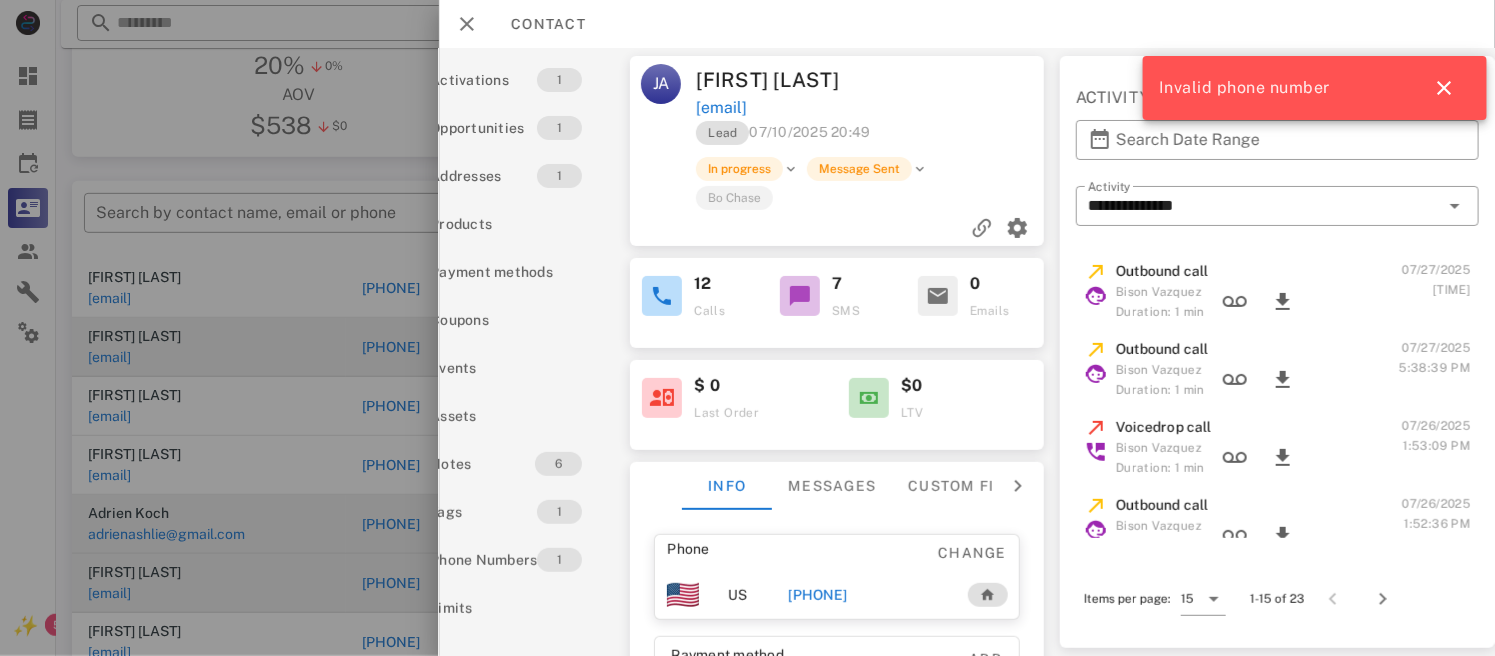 scroll, scrollTop: 0, scrollLeft: 95, axis: horizontal 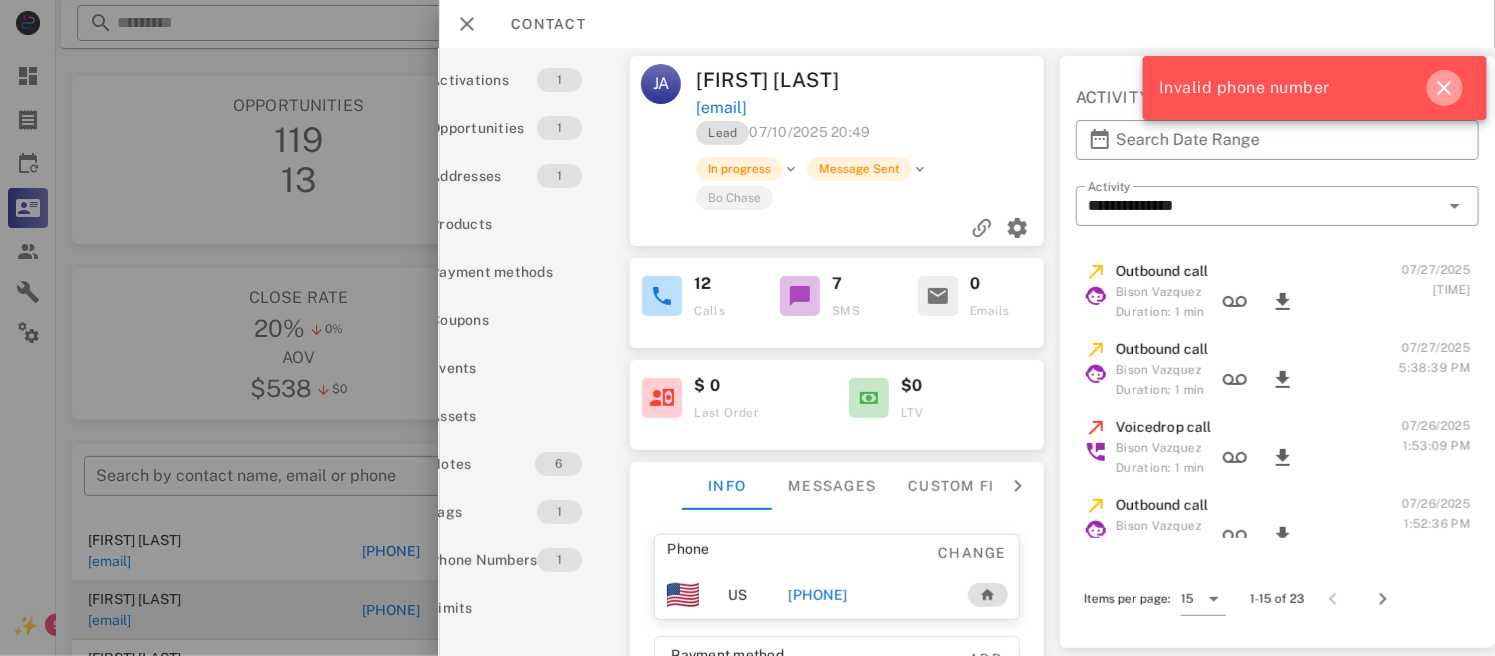click at bounding box center [1445, 88] 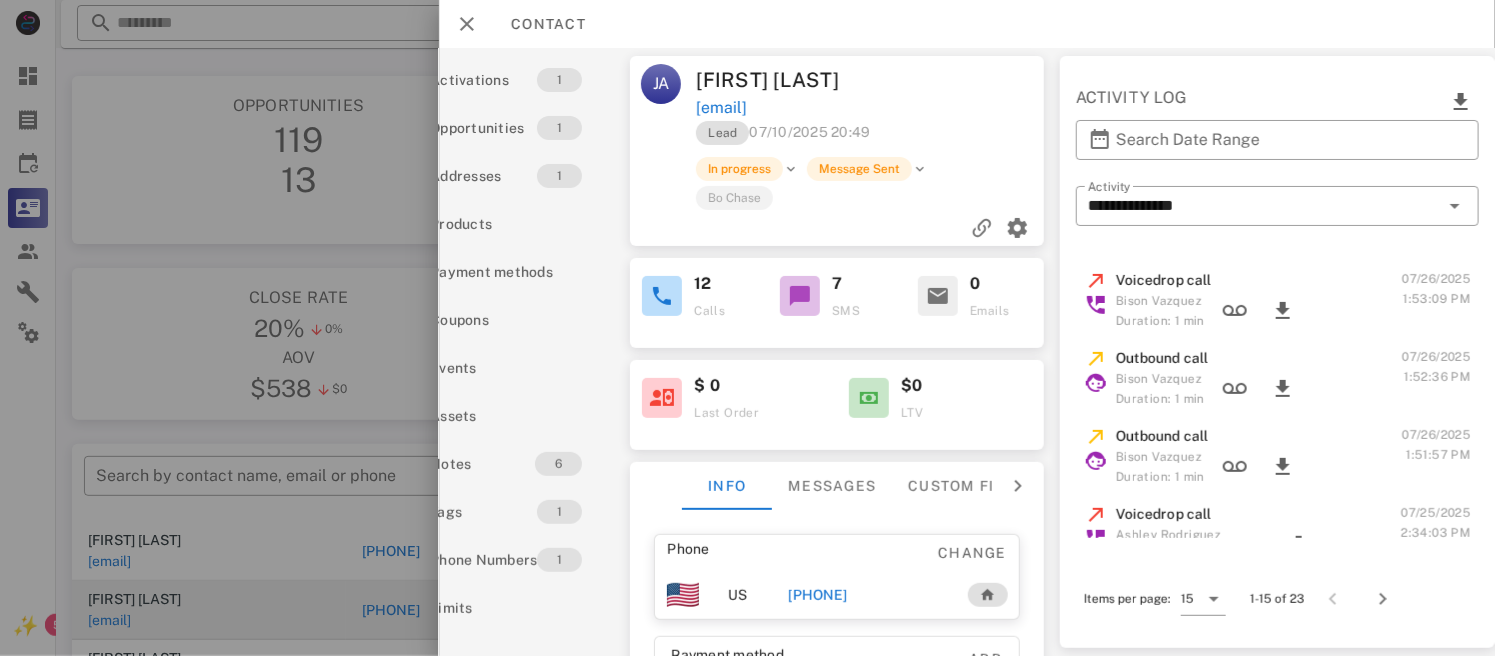 scroll, scrollTop: 0, scrollLeft: 0, axis: both 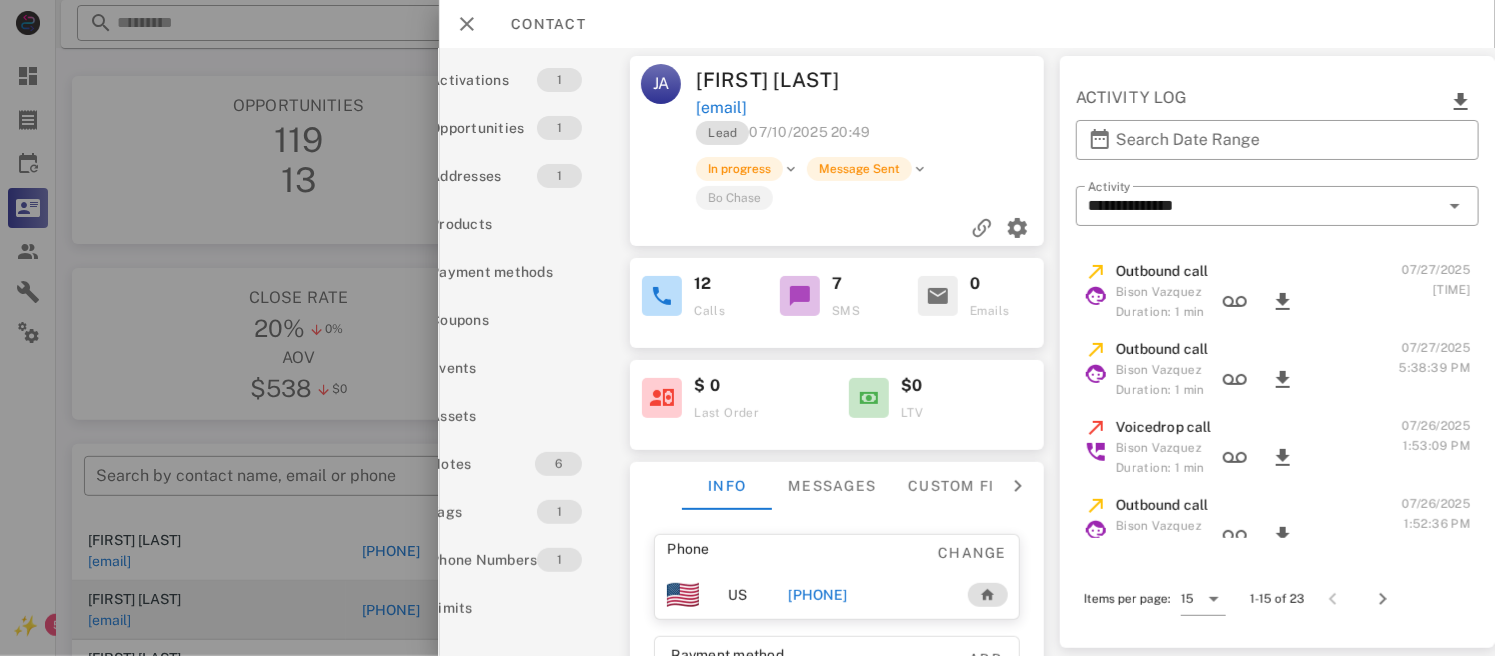 click on "[PHONE]" at bounding box center (818, 595) 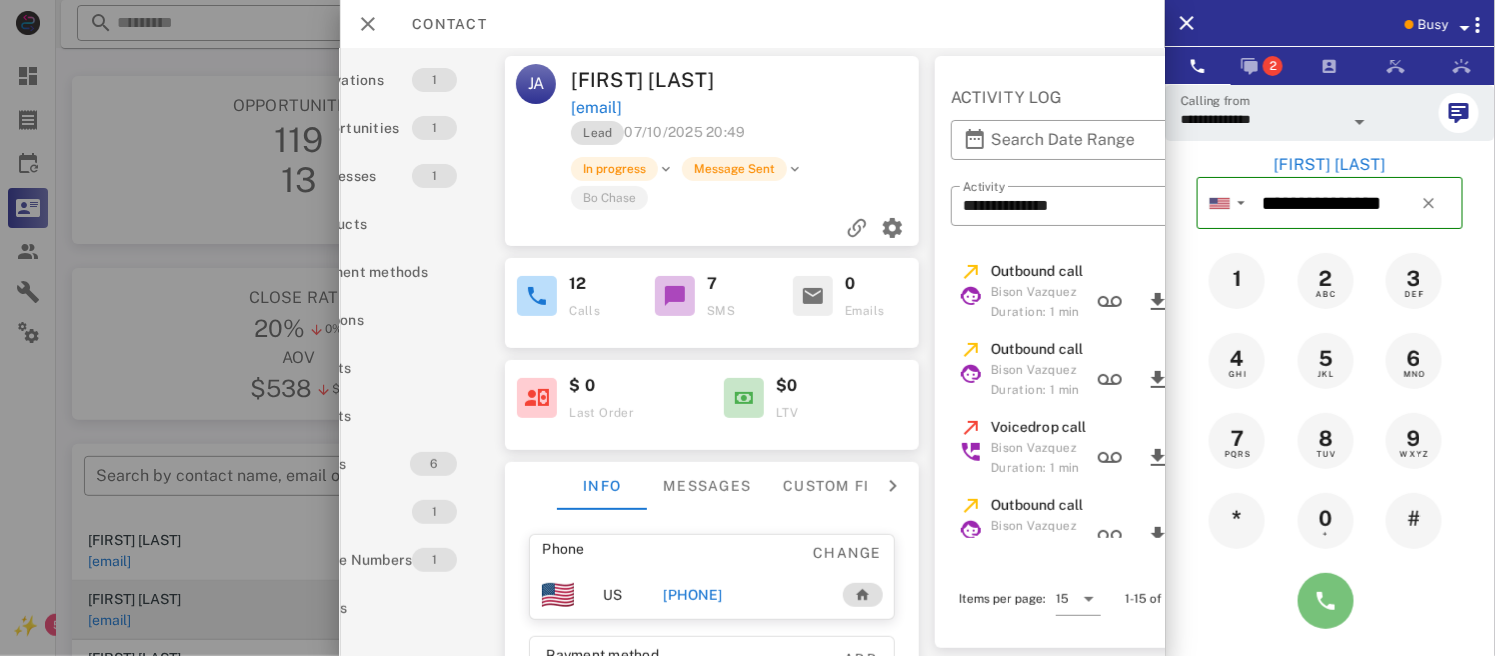 click at bounding box center [1326, 601] 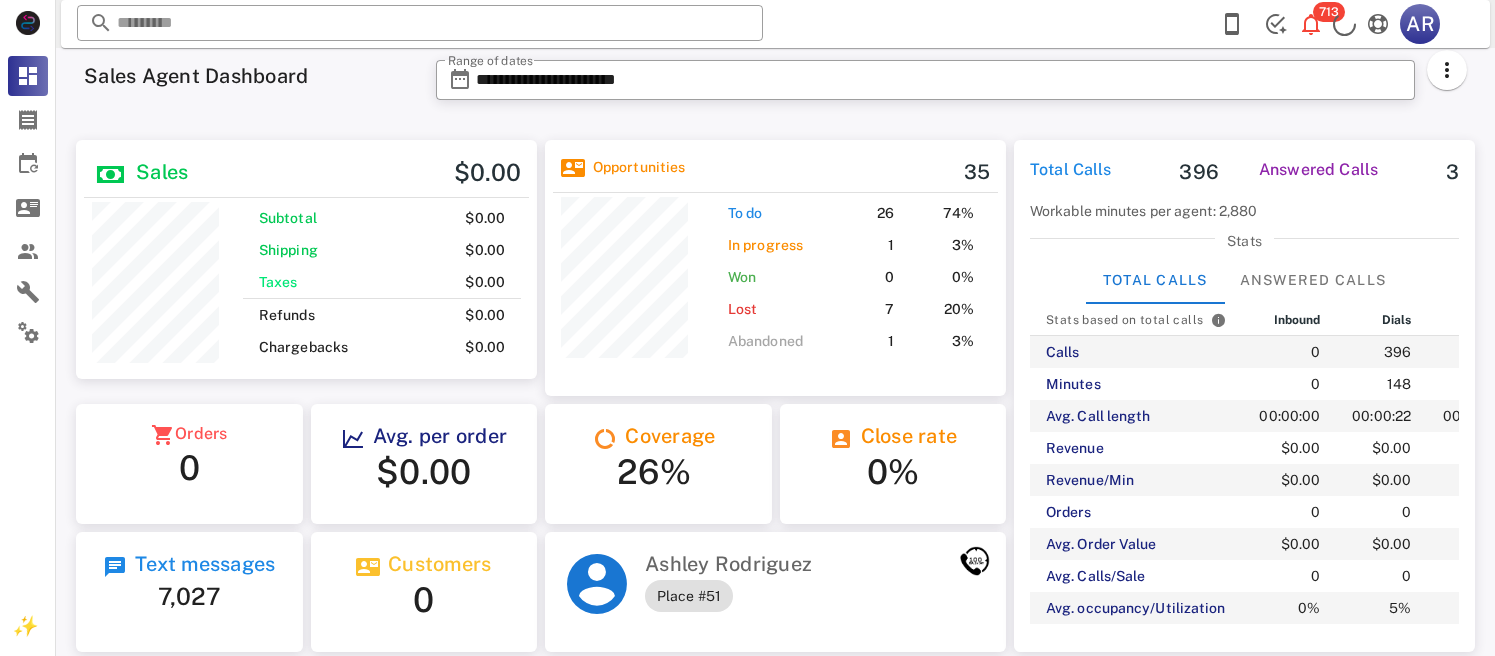 scroll, scrollTop: 0, scrollLeft: 0, axis: both 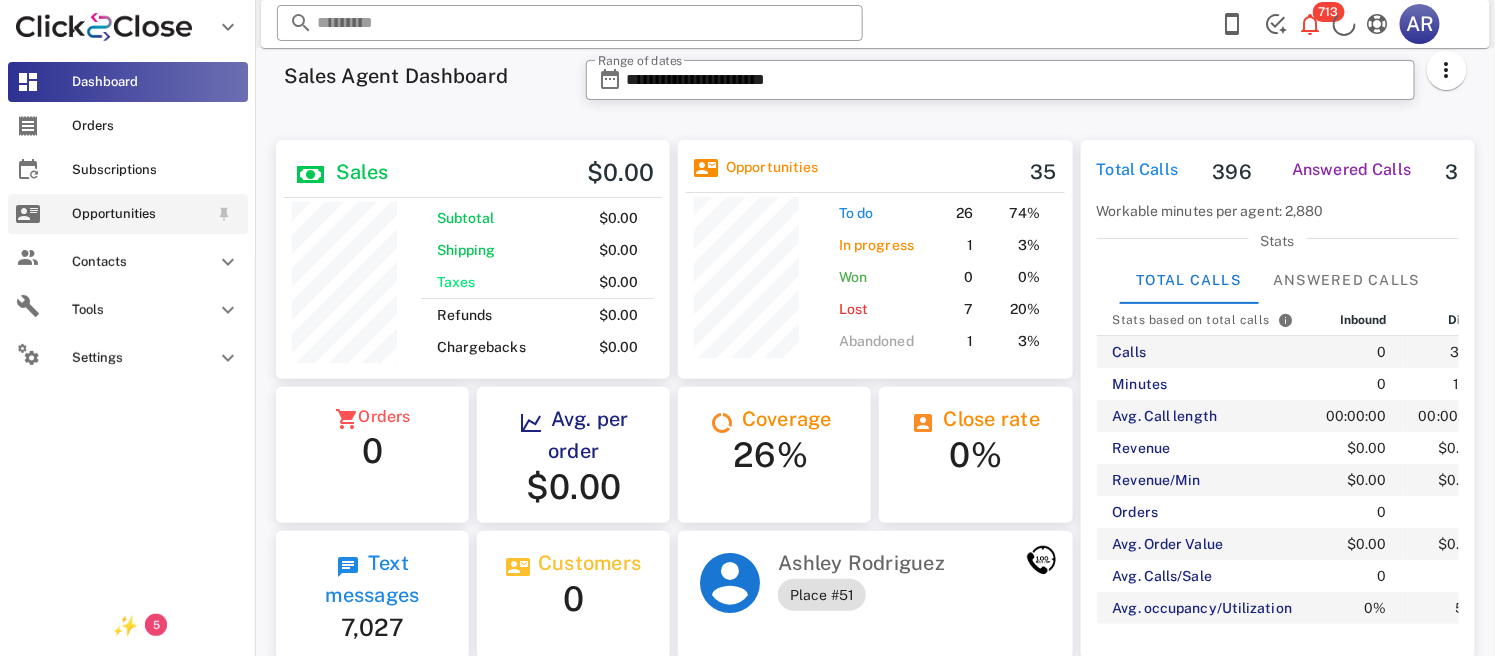click at bounding box center (28, 214) 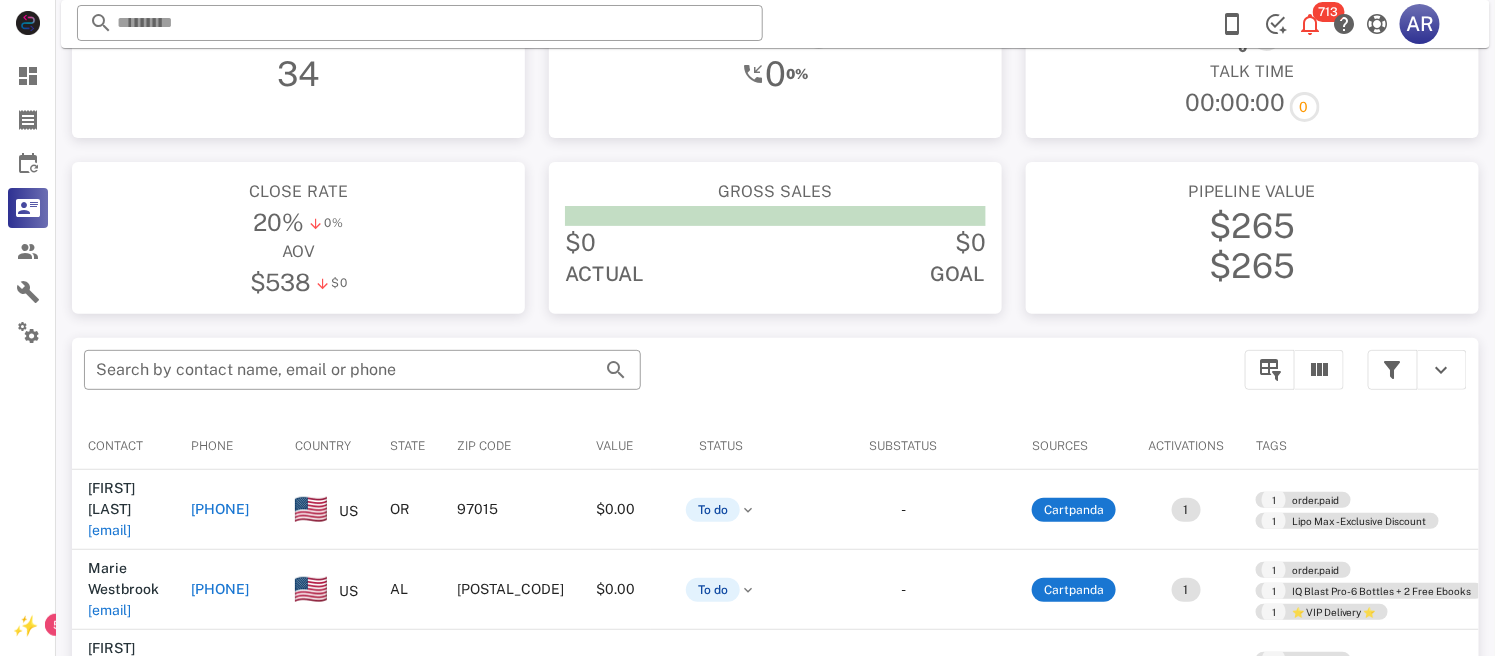 scroll, scrollTop: 0, scrollLeft: 0, axis: both 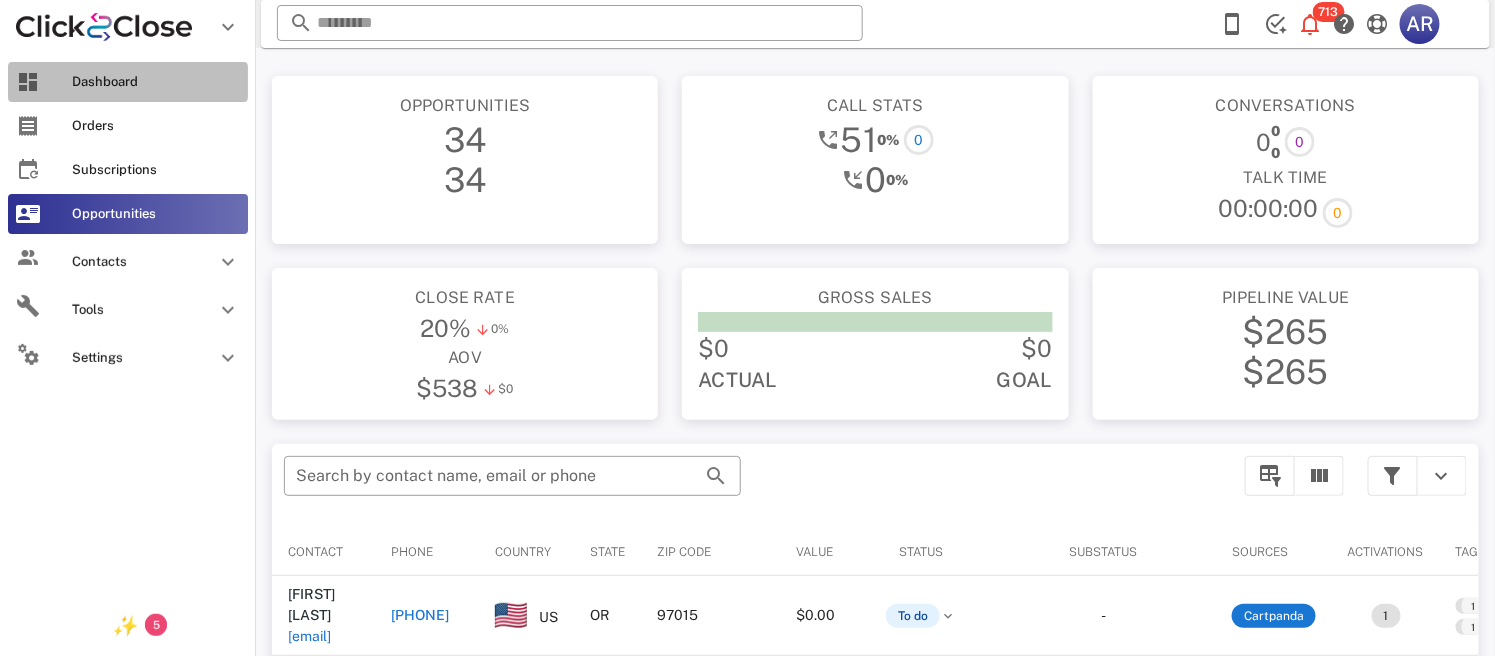 click on "Dashboard" at bounding box center (128, 82) 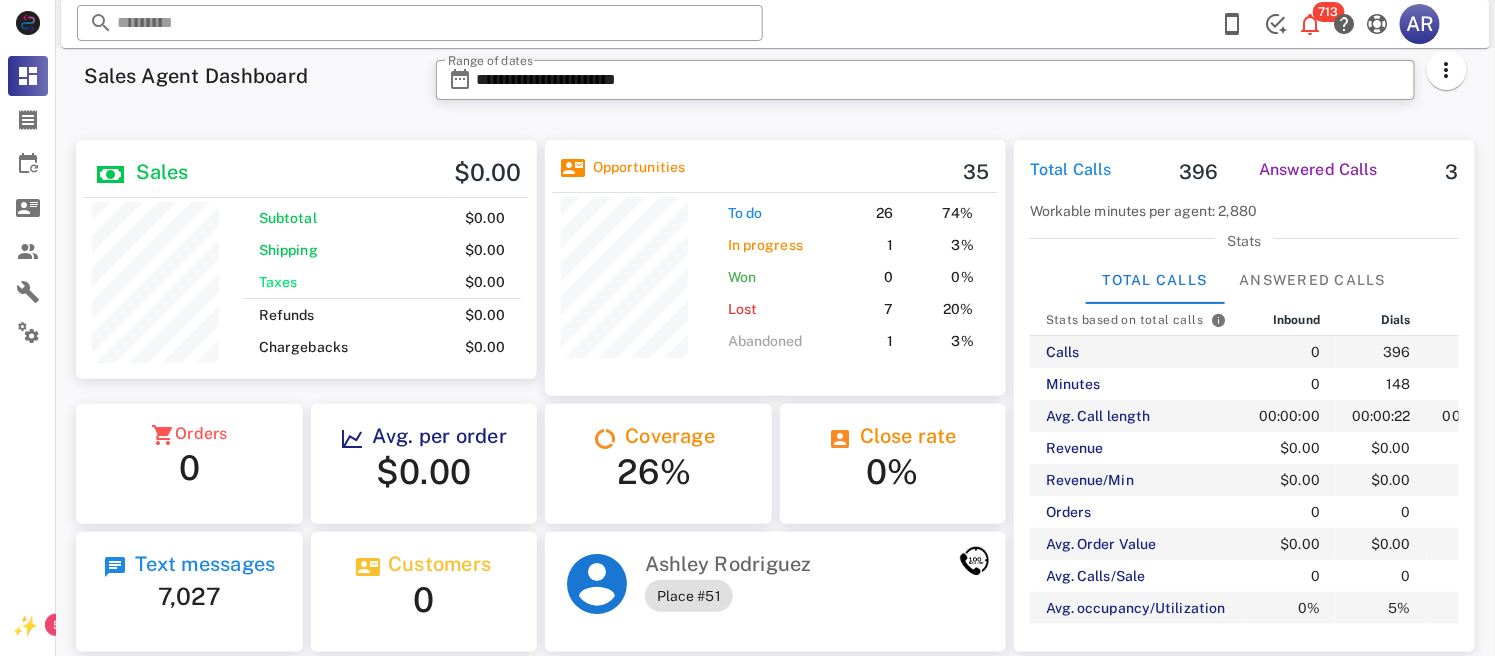scroll, scrollTop: 999761, scrollLeft: 999538, axis: both 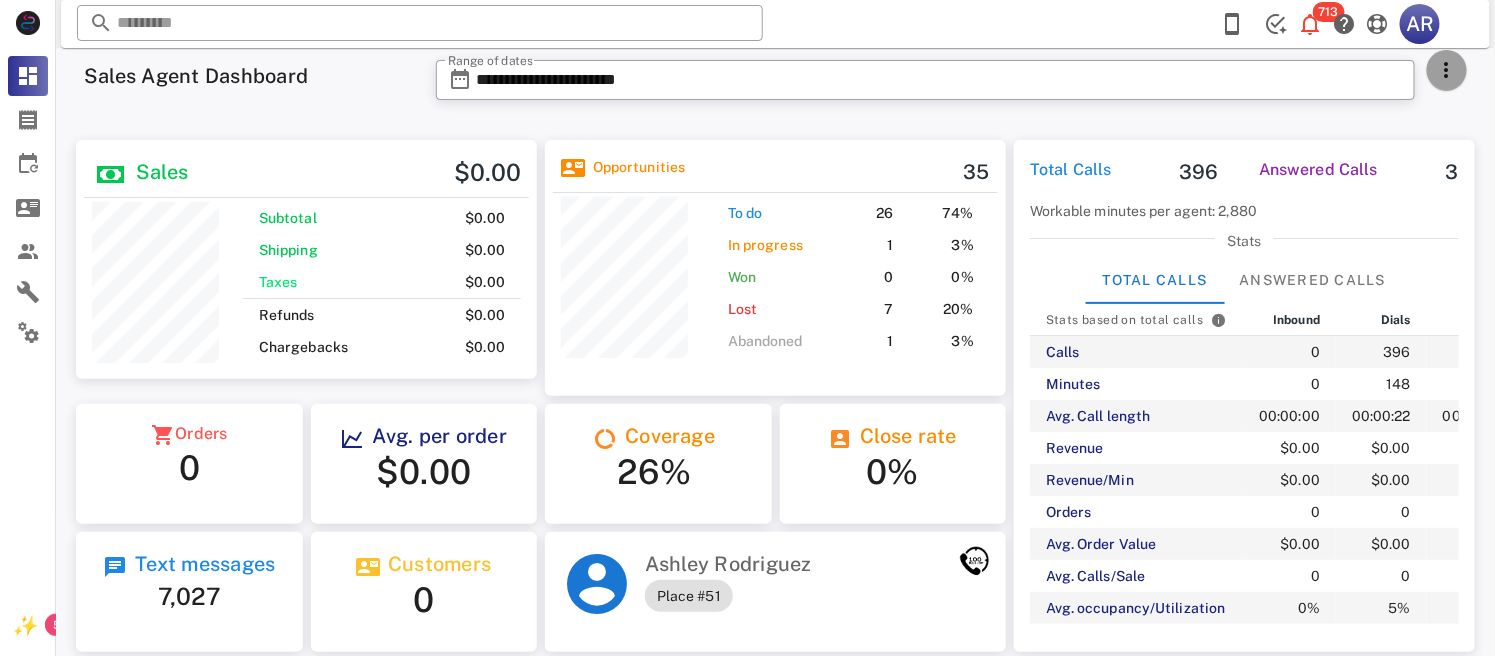 click at bounding box center [1447, 70] 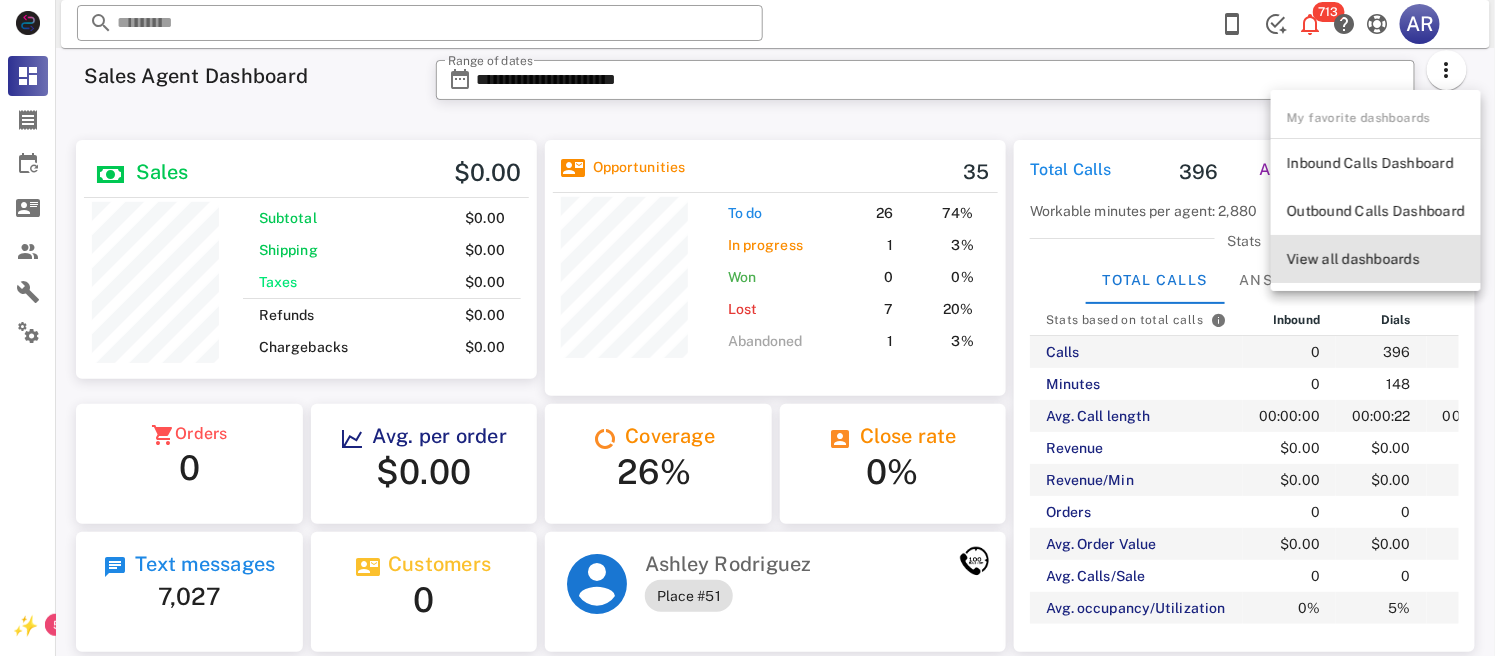 click on "View all dashboards" at bounding box center [1376, 259] 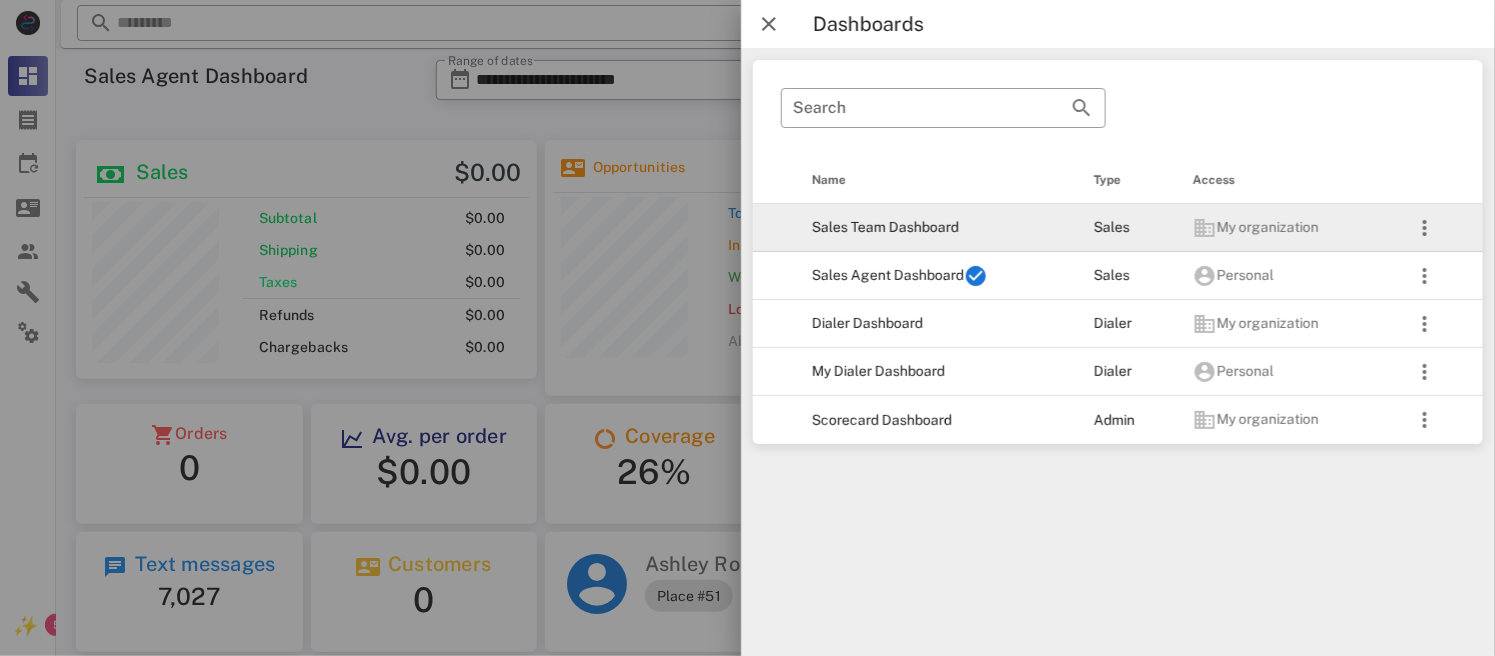 click on "Sales Team Dashboard" at bounding box center [937, 228] 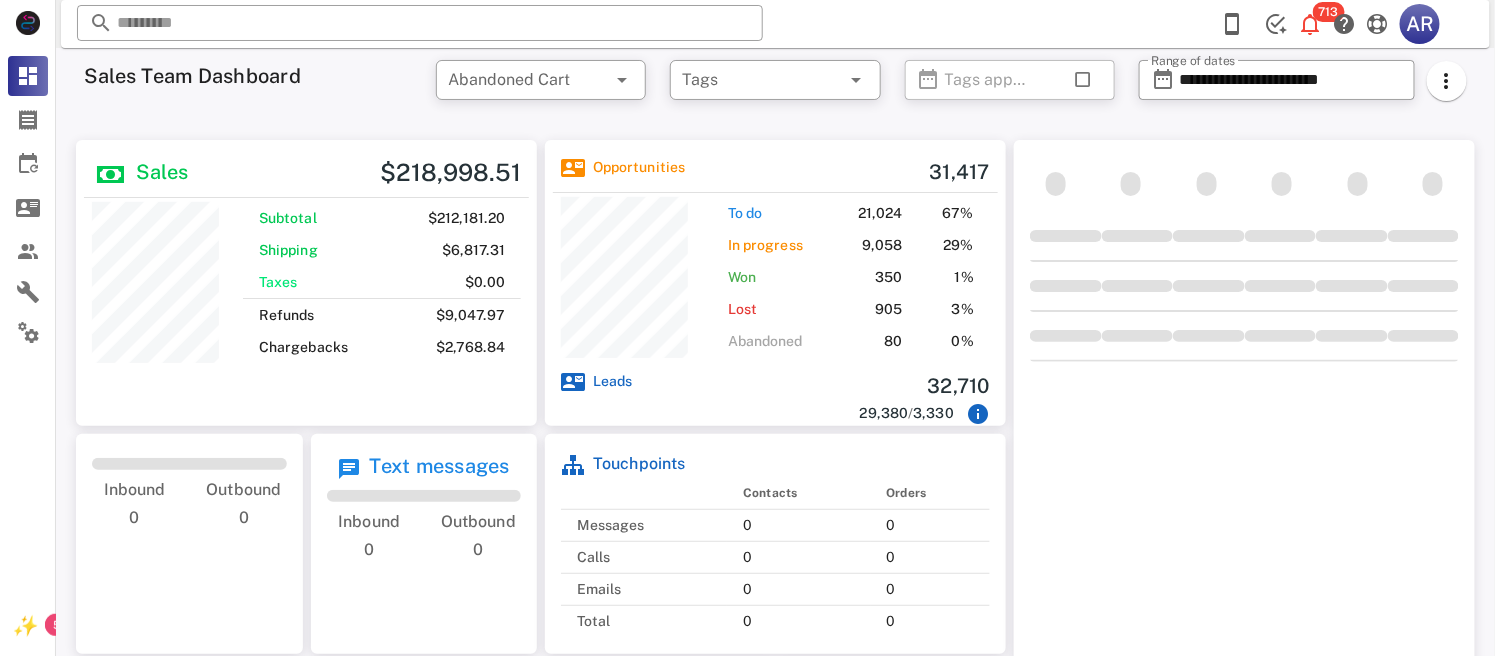 scroll, scrollTop: 587, scrollLeft: 0, axis: vertical 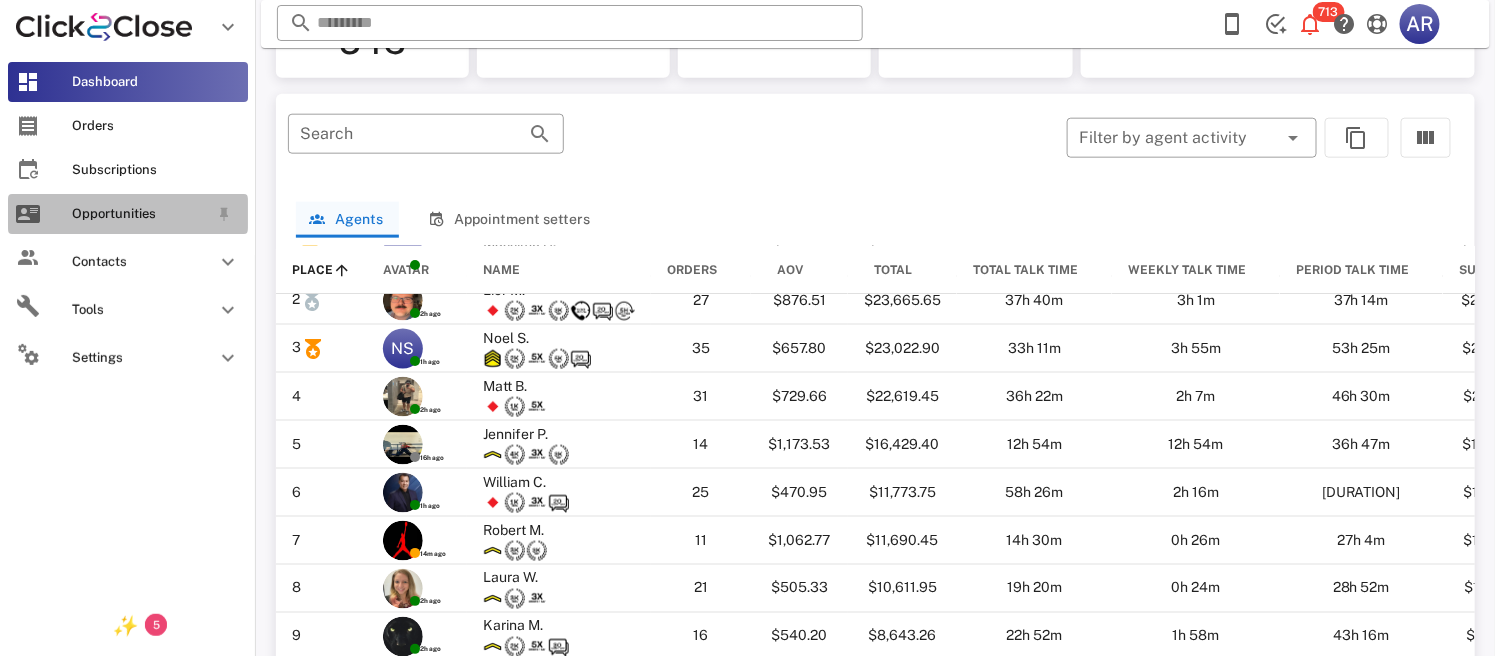 click on "Opportunities" at bounding box center [140, 214] 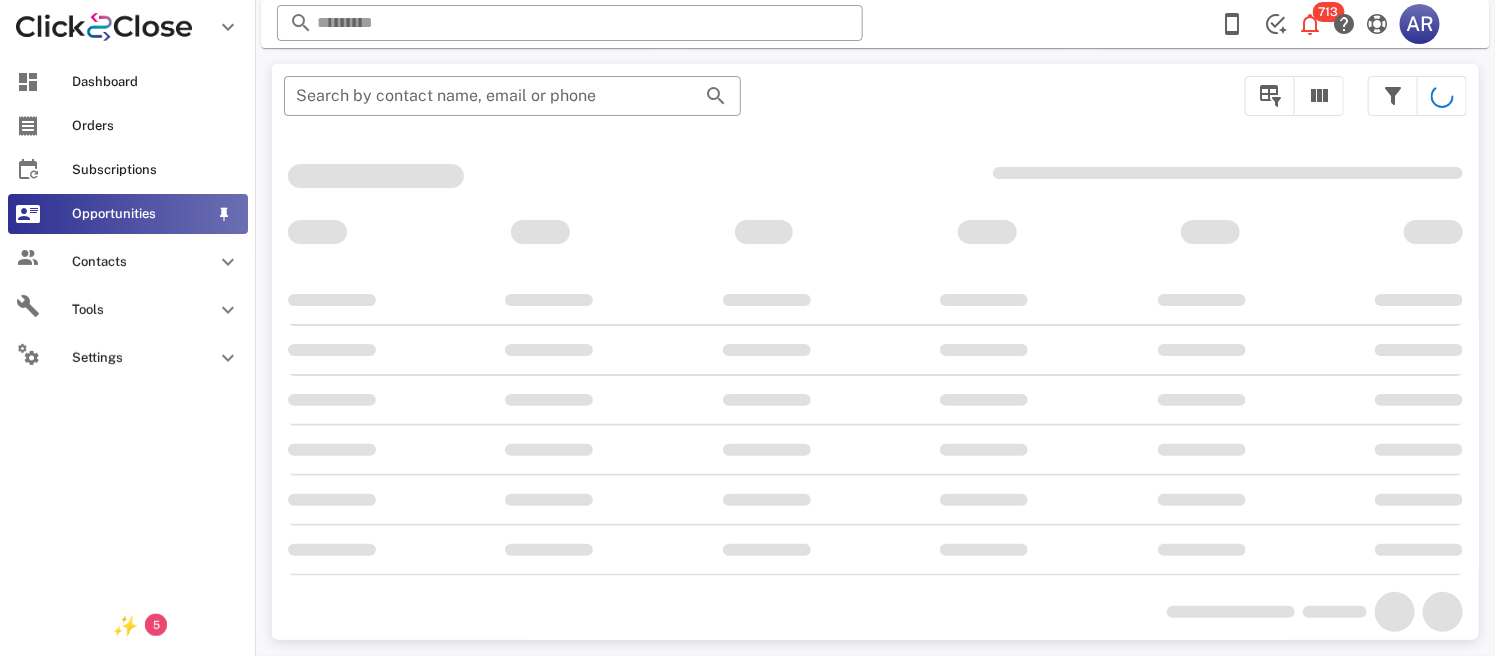 scroll, scrollTop: 355, scrollLeft: 0, axis: vertical 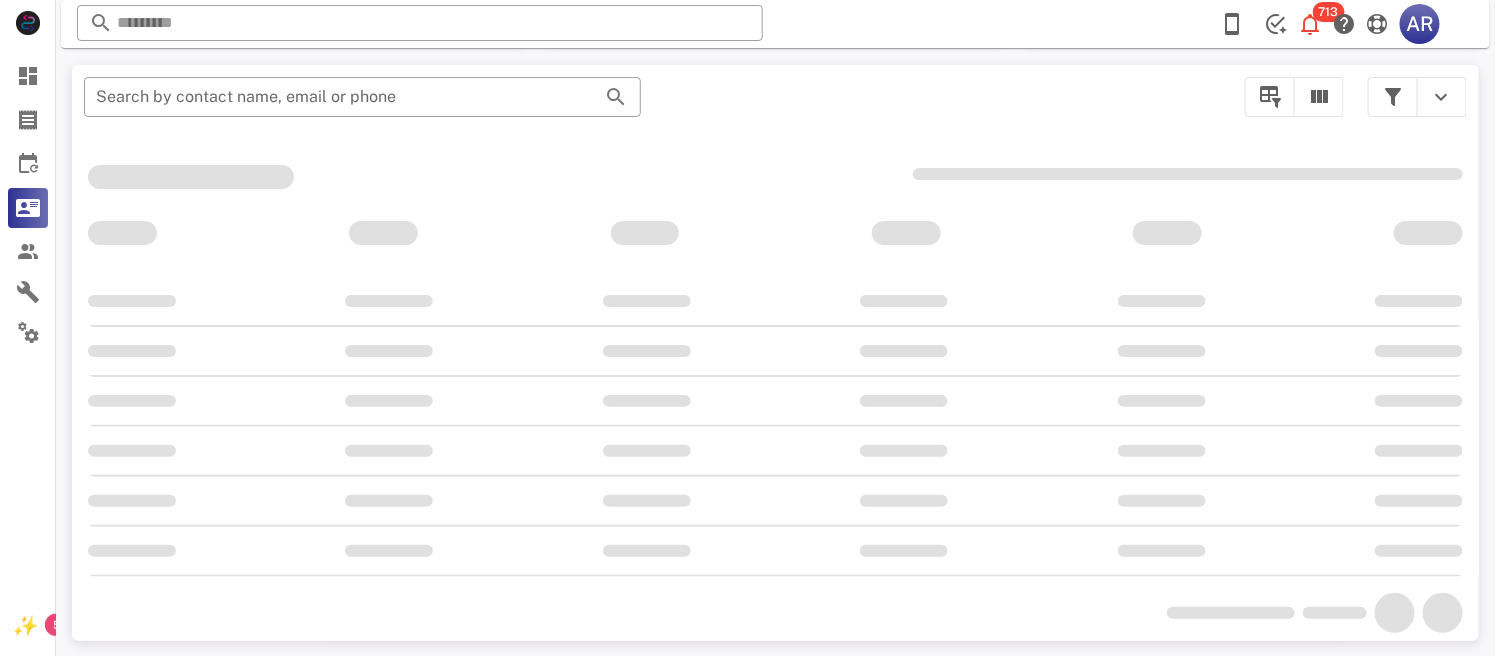 click at bounding box center [1417, 97] 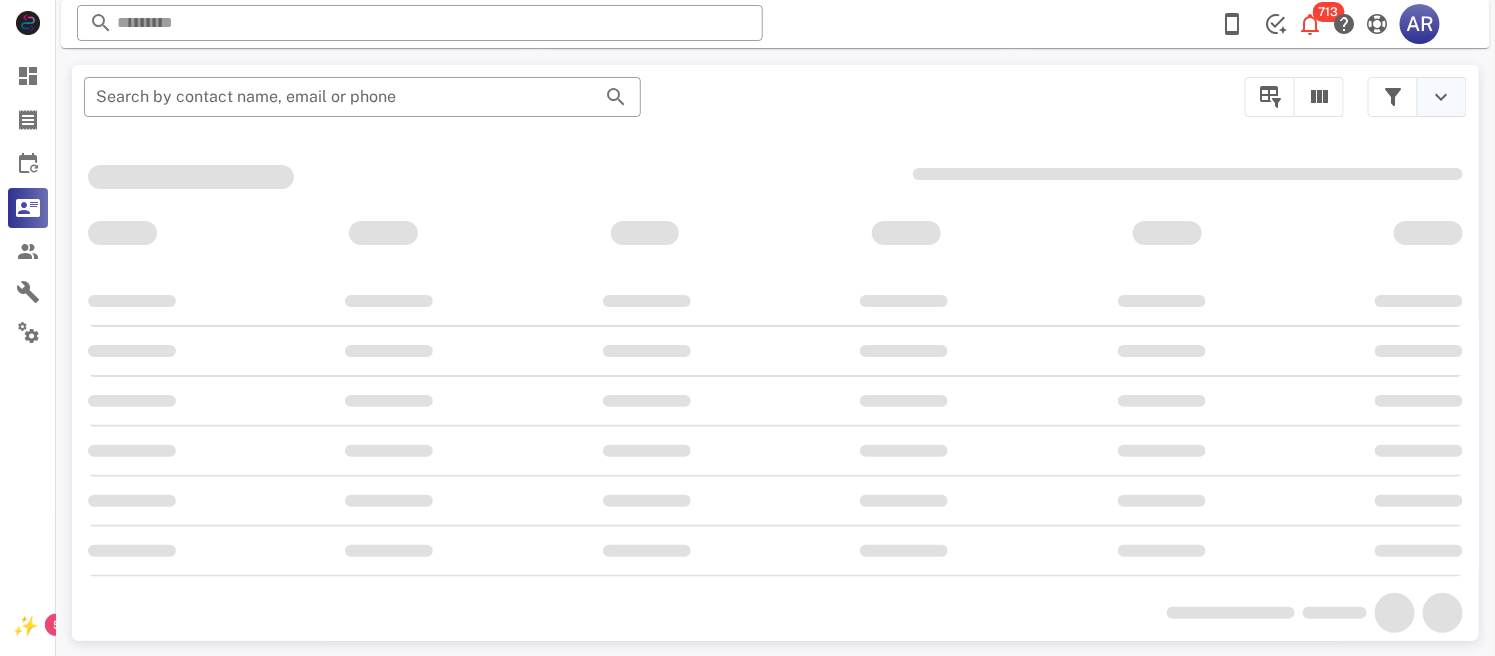 click at bounding box center [1442, 97] 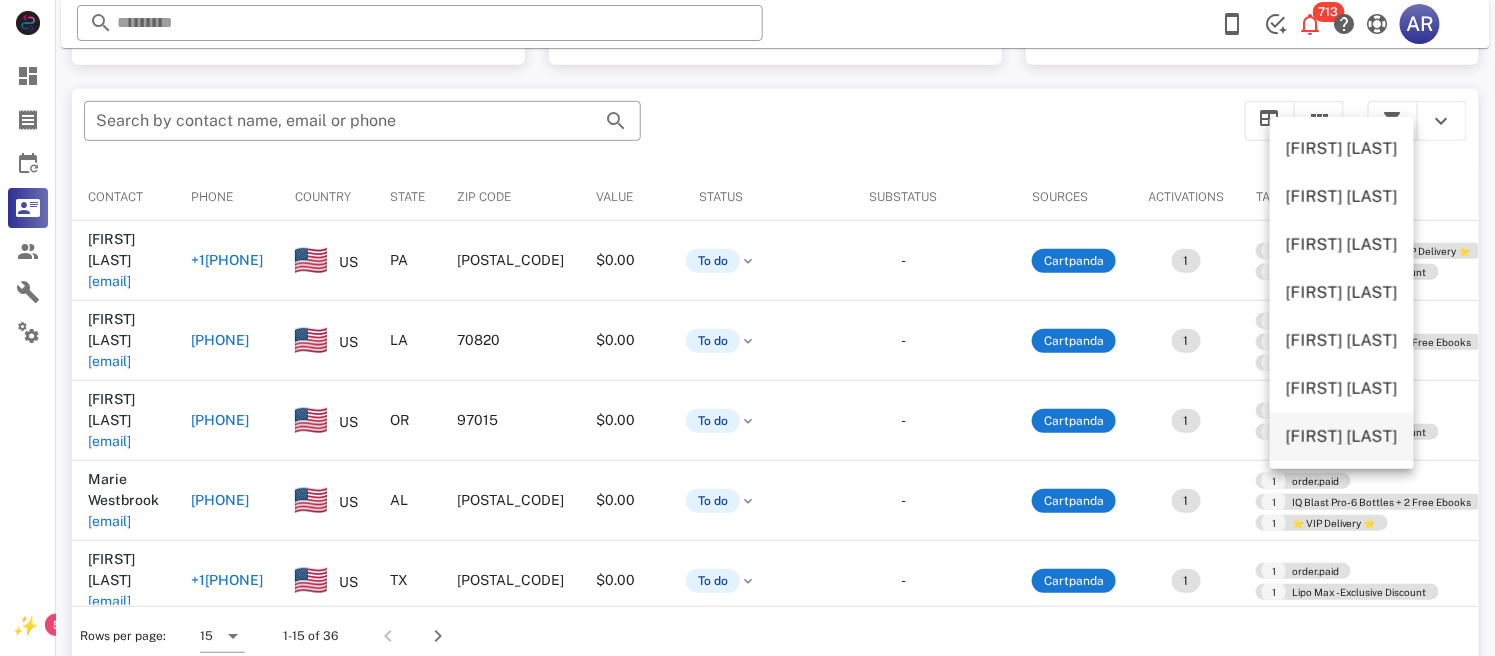 scroll, scrollTop: 377, scrollLeft: 0, axis: vertical 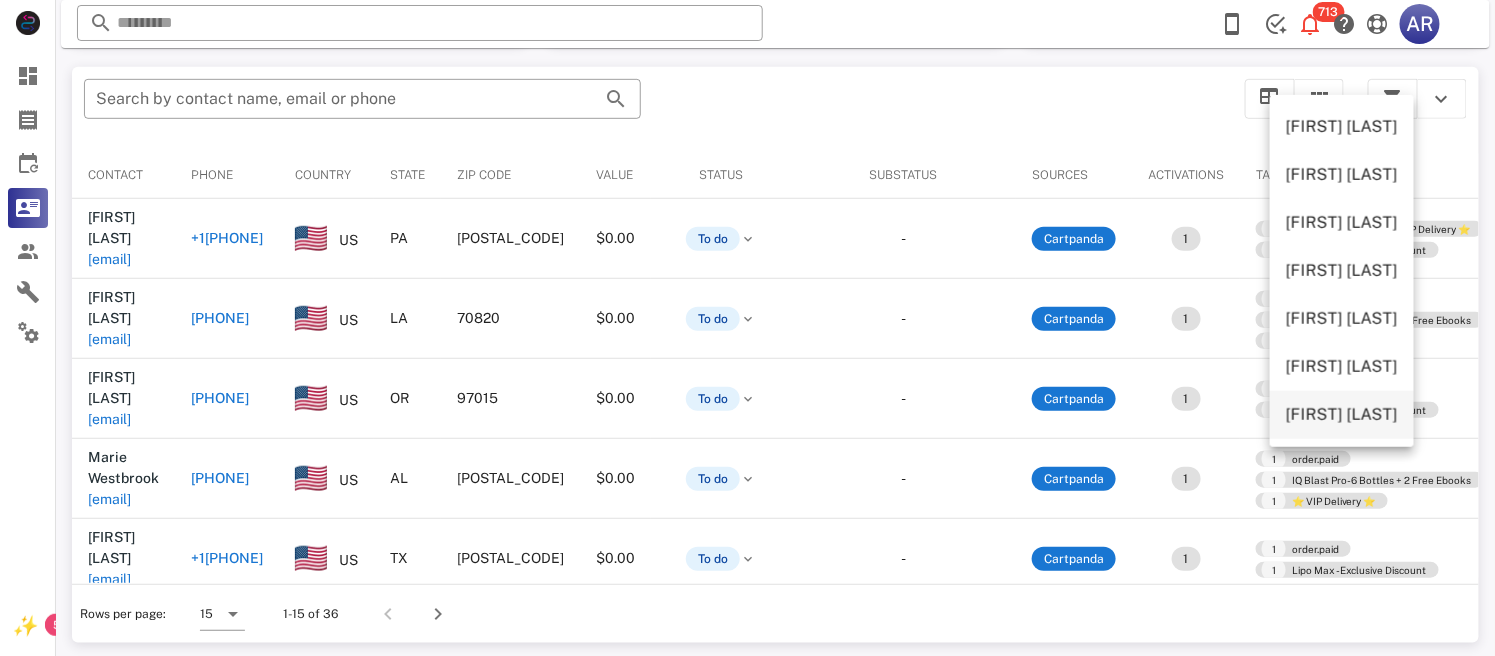 click on "1" at bounding box center (1172, 479) 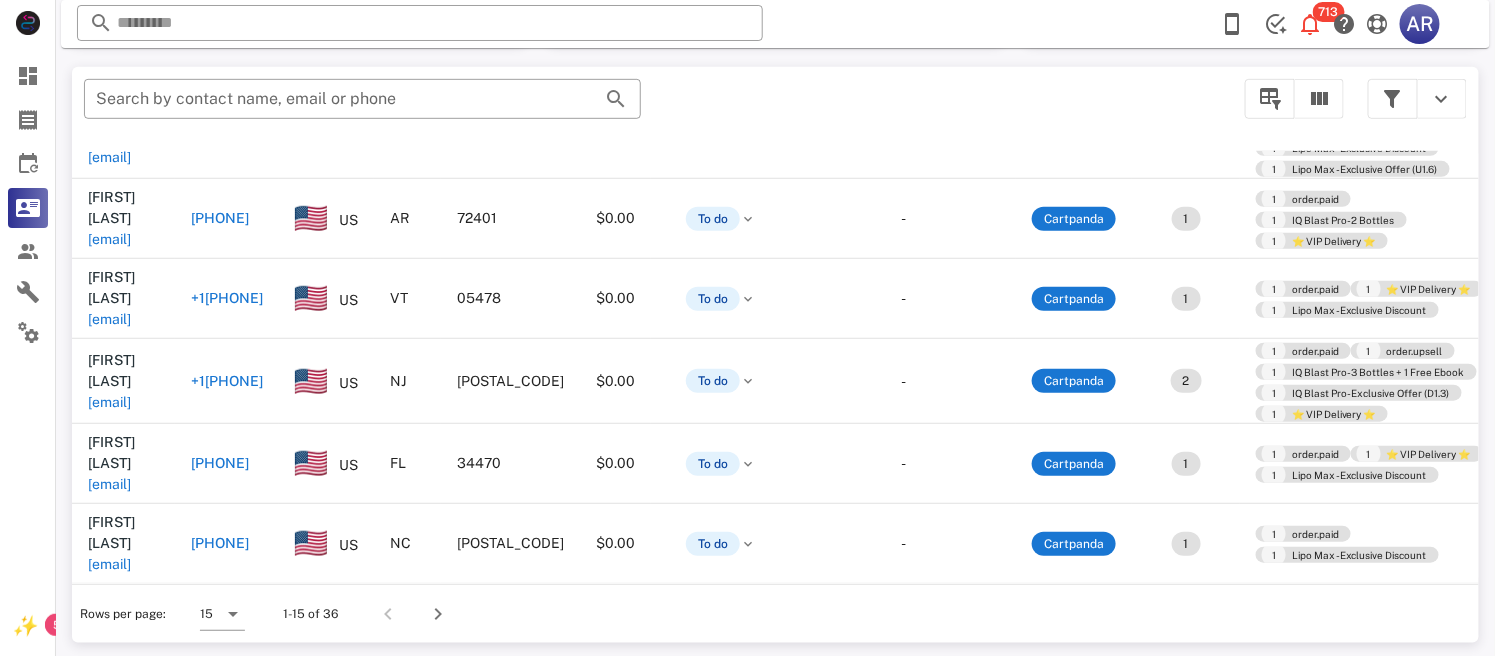 scroll, scrollTop: 611, scrollLeft: 0, axis: vertical 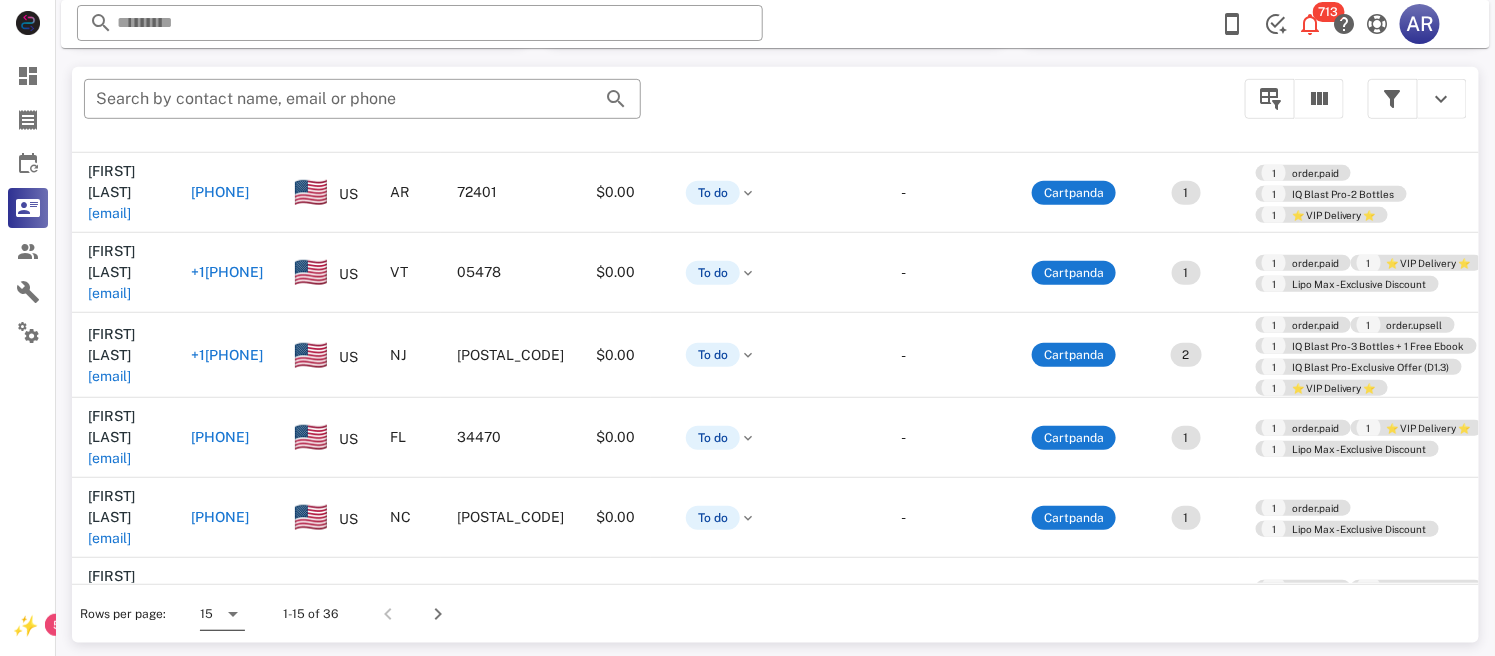 click at bounding box center [233, 614] 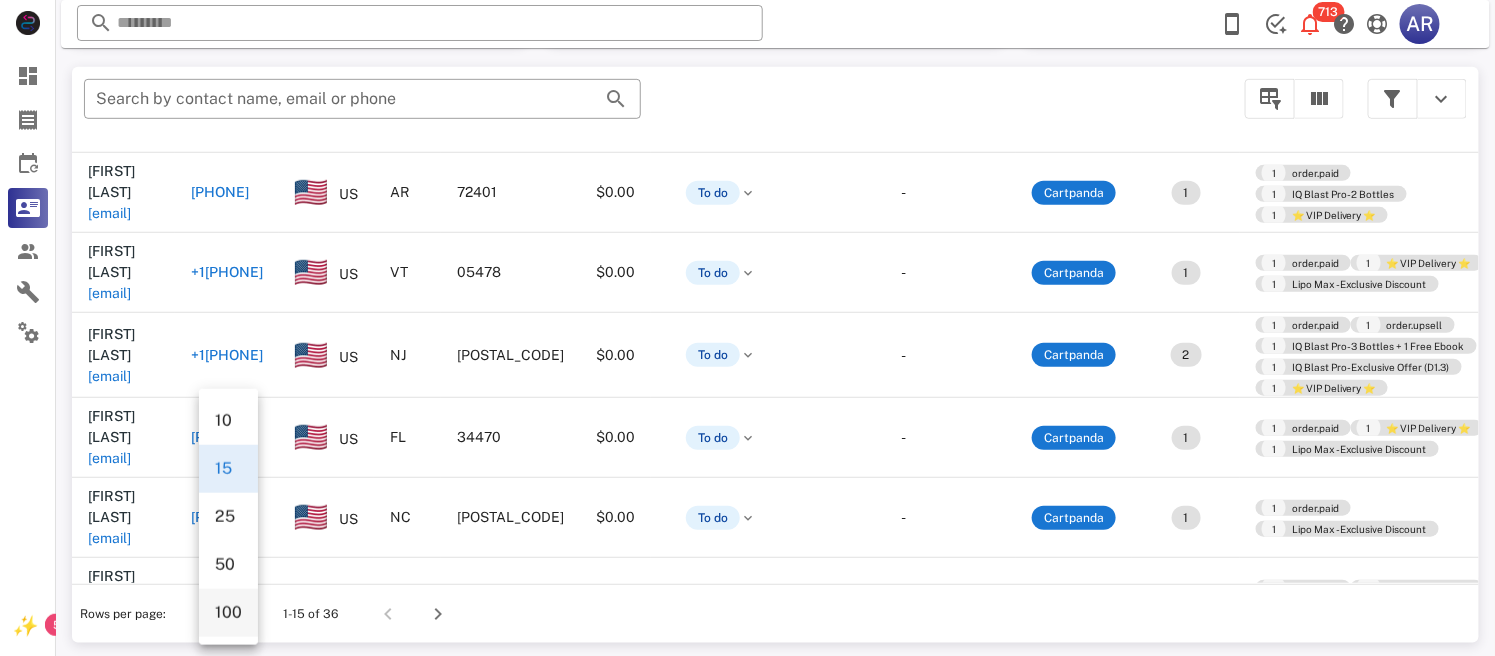 click on "100" at bounding box center (228, 612) 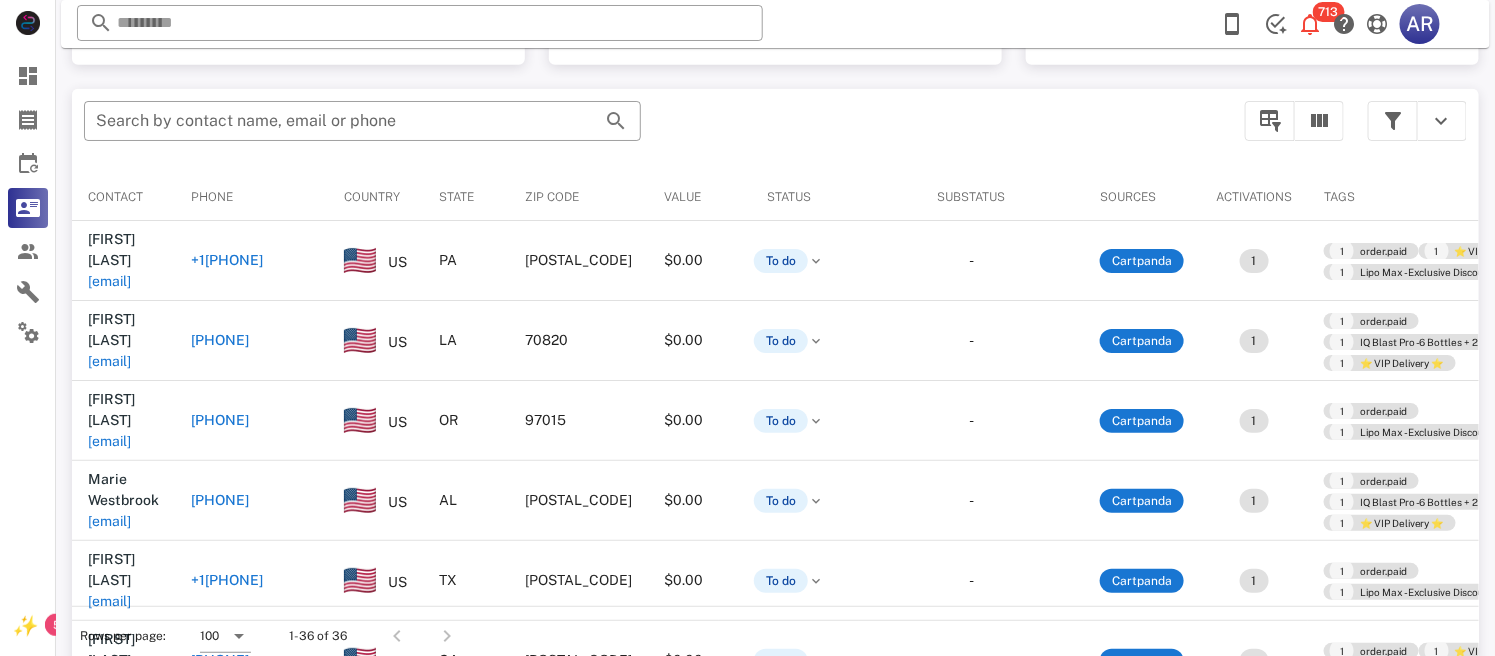 scroll, scrollTop: 377, scrollLeft: 0, axis: vertical 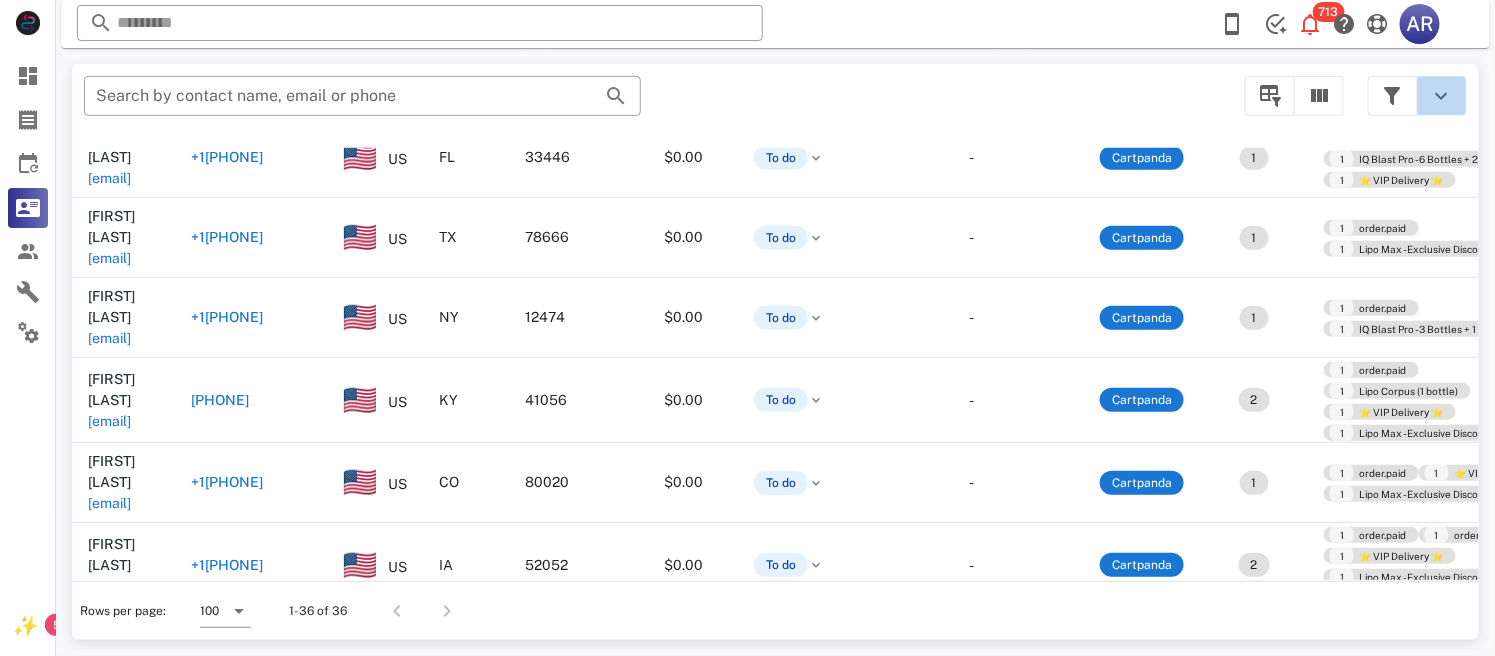 click at bounding box center [1442, 96] 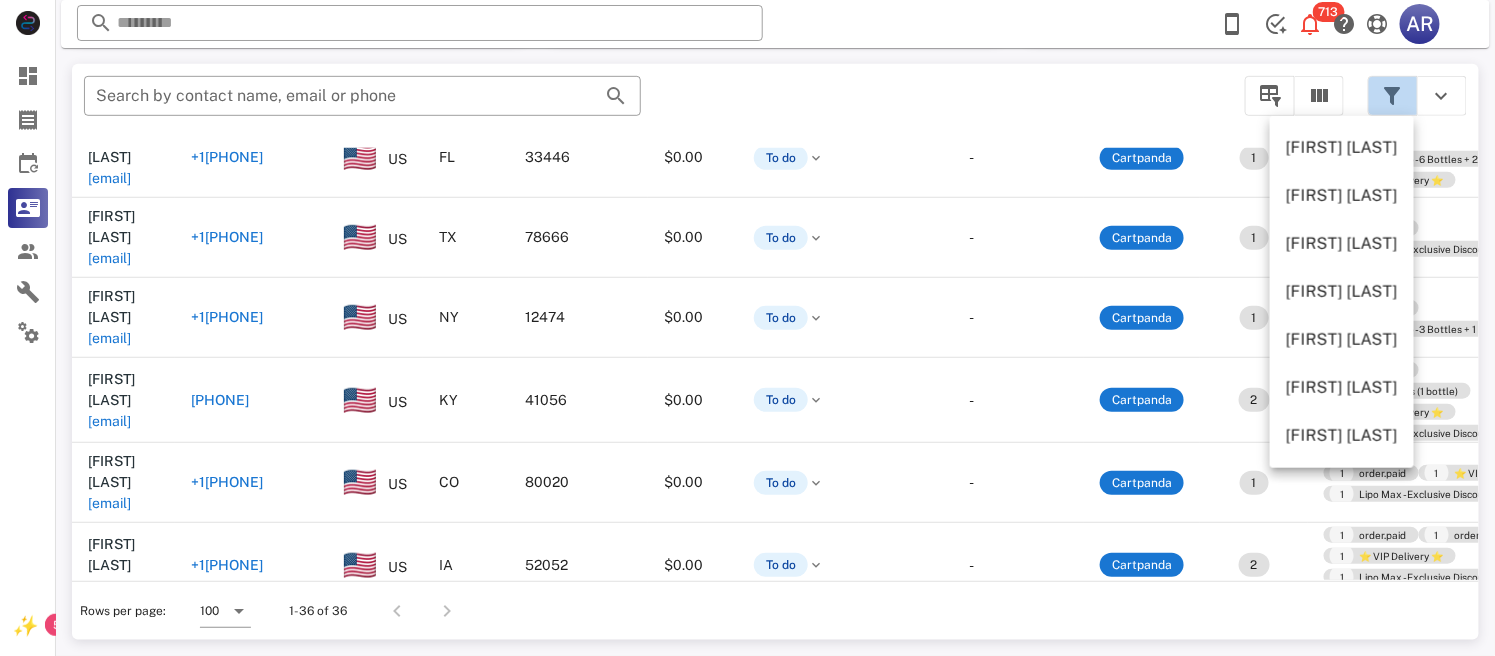 click at bounding box center (1393, 96) 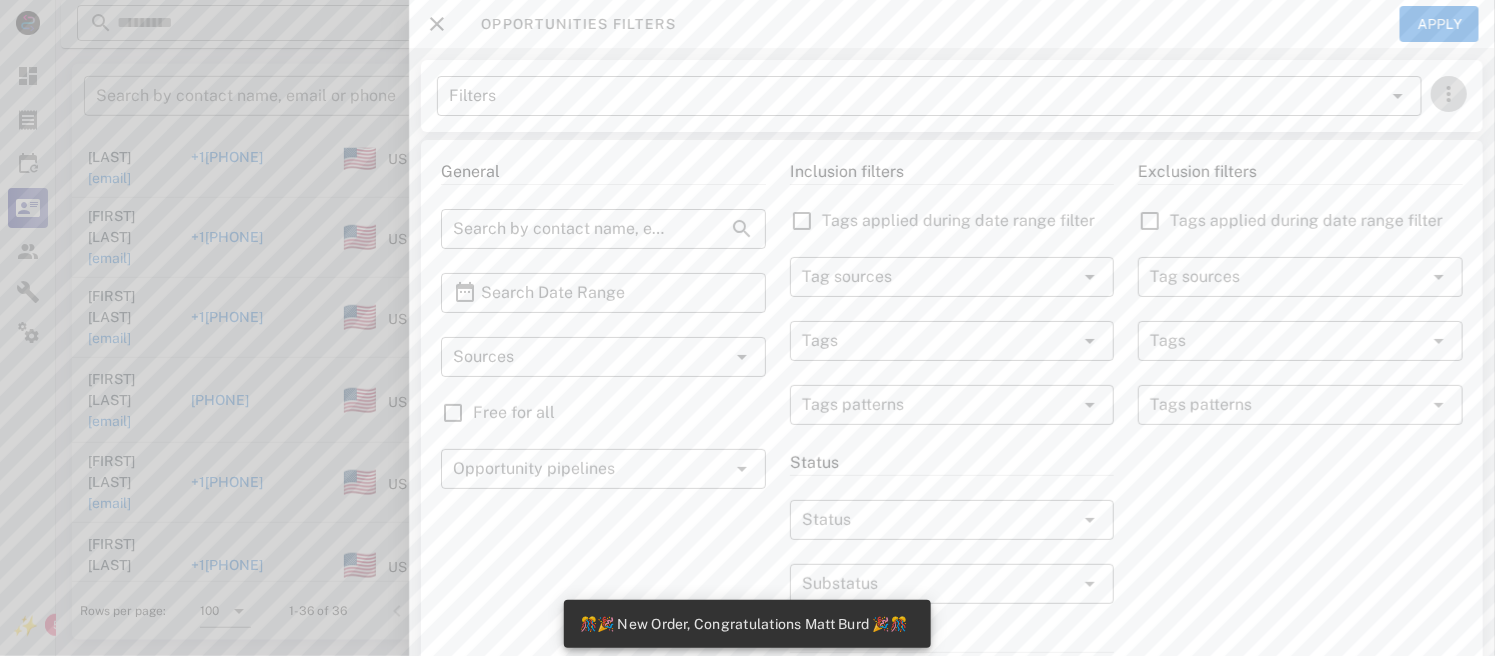 click at bounding box center (1449, 94) 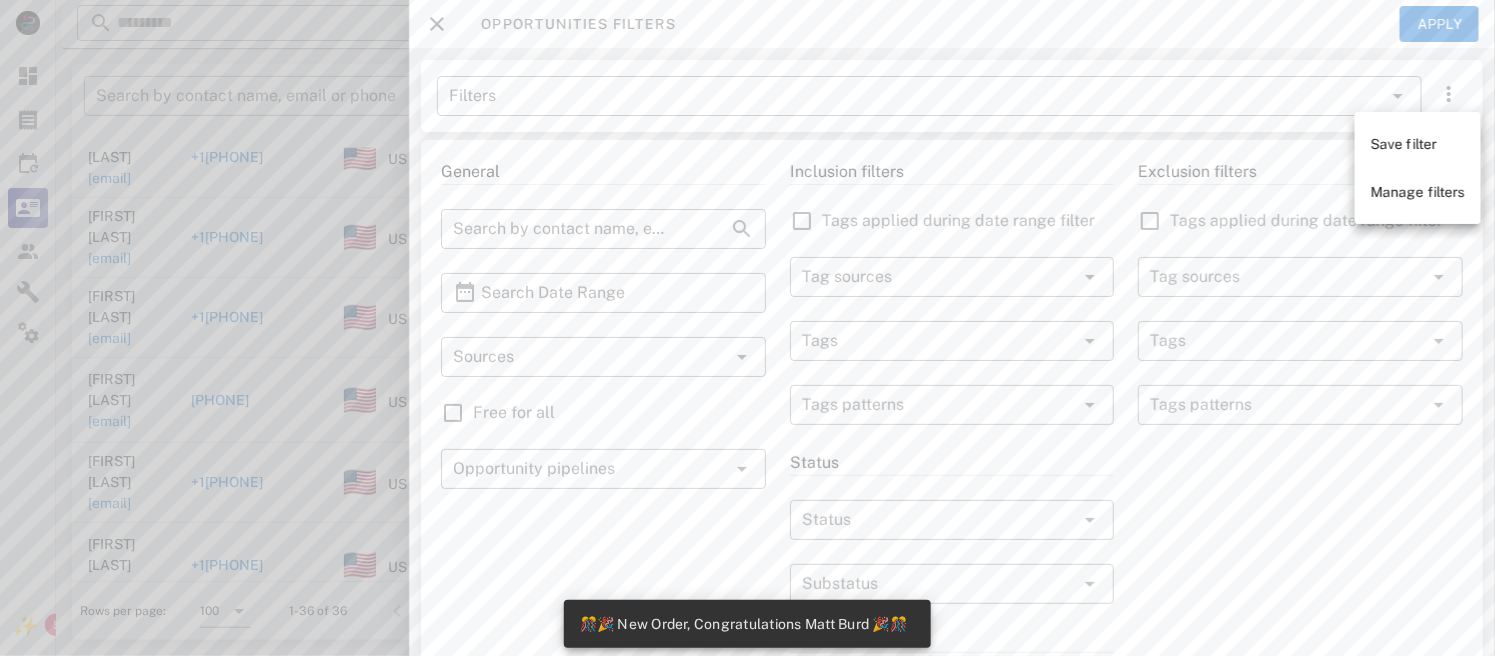 click at bounding box center (437, 24) 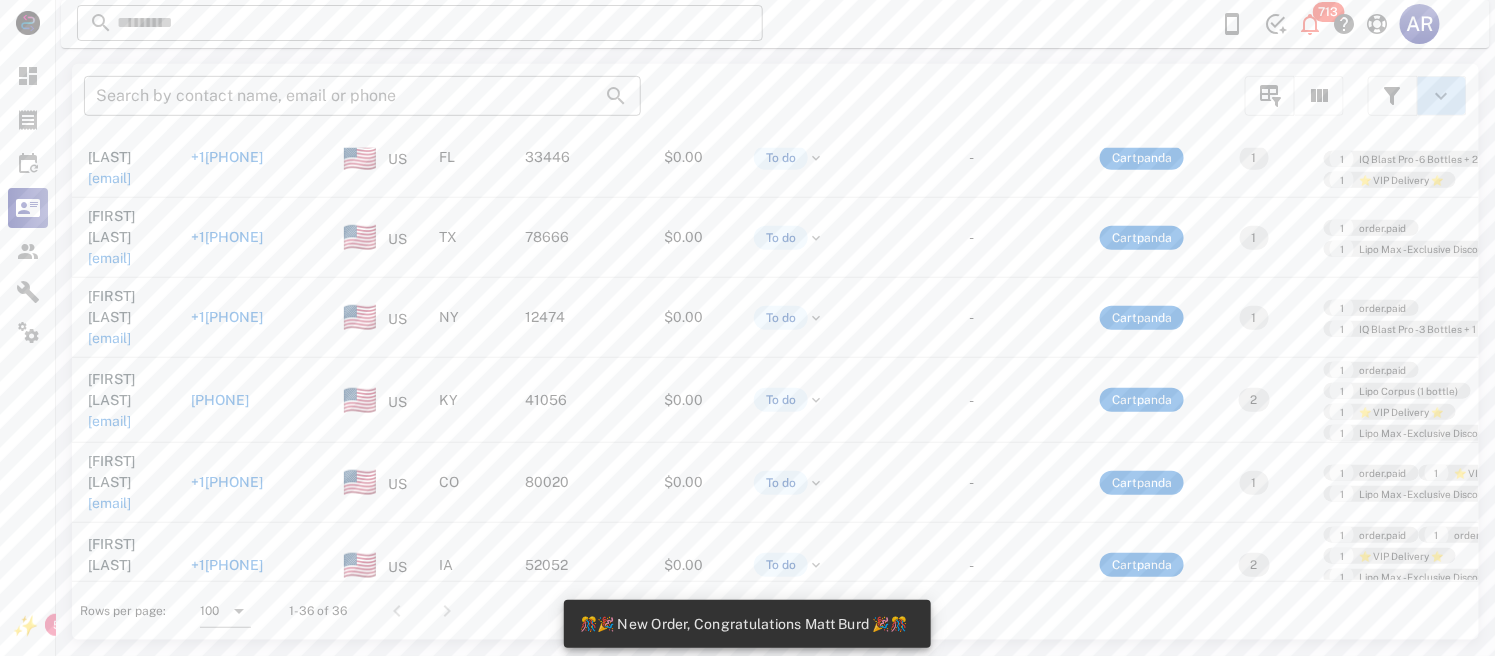 click at bounding box center (1442, 96) 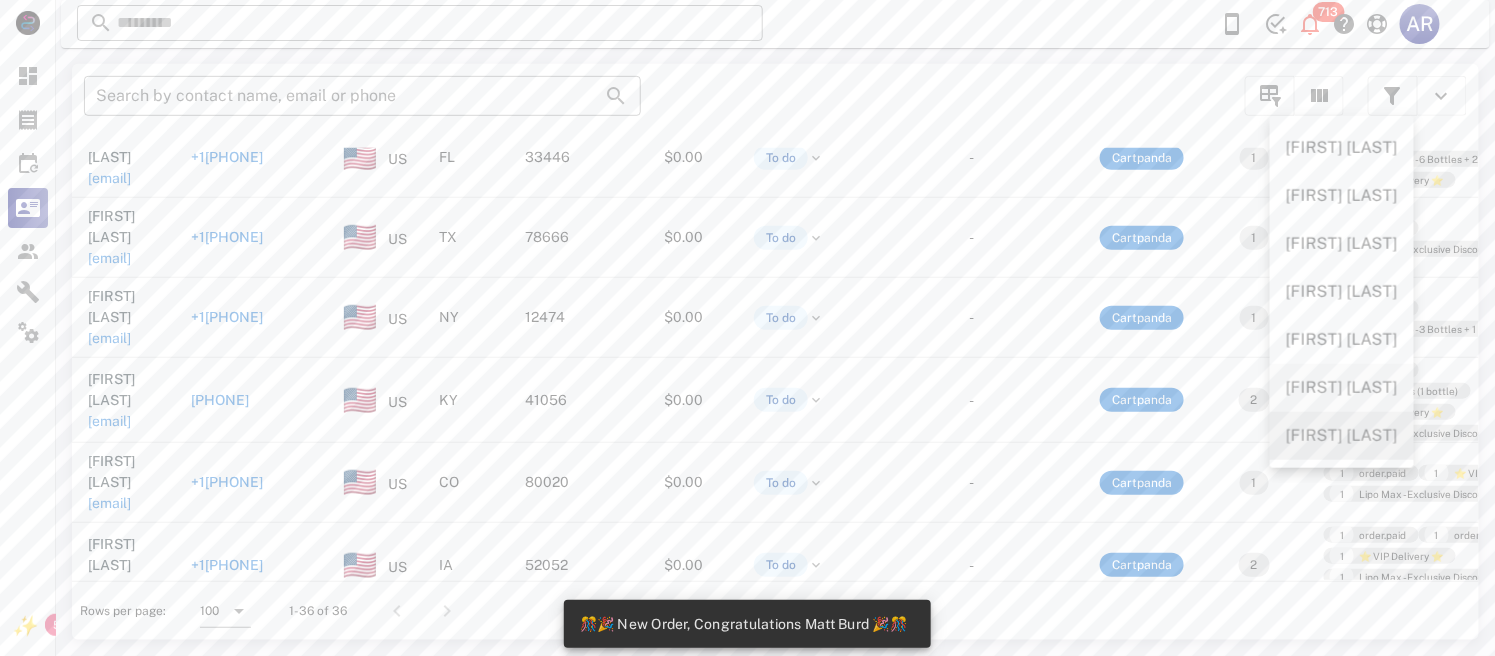 click on "[FIRST] [LAST]" at bounding box center [1342, 435] 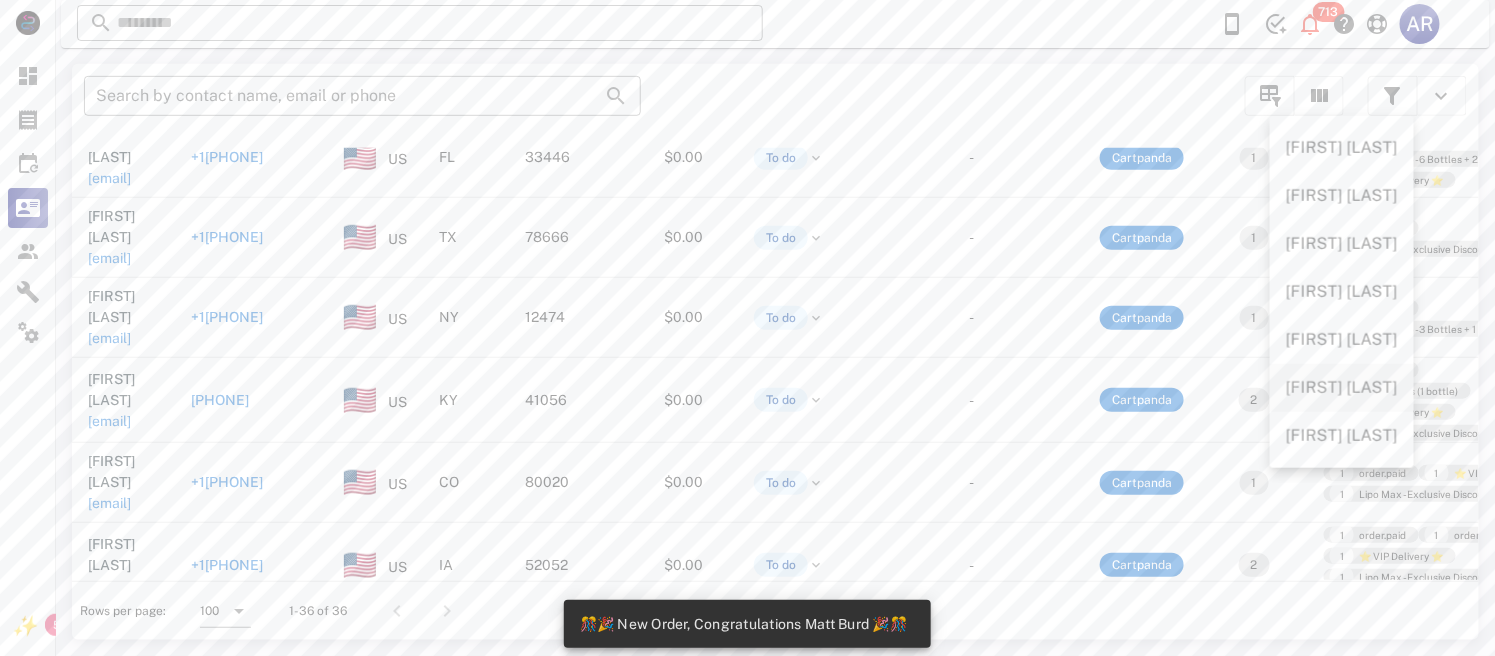 type on "**********" 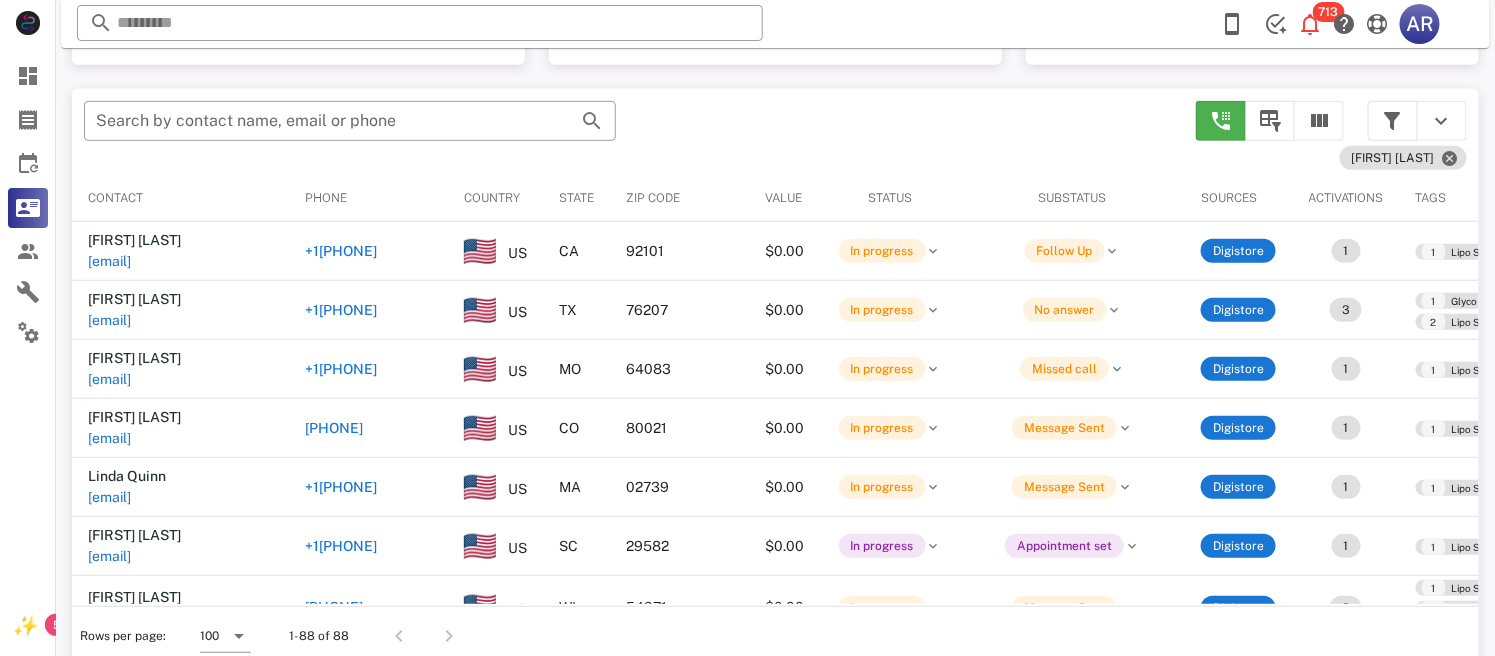 scroll, scrollTop: 380, scrollLeft: 0, axis: vertical 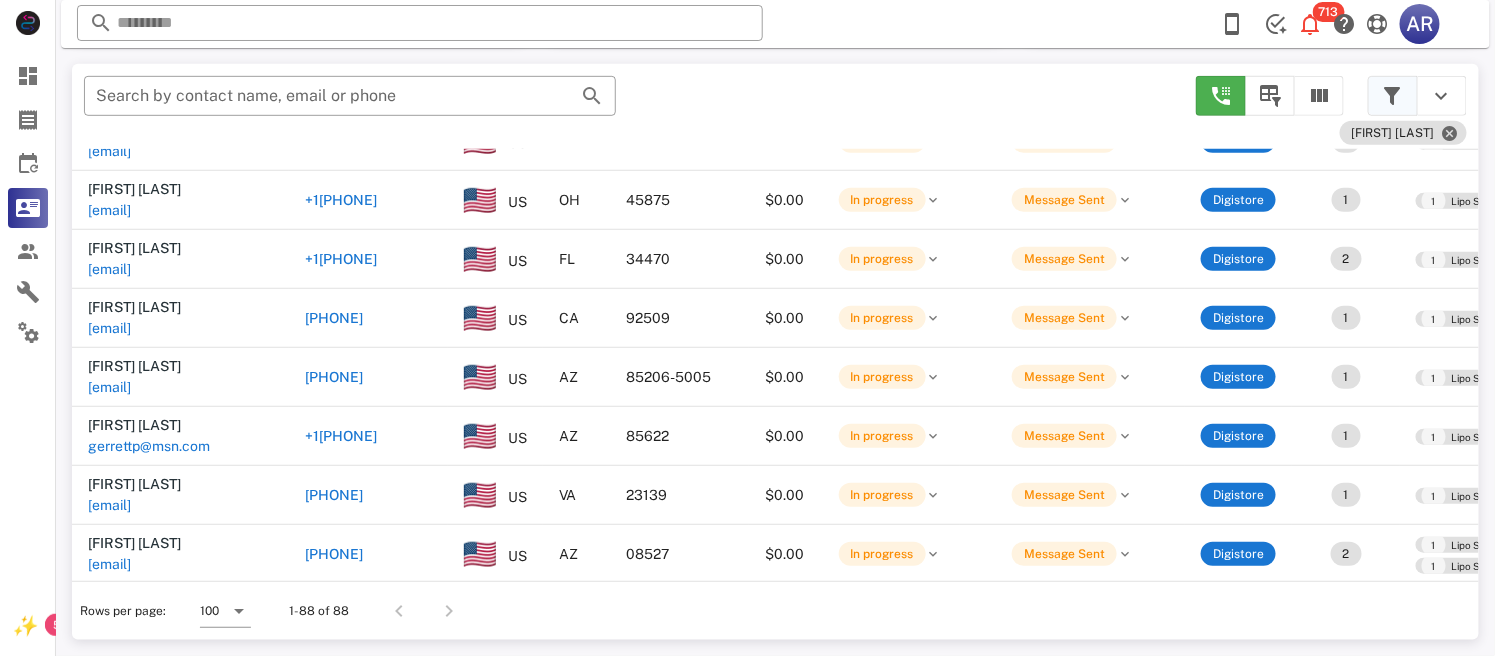 click at bounding box center [1393, 96] 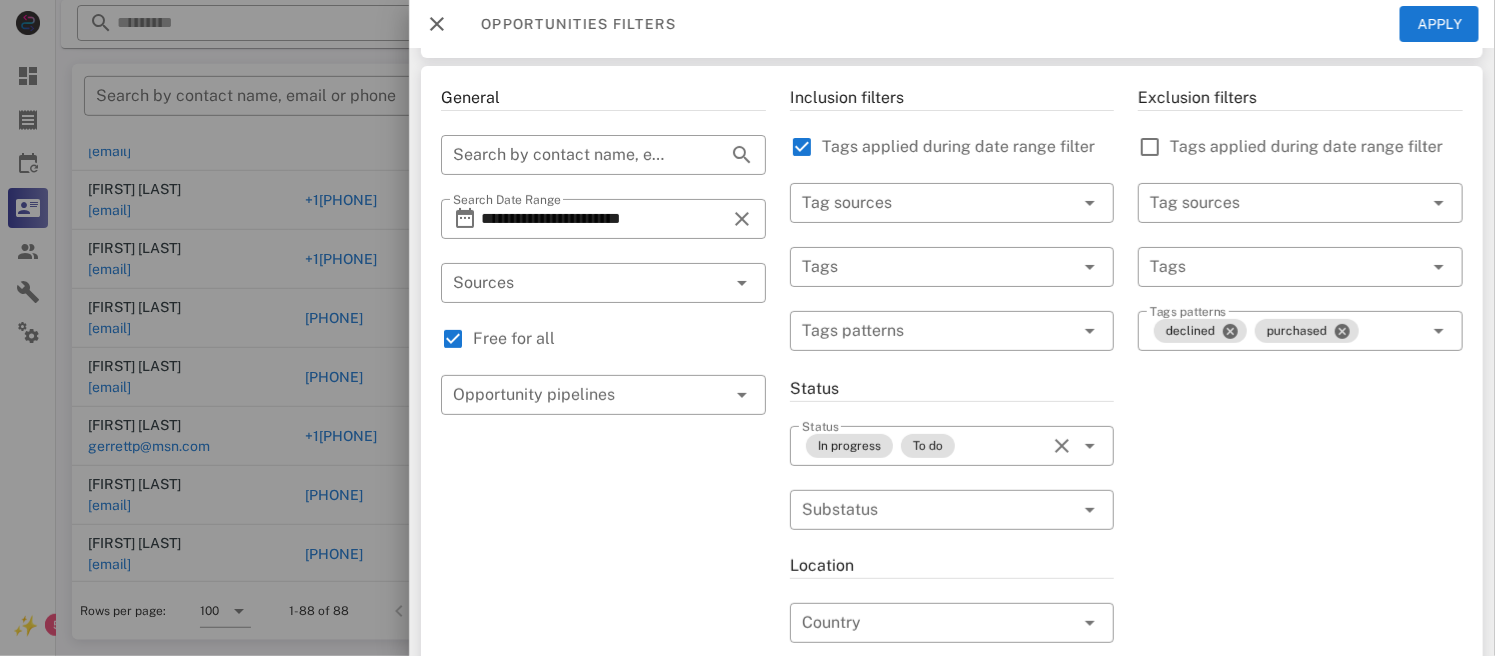 scroll, scrollTop: 76, scrollLeft: 0, axis: vertical 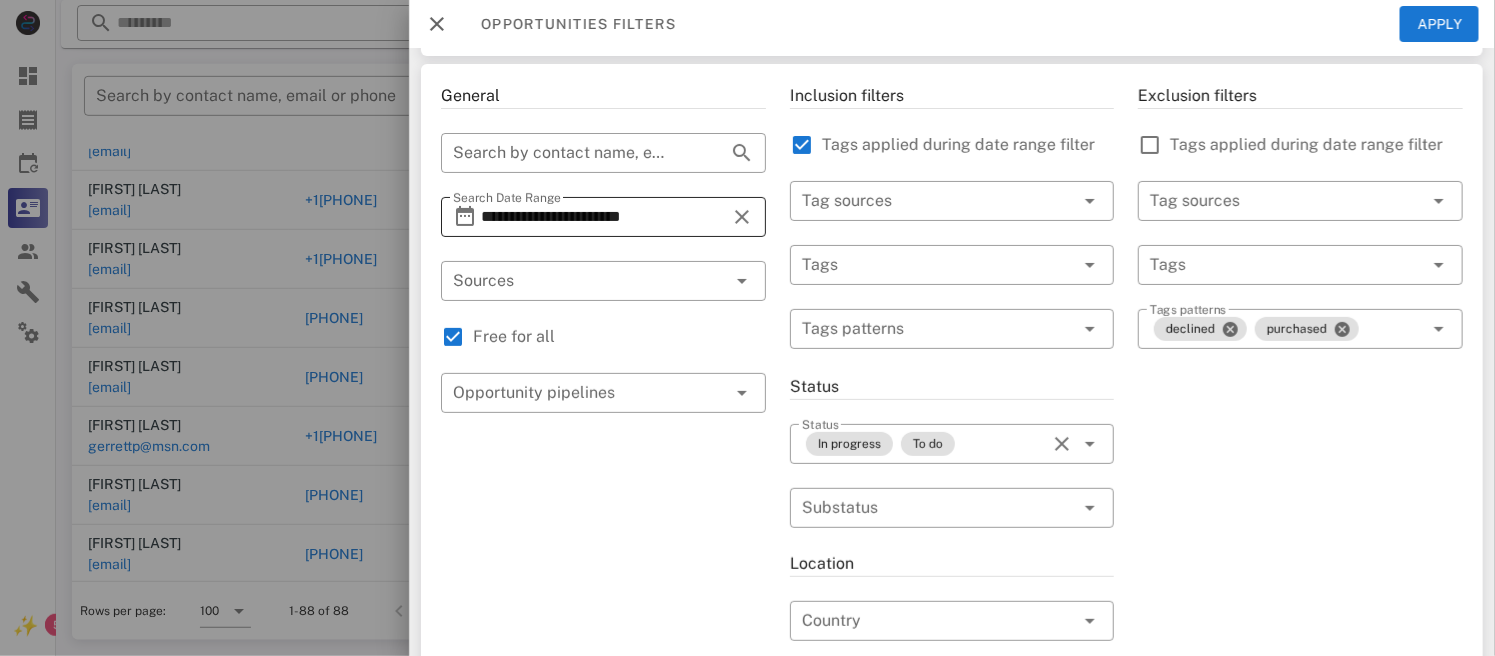 click on "**********" at bounding box center (603, 217) 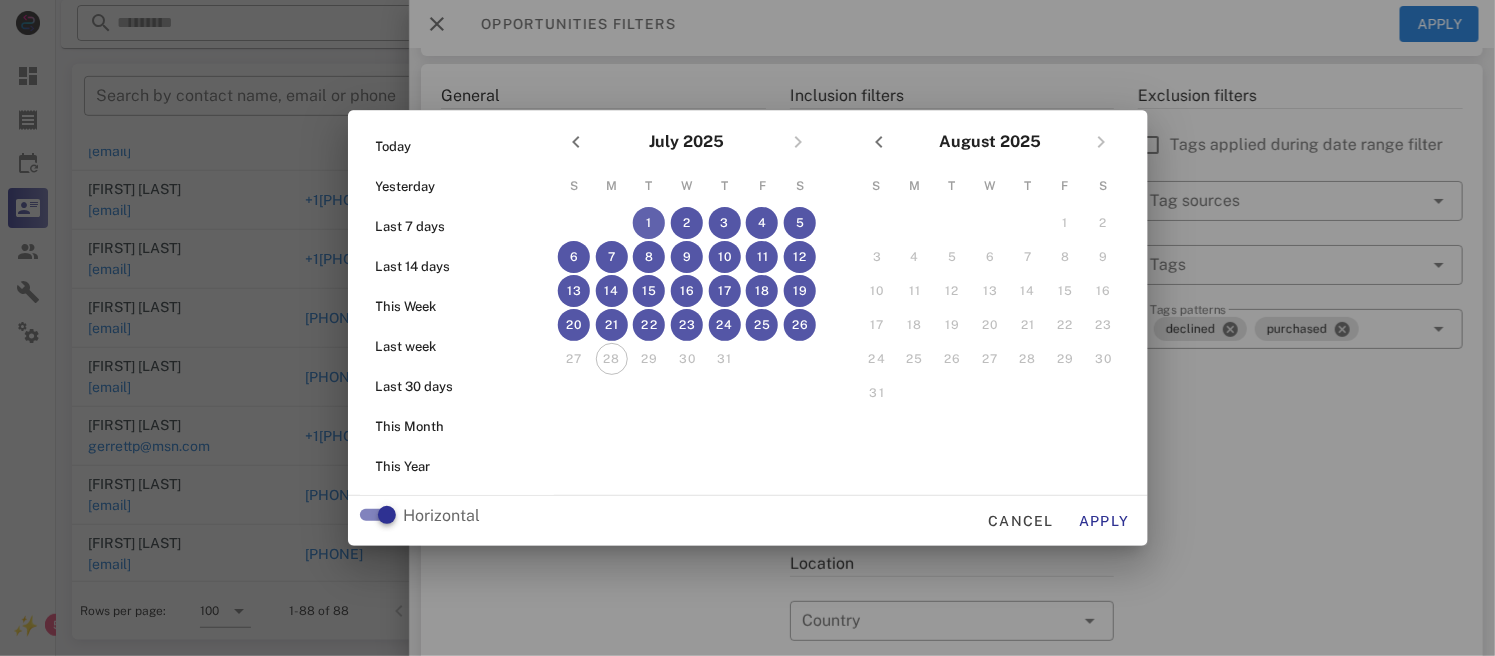 click on "1" at bounding box center (649, 223) 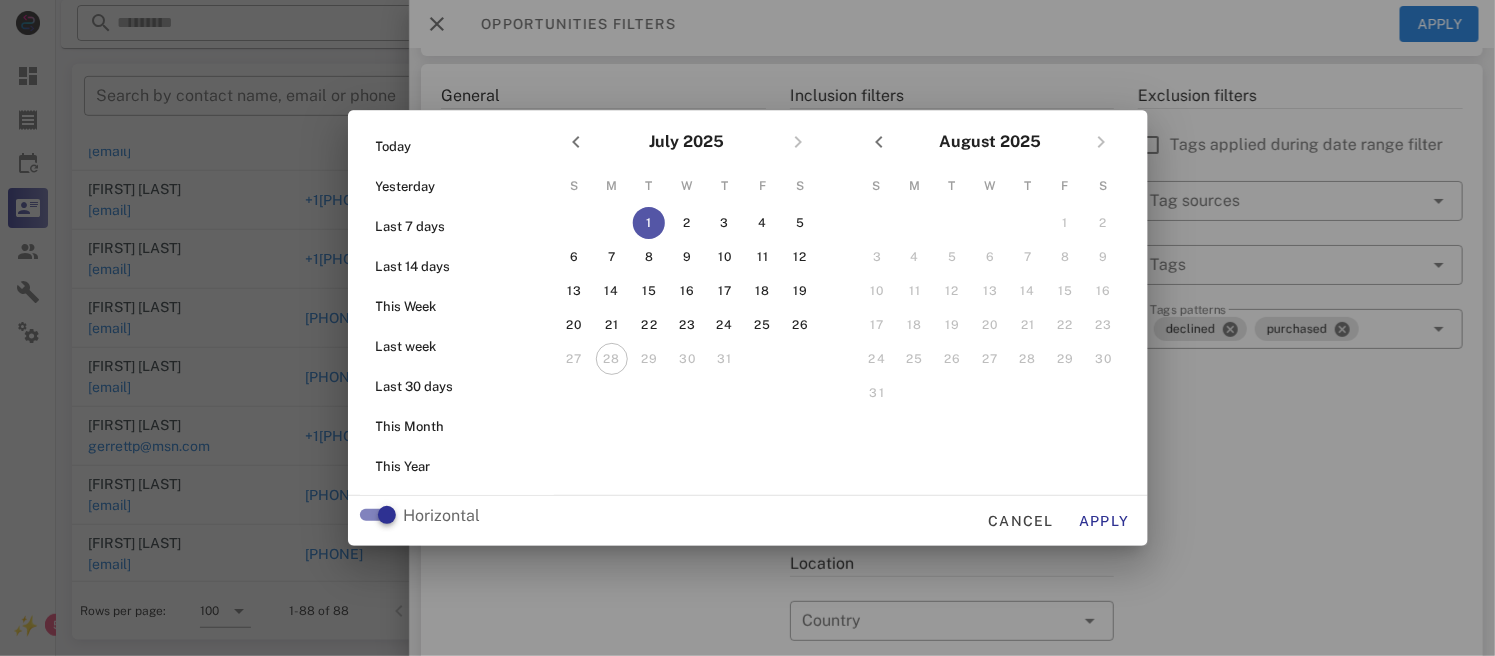 click on "28" at bounding box center (611, 359) 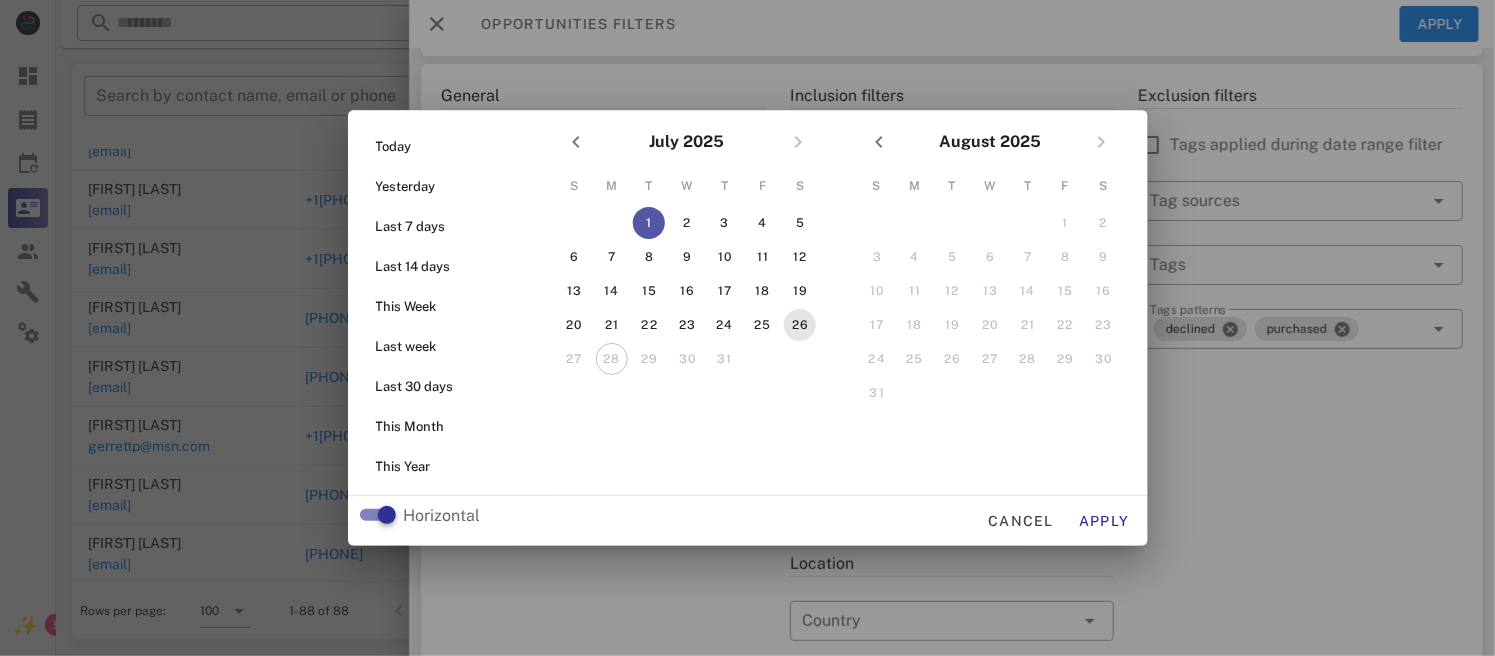 click on "26" at bounding box center [800, 325] 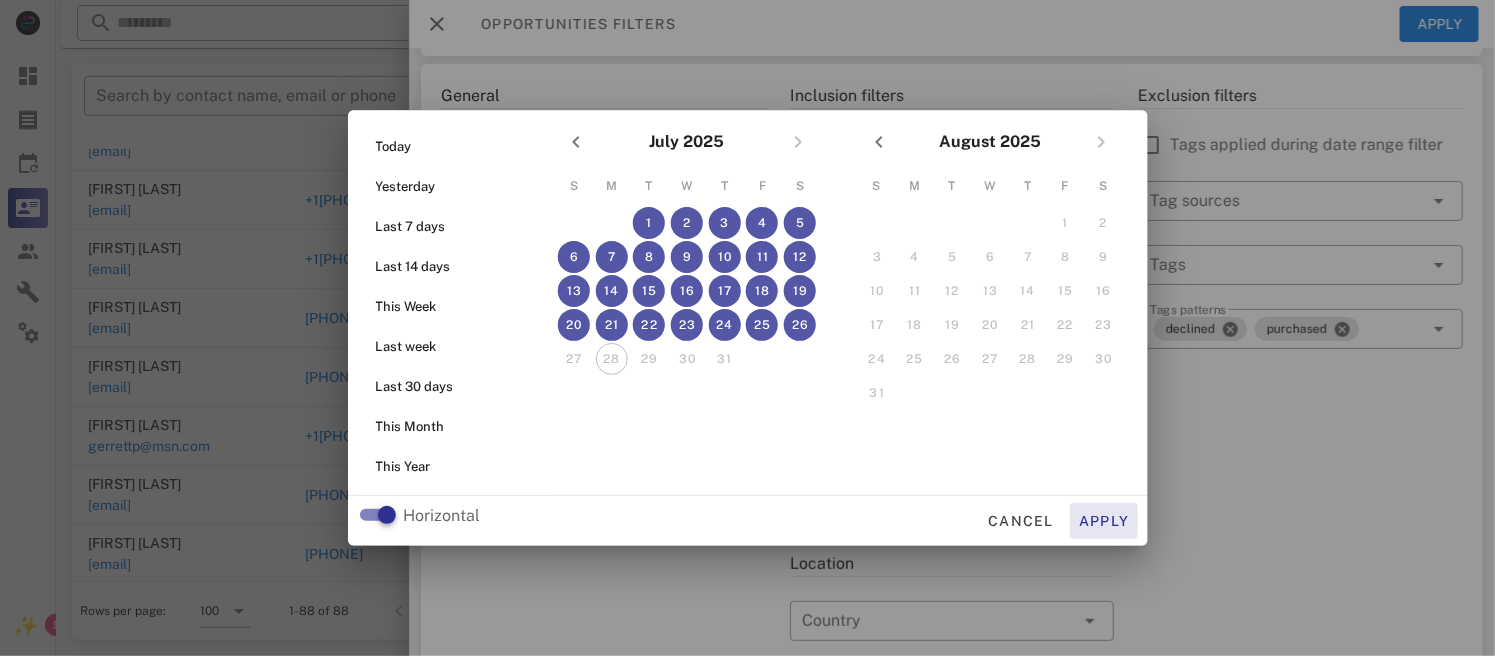 click on "Apply" at bounding box center [1104, 521] 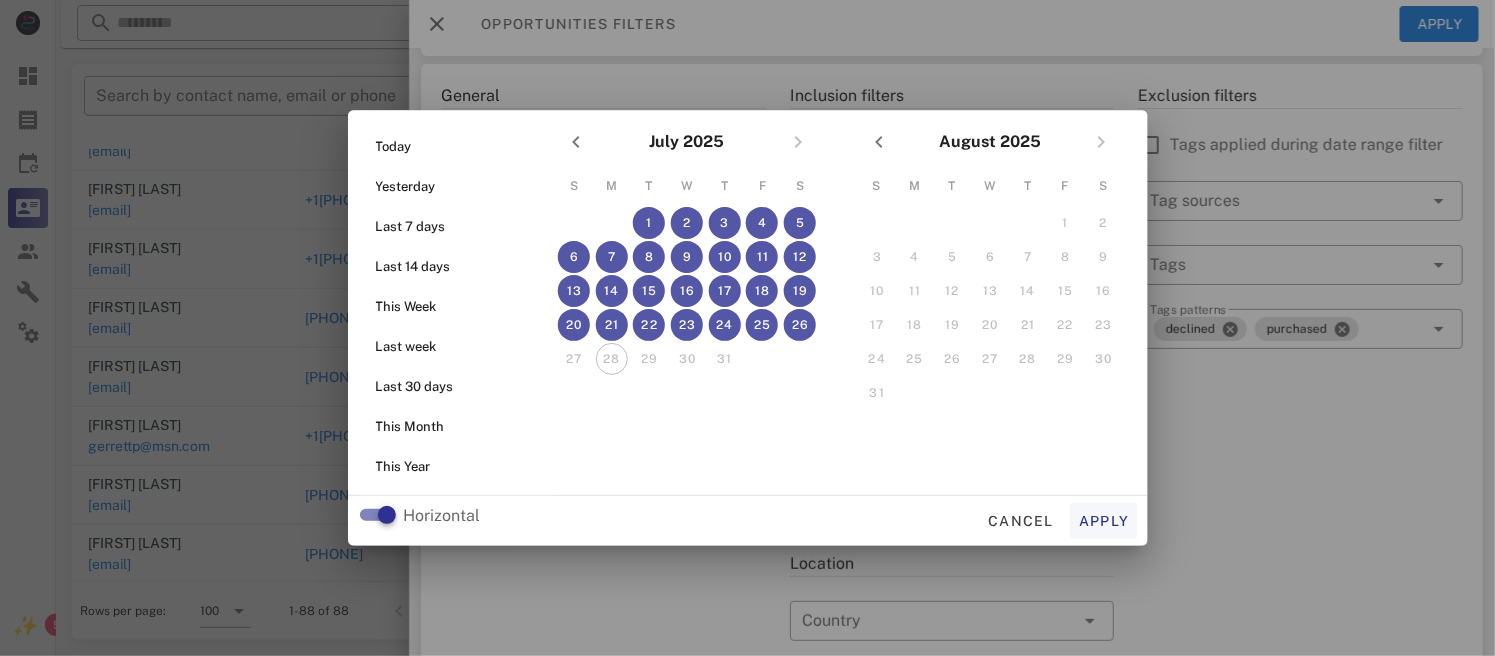 type 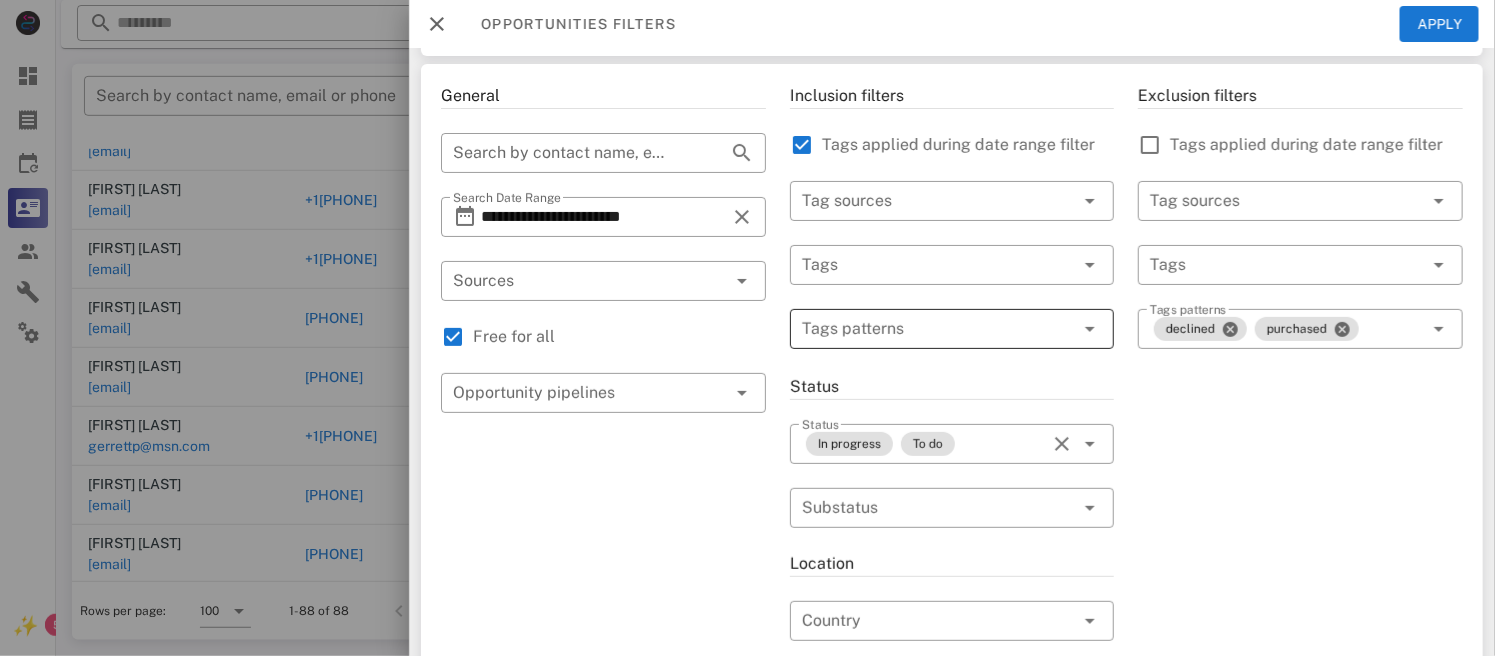 click at bounding box center [938, 329] 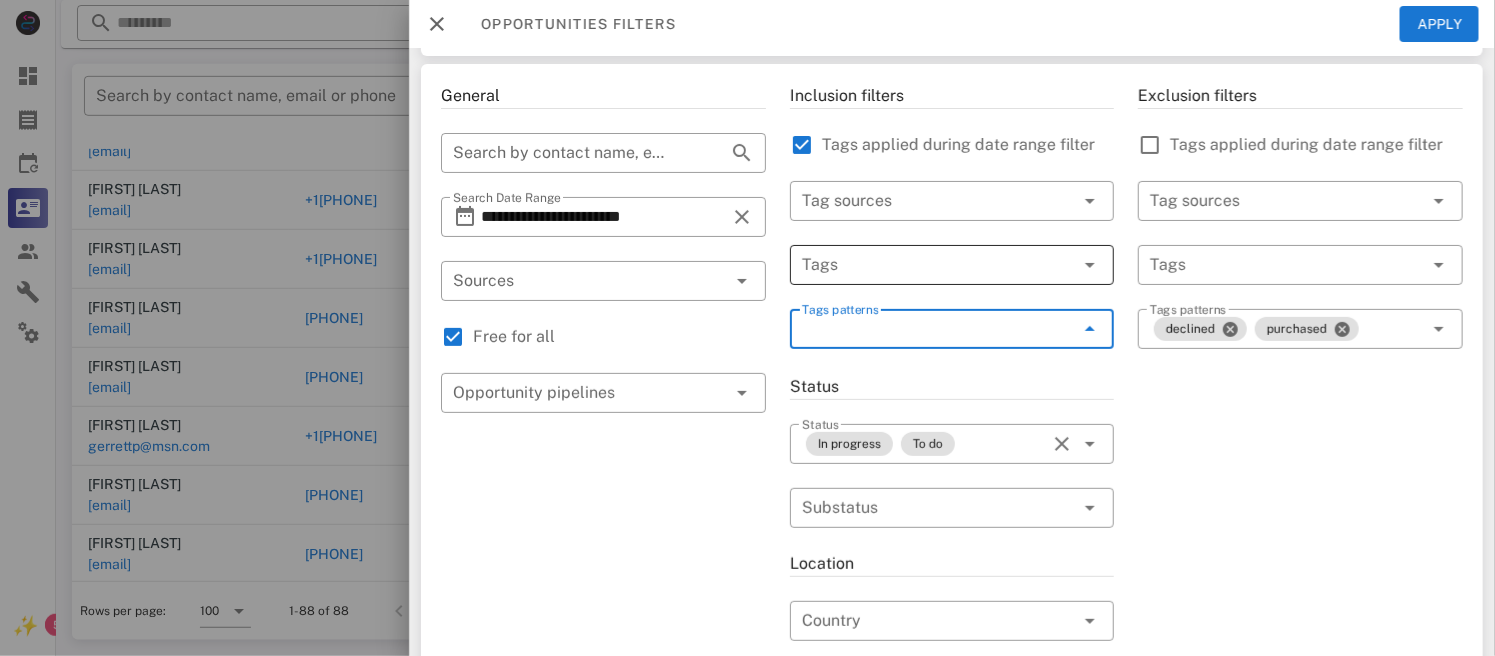 click at bounding box center (924, 265) 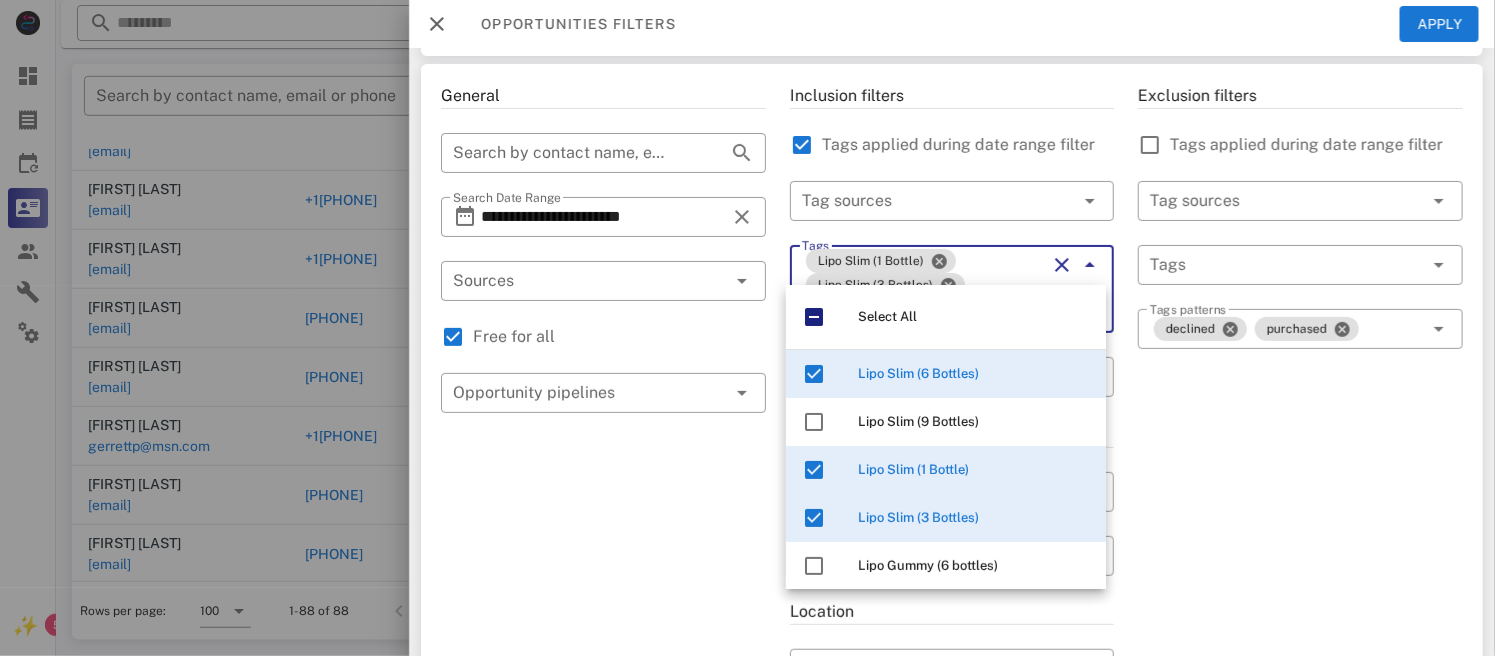type on "****" 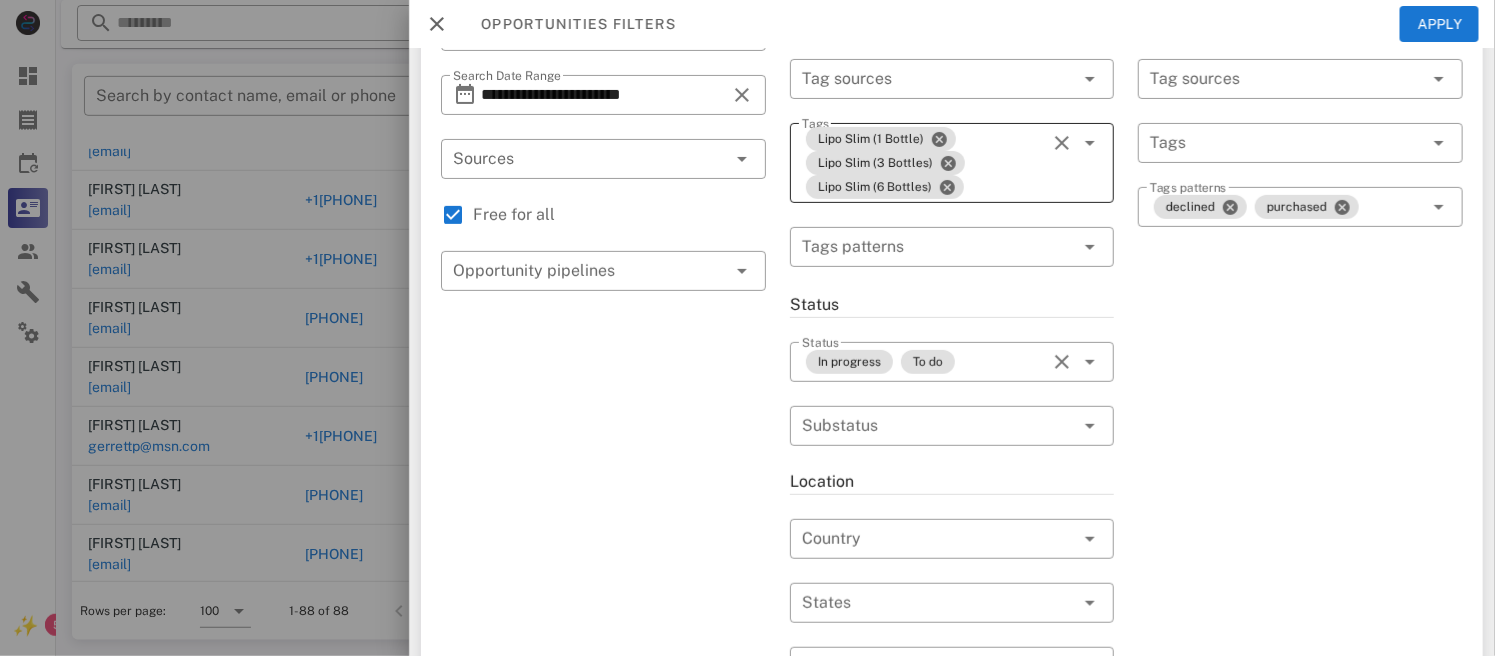 scroll, scrollTop: 185, scrollLeft: 0, axis: vertical 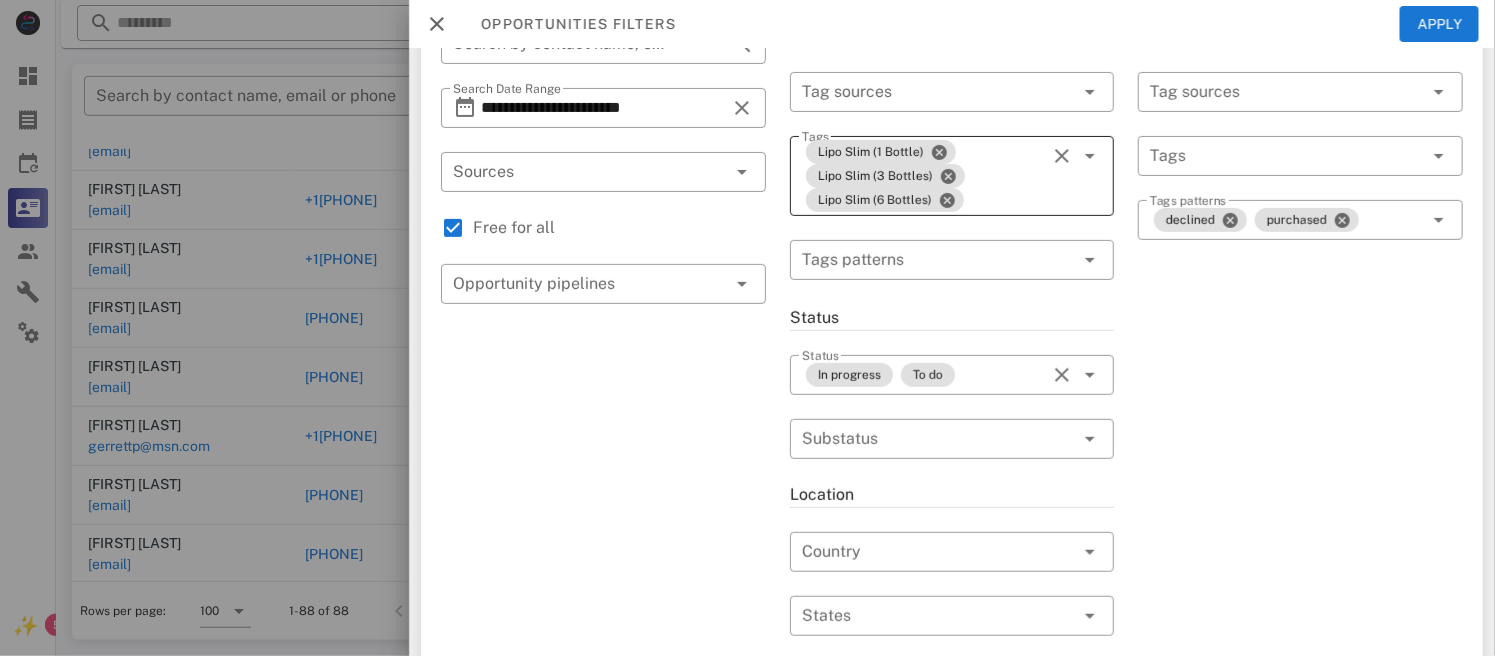 click on "Lipo Slim (1 Bottle) Lipo Slim (3 Bottles) Lipo Slim (6 Bottles)" at bounding box center (924, 176) 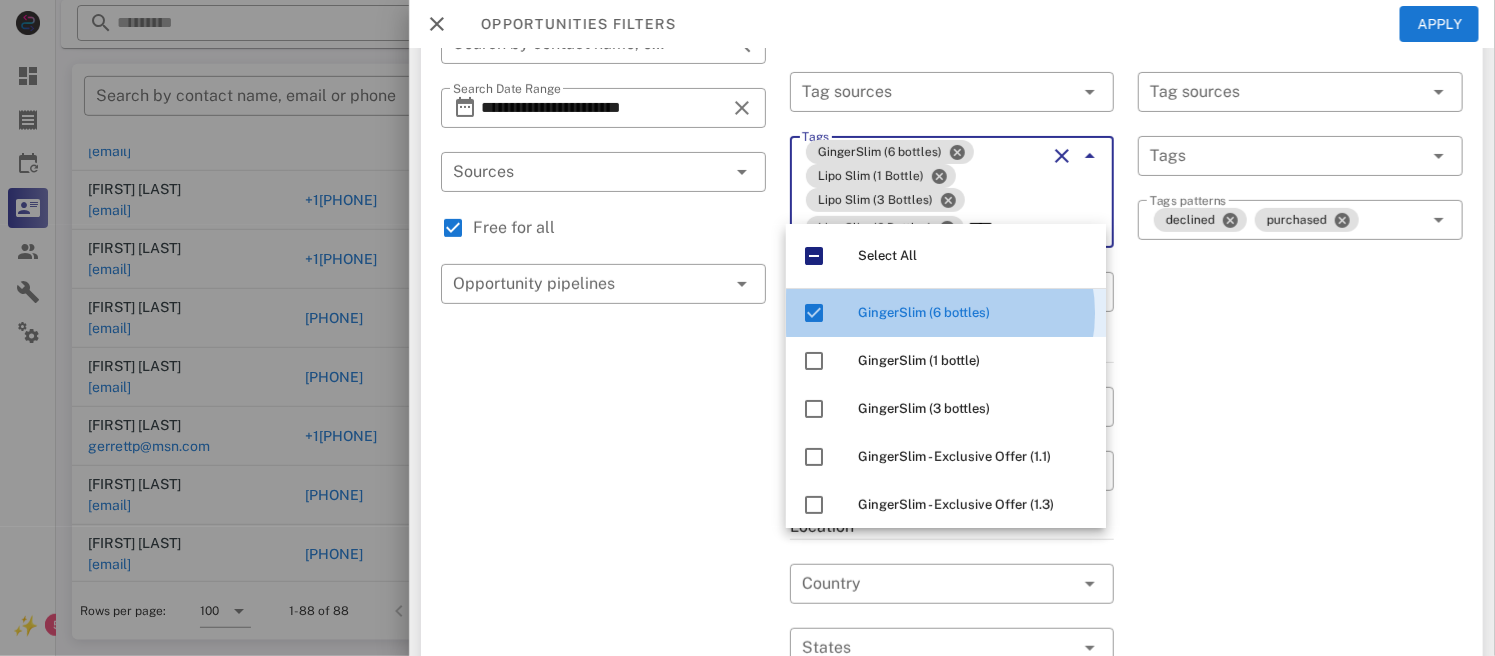click on "GingerSlim (6 bottles)" at bounding box center [924, 312] 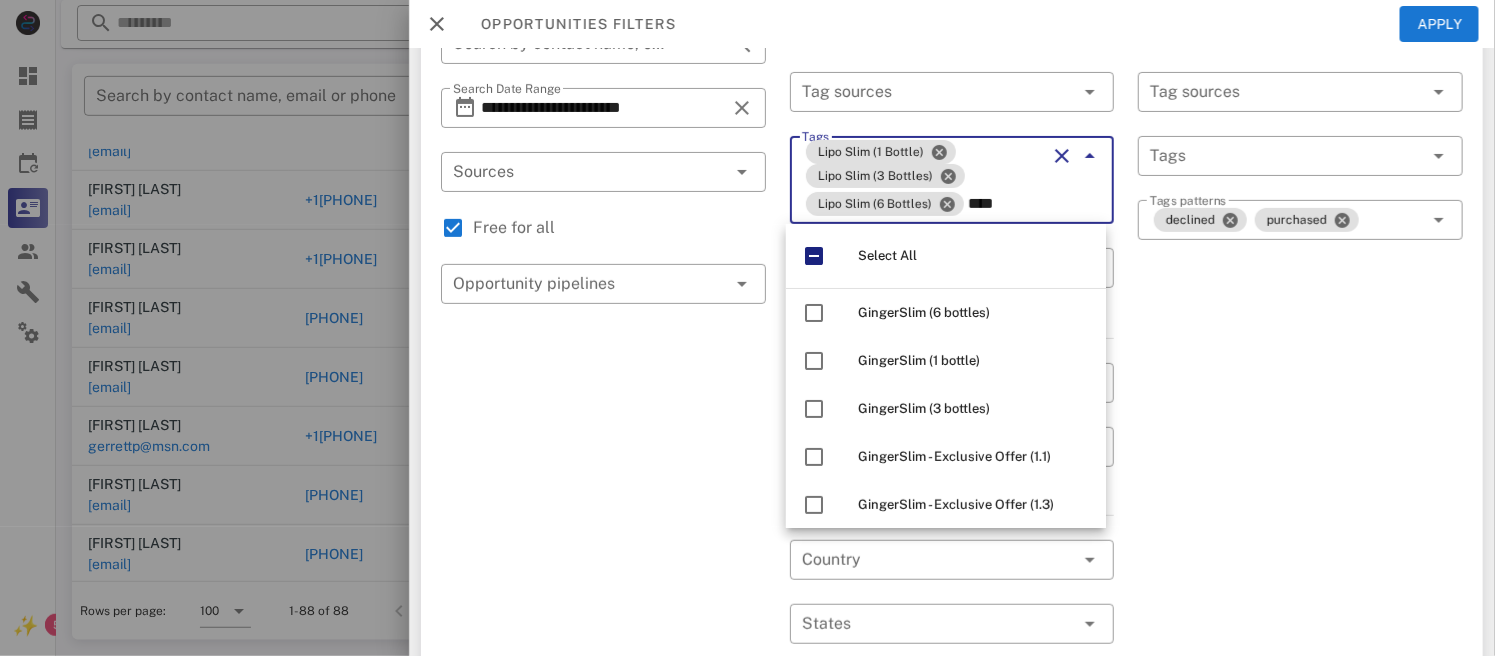 type on "****" 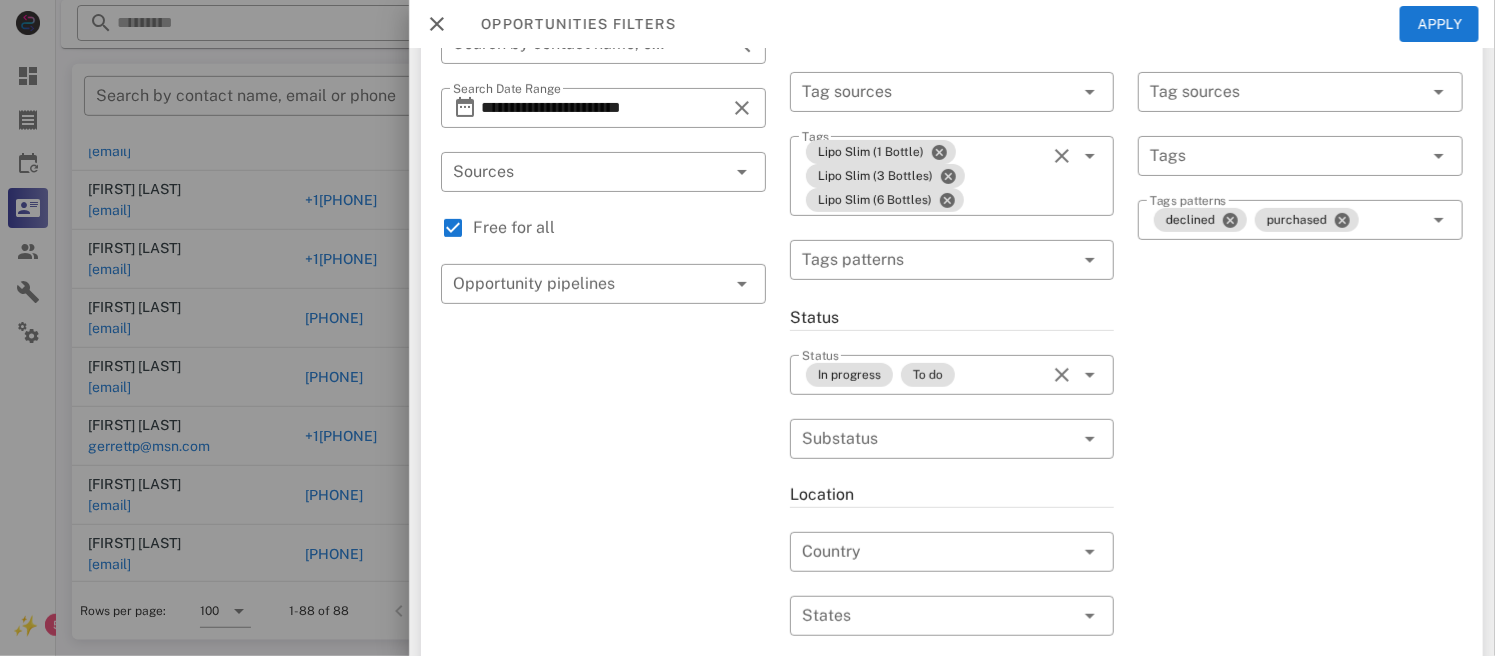 type 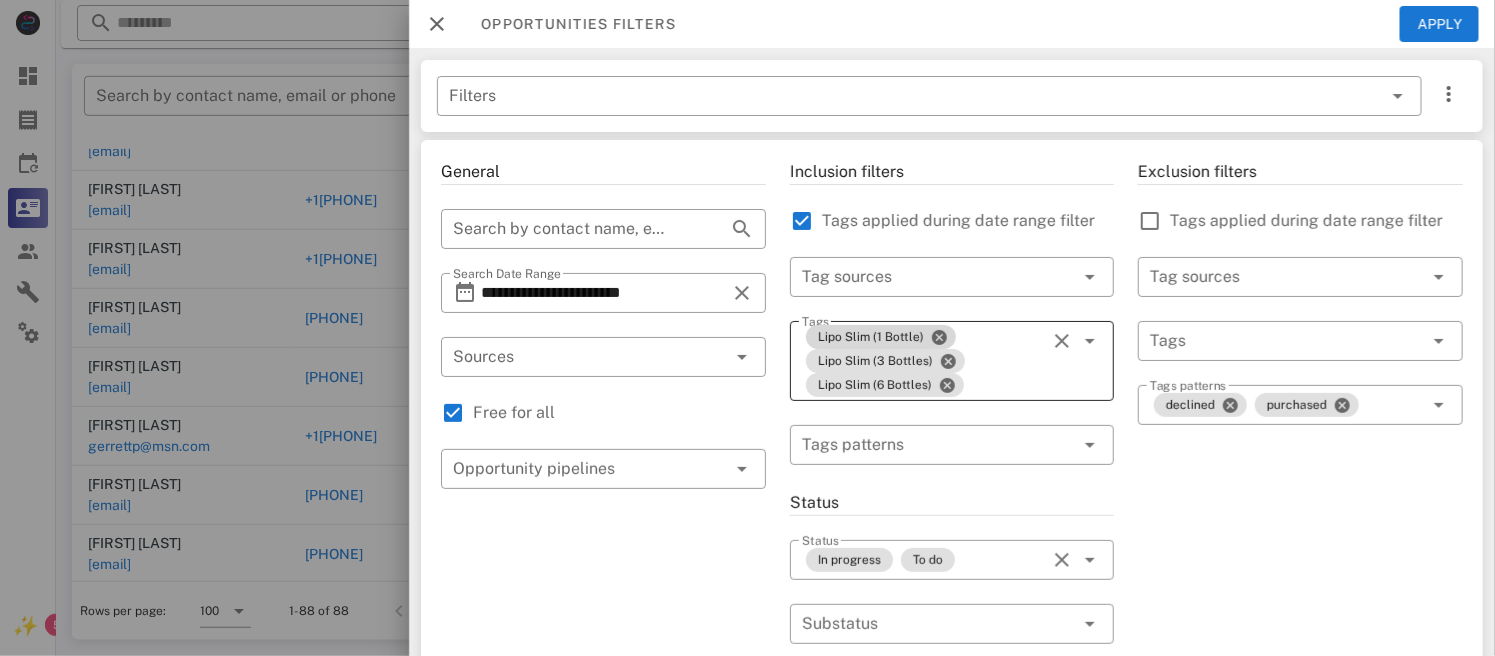 scroll, scrollTop: 77, scrollLeft: 0, axis: vertical 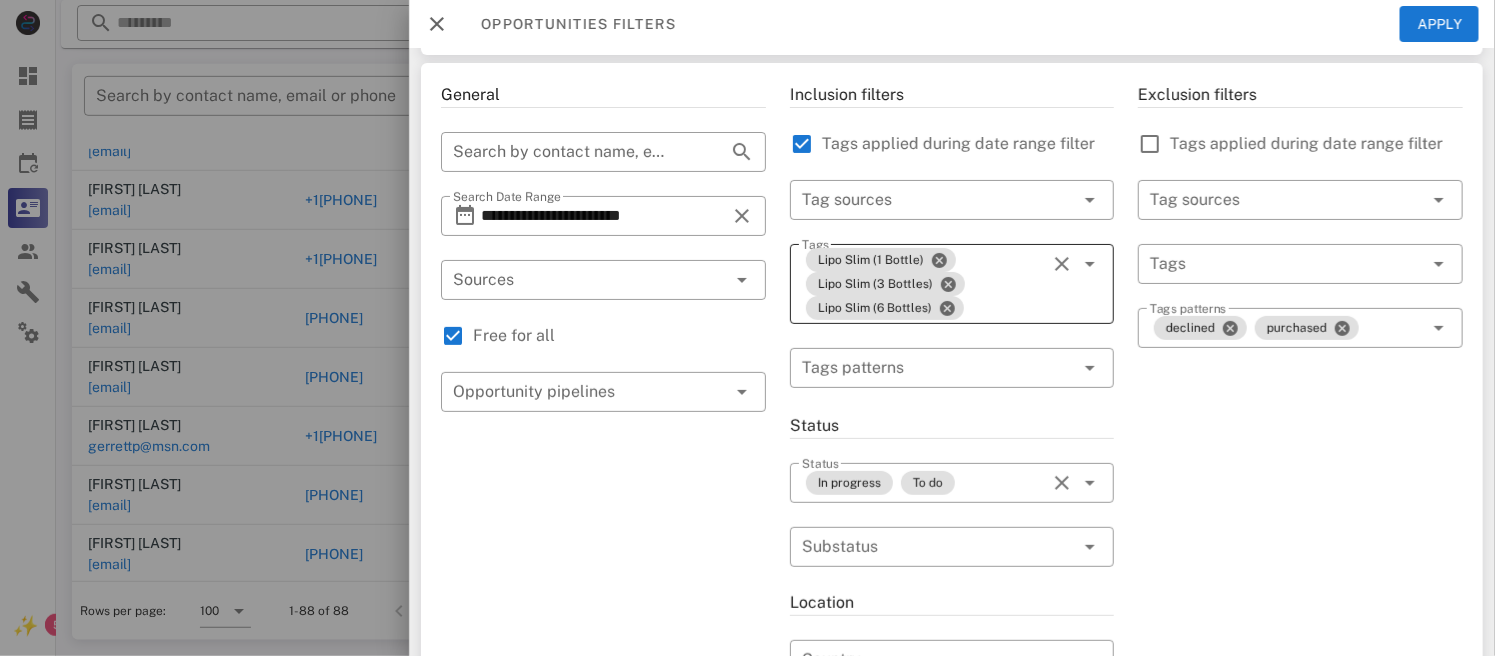 click on "Lipo Slim (1 Bottle) Lipo Slim (3 Bottles) Lipo Slim (6 Bottles)" at bounding box center (924, 284) 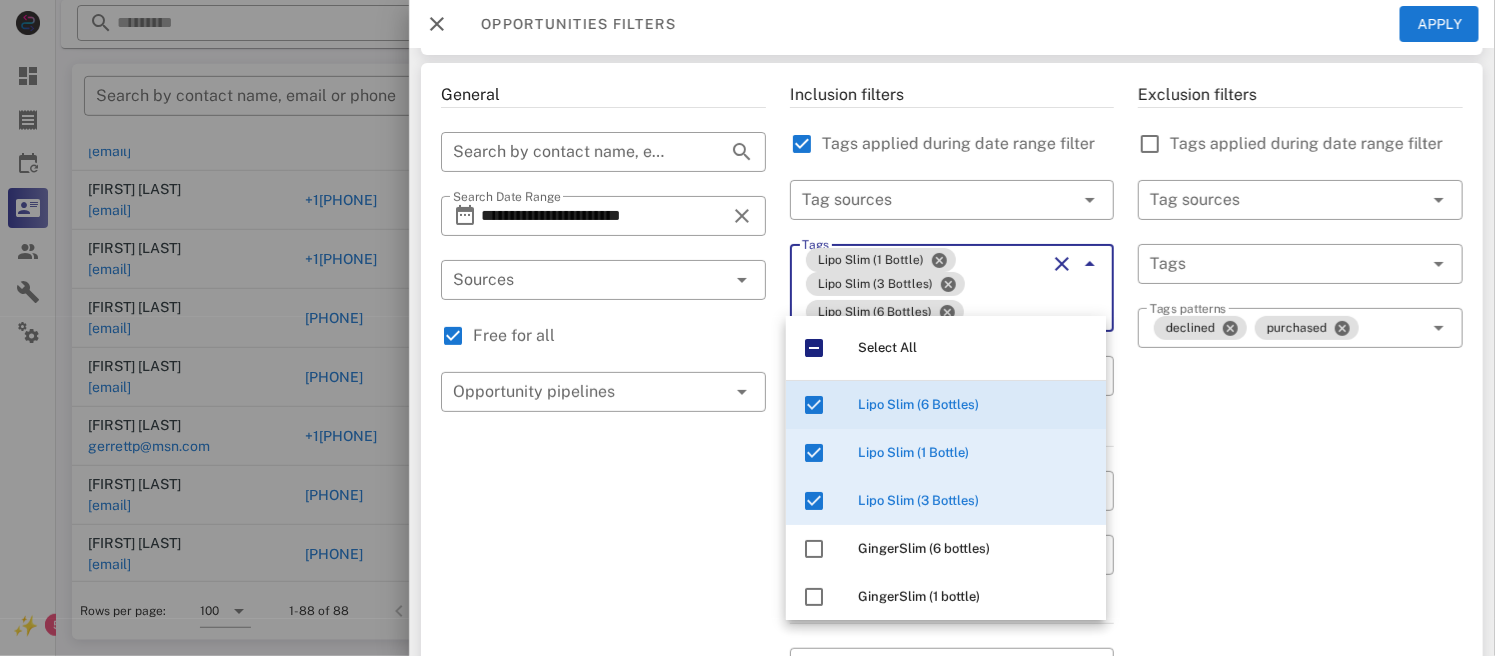scroll, scrollTop: 94, scrollLeft: 0, axis: vertical 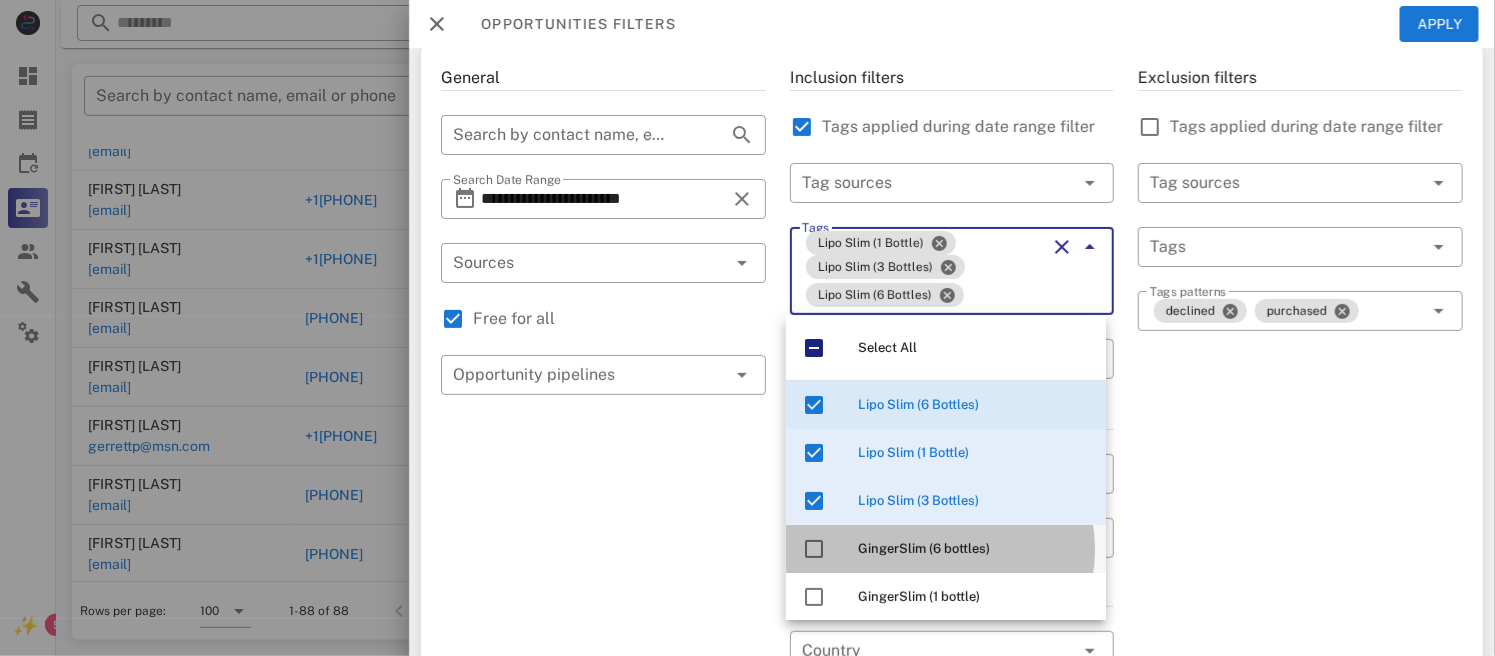 click on "GingerSlim (6 bottles)" at bounding box center (924, 548) 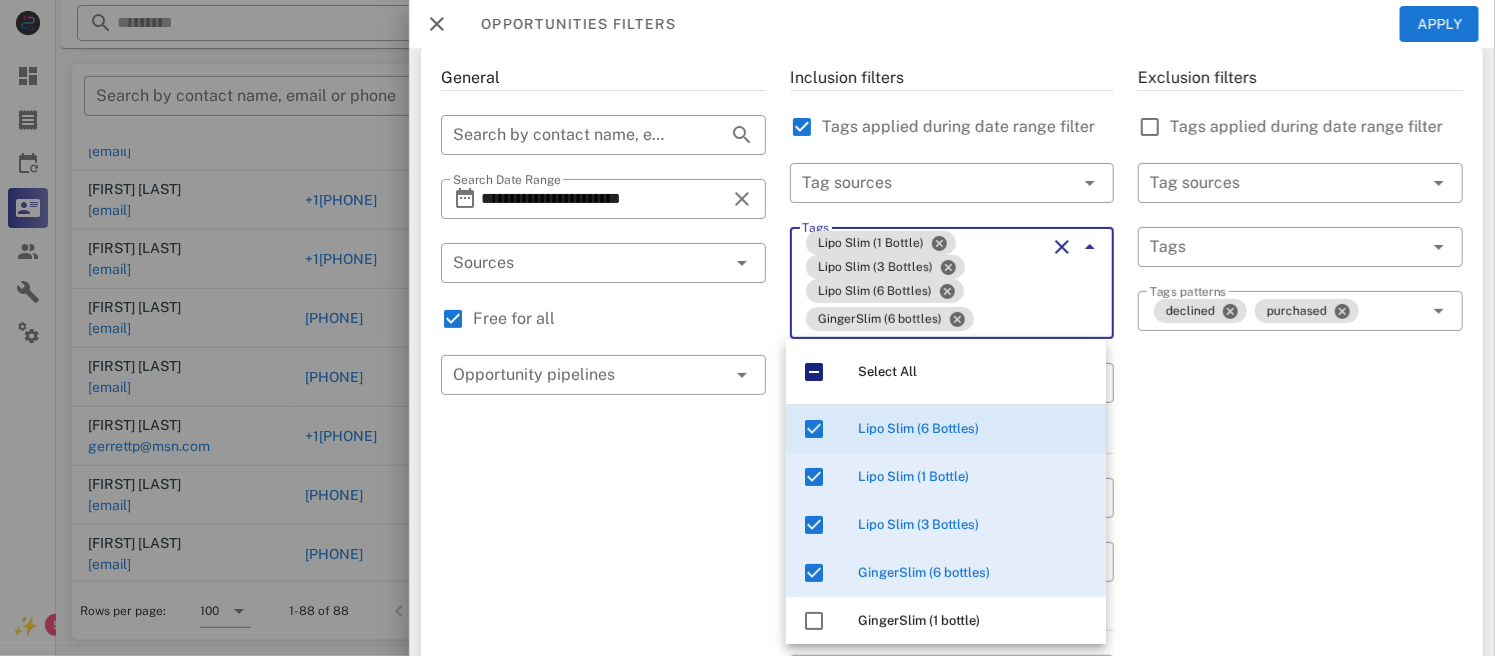 scroll, scrollTop: 16, scrollLeft: 0, axis: vertical 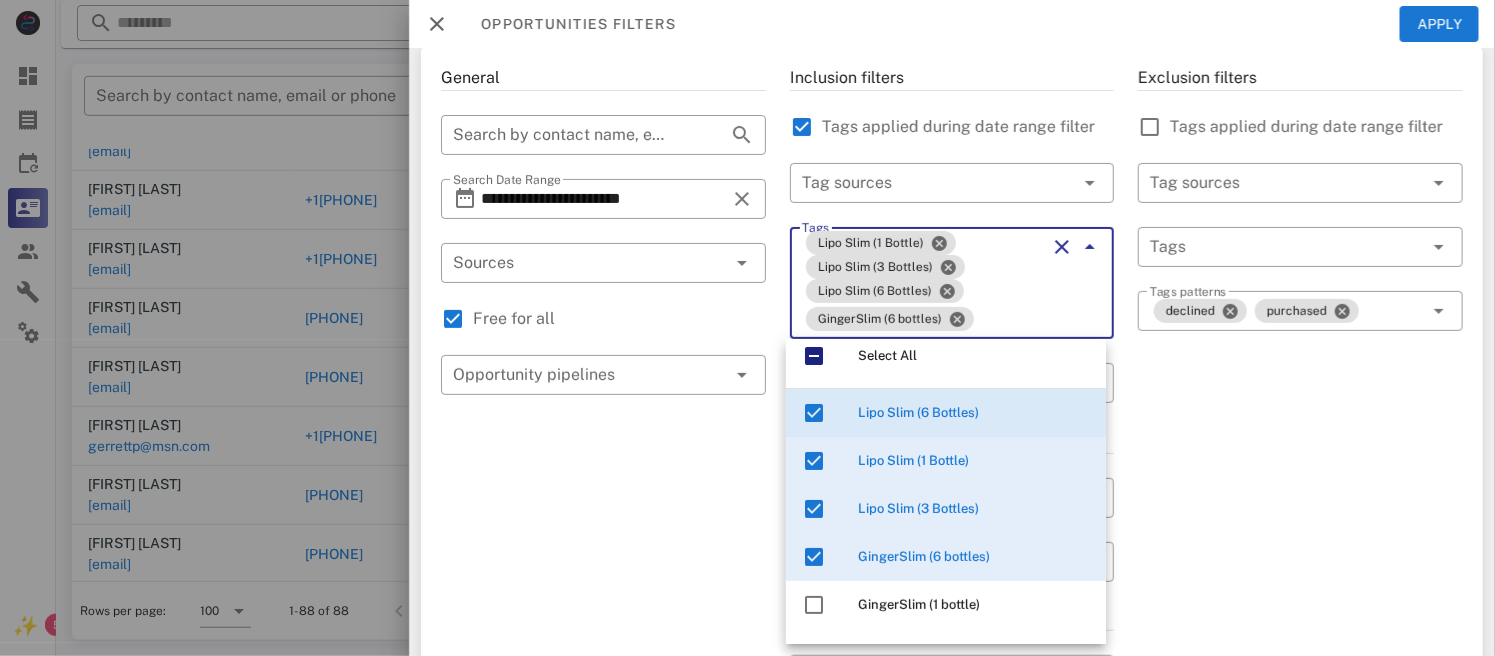 click on "Exclusion filters Tags applied during date range filter ​ Tag sources ​ Tags ​ Tags patterns declined purchased" at bounding box center [1300, 651] 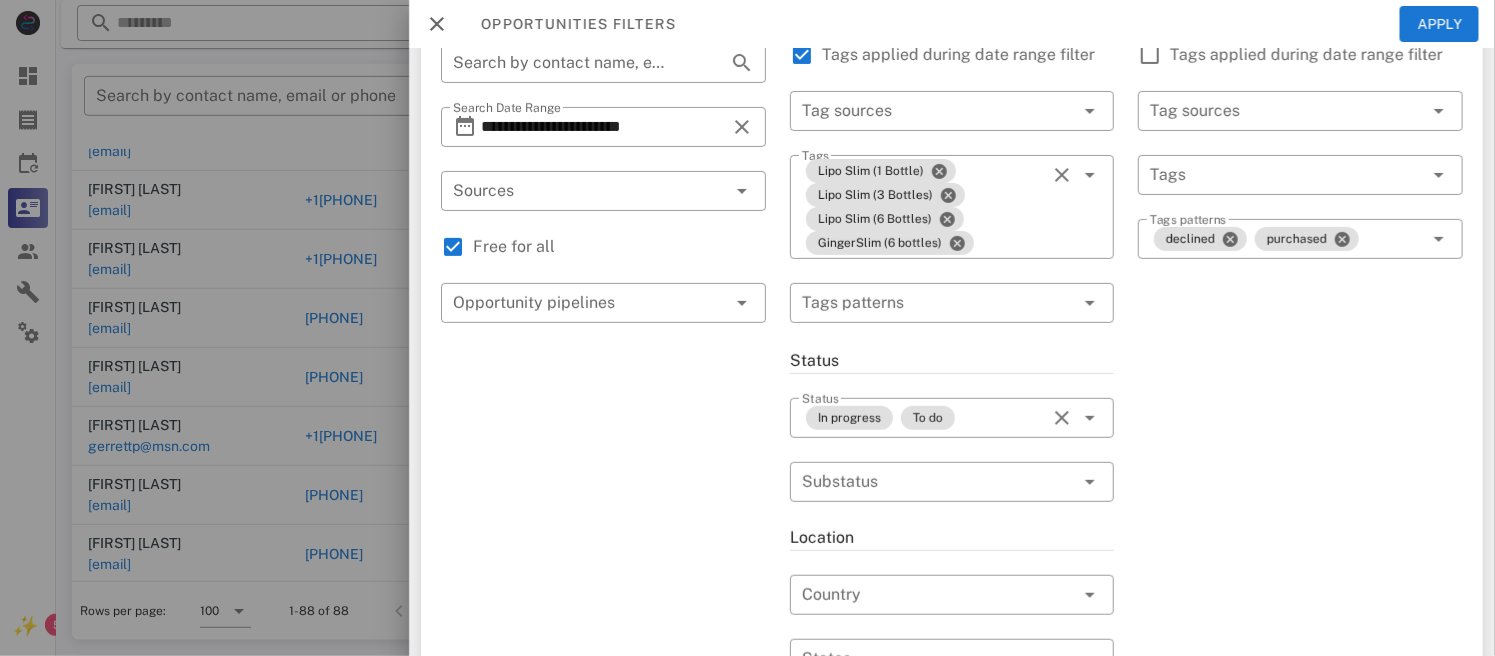 scroll, scrollTop: 0, scrollLeft: 0, axis: both 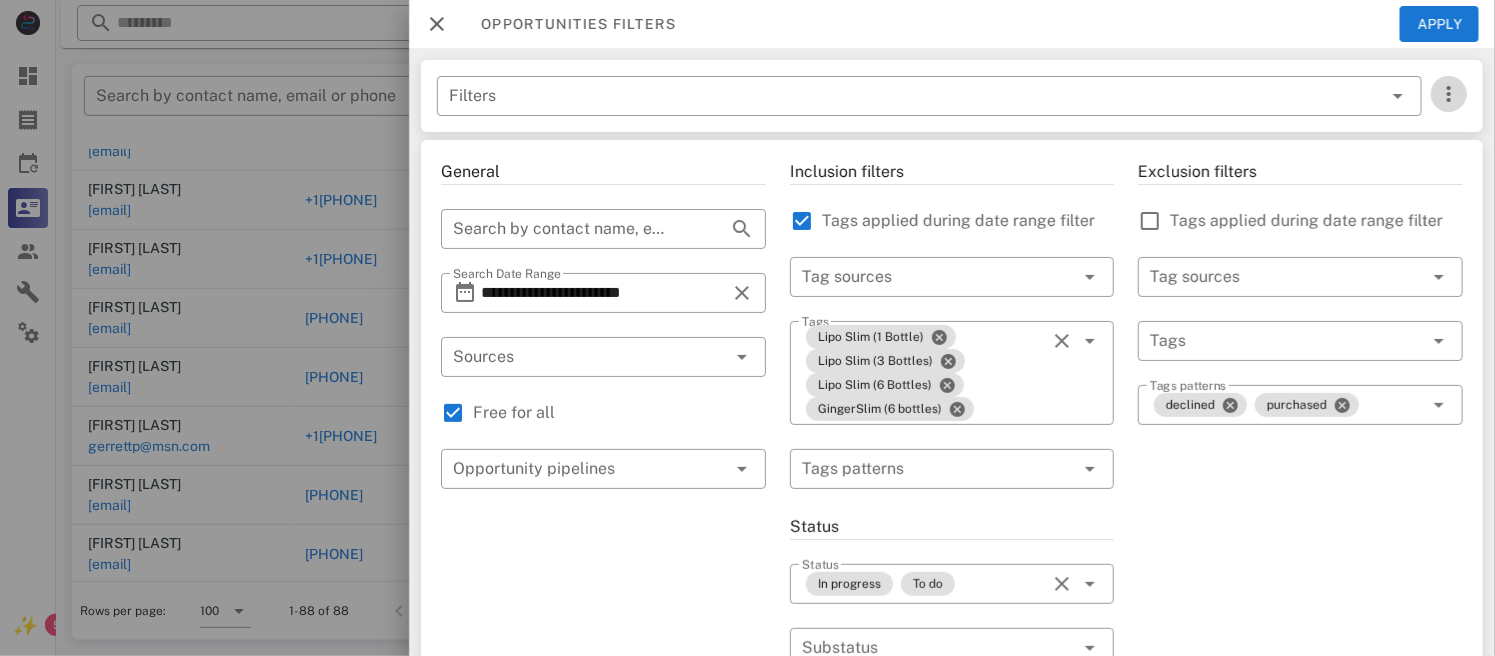click at bounding box center [1449, 94] 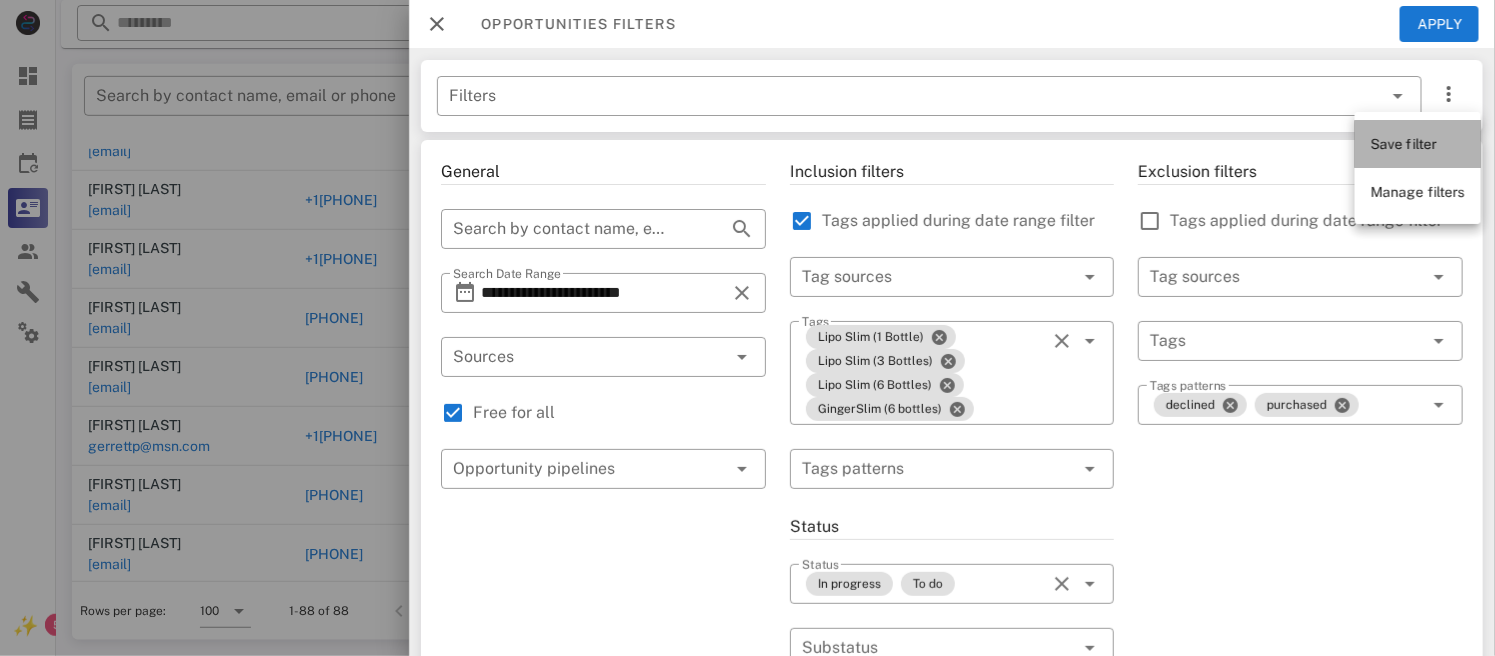 click on "Save filter" at bounding box center [1404, 144] 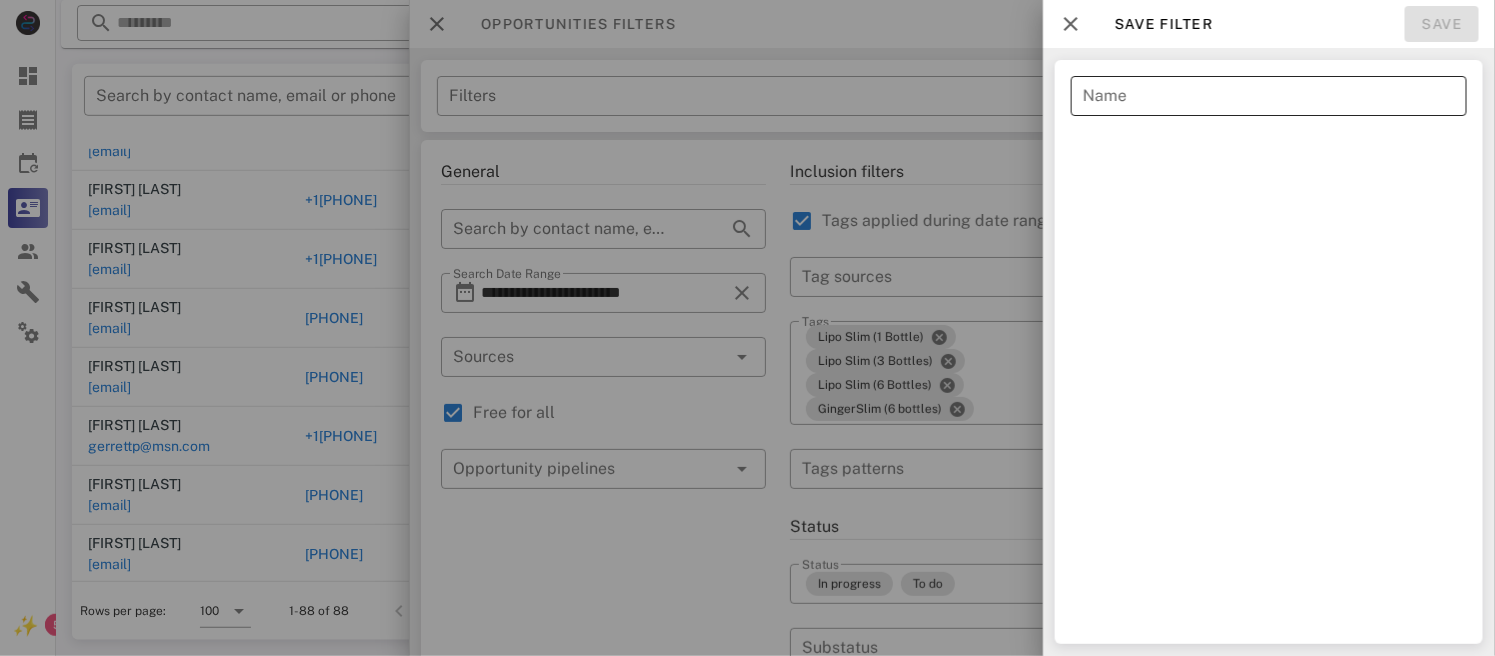 click on "Name" at bounding box center (1269, 96) 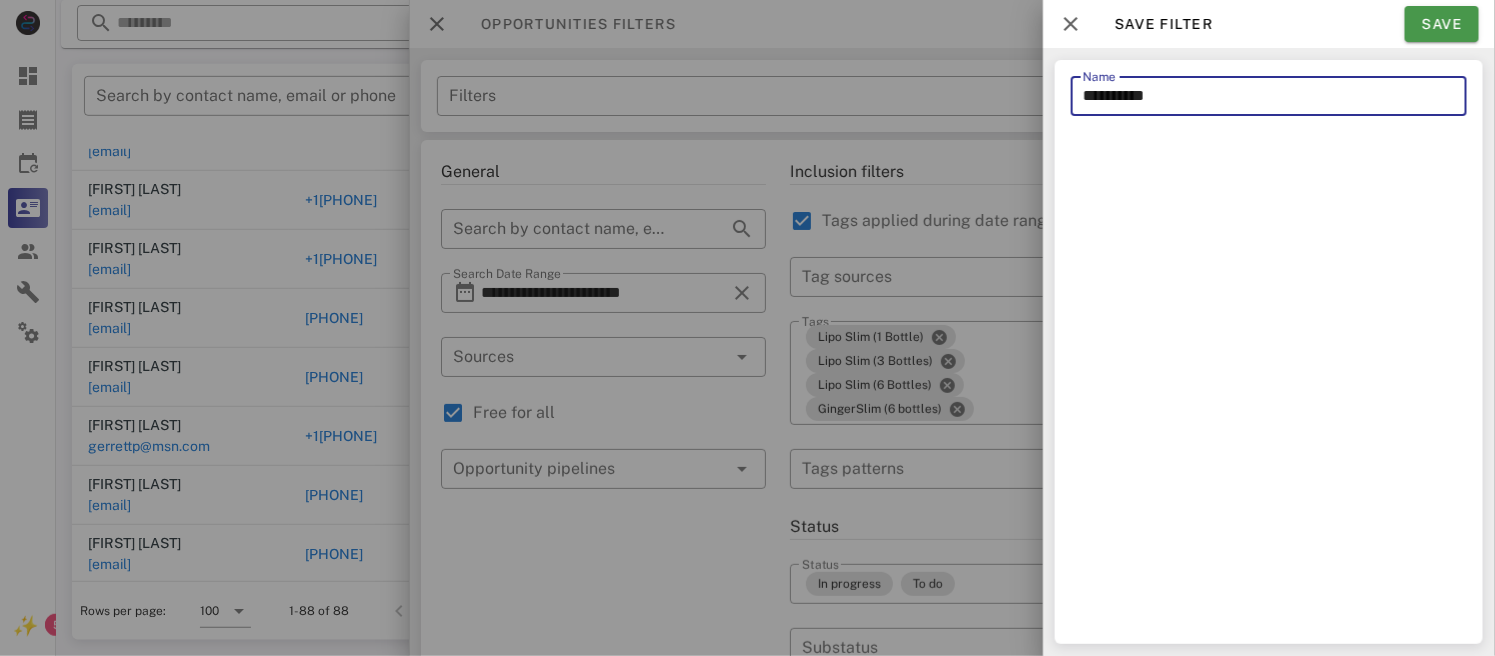 type on "**********" 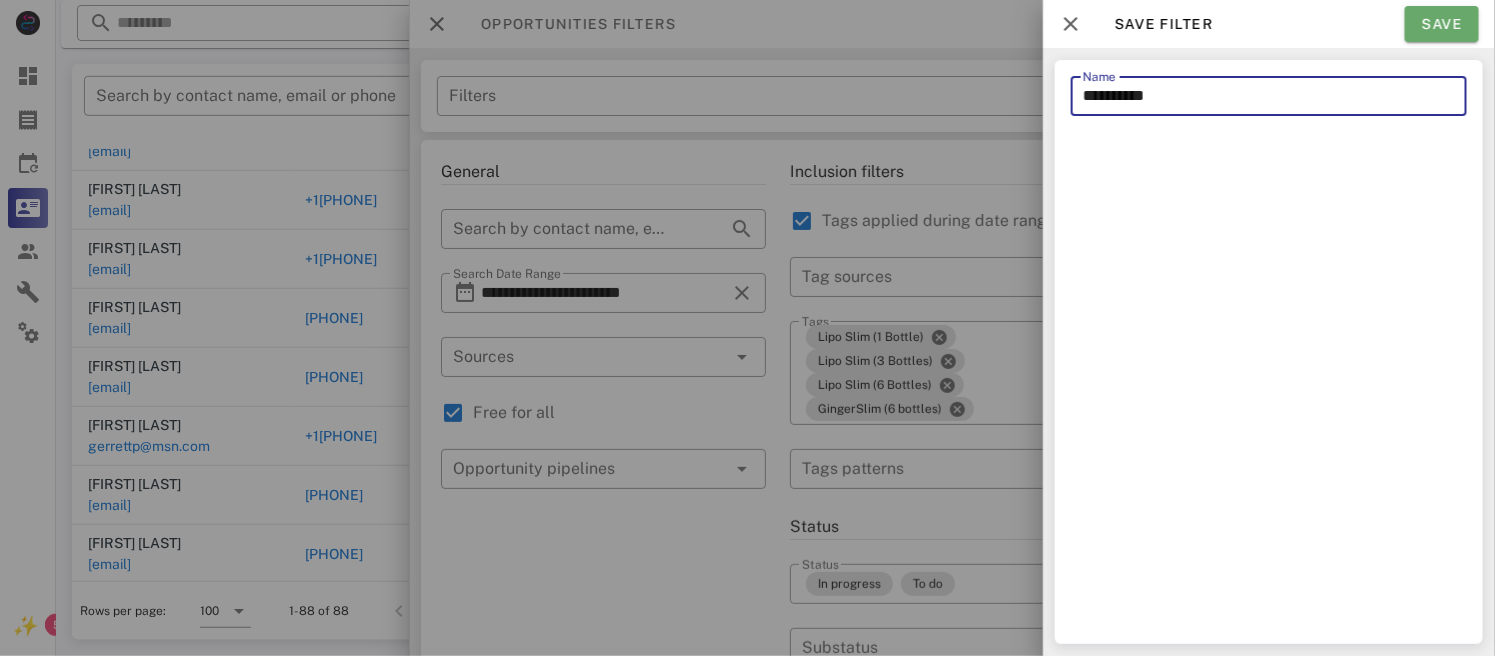 click on "Save" at bounding box center (1442, 24) 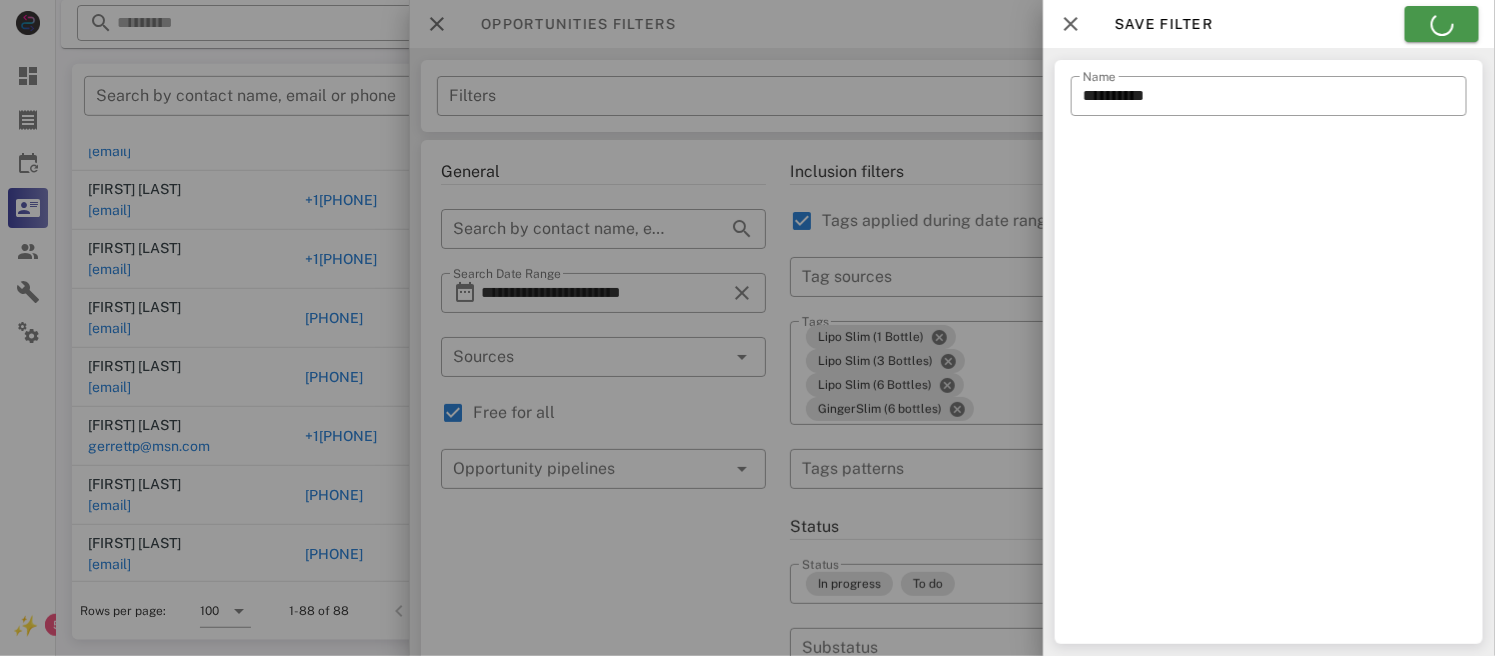 type on "**********" 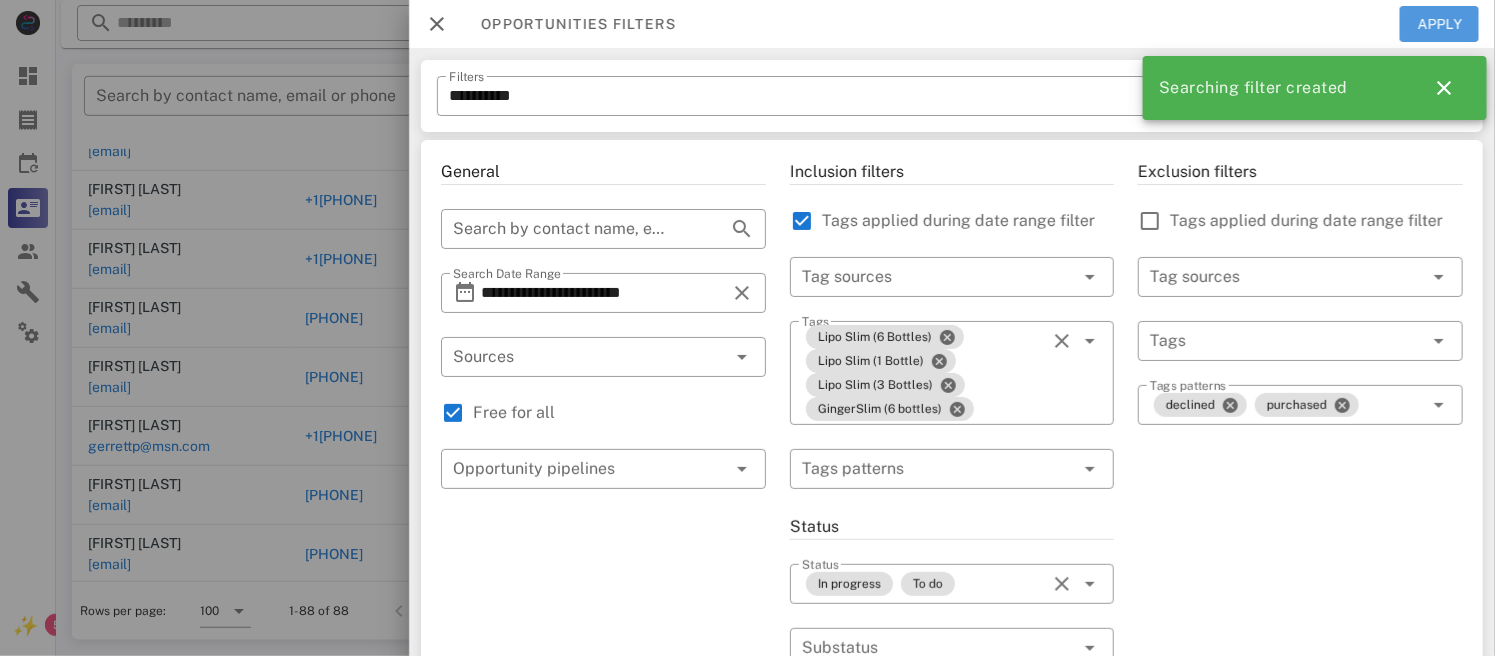 click on "Apply" at bounding box center [1440, 24] 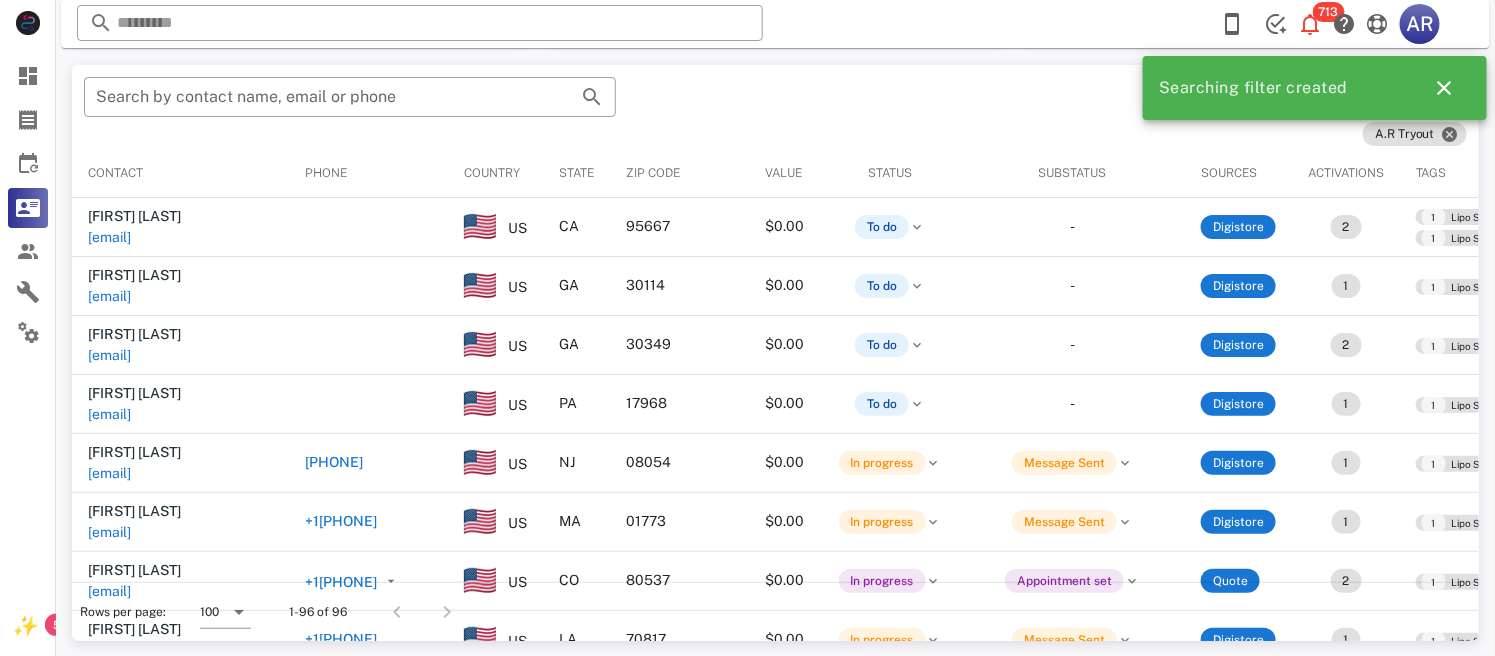 scroll, scrollTop: 380, scrollLeft: 0, axis: vertical 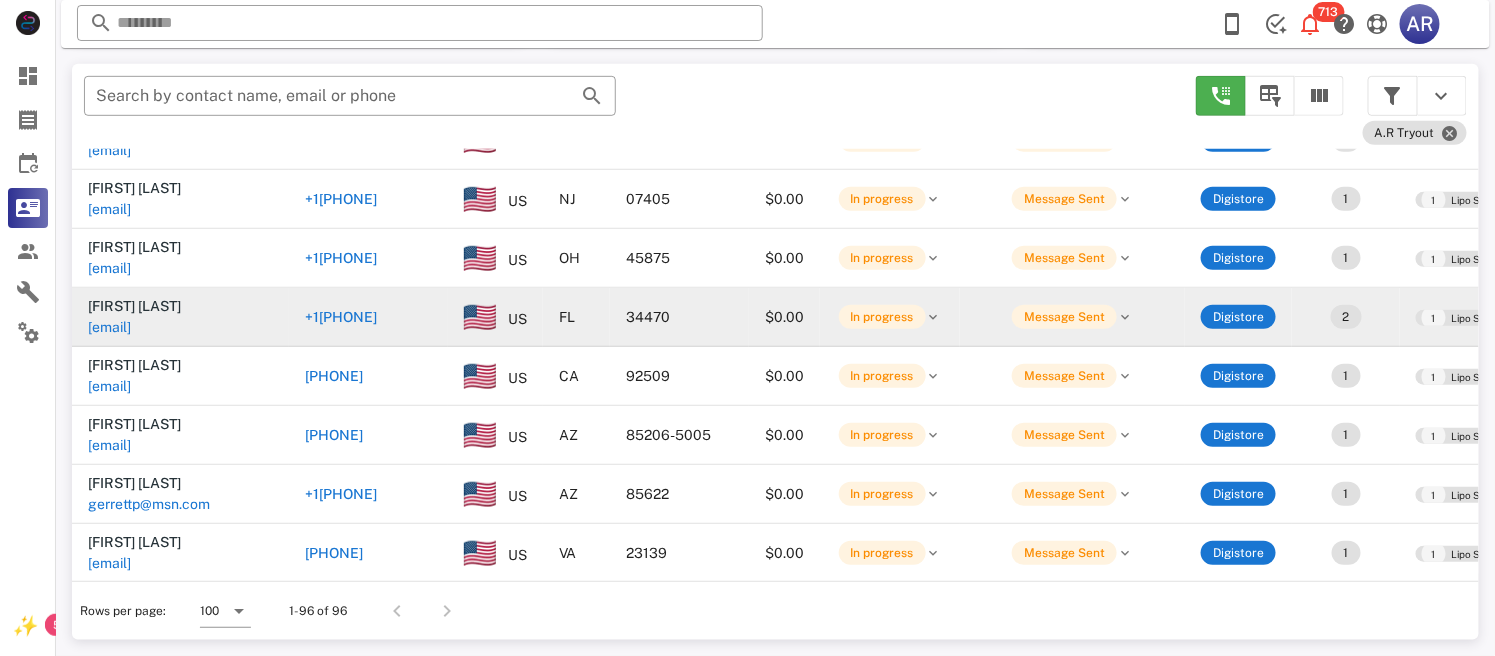 click on "[PHONE]" at bounding box center [334, 317] 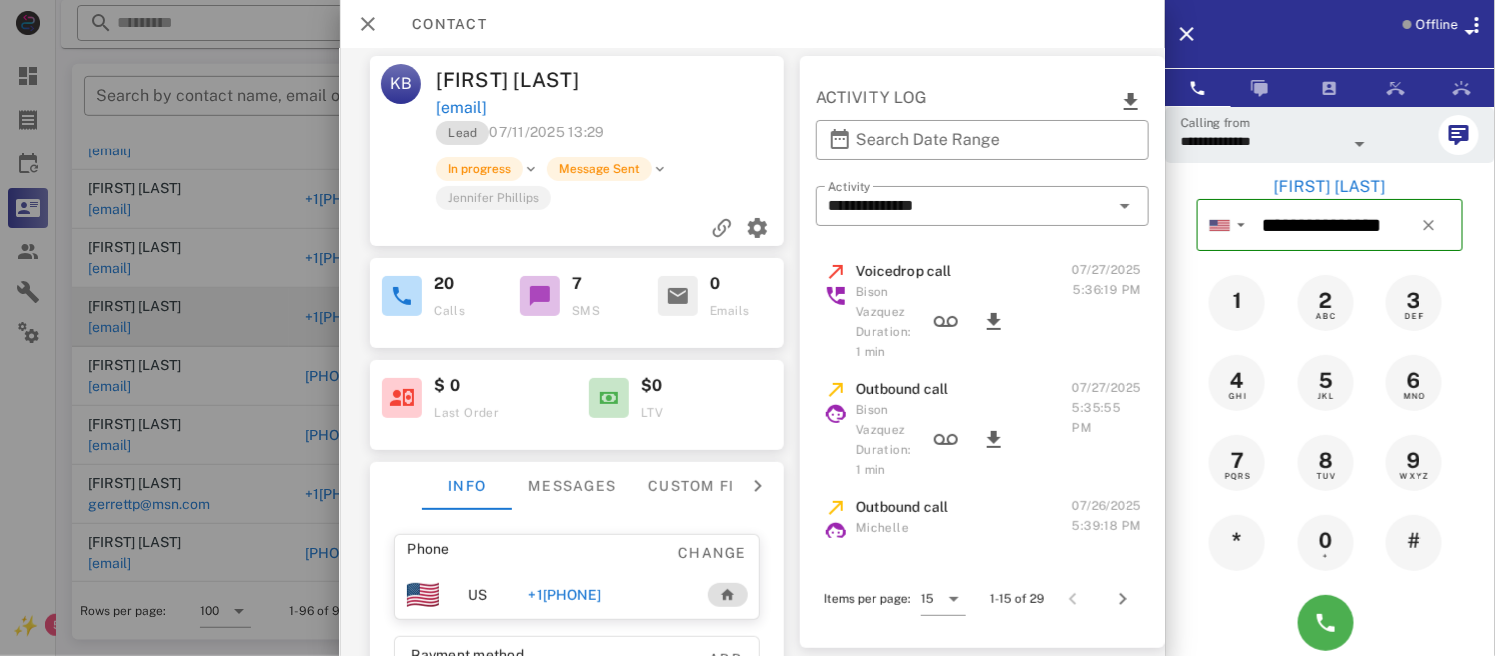 scroll, scrollTop: 0, scrollLeft: 258, axis: horizontal 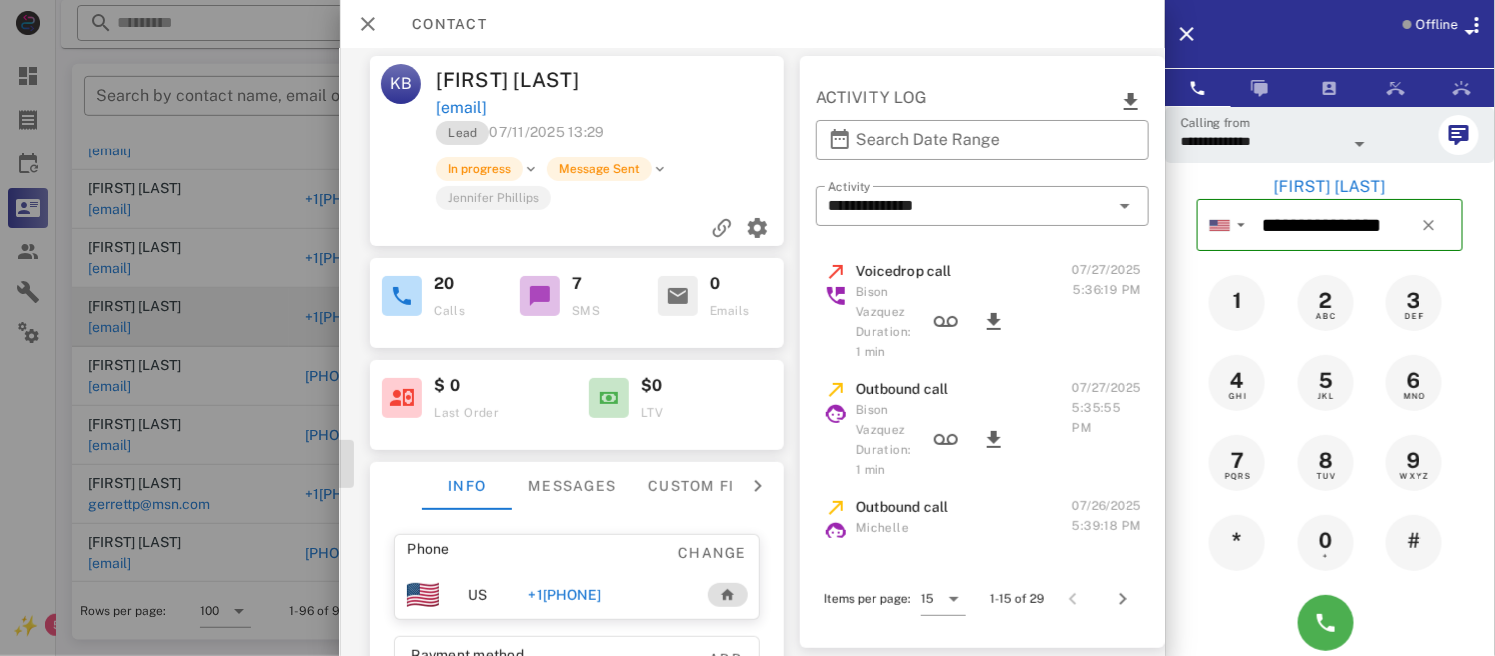 click on "Notes" at bounding box center [222, 464] 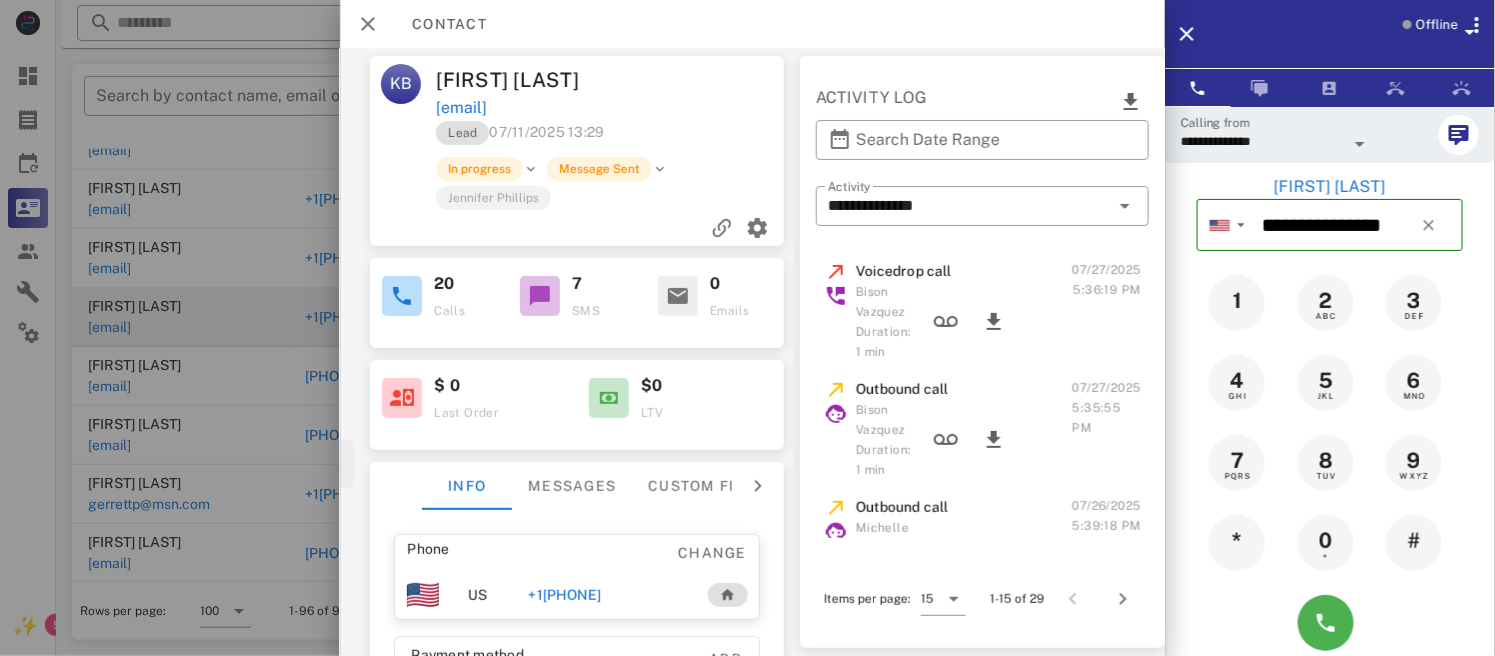 scroll, scrollTop: 0, scrollLeft: 0, axis: both 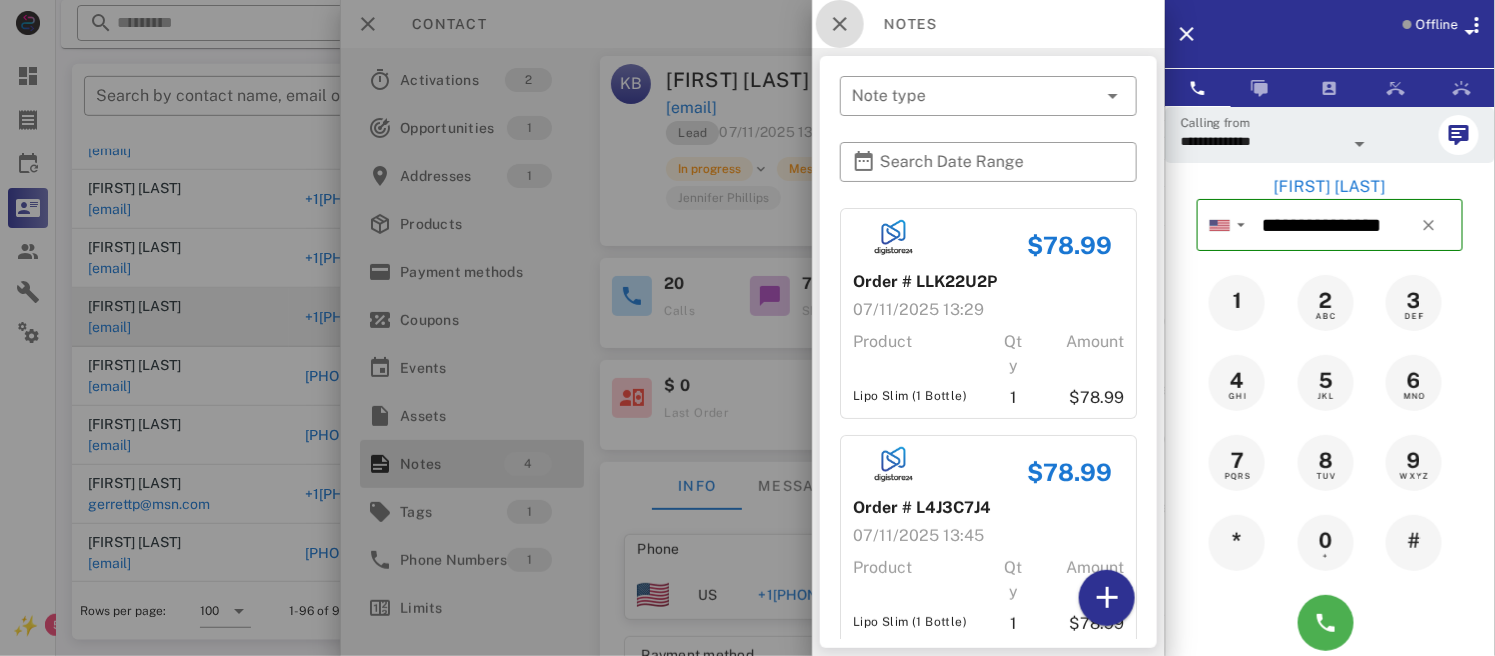 click at bounding box center (840, 24) 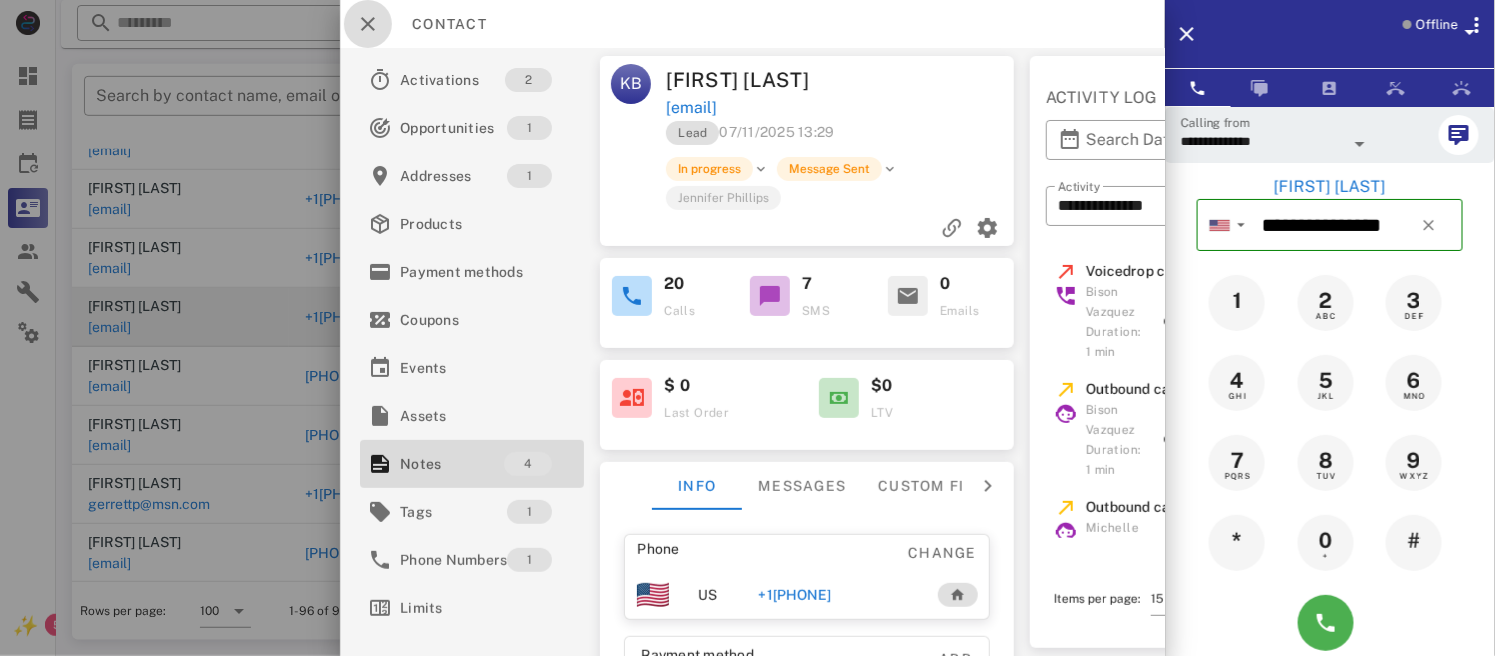 click at bounding box center (368, 24) 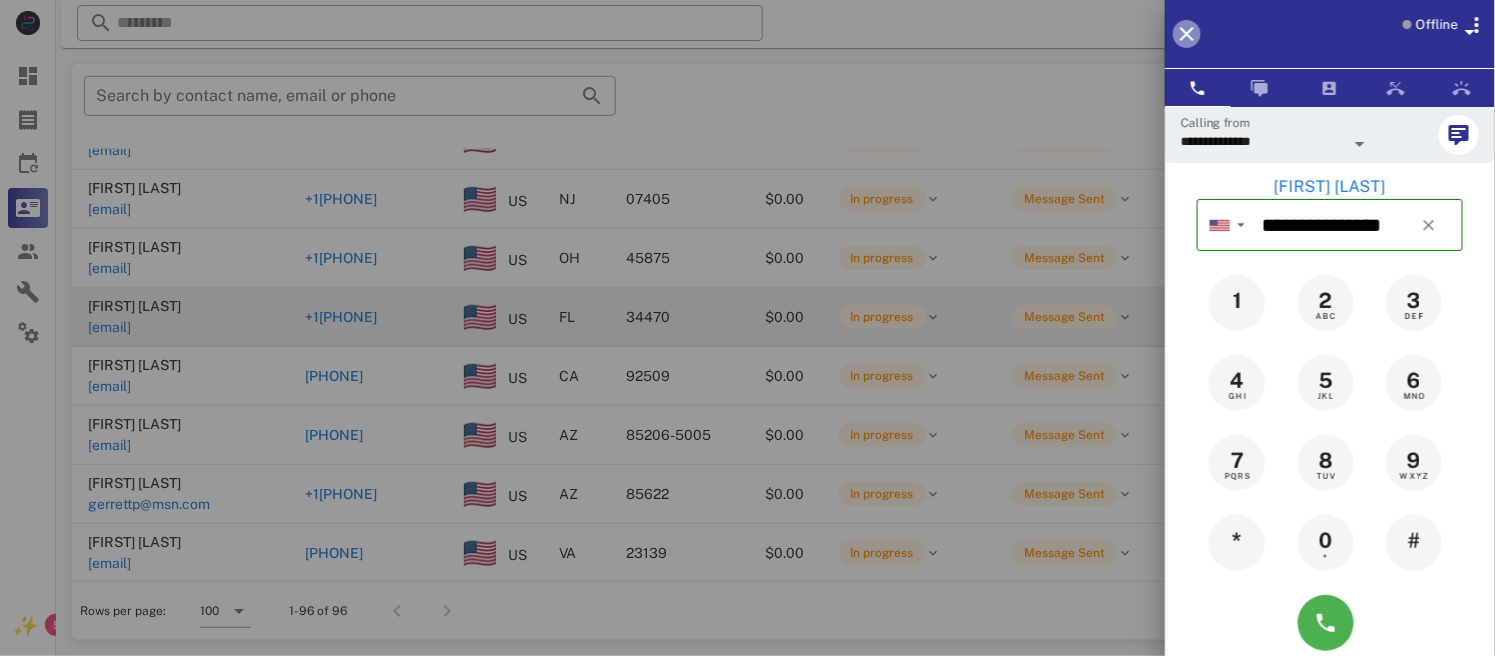 click at bounding box center (1187, 34) 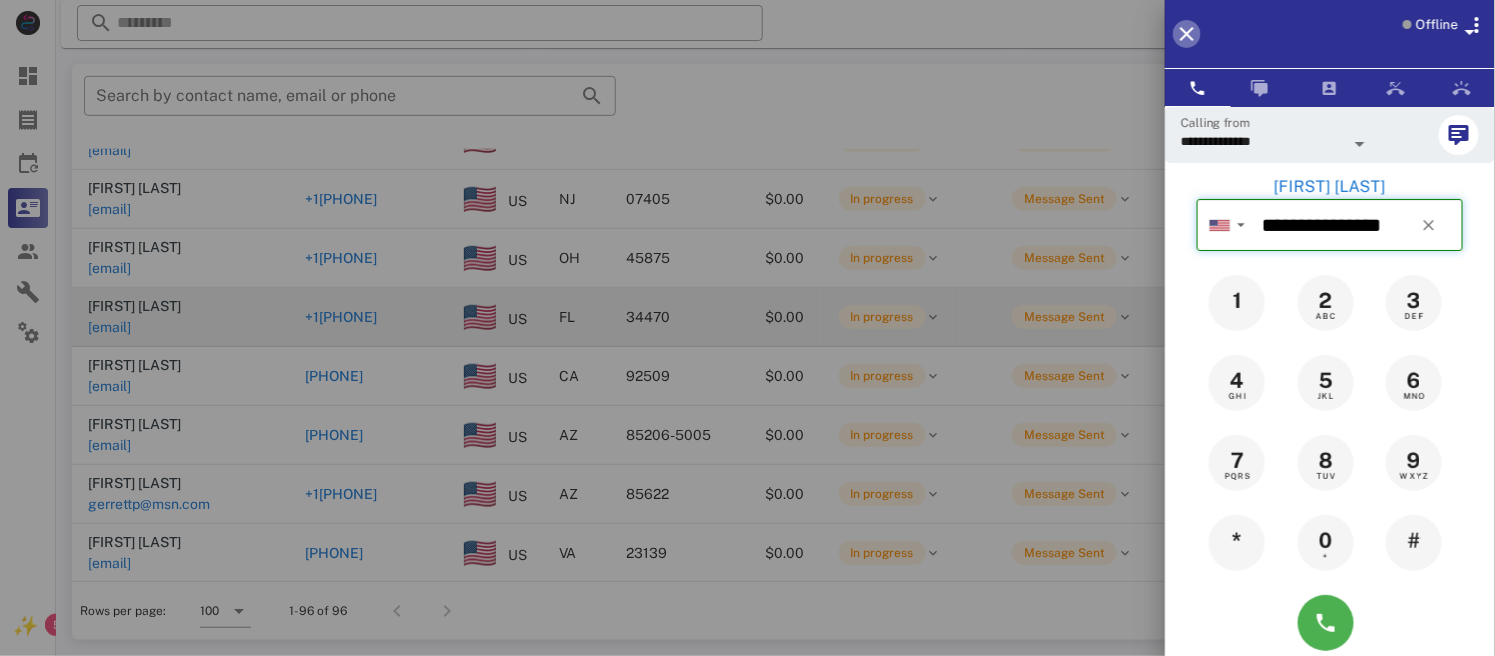 type 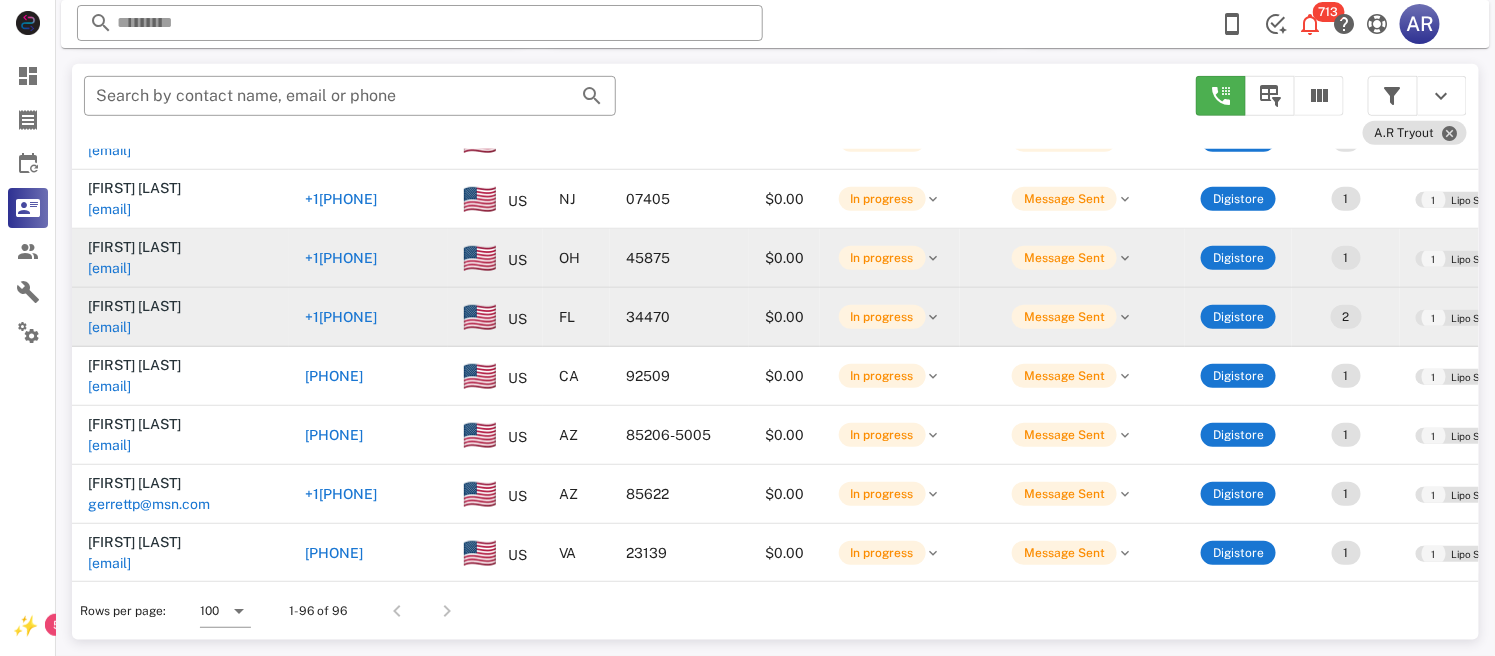 click on "[PHONE]" at bounding box center [334, 258] 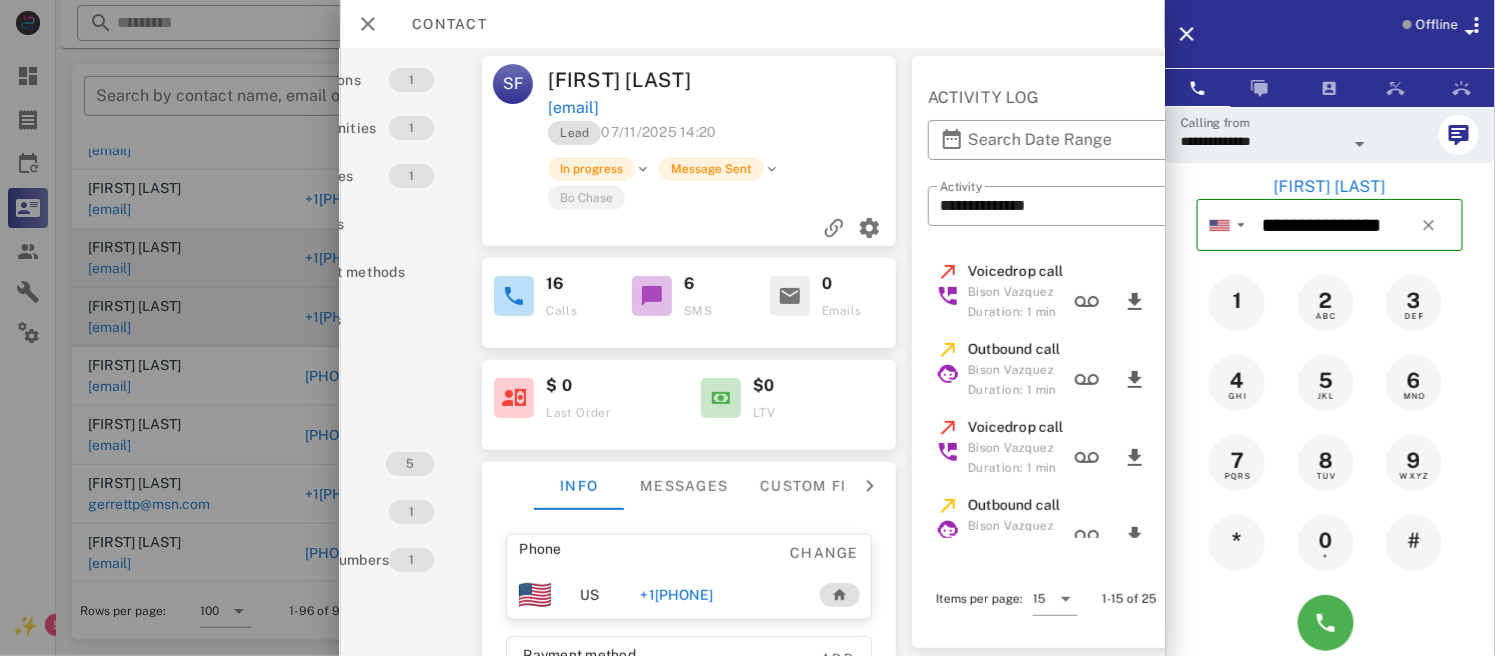 scroll, scrollTop: 0, scrollLeft: 314, axis: horizontal 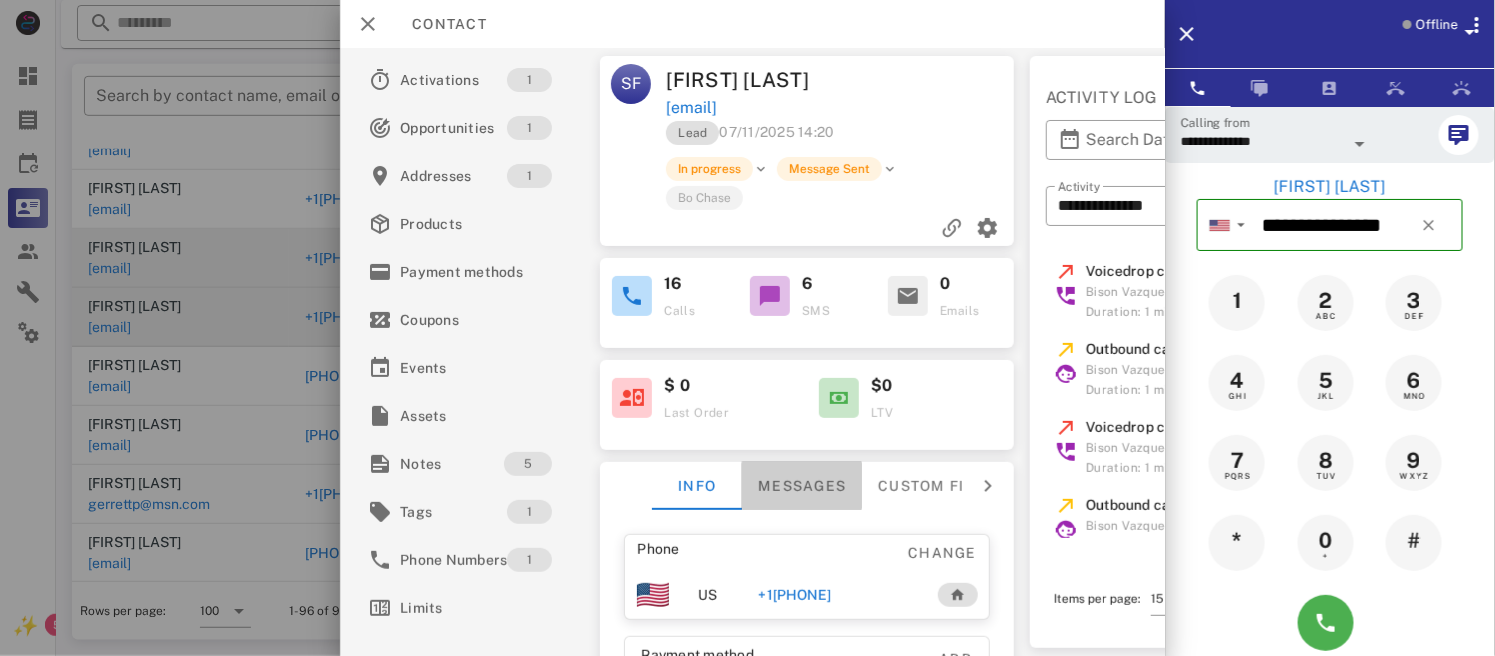 click on "Messages" at bounding box center (803, 486) 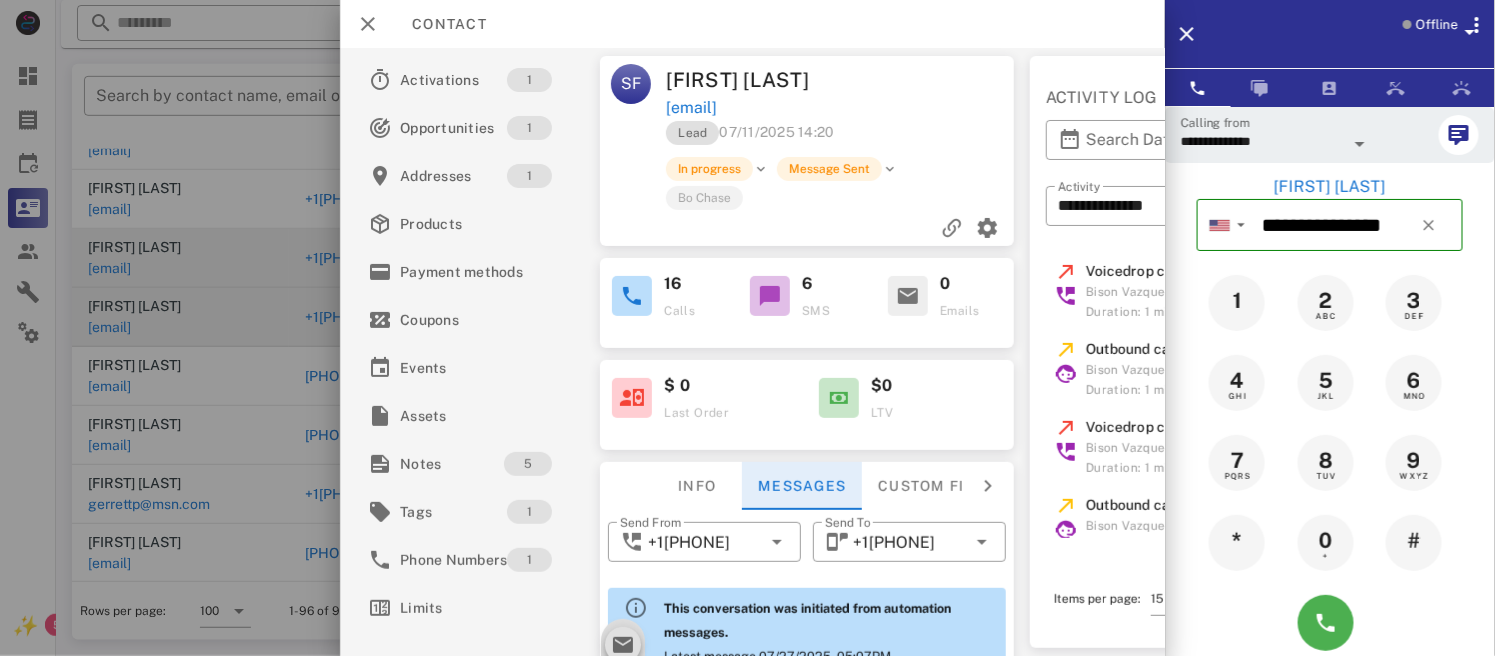scroll, scrollTop: 1787, scrollLeft: 0, axis: vertical 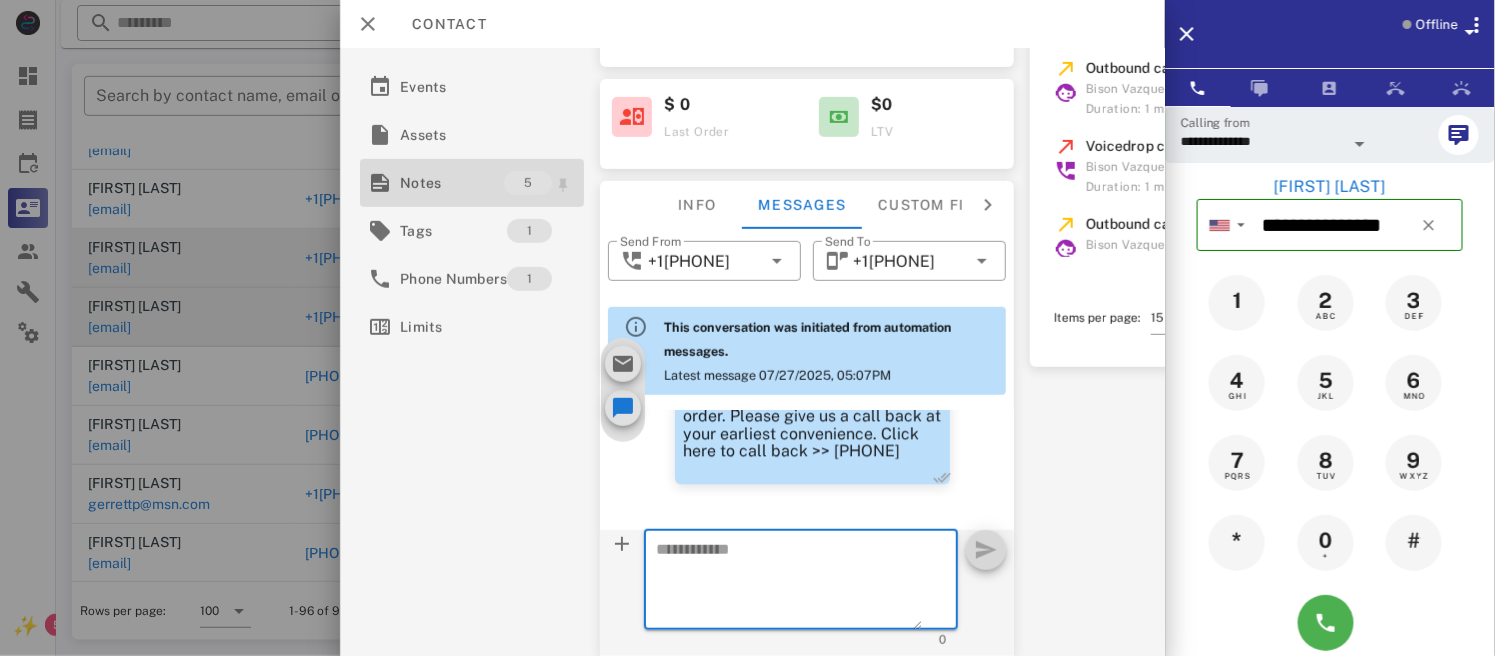 click on "Notes" at bounding box center (452, 183) 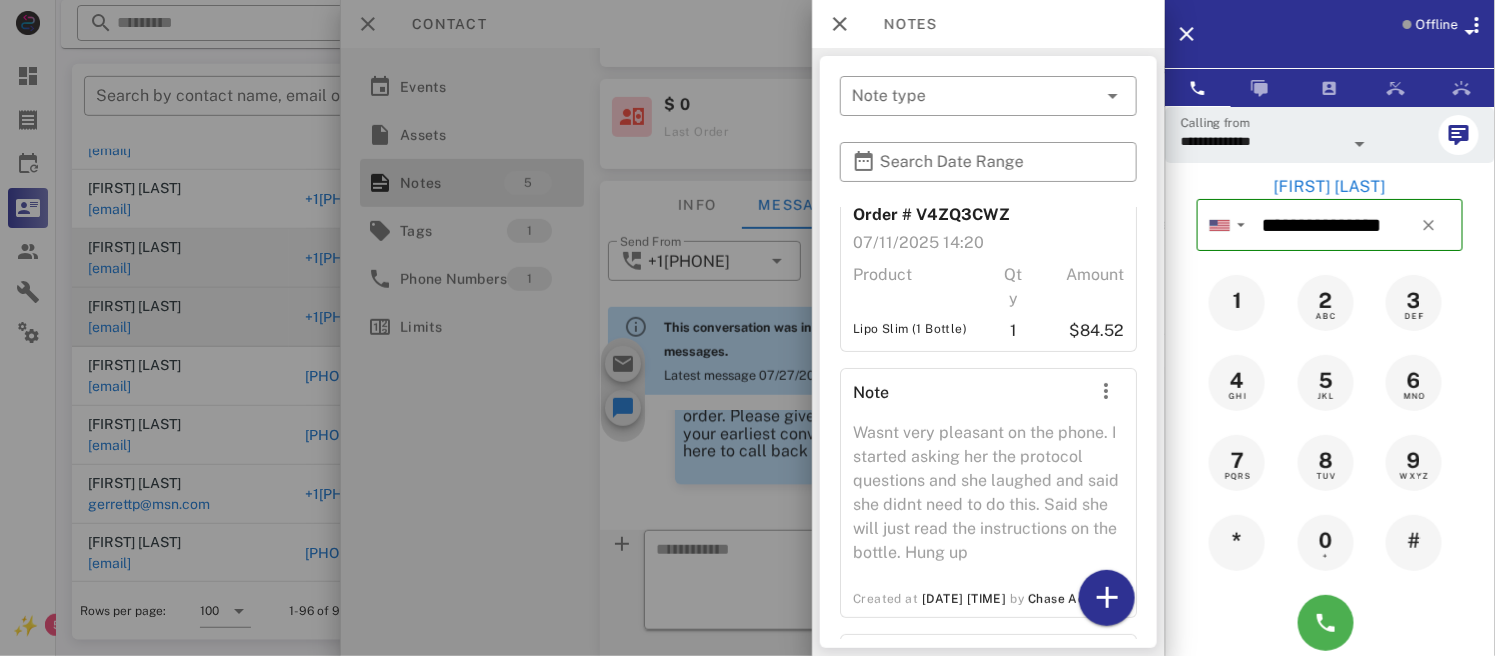 scroll, scrollTop: 0, scrollLeft: 0, axis: both 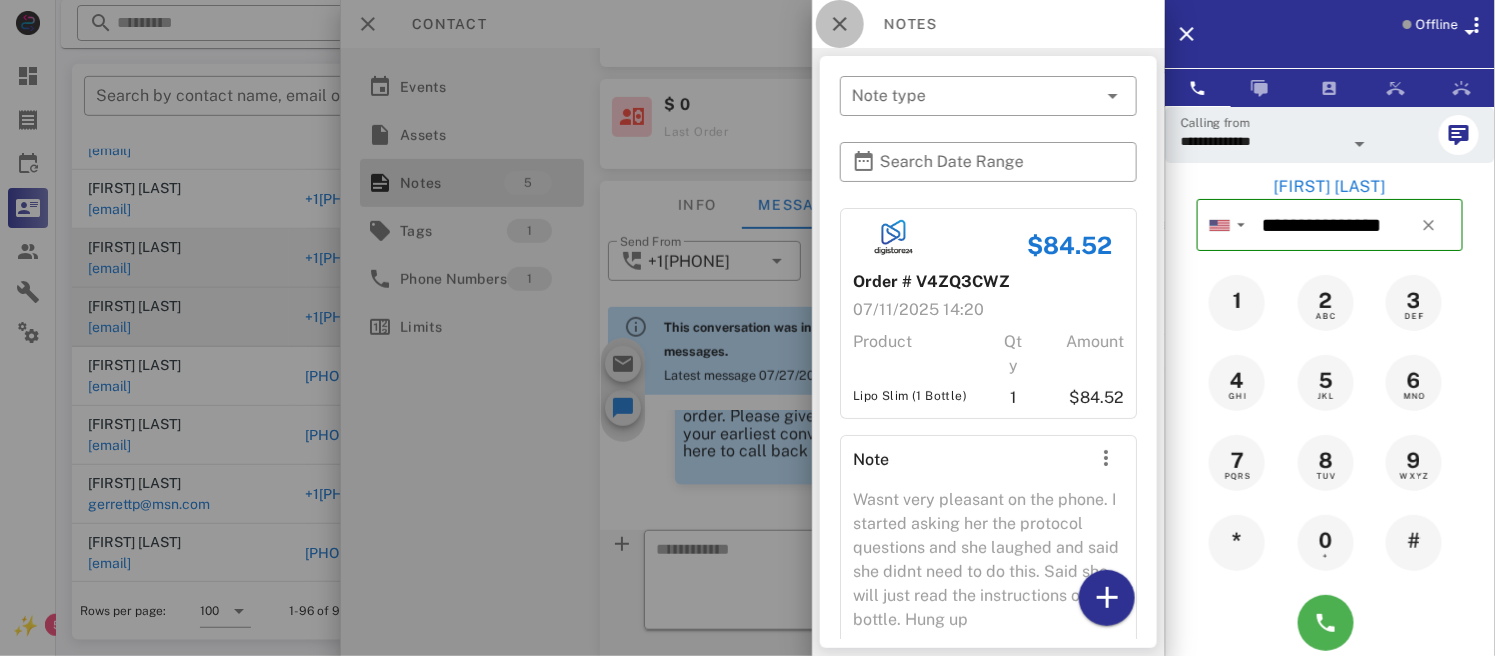 click at bounding box center (840, 24) 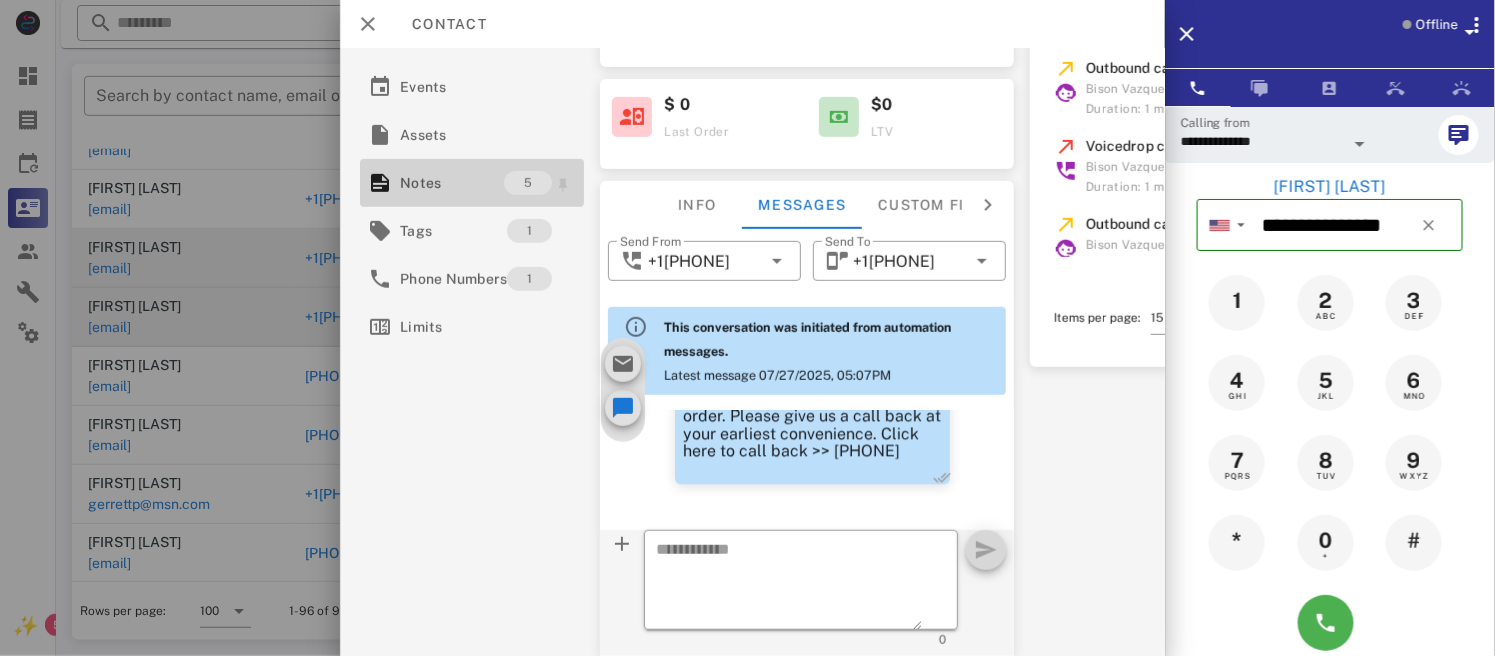 click on "Notes" at bounding box center (452, 183) 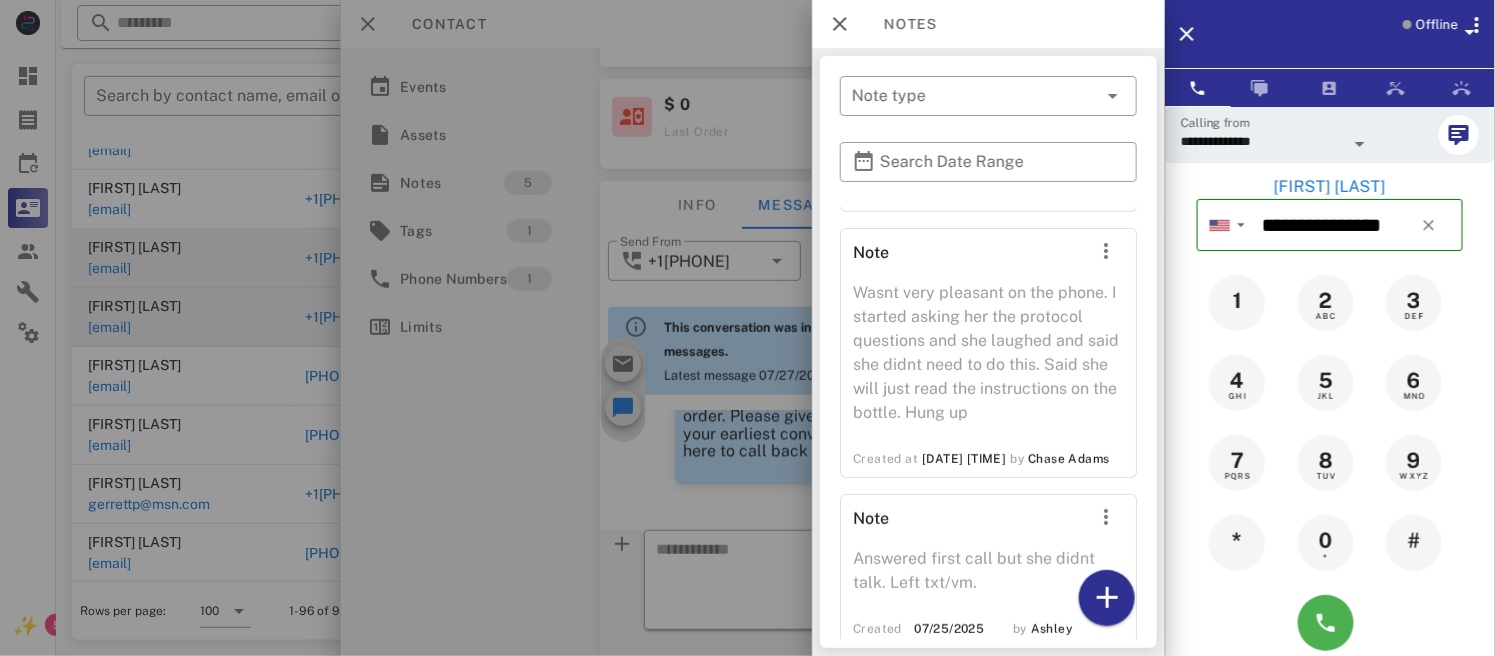 scroll, scrollTop: 204, scrollLeft: 0, axis: vertical 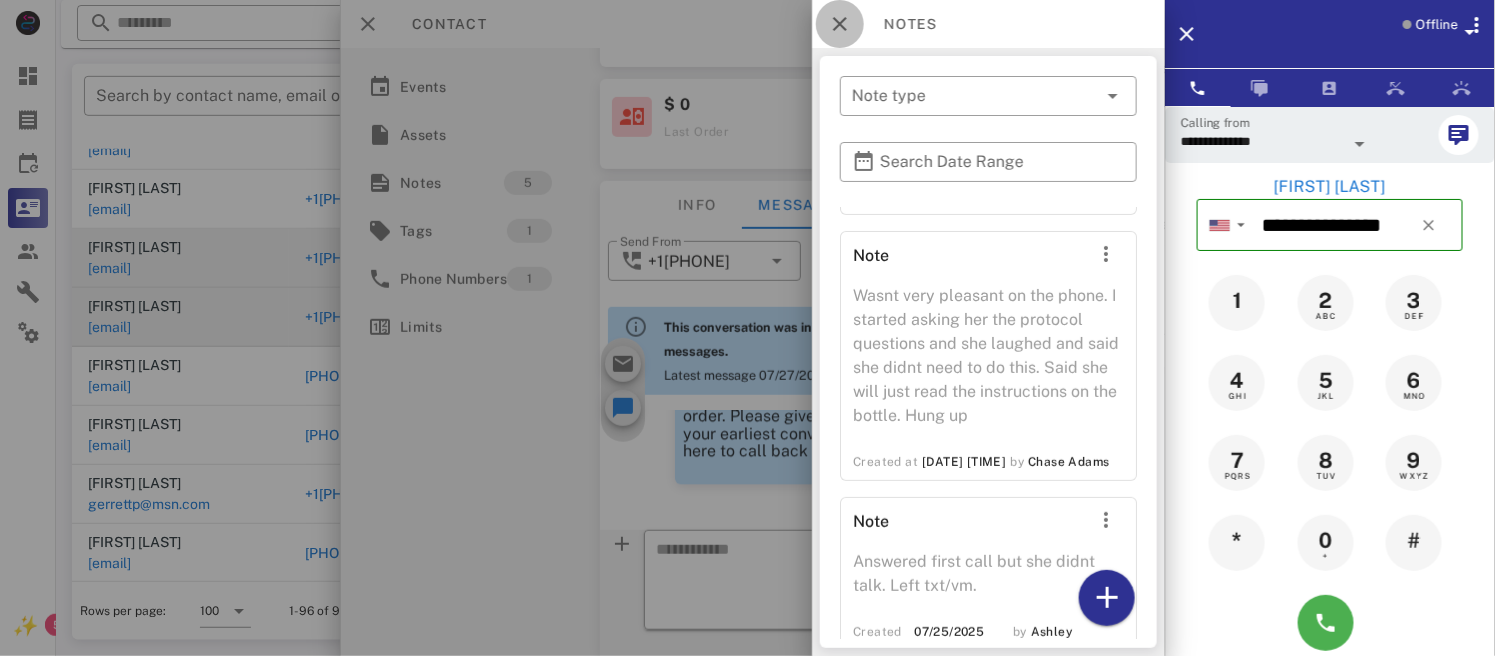 click at bounding box center (840, 24) 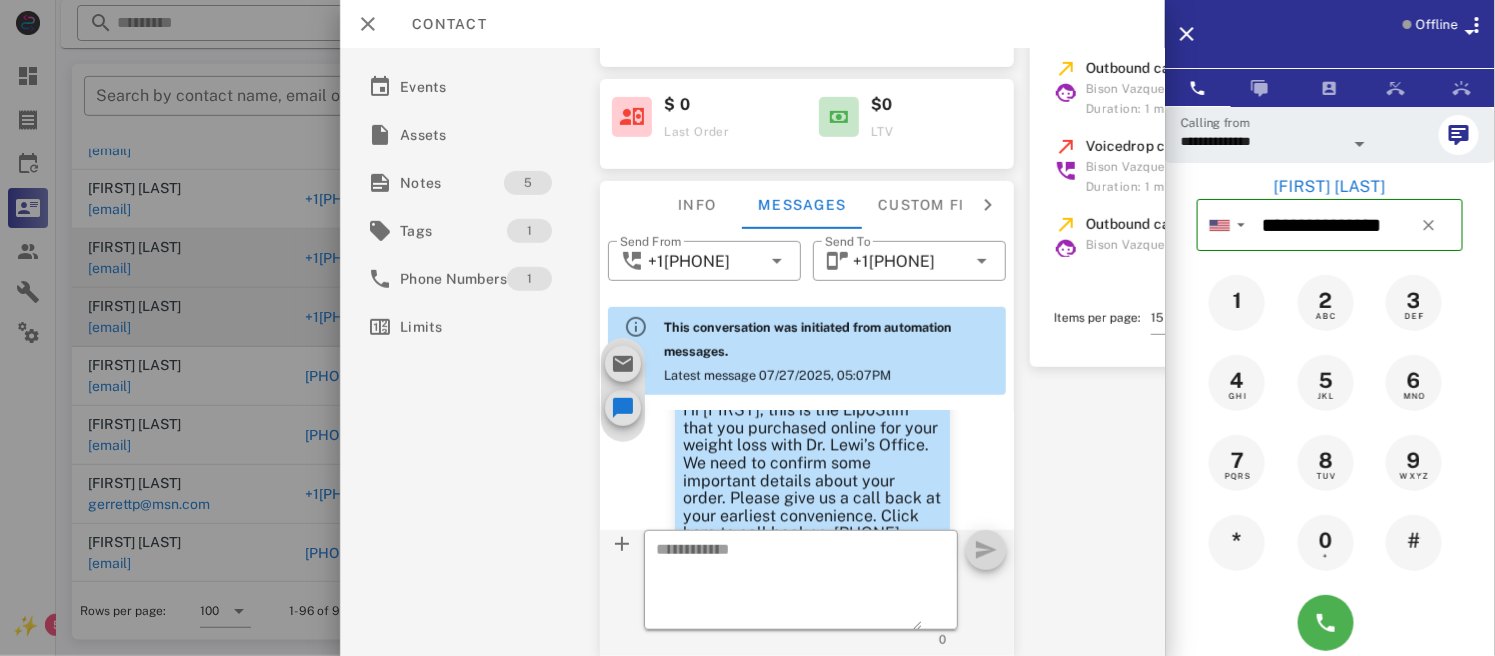 scroll, scrollTop: 1607, scrollLeft: 0, axis: vertical 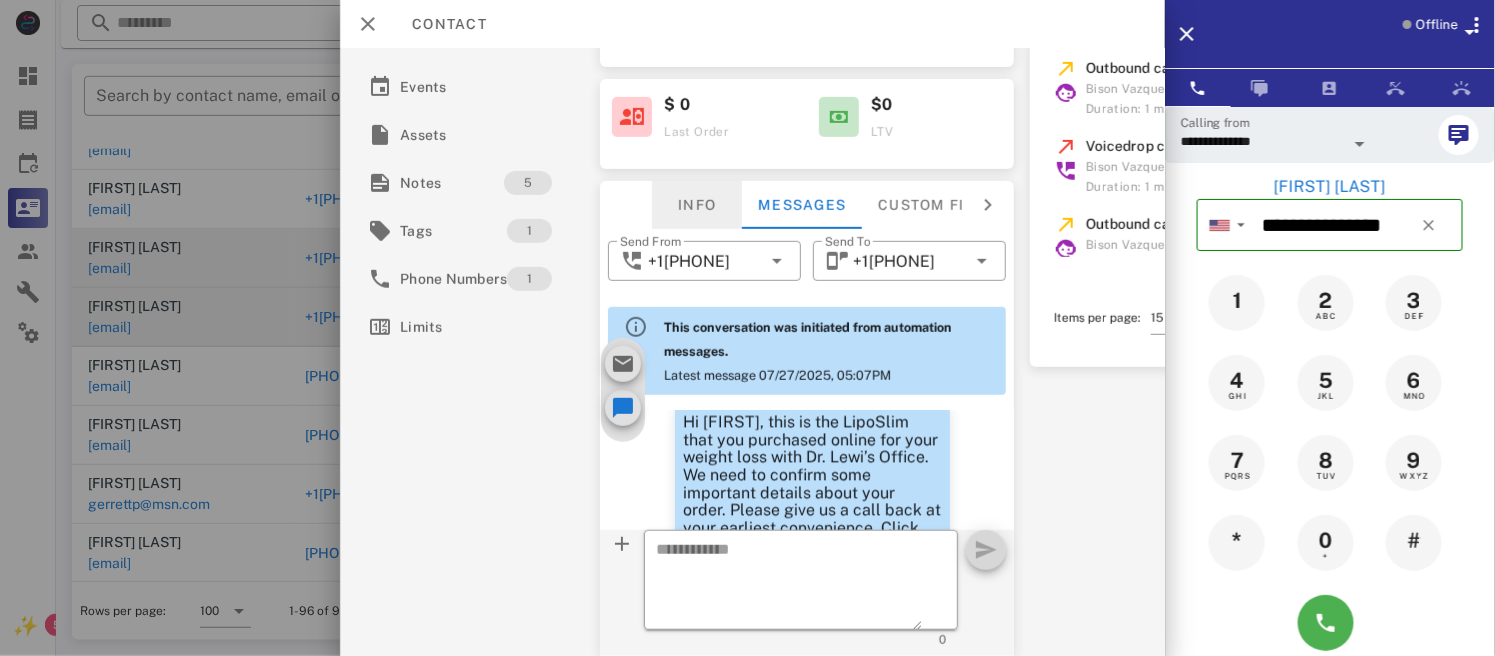 click on "Info" at bounding box center [698, 205] 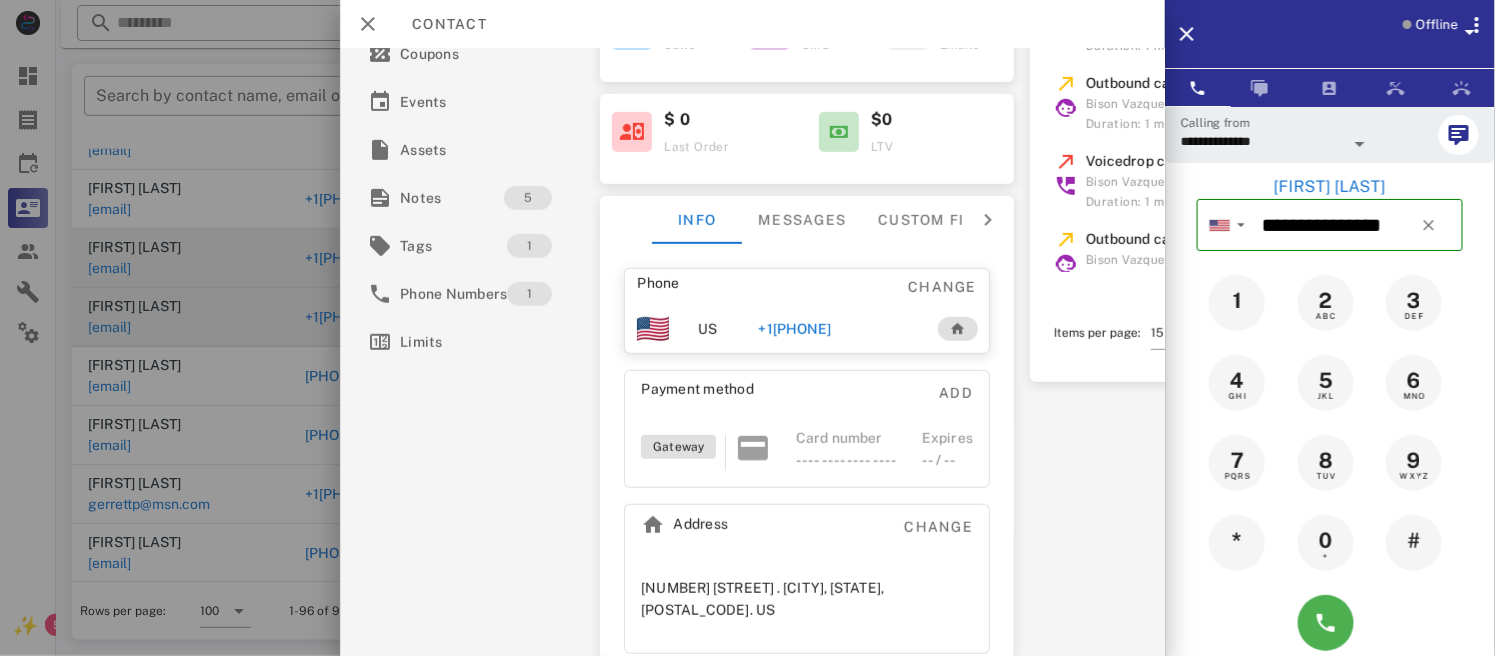 scroll, scrollTop: 281, scrollLeft: 0, axis: vertical 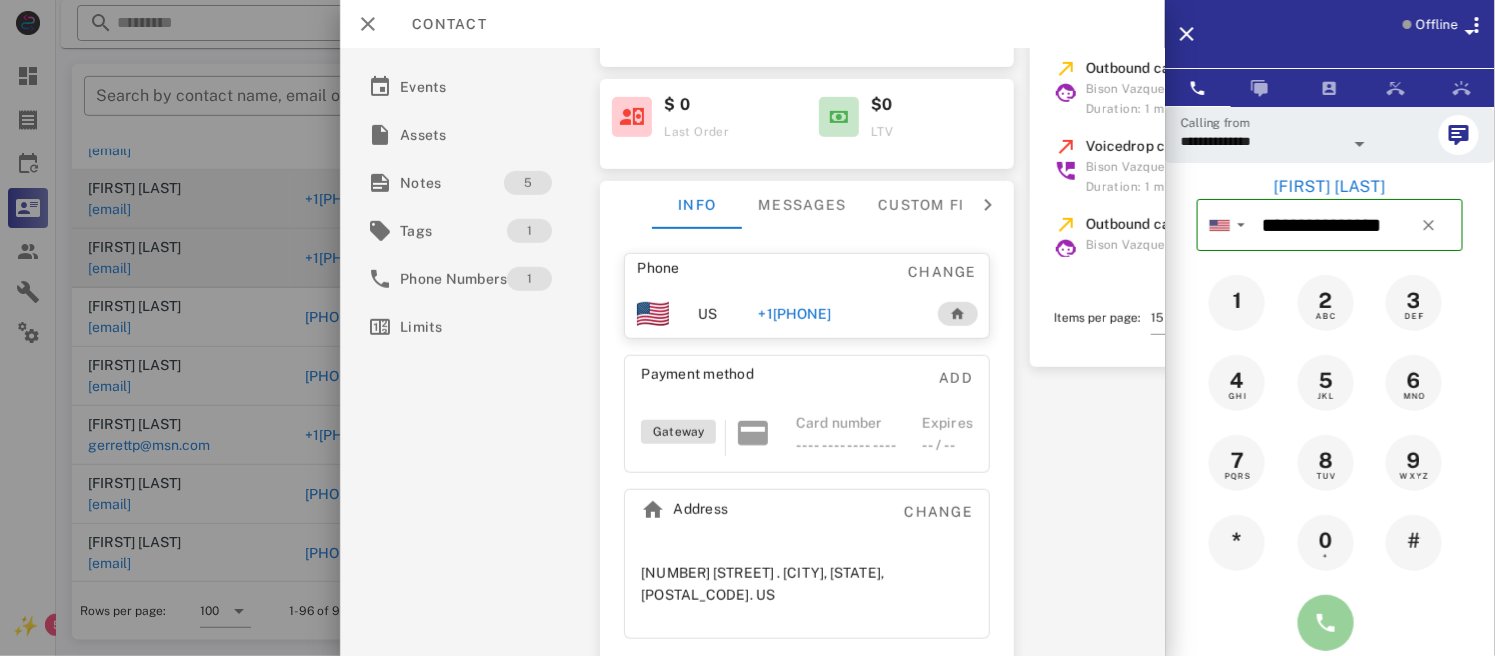 click at bounding box center (1326, 623) 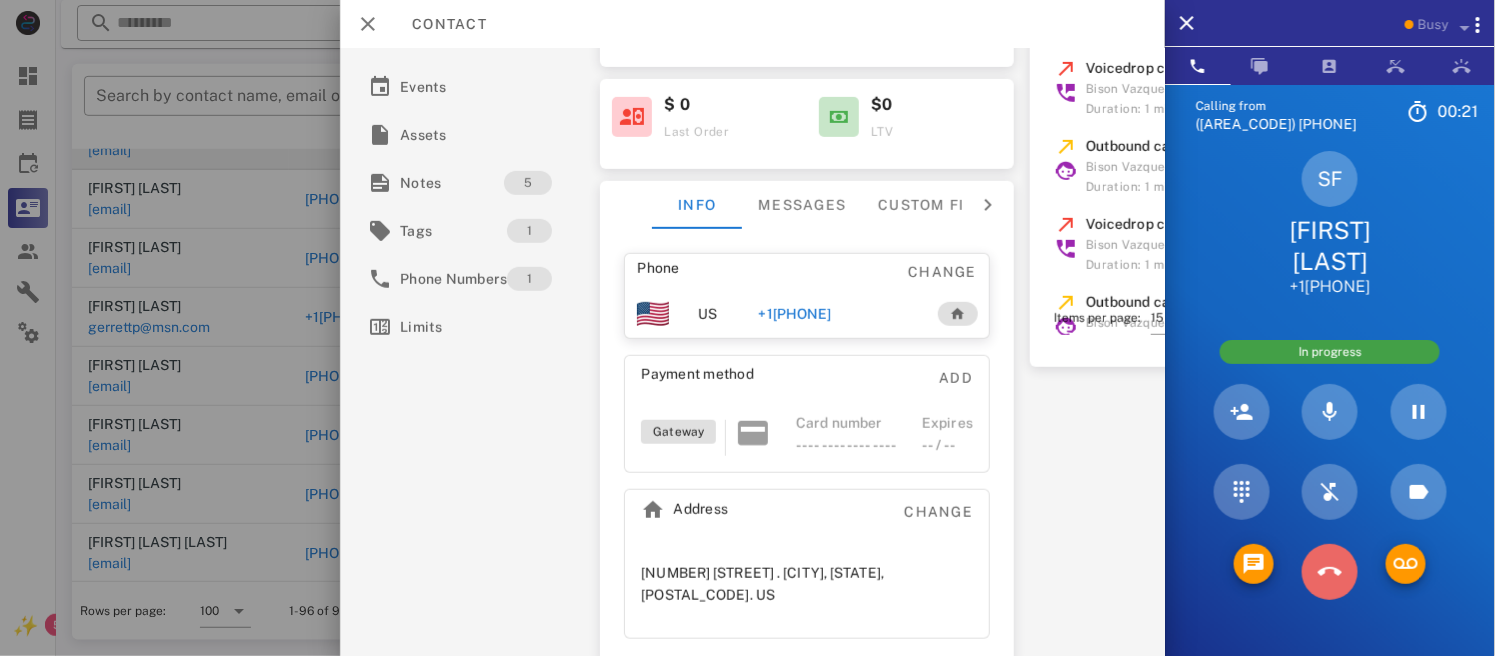 click at bounding box center [1330, 572] 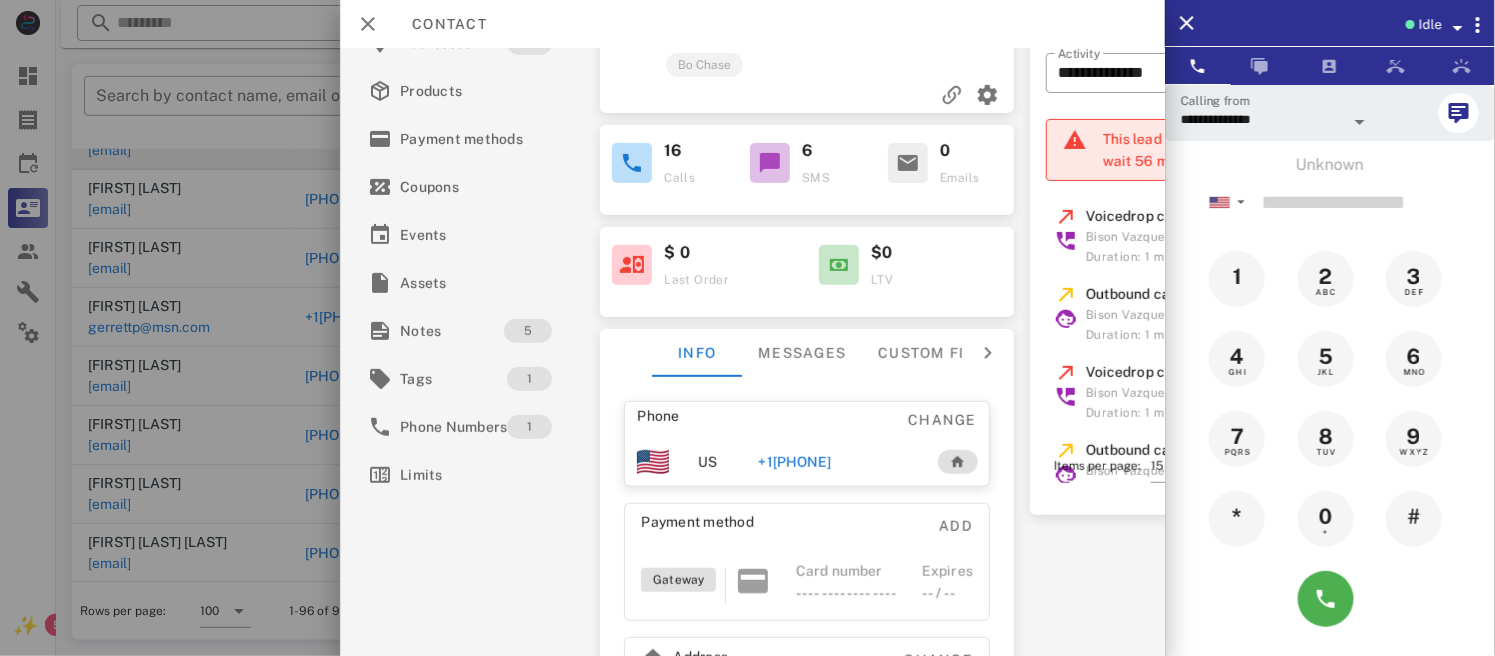 scroll, scrollTop: 181, scrollLeft: 0, axis: vertical 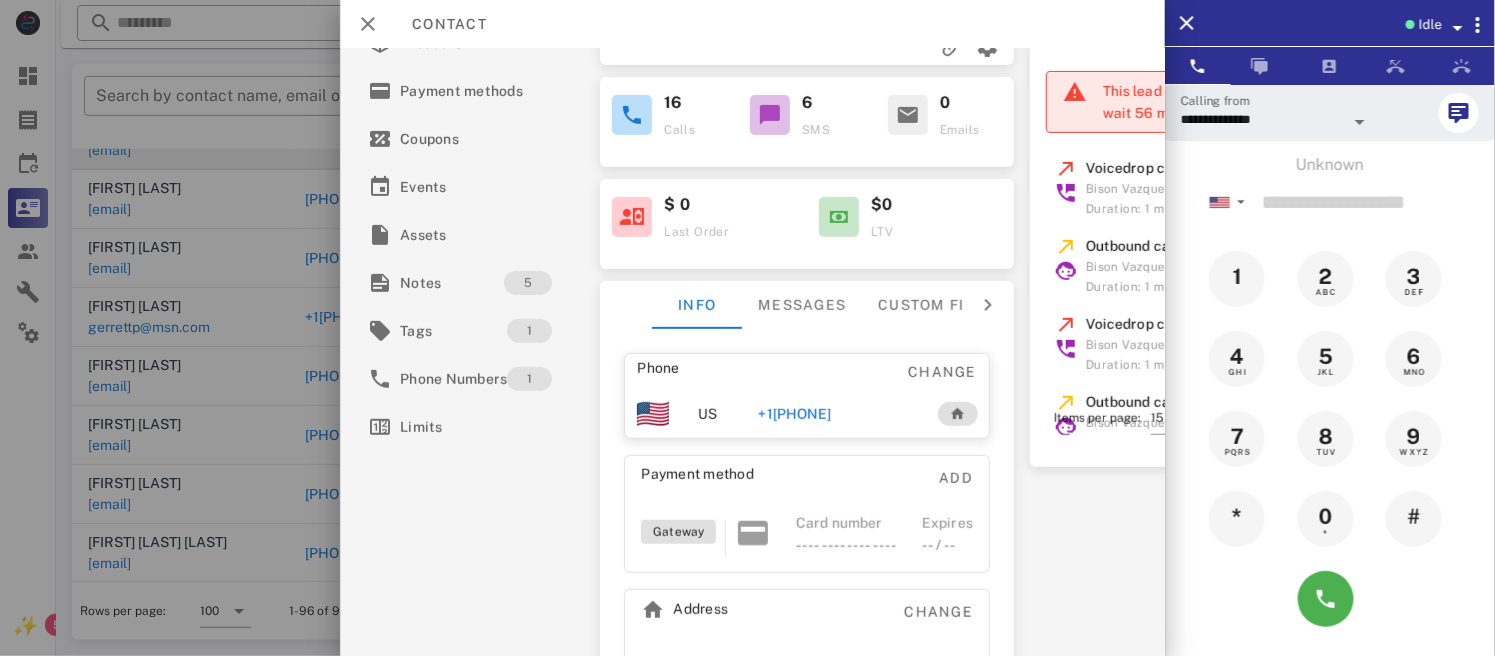 click on "[PHONE]" at bounding box center (788, 414) 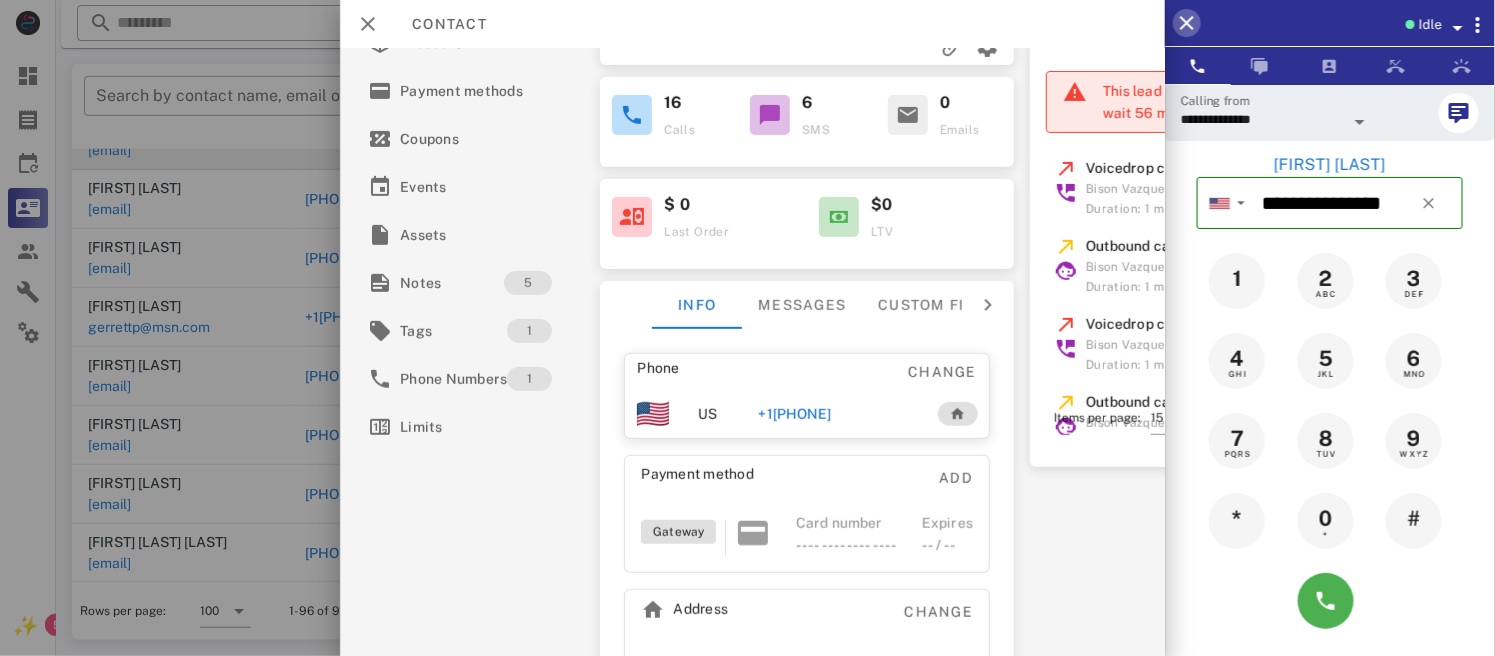 click at bounding box center (1187, 23) 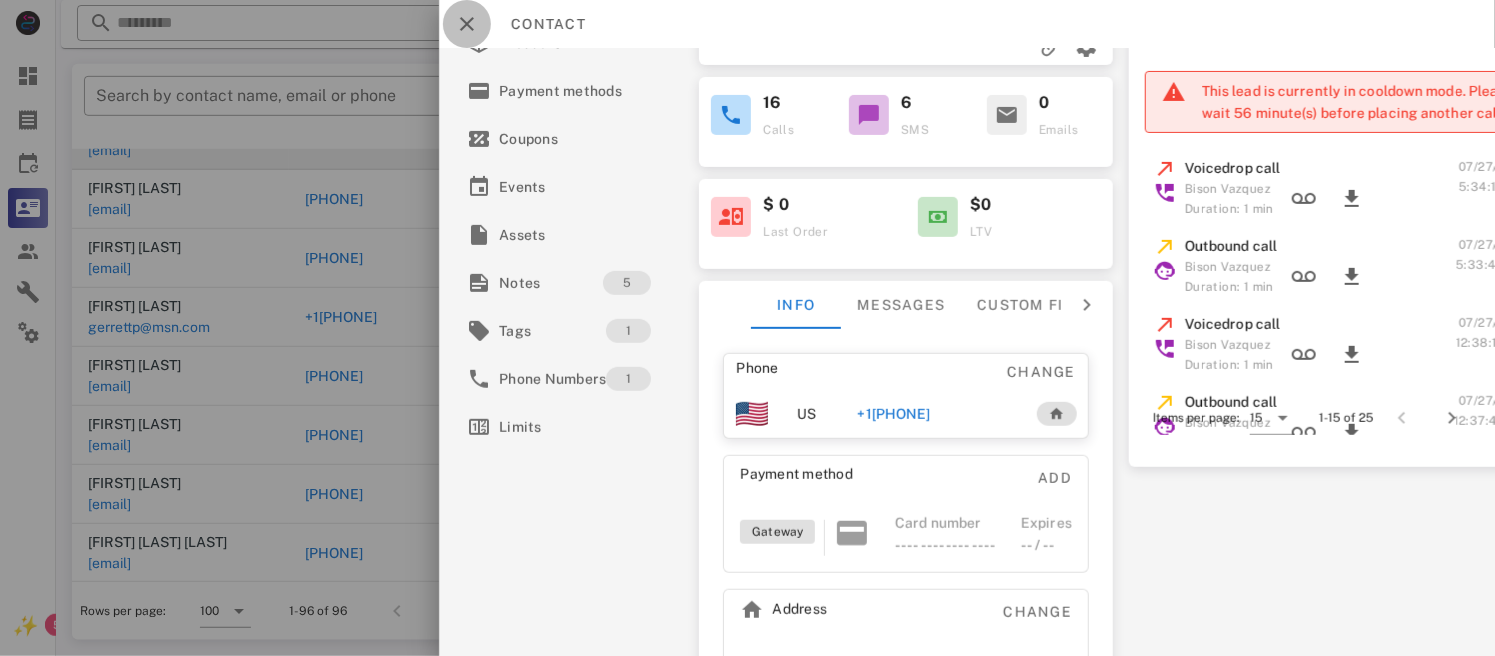 click at bounding box center [467, 24] 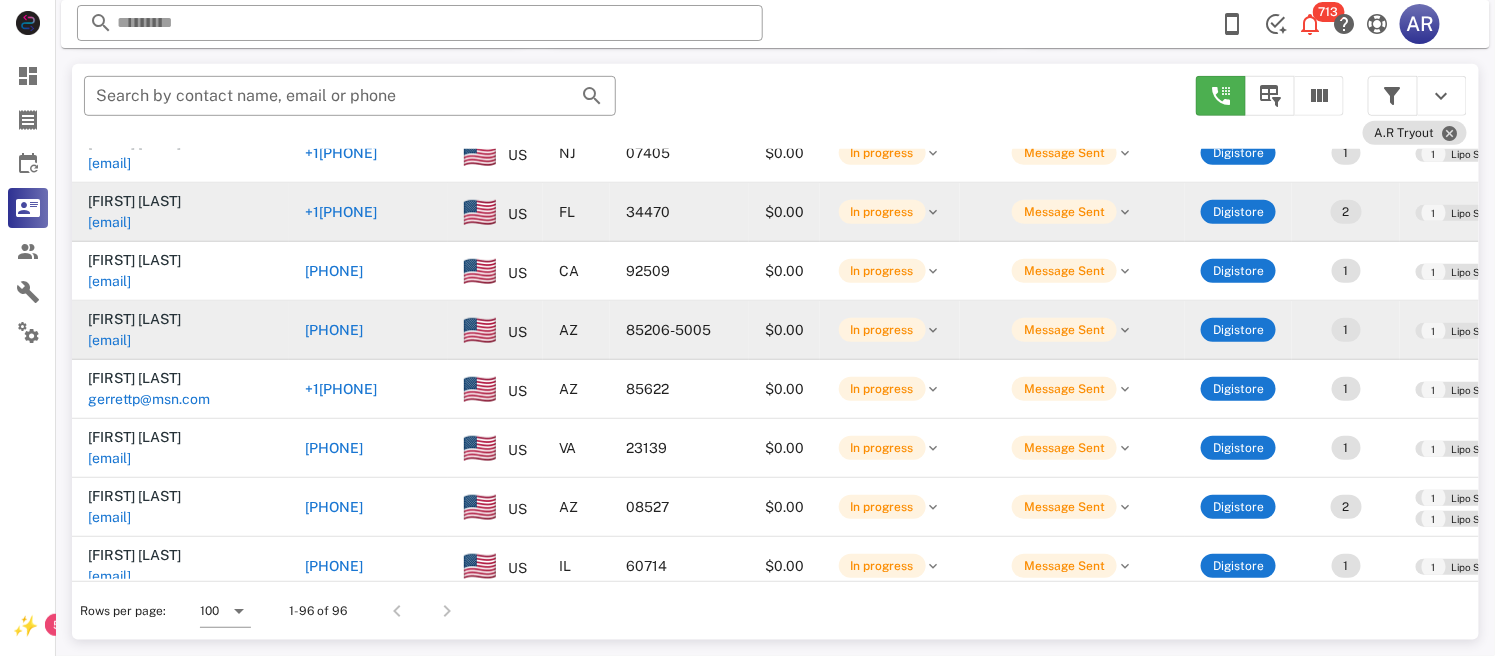 scroll, scrollTop: 4648, scrollLeft: 0, axis: vertical 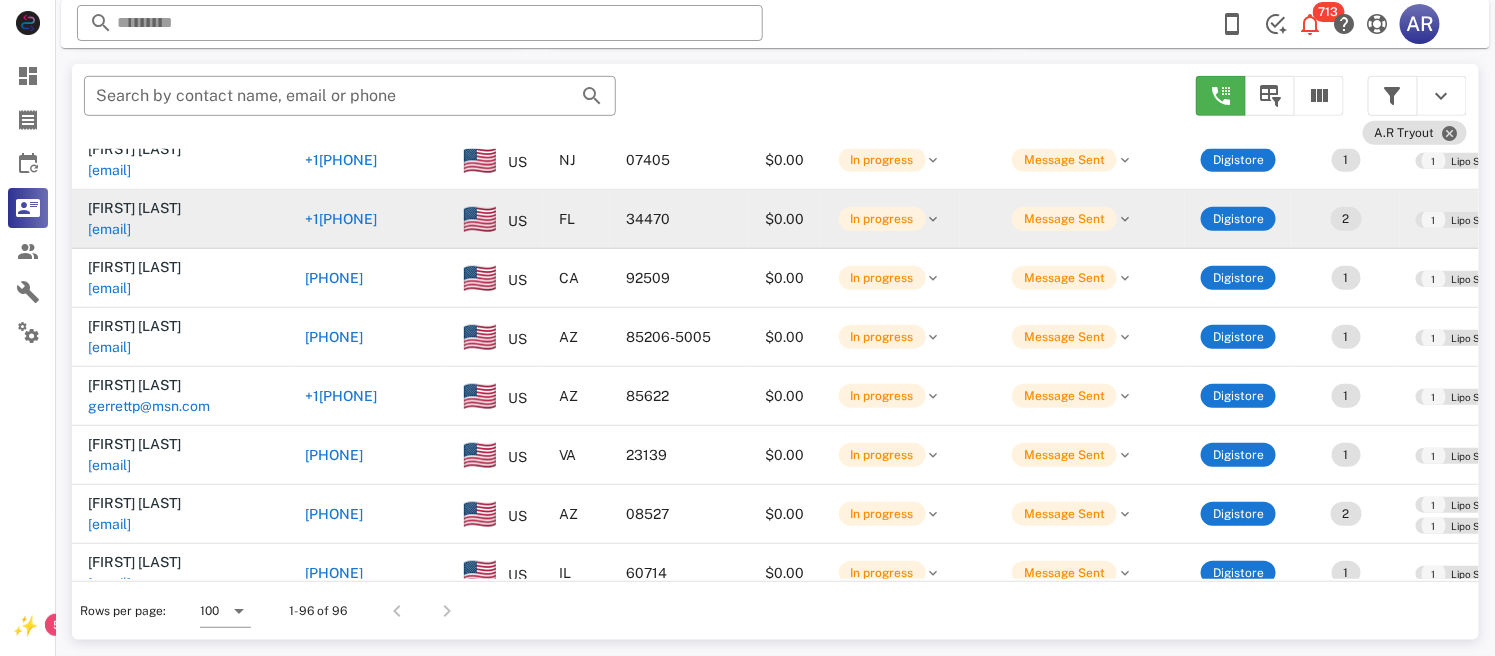 click on "[PHONE]" at bounding box center [334, 219] 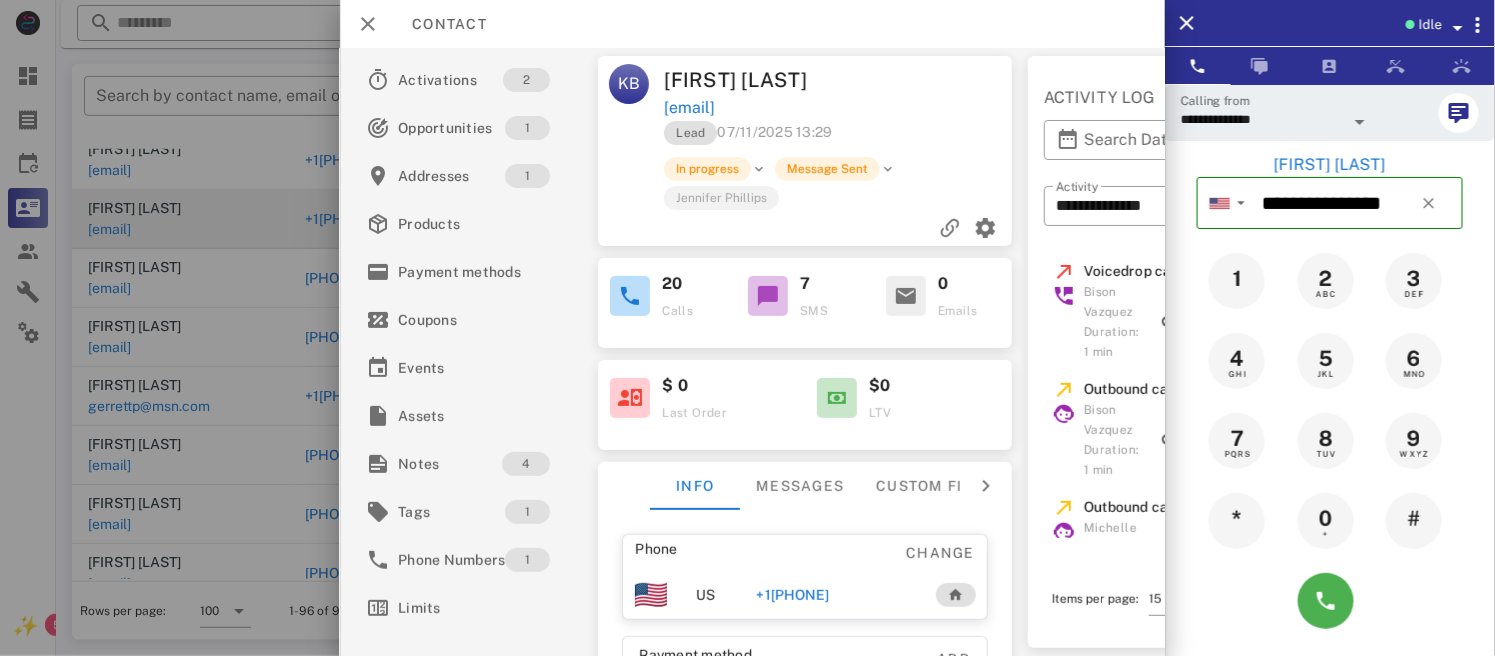 scroll, scrollTop: 0, scrollLeft: 0, axis: both 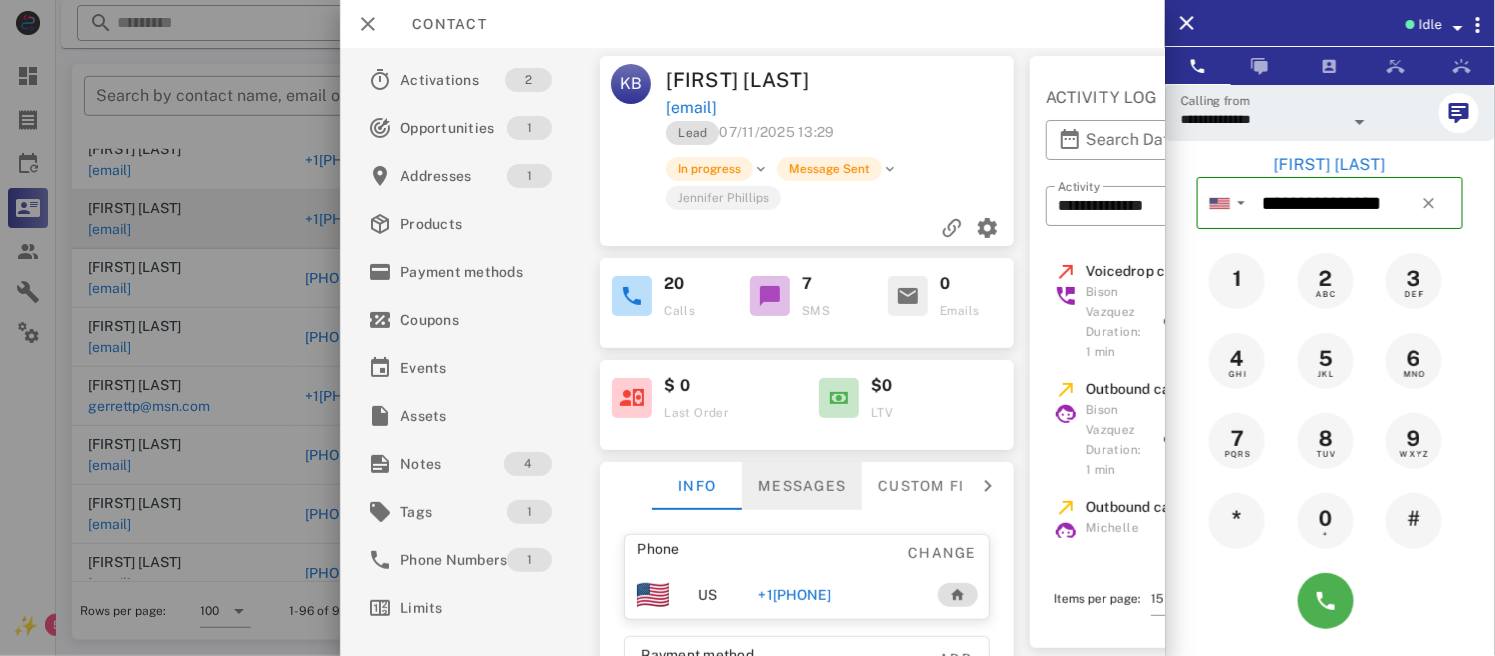click on "Messages" at bounding box center [803, 486] 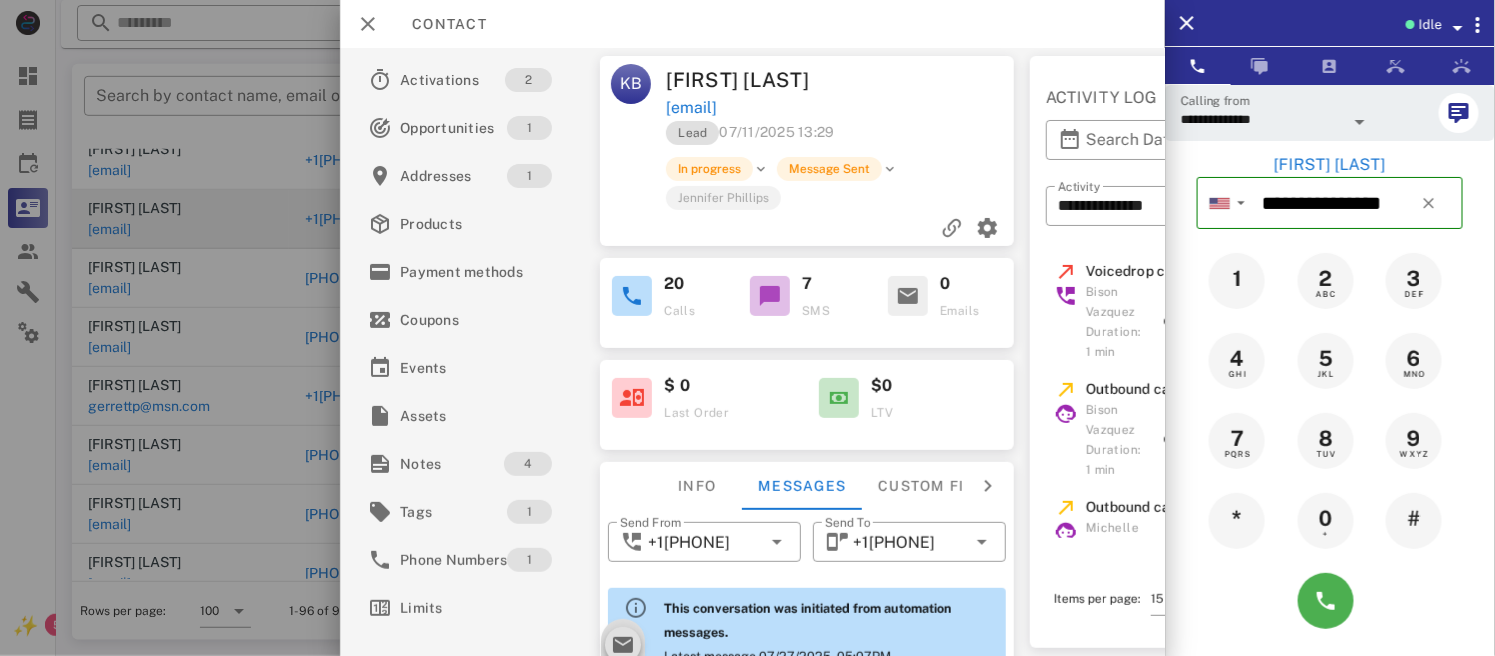 scroll, scrollTop: 1518, scrollLeft: 0, axis: vertical 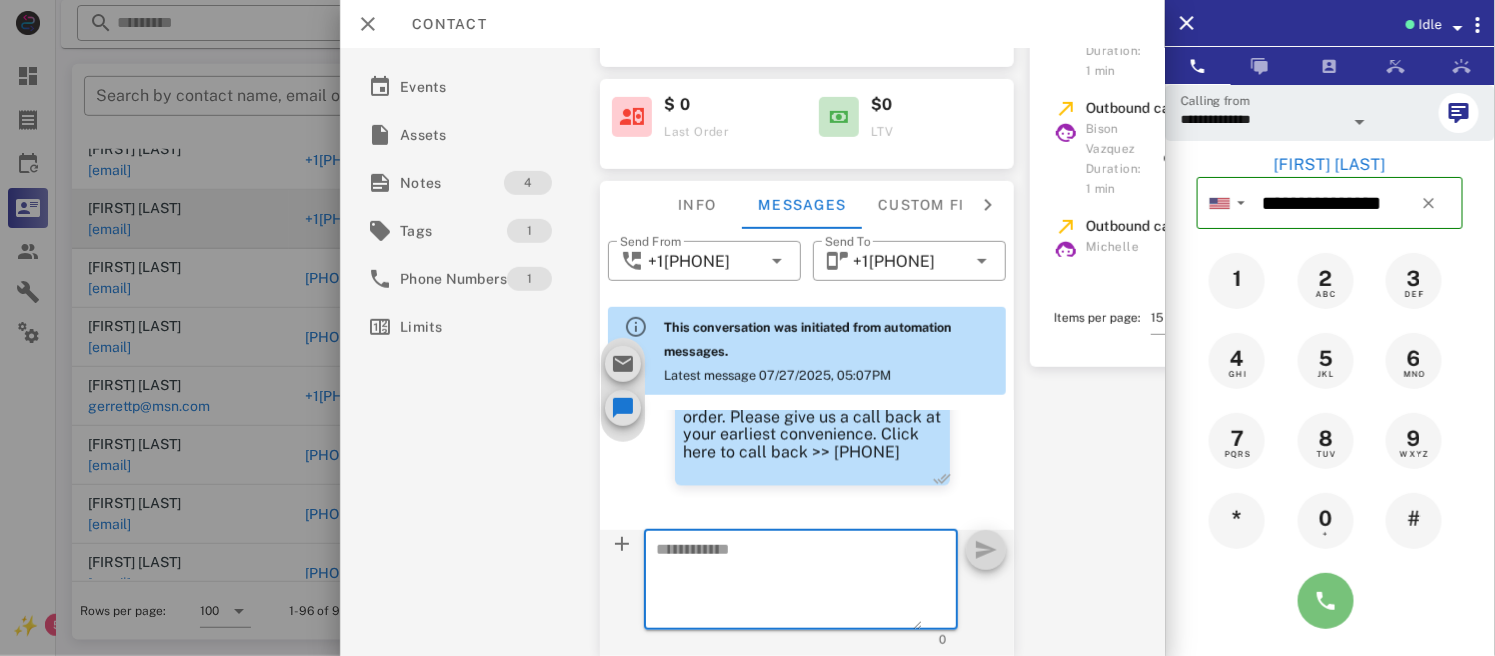 click at bounding box center (1326, 601) 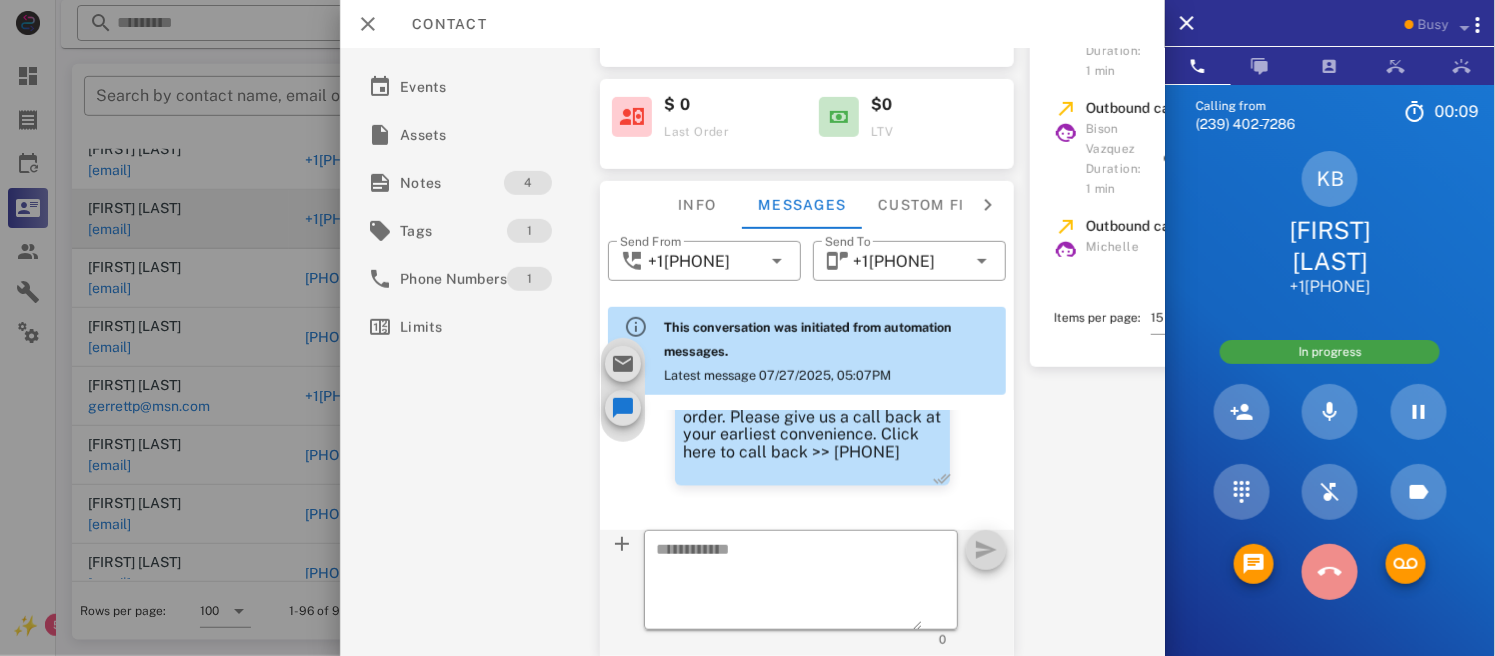 click at bounding box center (1330, 572) 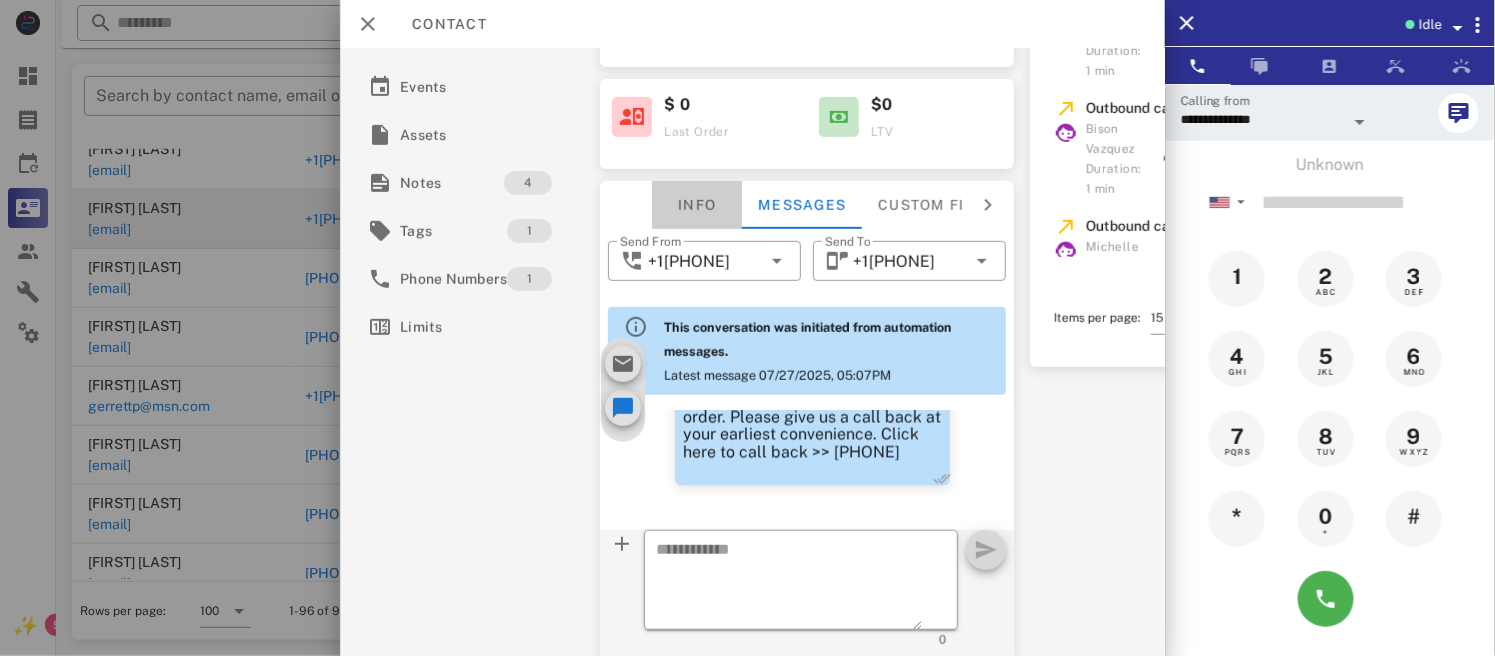 click on "Info" at bounding box center (698, 205) 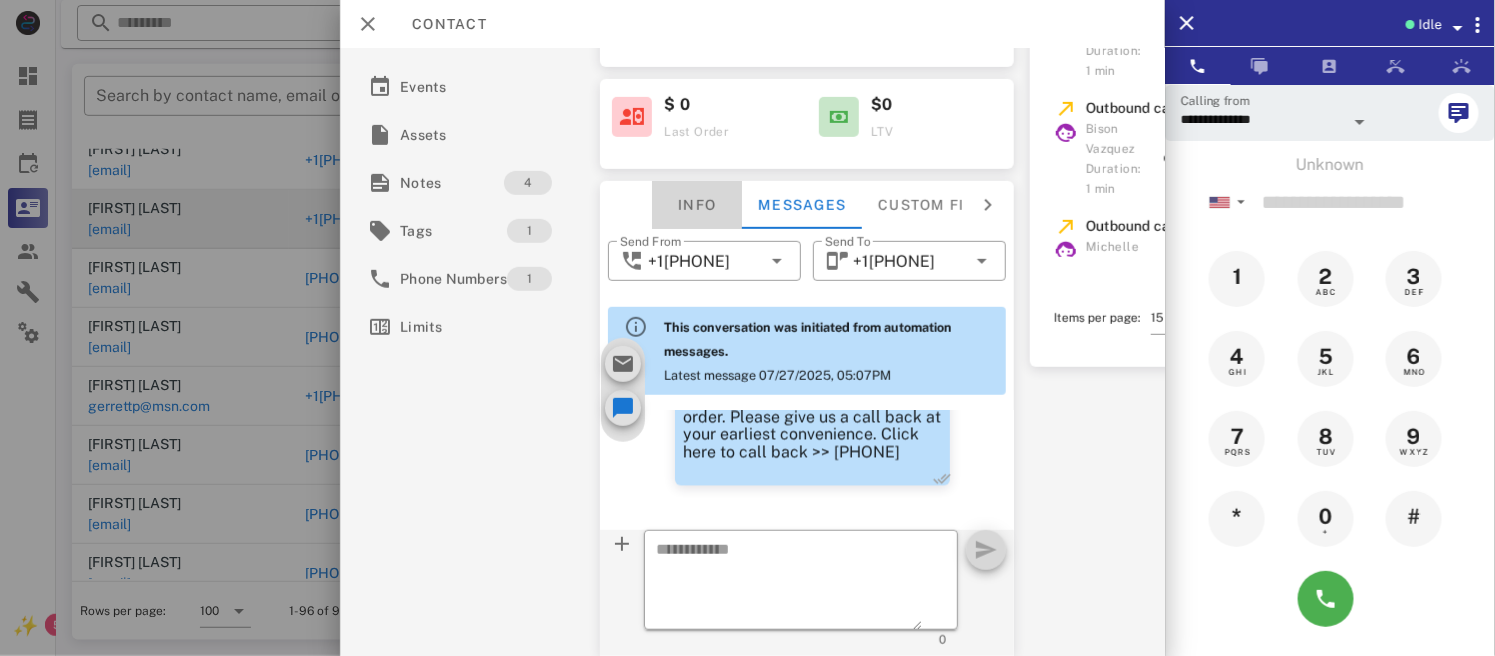 scroll, scrollTop: 281, scrollLeft: 0, axis: vertical 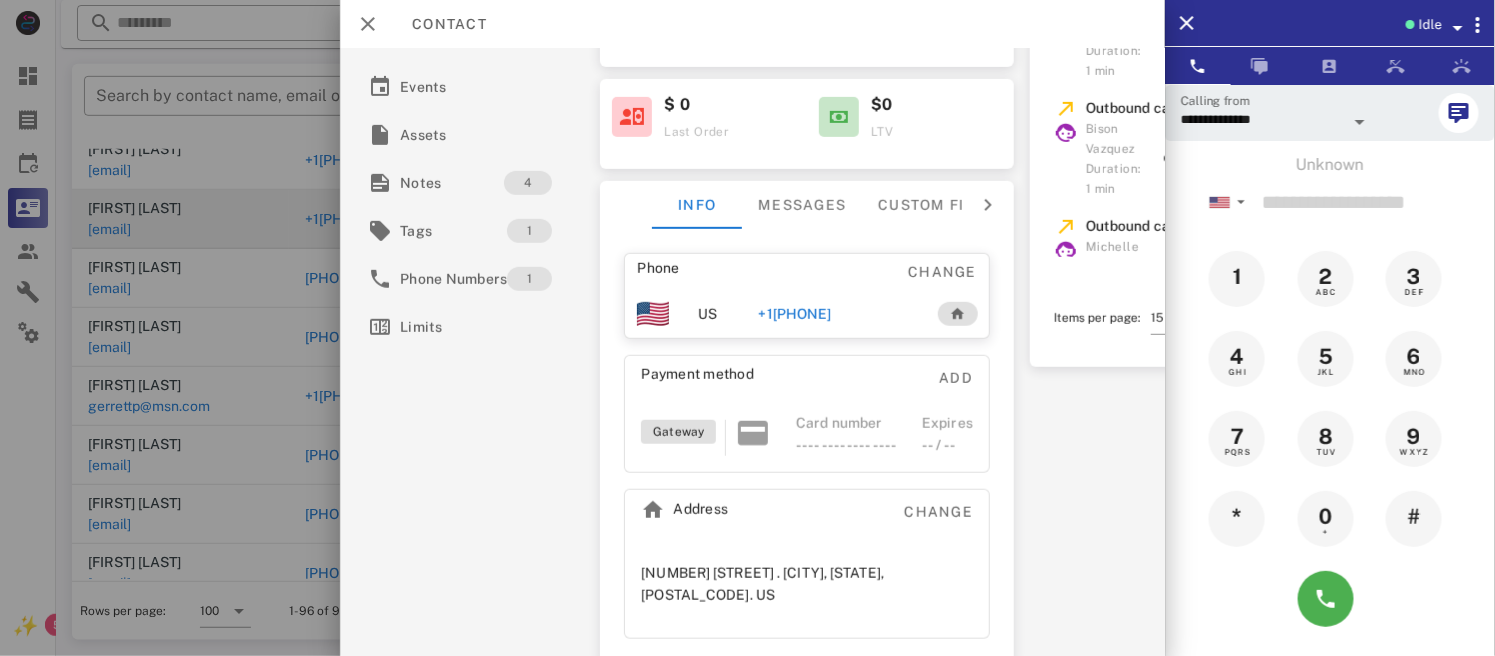 click on "[PHONE]" at bounding box center (788, 314) 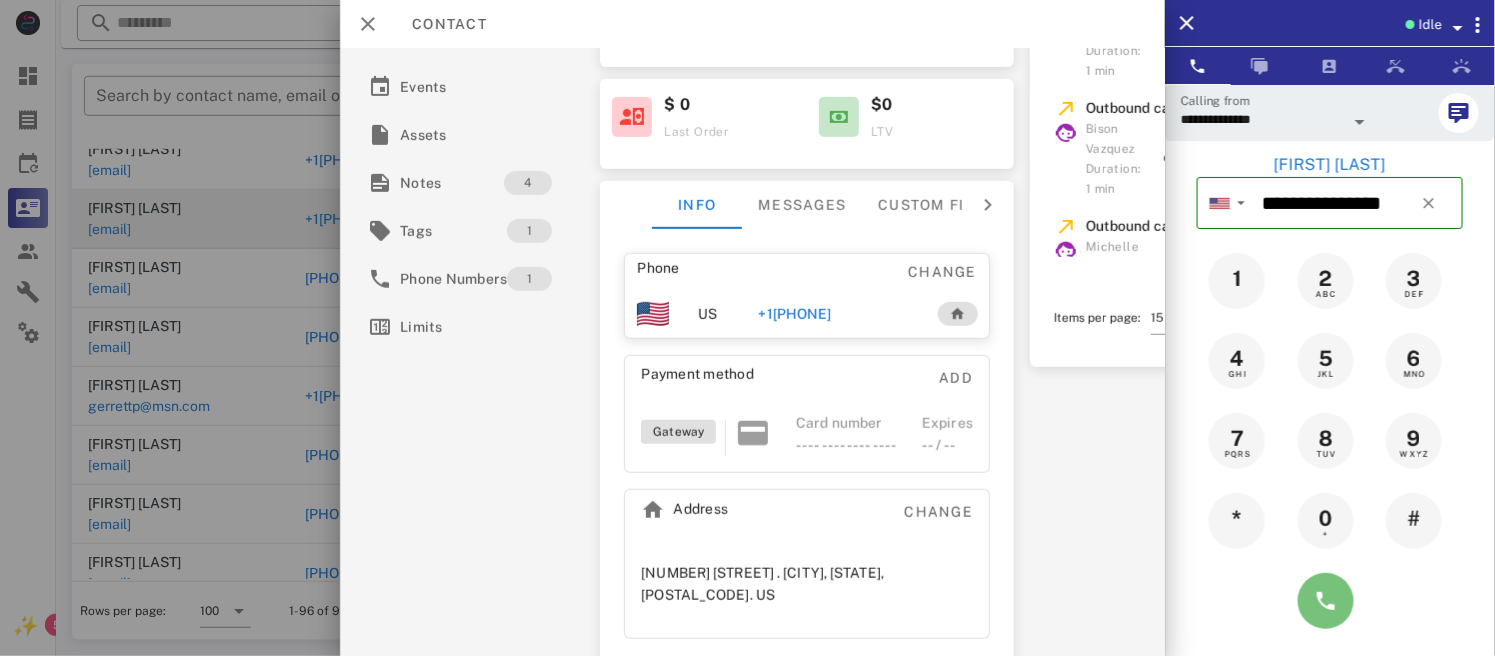click at bounding box center [1326, 601] 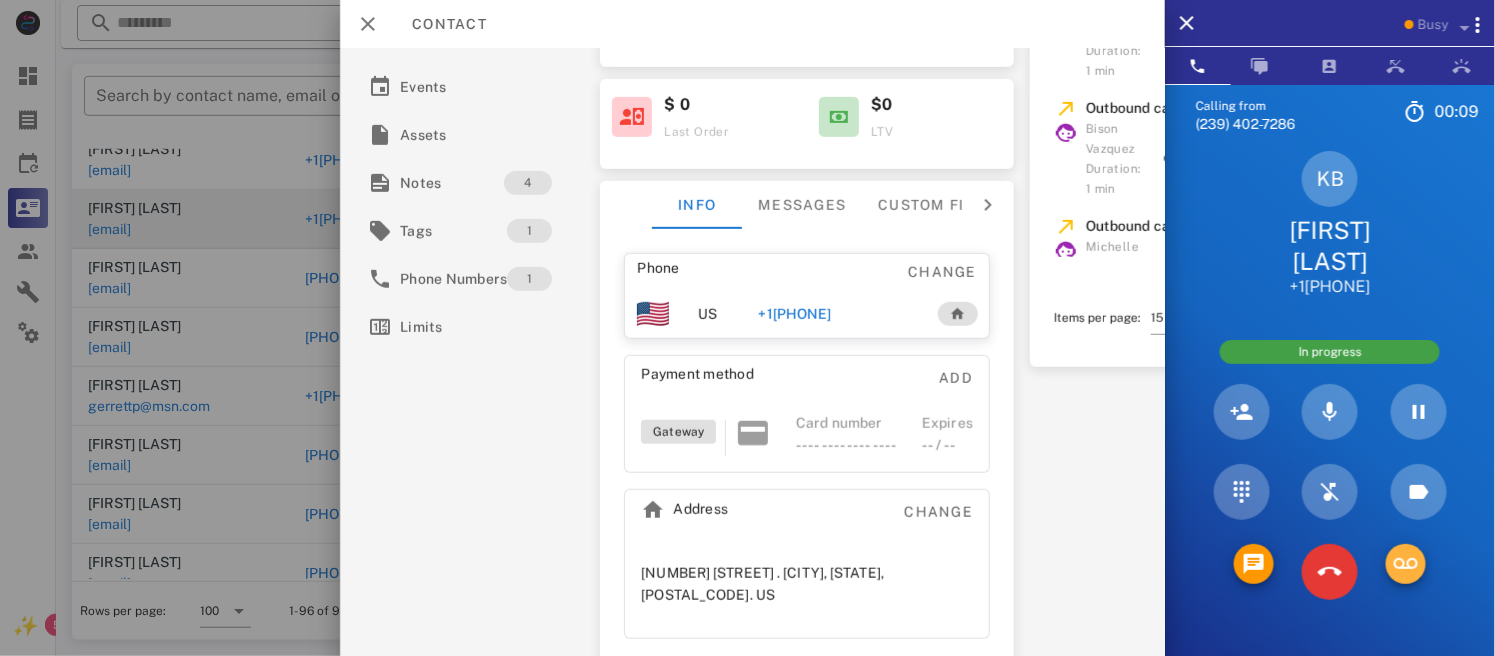 click at bounding box center (1406, 564) 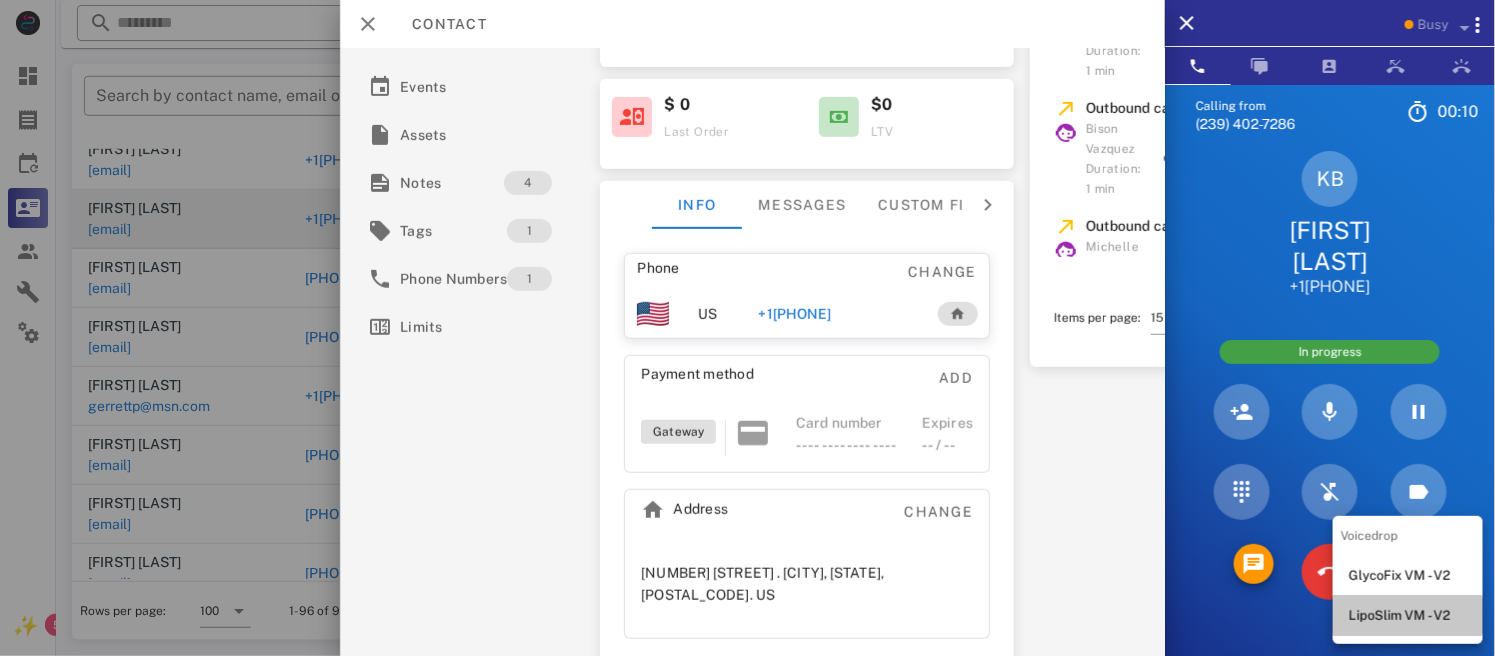 click on "LipoSlim VM - V2" at bounding box center (1408, 616) 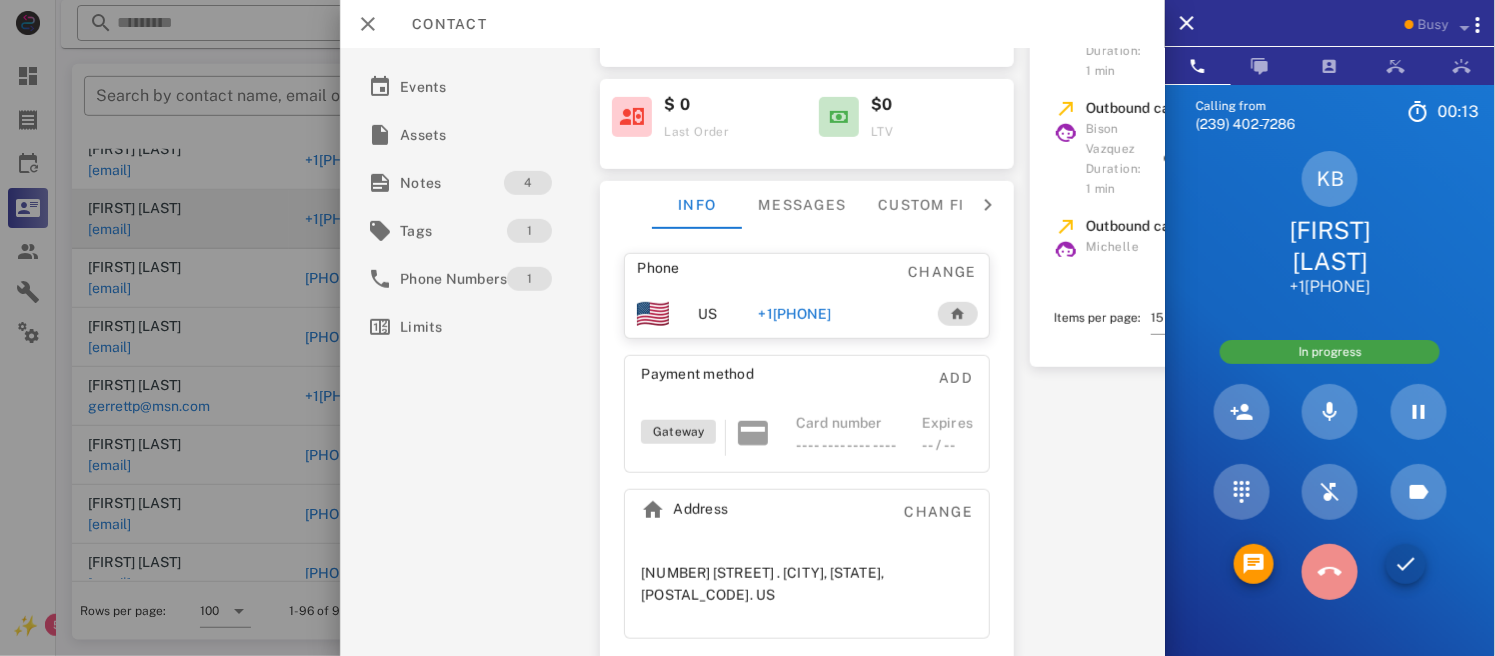 click at bounding box center [1330, 572] 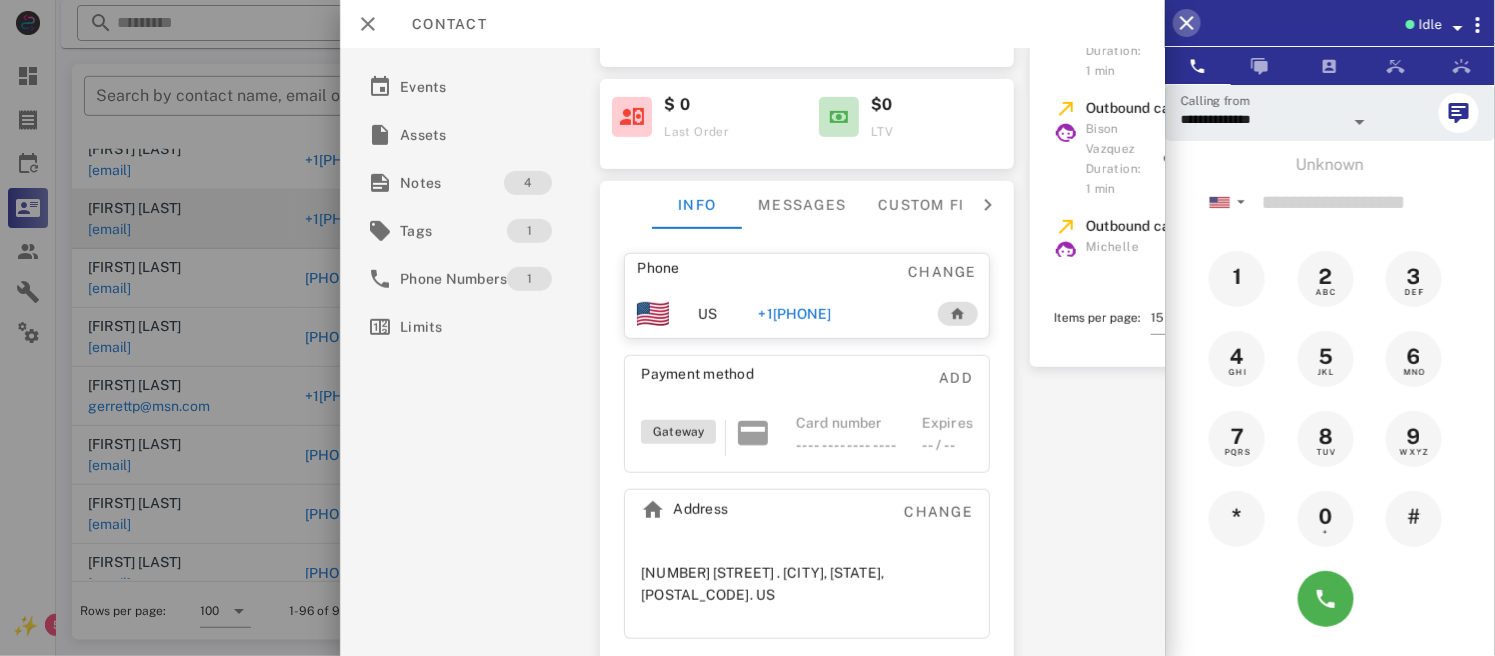 click at bounding box center [1187, 23] 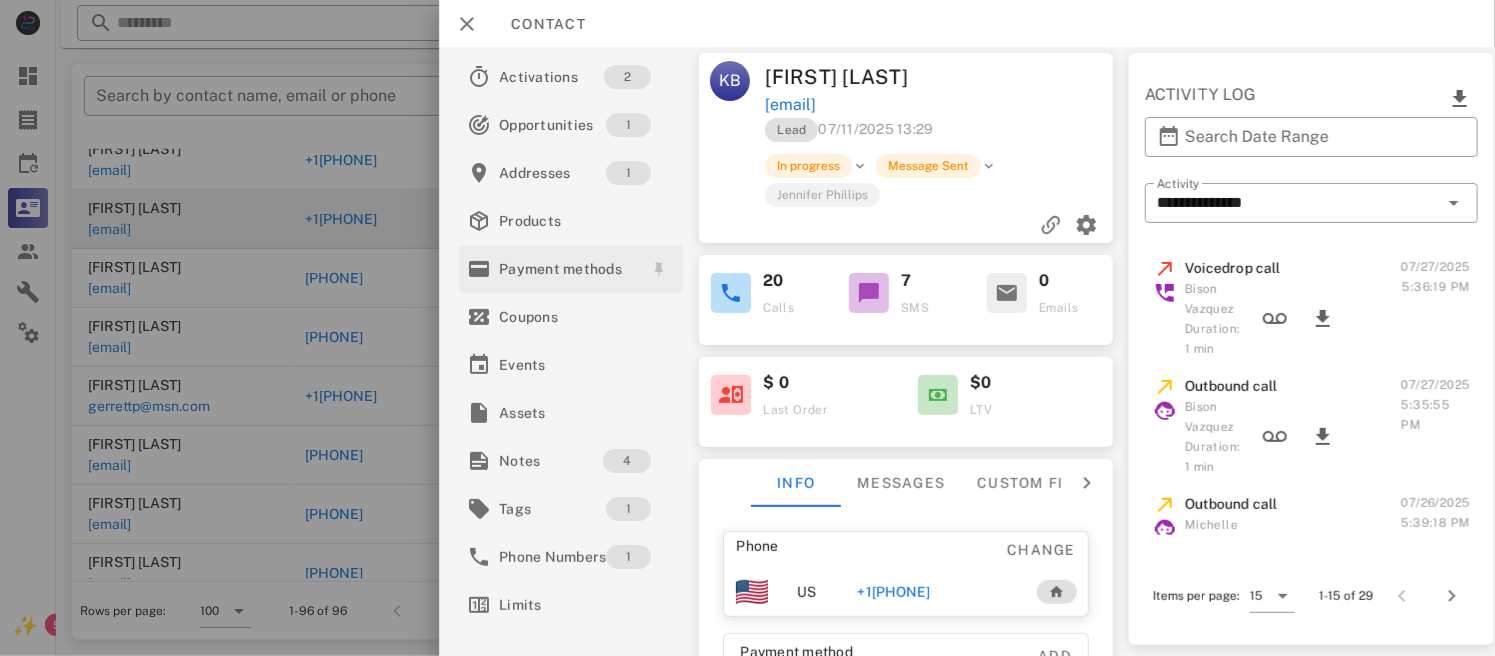 scroll, scrollTop: 0, scrollLeft: 0, axis: both 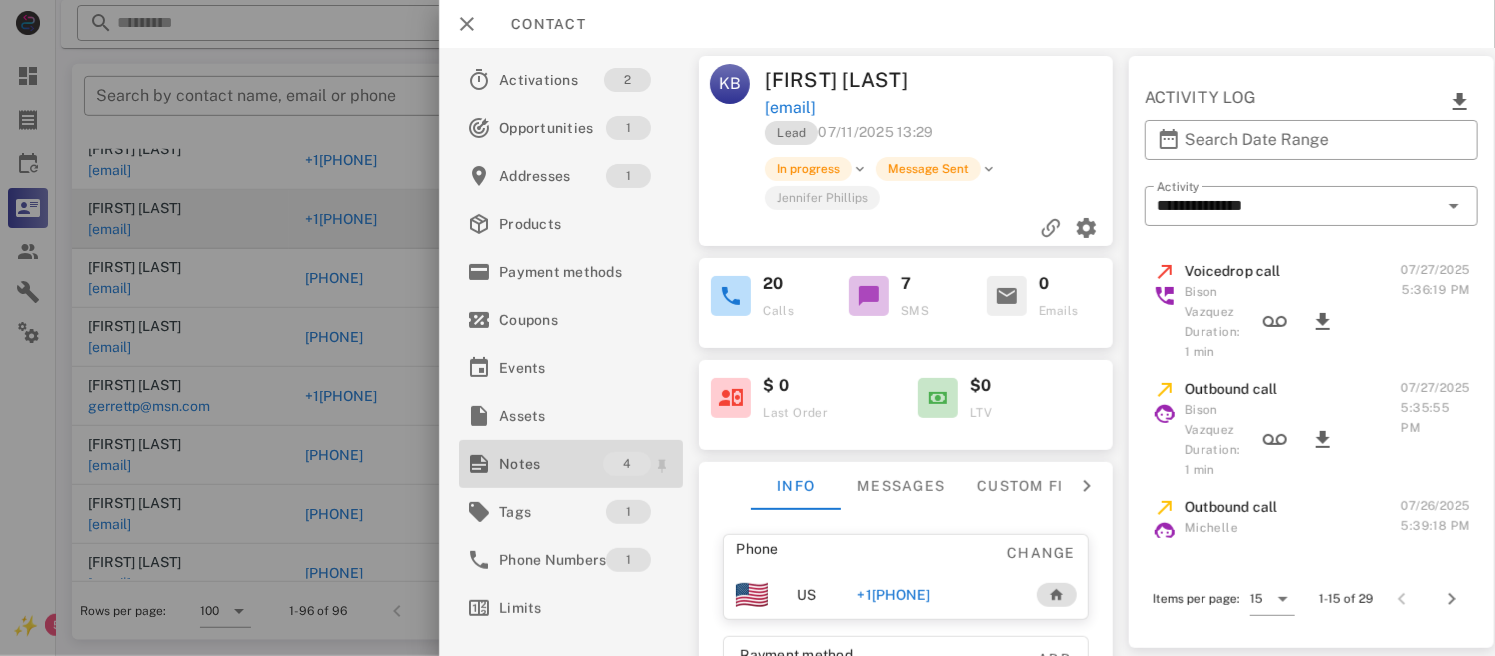click on "Notes" at bounding box center [551, 464] 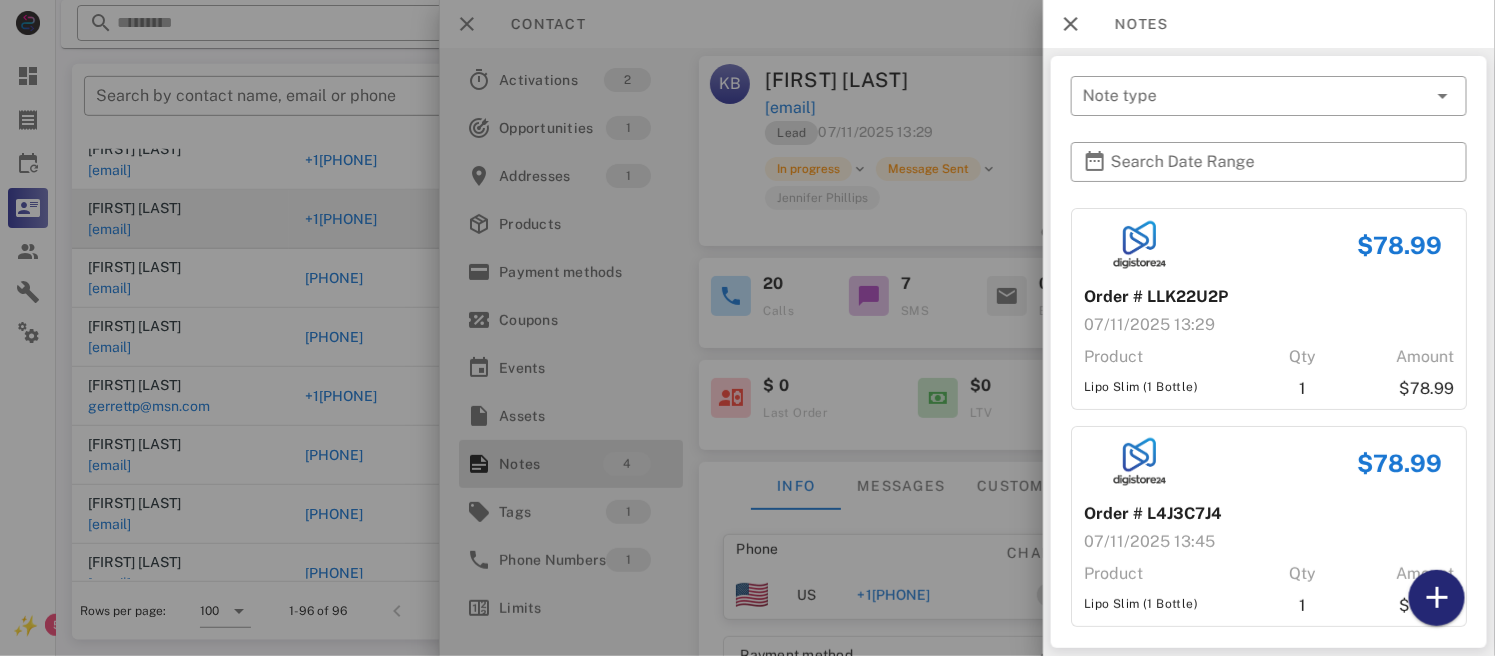click at bounding box center [1437, 598] 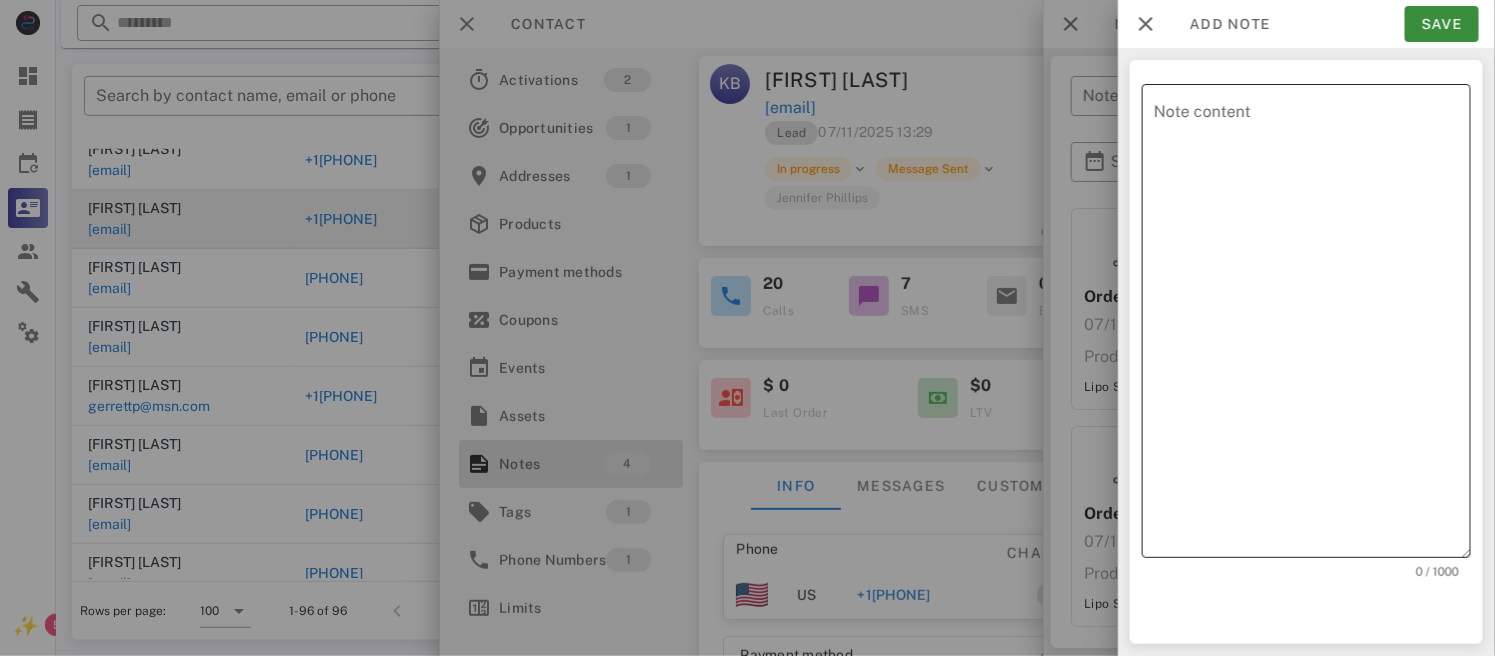 click on "Note content" at bounding box center (1312, 326) 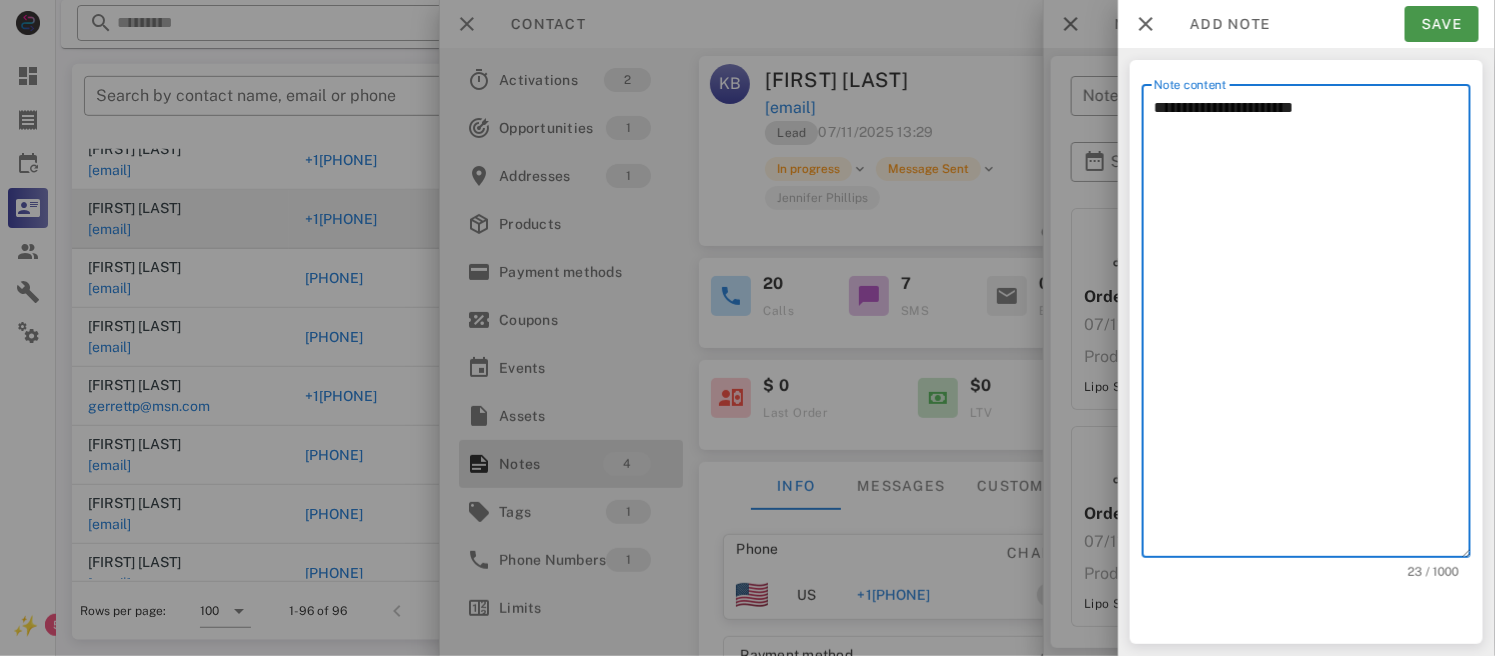 type on "**********" 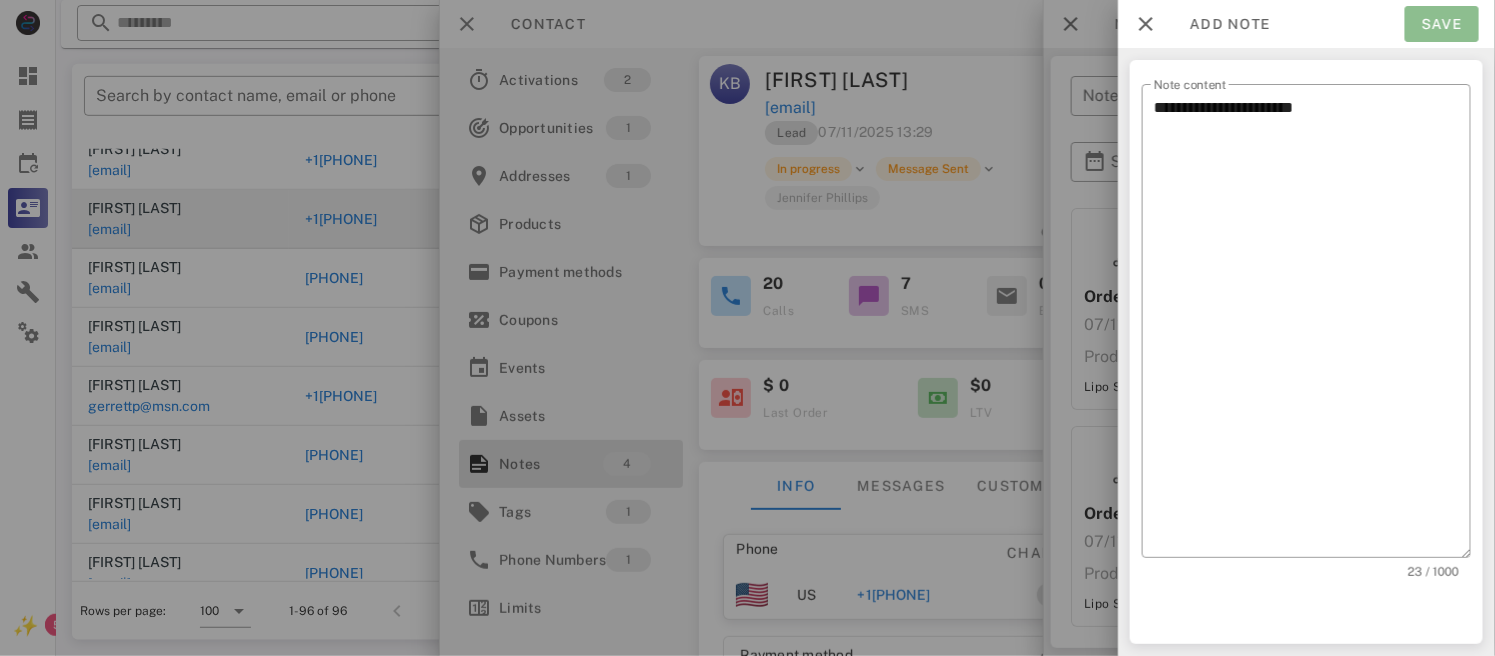 click on "Save" at bounding box center (1442, 24) 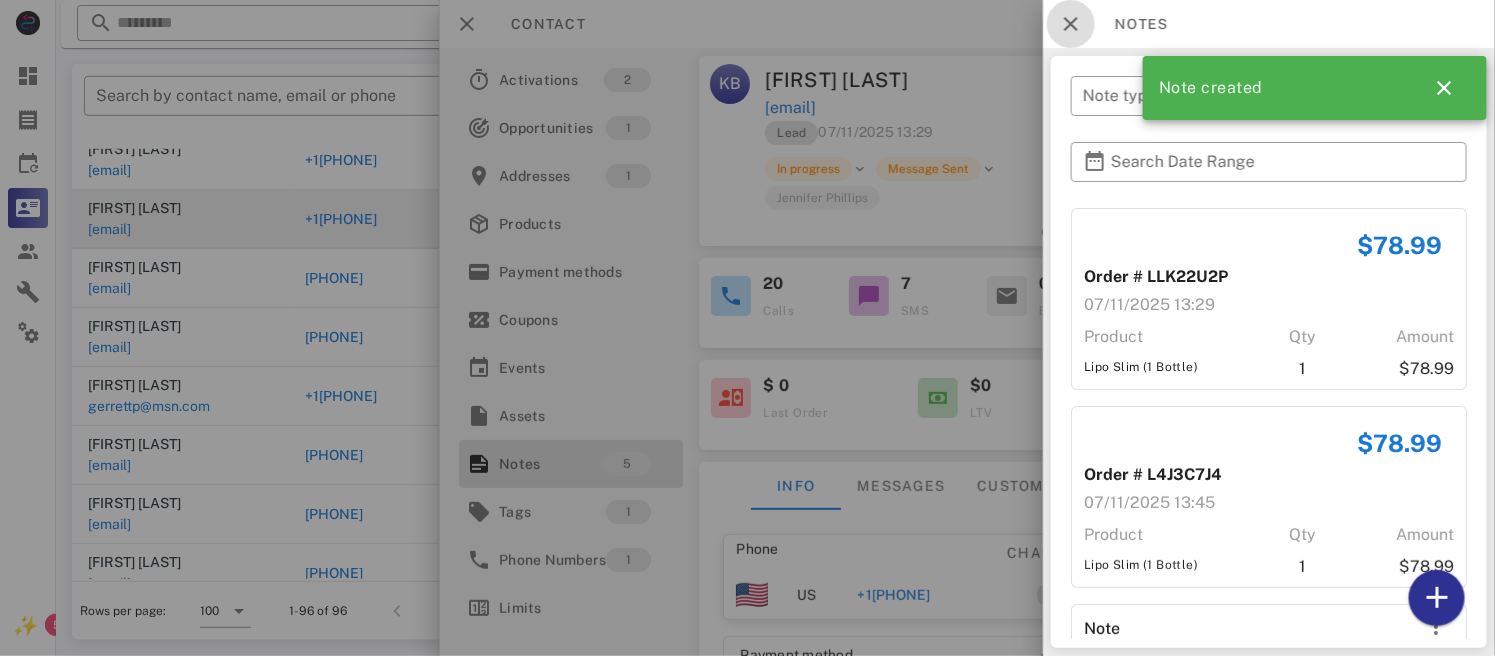 click at bounding box center [1071, 24] 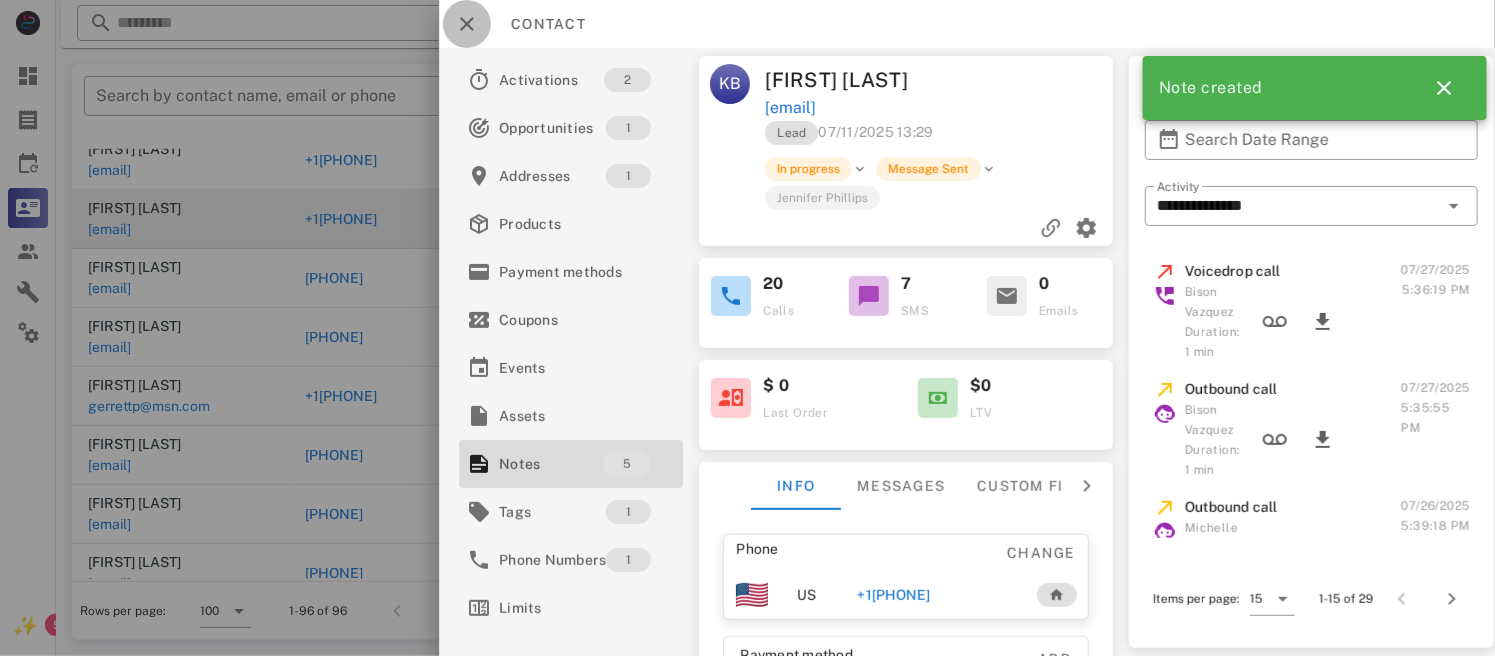 click at bounding box center (467, 24) 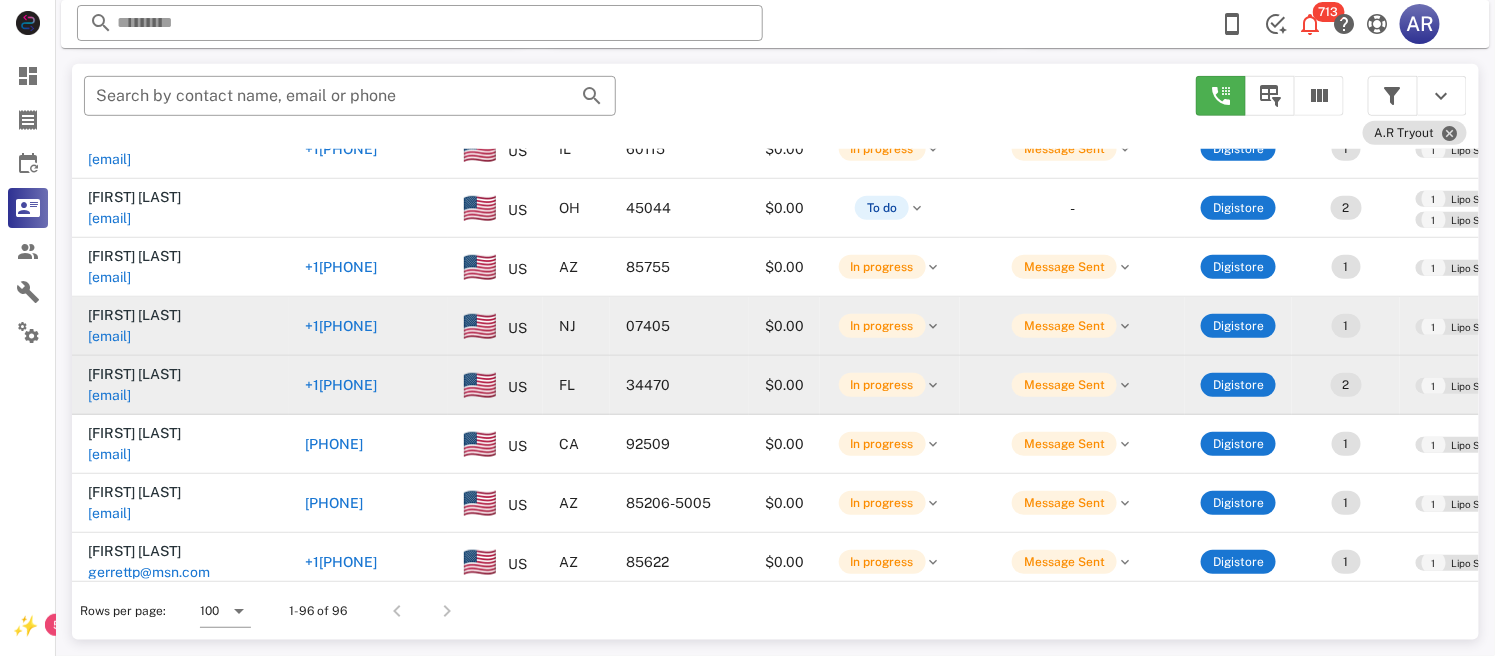 scroll, scrollTop: 4481, scrollLeft: 0, axis: vertical 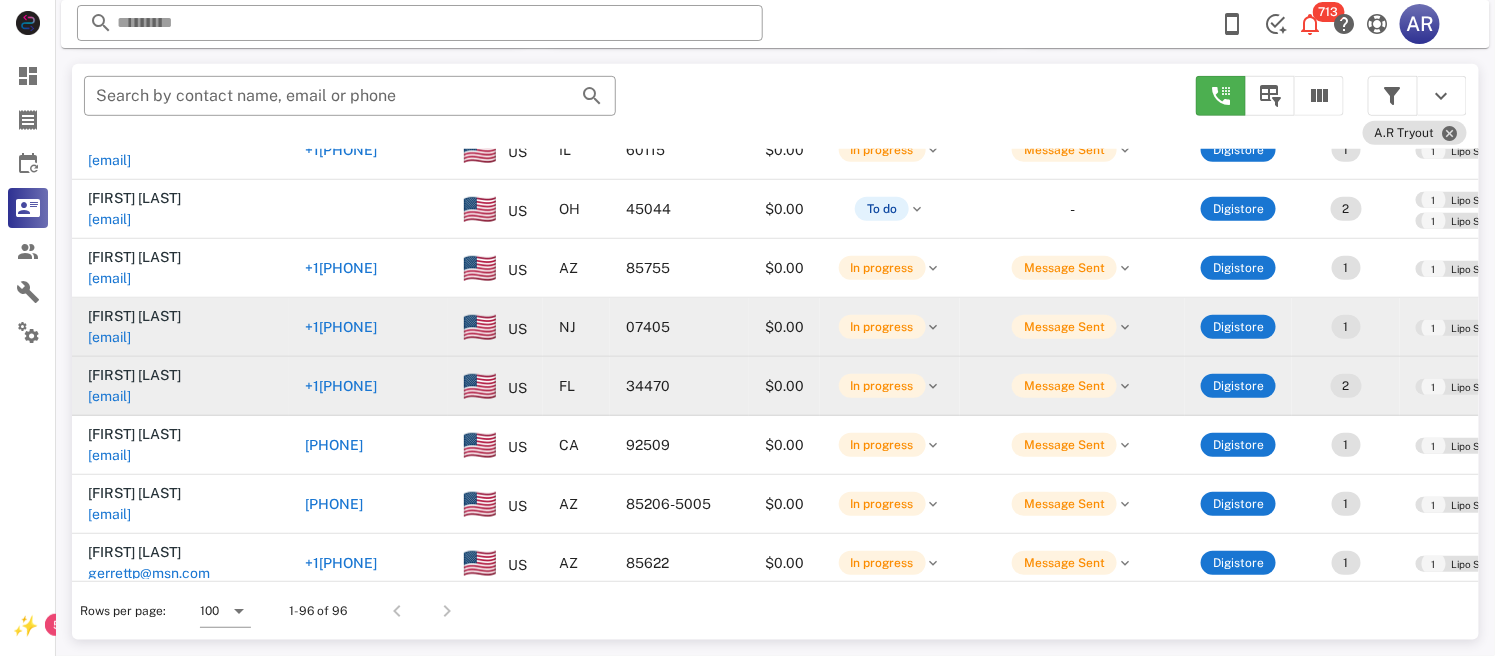 click on "[PHONE]" at bounding box center [334, 327] 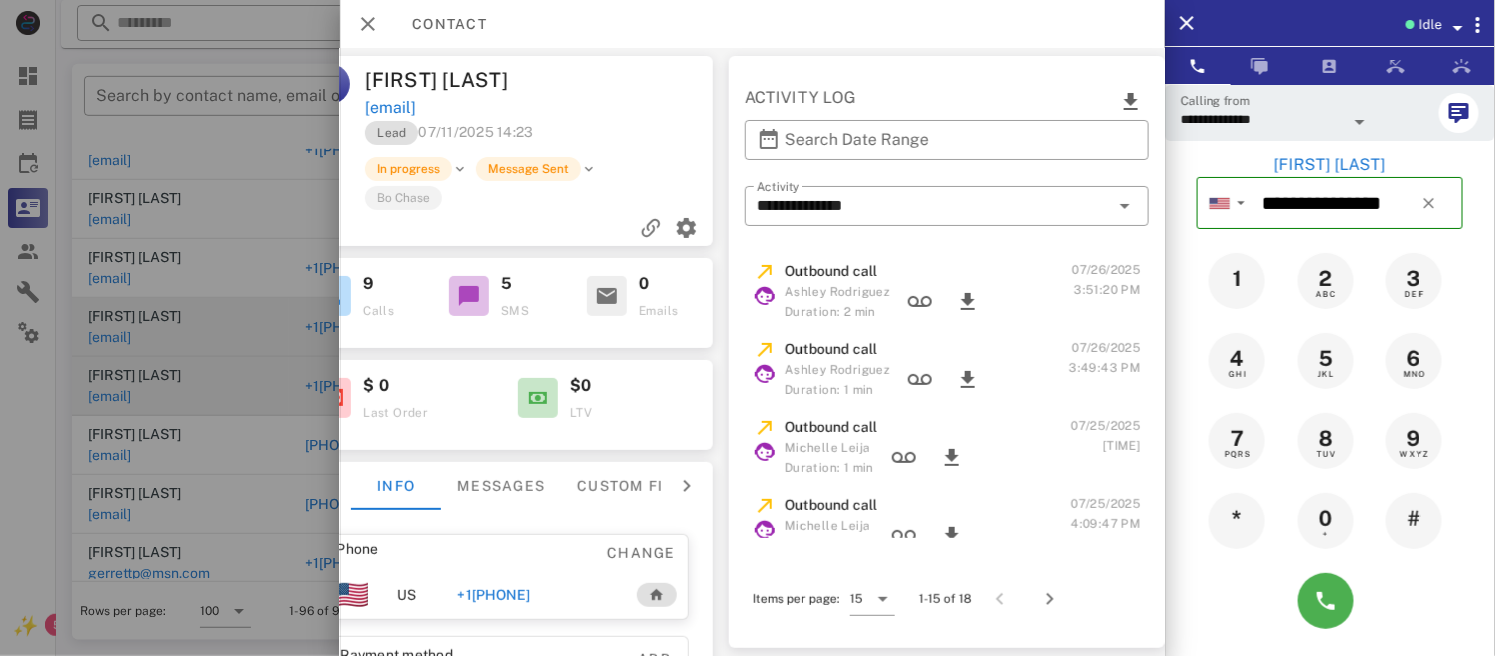 scroll, scrollTop: 0, scrollLeft: 326, axis: horizontal 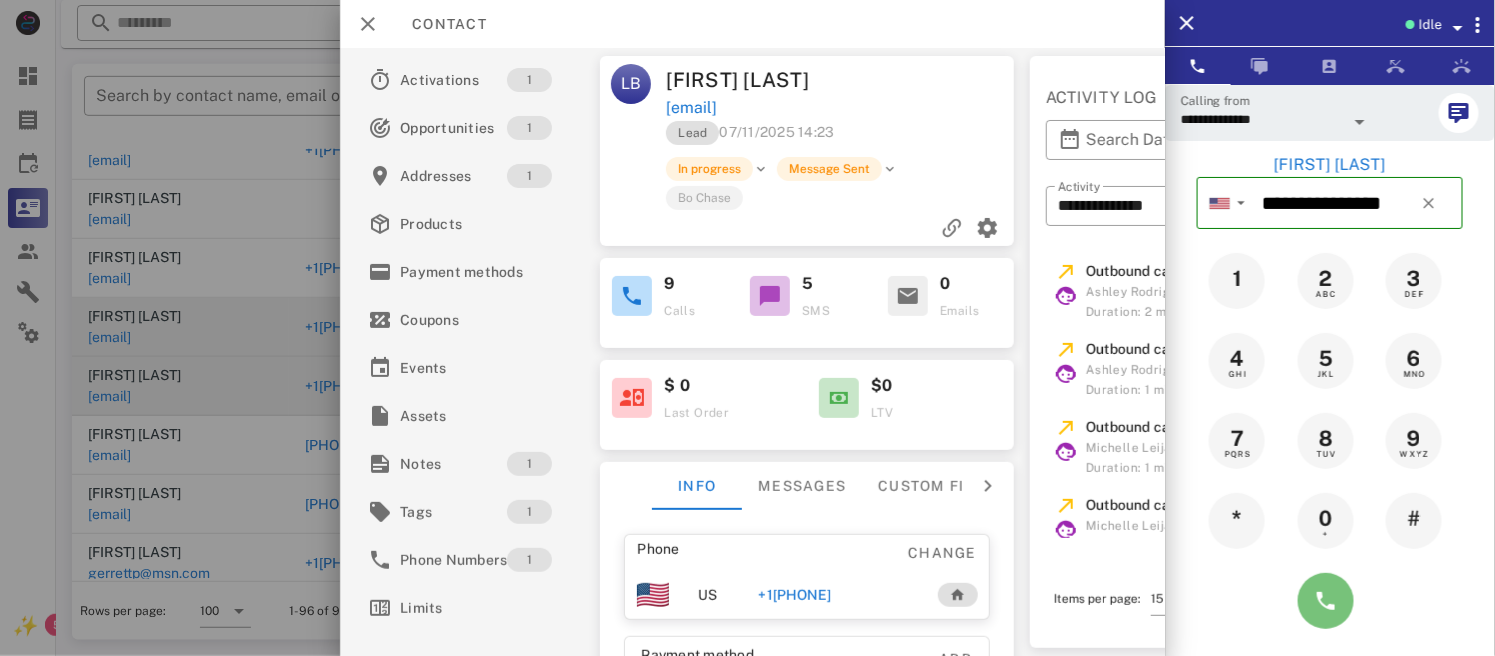 click at bounding box center (1326, 601) 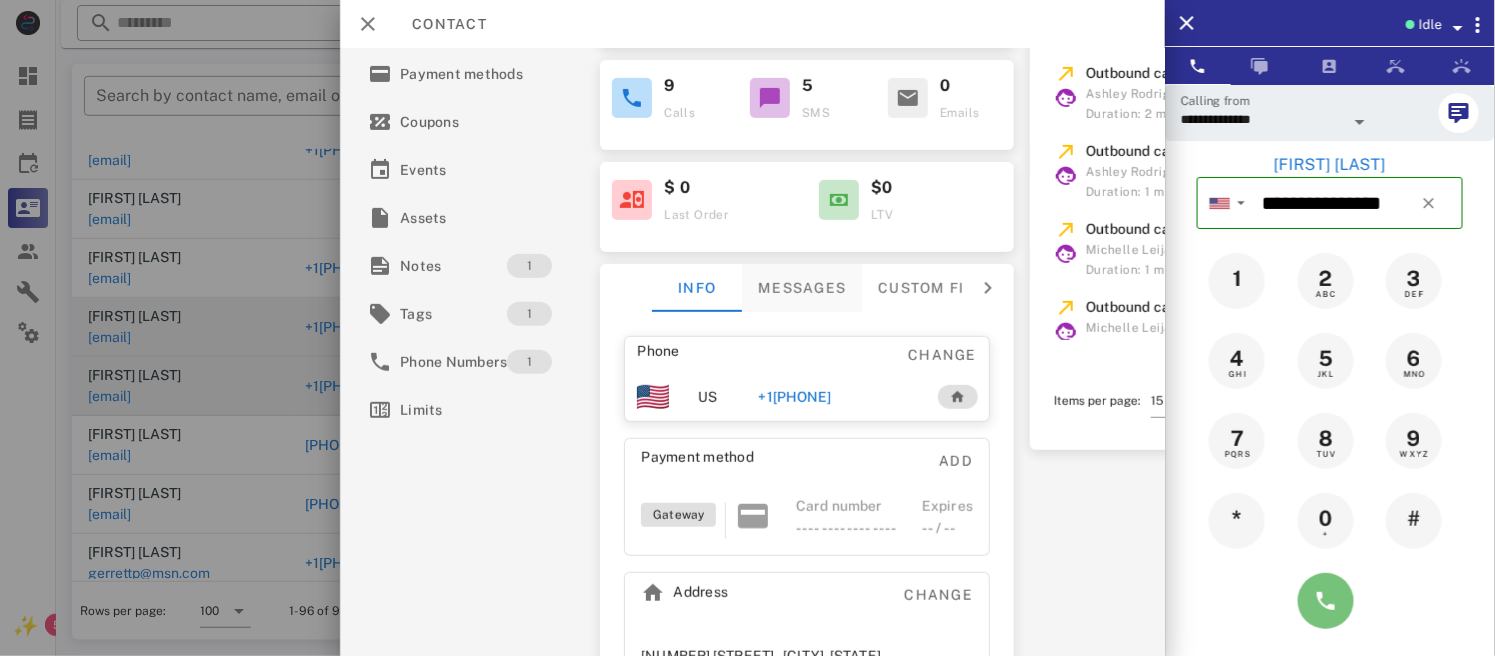 scroll, scrollTop: 281, scrollLeft: 0, axis: vertical 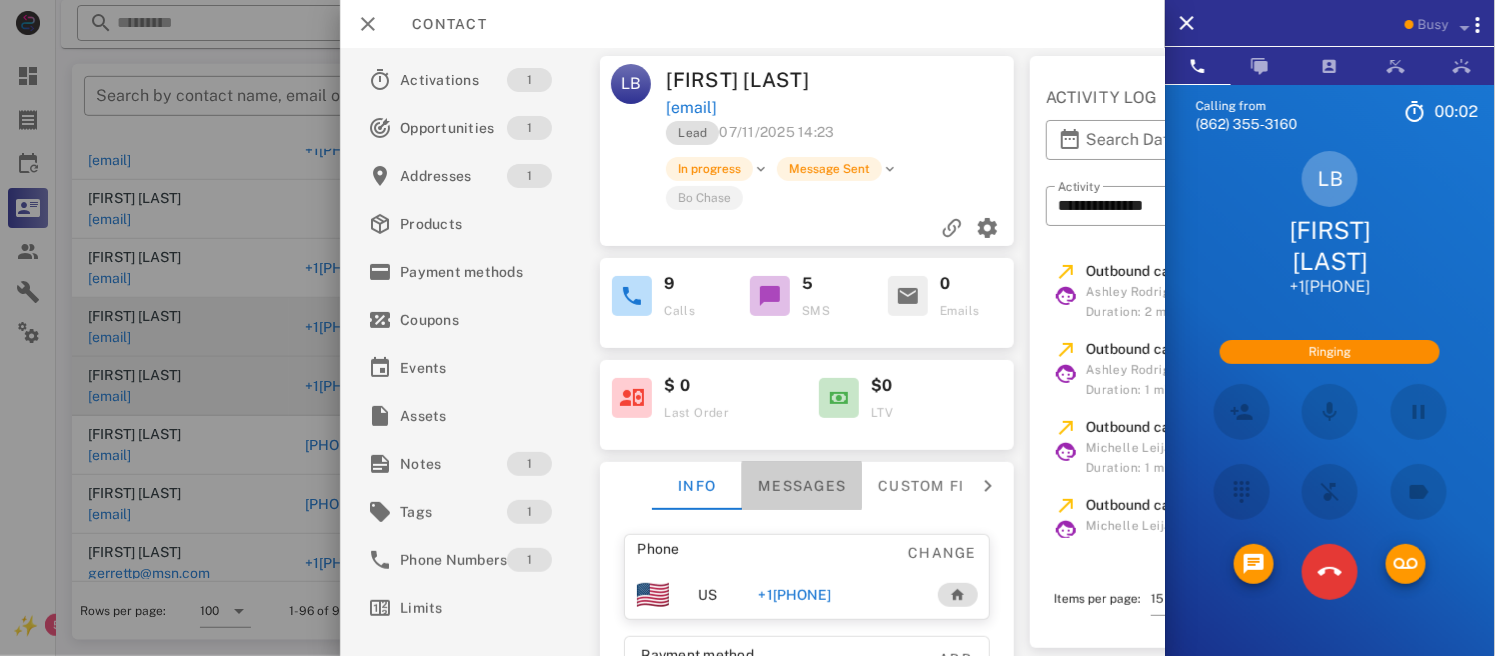 click on "Messages" at bounding box center [803, 486] 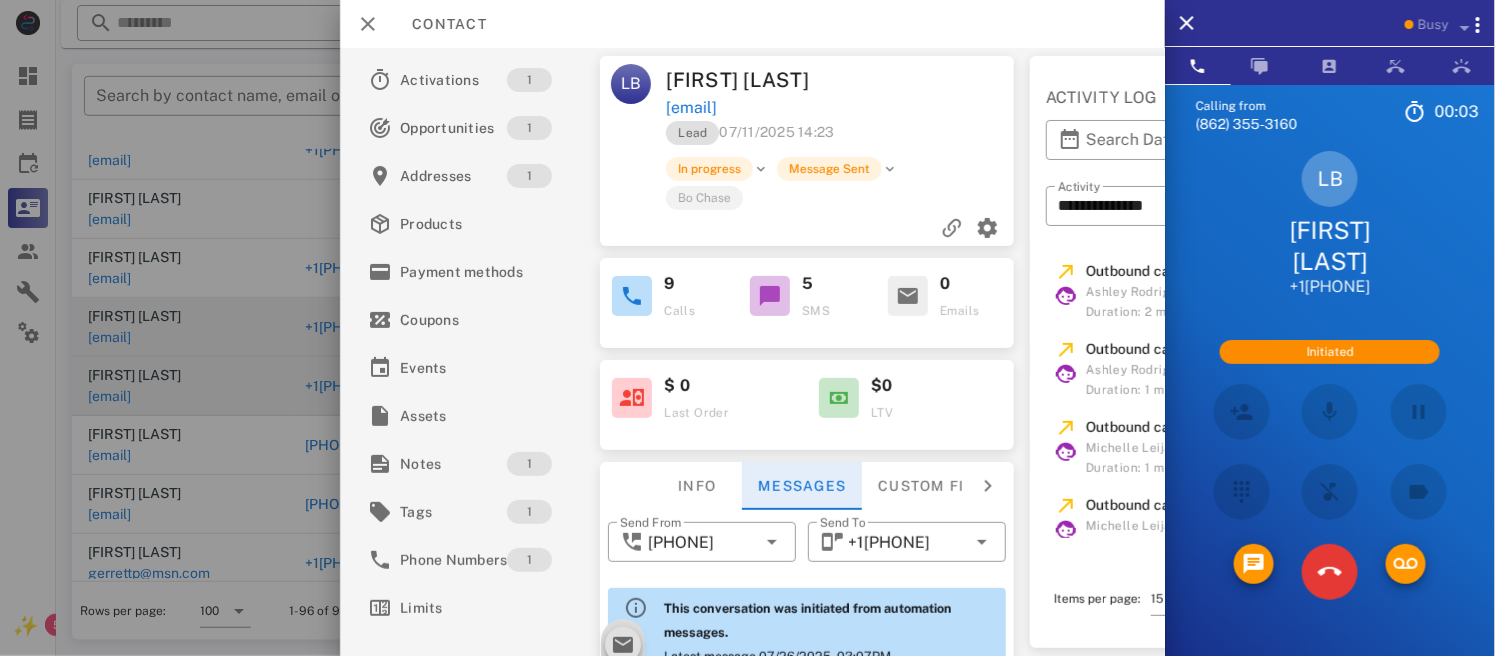scroll, scrollTop: 1440, scrollLeft: 0, axis: vertical 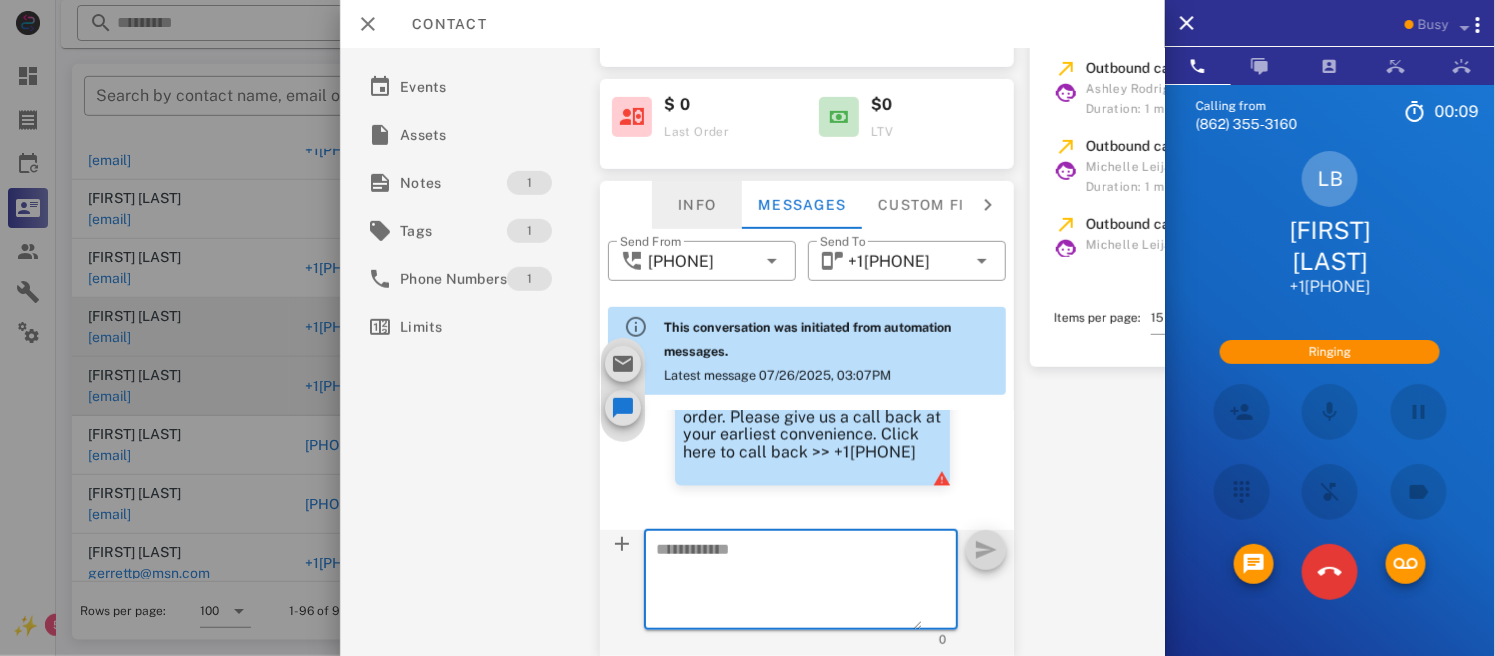 click on "Info" at bounding box center (698, 205) 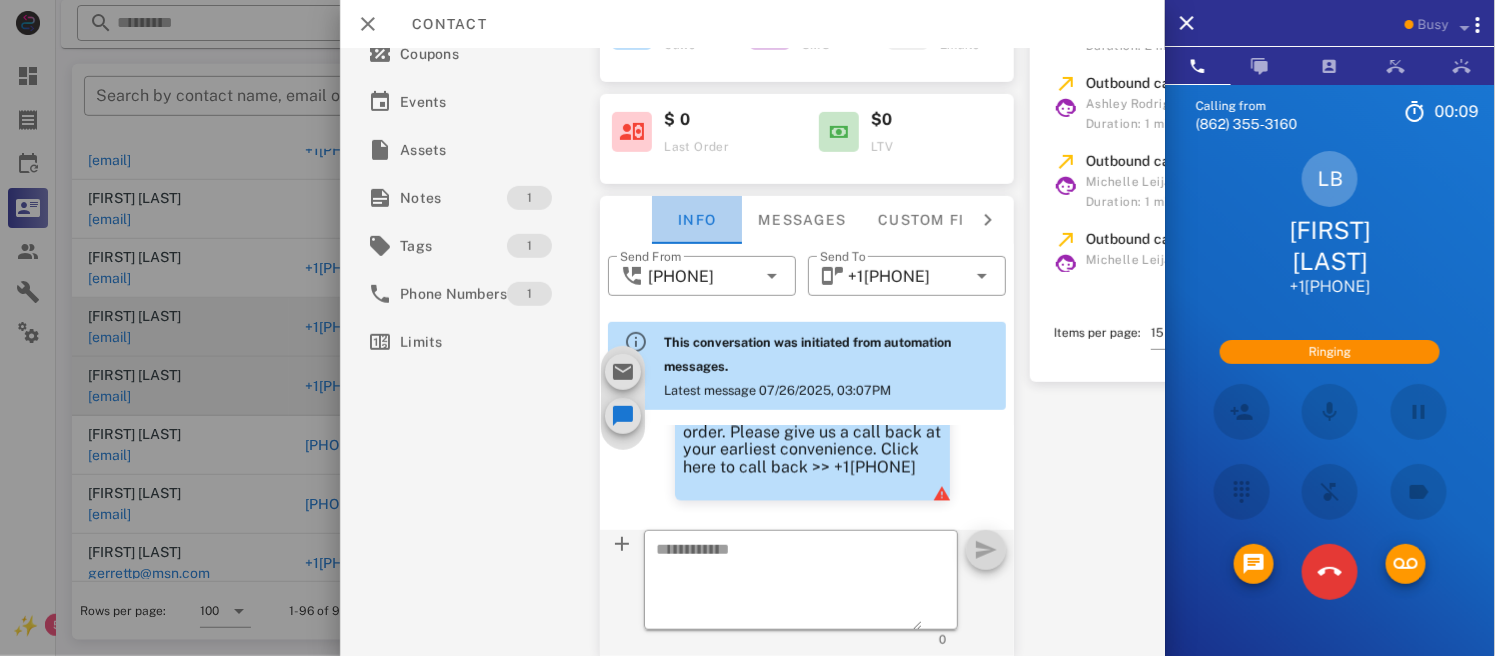 scroll, scrollTop: 281, scrollLeft: 0, axis: vertical 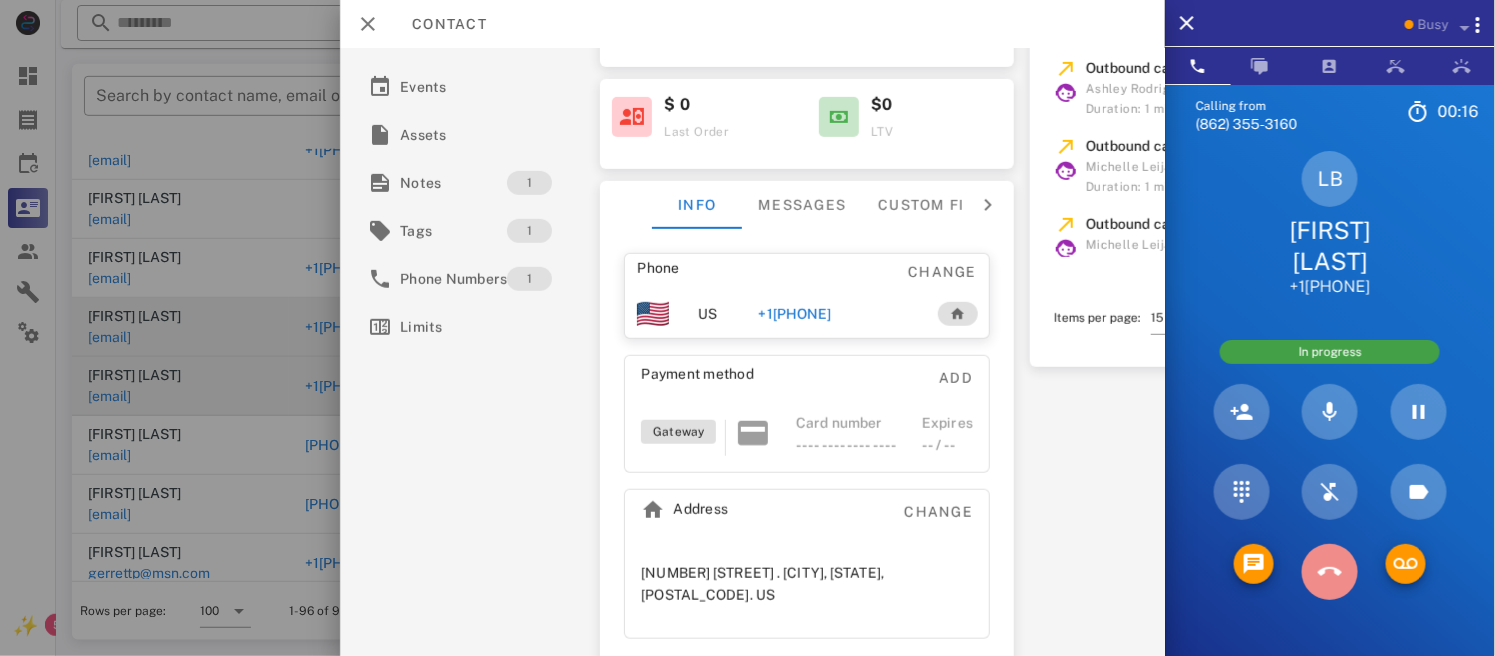 click at bounding box center (1330, 572) 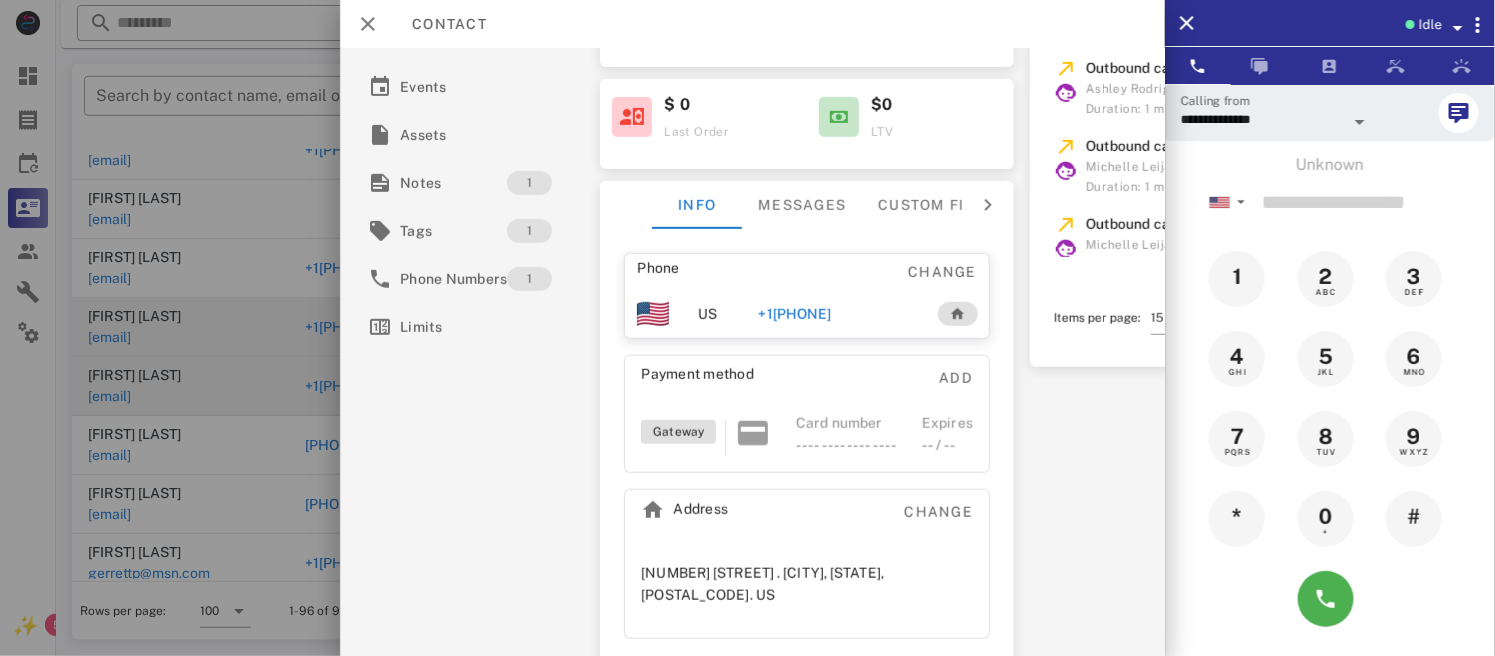 click on "[PHONE]" at bounding box center (788, 314) 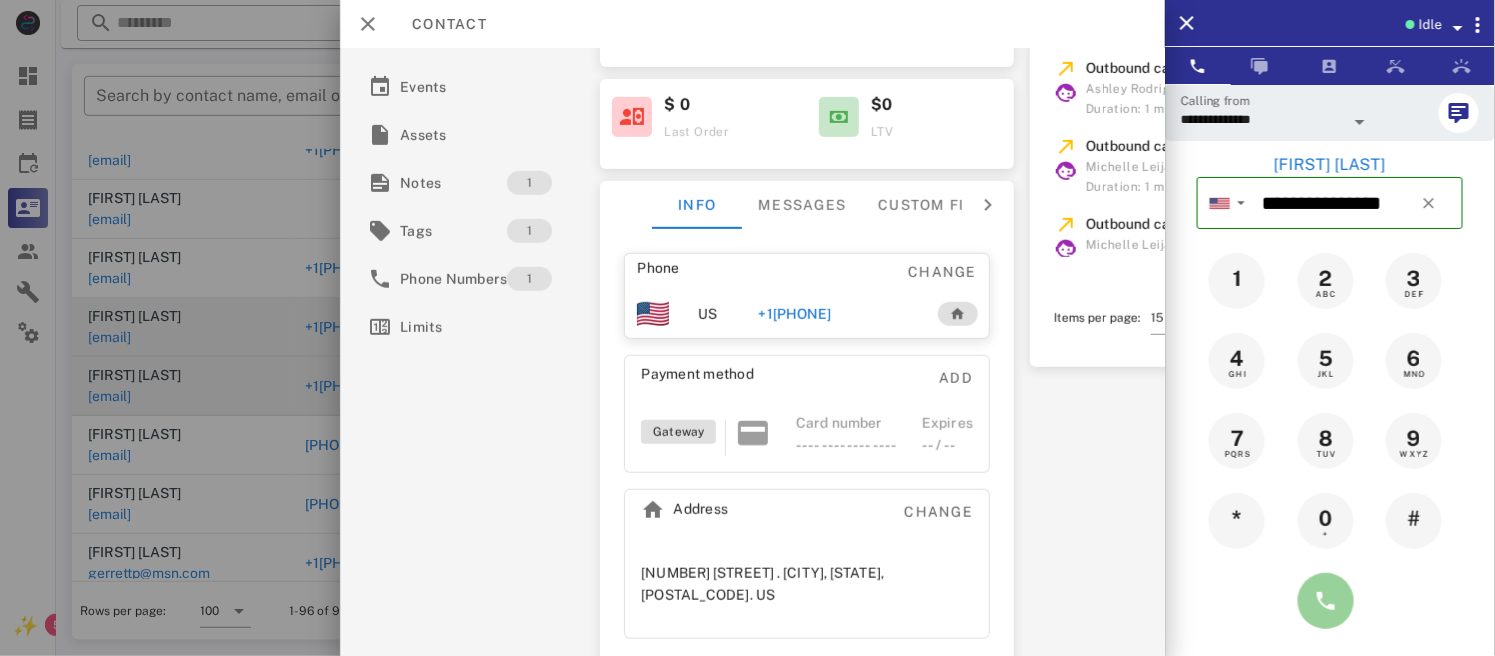 click at bounding box center [1326, 601] 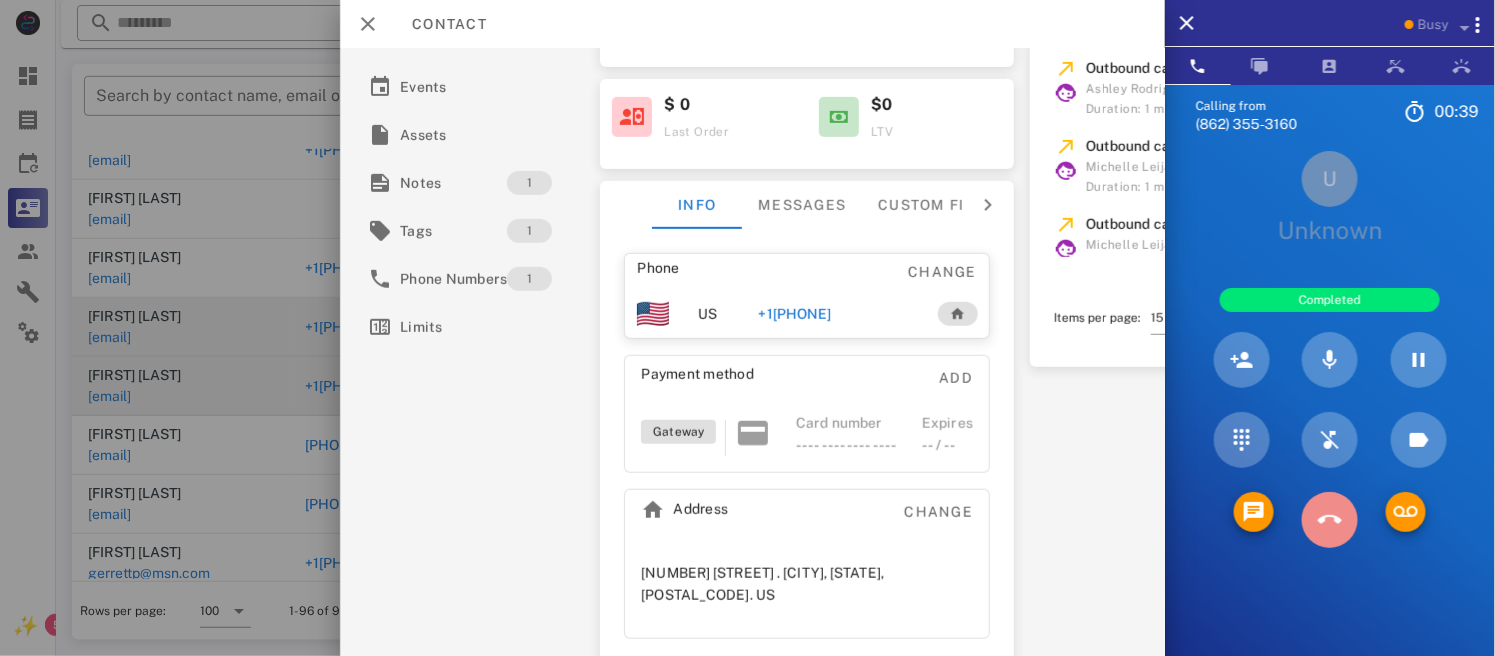 click at bounding box center [1330, 520] 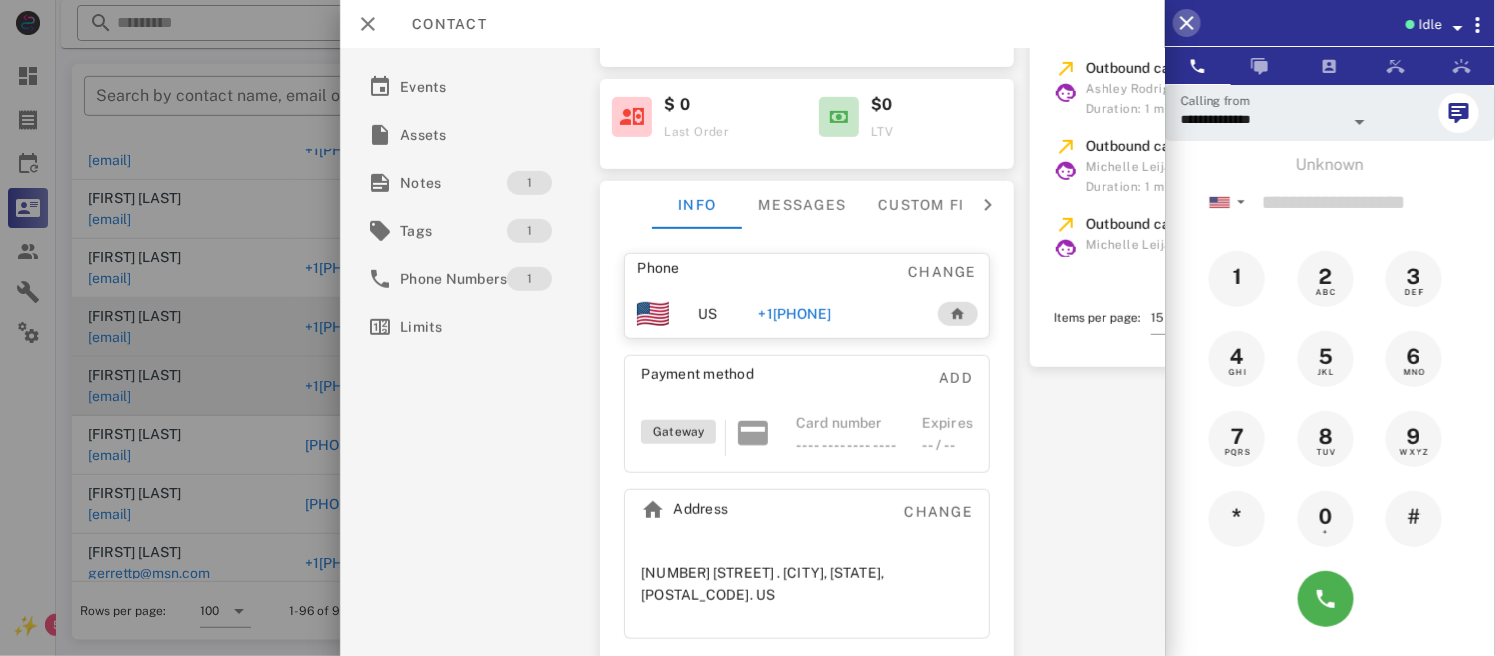 click at bounding box center [1187, 23] 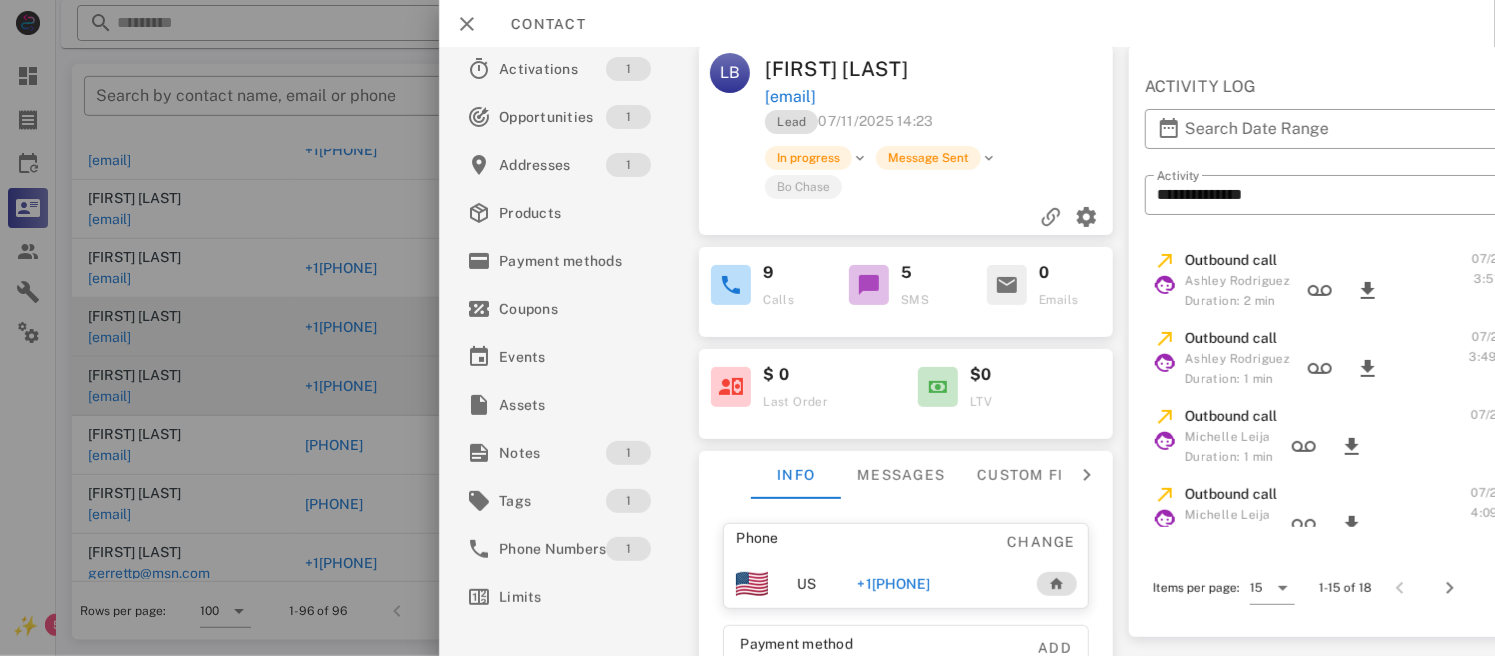 scroll, scrollTop: 10, scrollLeft: 0, axis: vertical 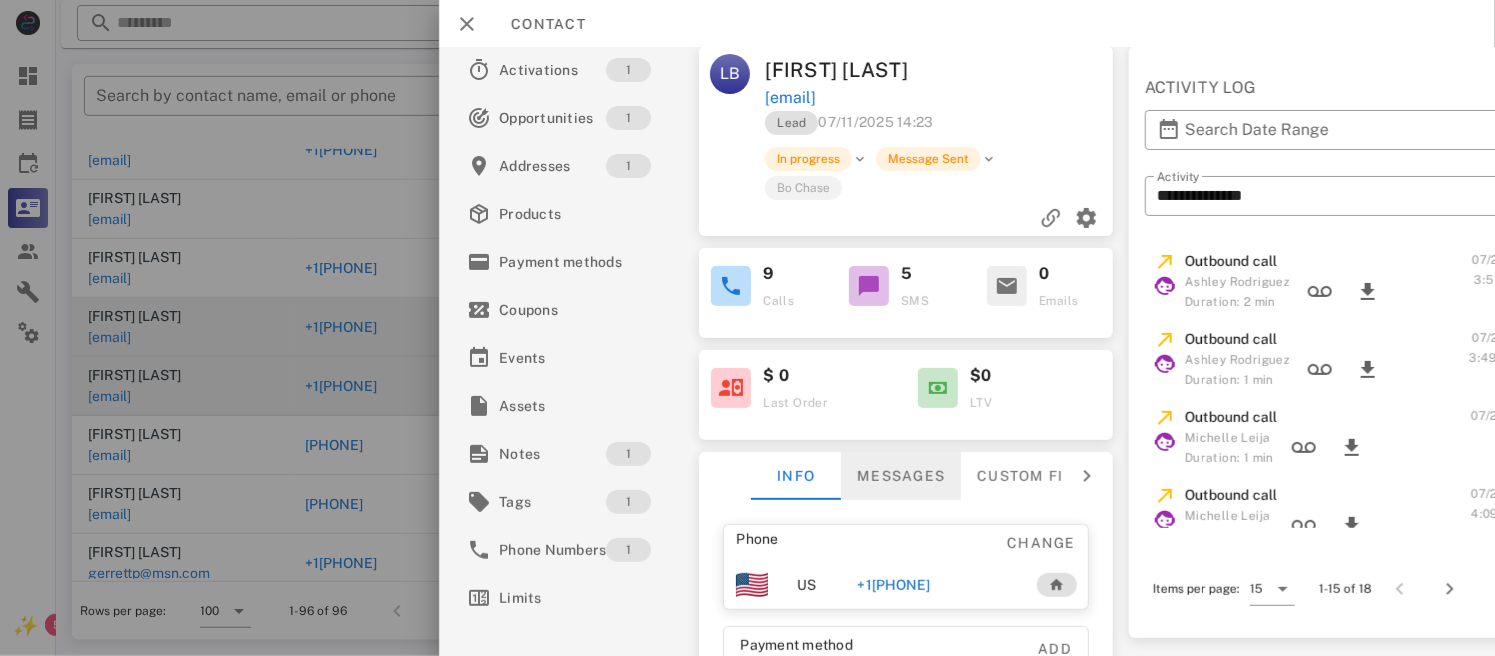 click on "Messages" at bounding box center [902, 476] 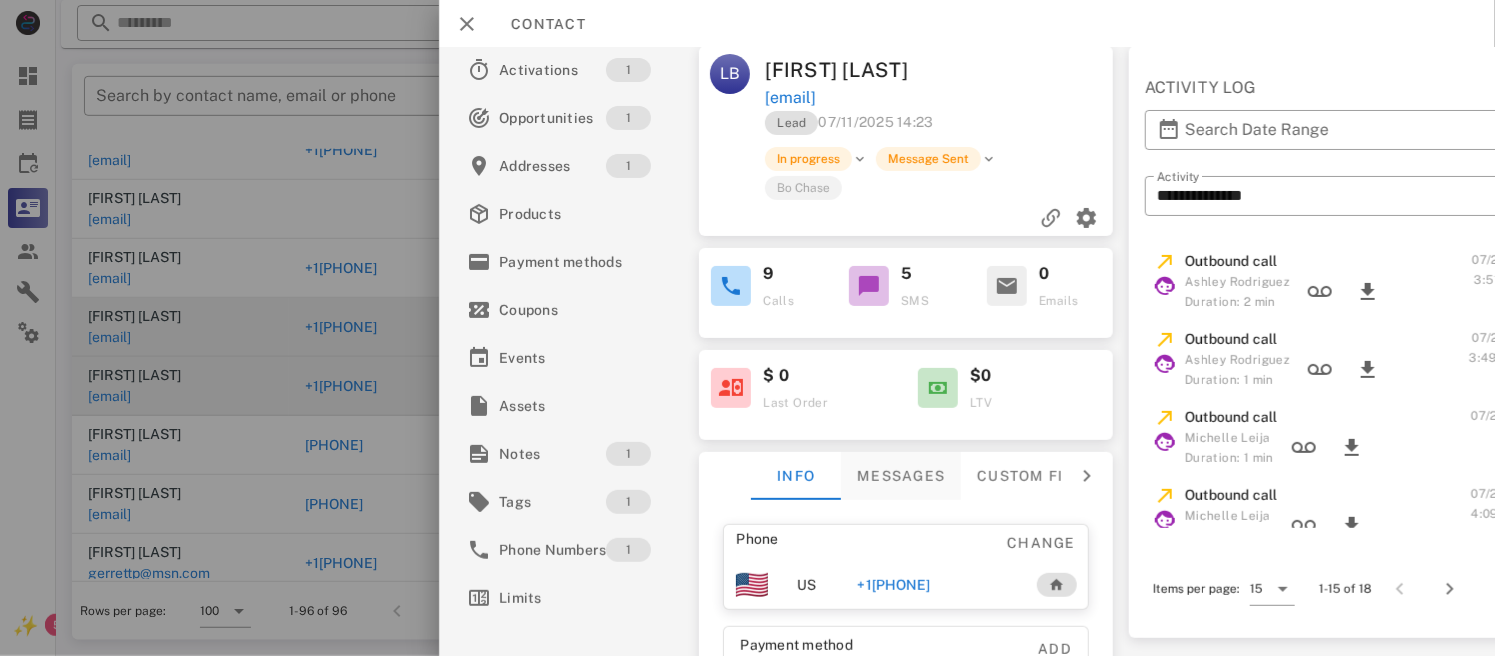 scroll, scrollTop: 1440, scrollLeft: 0, axis: vertical 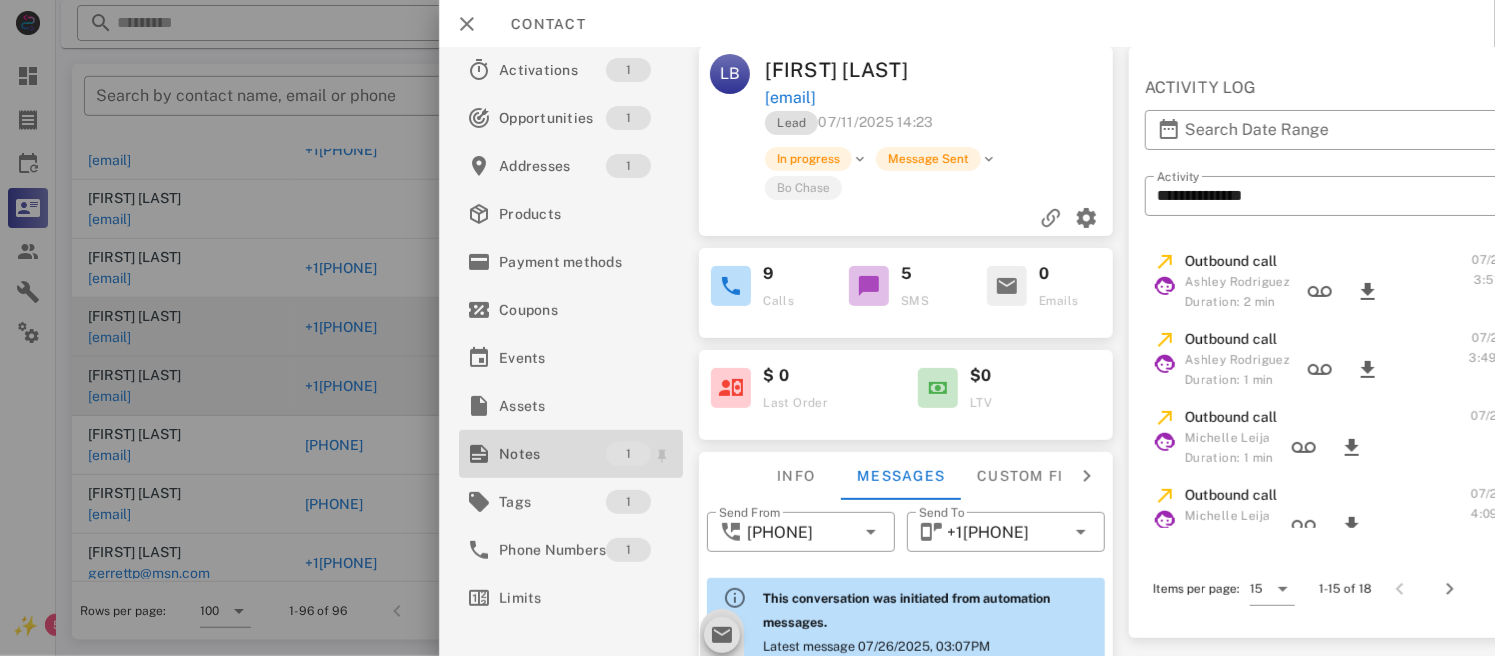 click on "Notes" at bounding box center (552, 454) 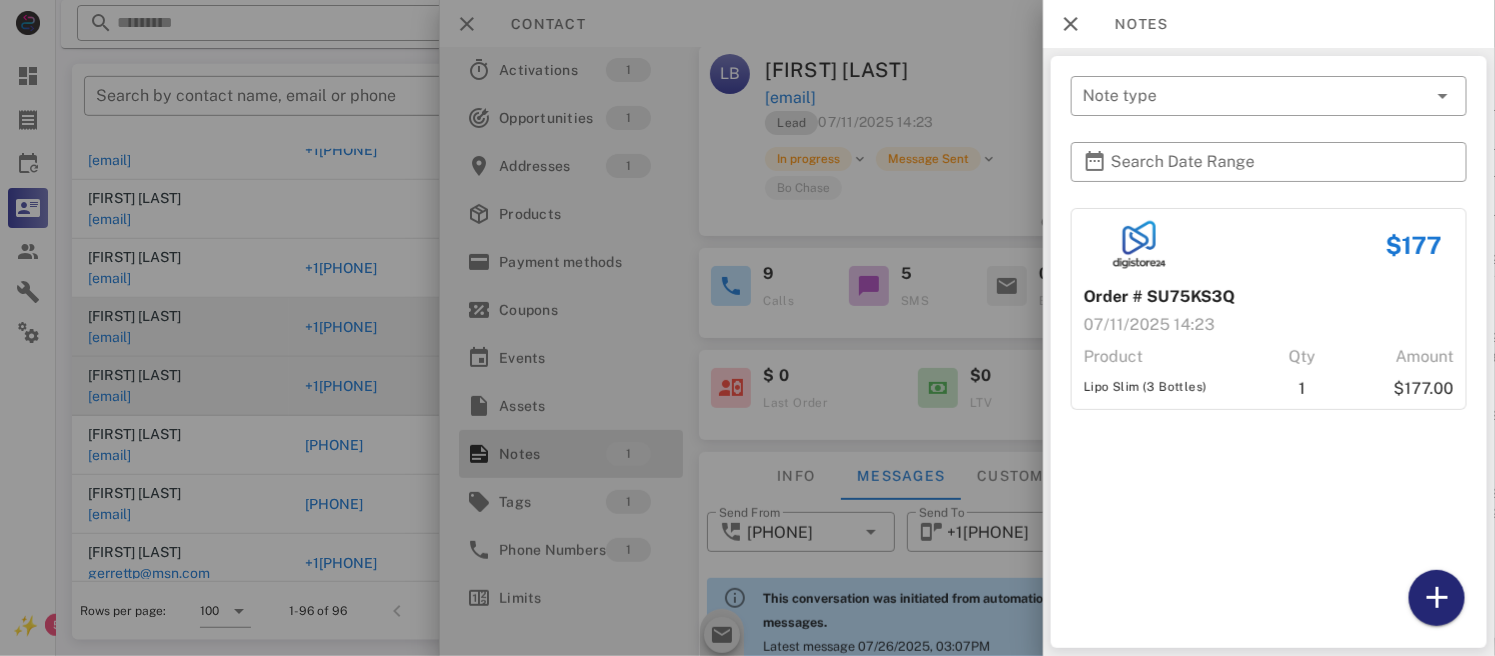 click at bounding box center (1437, 598) 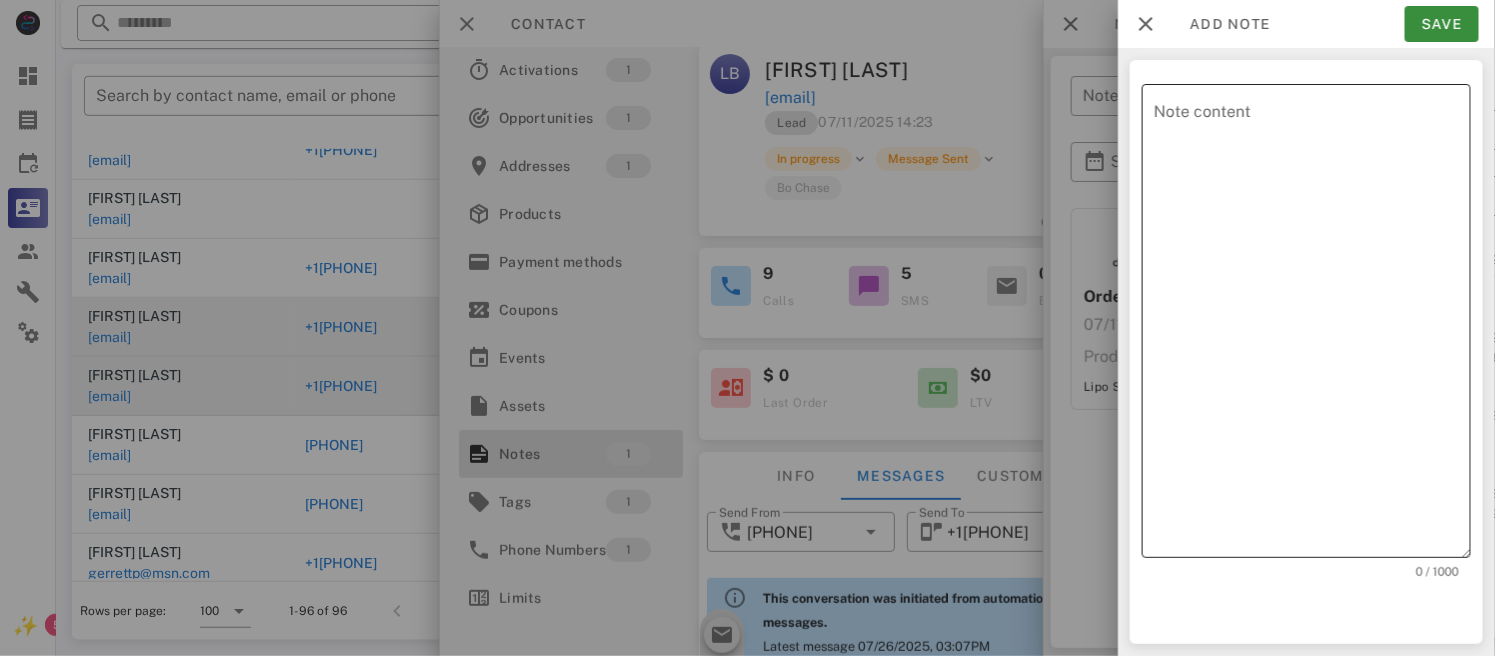 click on "Note content" at bounding box center (1312, 326) 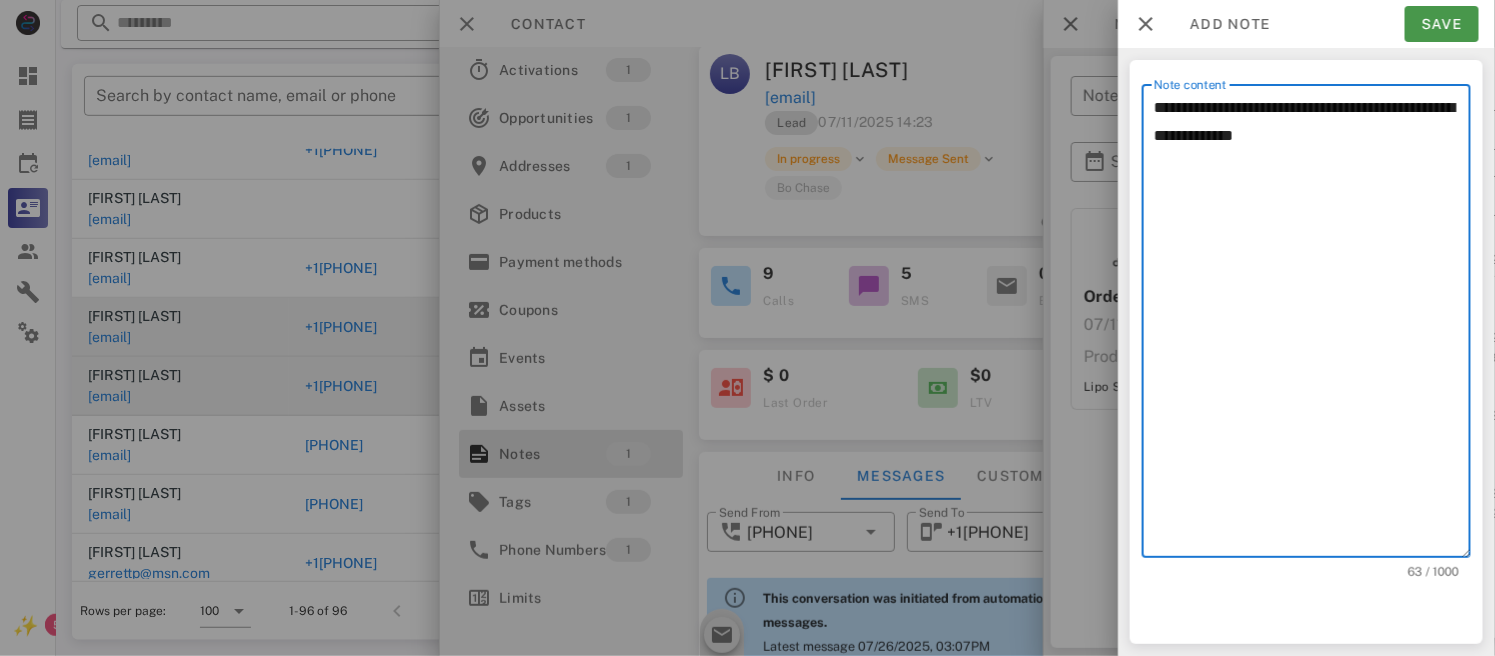 type on "**********" 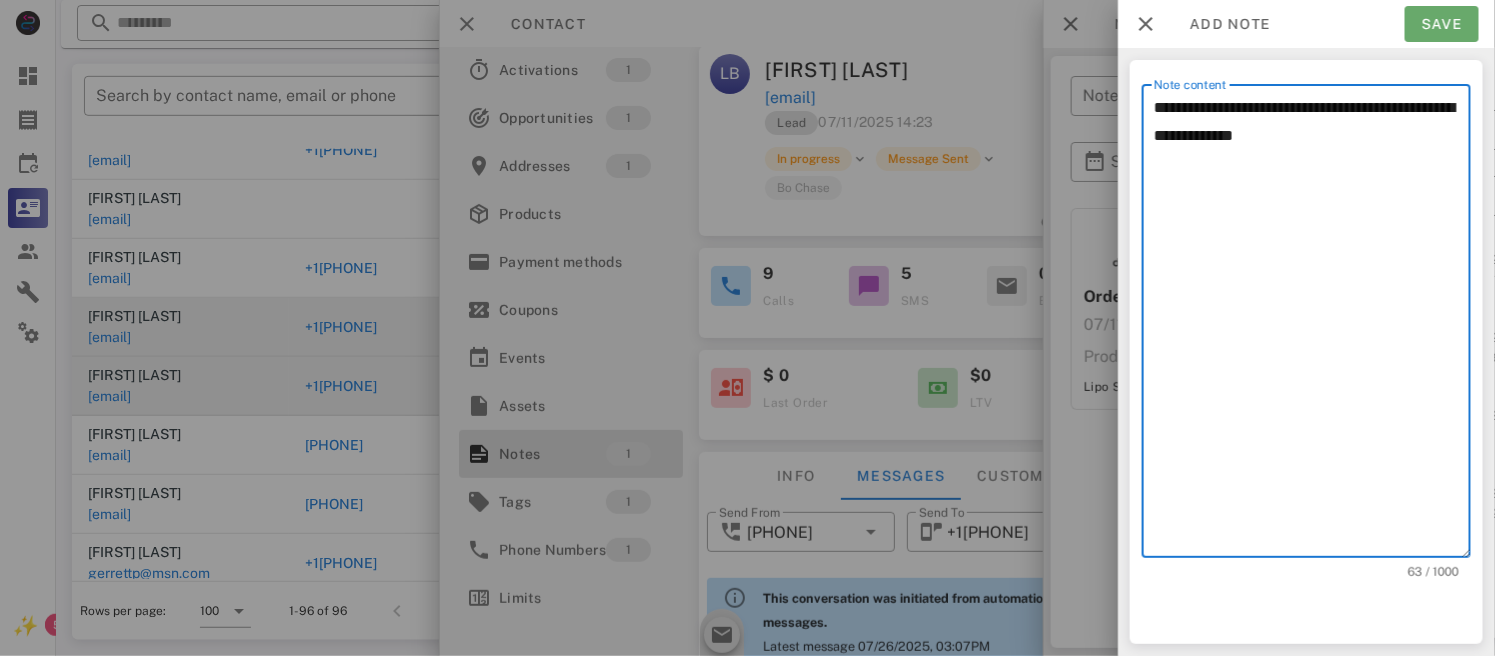 click on "Save" at bounding box center [1442, 24] 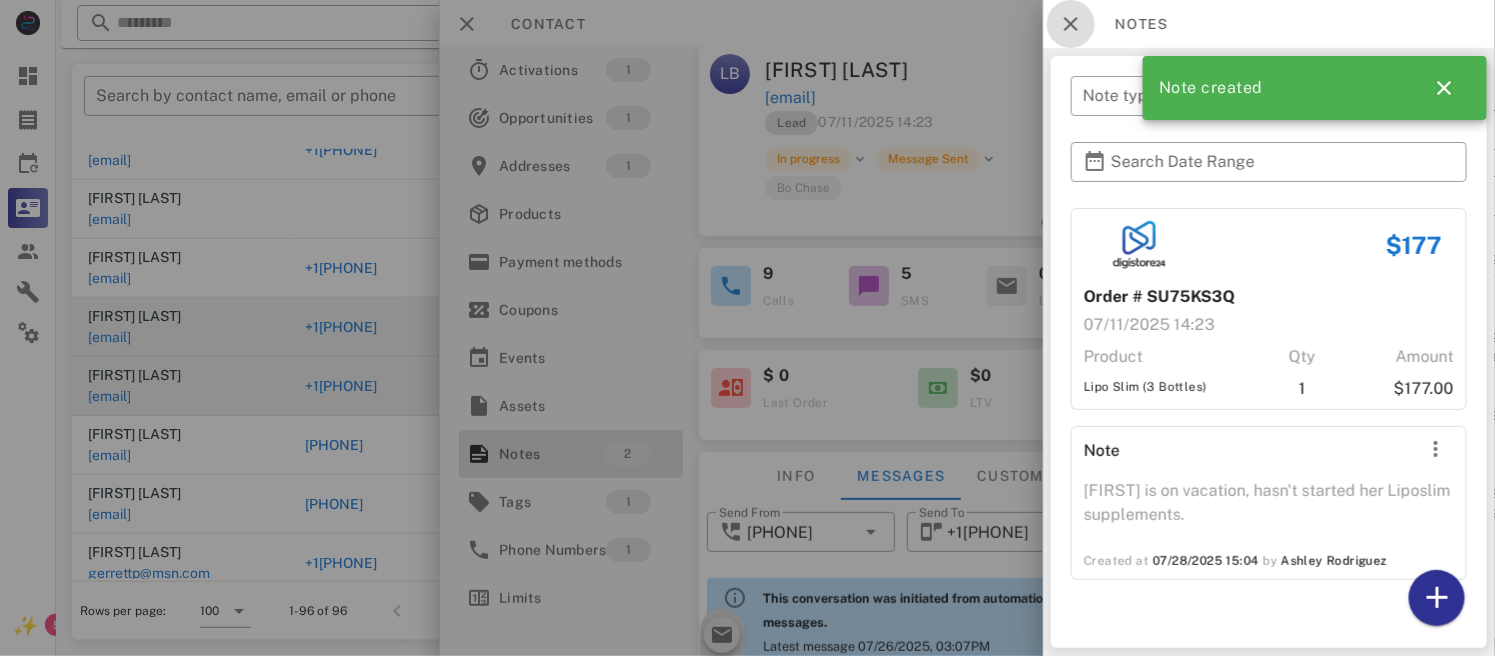 click at bounding box center [1071, 24] 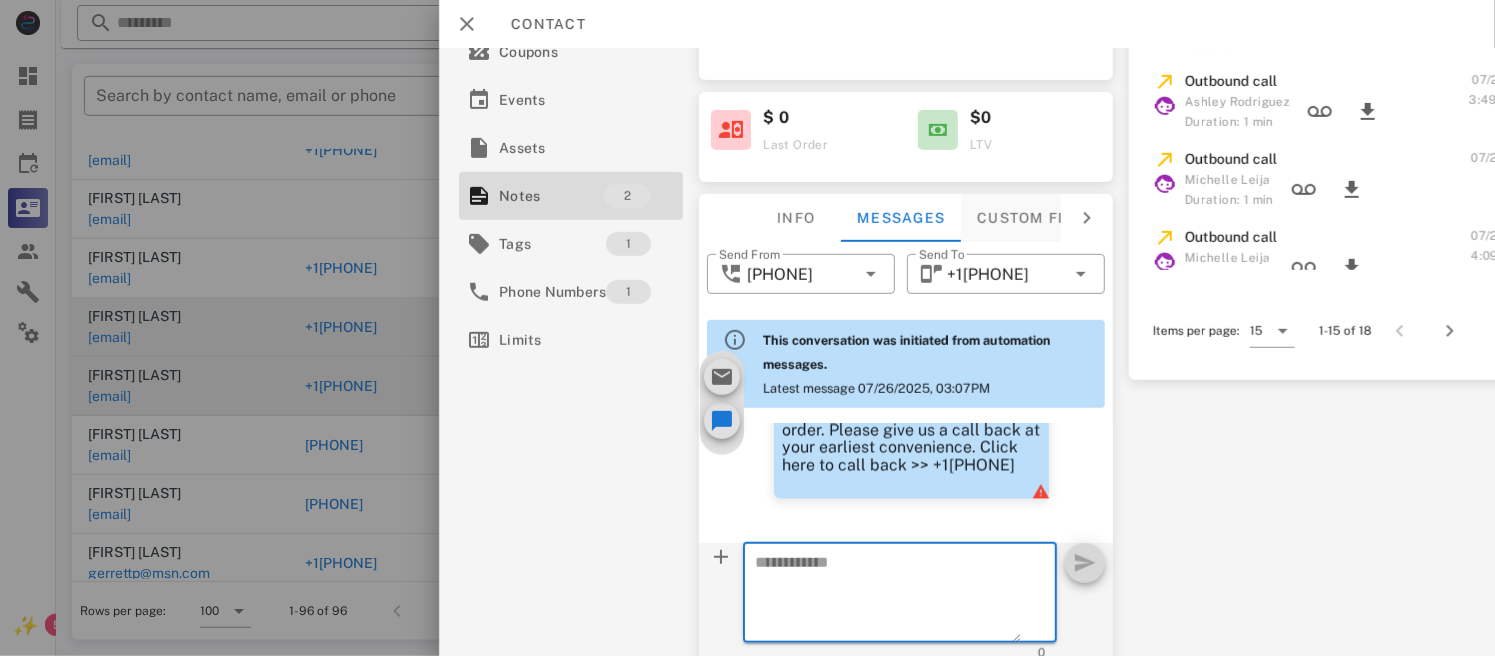 scroll, scrollTop: 295, scrollLeft: 0, axis: vertical 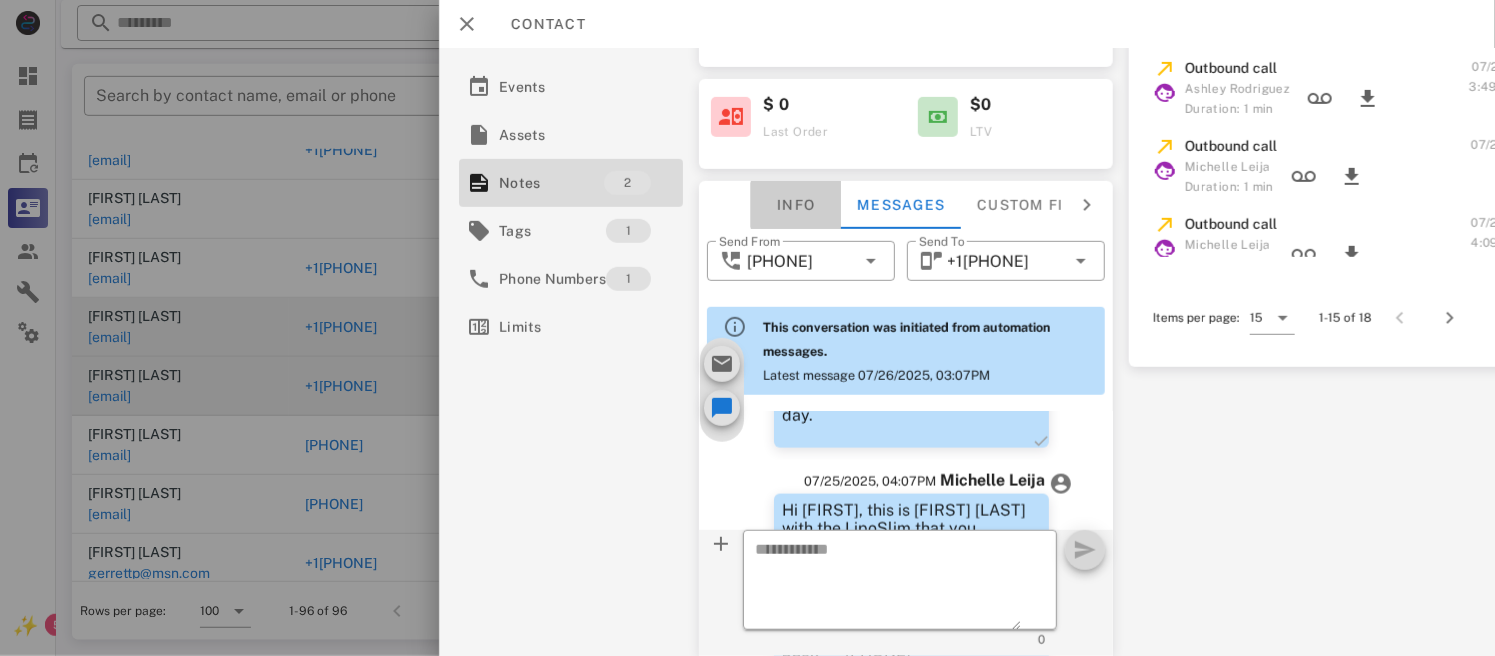 click on "Info" at bounding box center (797, 205) 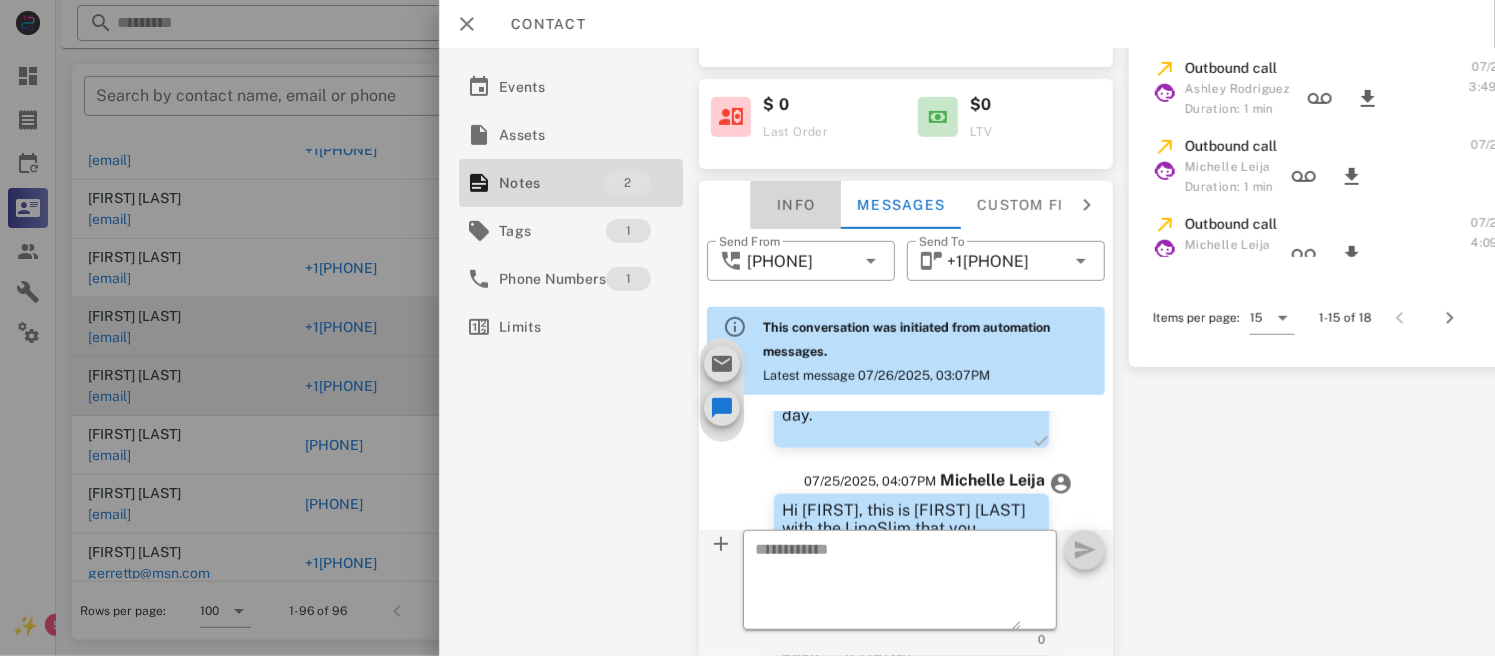 scroll, scrollTop: 281, scrollLeft: 0, axis: vertical 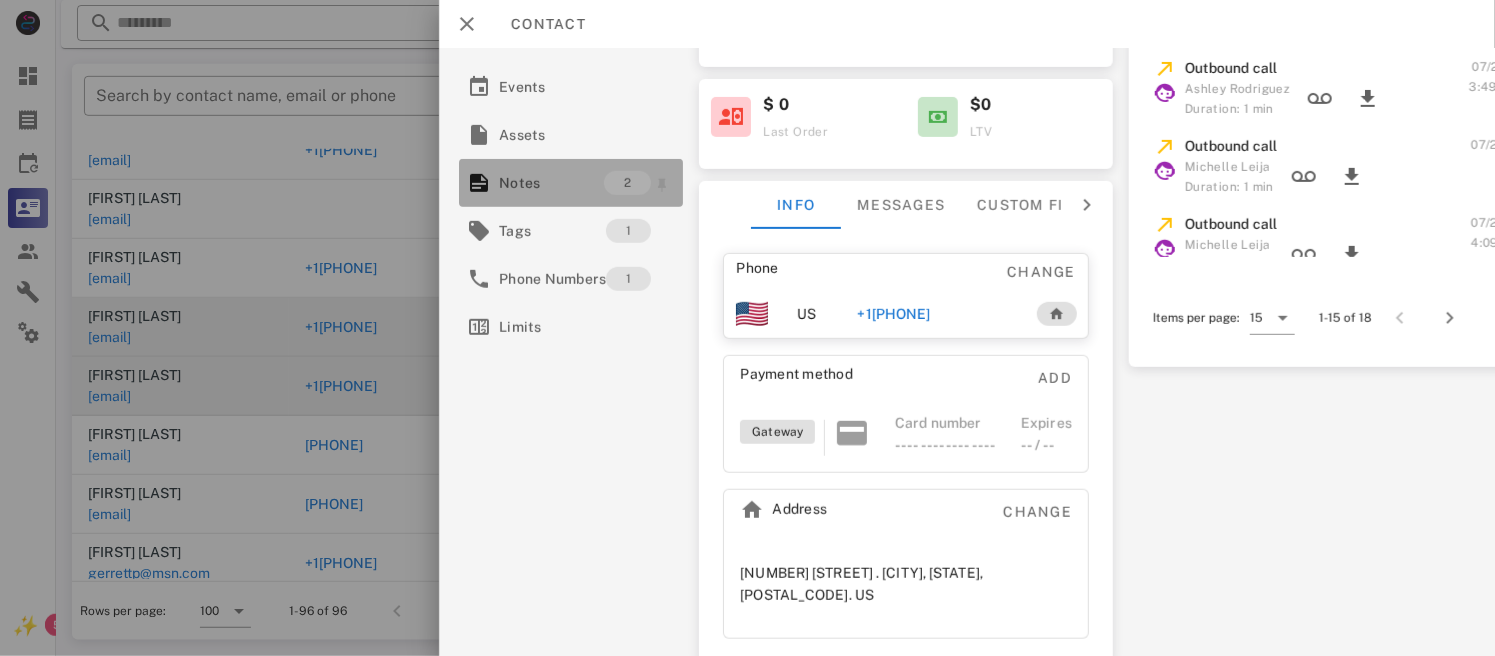 click on "Notes  2" at bounding box center [571, 183] 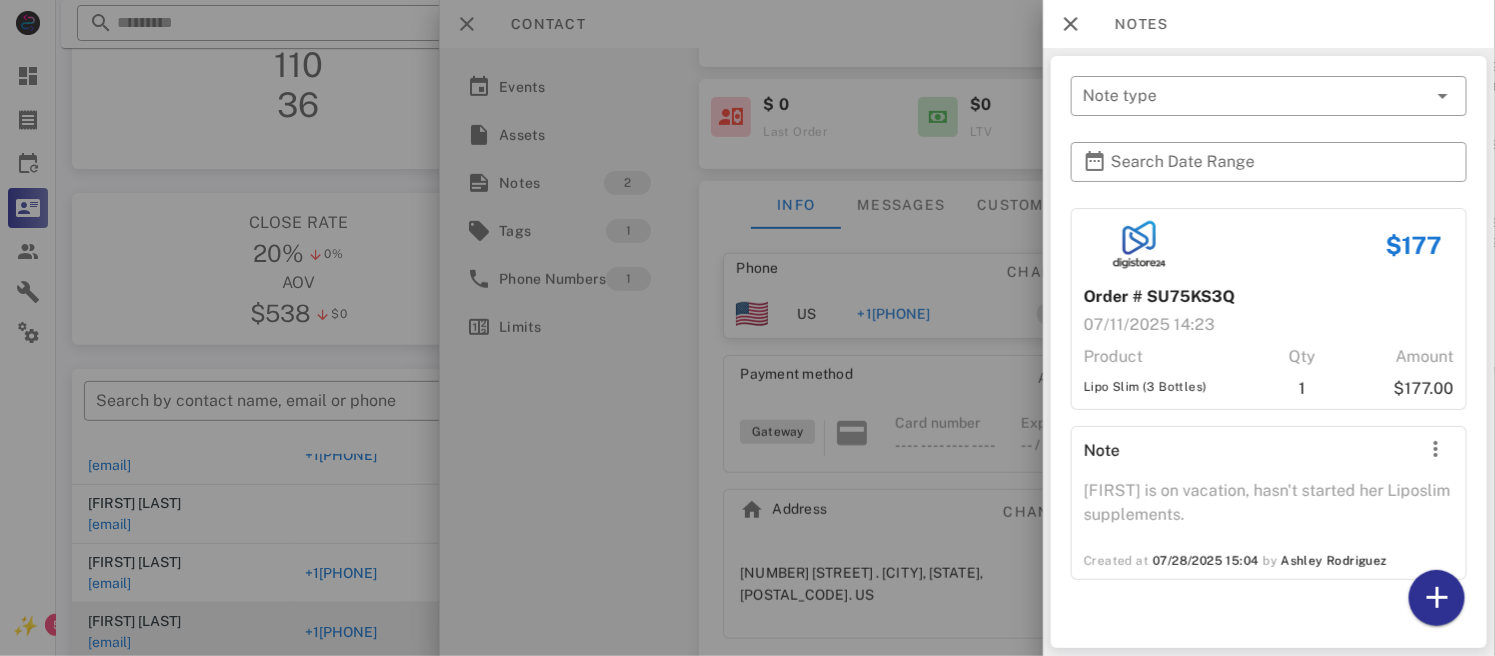 scroll, scrollTop: 74, scrollLeft: 0, axis: vertical 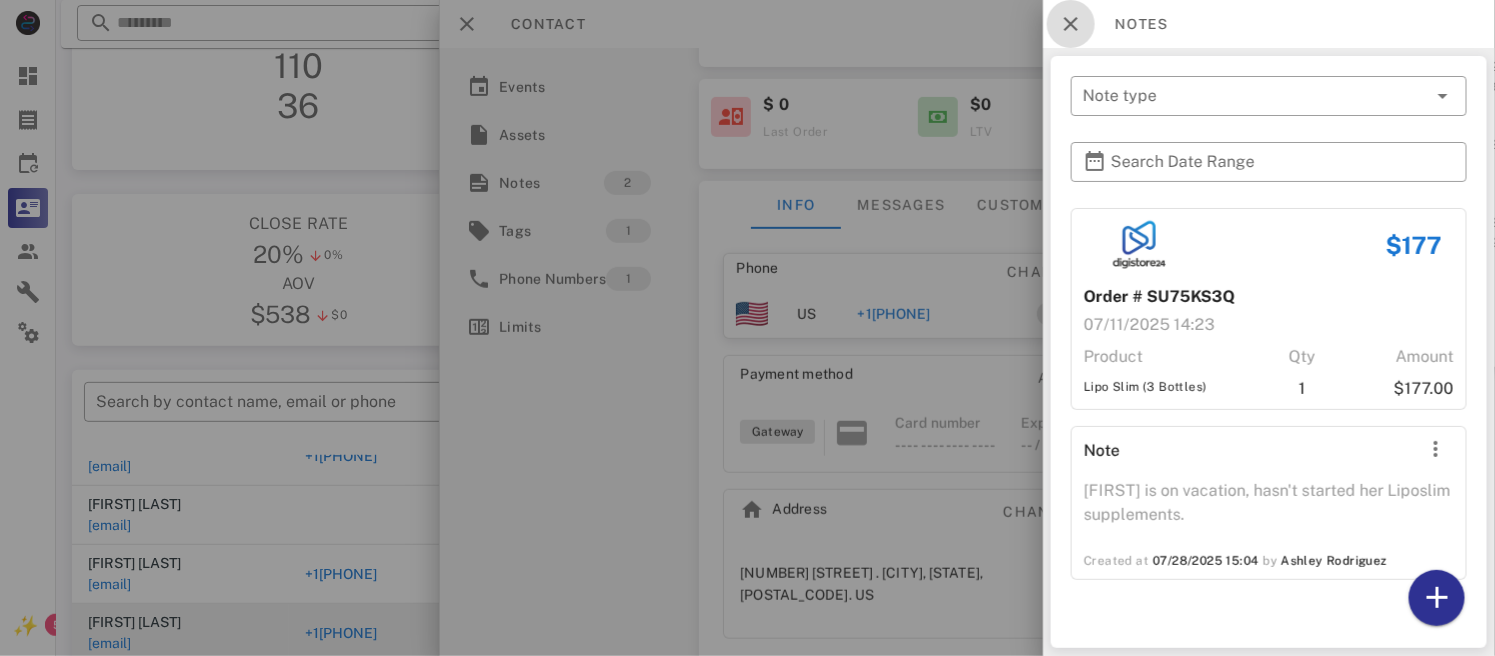 click at bounding box center [1071, 24] 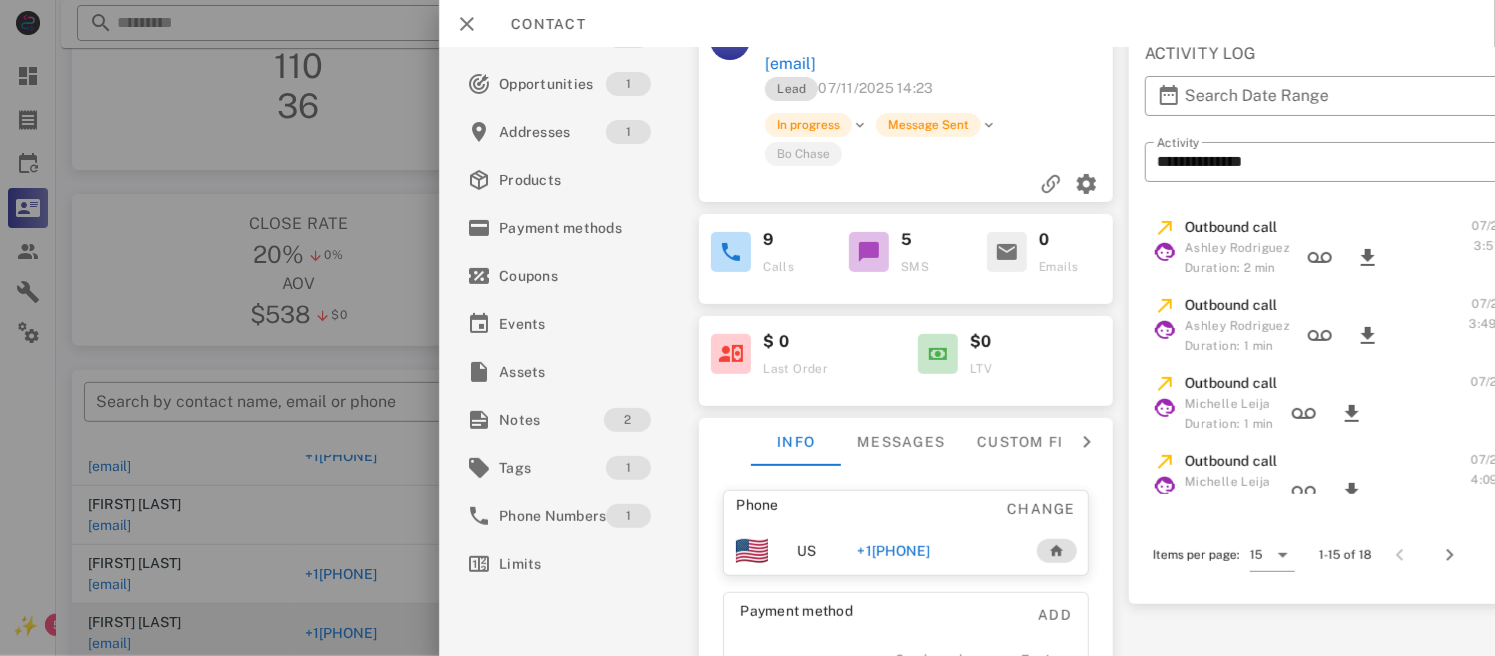 scroll, scrollTop: 0, scrollLeft: 0, axis: both 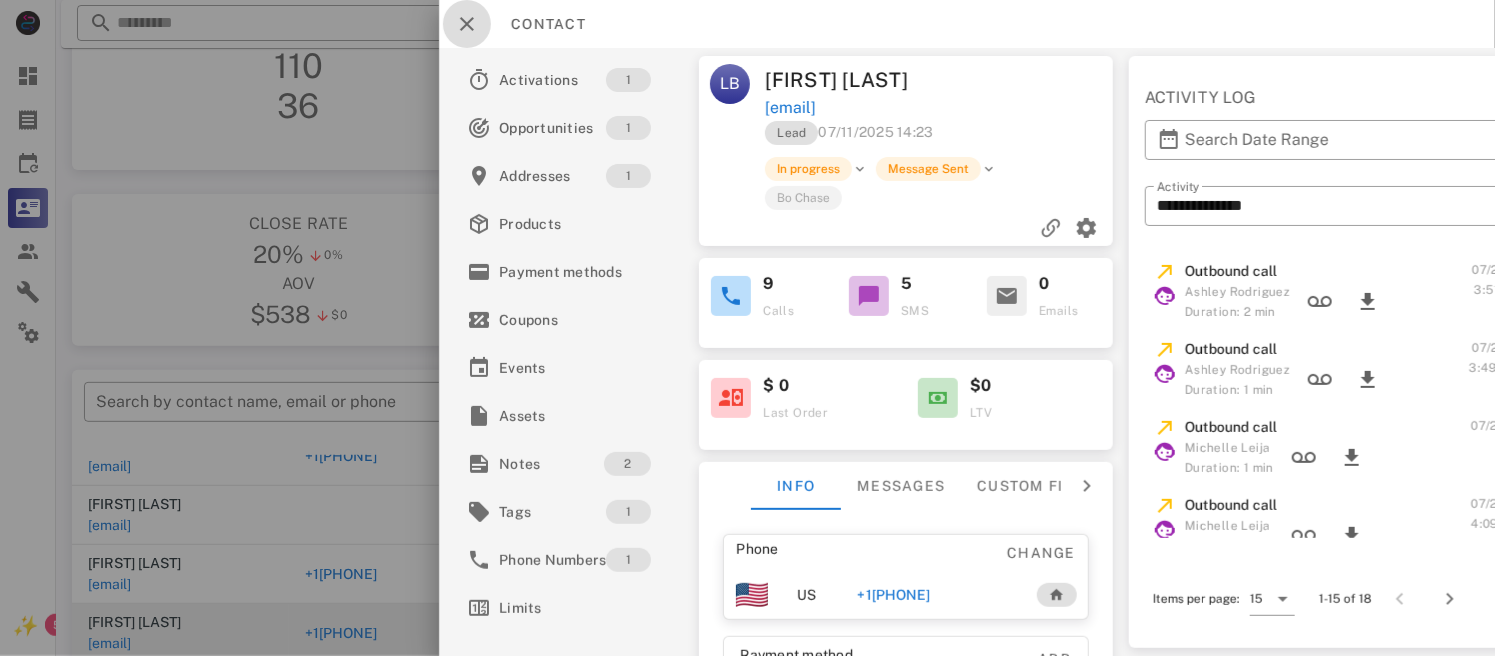 click at bounding box center (467, 24) 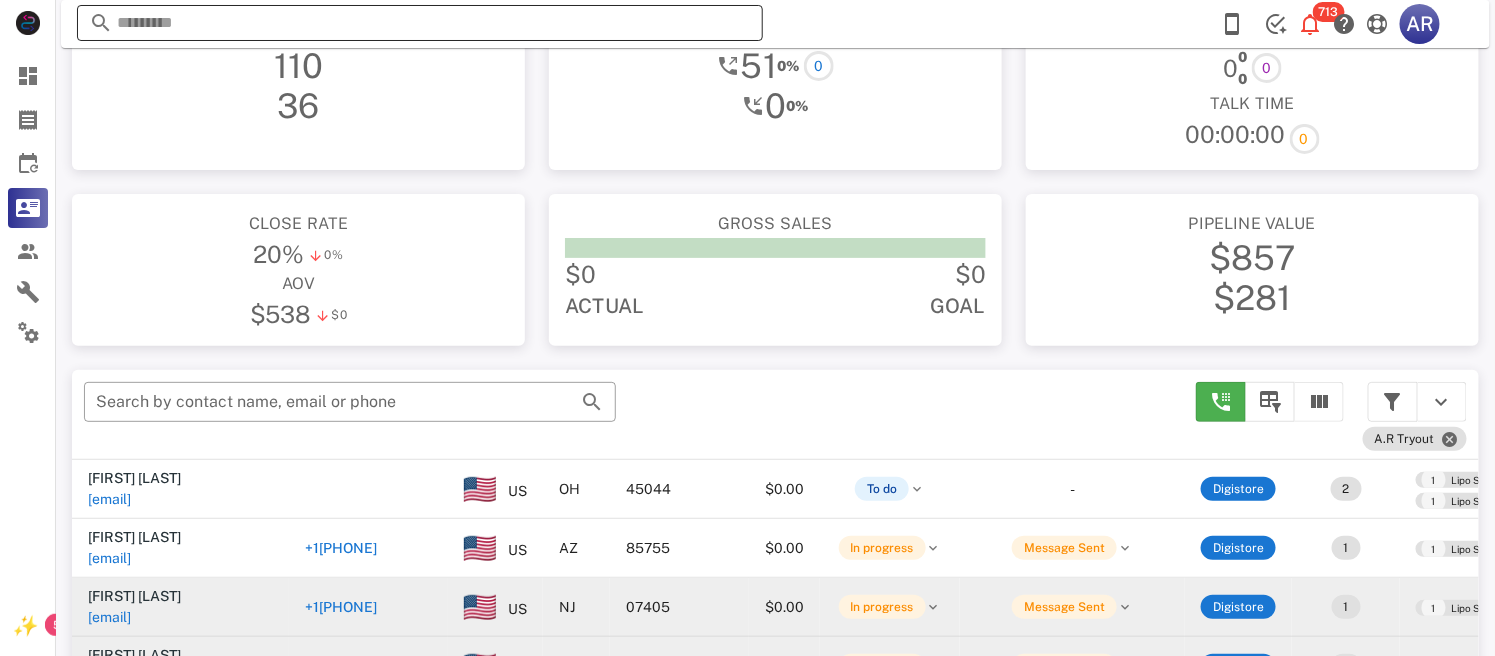 scroll, scrollTop: 4506, scrollLeft: 0, axis: vertical 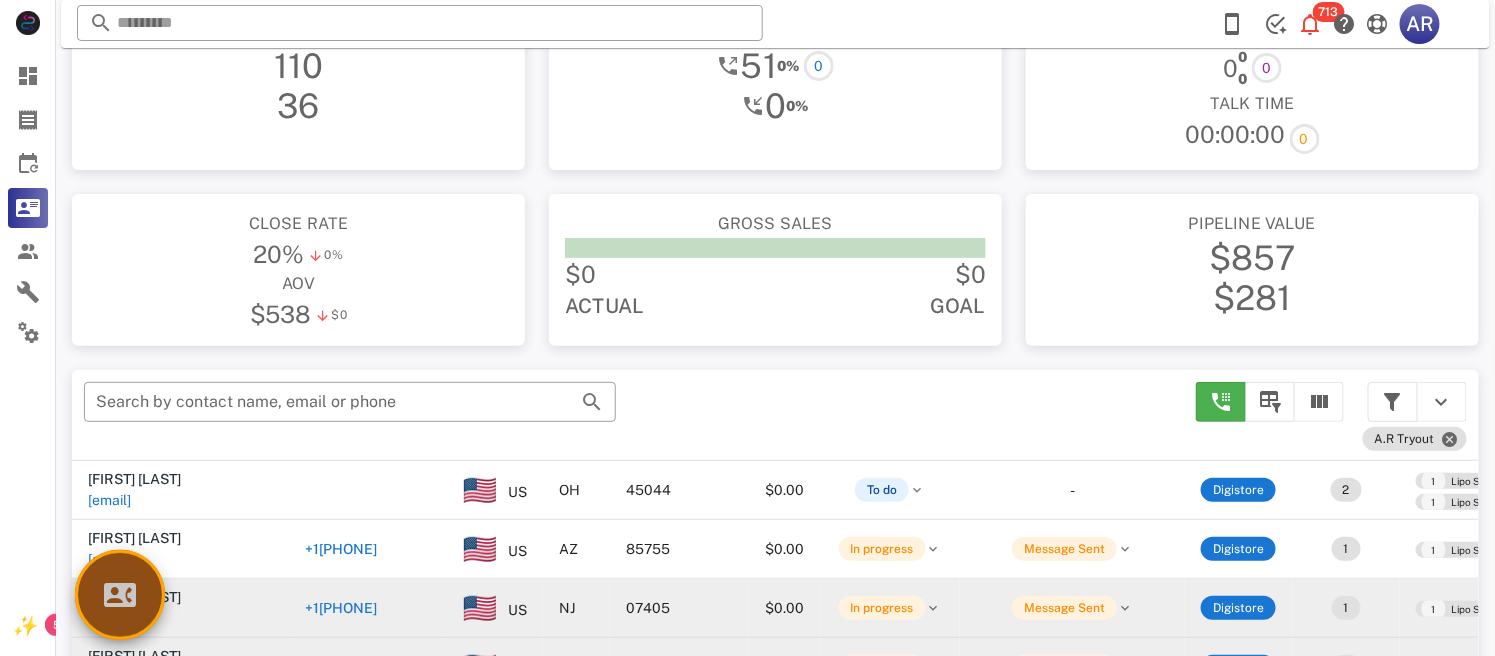 click at bounding box center (120, 595) 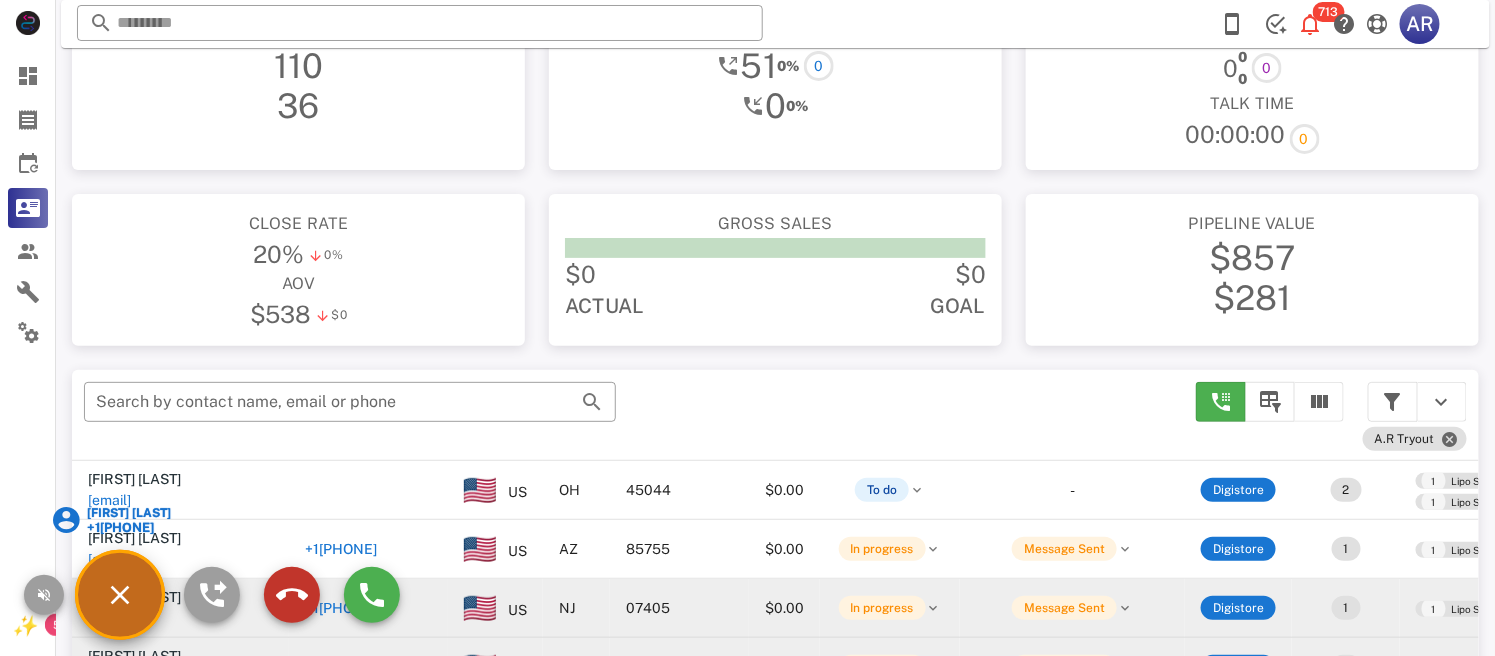 click at bounding box center [292, 595] 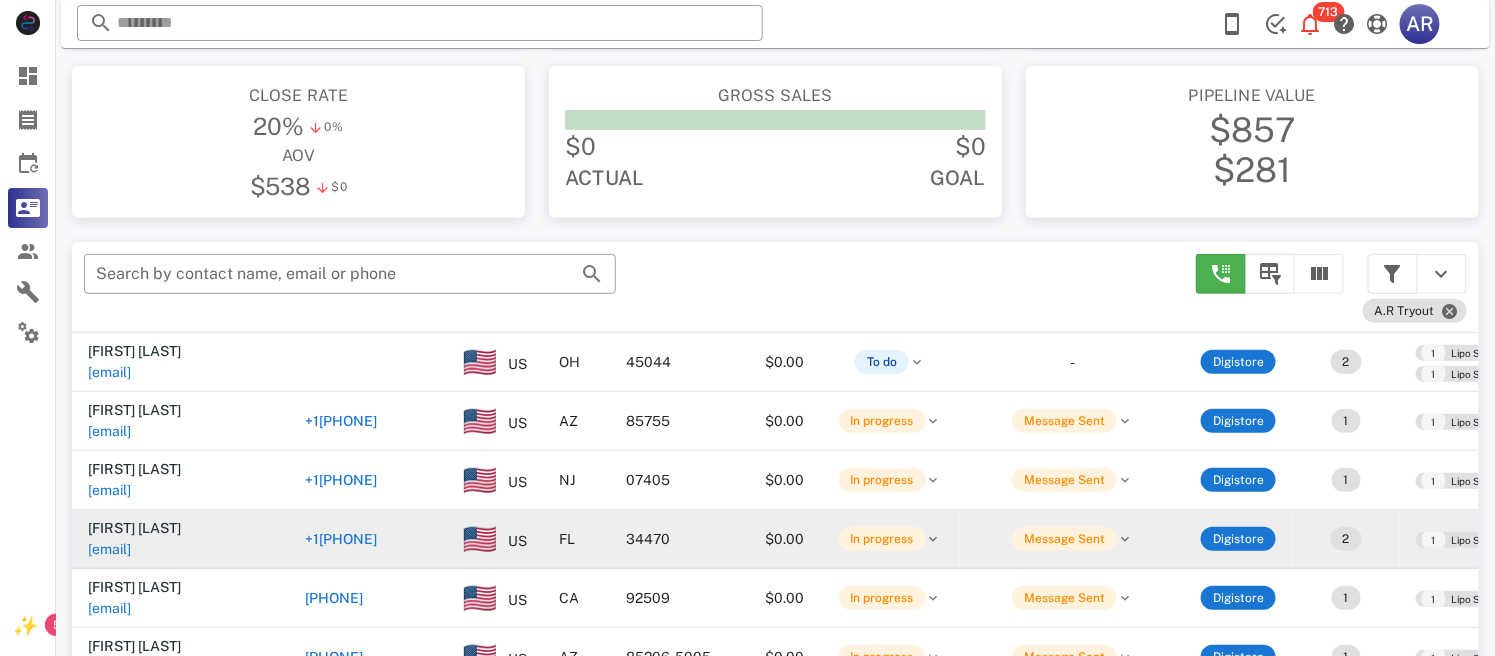 scroll, scrollTop: 316, scrollLeft: 0, axis: vertical 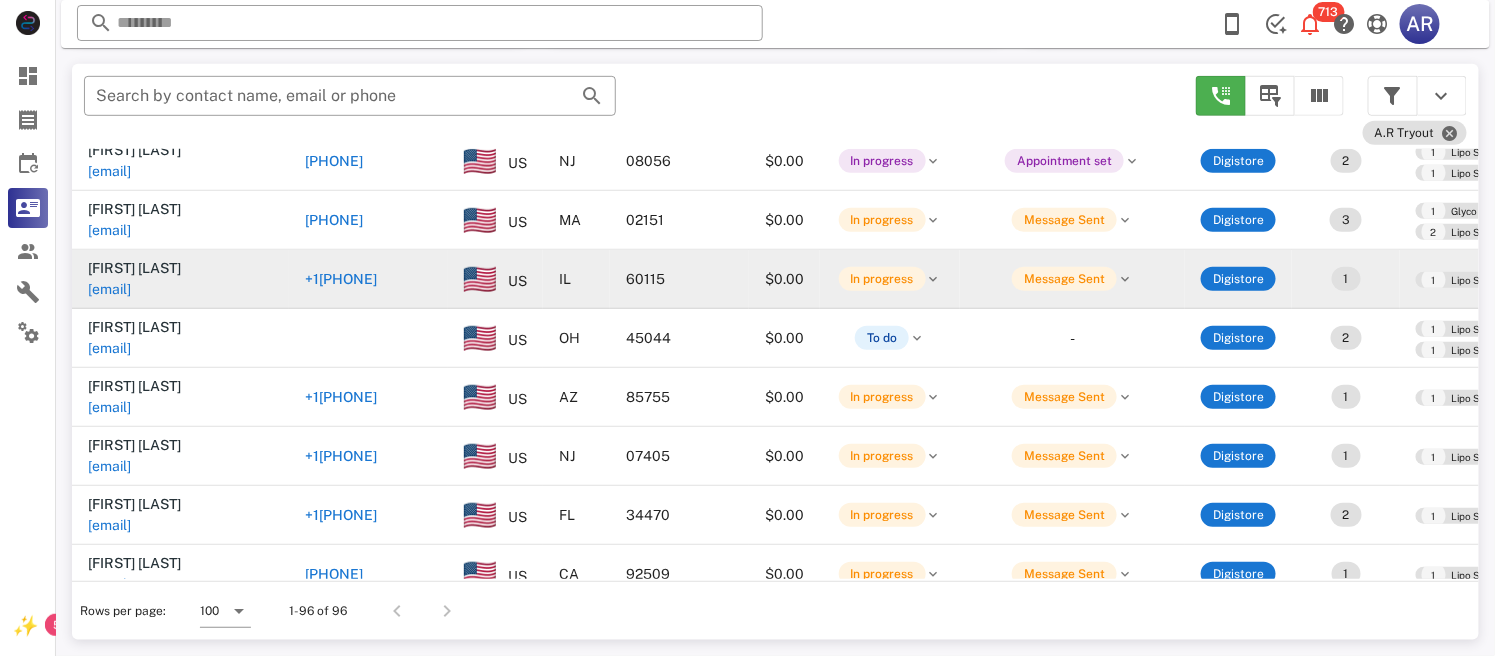 click on "[PHONE]" at bounding box center (334, 279) 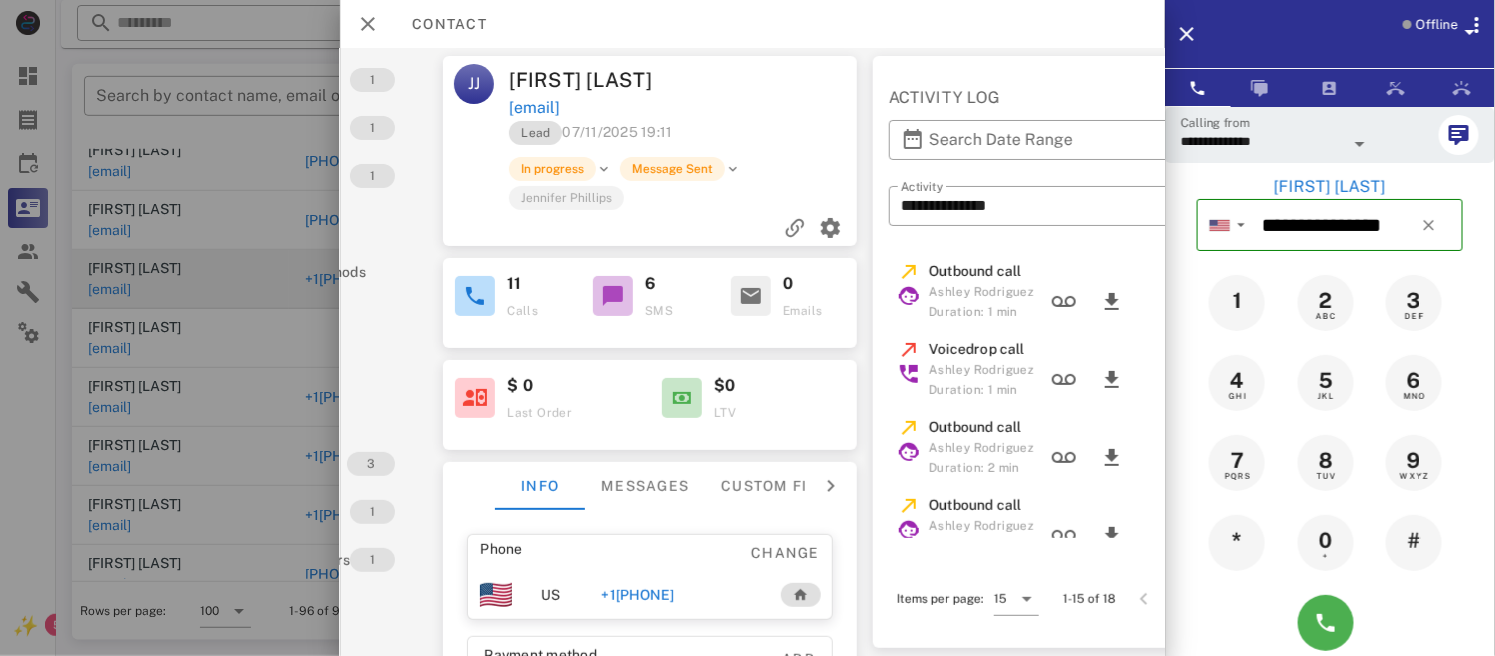 scroll, scrollTop: 0, scrollLeft: 276, axis: horizontal 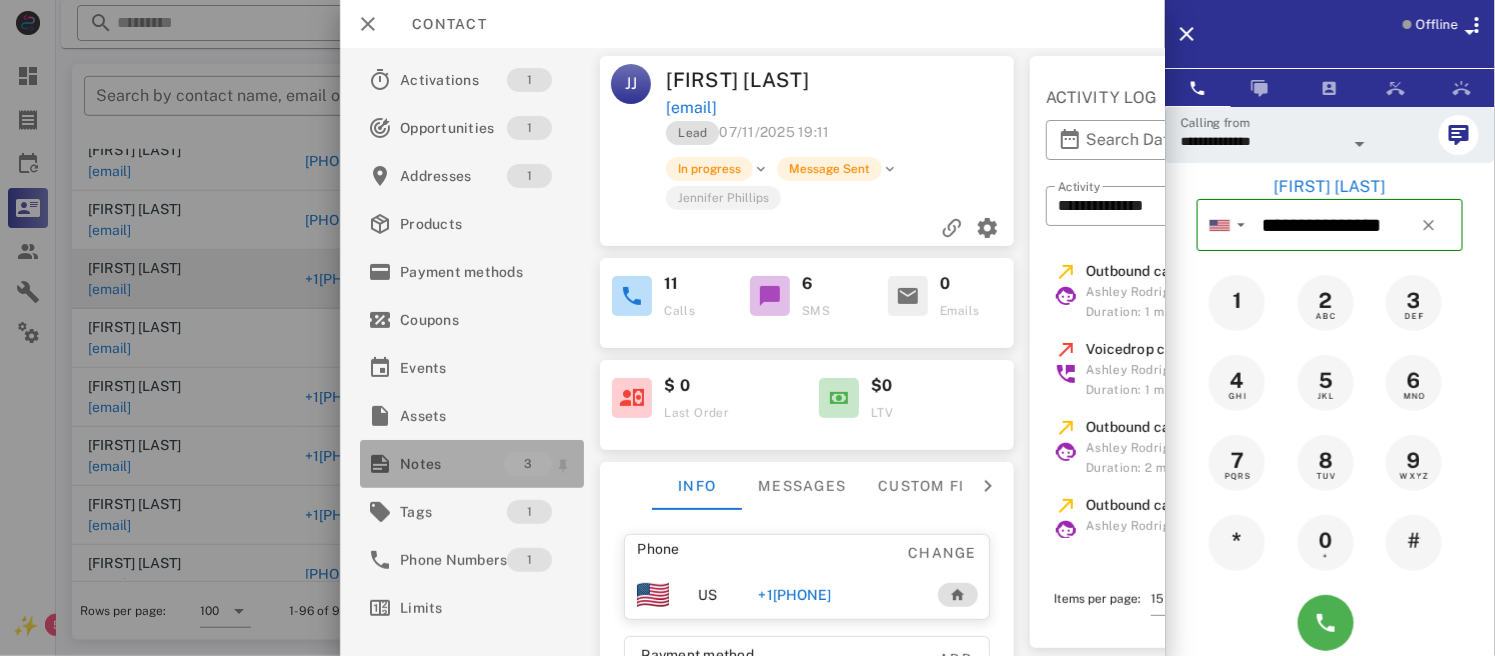 click on "Notes" at bounding box center [452, 464] 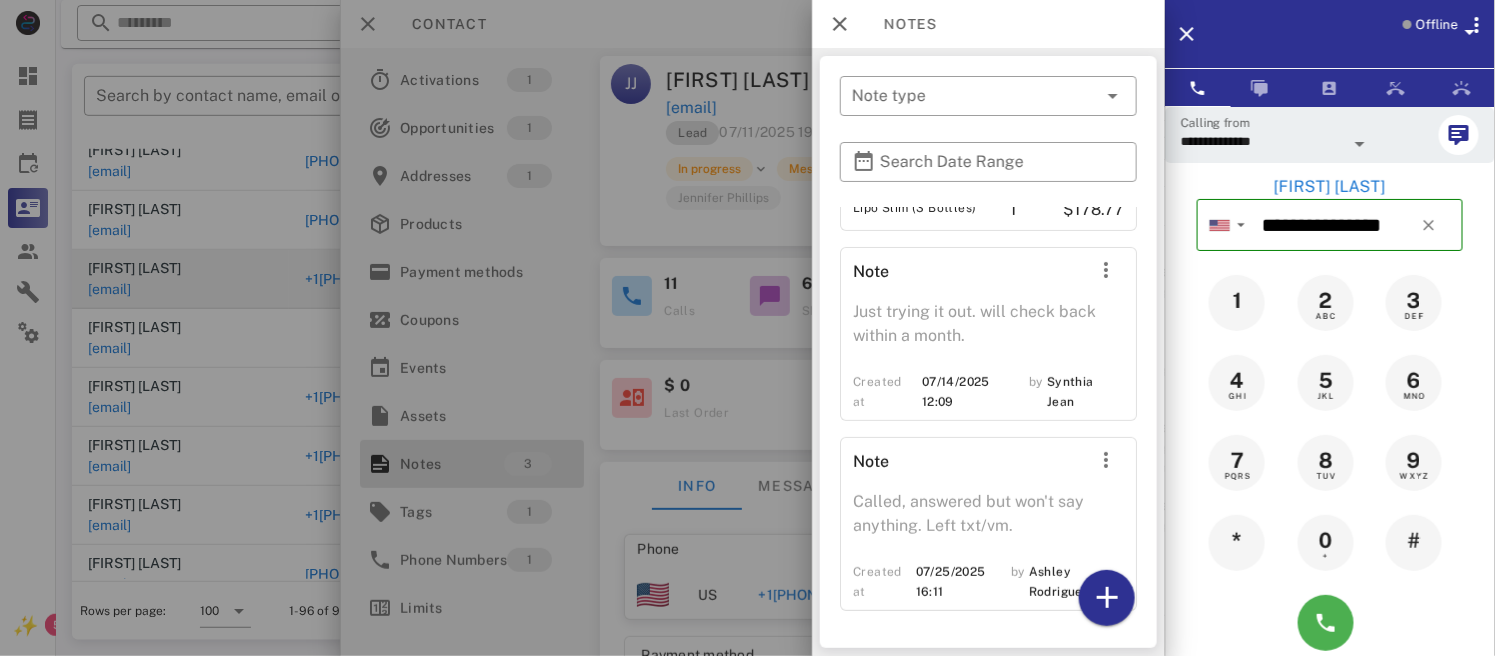 scroll, scrollTop: 0, scrollLeft: 0, axis: both 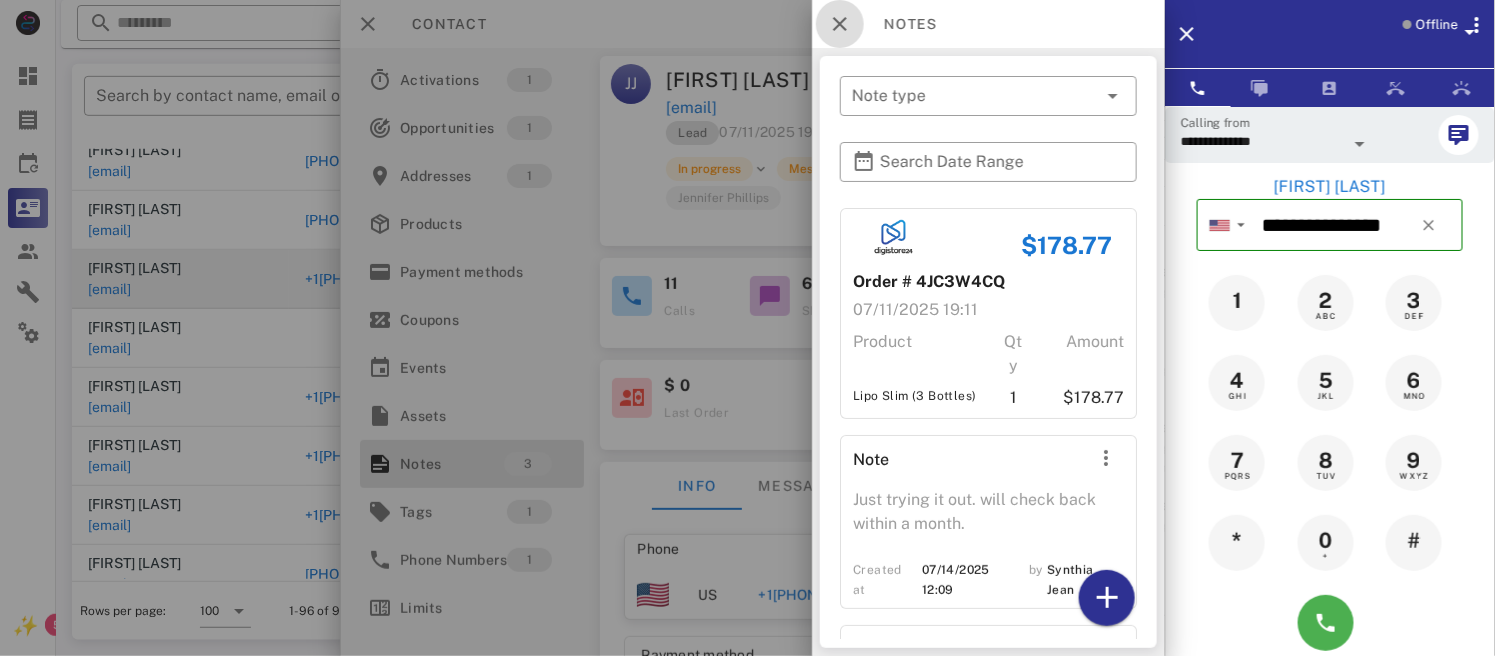 click at bounding box center [840, 24] 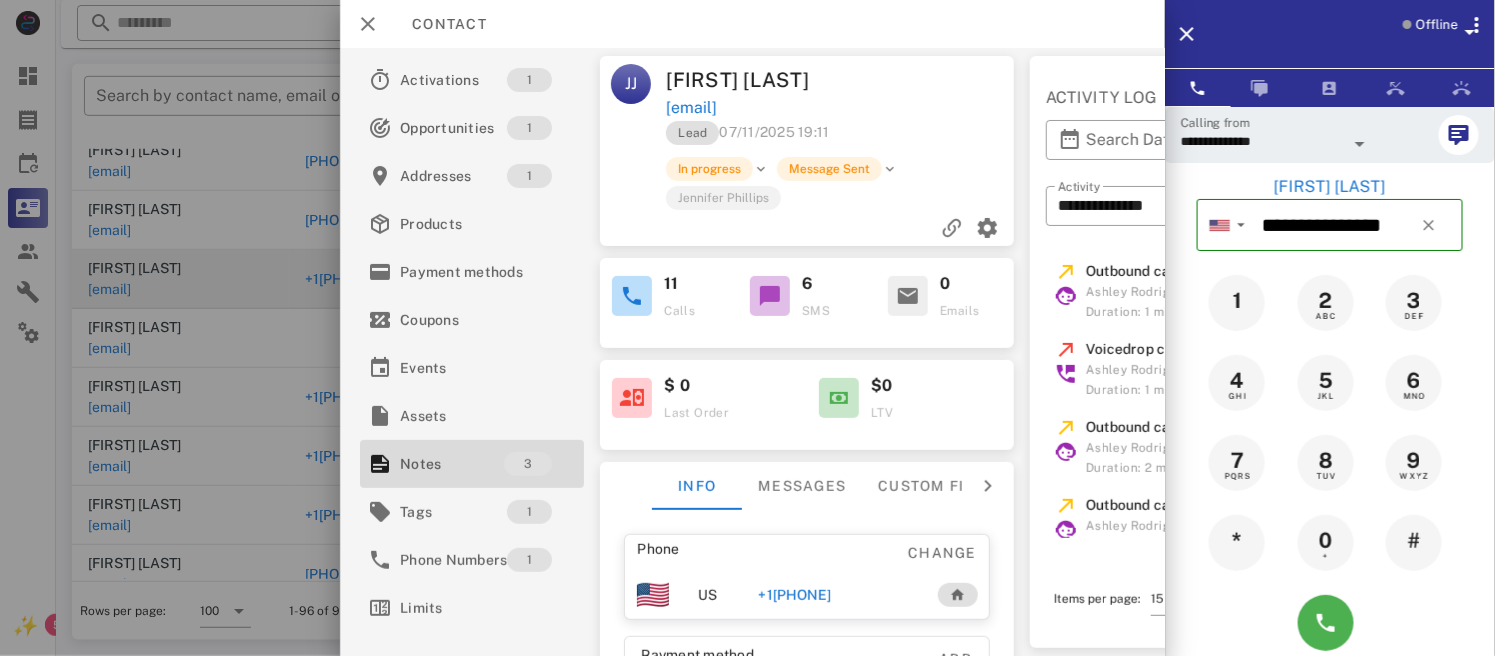 click on "[PHONE]" at bounding box center [788, 595] 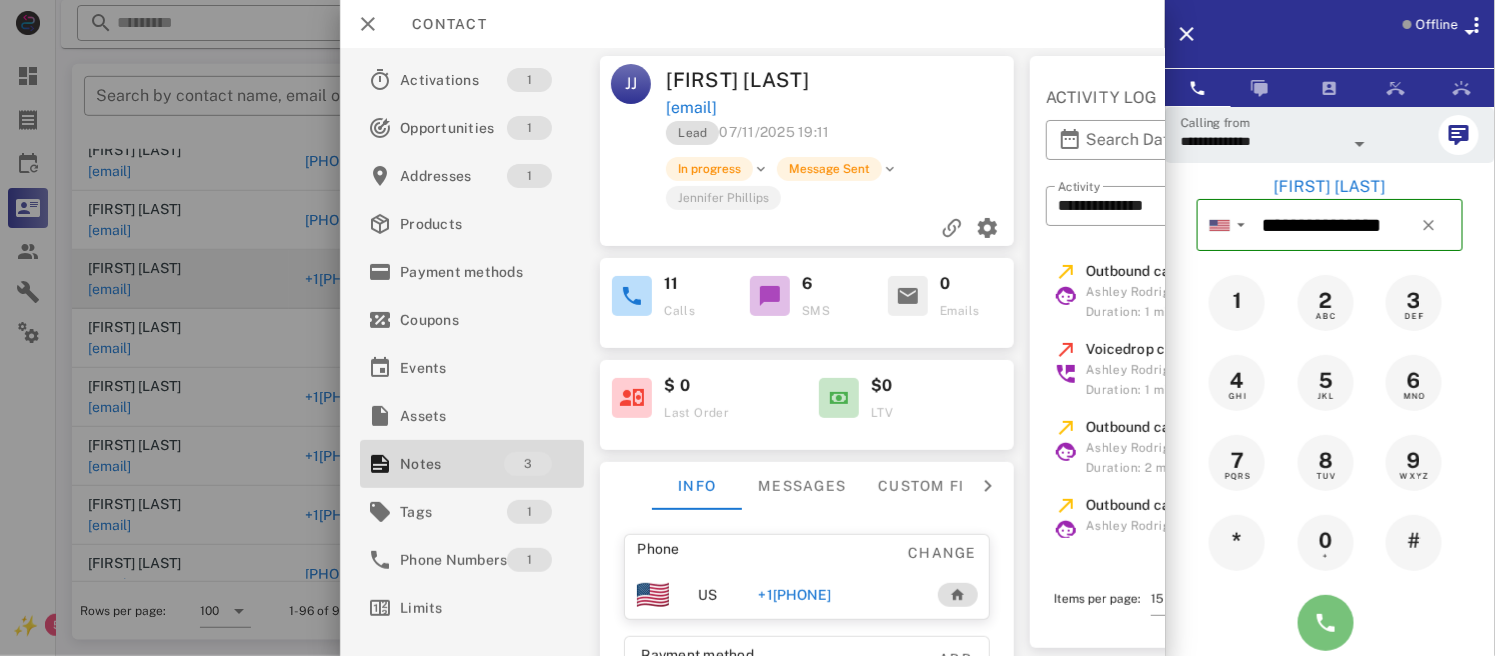 click at bounding box center [1326, 623] 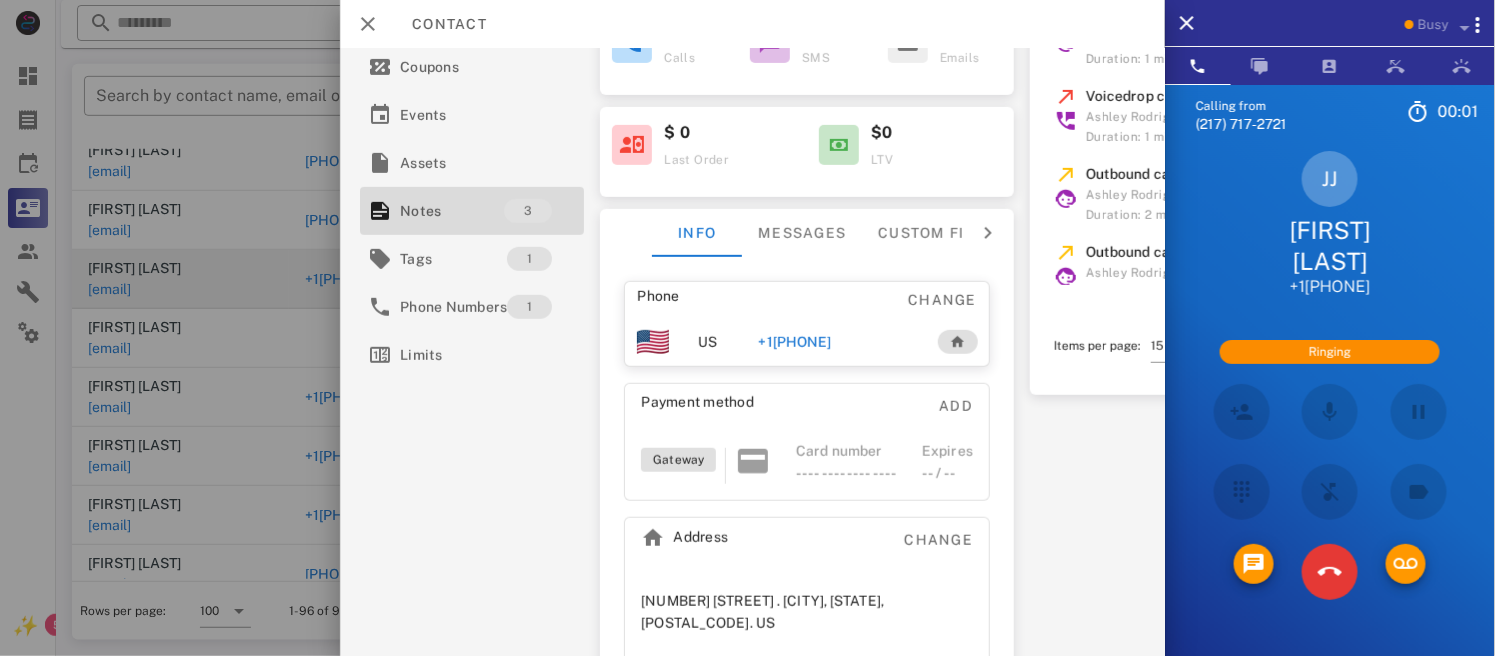 scroll, scrollTop: 246, scrollLeft: 0, axis: vertical 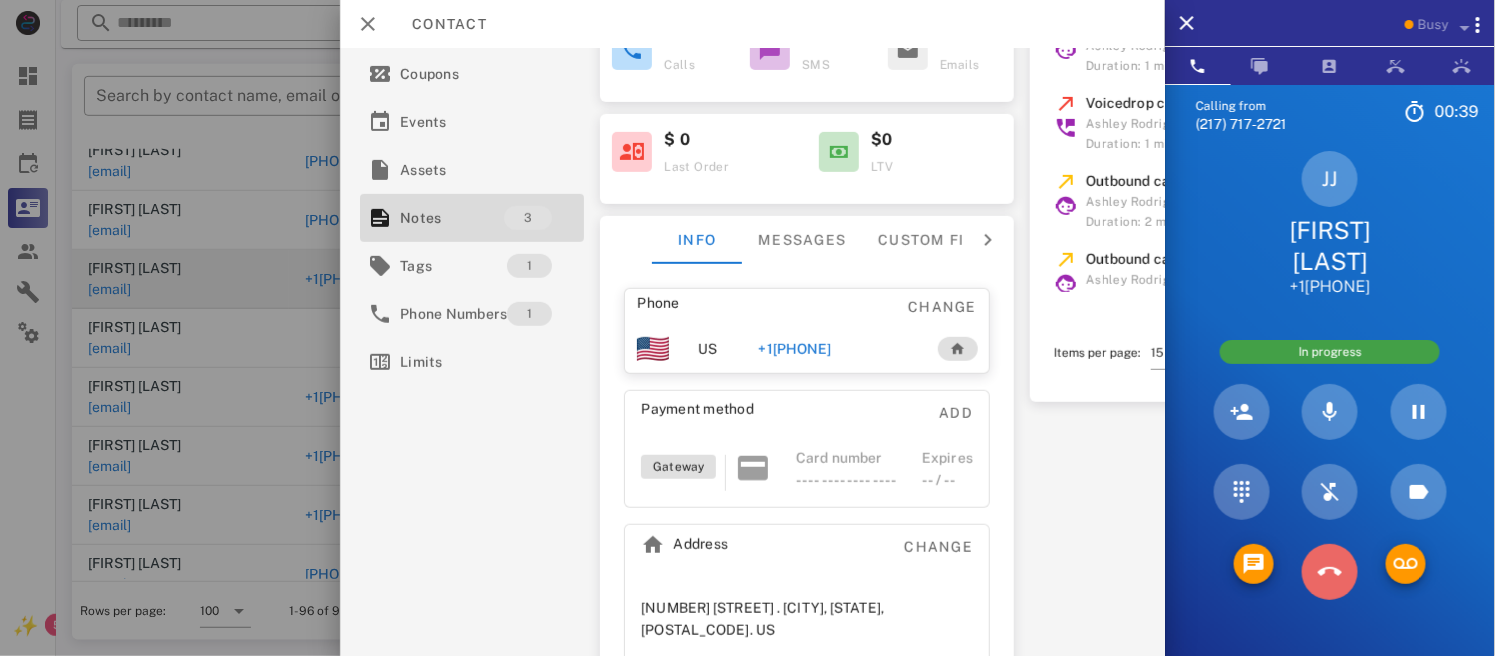 click at bounding box center [1330, 572] 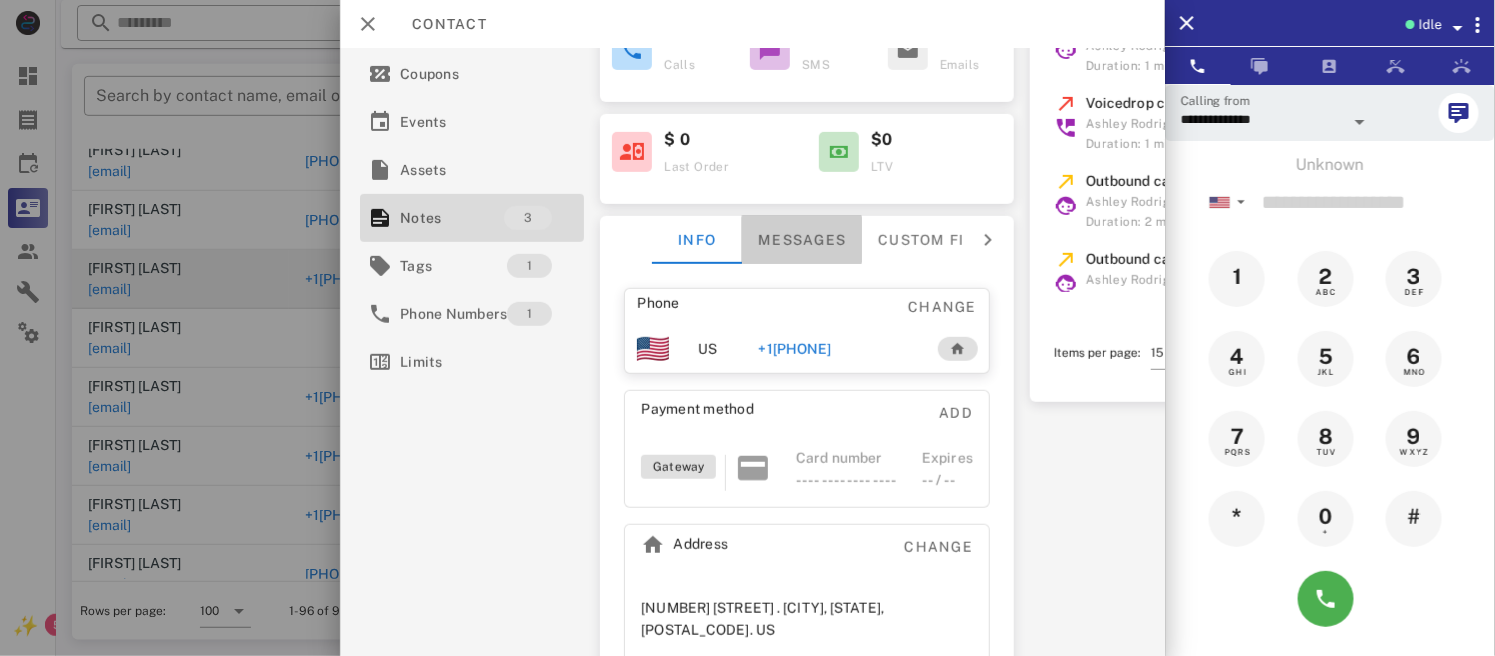 click on "Messages" at bounding box center [803, 240] 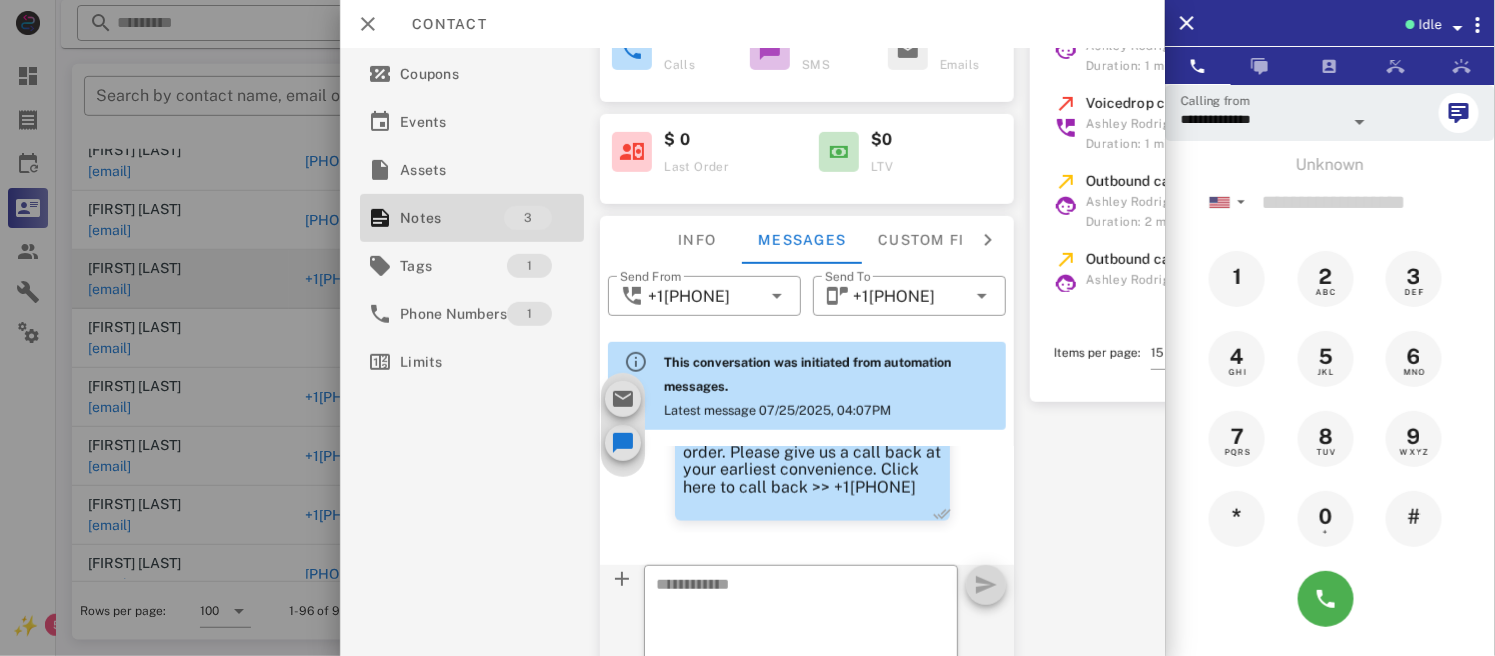 scroll, scrollTop: 1097, scrollLeft: 0, axis: vertical 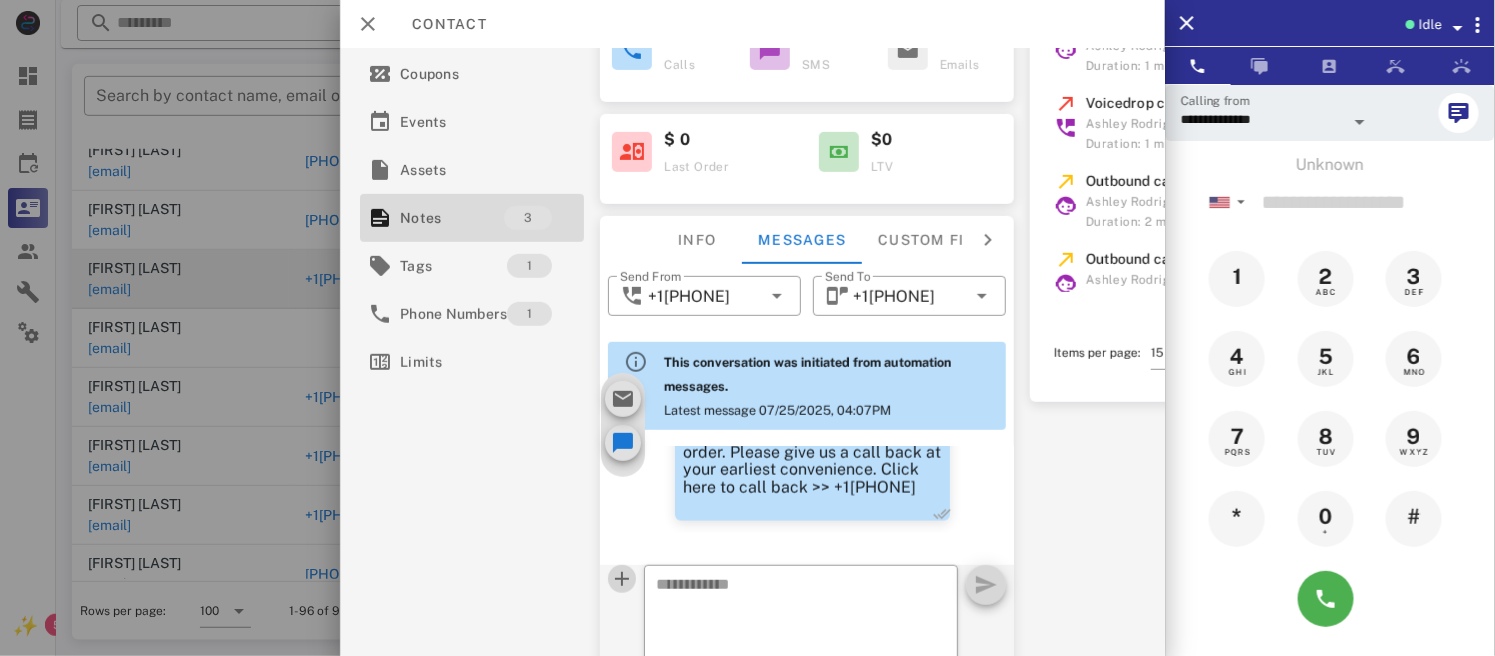 click at bounding box center (623, 579) 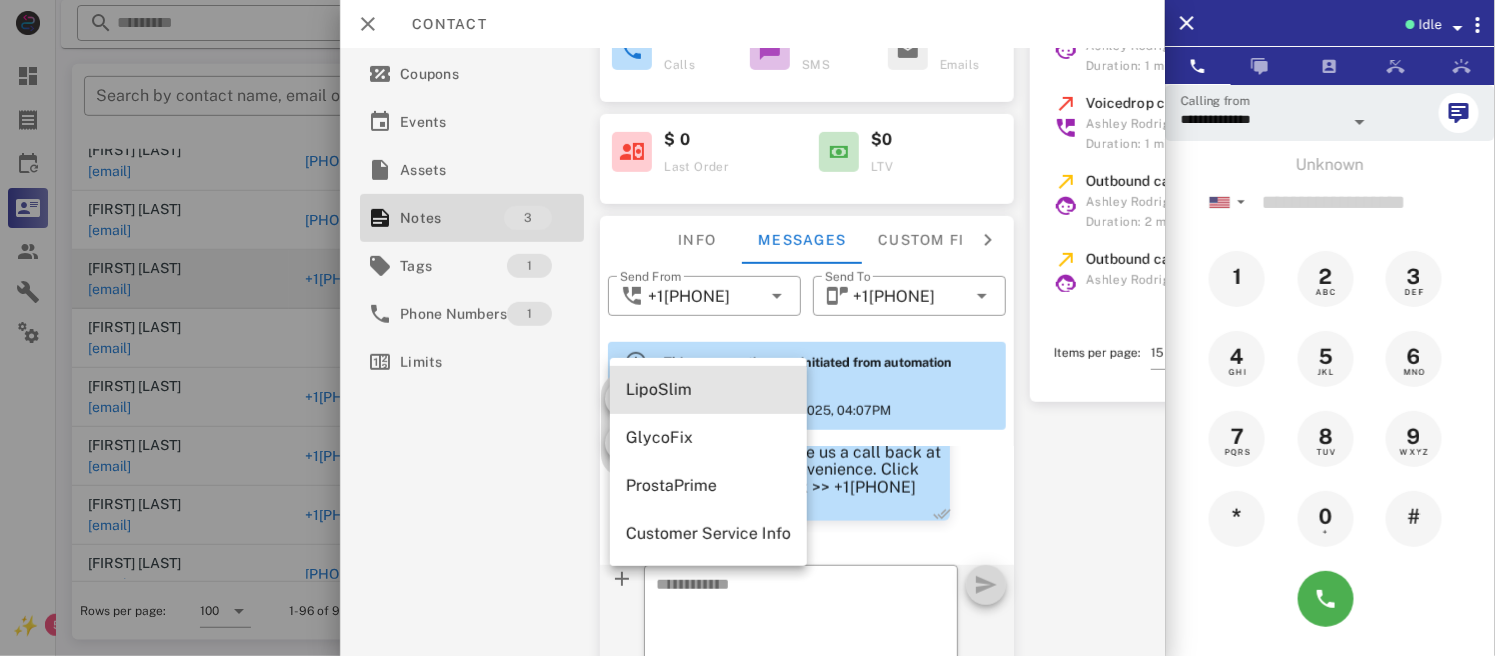 click on "LipoSlim" at bounding box center (708, 389) 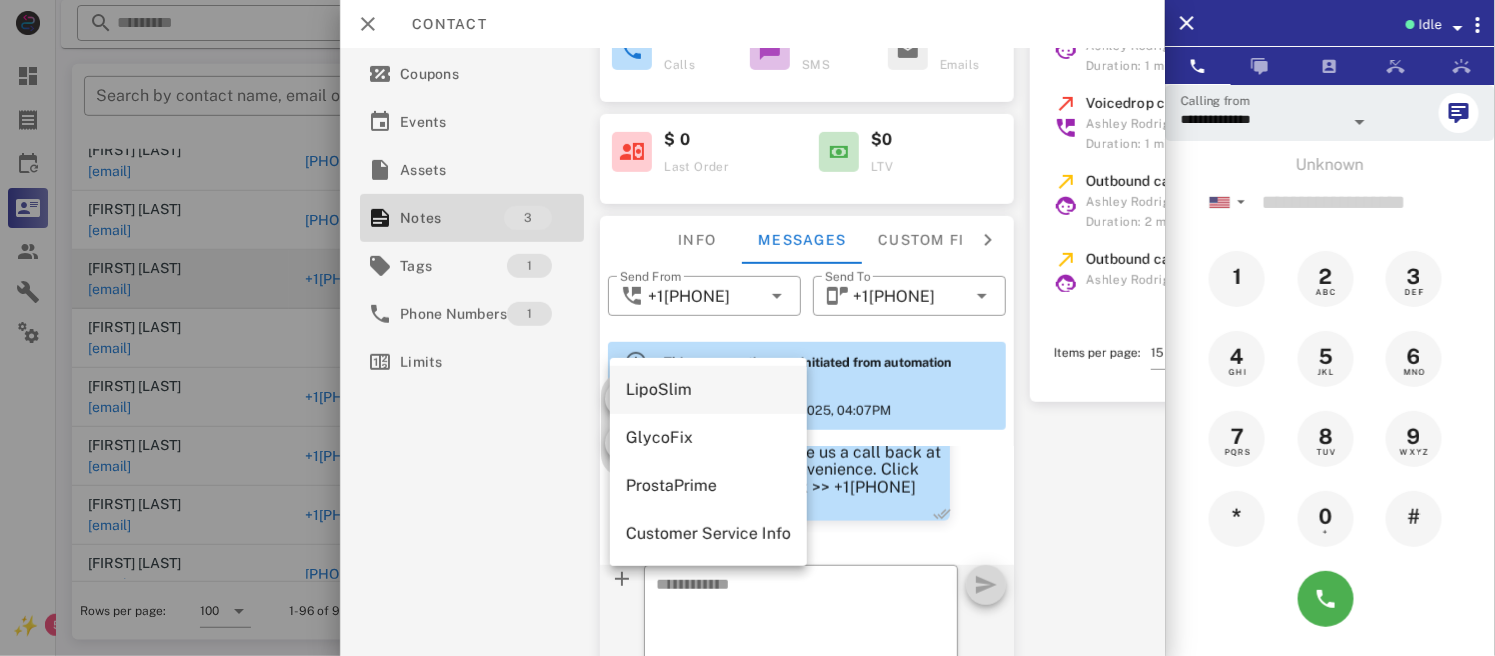type on "**********" 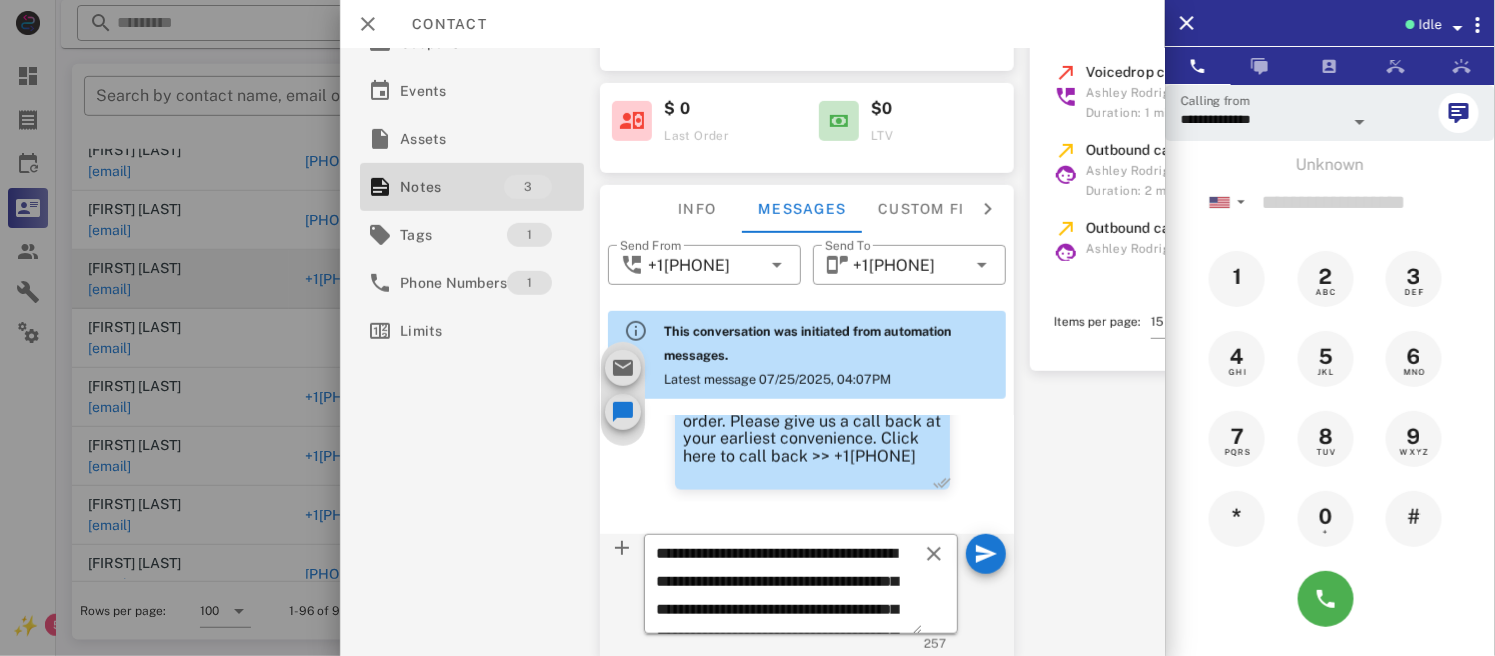 scroll, scrollTop: 295, scrollLeft: 0, axis: vertical 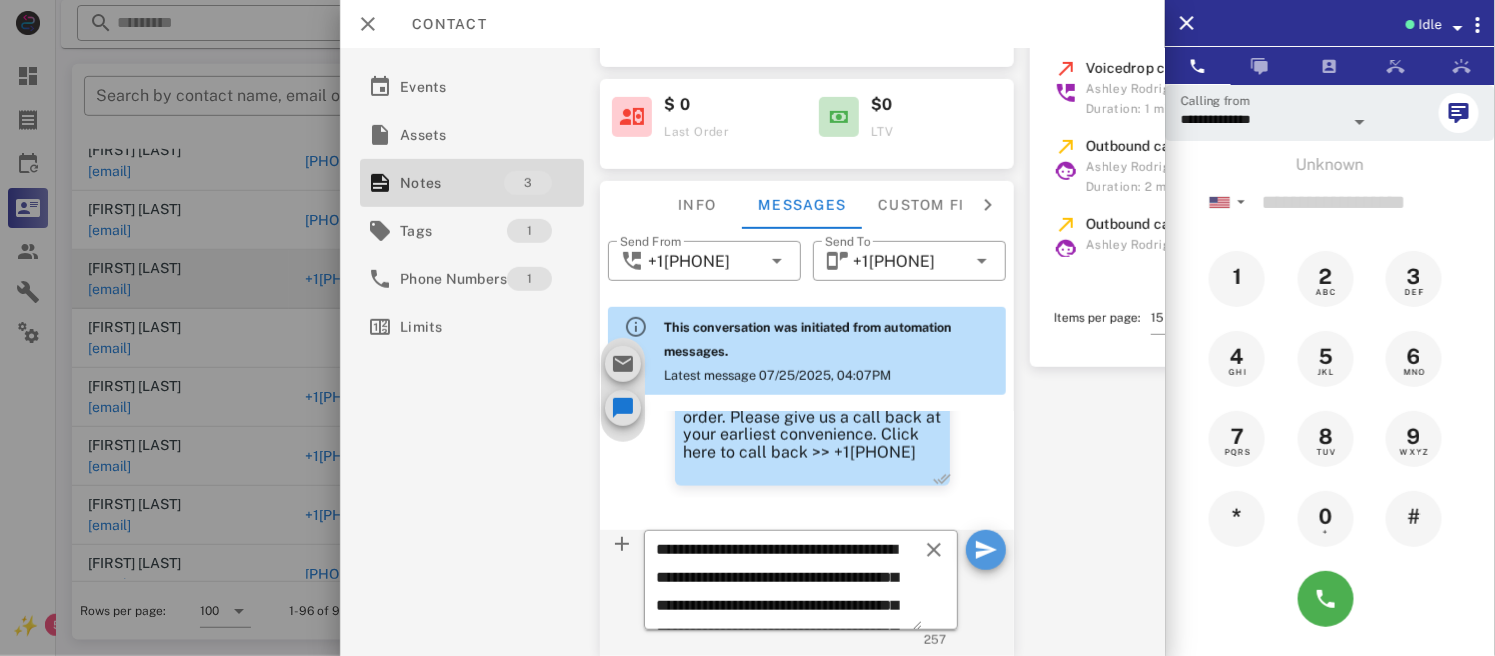 click at bounding box center [986, 550] 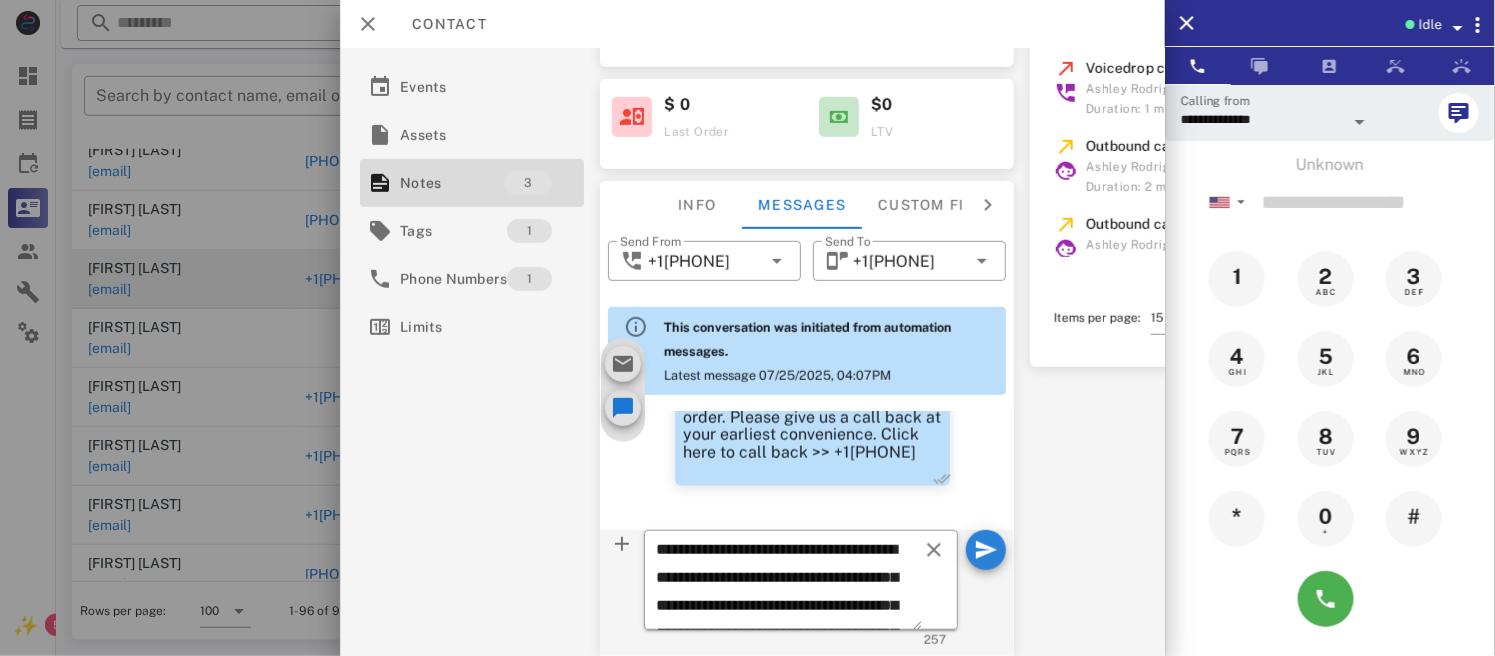 type 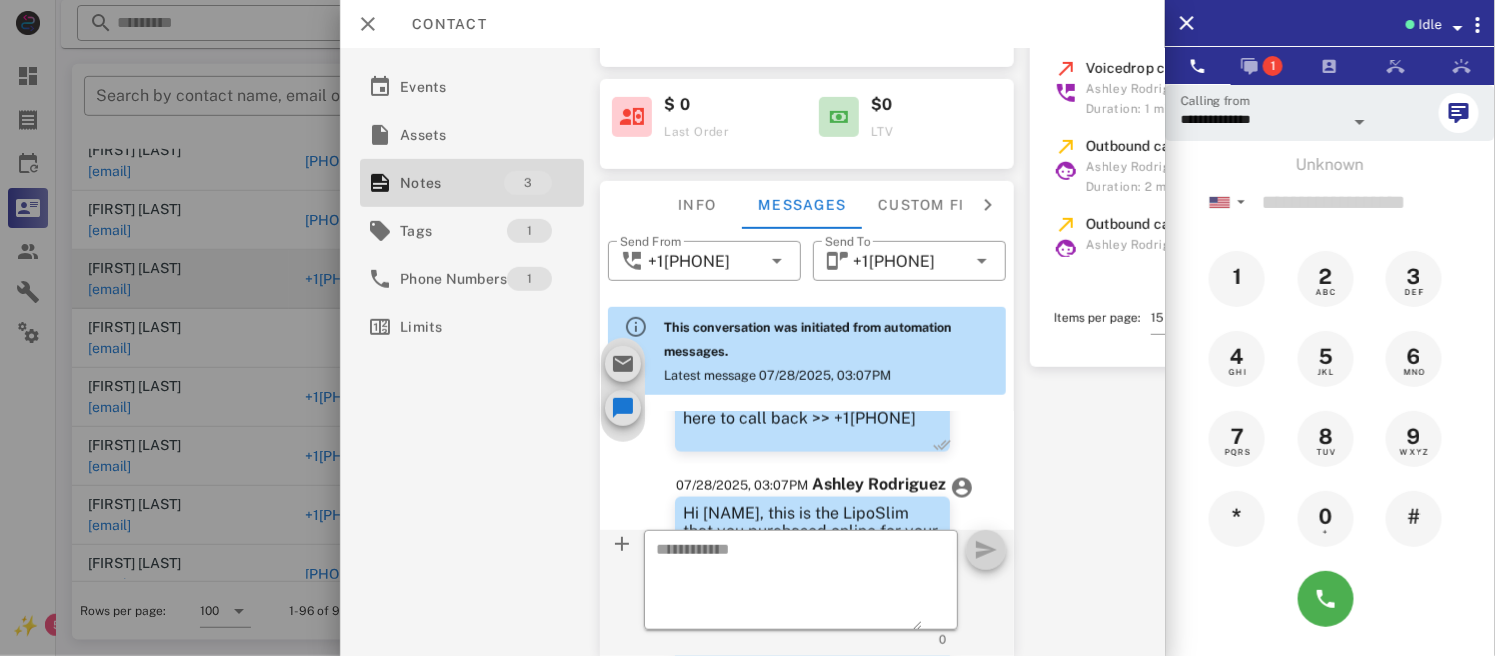 scroll, scrollTop: 1334, scrollLeft: 0, axis: vertical 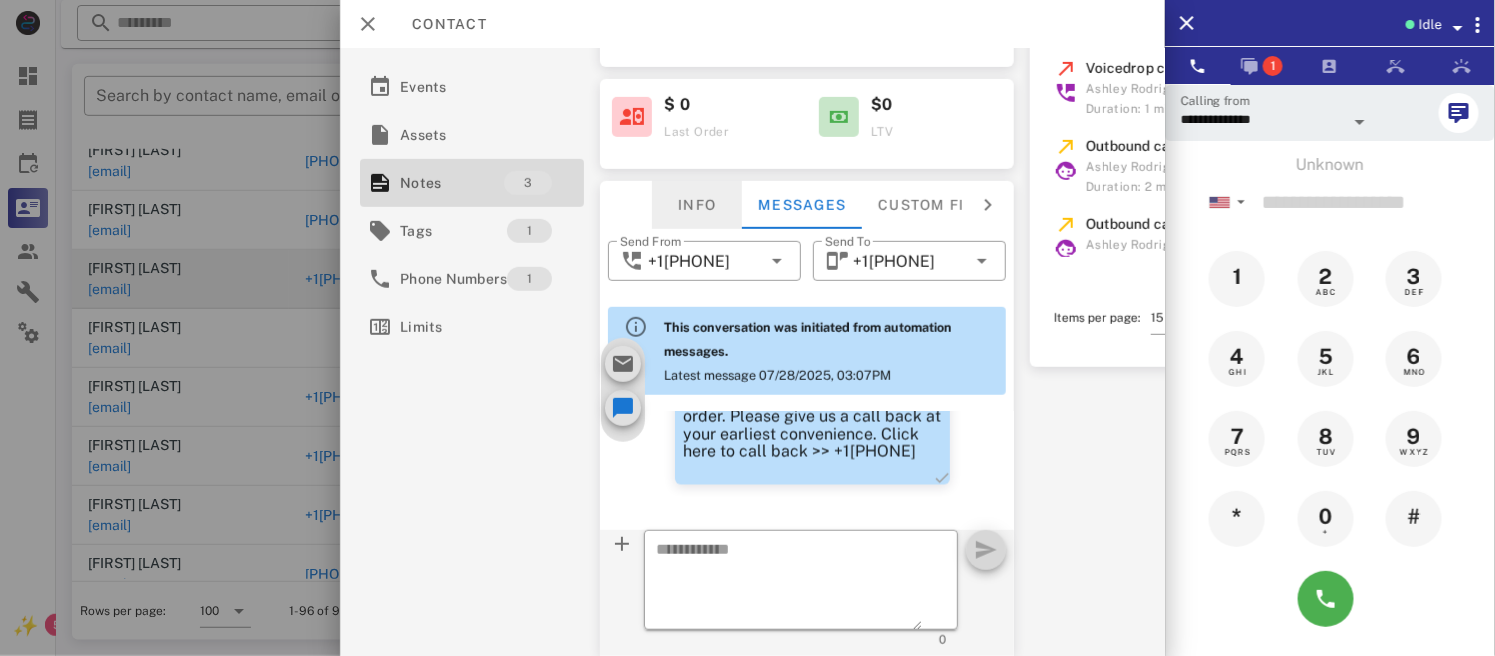 click on "Info" at bounding box center (698, 205) 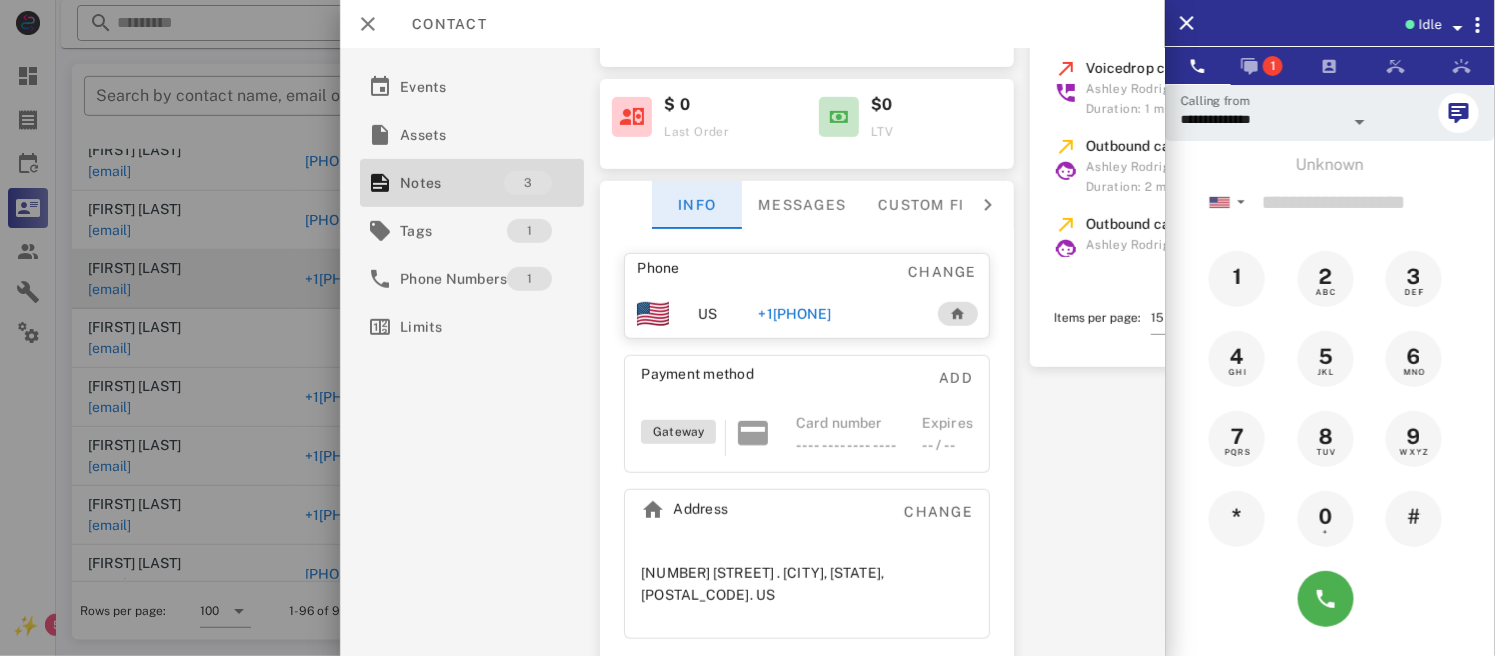 scroll, scrollTop: 281, scrollLeft: 0, axis: vertical 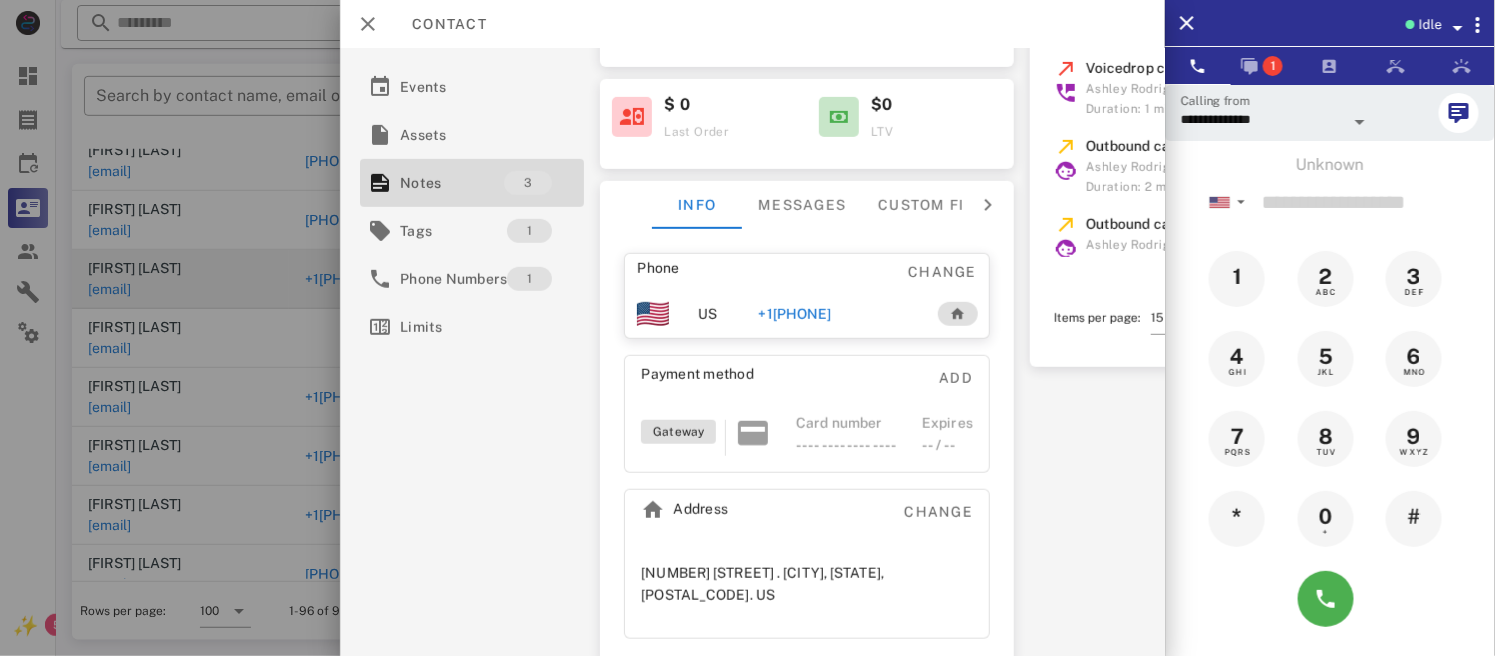 click on "[PHONE]" at bounding box center (788, 314) 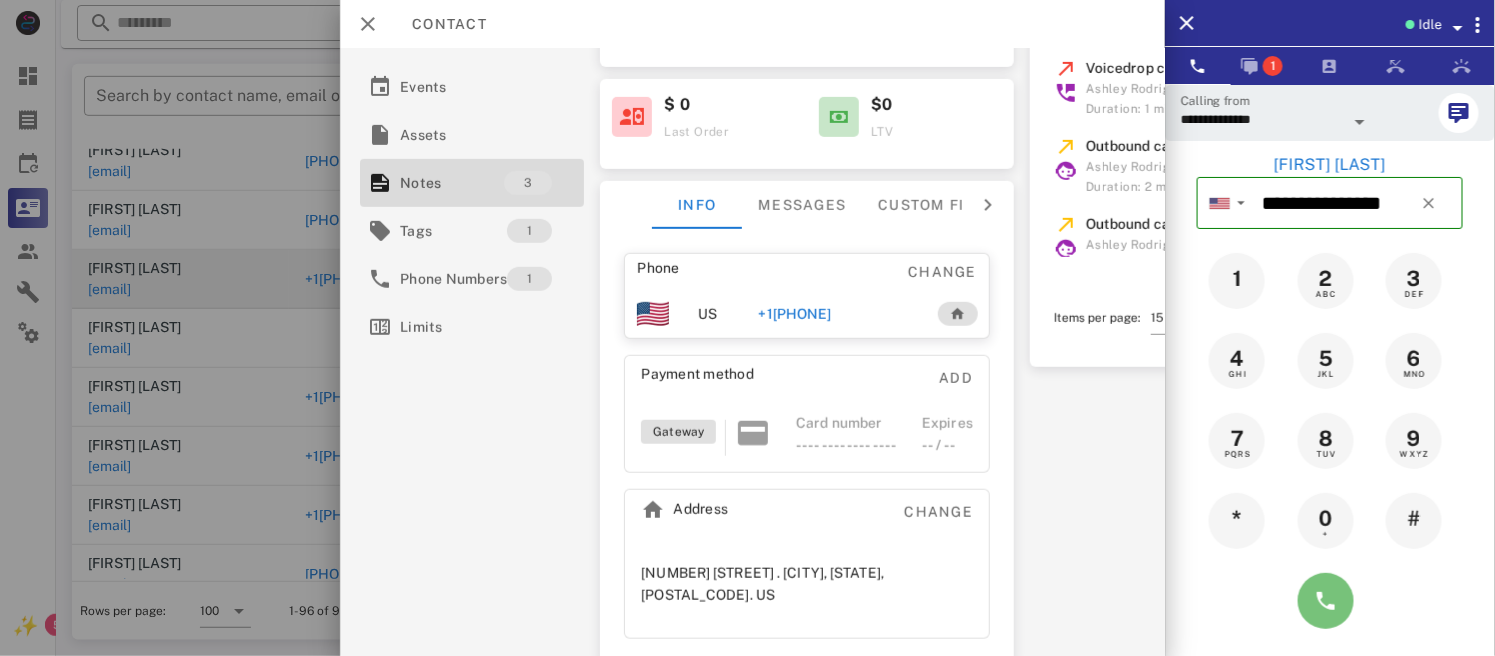 click at bounding box center (1326, 601) 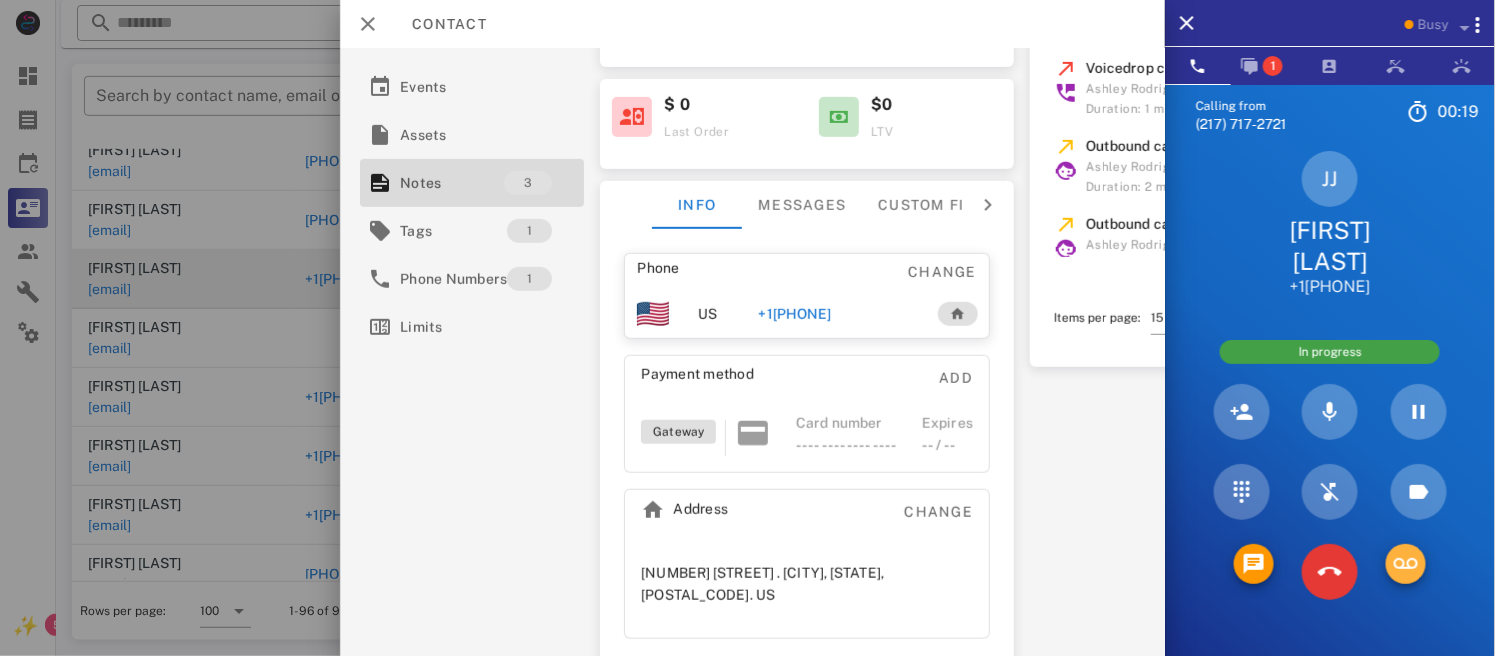 click at bounding box center [1406, 564] 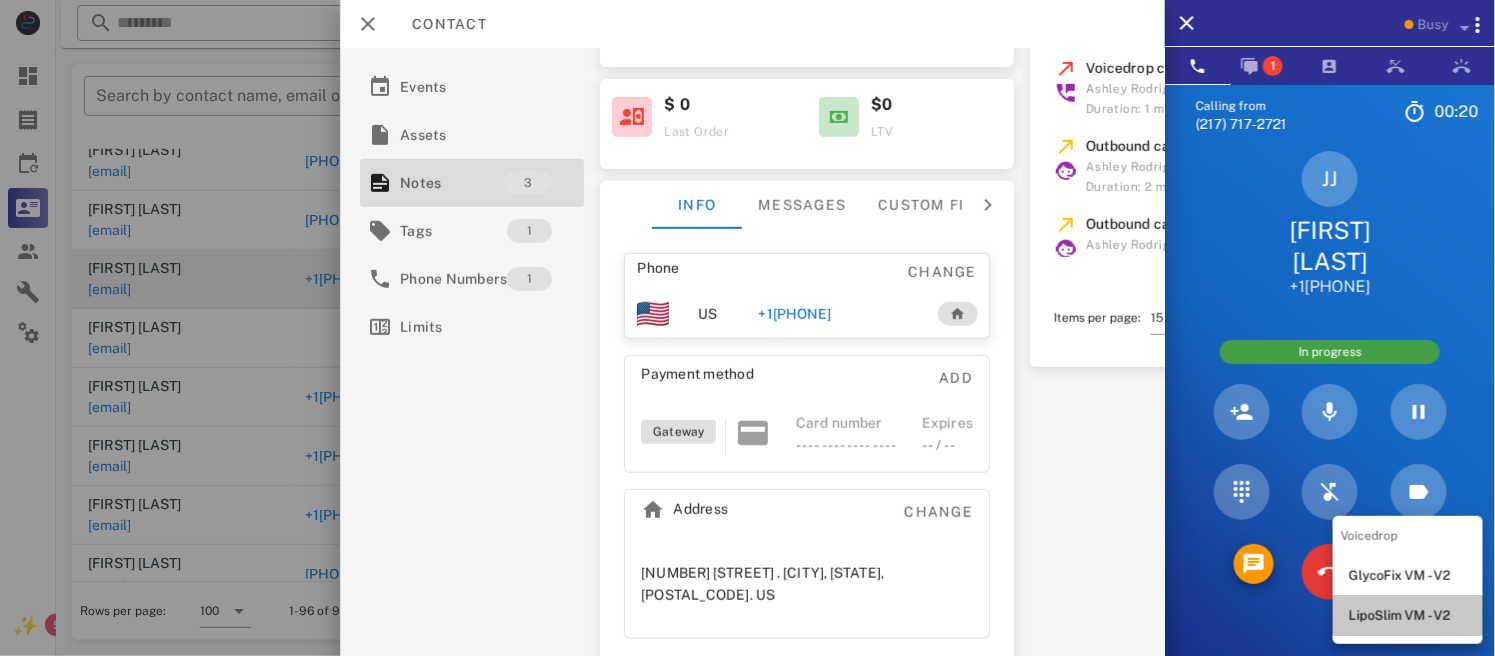 click on "LipoSlim VM - V2" at bounding box center [1408, 616] 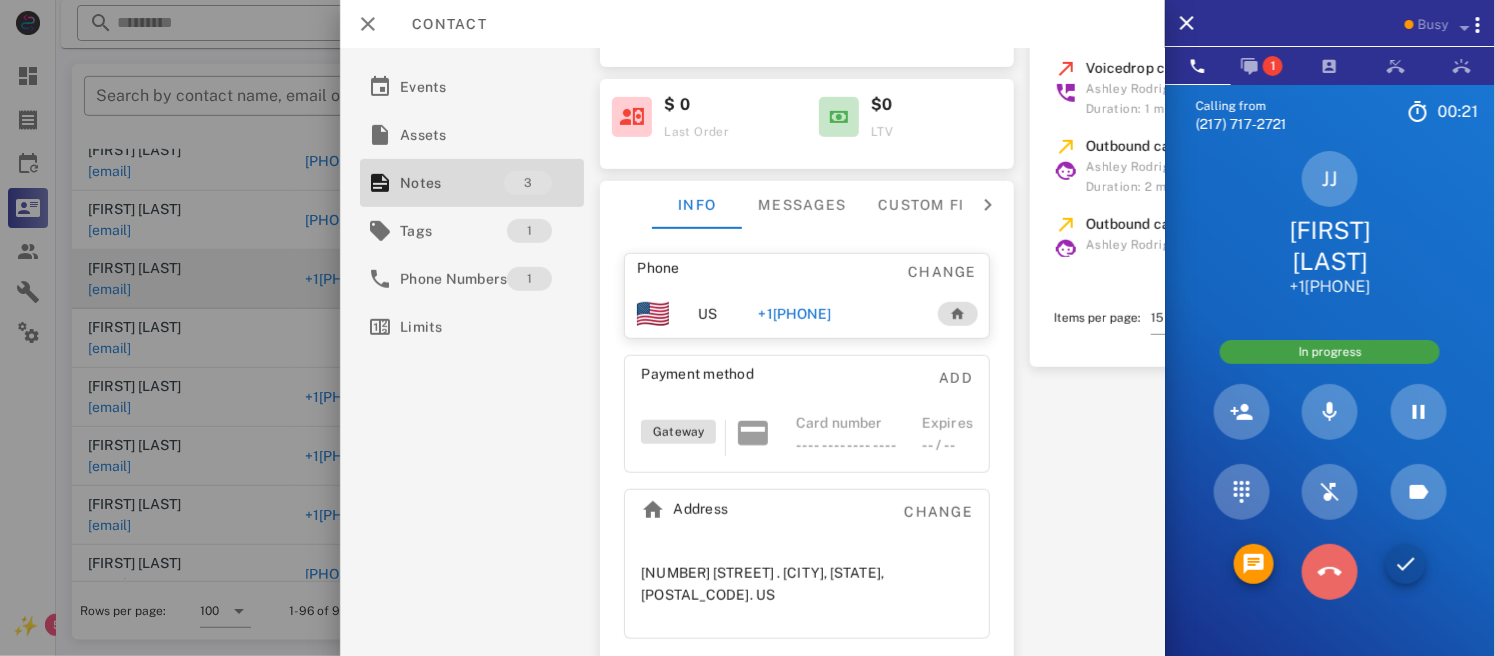 click at bounding box center (1330, 572) 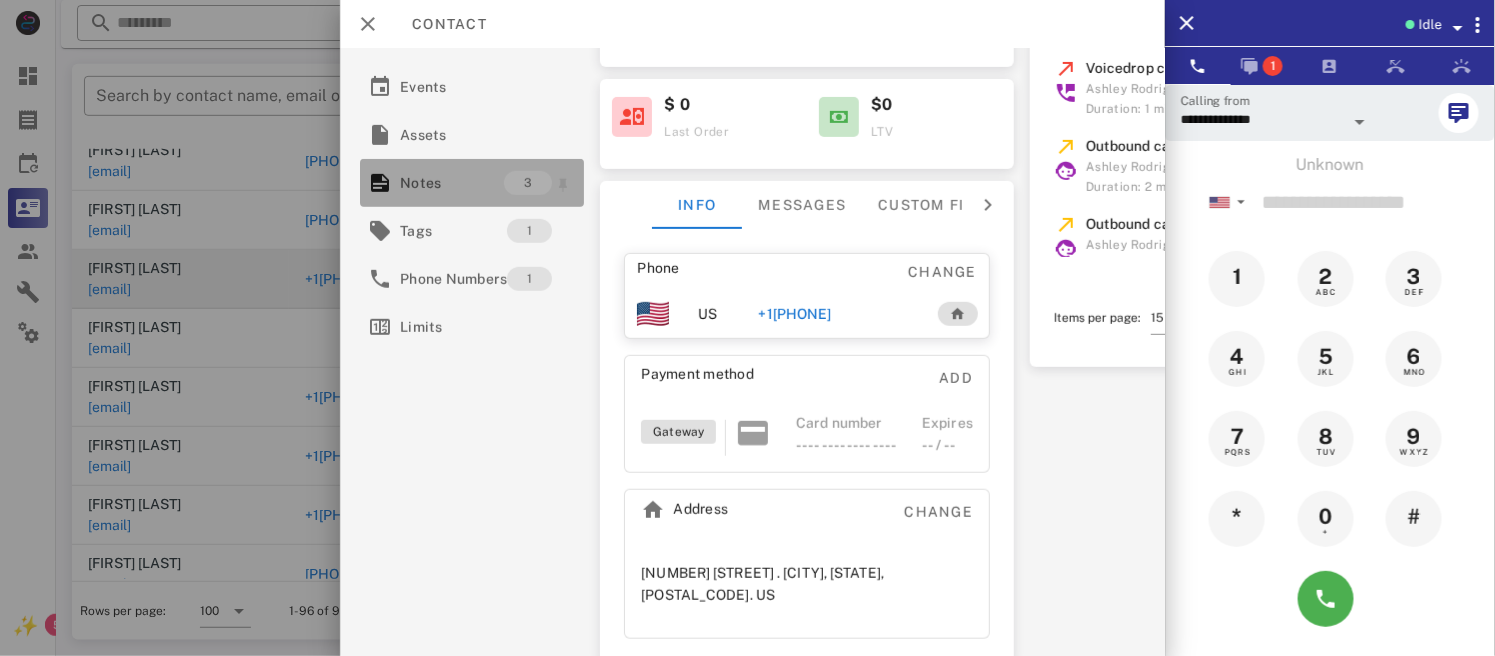 click on "Notes" at bounding box center (452, 183) 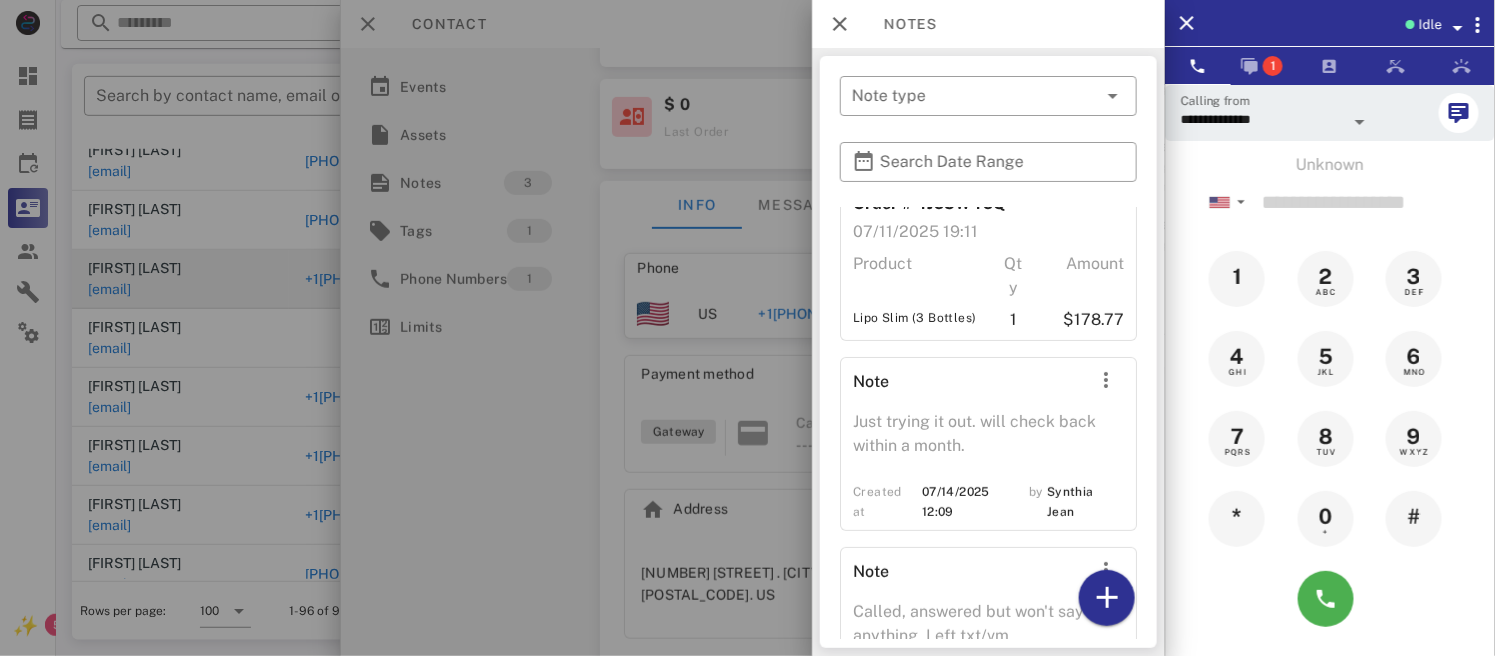 scroll, scrollTop: 201, scrollLeft: 0, axis: vertical 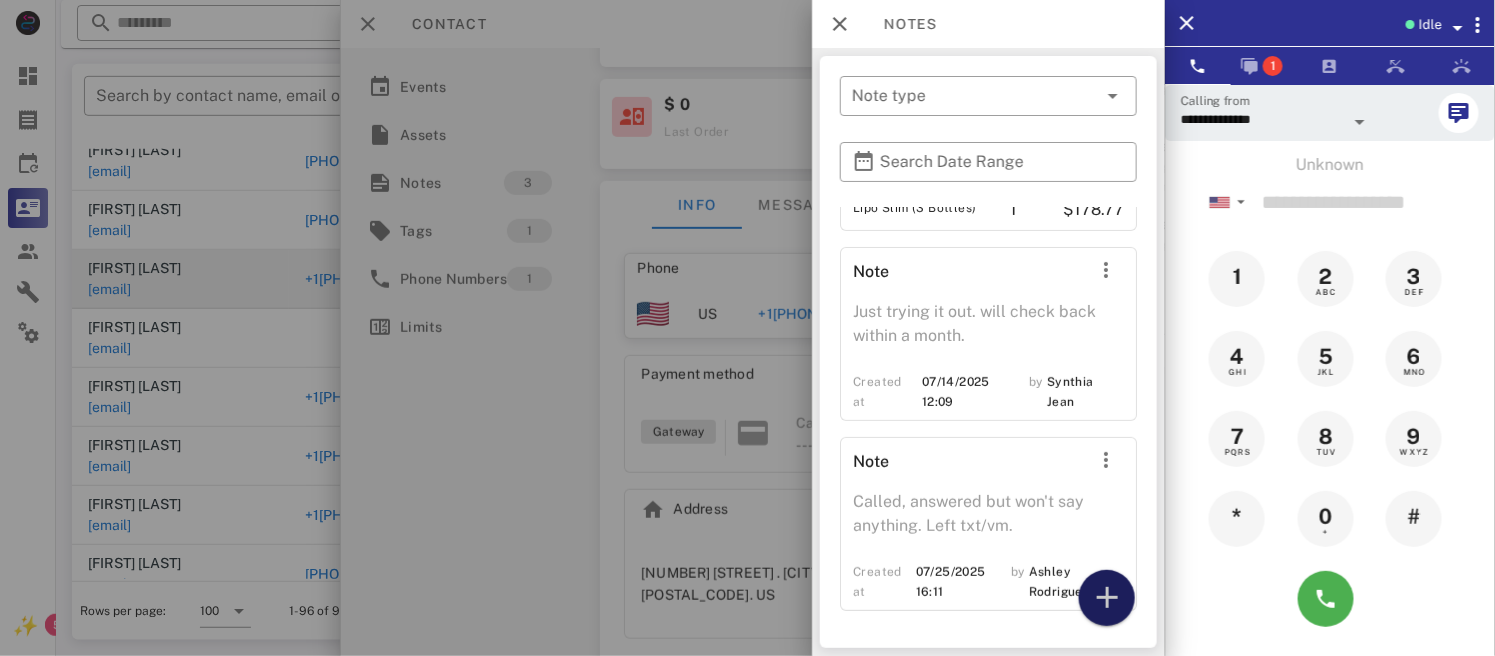 click at bounding box center [1107, 598] 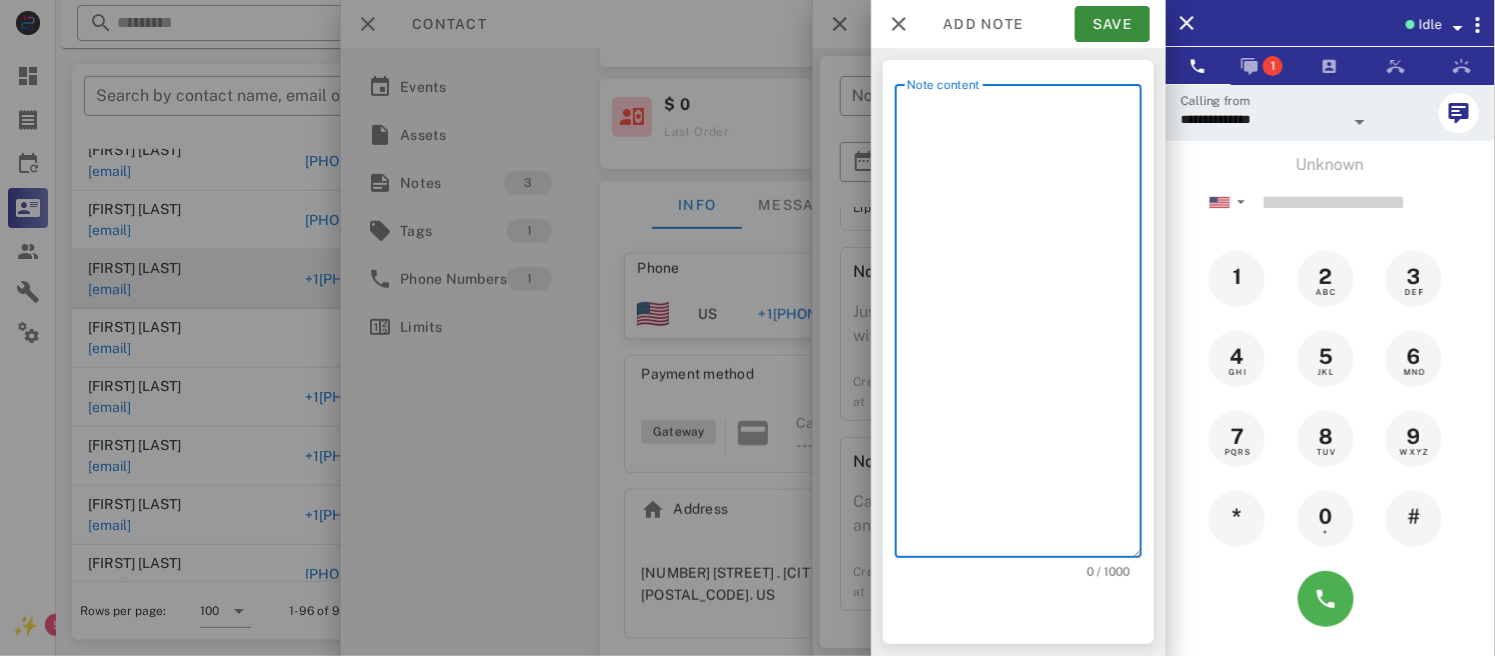 click on "Note content" at bounding box center [1024, 326] 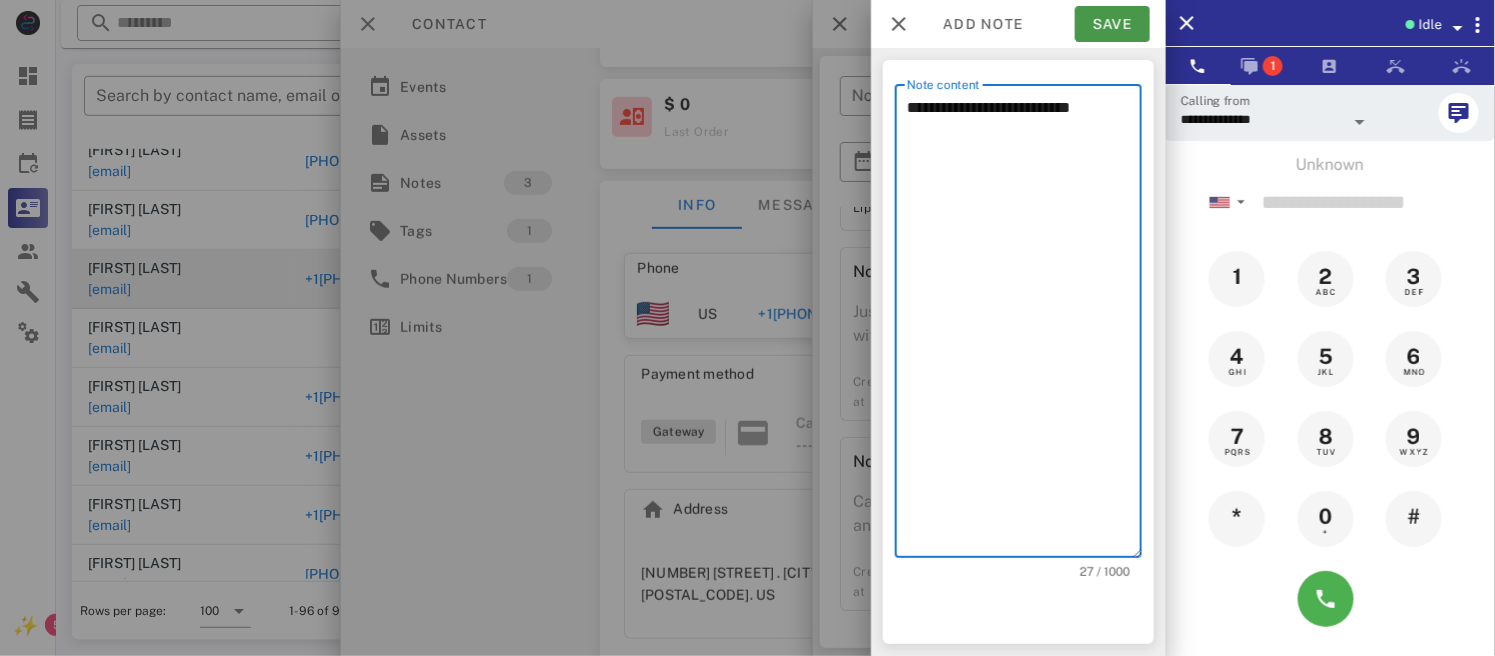 type on "**********" 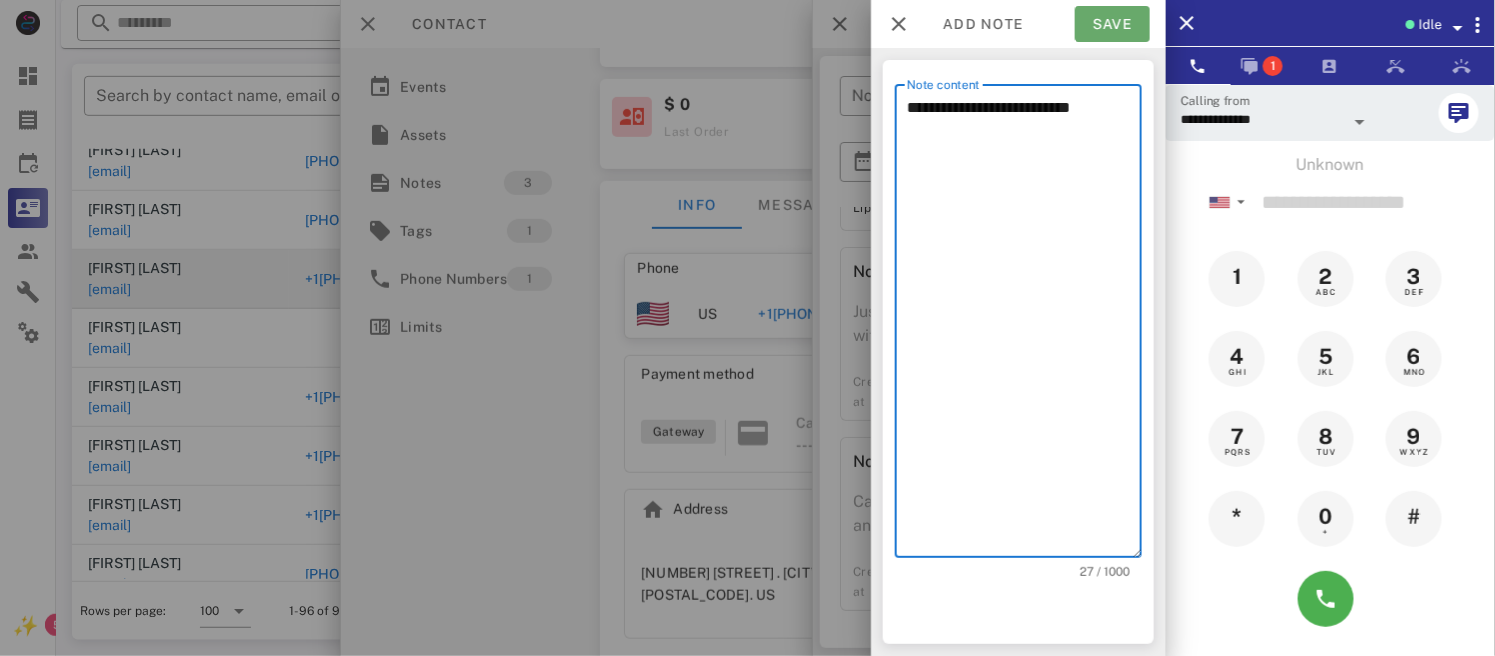 click on "Save" at bounding box center (1112, 24) 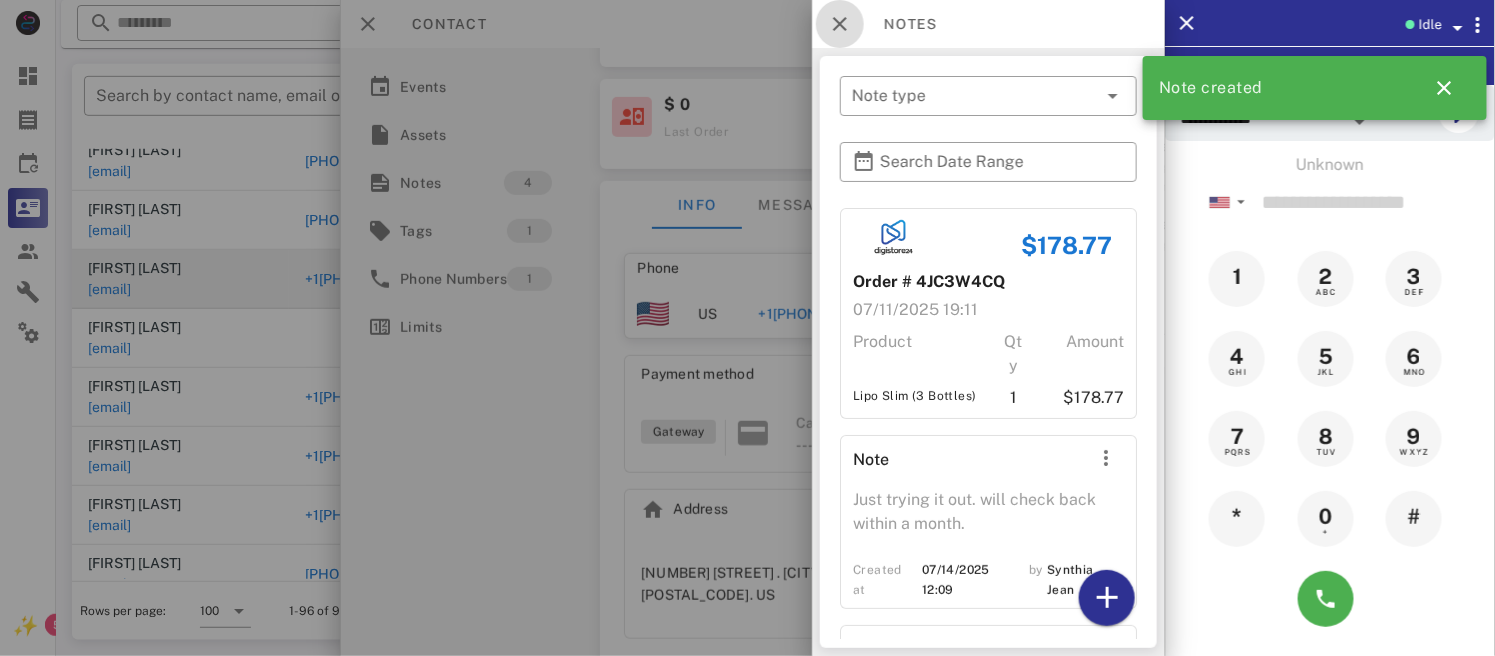 click at bounding box center (840, 24) 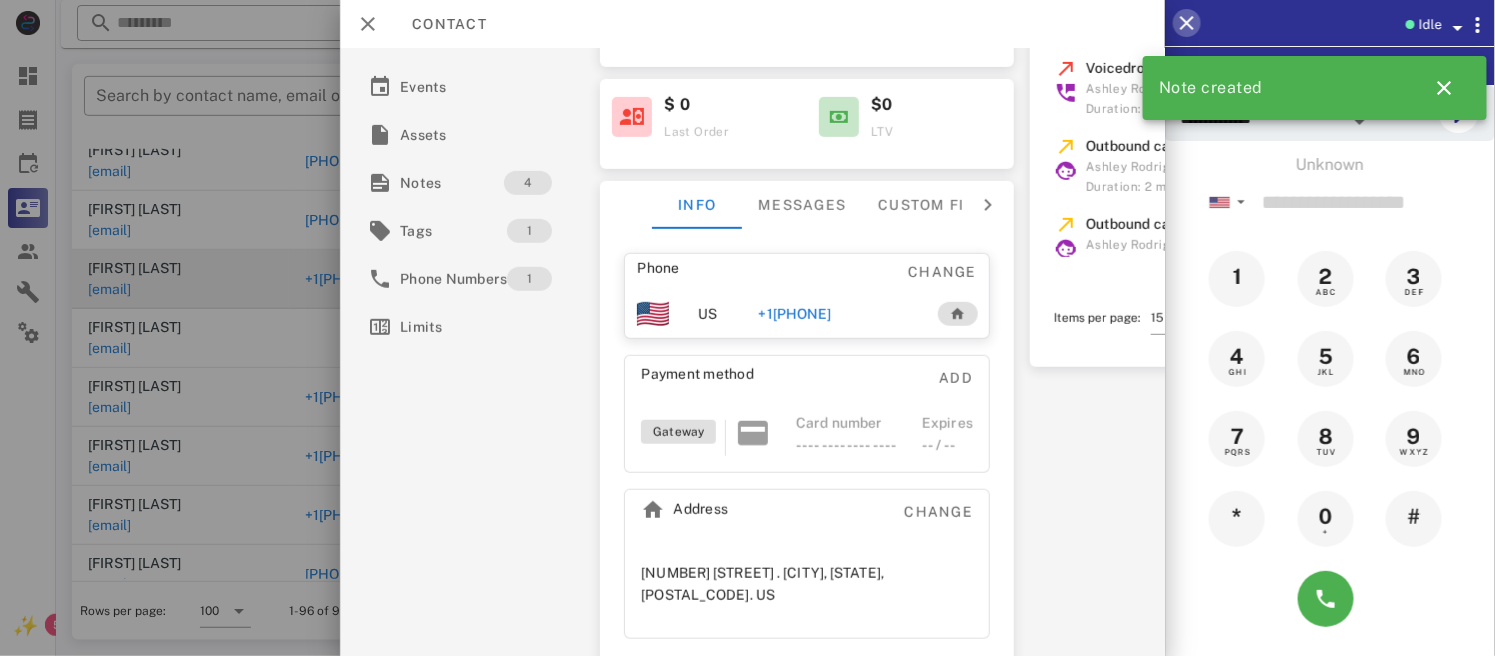 click at bounding box center (1187, 23) 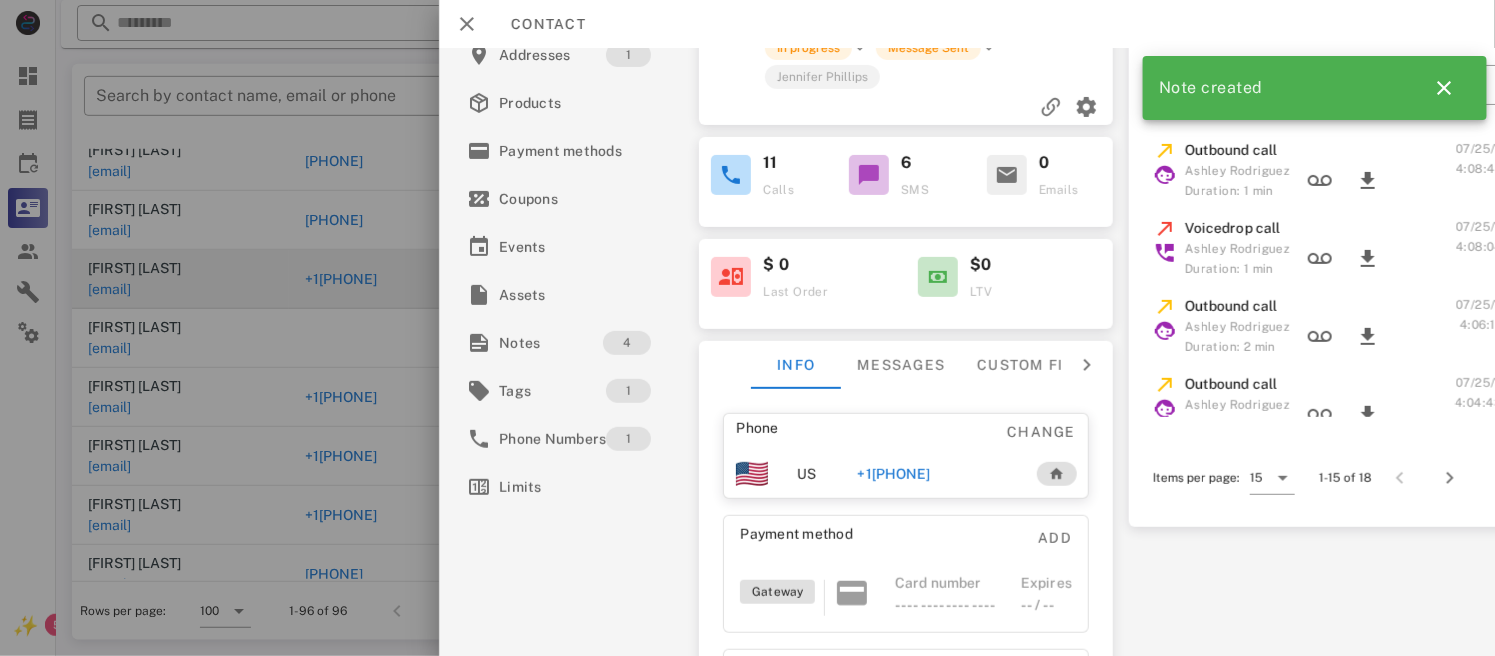 scroll, scrollTop: 0, scrollLeft: 0, axis: both 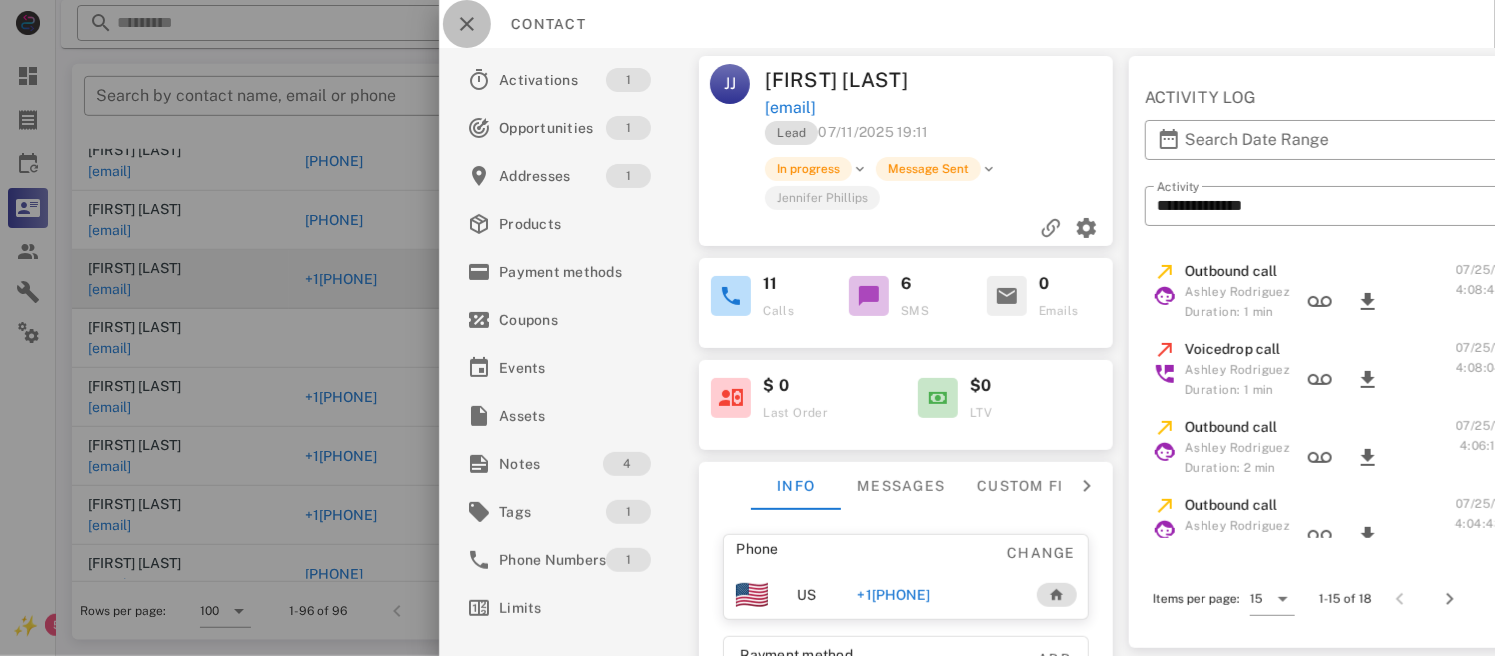 click at bounding box center [467, 24] 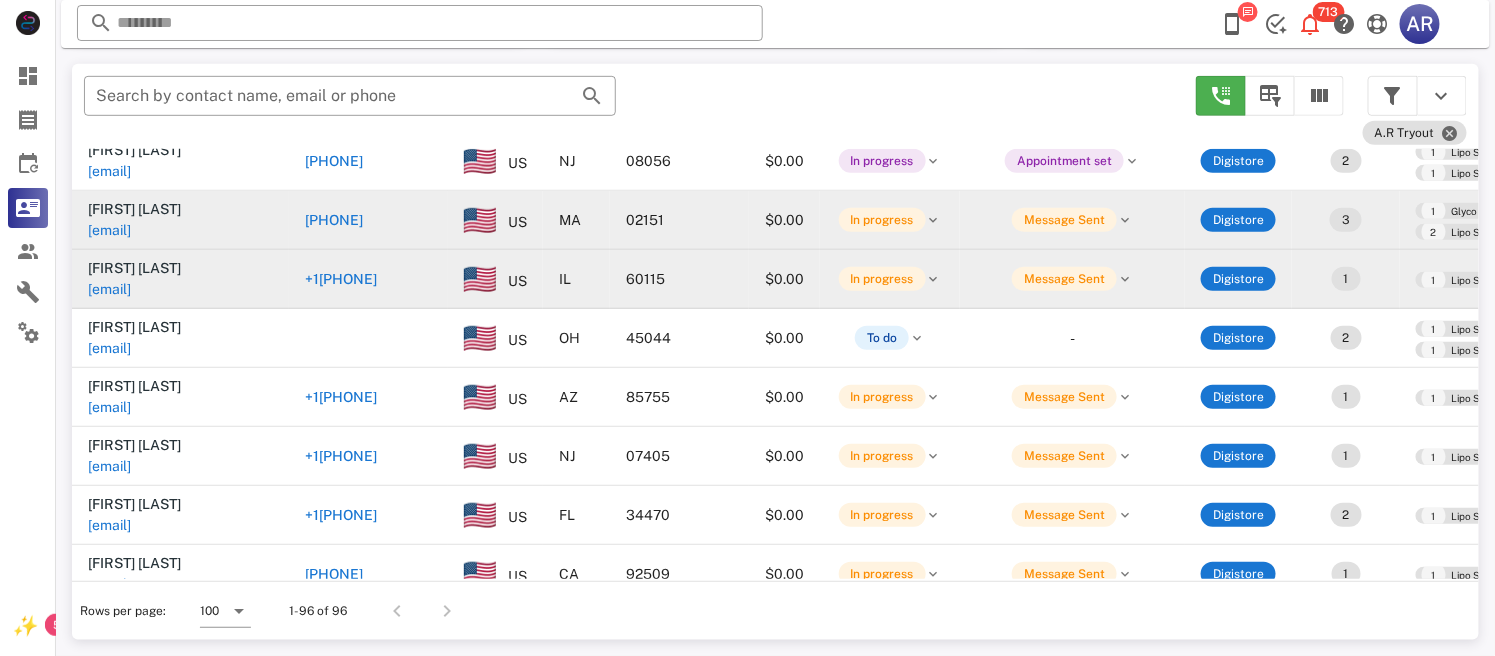 click on "[PHONE]" at bounding box center (334, 220) 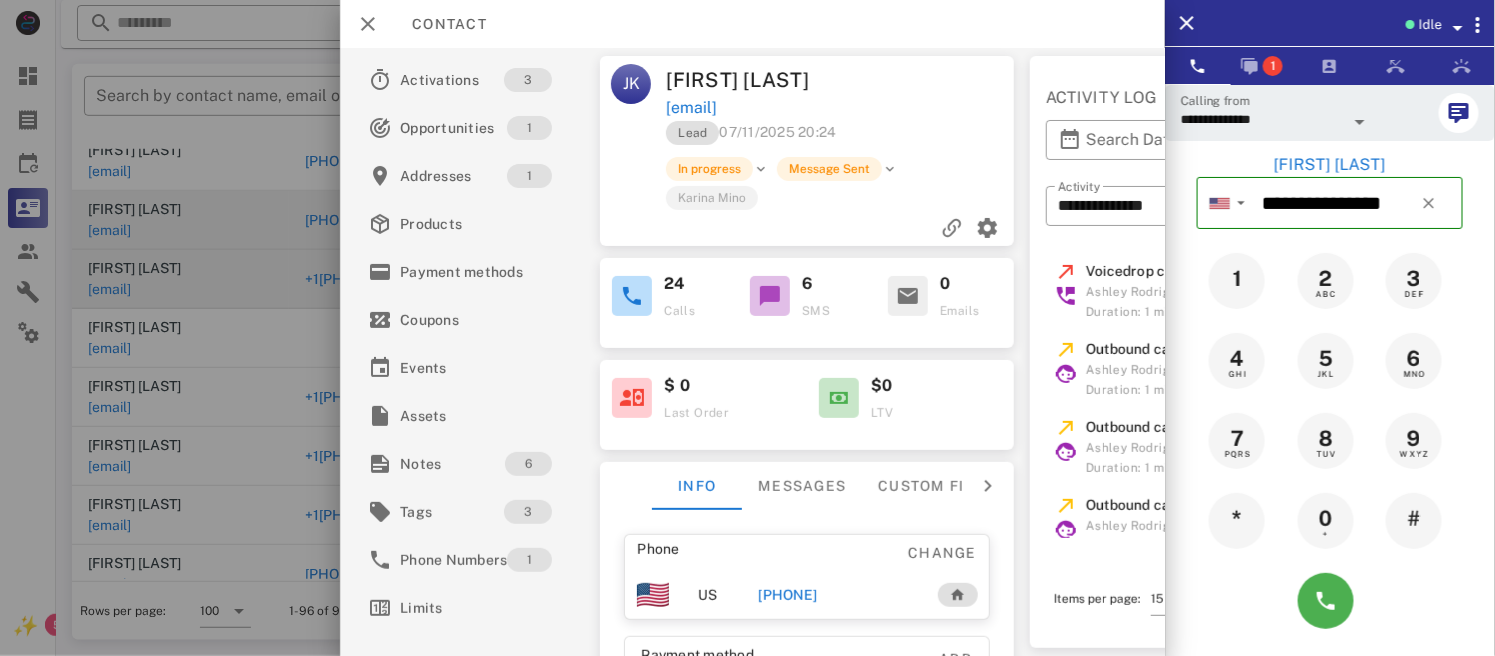 scroll, scrollTop: 103, scrollLeft: 0, axis: vertical 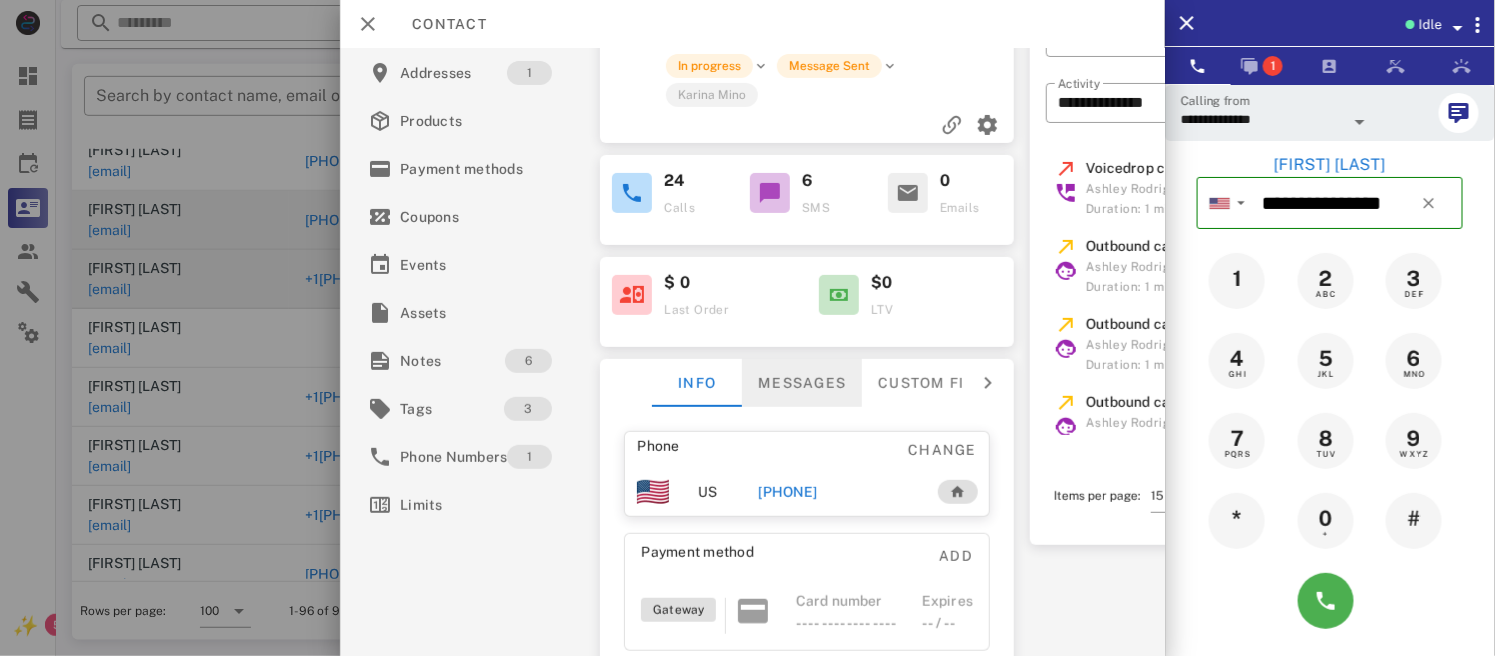 click on "Messages" at bounding box center [803, 383] 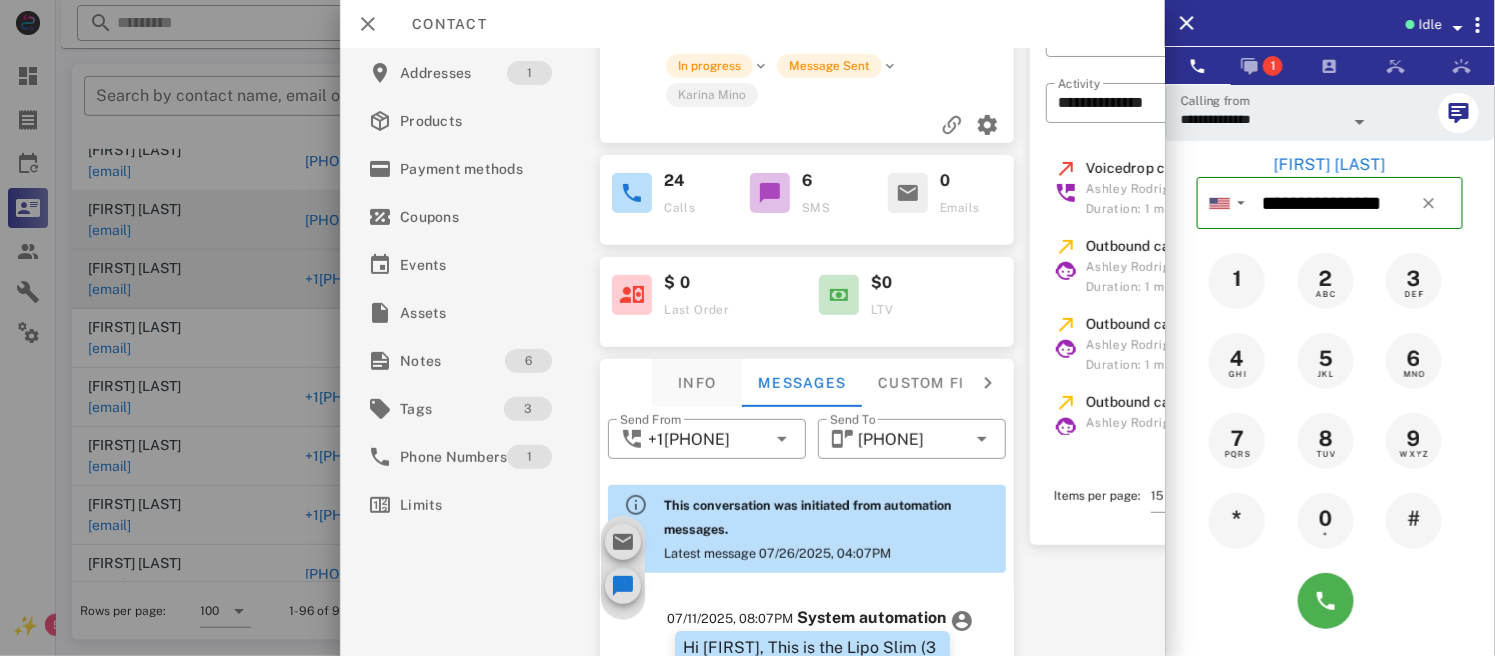 scroll, scrollTop: 1552, scrollLeft: 0, axis: vertical 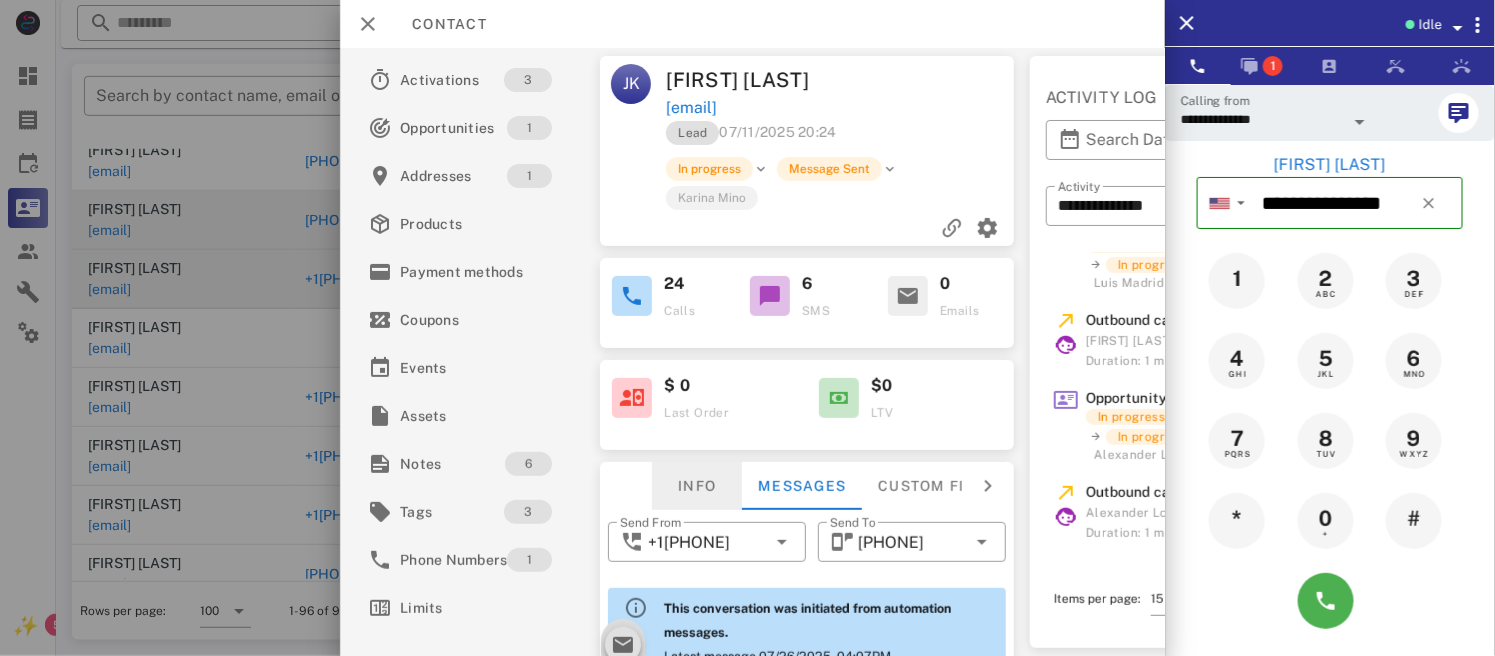 click on "Info" at bounding box center [698, 486] 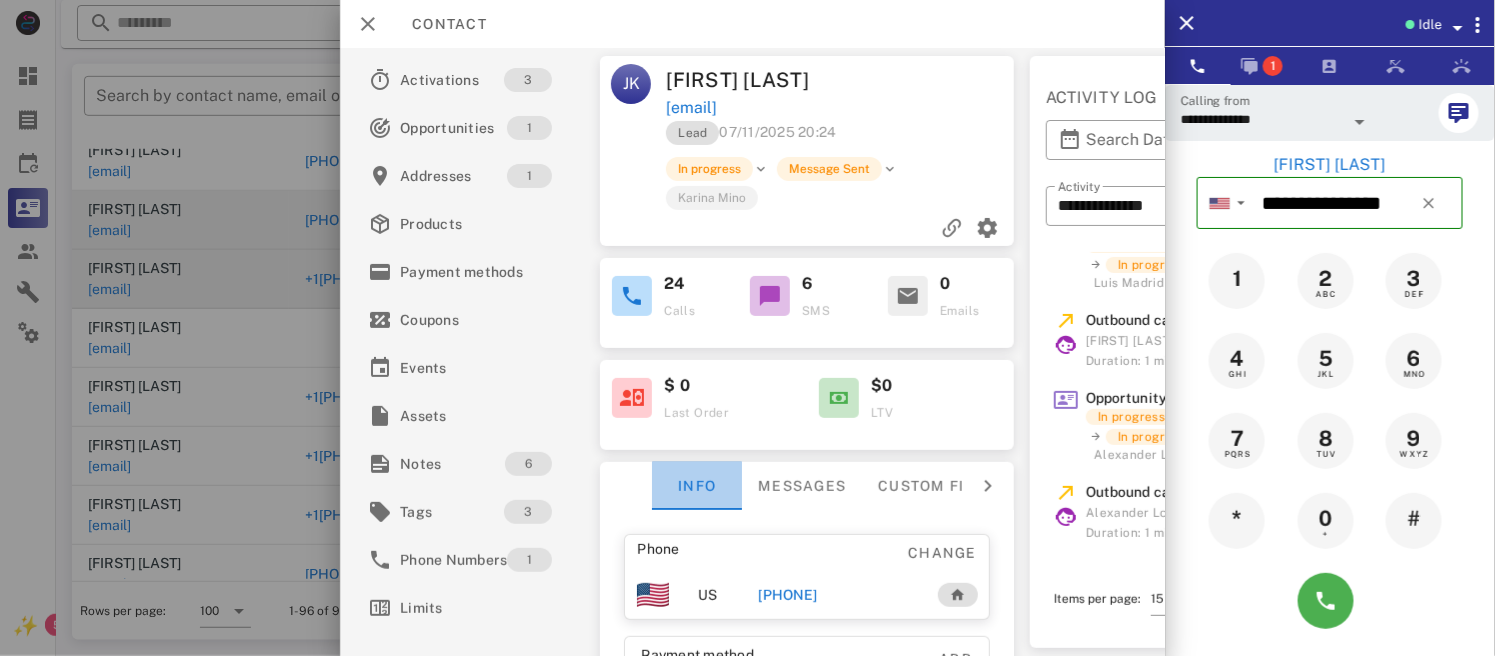 scroll, scrollTop: 1456, scrollLeft: 0, axis: vertical 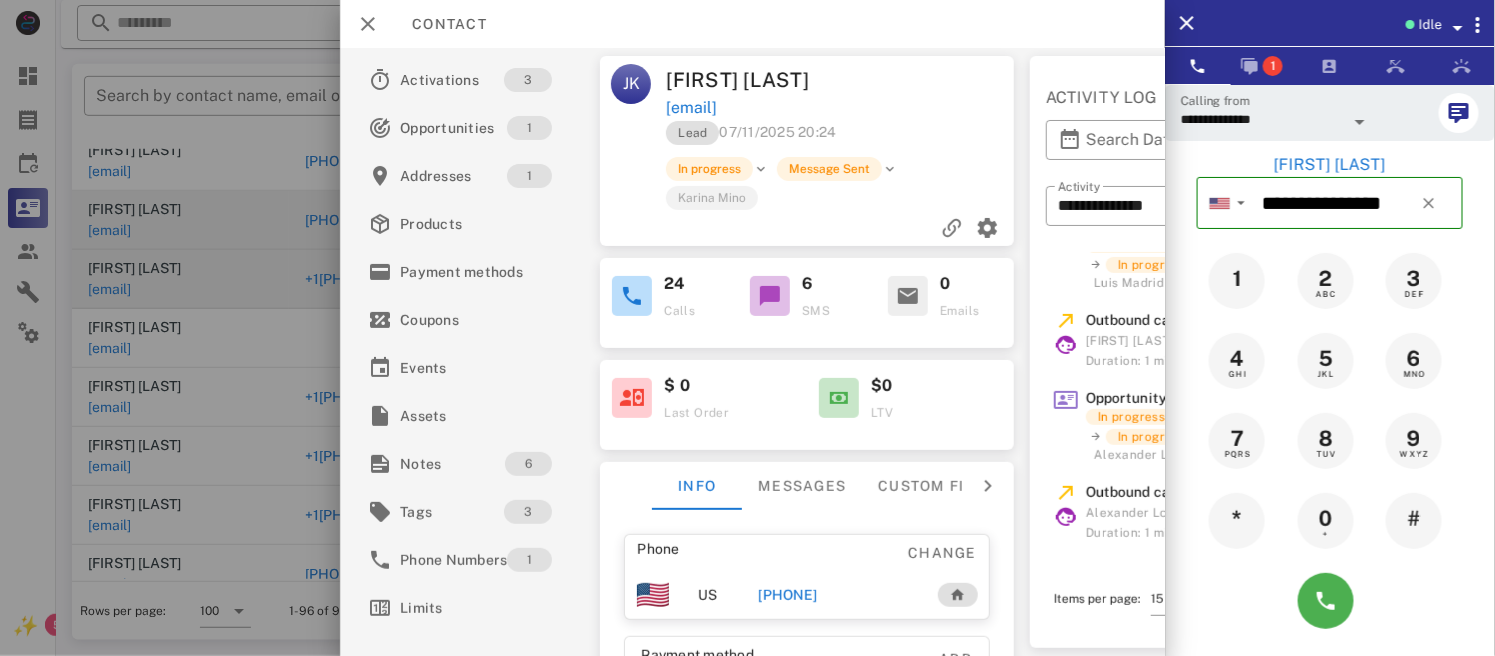 click on "[PHONE]" at bounding box center (788, 595) 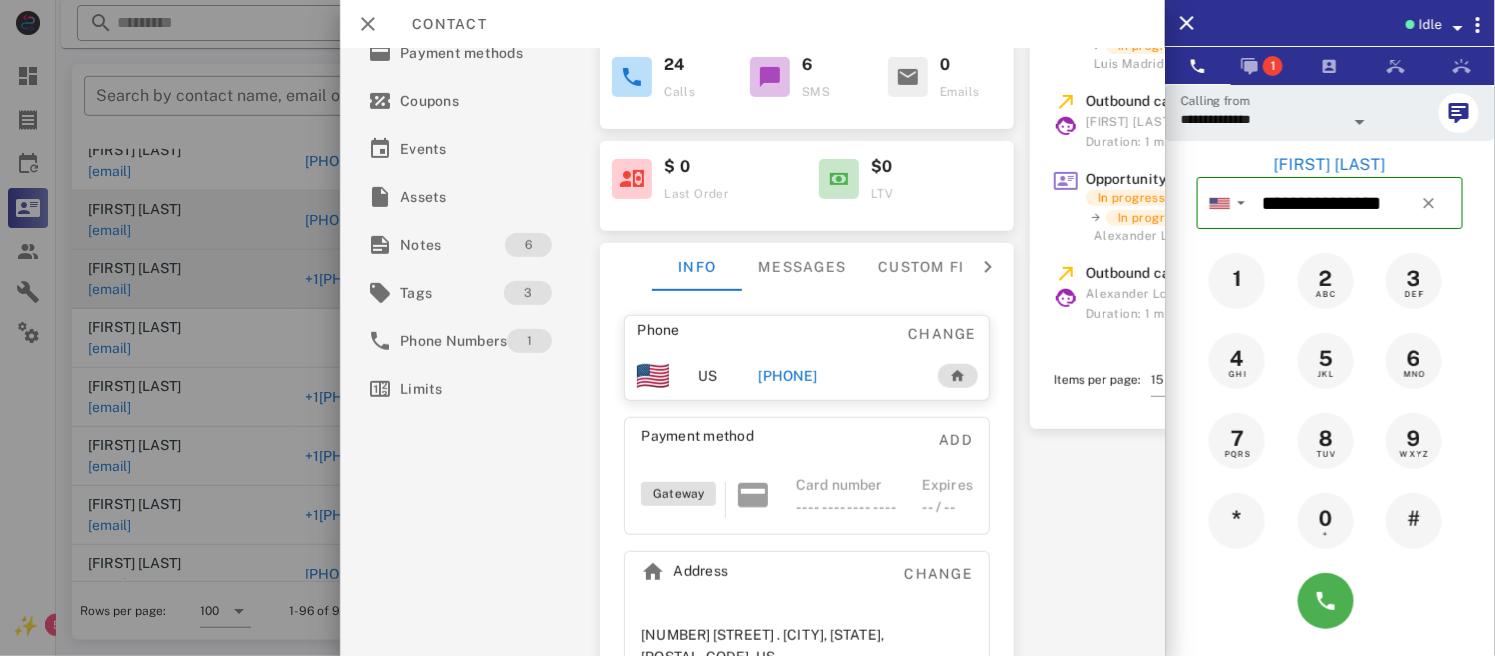 scroll, scrollTop: 226, scrollLeft: 0, axis: vertical 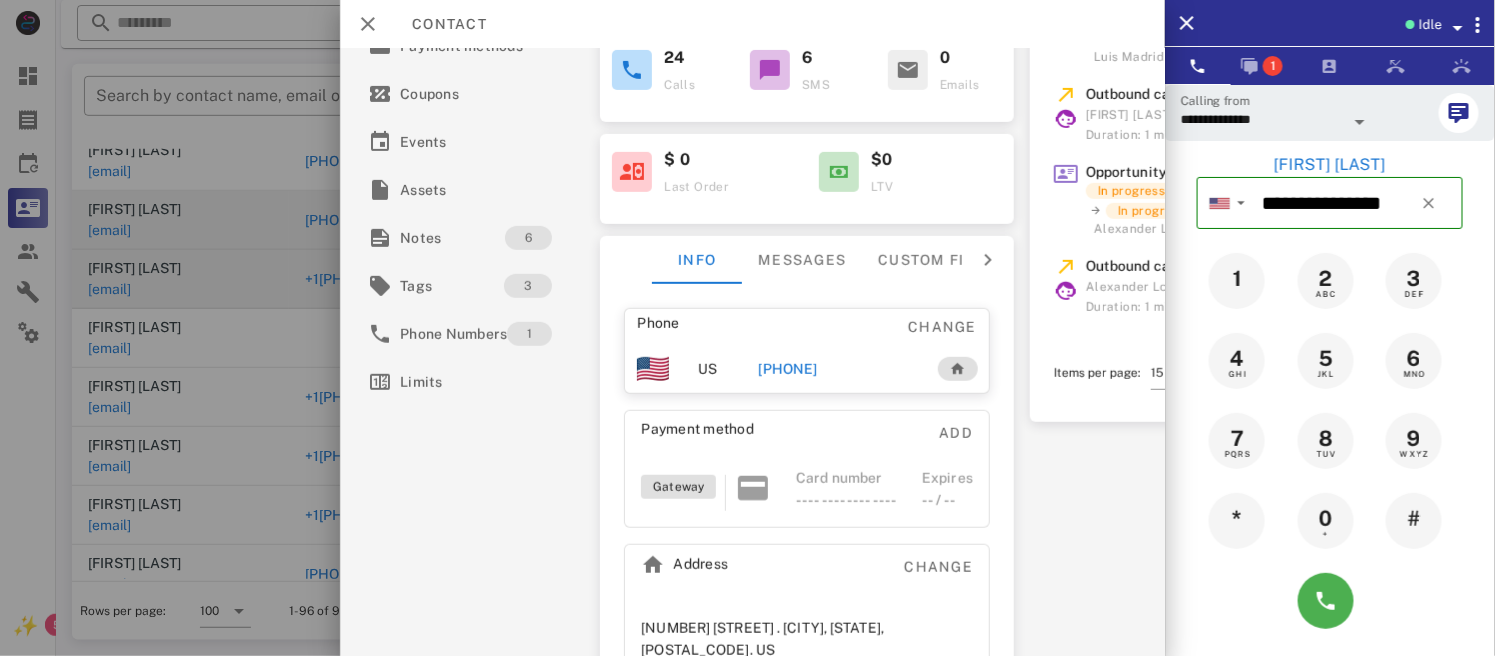 click on "[PHONE]" at bounding box center [788, 369] 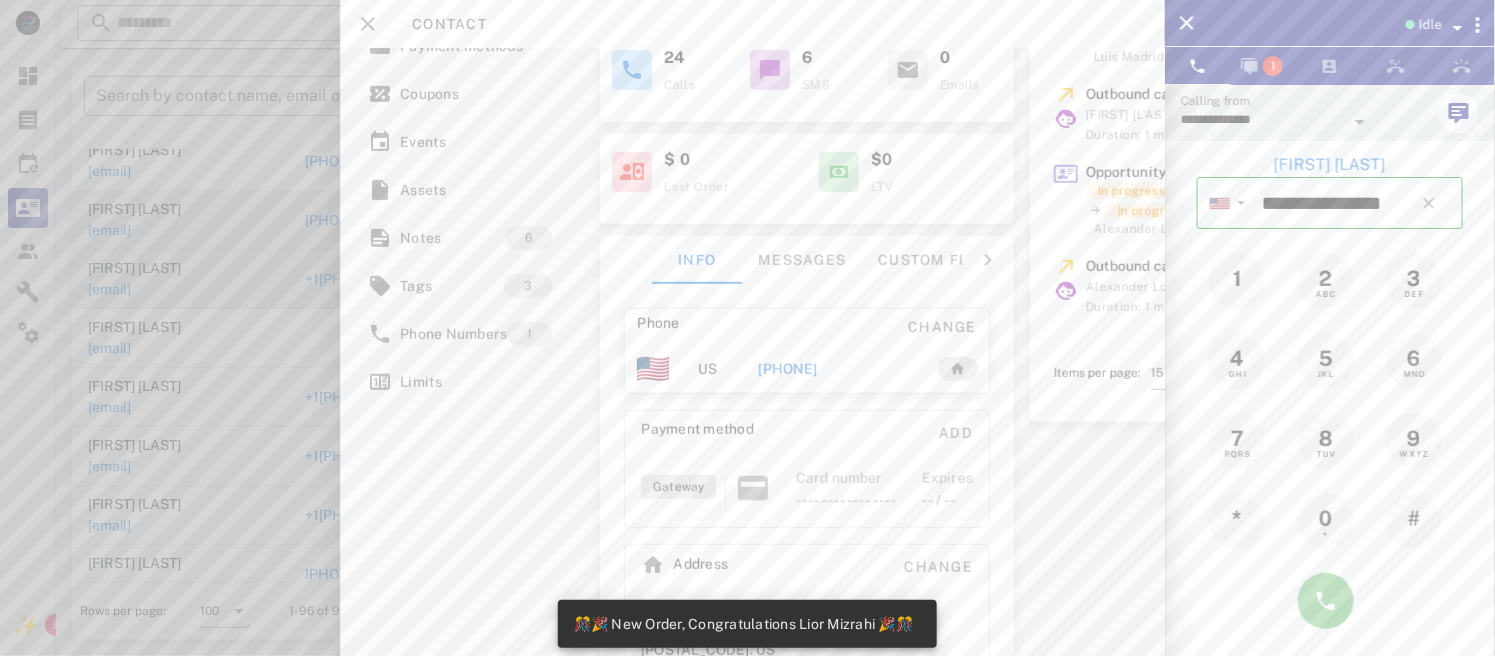 click at bounding box center [1326, 601] 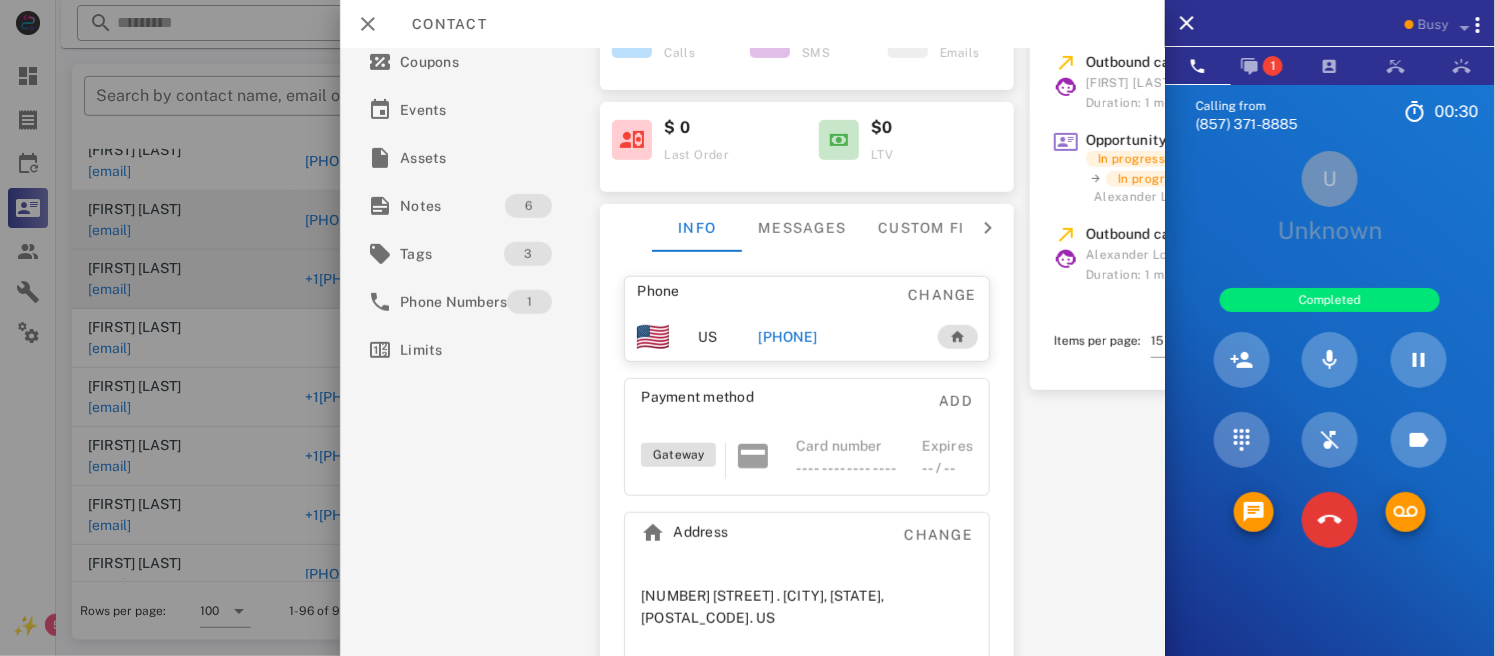 scroll, scrollTop: 312, scrollLeft: 0, axis: vertical 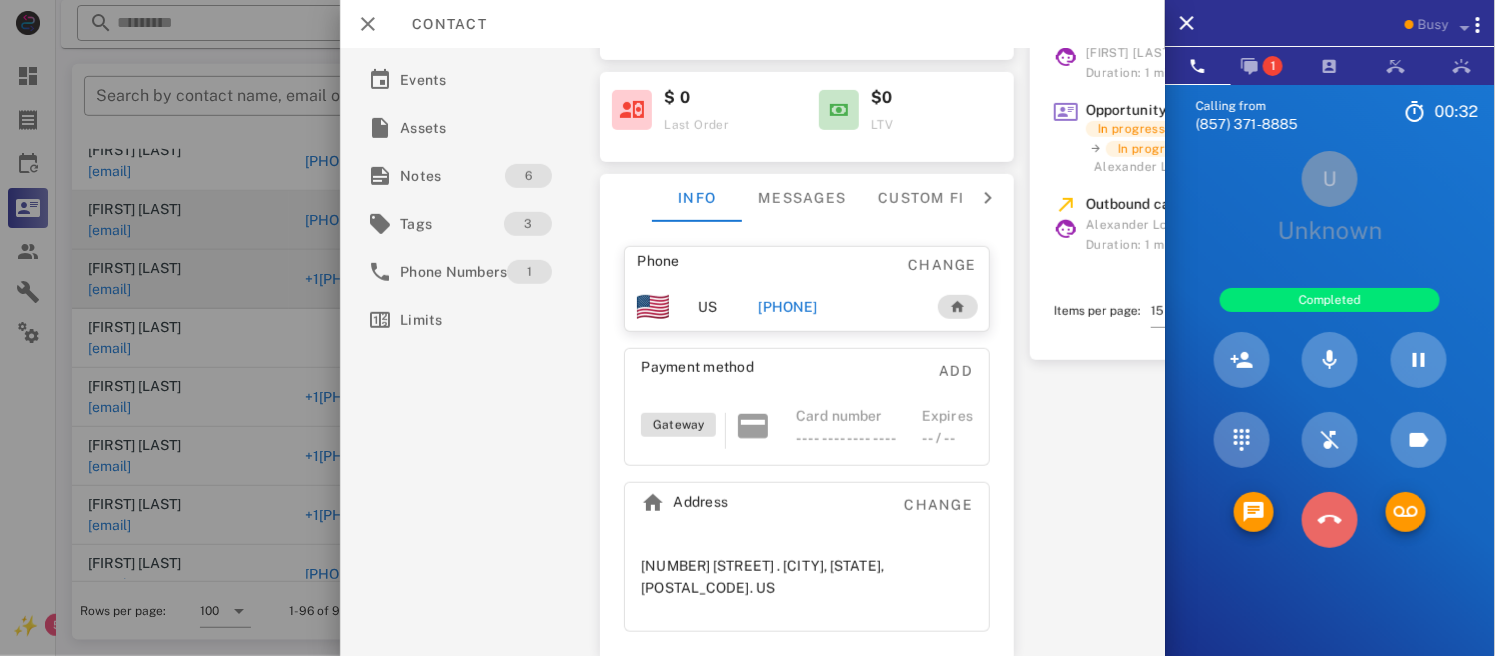 click at bounding box center (1330, 520) 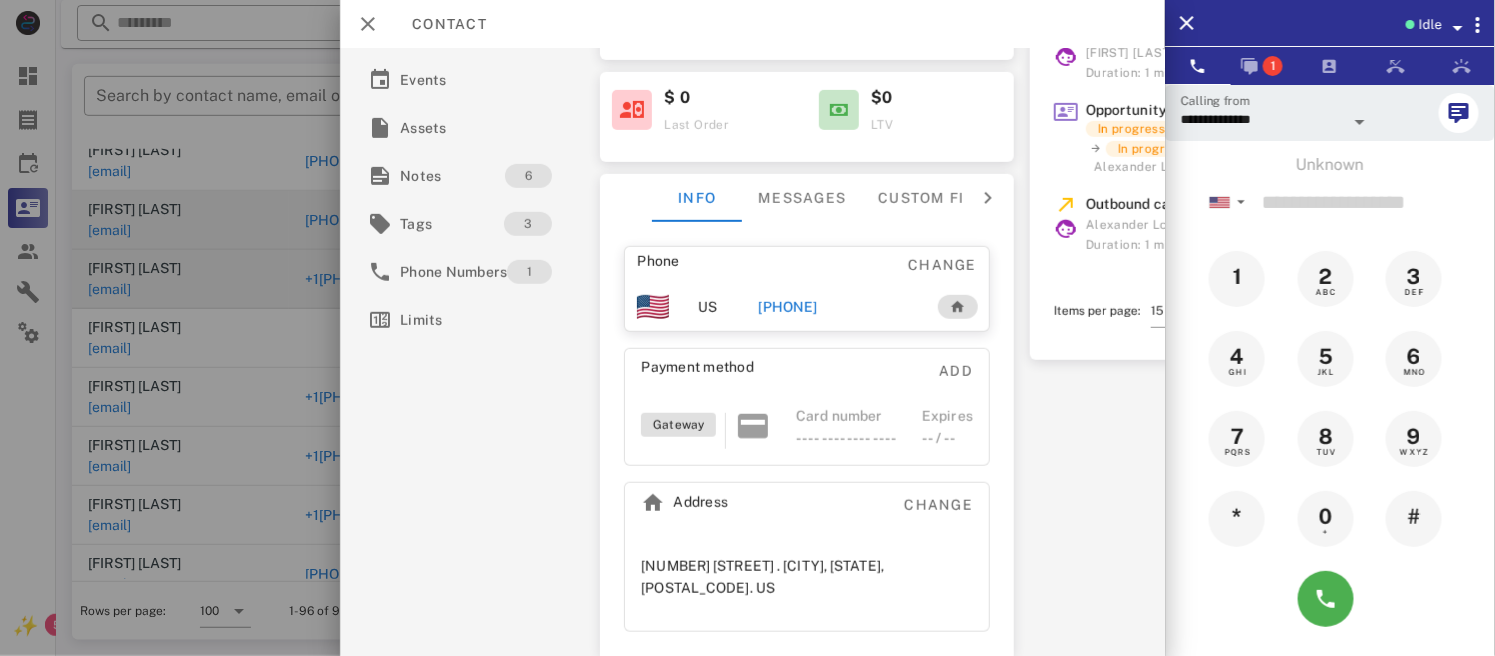 click on "[PHONE]" at bounding box center [788, 307] 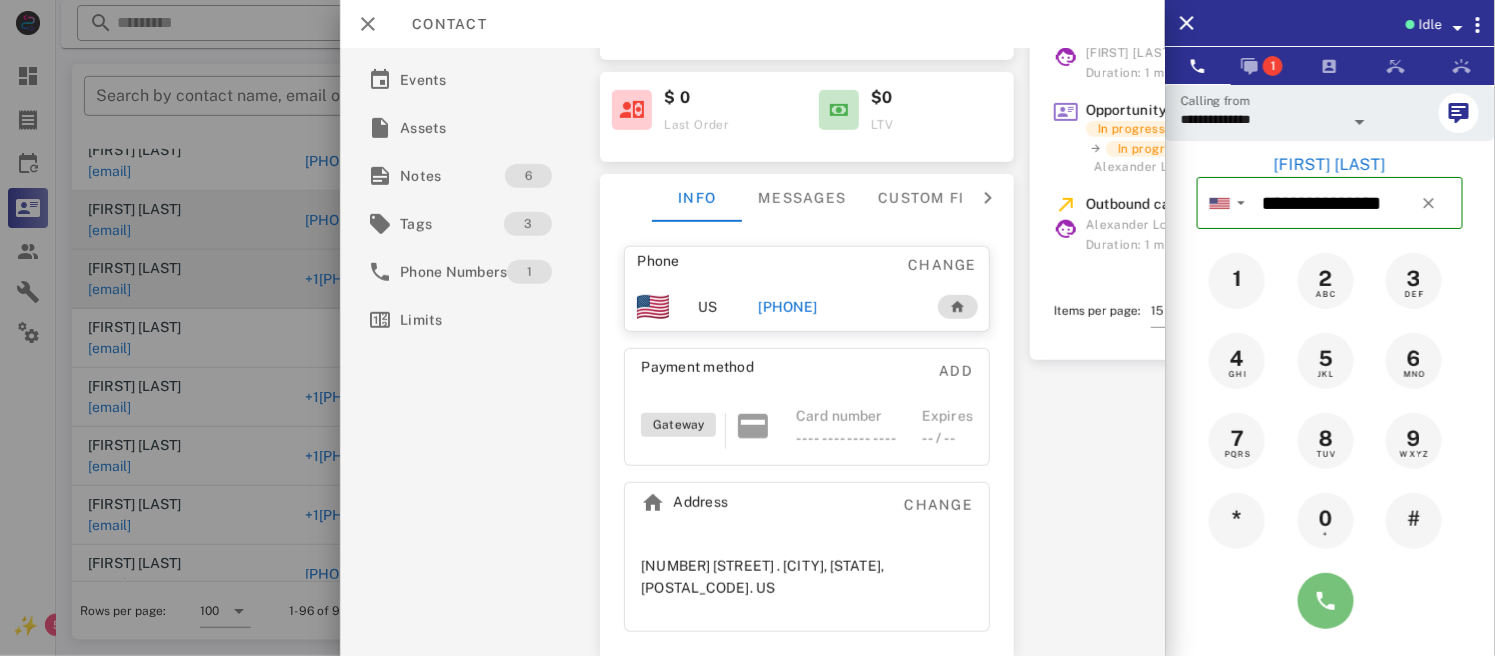 click at bounding box center [1326, 601] 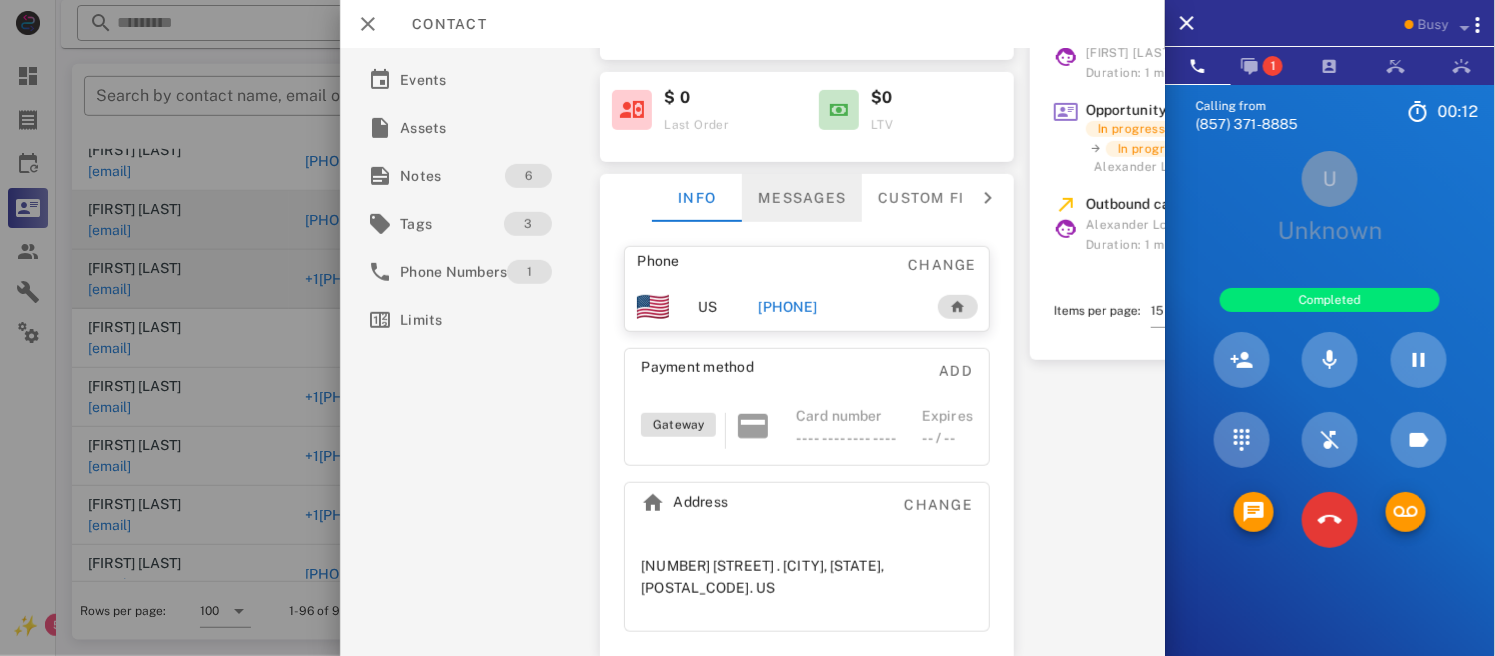 click on "Messages" at bounding box center [803, 198] 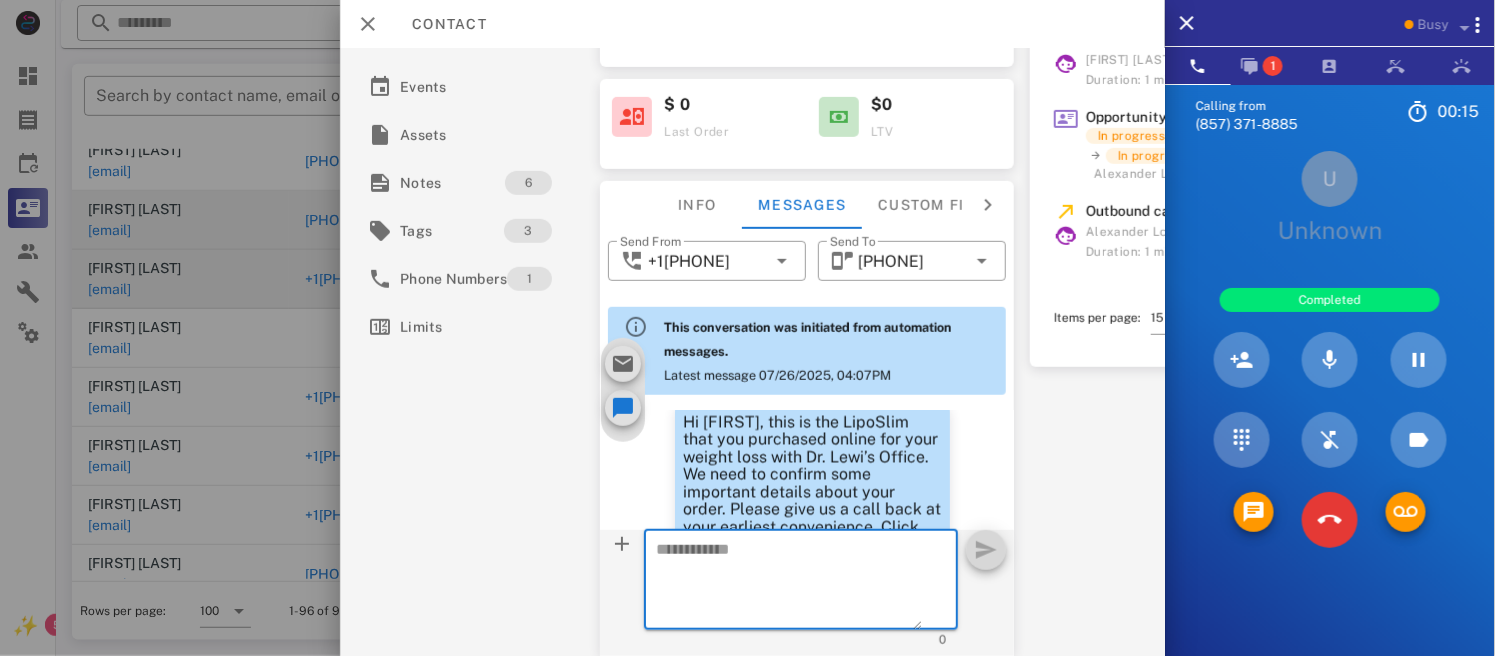 scroll, scrollTop: 1417, scrollLeft: 0, axis: vertical 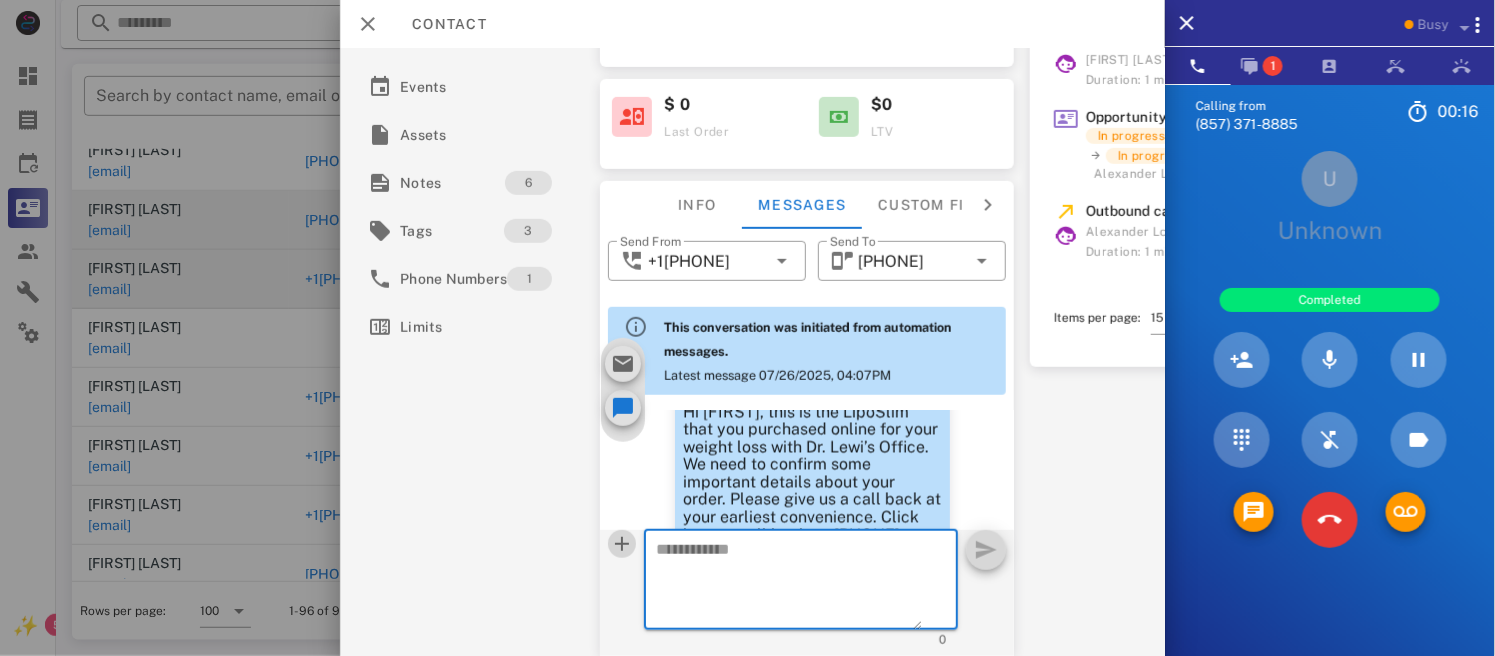 click at bounding box center [623, 544] 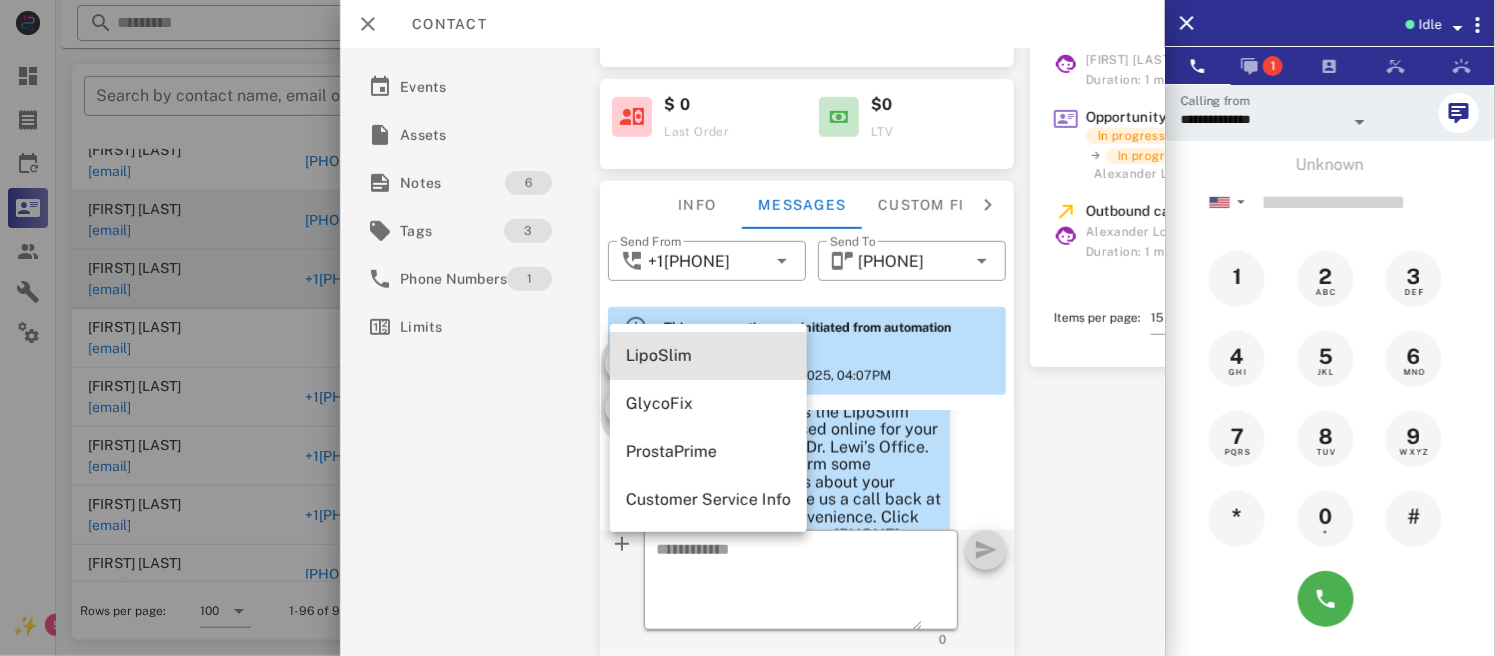 click on "LipoSlim" at bounding box center (708, 355) 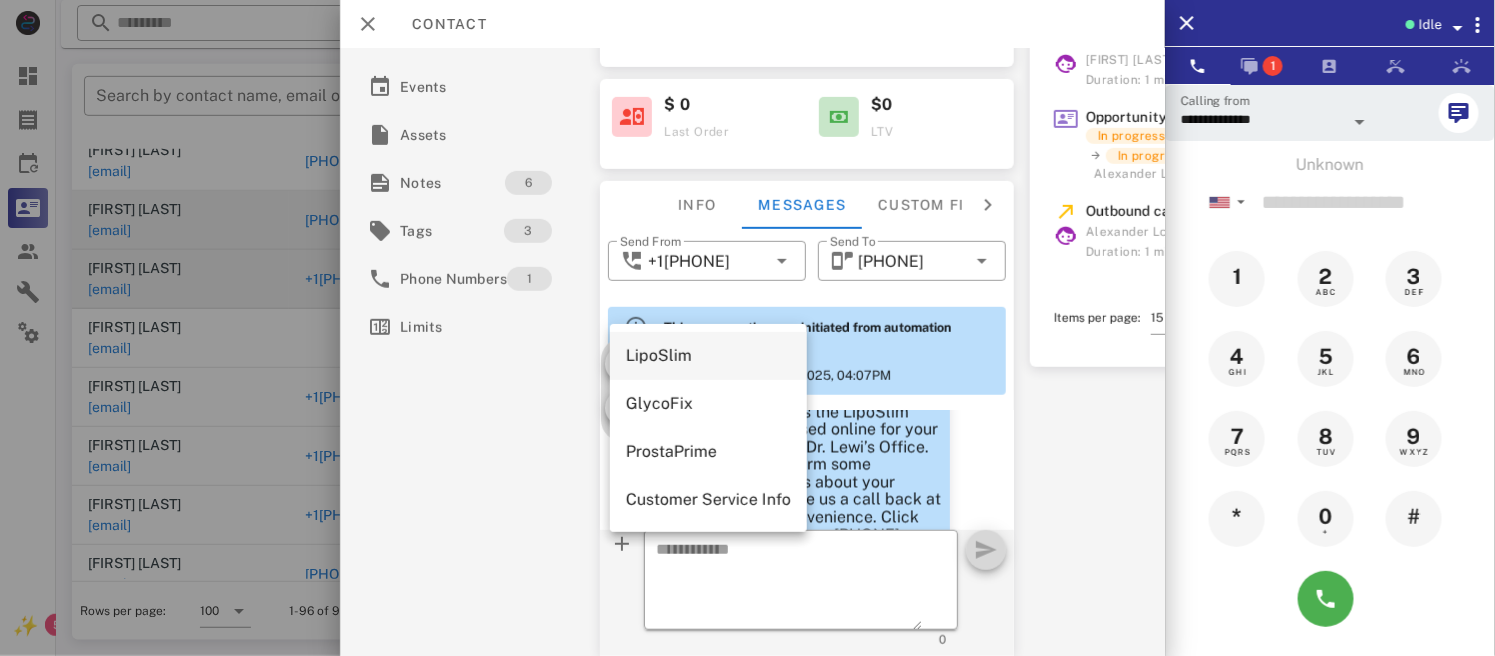 type on "**********" 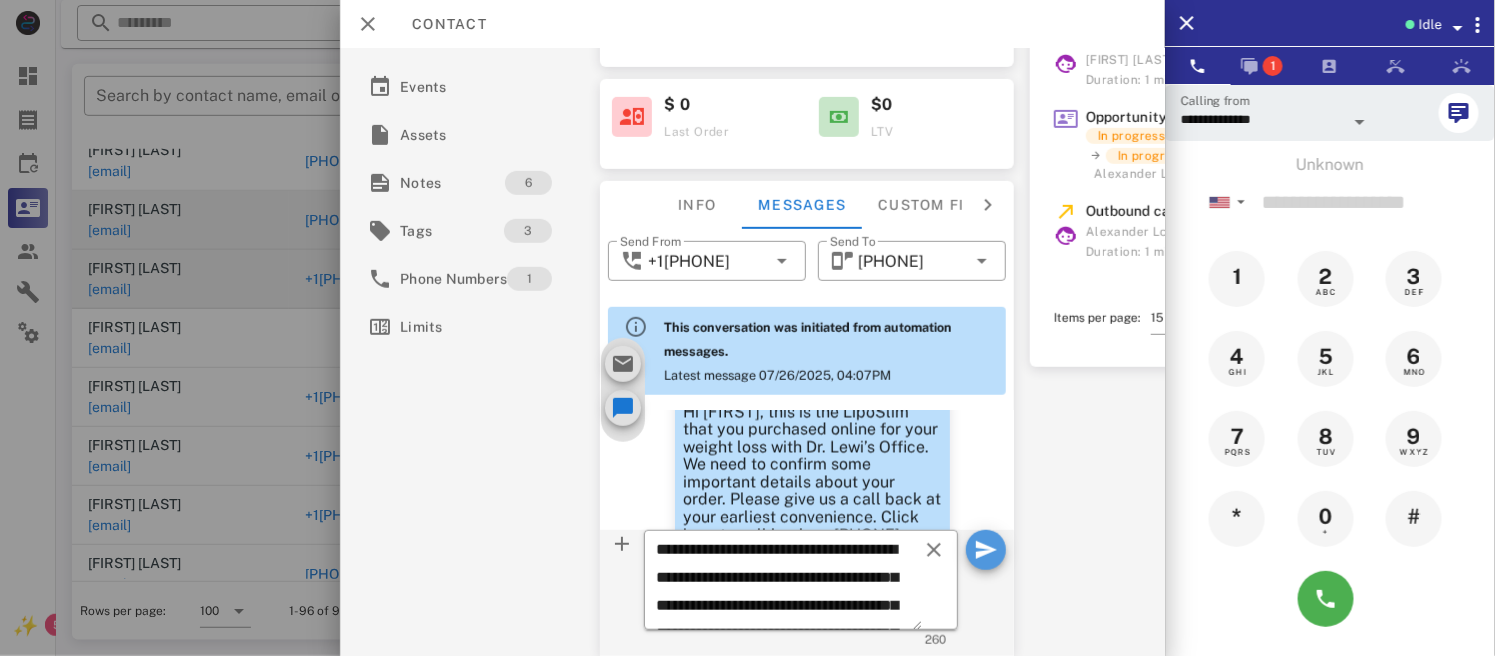 click at bounding box center (986, 550) 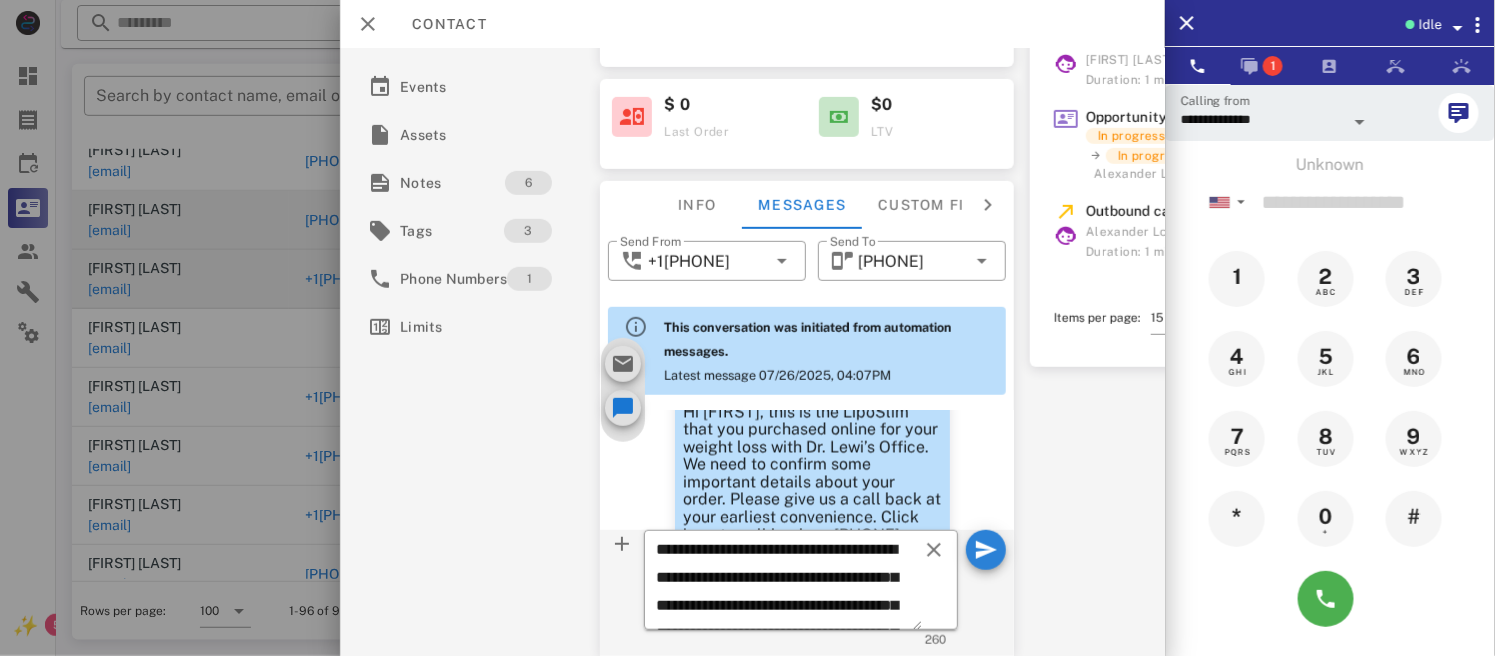 type 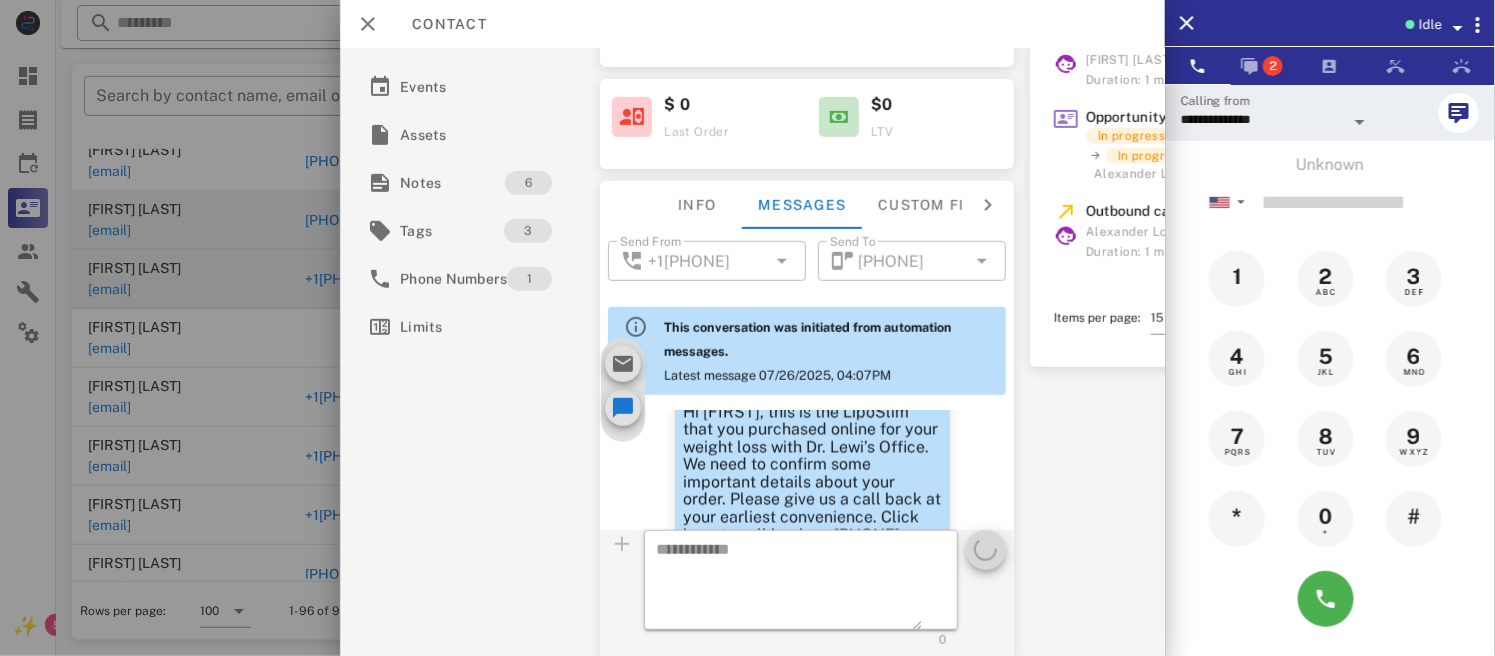 scroll, scrollTop: 1787, scrollLeft: 0, axis: vertical 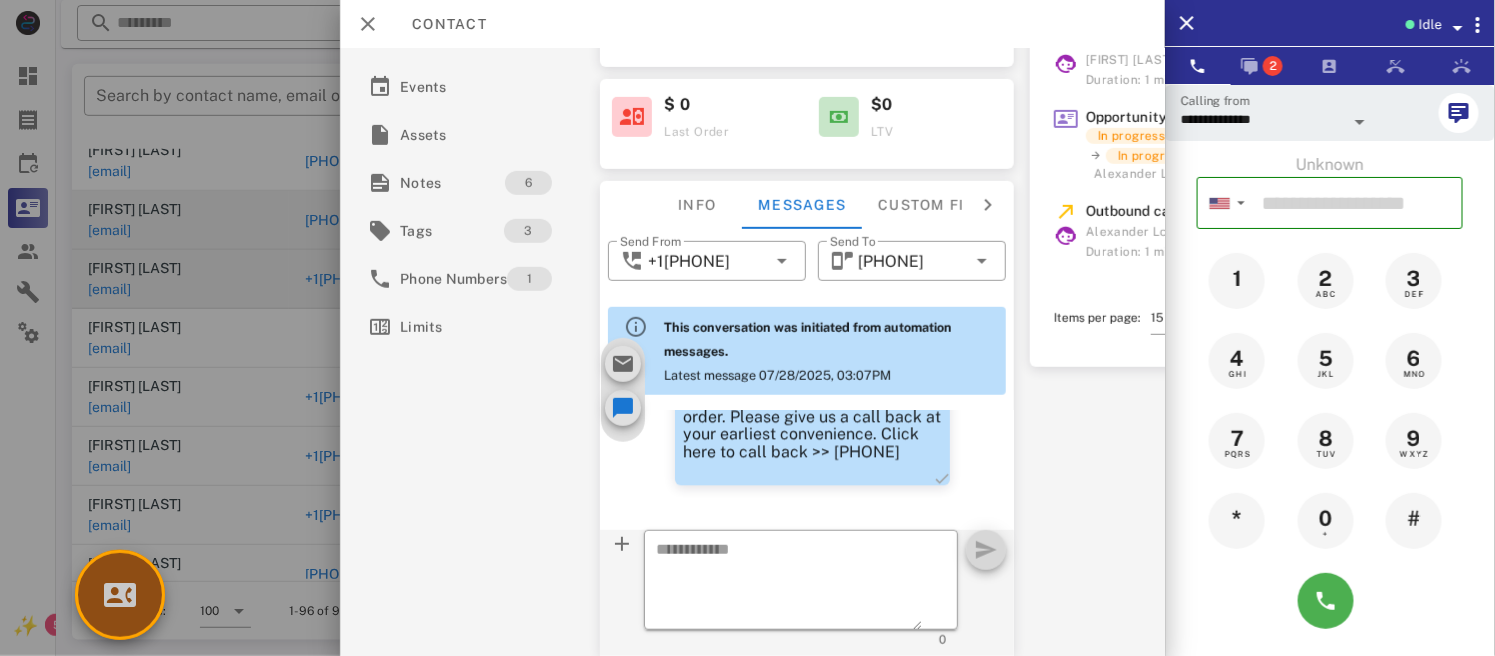 click at bounding box center (120, 595) 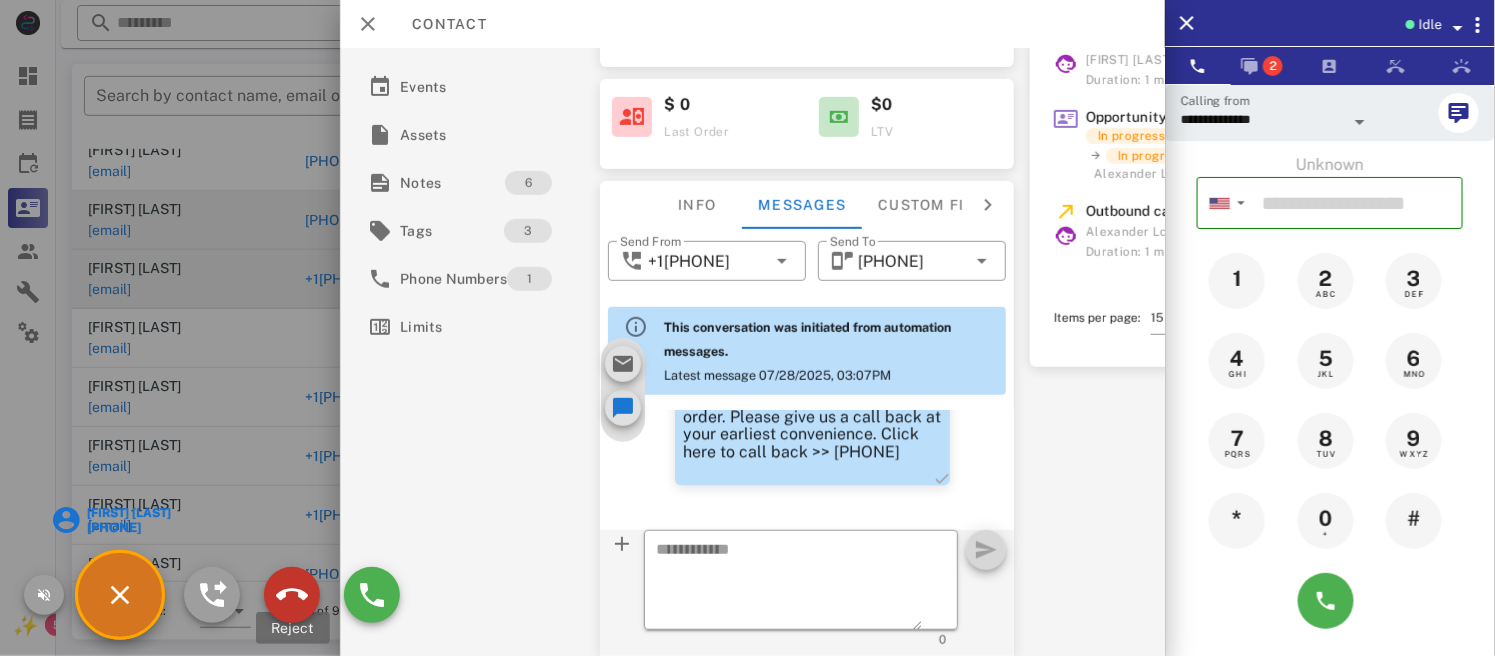 click at bounding box center [292, 595] 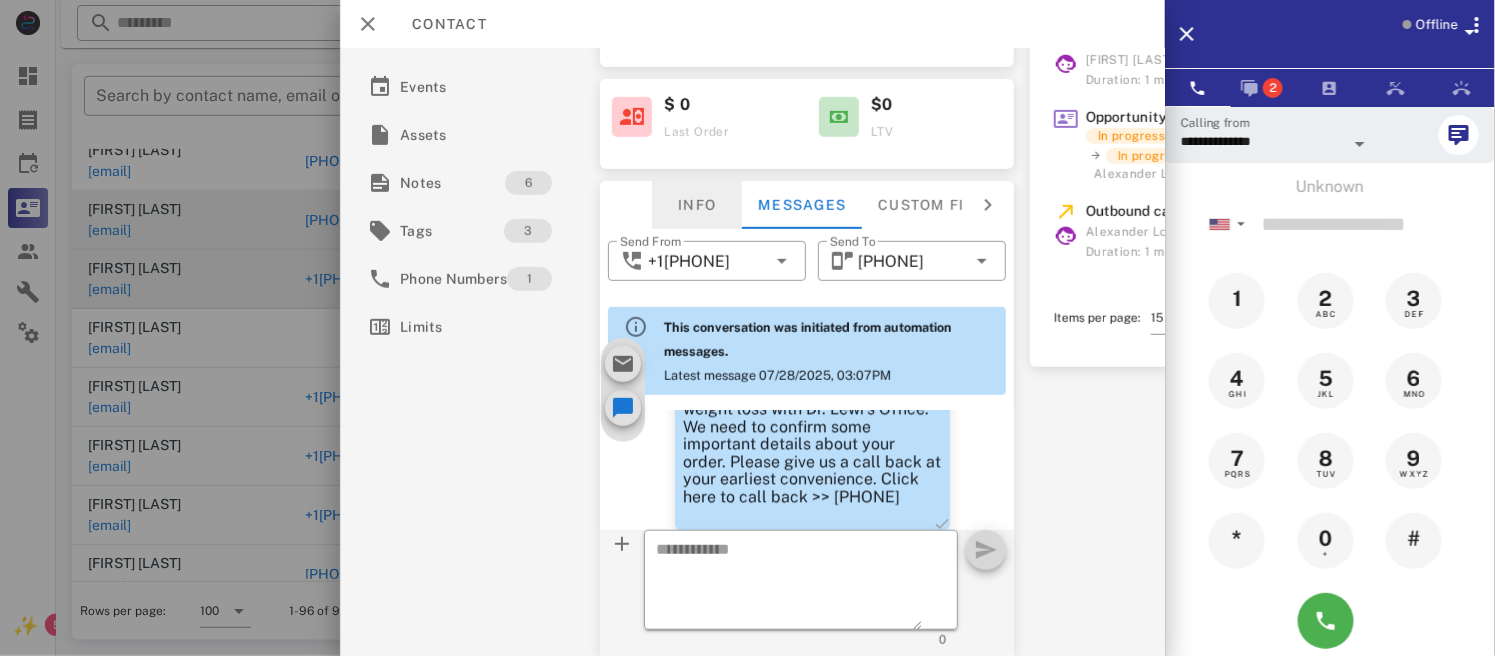 click on "Info" at bounding box center (698, 205) 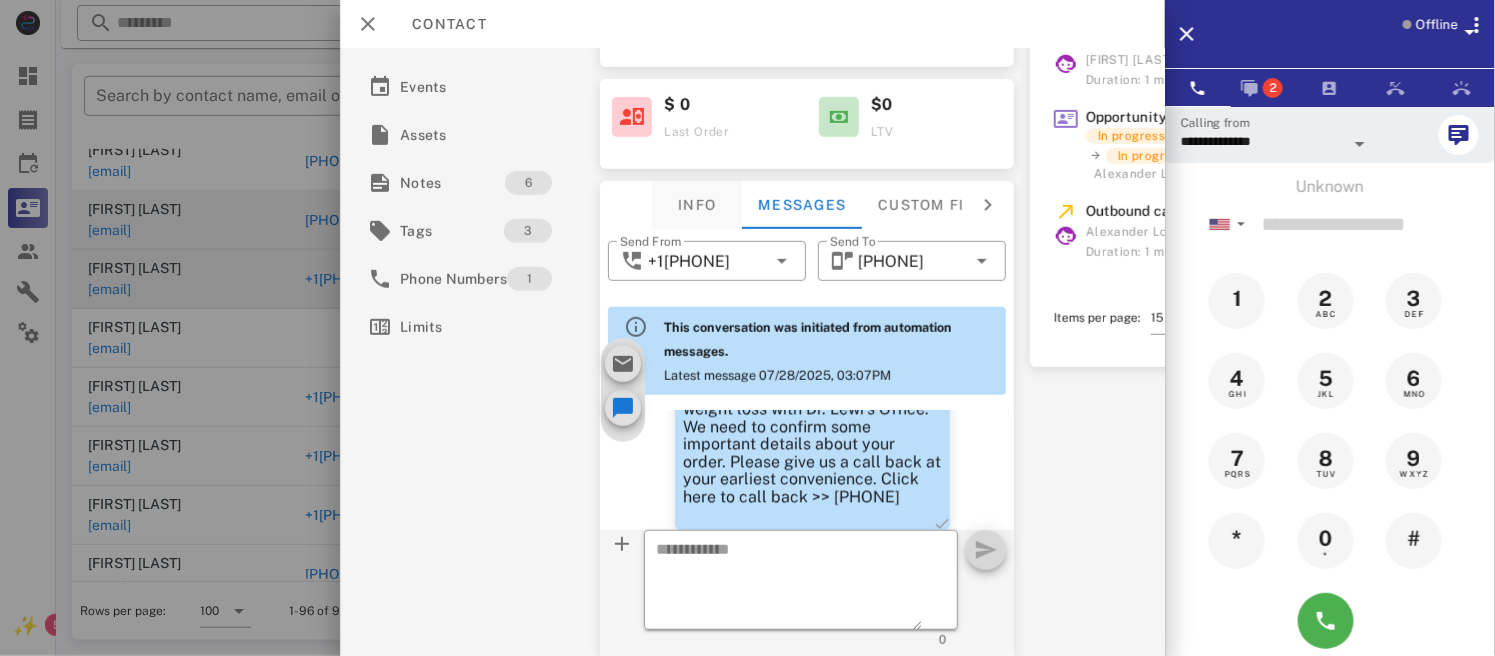 scroll, scrollTop: 1707, scrollLeft: 0, axis: vertical 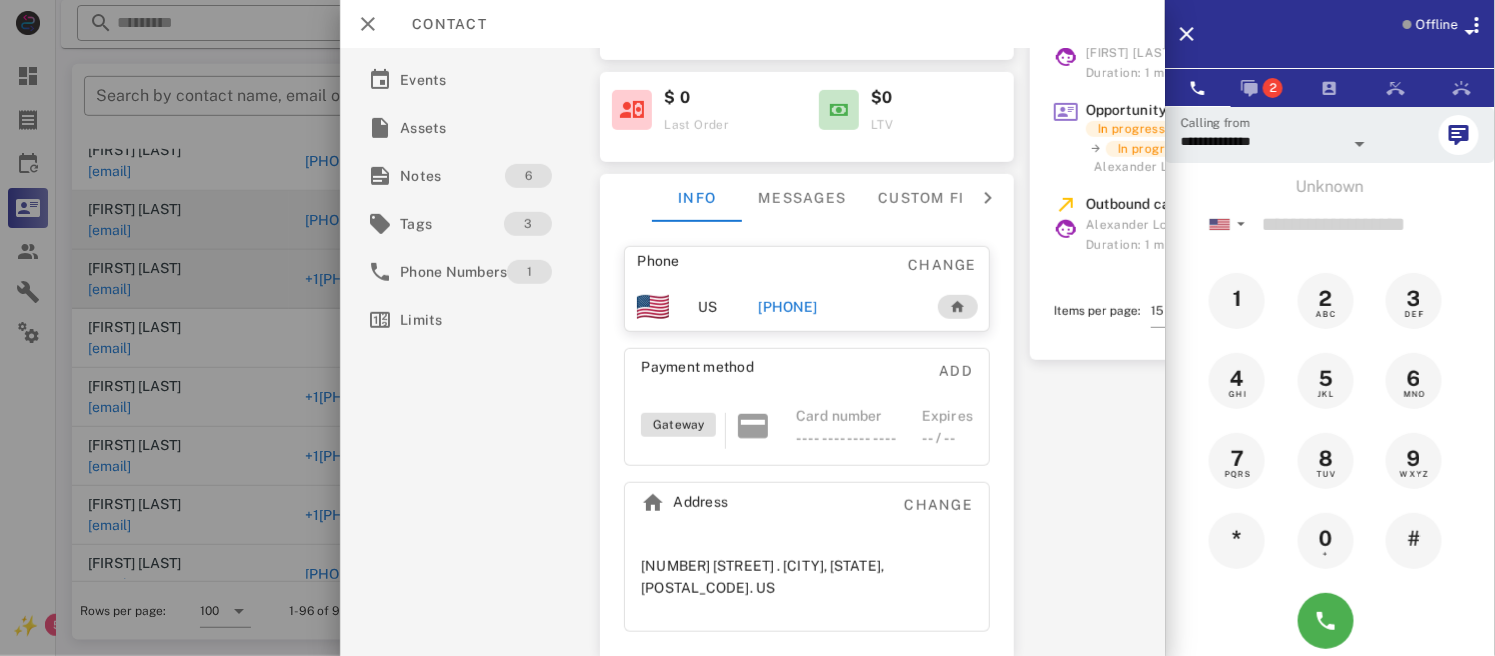 click on "[PHONE]" at bounding box center [788, 307] 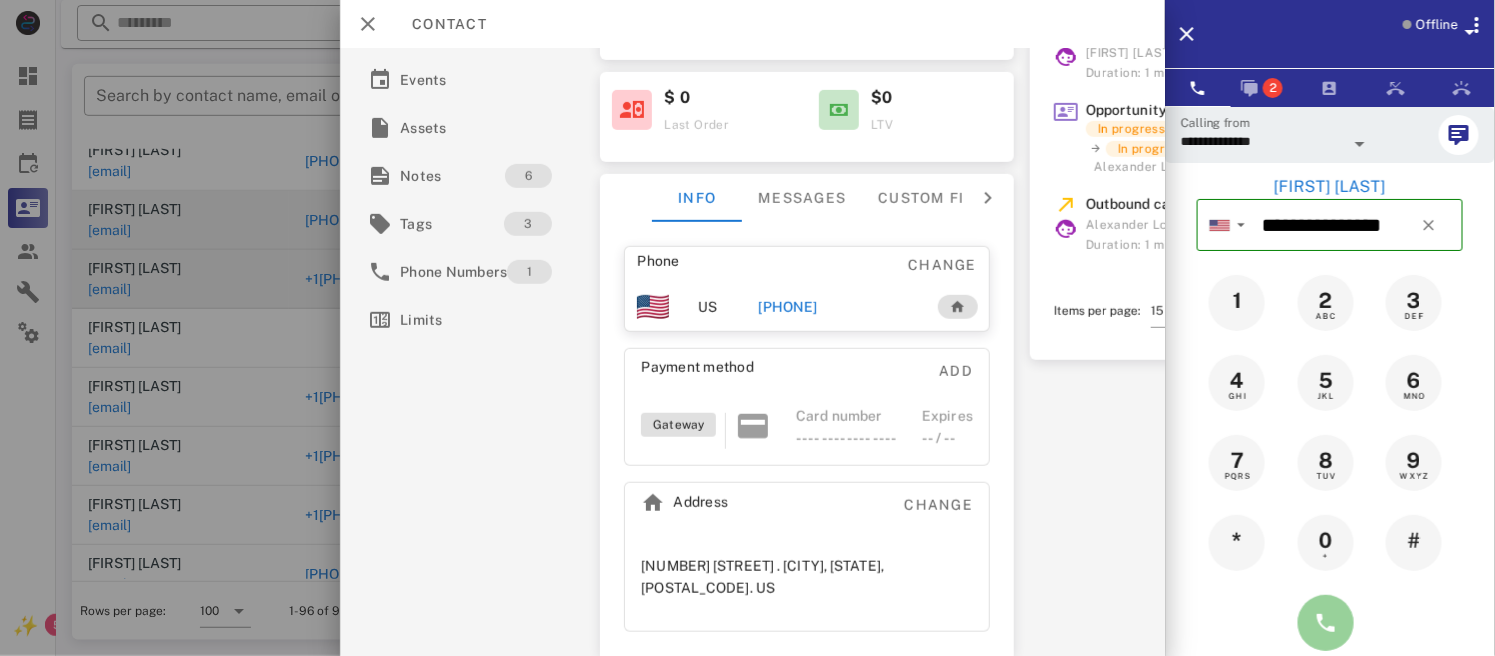 click at bounding box center (1326, 623) 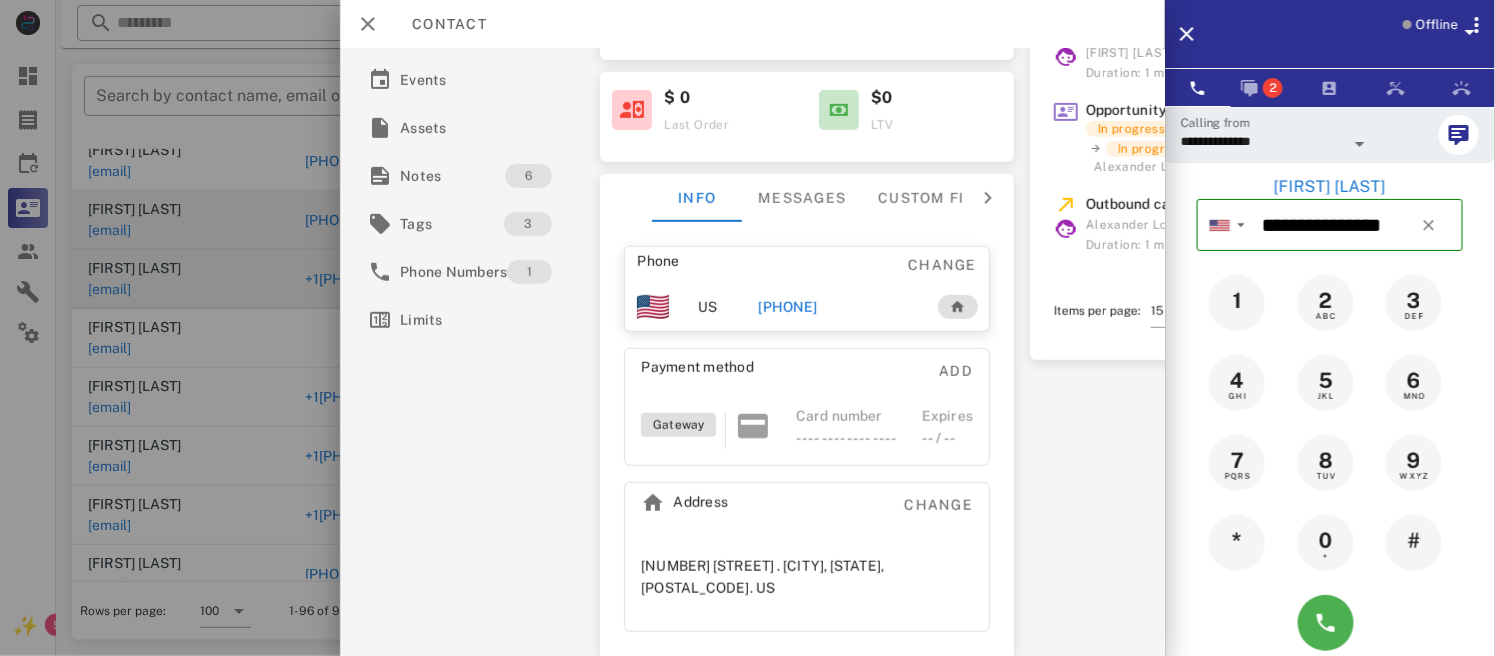 click at bounding box center [1330, 623] 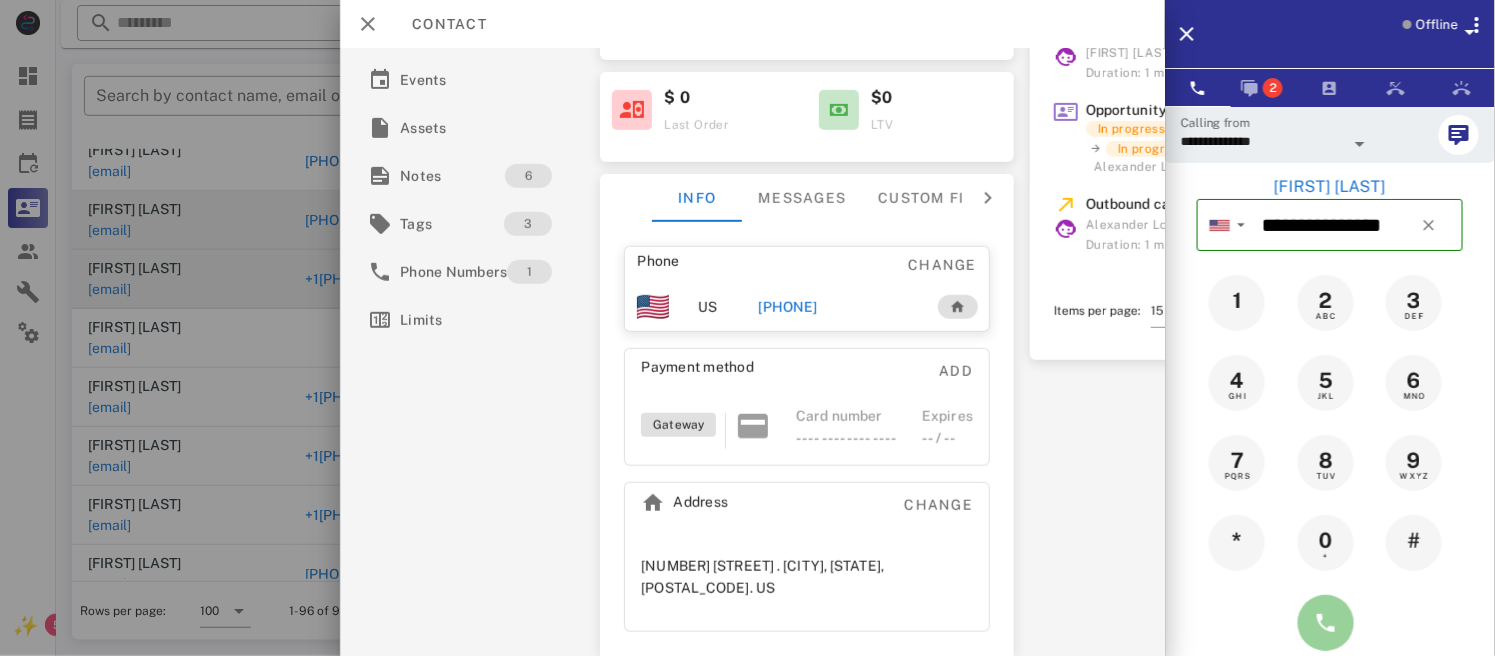 click at bounding box center (1326, 623) 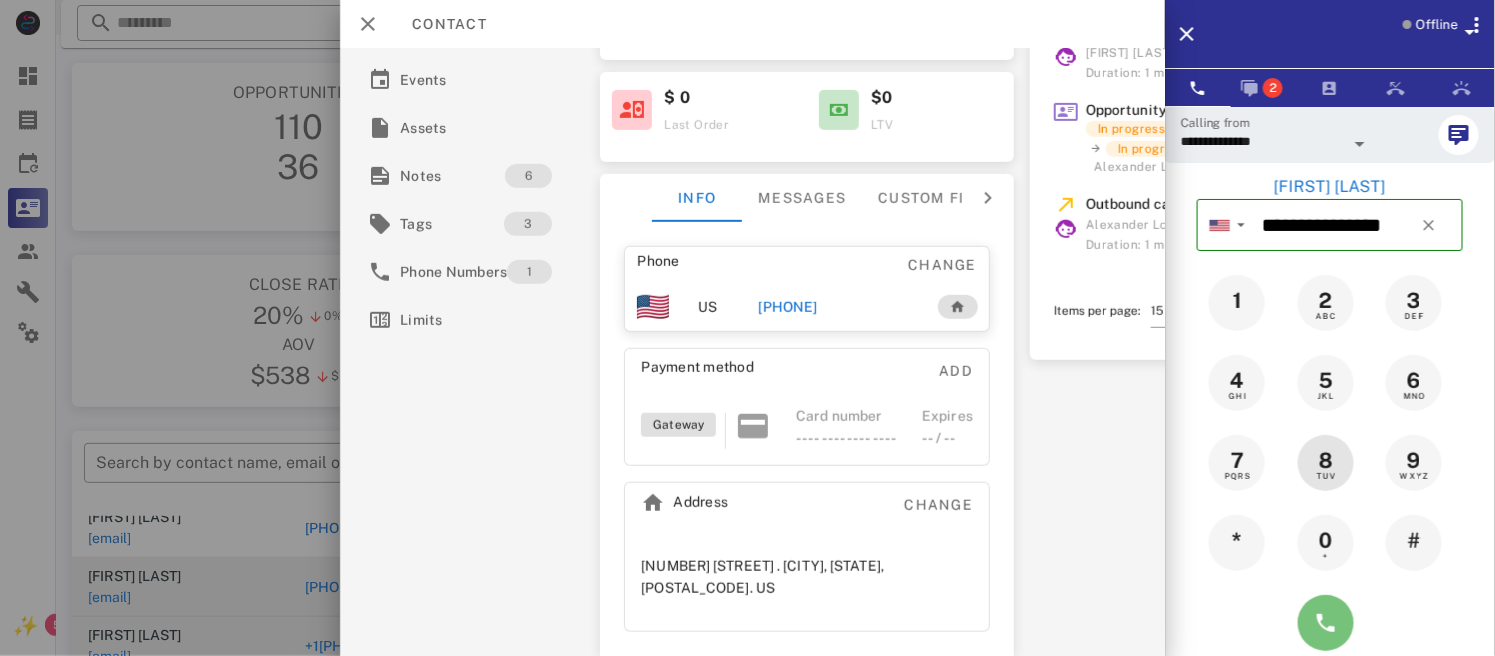 scroll, scrollTop: 0, scrollLeft: 0, axis: both 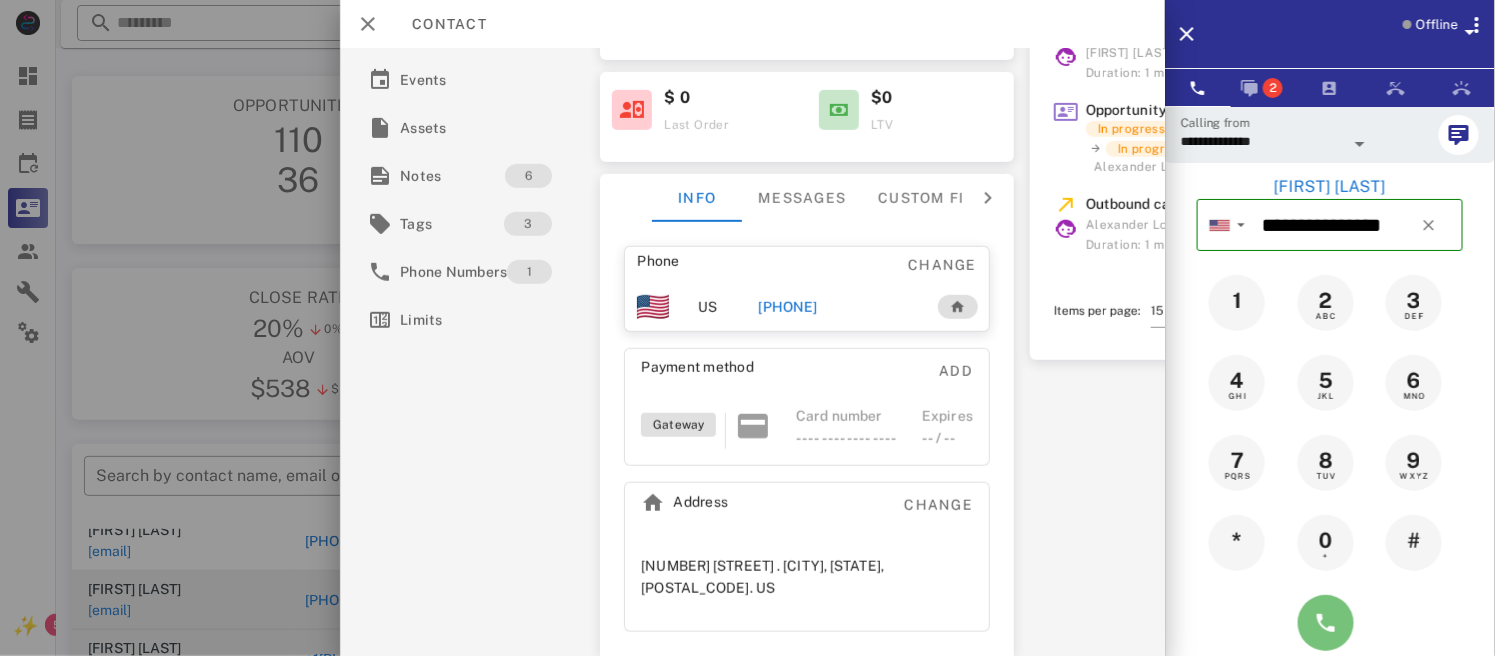click at bounding box center [1326, 623] 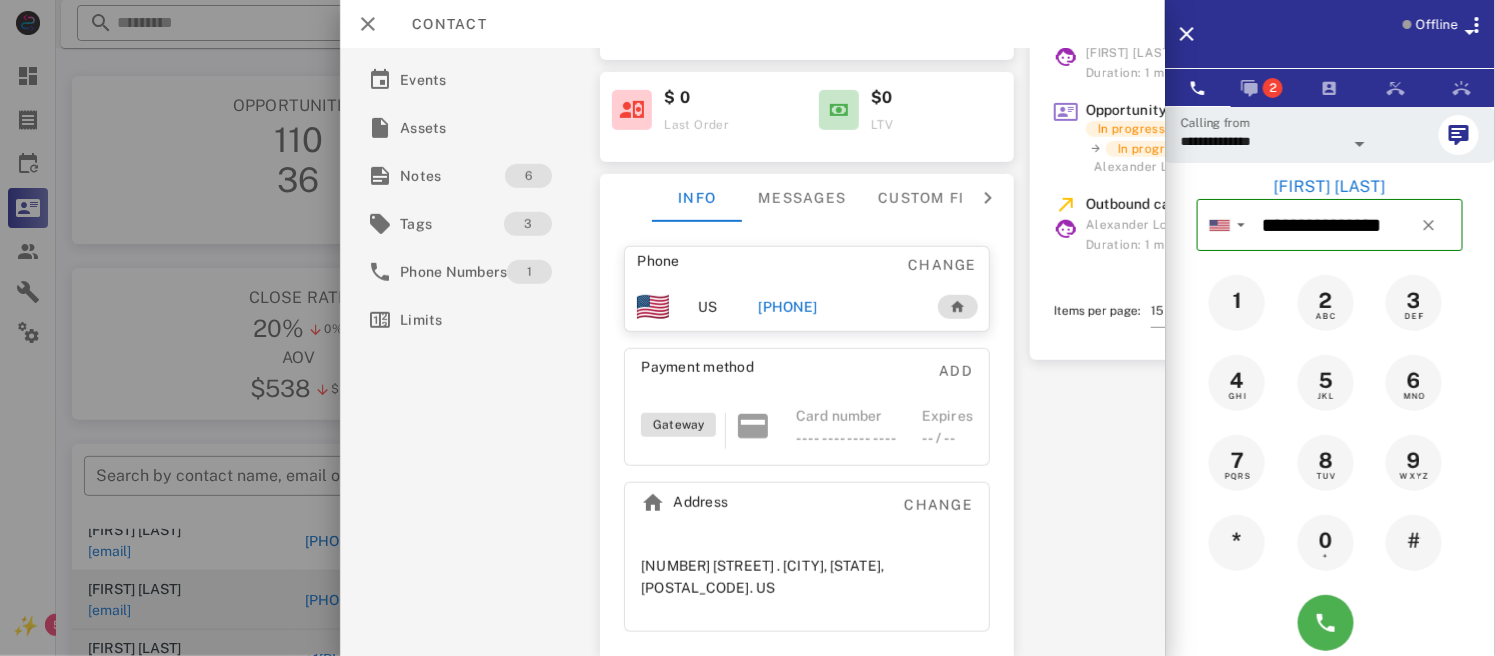 click at bounding box center (1330, 623) 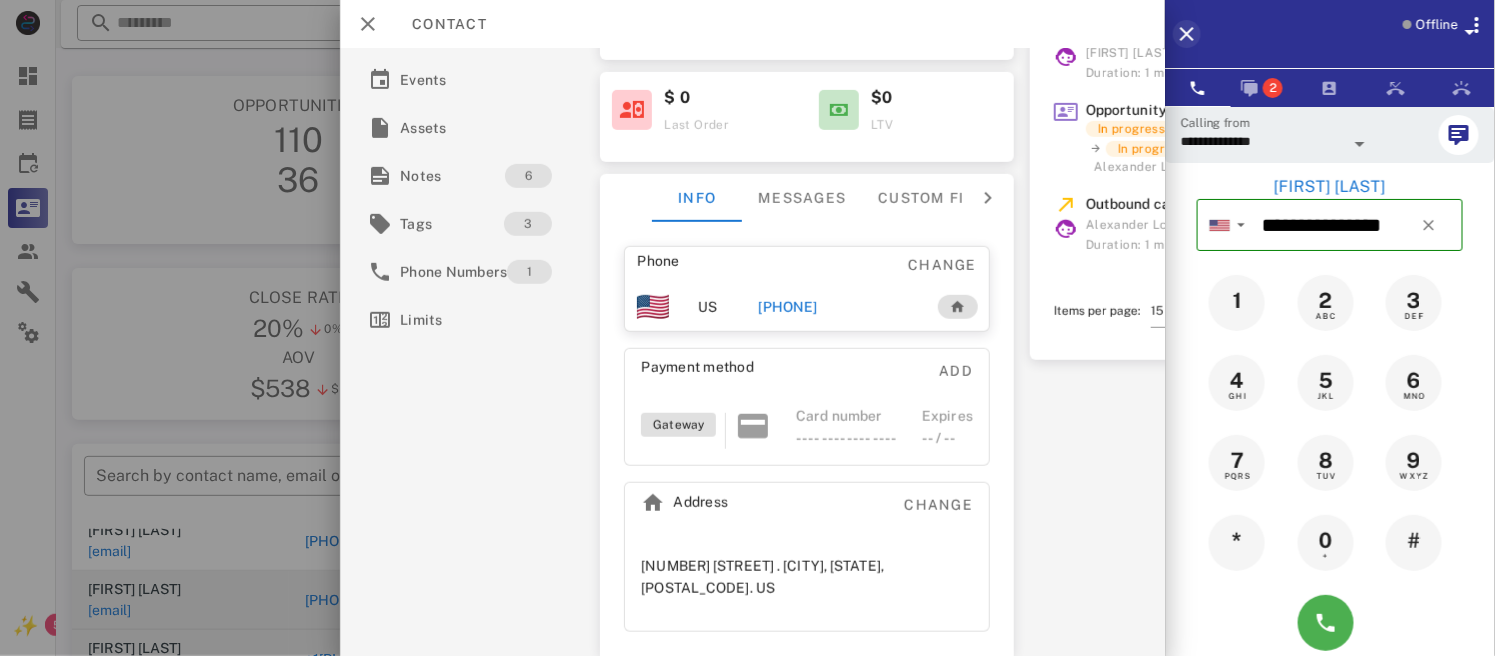 click on "Offline" at bounding box center [1330, 34] 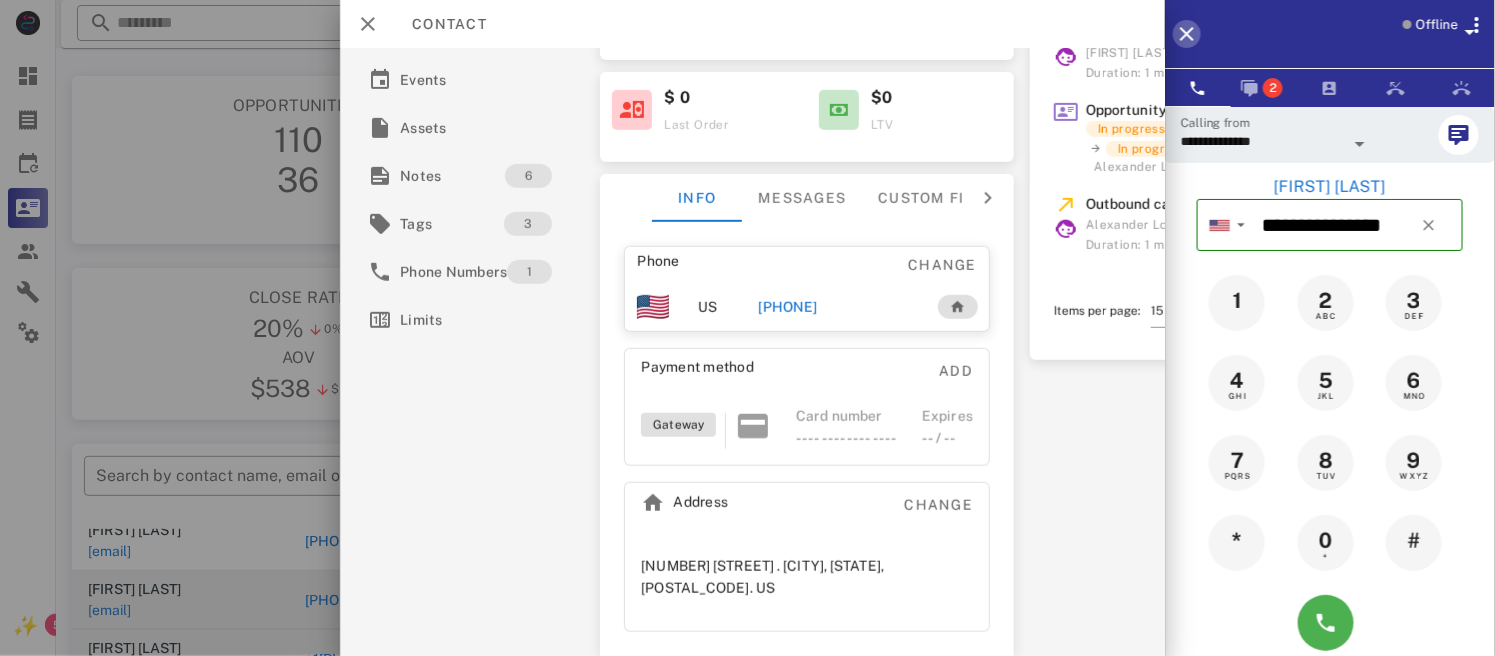 click at bounding box center (1187, 34) 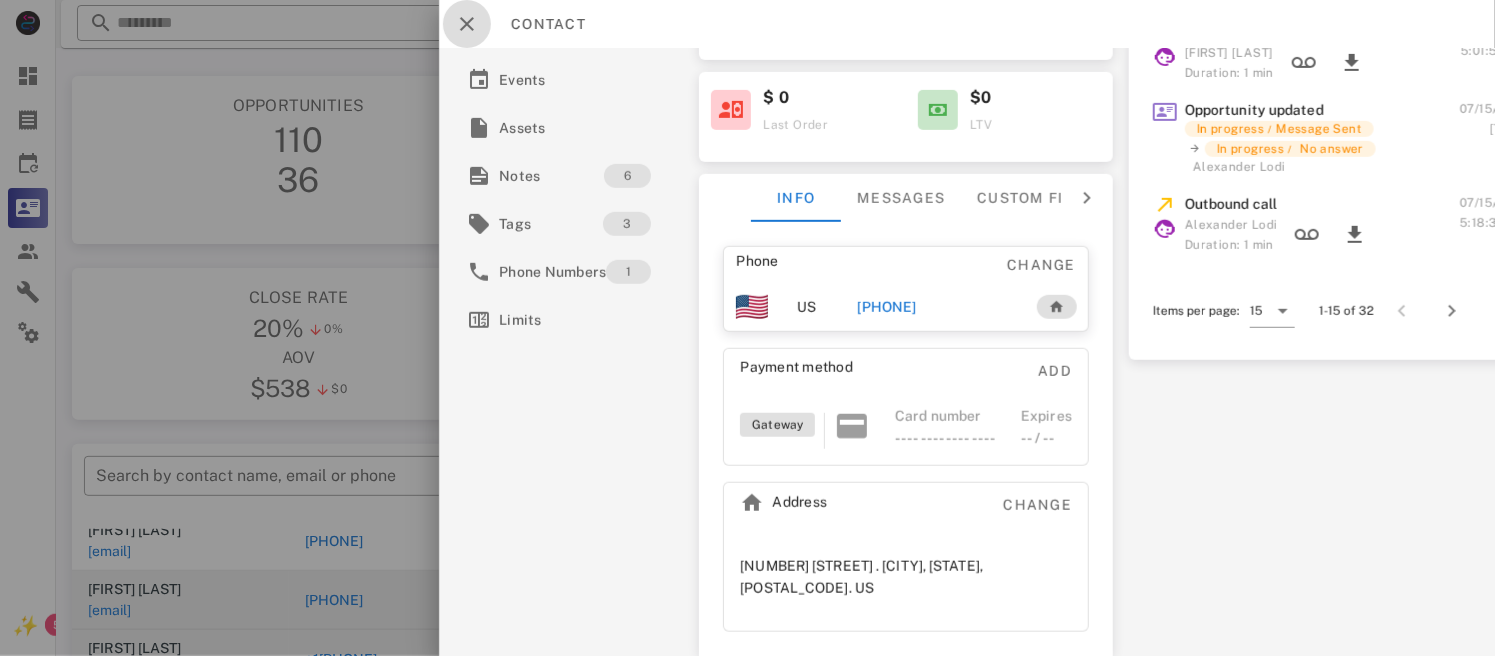 click at bounding box center (467, 24) 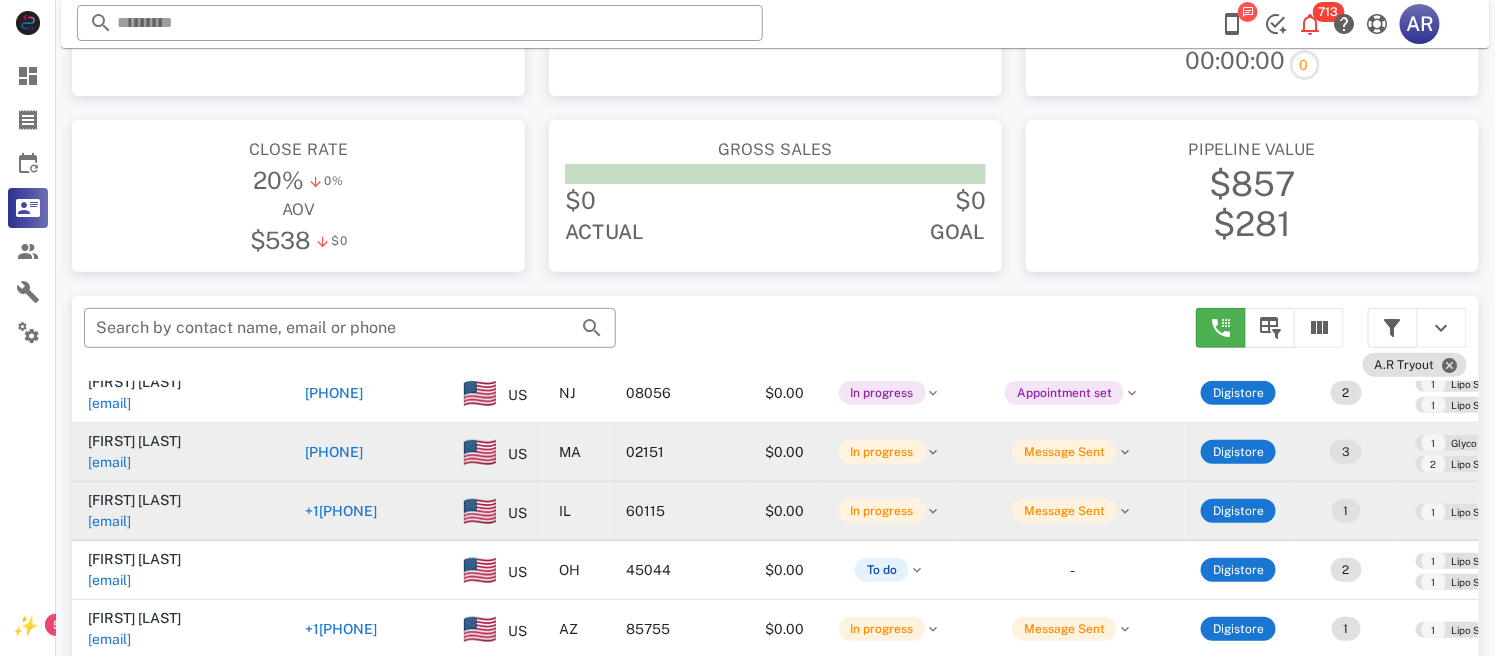 scroll, scrollTop: 197, scrollLeft: 0, axis: vertical 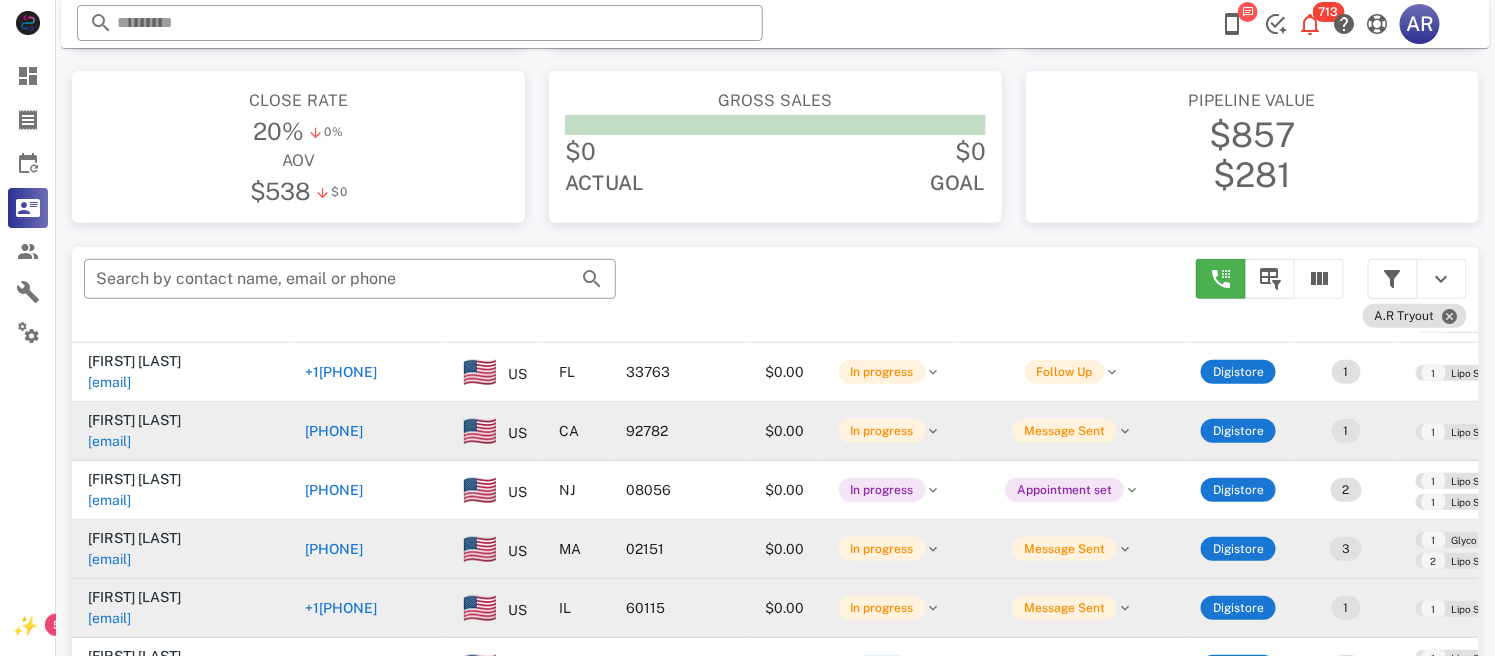 click on "[PHONE]" at bounding box center [334, 431] 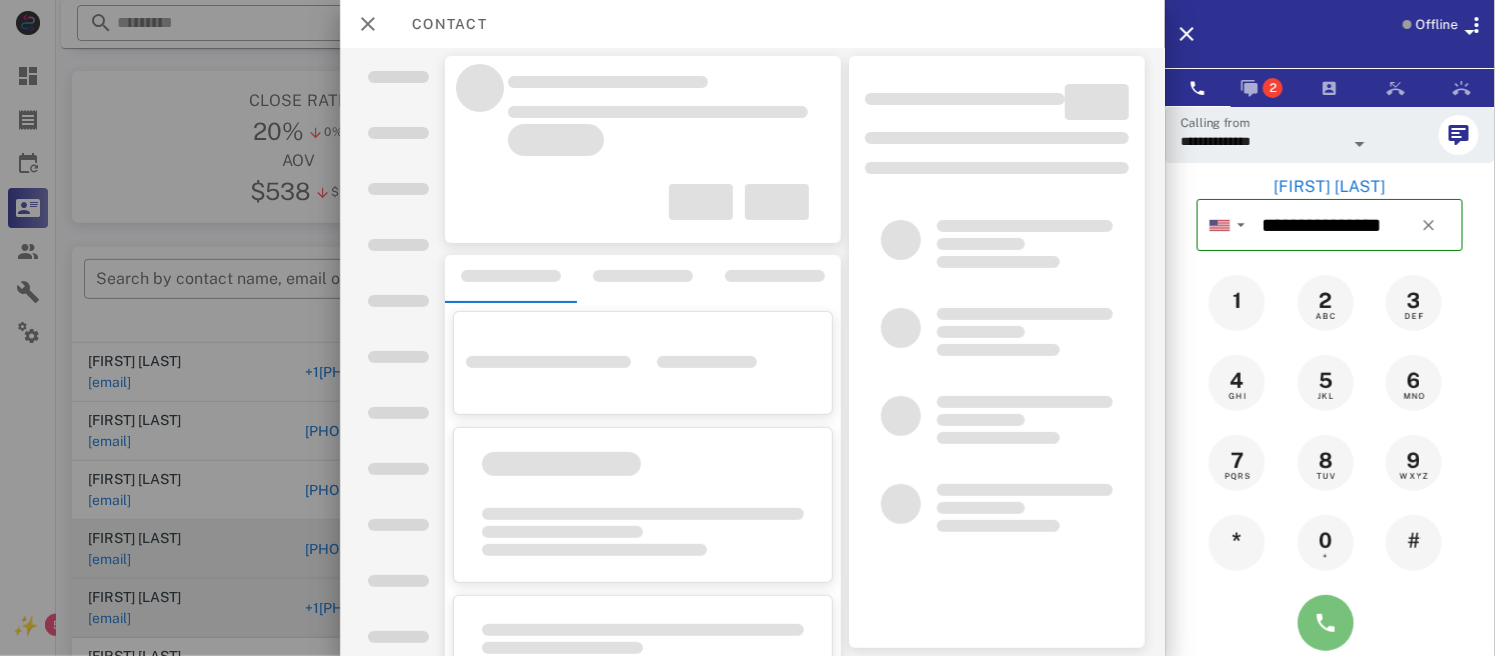 click at bounding box center (1326, 623) 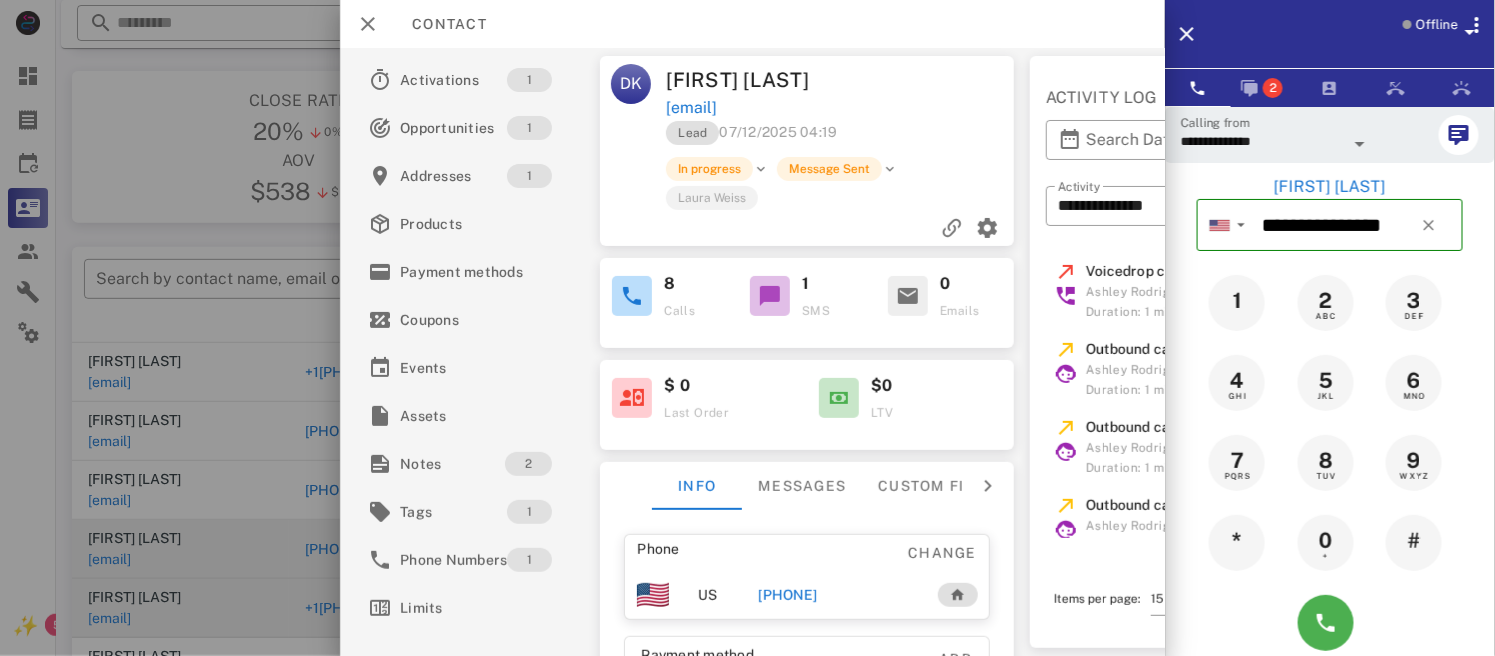 click at bounding box center [1330, 623] 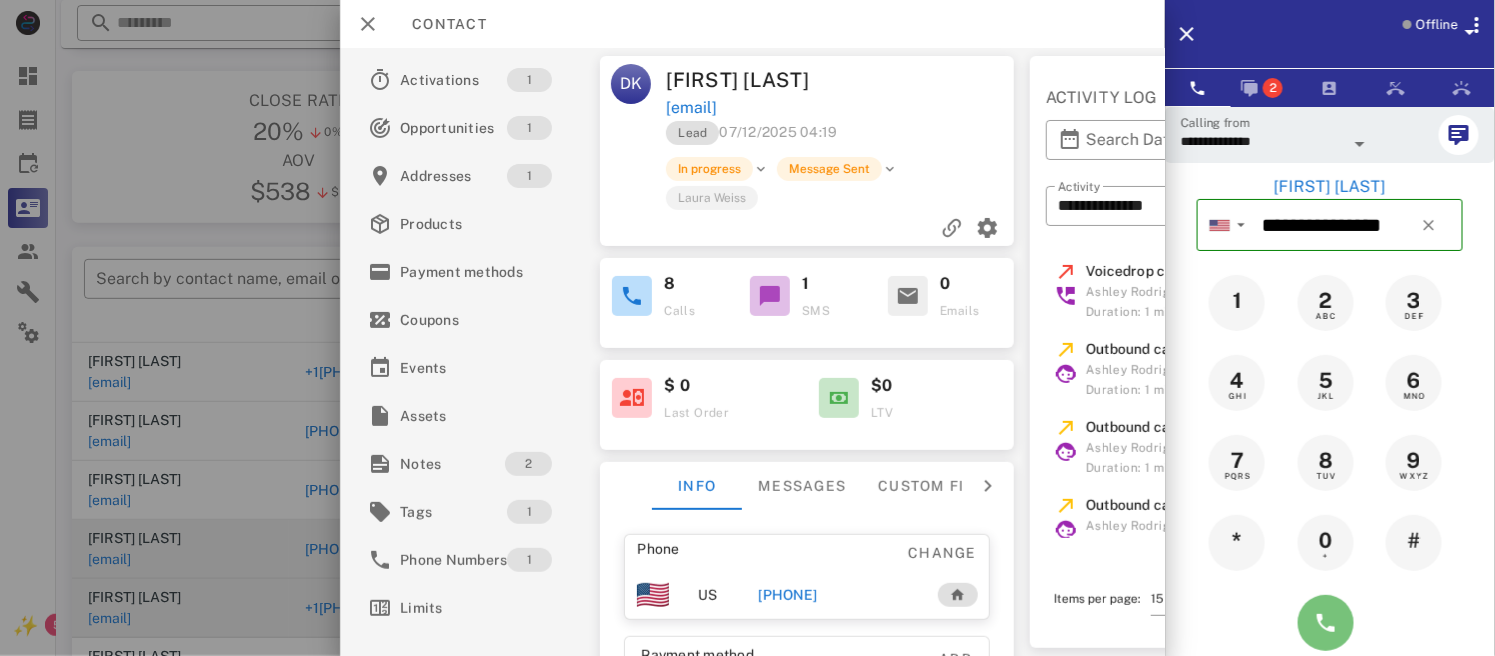 click at bounding box center (1326, 623) 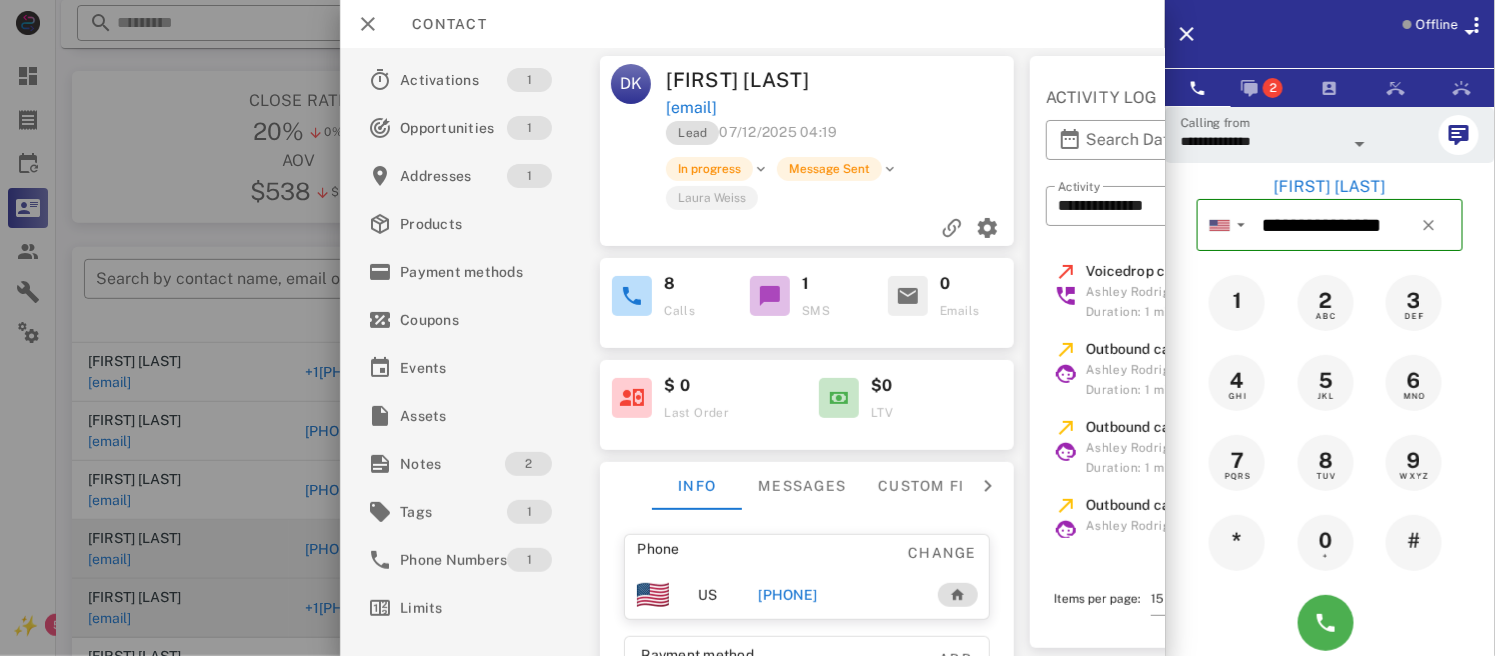 click at bounding box center [1330, 623] 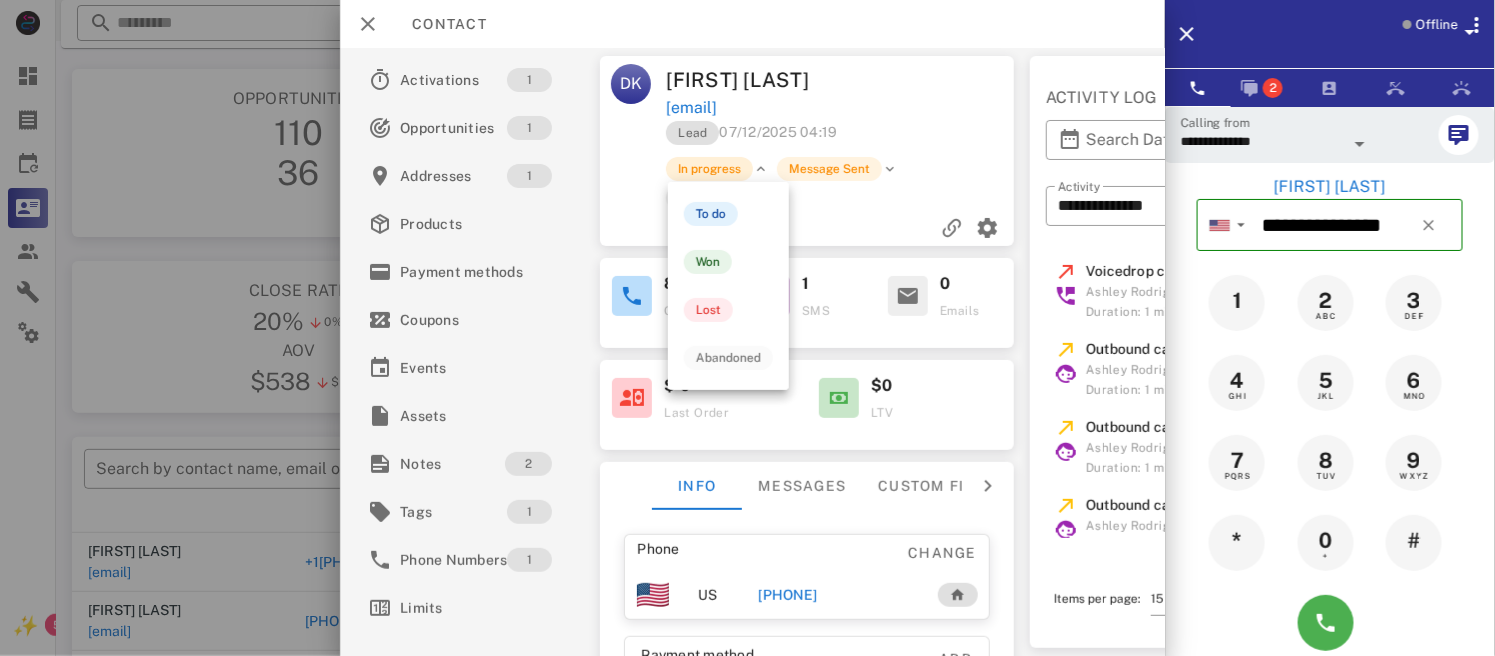 scroll, scrollTop: 0, scrollLeft: 0, axis: both 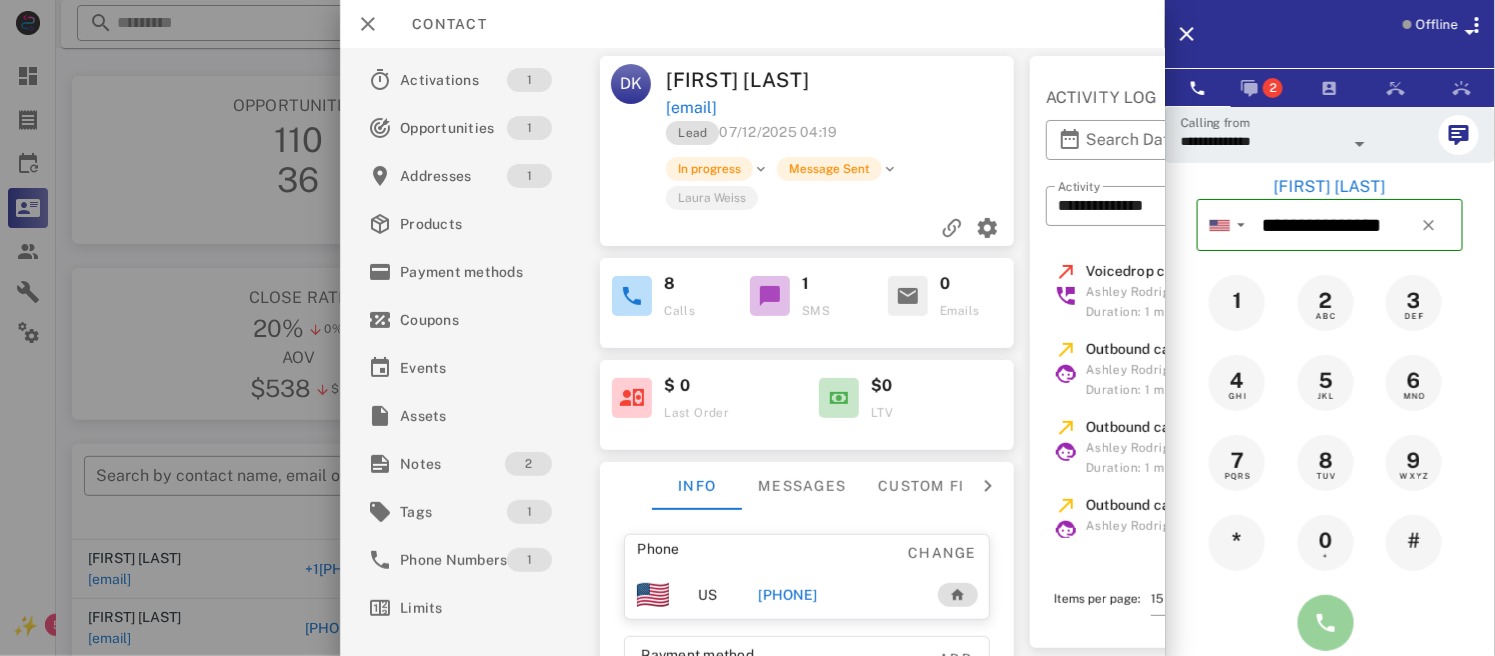 click at bounding box center [1326, 623] 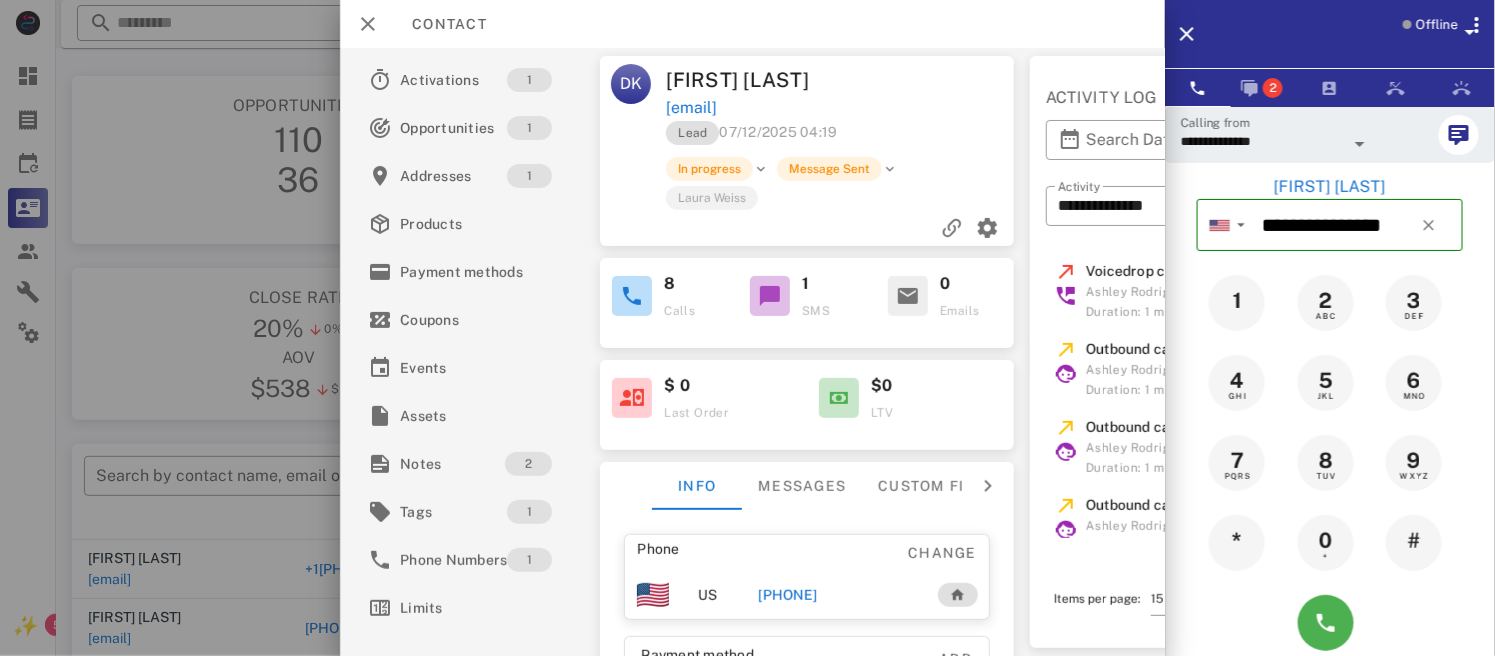 click at bounding box center [1330, 623] 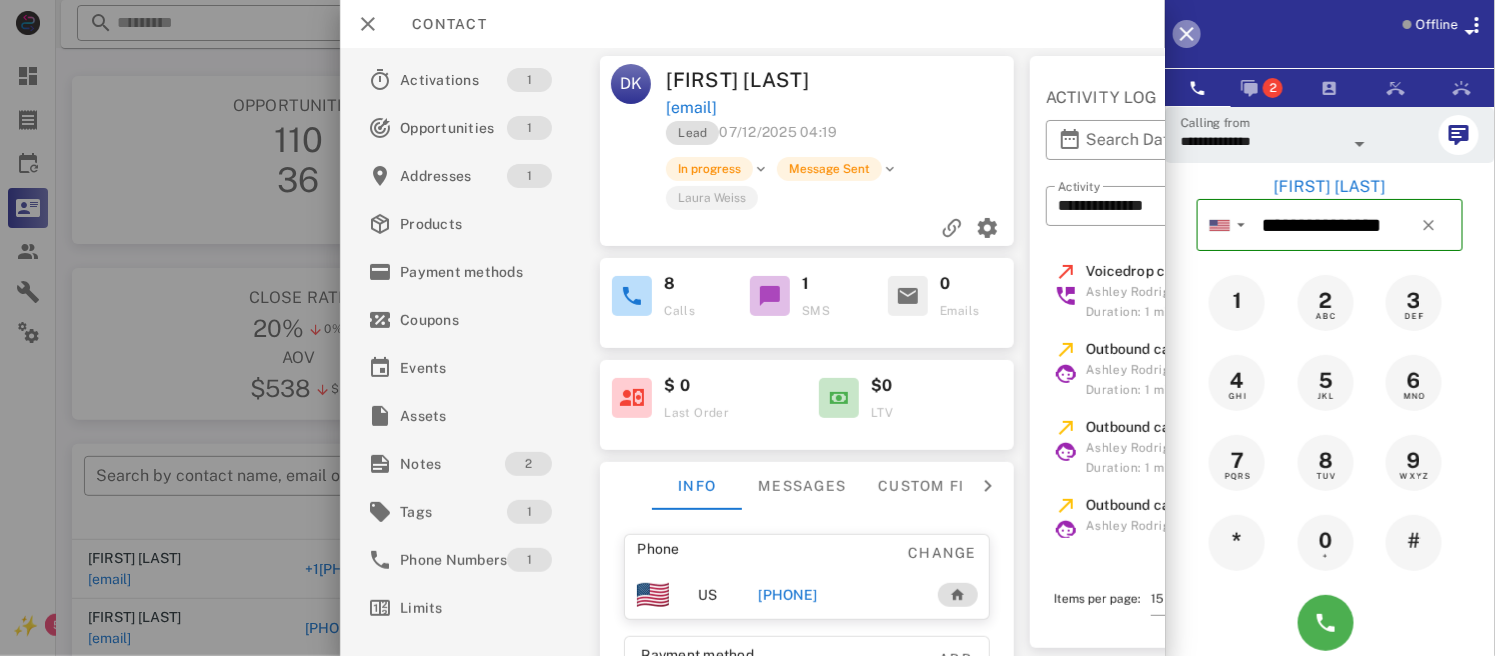 click at bounding box center [1187, 34] 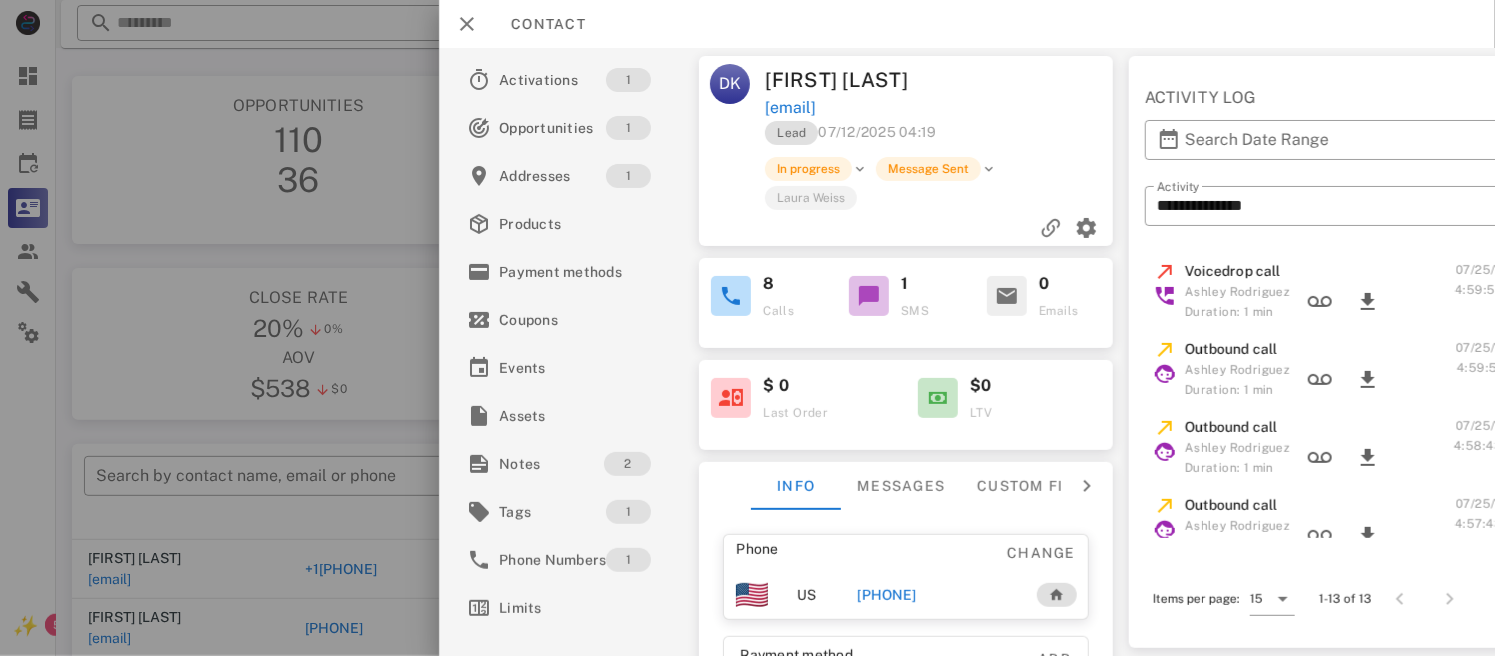 click on "[PHONE]" at bounding box center [887, 595] 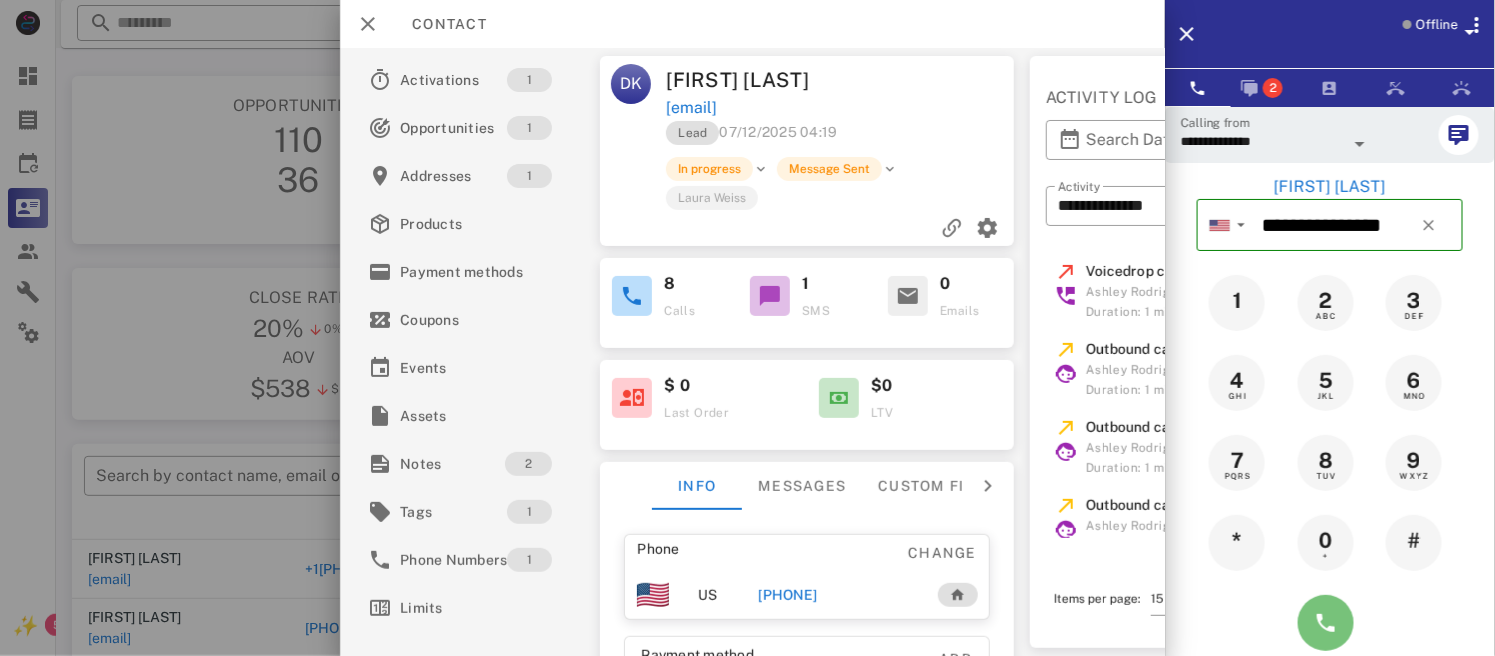click at bounding box center (1326, 623) 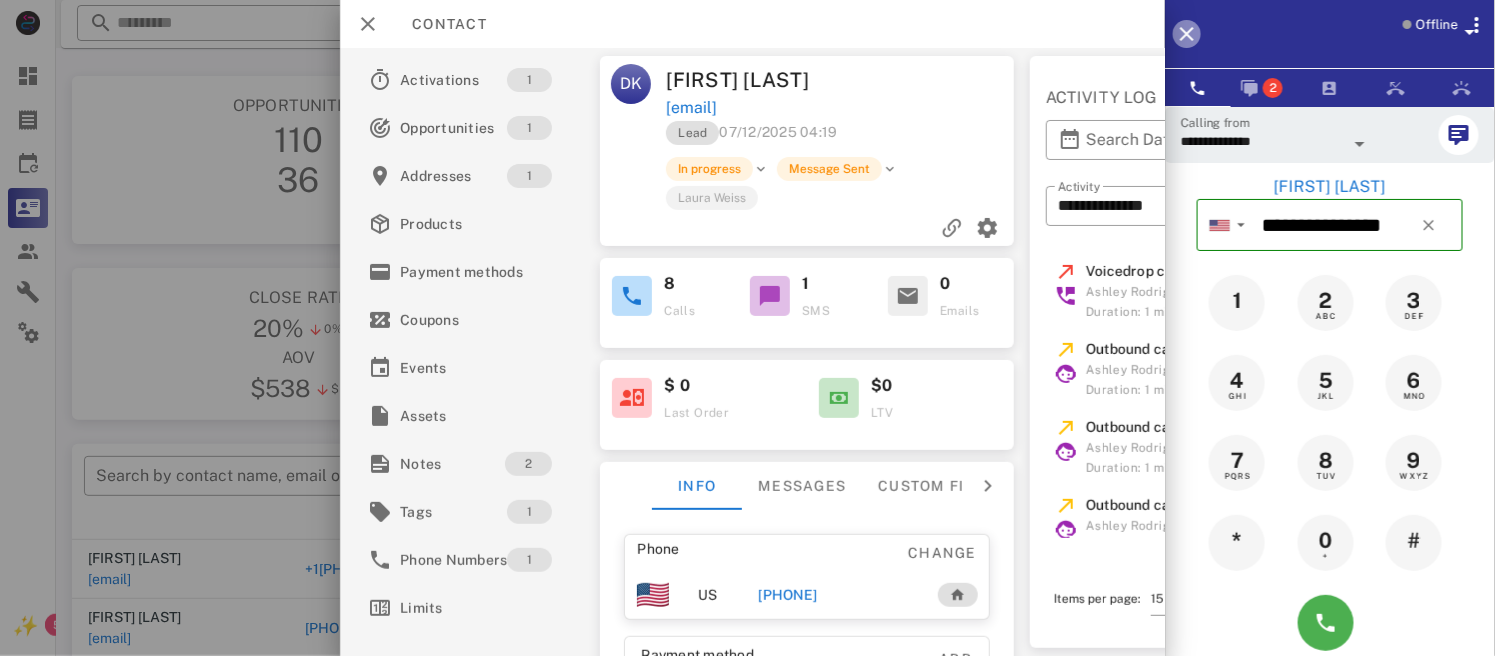 click at bounding box center (1187, 34) 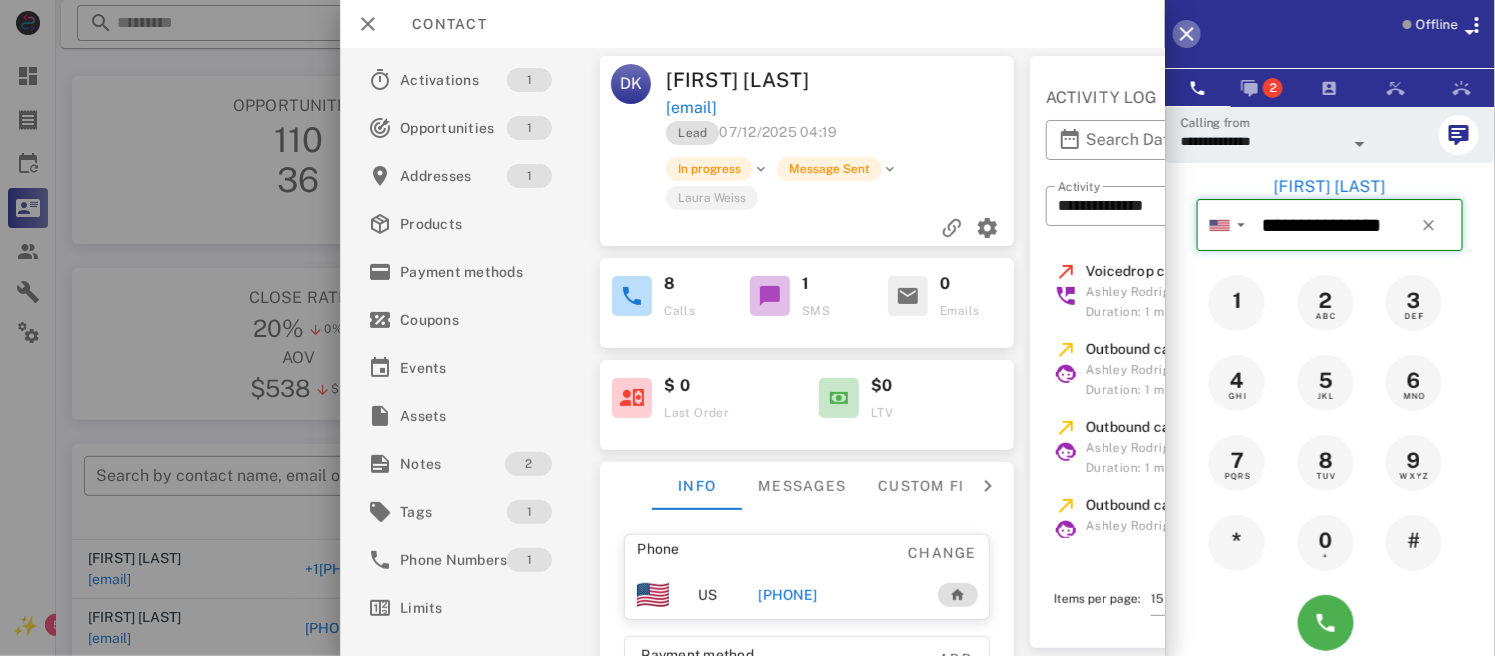 type 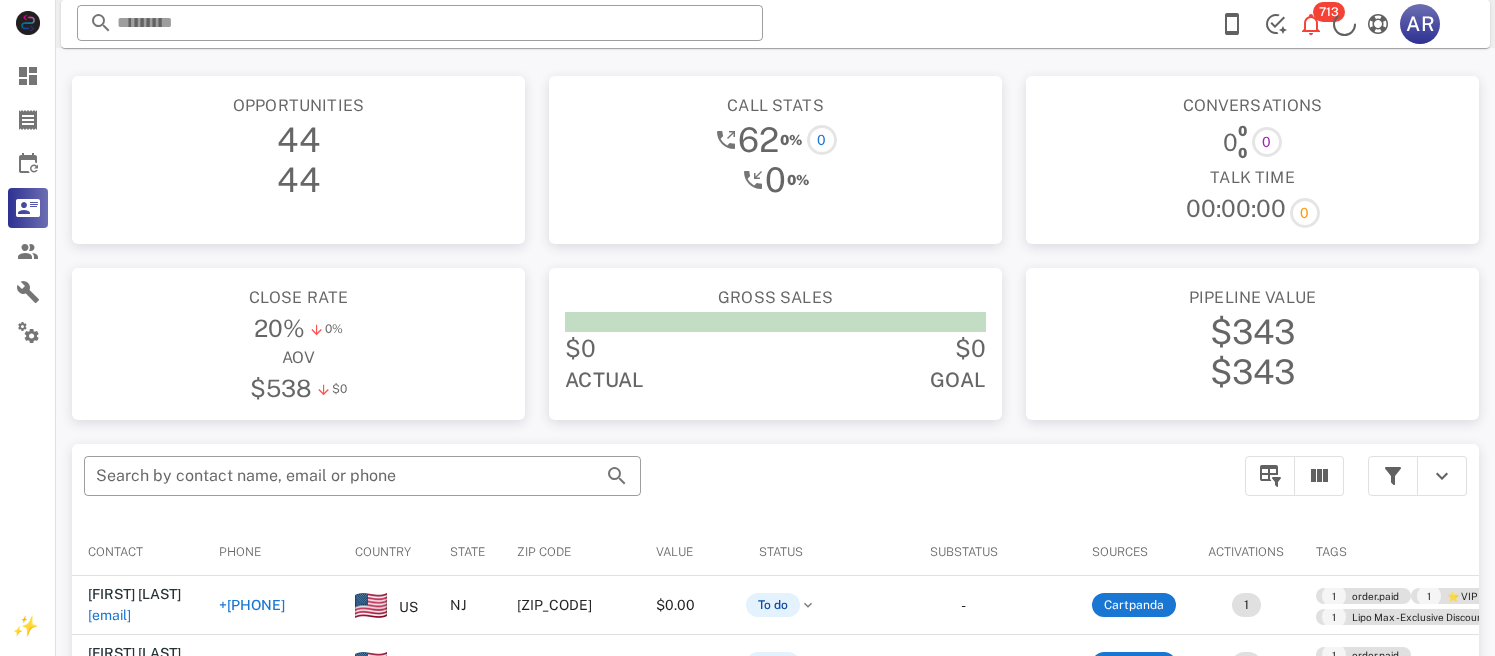 scroll, scrollTop: 0, scrollLeft: 0, axis: both 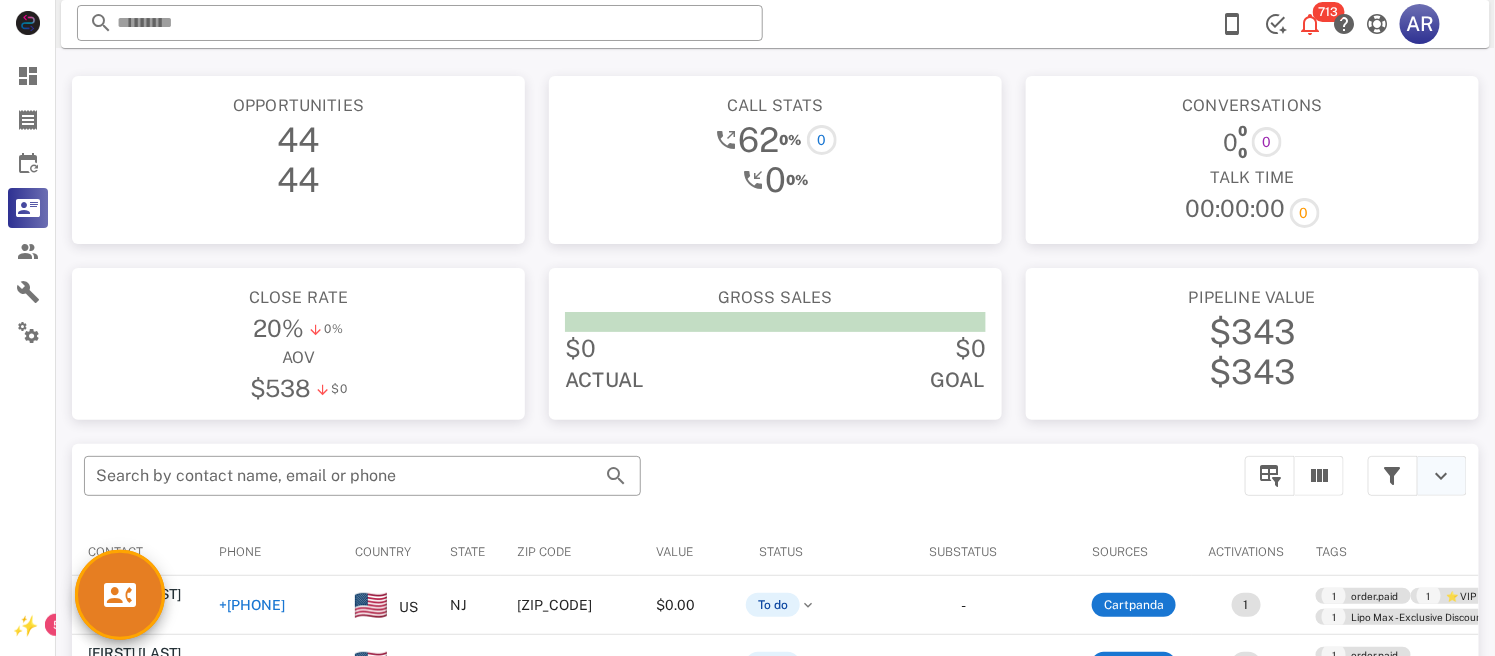 click at bounding box center (1442, 476) 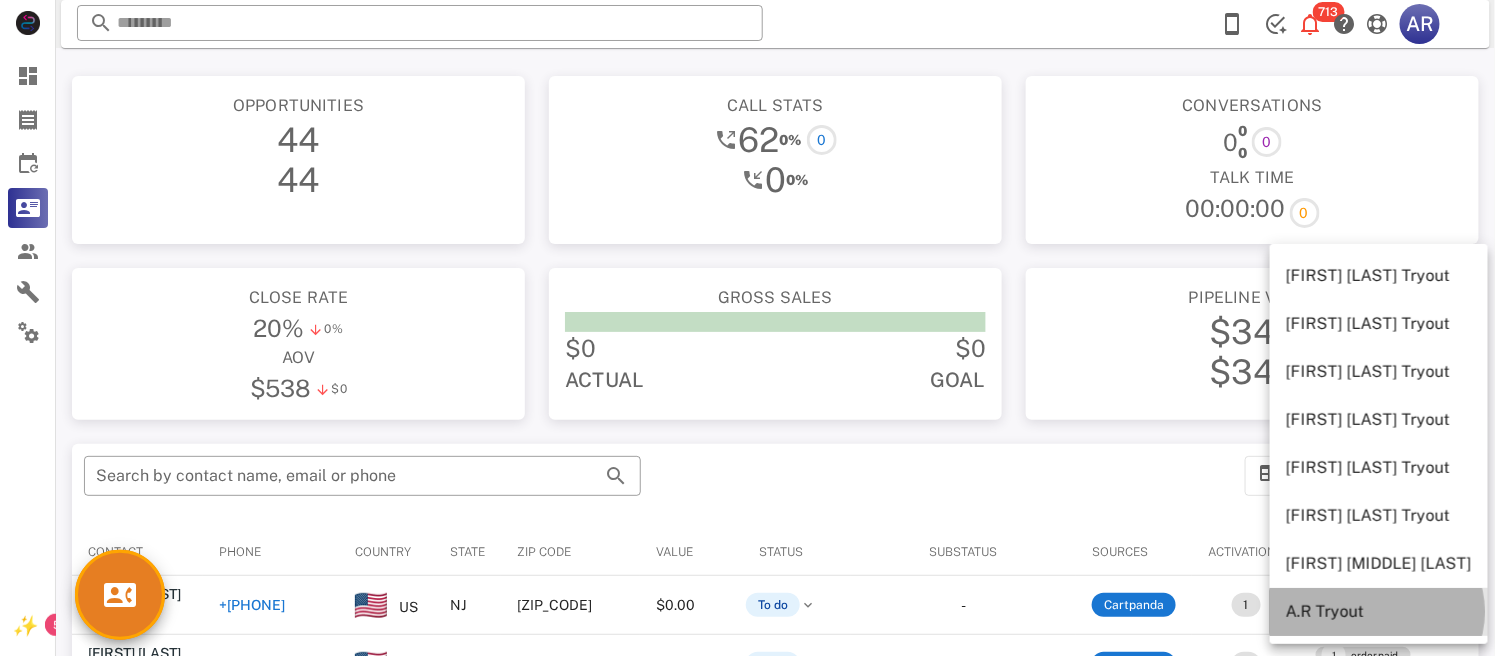 click on "A.R Tryout" at bounding box center [1342, 611] 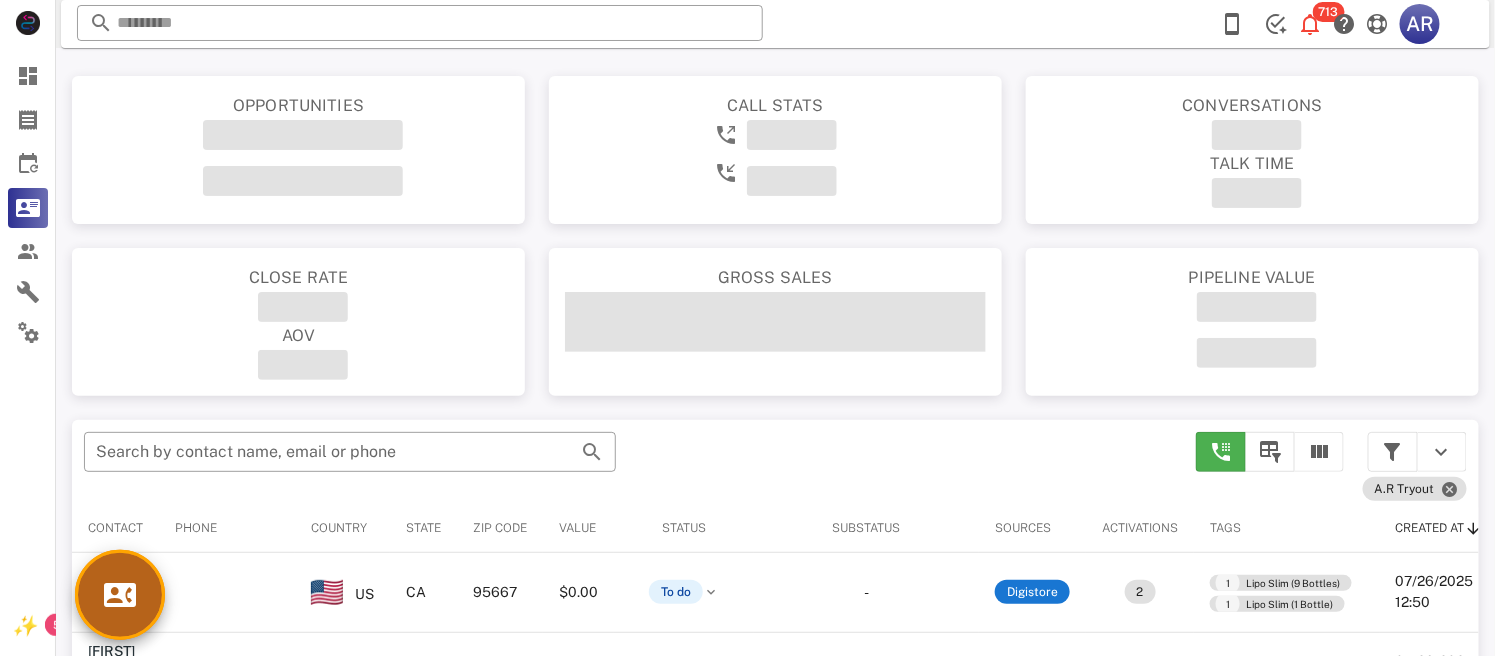 click at bounding box center [120, 595] 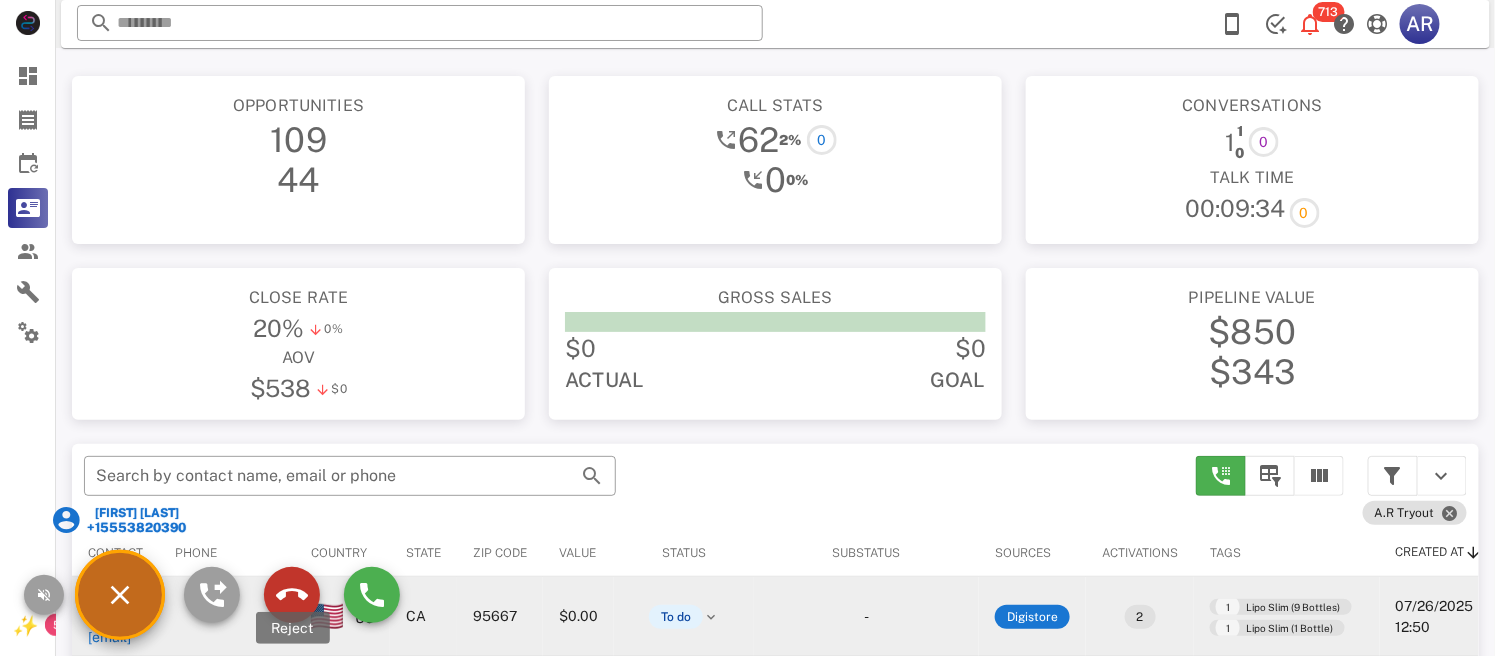 click at bounding box center [292, 595] 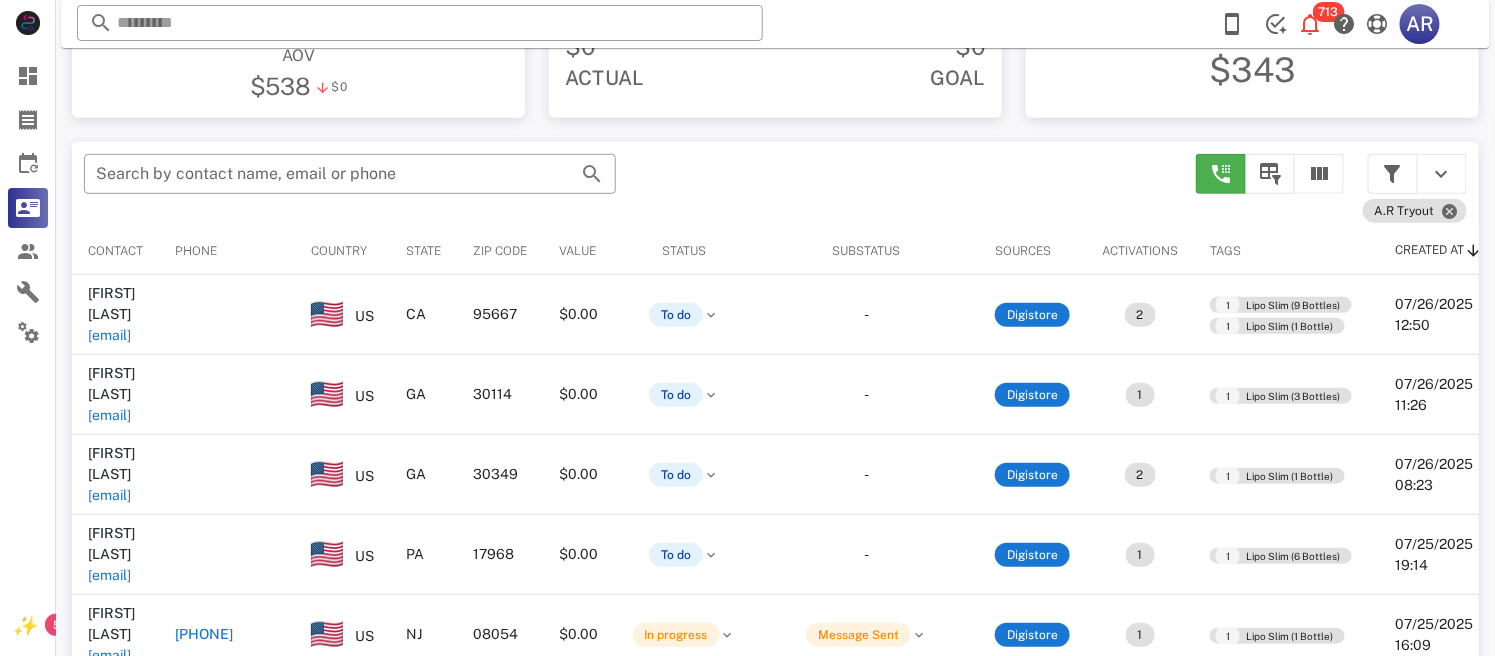 scroll, scrollTop: 303, scrollLeft: 0, axis: vertical 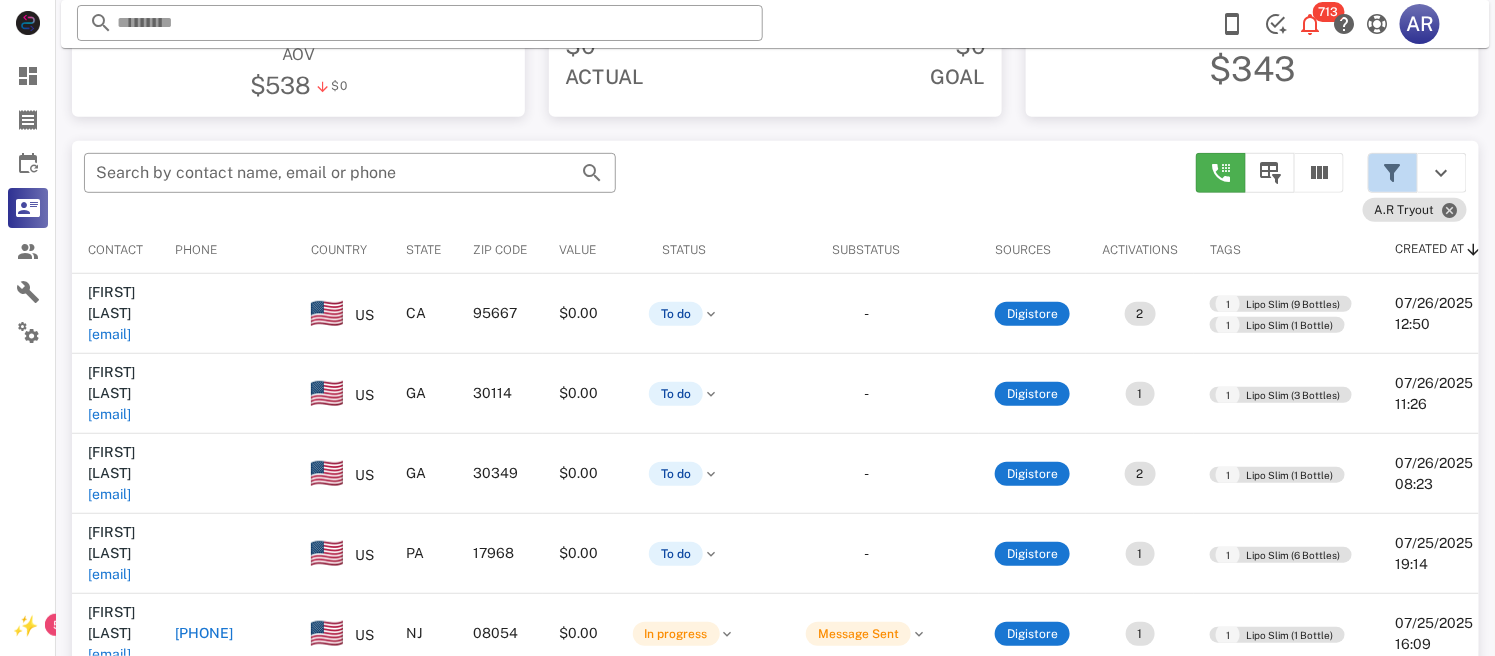 click at bounding box center (1393, 173) 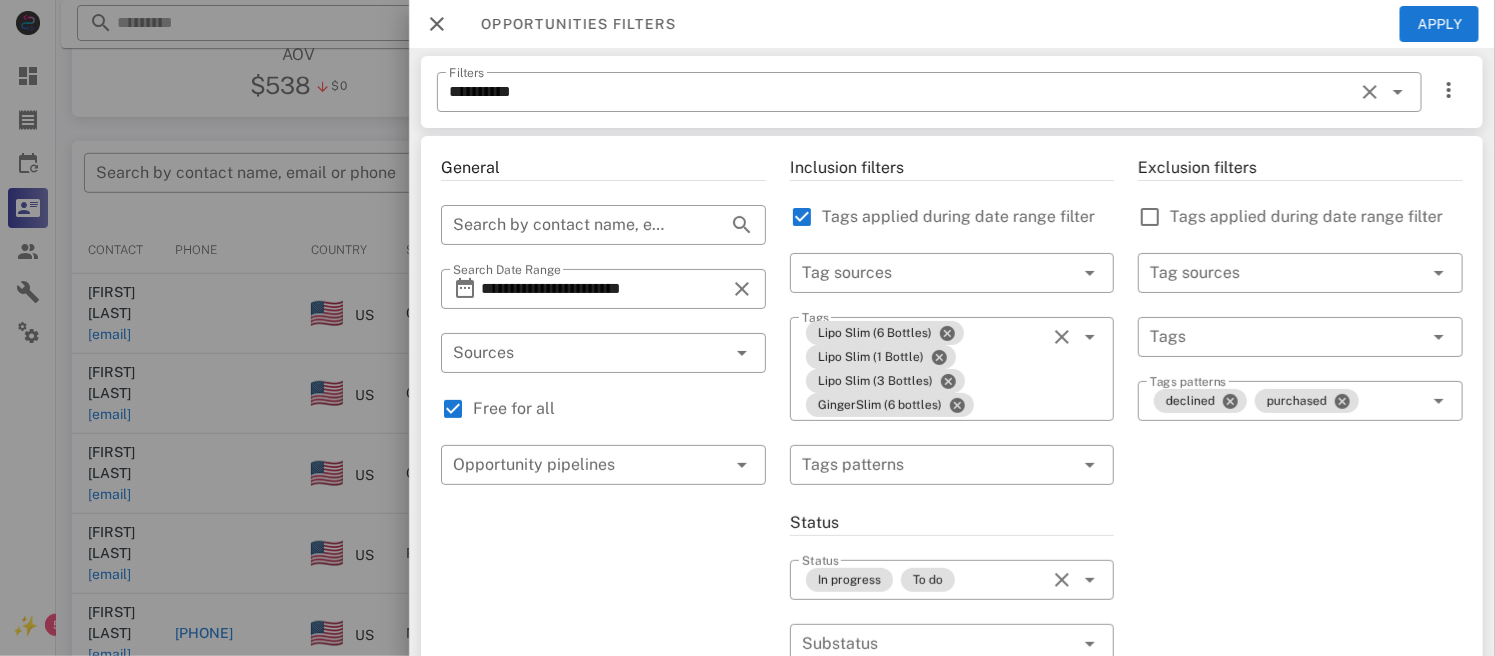 scroll, scrollTop: 0, scrollLeft: 0, axis: both 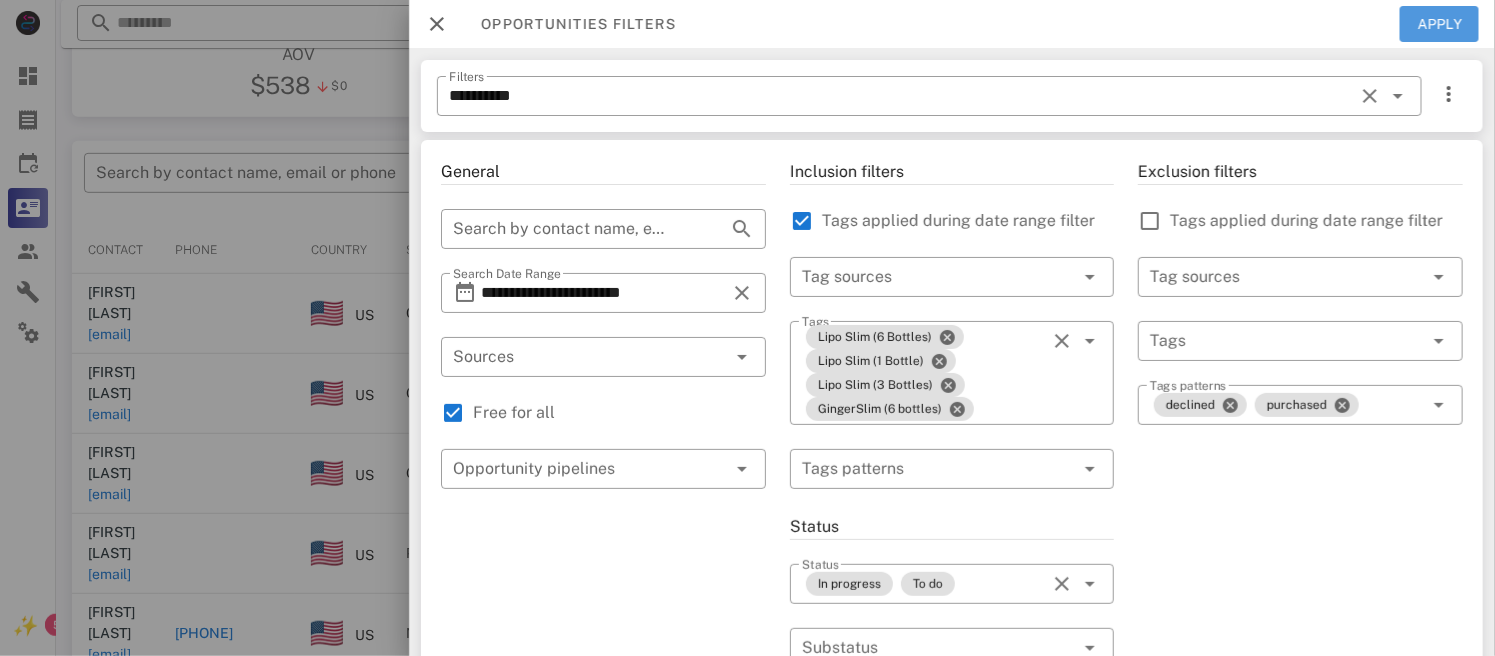 click on "Apply" at bounding box center (1440, 24) 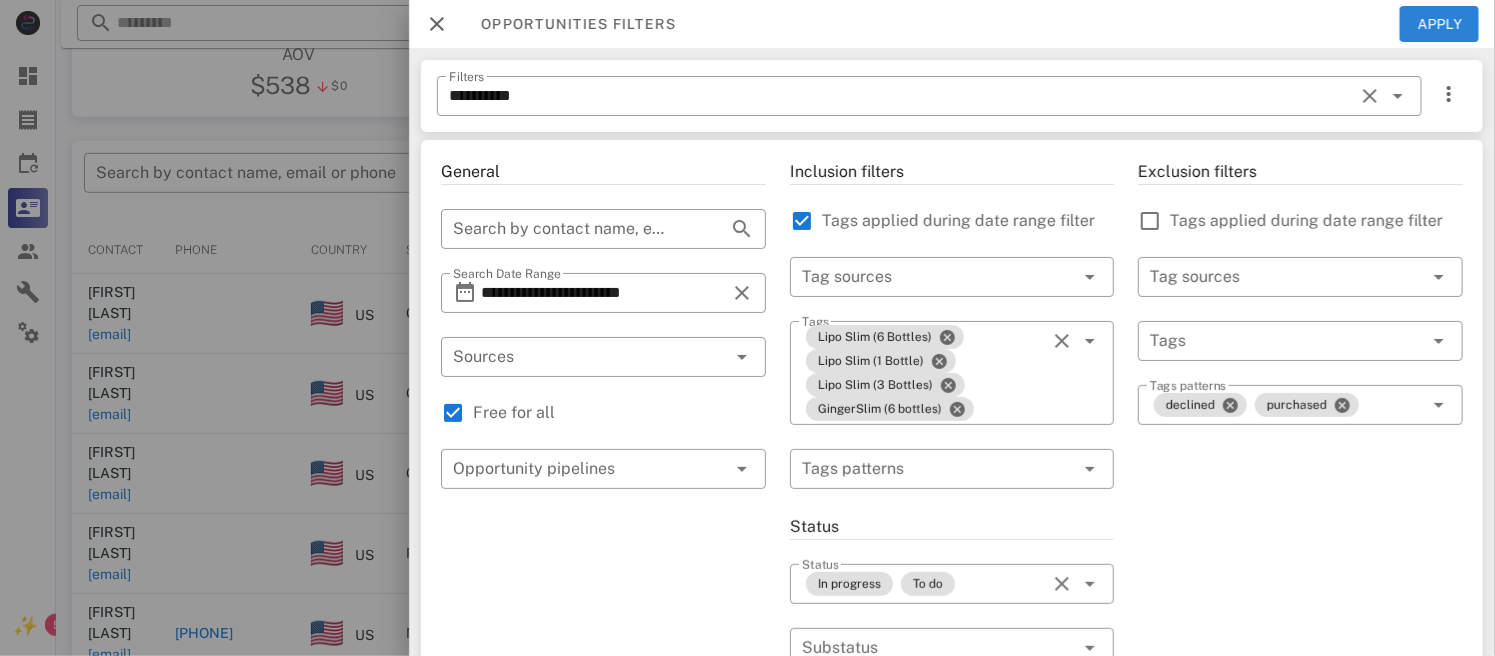 type 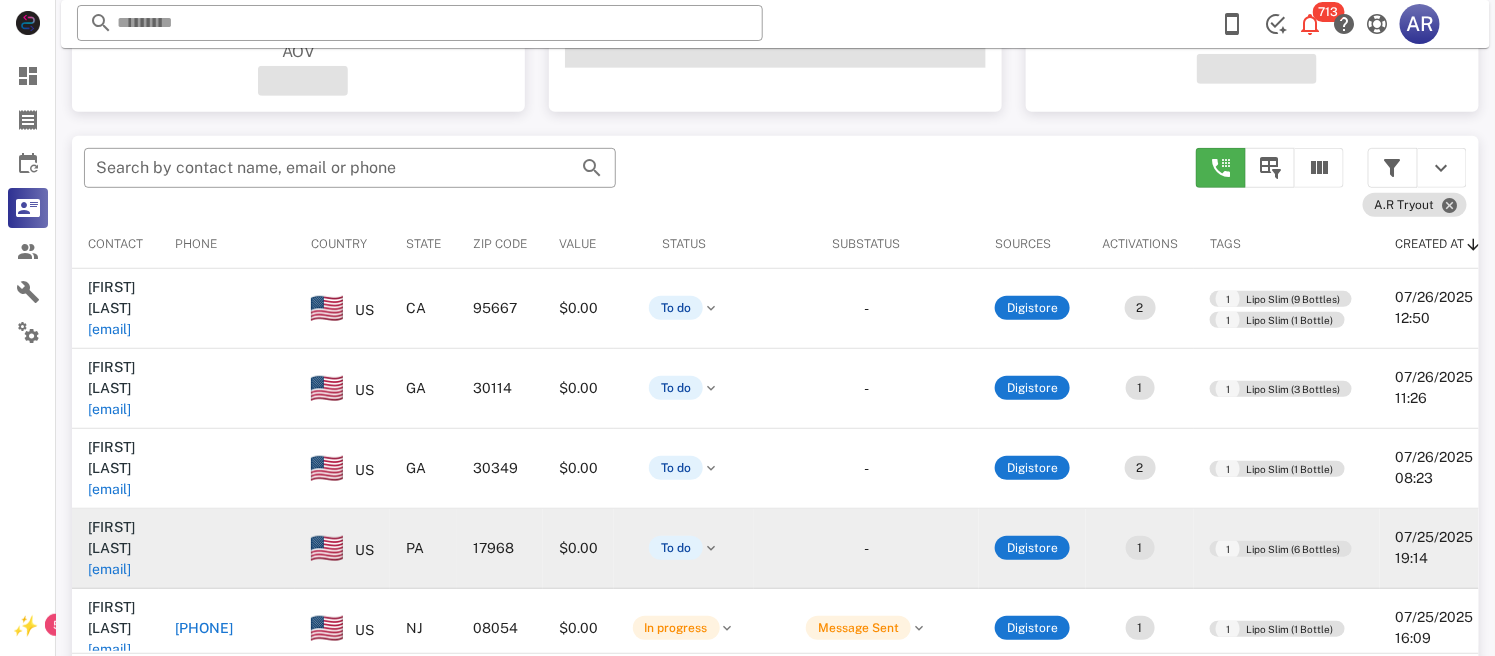 scroll, scrollTop: 303, scrollLeft: 0, axis: vertical 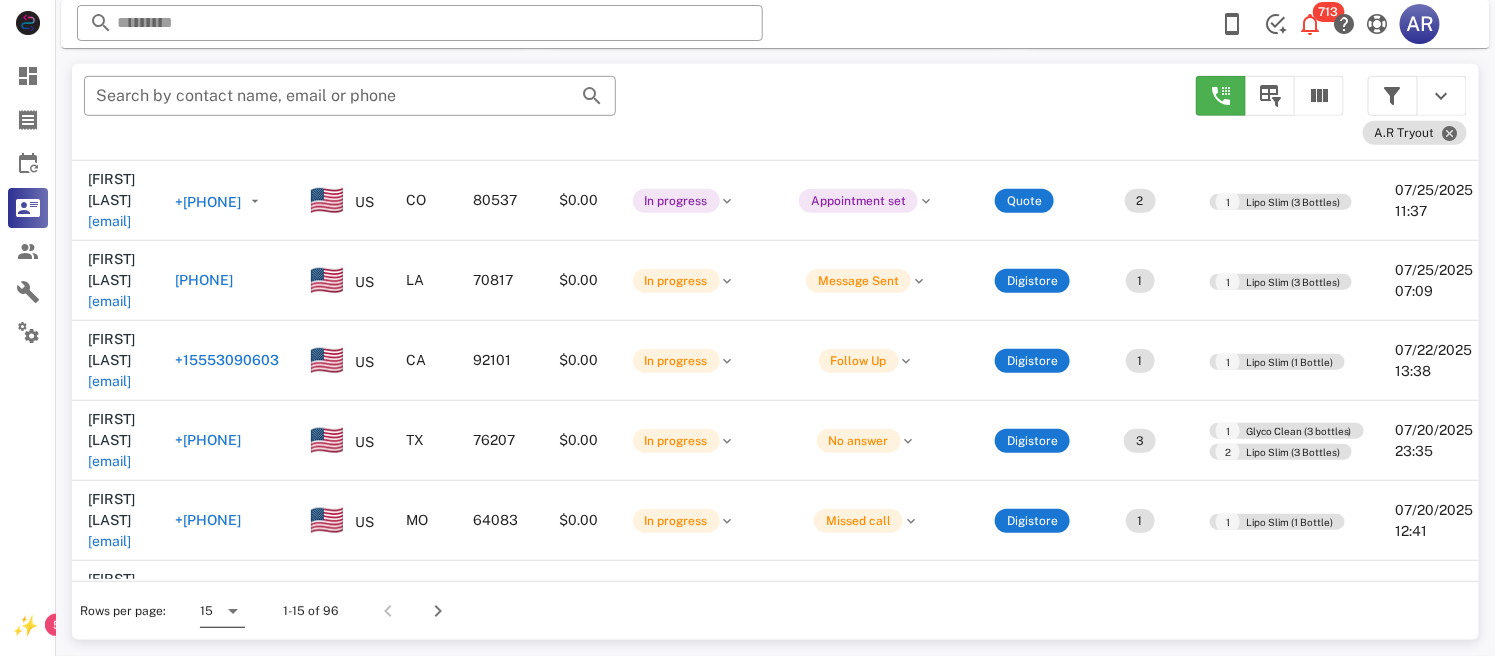 click at bounding box center (233, 611) 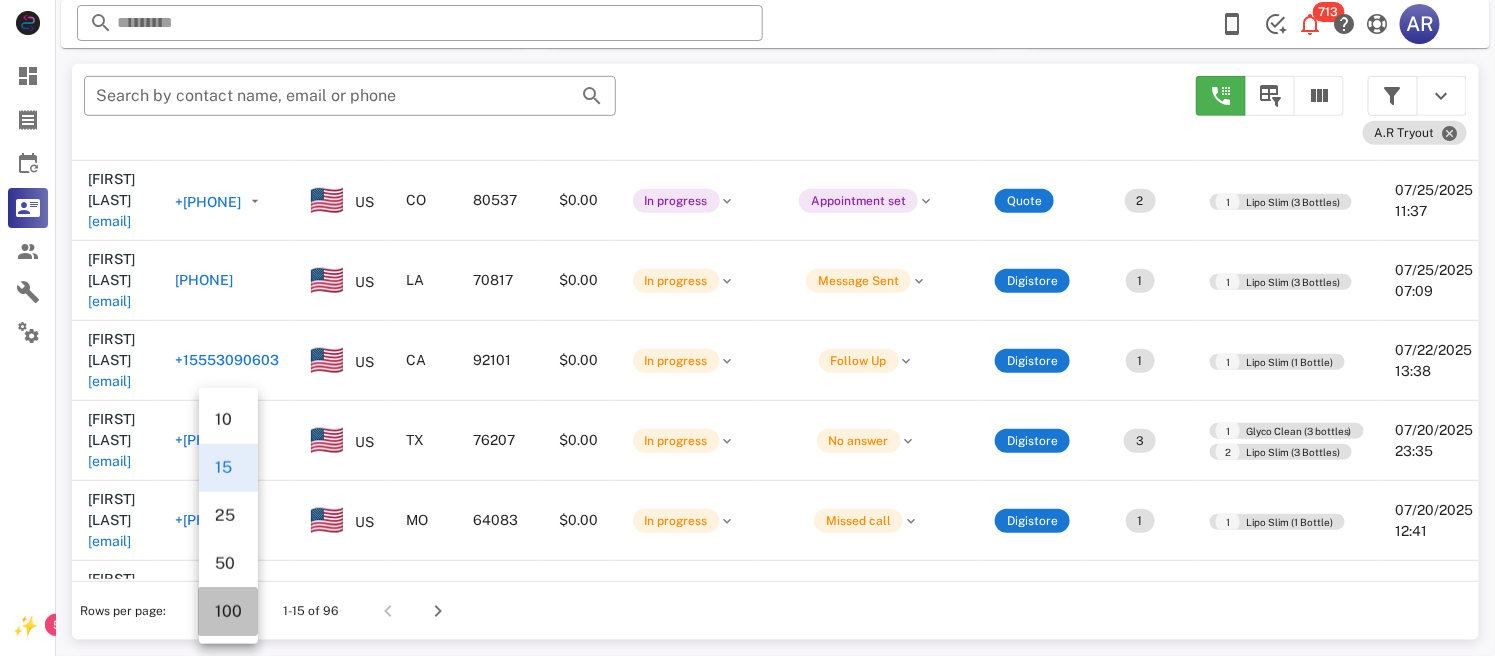 click on "100" at bounding box center [228, 611] 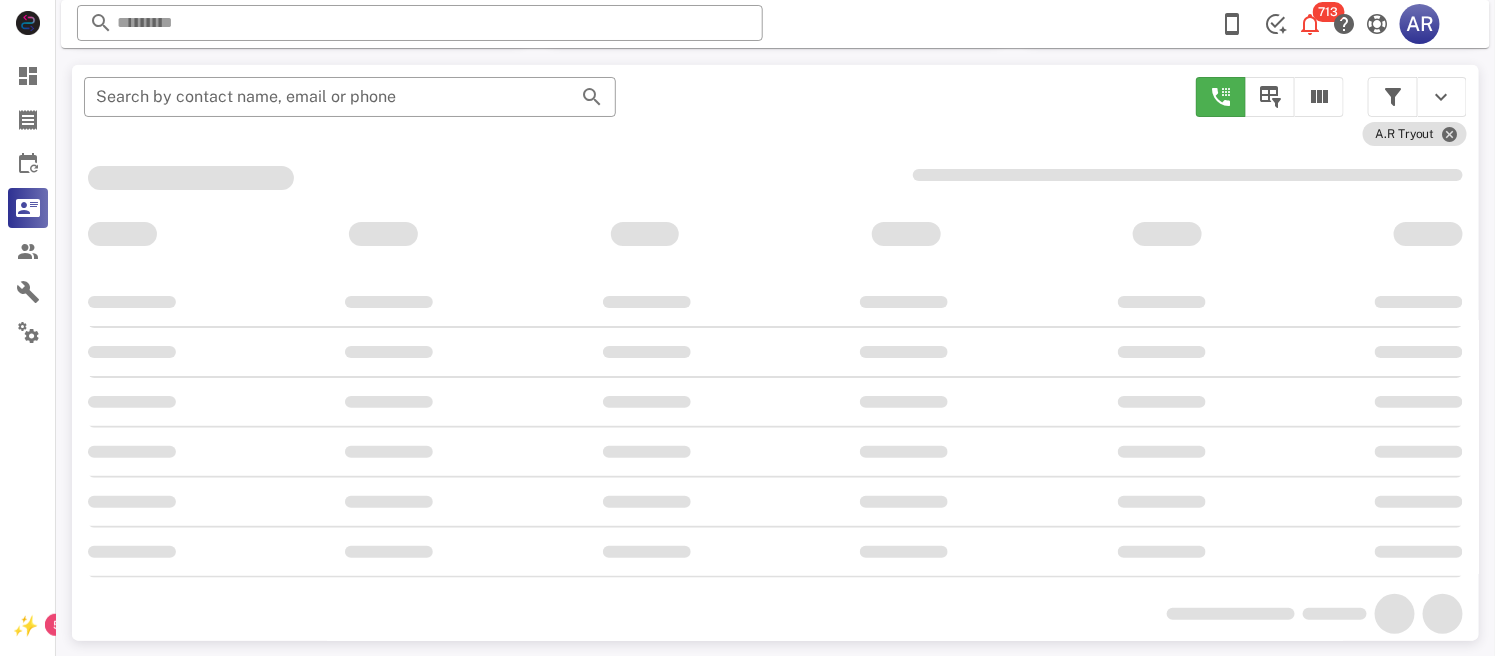 scroll, scrollTop: 8, scrollLeft: 0, axis: vertical 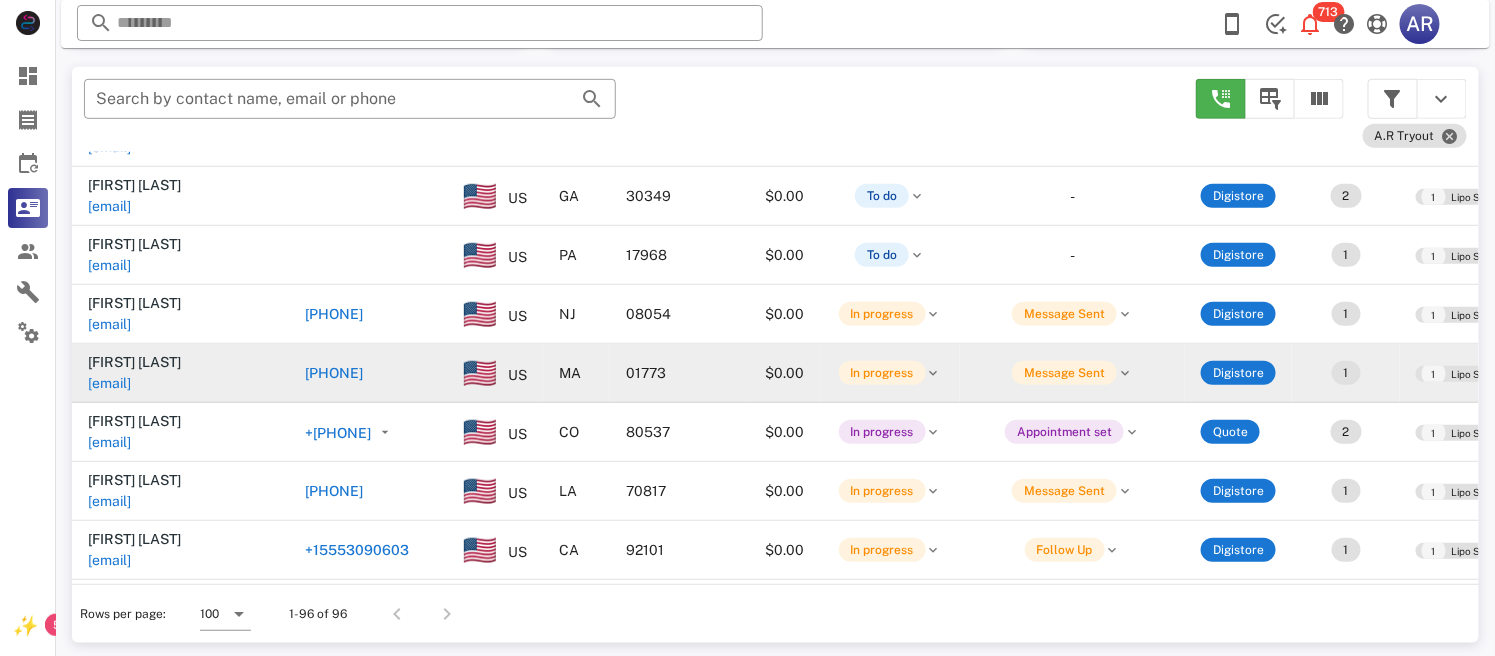 click on "+17717994892" at bounding box center (368, 373) 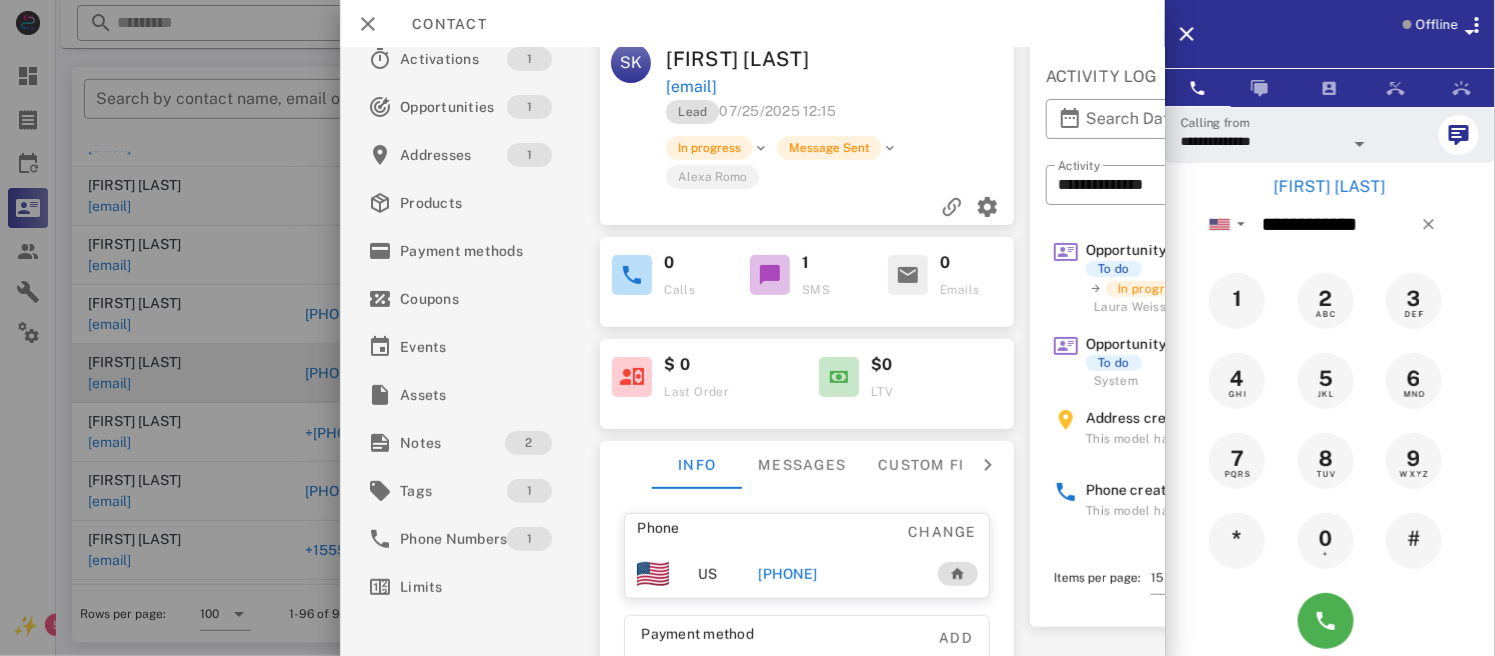 scroll, scrollTop: 0, scrollLeft: 0, axis: both 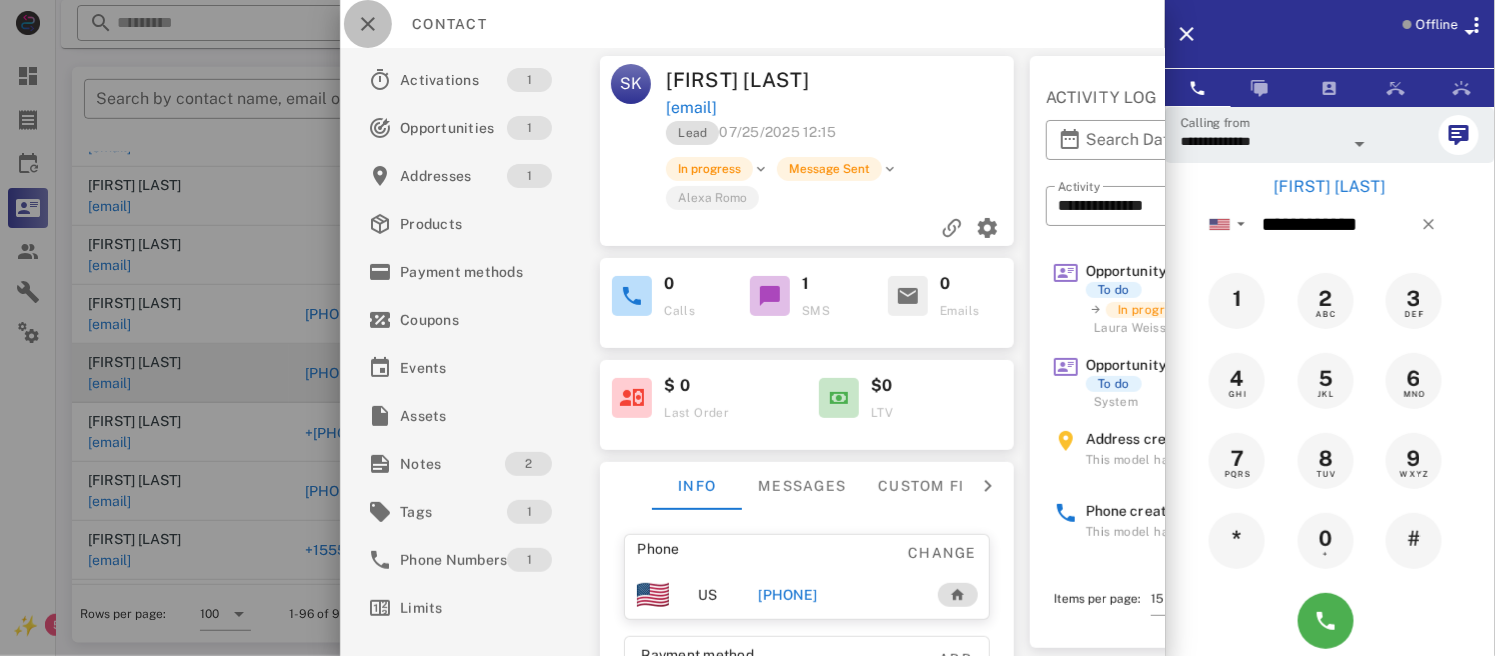 click at bounding box center (368, 24) 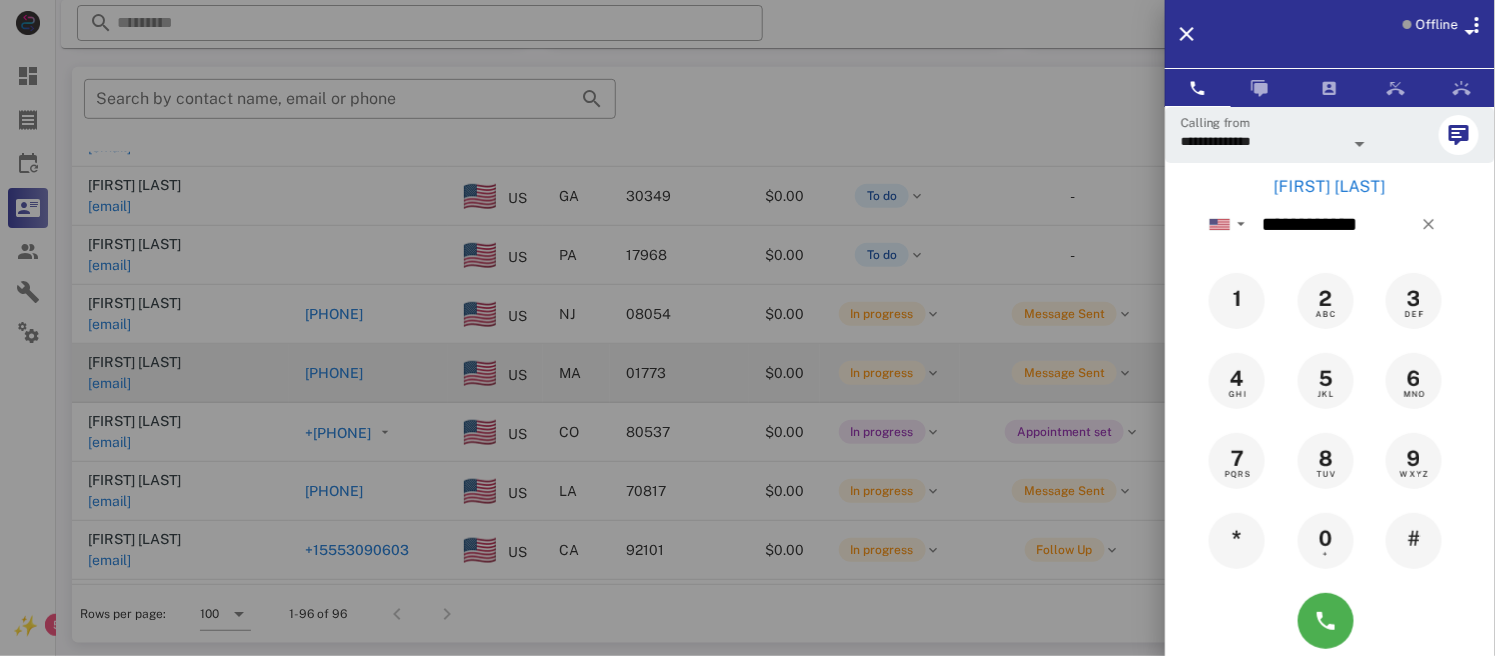 click at bounding box center [747, 328] 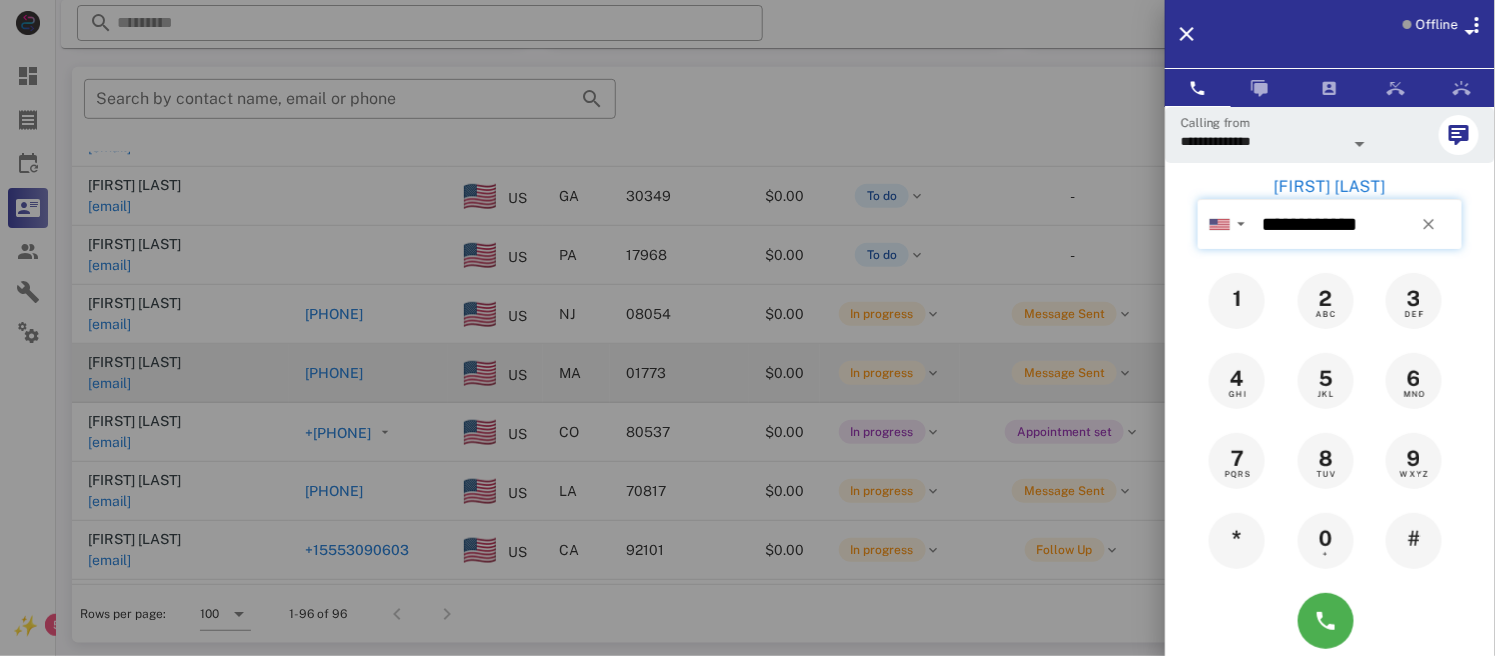 type 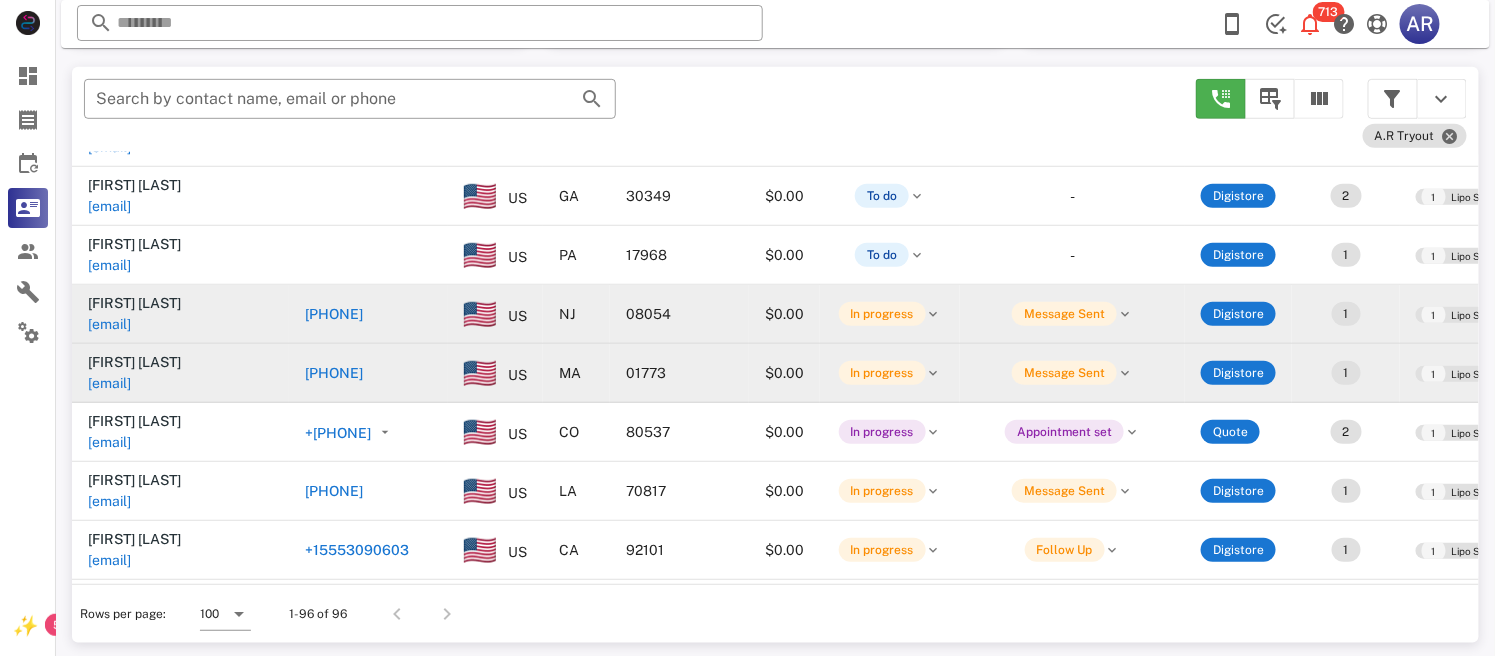 click on "Claudia Greene" at bounding box center (134, 303) 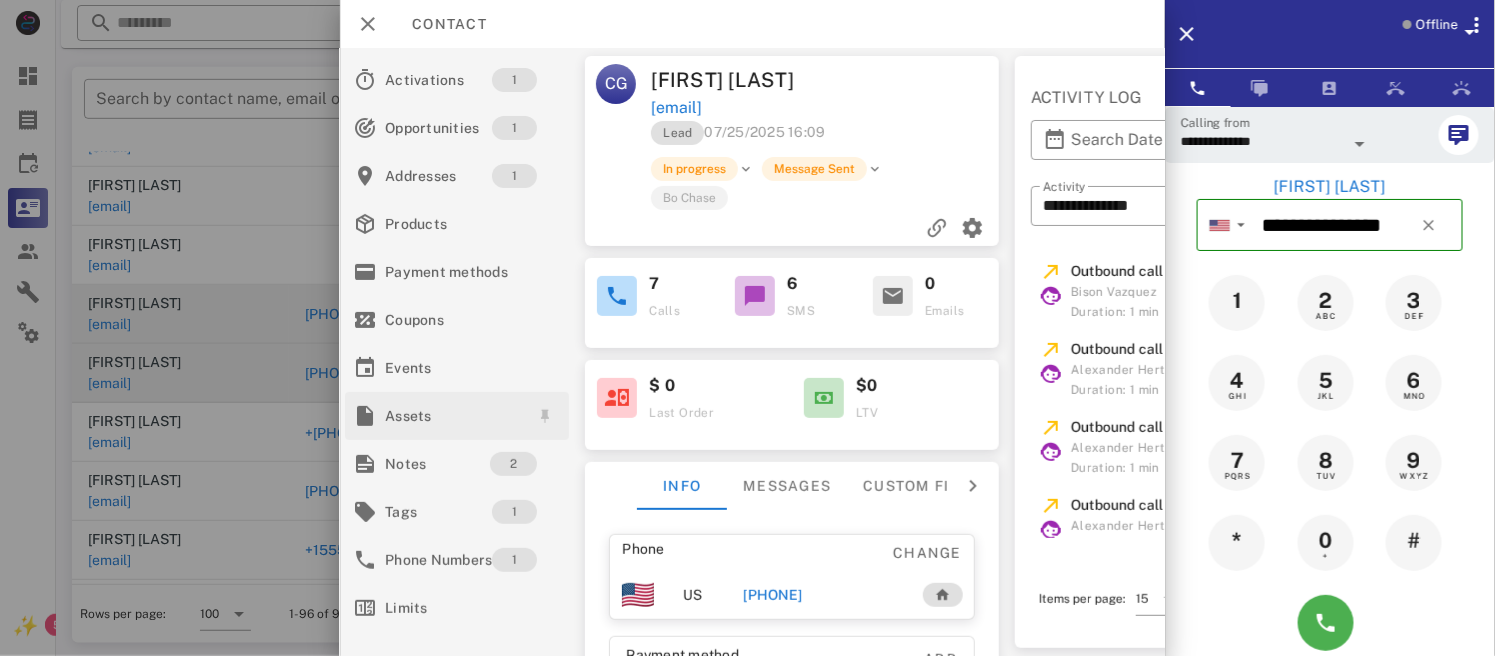 scroll, scrollTop: 0, scrollLeft: 0, axis: both 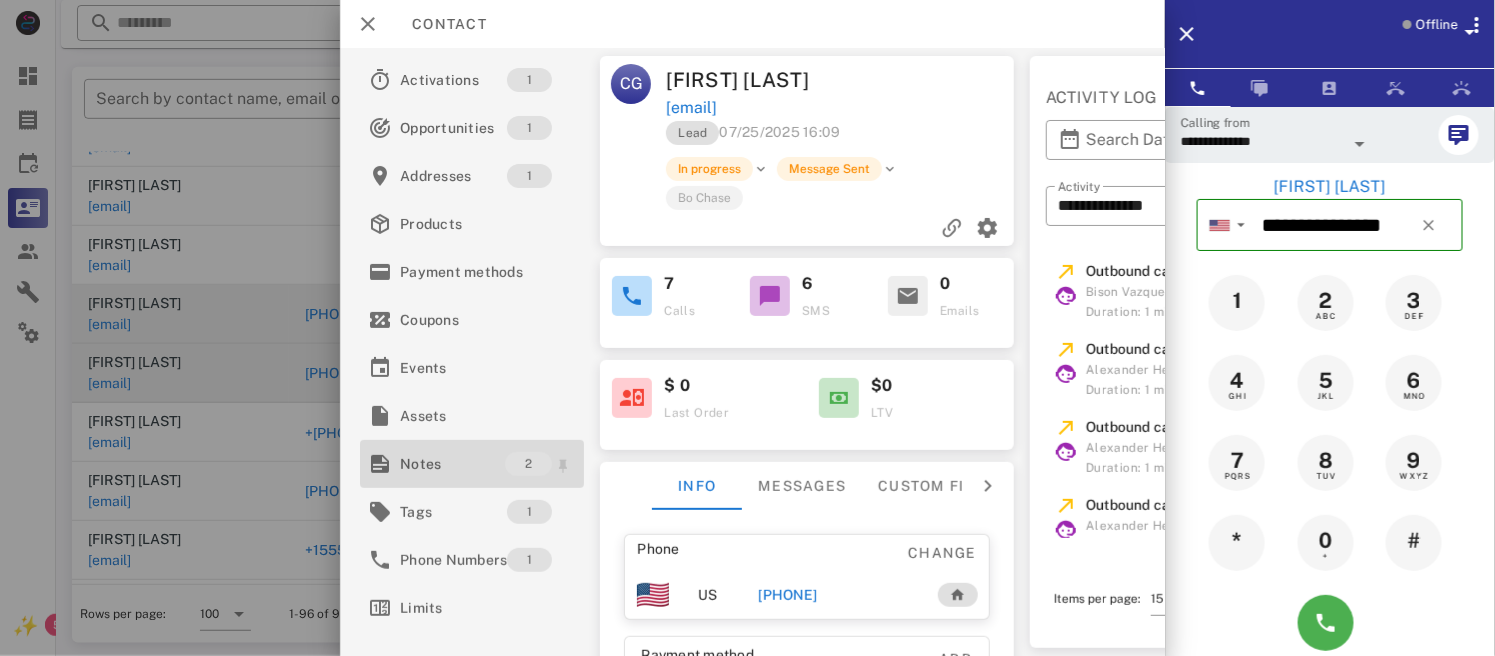 click on "Notes" at bounding box center [452, 464] 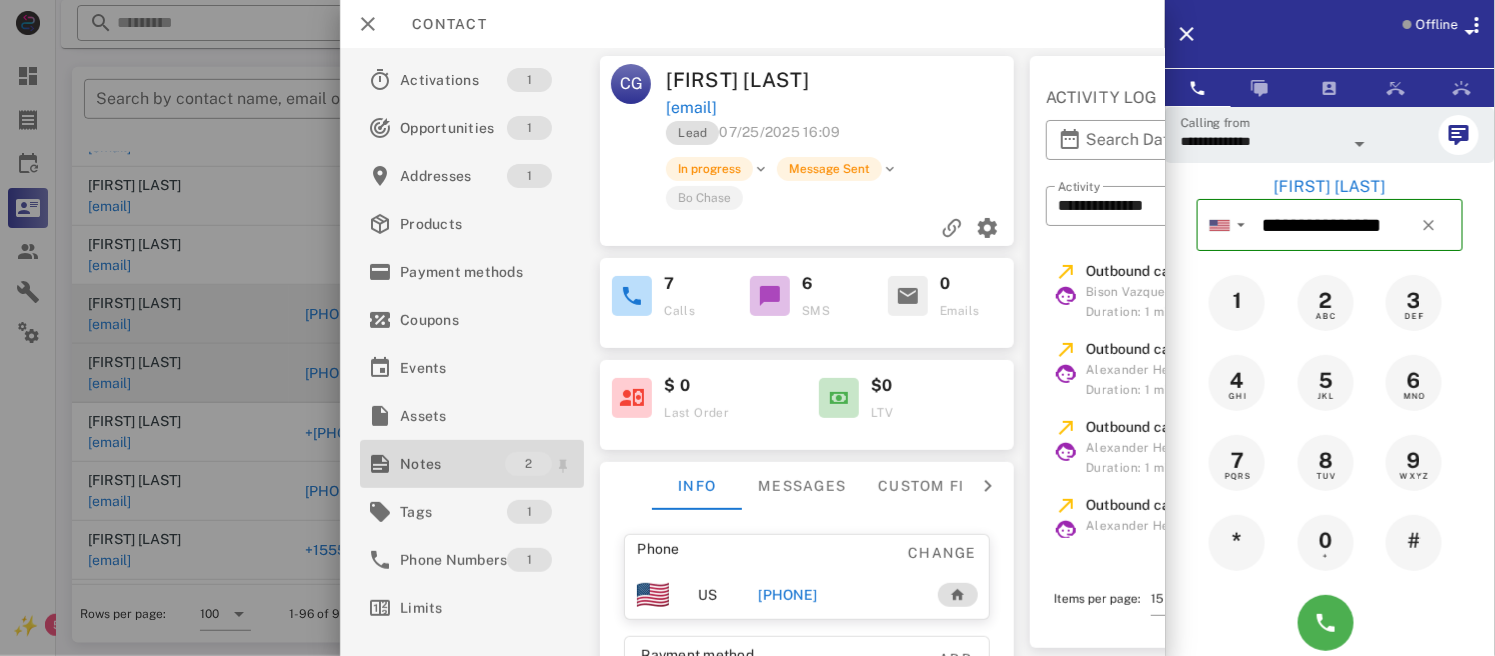 click on "Notes" at bounding box center [452, 464] 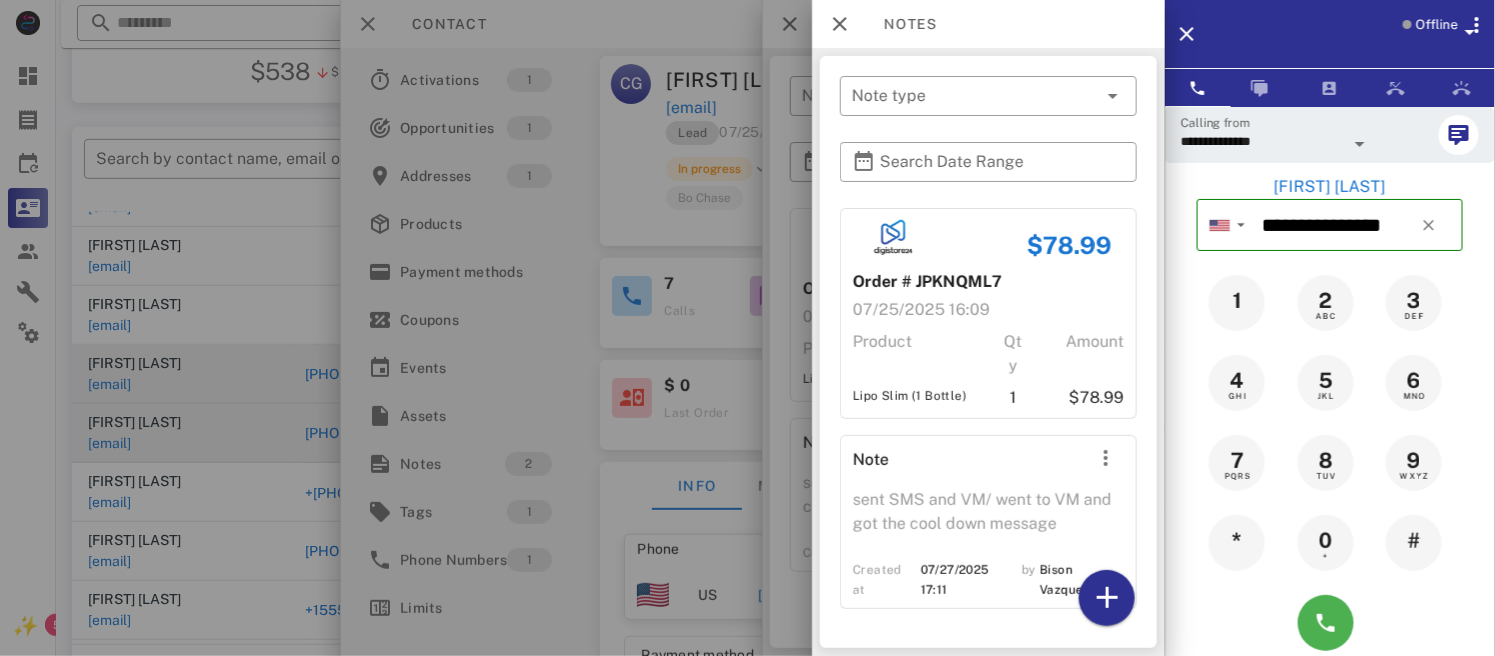 scroll, scrollTop: 201, scrollLeft: 0, axis: vertical 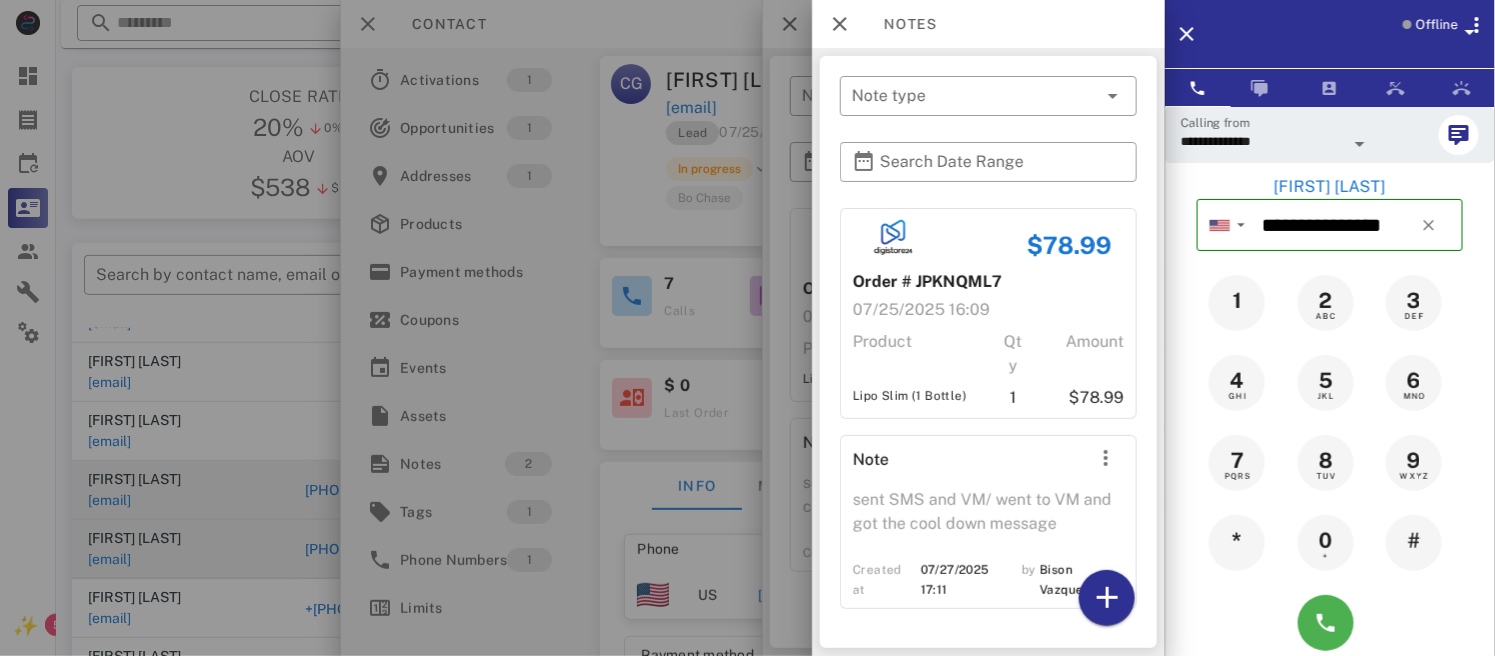 click on "$78.99   Order # JPKNQML7   07/25/2025 16:09   Product Qty Amount  Lipo Slim (1 Bottle)  1 $78.99  Note  sent SMS and VM/ went to VM and got the cool down message  Created at   07/27/2025 17:11   by   Bison Vazquez" at bounding box center (988, 423) 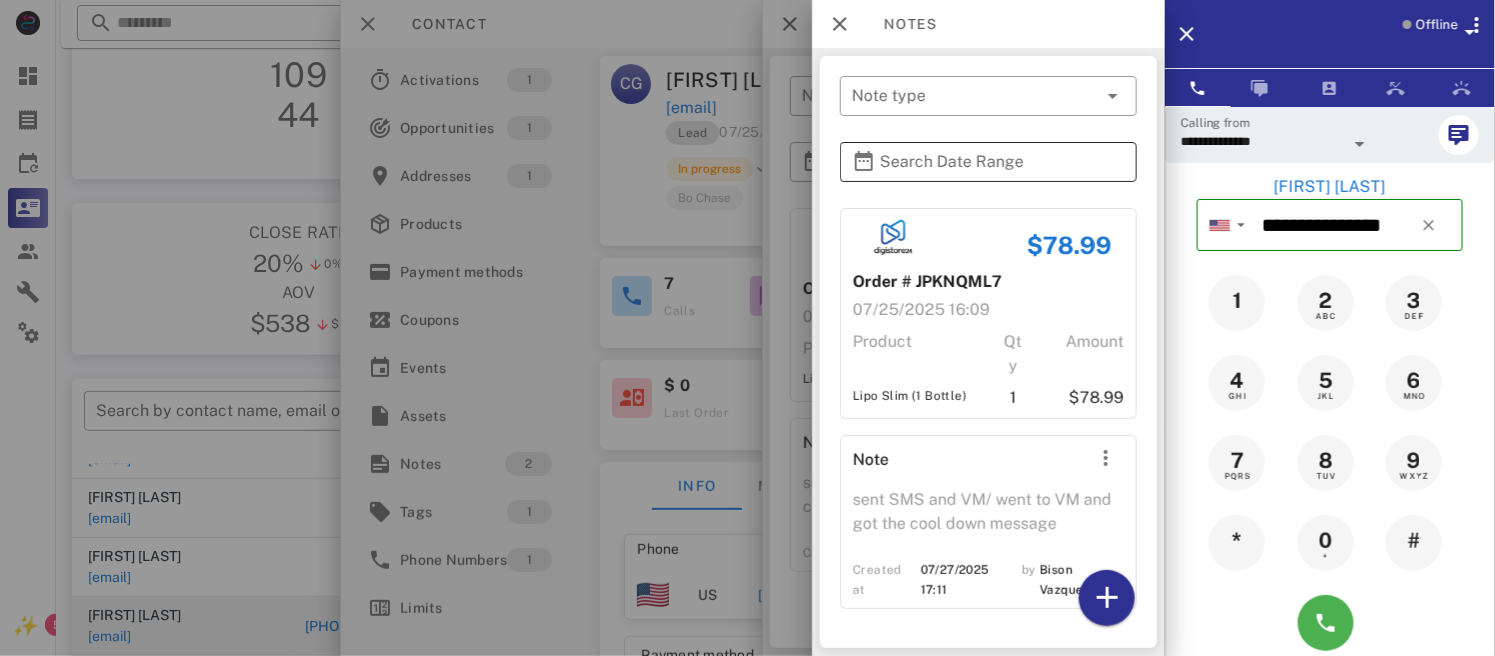 scroll, scrollTop: 61, scrollLeft: 0, axis: vertical 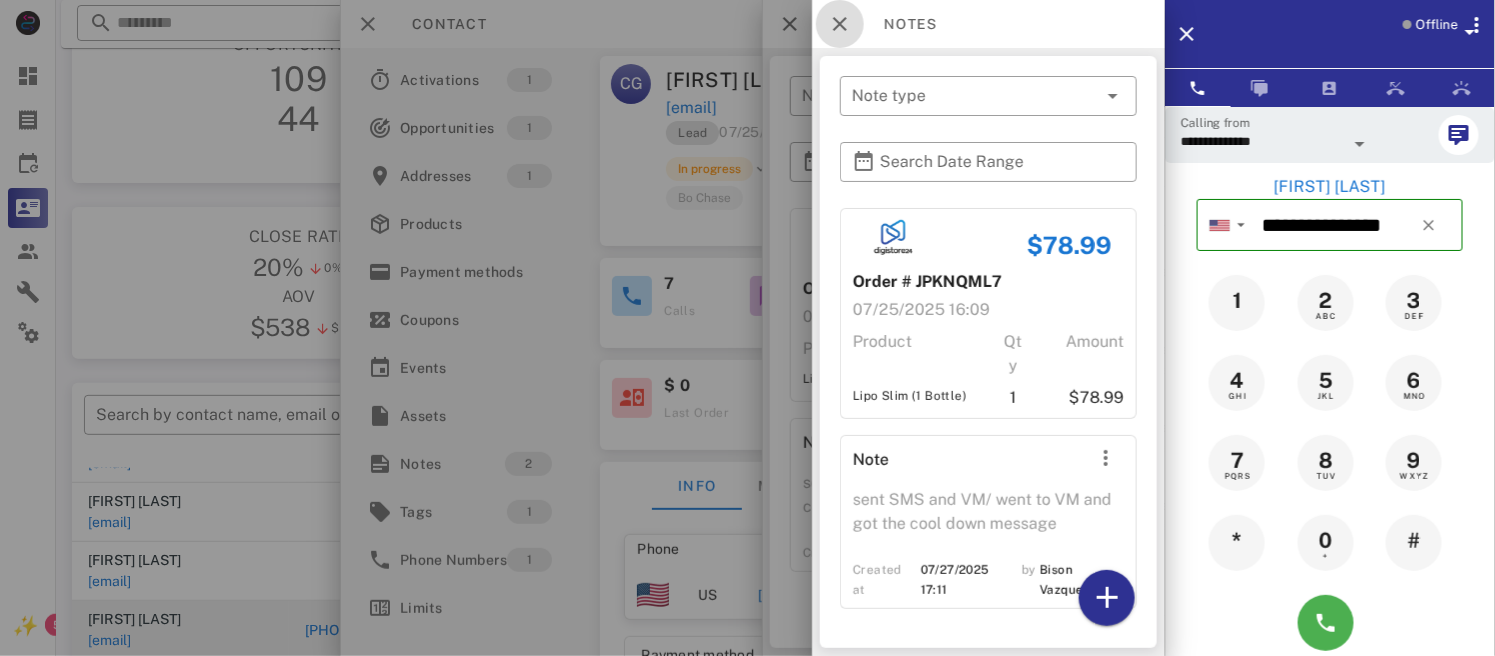 click at bounding box center (840, 24) 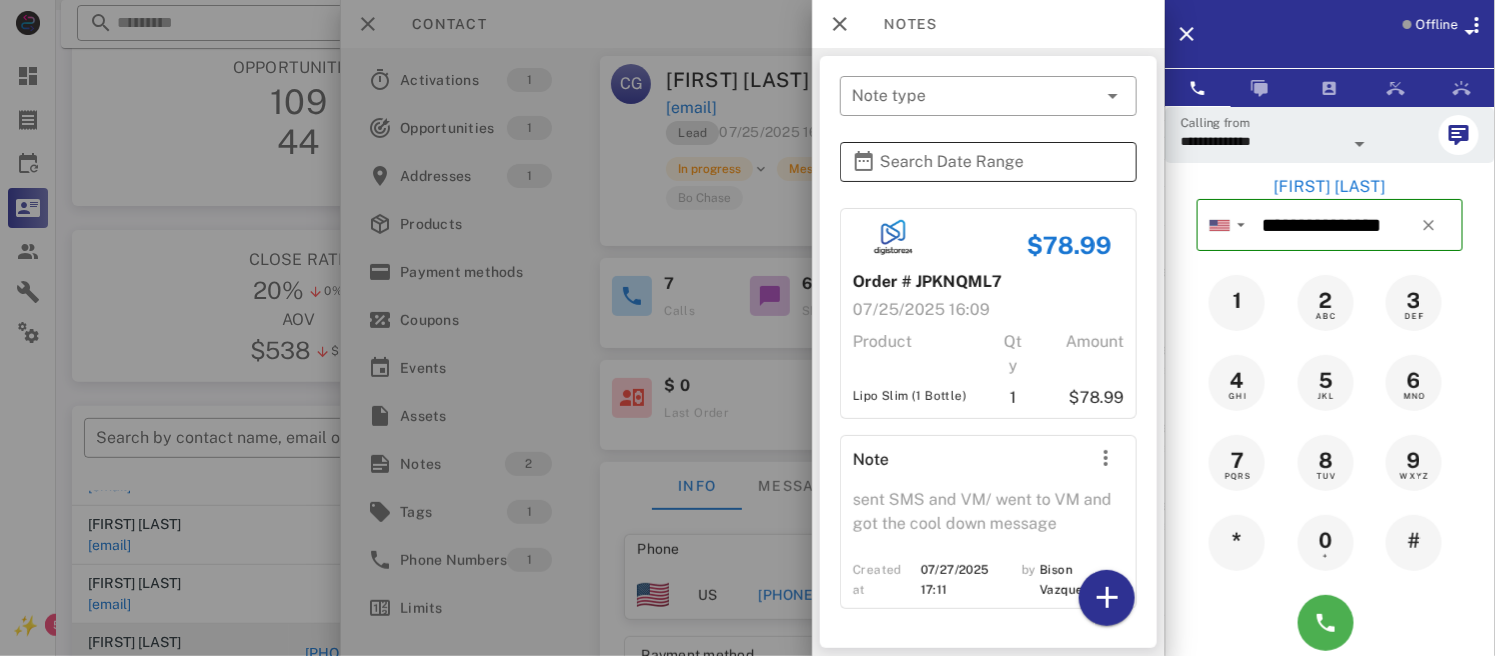 scroll, scrollTop: 0, scrollLeft: 0, axis: both 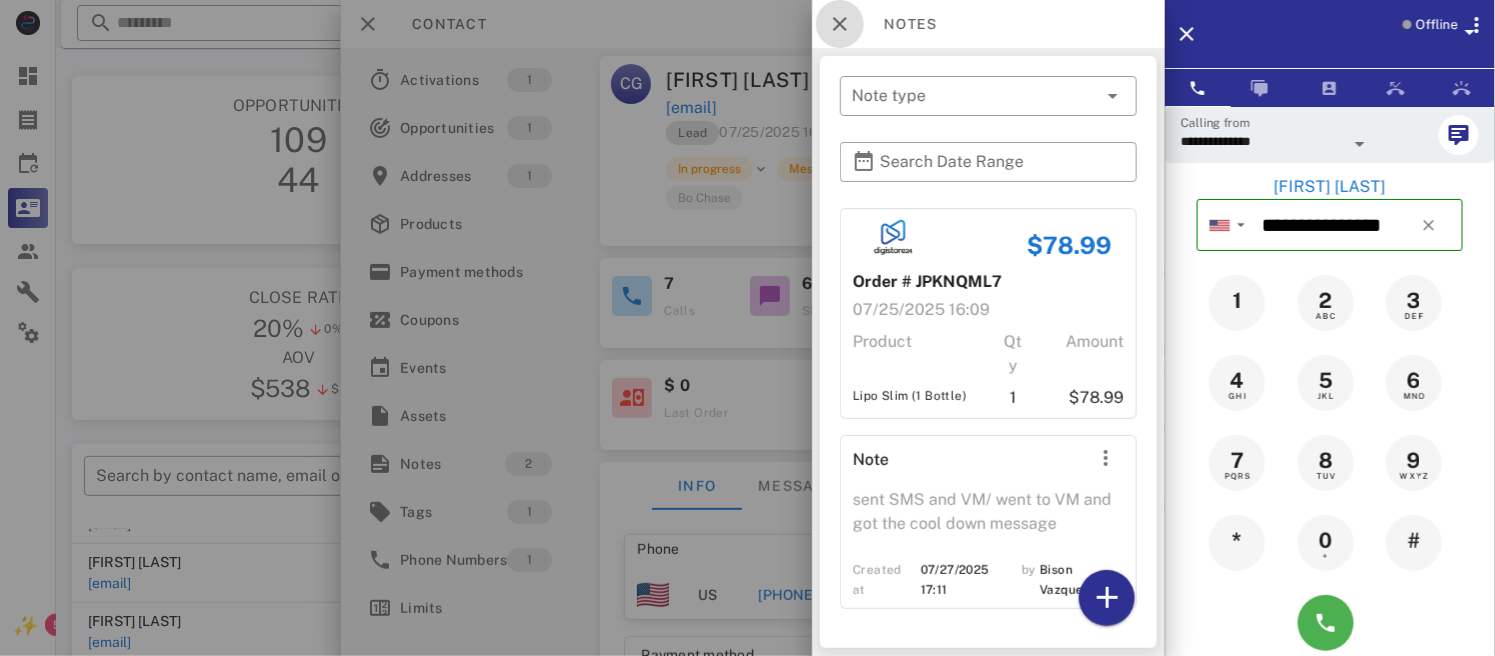 click at bounding box center [840, 24] 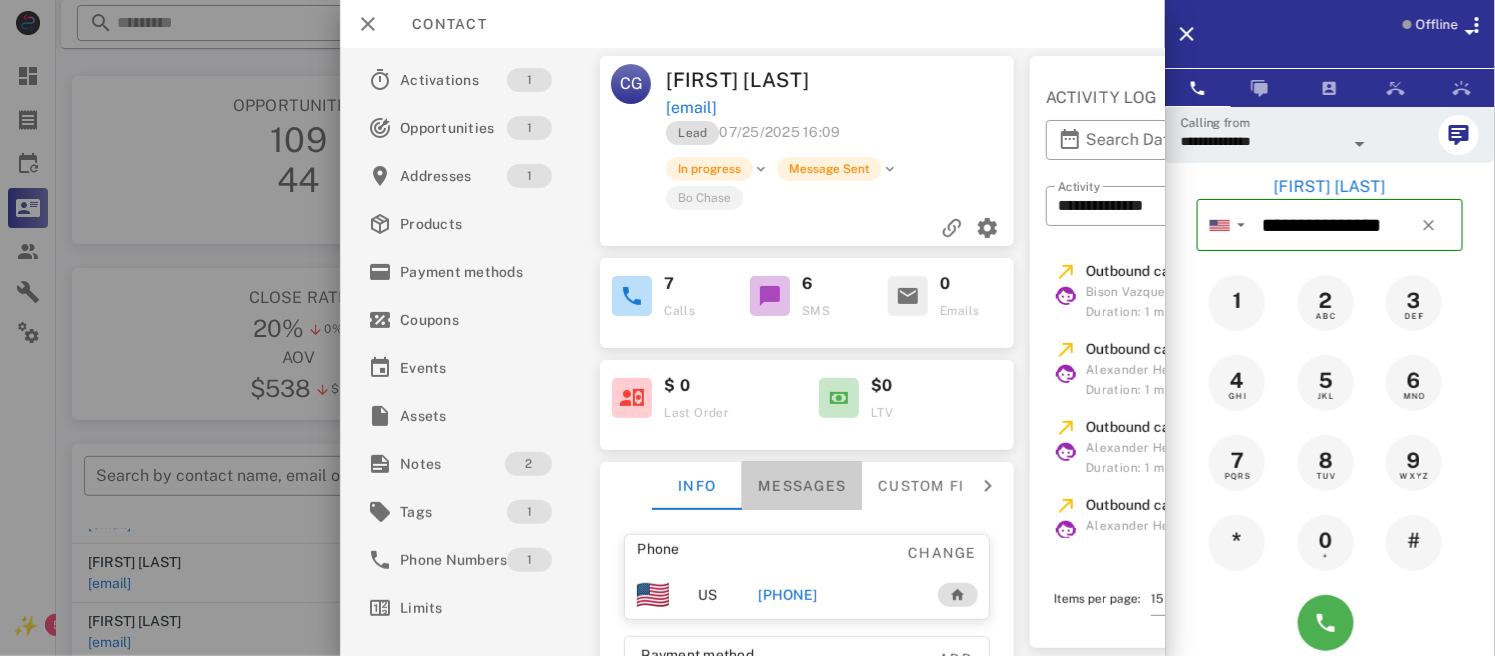 click on "Messages" at bounding box center [803, 486] 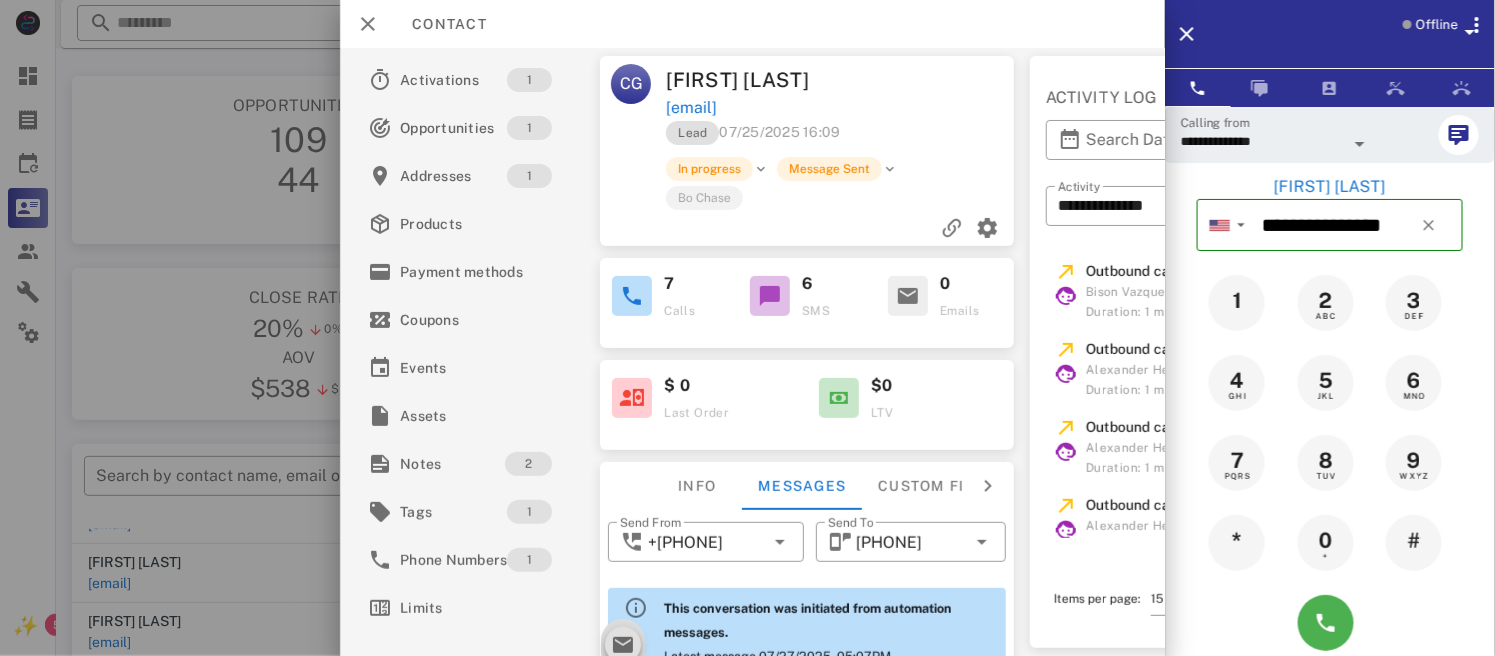 scroll, scrollTop: 1203, scrollLeft: 0, axis: vertical 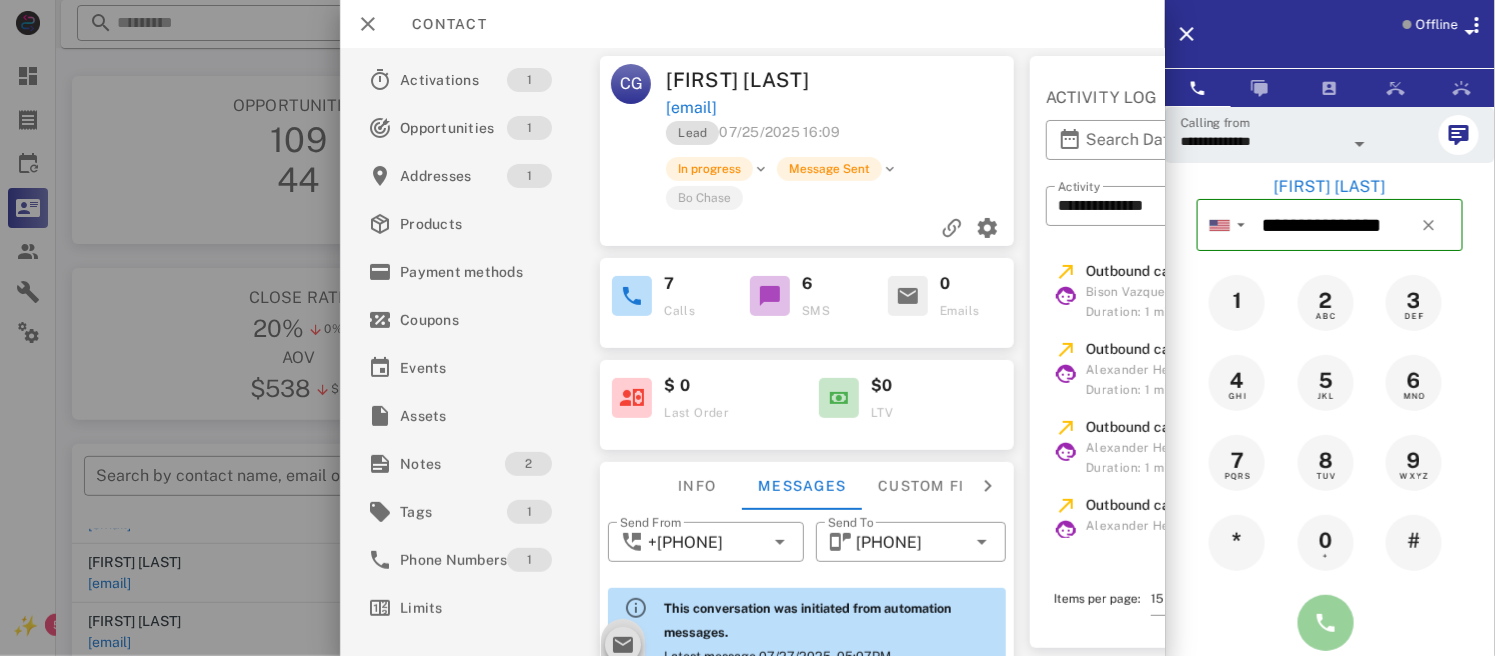 click at bounding box center [1326, 623] 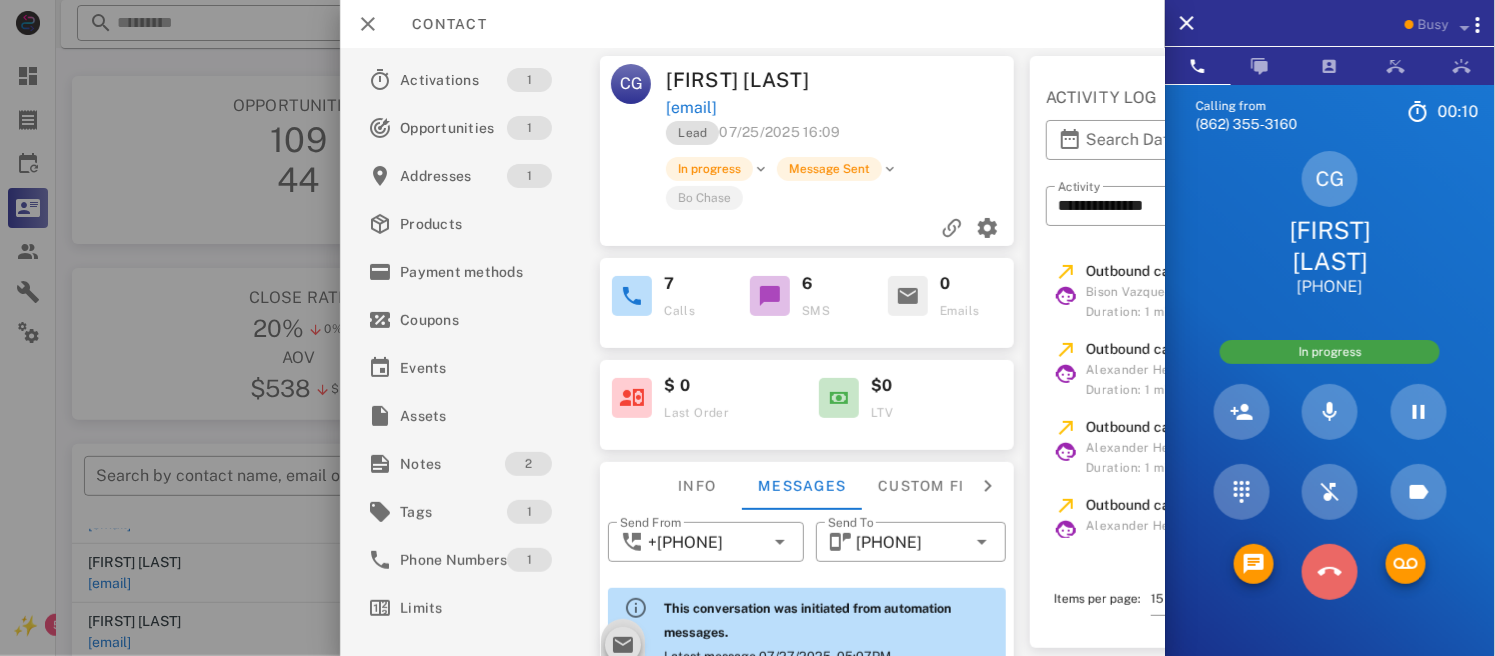 click at bounding box center (1330, 572) 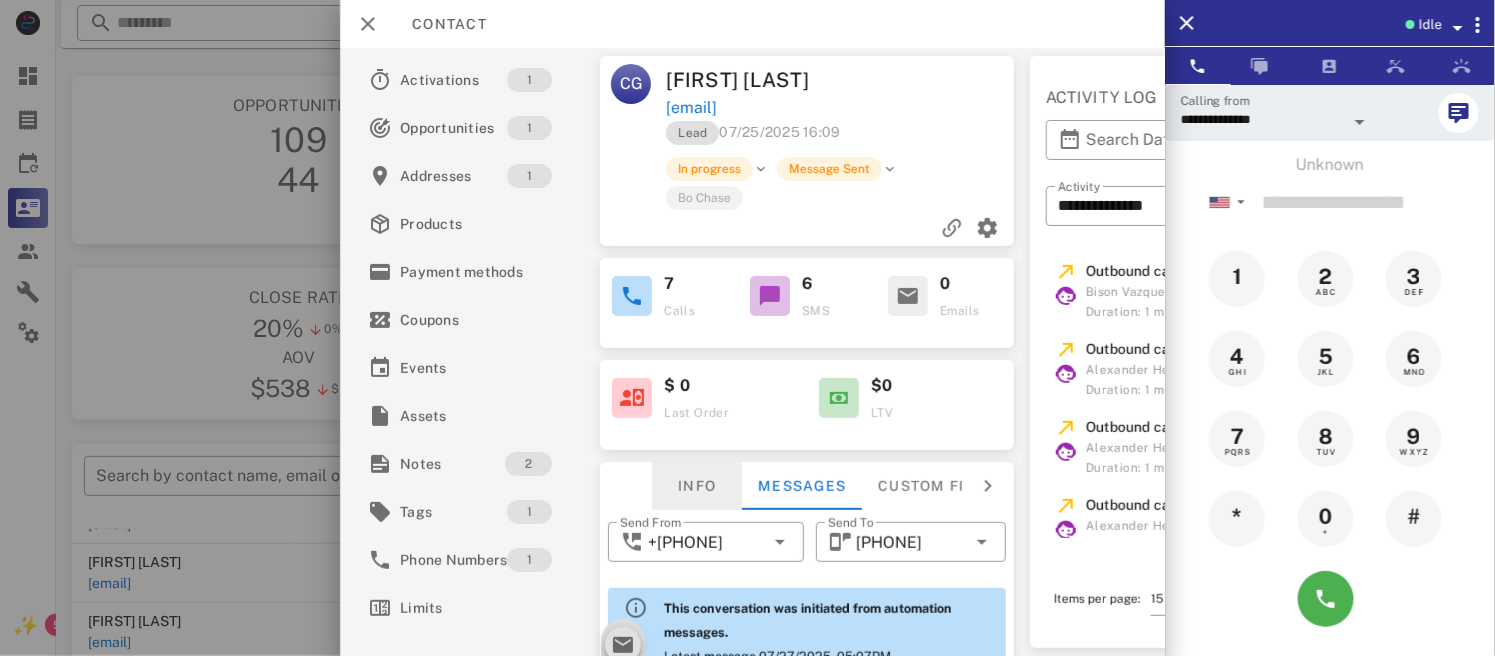click on "Info" at bounding box center (698, 486) 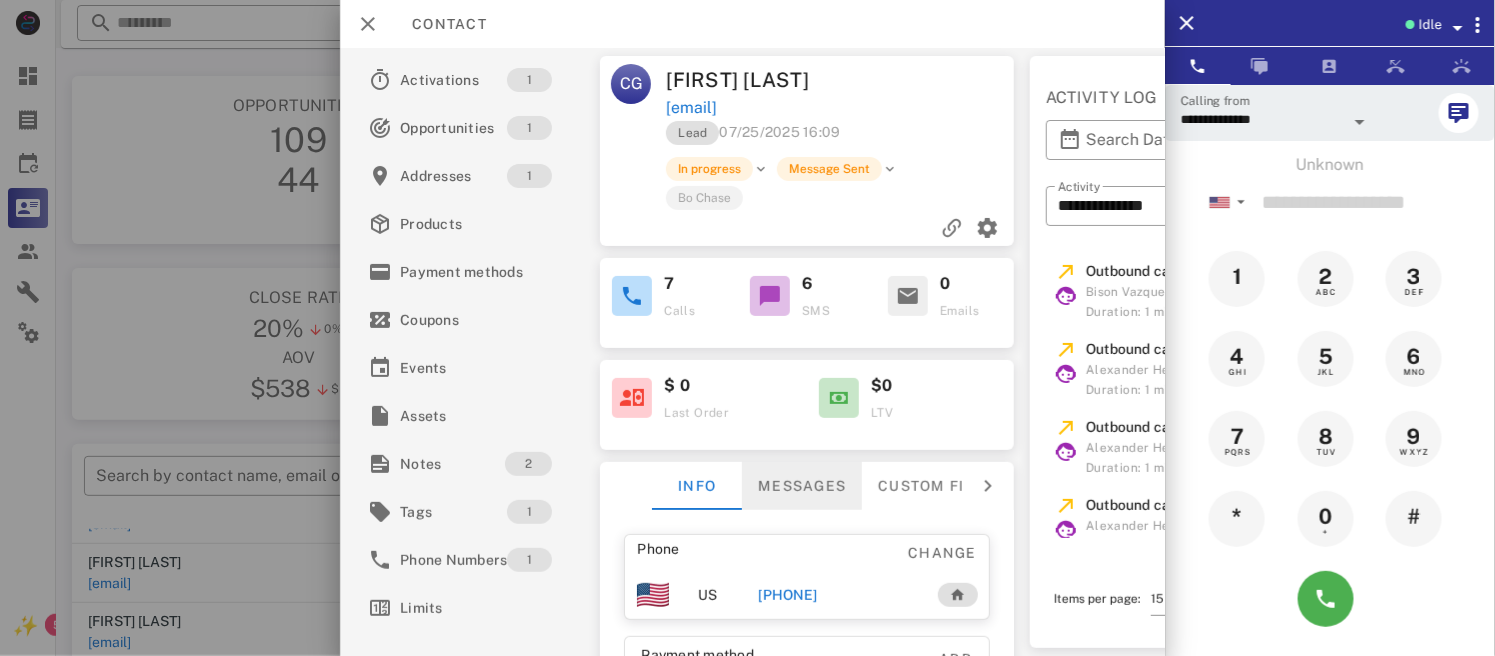 click on "Messages" at bounding box center [803, 486] 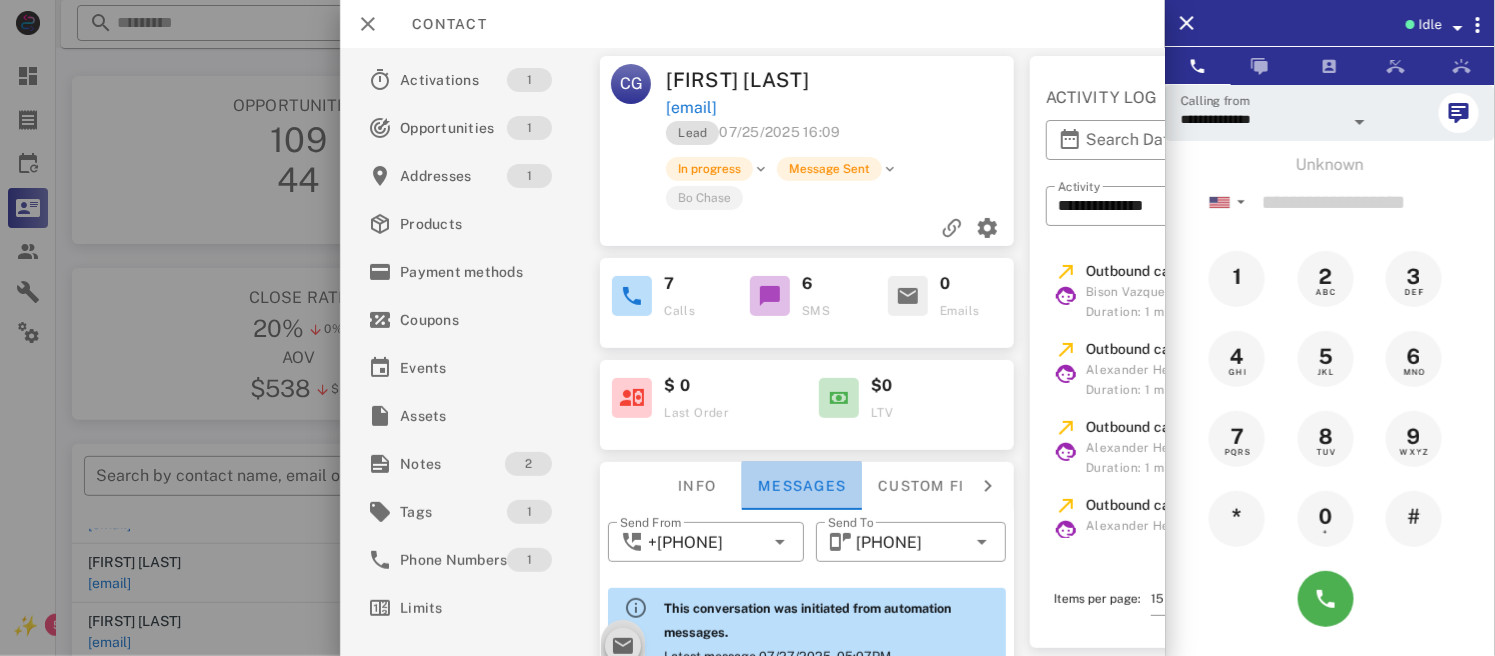 scroll, scrollTop: 1203, scrollLeft: 0, axis: vertical 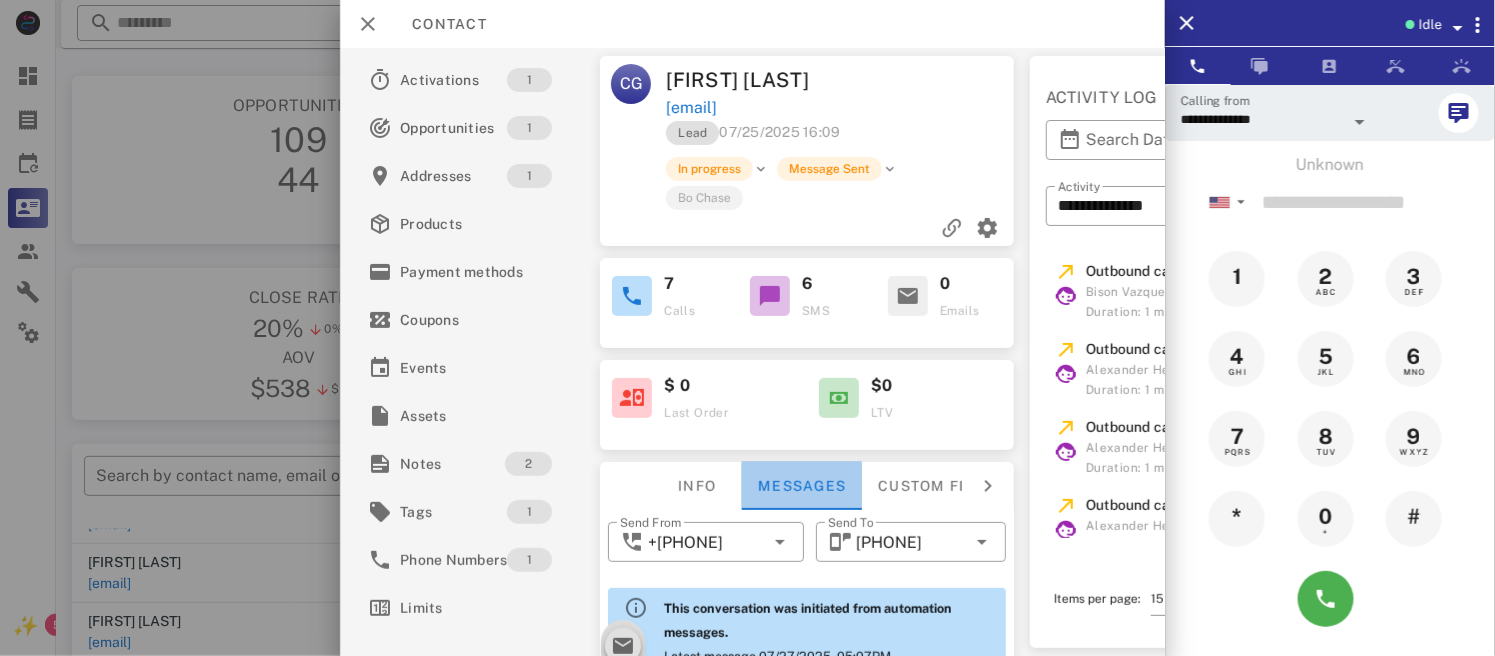 click on "Messages" at bounding box center (803, 486) 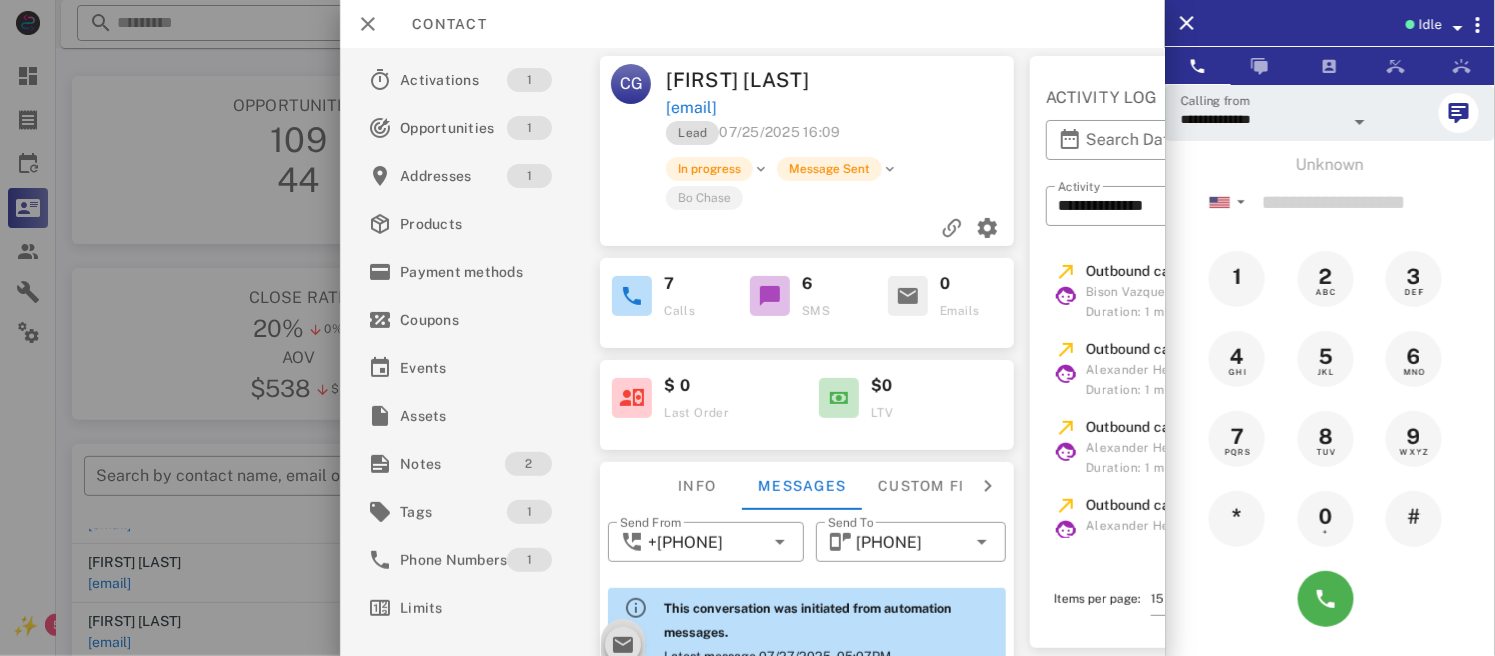 click at bounding box center (623, 825) 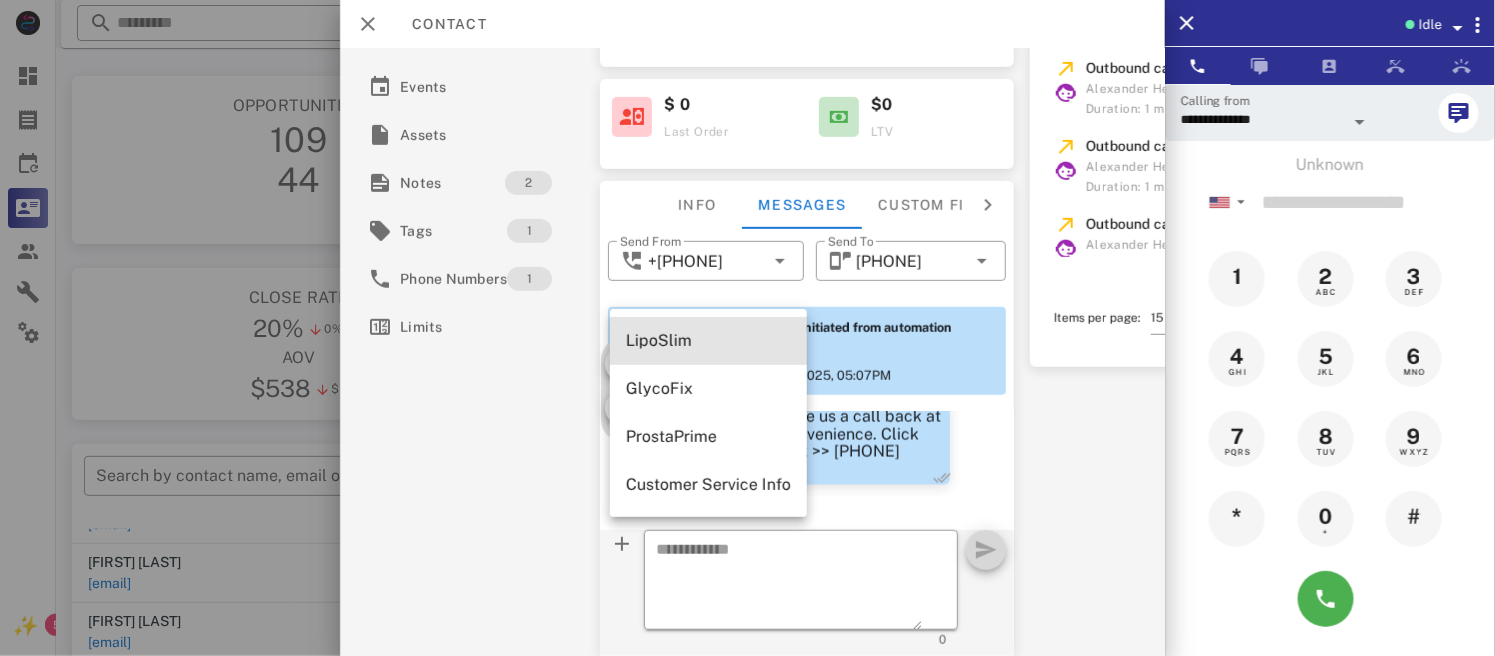 click on "LipoSlim" at bounding box center [708, 340] 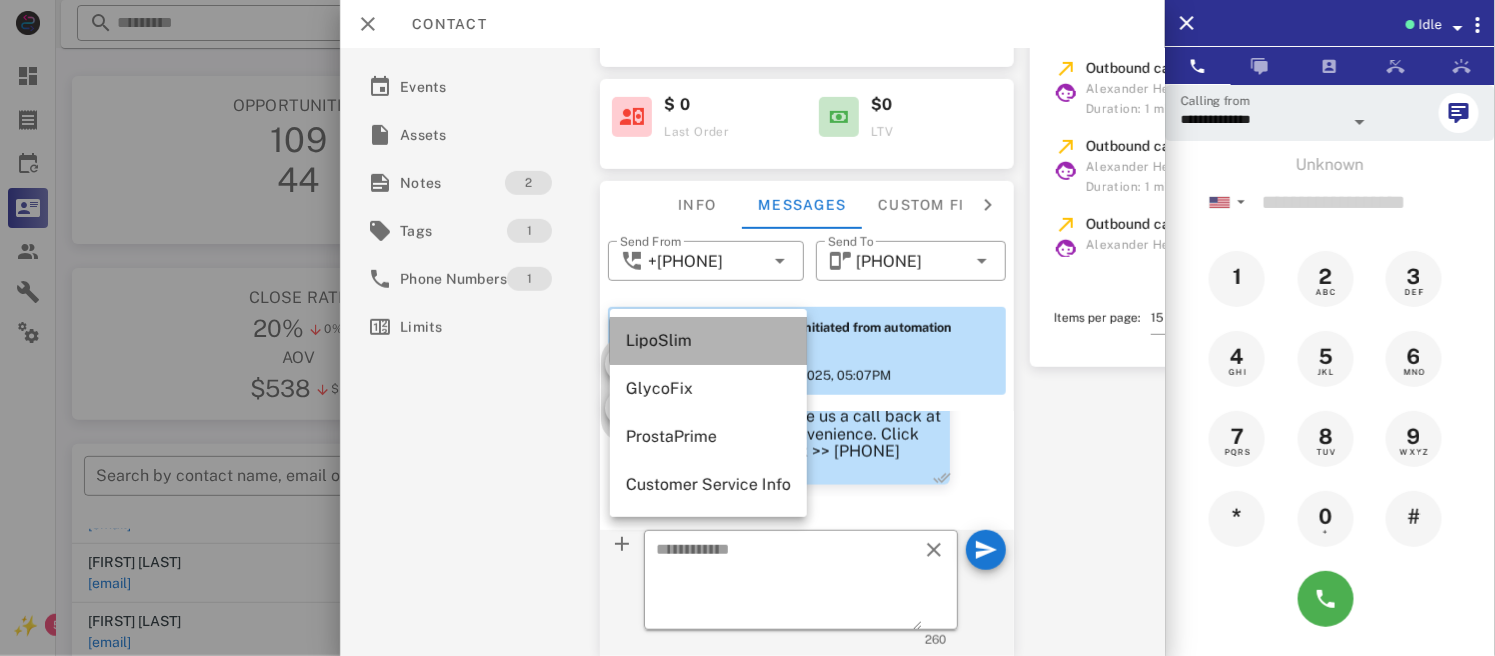 type on "**********" 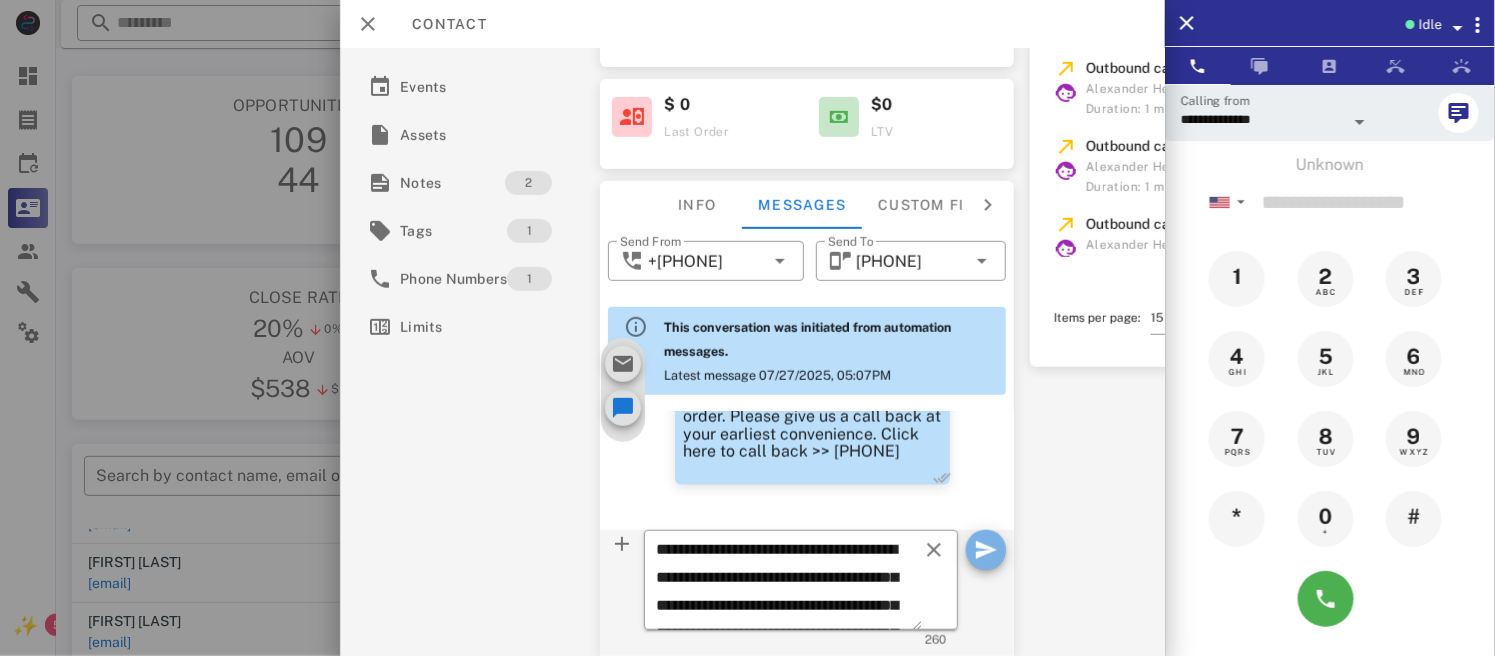click at bounding box center [986, 550] 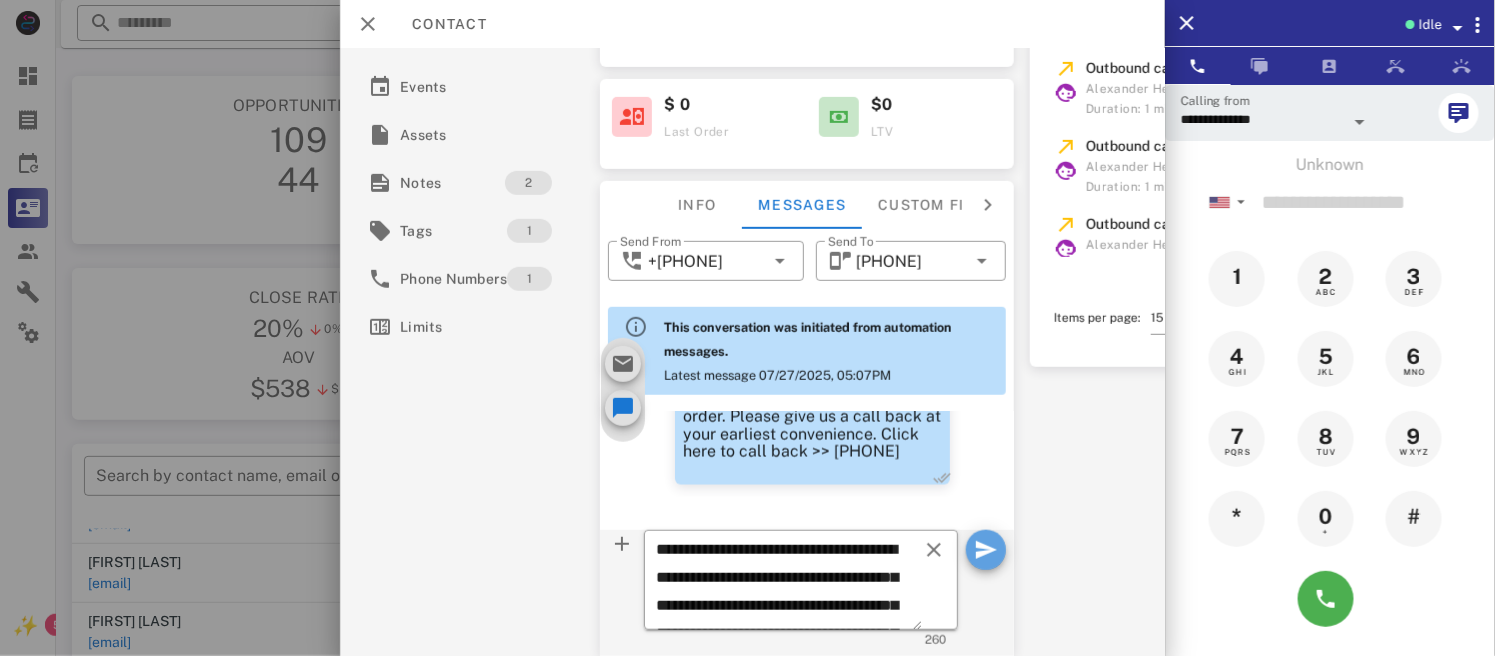type 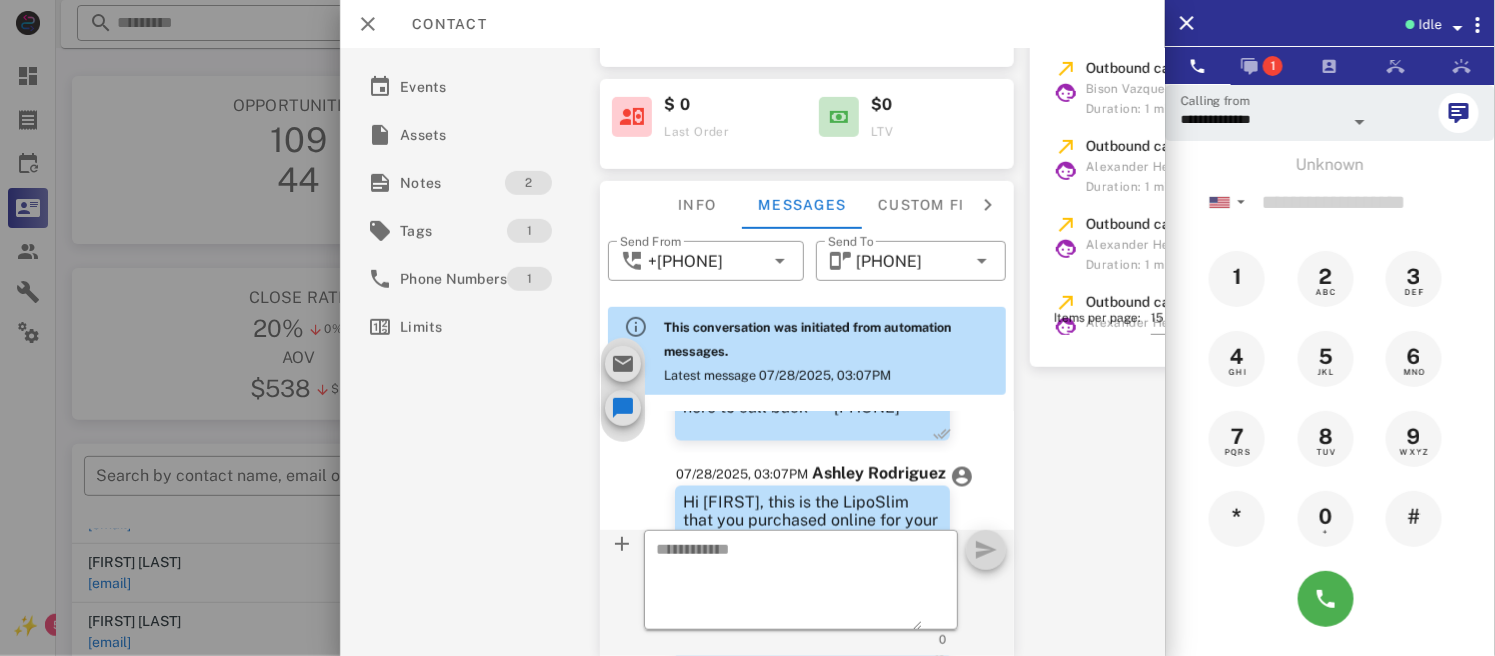 scroll, scrollTop: 1223, scrollLeft: 0, axis: vertical 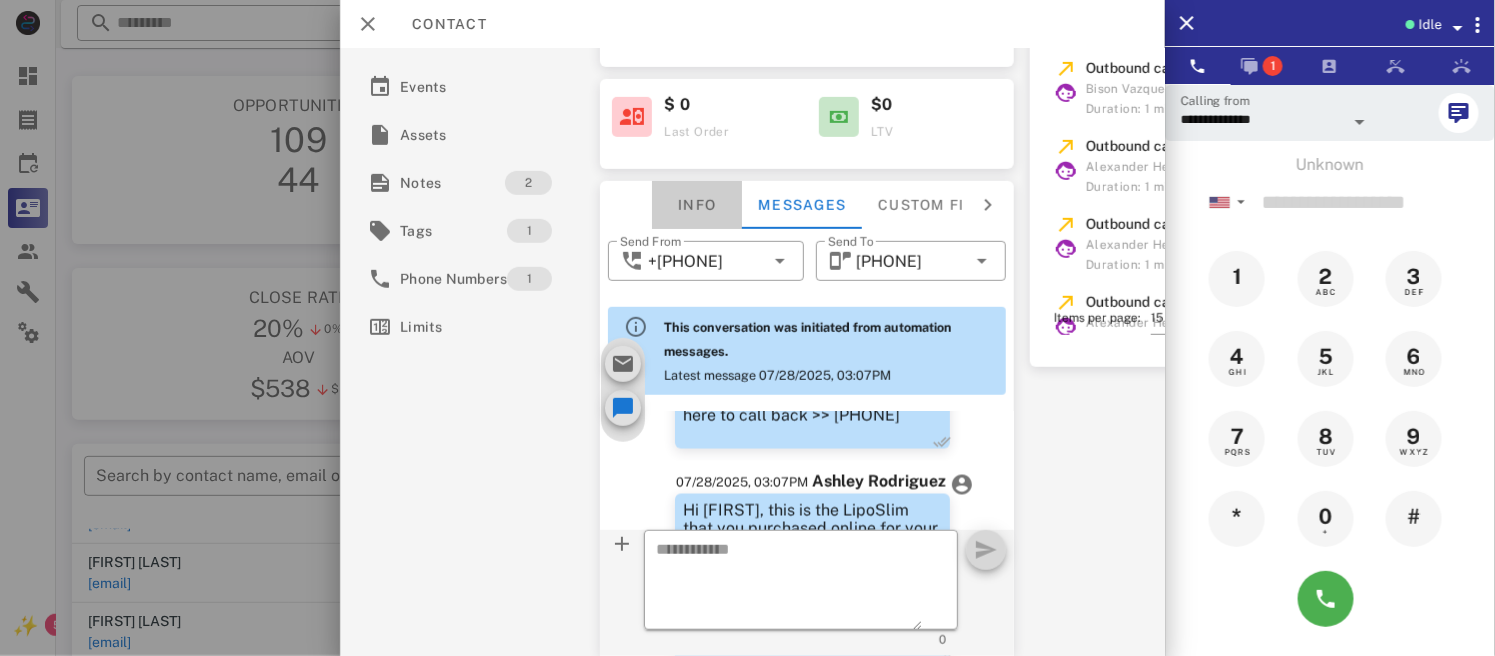 click on "Info" at bounding box center [698, 205] 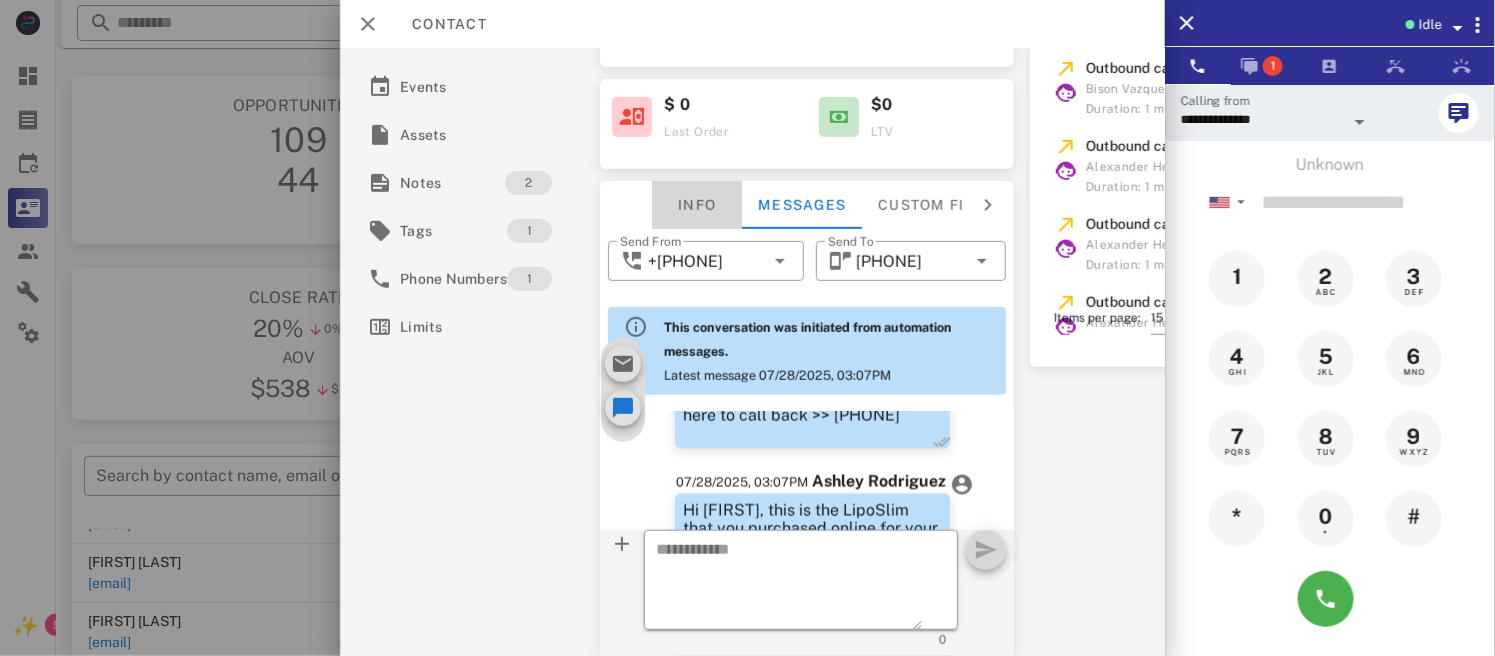 scroll, scrollTop: 1241, scrollLeft: 0, axis: vertical 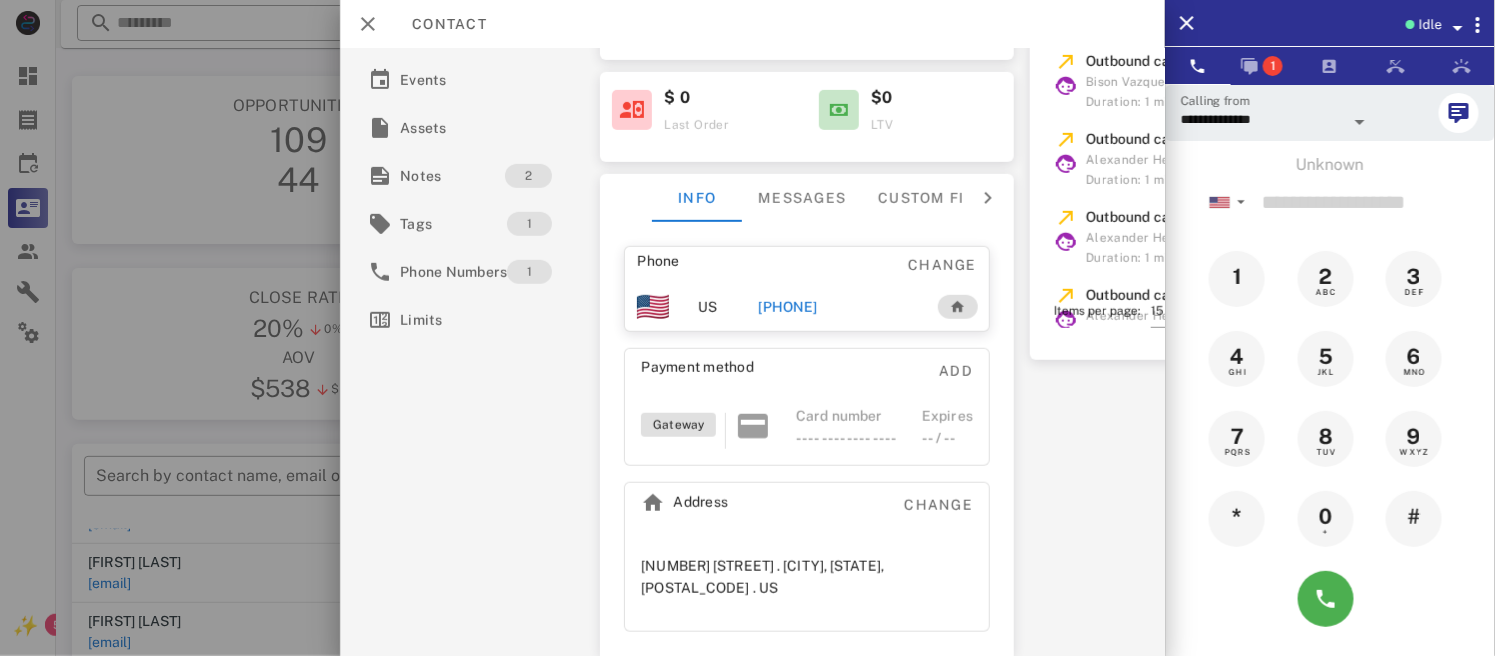 click on "+18562207242" at bounding box center (788, 307) 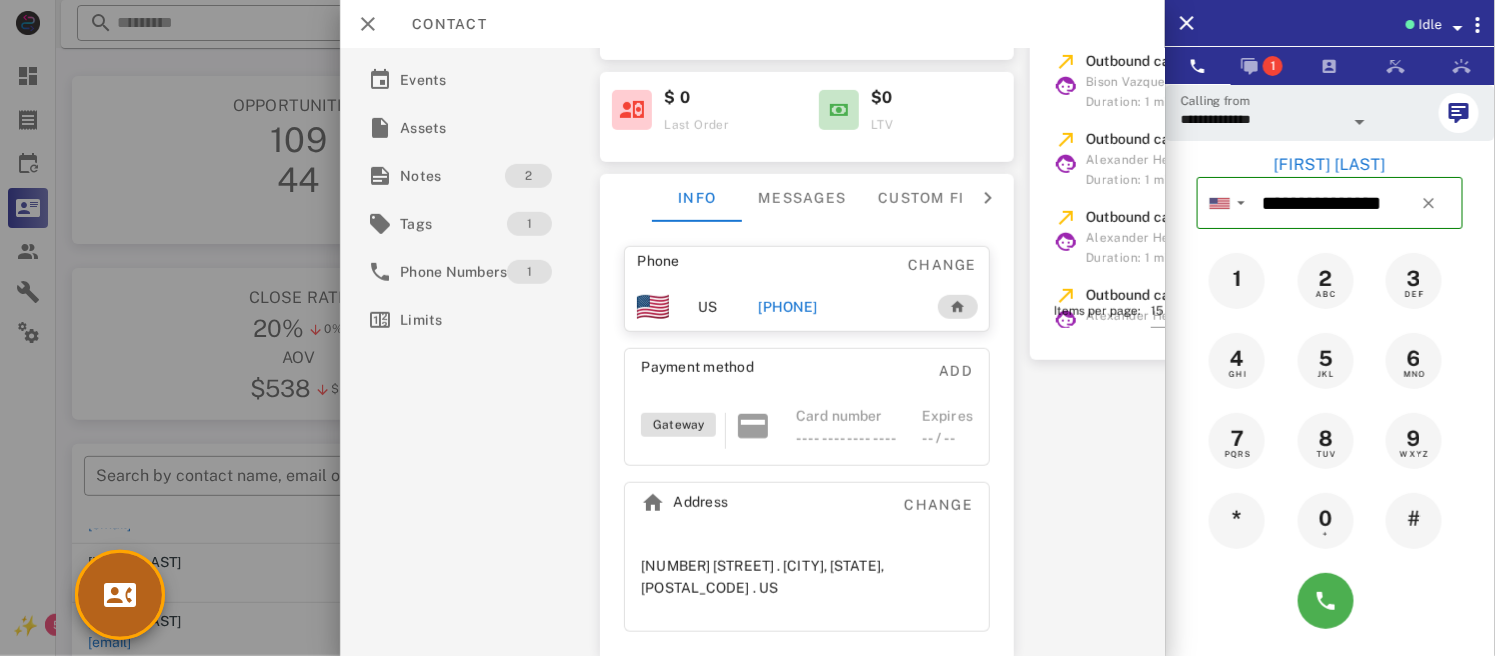 click at bounding box center [120, 595] 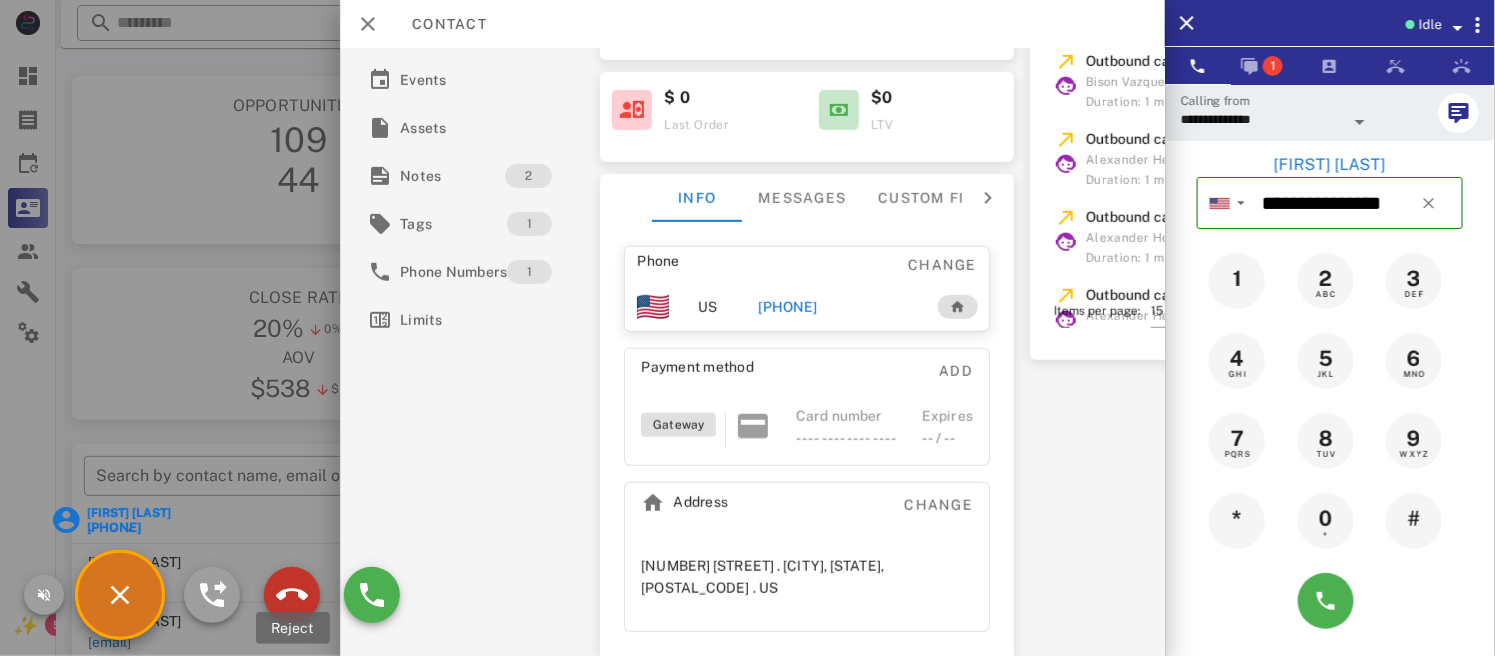 click at bounding box center (292, 595) 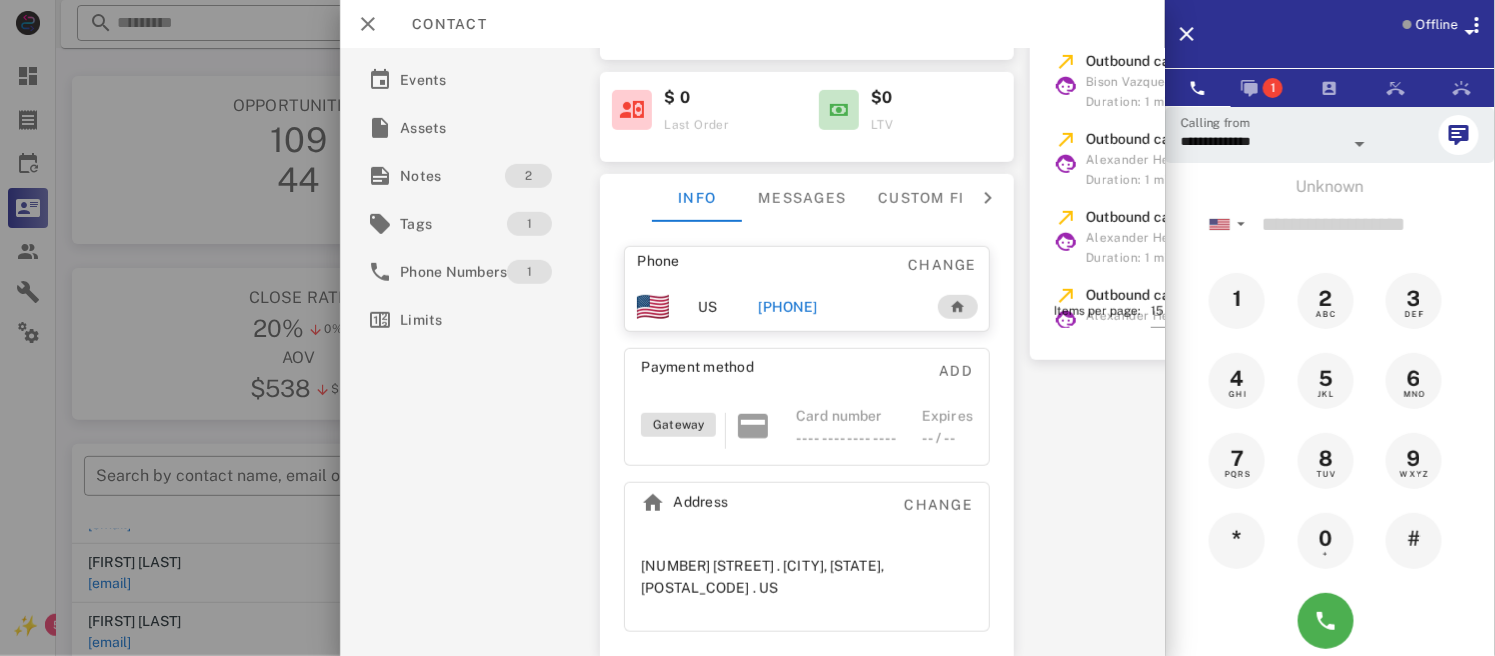 click on "+18562207242" at bounding box center [788, 307] 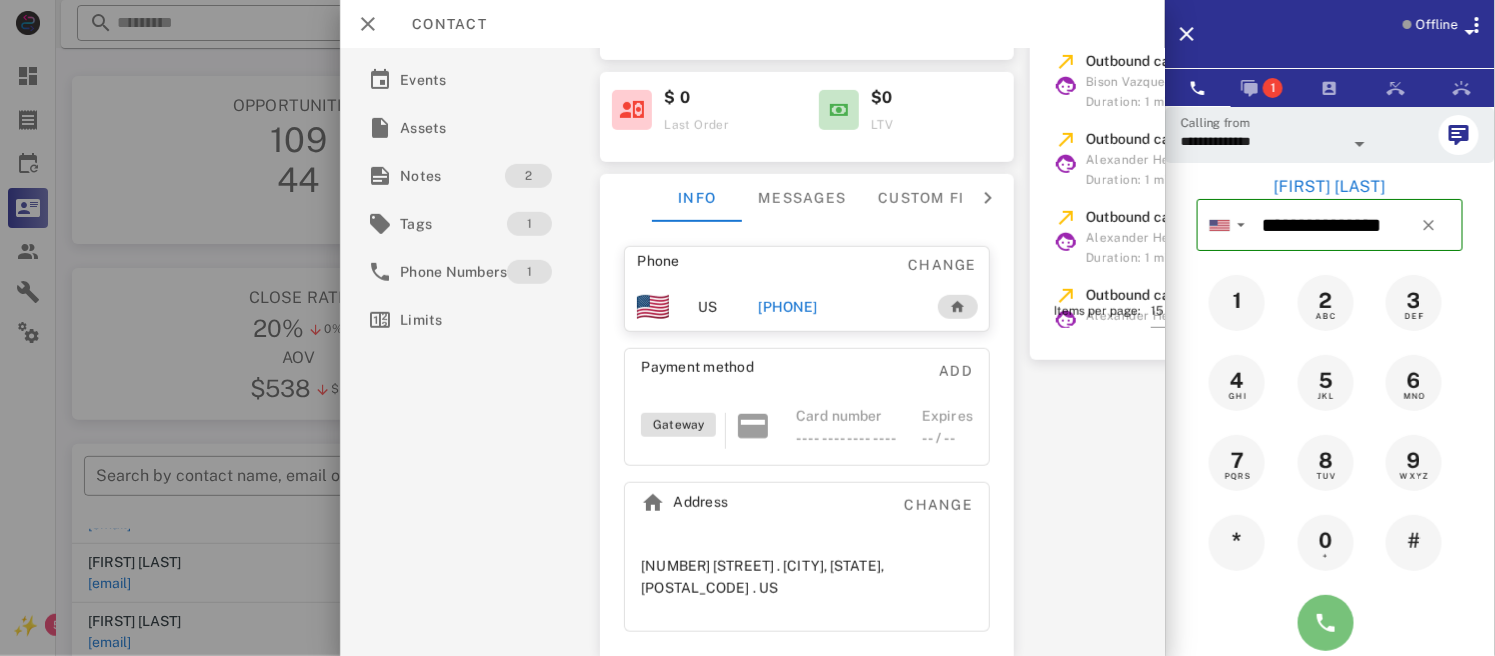 click at bounding box center (1326, 623) 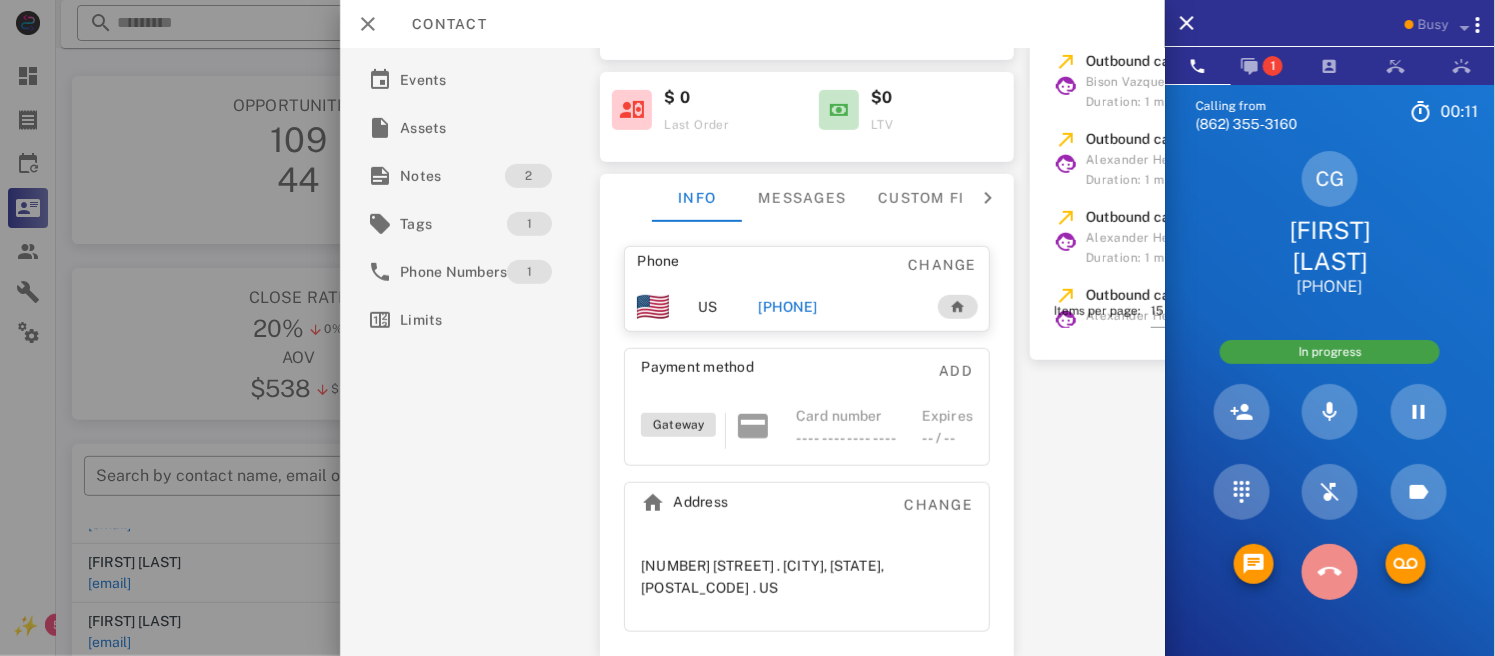 click at bounding box center (1330, 572) 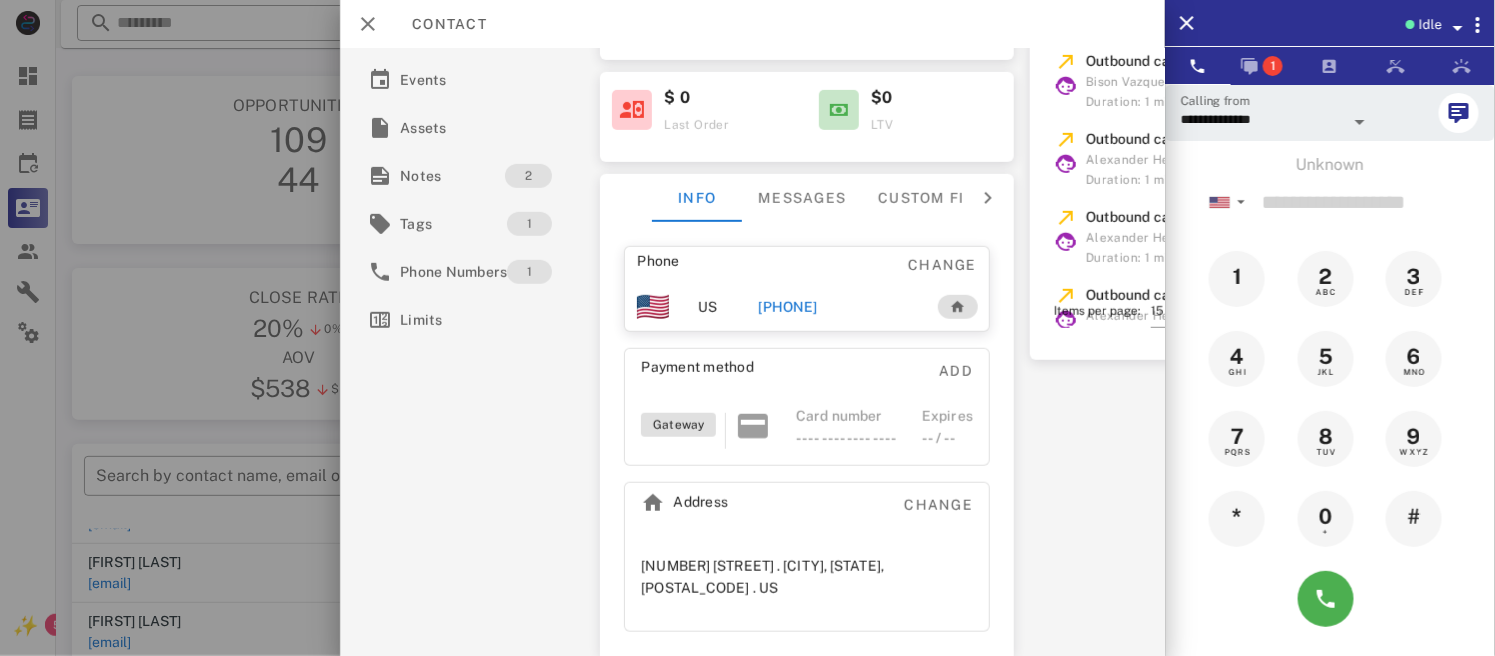 click on "+18562207242" at bounding box center (788, 307) 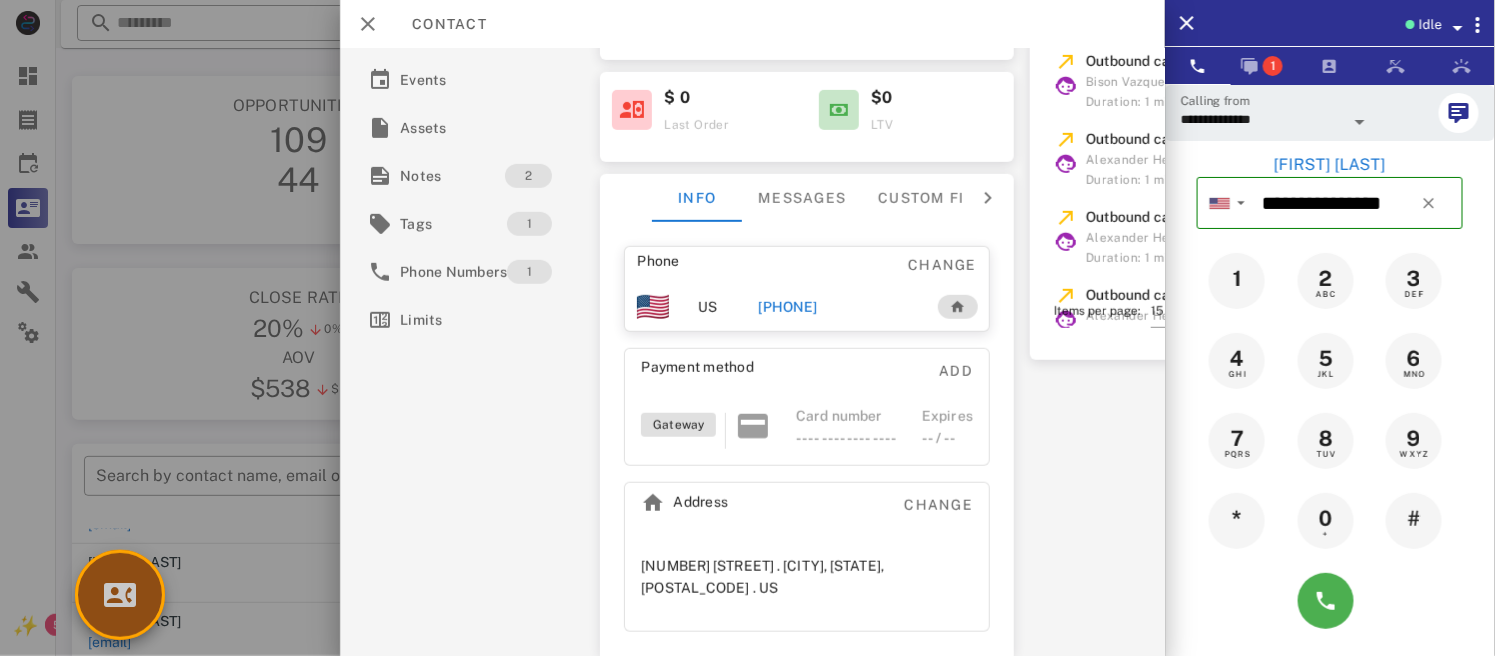 click at bounding box center [120, 595] 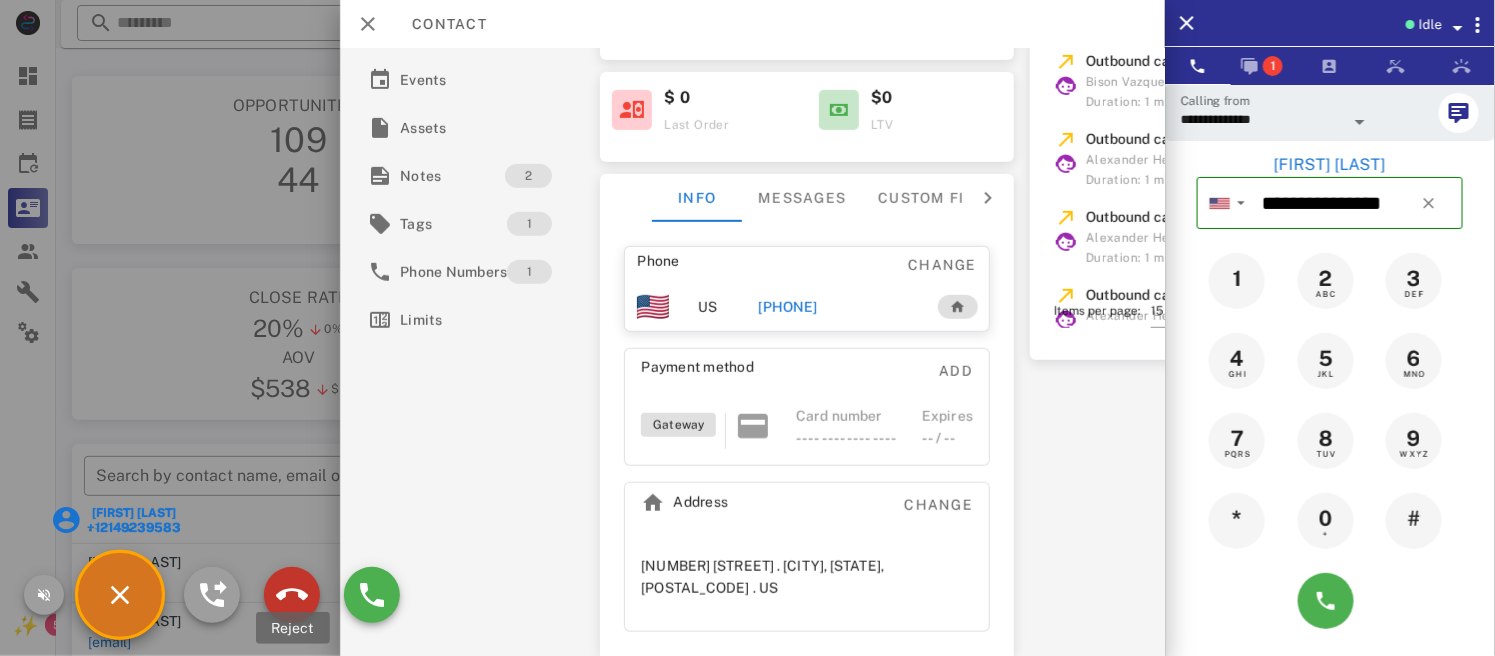click at bounding box center [292, 595] 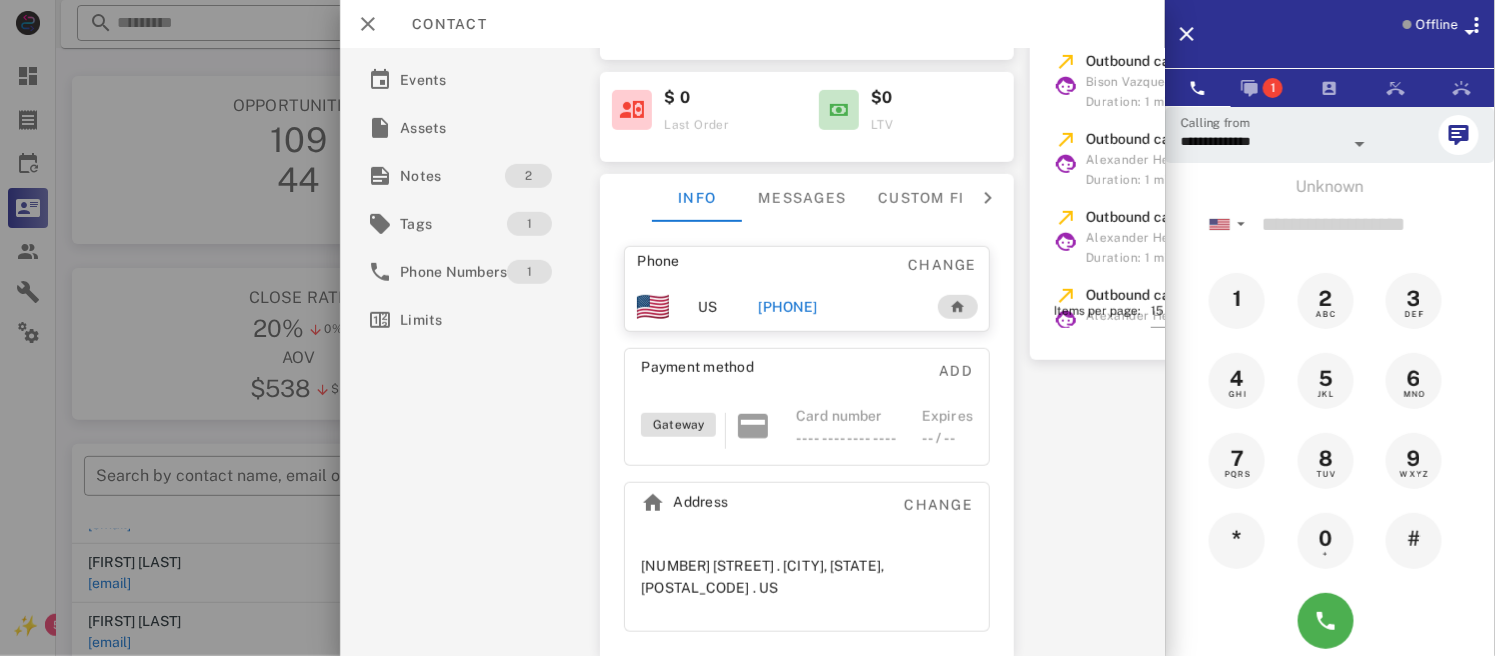 click on "+18562207242" at bounding box center (788, 307) 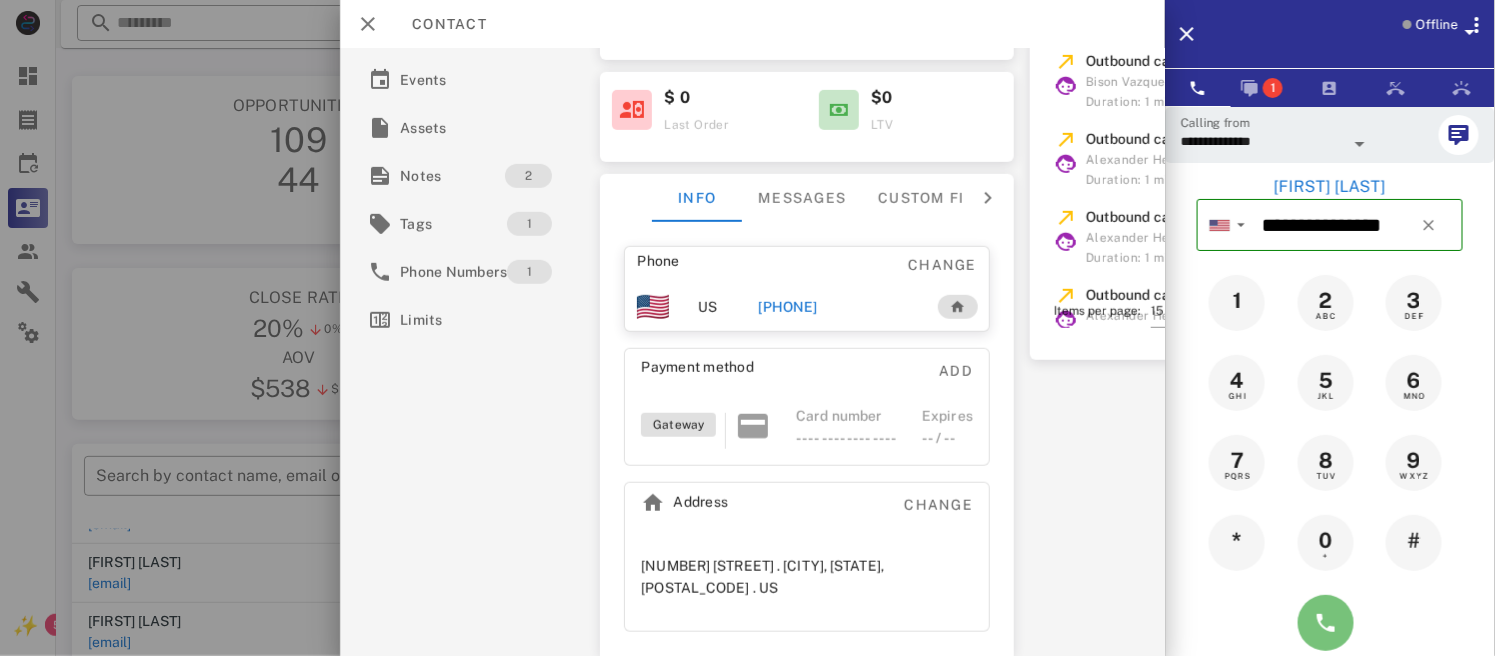 click at bounding box center (1326, 623) 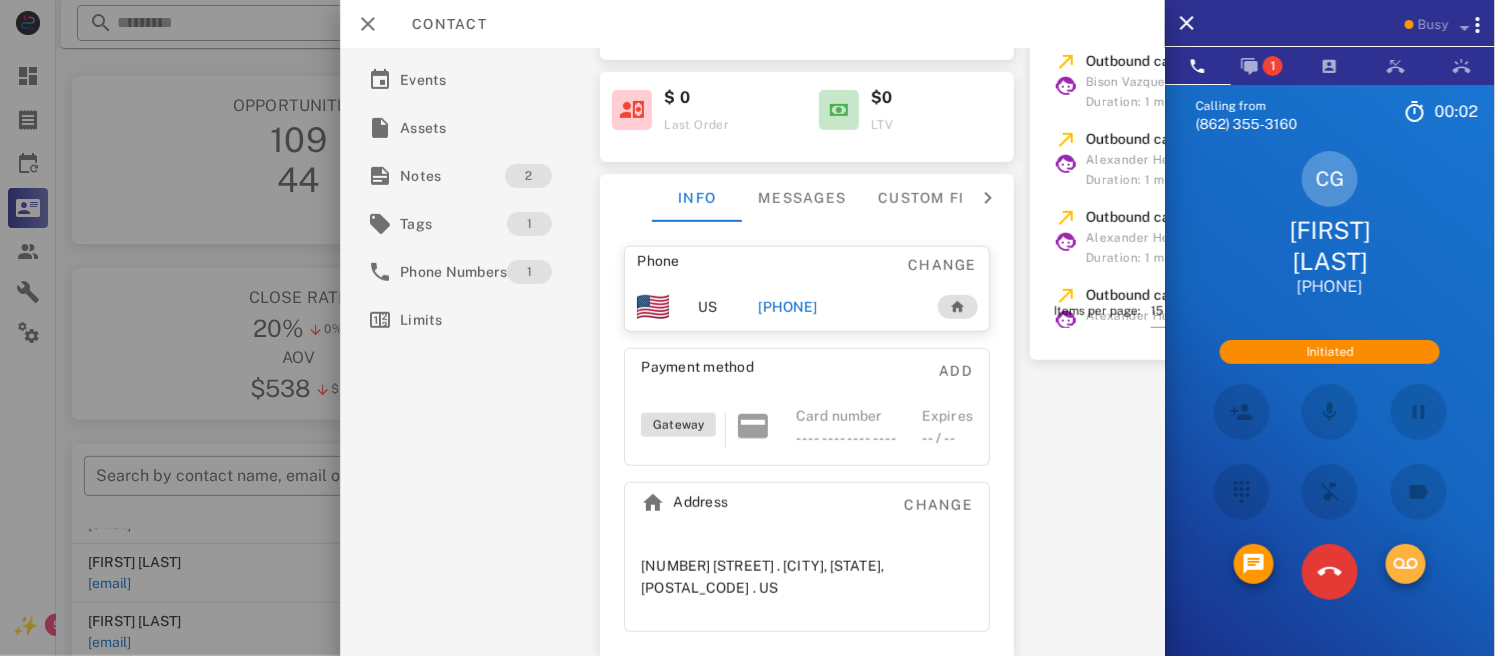 click at bounding box center [1406, 564] 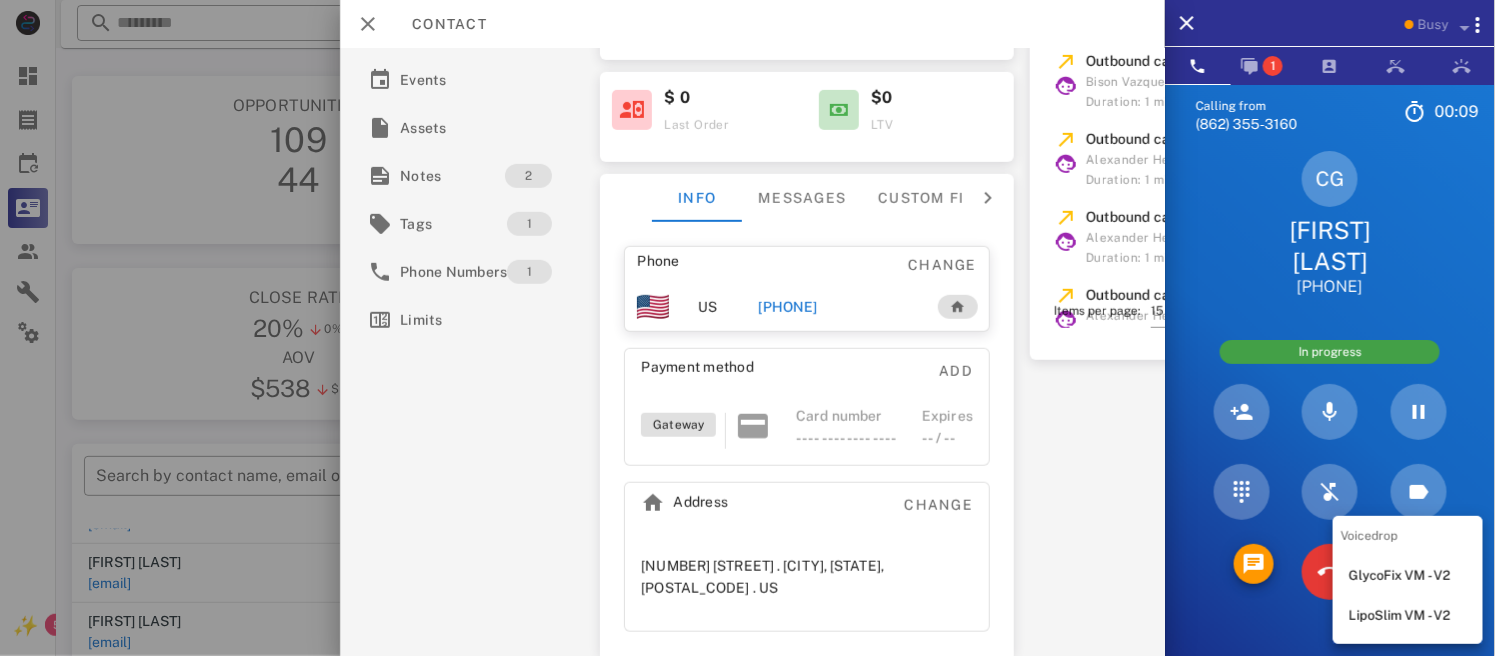 click on "LipoSlim VM - V2" at bounding box center [1408, 616] 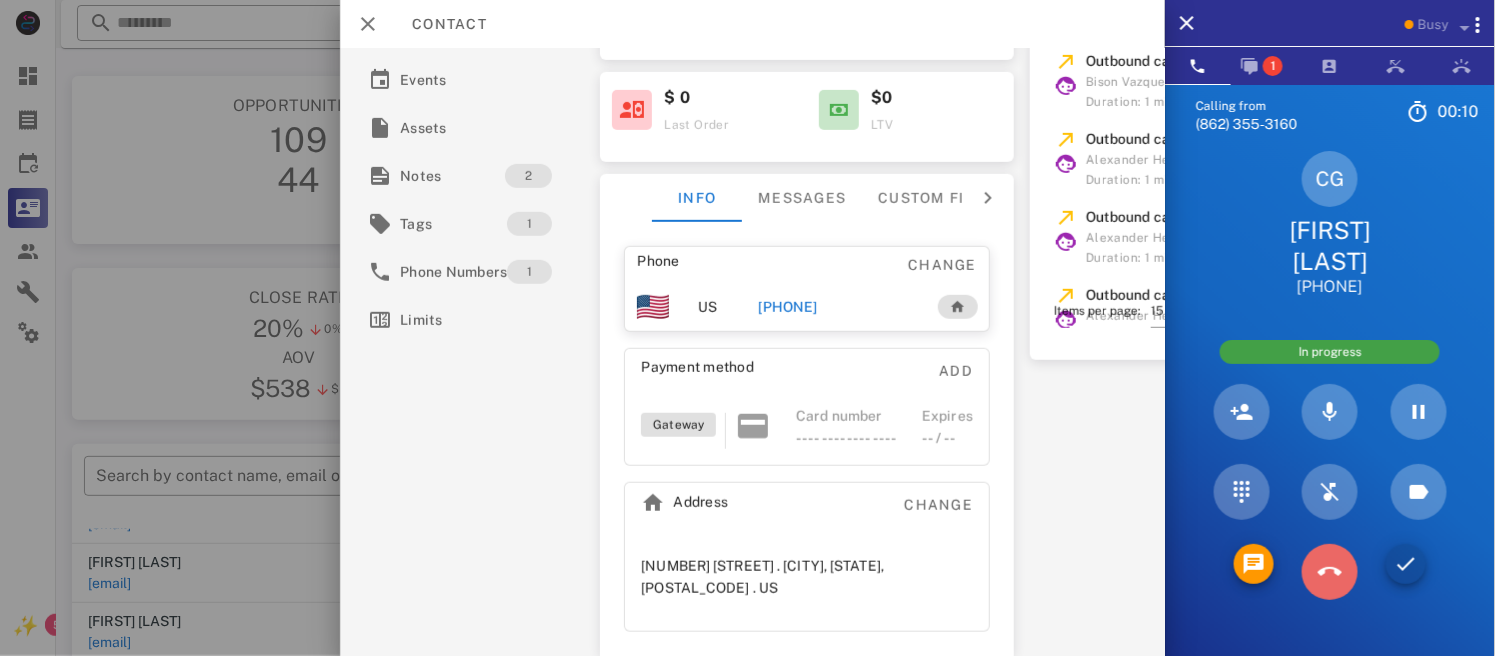 click at bounding box center [1330, 572] 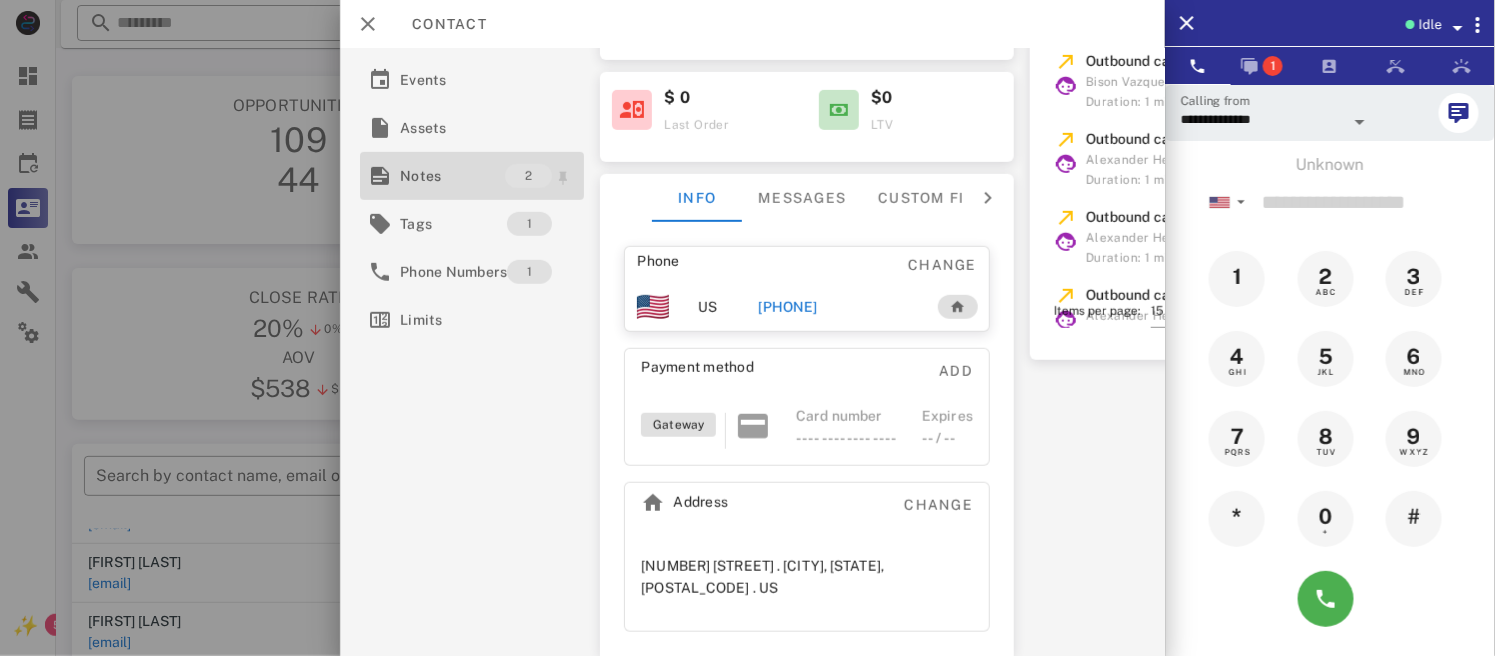 click on "Notes" at bounding box center [452, 176] 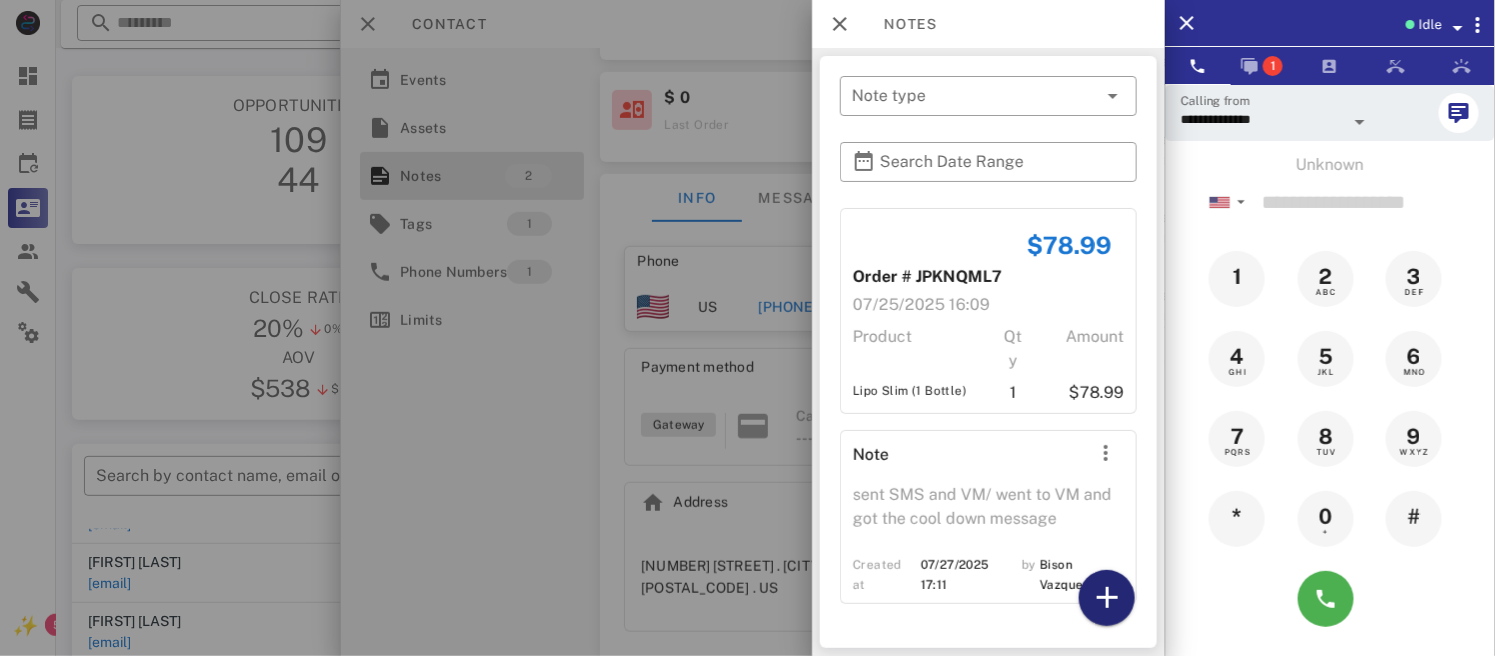 click at bounding box center [1107, 598] 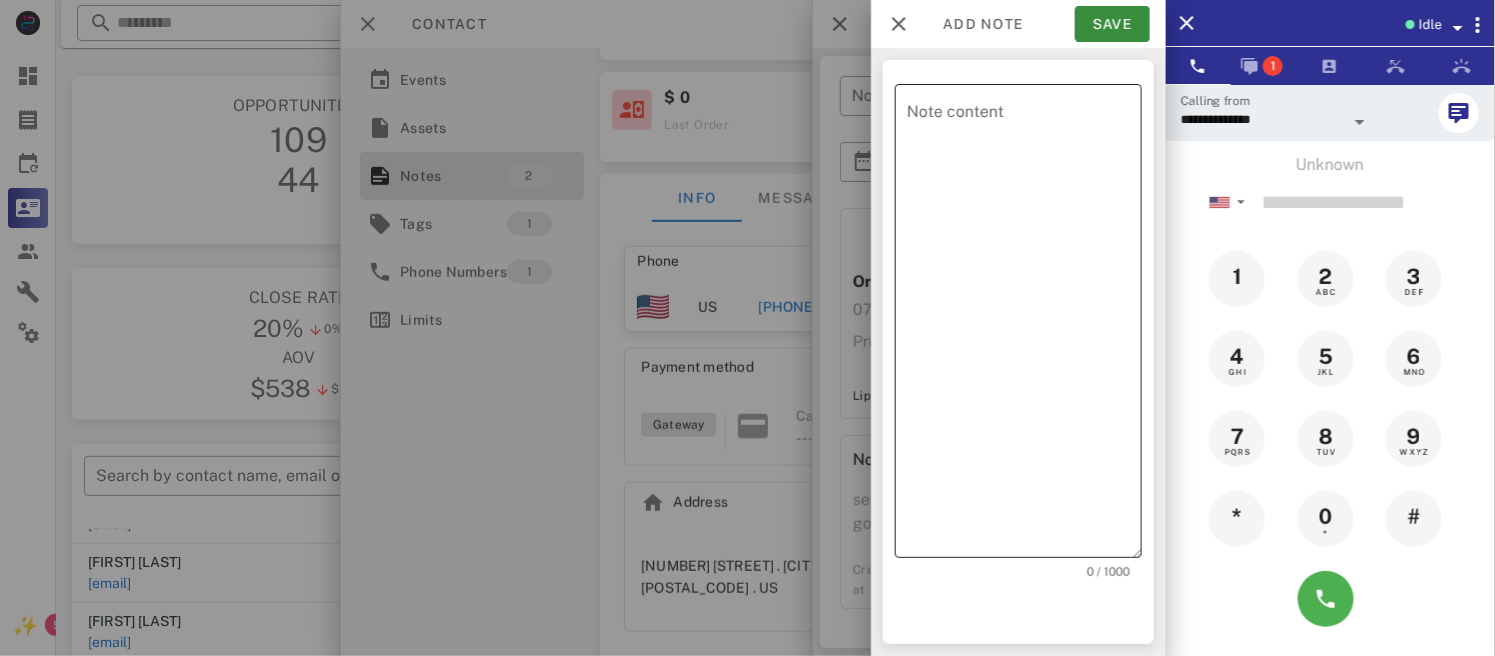 click on "Note content" at bounding box center [1024, 326] 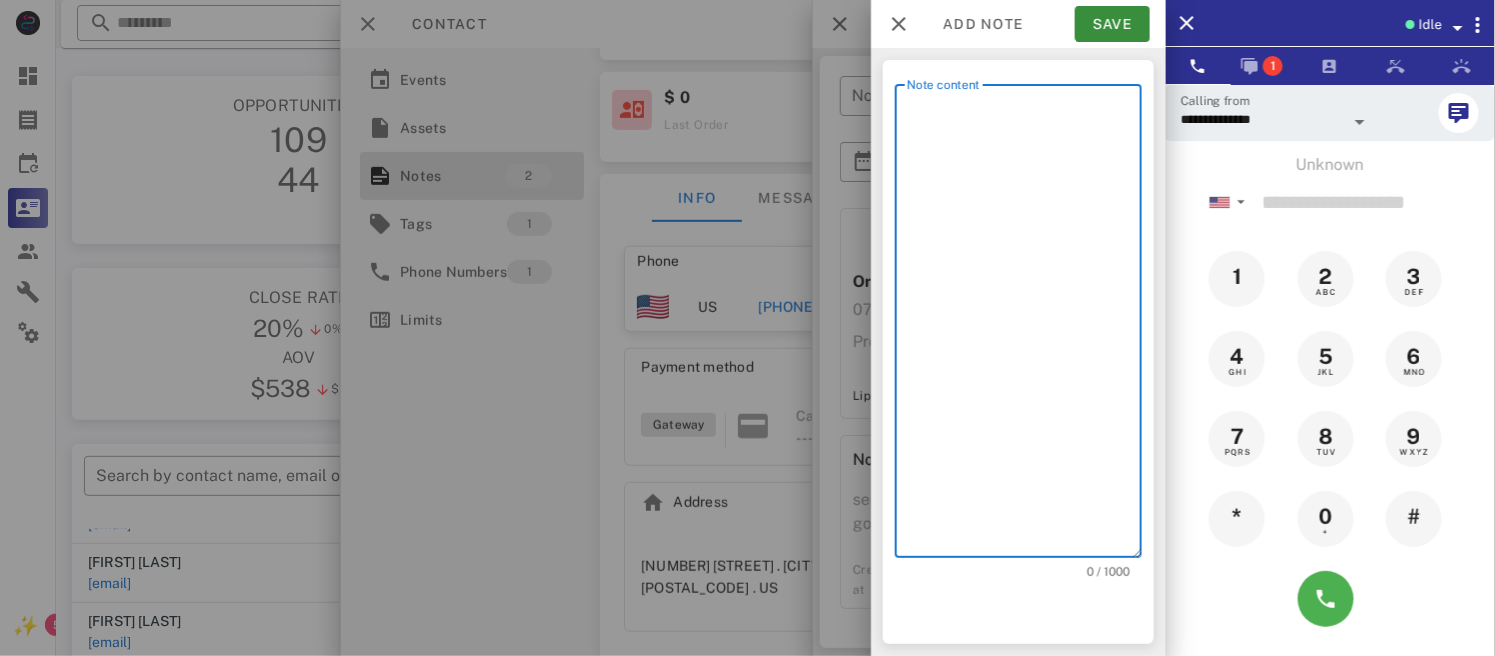 paste on "**********" 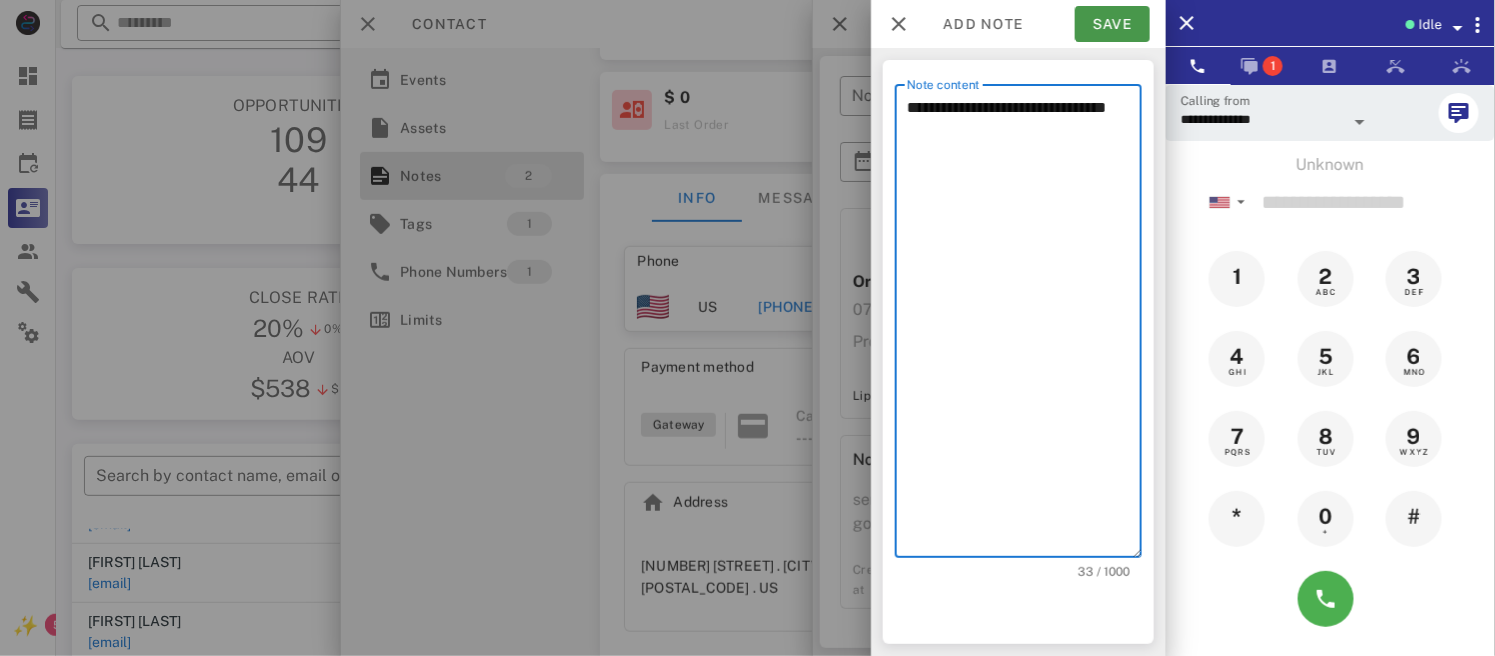 type on "**********" 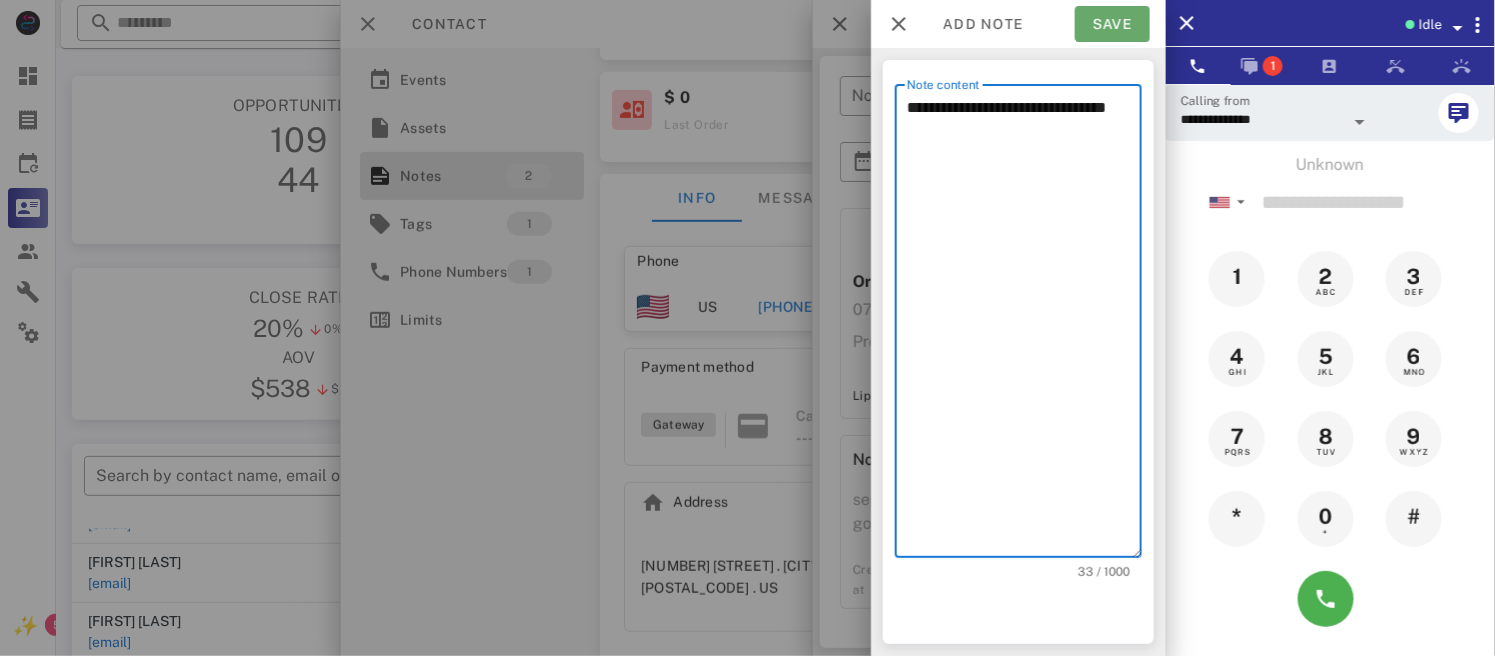 click on "Save" at bounding box center (1112, 24) 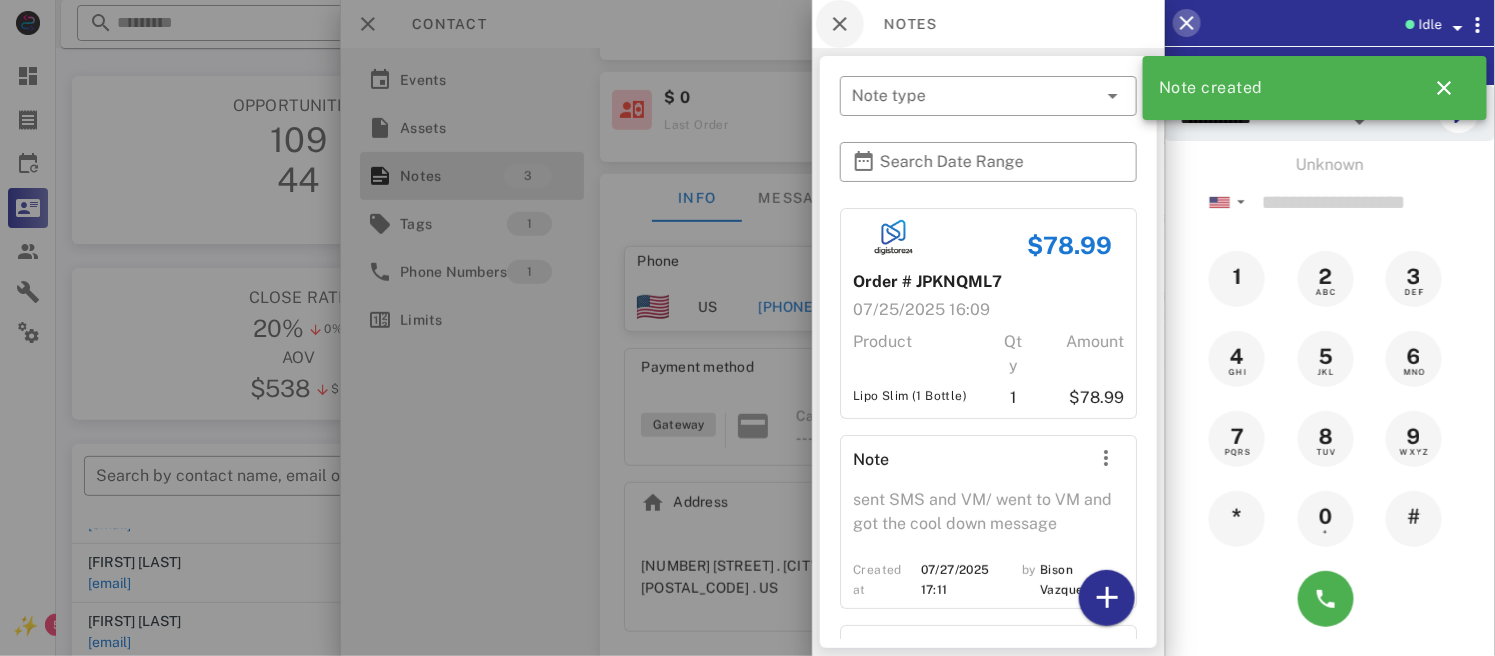 click at bounding box center [1187, 23] 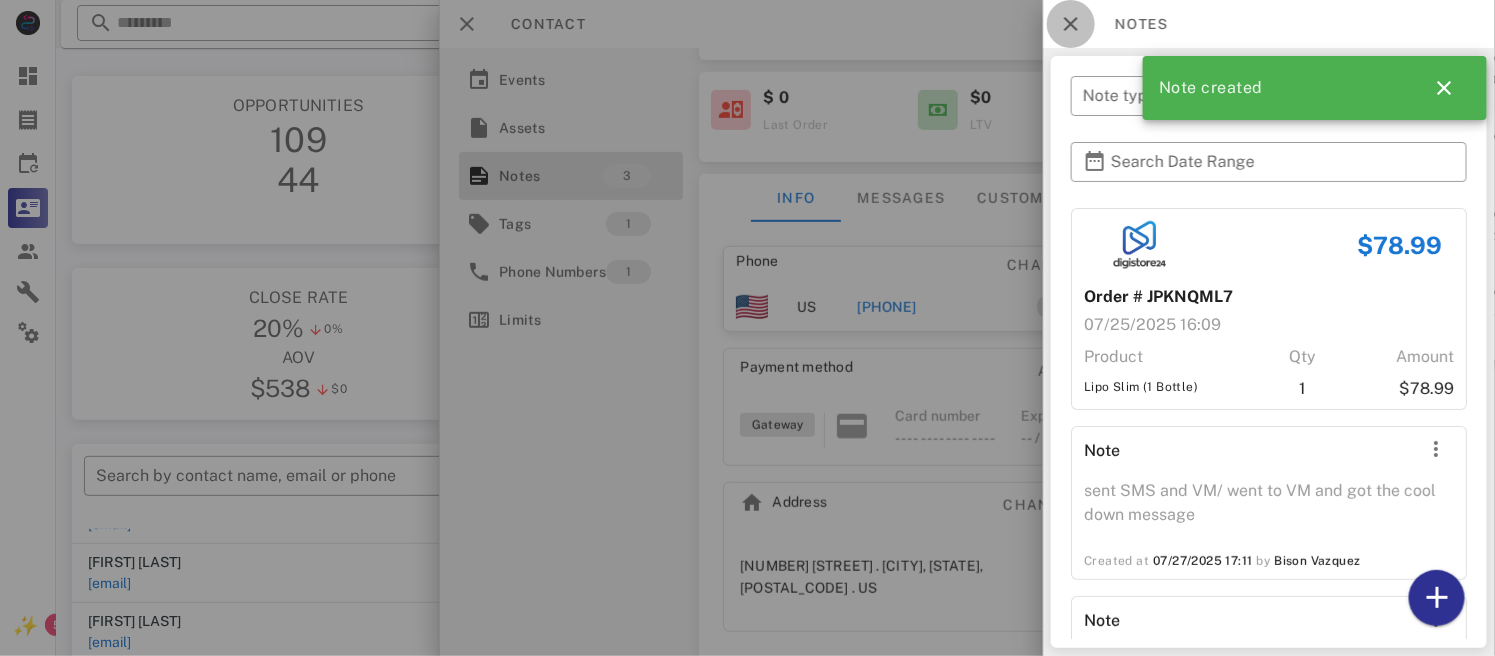 click at bounding box center [1071, 24] 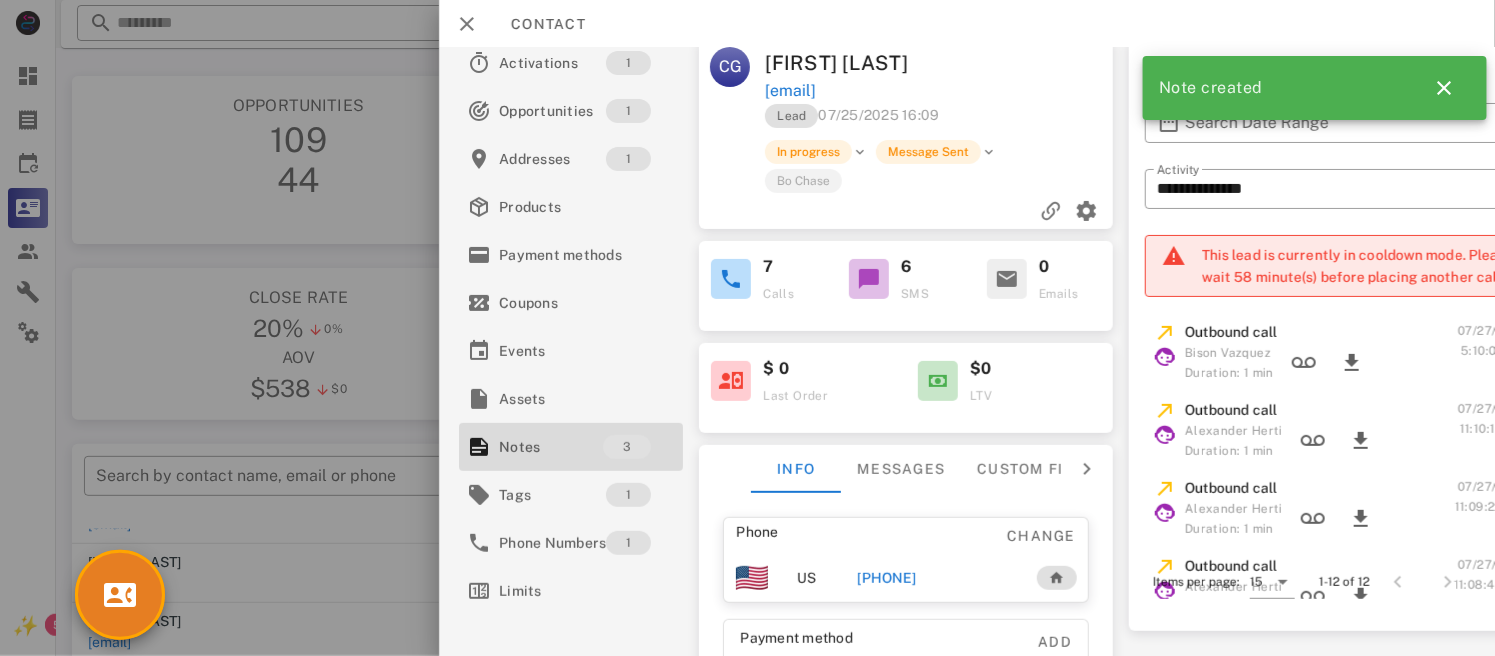 scroll, scrollTop: 0, scrollLeft: 0, axis: both 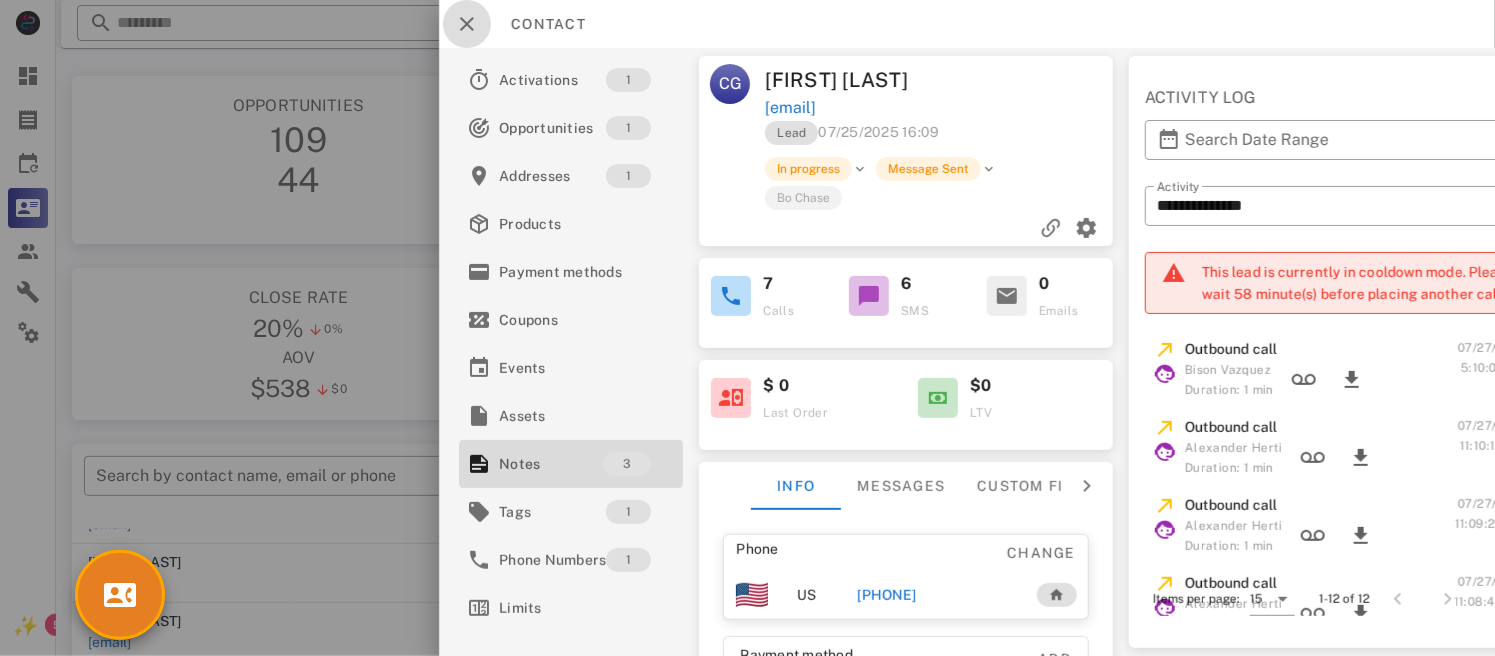 click at bounding box center (467, 24) 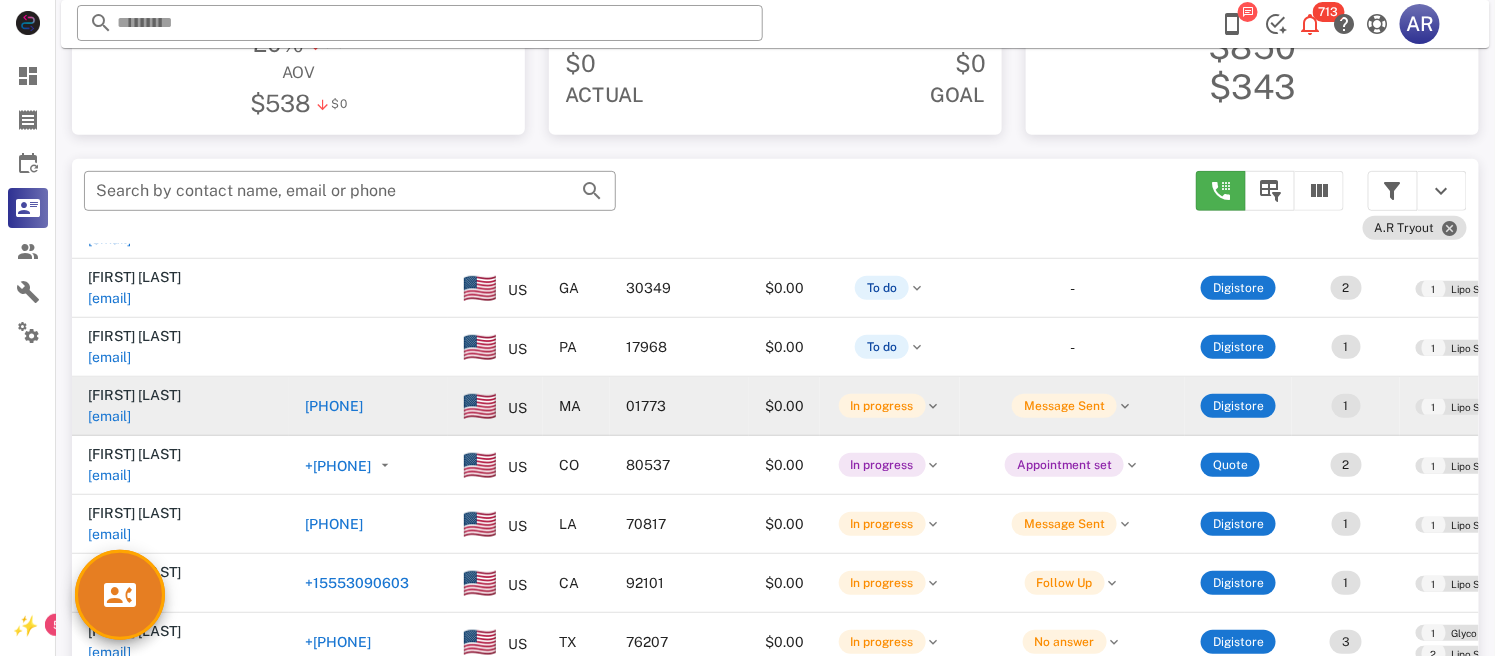 scroll, scrollTop: 296, scrollLeft: 0, axis: vertical 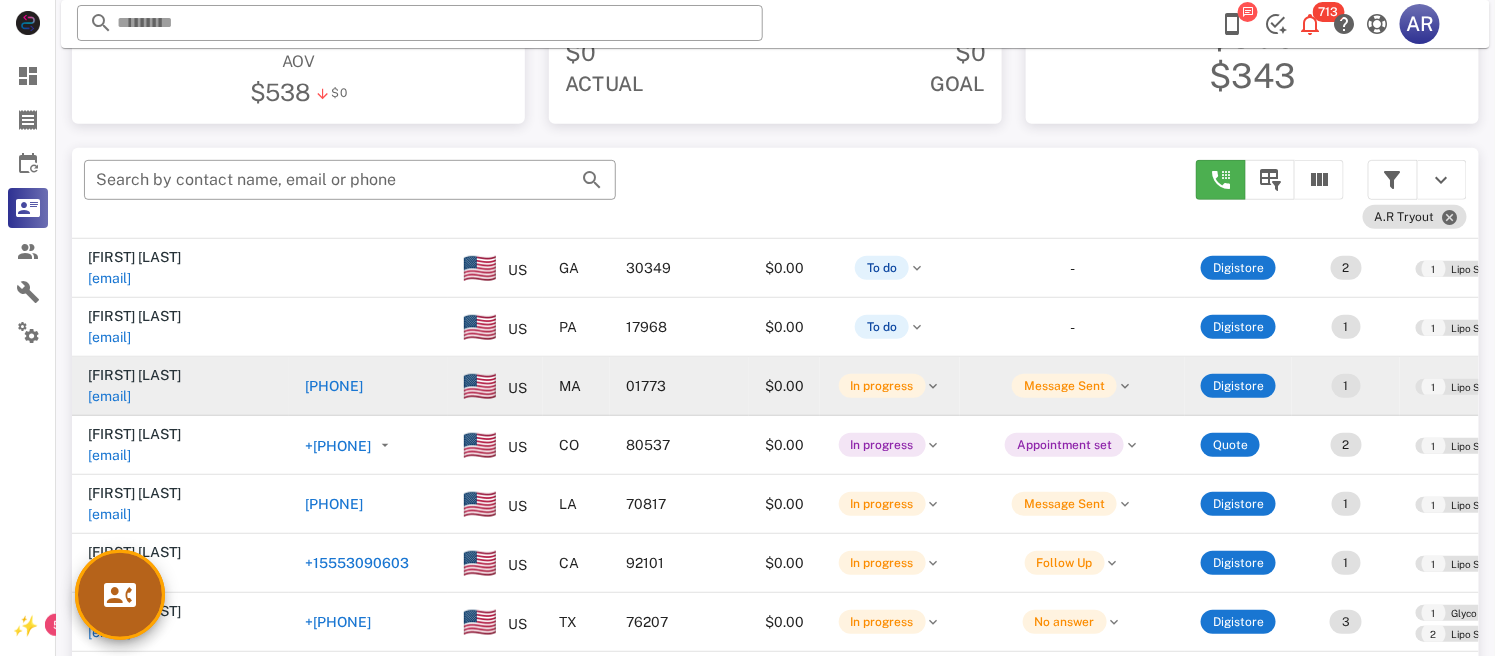 click at bounding box center (120, 595) 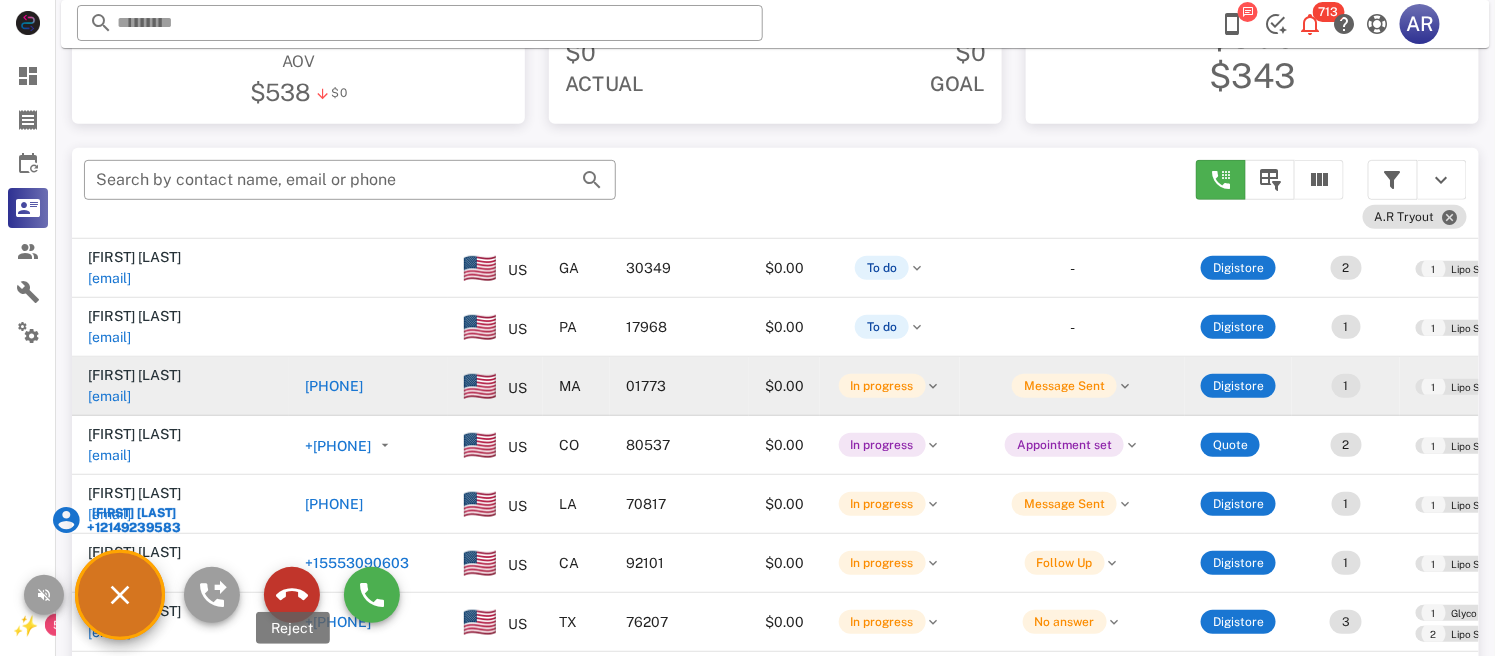 click at bounding box center [292, 595] 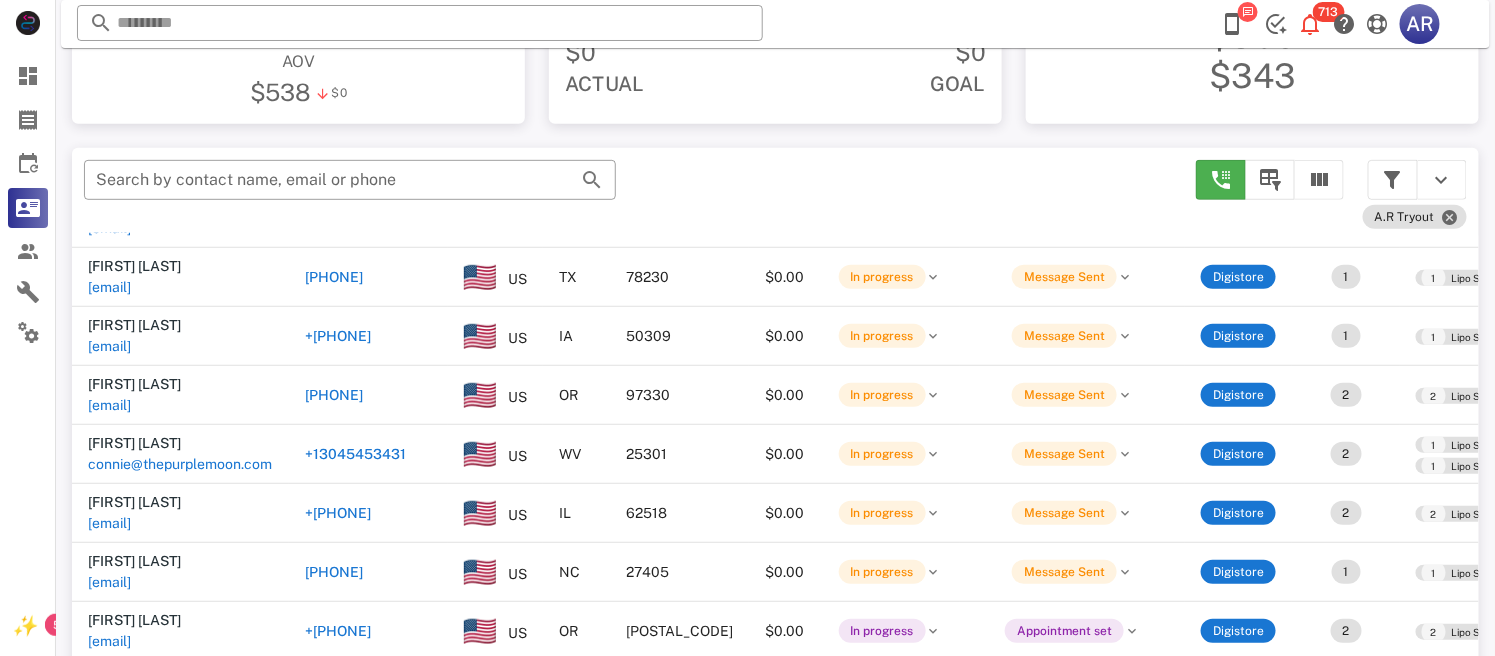 scroll, scrollTop: 5211, scrollLeft: 0, axis: vertical 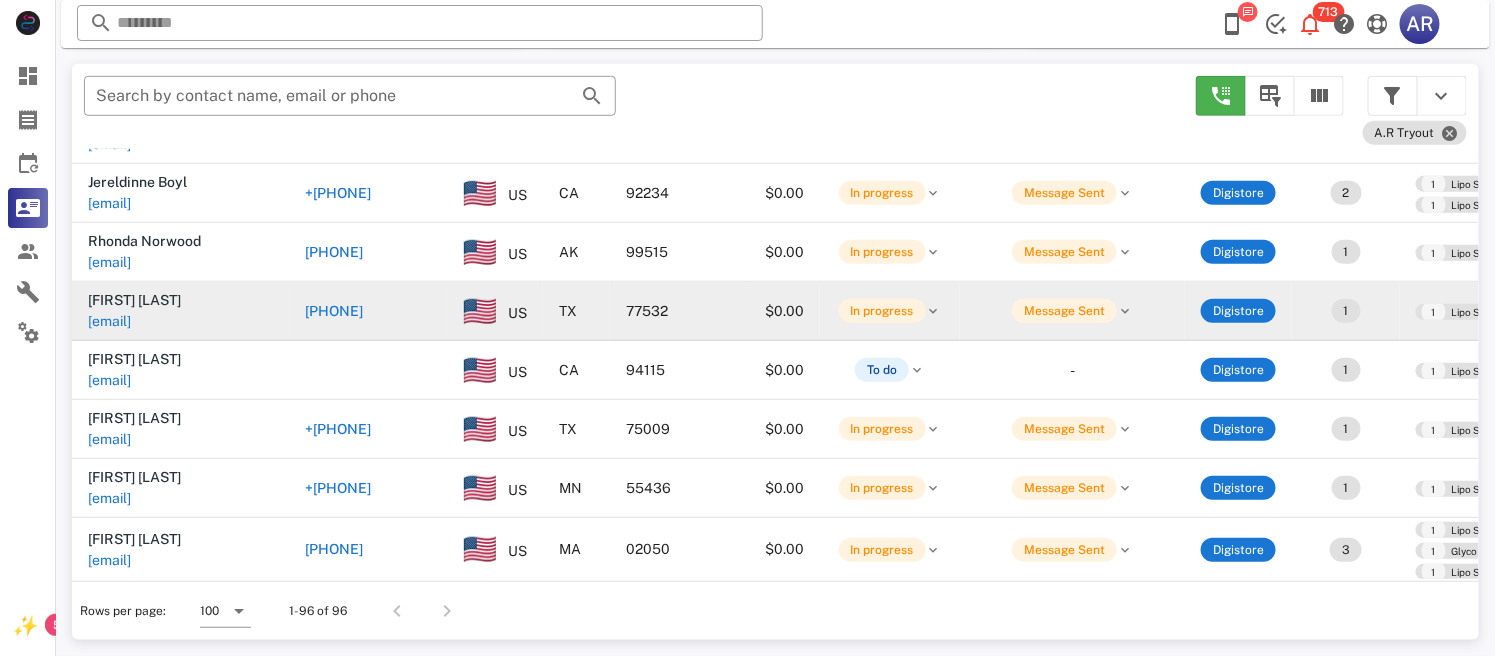 click on "[PHONE]" at bounding box center (368, 311) 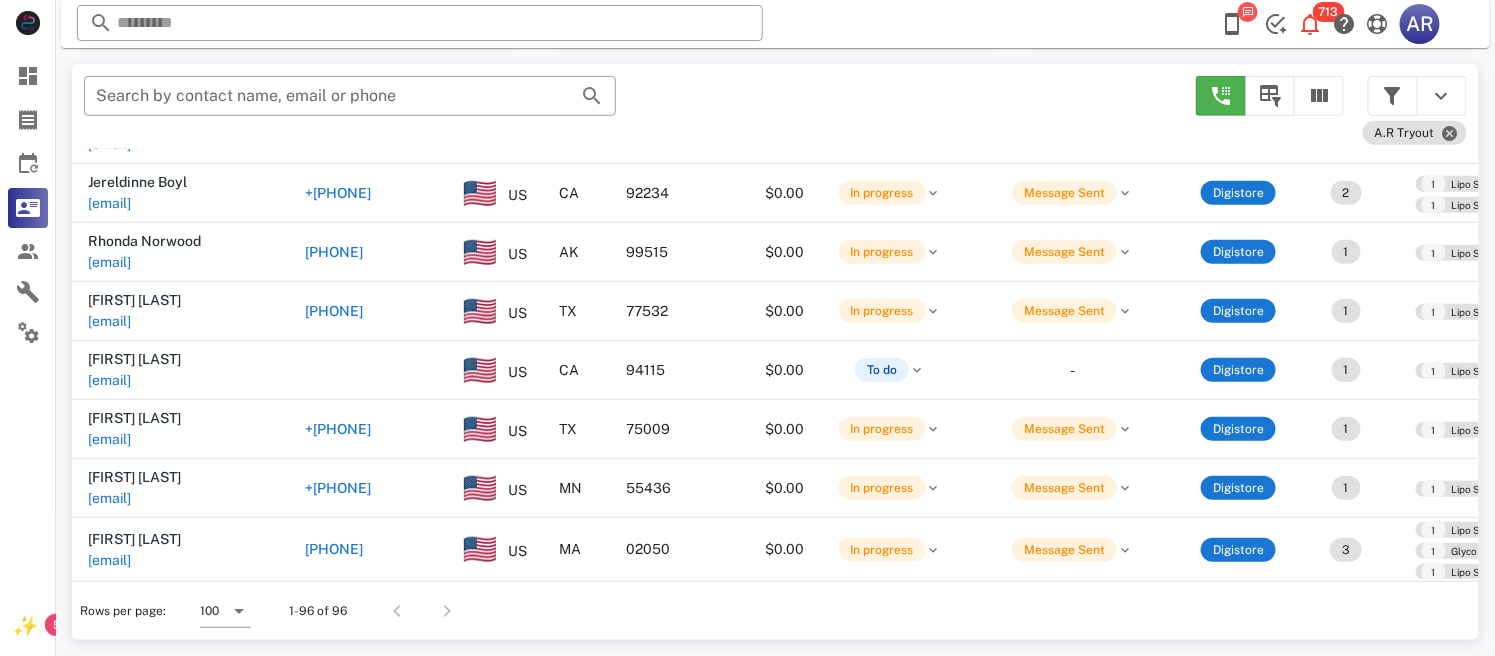 drag, startPoint x: 390, startPoint y: 309, endPoint x: 401, endPoint y: 319, distance: 14.866069 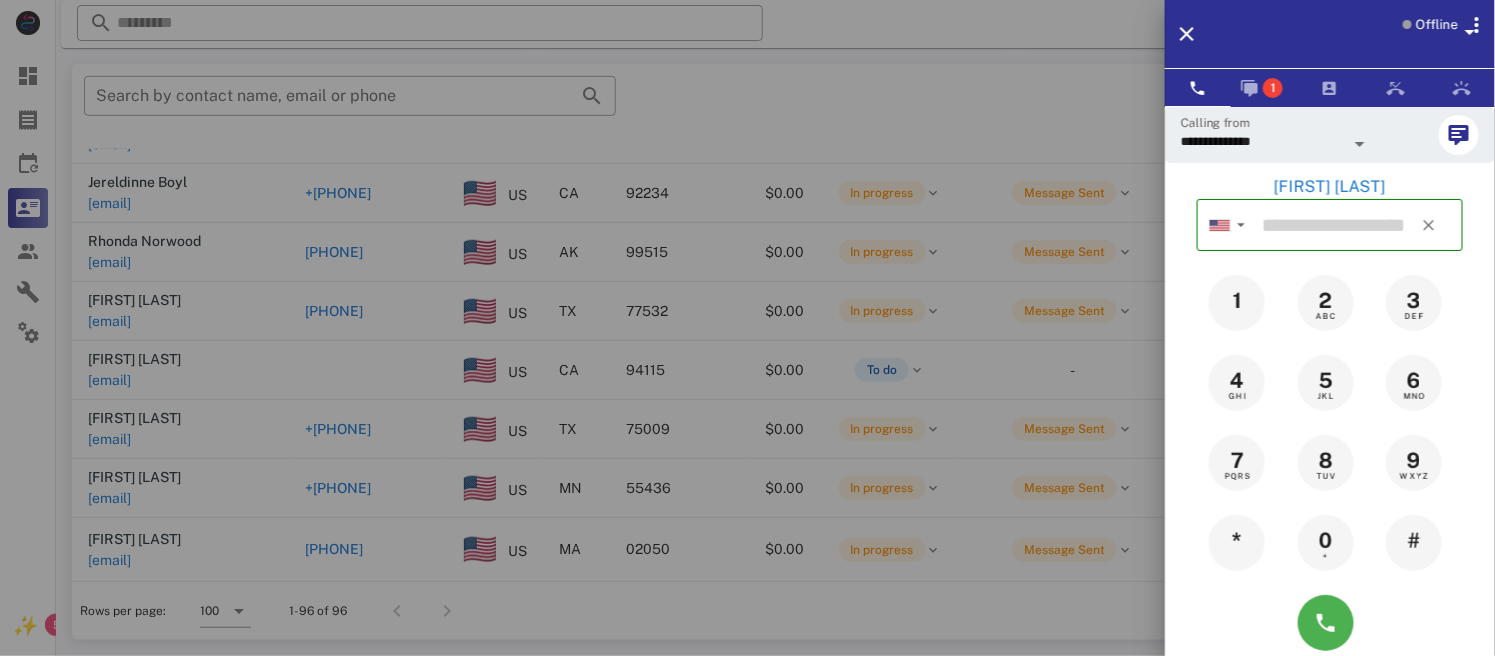 type on "**********" 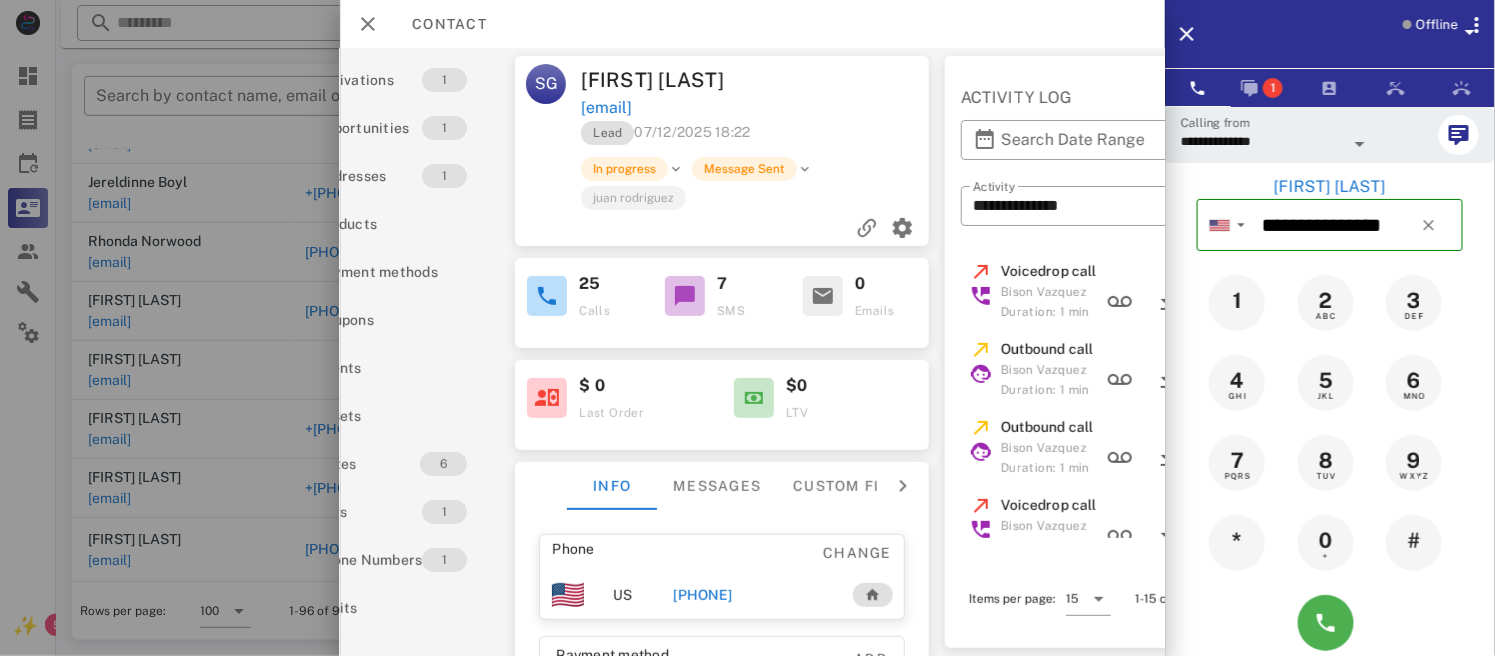 scroll, scrollTop: 0, scrollLeft: 0, axis: both 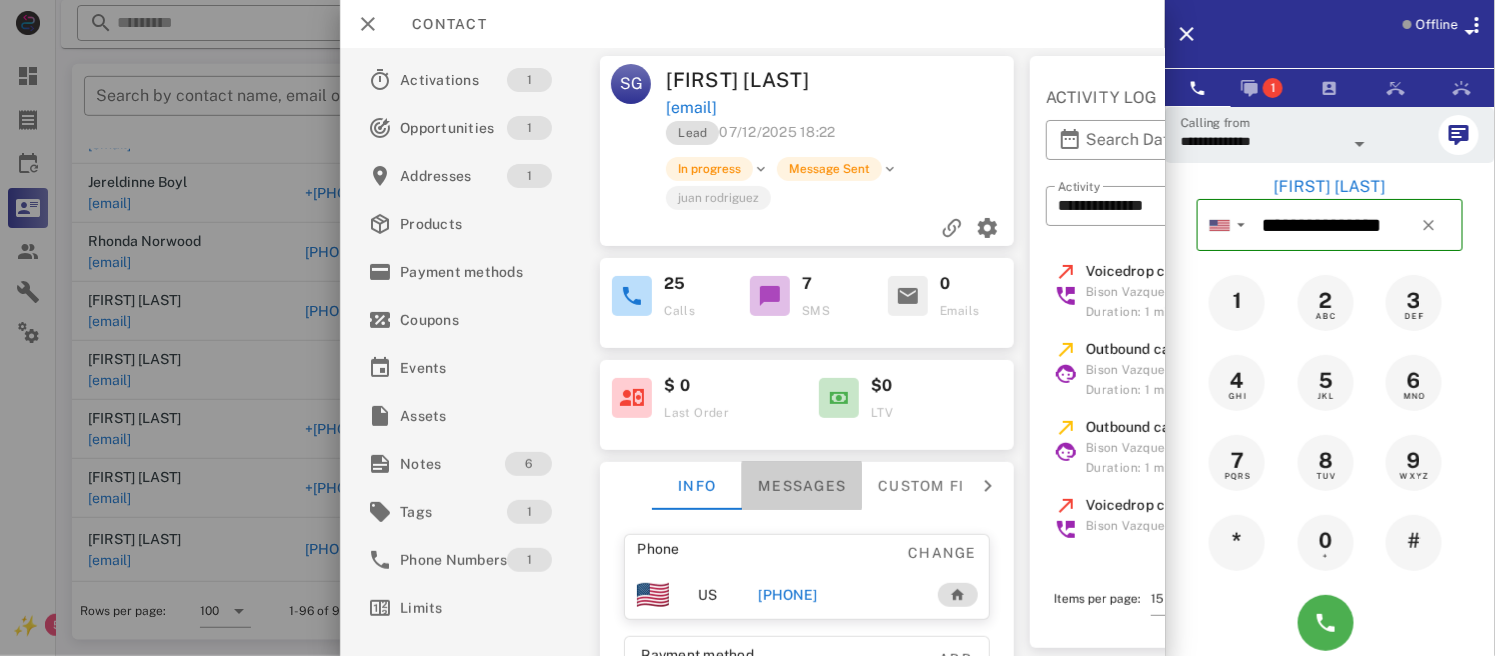click on "Messages" at bounding box center [803, 486] 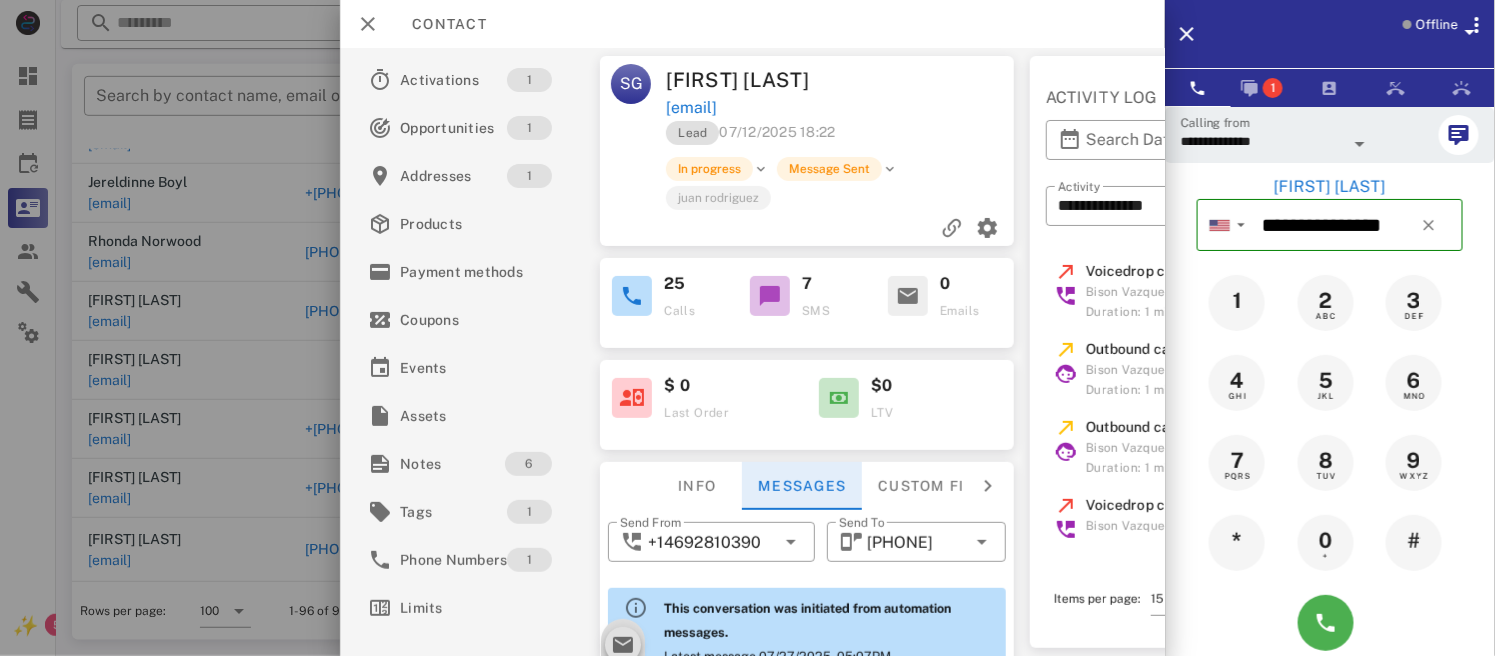 scroll, scrollTop: 1639, scrollLeft: 0, axis: vertical 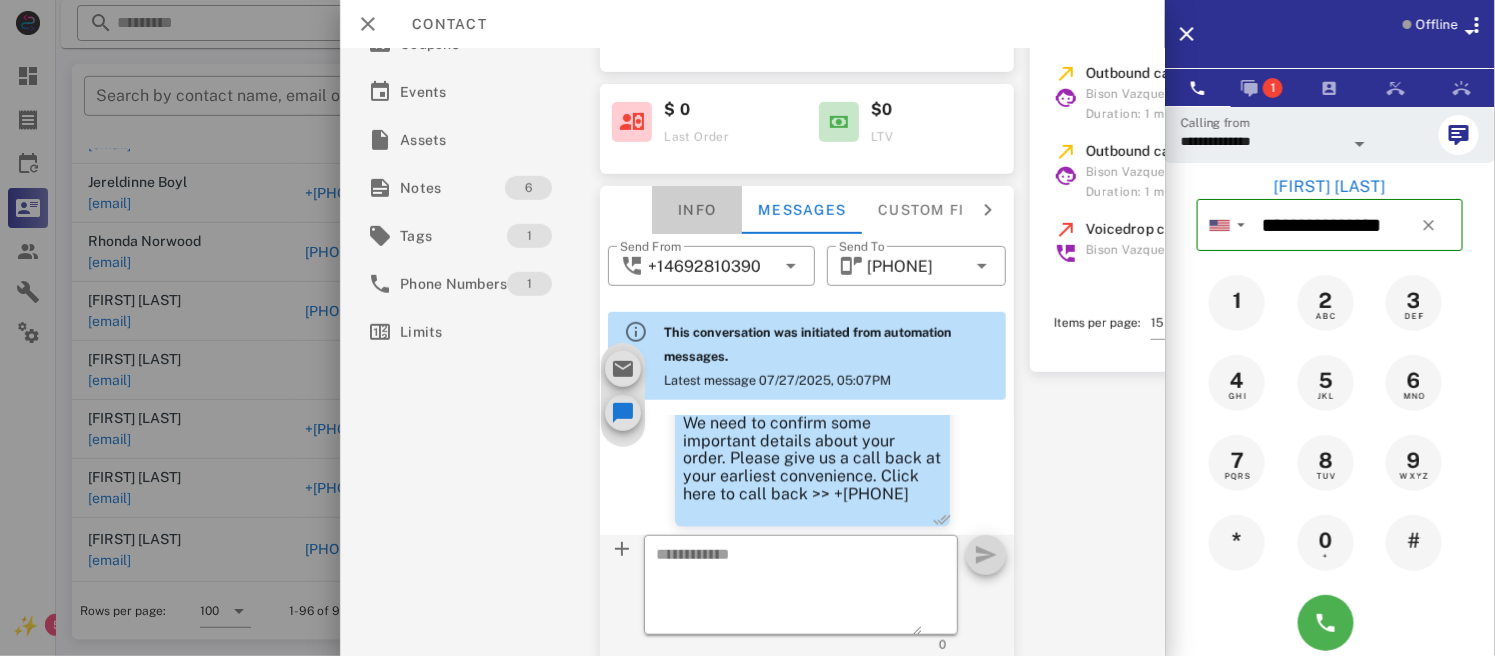 click on "Info" at bounding box center (698, 210) 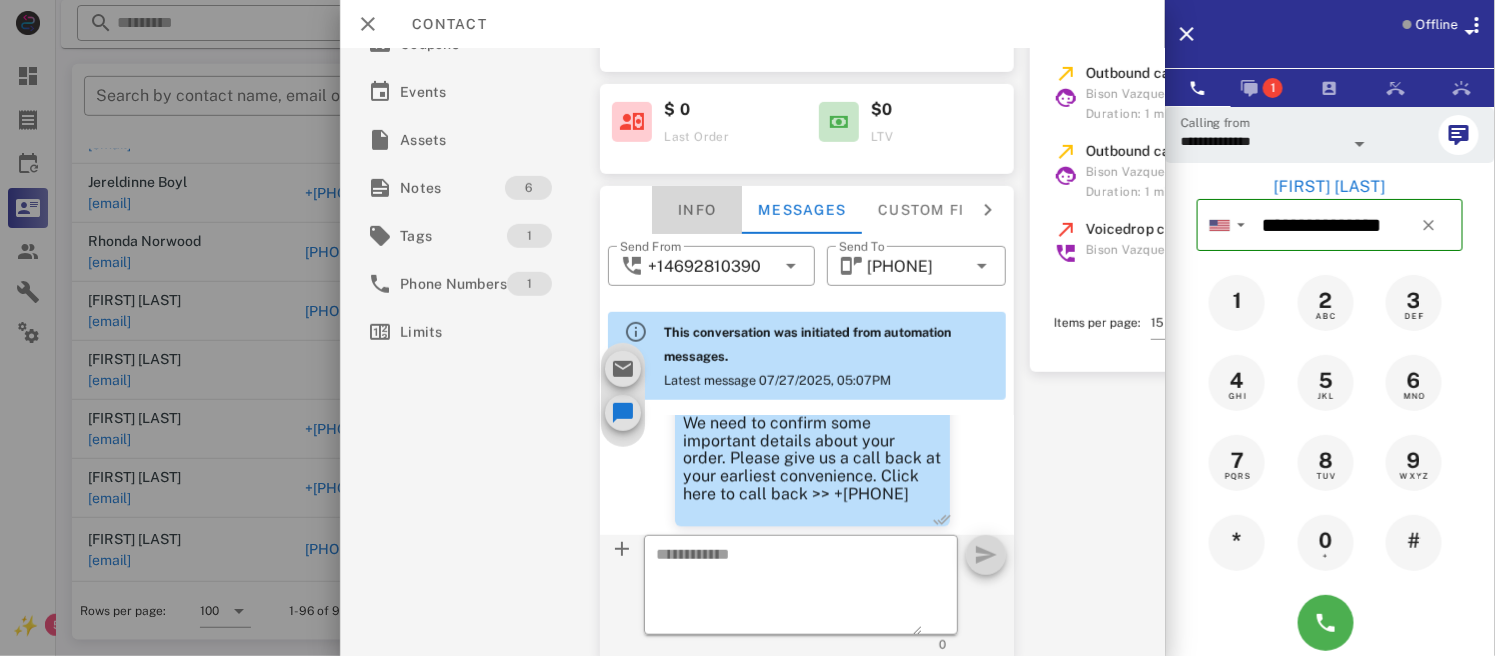 scroll, scrollTop: 1657, scrollLeft: 0, axis: vertical 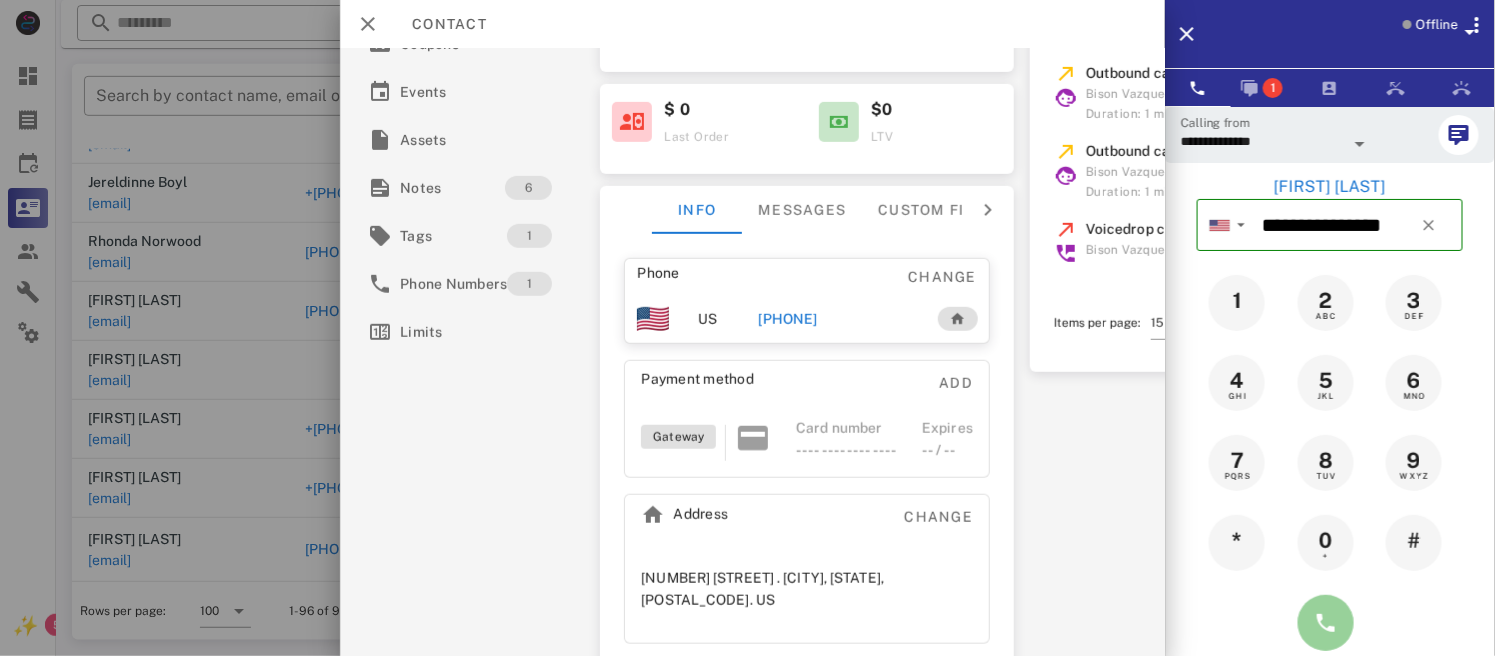 click at bounding box center [1326, 623] 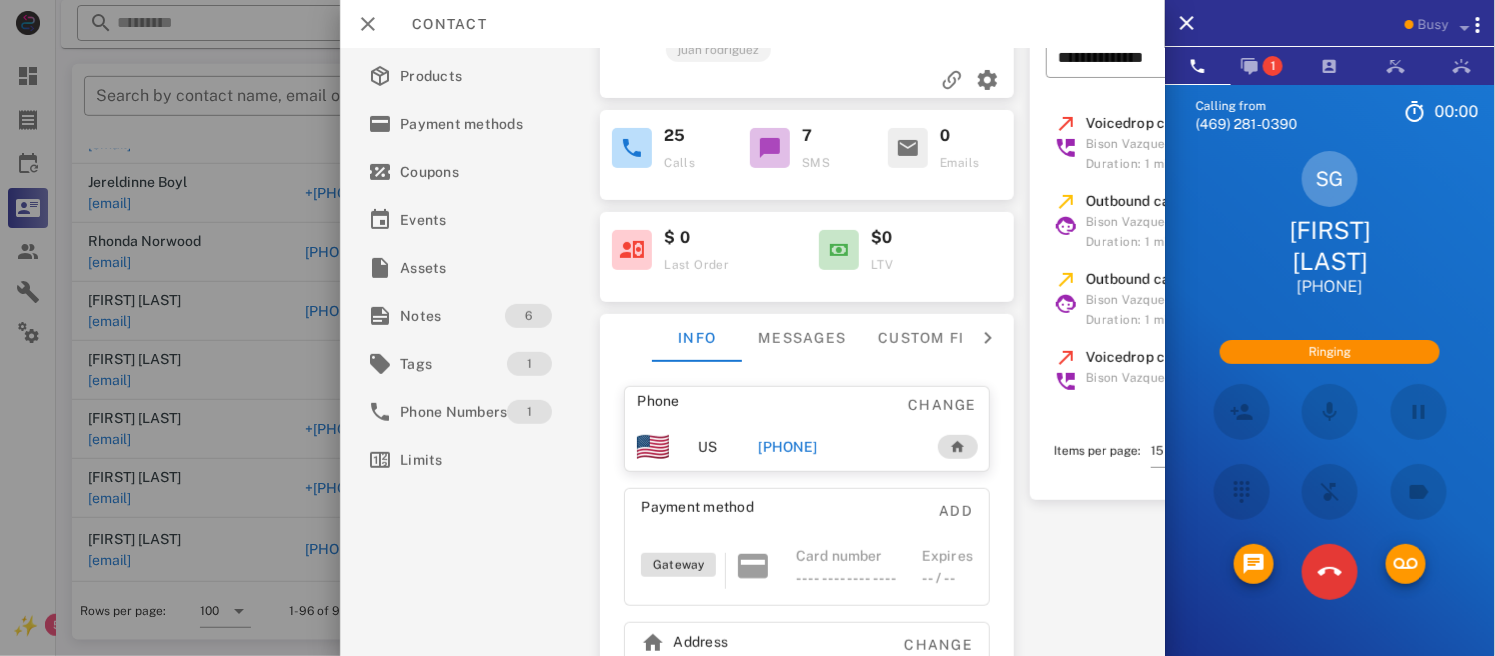 scroll, scrollTop: 147, scrollLeft: 0, axis: vertical 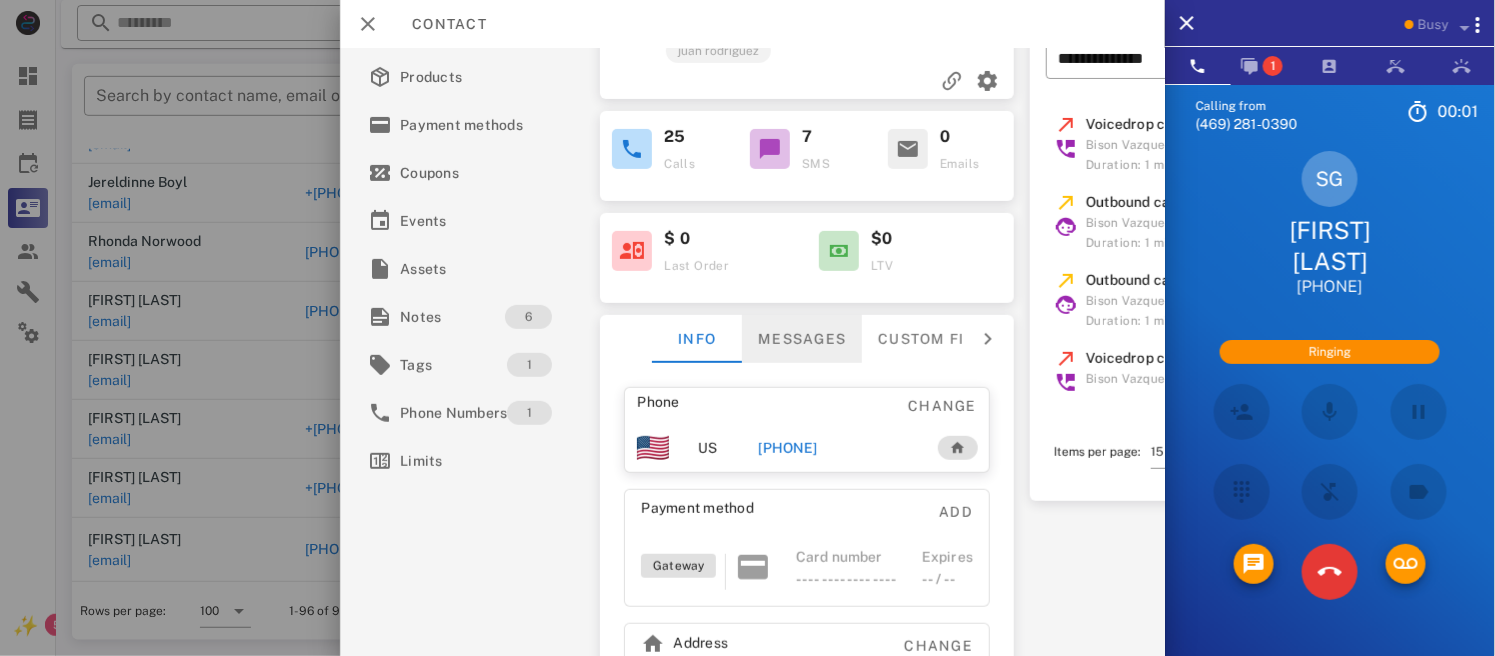 click on "Messages" at bounding box center [803, 339] 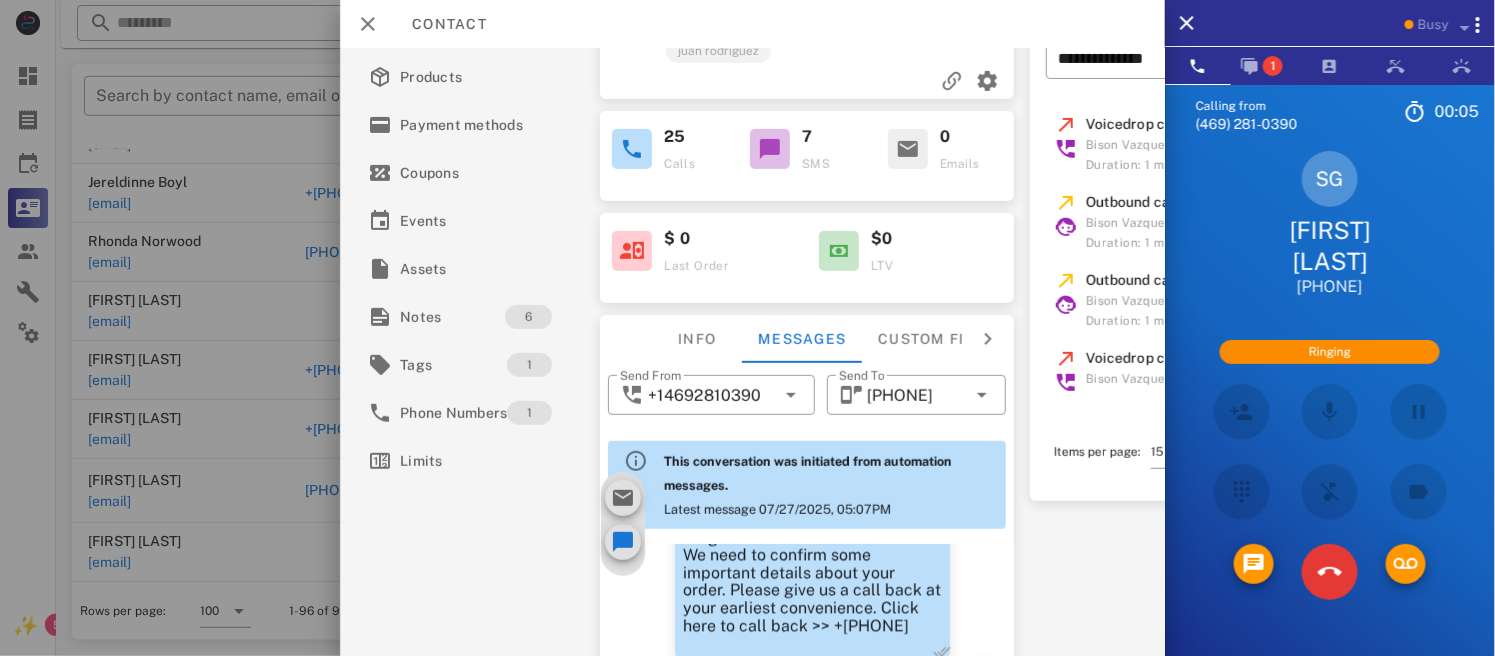 scroll, scrollTop: 1639, scrollLeft: 0, axis: vertical 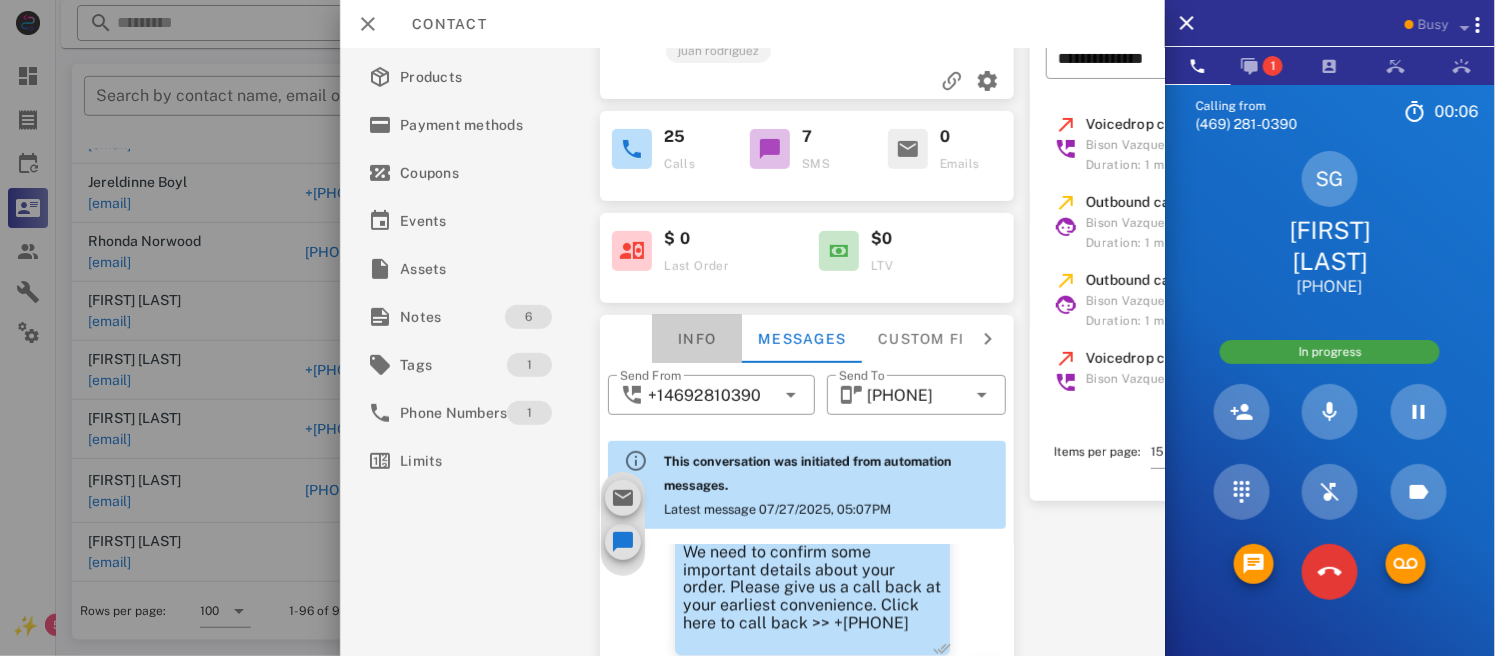 click on "Info" at bounding box center (698, 339) 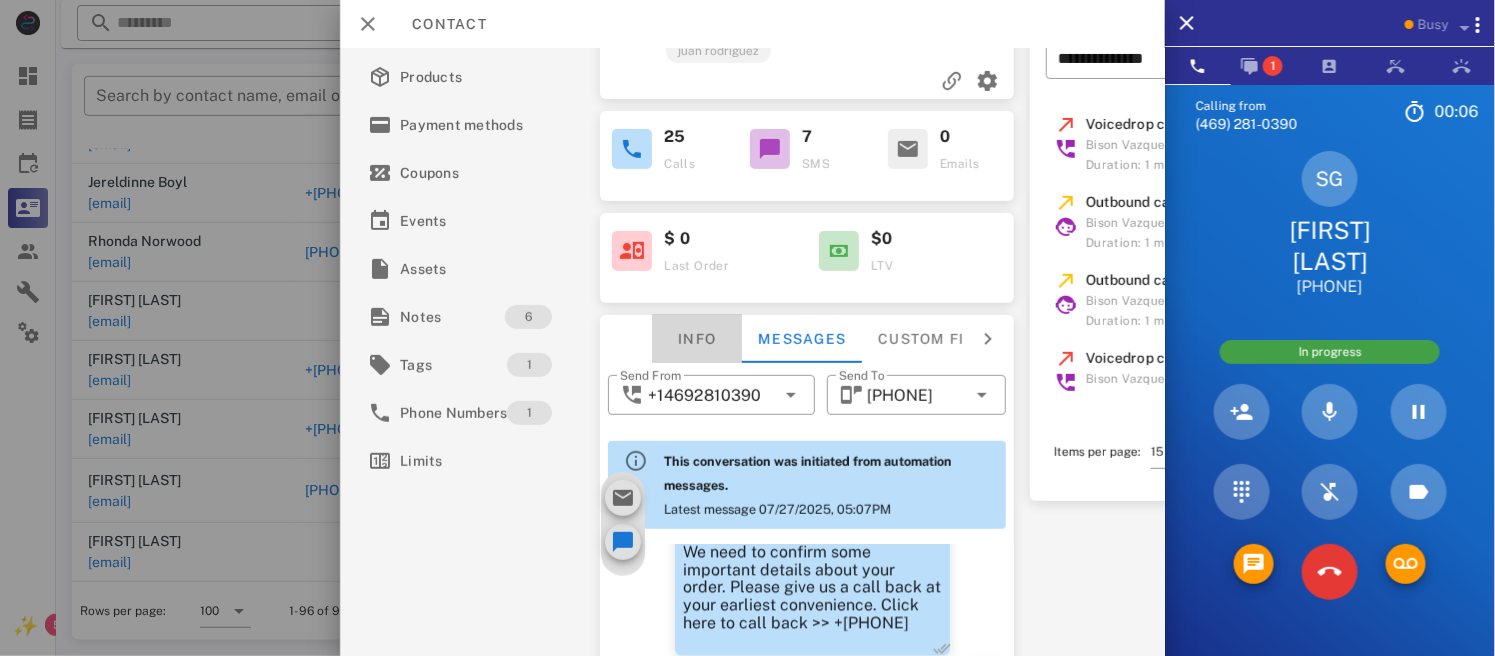 scroll, scrollTop: 1657, scrollLeft: 0, axis: vertical 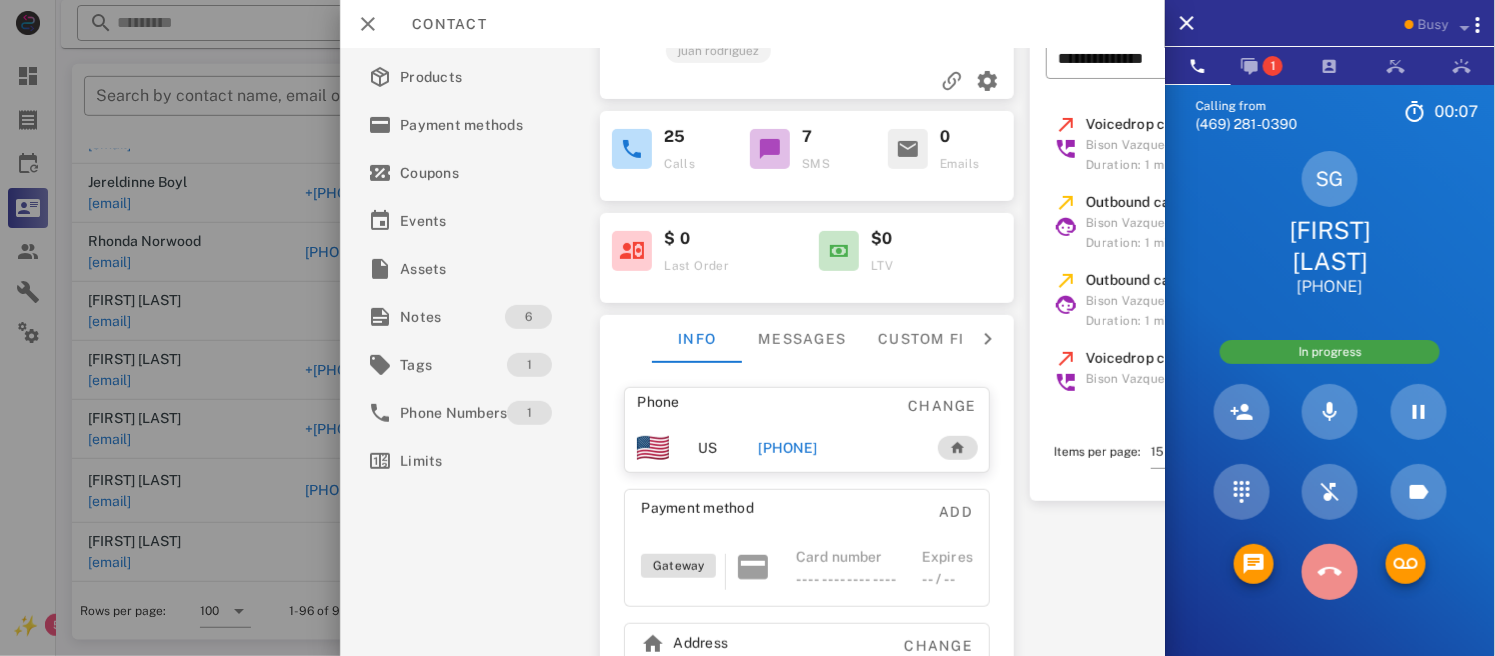 click at bounding box center [1330, 572] 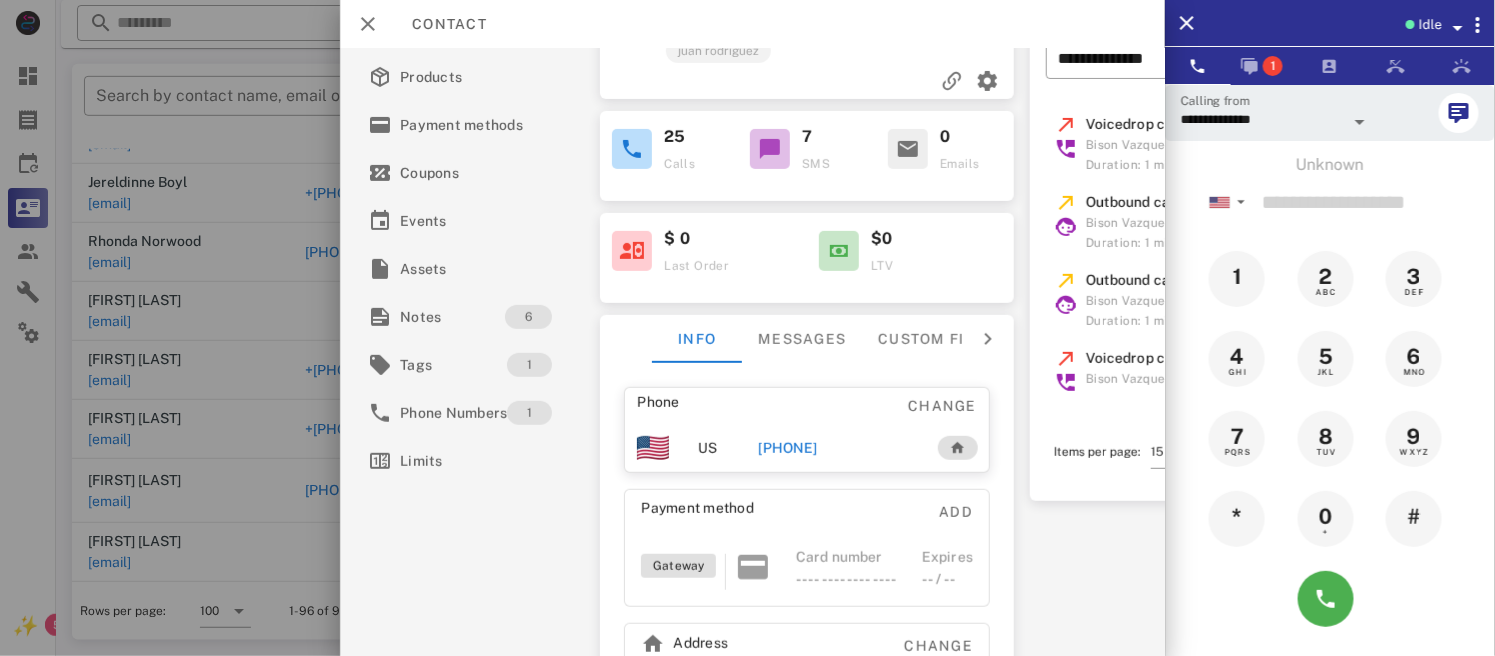 click on "[PHONE]" at bounding box center [788, 448] 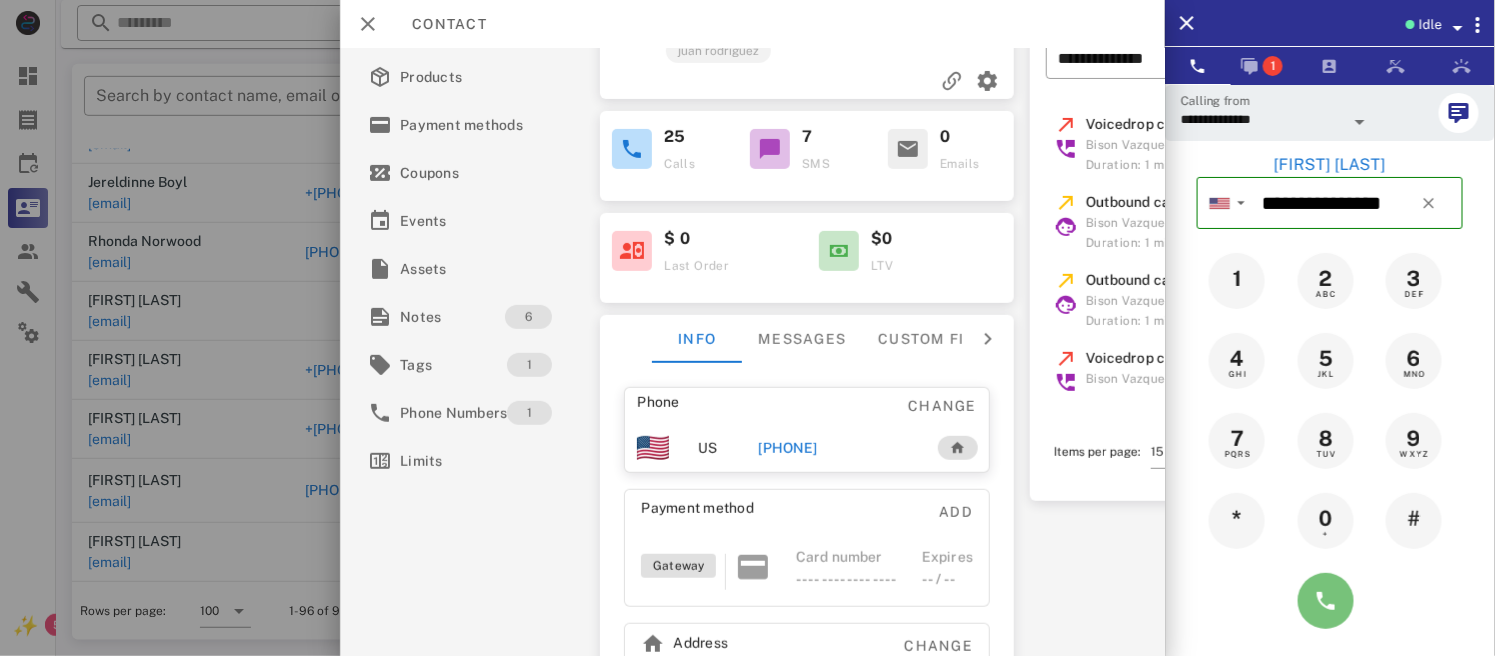 click at bounding box center [1326, 601] 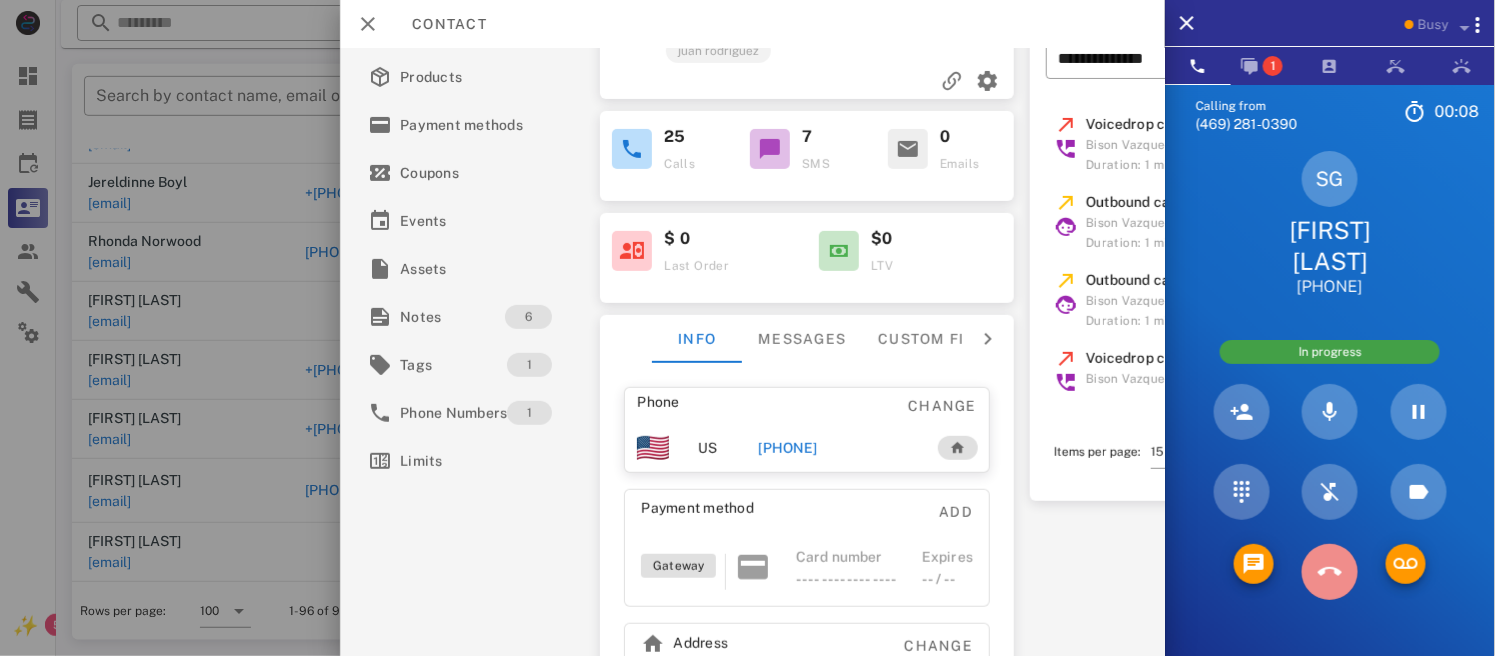 click at bounding box center [1330, 572] 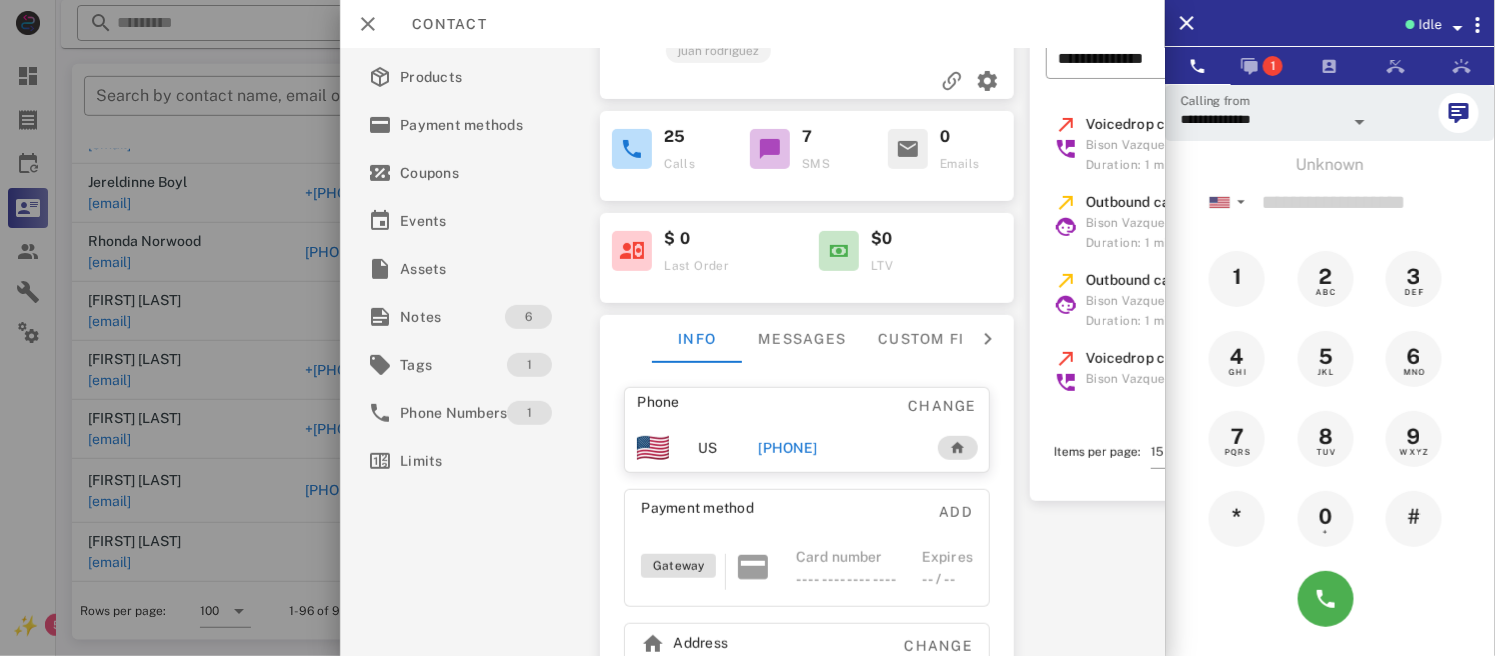 click on "[PHONE]" at bounding box center [788, 448] 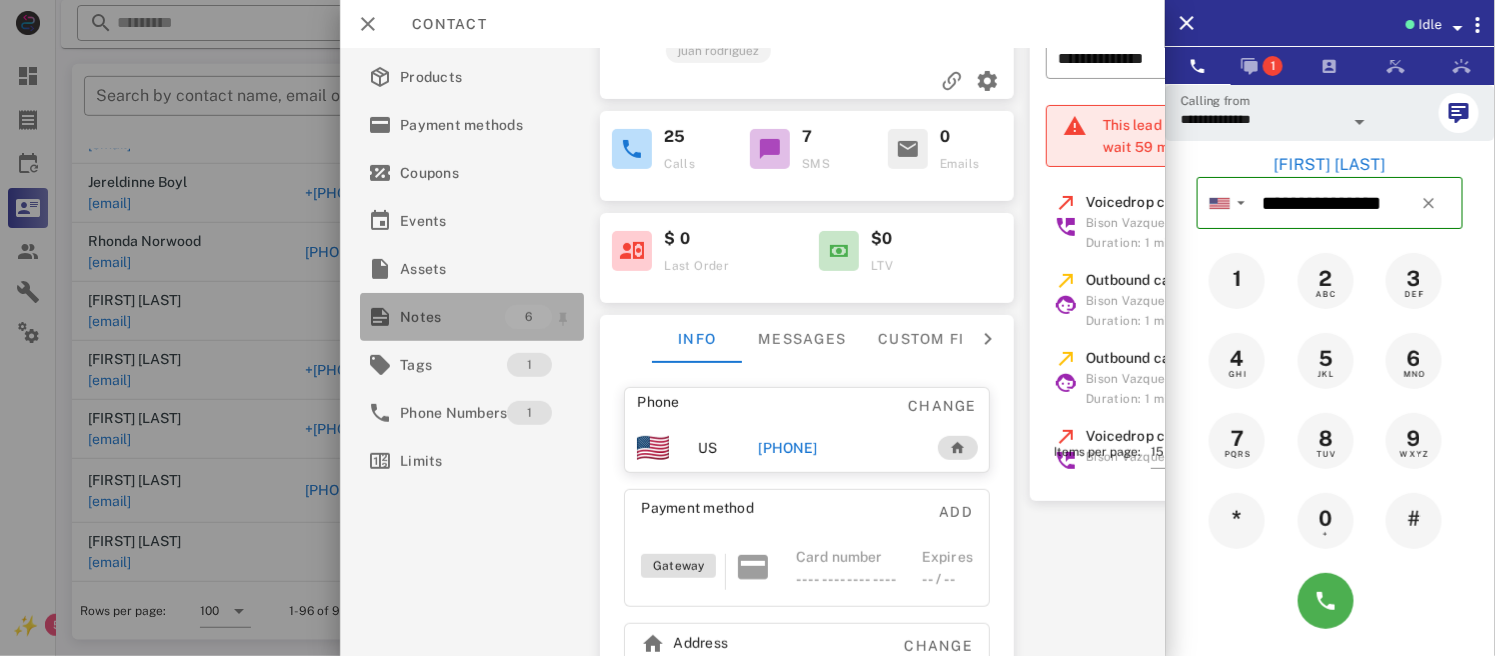 click on "Notes" at bounding box center (452, 317) 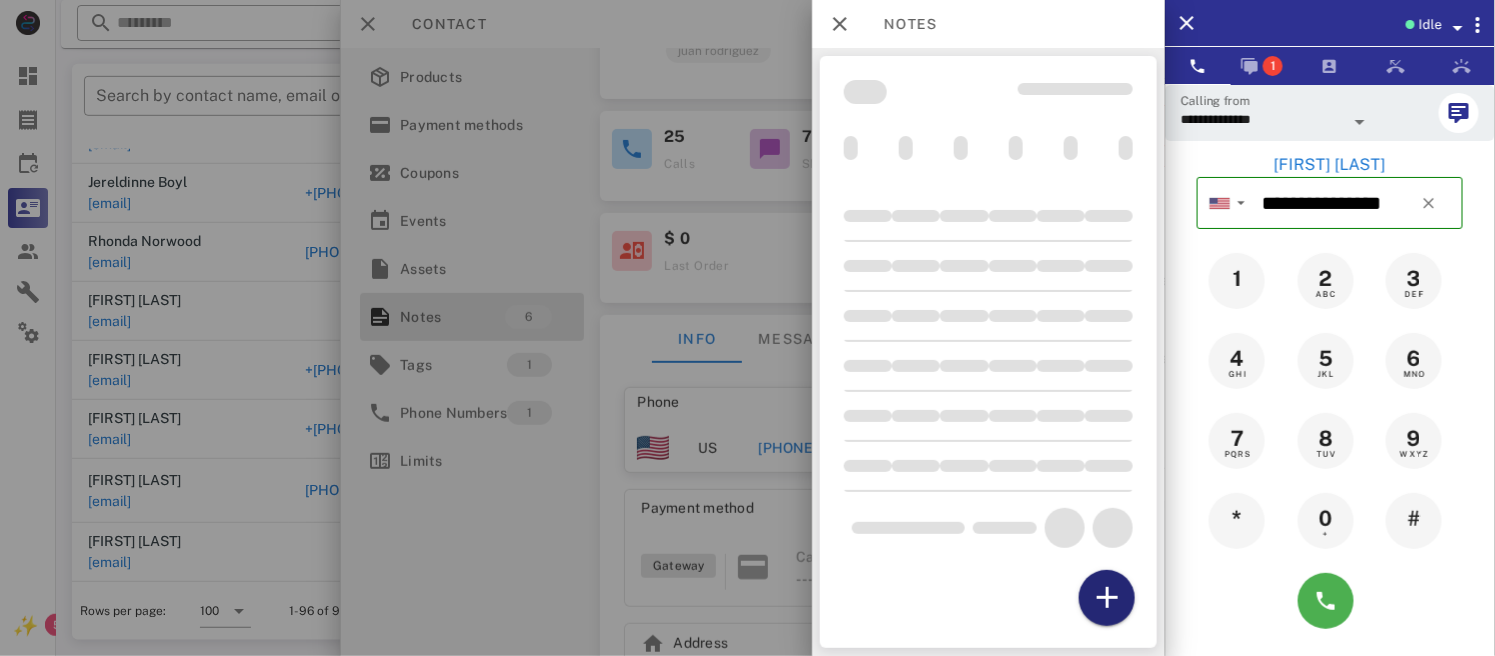 click at bounding box center [1107, 598] 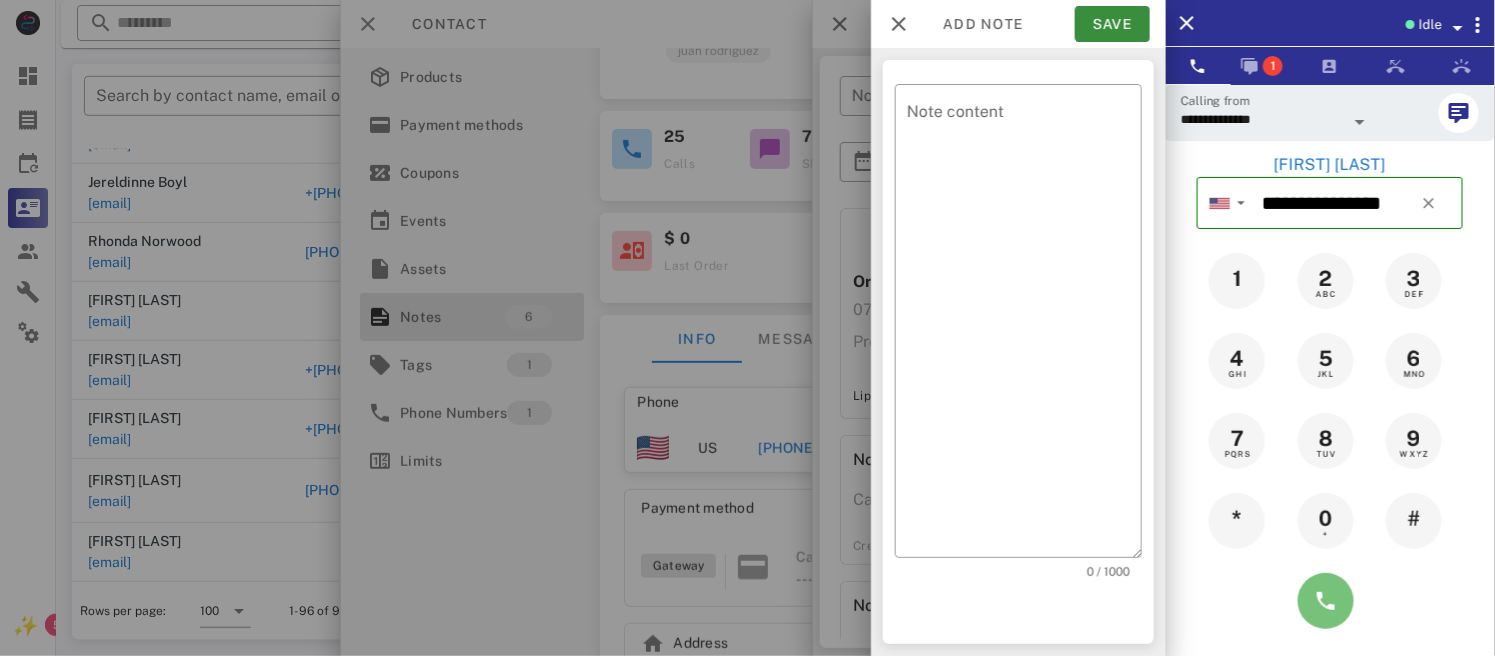 click at bounding box center [1326, 601] 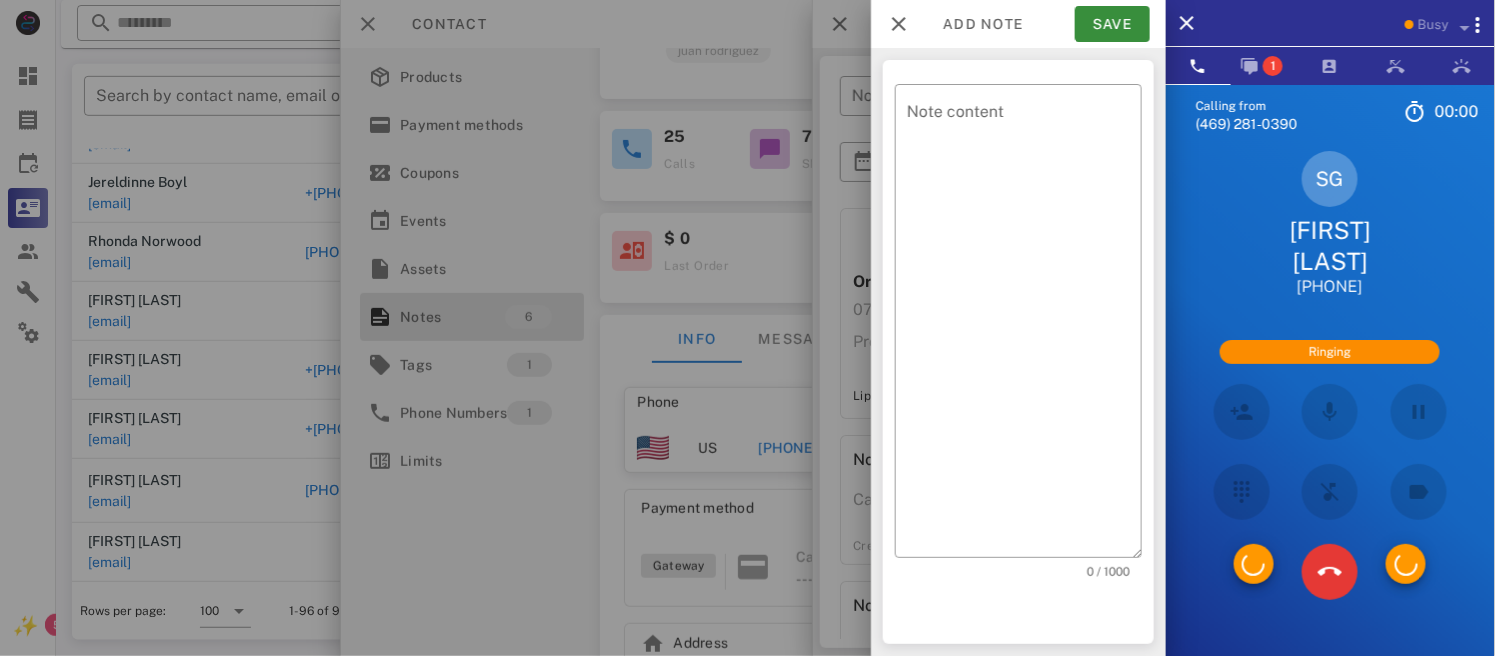click at bounding box center (1406, 572) 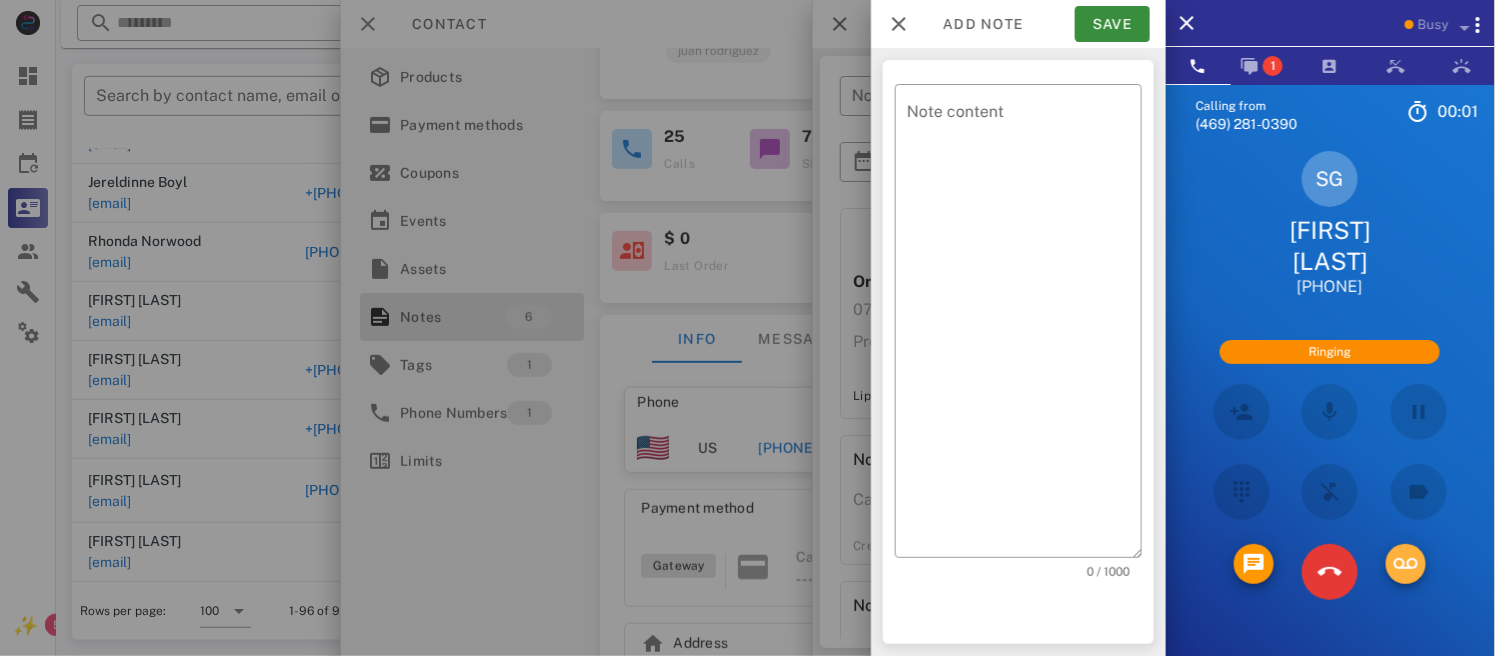 click at bounding box center (1406, 564) 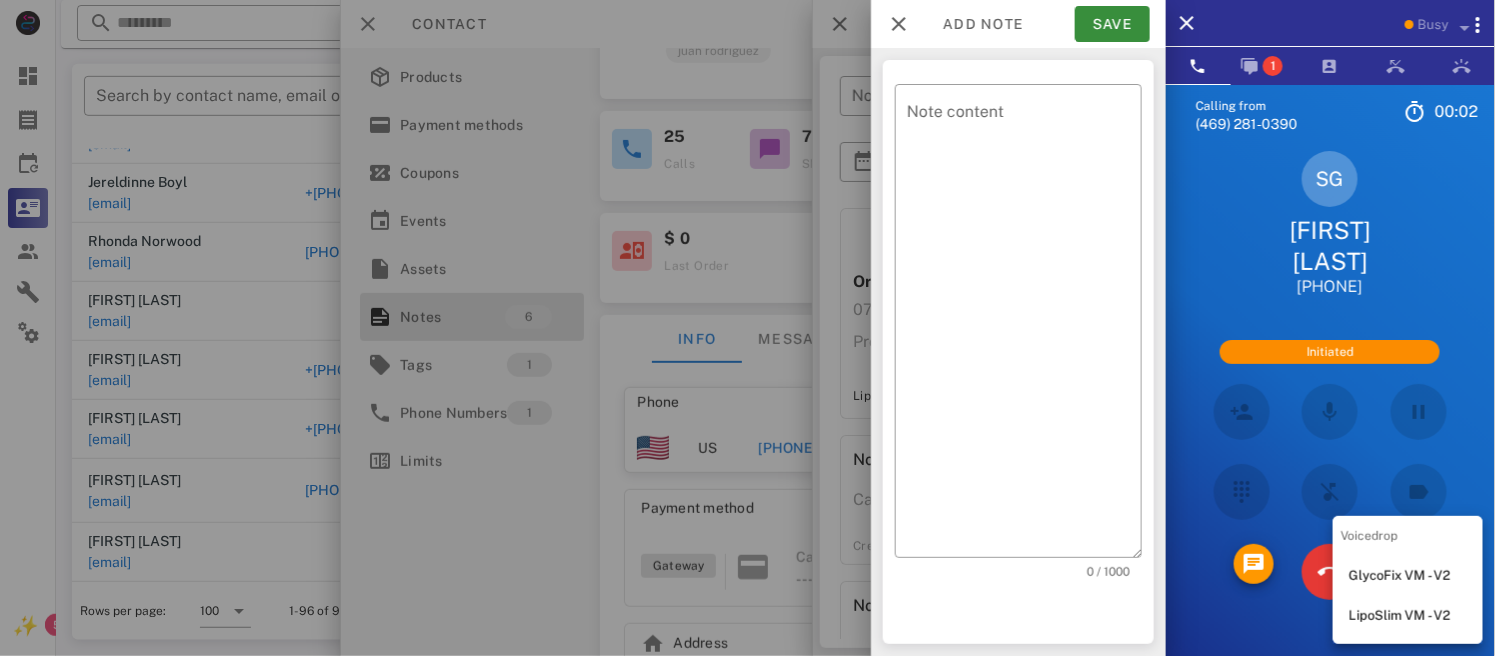 click on "LipoSlim VM - V2" at bounding box center [1408, 616] 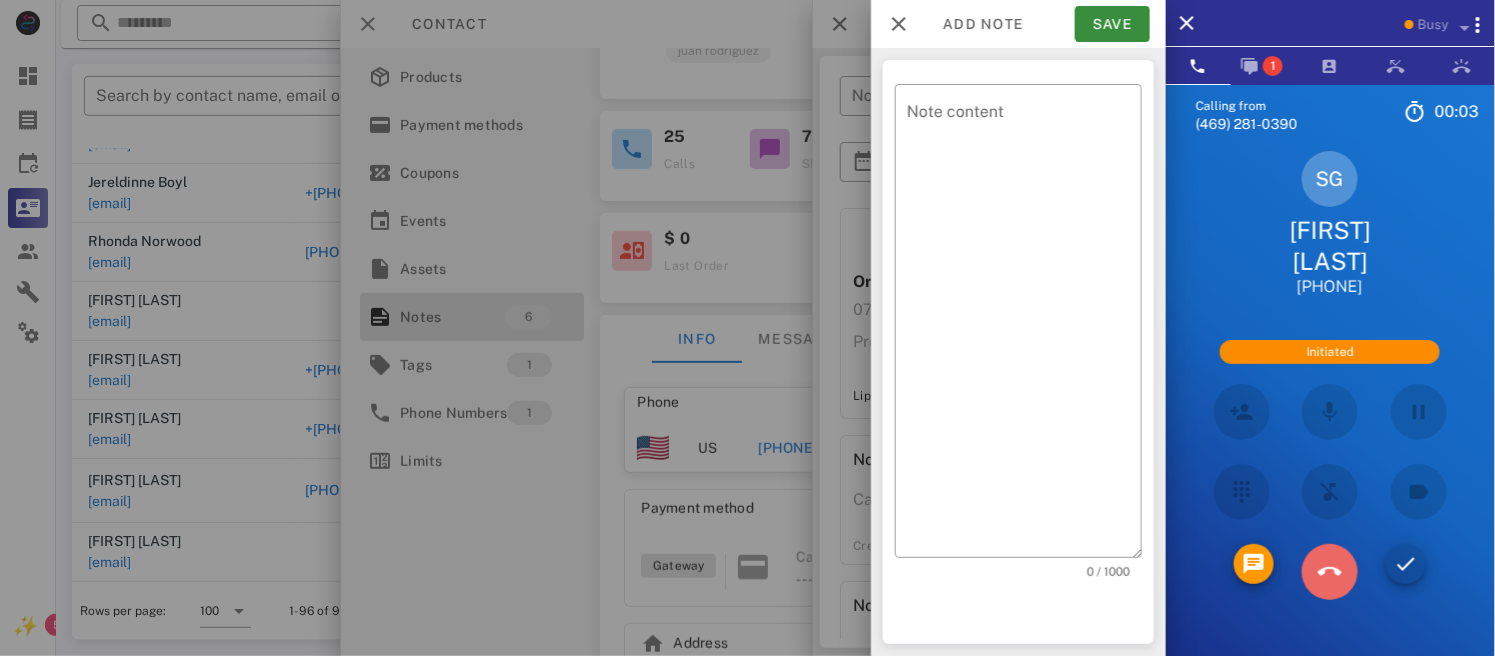 click at bounding box center (1330, 572) 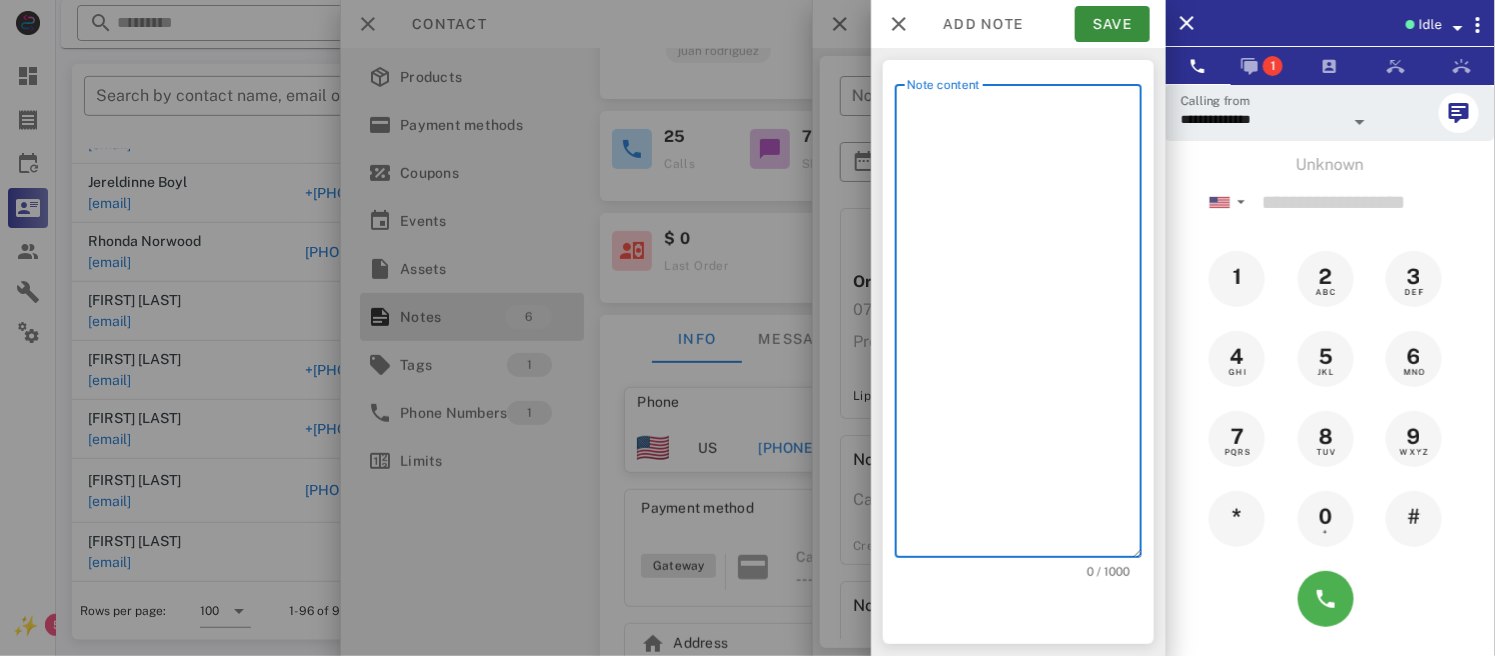 click on "Note content" at bounding box center (1024, 326) 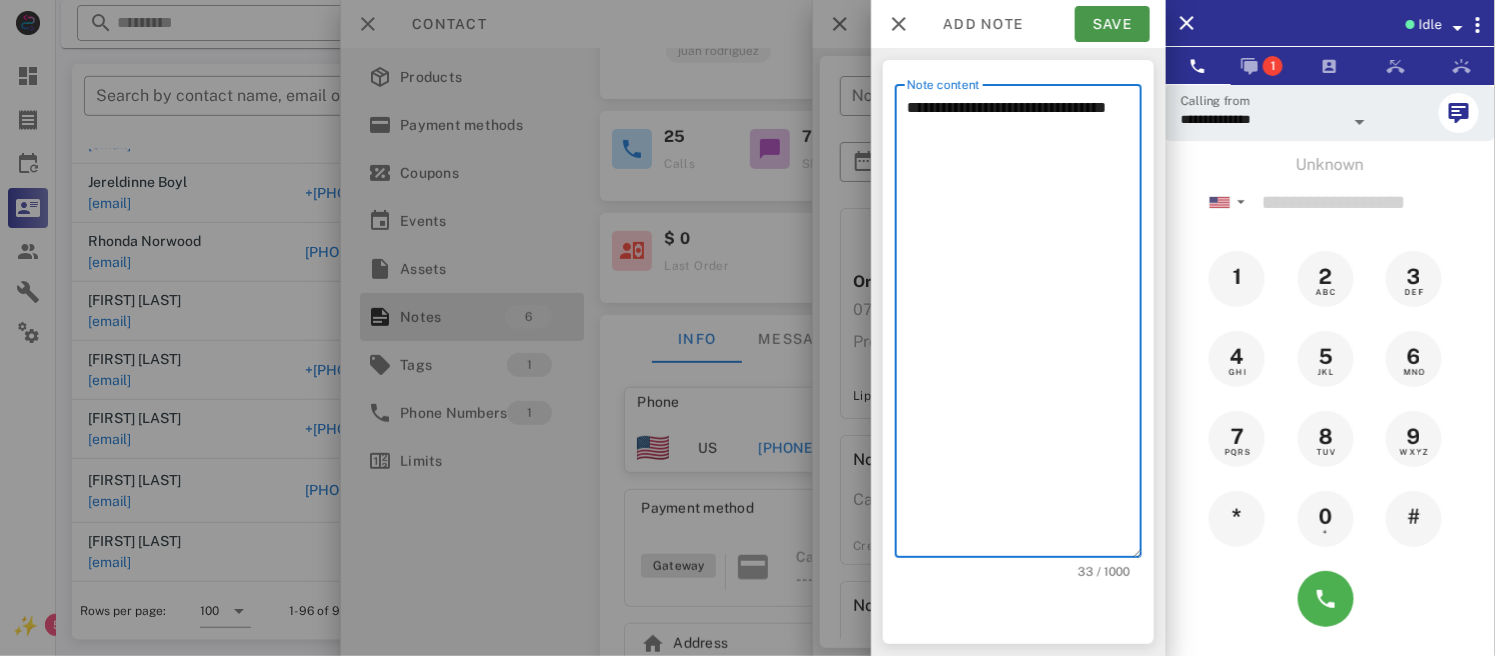 type on "**********" 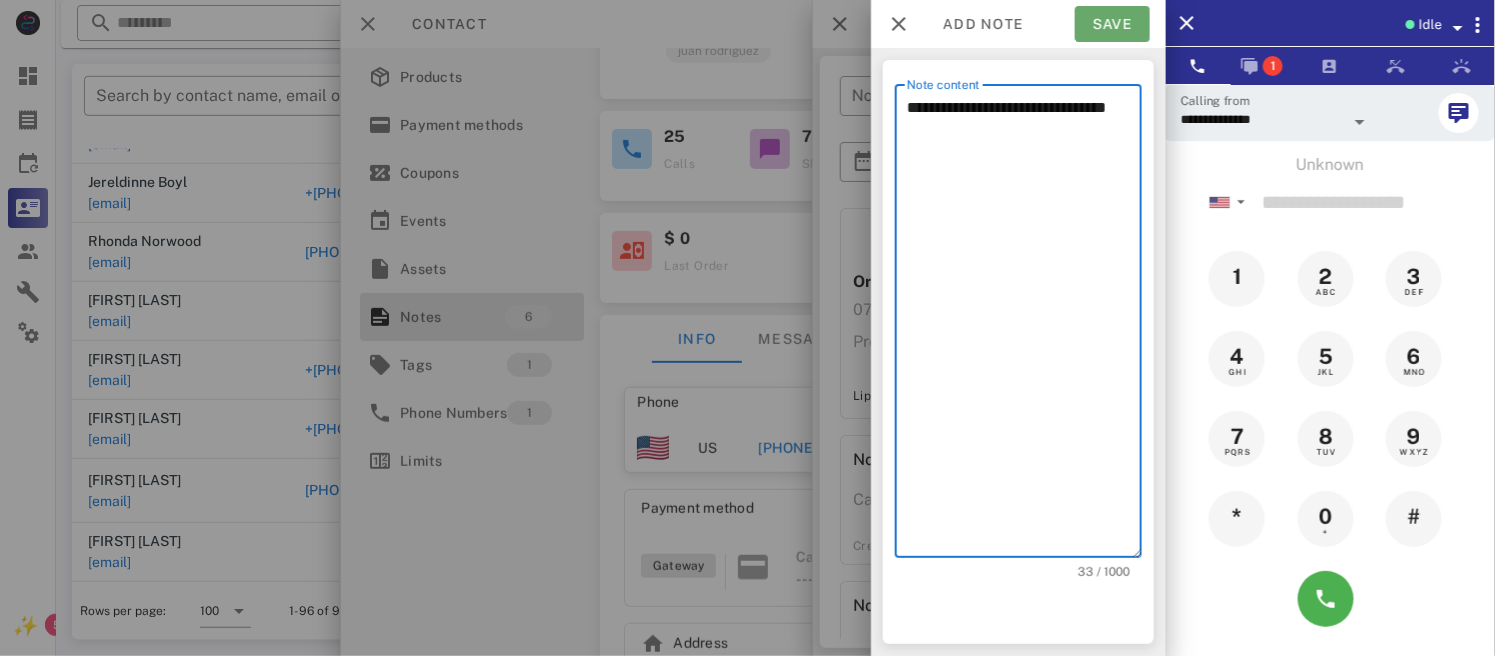 click on "Save" at bounding box center [1112, 24] 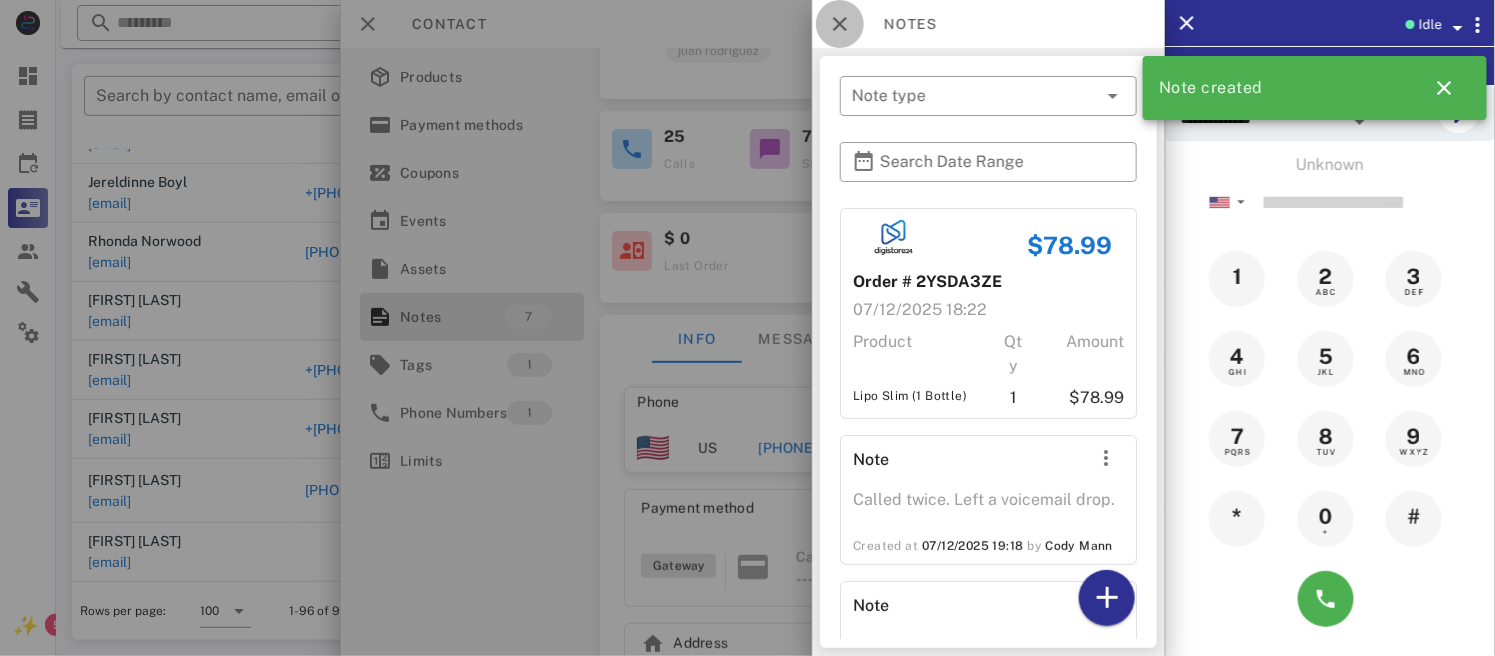 drag, startPoint x: 839, startPoint y: 23, endPoint x: 1105, endPoint y: 20, distance: 266.0169 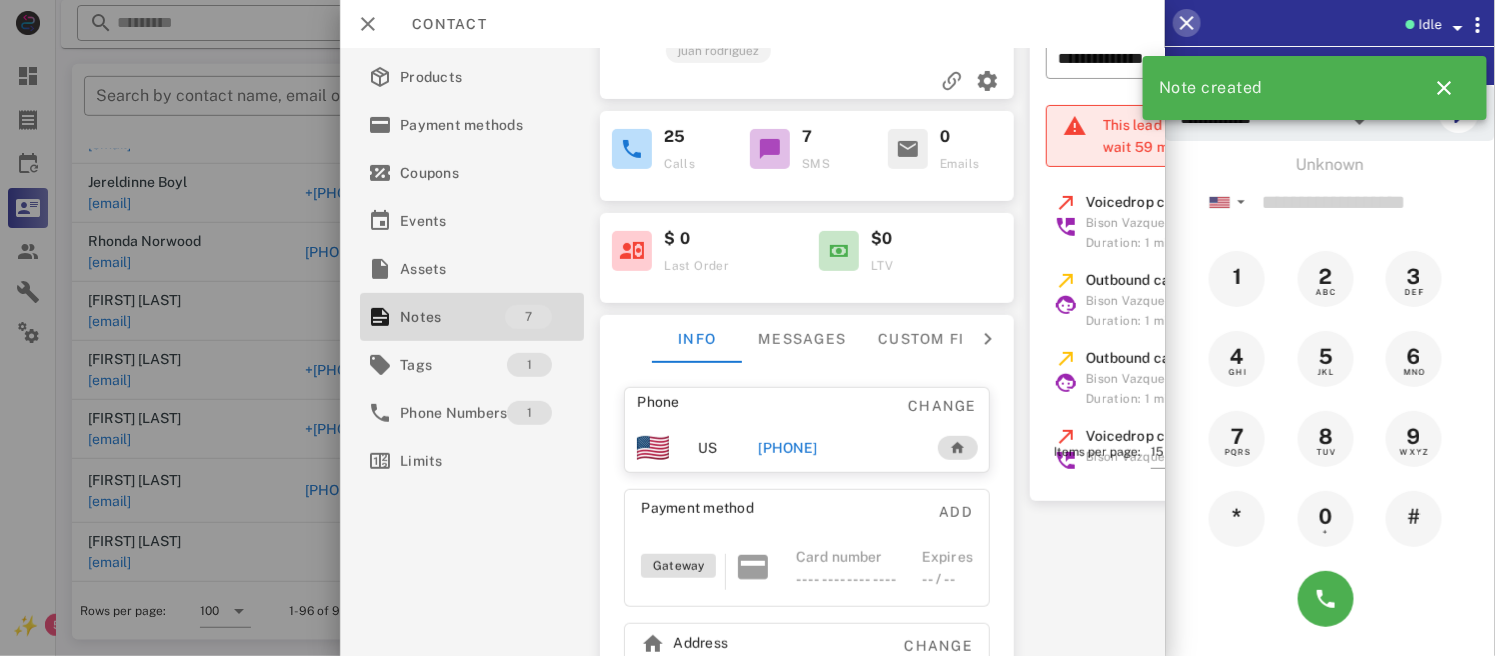 click at bounding box center (1187, 23) 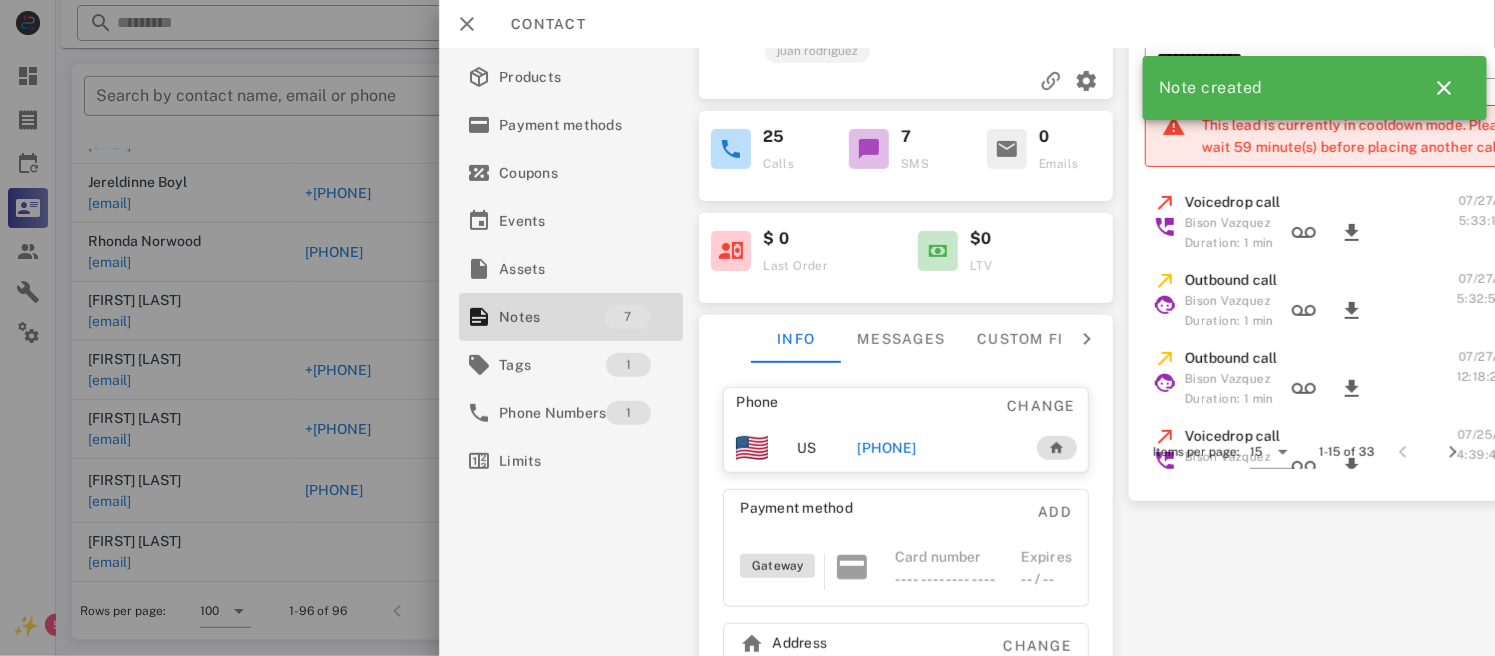 scroll, scrollTop: 0, scrollLeft: 0, axis: both 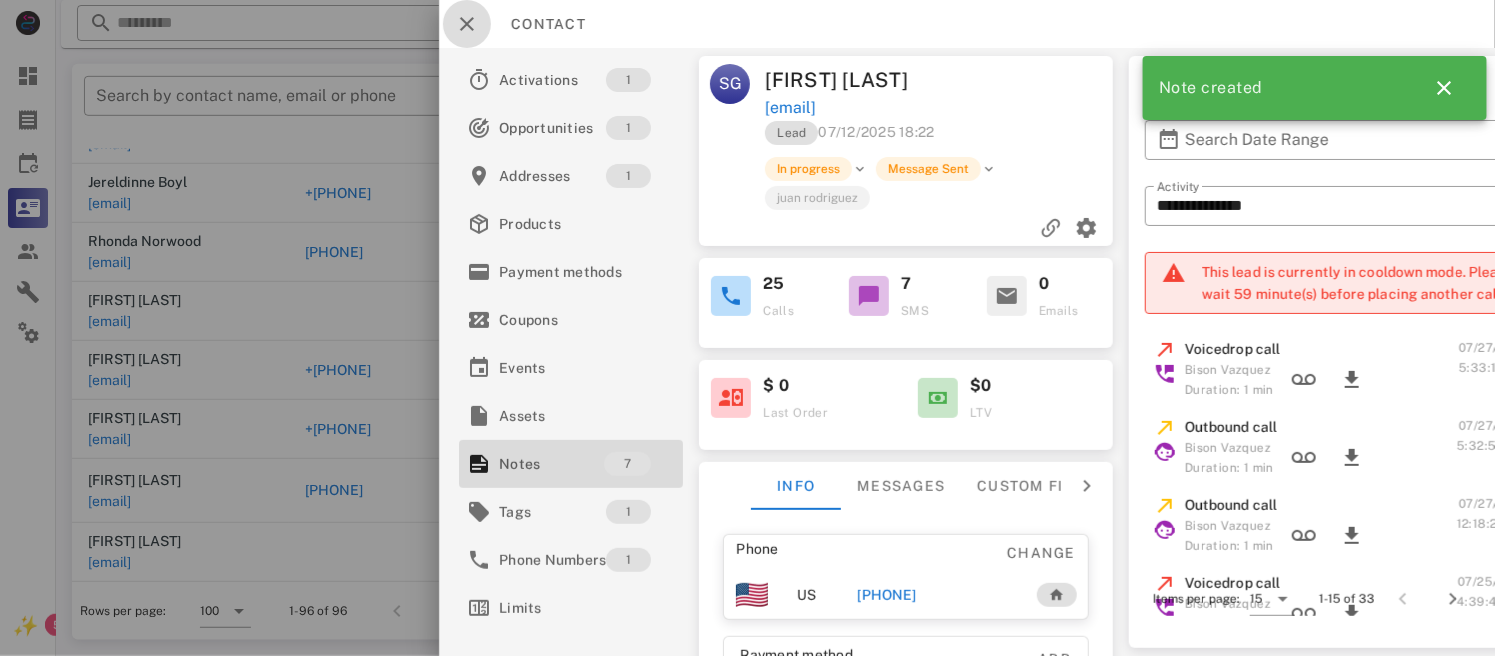 click at bounding box center (467, 24) 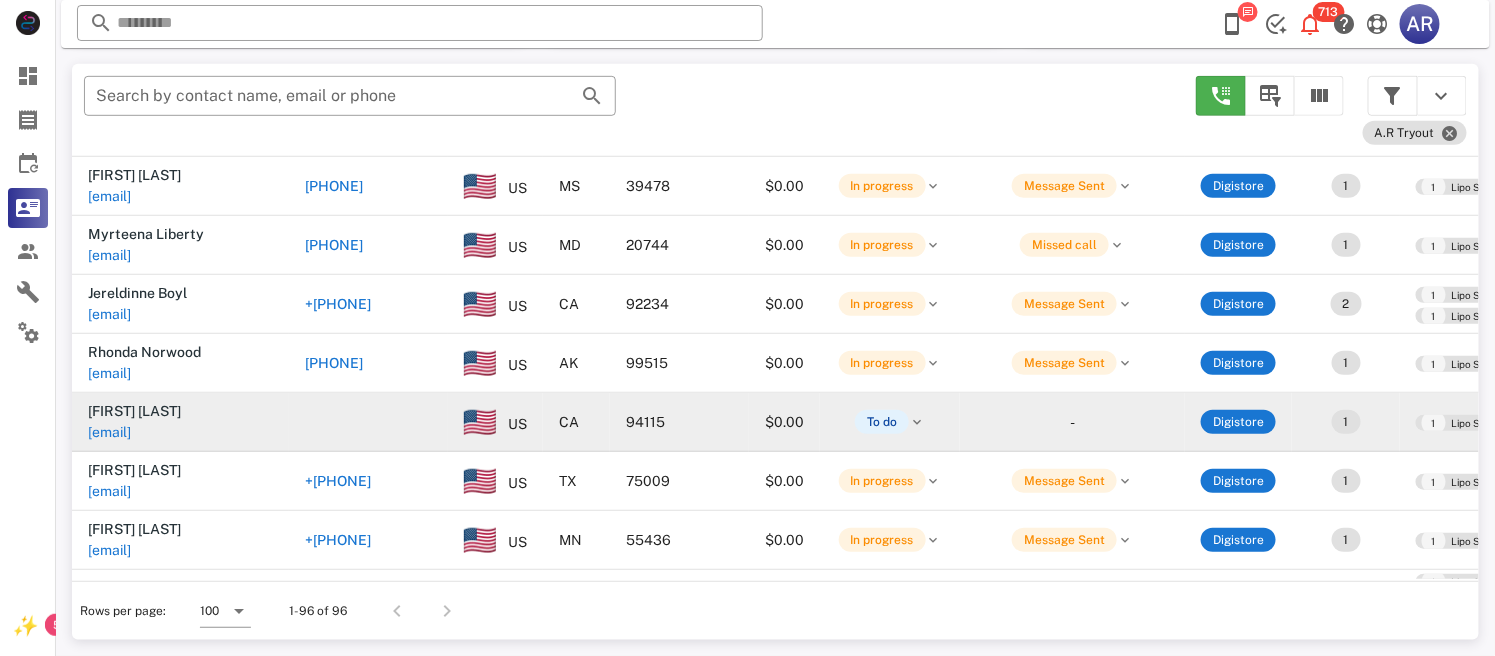 scroll, scrollTop: 3204, scrollLeft: 0, axis: vertical 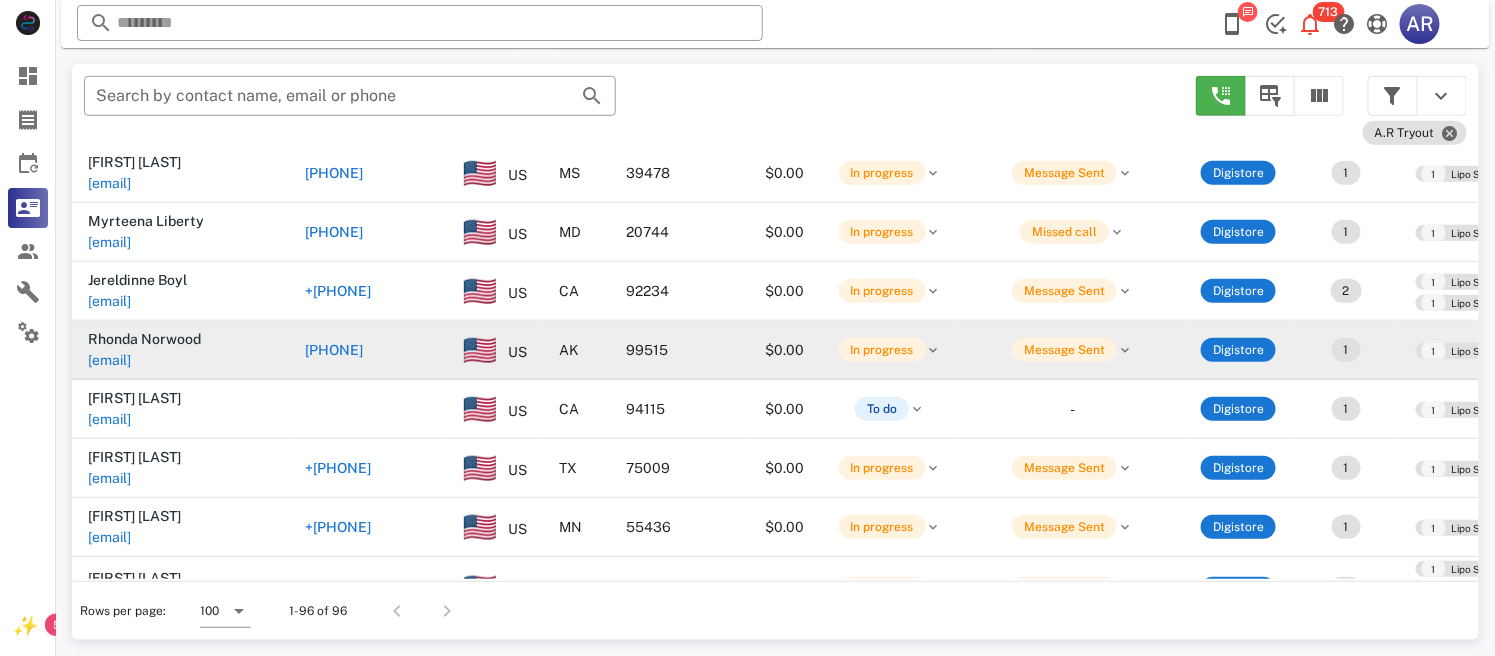 click on "[PHONE]" at bounding box center [334, 350] 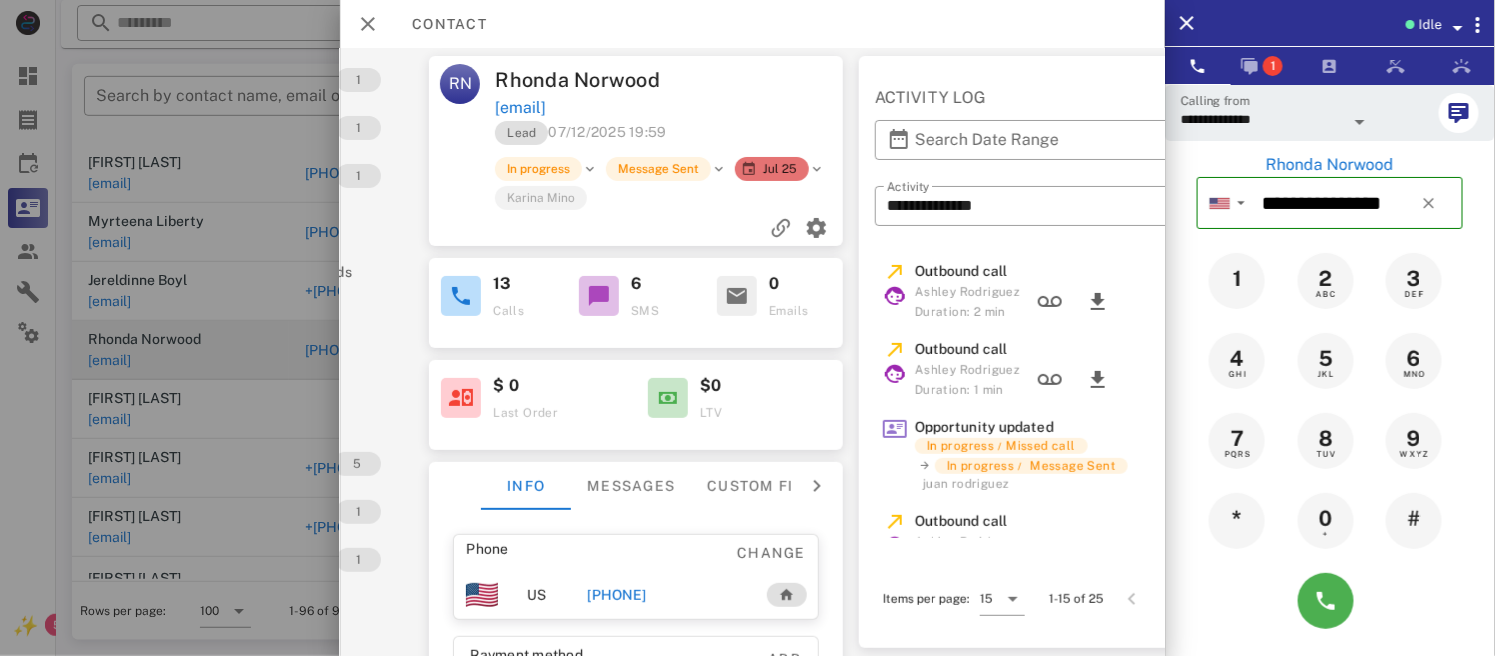scroll, scrollTop: 0, scrollLeft: 337, axis: horizontal 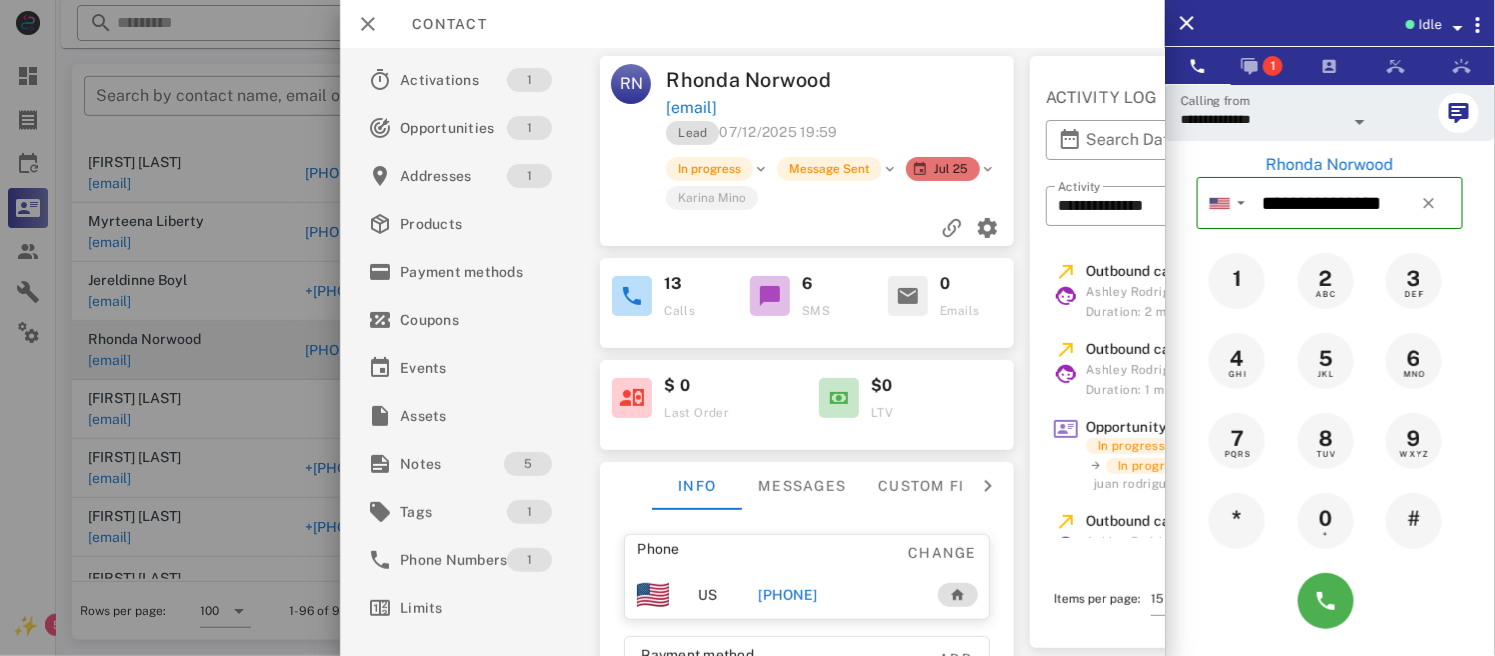 click on "Phone   Change   US   +19073608953   Payment method   Add  Gateway  Card number  ---- ---- ---- ----  Expires  -- / --  Address   Change   10516 Spindrift Loop .
Anchorage, AK, 99515.
US" at bounding box center [808, 727] 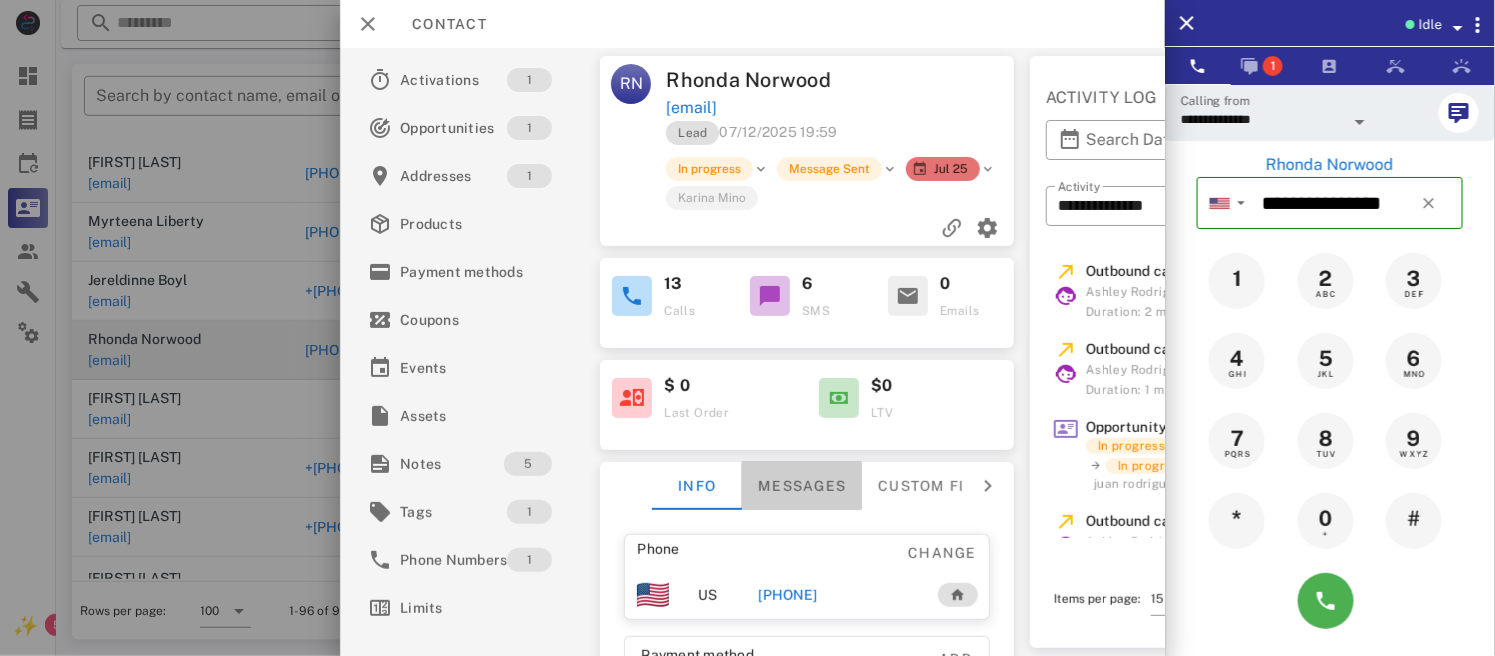 click on "Messages" at bounding box center [803, 486] 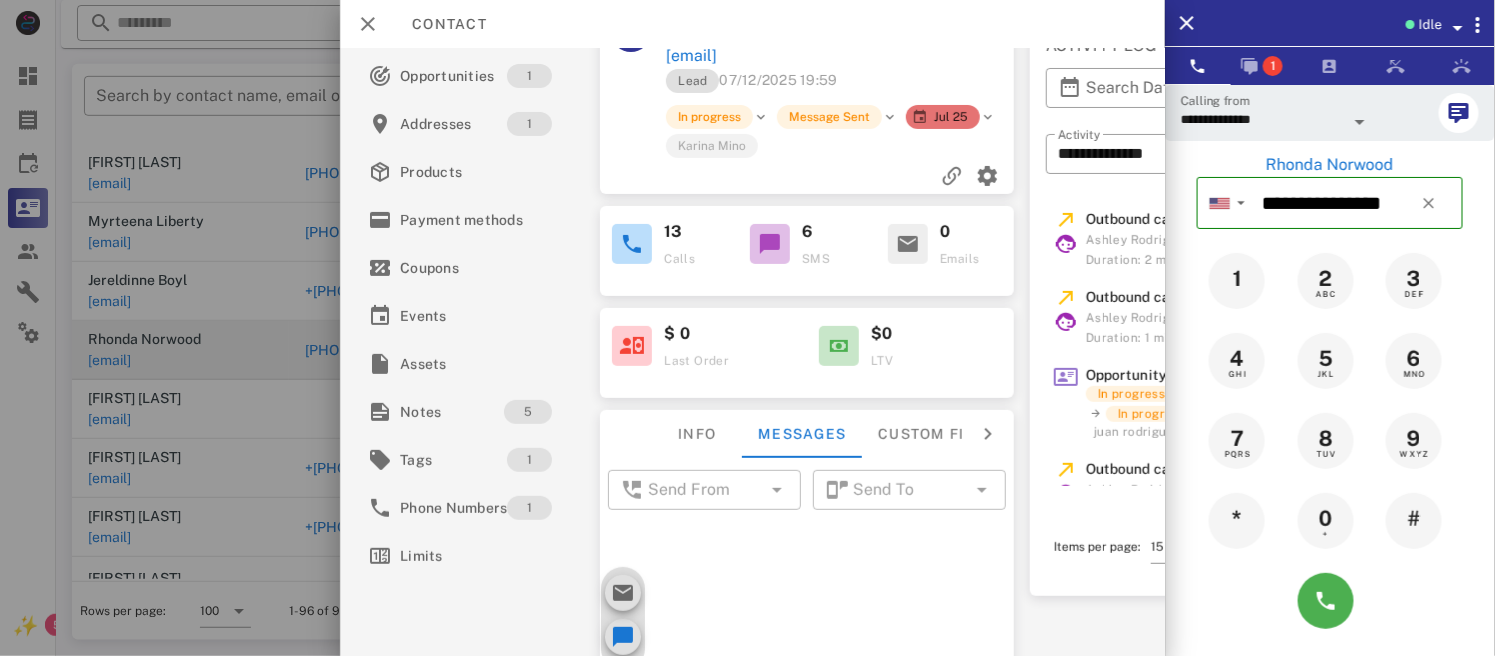 scroll, scrollTop: 291, scrollLeft: 0, axis: vertical 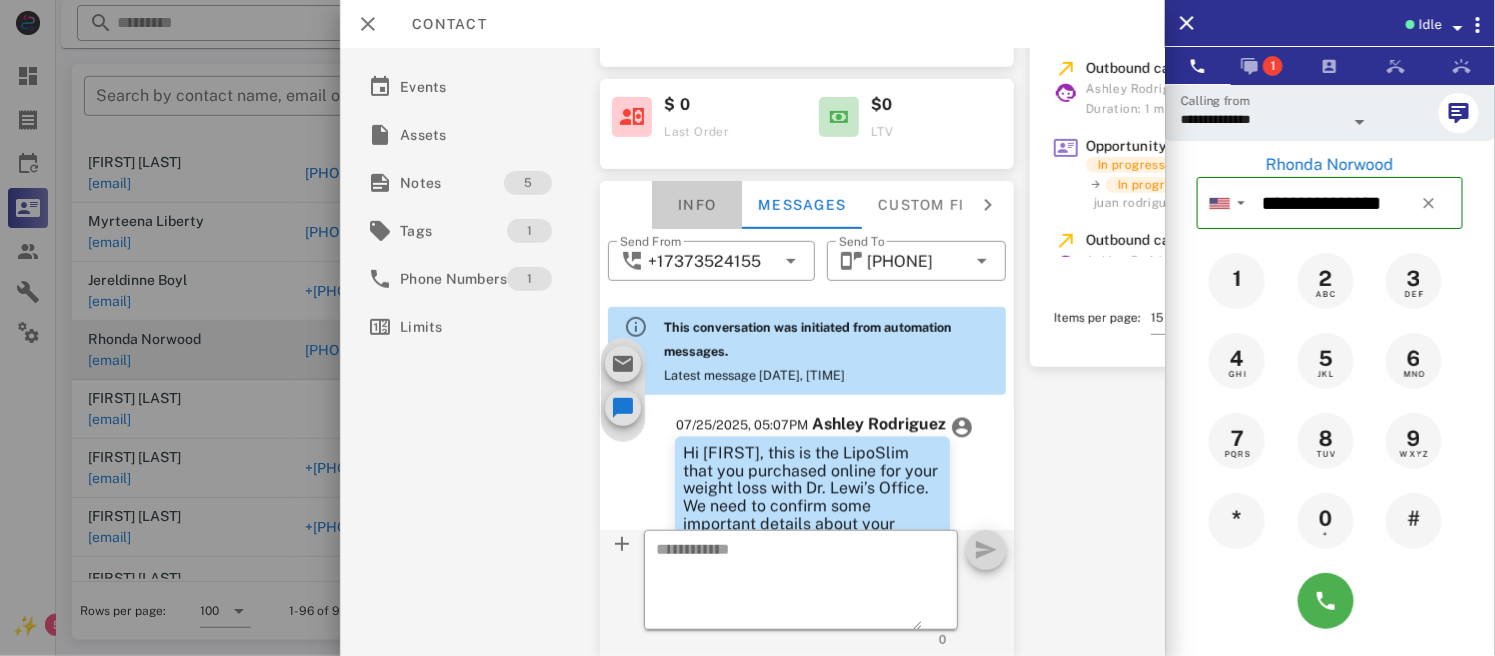 click on "Info" at bounding box center (698, 205) 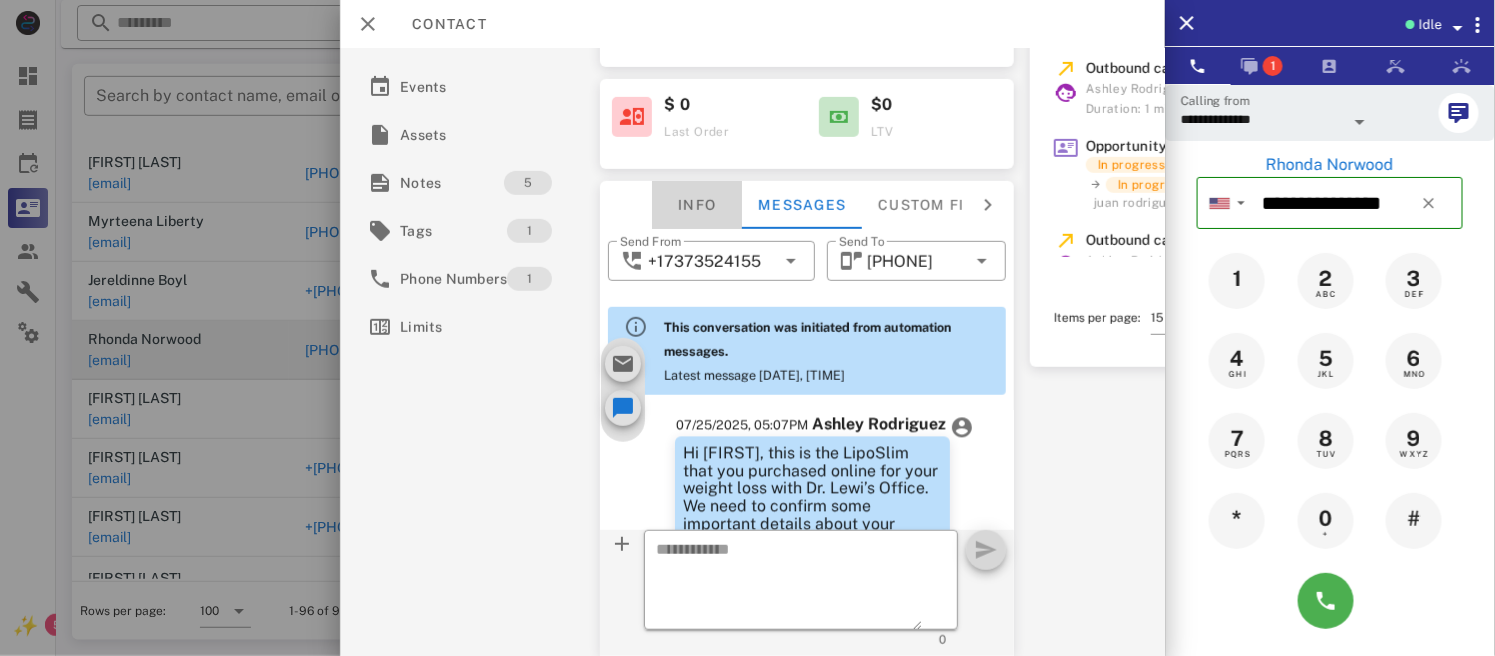 scroll, scrollTop: 281, scrollLeft: 0, axis: vertical 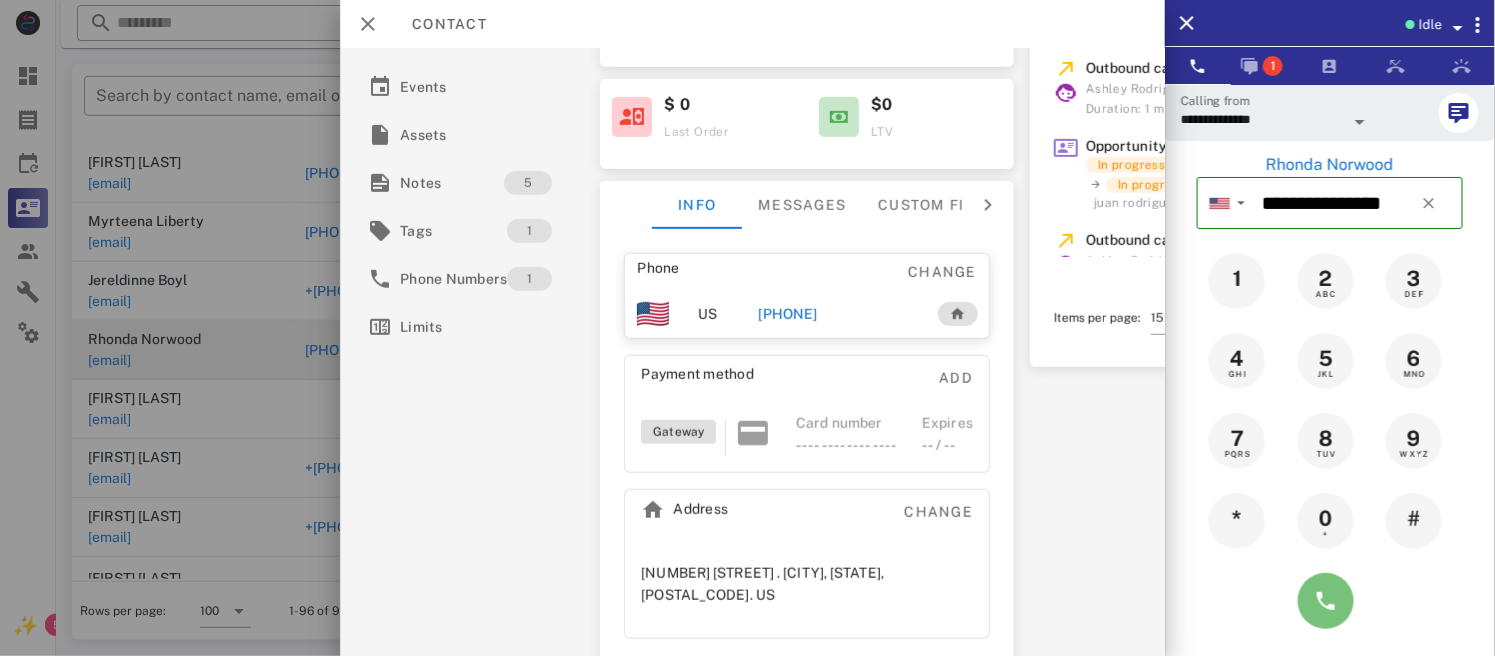 click at bounding box center [1326, 601] 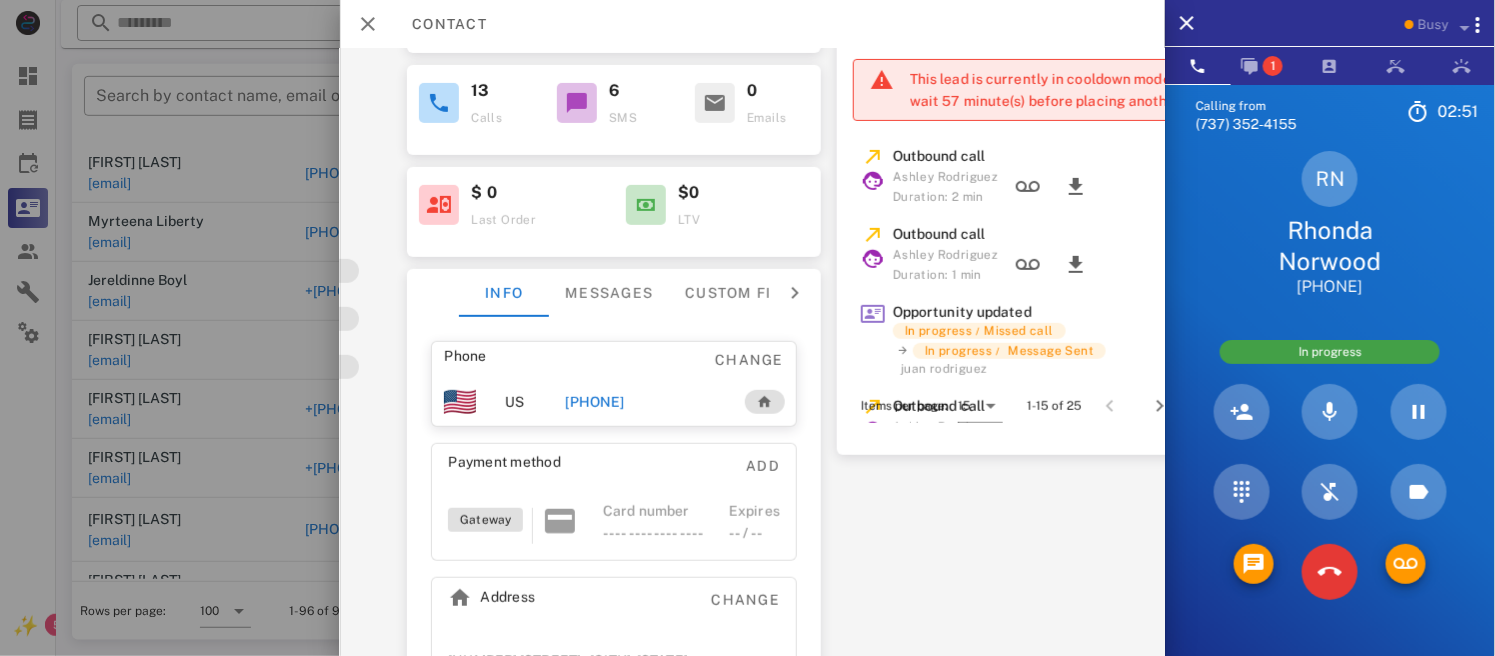 scroll, scrollTop: 0, scrollLeft: 193, axis: horizontal 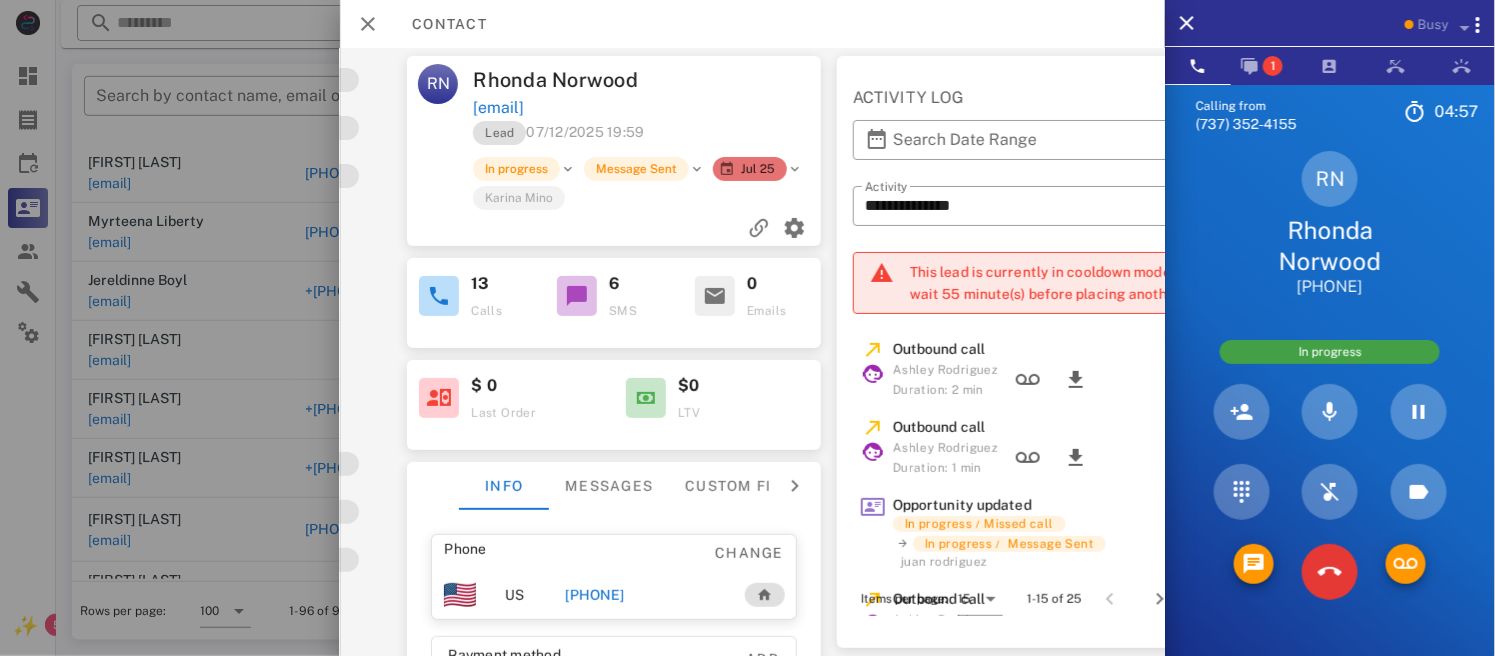 click on "$ 0 Last Order $0 LTV" at bounding box center [615, 399] 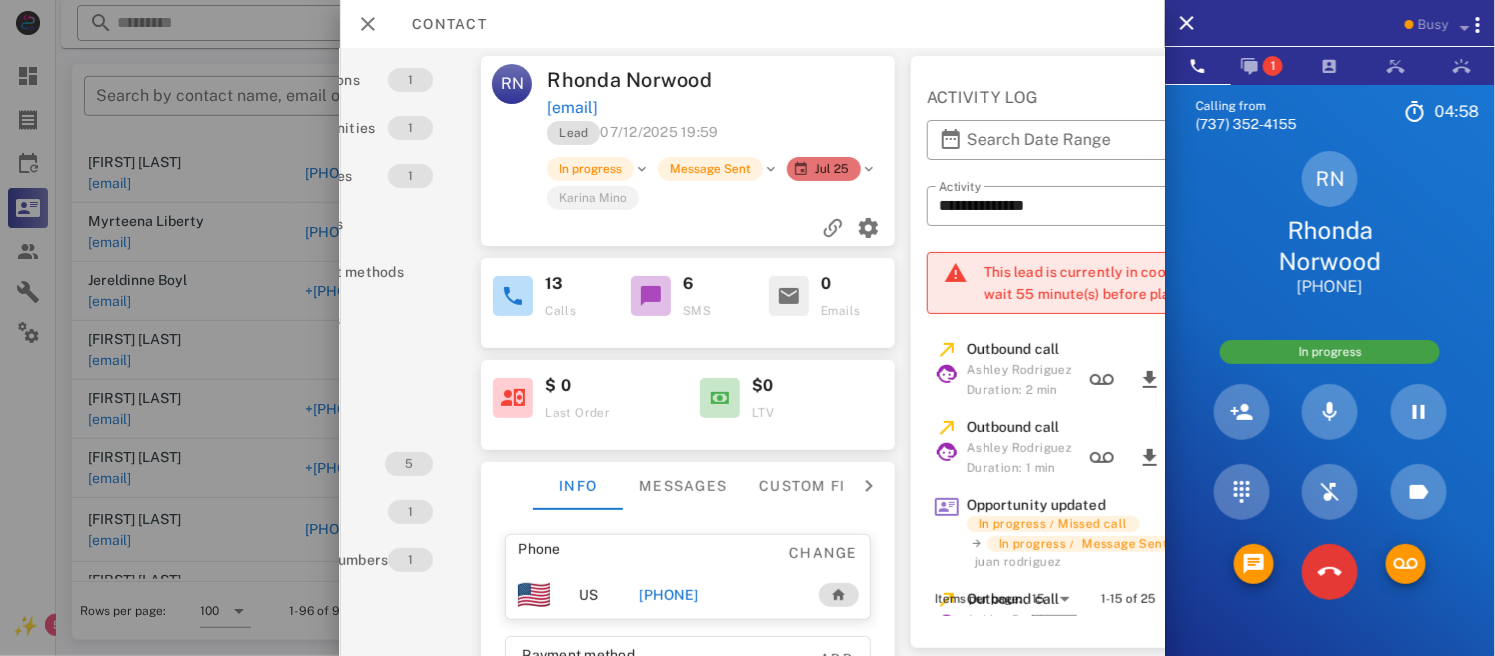 scroll, scrollTop: 0, scrollLeft: 0, axis: both 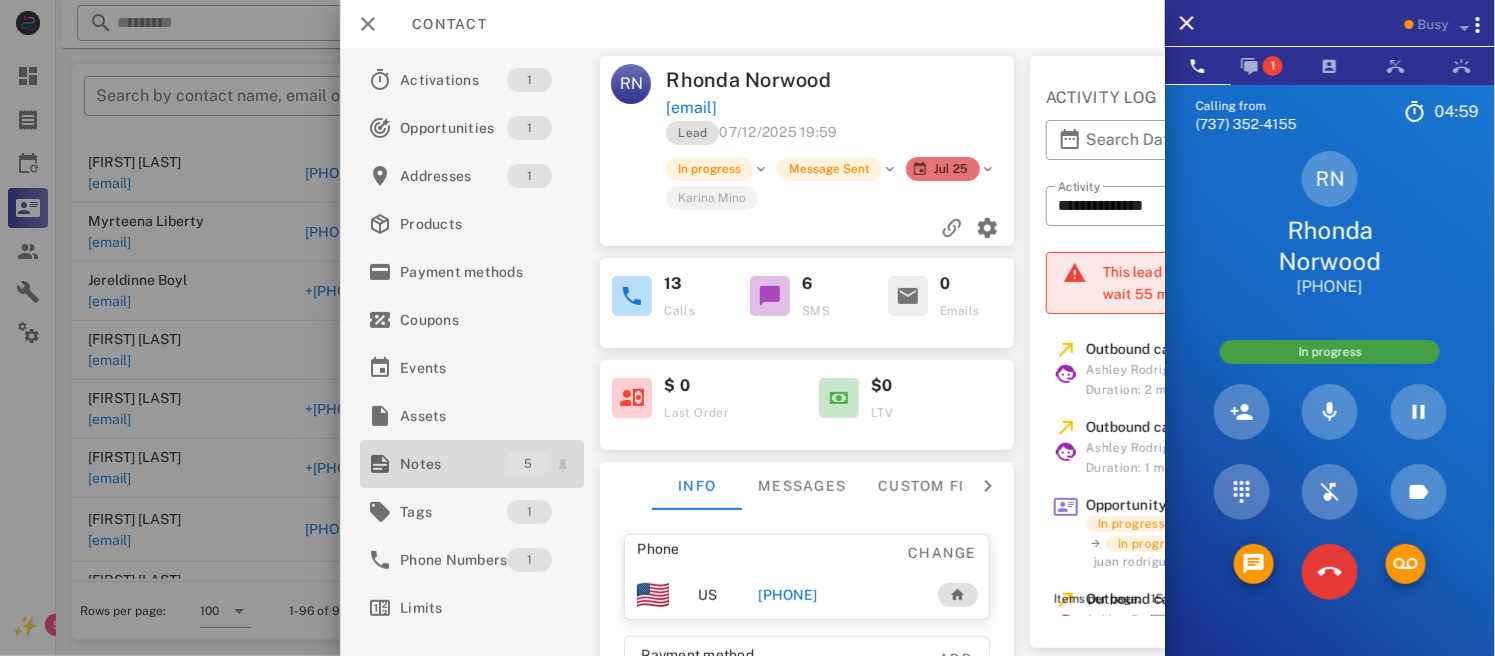 click on "Notes" at bounding box center [452, 464] 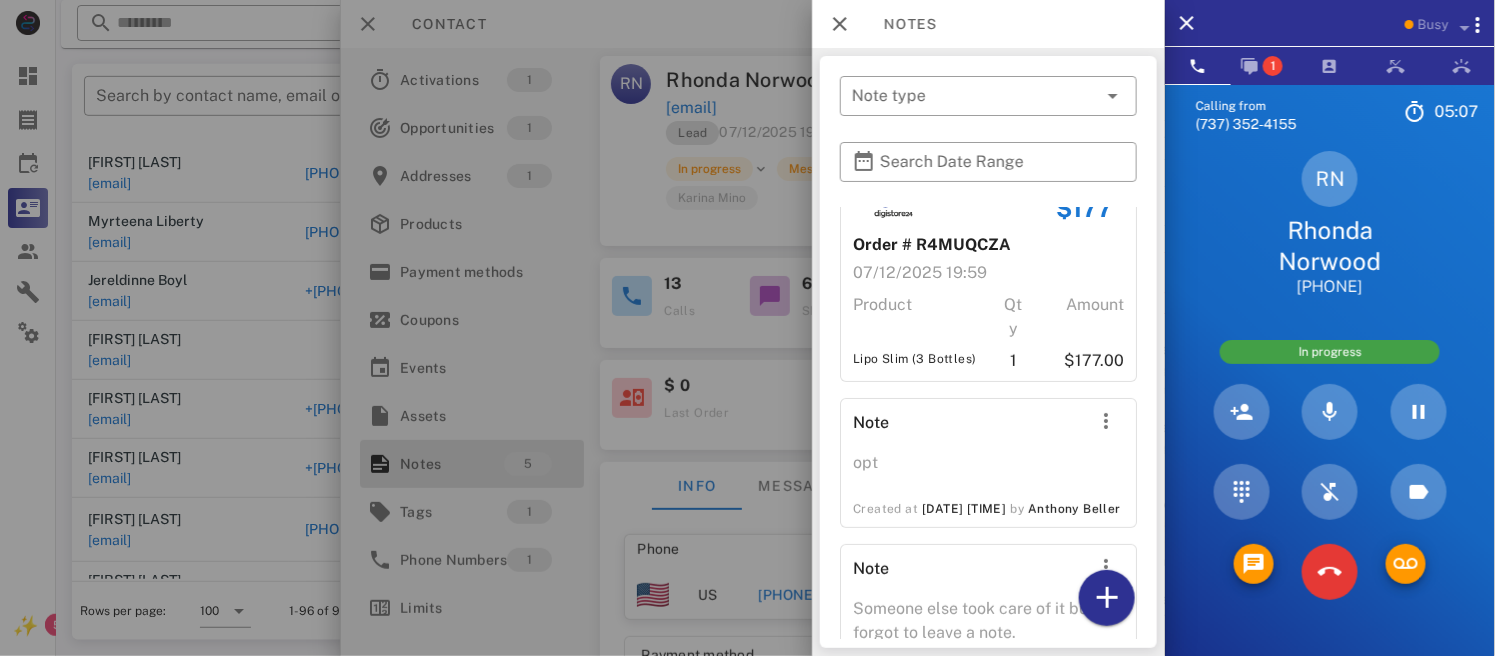 scroll, scrollTop: 0, scrollLeft: 0, axis: both 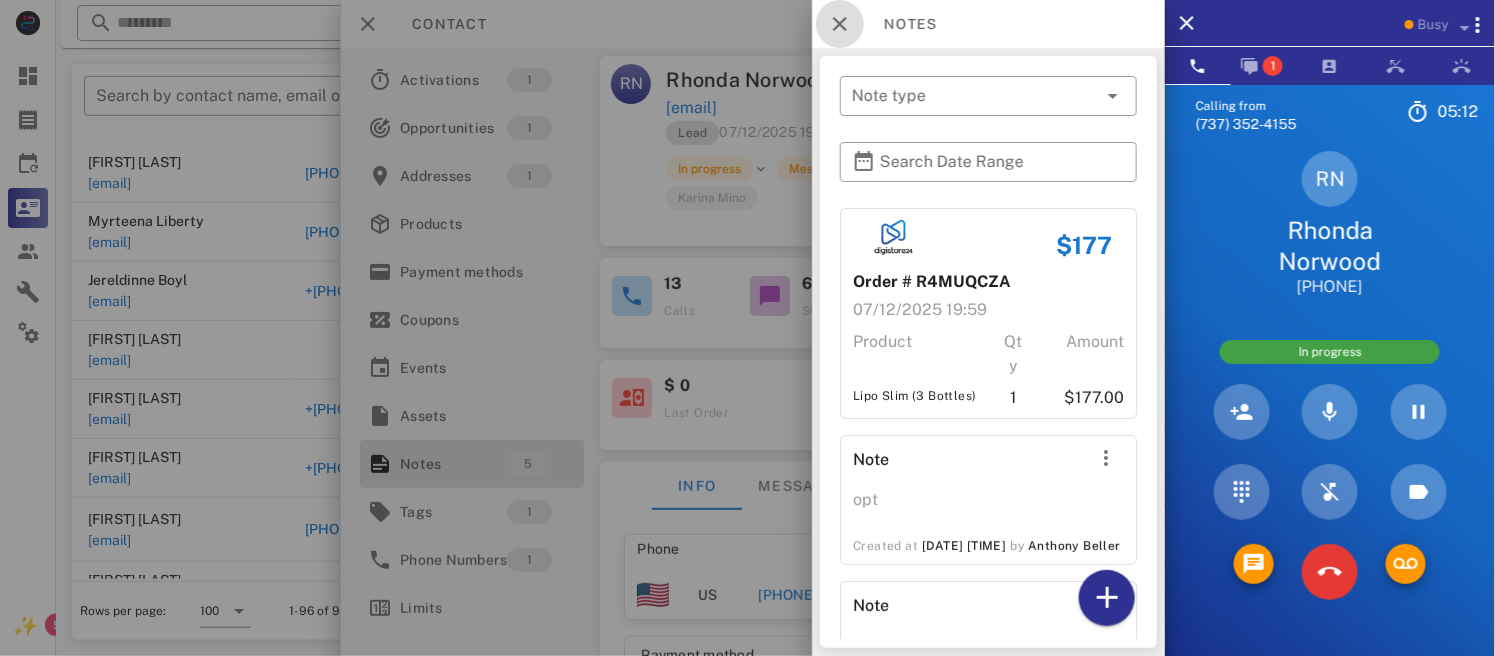 click at bounding box center (840, 24) 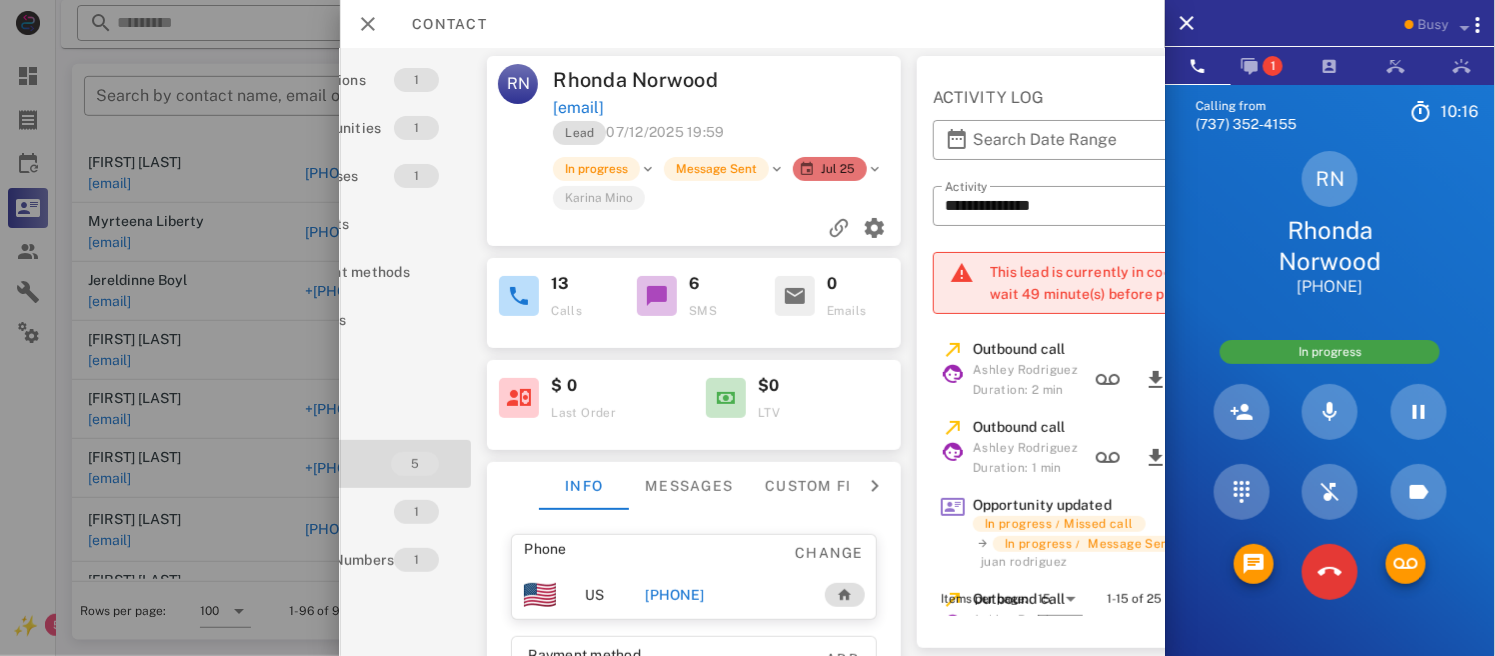 scroll, scrollTop: 0, scrollLeft: 32, axis: horizontal 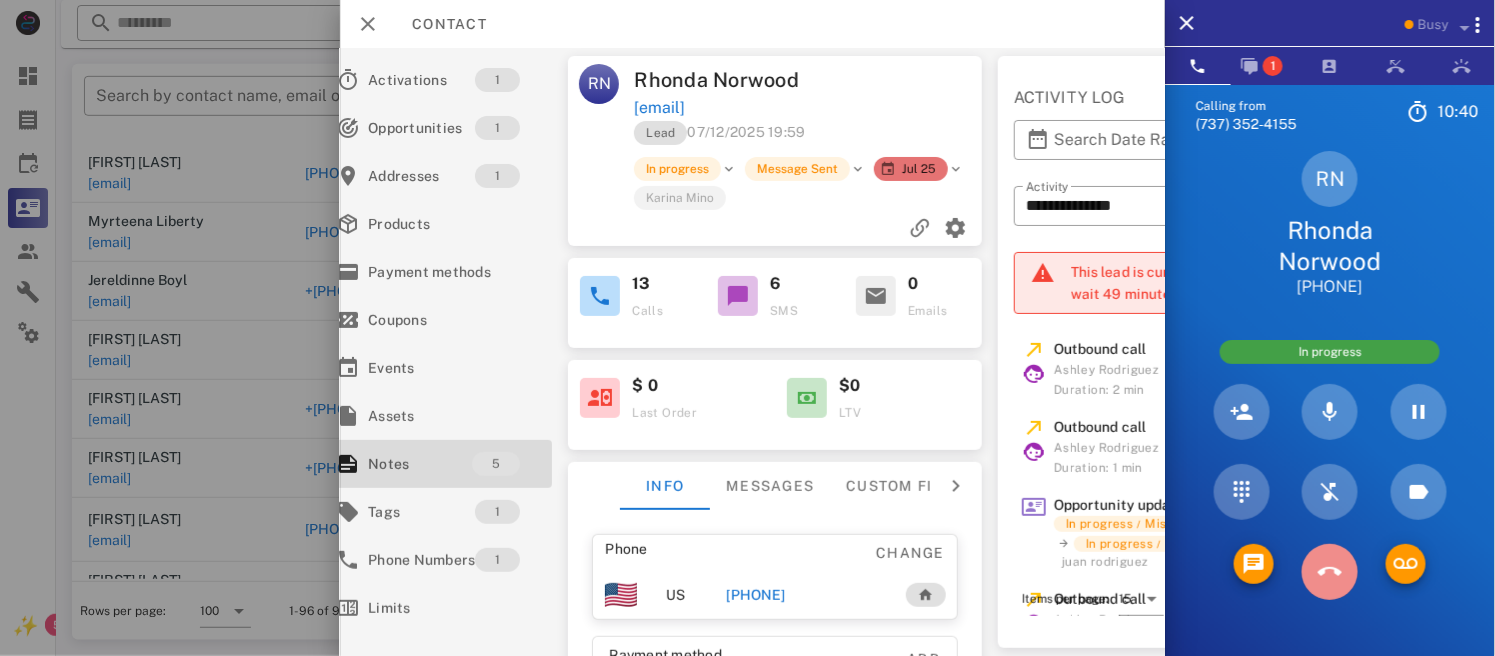 click at bounding box center [1330, 572] 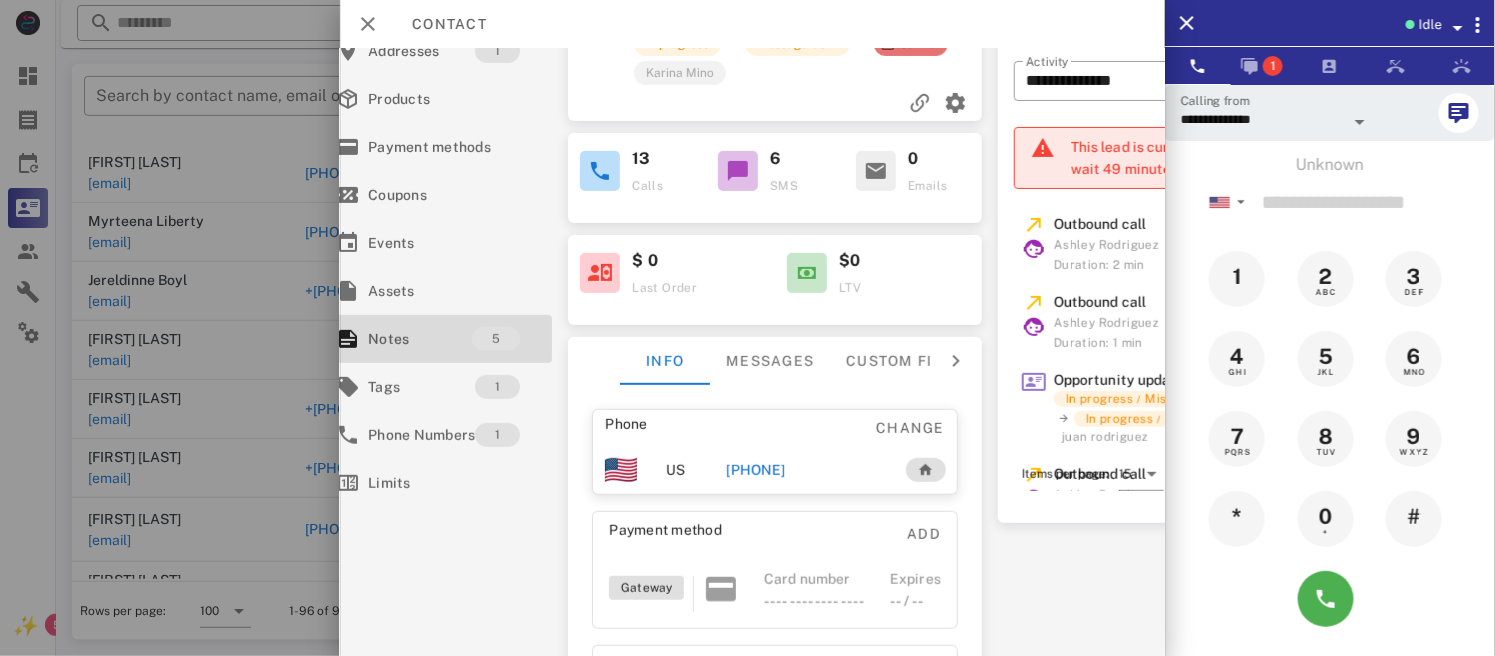 scroll, scrollTop: 193, scrollLeft: 32, axis: both 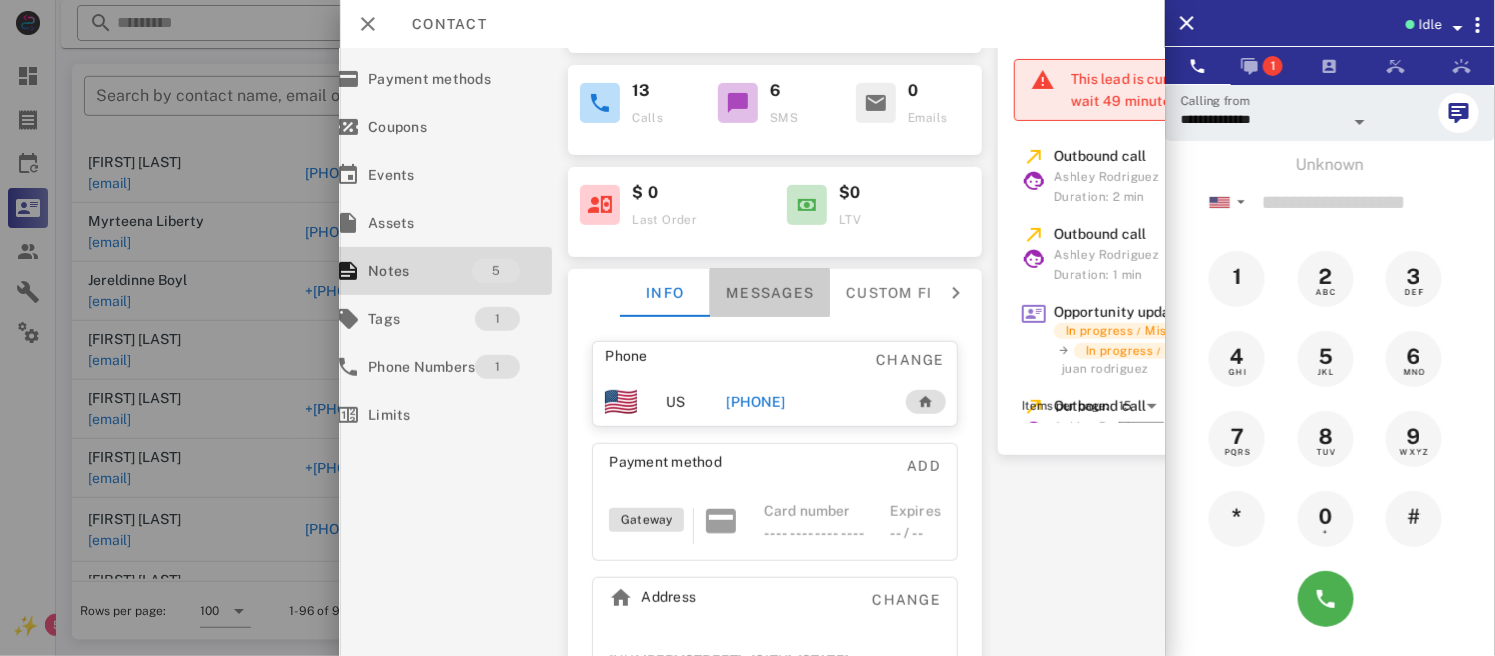 click on "Messages" at bounding box center (771, 293) 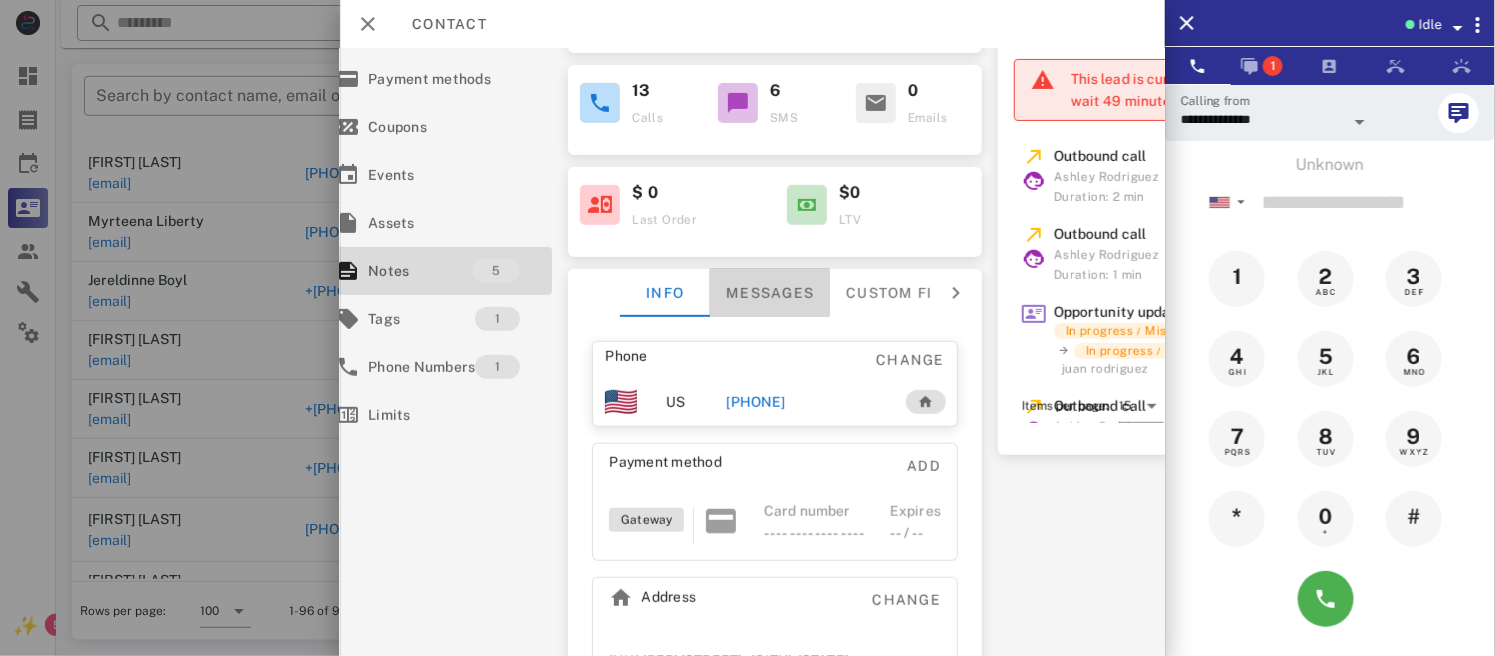 scroll, scrollTop: 1693, scrollLeft: 0, axis: vertical 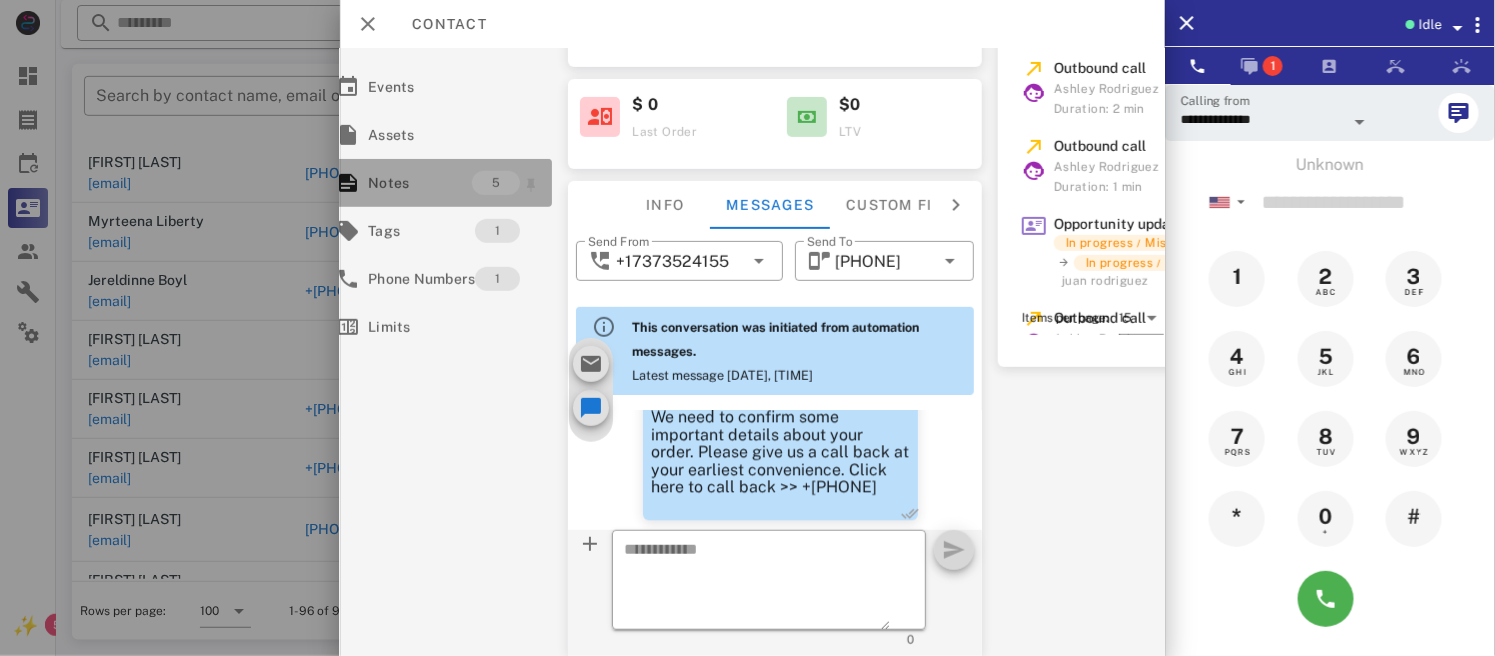 click on "Notes" at bounding box center (420, 183) 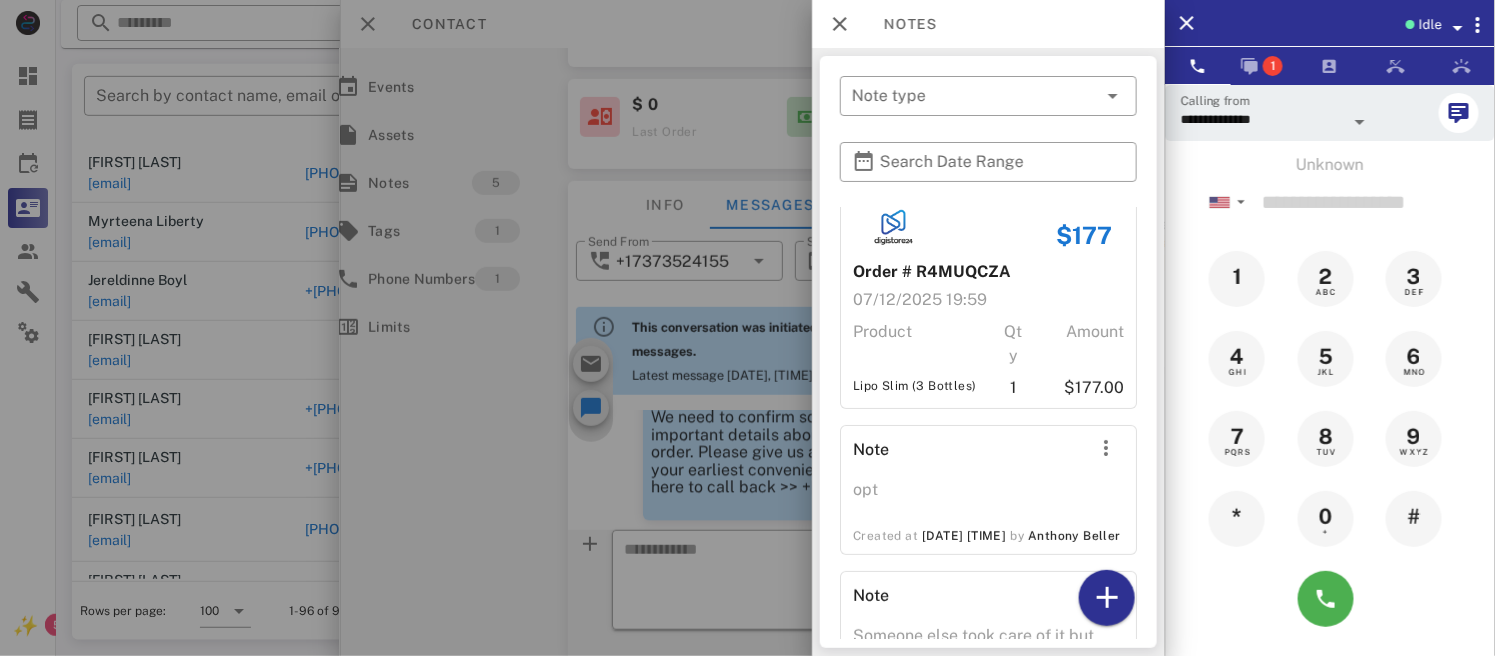 scroll, scrollTop: 0, scrollLeft: 0, axis: both 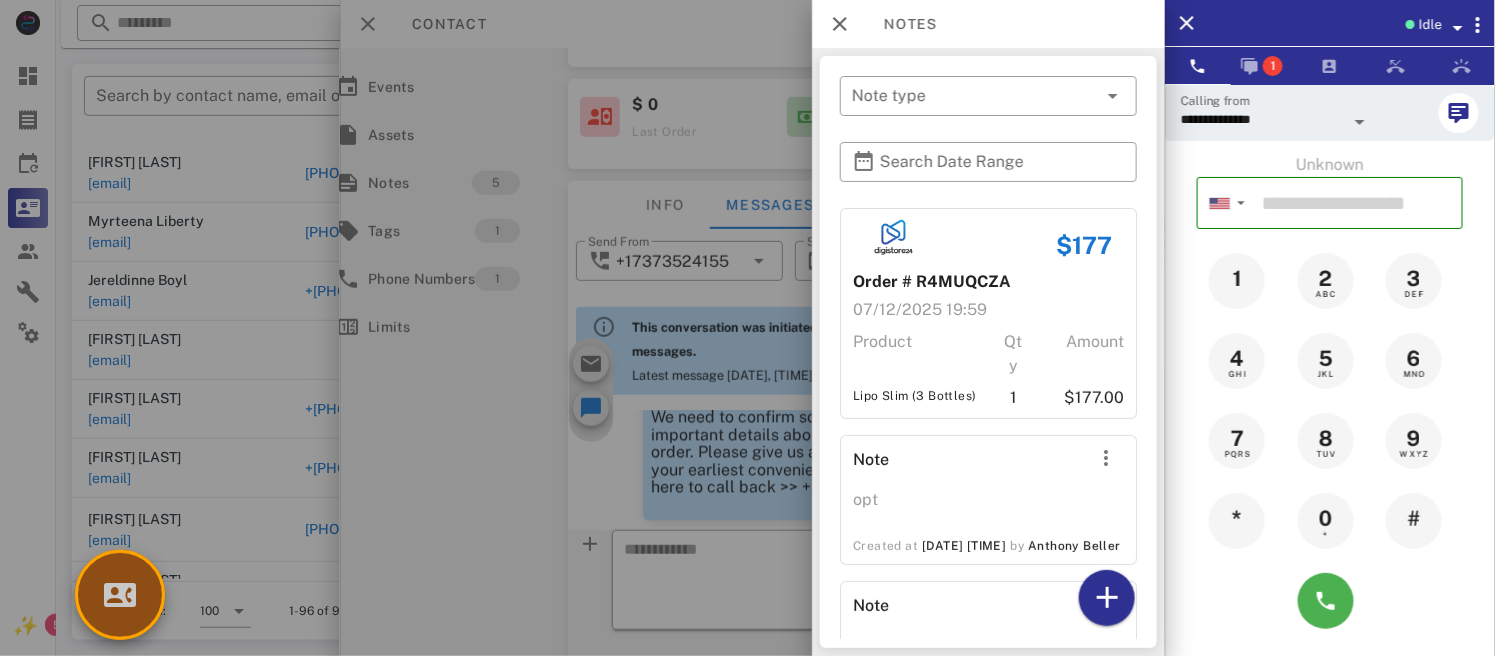 click at bounding box center [120, 595] 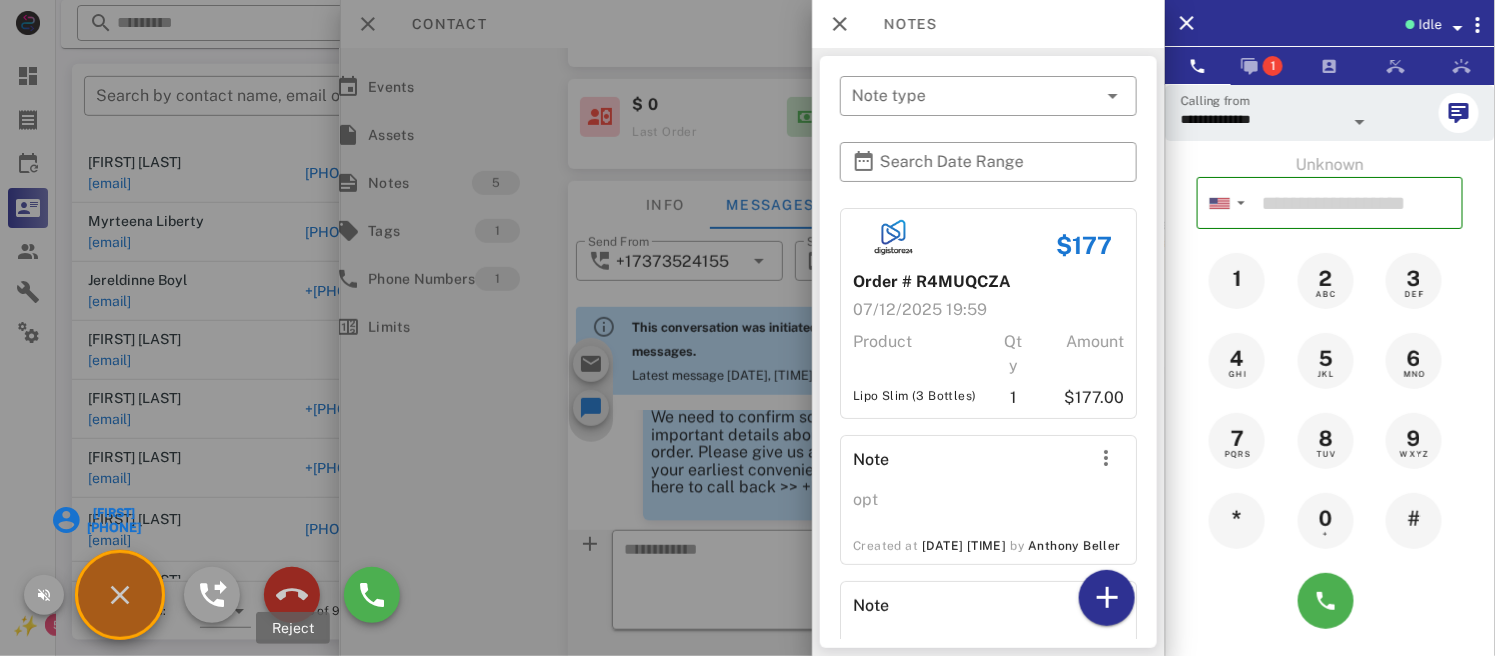 click at bounding box center [292, 595] 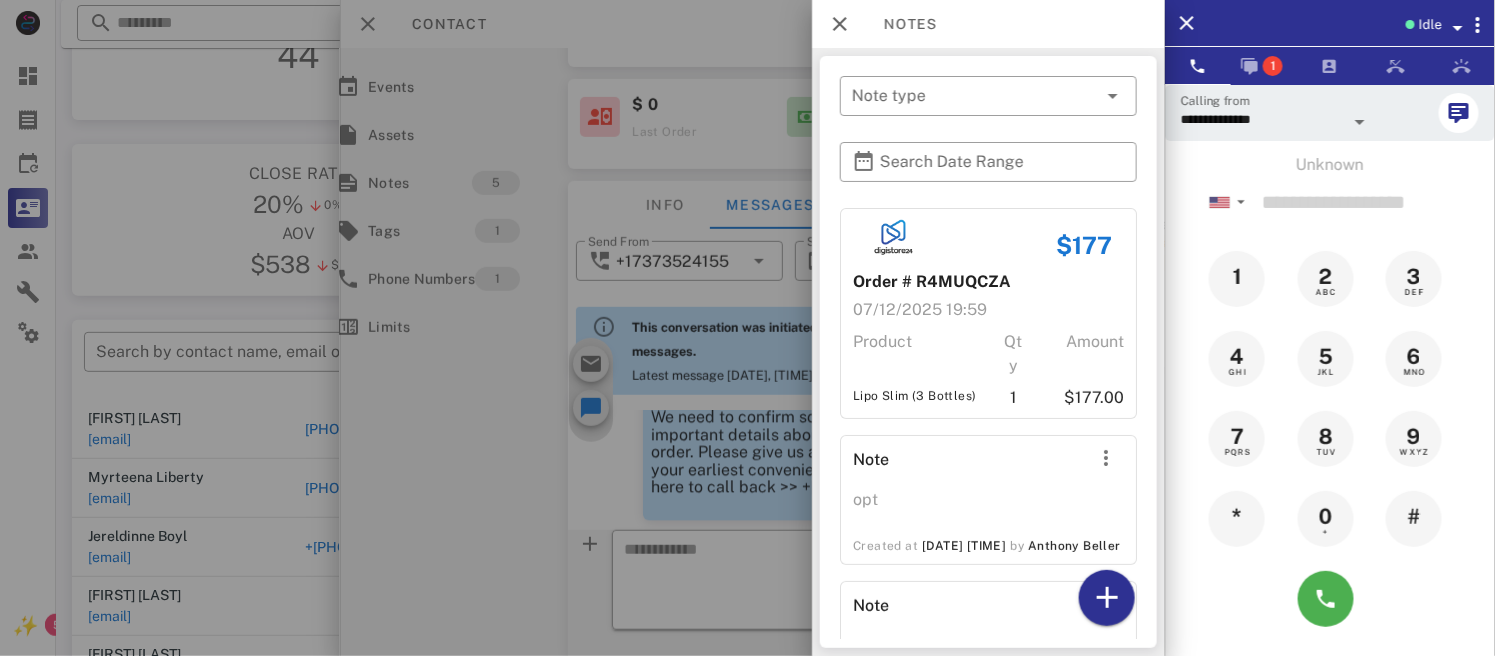scroll, scrollTop: 0, scrollLeft: 0, axis: both 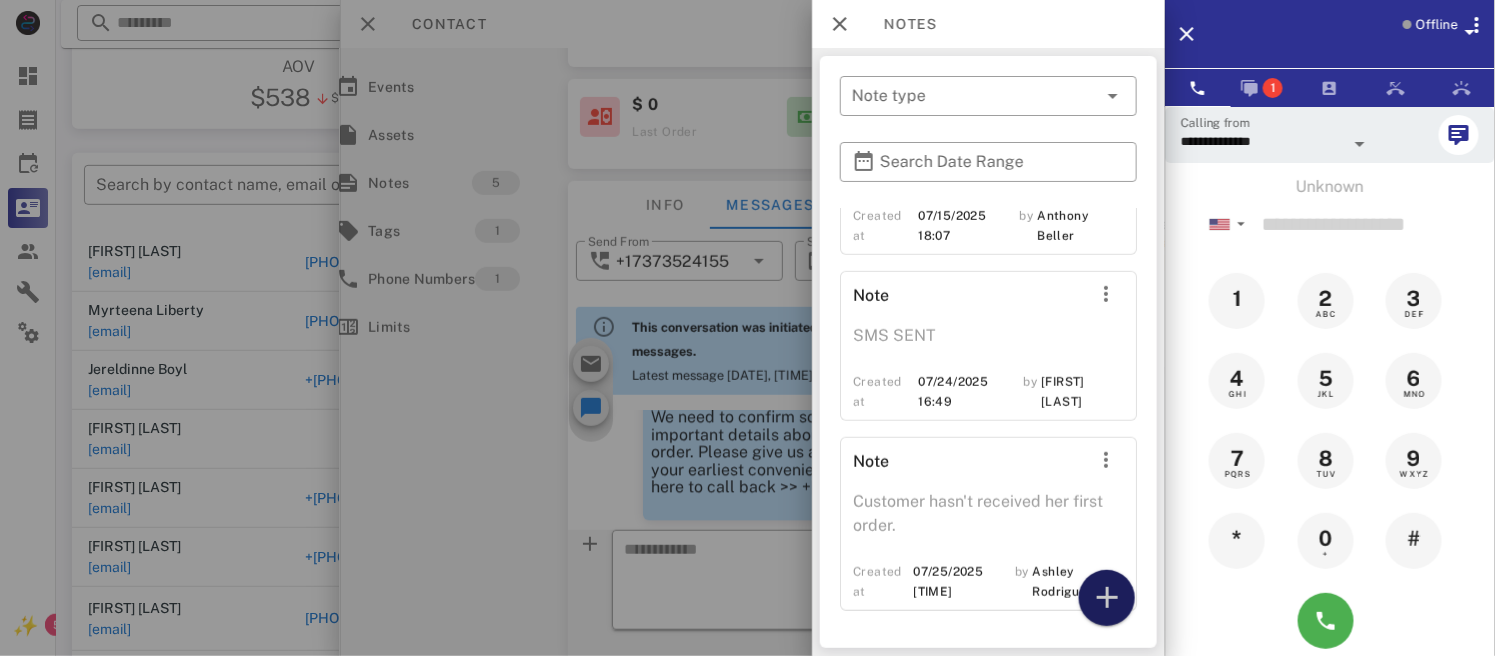 click at bounding box center [1107, 598] 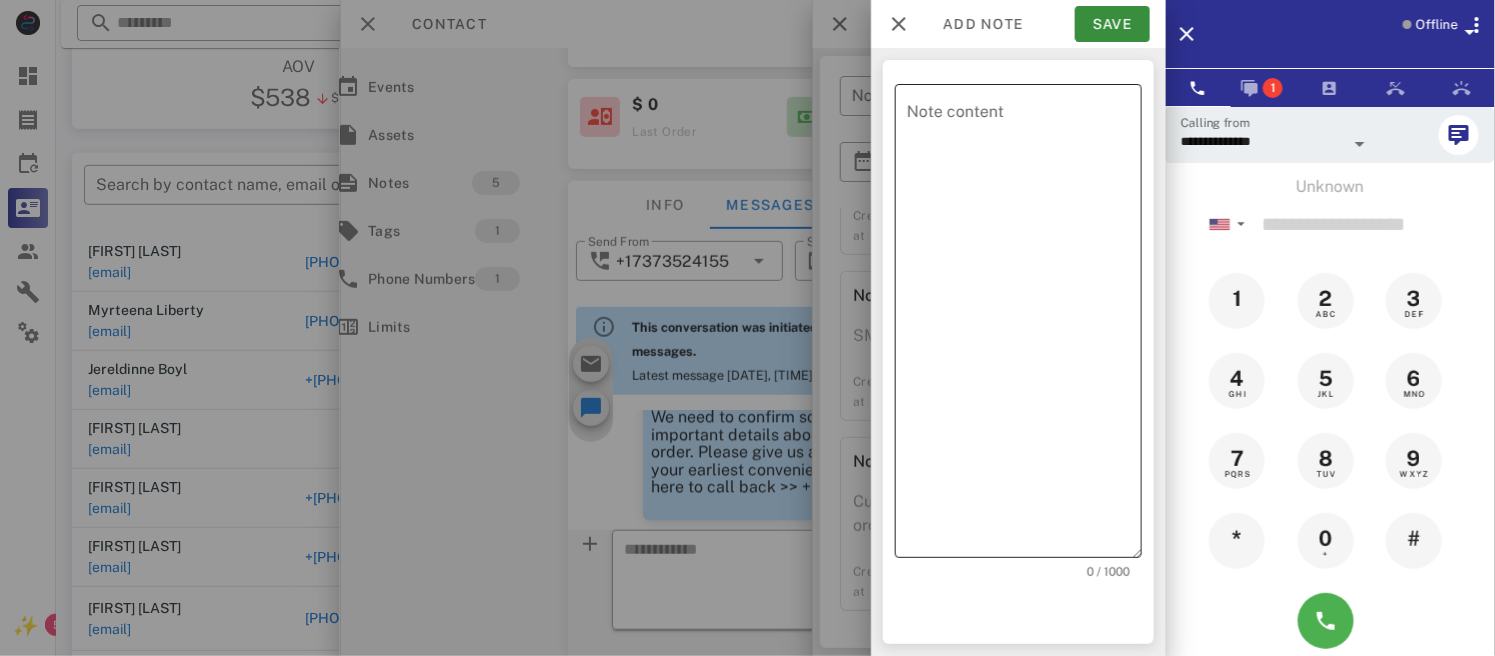 click on "Note content" at bounding box center [1024, 326] 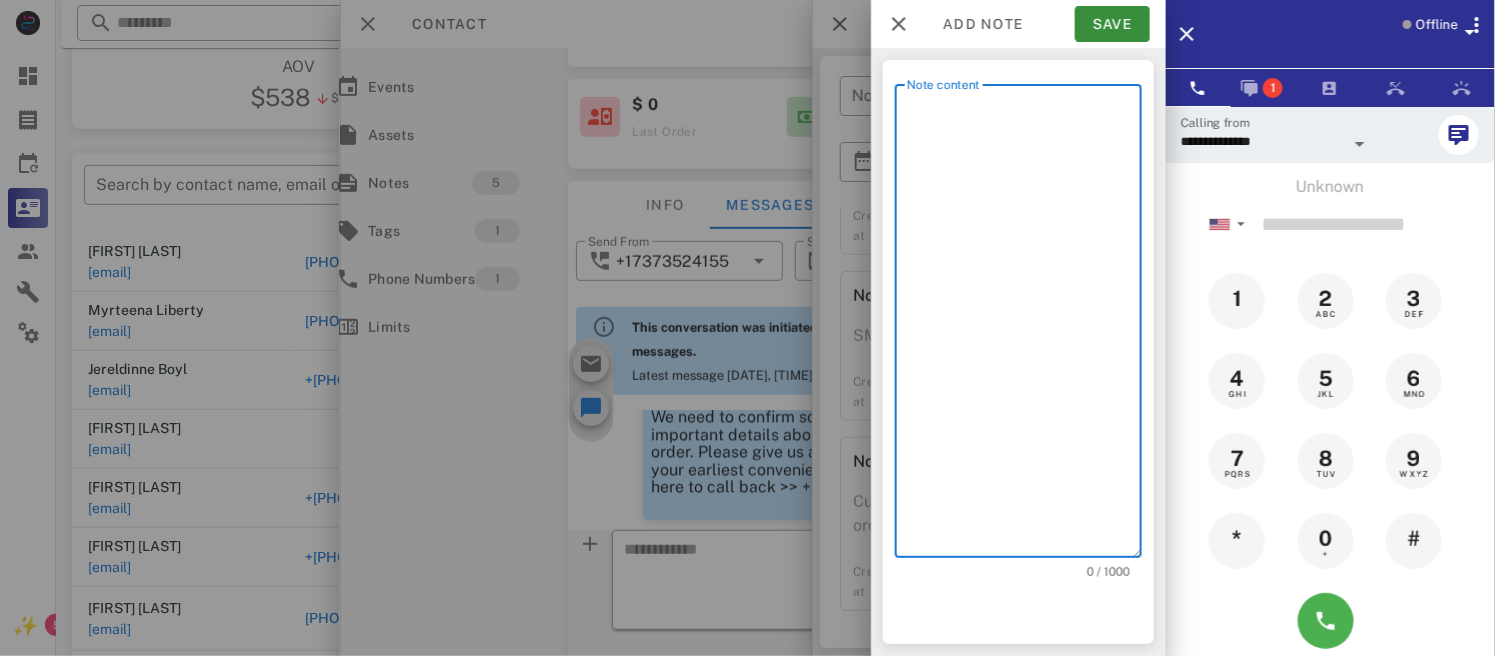 type on "*" 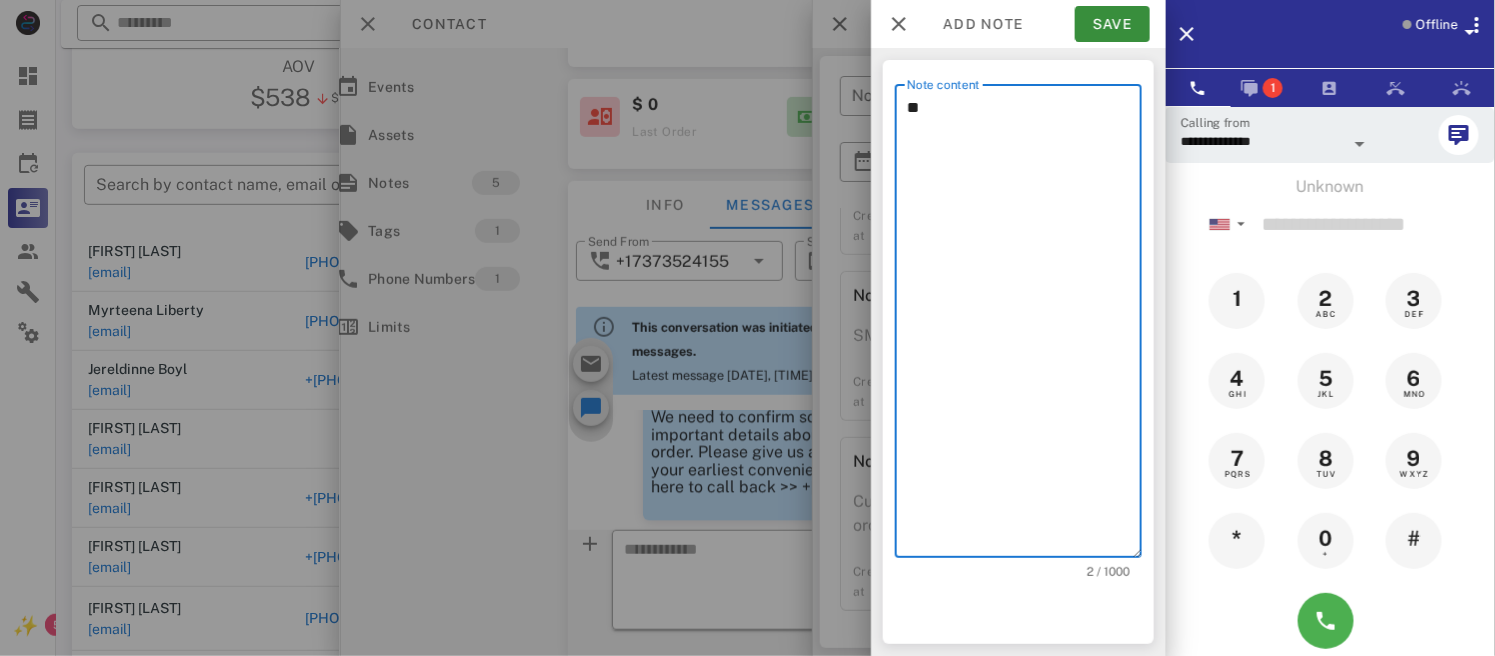type on "*" 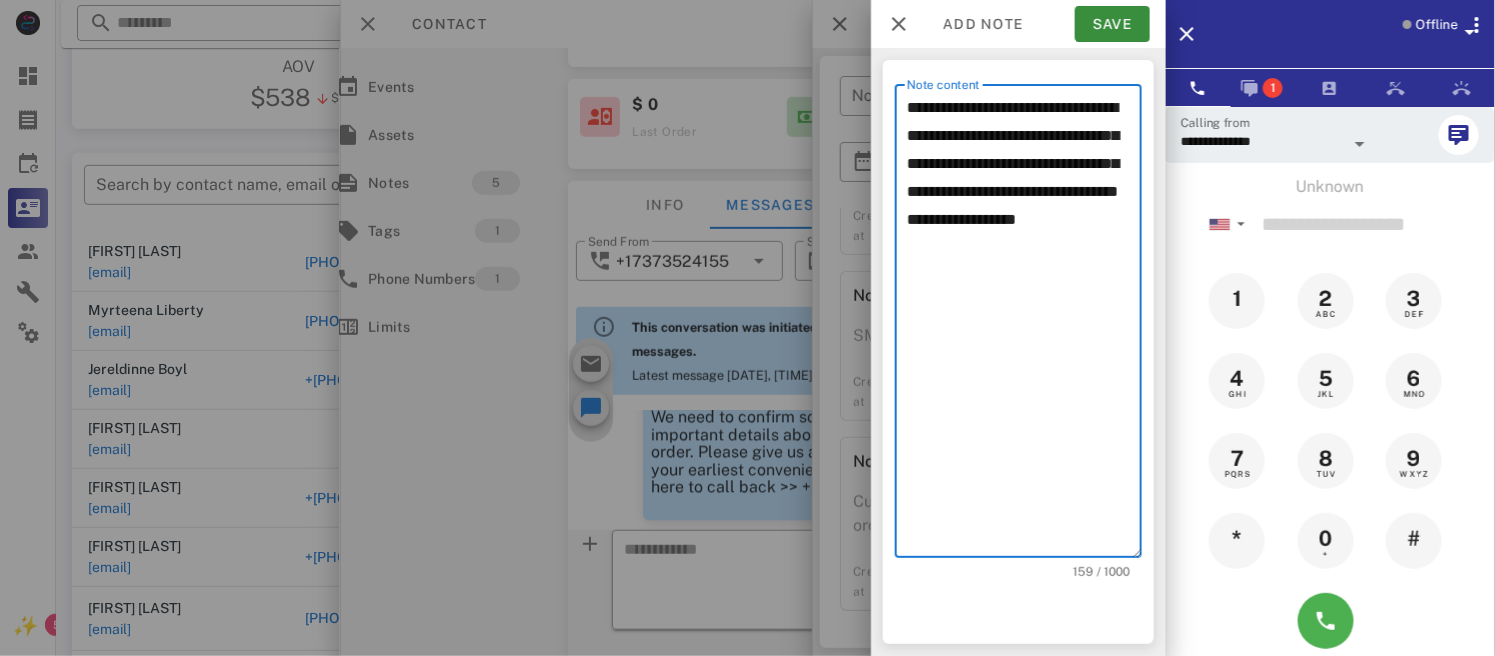 click on "**********" at bounding box center [1024, 326] 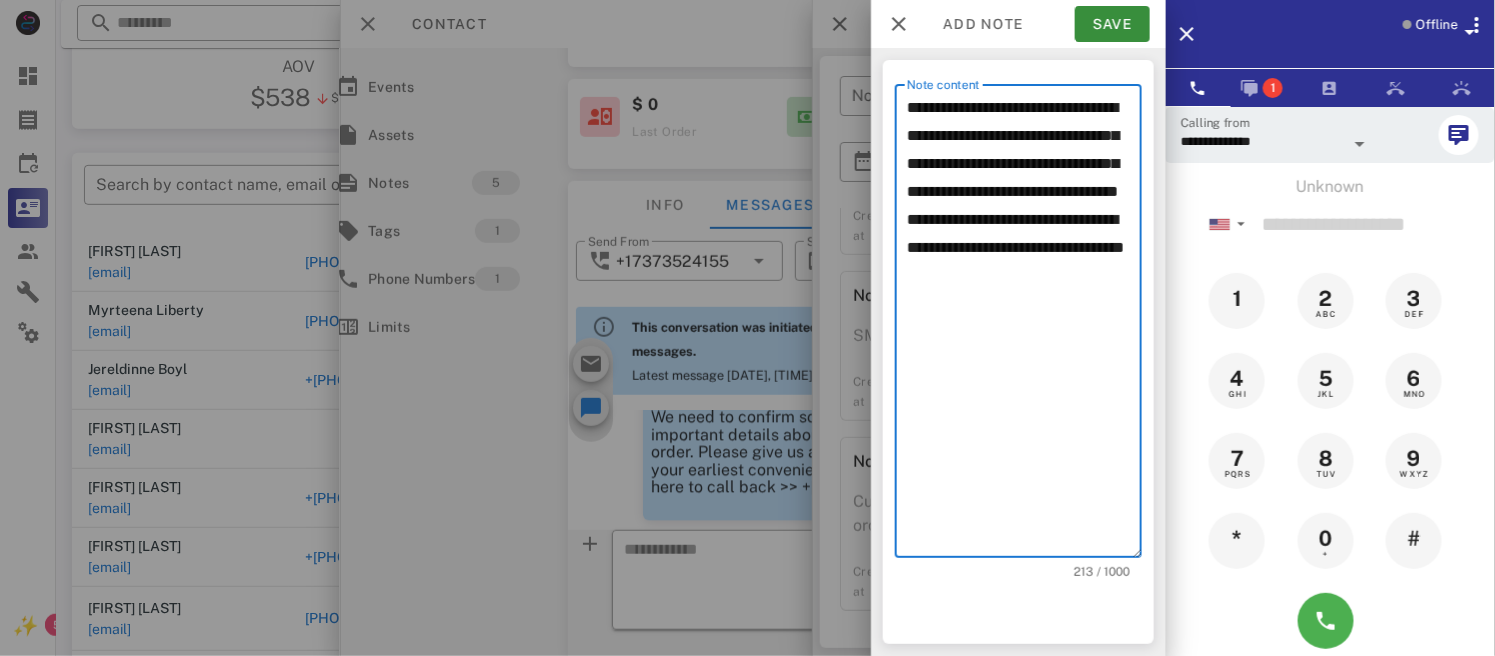click on "**********" at bounding box center (1024, 326) 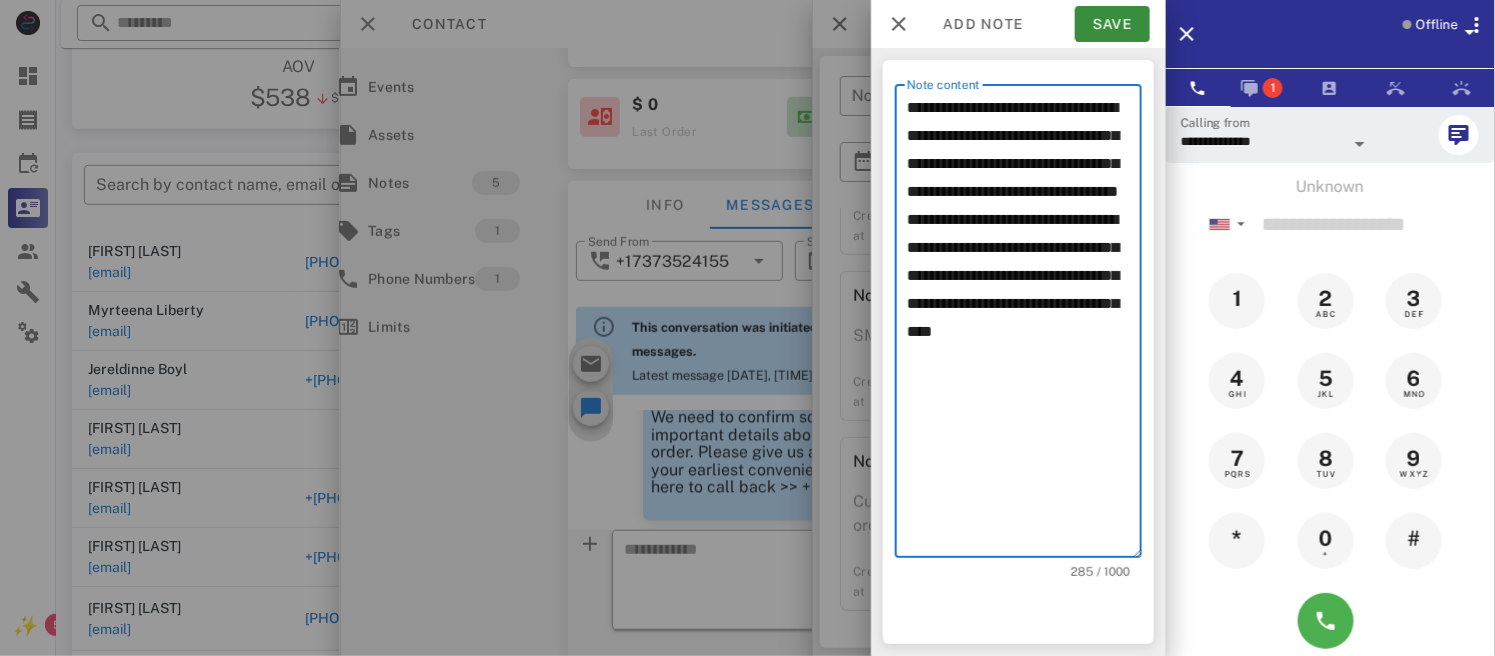 drag, startPoint x: 944, startPoint y: 352, endPoint x: 961, endPoint y: 358, distance: 18.027756 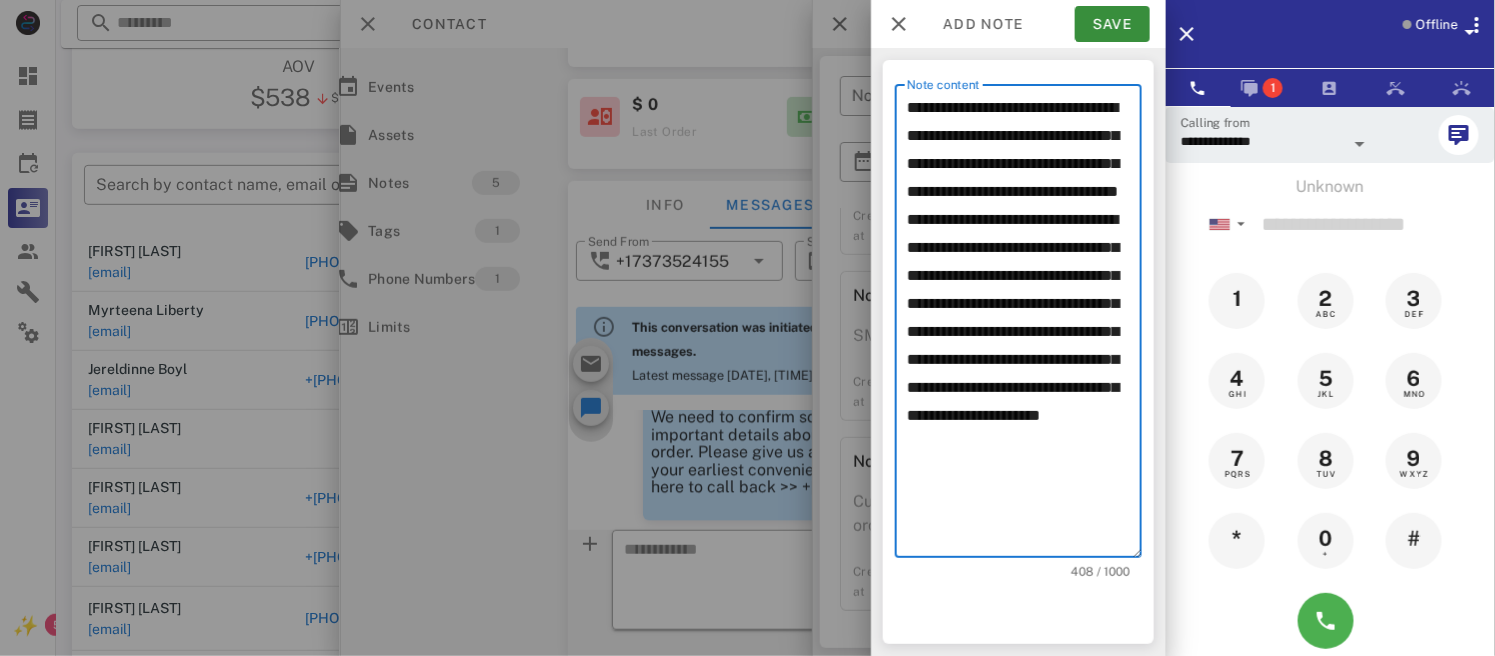 scroll, scrollTop: 0, scrollLeft: 0, axis: both 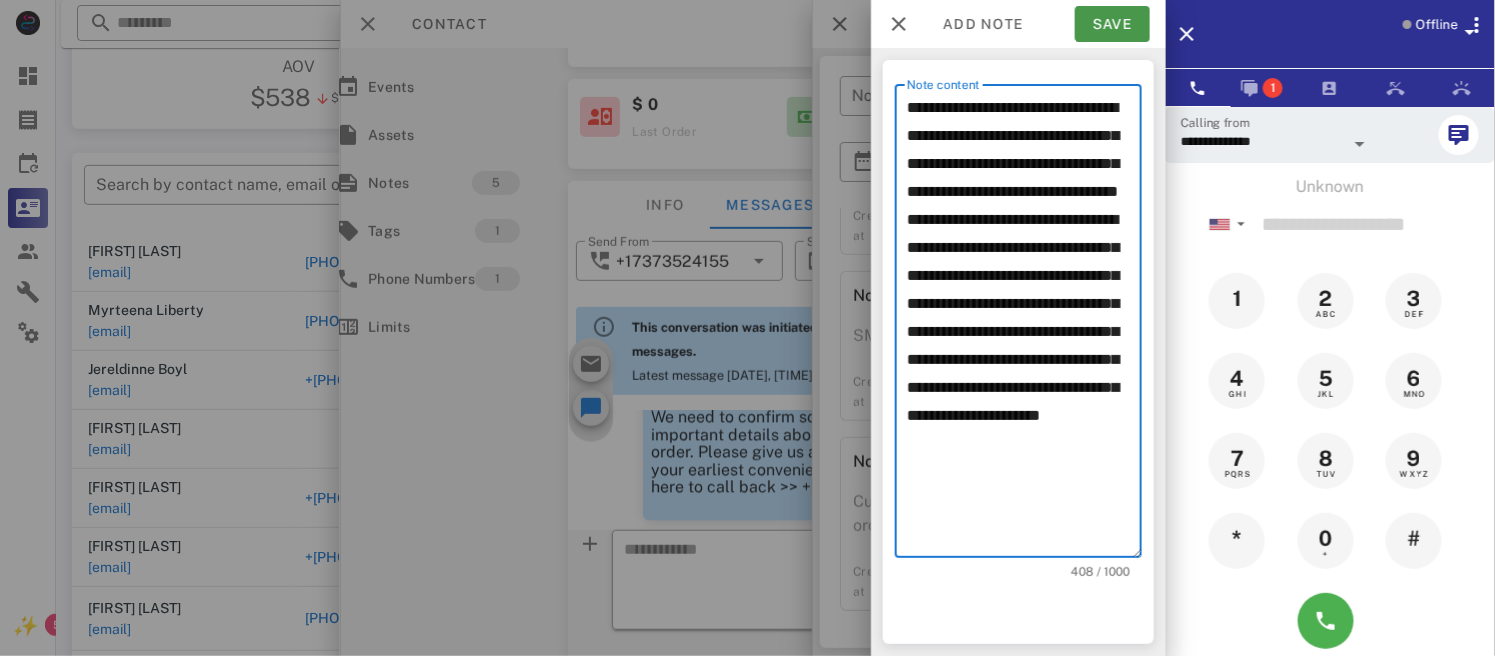 type on "**********" 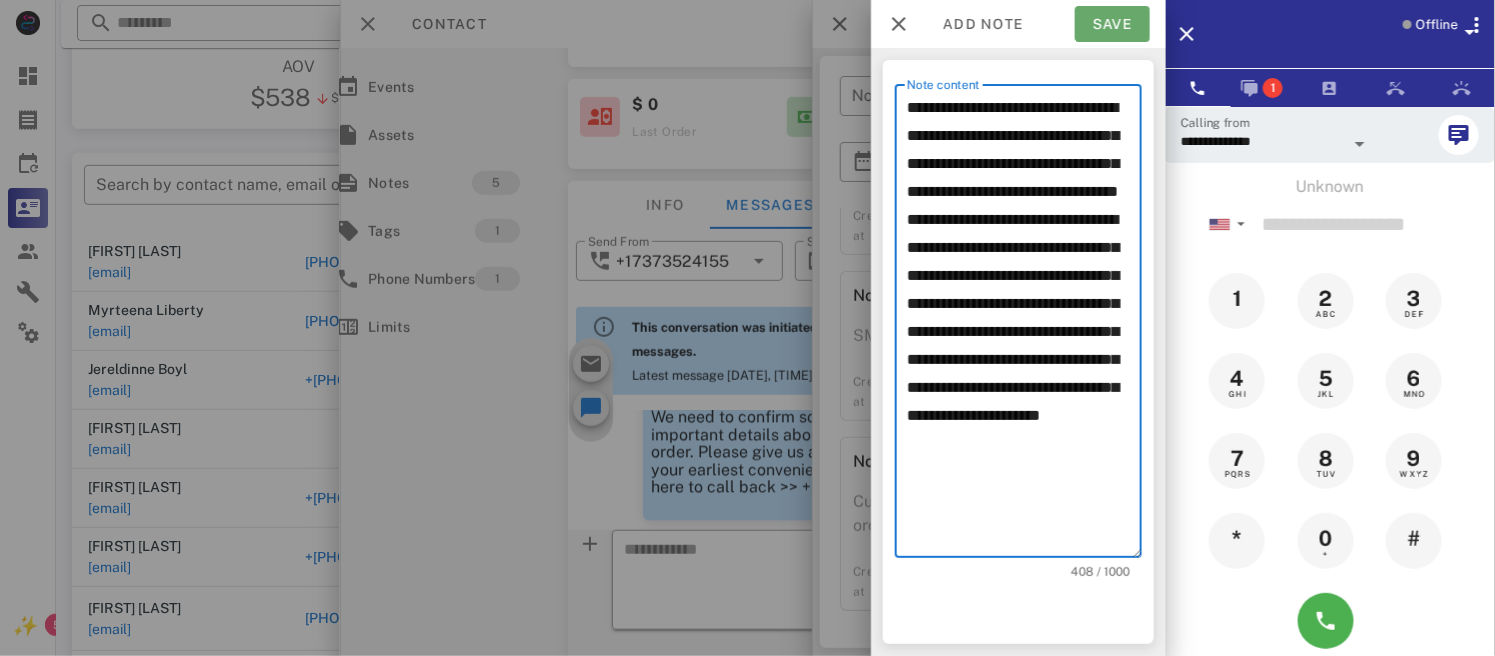 click on "Save" at bounding box center (1112, 24) 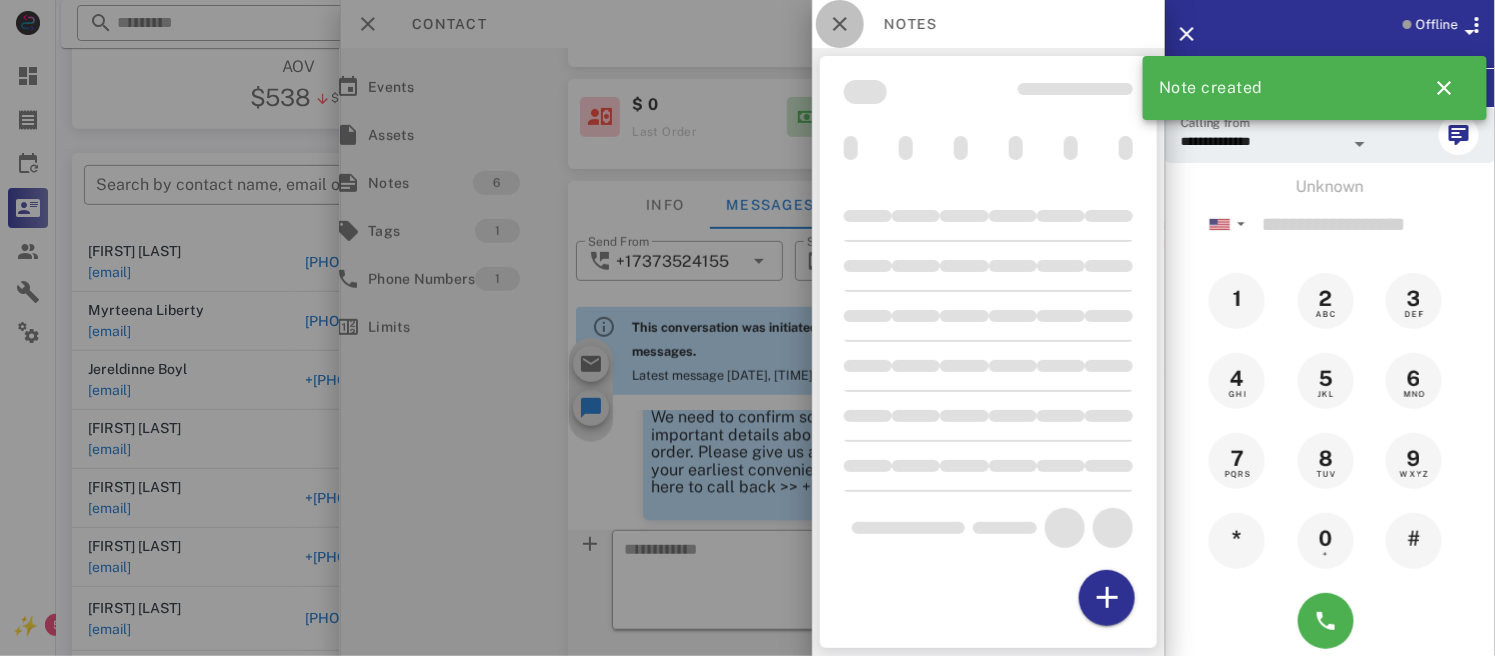 click at bounding box center [840, 24] 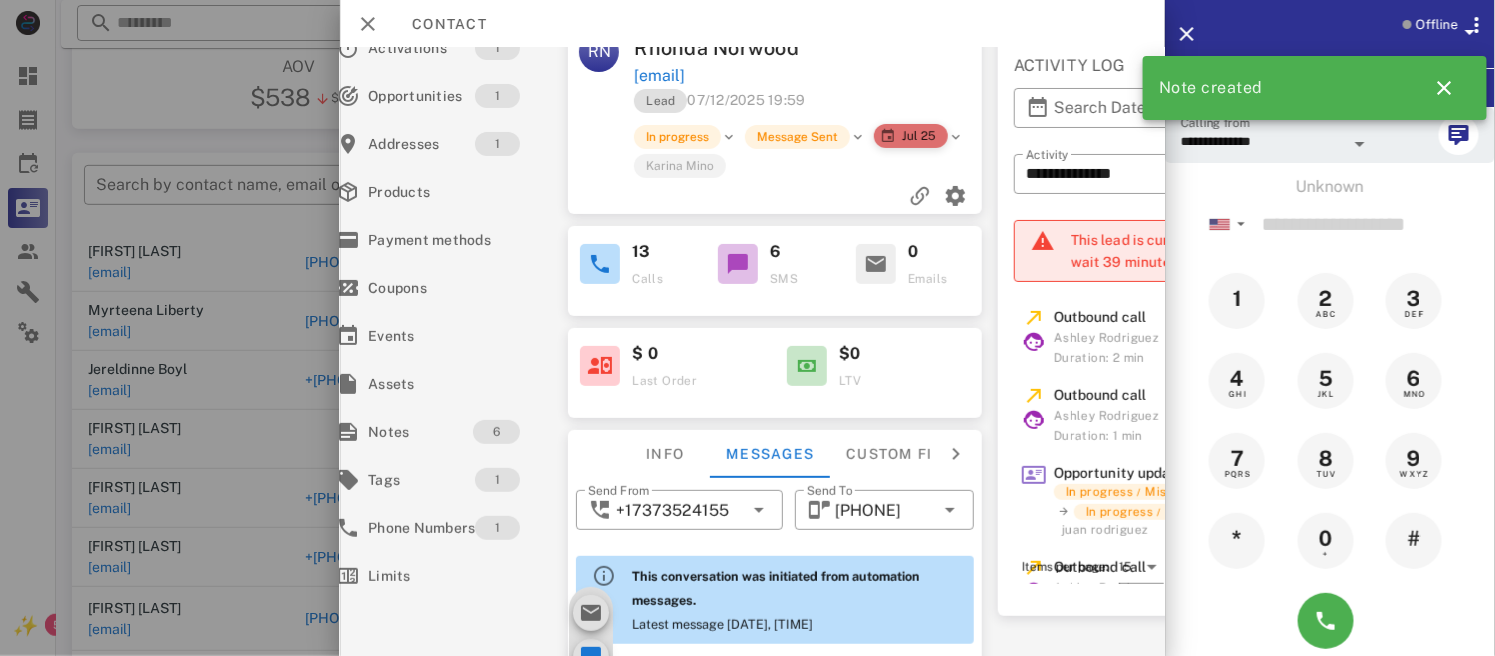 scroll, scrollTop: 0, scrollLeft: 32, axis: horizontal 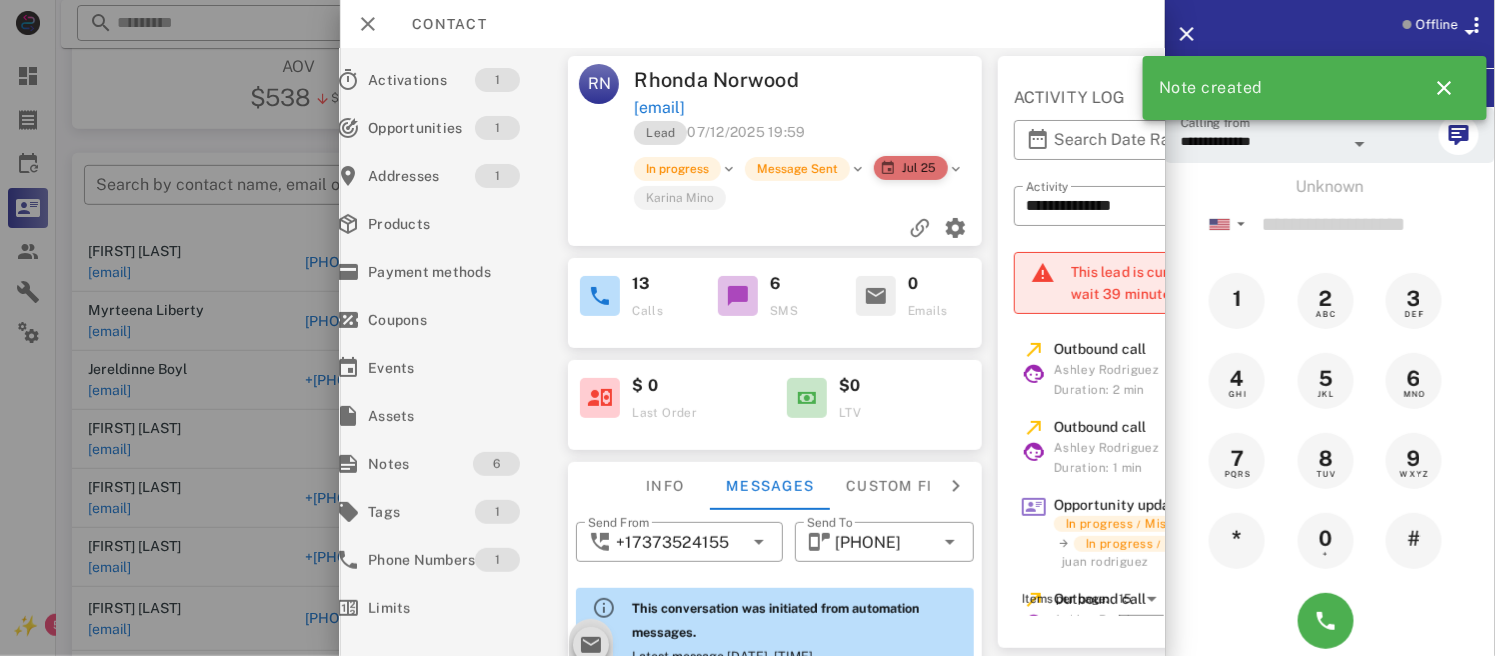 click on "Jul 25" at bounding box center [912, 168] 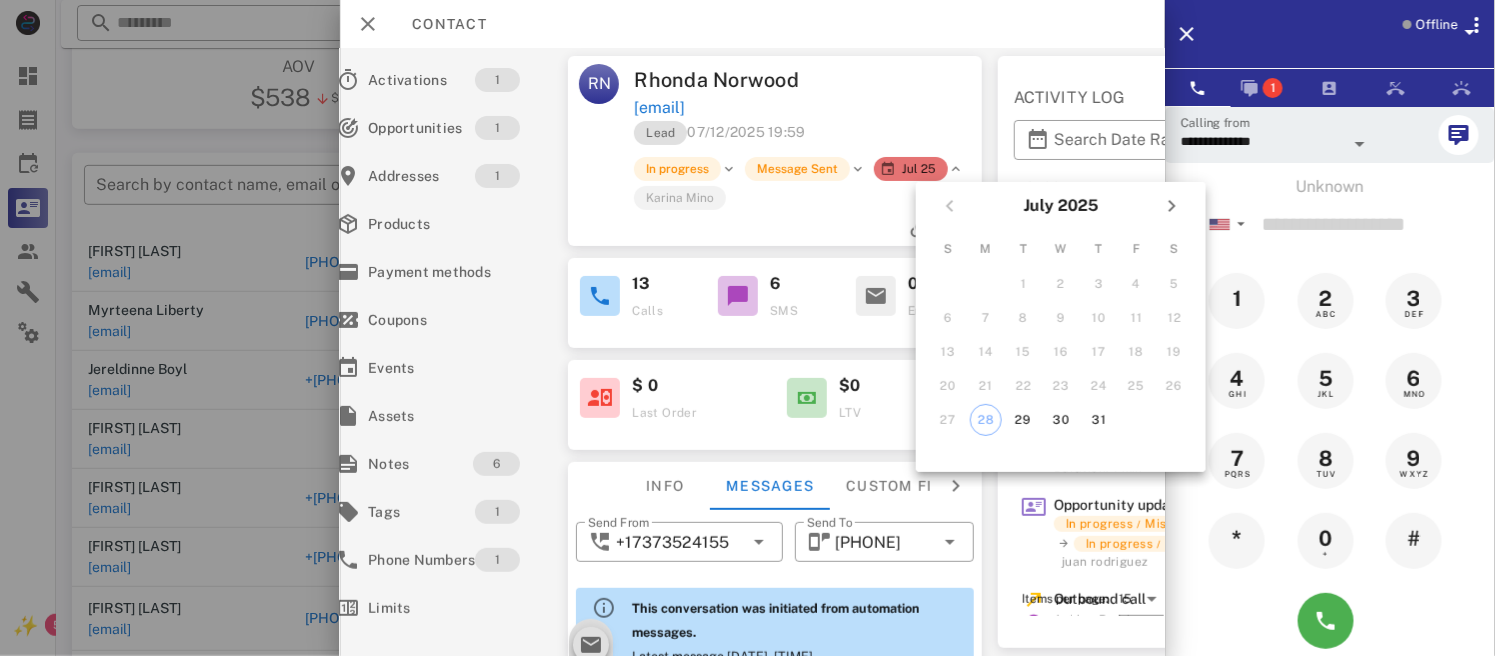 click on "Karina Mino" at bounding box center [846, 197] 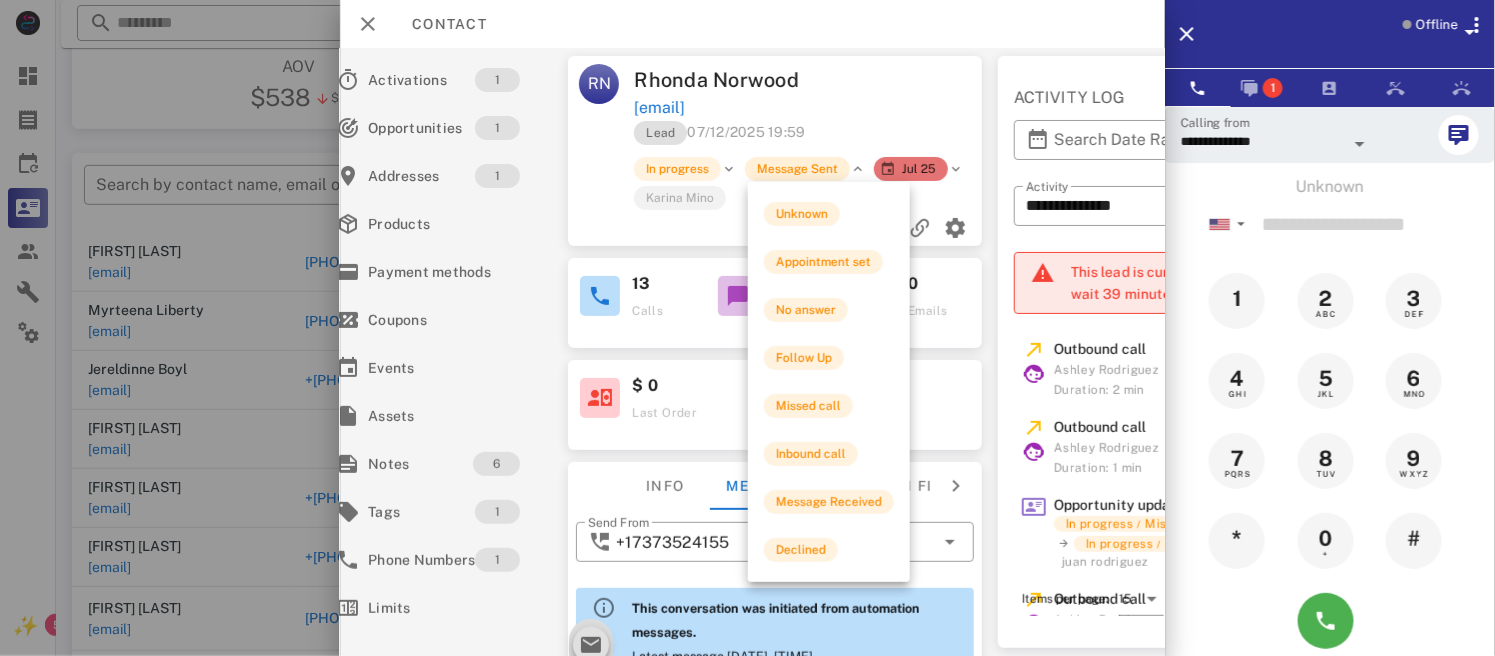 click on "Message Sent" at bounding box center [798, 169] 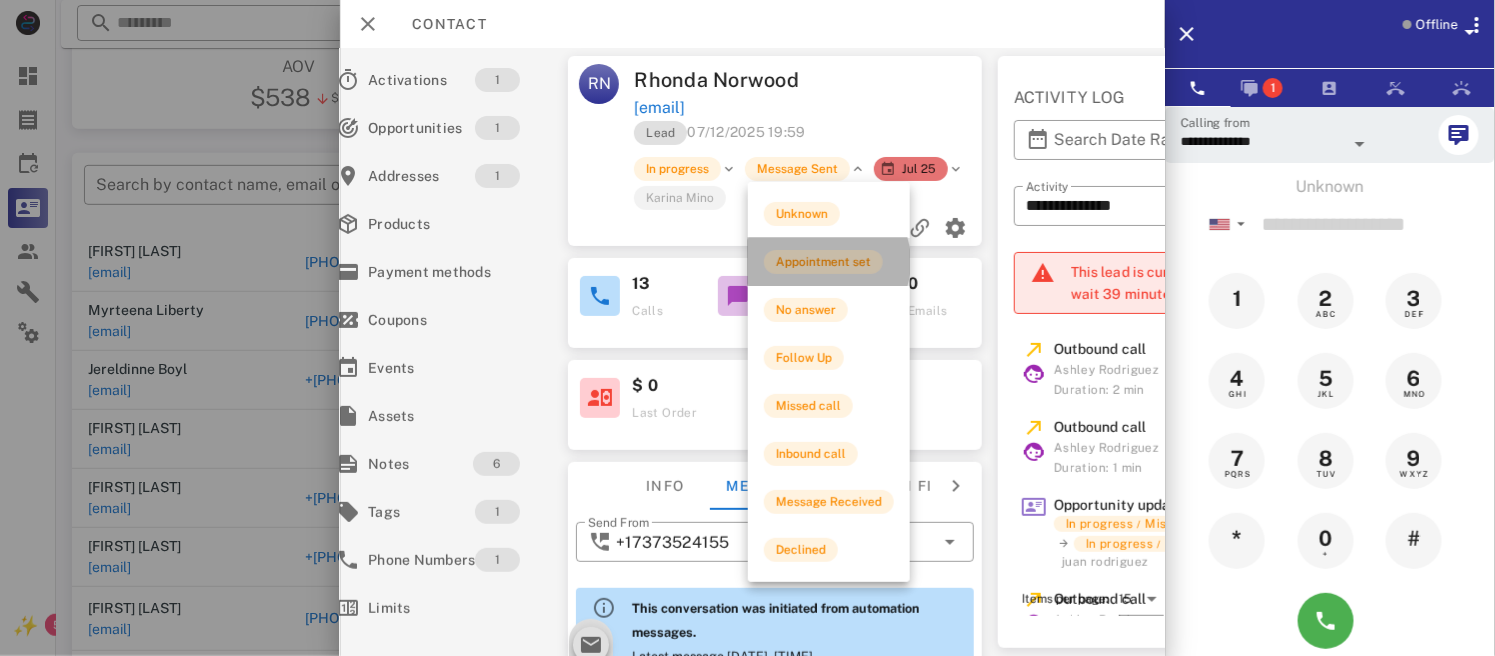 click on "Appointment set" at bounding box center [823, 262] 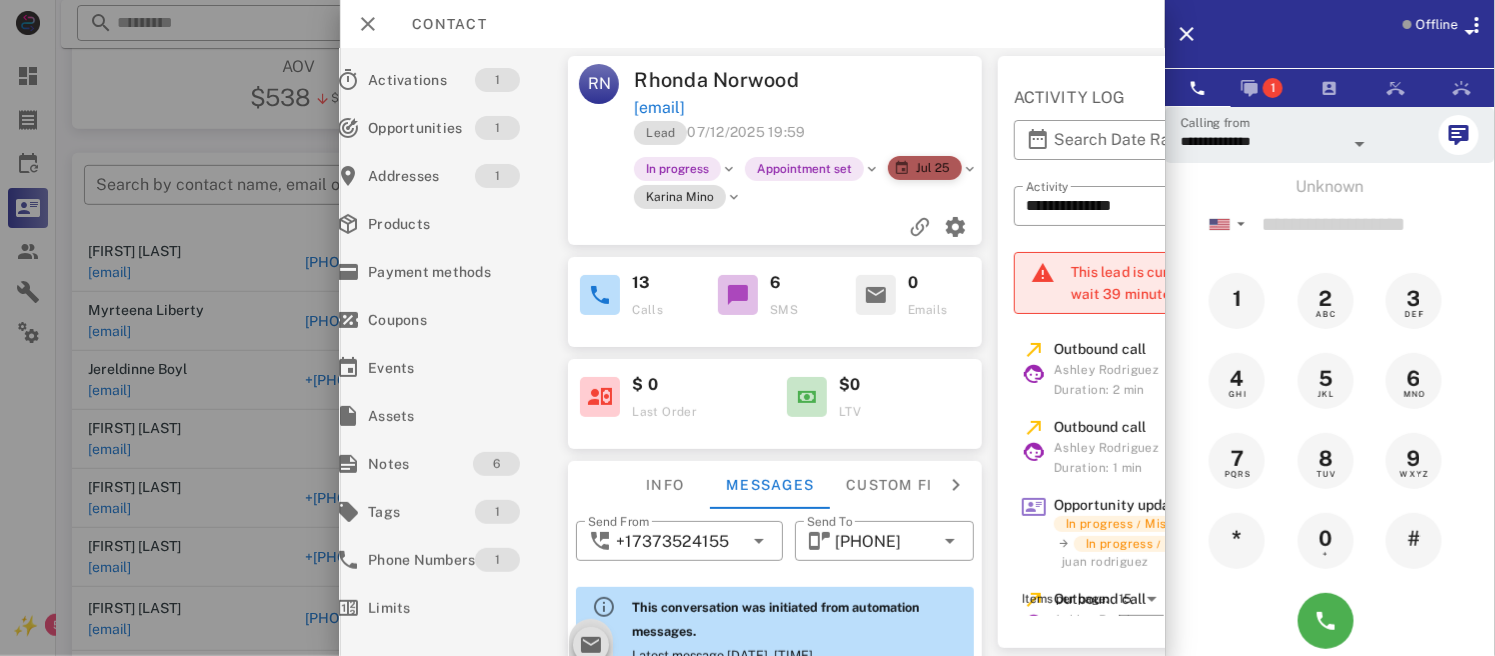 click on "Jul 25" at bounding box center [926, 168] 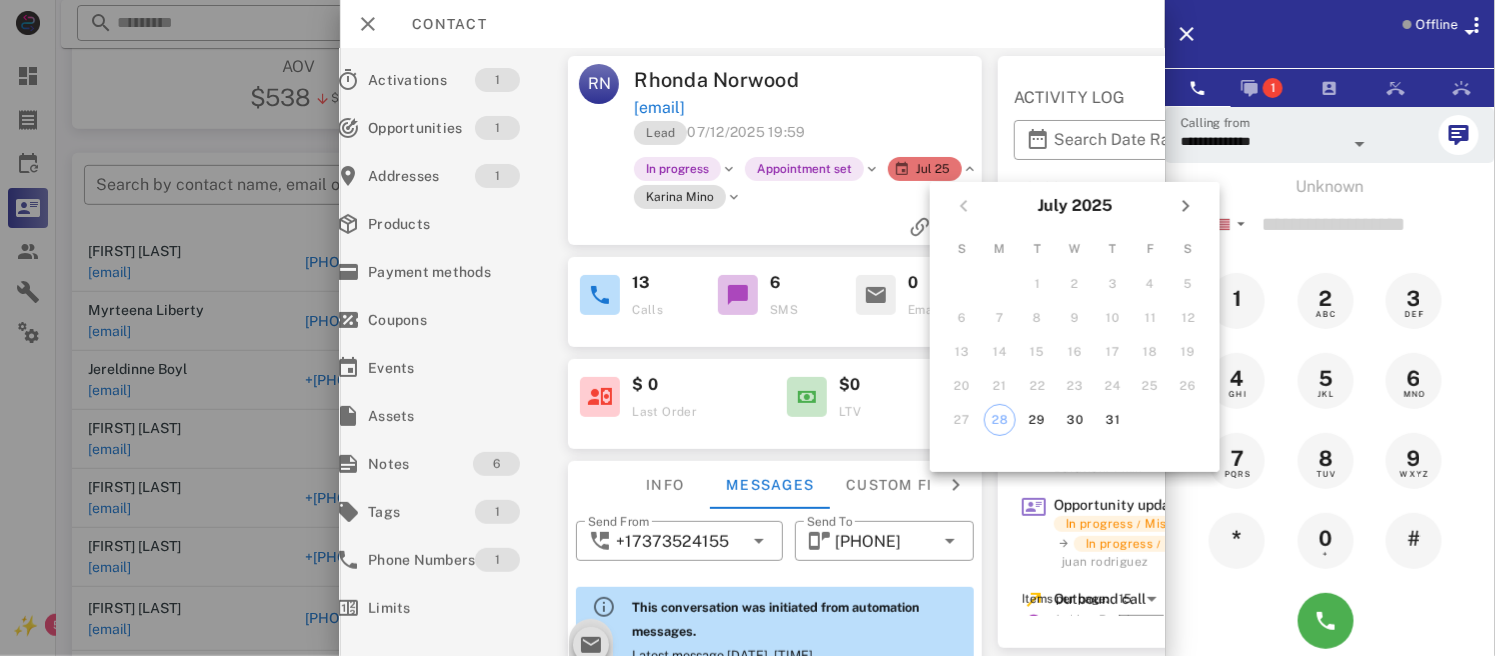 click at bounding box center (735, 197) 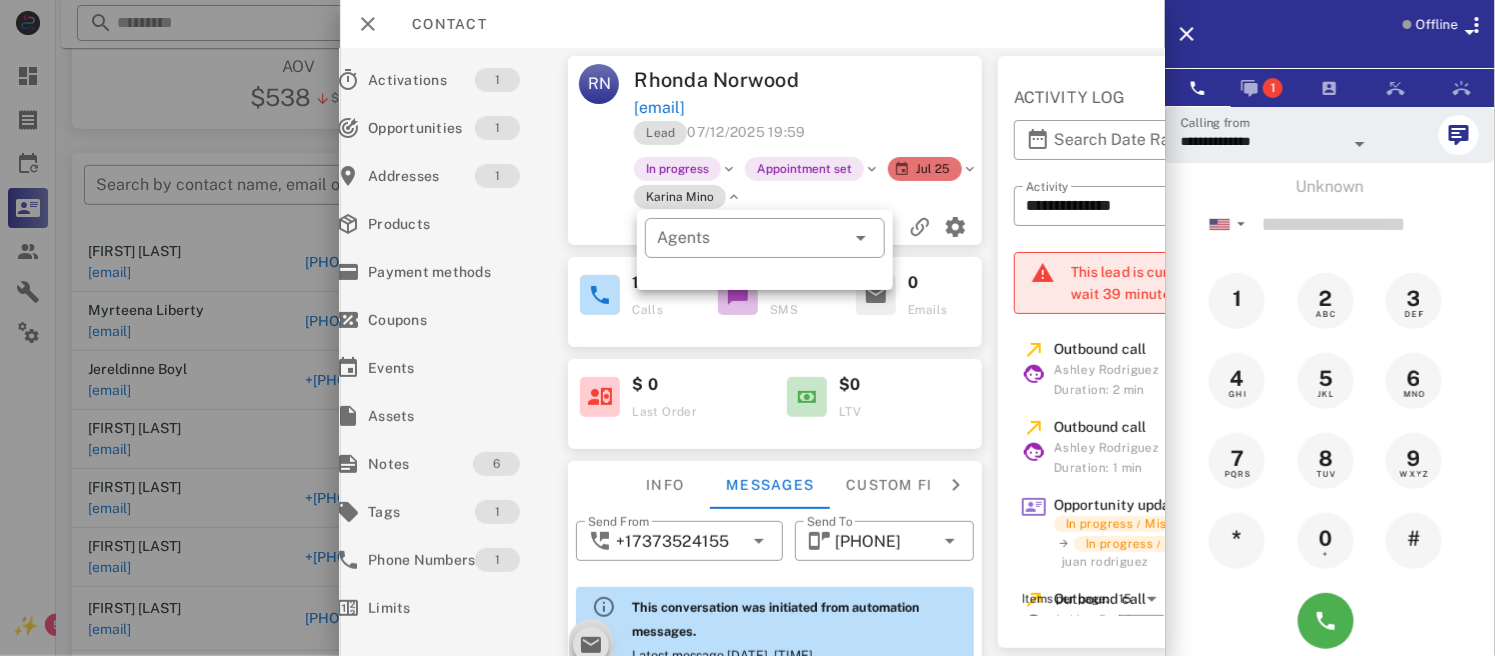 click on "Karina Mino" at bounding box center (846, 197) 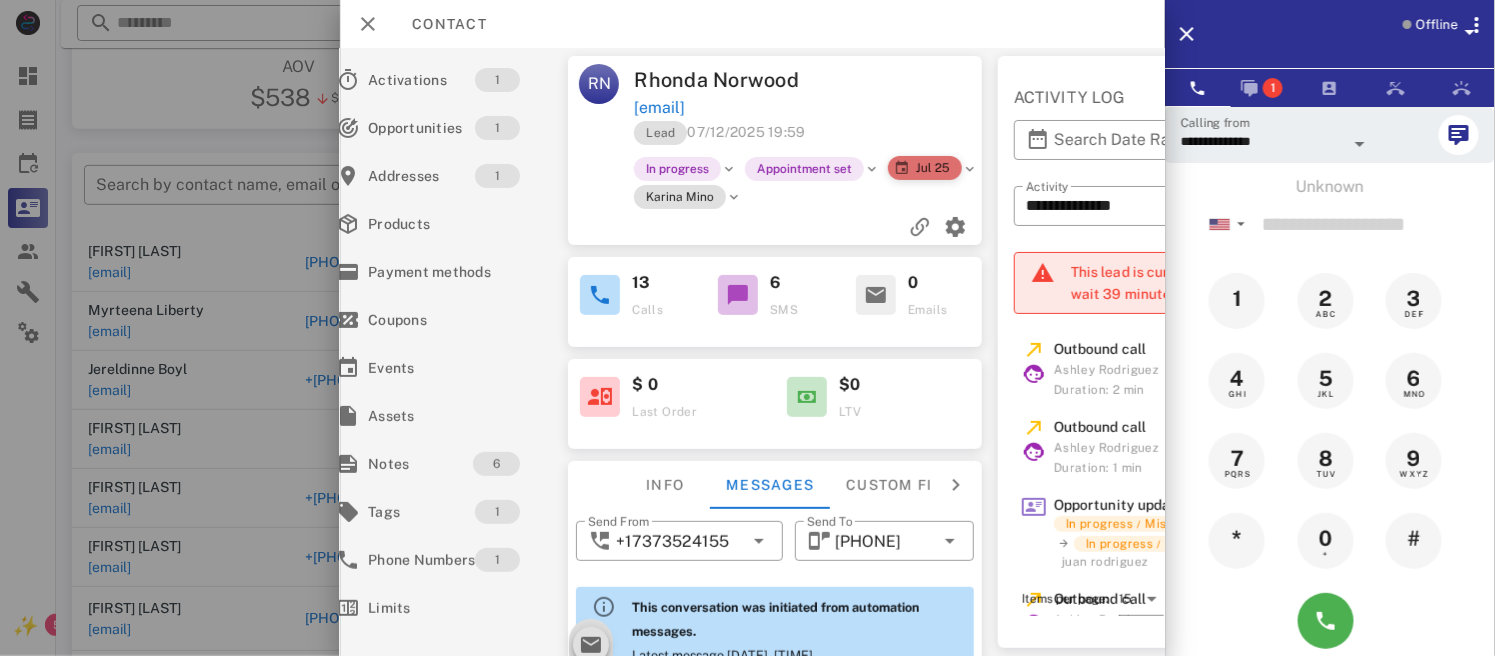 click on "Jul 25" at bounding box center (926, 168) 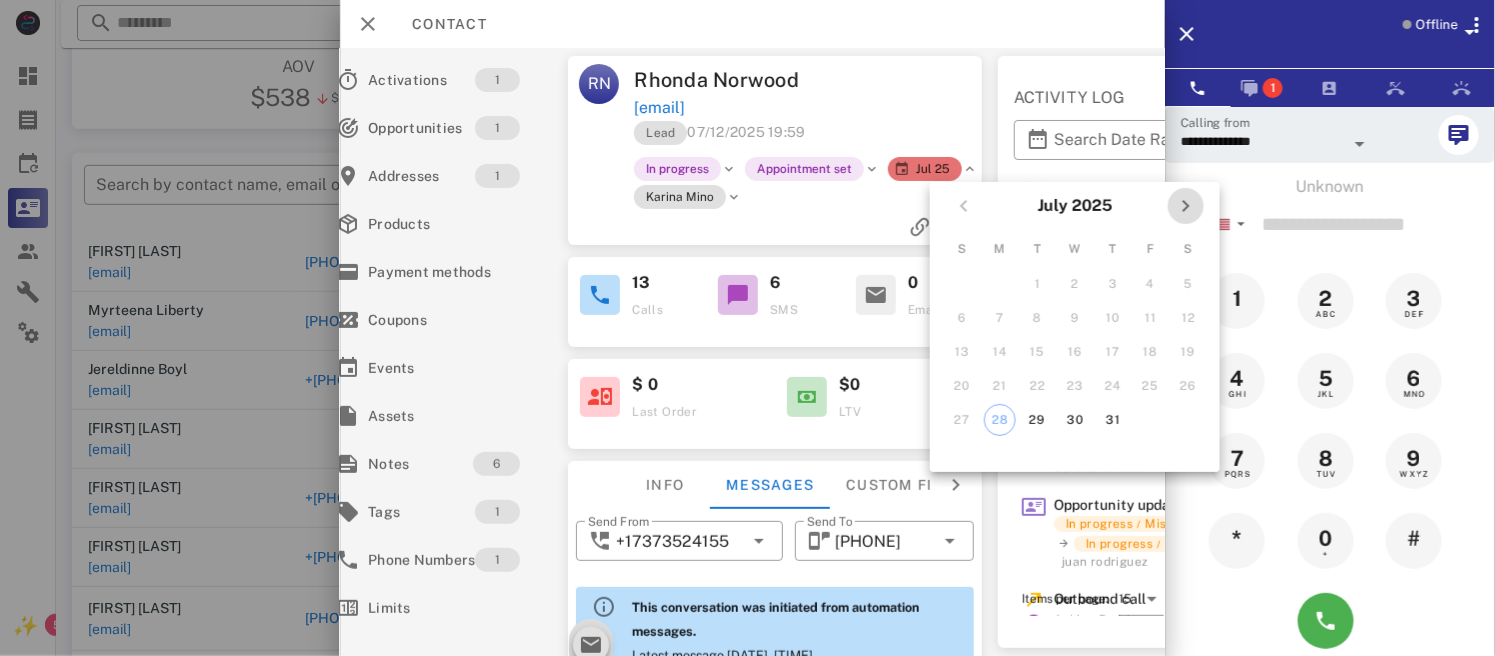 click at bounding box center [1186, 206] 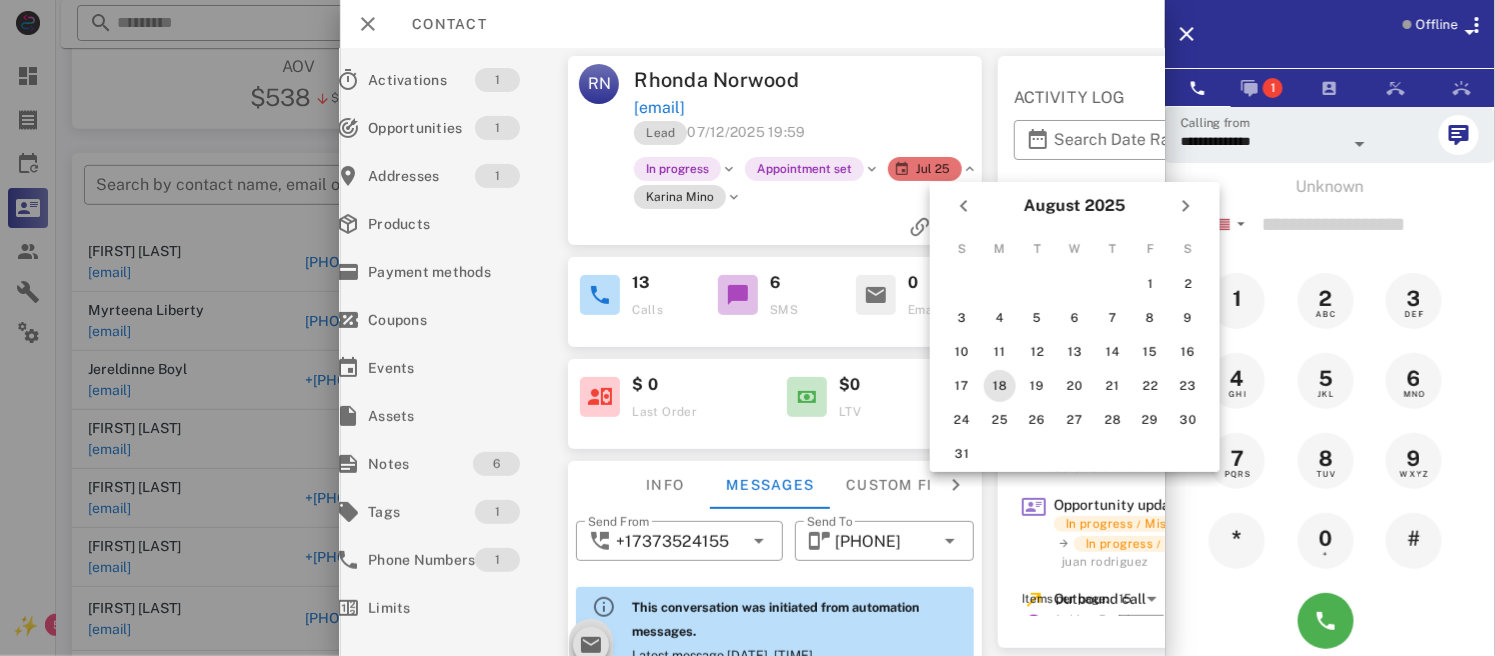 click on "18" at bounding box center [1000, 386] 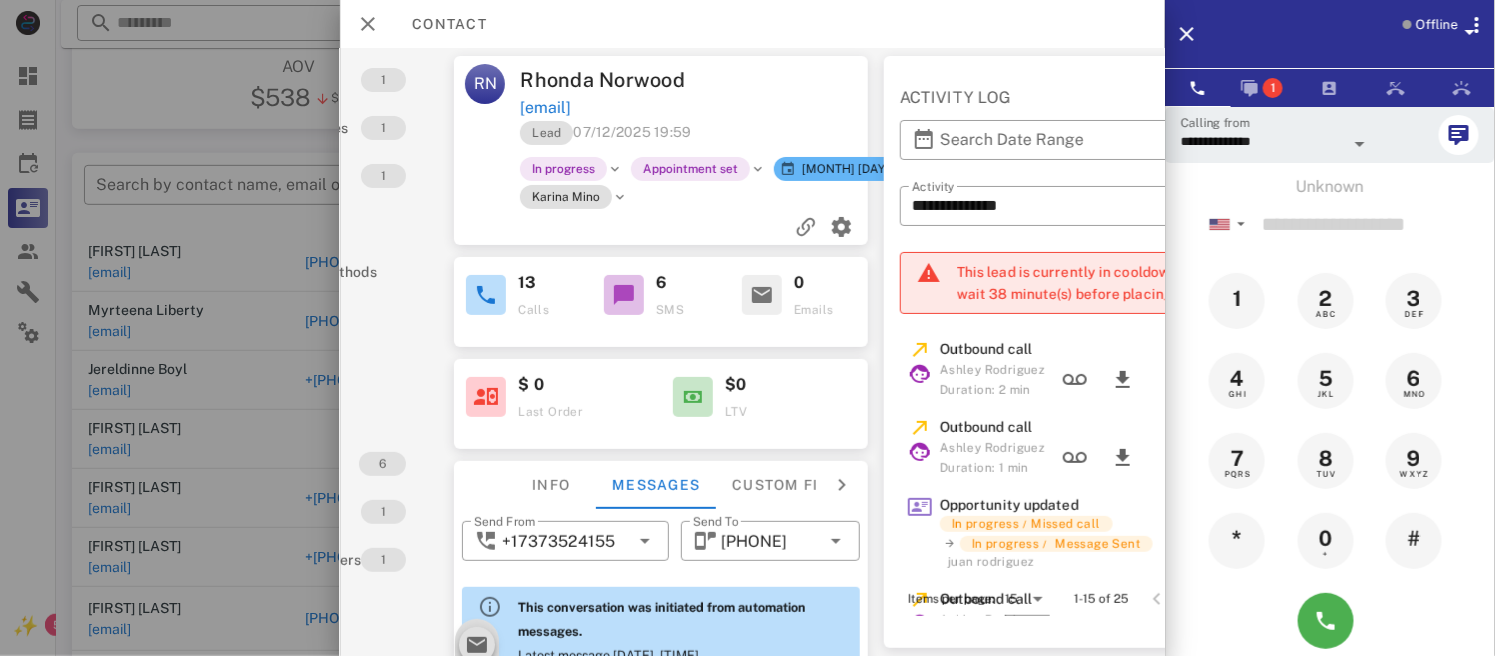 scroll, scrollTop: 0, scrollLeft: 0, axis: both 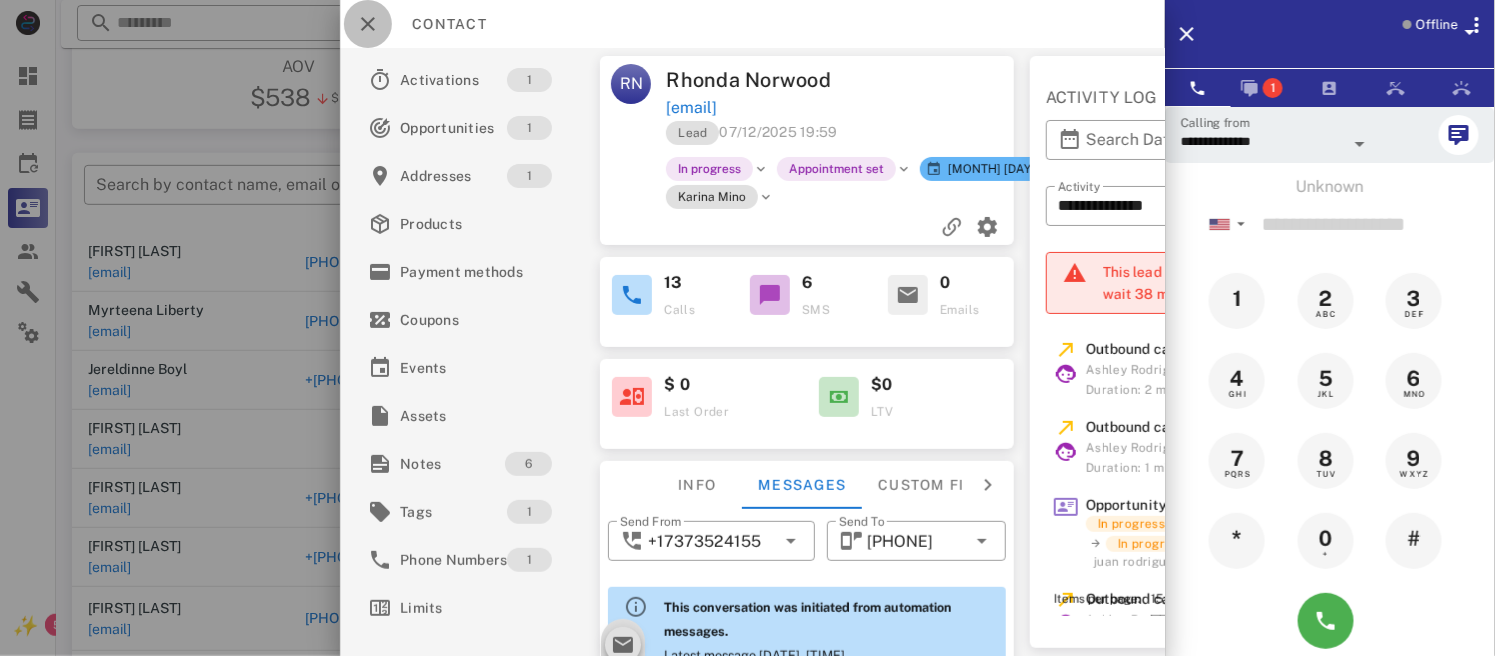 click at bounding box center (368, 24) 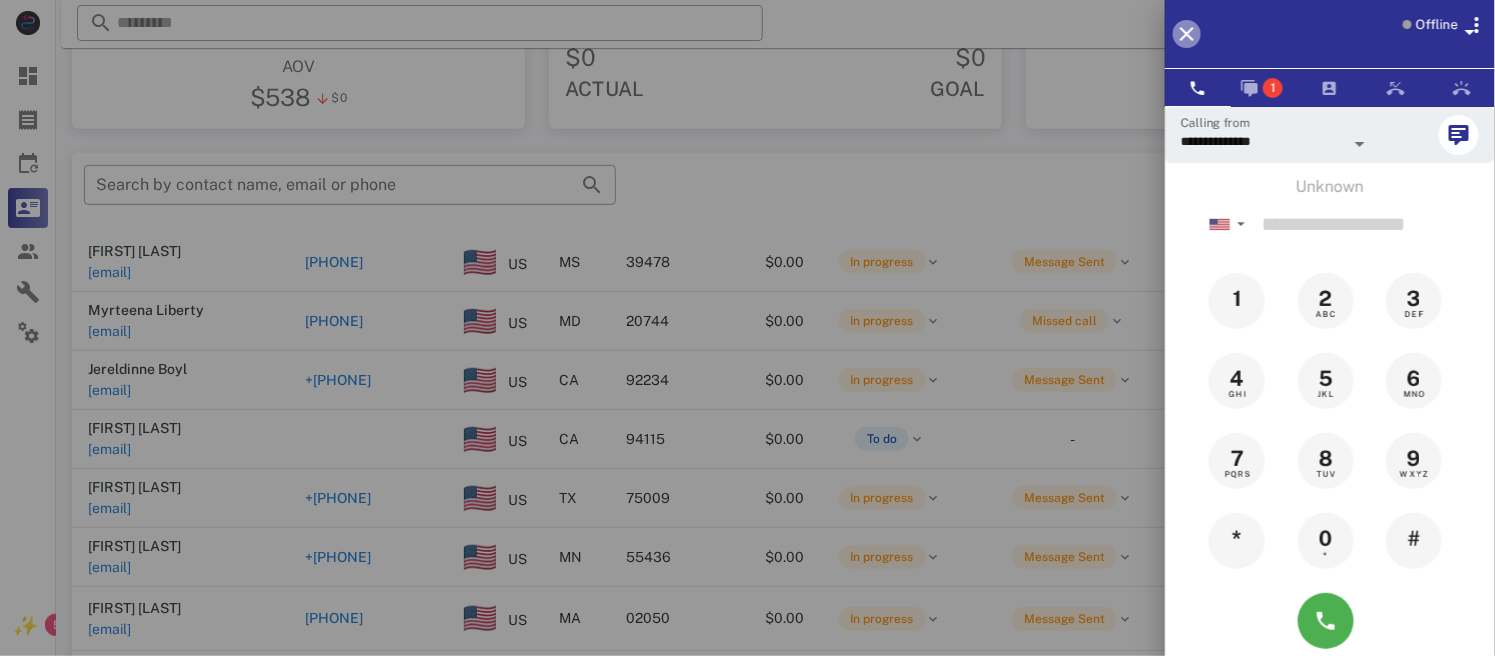 click at bounding box center [1187, 34] 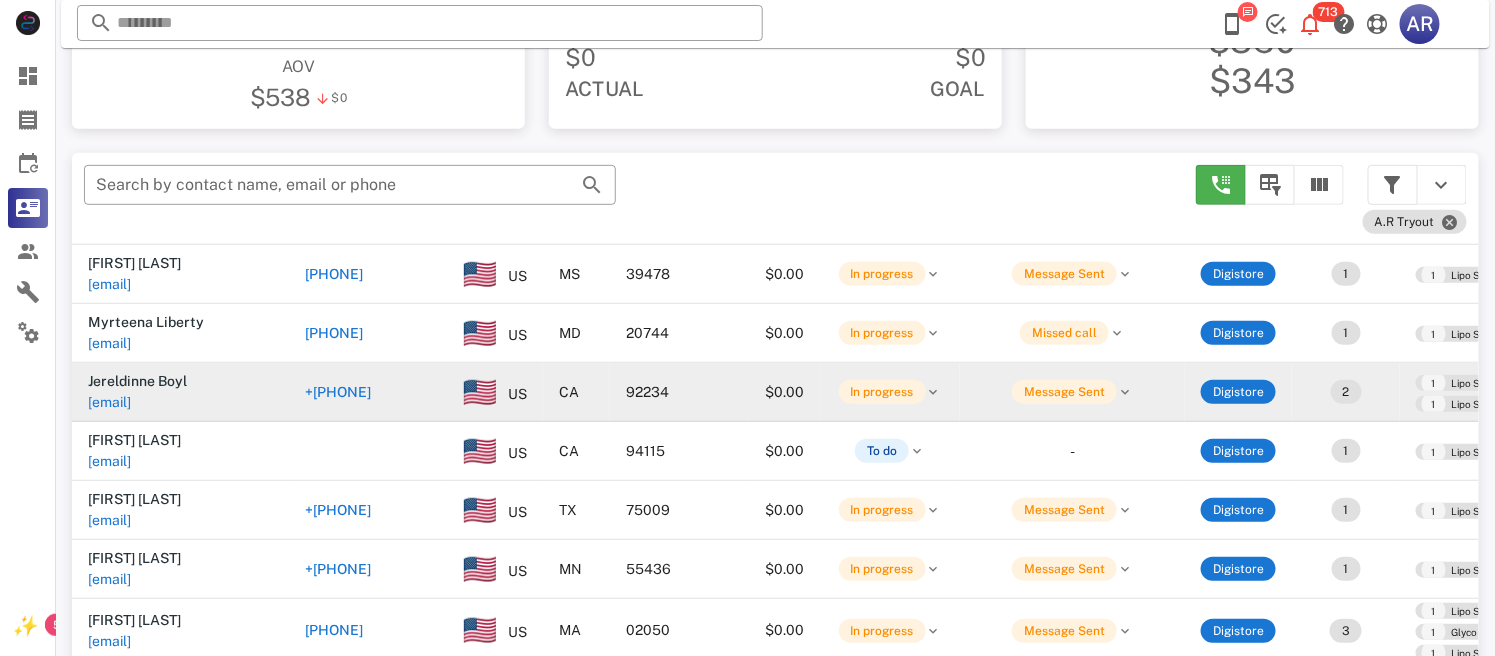 scroll, scrollTop: 3185, scrollLeft: 0, axis: vertical 